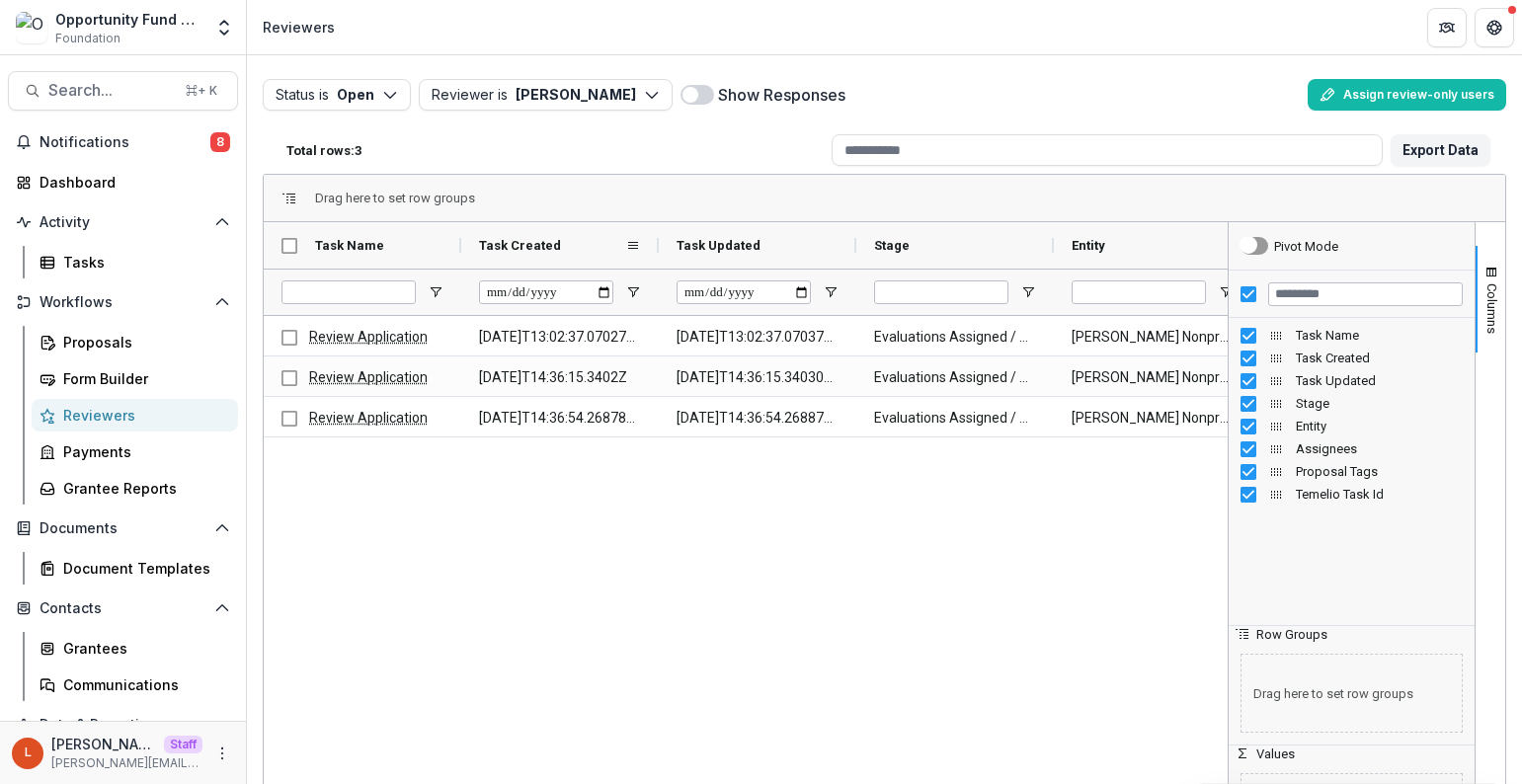 scroll, scrollTop: 0, scrollLeft: 0, axis: both 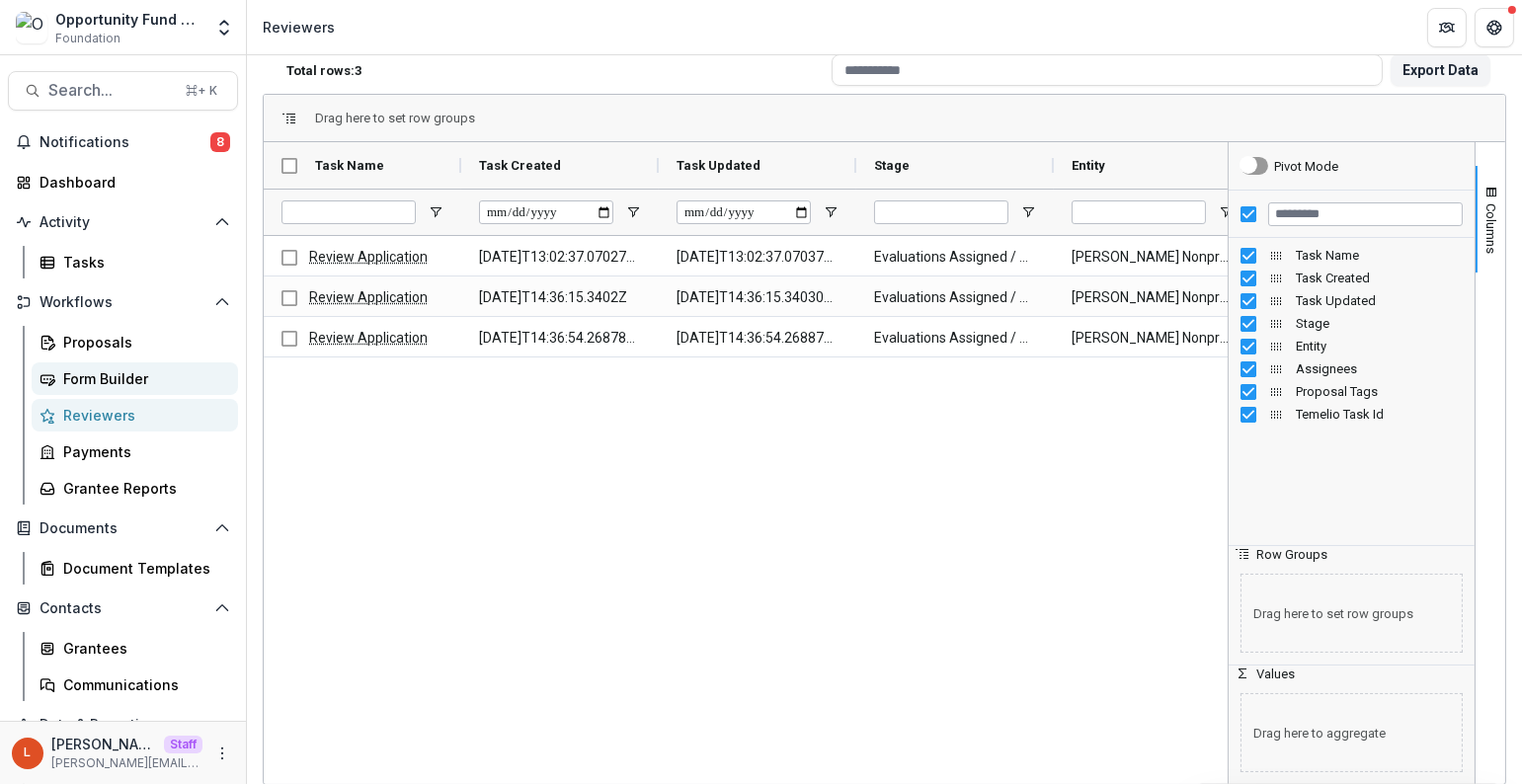 click on "Form Builder" at bounding box center [142, 378] 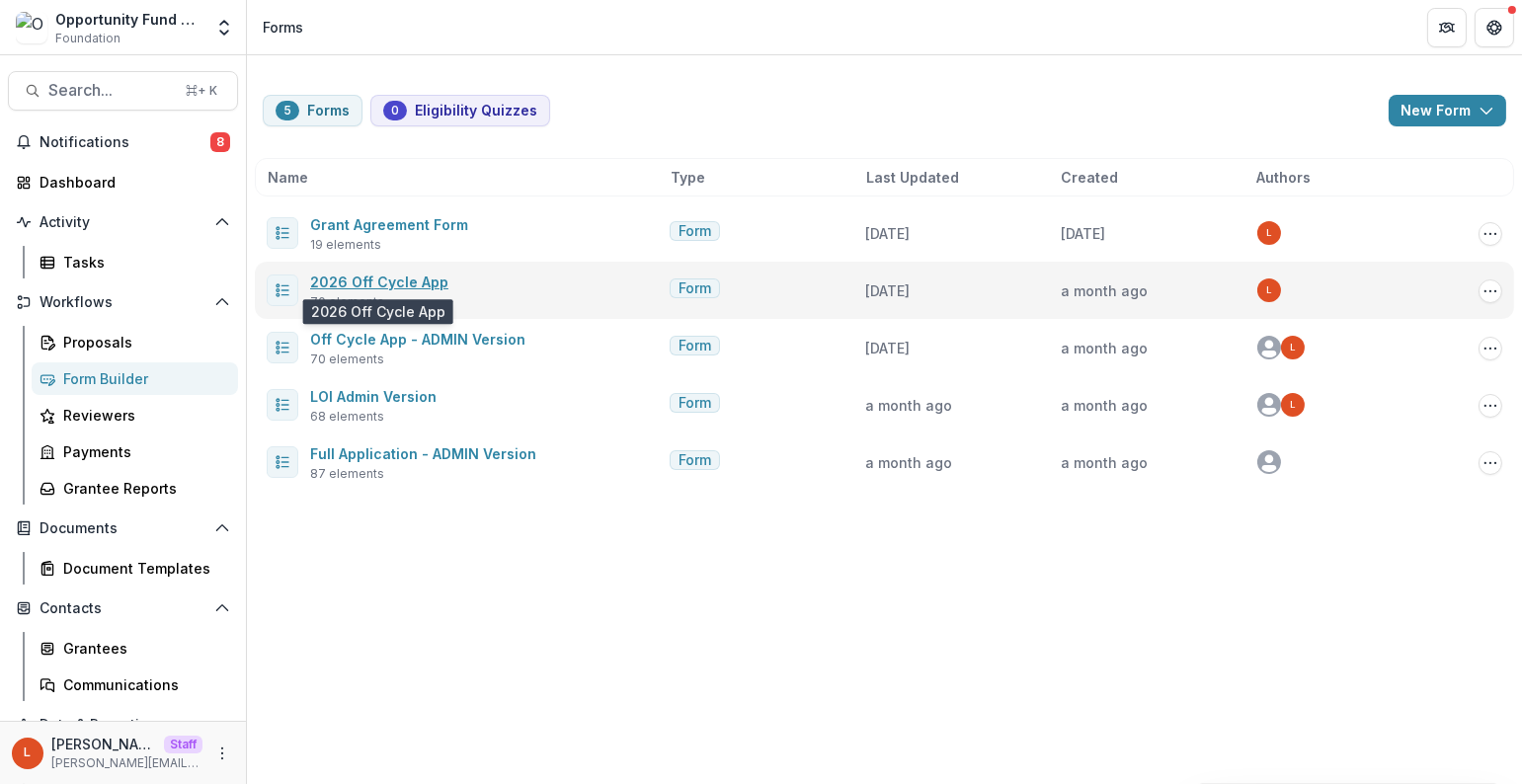 click on "2026 Off Cycle App" at bounding box center (379, 281) 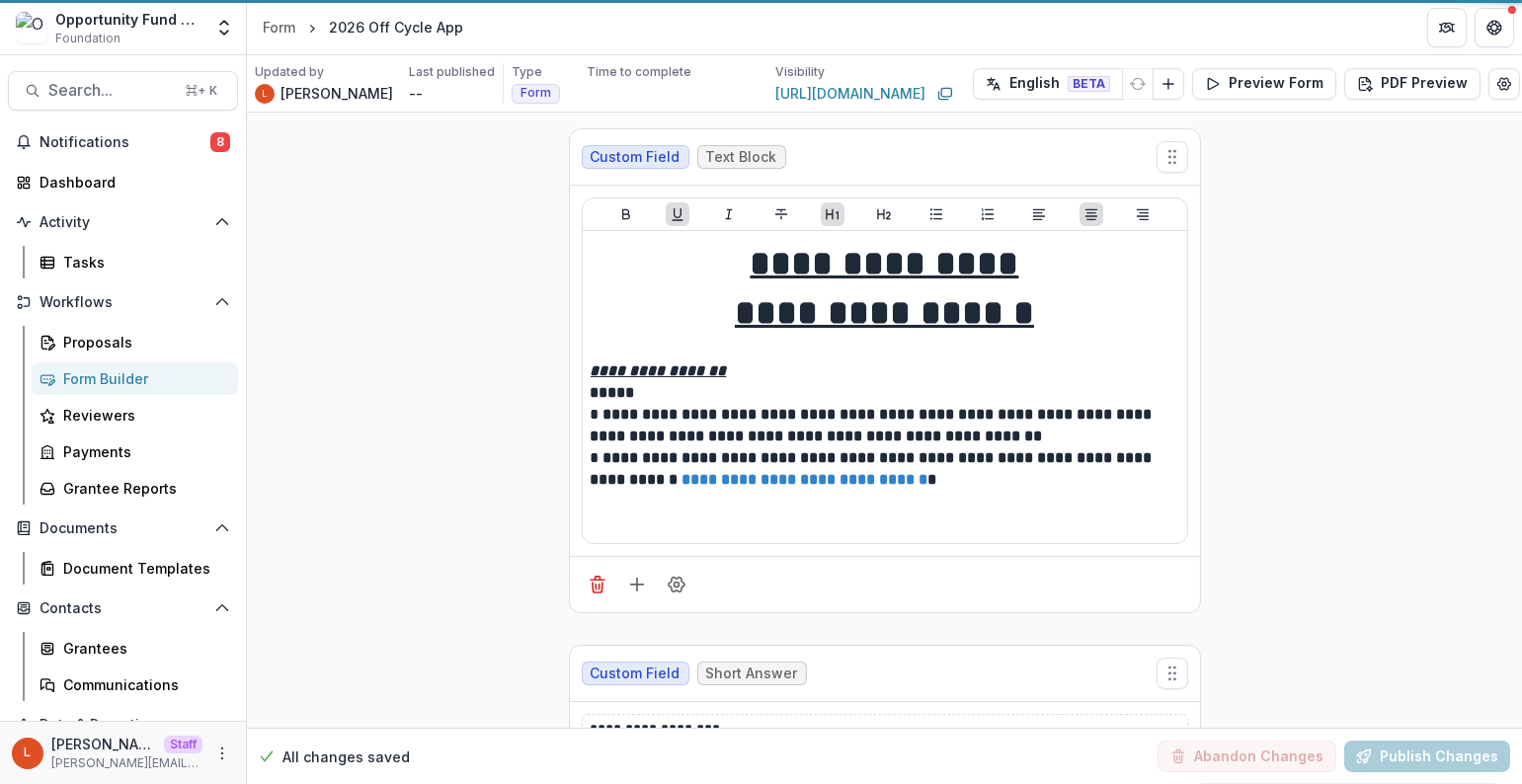 click on "2026 Off Cycle App" at bounding box center [396, 27] 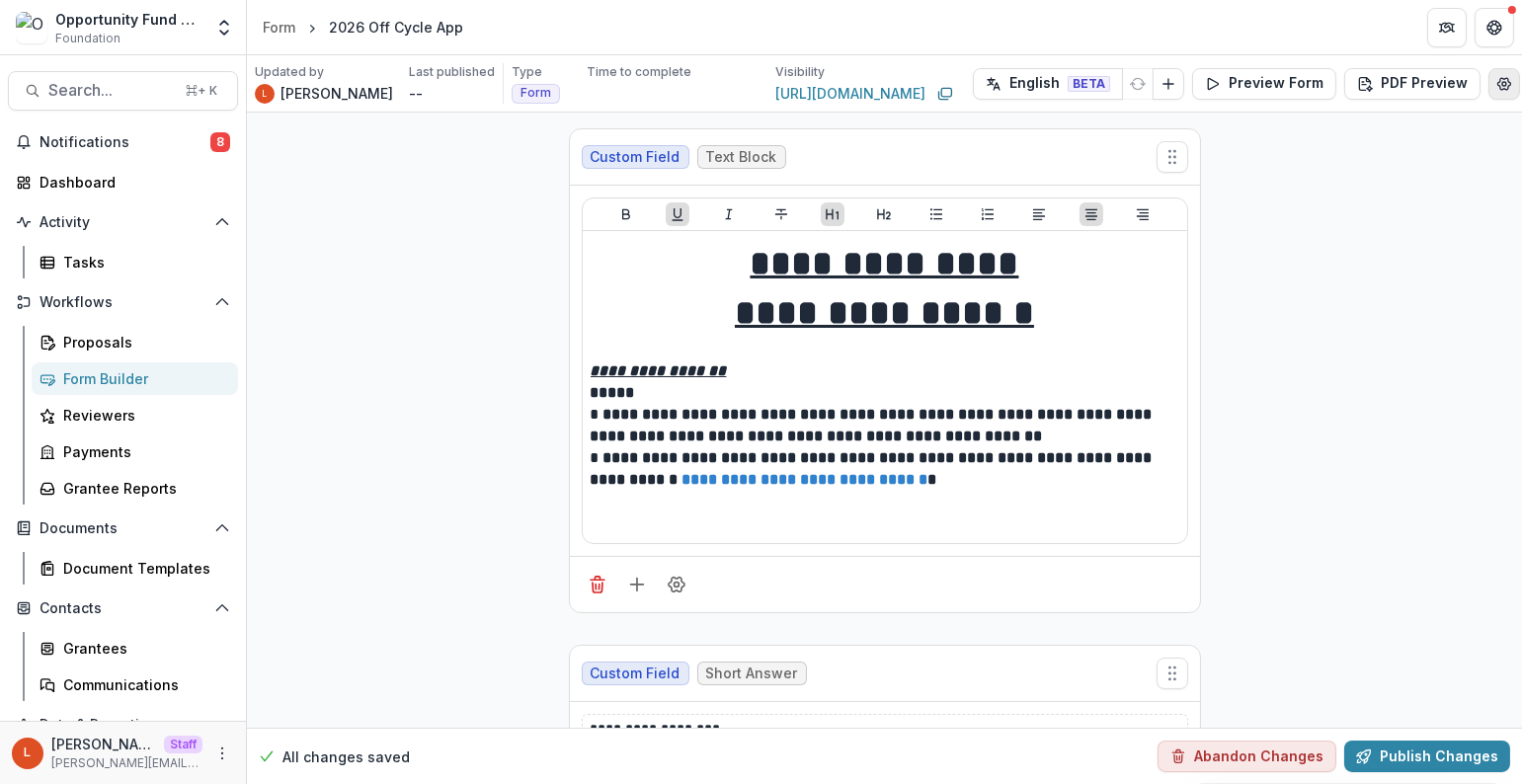 click at bounding box center (1504, 84) 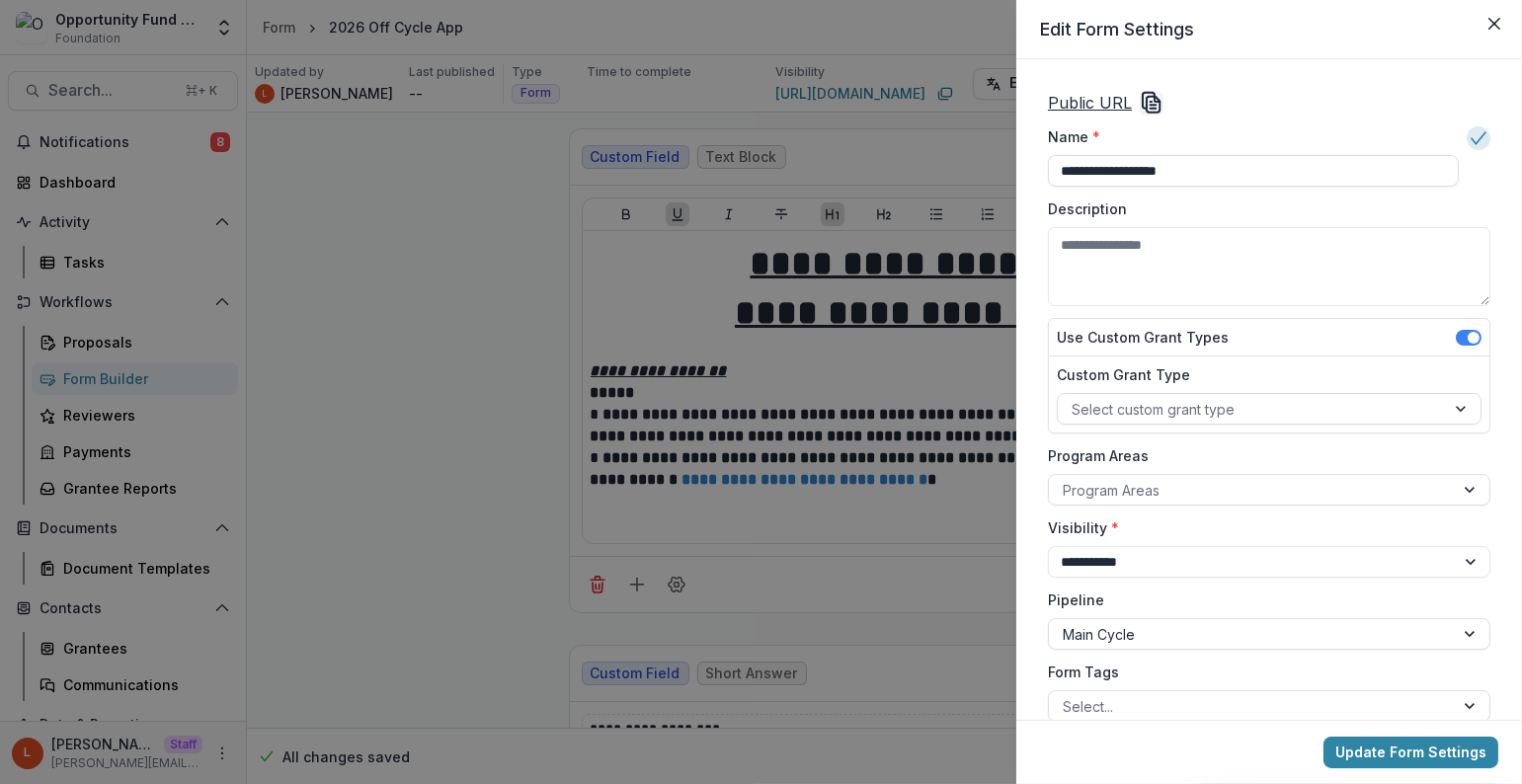 drag, startPoint x: 1101, startPoint y: 174, endPoint x: 994, endPoint y: 180, distance: 107.168092 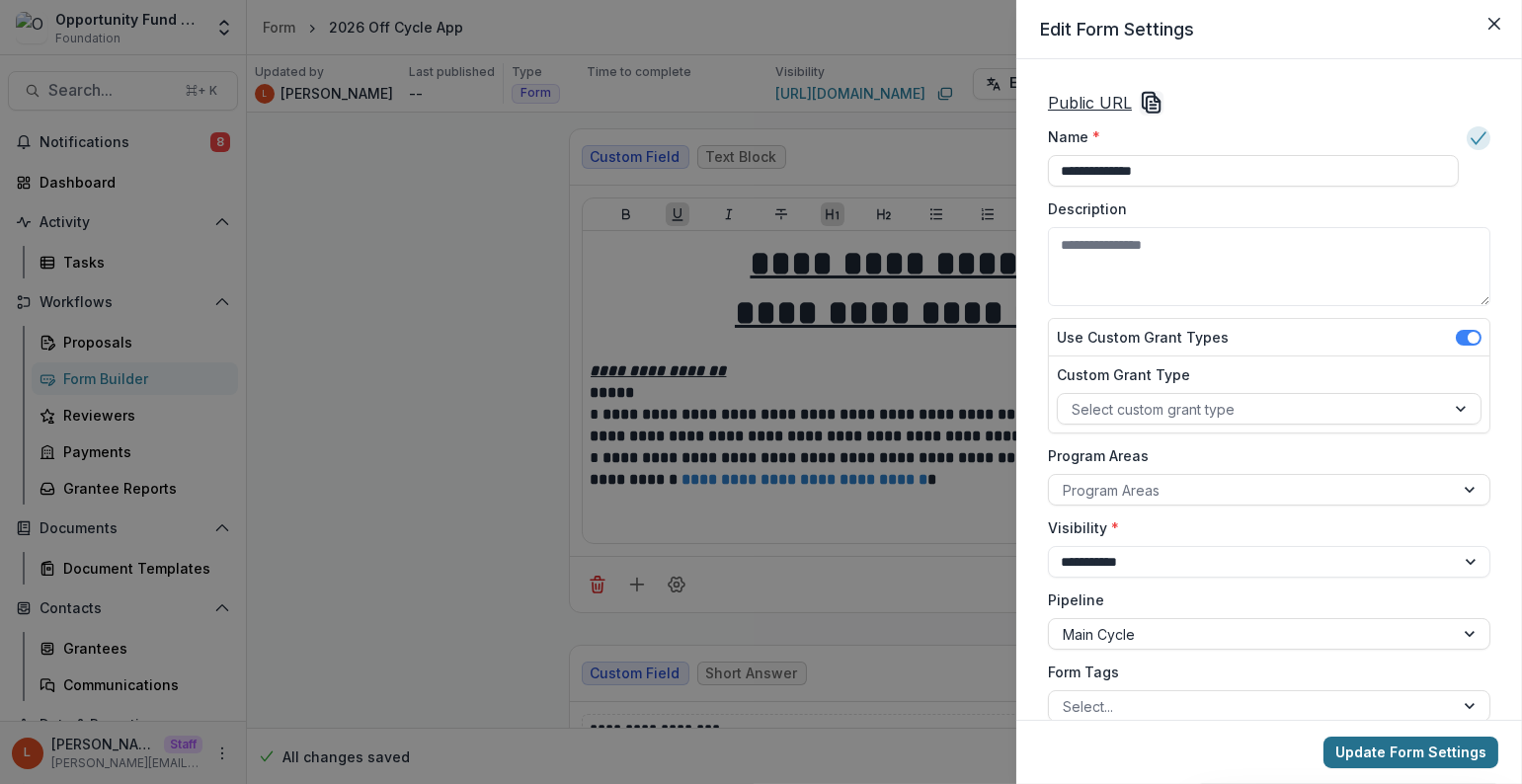 type on "**********" 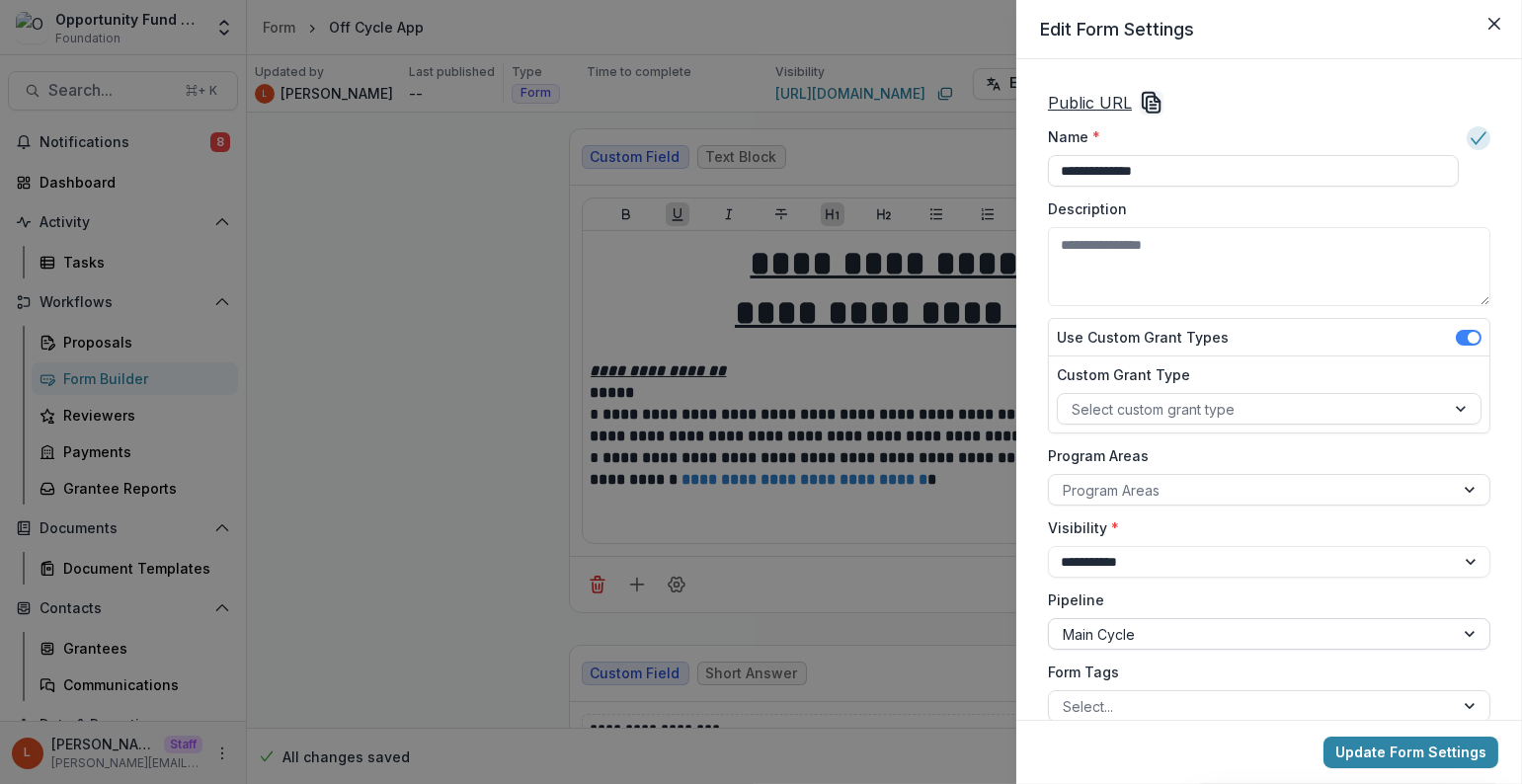 click on "Main Cycle" at bounding box center [1251, 634] 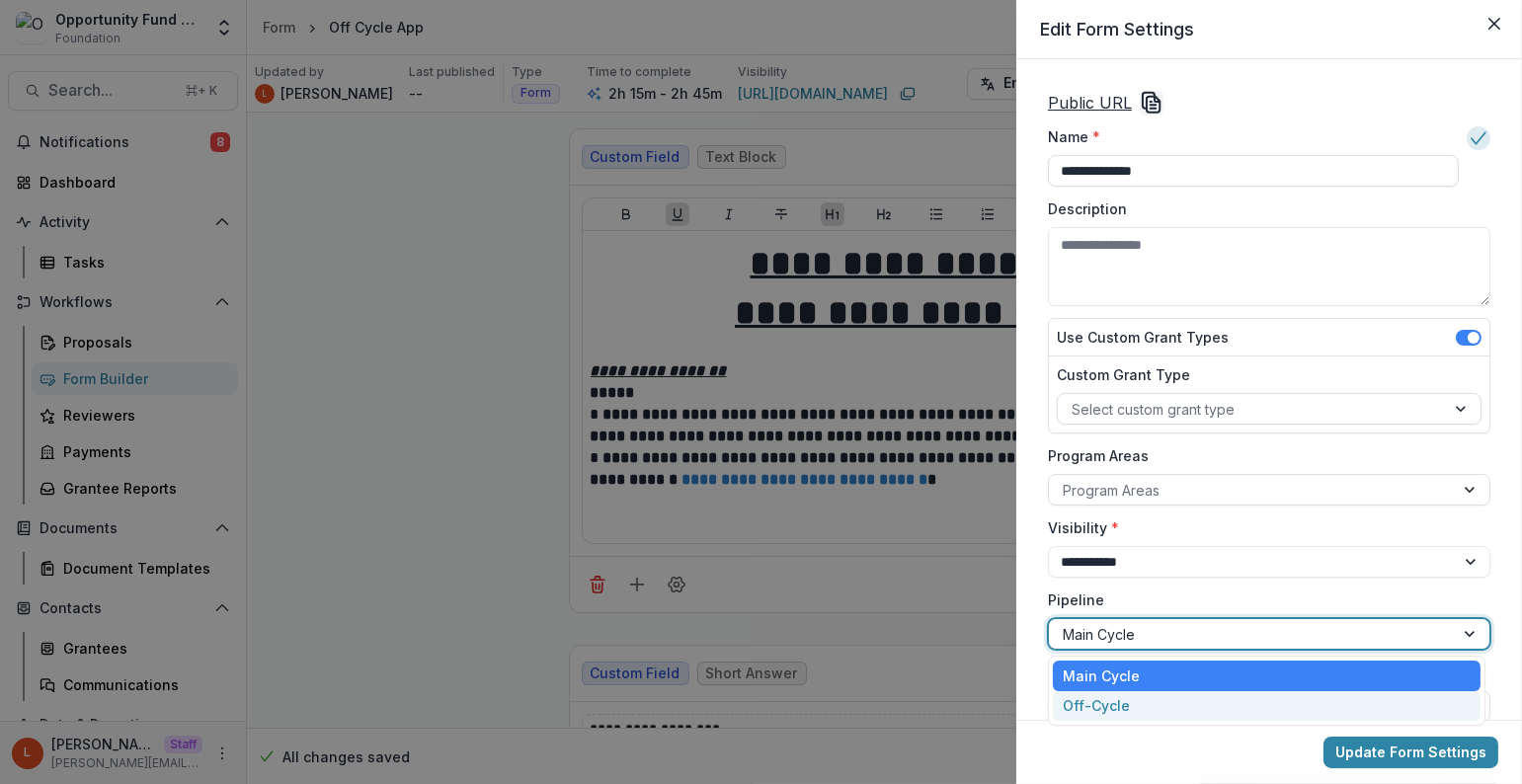 click on "Off-Cycle" at bounding box center [1266, 706] 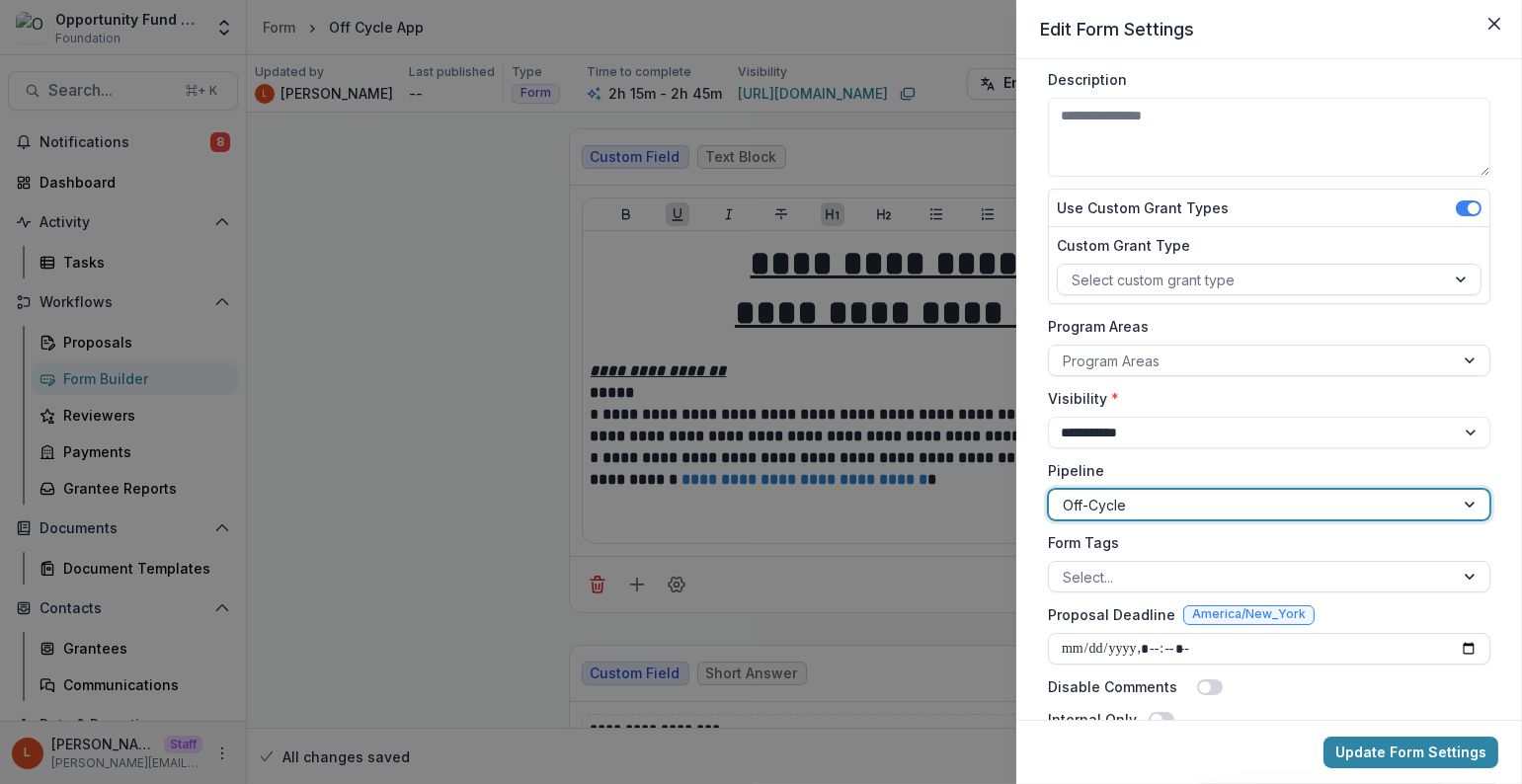 scroll, scrollTop: 151, scrollLeft: 0, axis: vertical 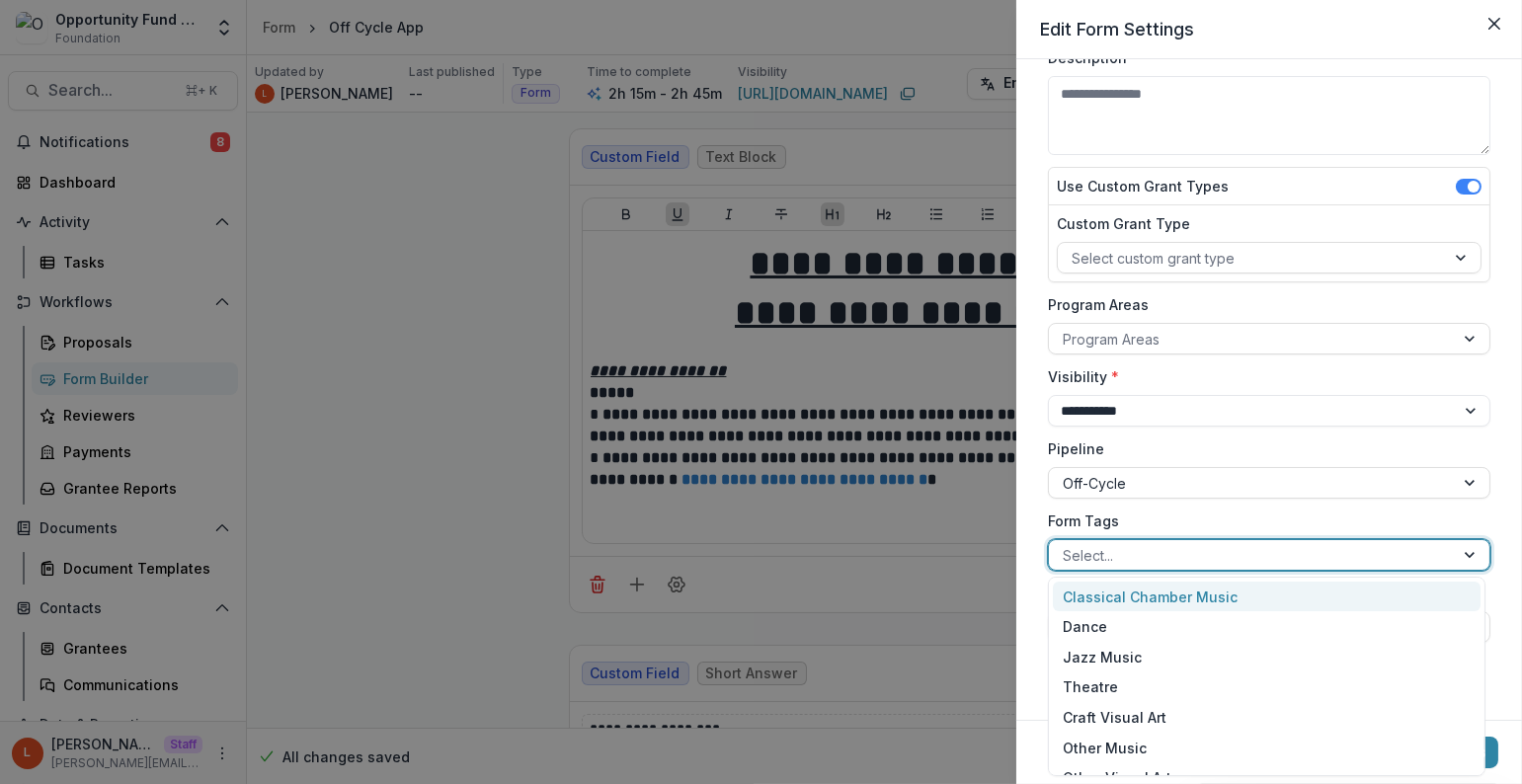 click at bounding box center [1251, 555] 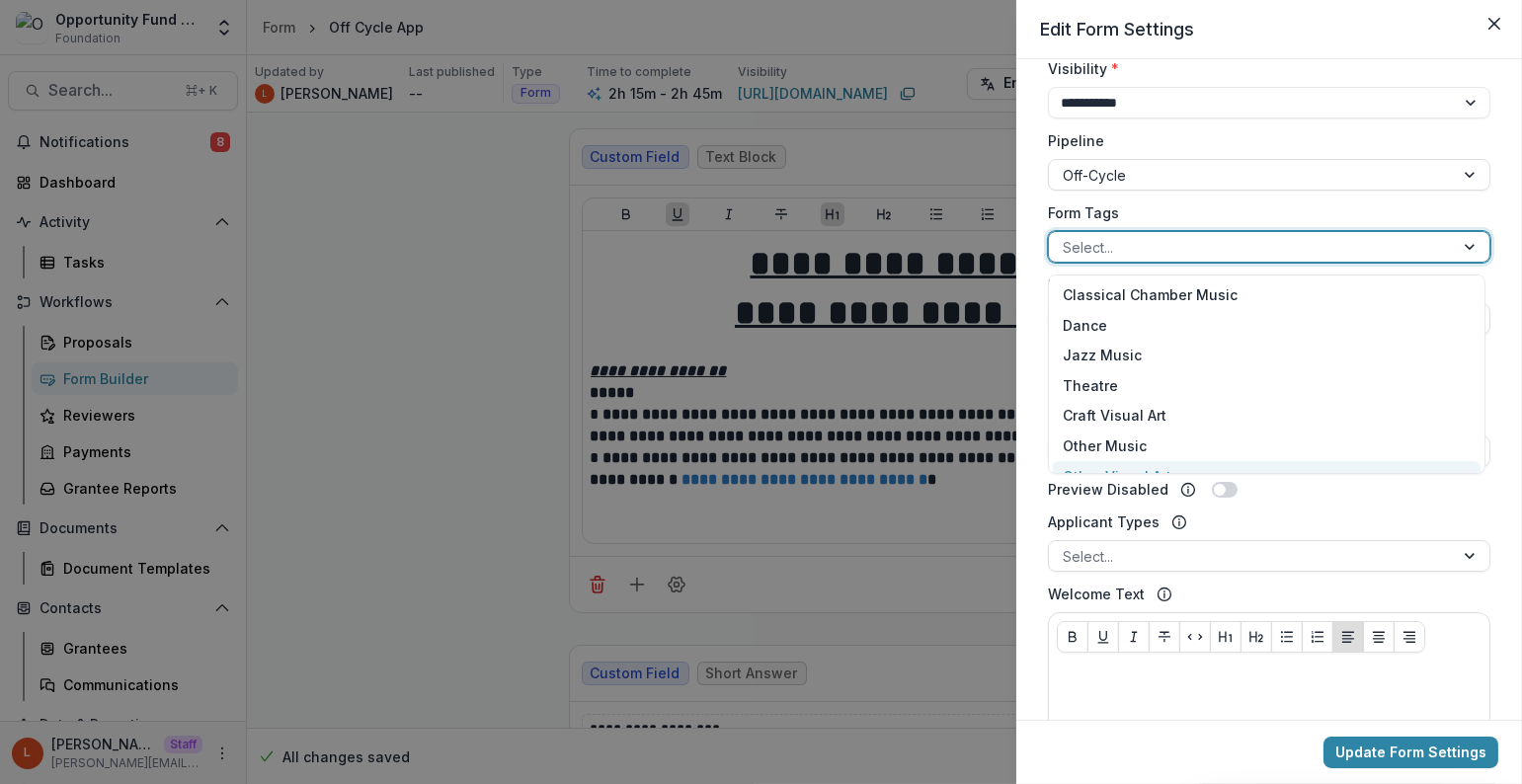 scroll, scrollTop: 465, scrollLeft: 0, axis: vertical 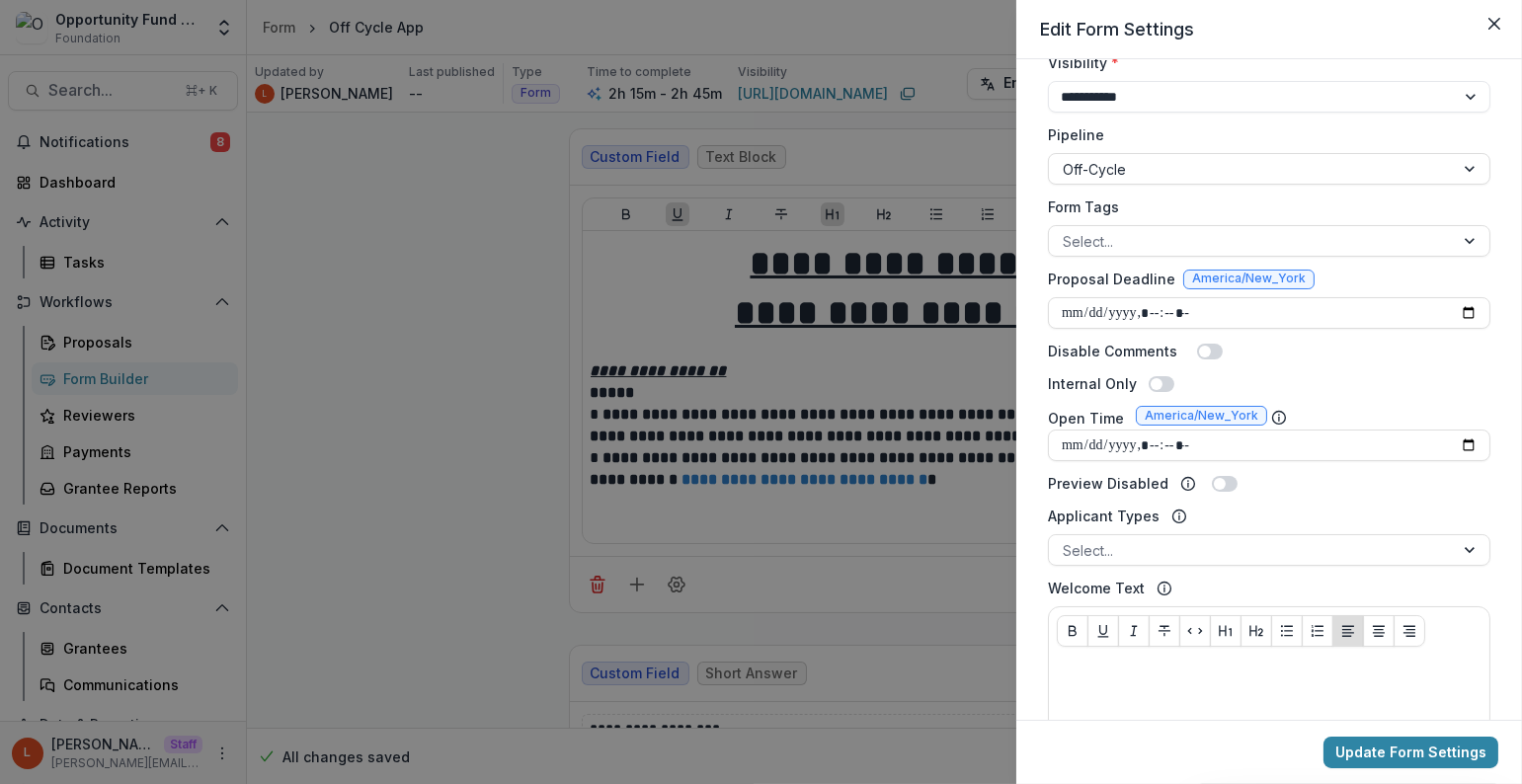 click on "**********" at bounding box center [1269, 389] 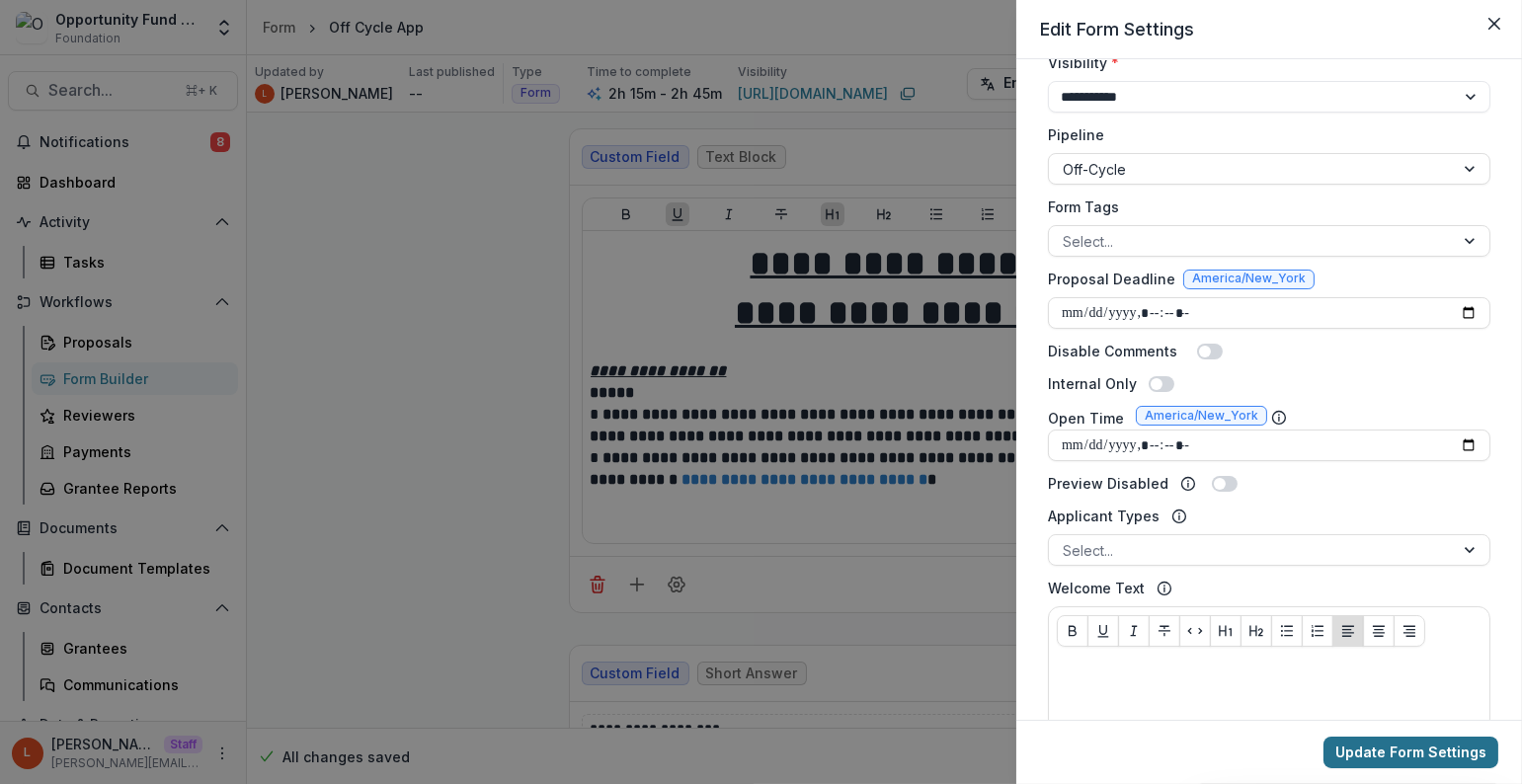 click on "Update Form Settings" at bounding box center [1410, 752] 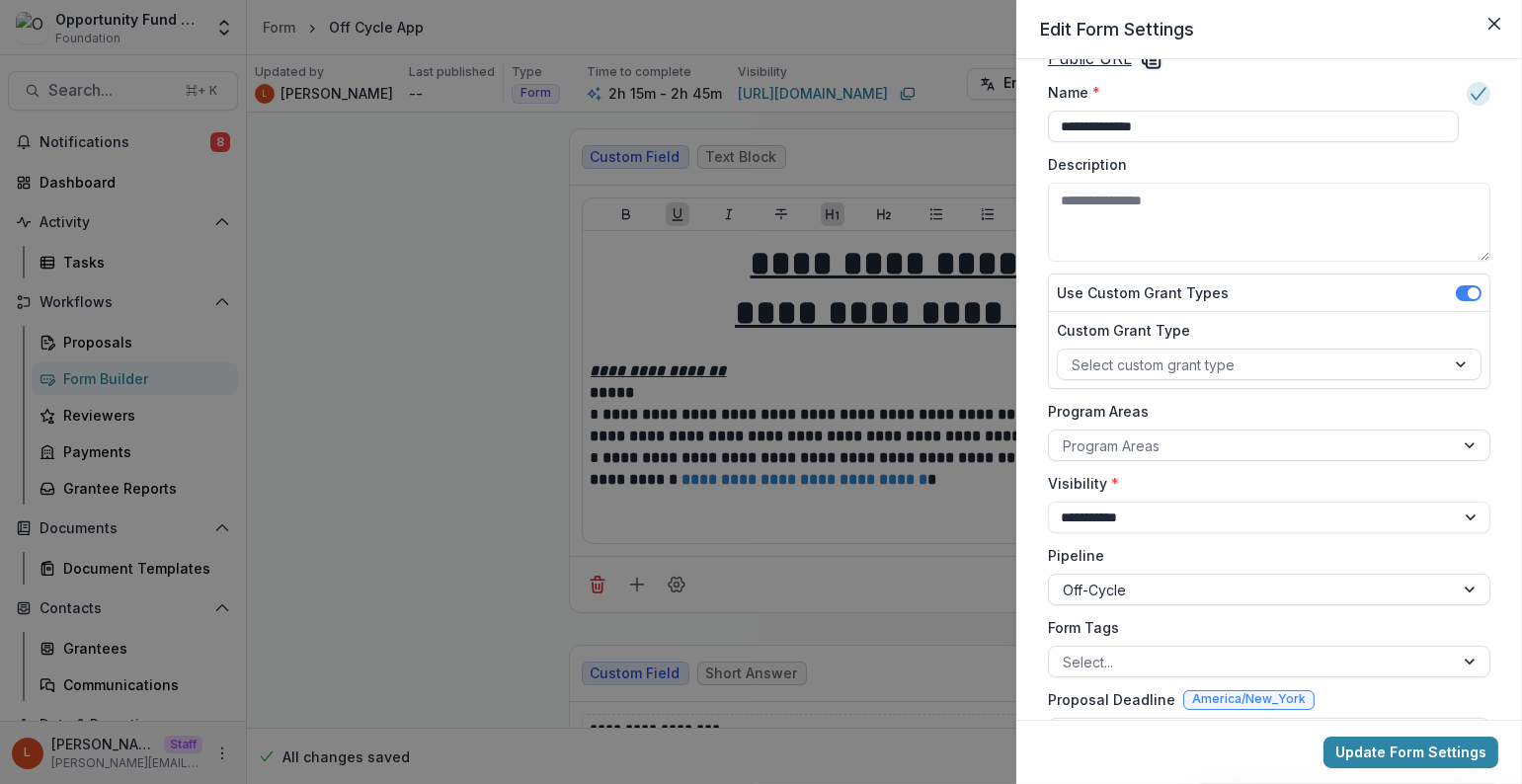 scroll, scrollTop: 0, scrollLeft: 0, axis: both 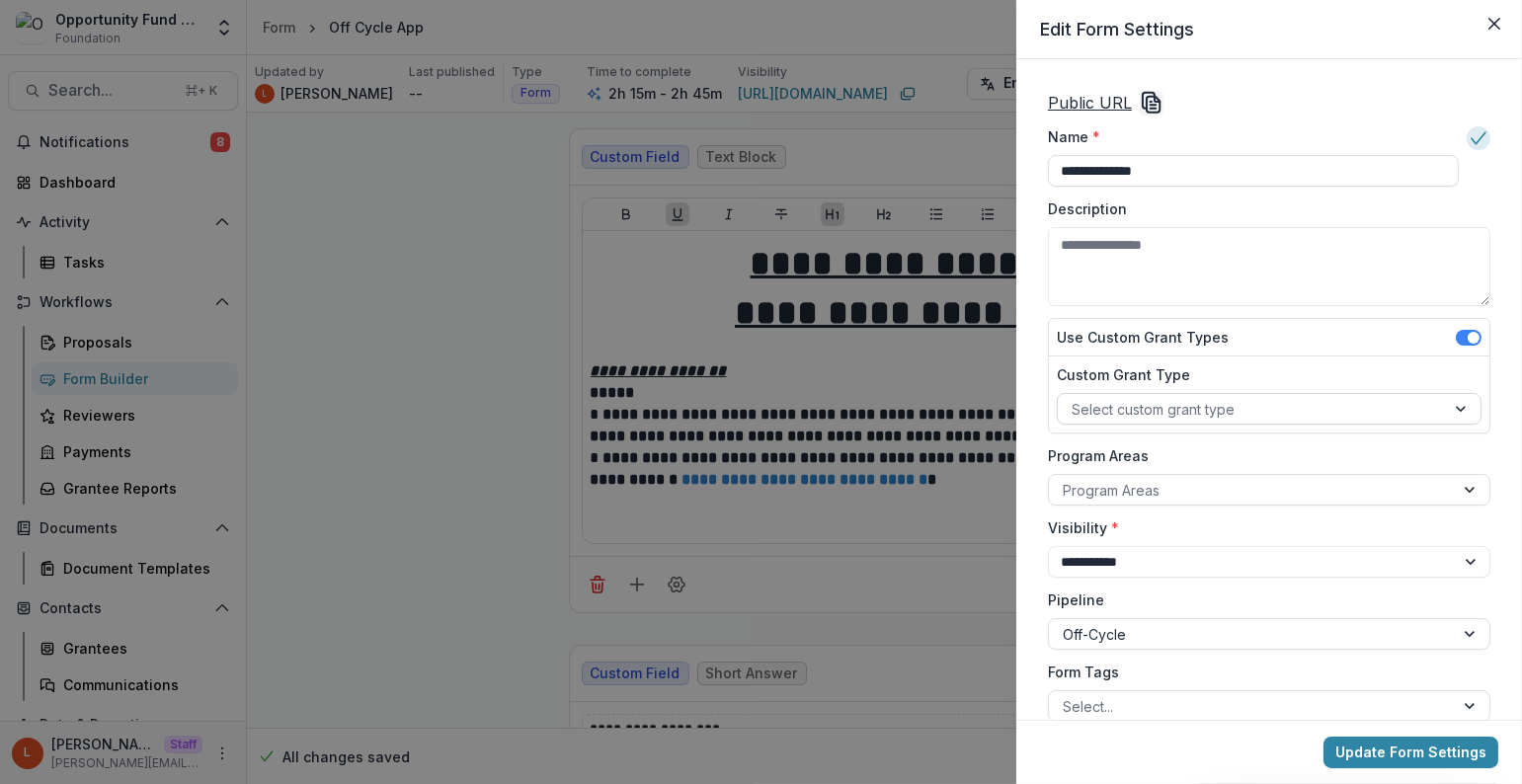 click at bounding box center (1251, 409) 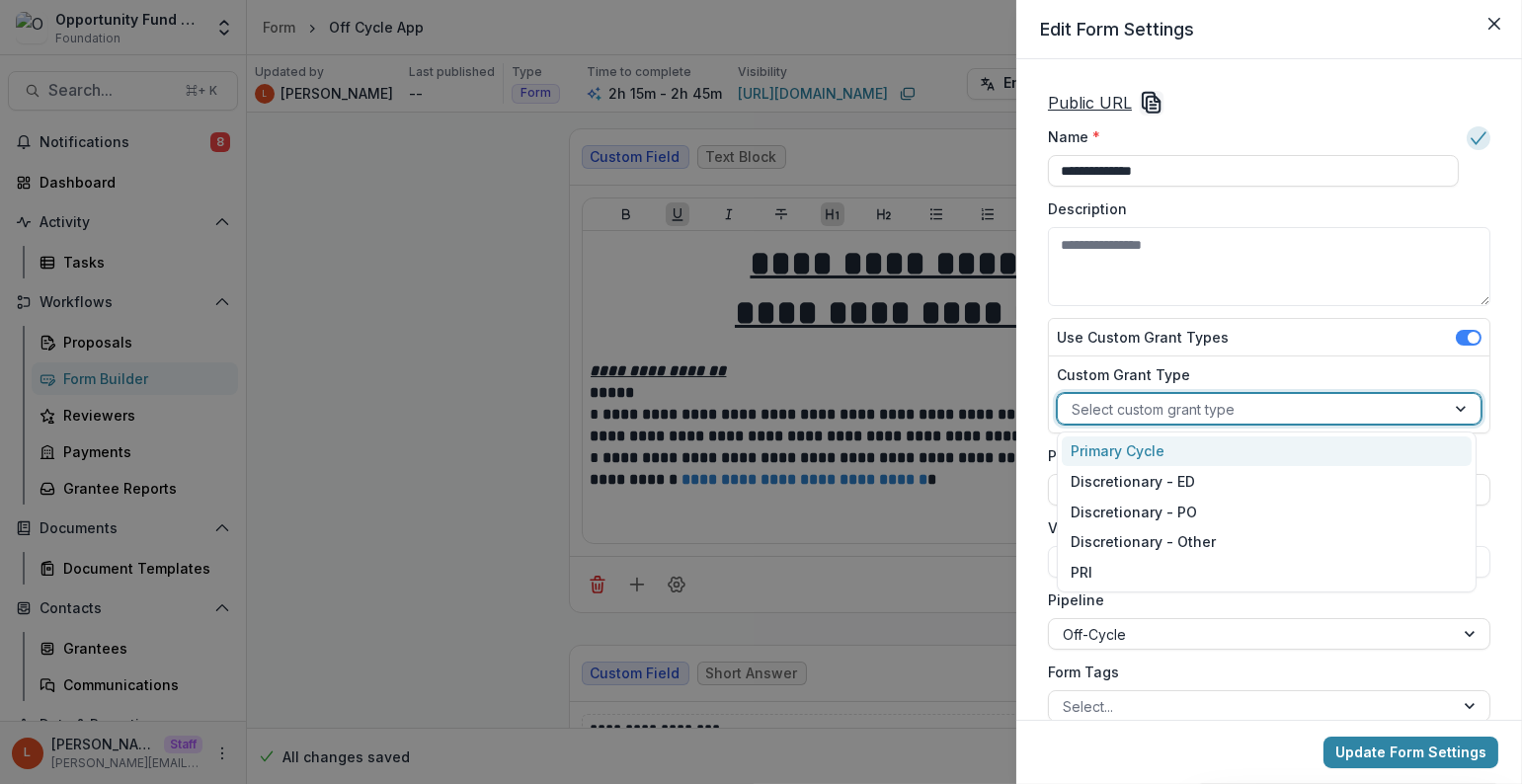 click on "Use Custom Grant Types" at bounding box center [1269, 338] 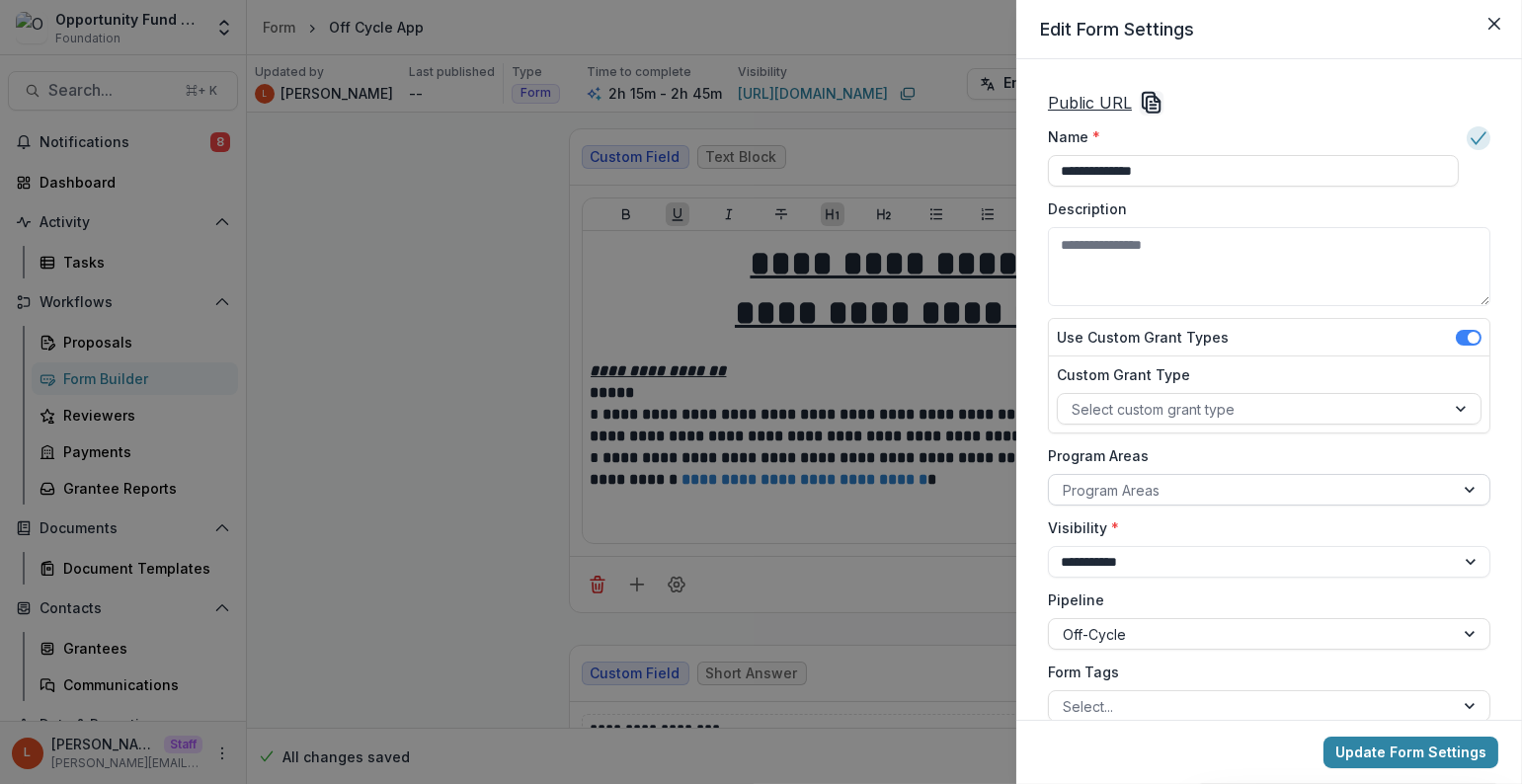 click at bounding box center [1251, 490] 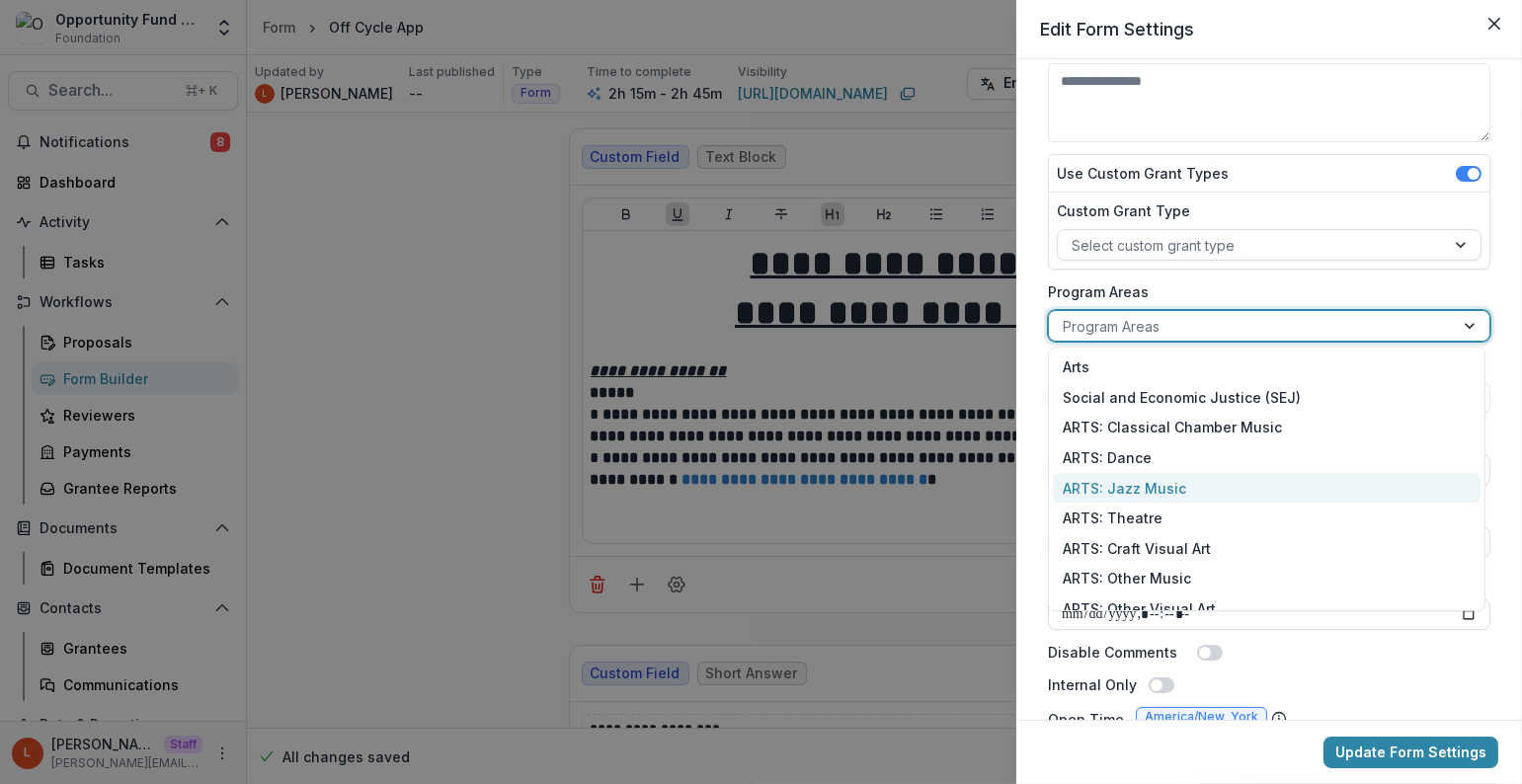 scroll, scrollTop: 162, scrollLeft: 0, axis: vertical 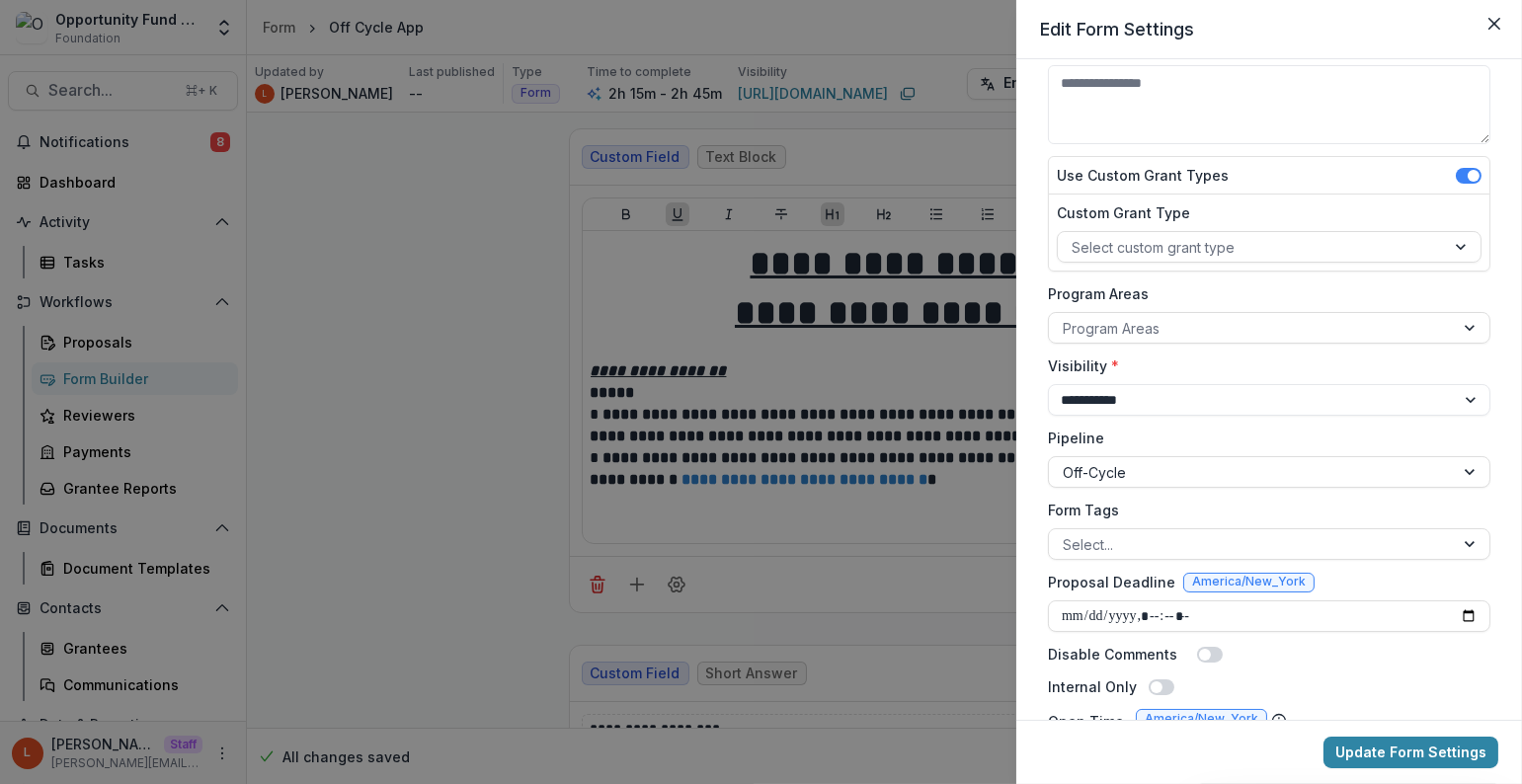 click on "**********" at bounding box center (1269, 642) 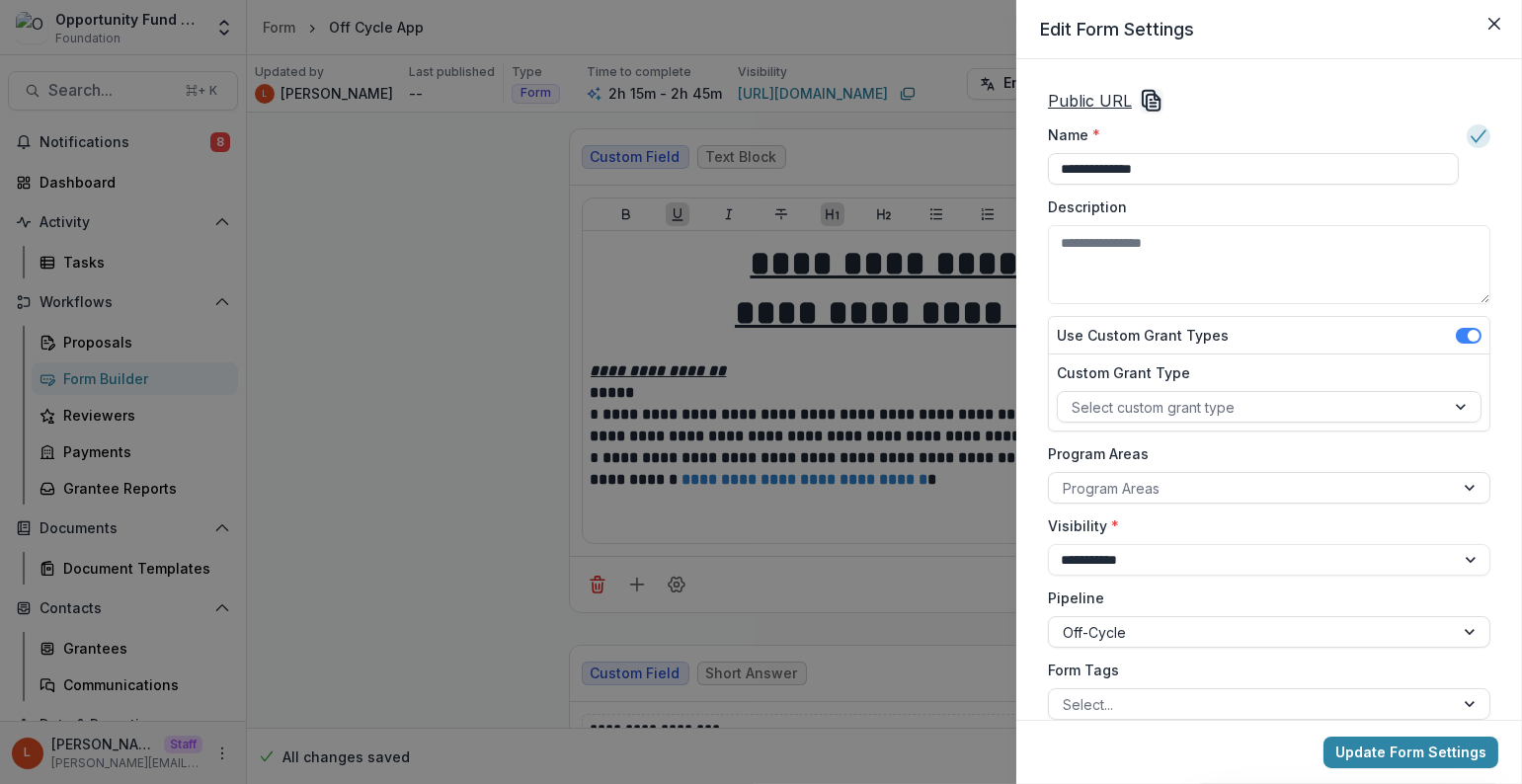 scroll, scrollTop: 0, scrollLeft: 0, axis: both 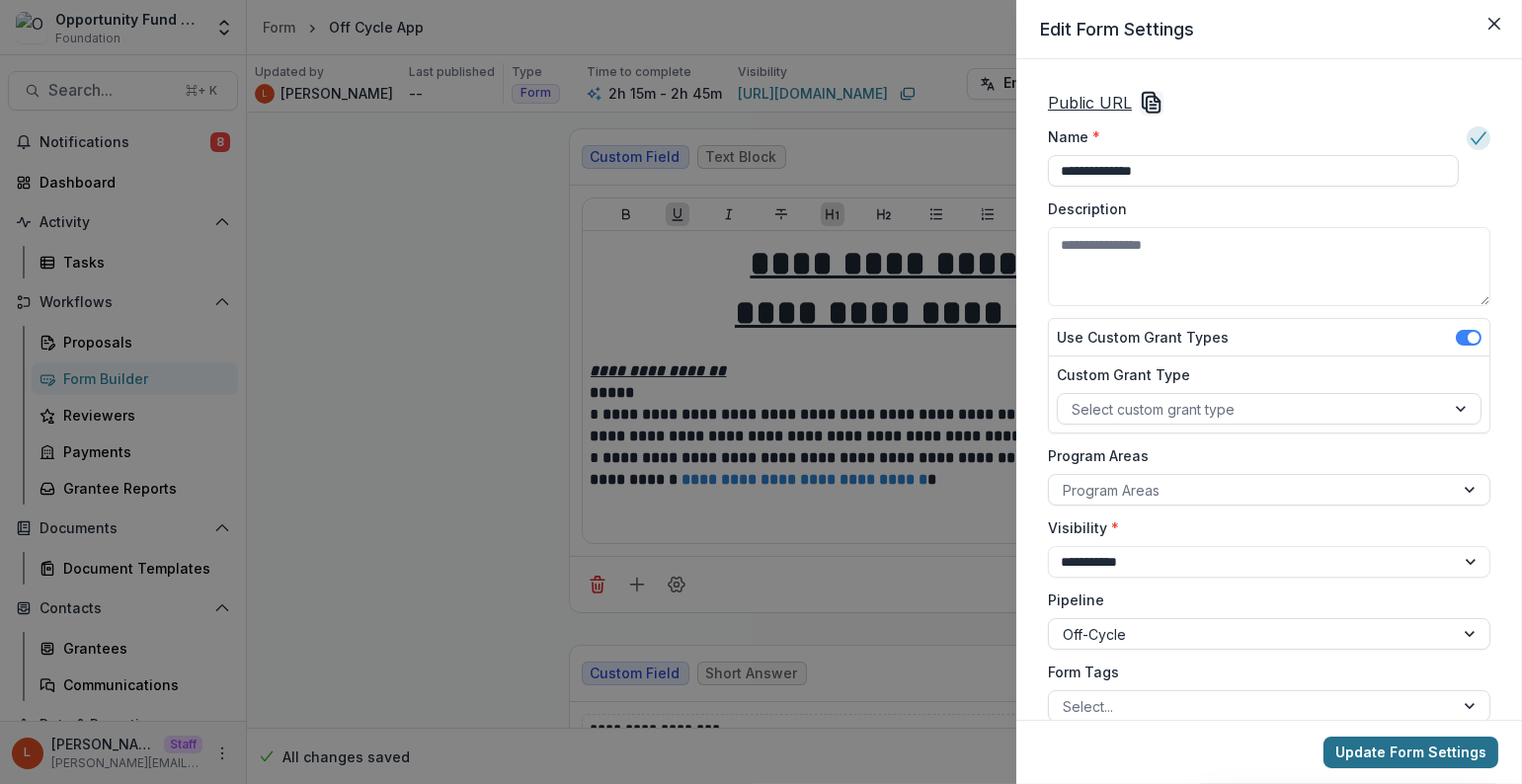 click on "Update Form Settings" at bounding box center (1410, 752) 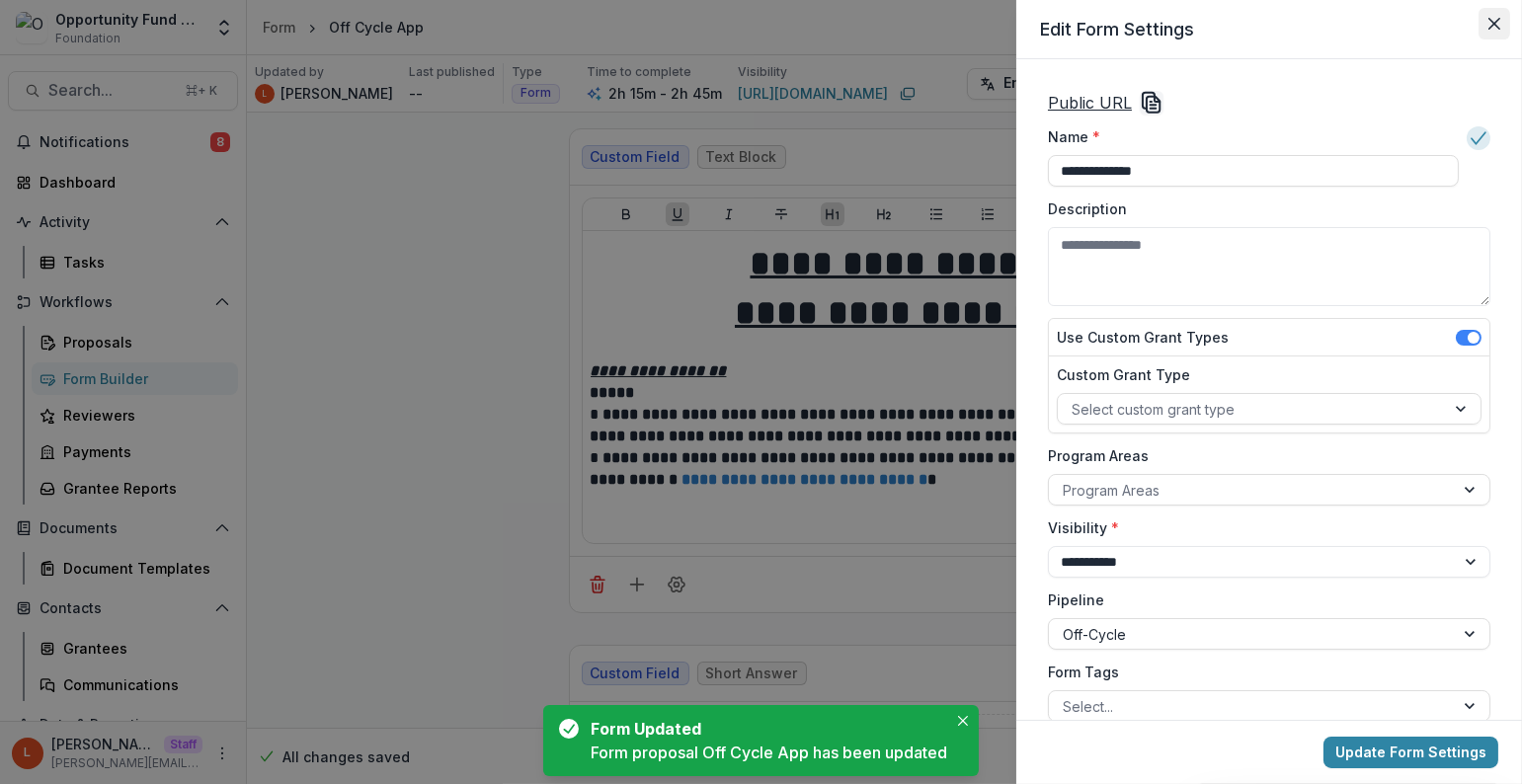 click 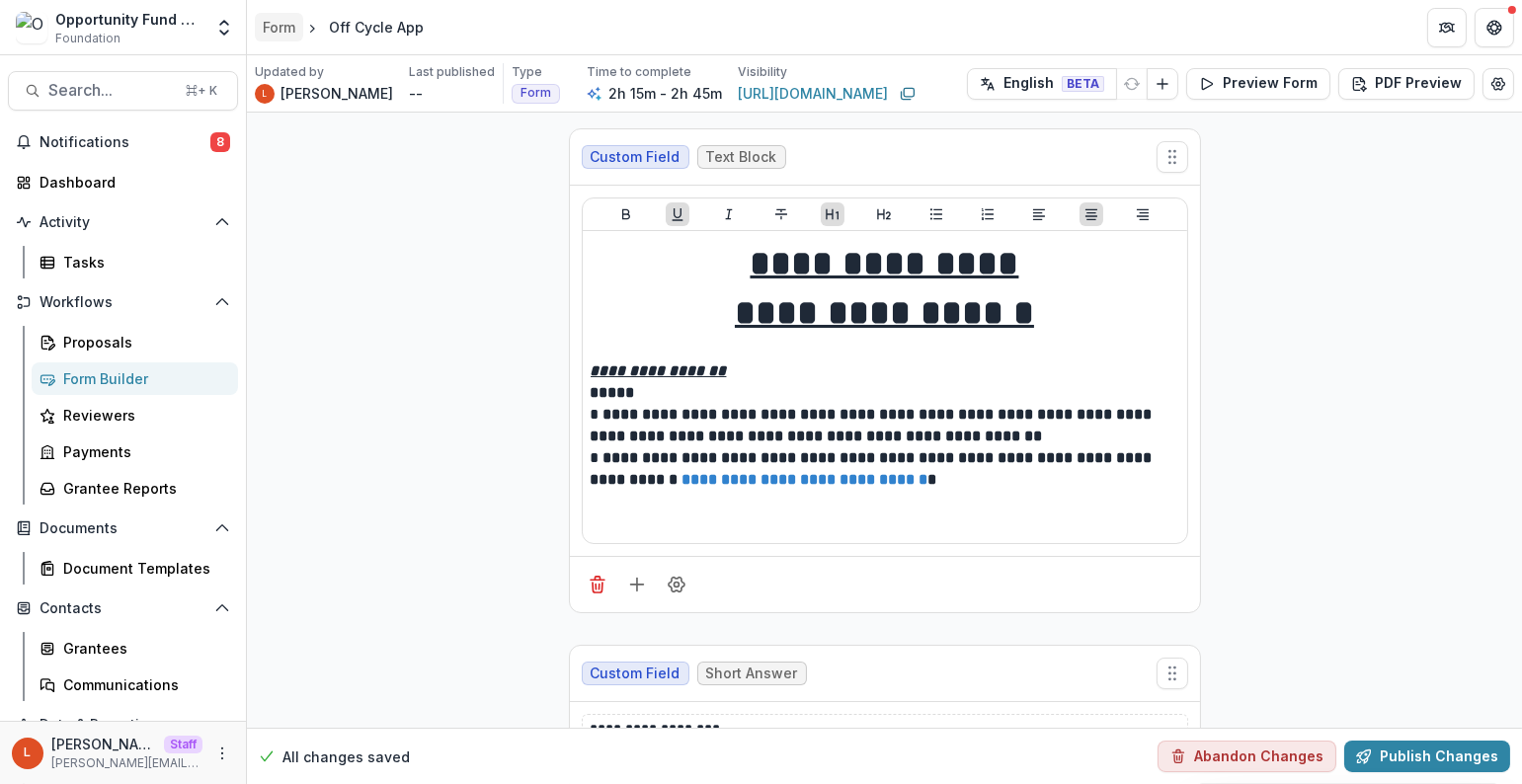 click on "Form" at bounding box center (279, 27) 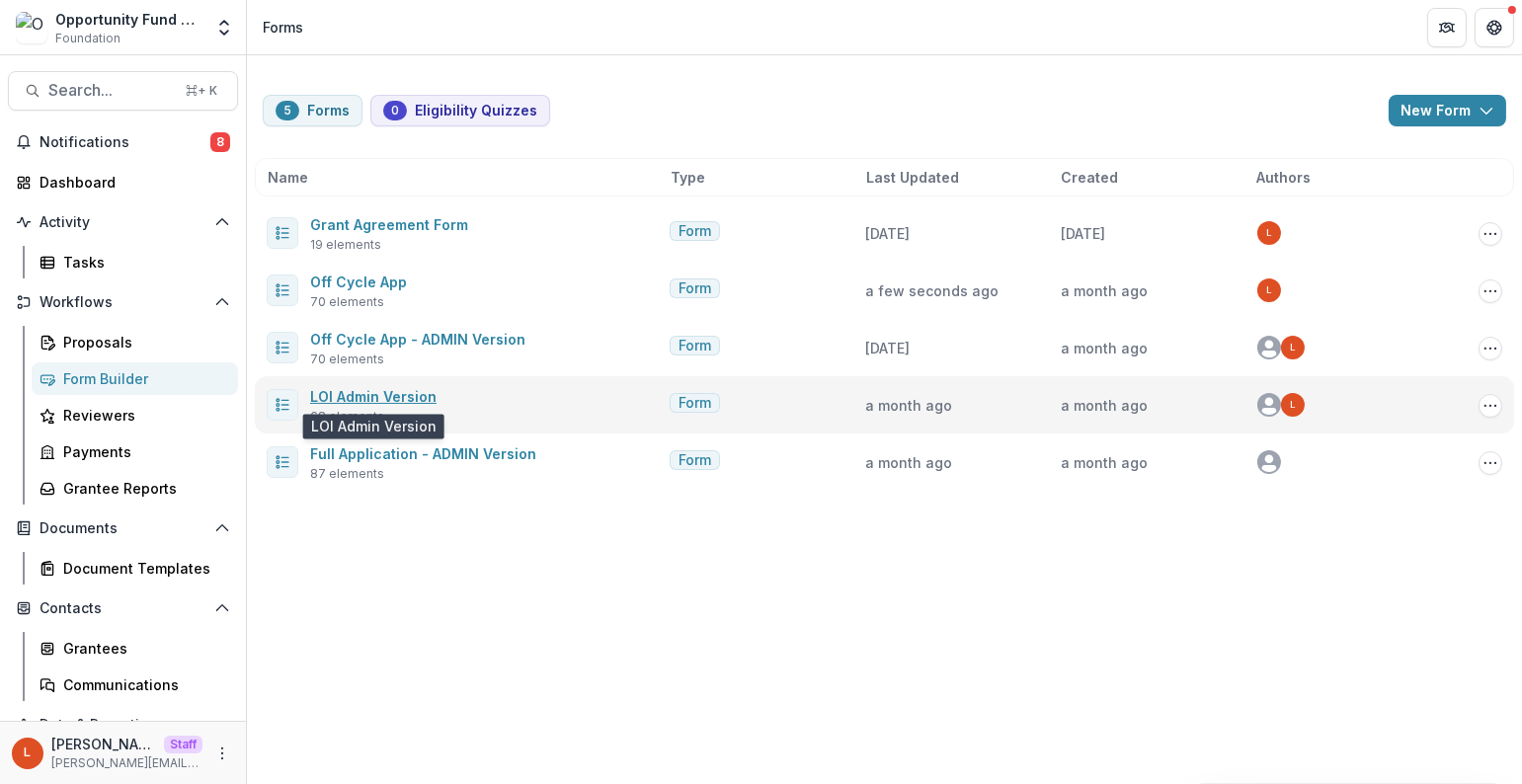 click on "LOI Admin Version" at bounding box center (373, 396) 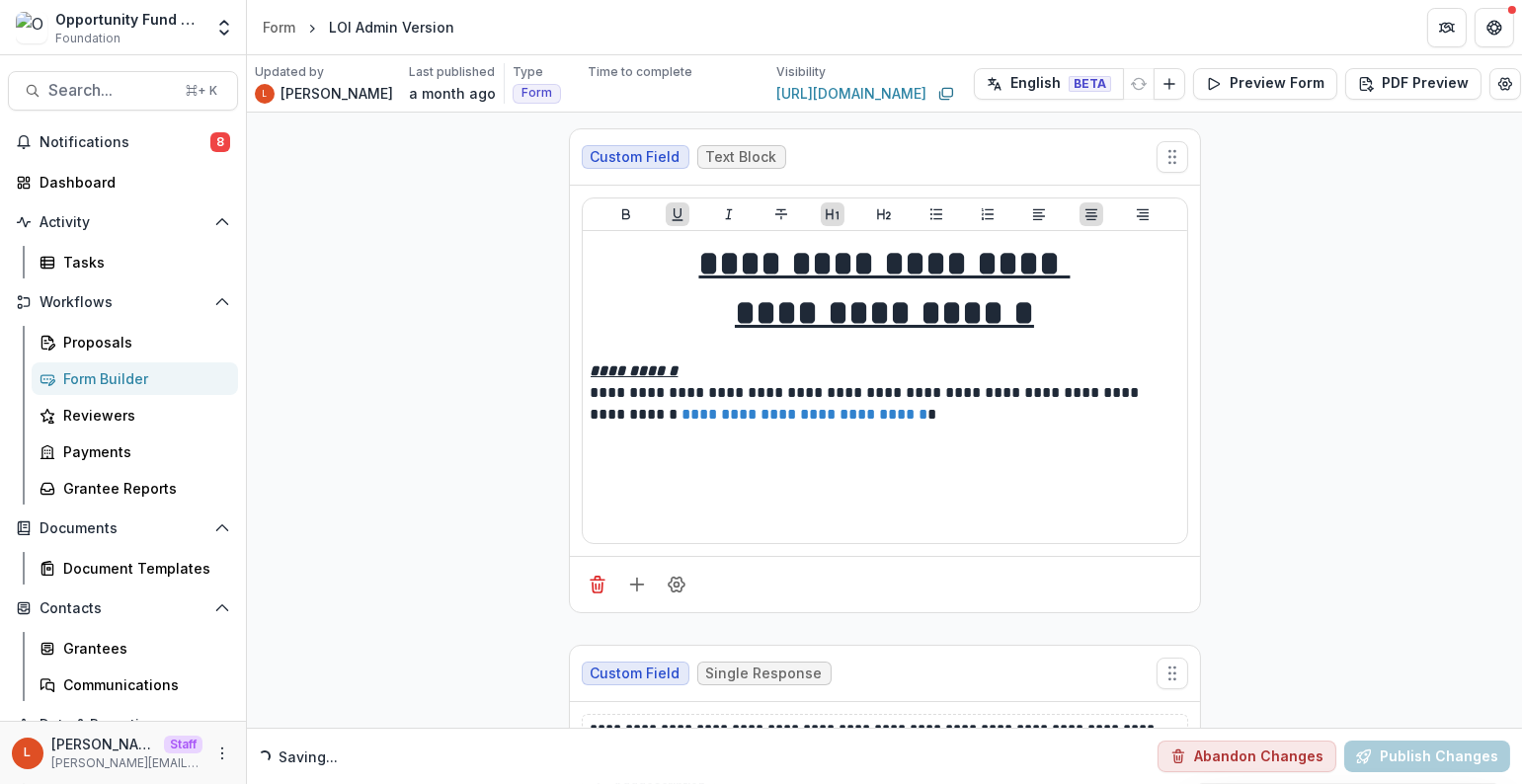 click on "LOI Admin Version" at bounding box center (391, 27) 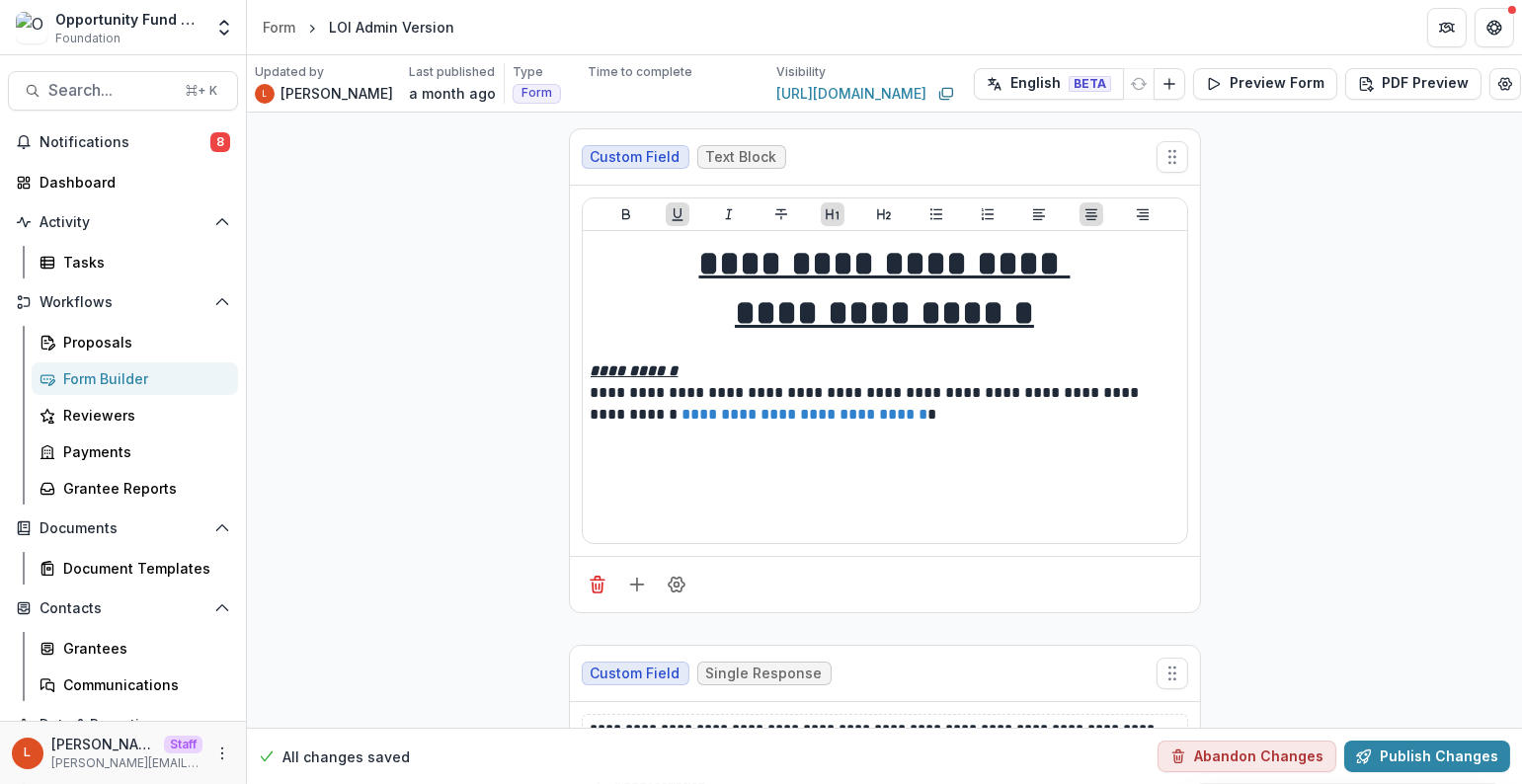 click on "Form LOI Admin Version" at bounding box center [884, 27] 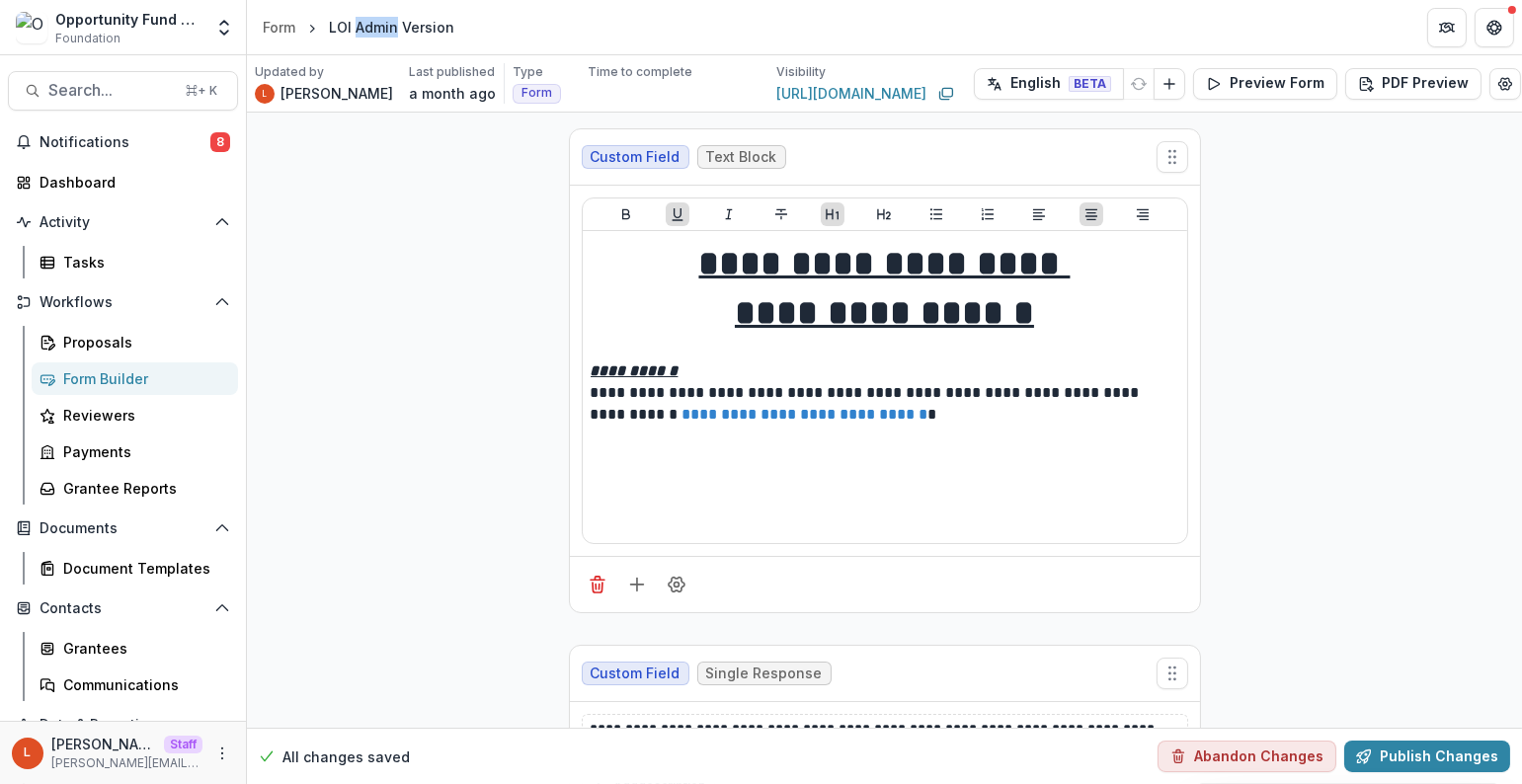 click on "LOI Admin Version" at bounding box center [391, 27] 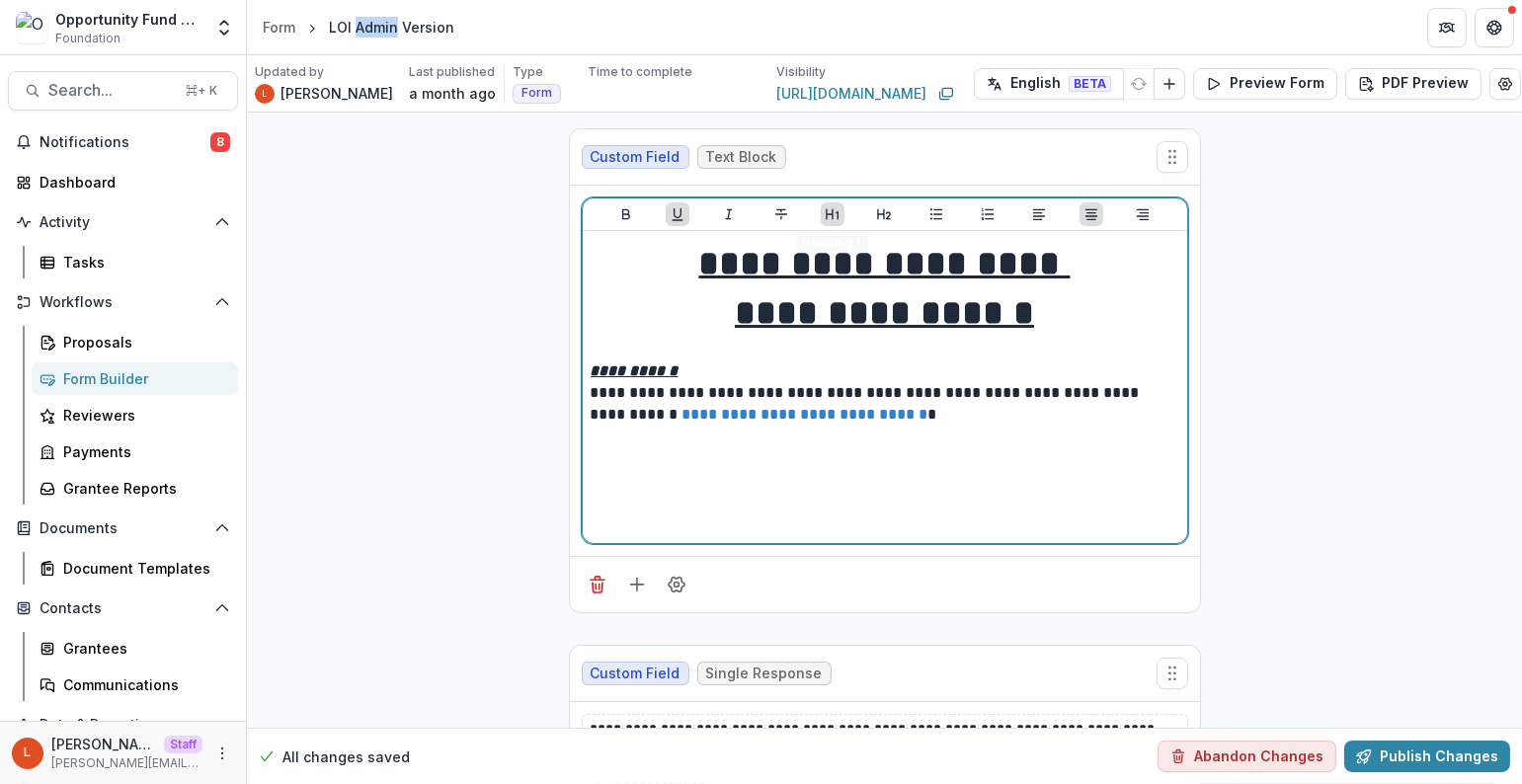 click on "**********" at bounding box center [885, 264] 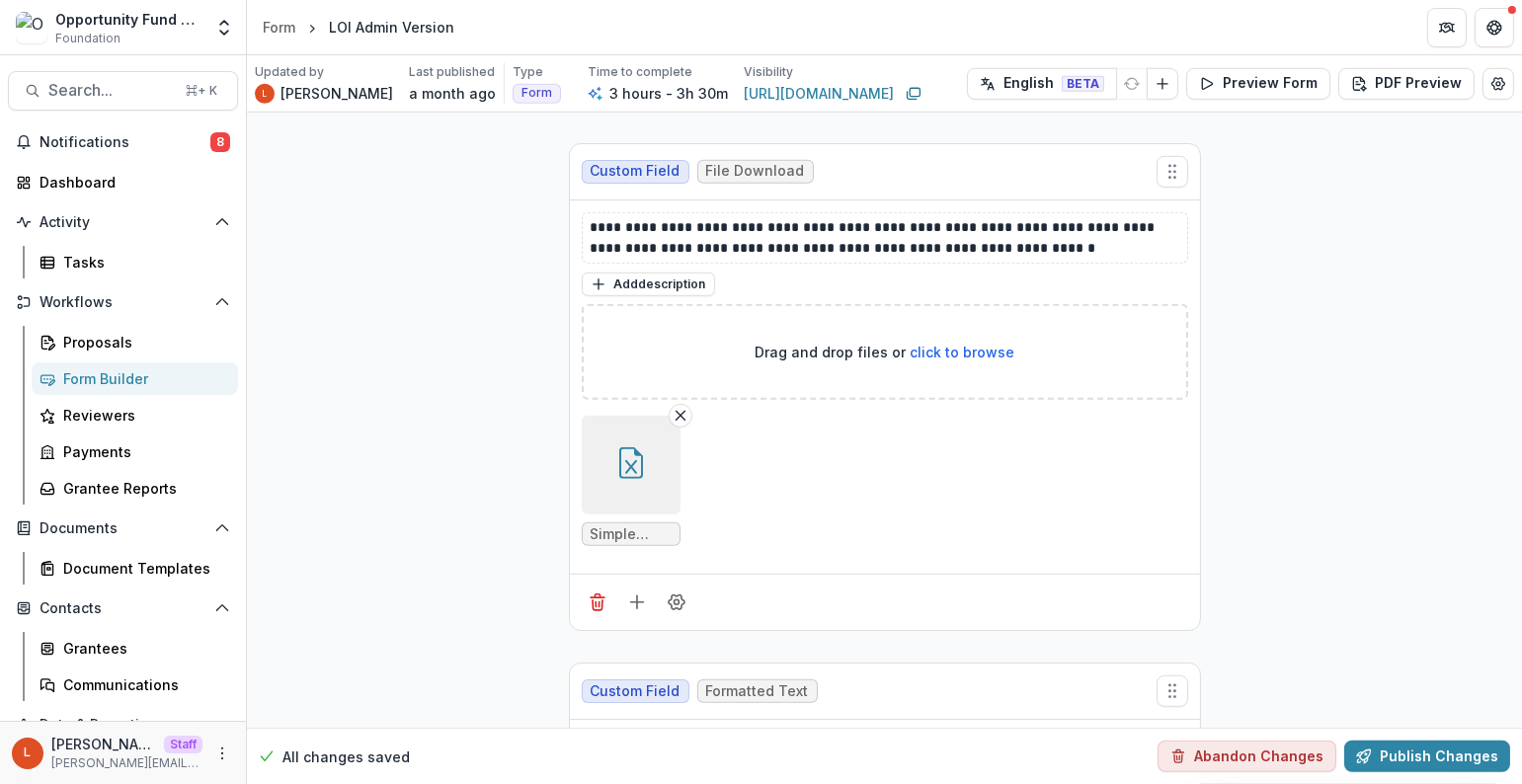 scroll, scrollTop: 2611, scrollLeft: 0, axis: vertical 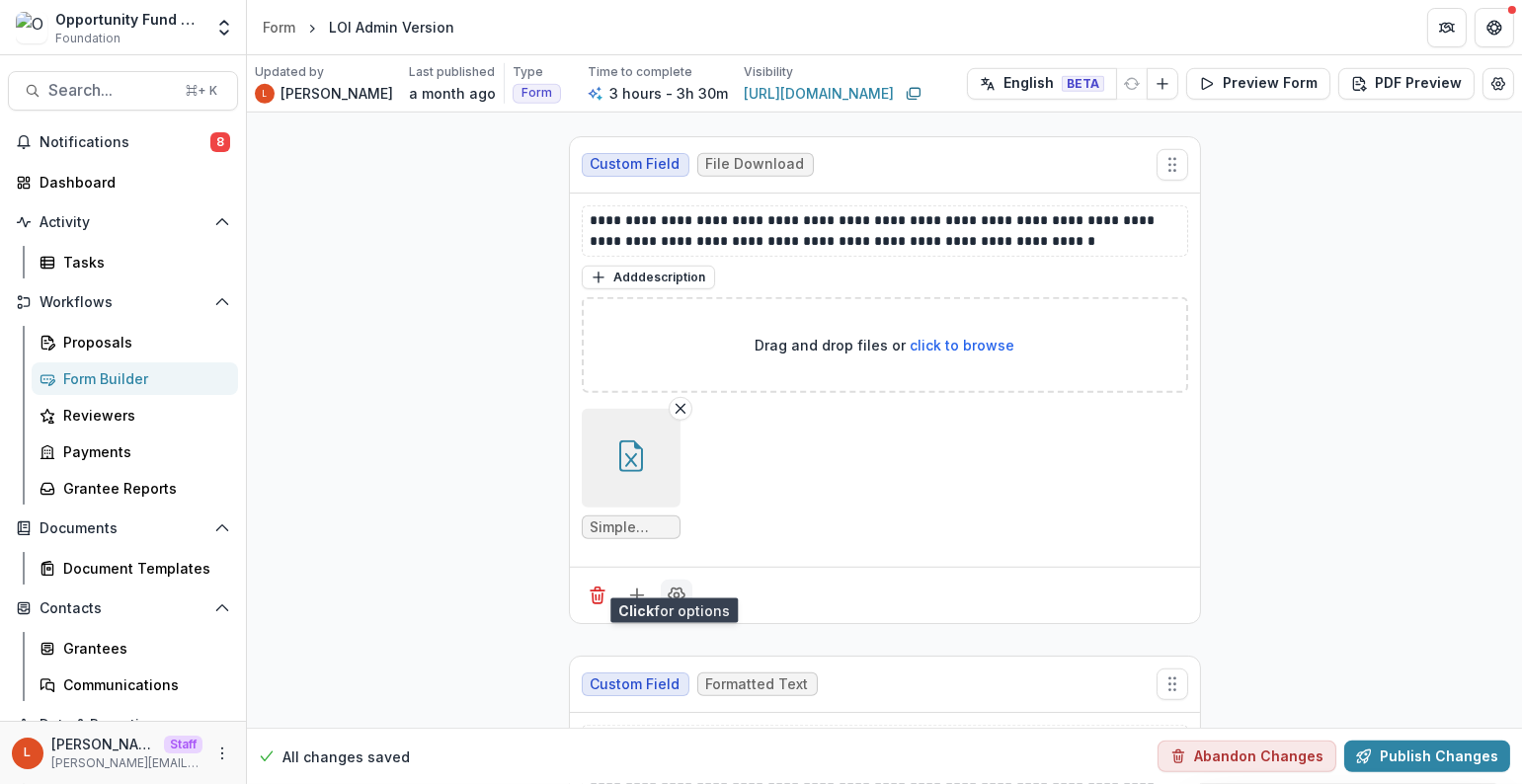 click 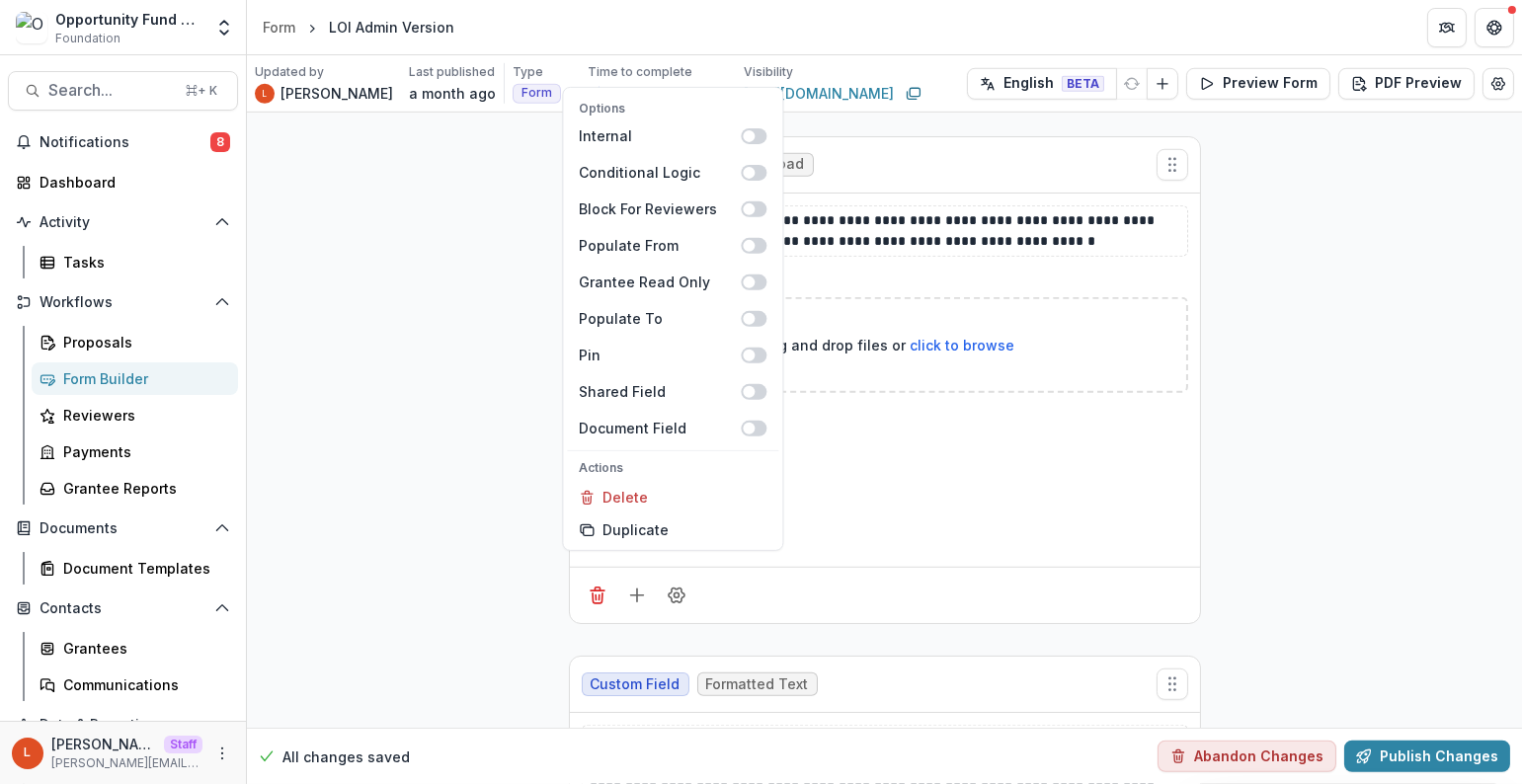 click at bounding box center (885, 594) 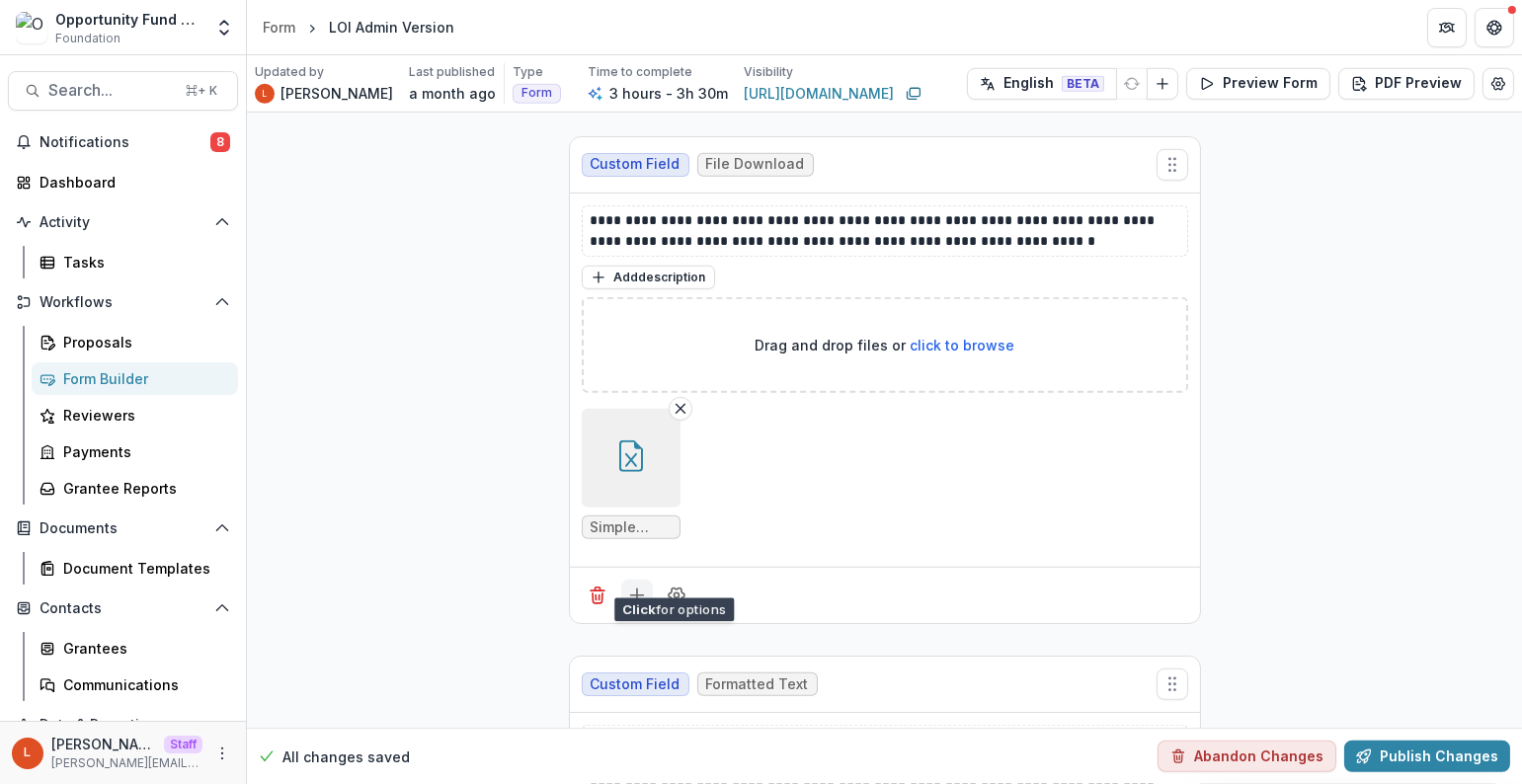 click 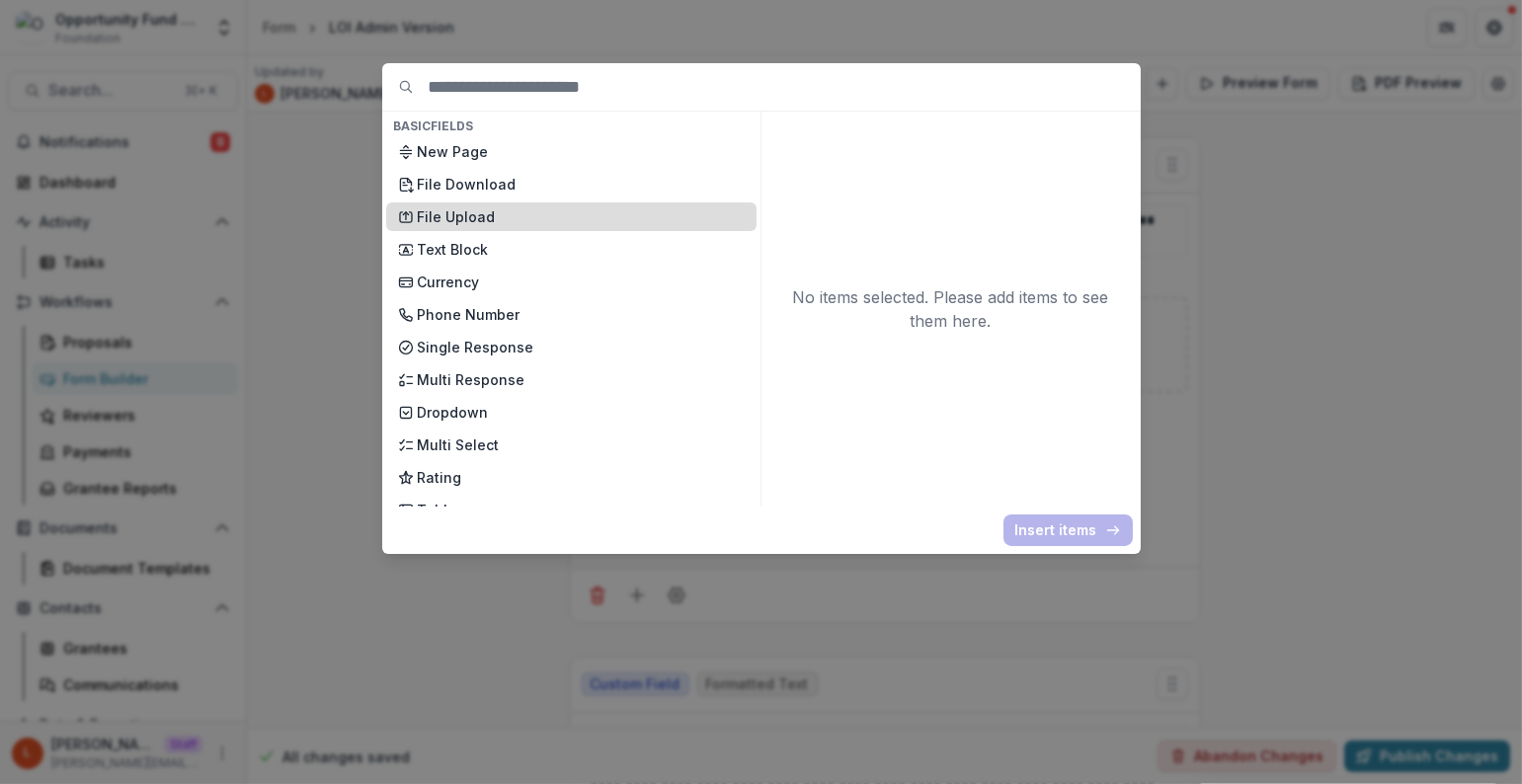 click on "File Upload" at bounding box center [581, 216] 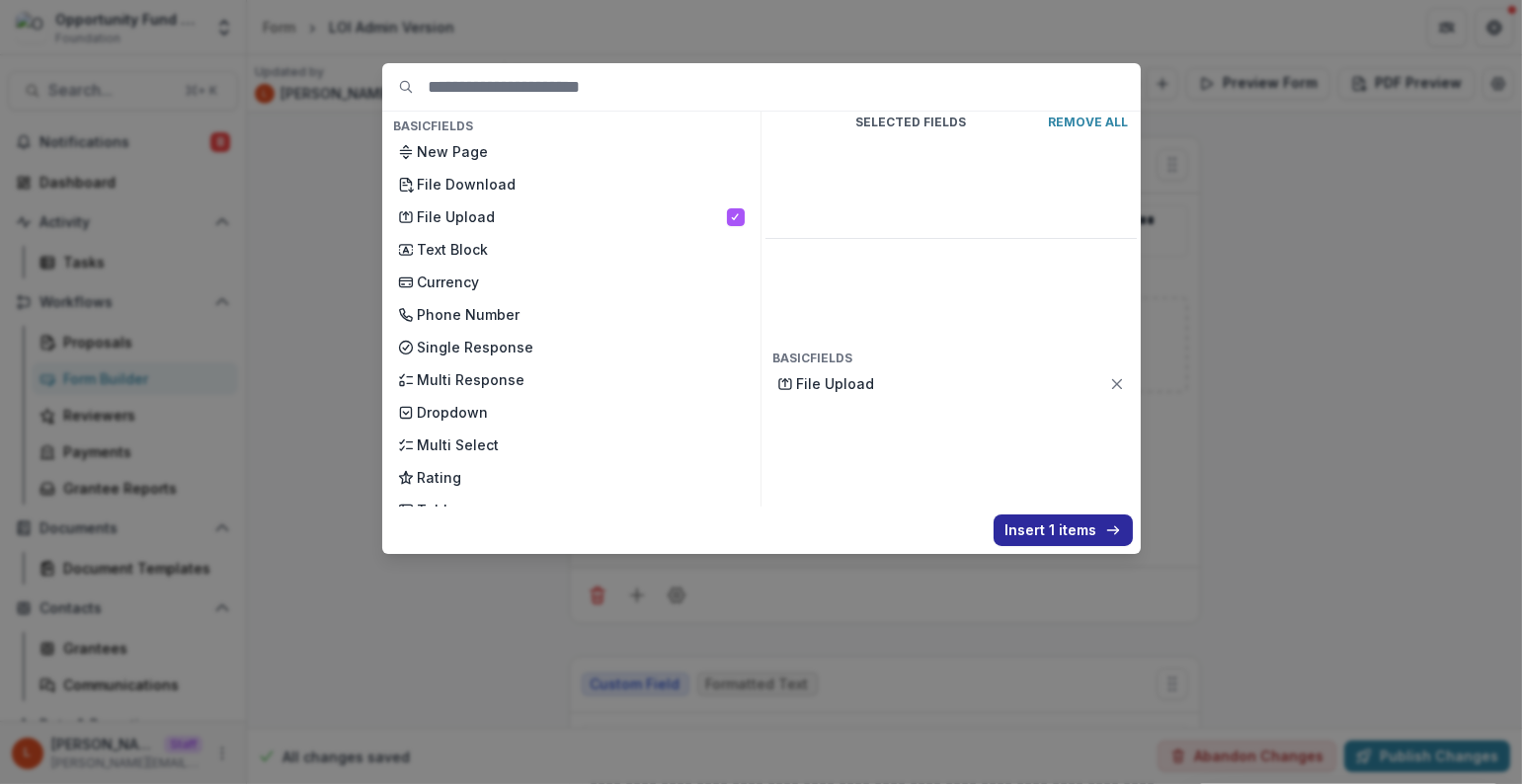 click on "Insert 1 items" at bounding box center [1063, 530] 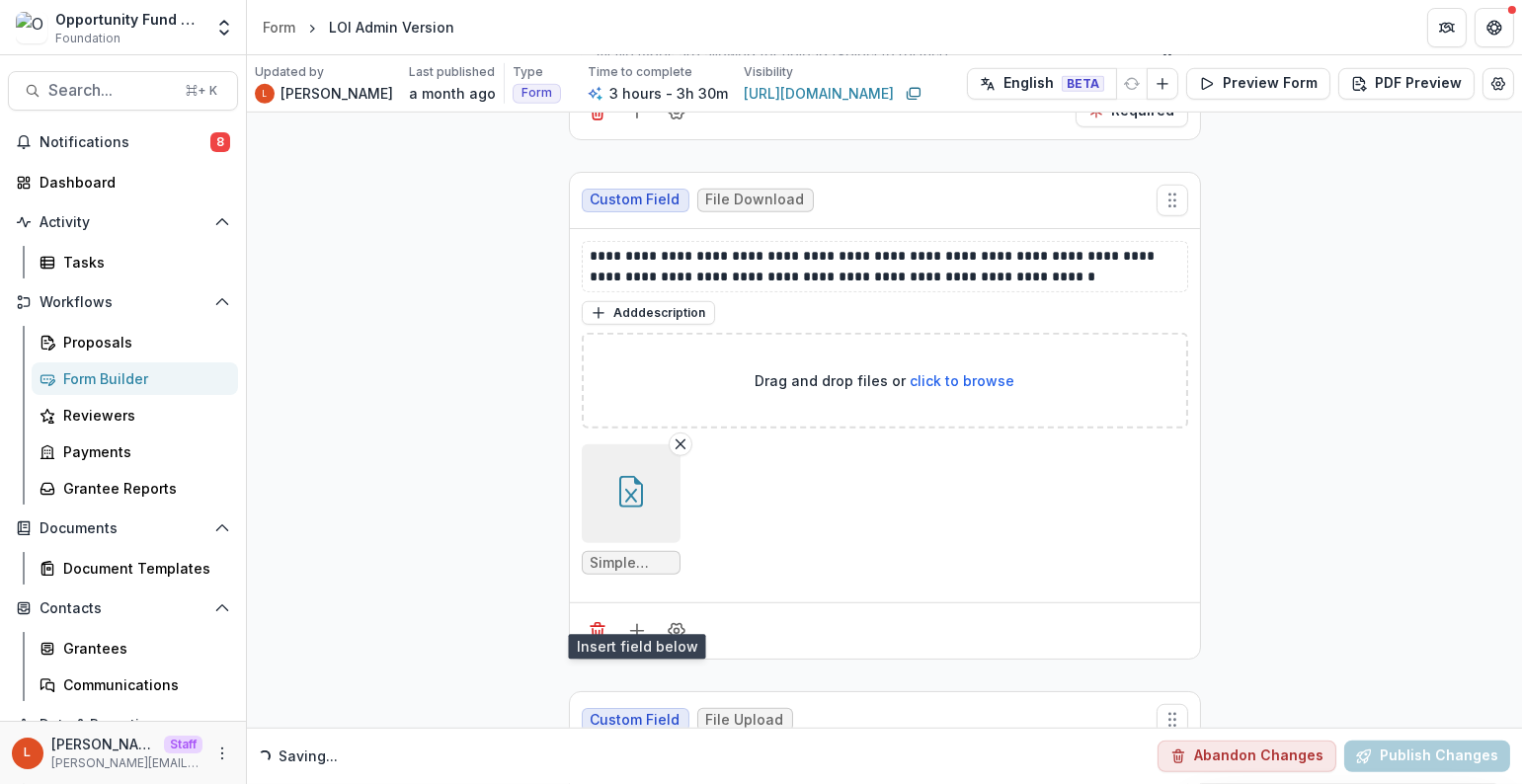 scroll, scrollTop: 2574, scrollLeft: 0, axis: vertical 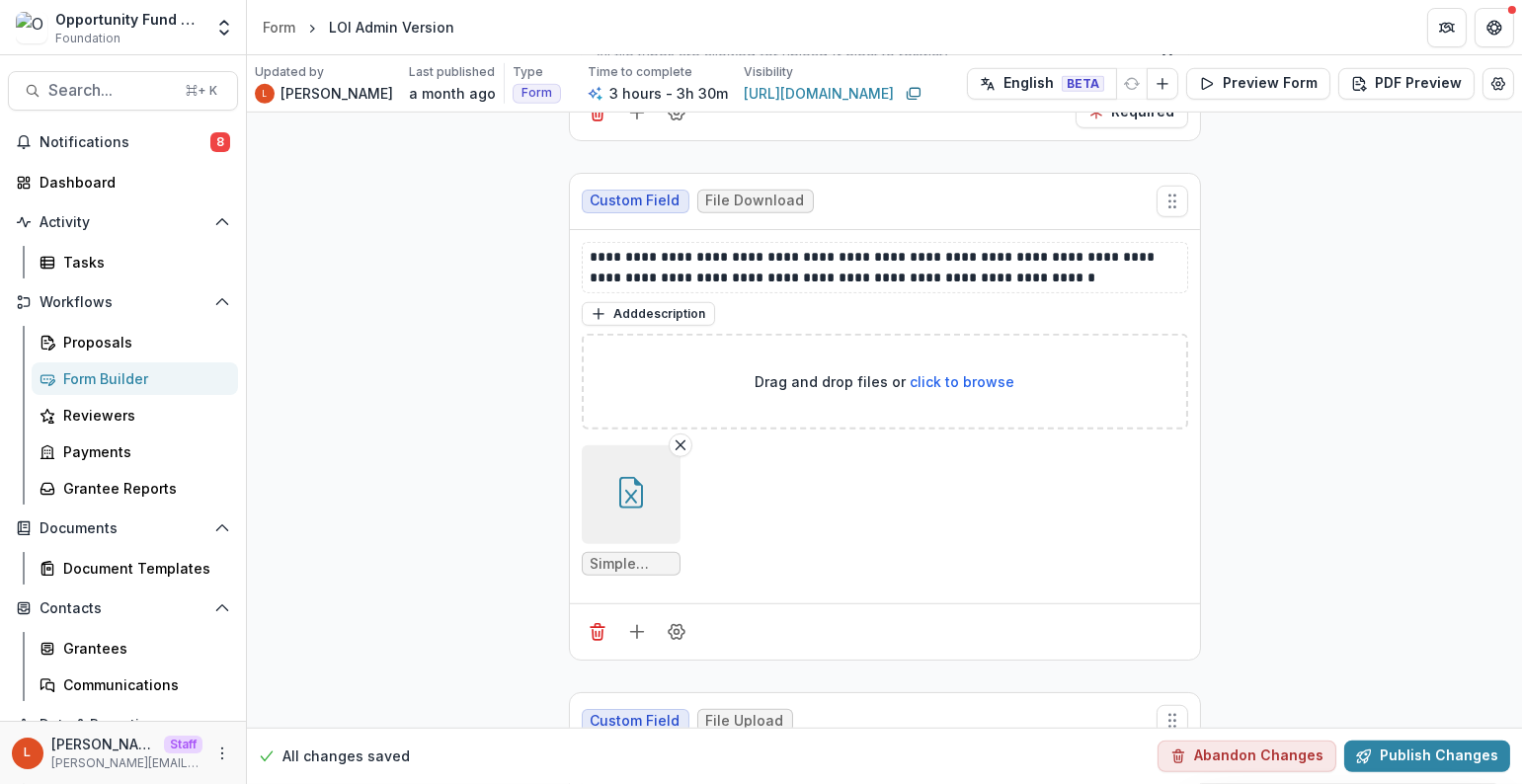 click on "**********" at bounding box center (885, 417) 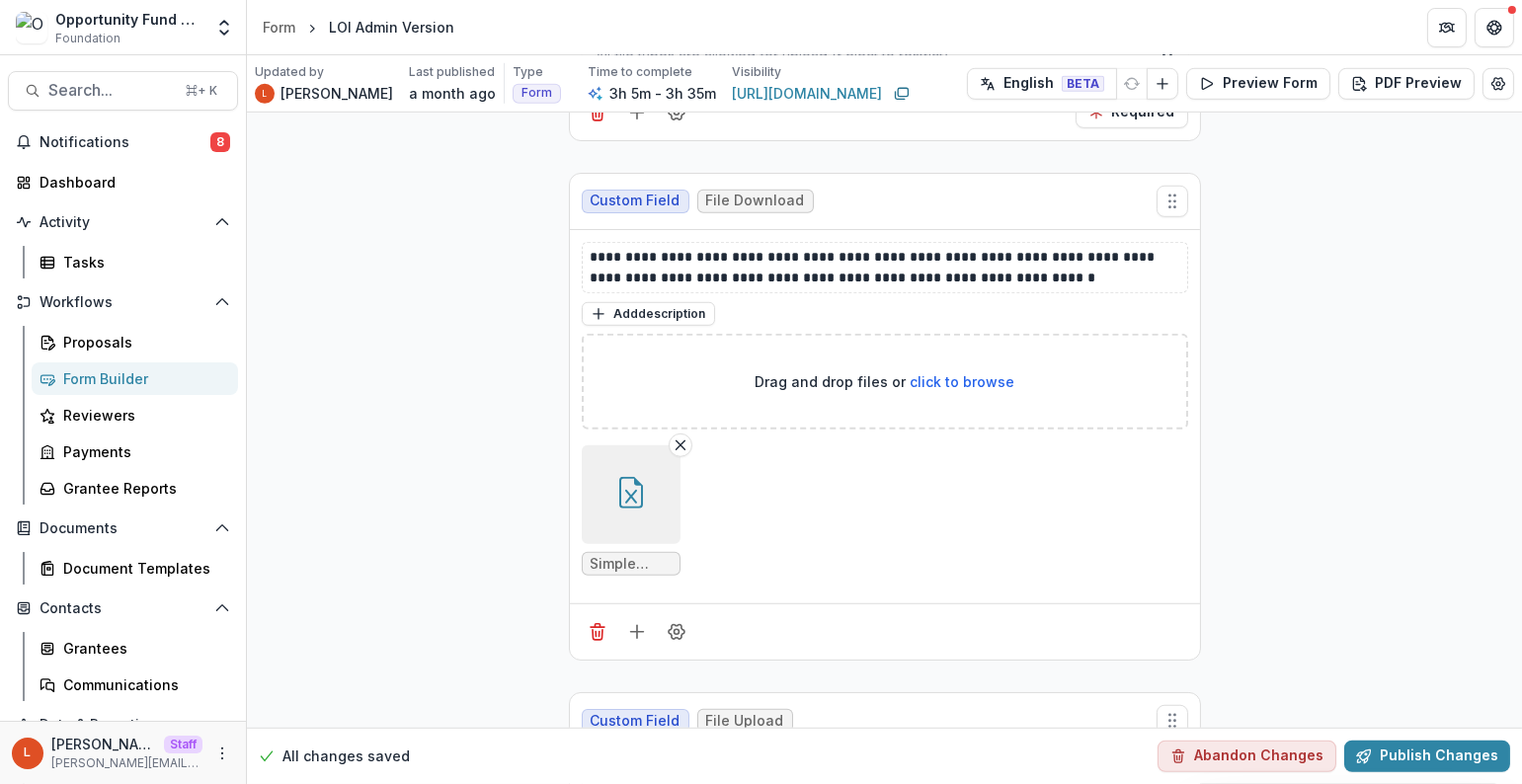 click at bounding box center [631, 495] 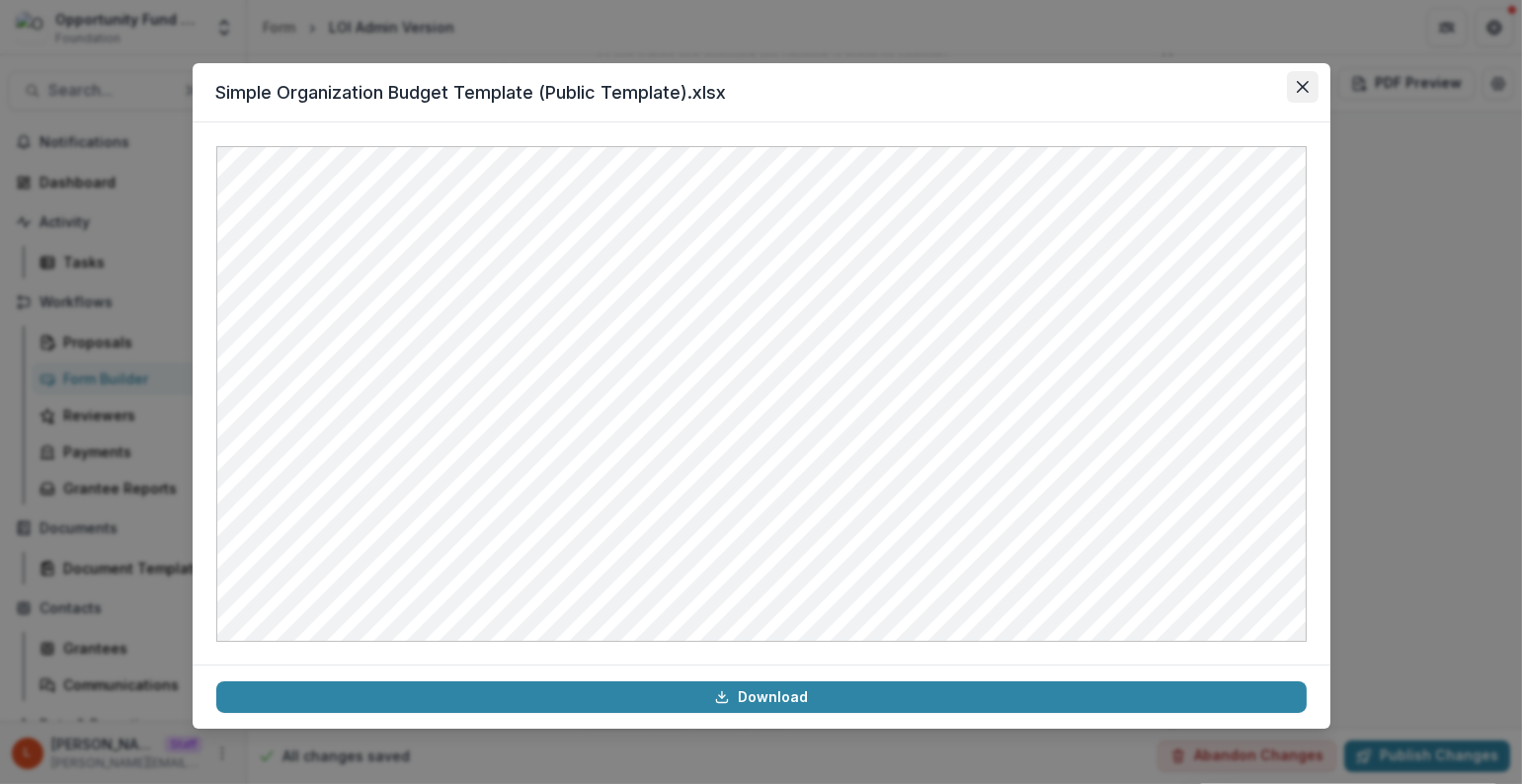 click at bounding box center [1303, 87] 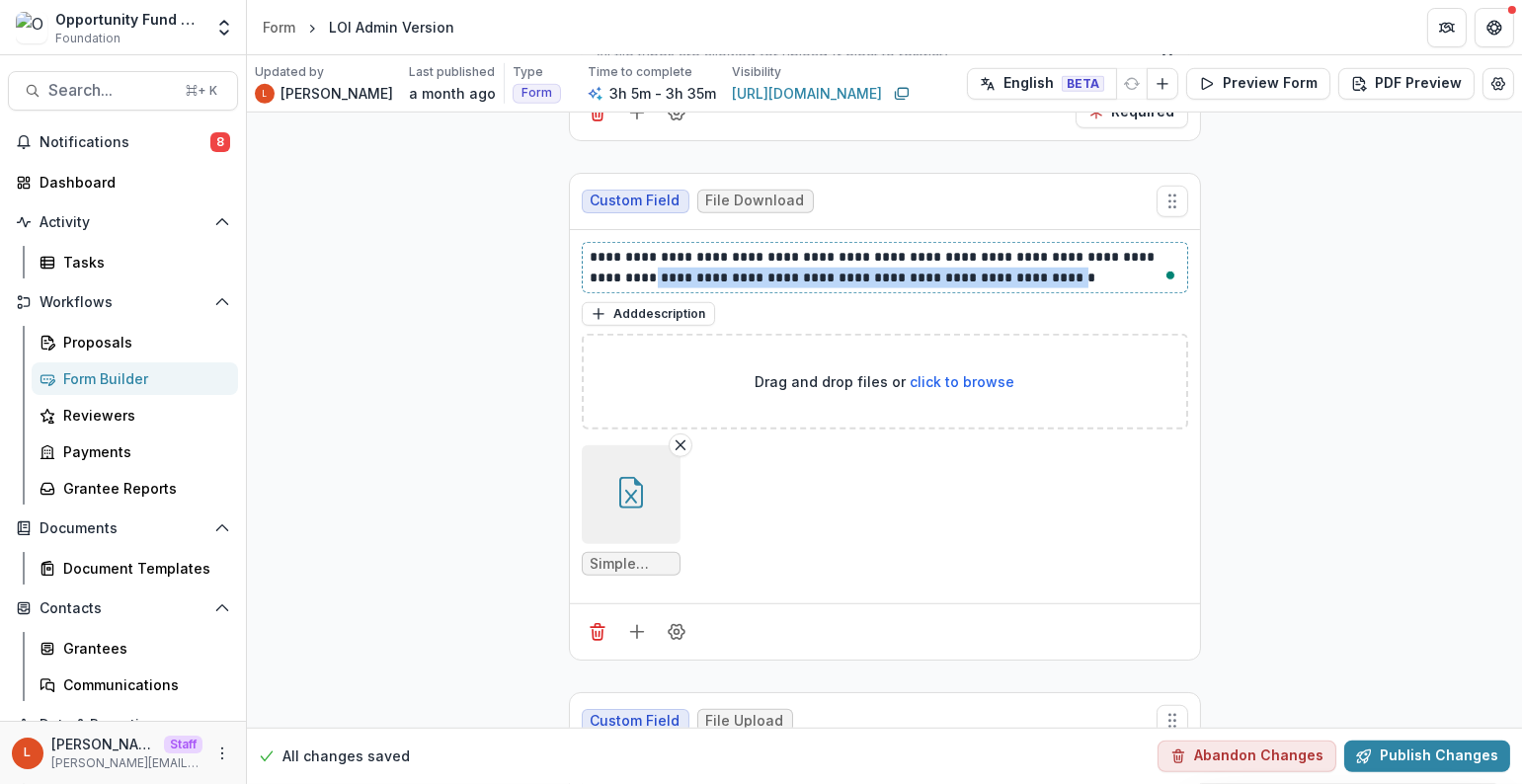 drag, startPoint x: 987, startPoint y: 260, endPoint x: 595, endPoint y: 262, distance: 392.0051 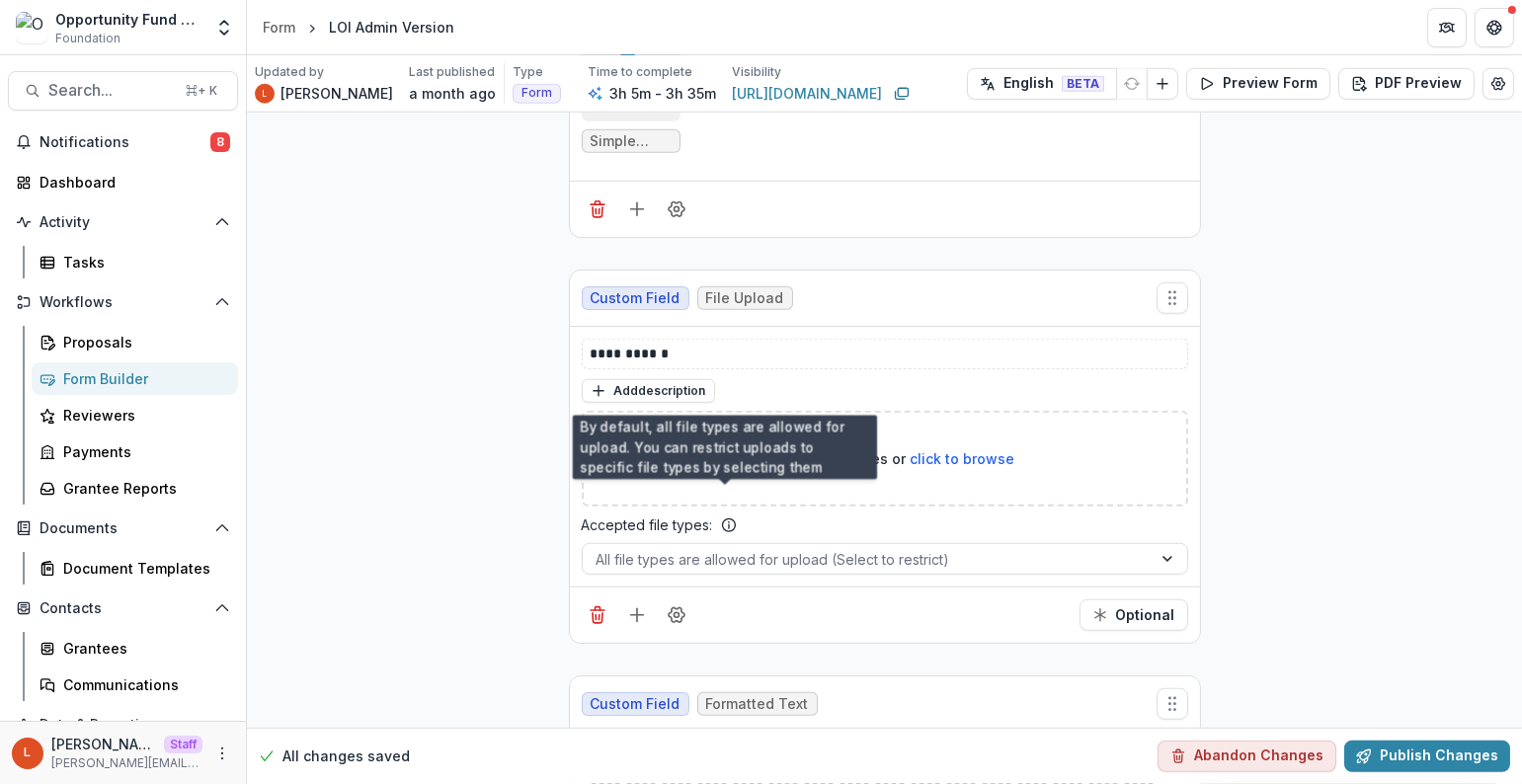 scroll, scrollTop: 3039, scrollLeft: 0, axis: vertical 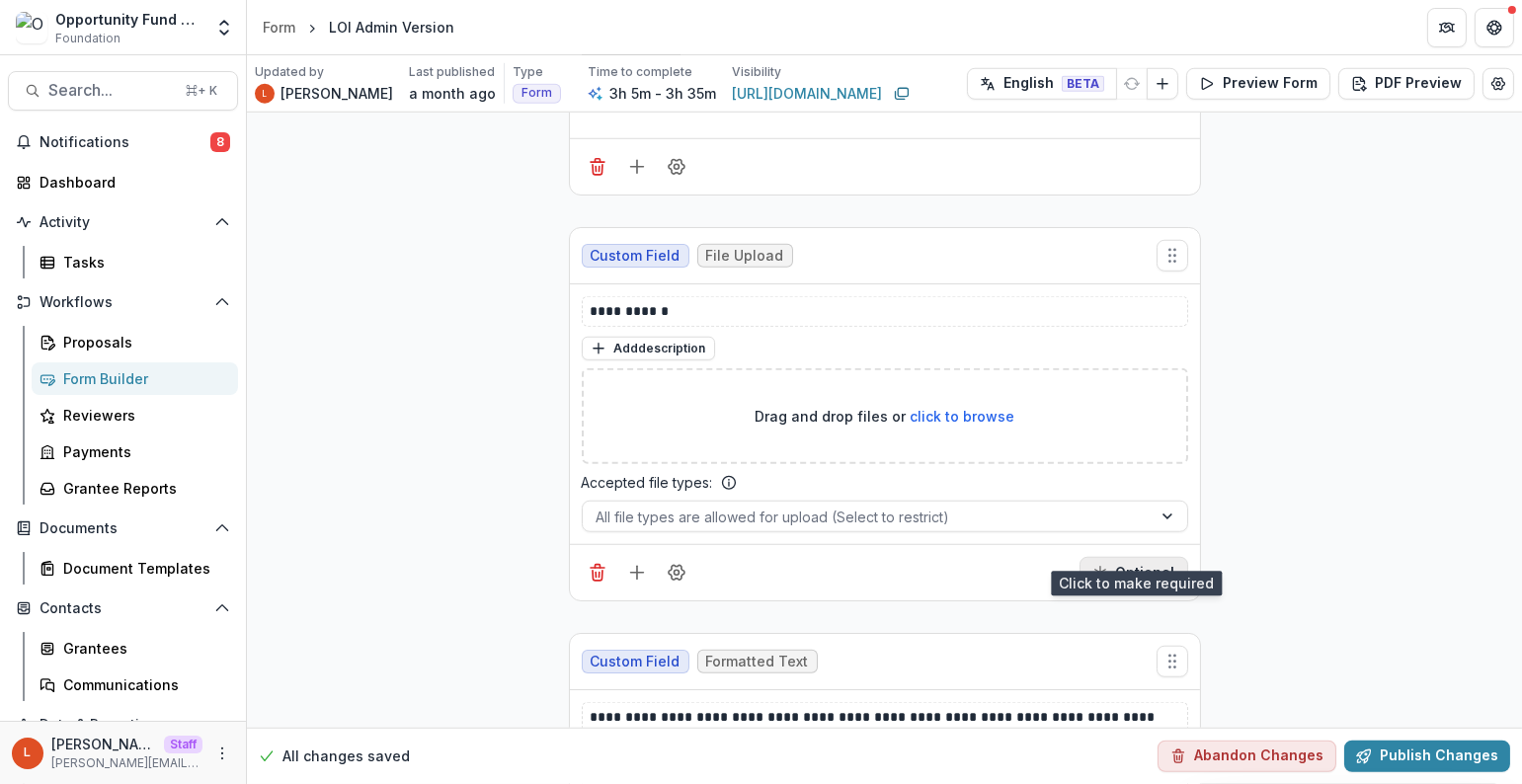 click on "Optional" at bounding box center (1134, 573) 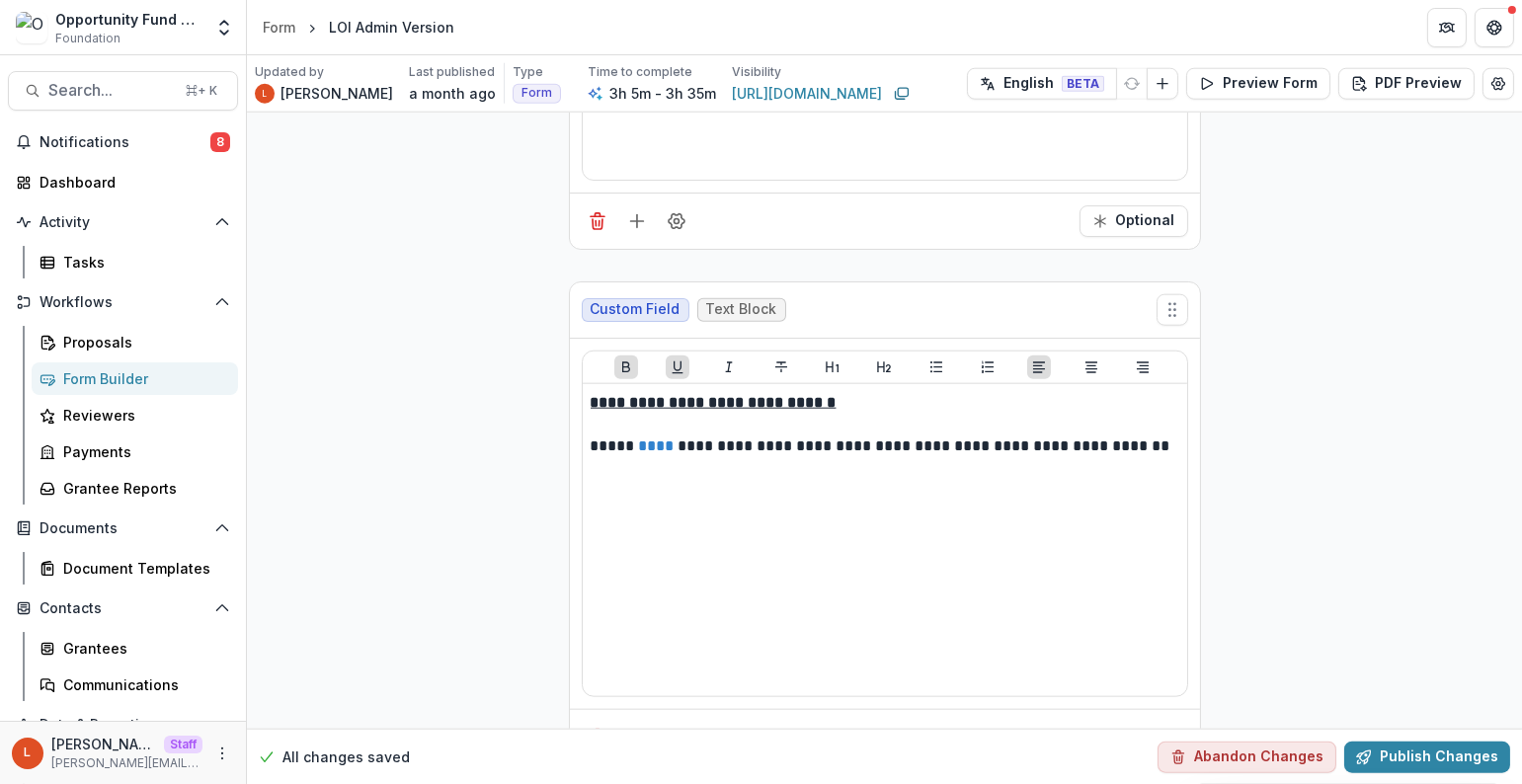 scroll, scrollTop: 4072, scrollLeft: 0, axis: vertical 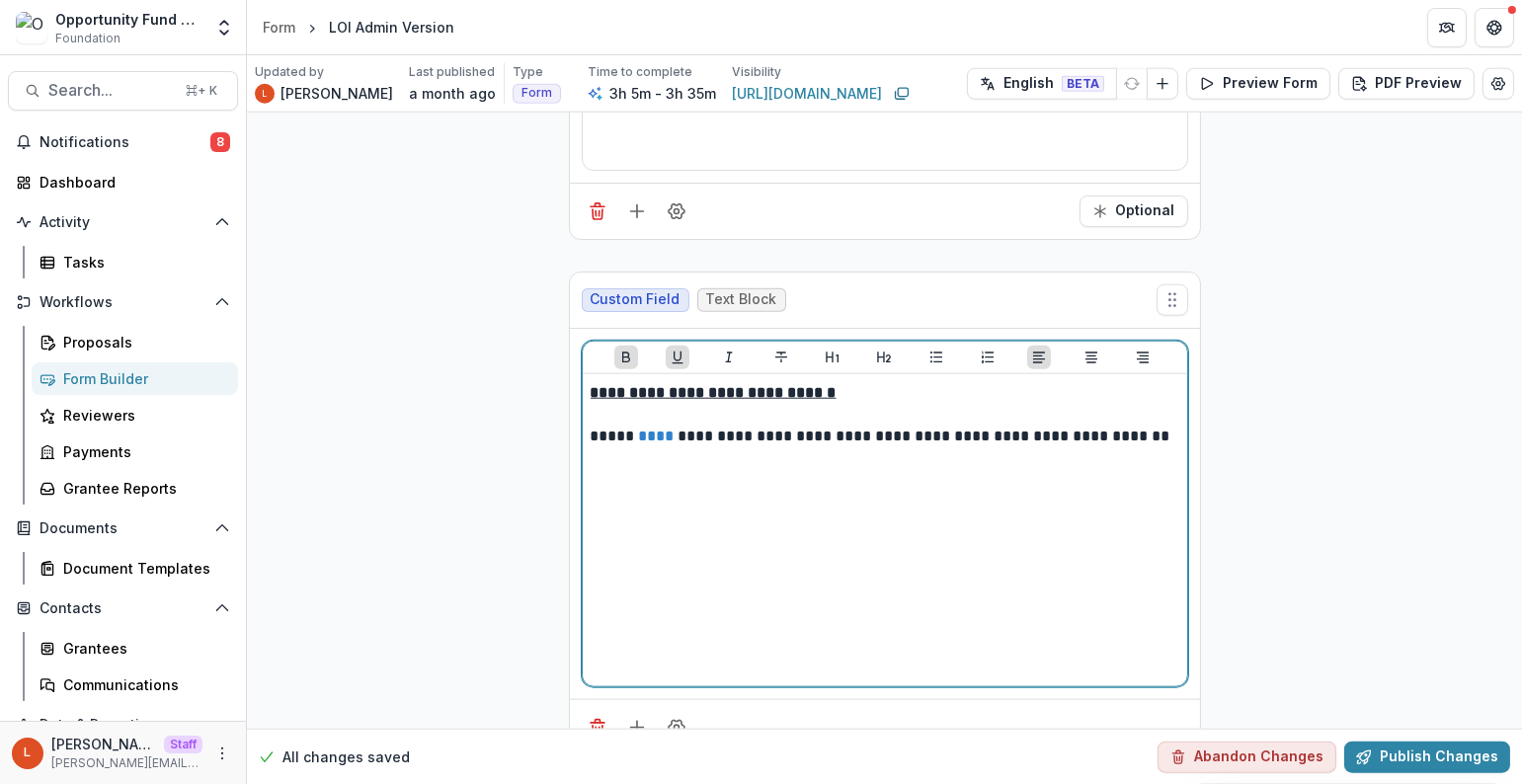 click on "****" at bounding box center (657, 435) 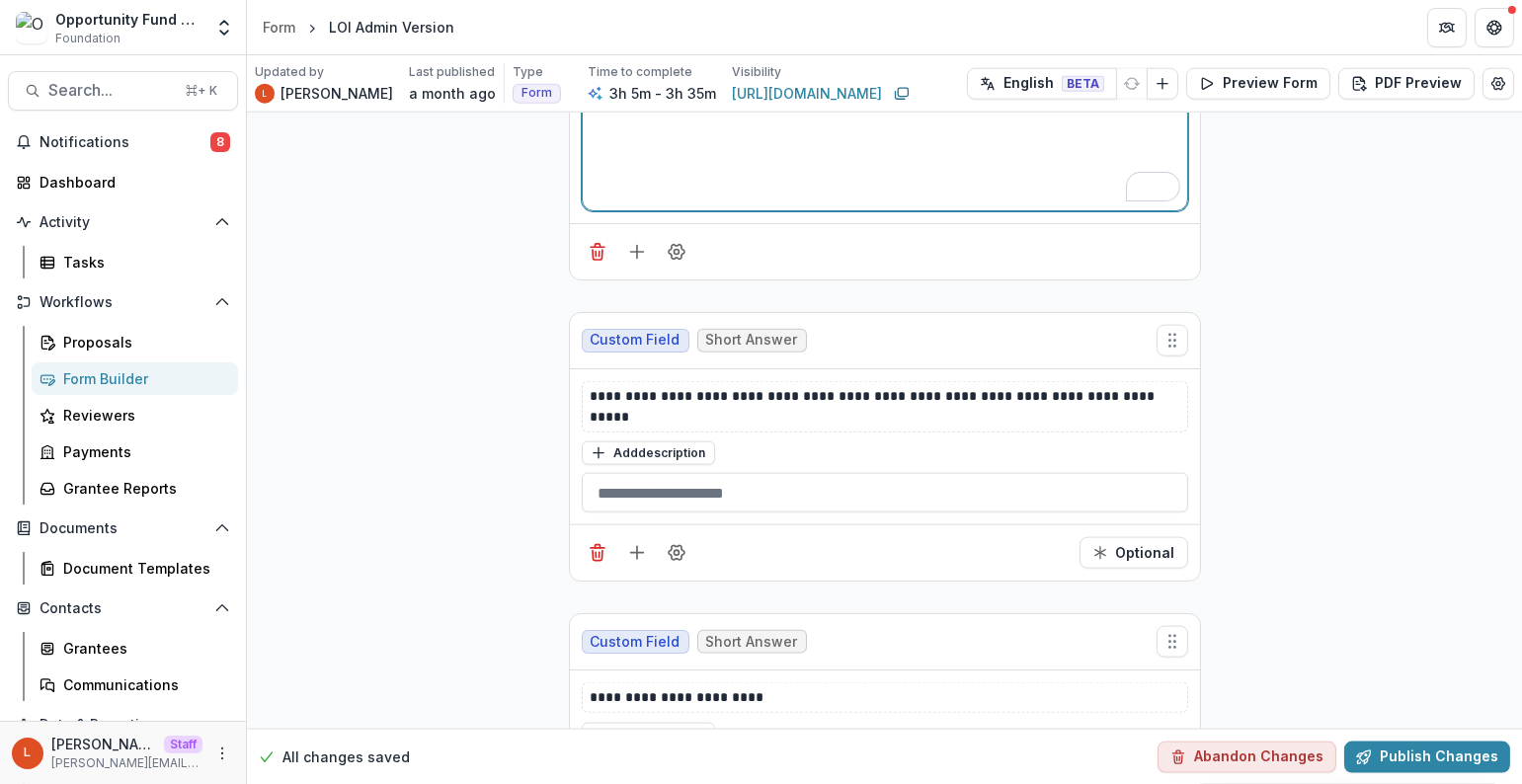 scroll, scrollTop: 4544, scrollLeft: 0, axis: vertical 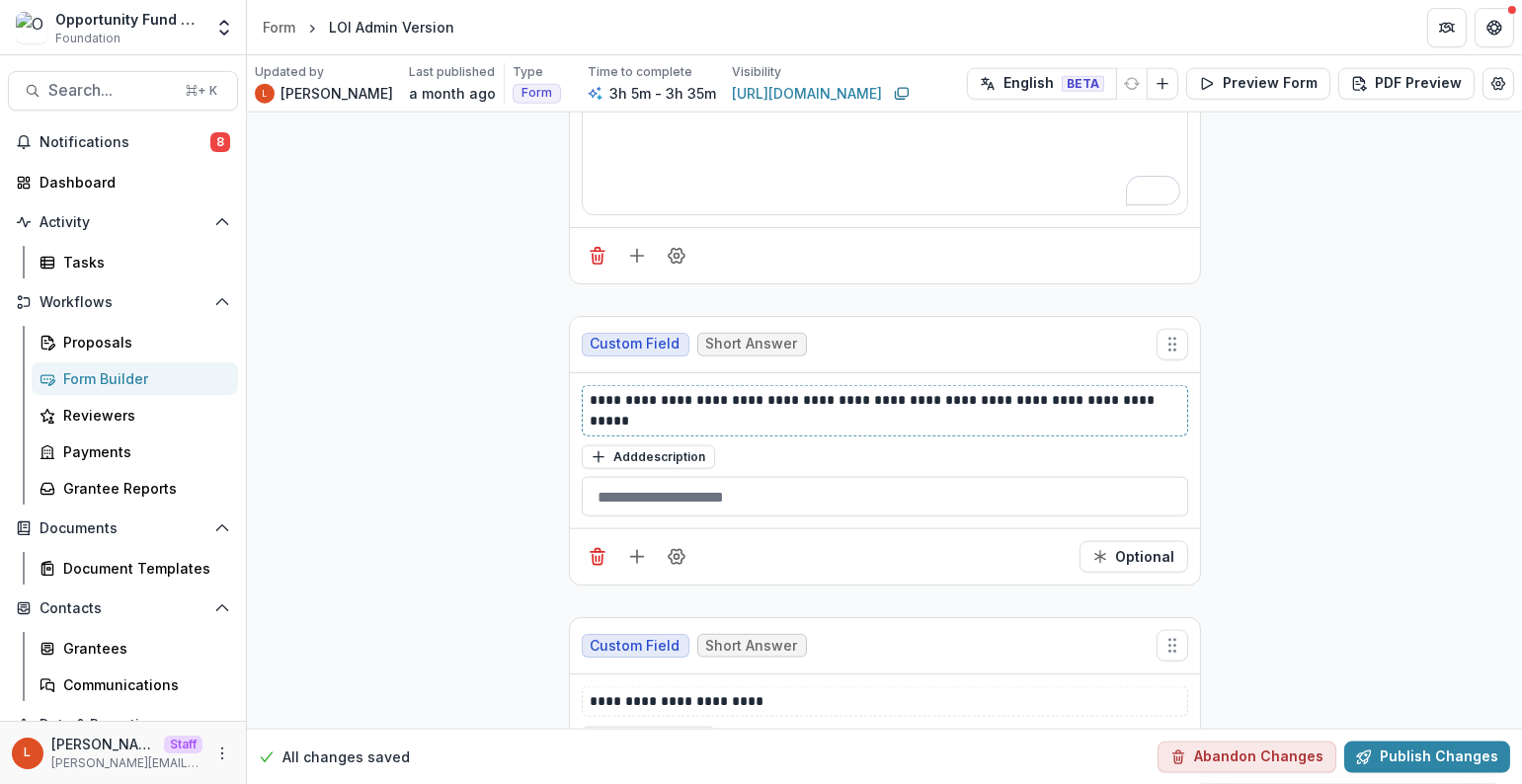 click on "**********" at bounding box center (886, 411) 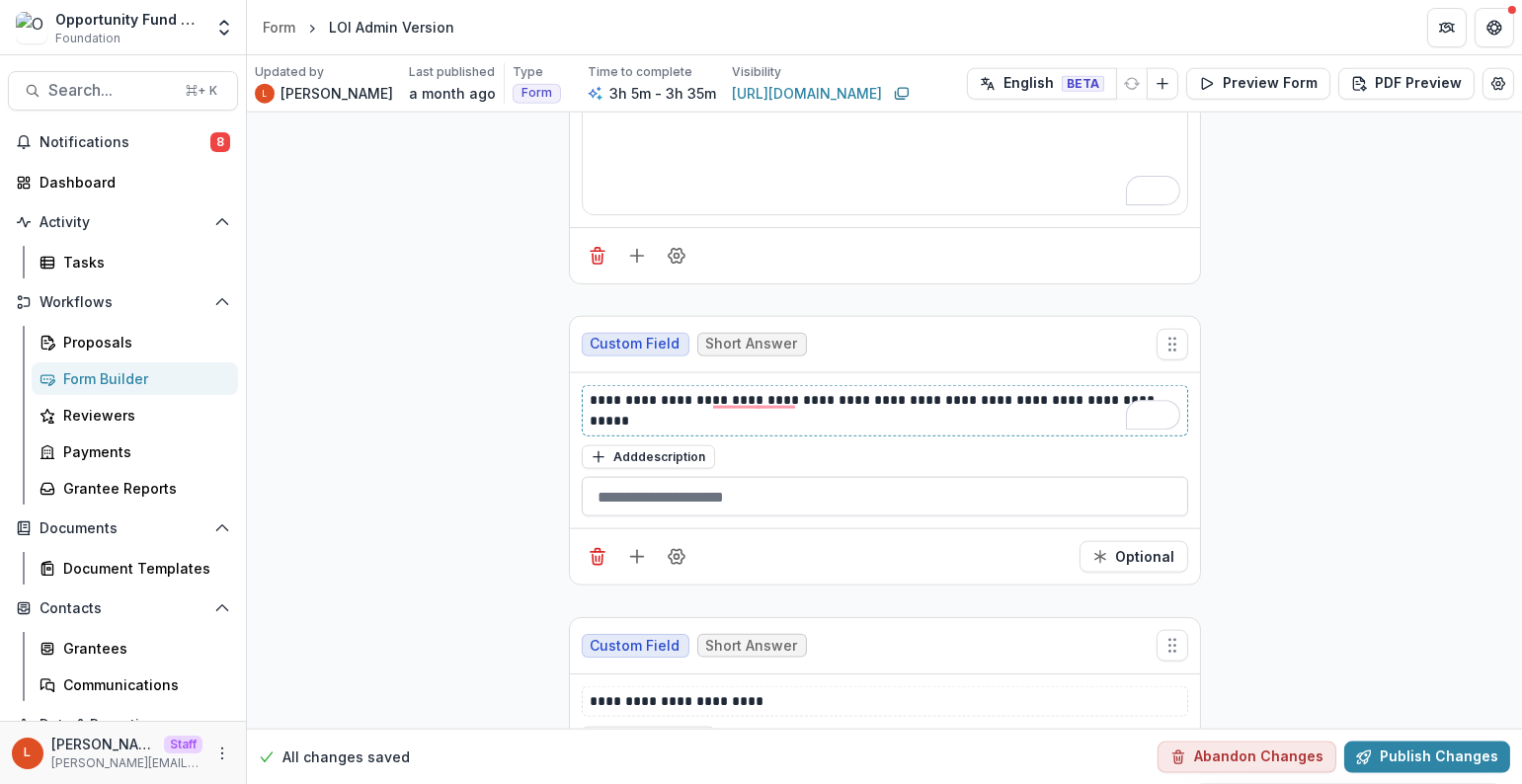 type 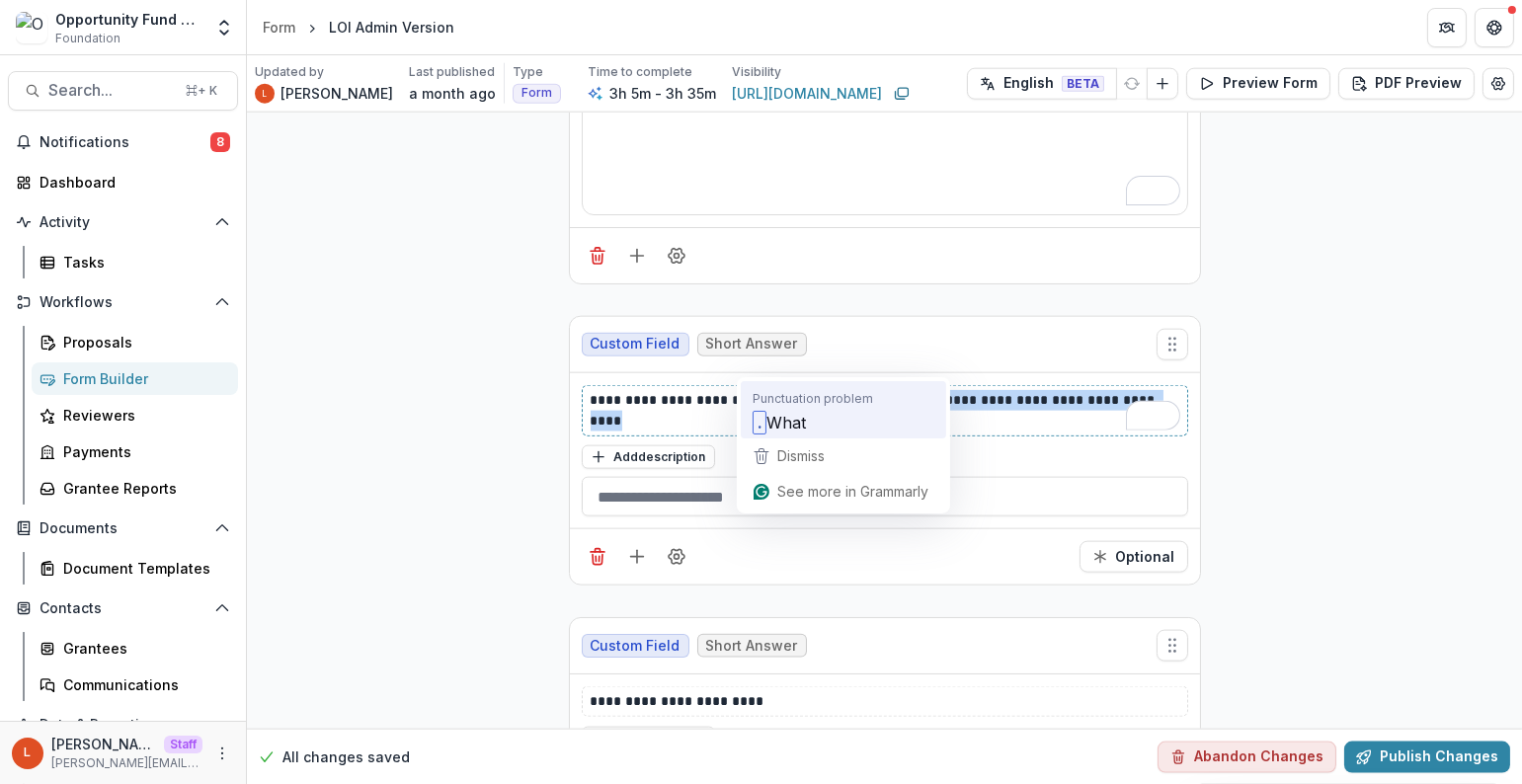 drag, startPoint x: 755, startPoint y: 370, endPoint x: 761, endPoint y: 383, distance: 14.3178211 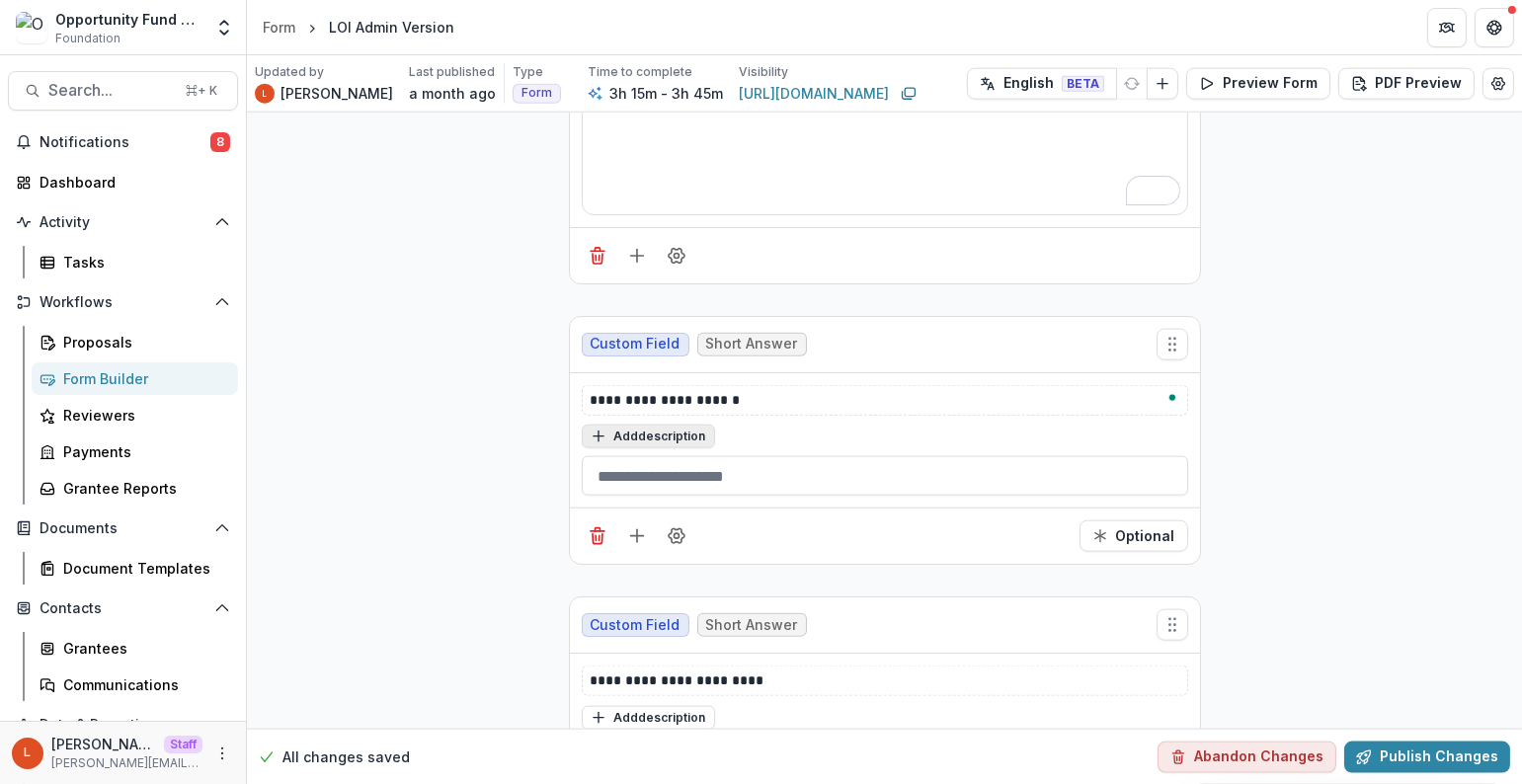 click on "Add  description" at bounding box center (648, 436) 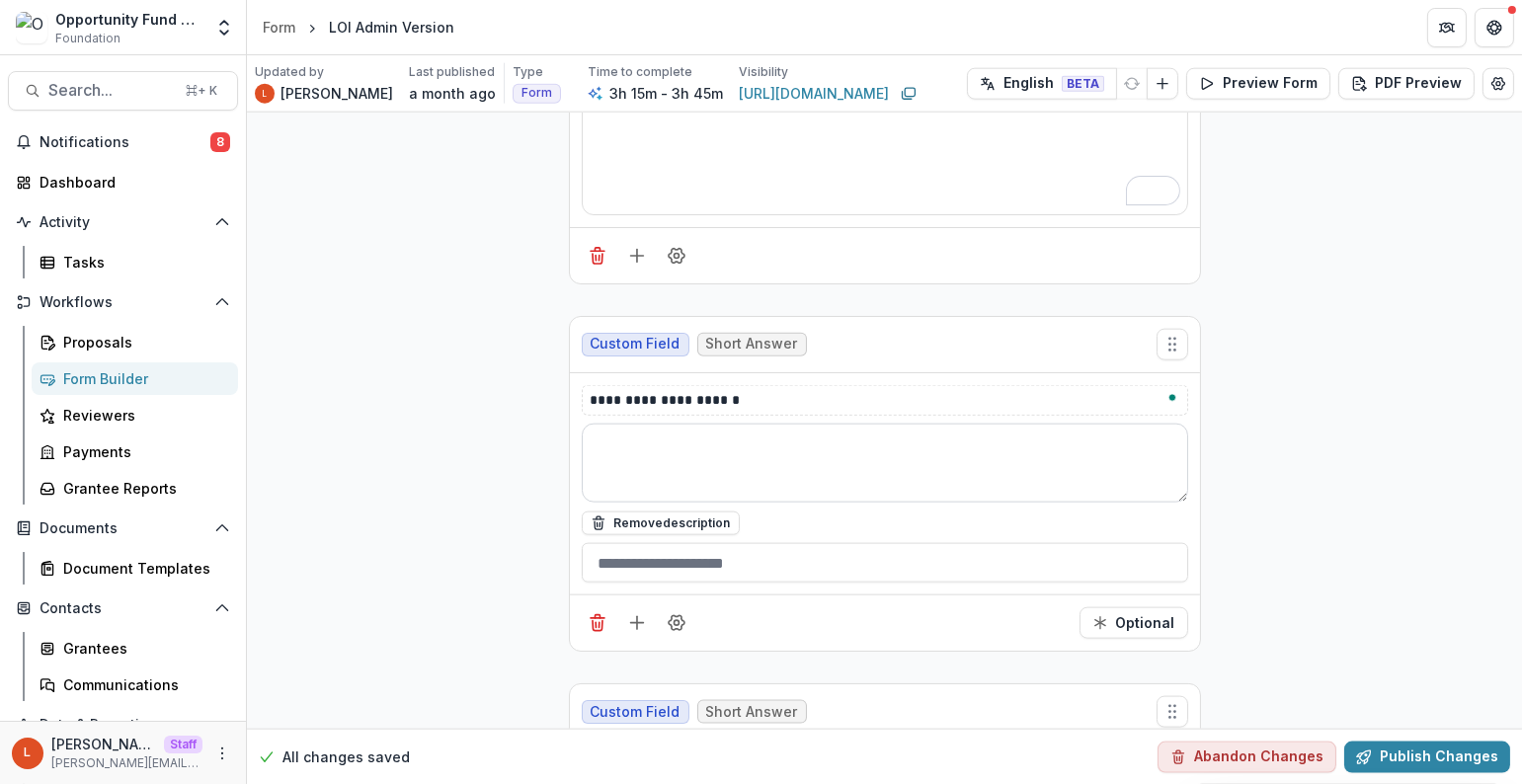 click at bounding box center (885, 463) 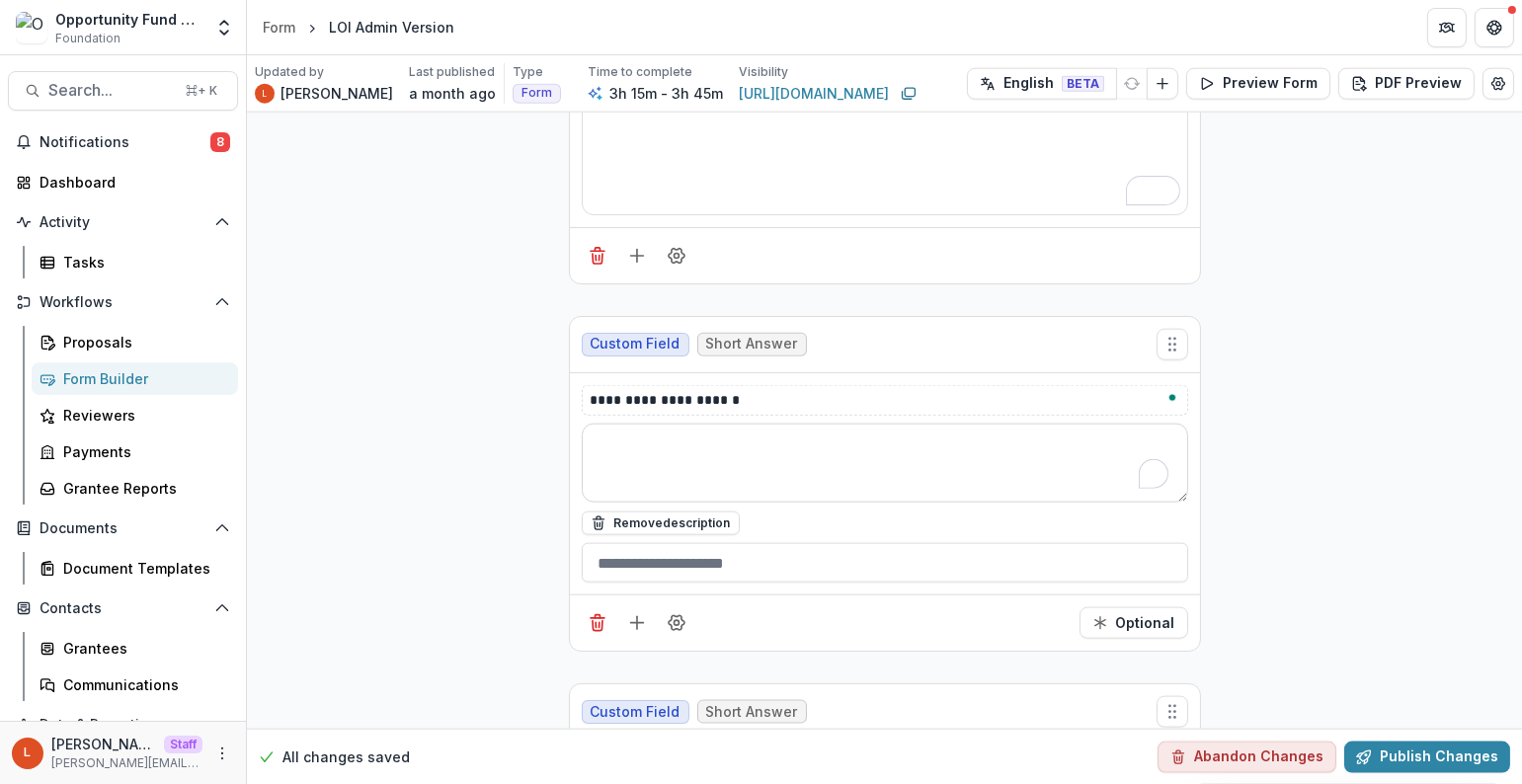 paste on "**********" 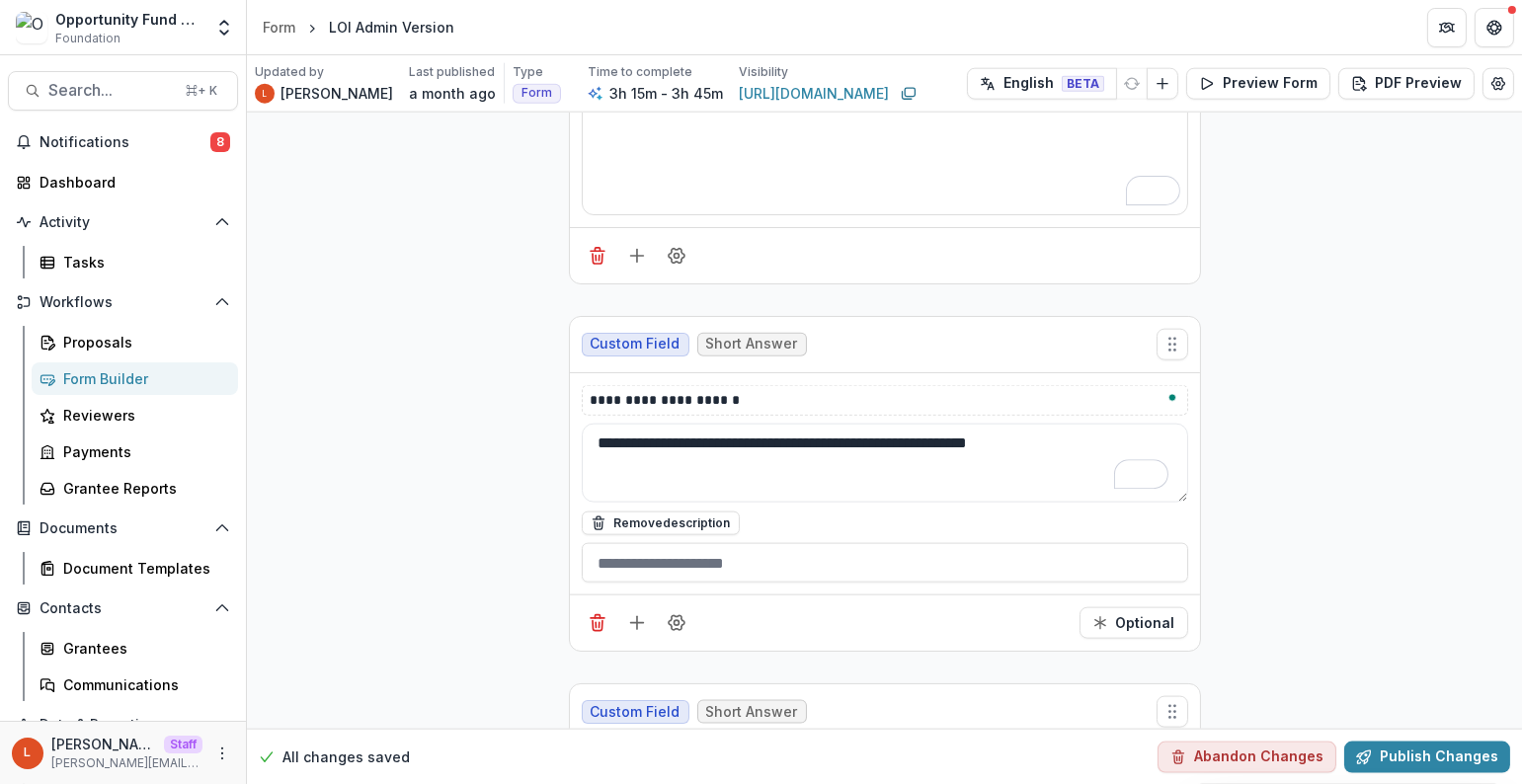 type on "**********" 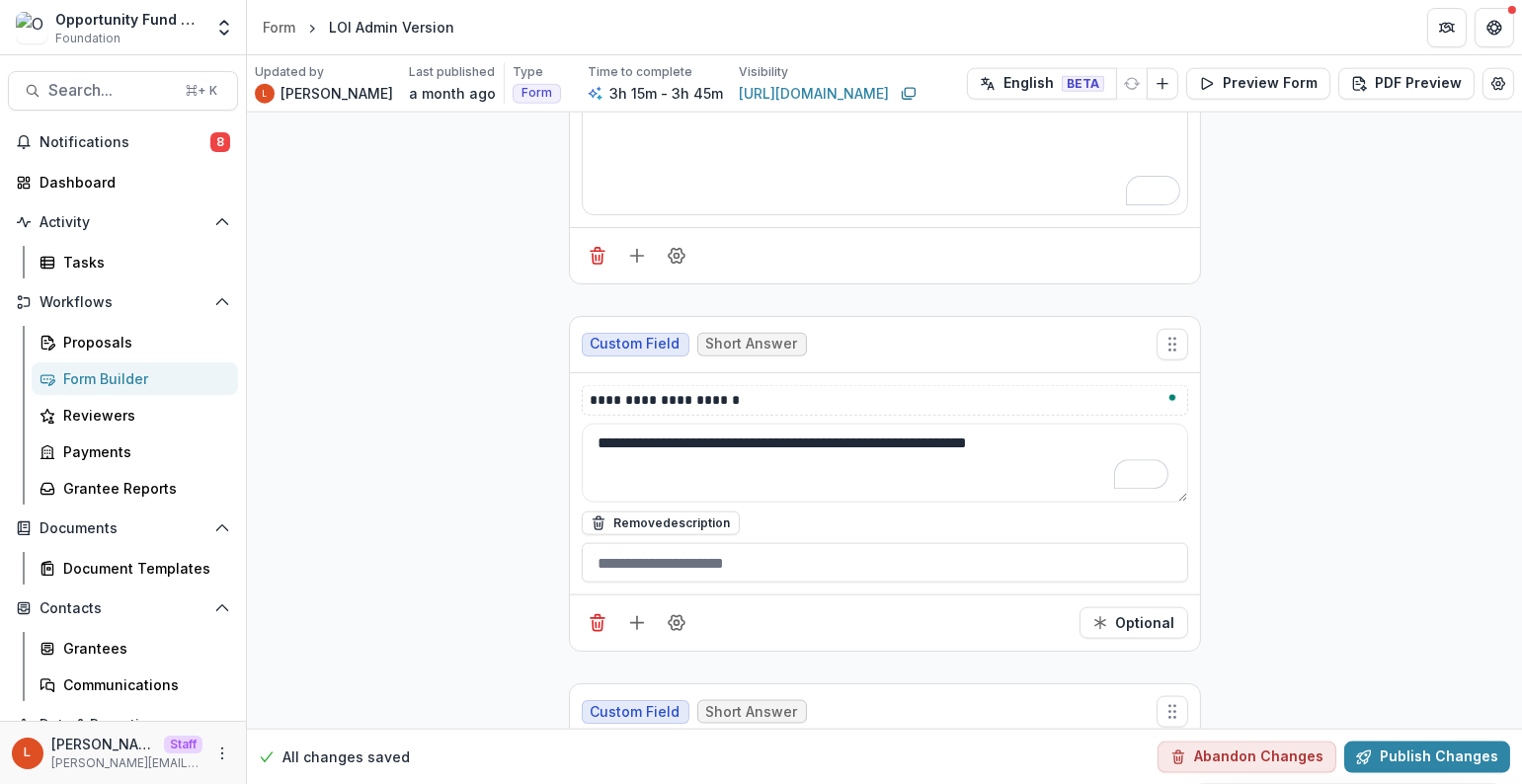 click on "**********" at bounding box center (884, 12915) 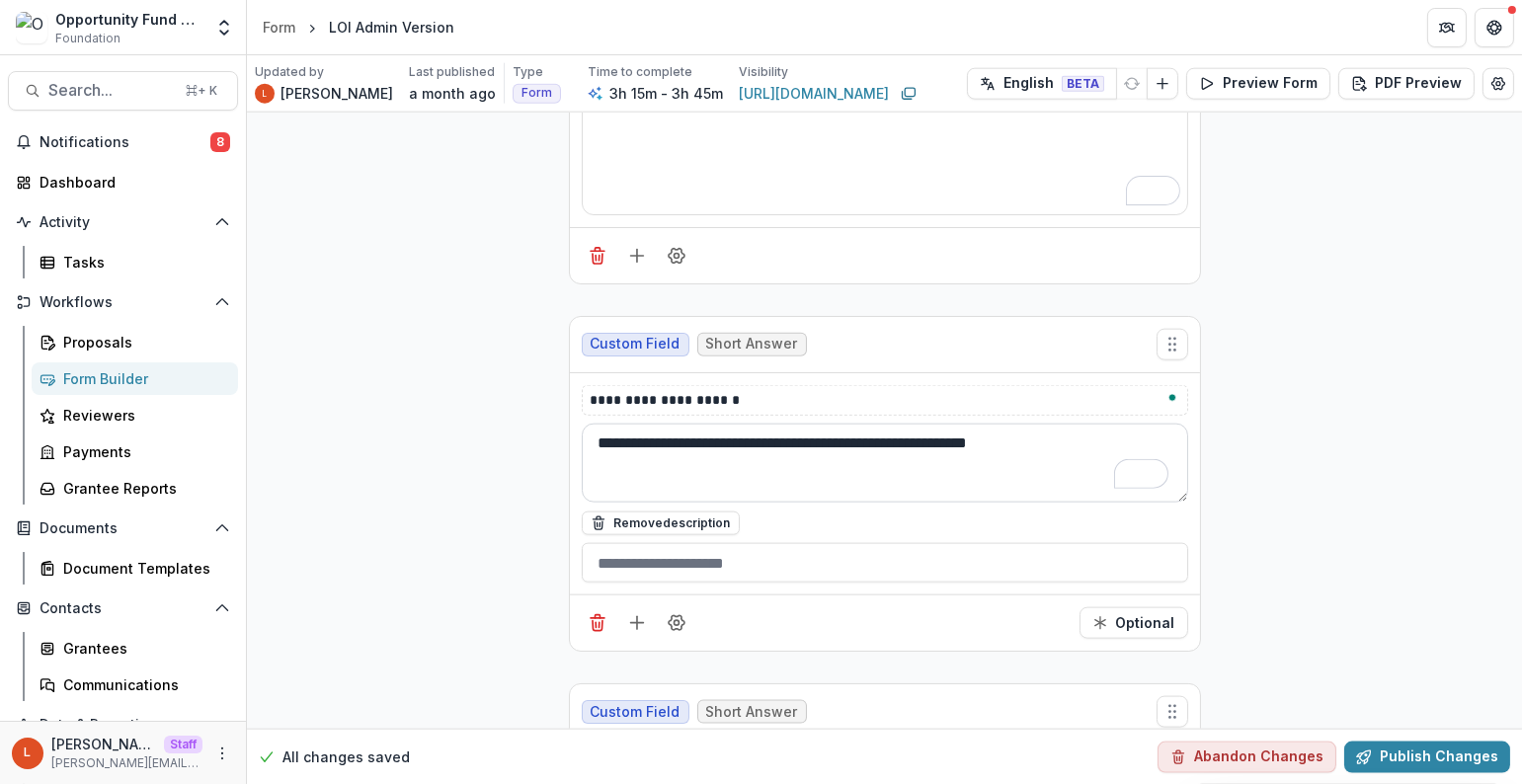 click on "**********" at bounding box center [885, 463] 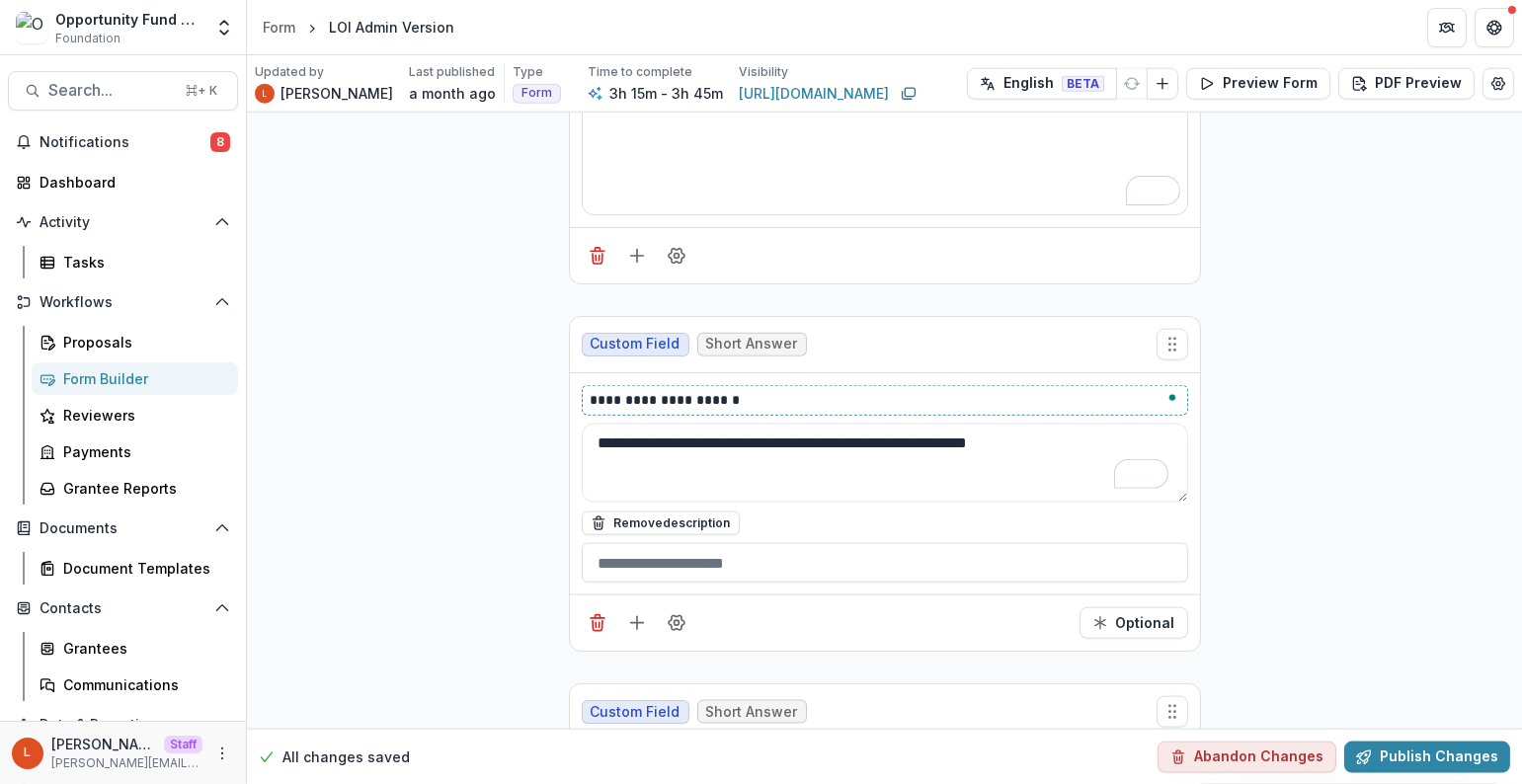 click on "**********" at bounding box center [886, 400] 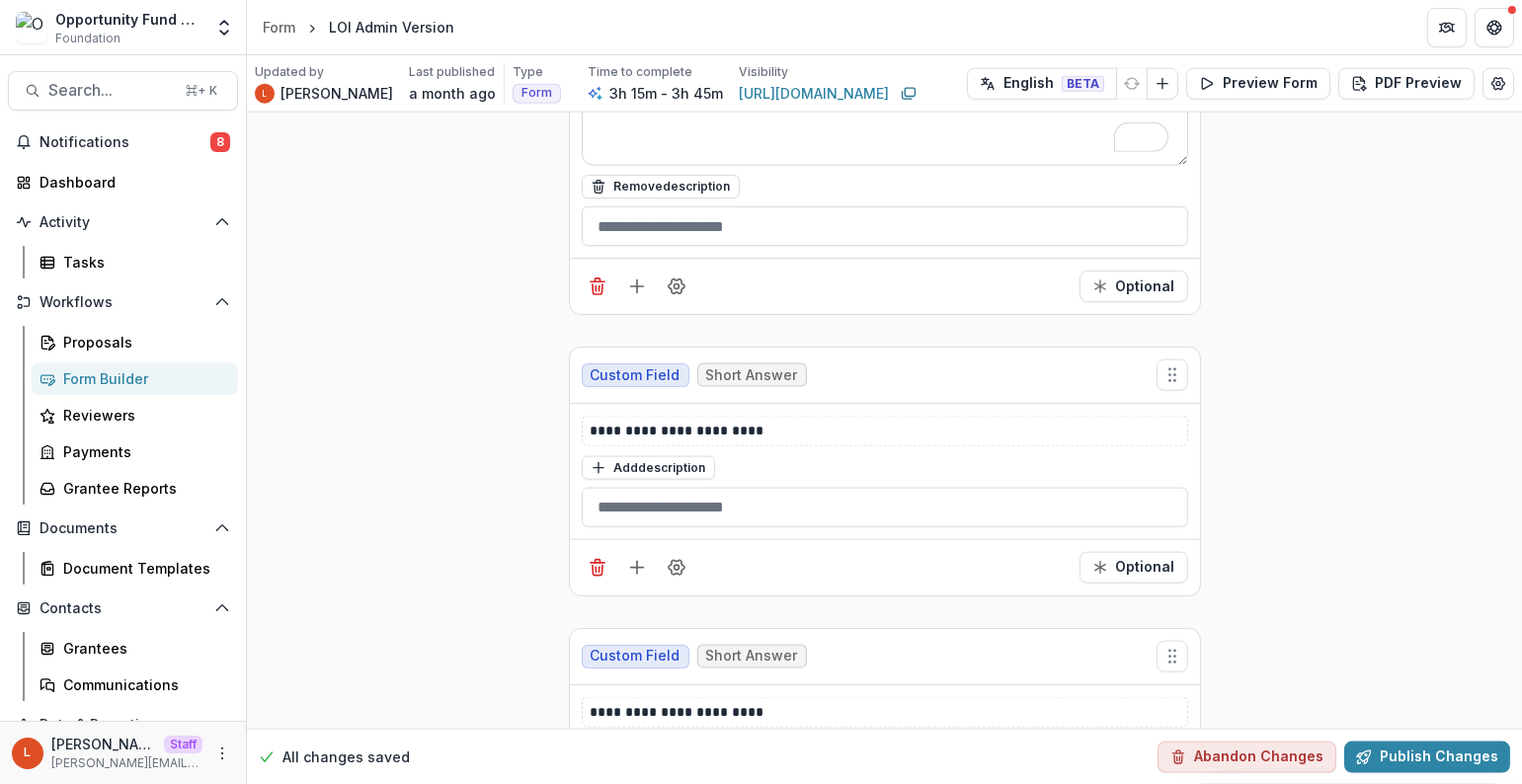 scroll, scrollTop: 4895, scrollLeft: 0, axis: vertical 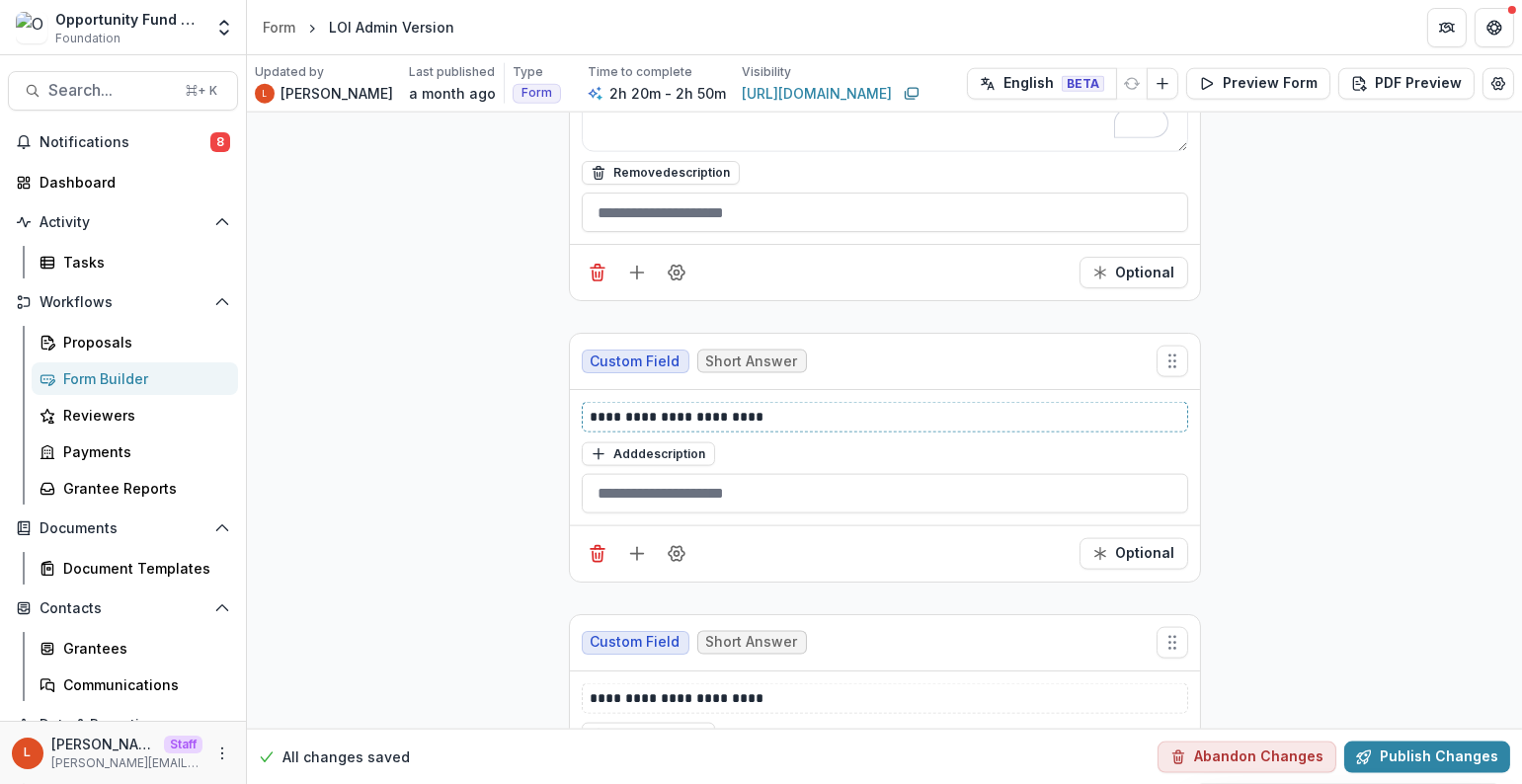 click on "**********" at bounding box center (886, 417) 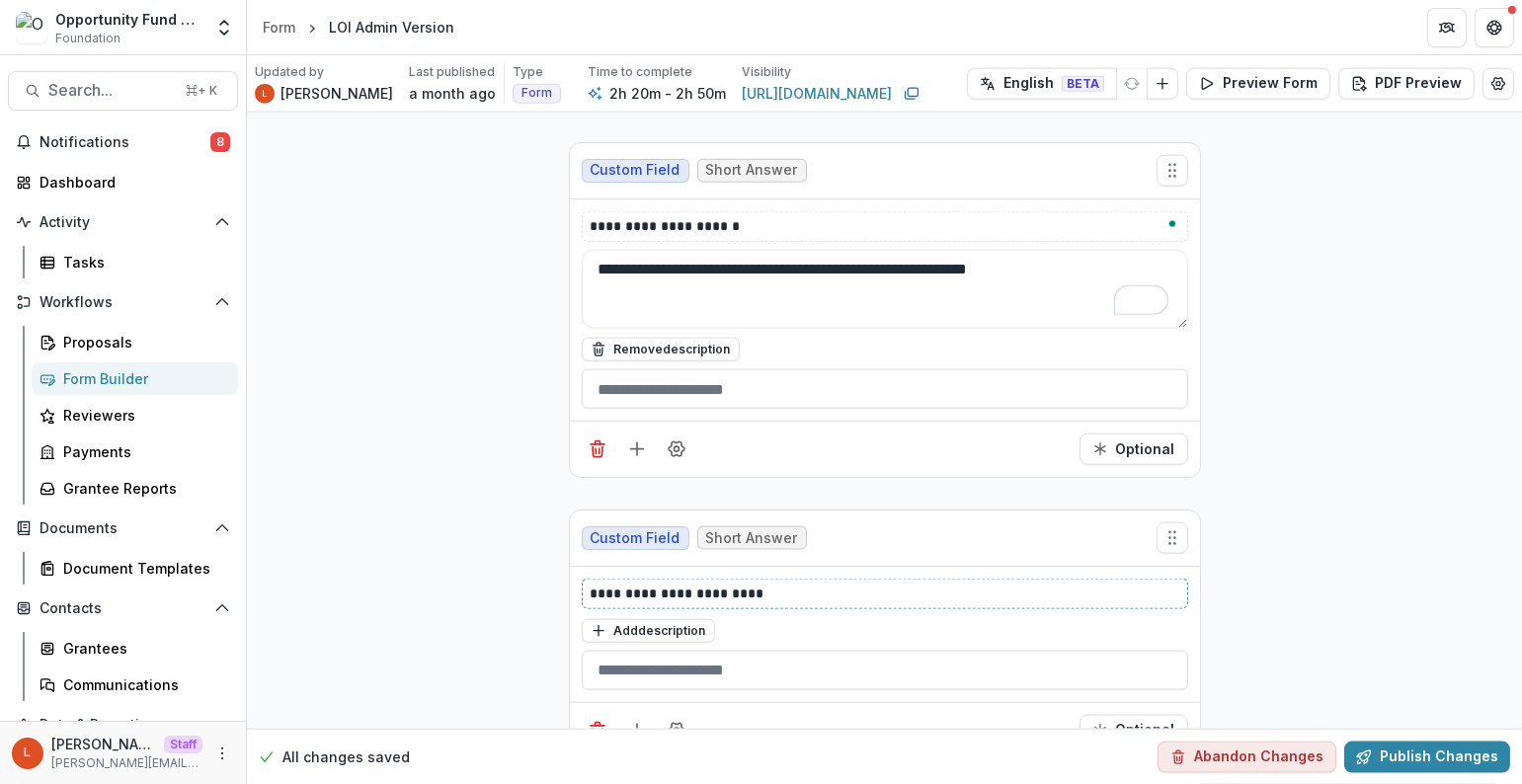 scroll, scrollTop: 4733, scrollLeft: 0, axis: vertical 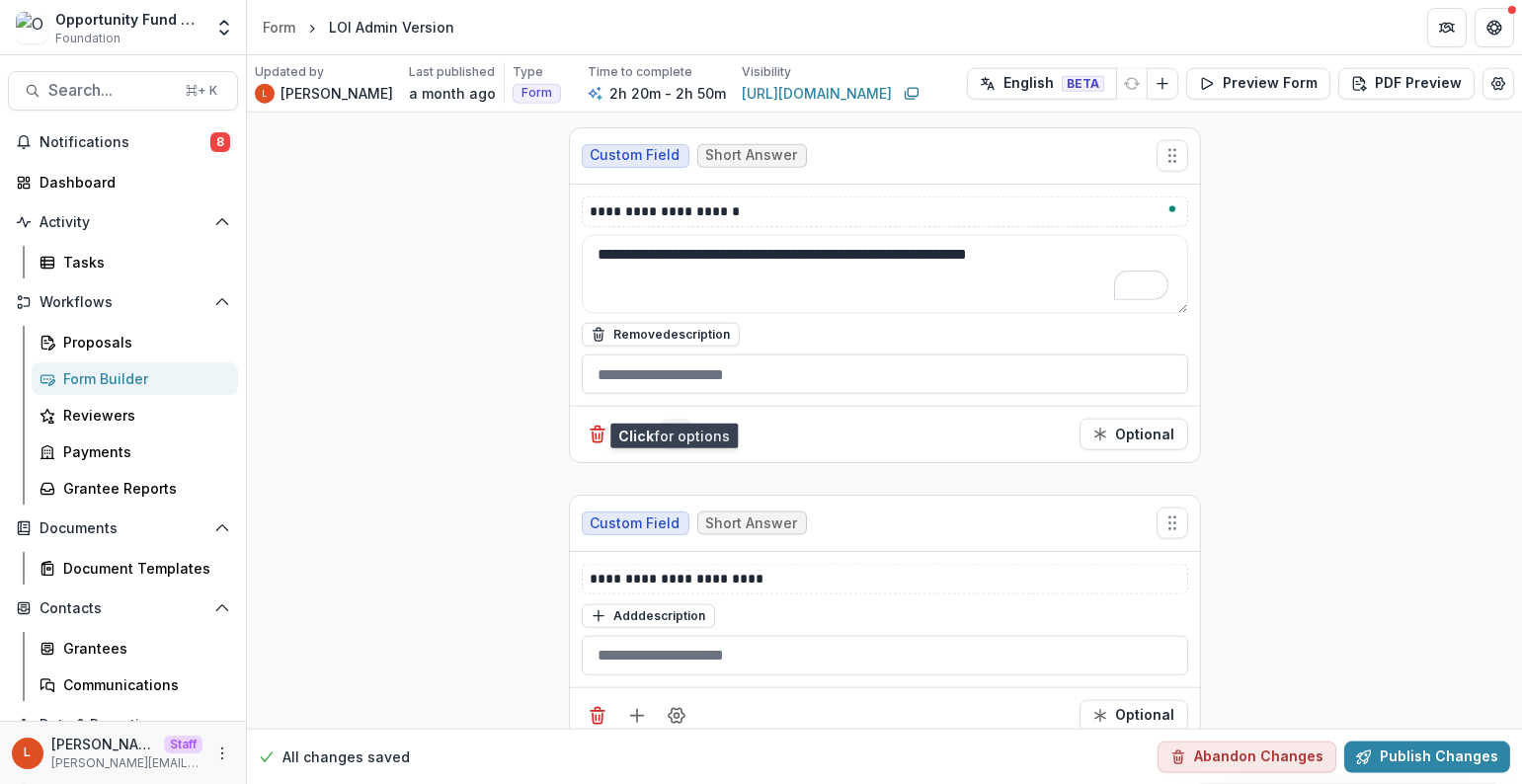 click 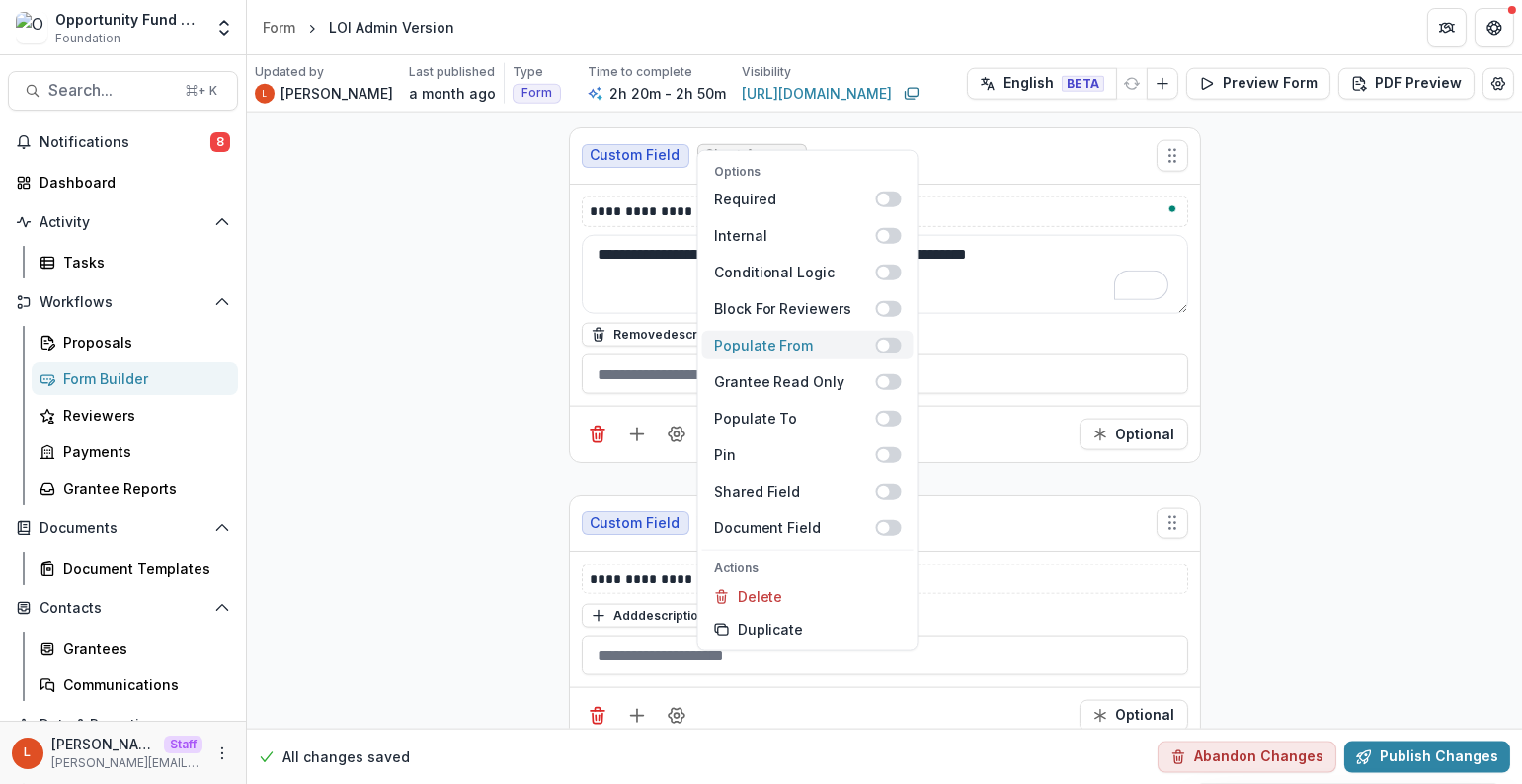 click at bounding box center [889, 345] 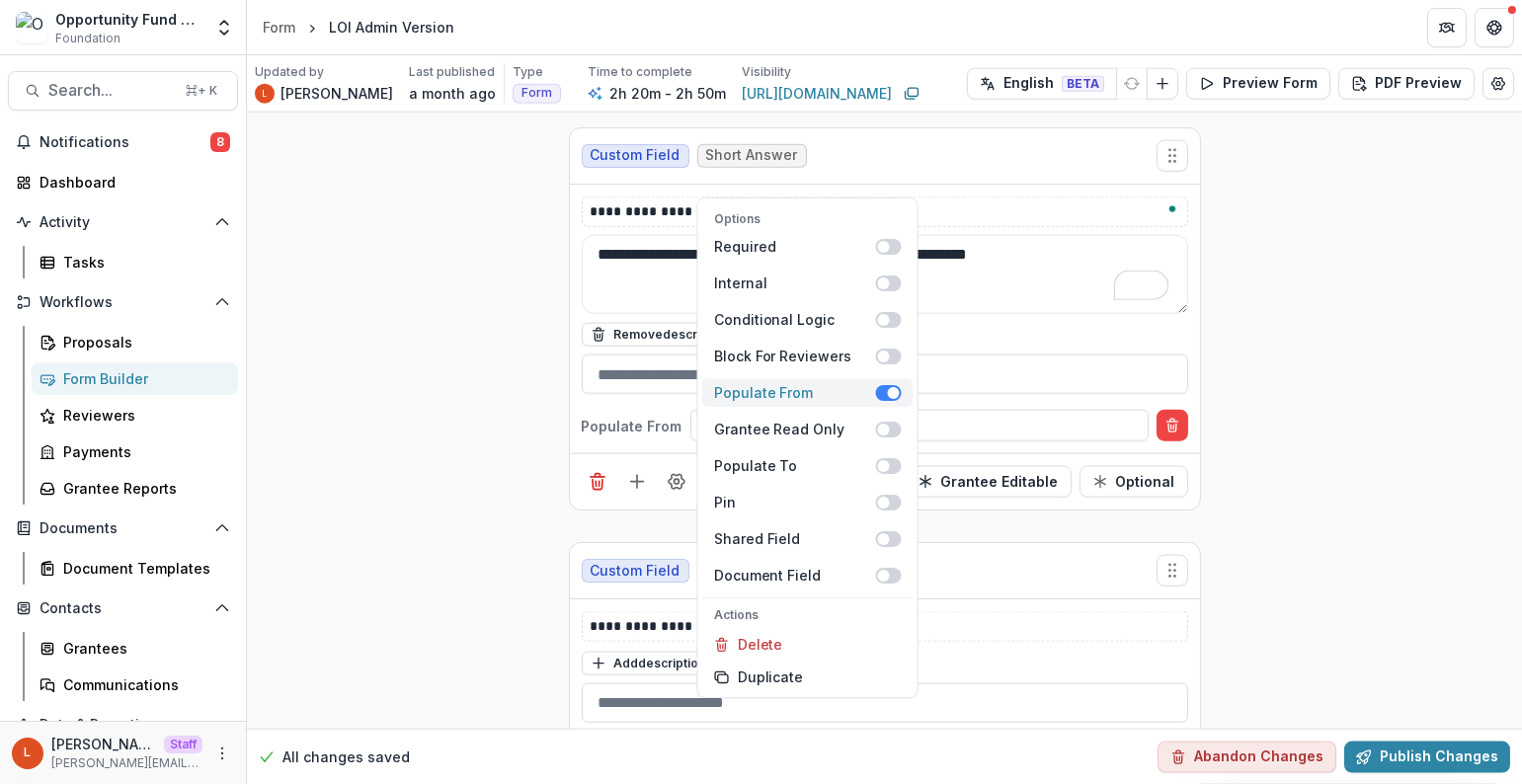 click at bounding box center [889, 393] 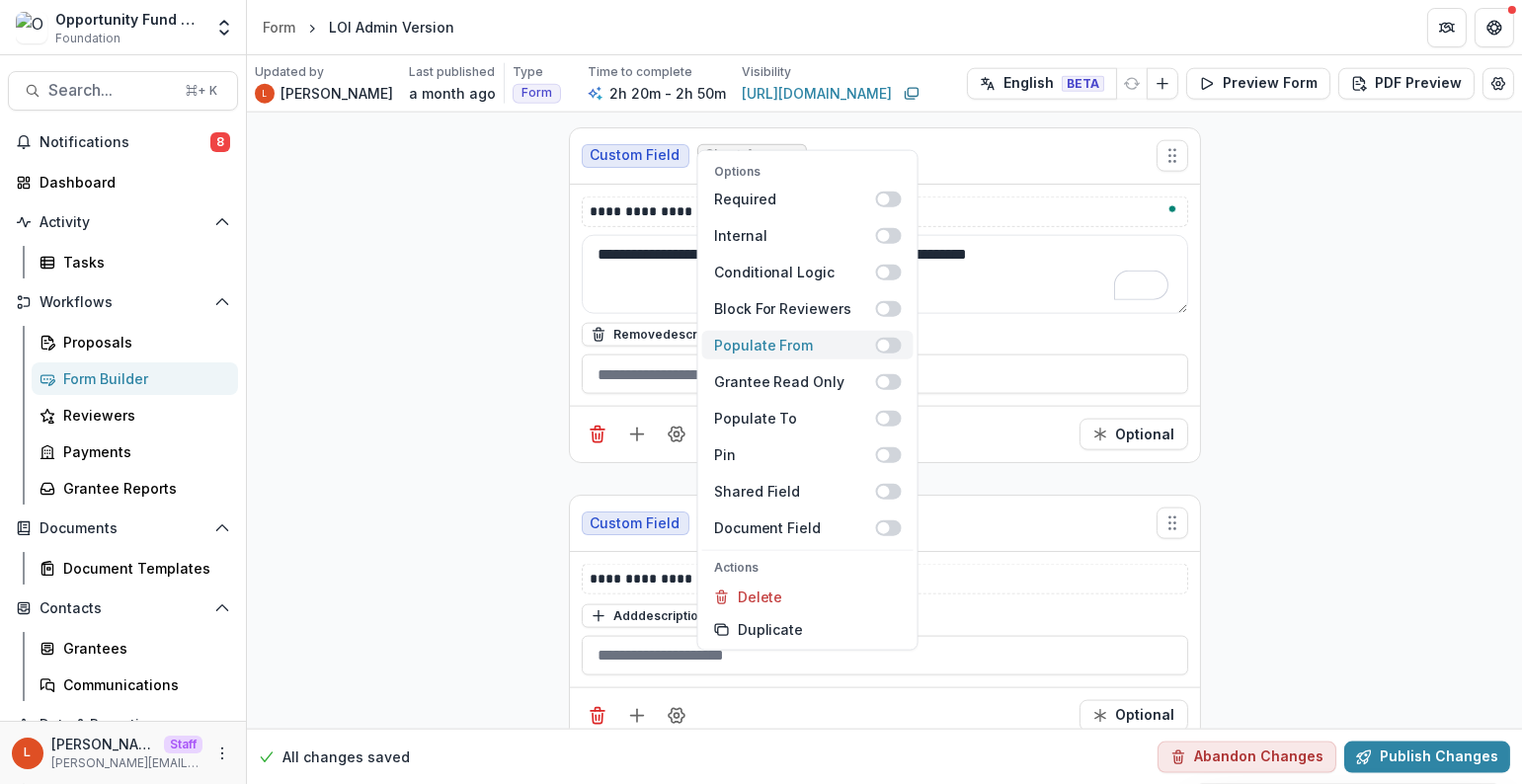 click at bounding box center [884, 345] 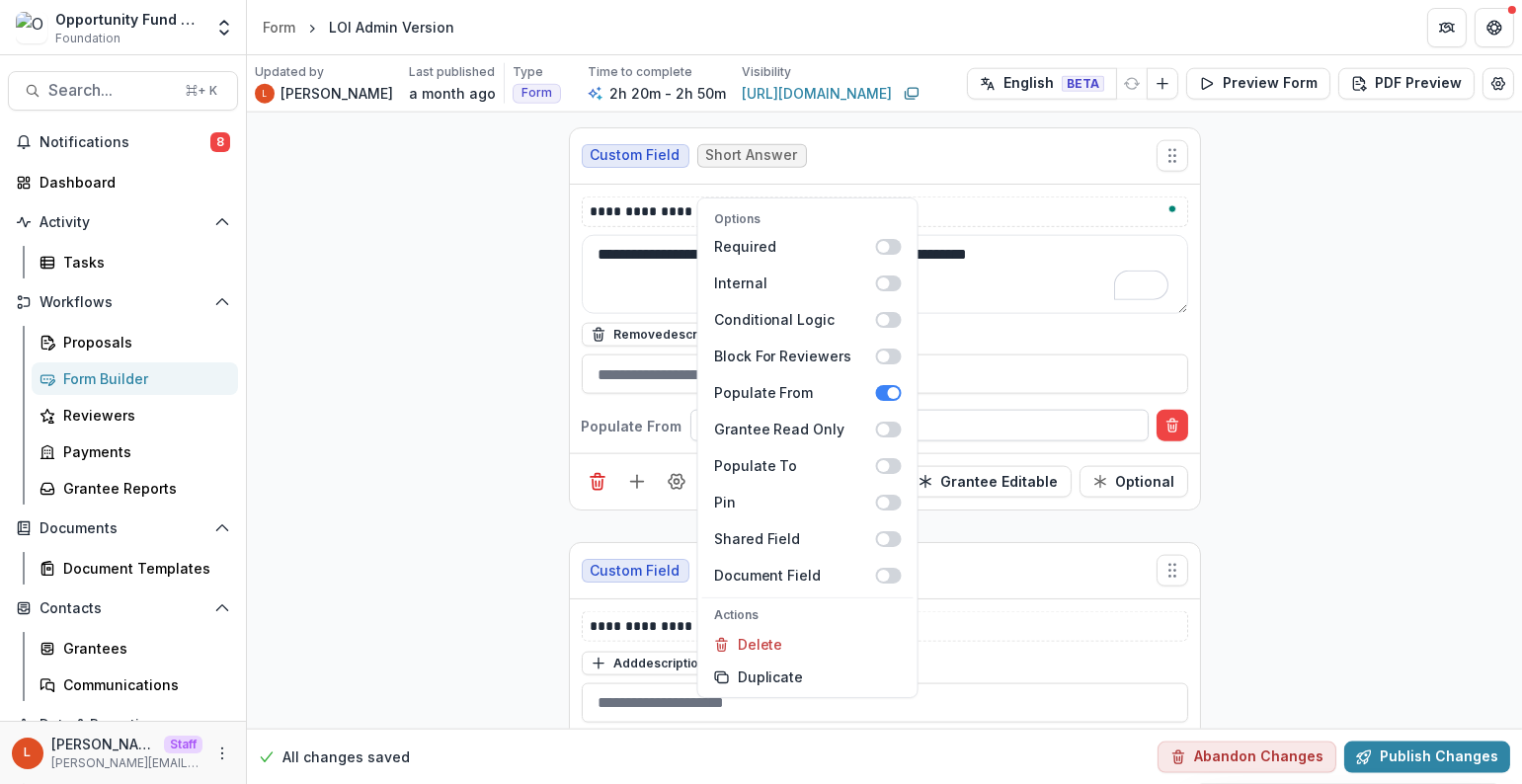 click at bounding box center [920, 426] 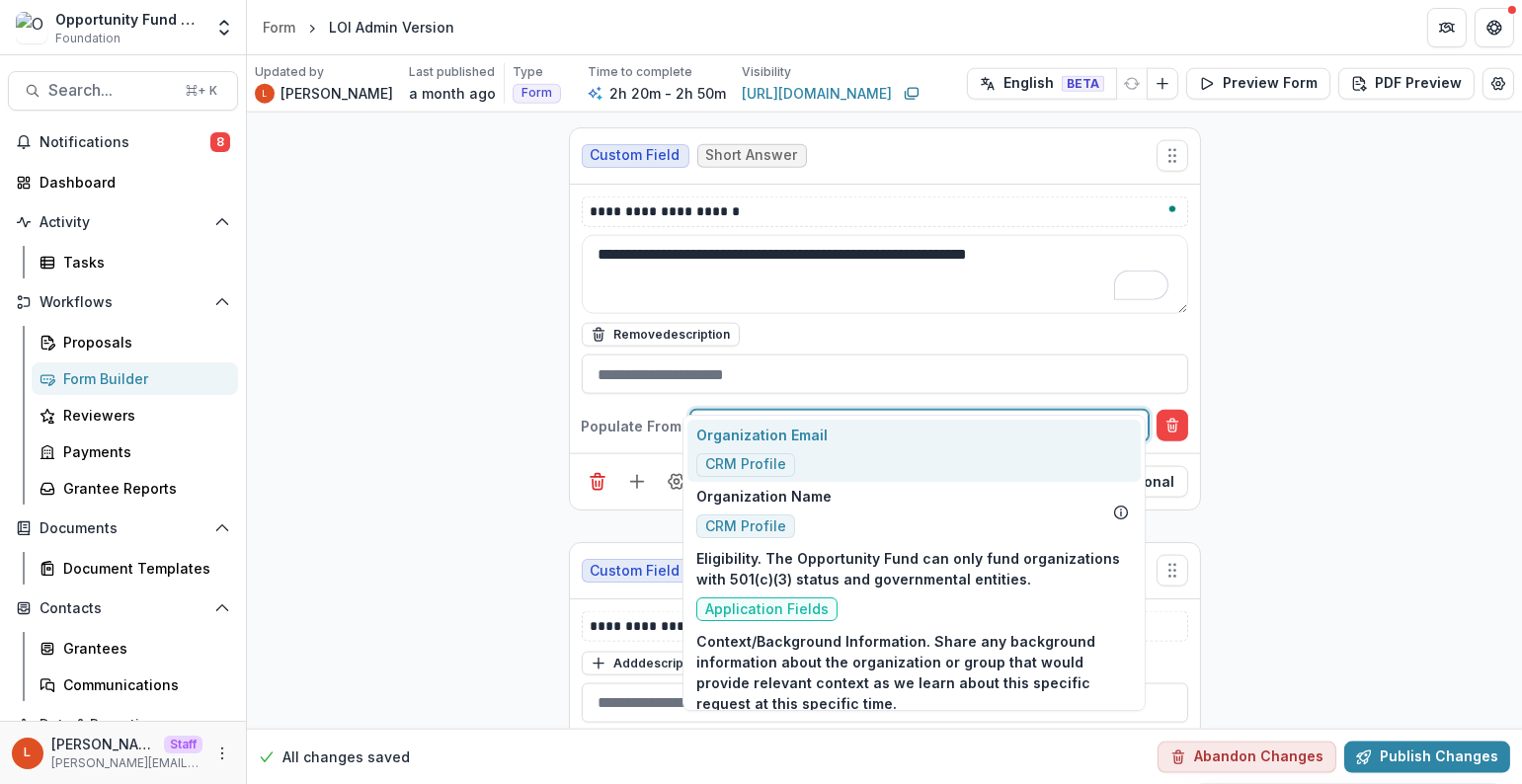 type on "********" 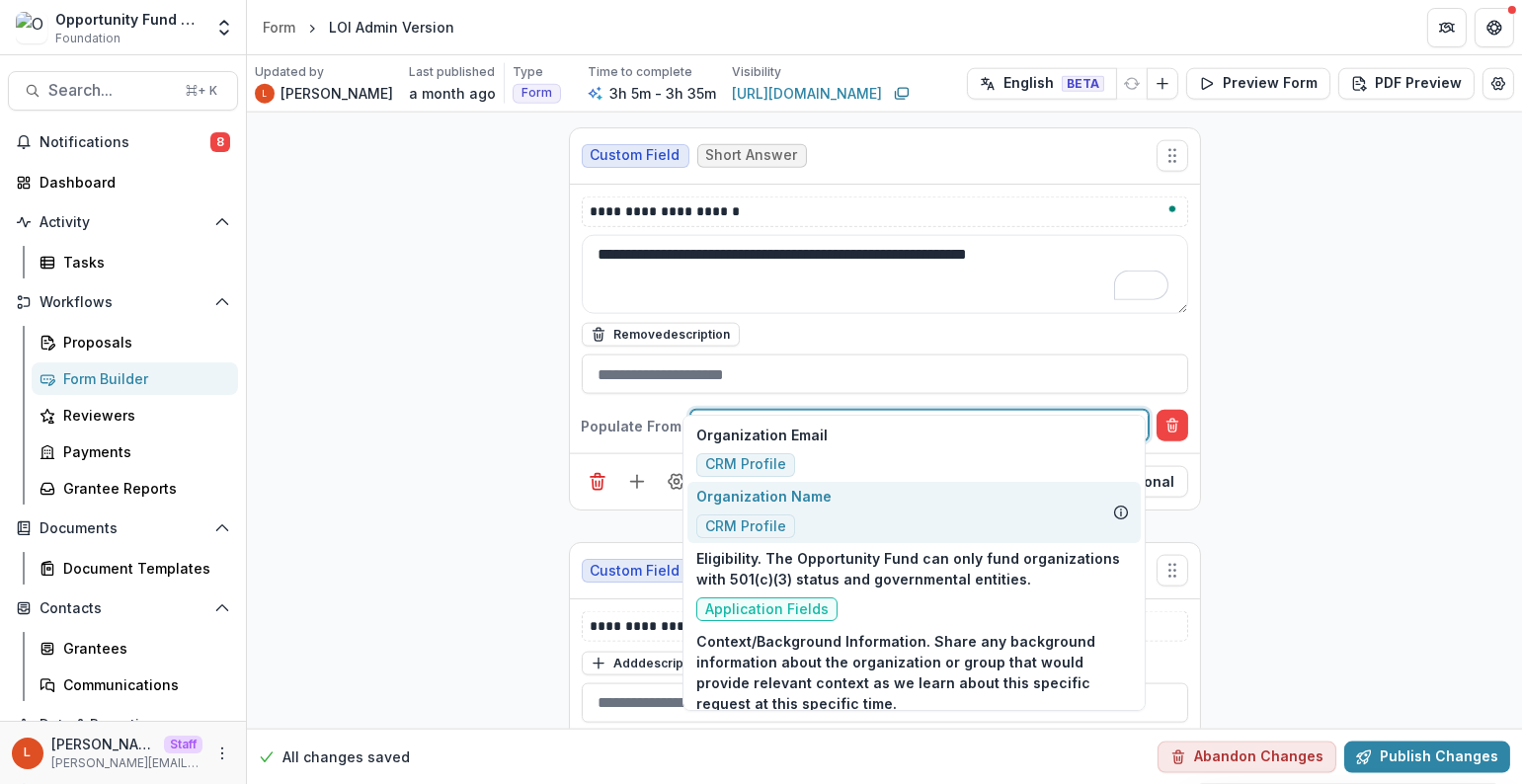 click on "Organization Name CRM Profile" at bounding box center [915, 512] 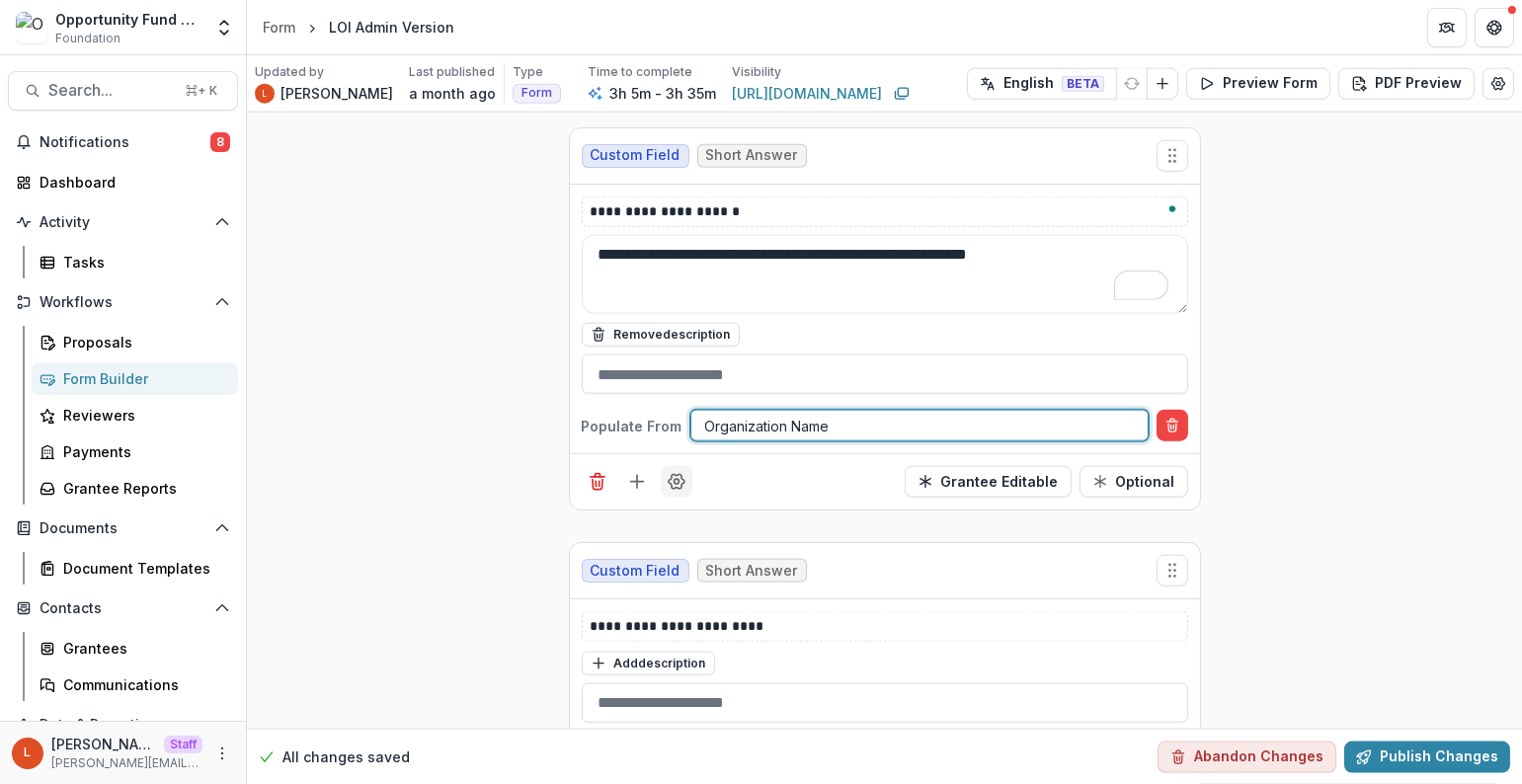 click 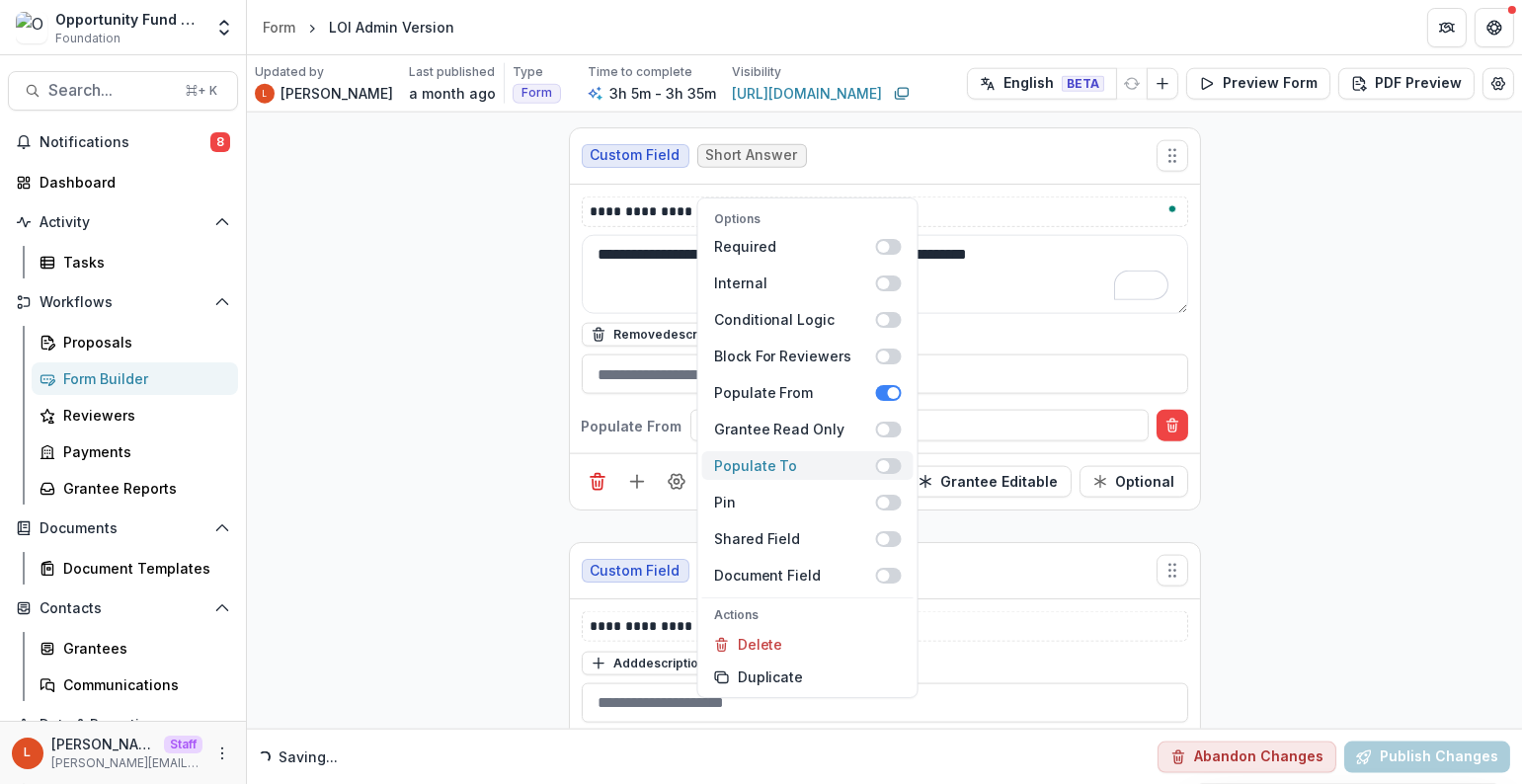 click at bounding box center [889, 466] 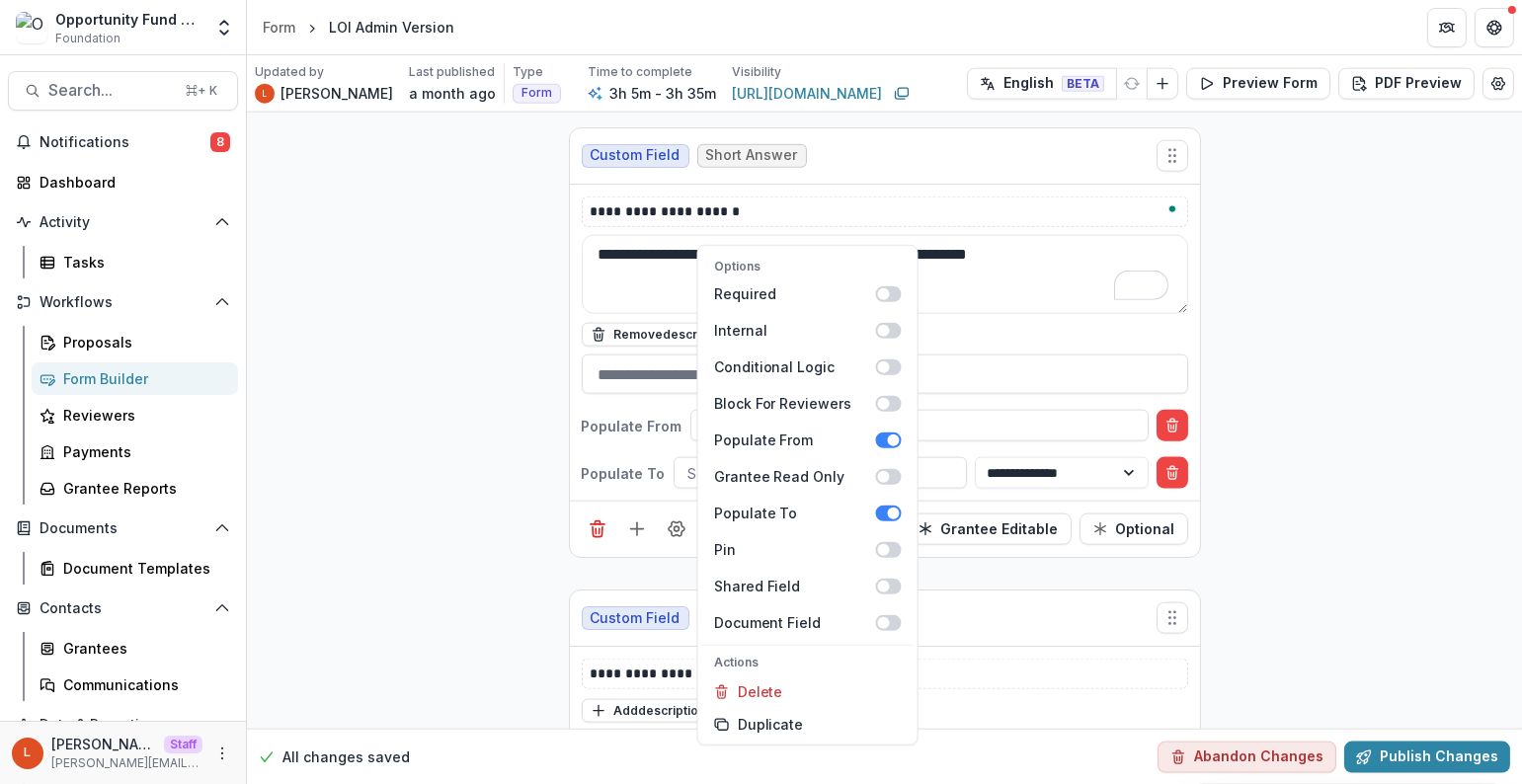 click on "Populate To" at bounding box center (623, 473) 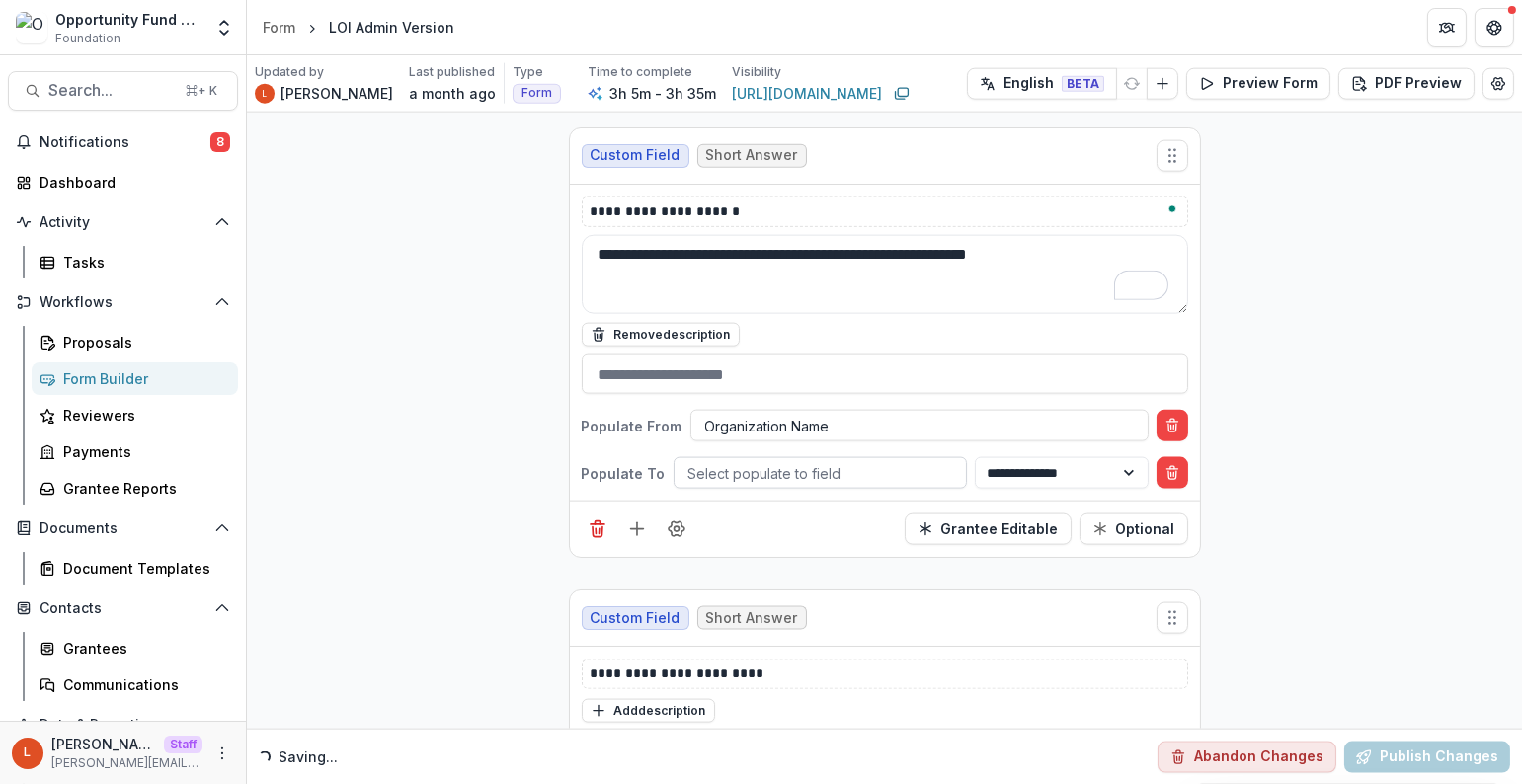 click at bounding box center (820, 473) 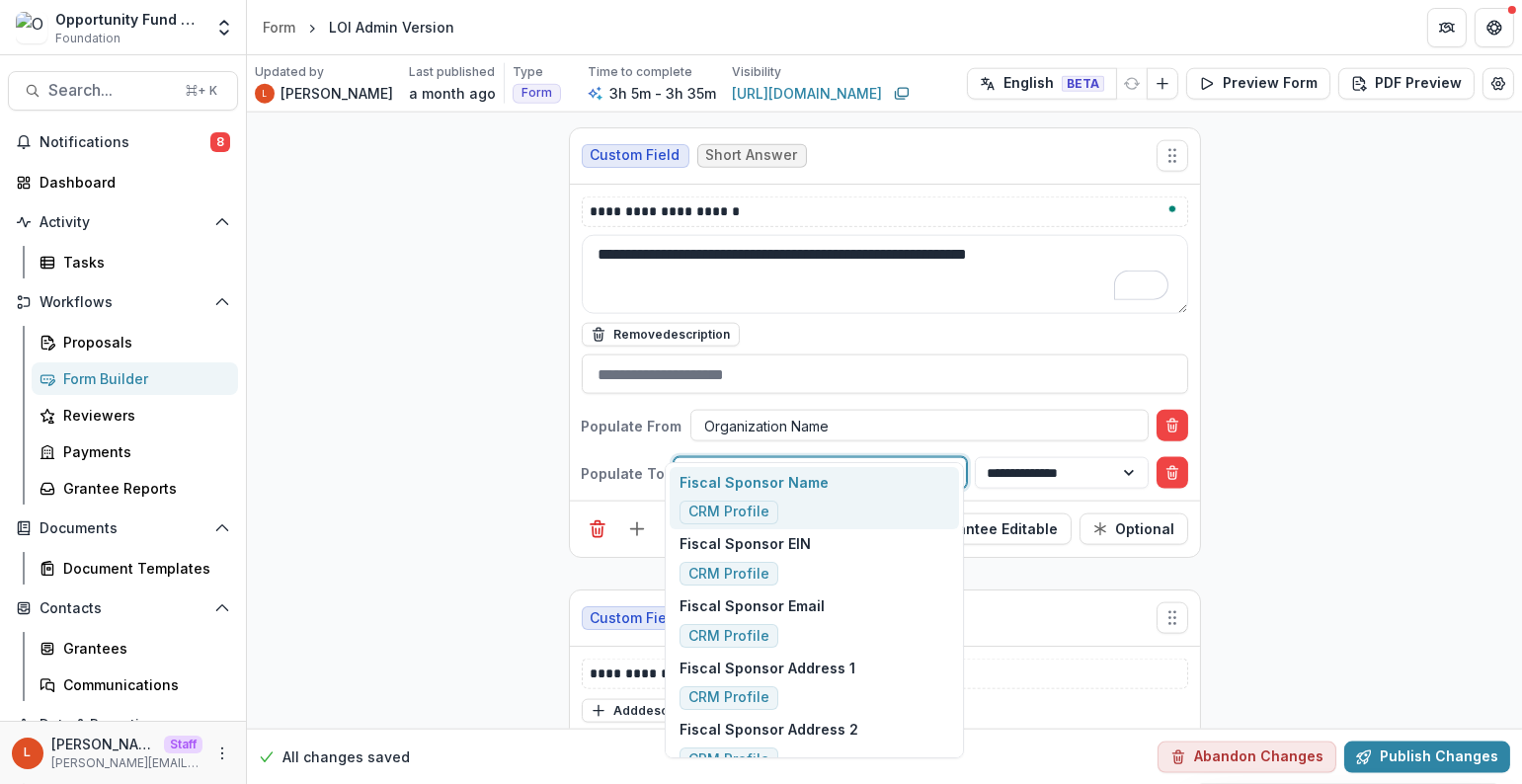 type on "***" 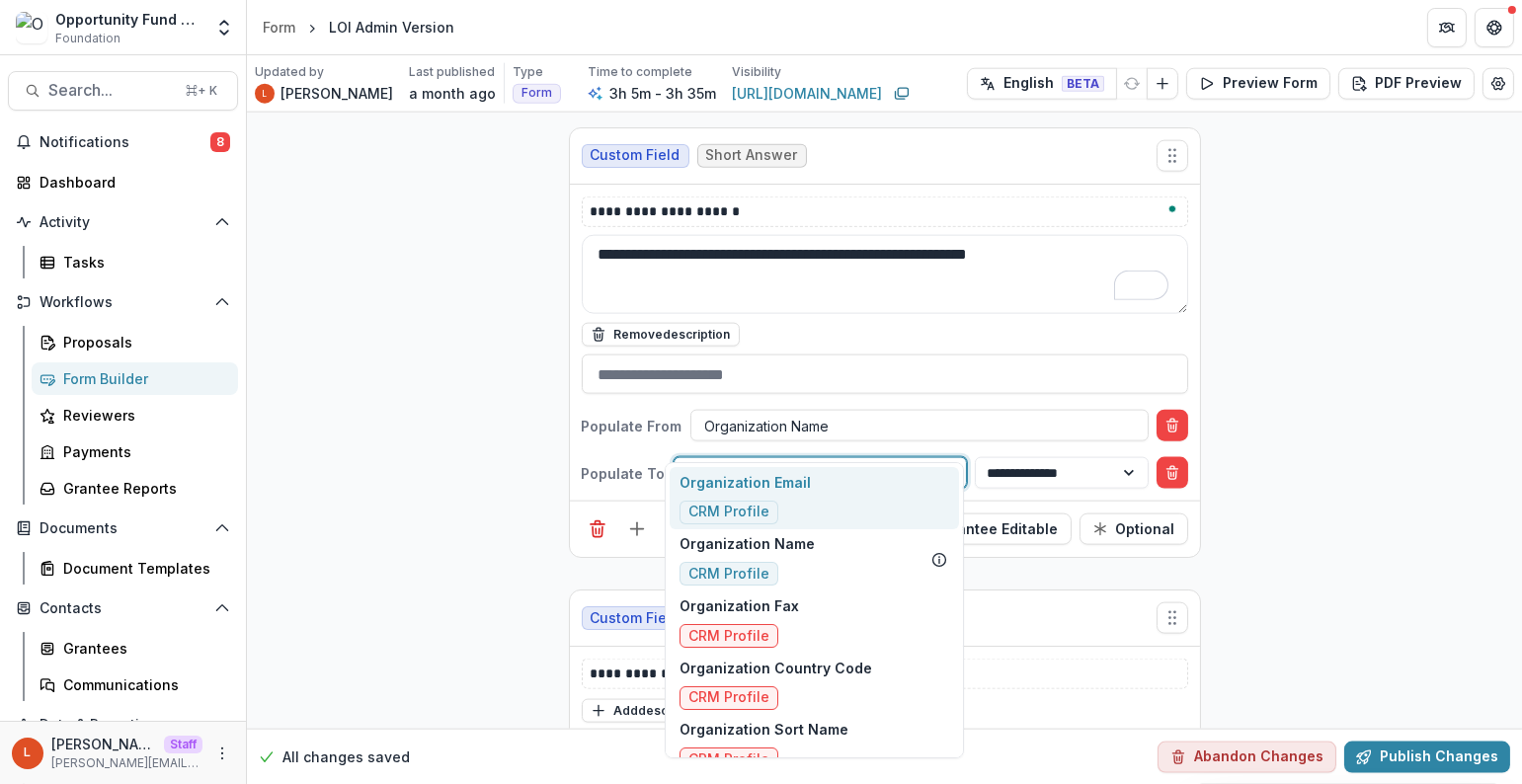 click on "Organization Email CRM Profile" at bounding box center [814, 498] 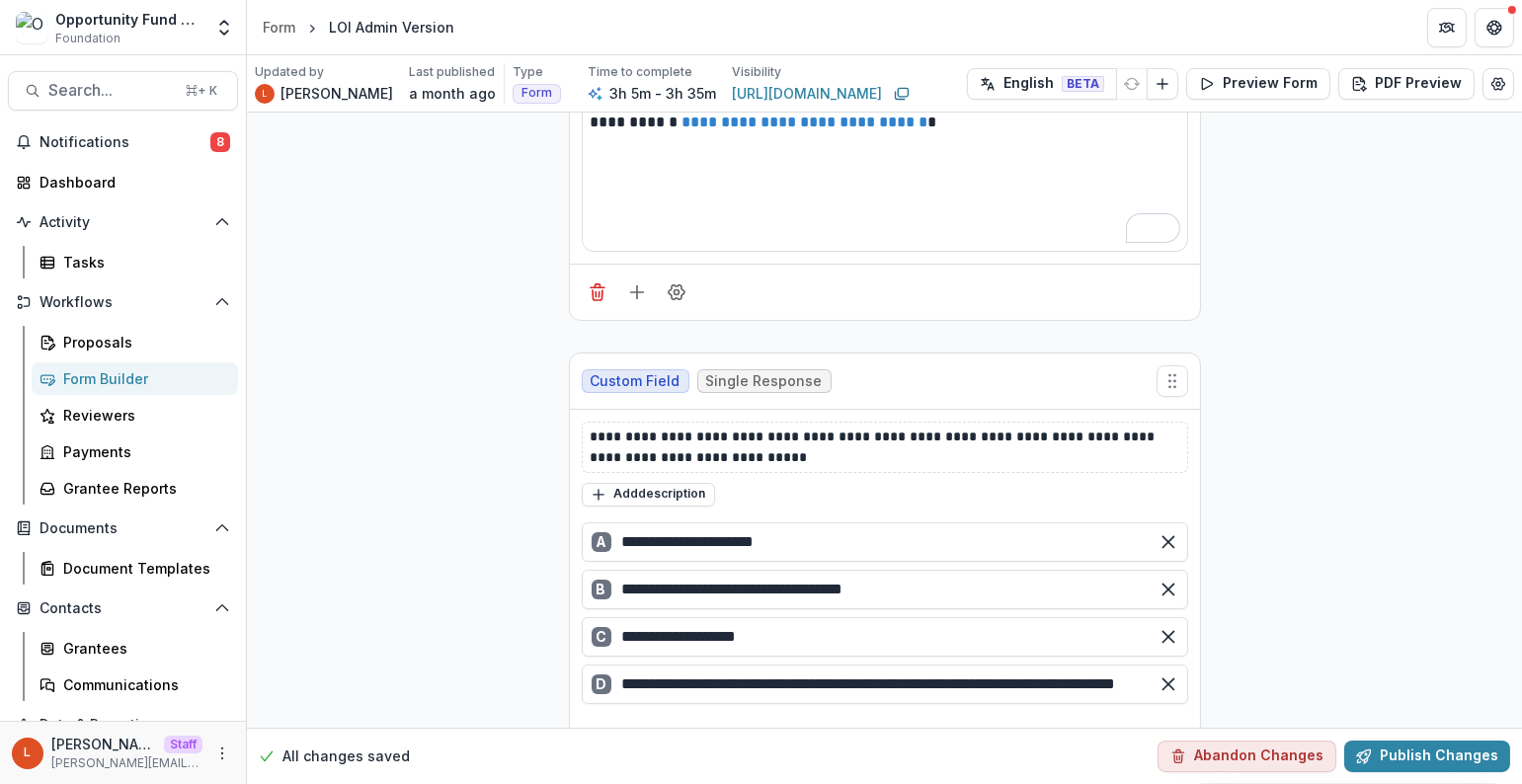 scroll, scrollTop: 0, scrollLeft: 0, axis: both 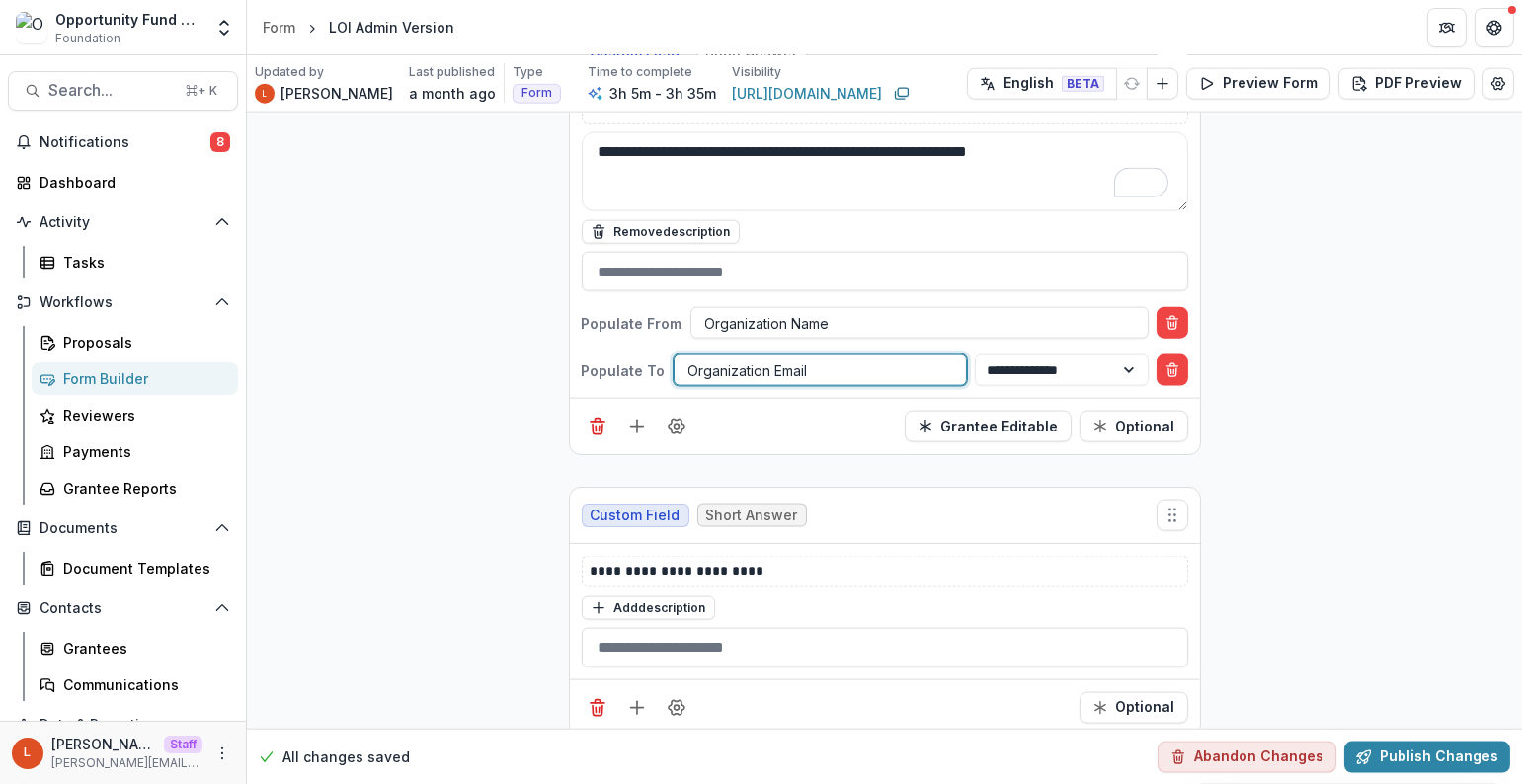 click on "**********" at bounding box center (884, 12671) 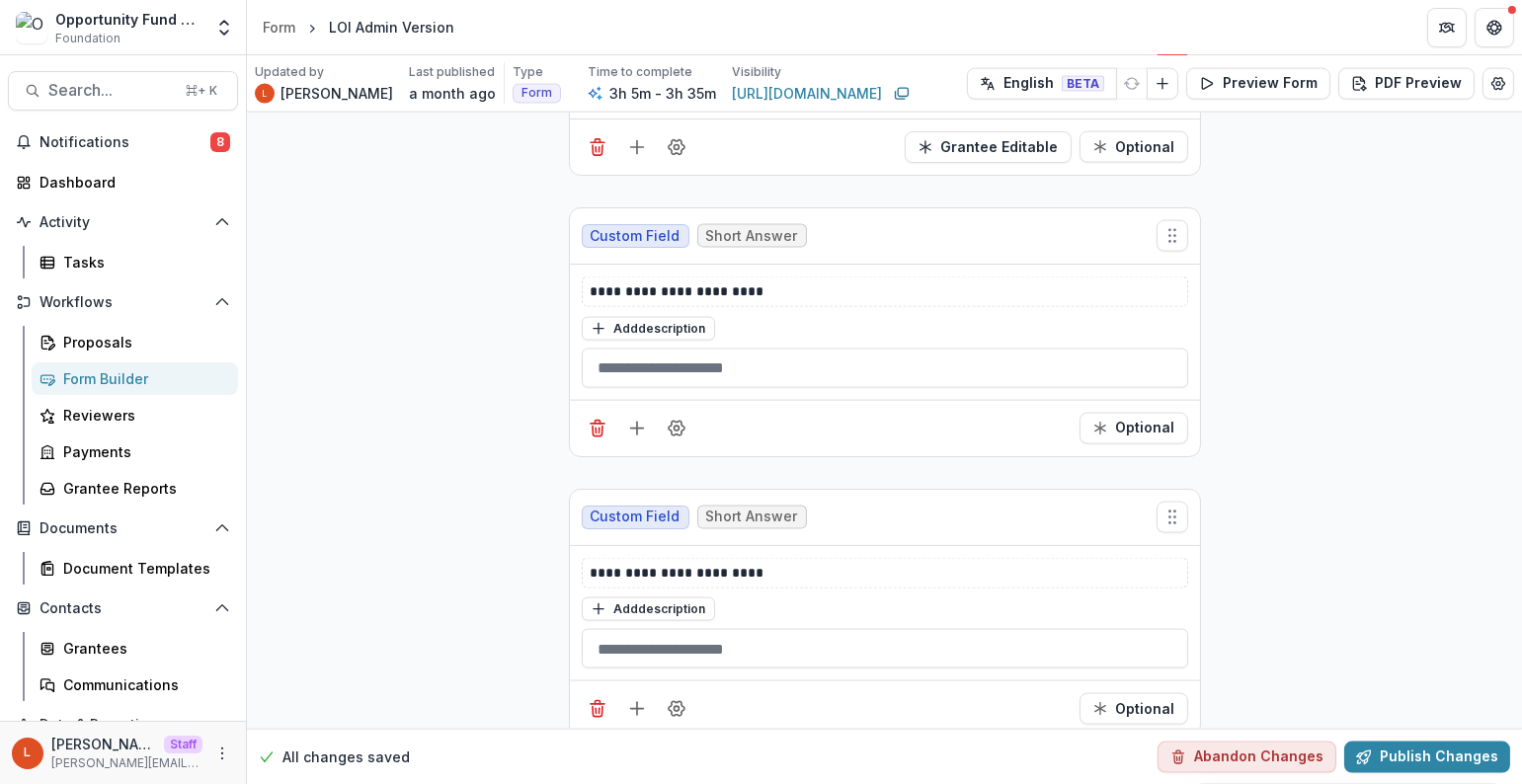 scroll, scrollTop: 5133, scrollLeft: 0, axis: vertical 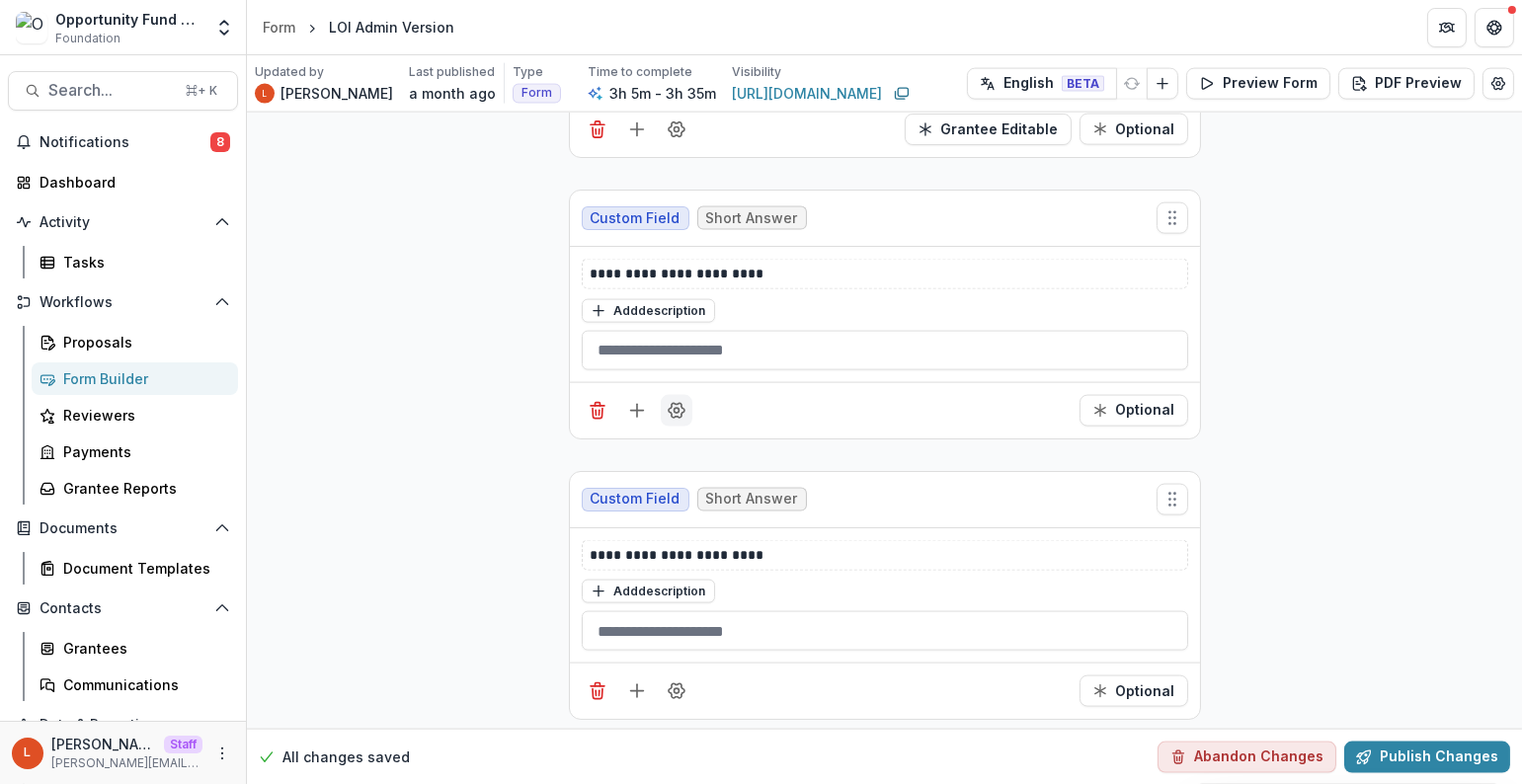 click at bounding box center (677, 411) 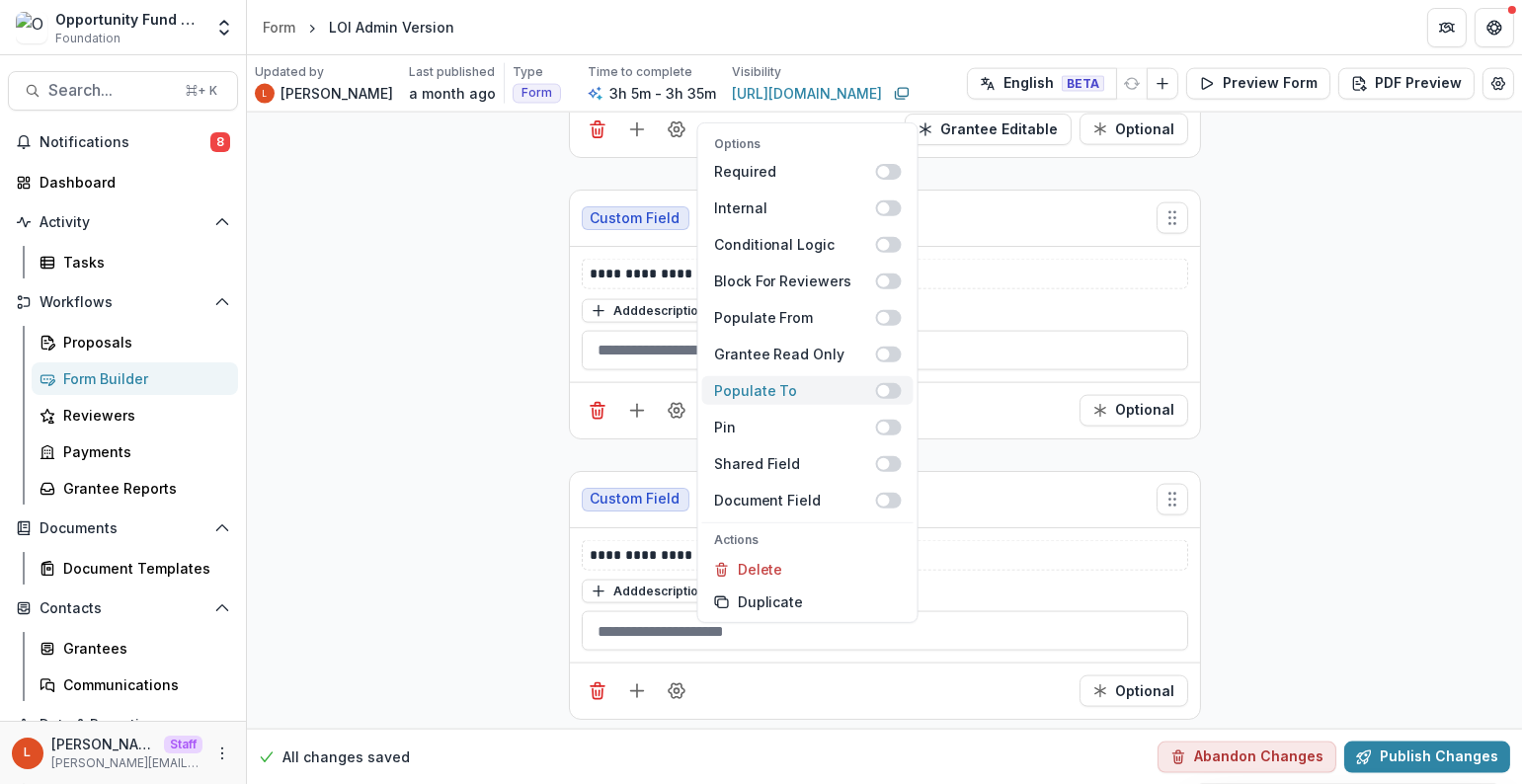 click at bounding box center (884, 390) 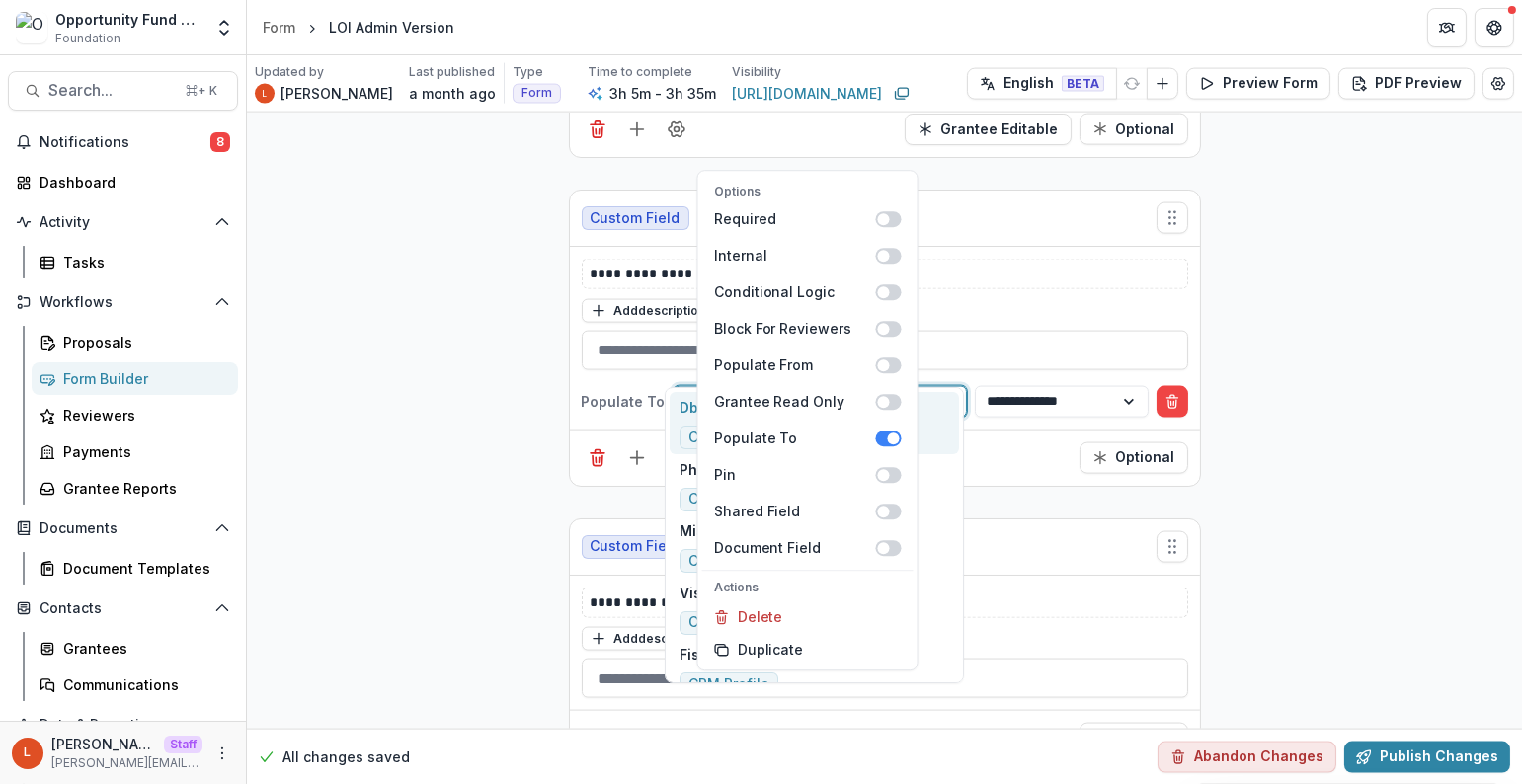 click on "Select populate to field" at bounding box center [820, 401] 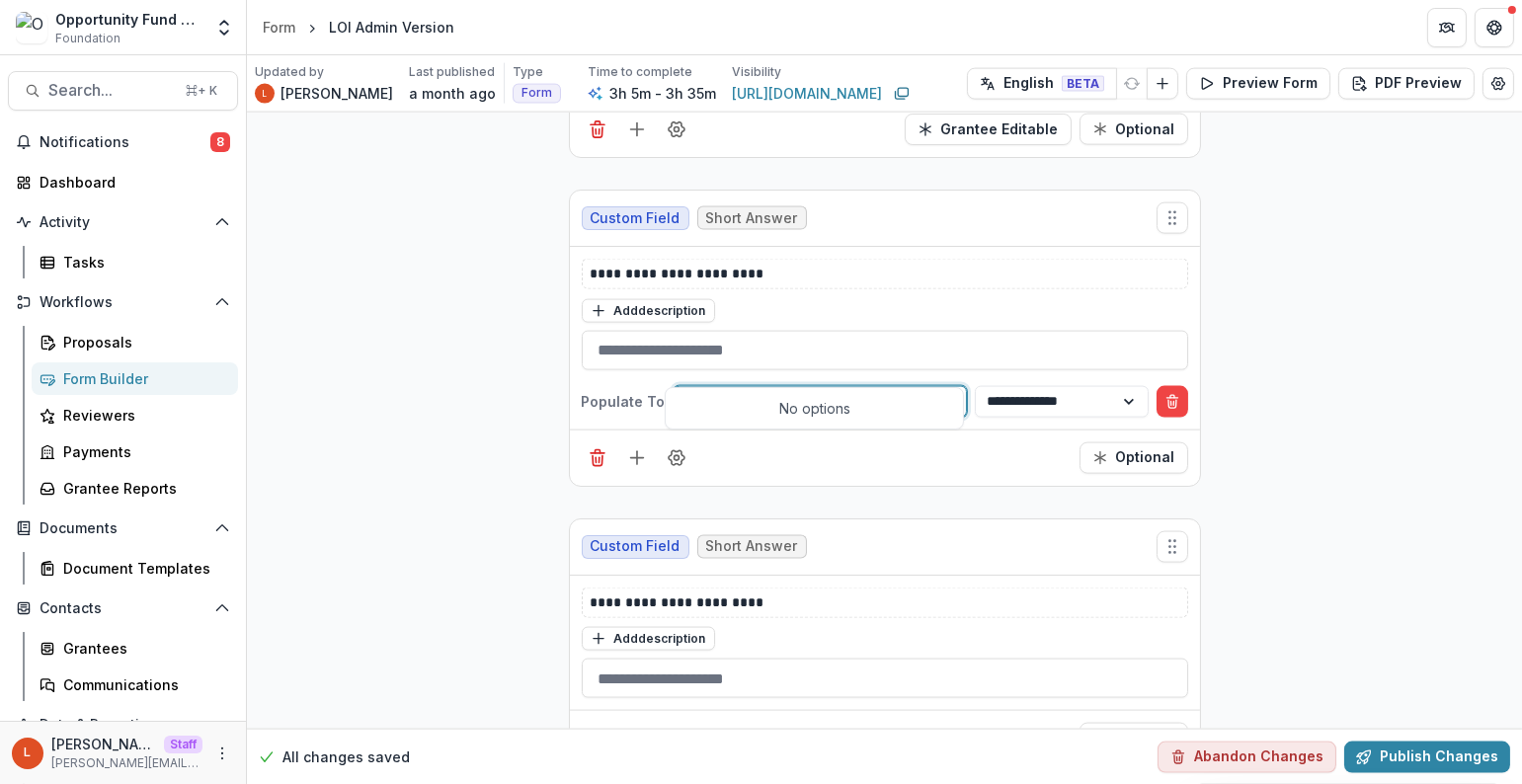 type on "*" 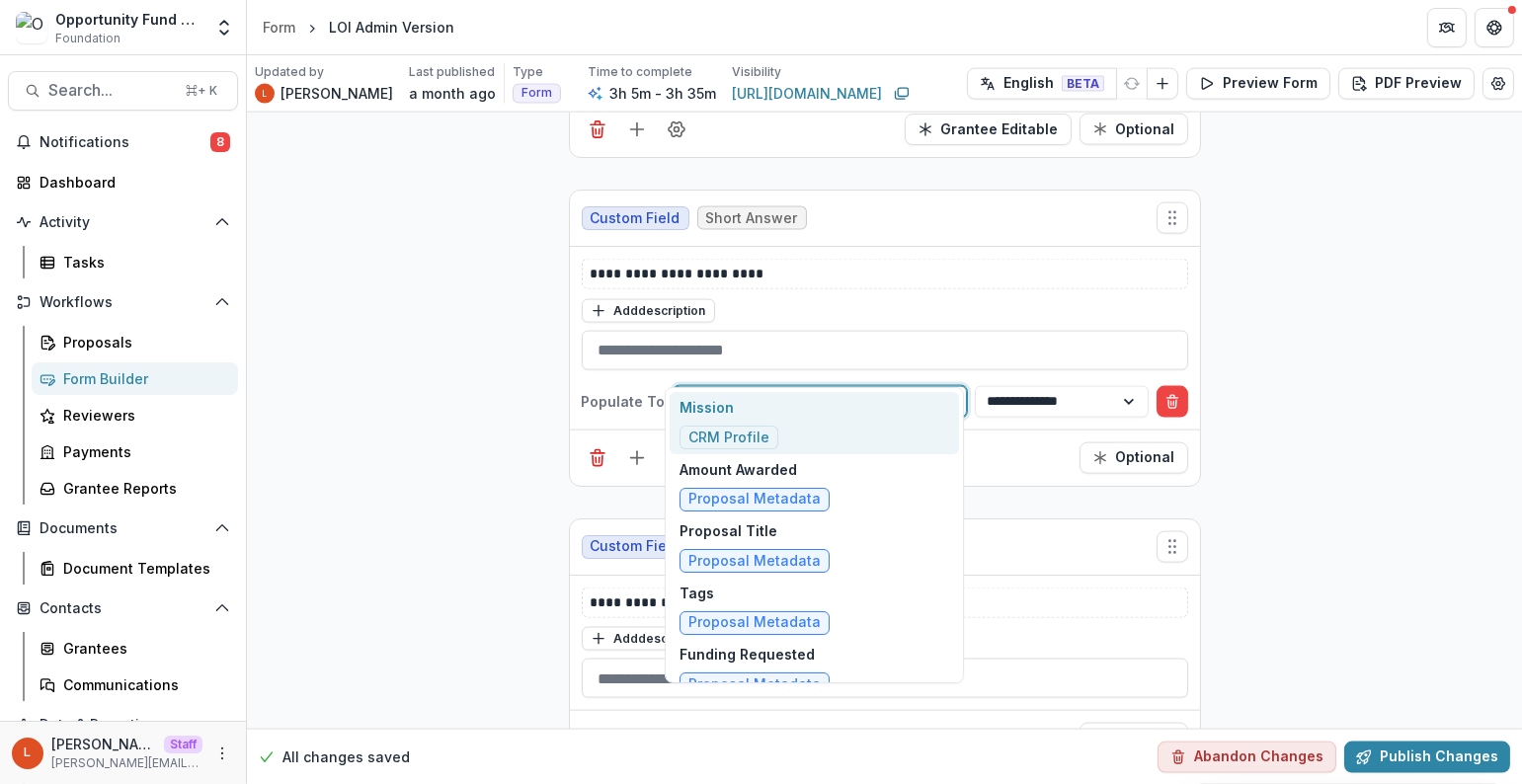 type on "*******" 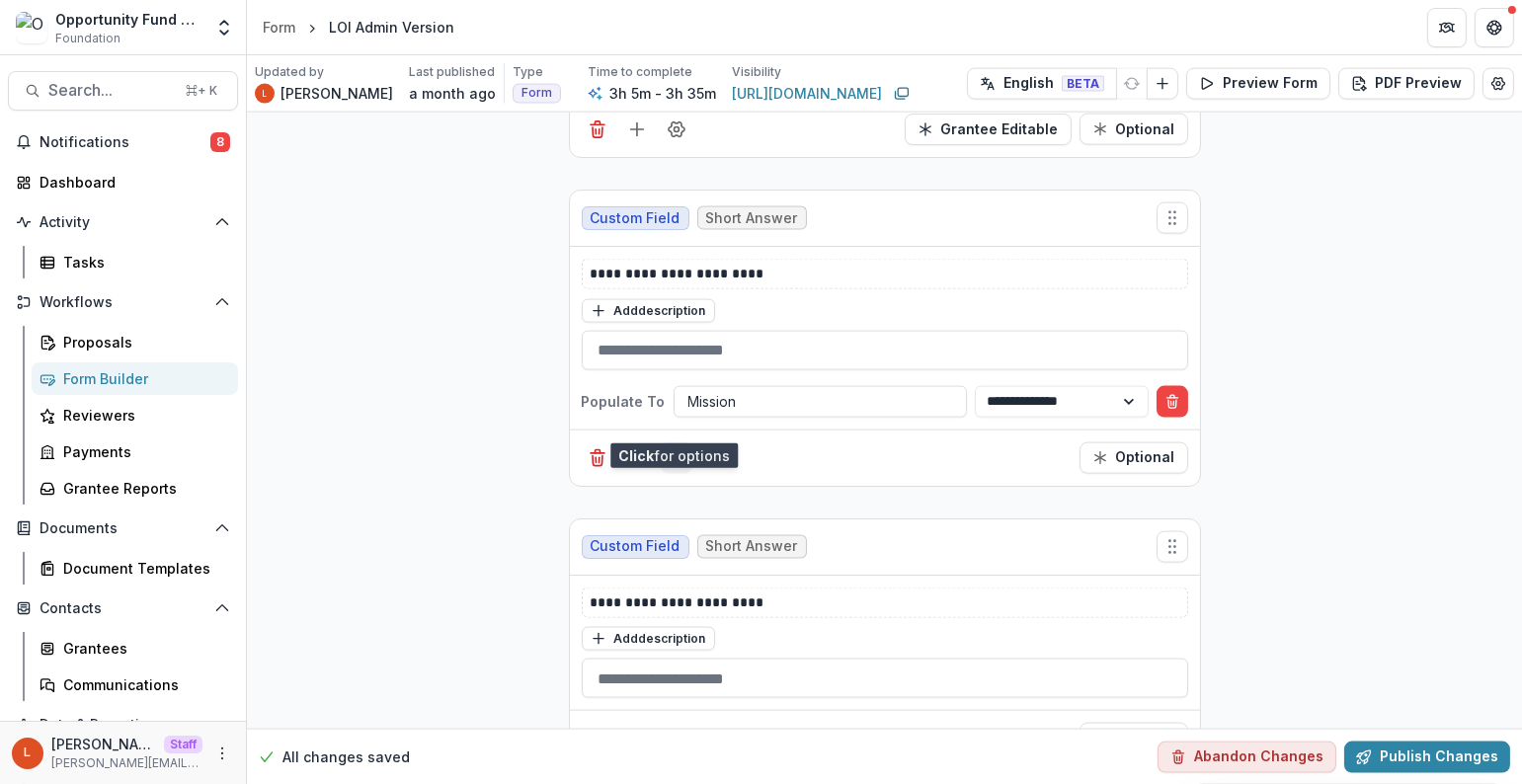 click 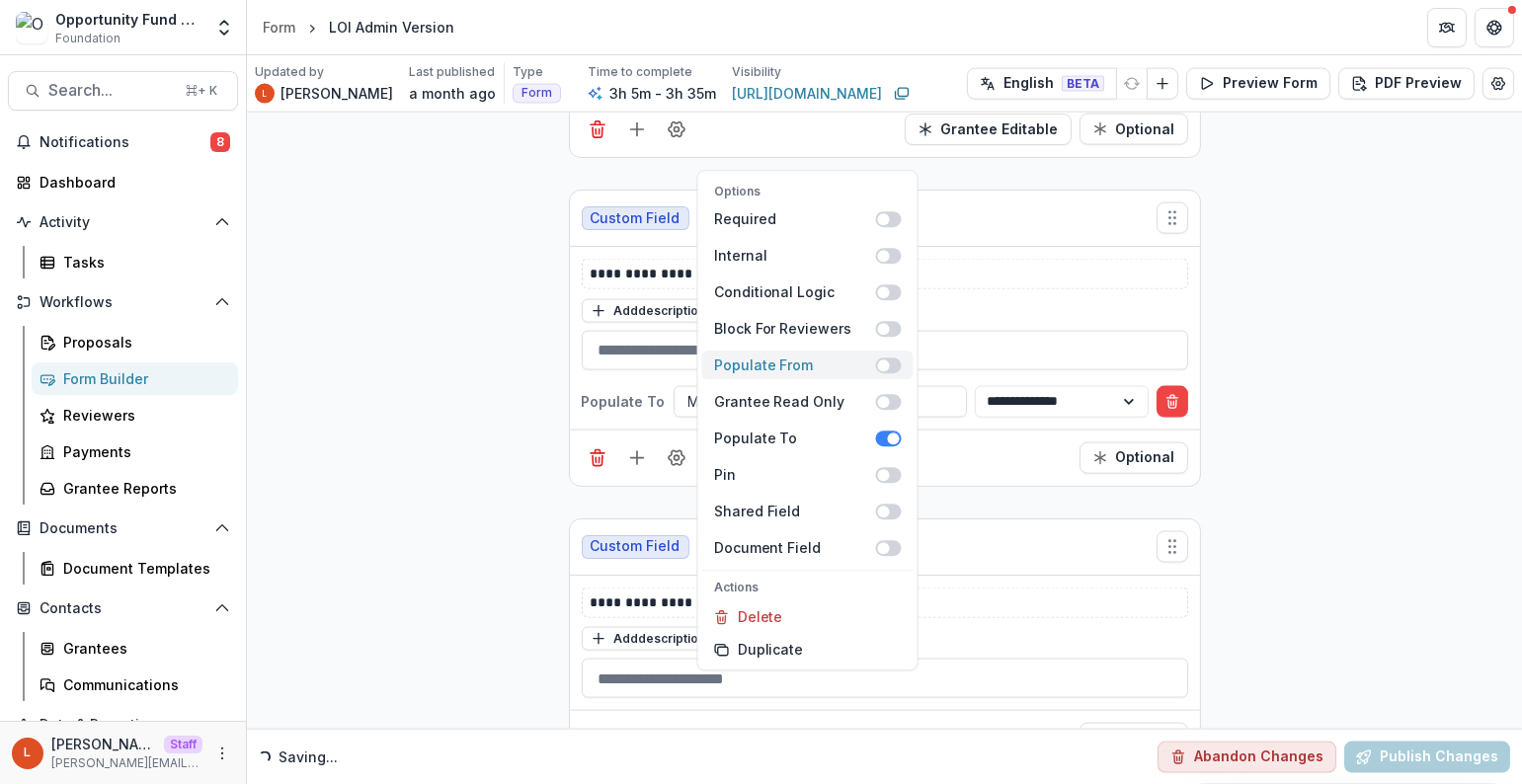 click at bounding box center (889, 365) 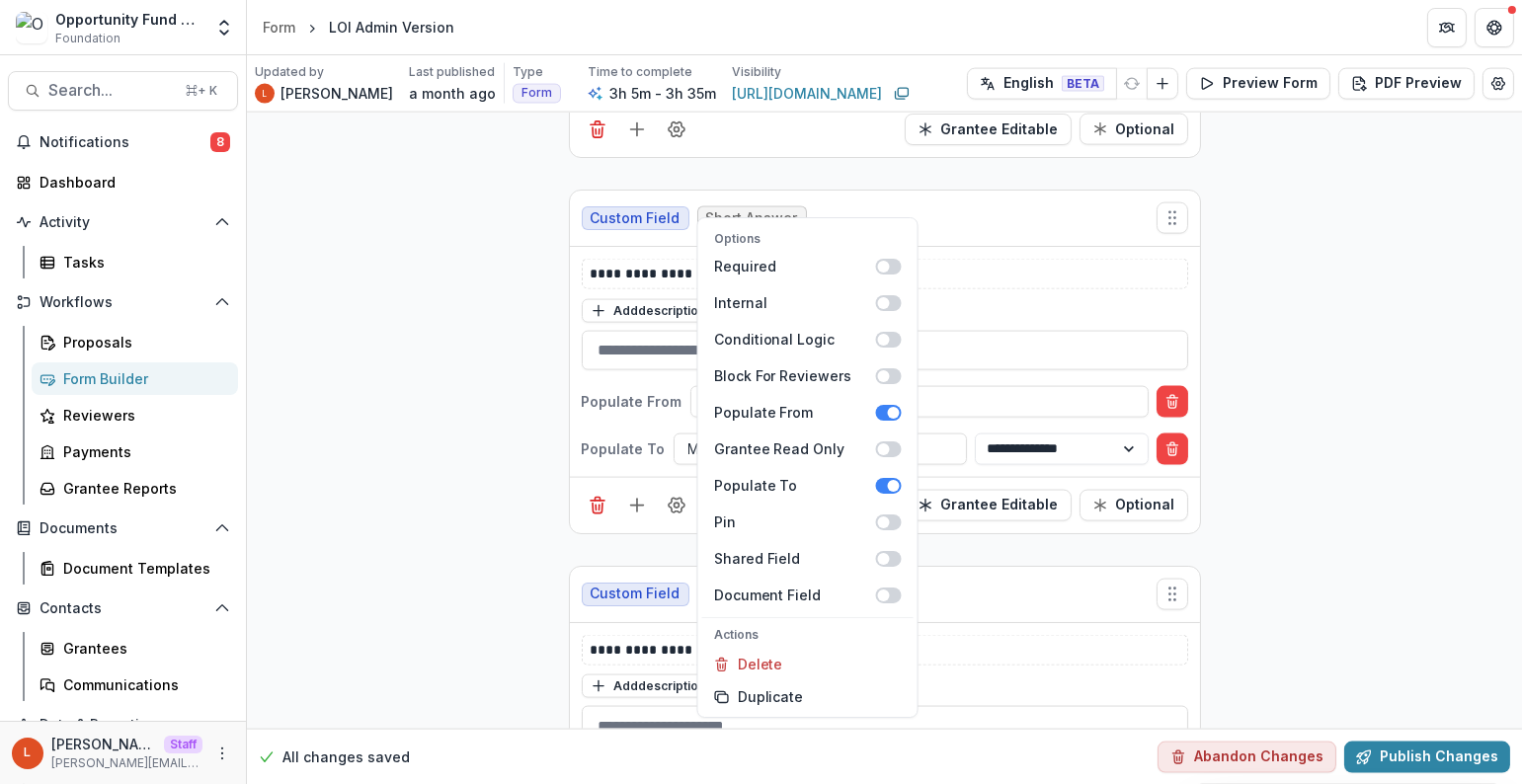 click on "**********" at bounding box center [885, 361] 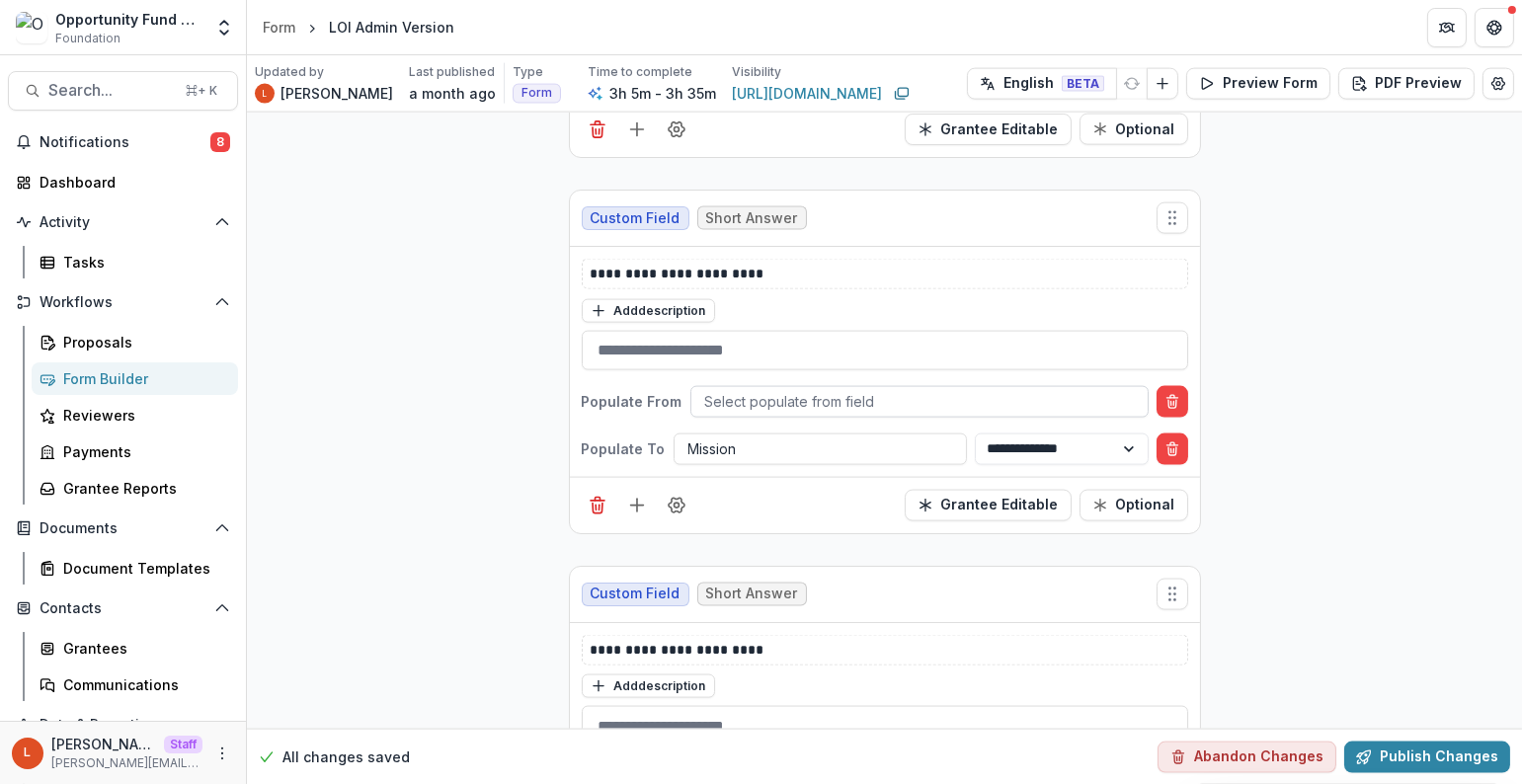 click at bounding box center [920, 401] 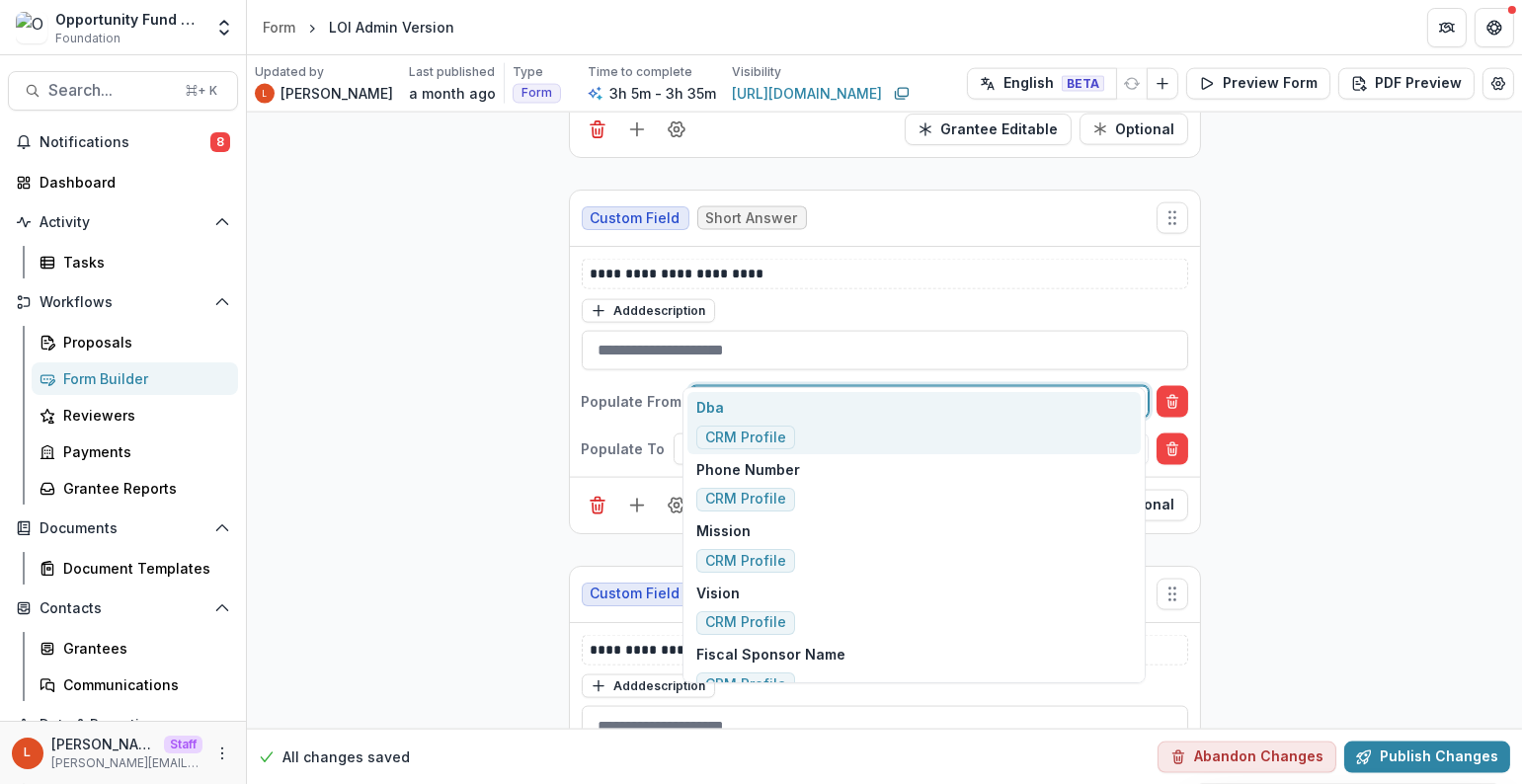 type on "*" 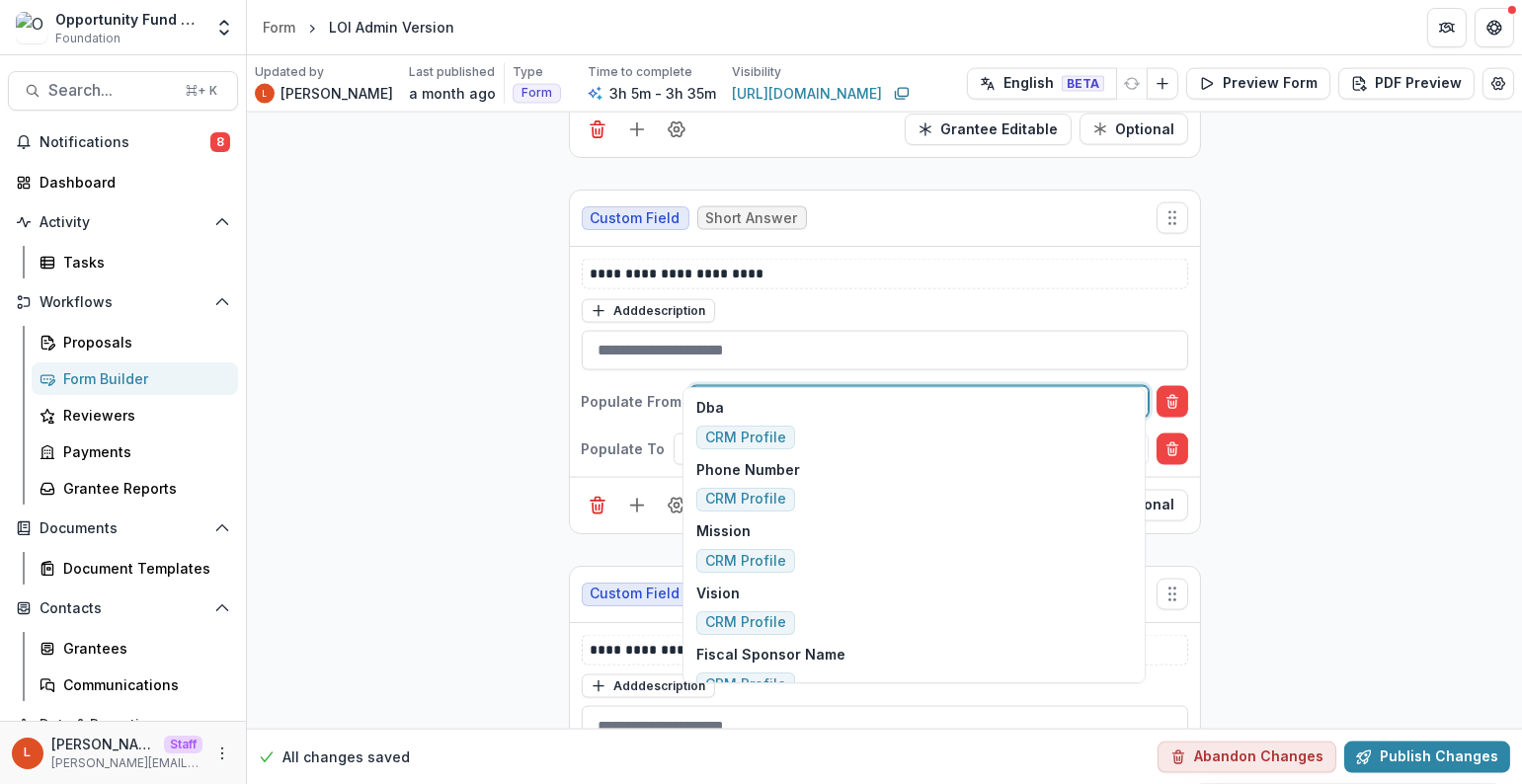 type on "*" 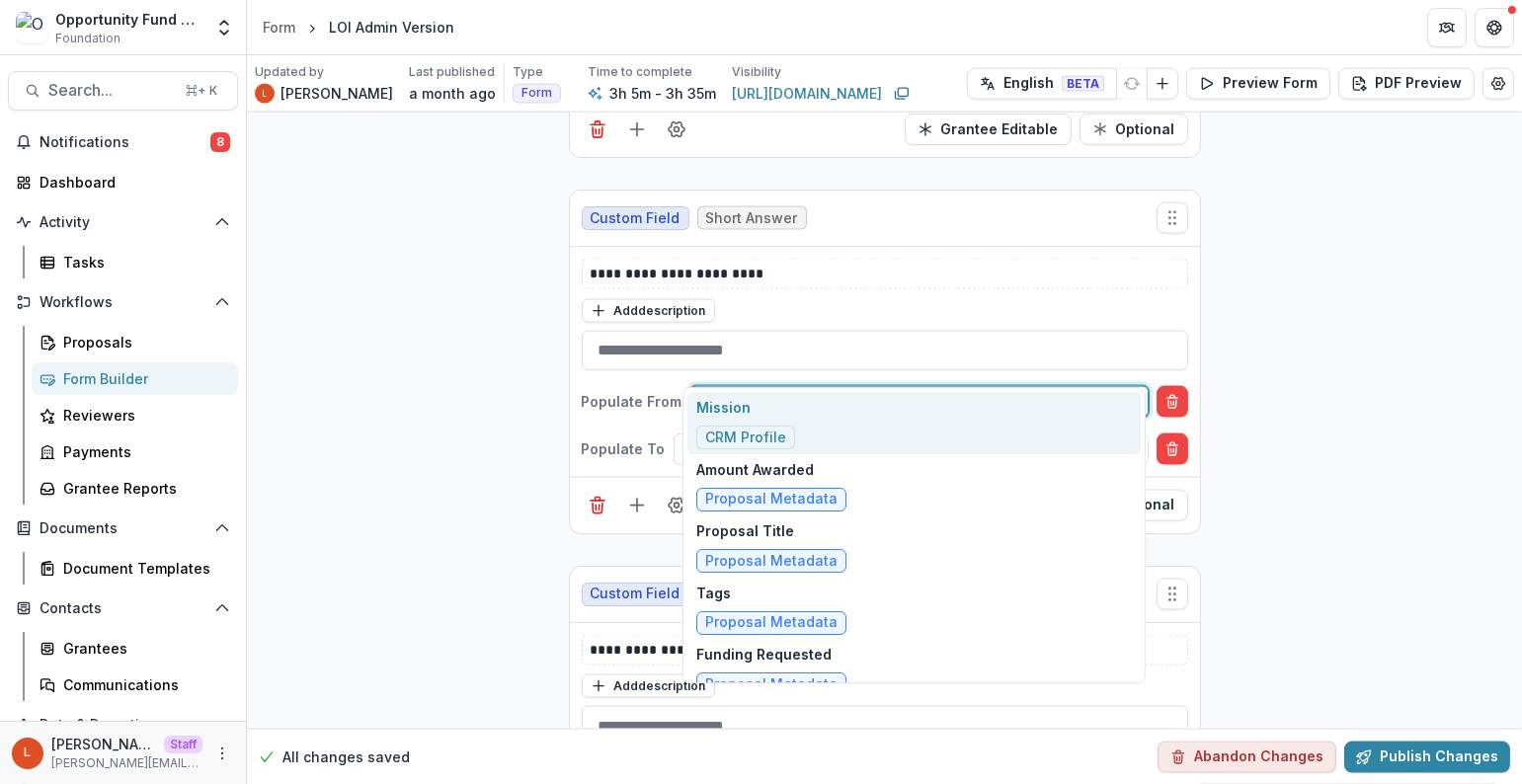 type on "******" 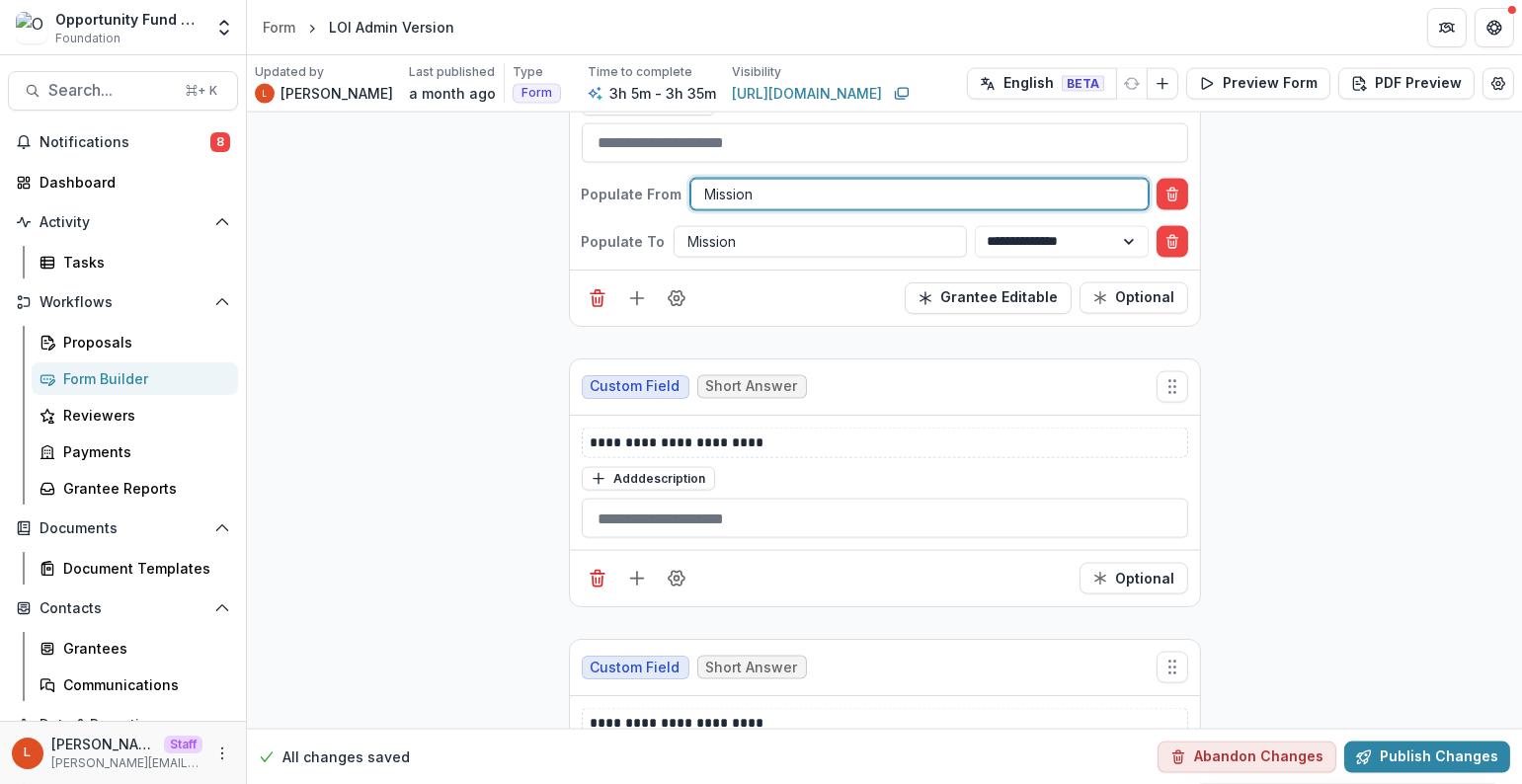 scroll, scrollTop: 5353, scrollLeft: 0, axis: vertical 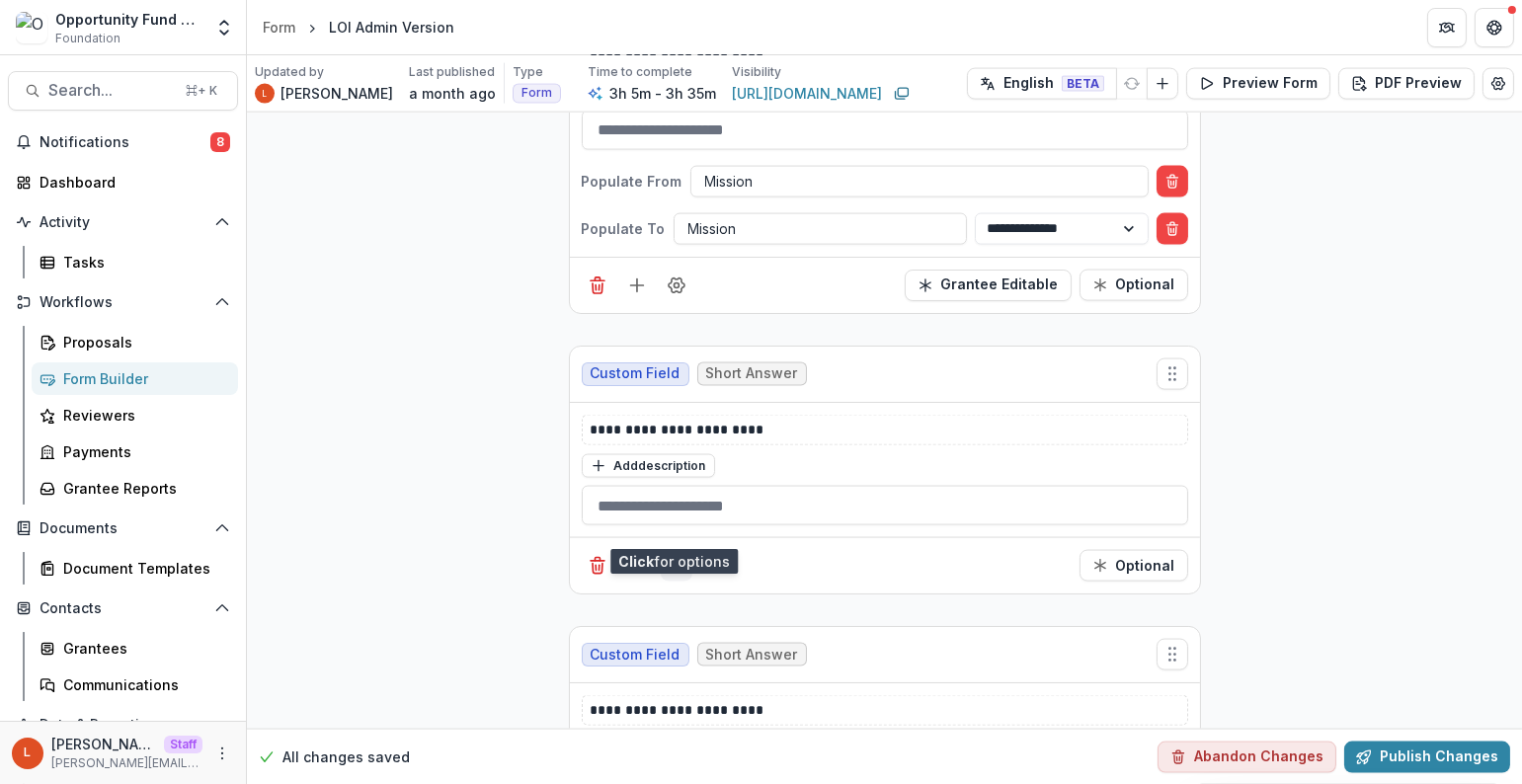 click 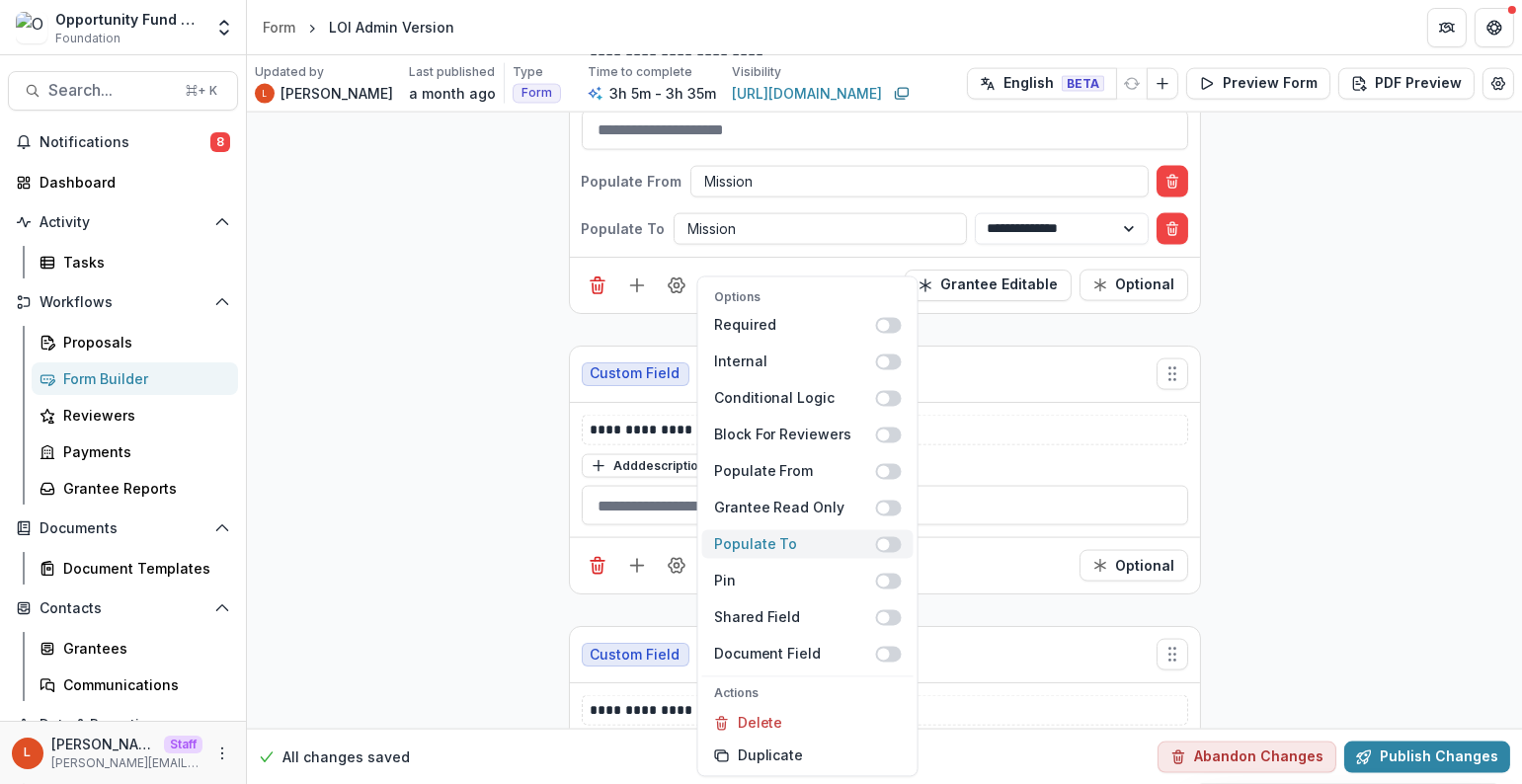 click at bounding box center (889, 544) 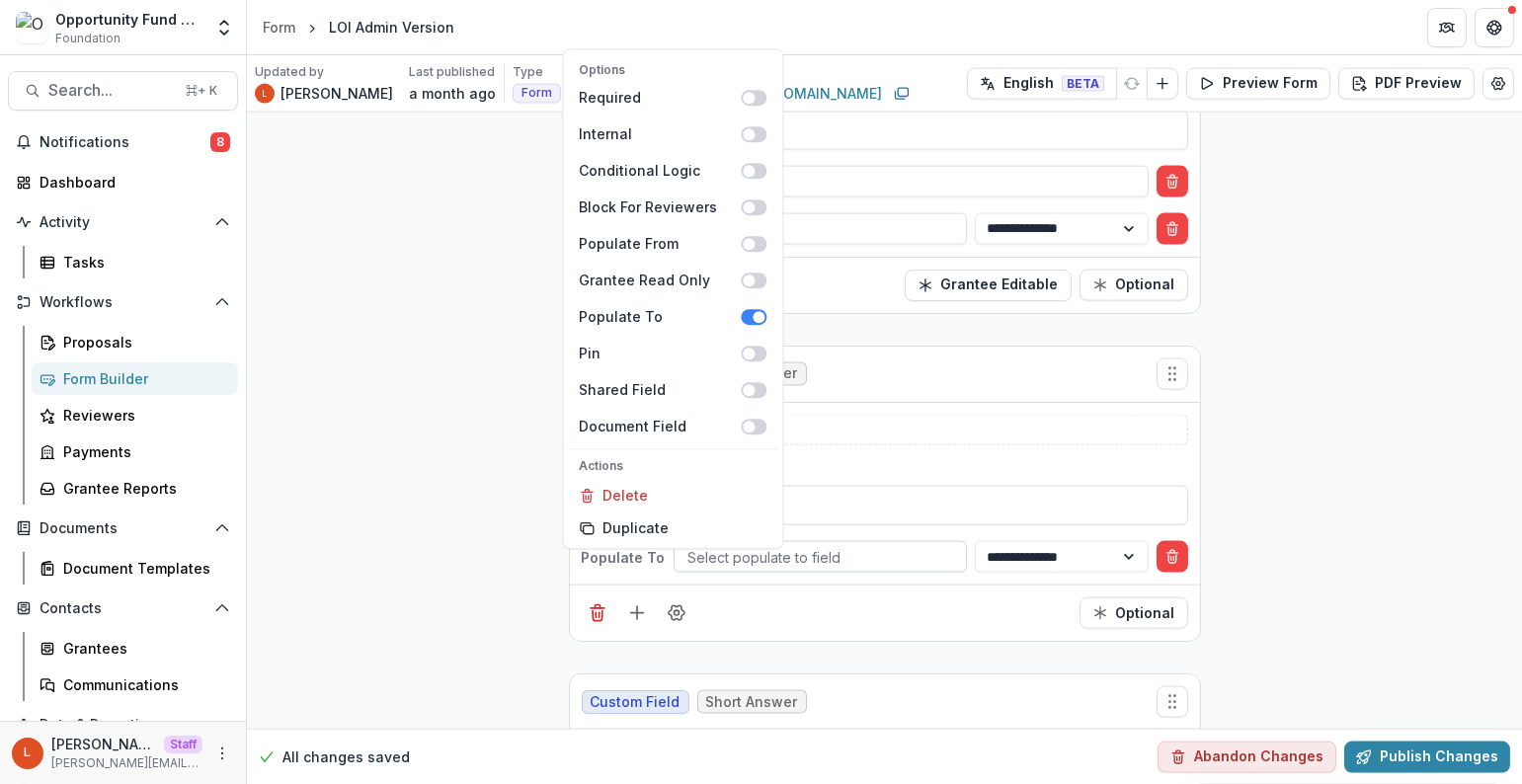 click at bounding box center [820, 557] 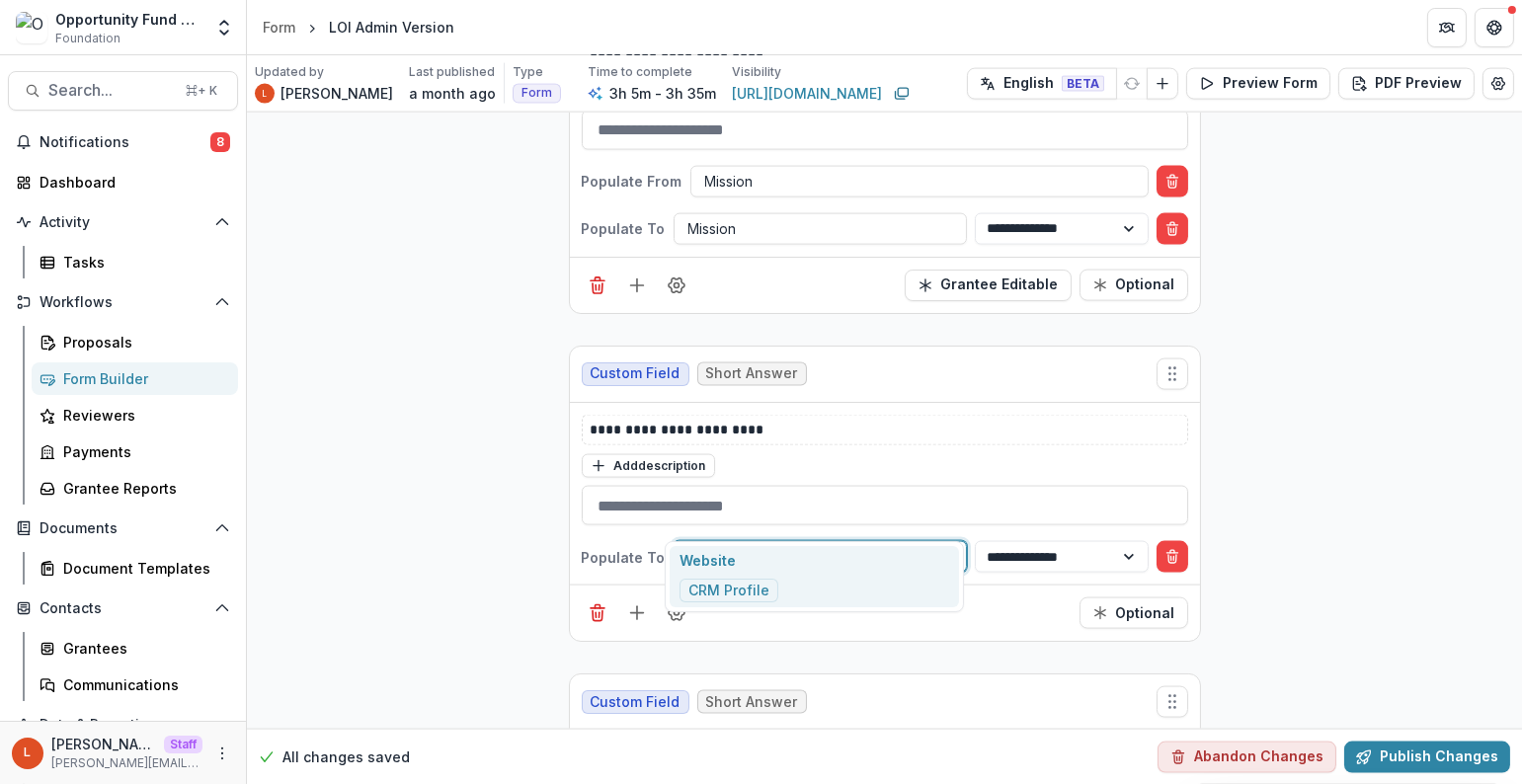 type on "****" 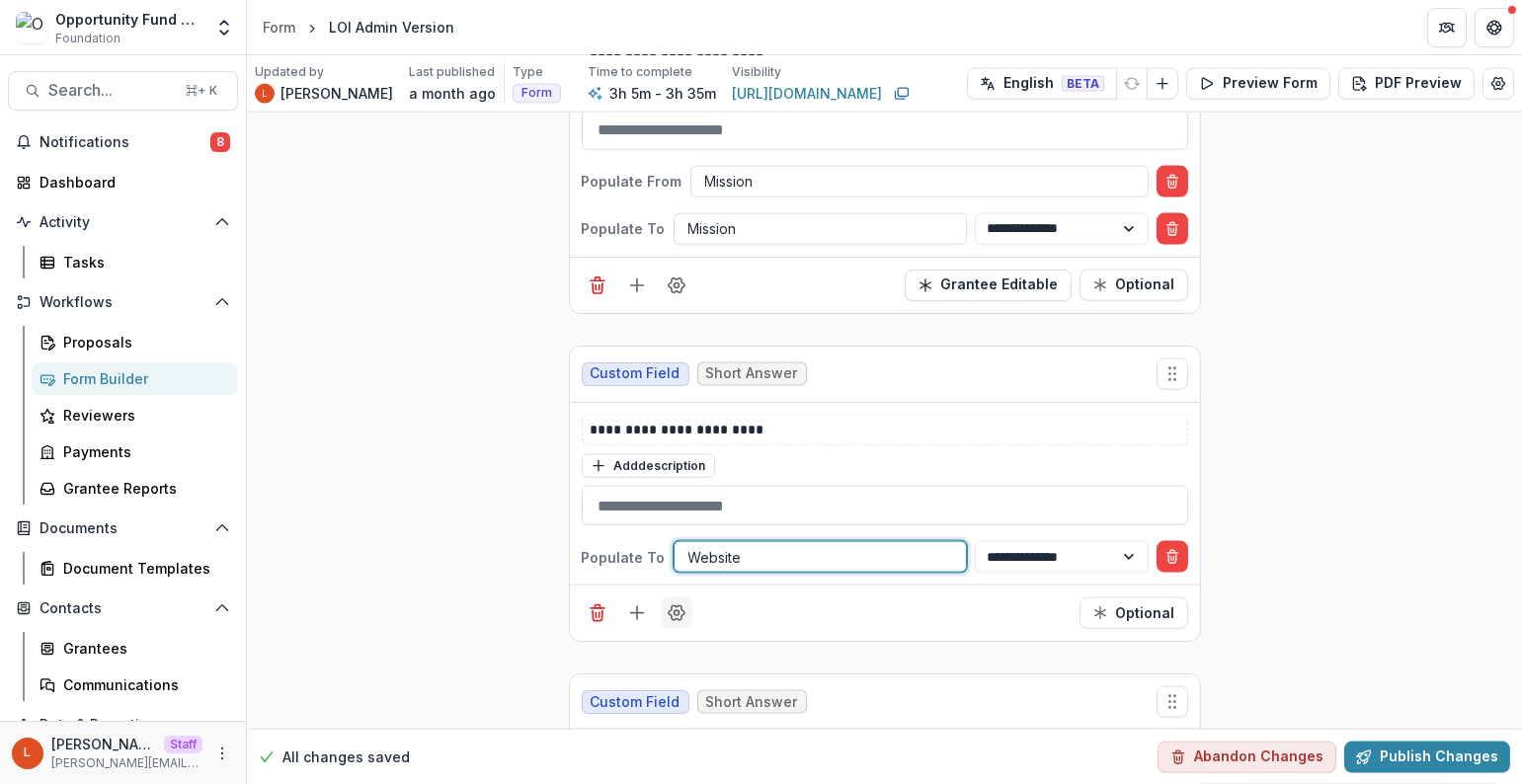 click 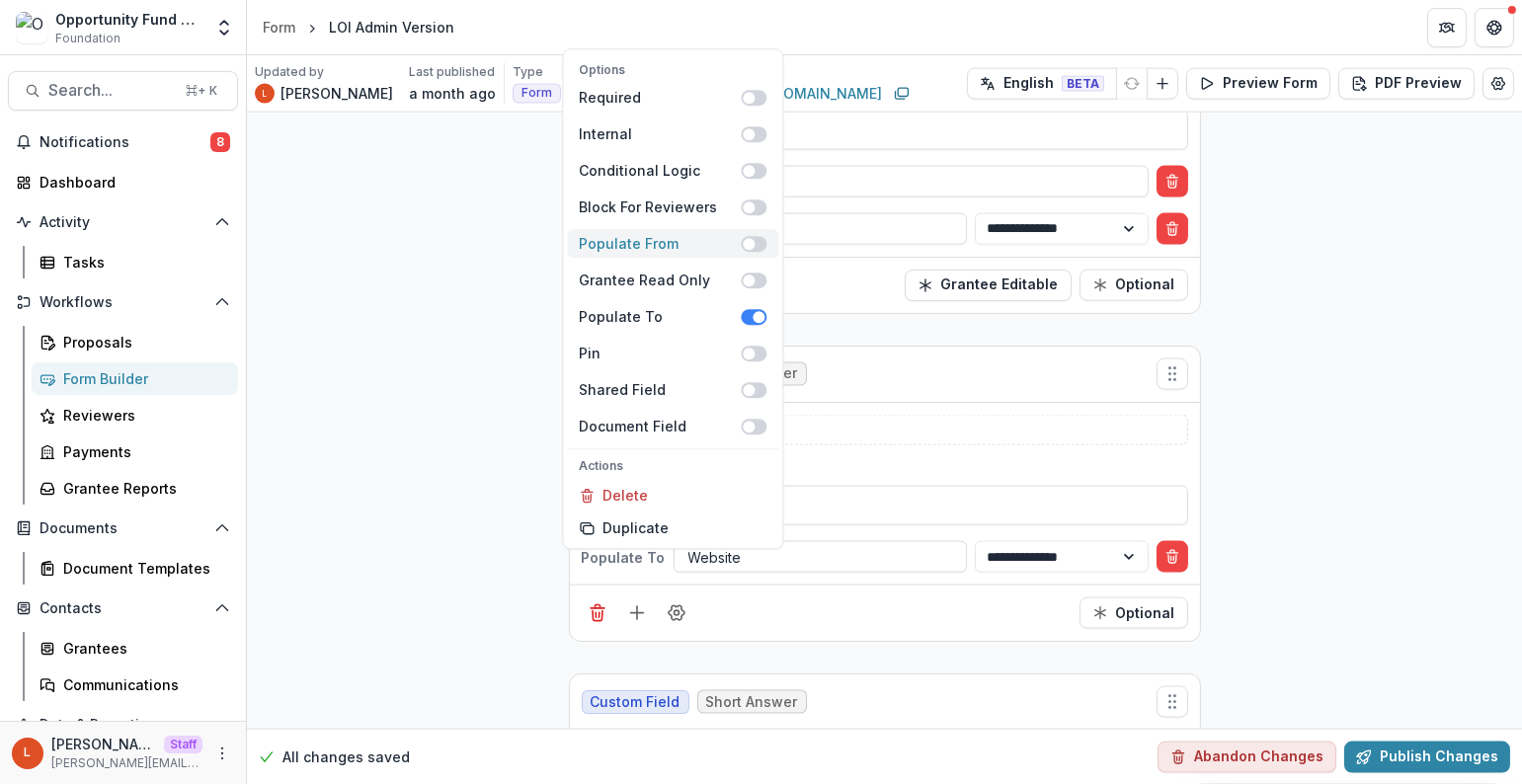 click at bounding box center [754, 244] 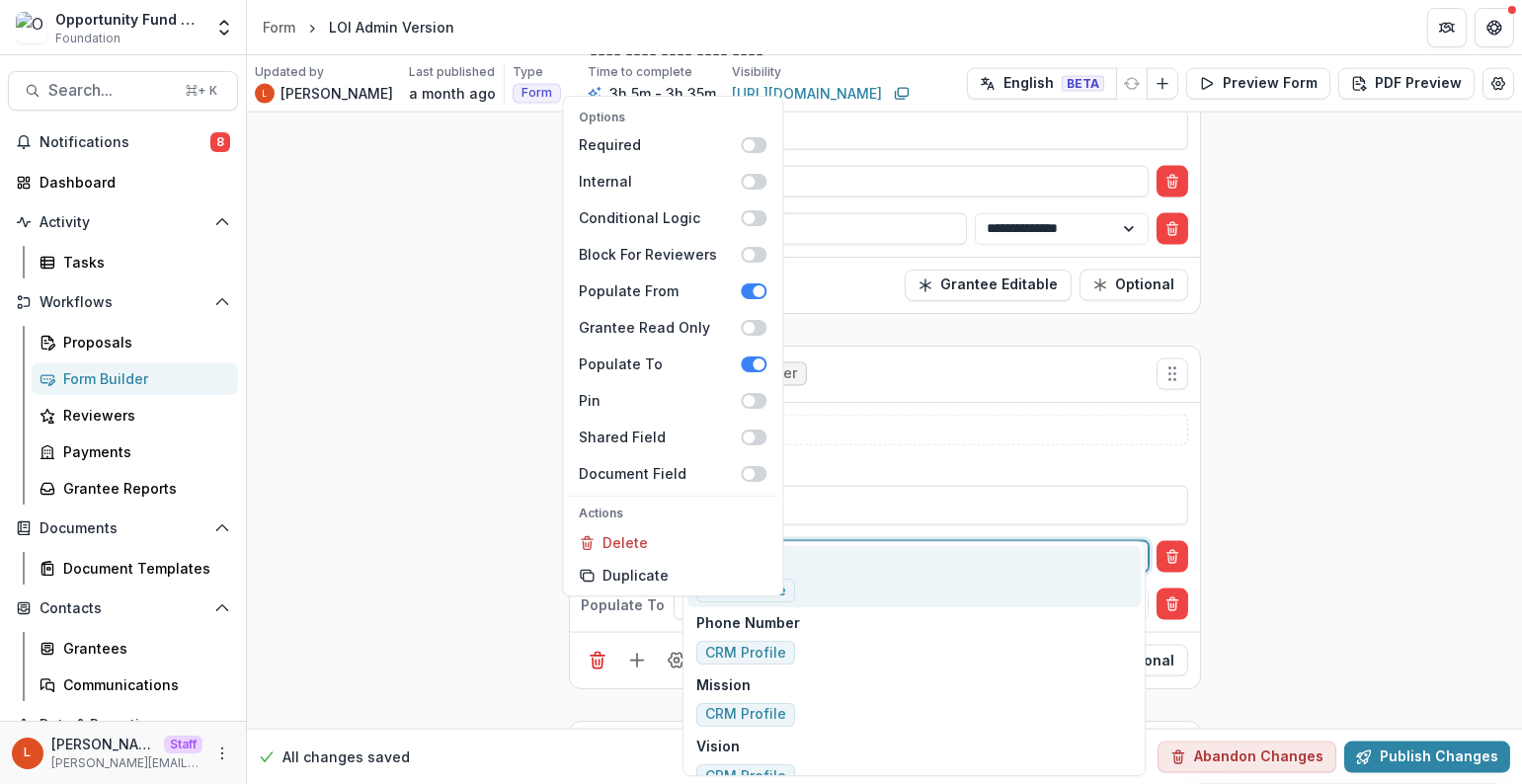 click at bounding box center [920, 557] 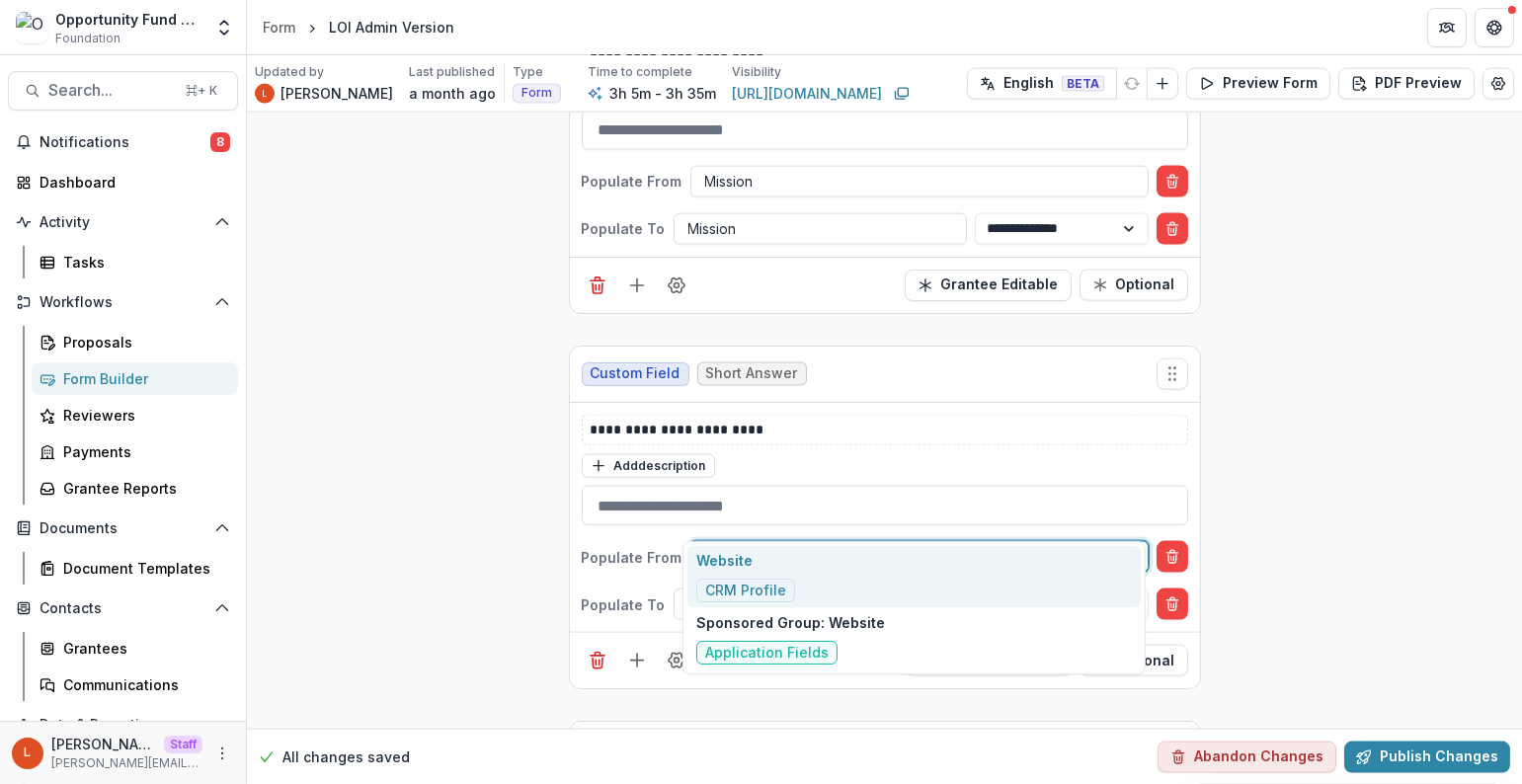 type on "****" 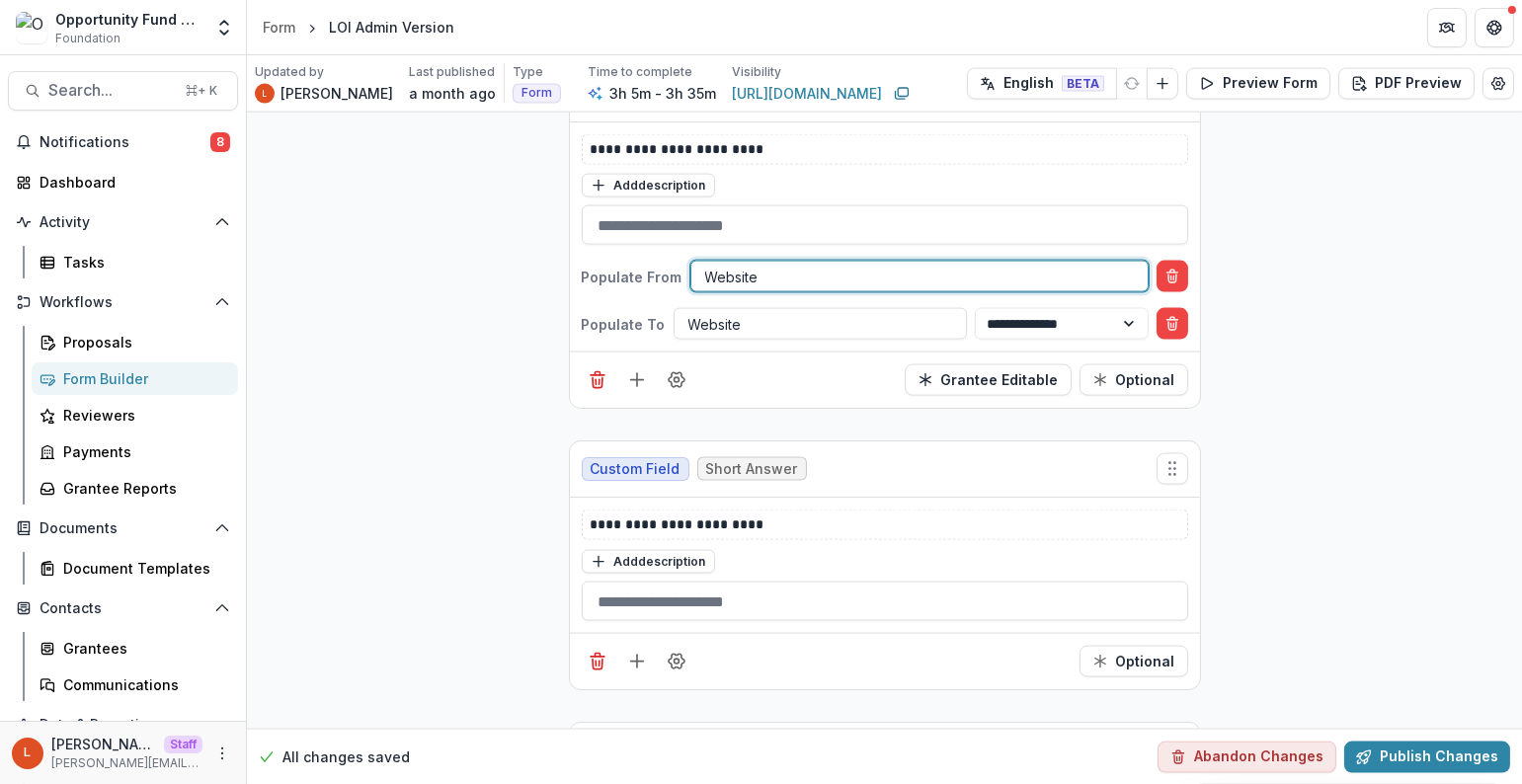 scroll, scrollTop: 5635, scrollLeft: 0, axis: vertical 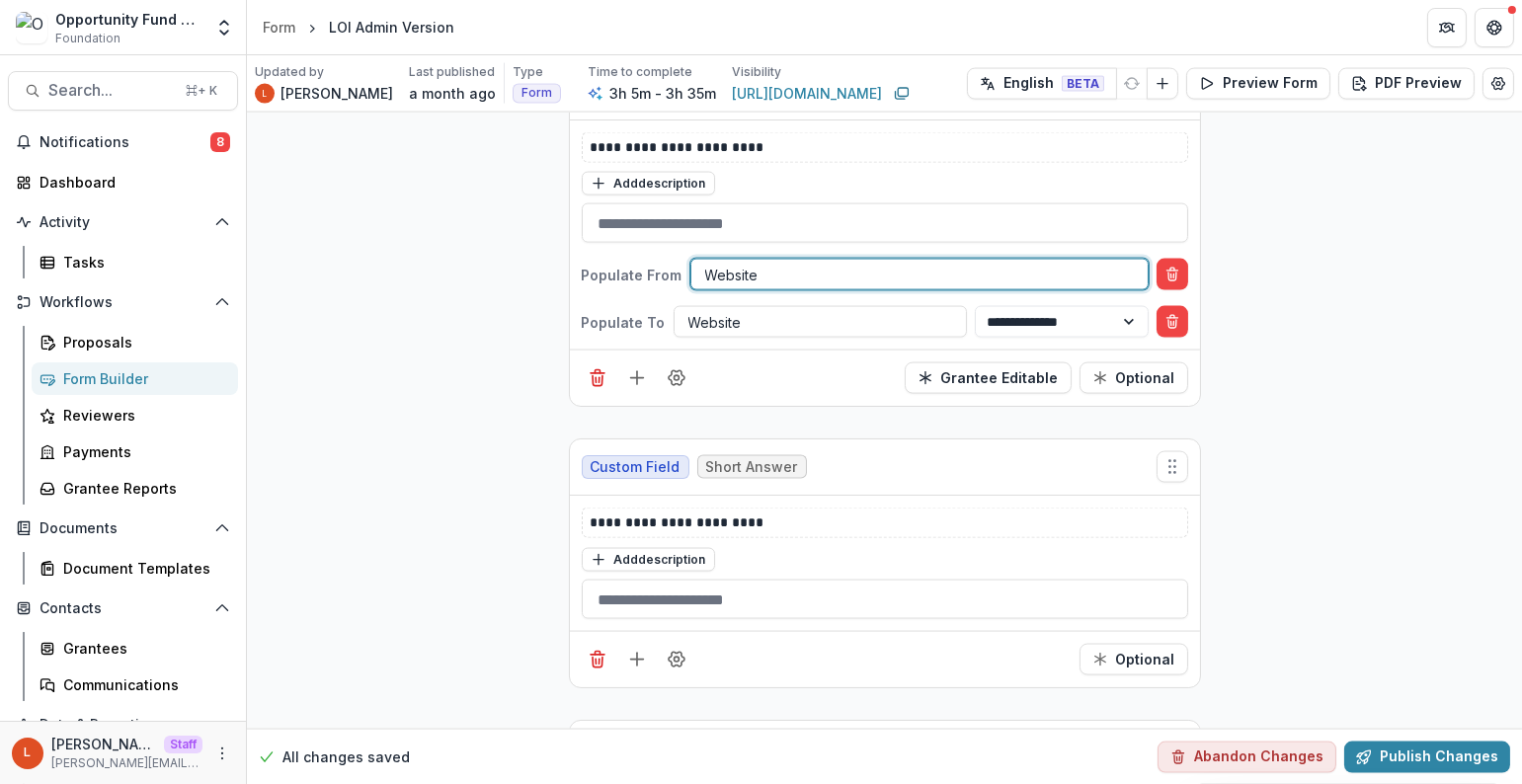click on "Custom Field Short Answer" at bounding box center [885, 467] 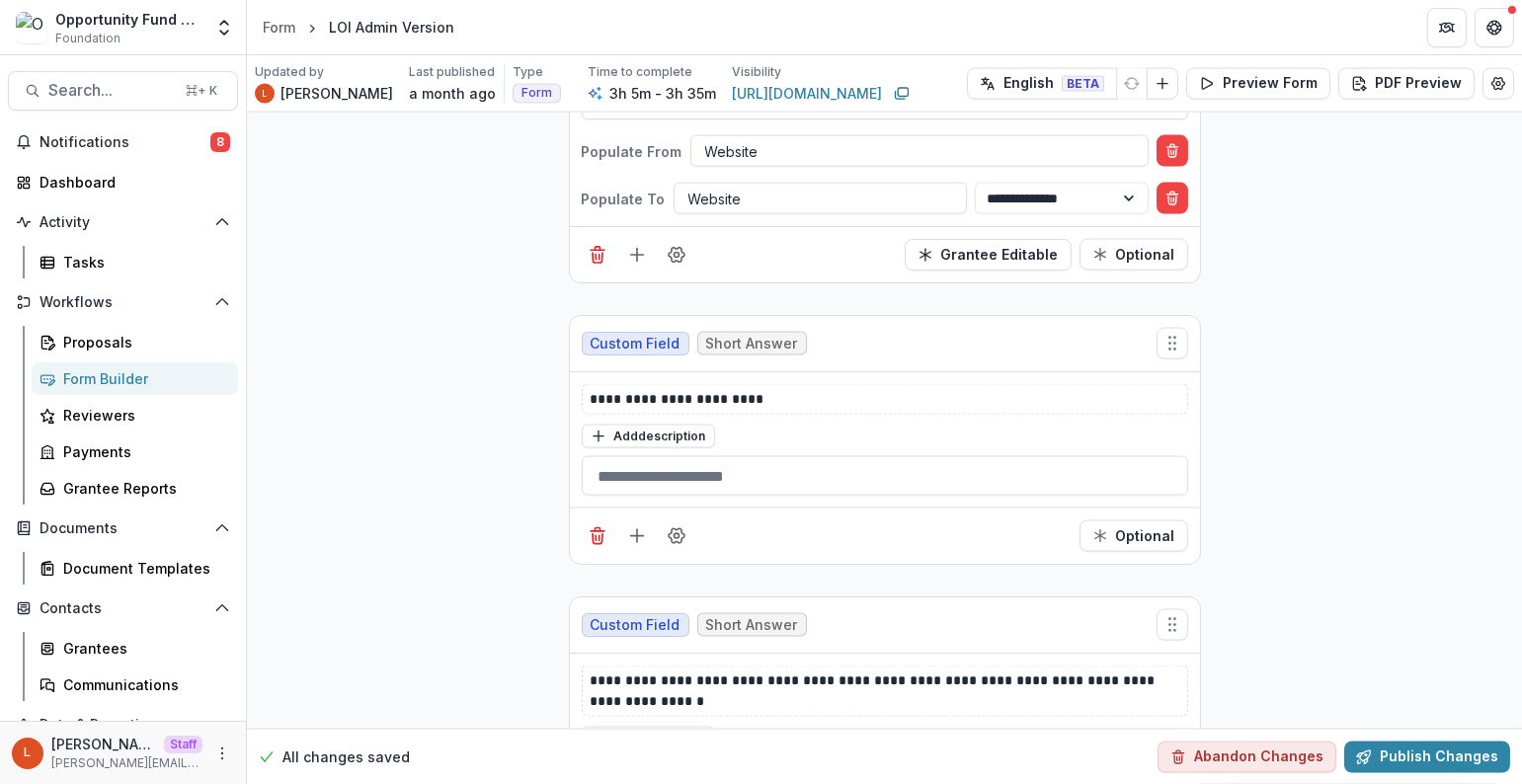scroll, scrollTop: 5764, scrollLeft: 0, axis: vertical 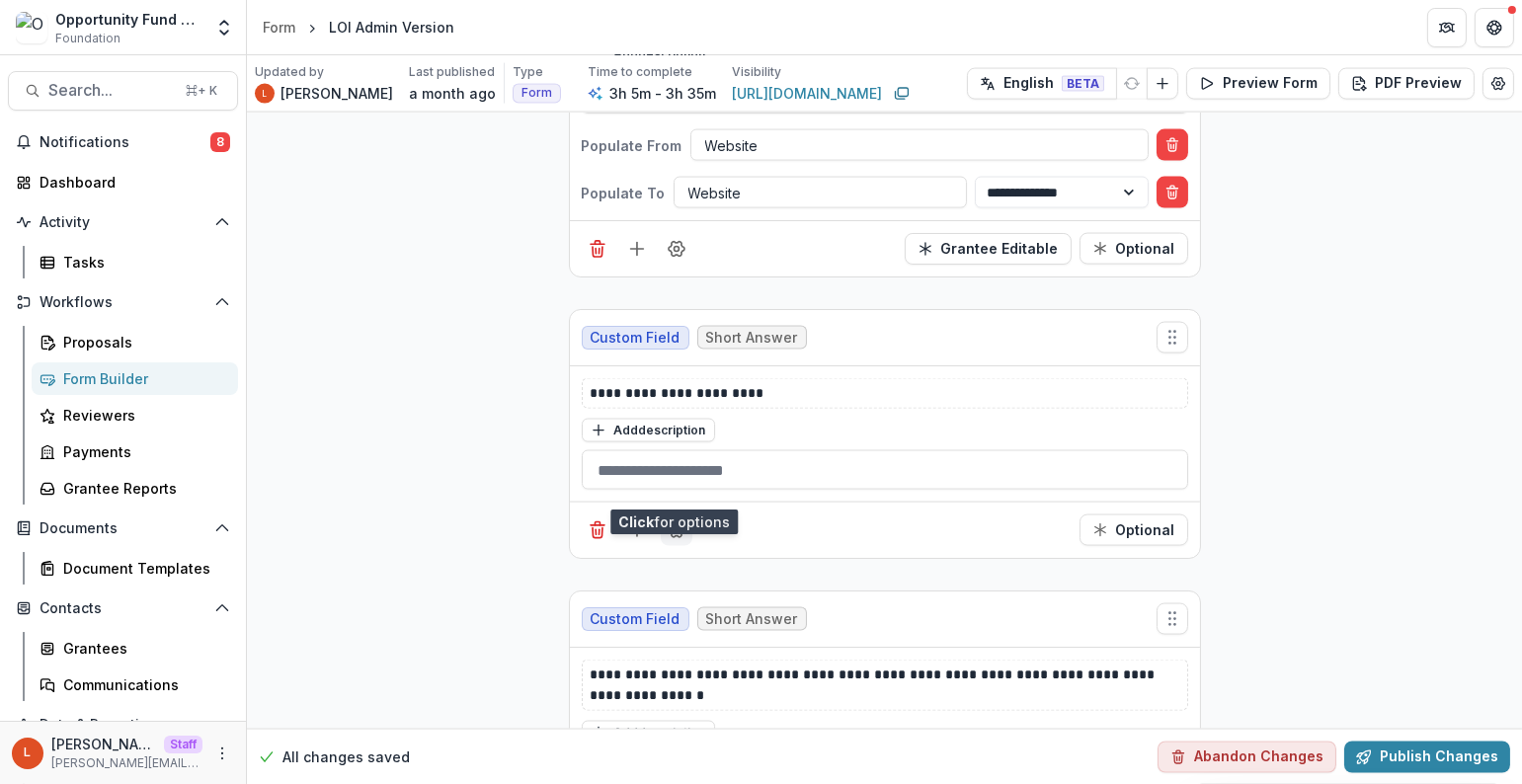 click 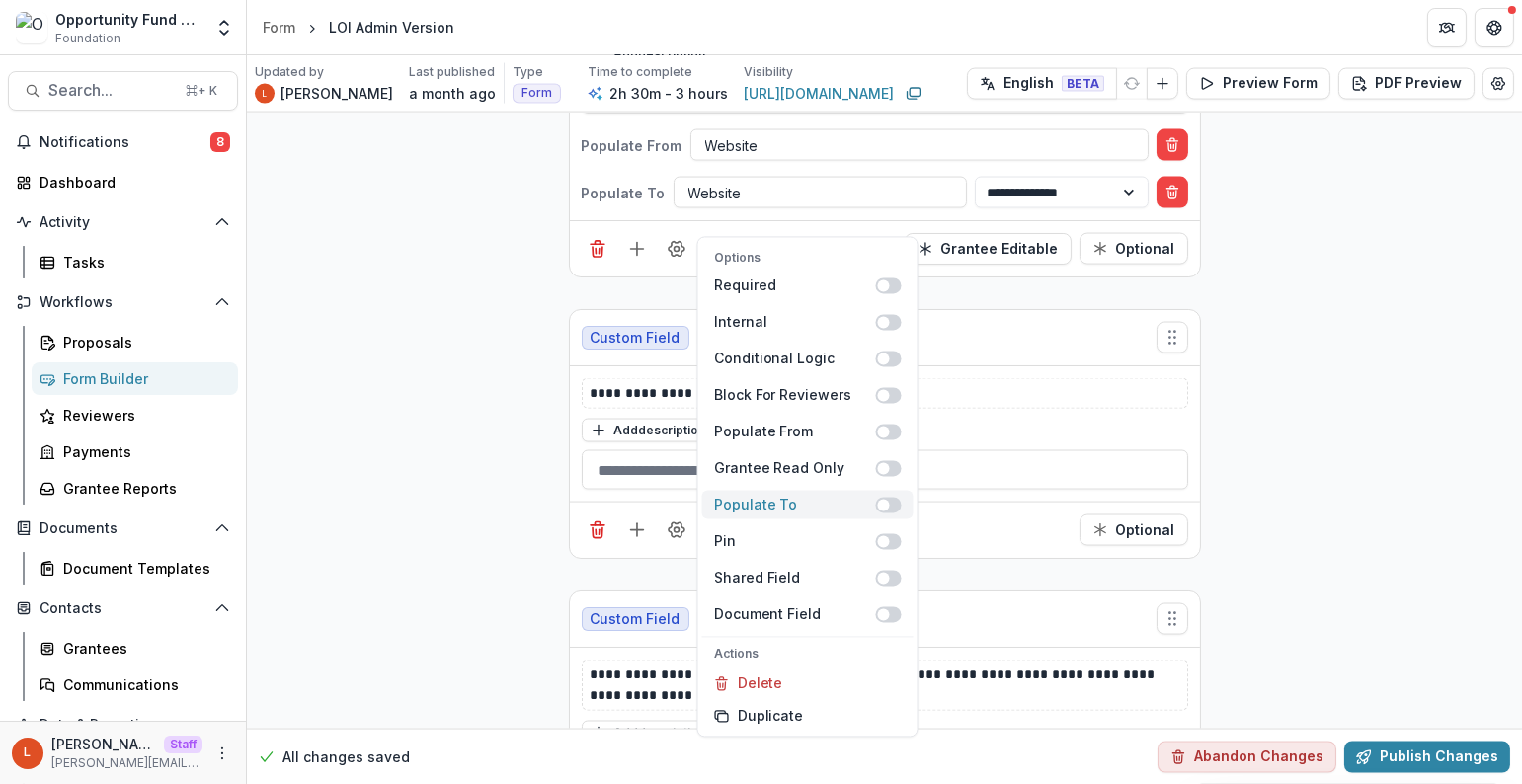 click at bounding box center (889, 505) 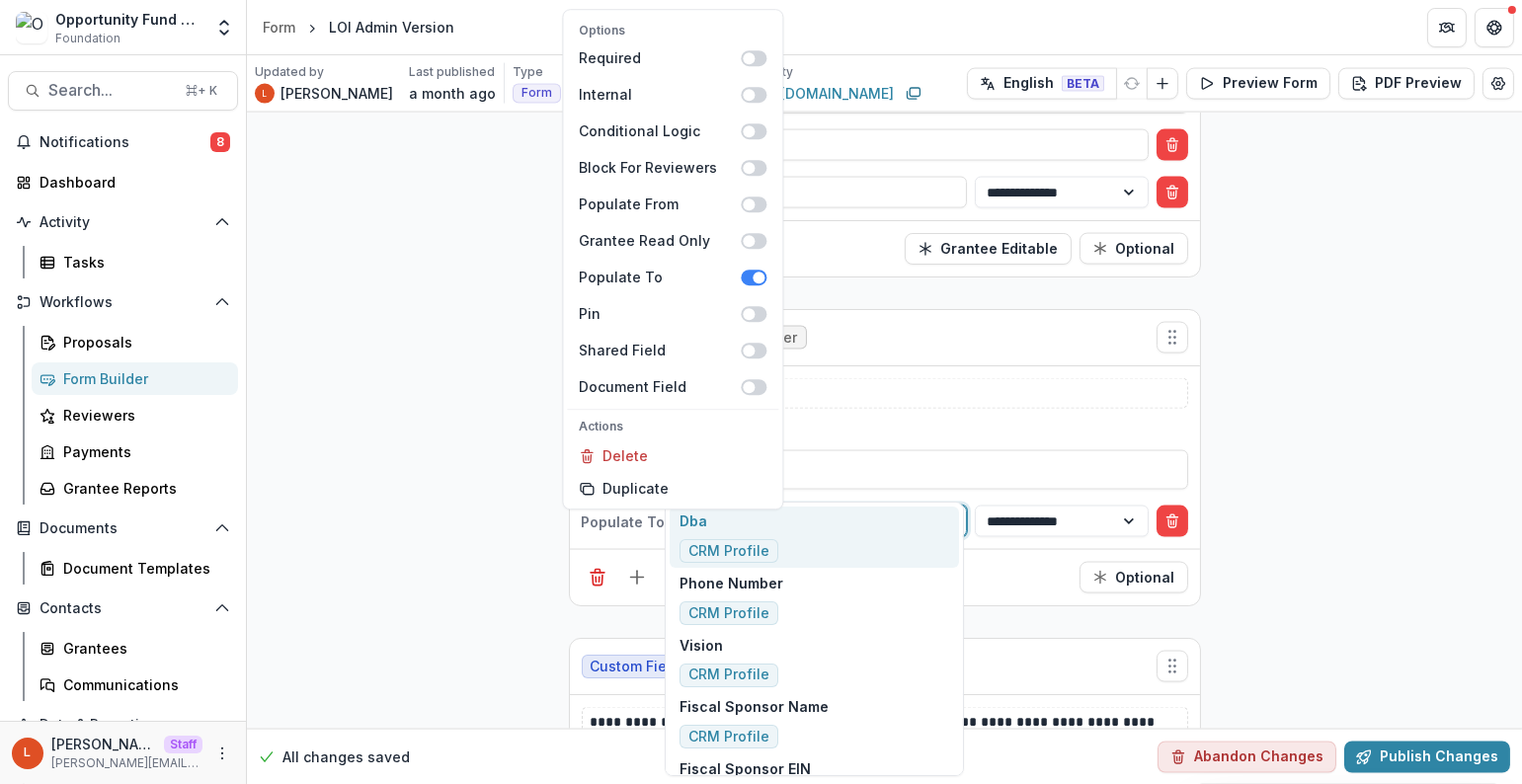 click at bounding box center (820, 521) 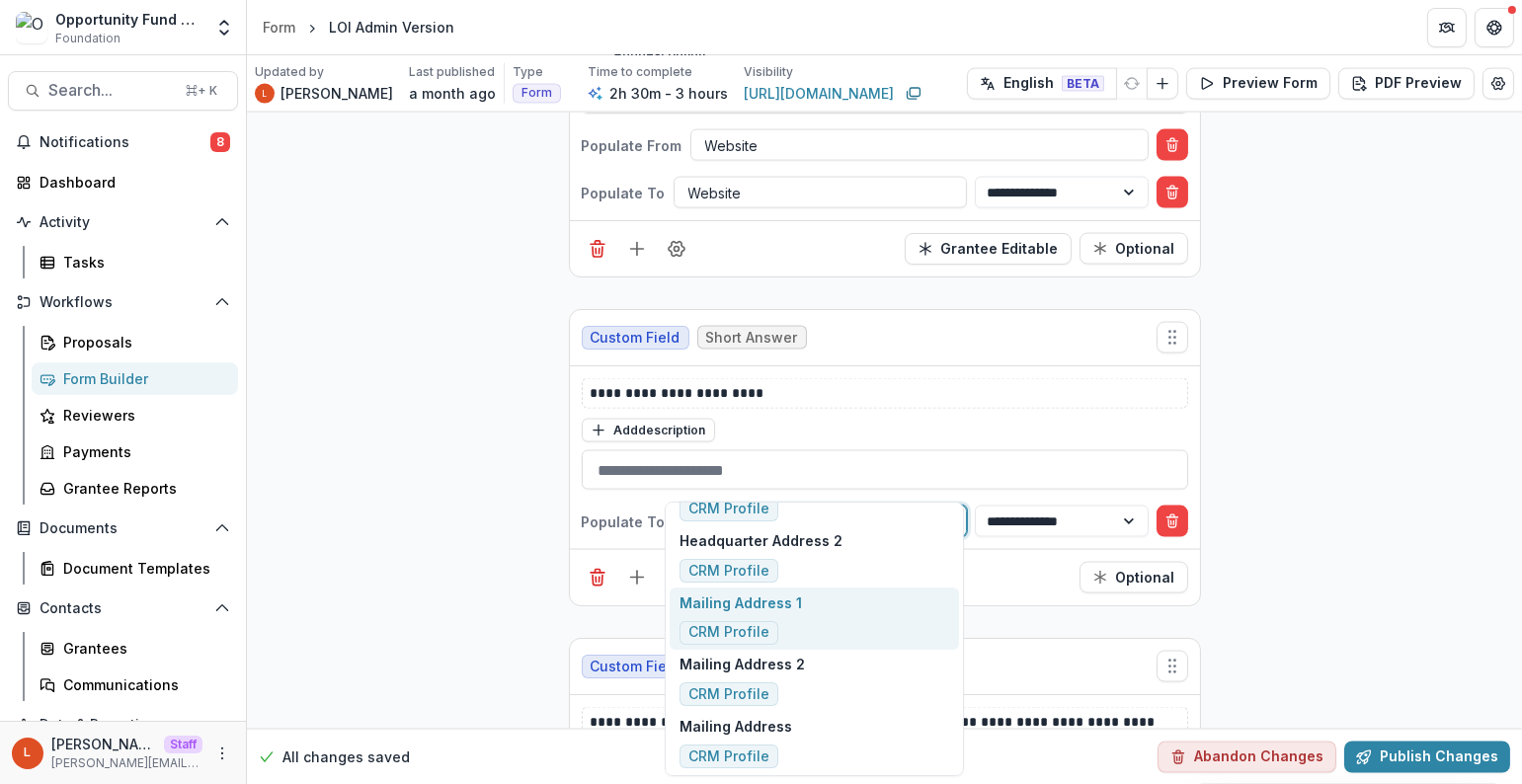 scroll, scrollTop: 132, scrollLeft: 0, axis: vertical 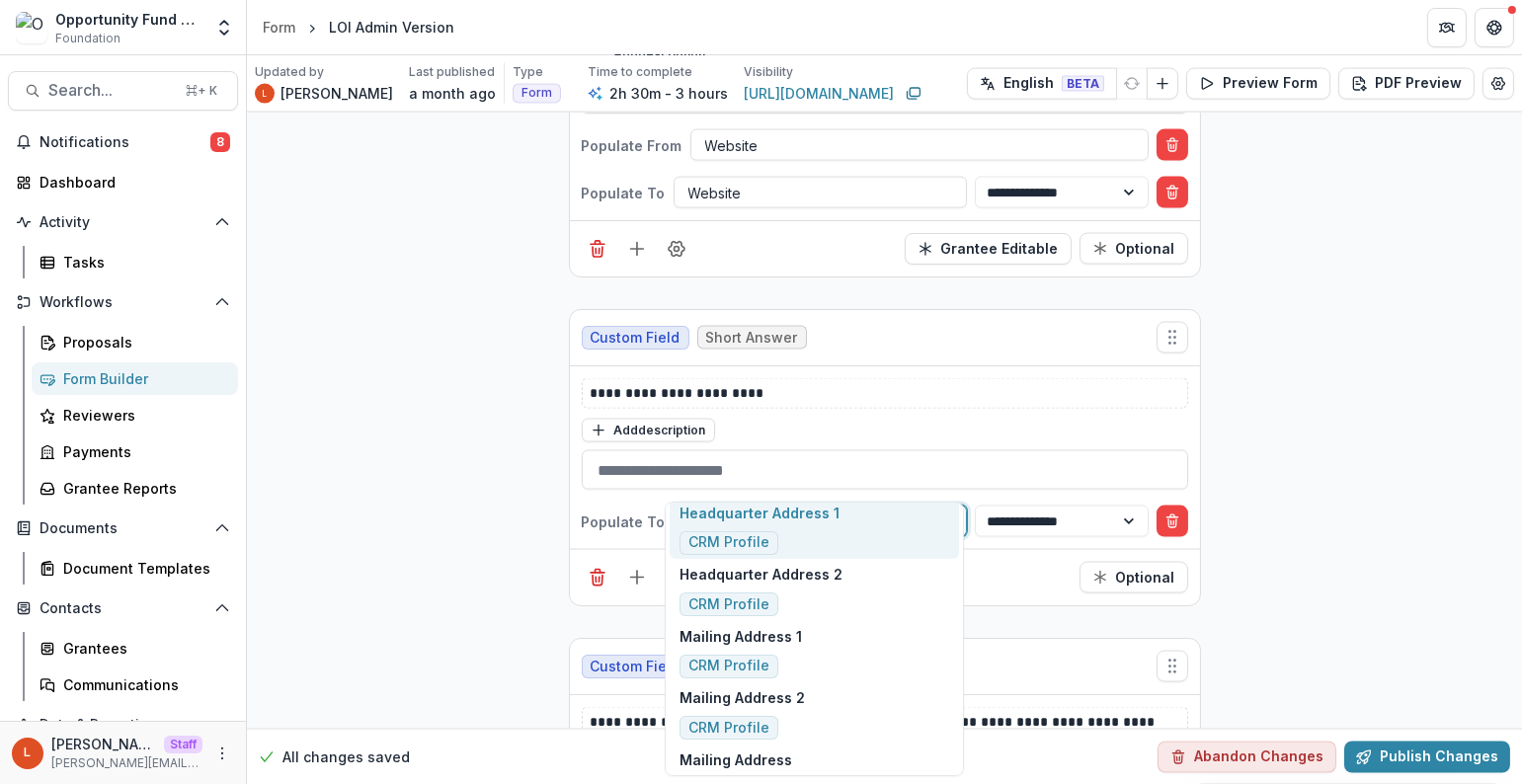 type on "***" 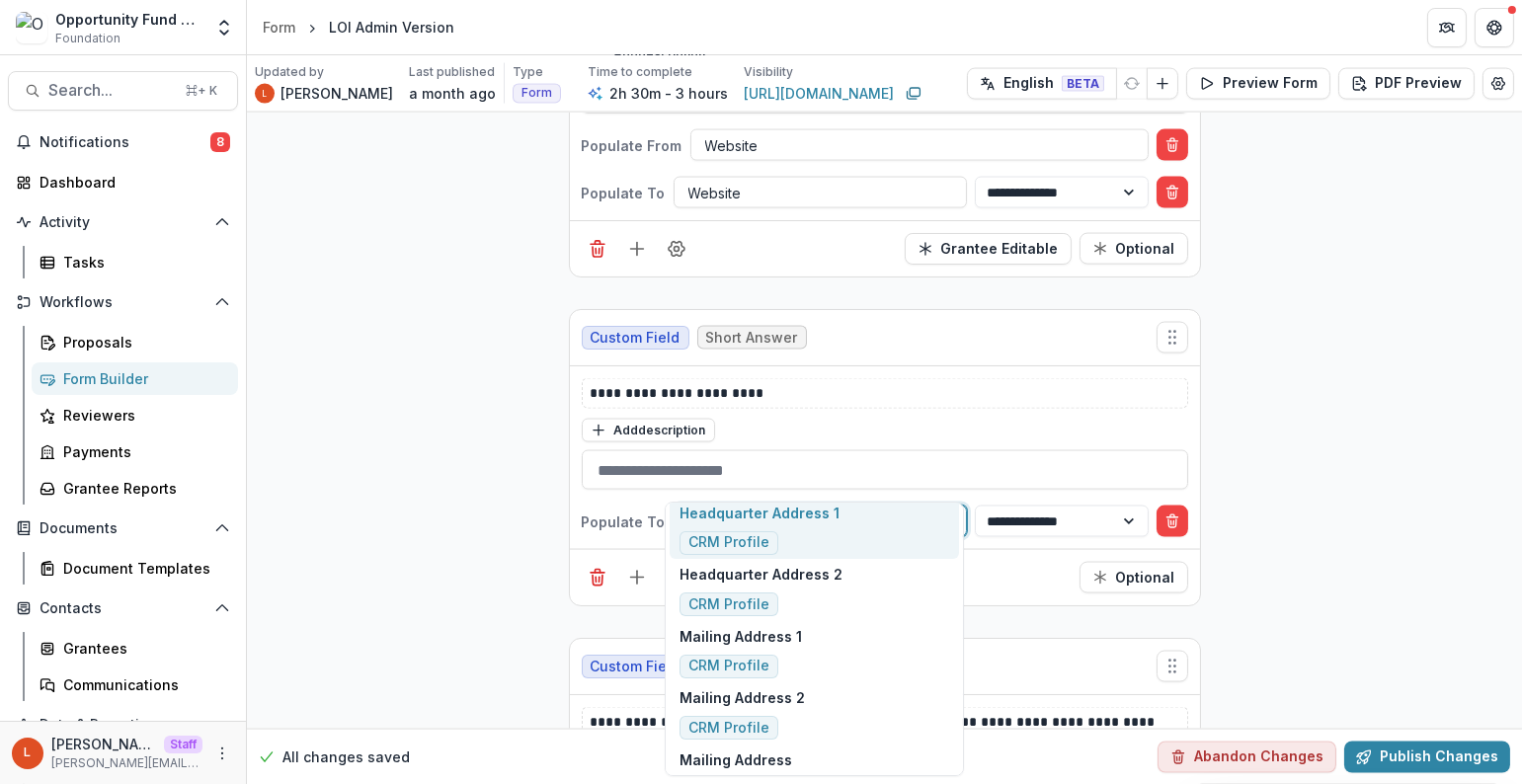 click on "Optional" at bounding box center (885, 577) 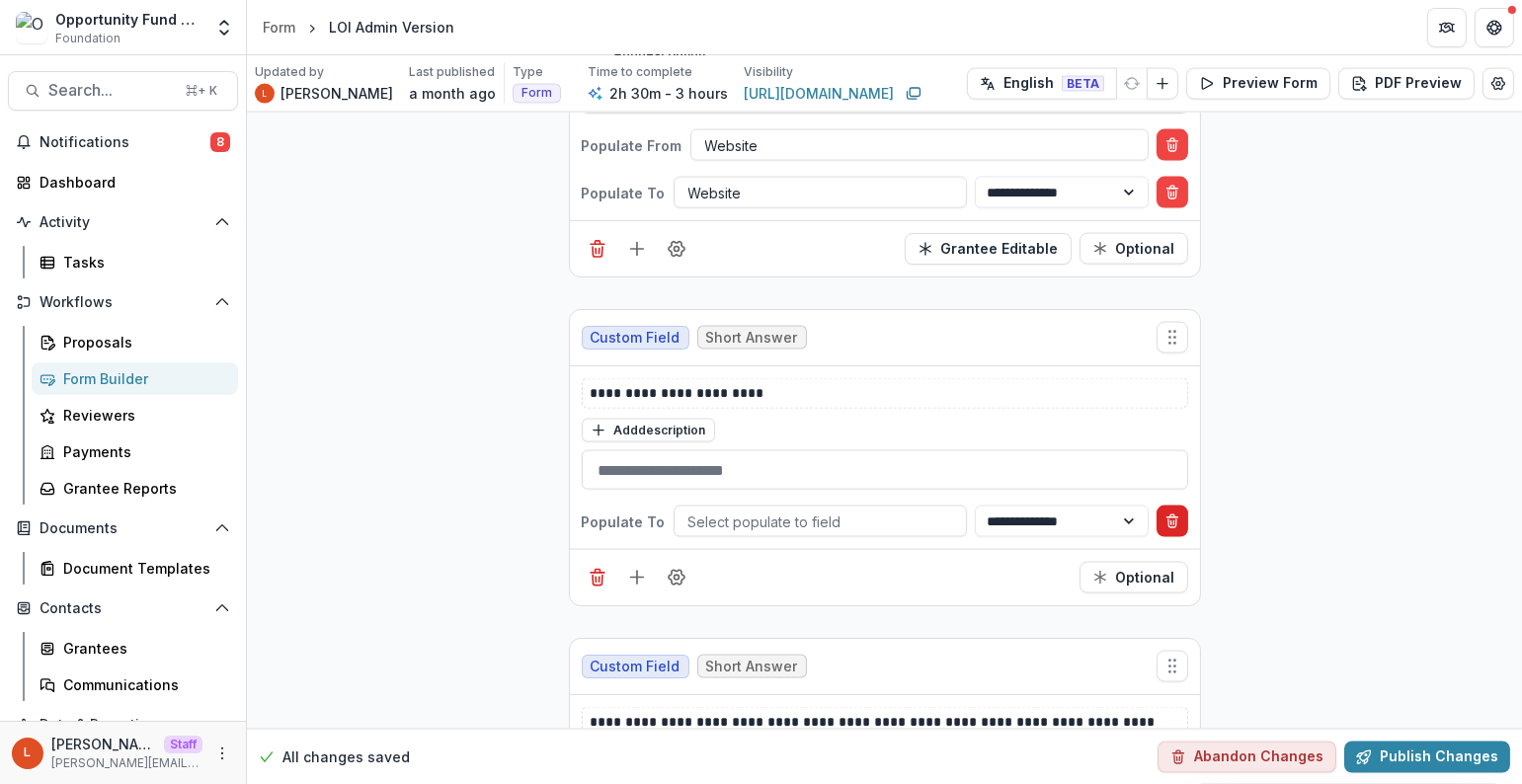 click at bounding box center [1172, 521] 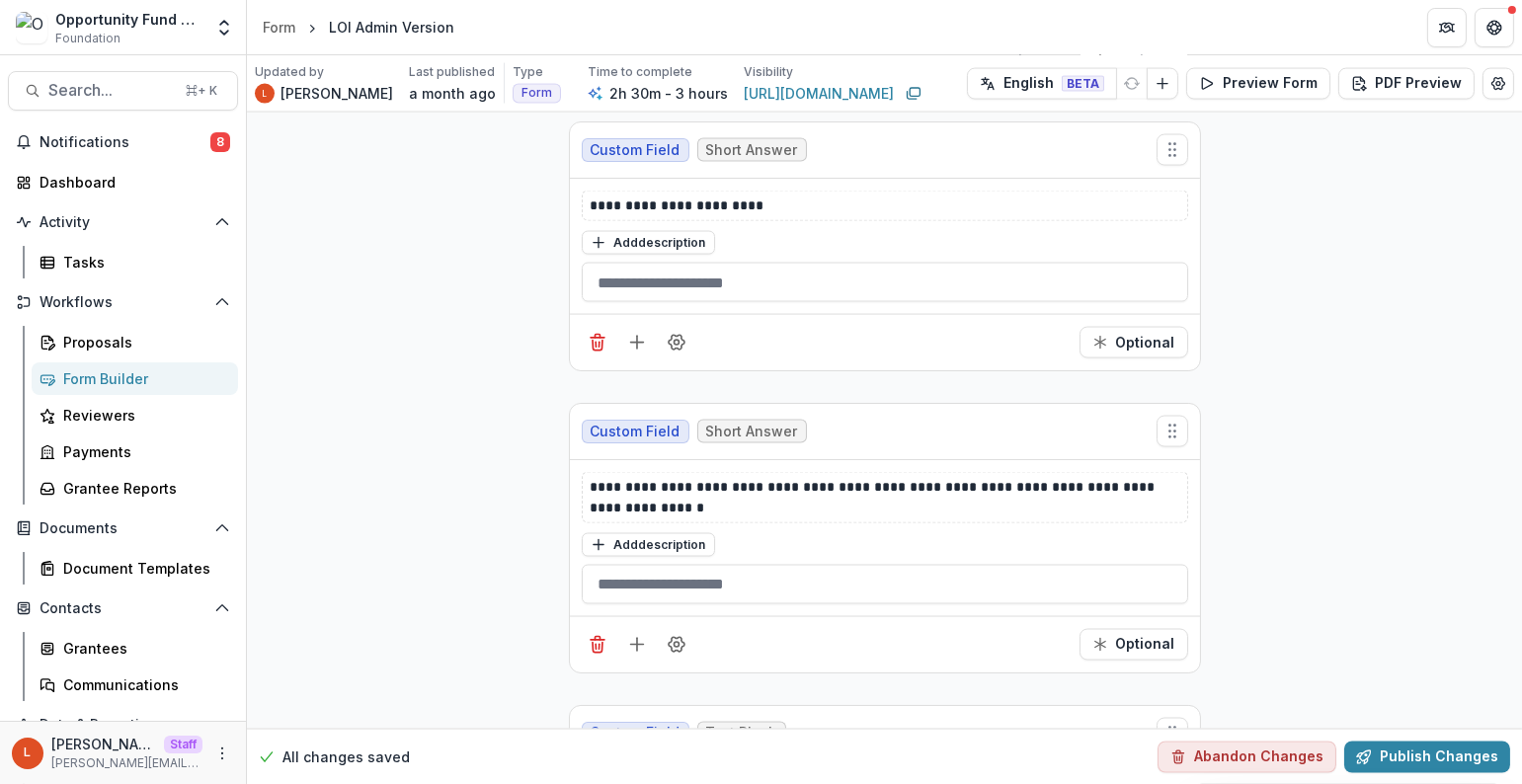 scroll, scrollTop: 5985, scrollLeft: 0, axis: vertical 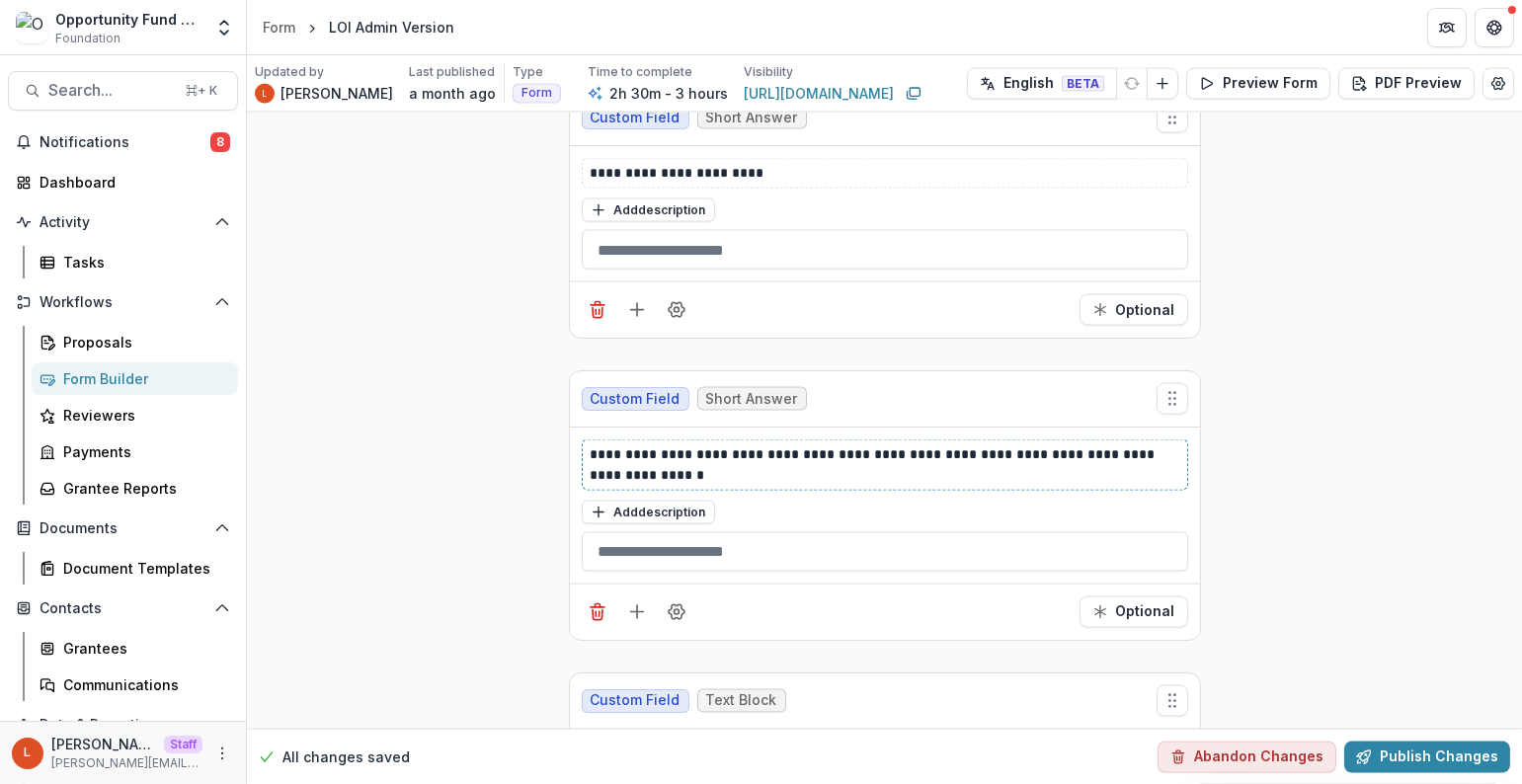 click on "**********" at bounding box center [886, 465] 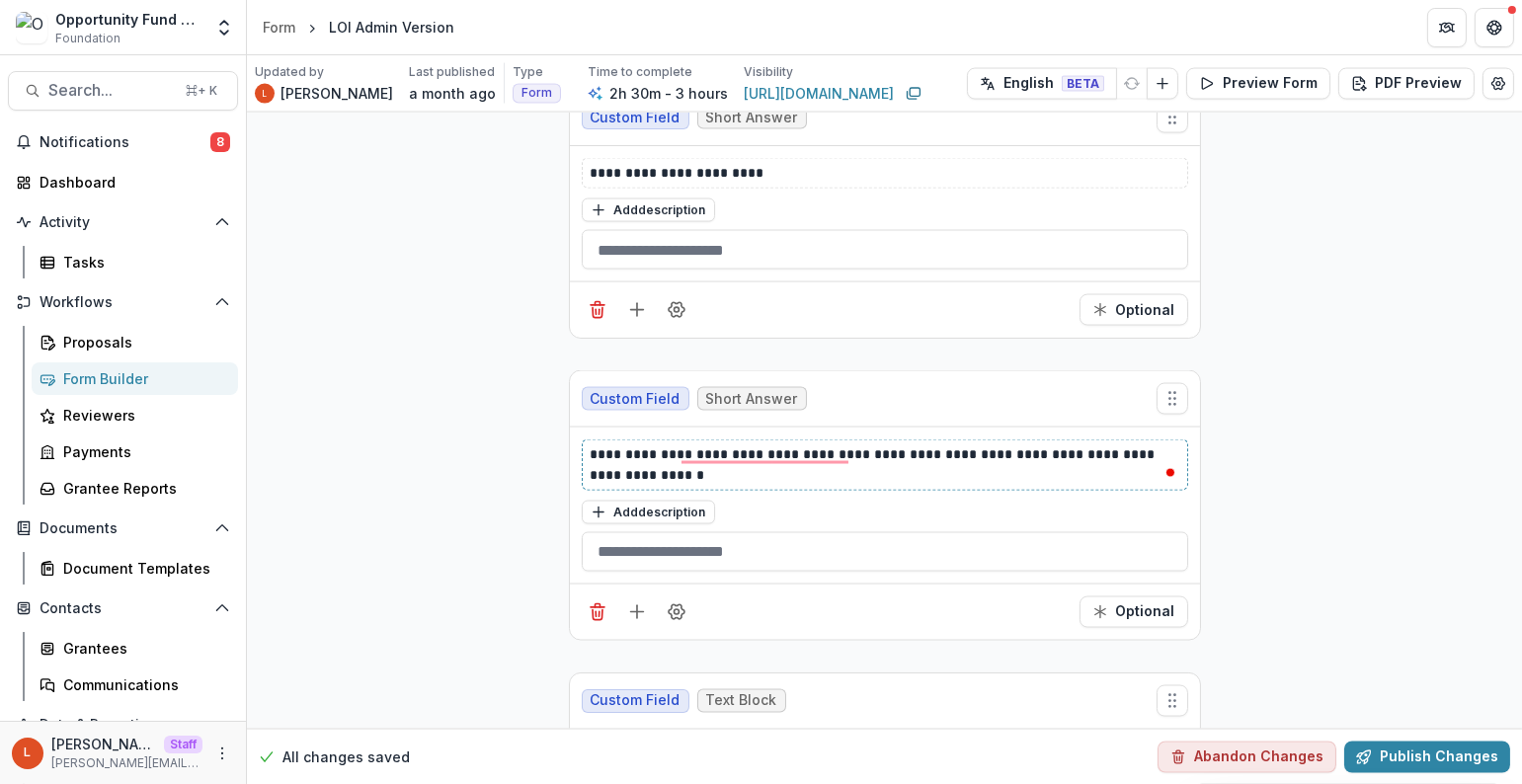 type 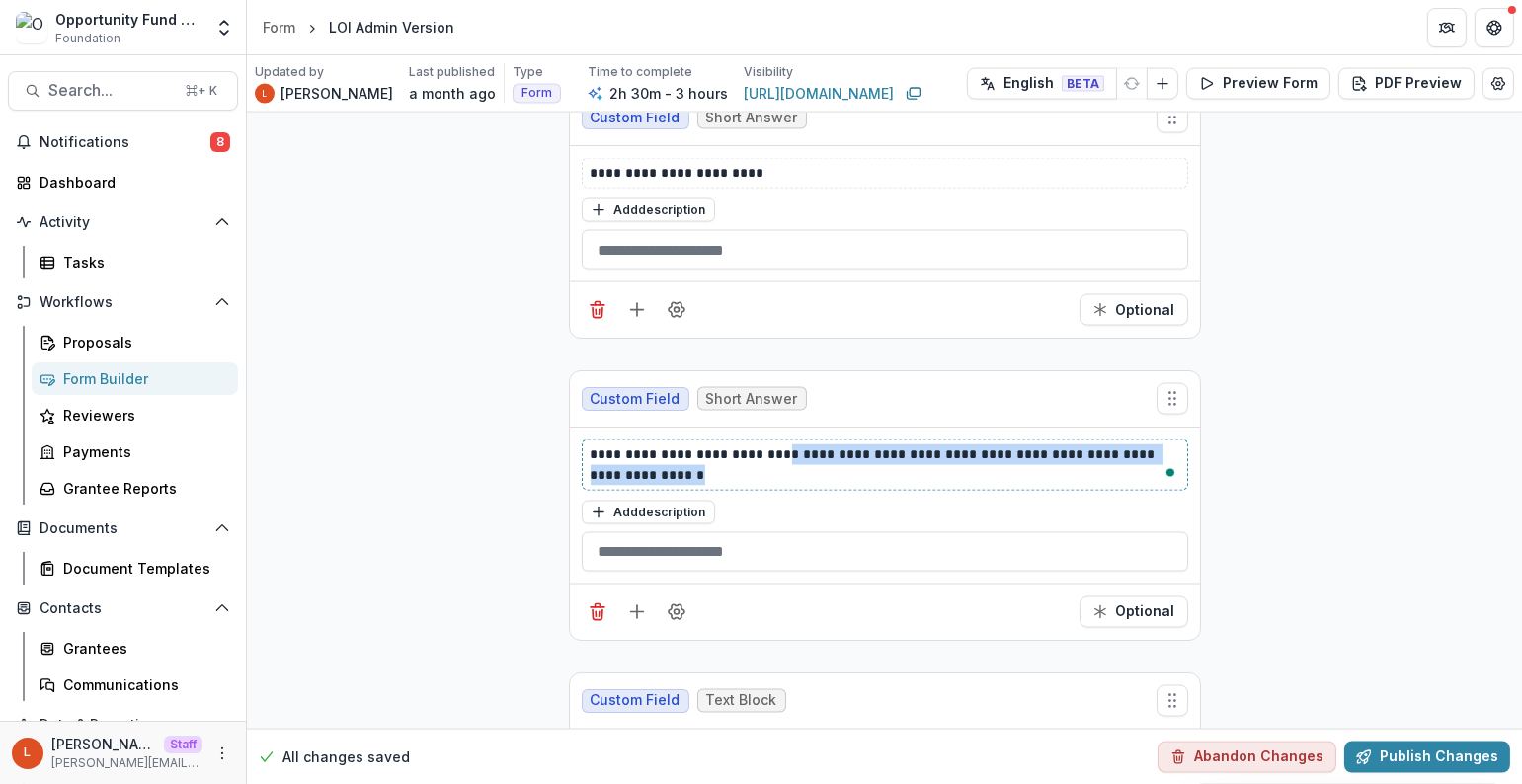 drag, startPoint x: 767, startPoint y: 409, endPoint x: 778, endPoint y: 425, distance: 19.416488 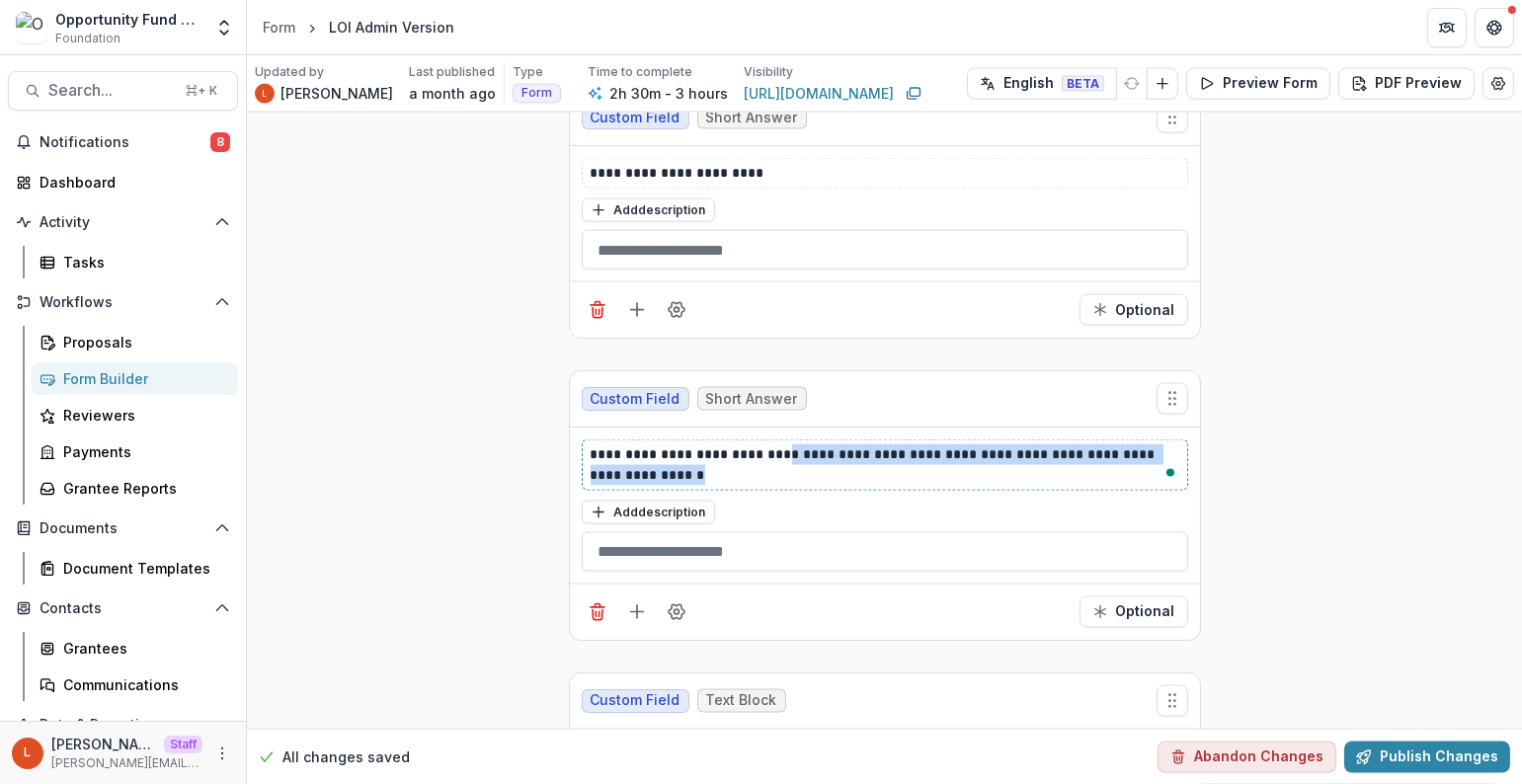 copy on "**********" 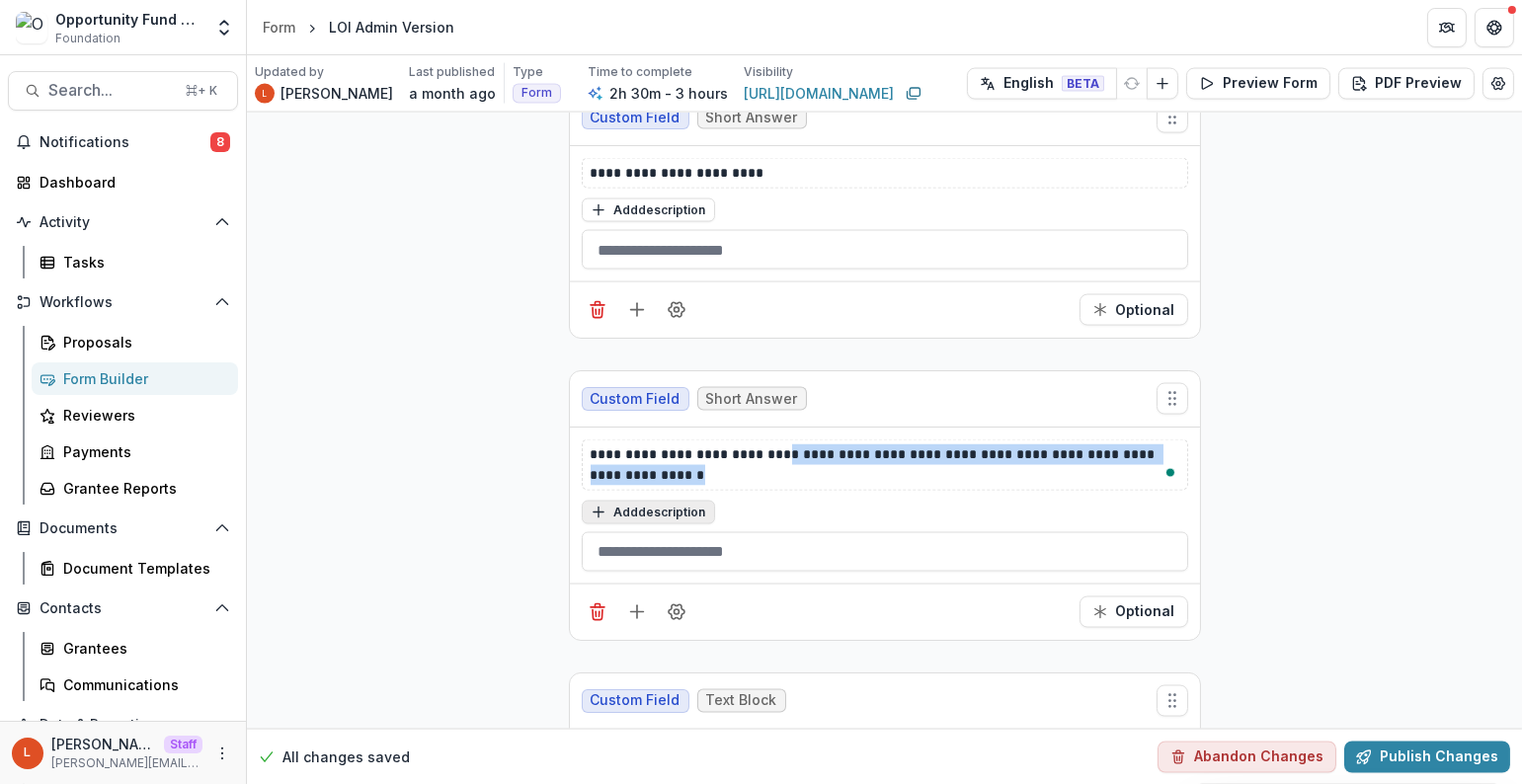 click on "Add  description" at bounding box center [648, 512] 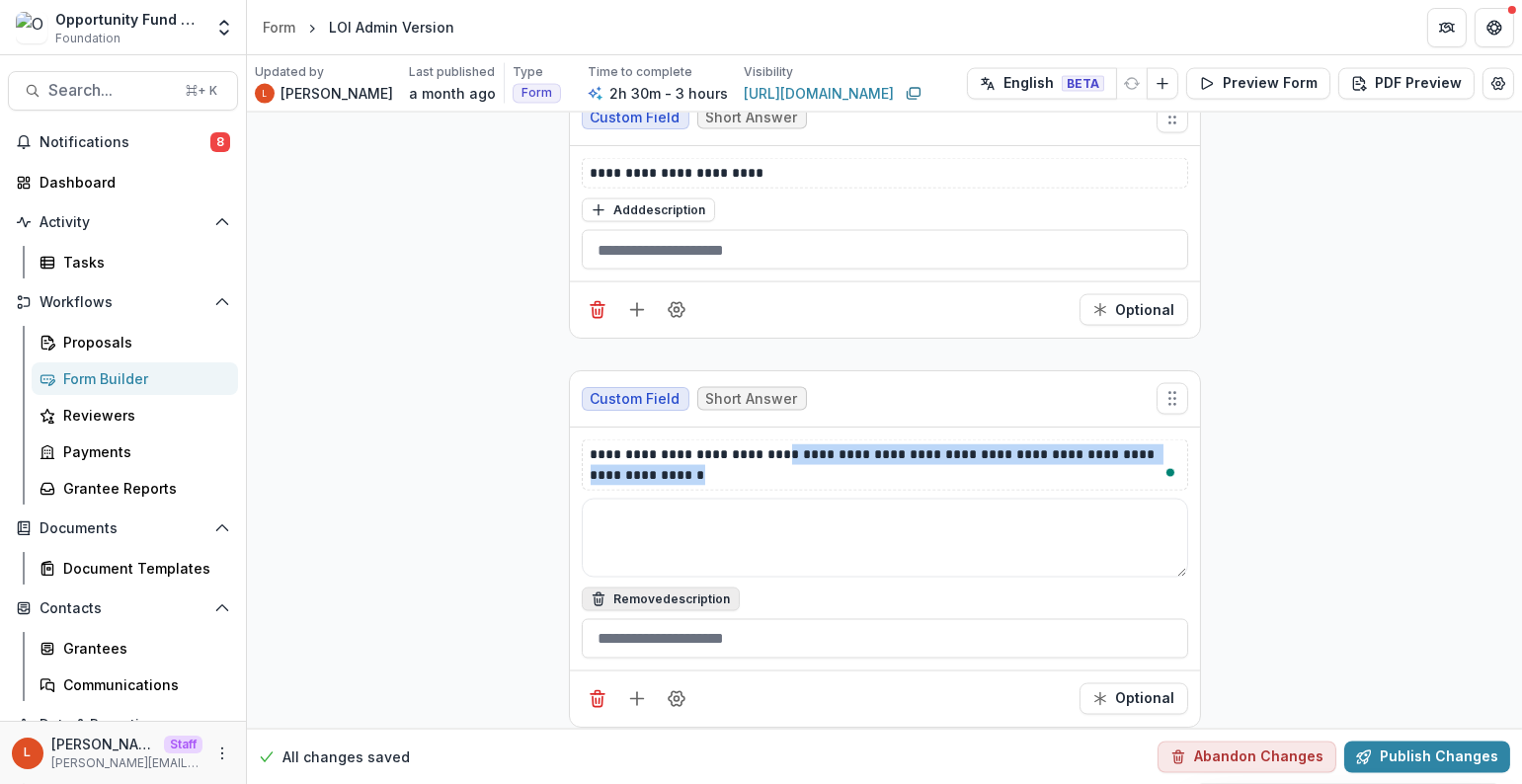 type 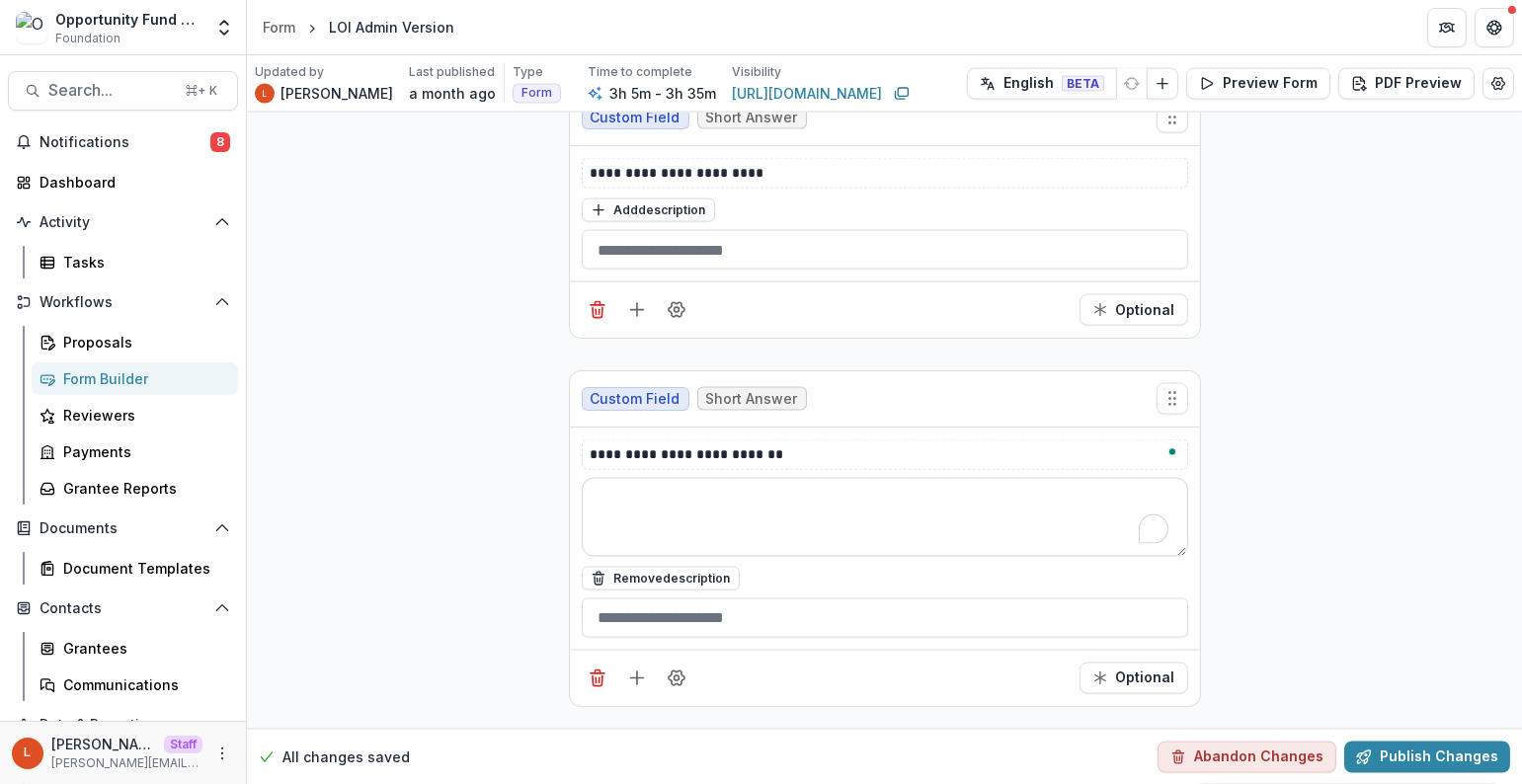 click at bounding box center [885, 517] 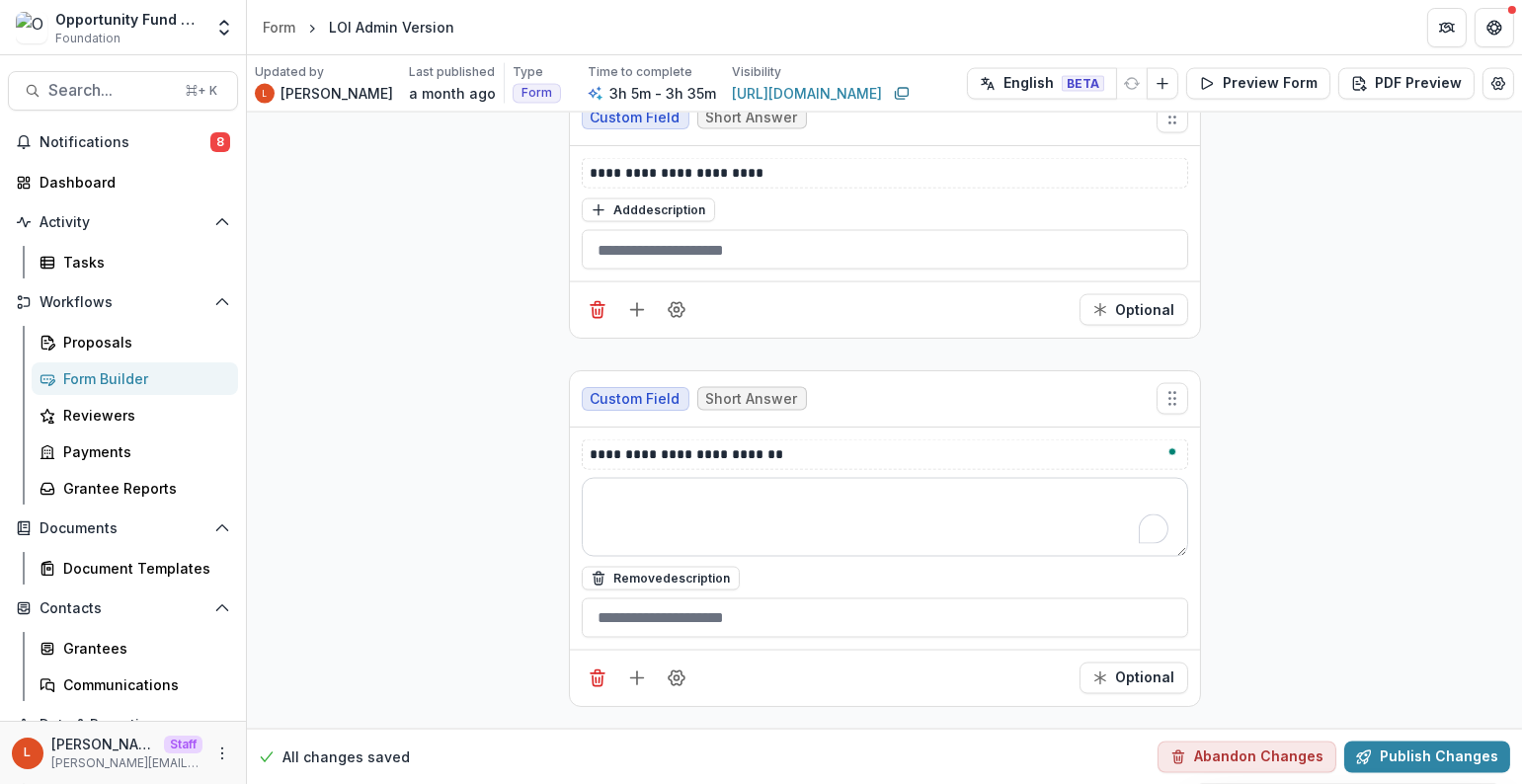 type on "**********" 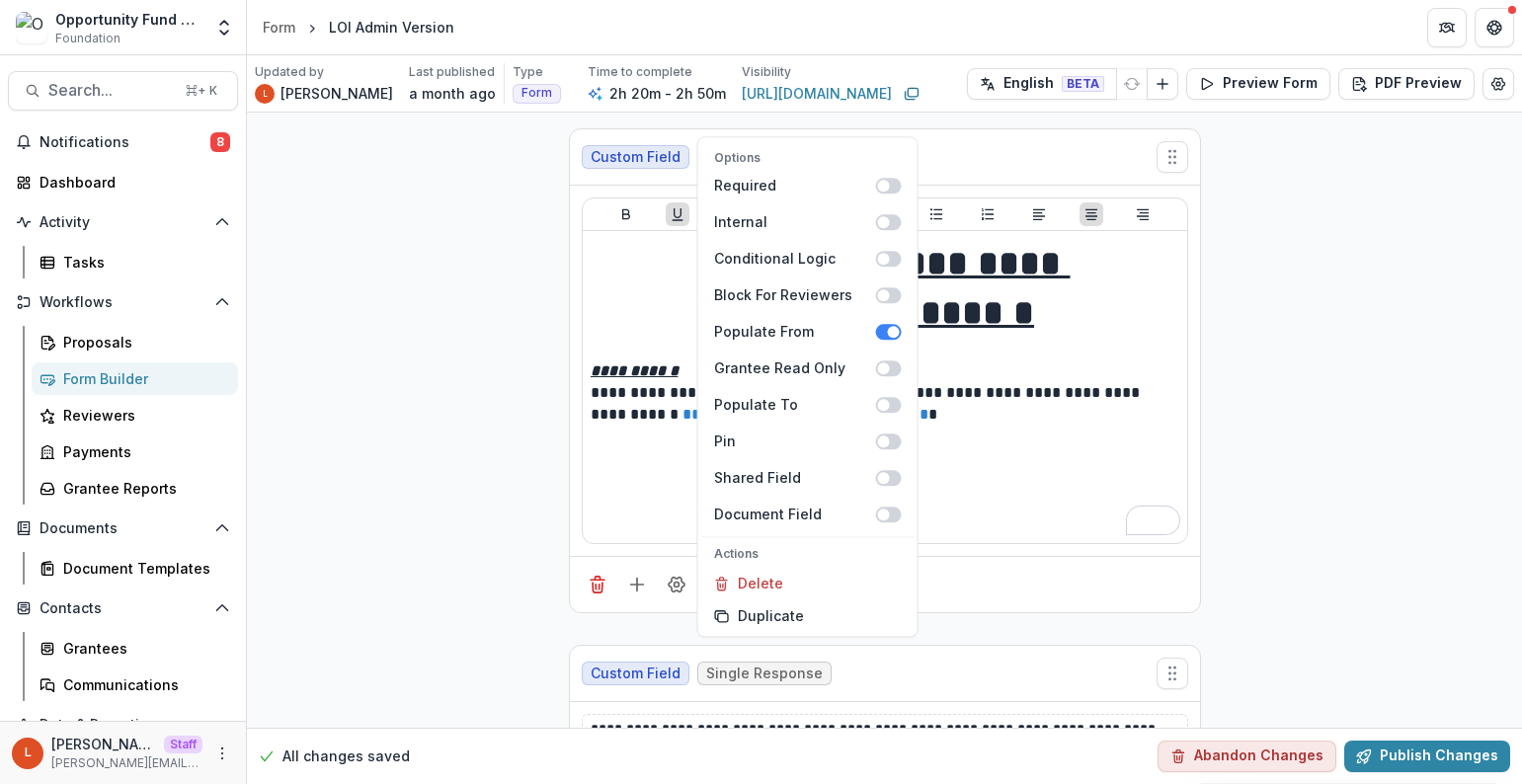 click at bounding box center [920, 7451] 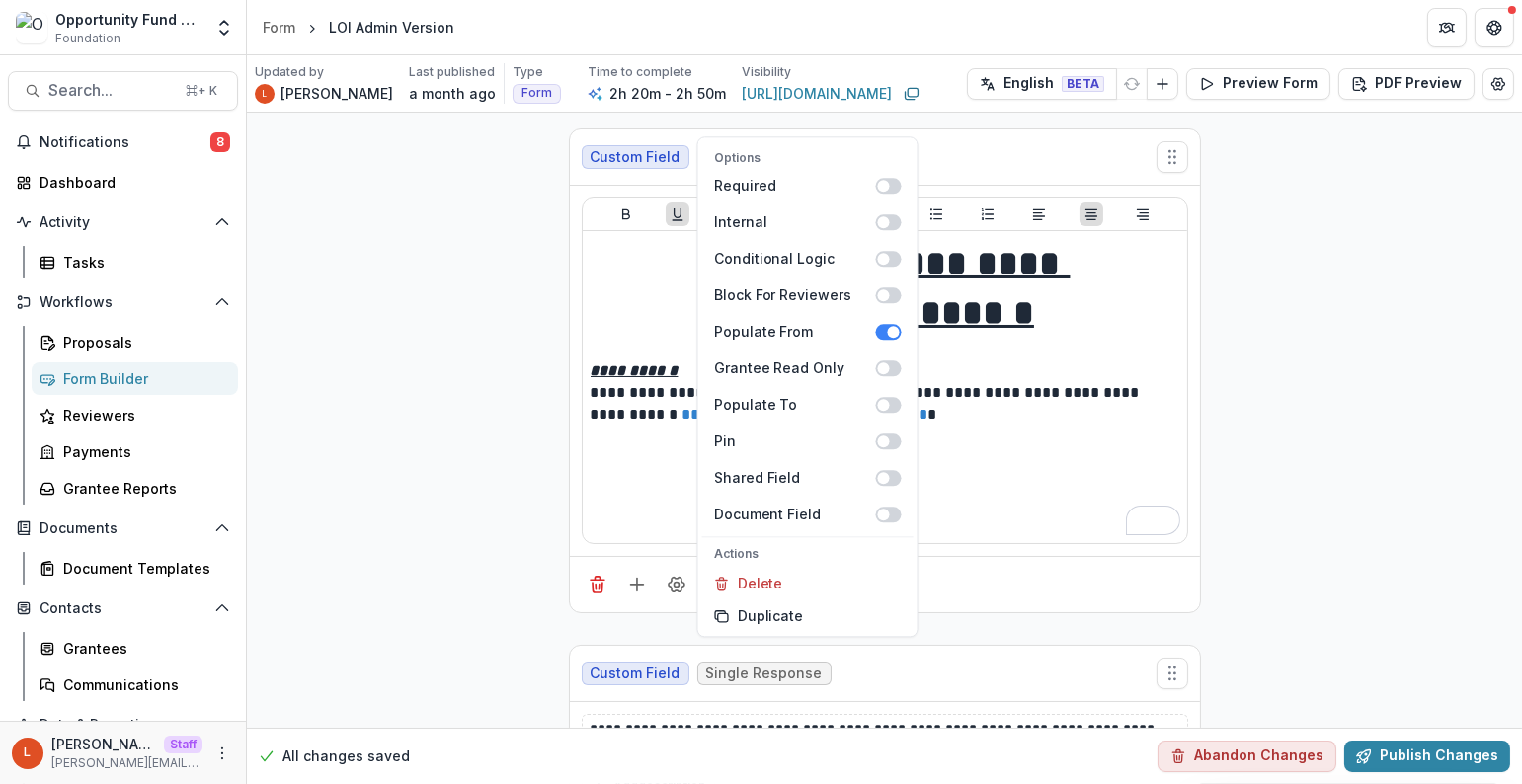 scroll, scrollTop: 7068, scrollLeft: 0, axis: vertical 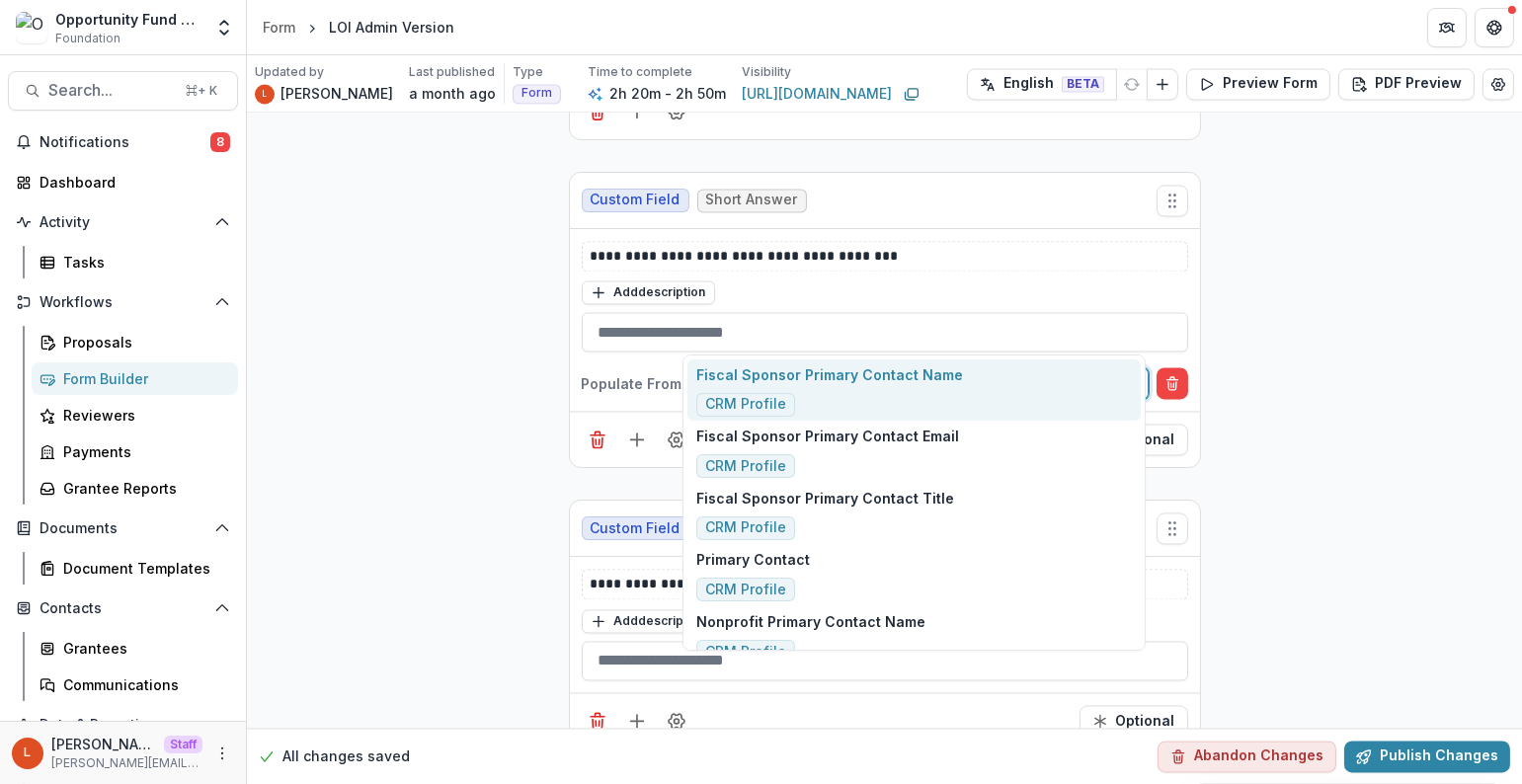 type on "***" 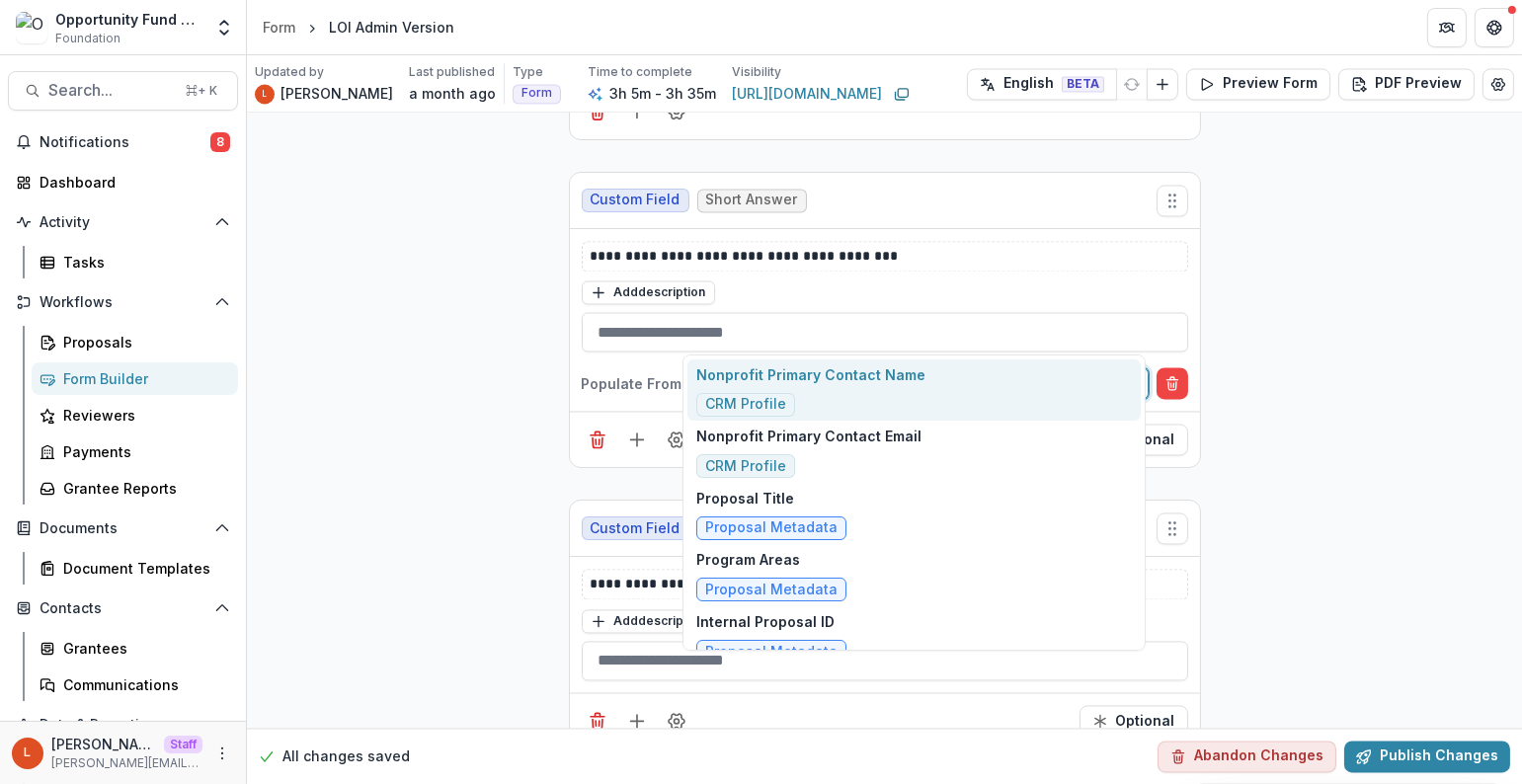 type 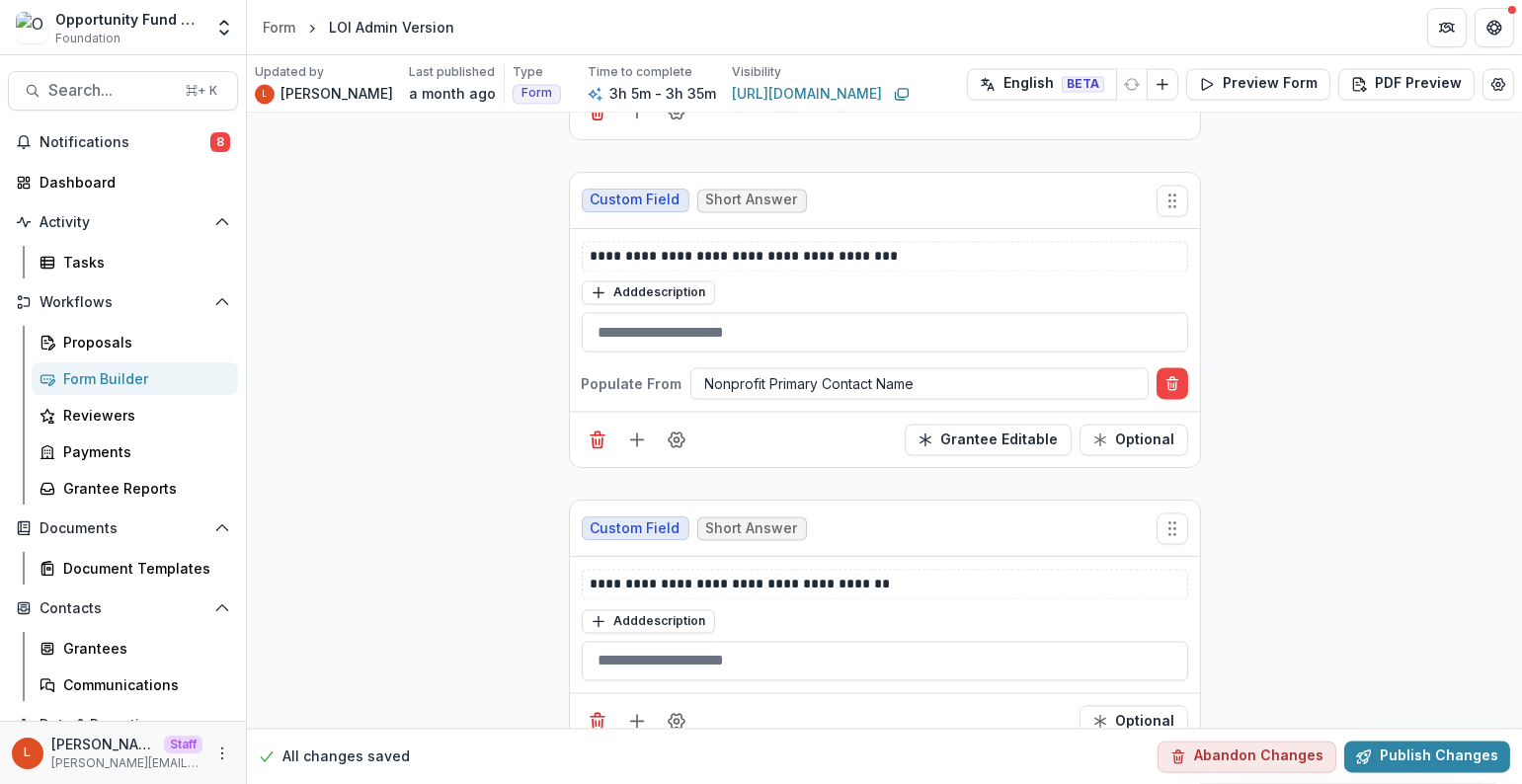 click on "Grantee Editable Optional" at bounding box center (885, 438) 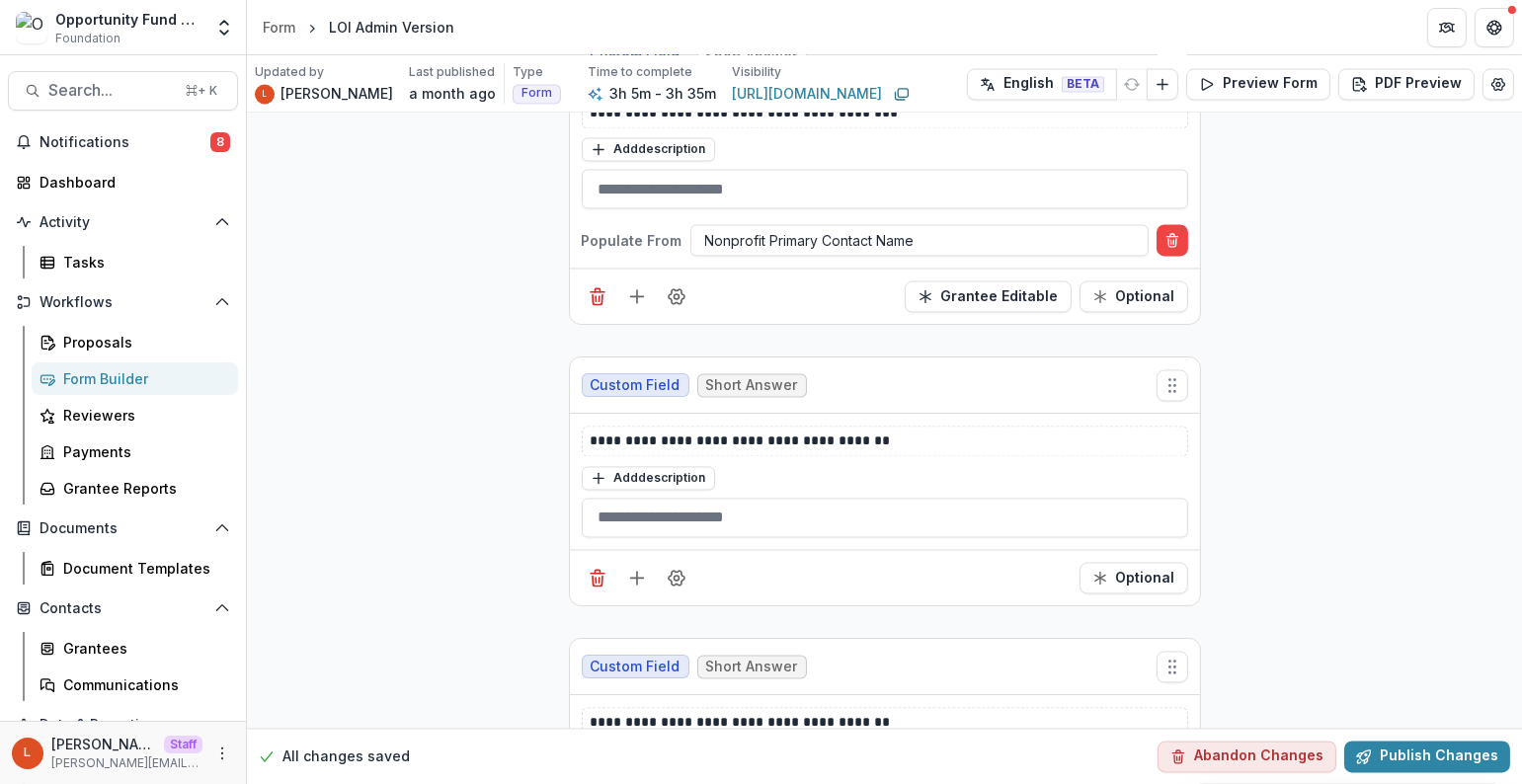 scroll, scrollTop: 7218, scrollLeft: 0, axis: vertical 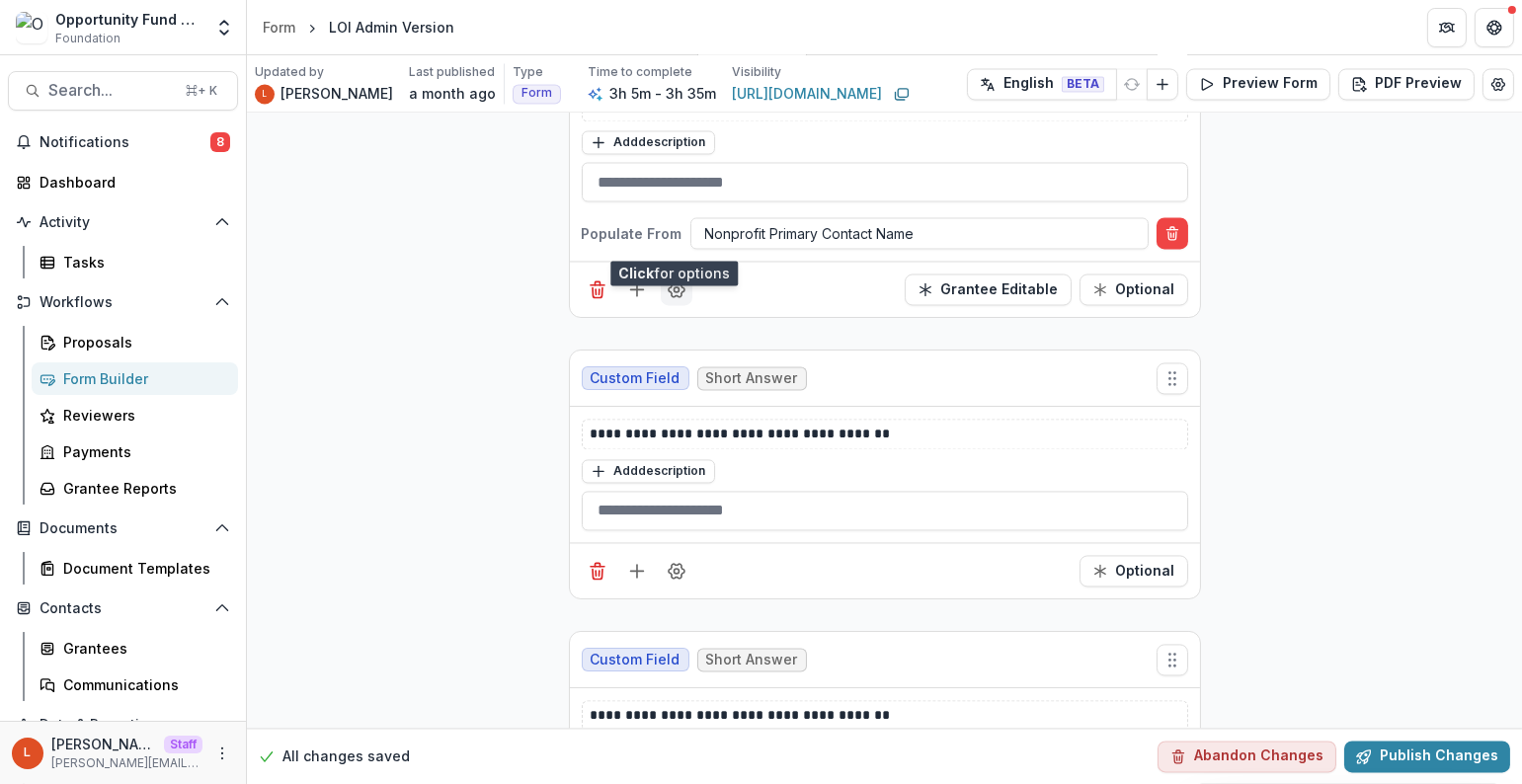 click 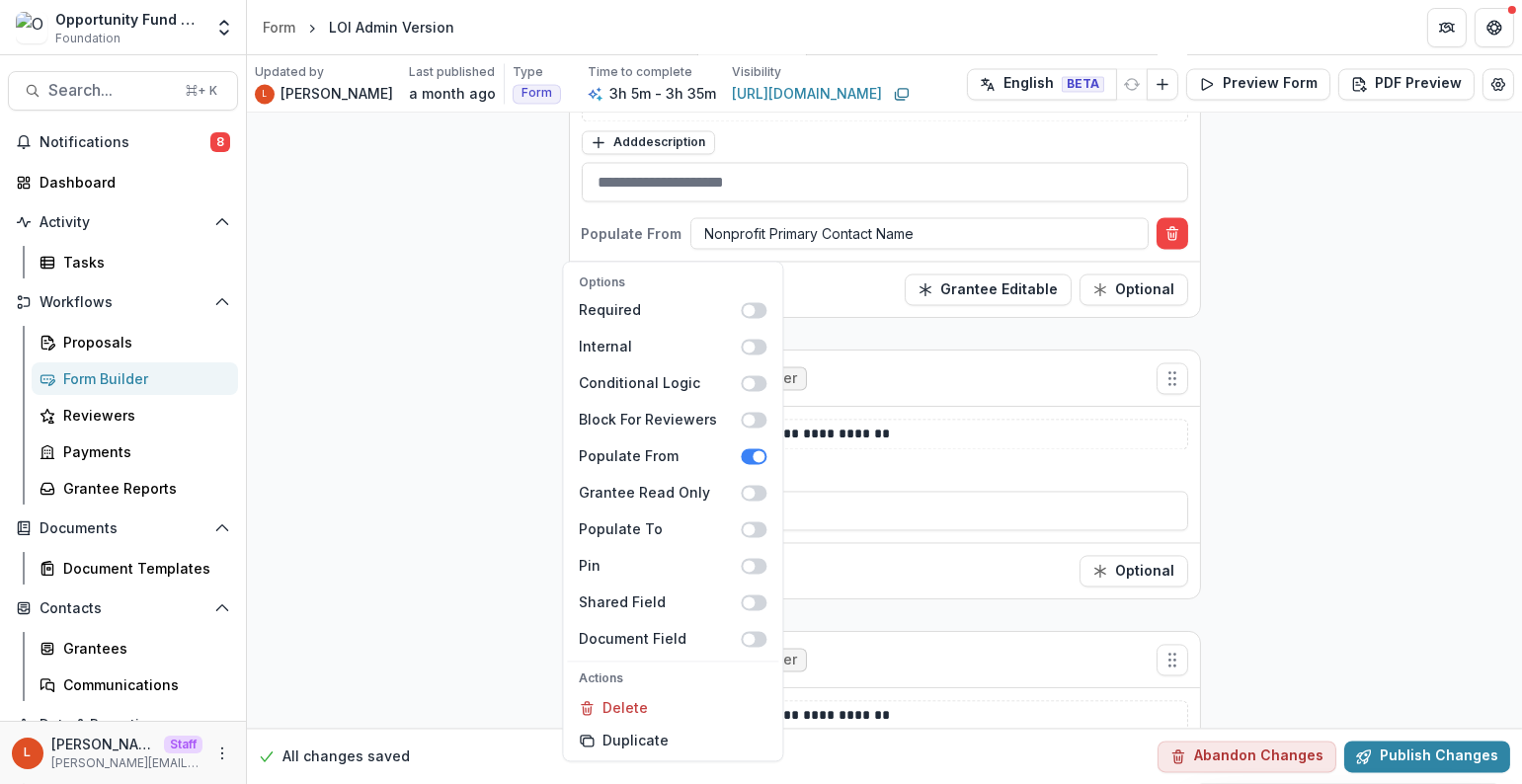 click on "Grantee Editable Optional" at bounding box center (885, 288) 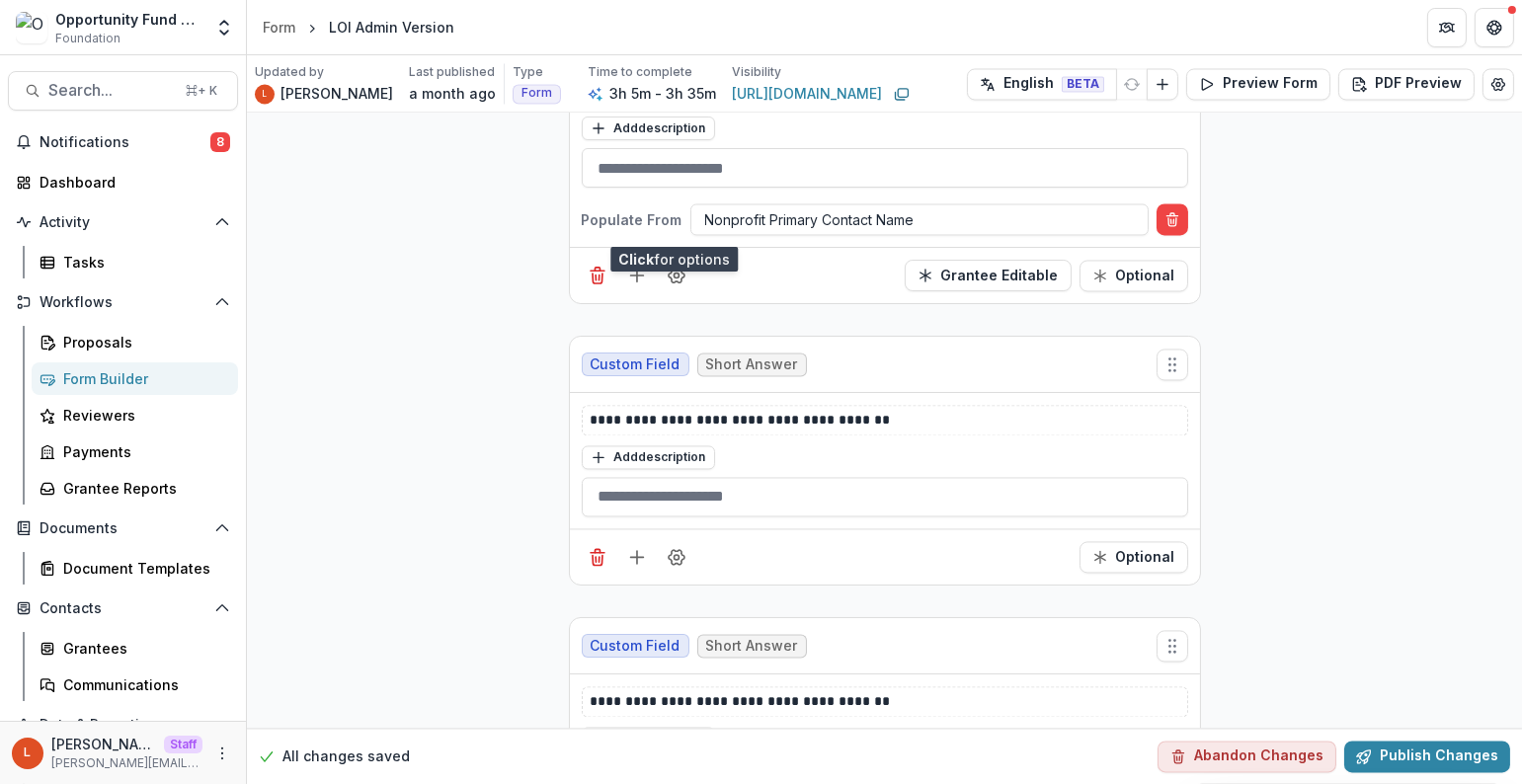 scroll, scrollTop: 7234, scrollLeft: 0, axis: vertical 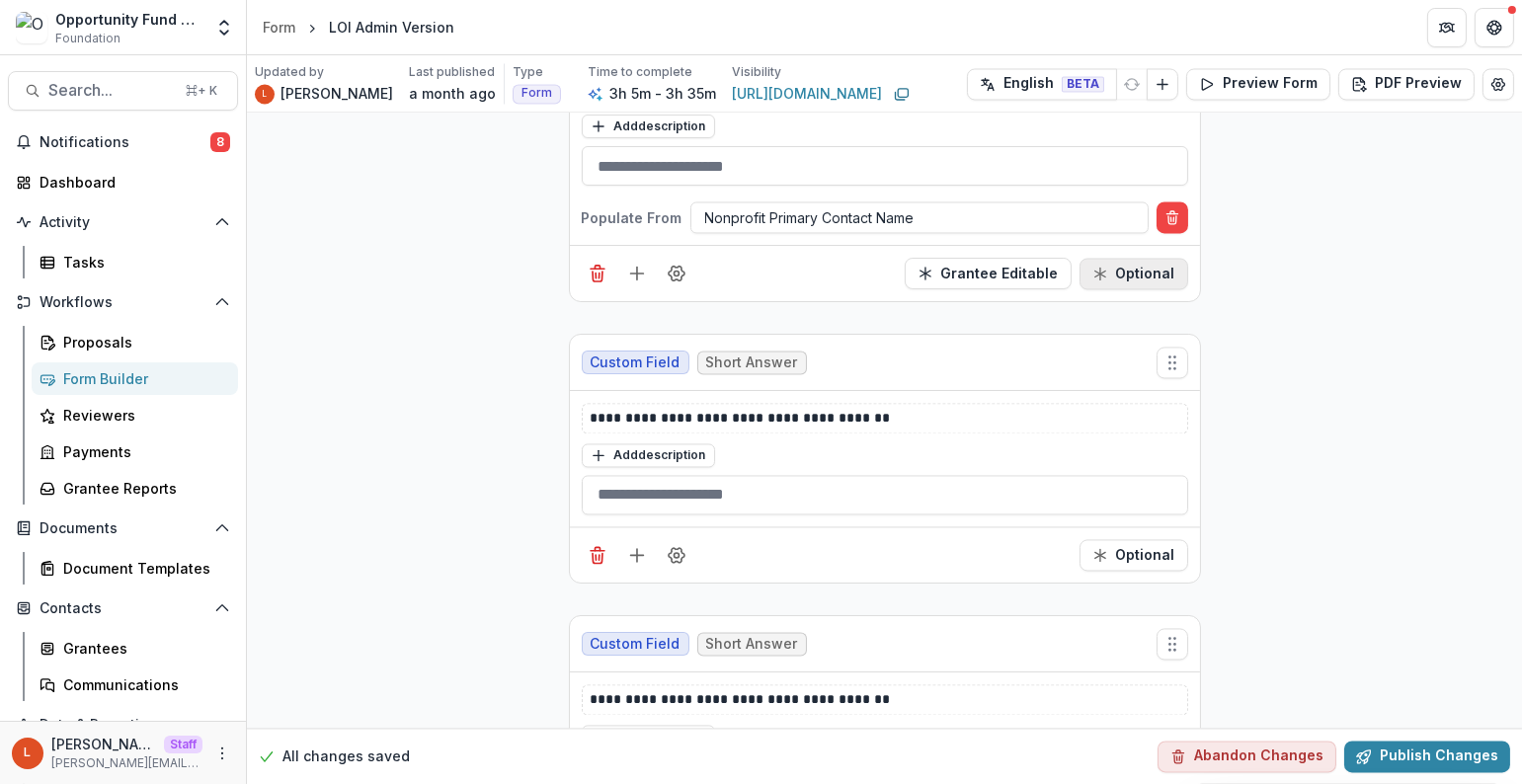 click on "Optional" at bounding box center [1134, 274] 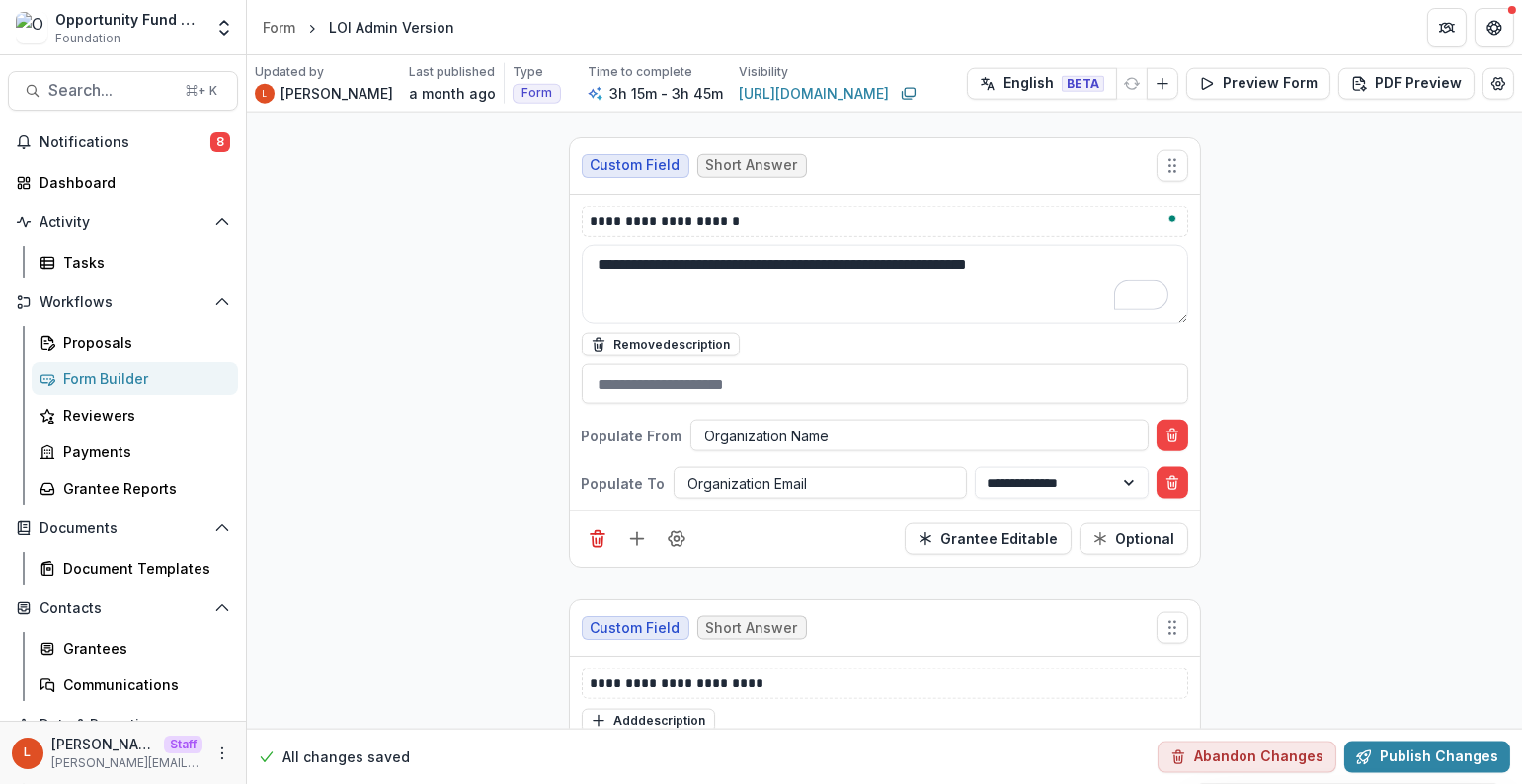 scroll, scrollTop: 4727, scrollLeft: 0, axis: vertical 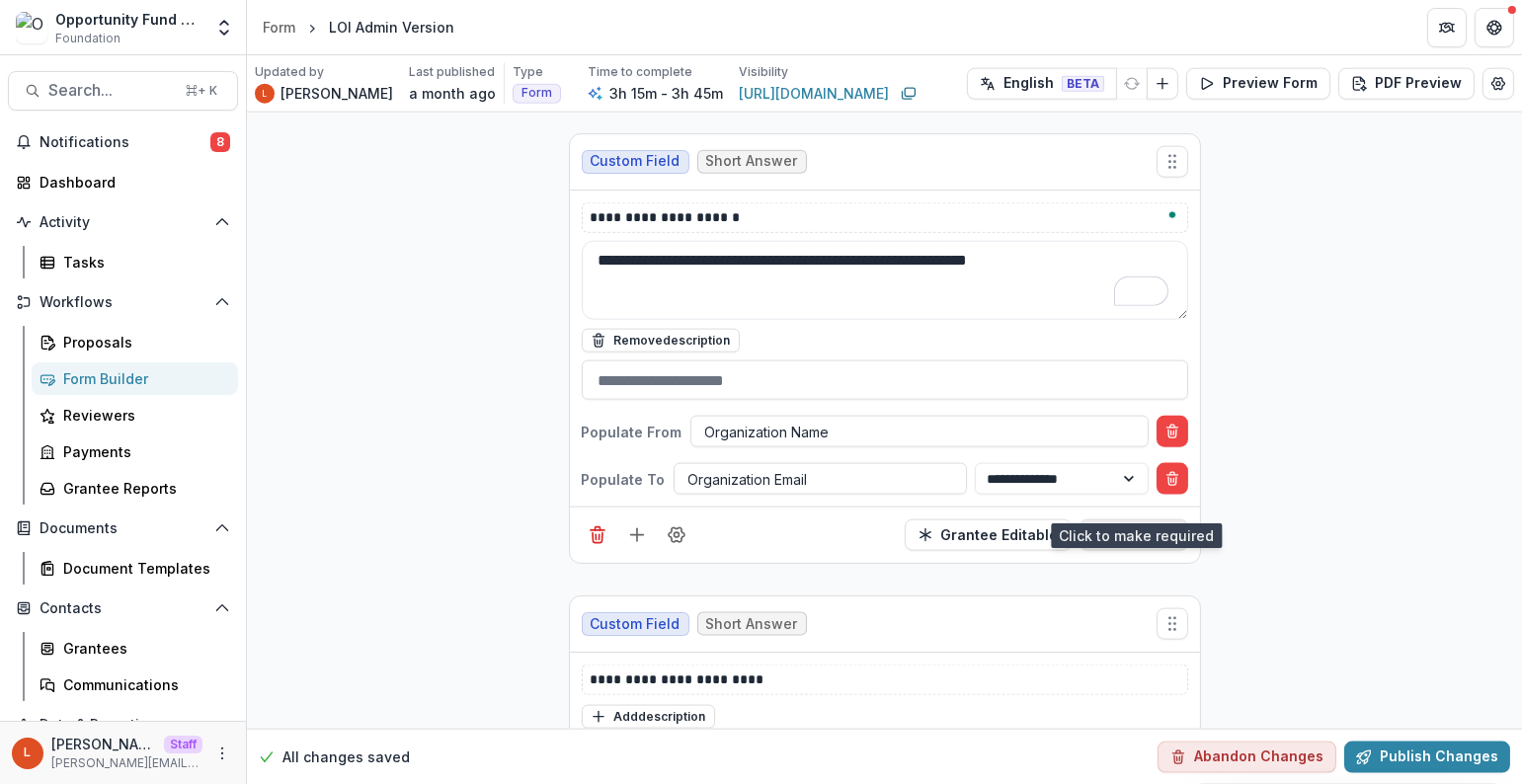 click on "Optional" at bounding box center (1134, 535) 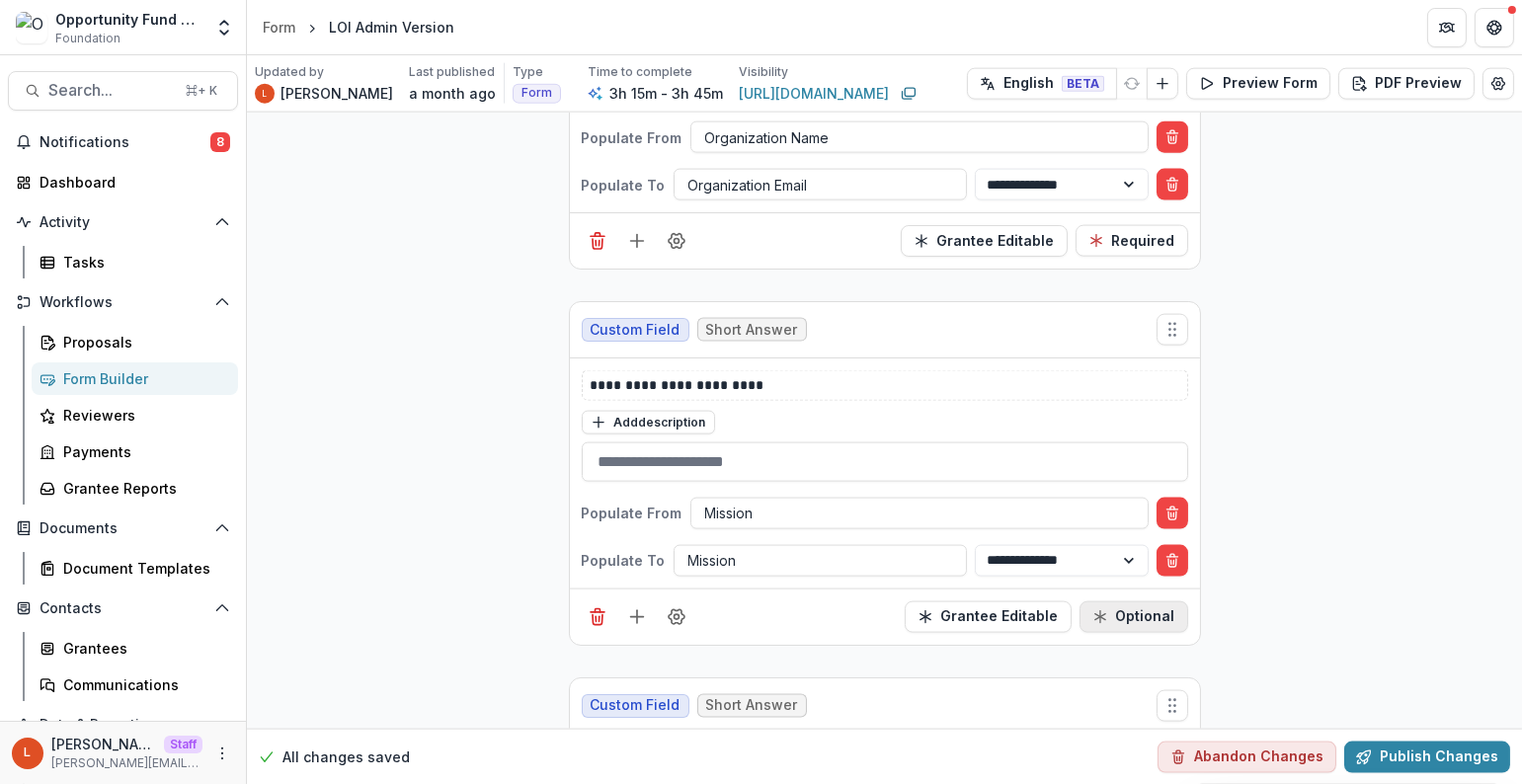 click on "Optional" at bounding box center (1134, 617) 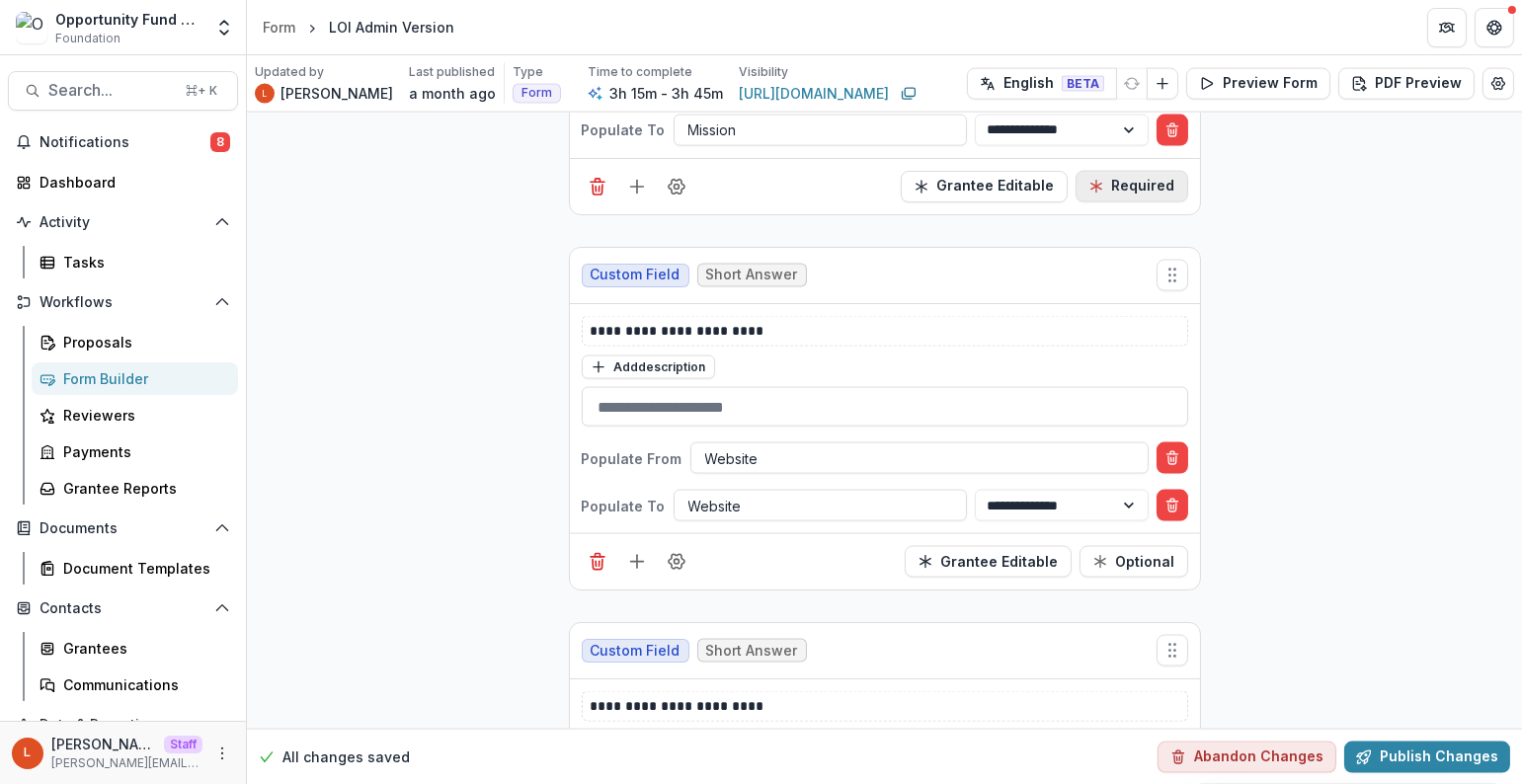 scroll, scrollTop: 5460, scrollLeft: 0, axis: vertical 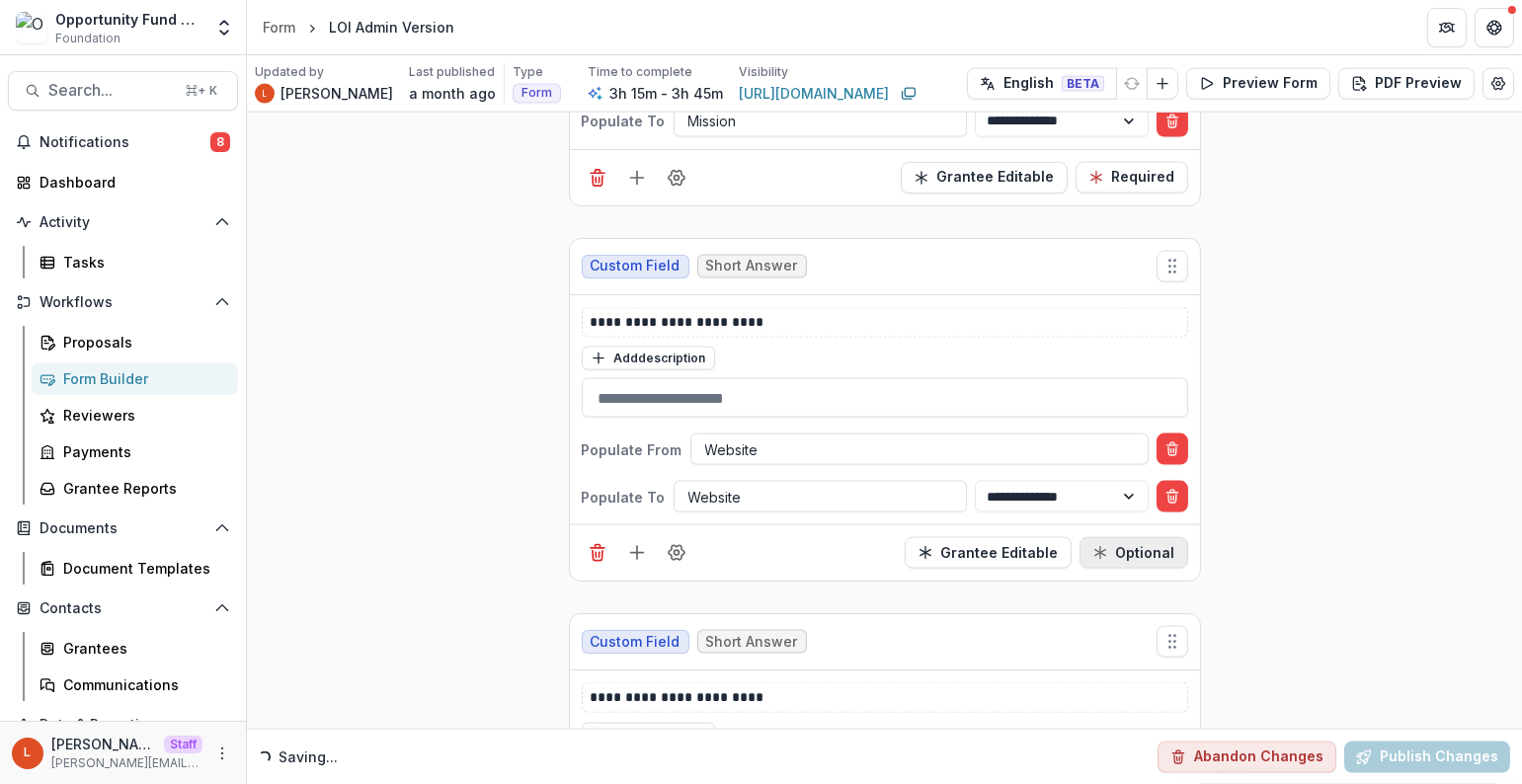 click on "Optional" at bounding box center [1134, 553] 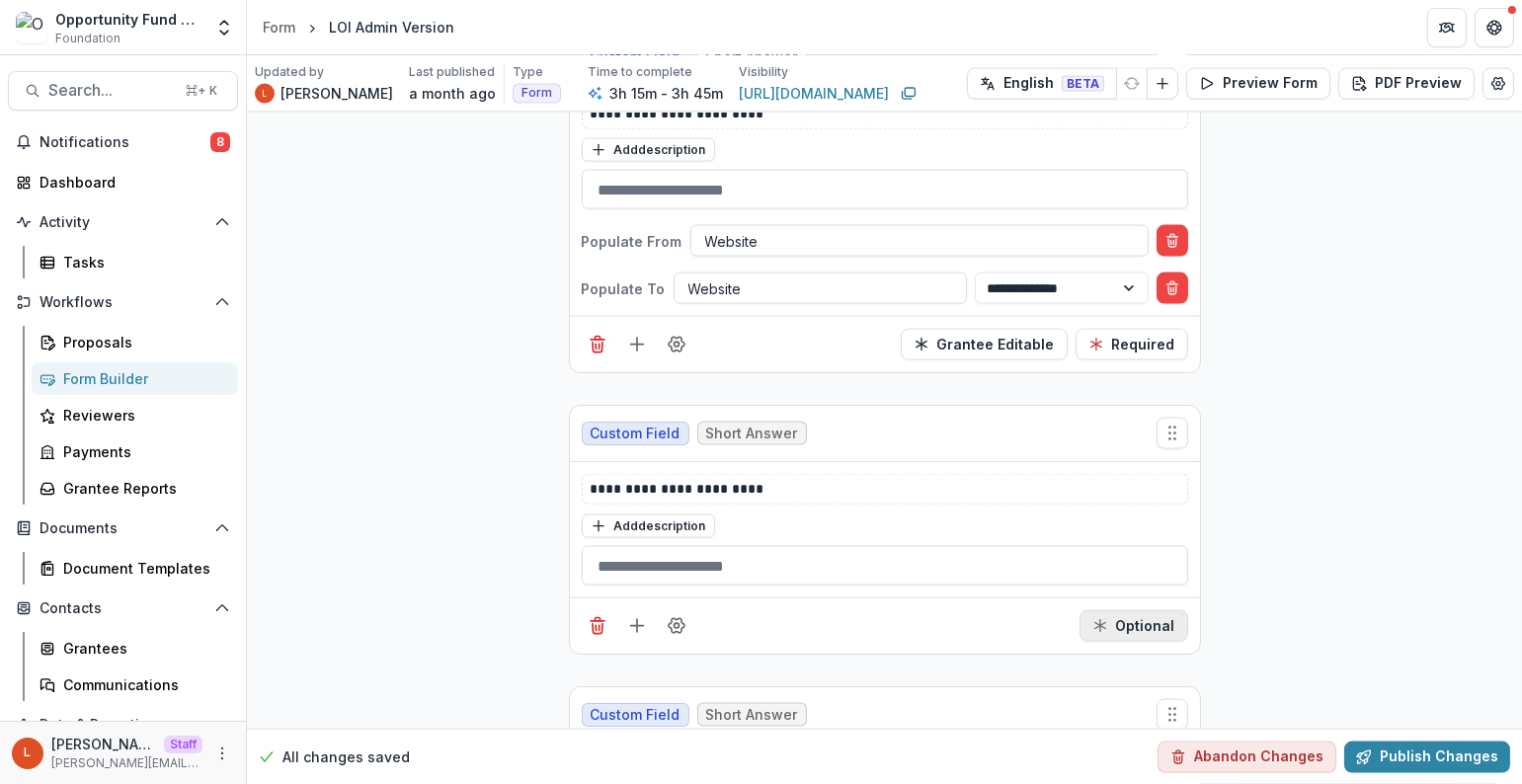 click on "Optional" at bounding box center (1134, 626) 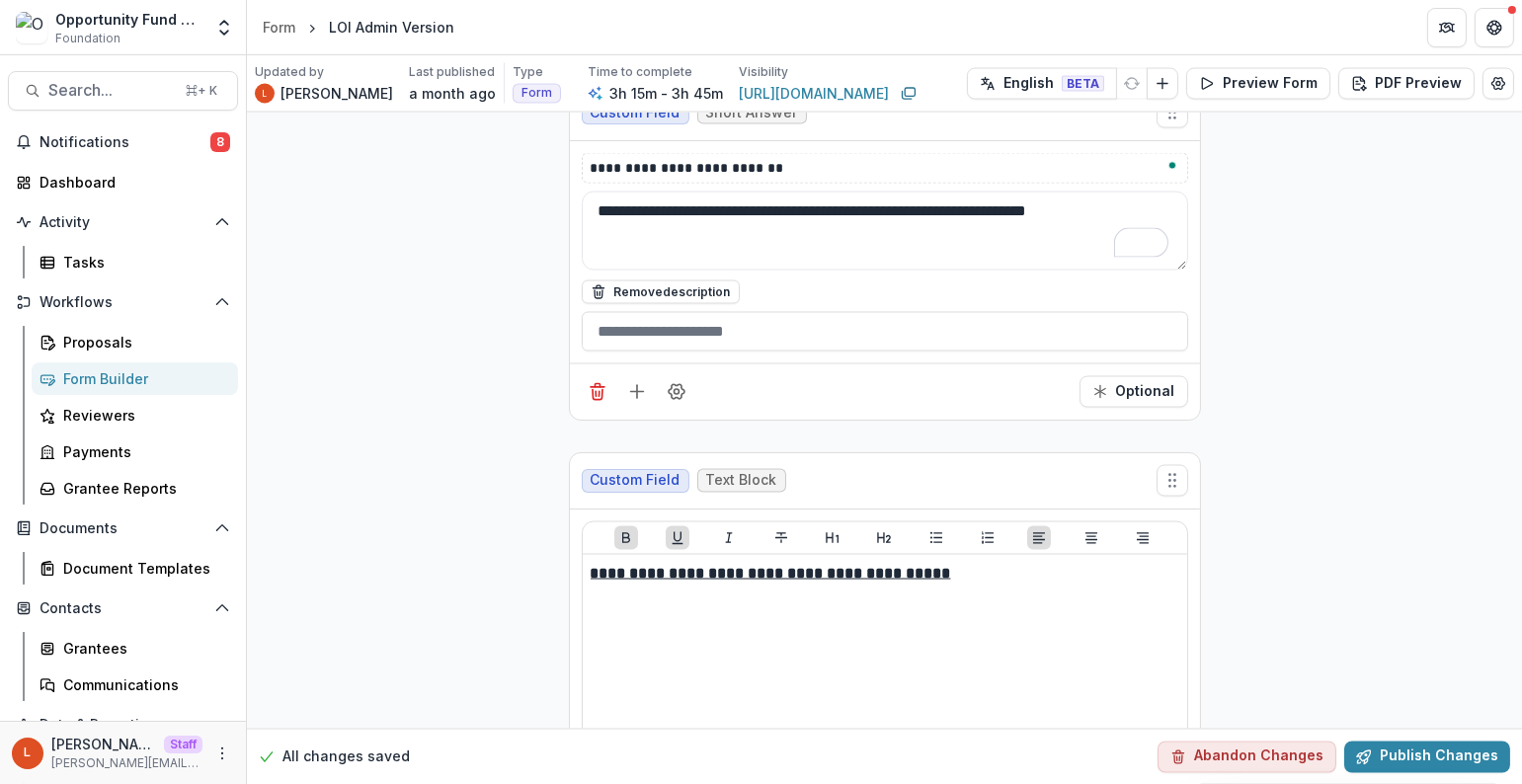 scroll, scrollTop: 6304, scrollLeft: 0, axis: vertical 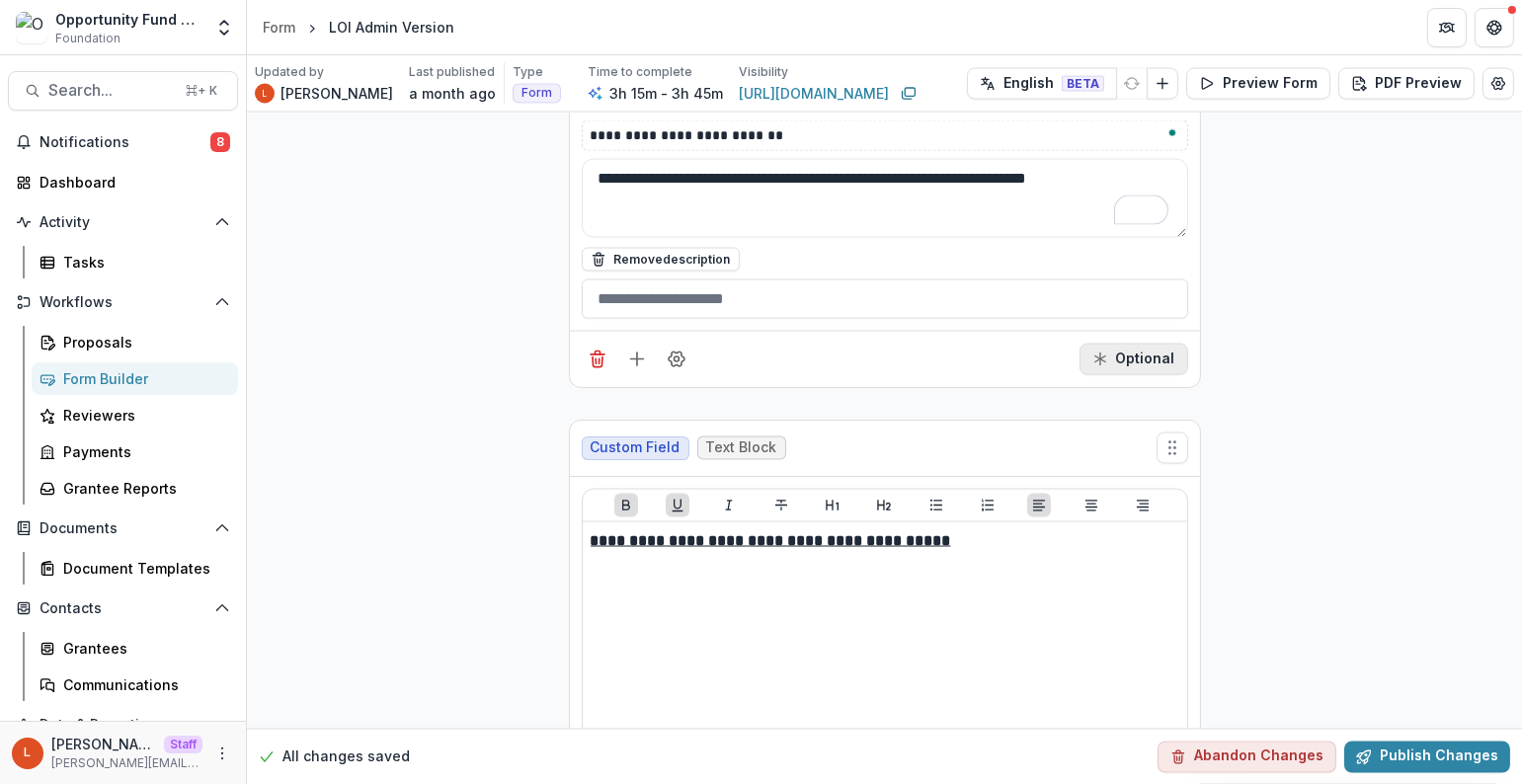 click on "Optional" at bounding box center [1134, 359] 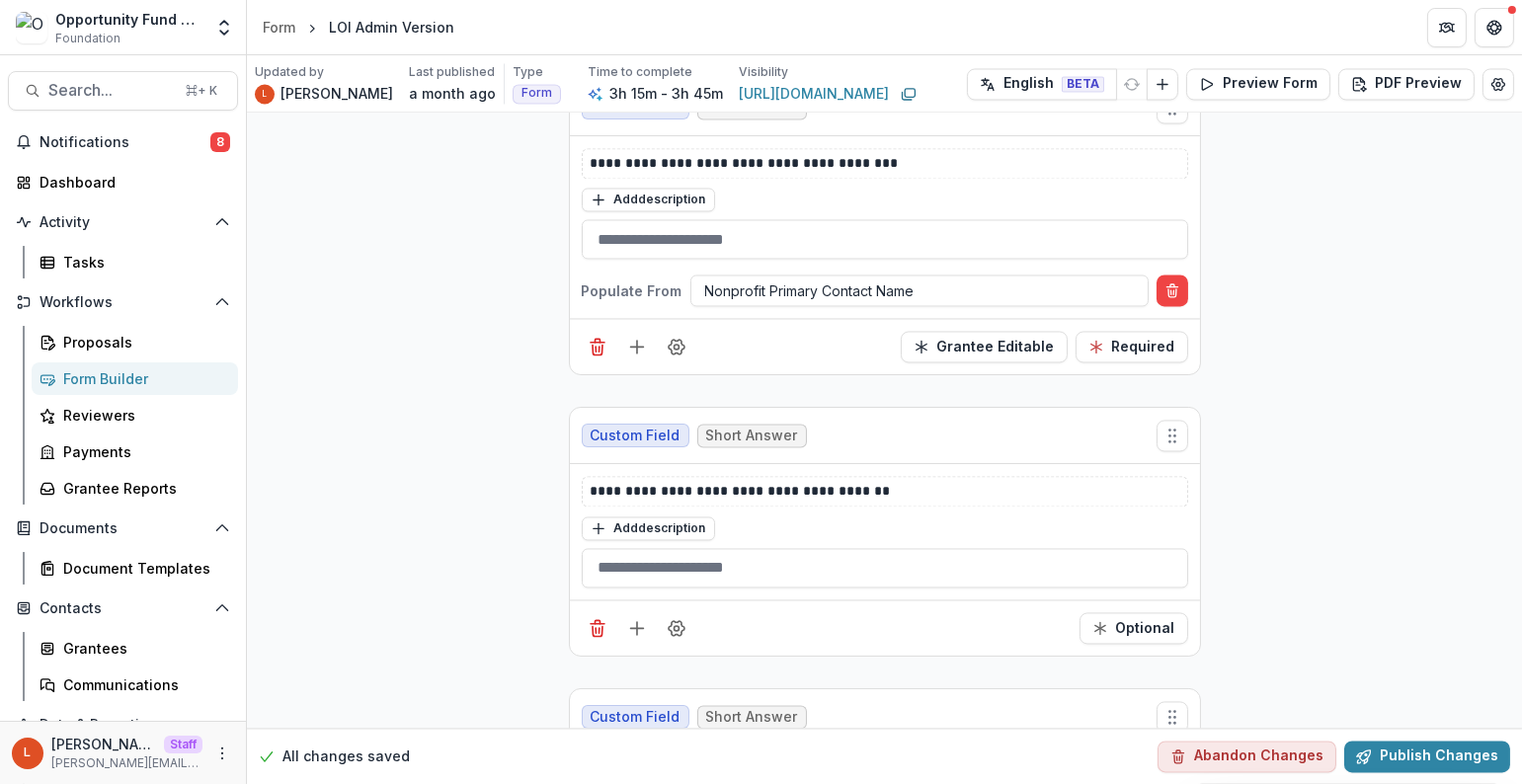 scroll, scrollTop: 7368, scrollLeft: 0, axis: vertical 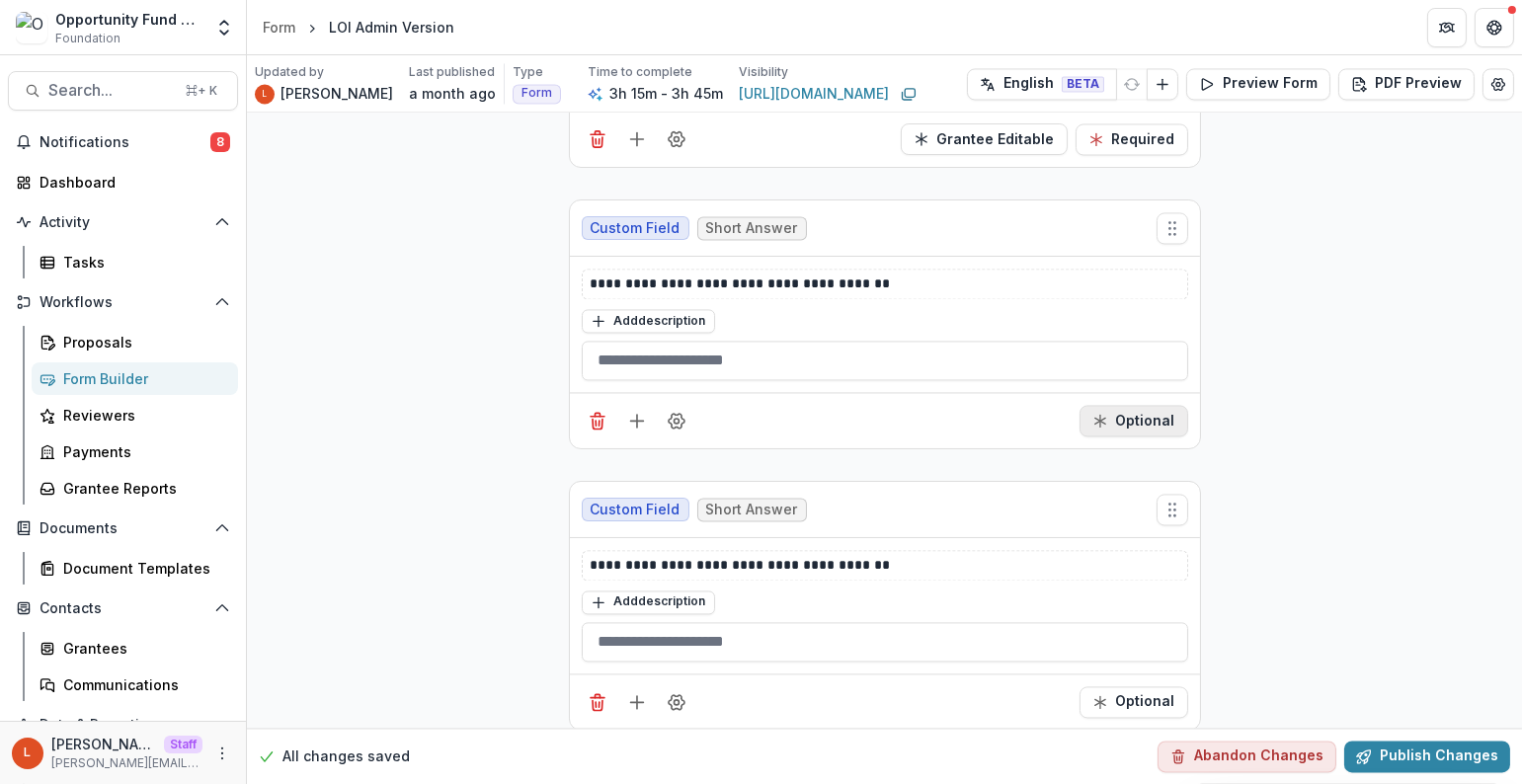 click on "Optional" at bounding box center (1134, 421) 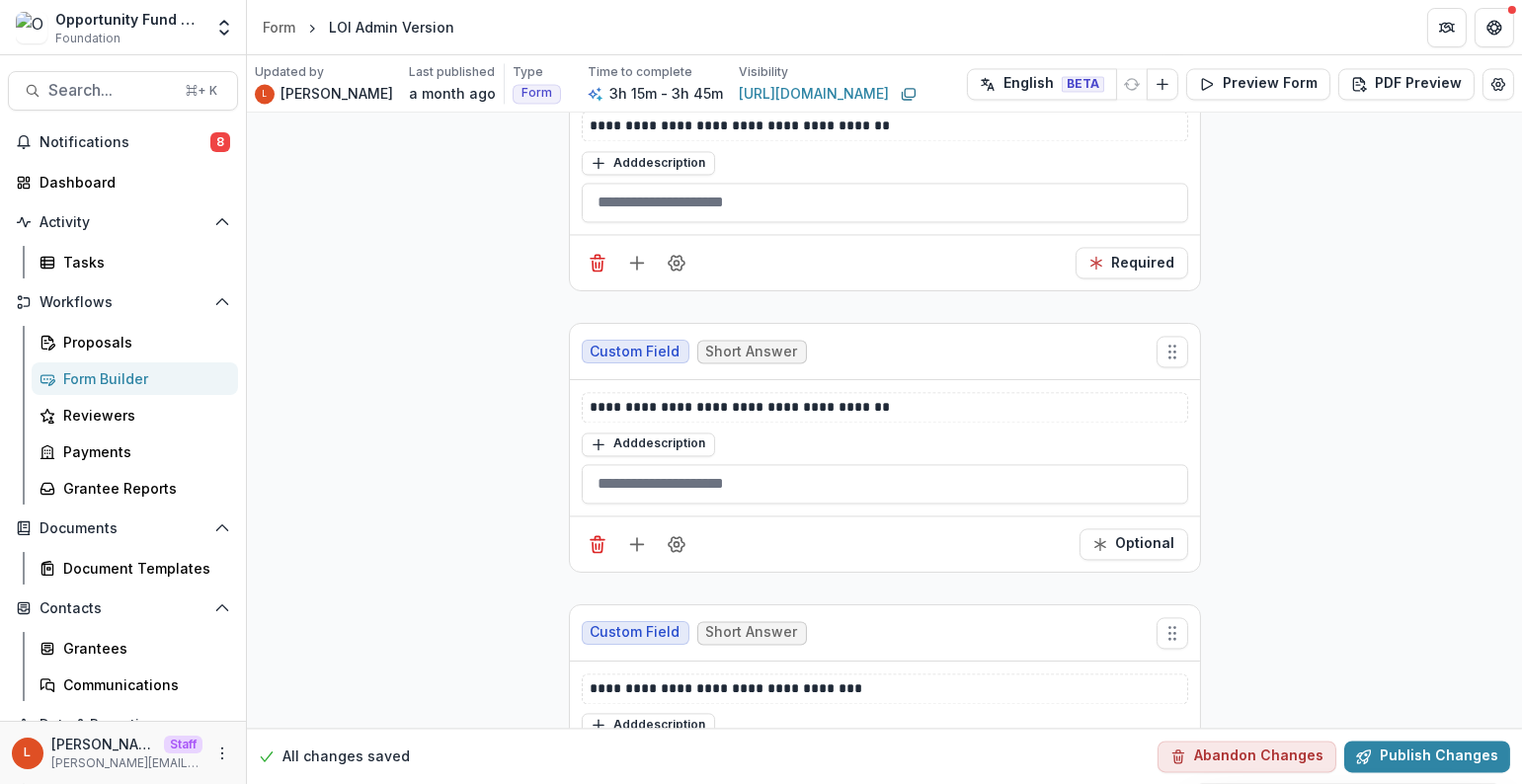 scroll, scrollTop: 7532, scrollLeft: 0, axis: vertical 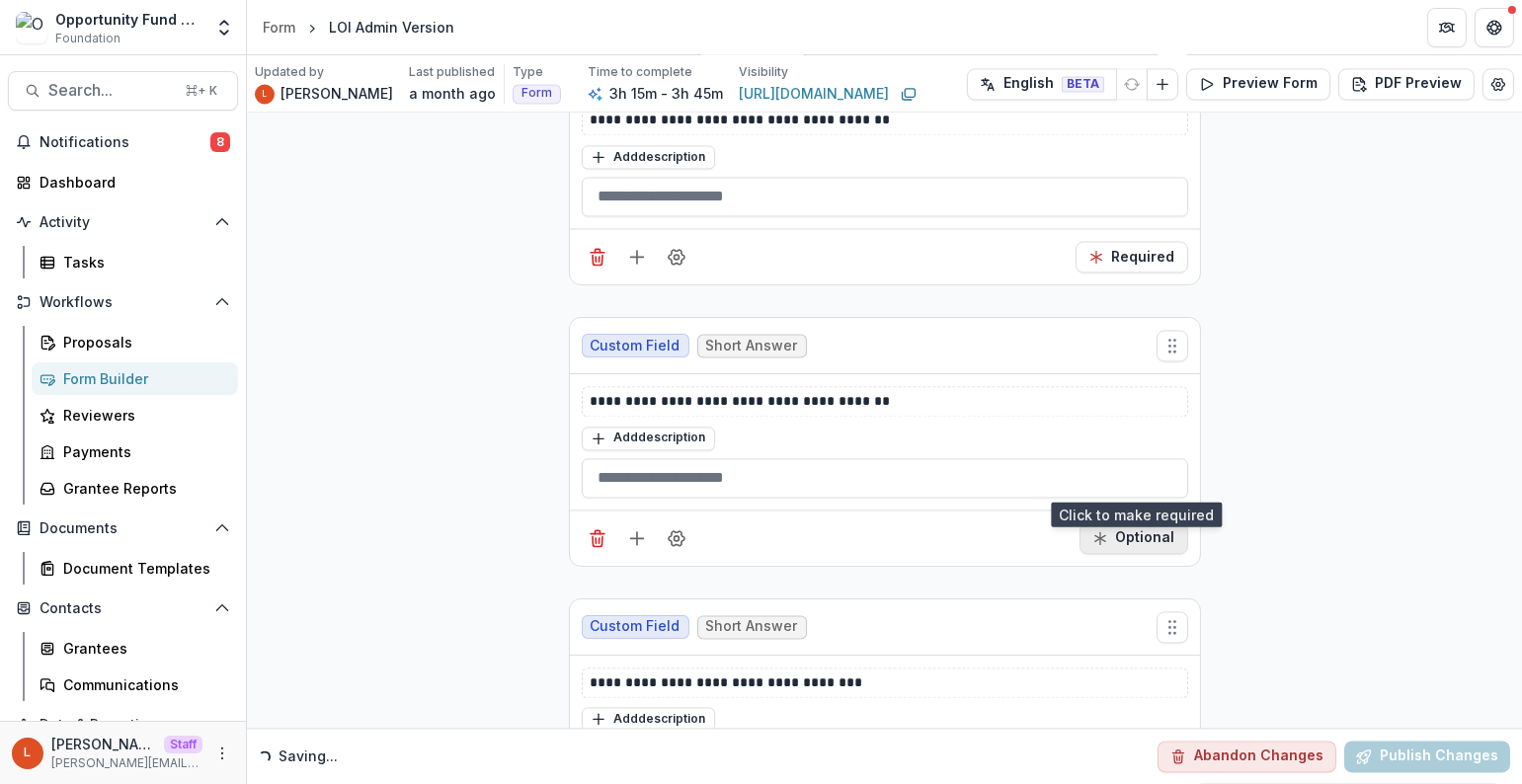 click on "Optional" at bounding box center (1134, 538) 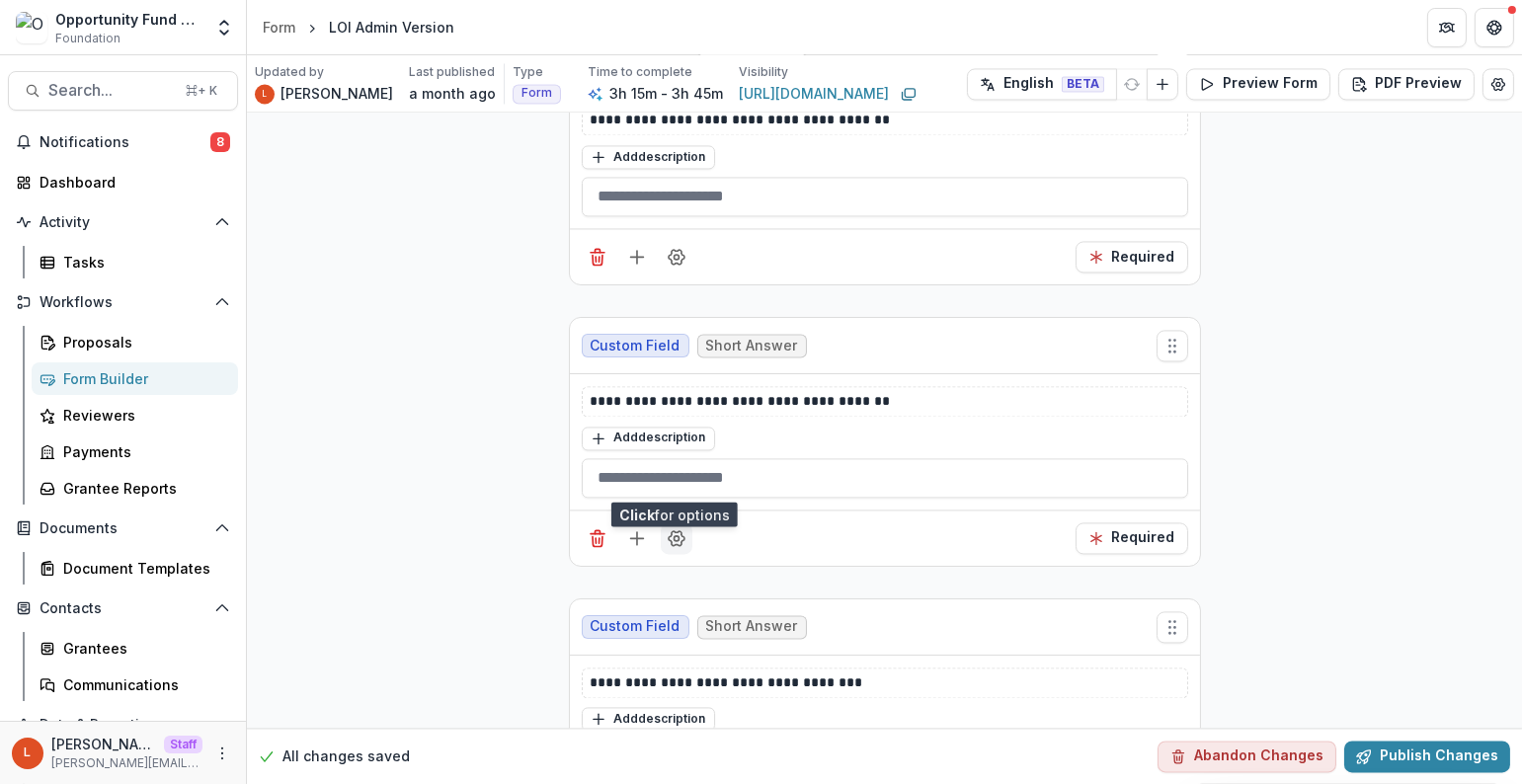 click 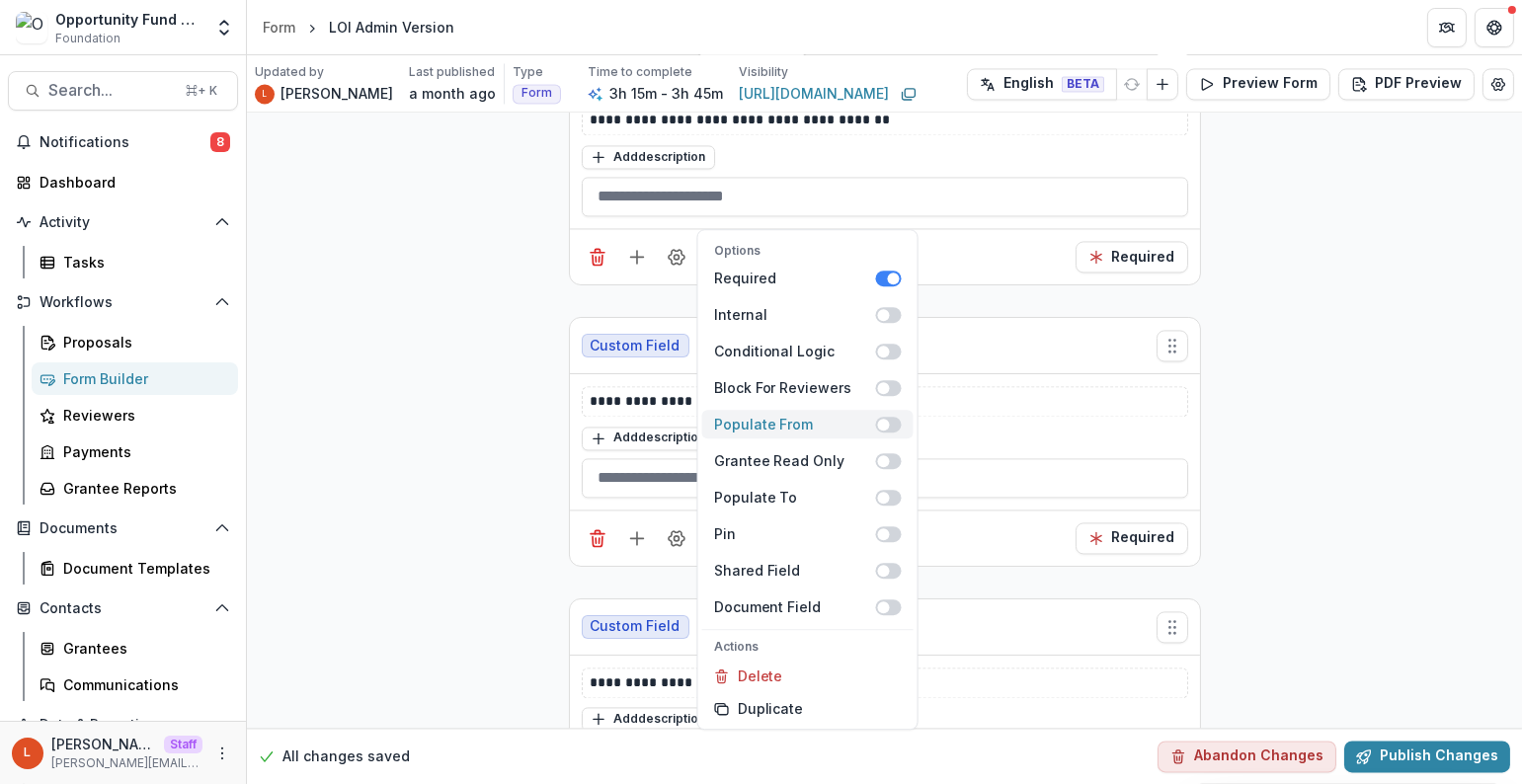 click at bounding box center [884, 425] 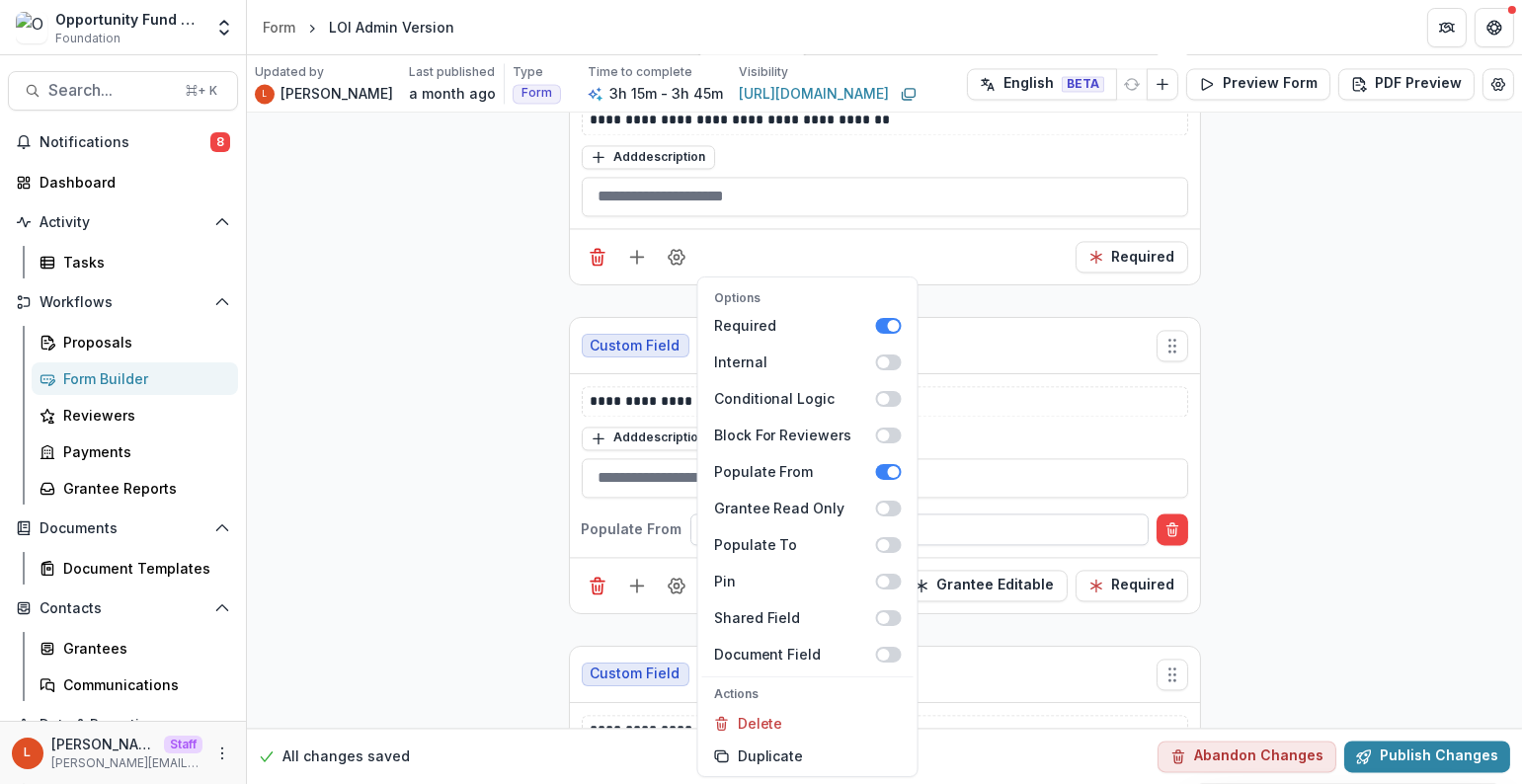 click at bounding box center [920, 528] 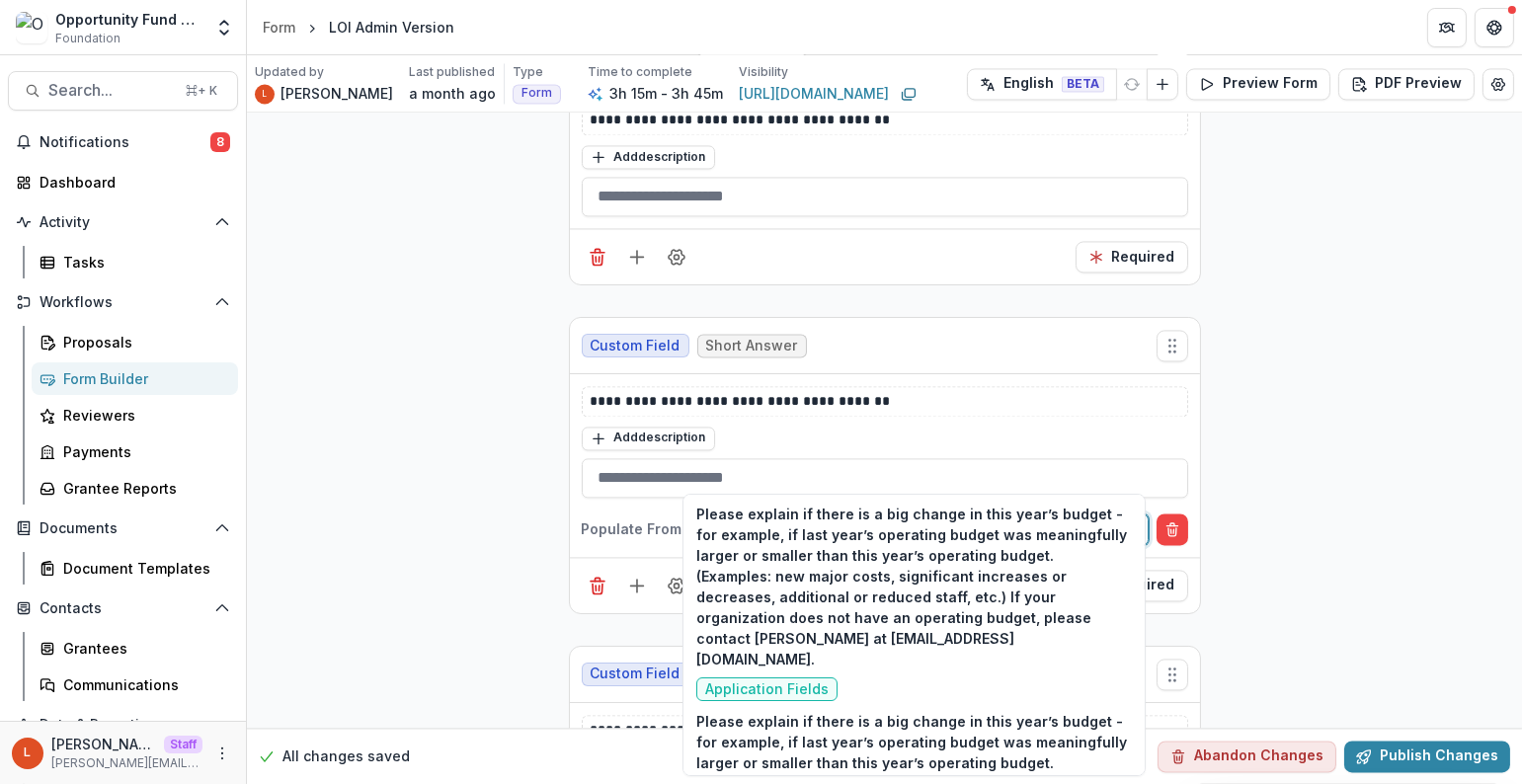 type on "*" 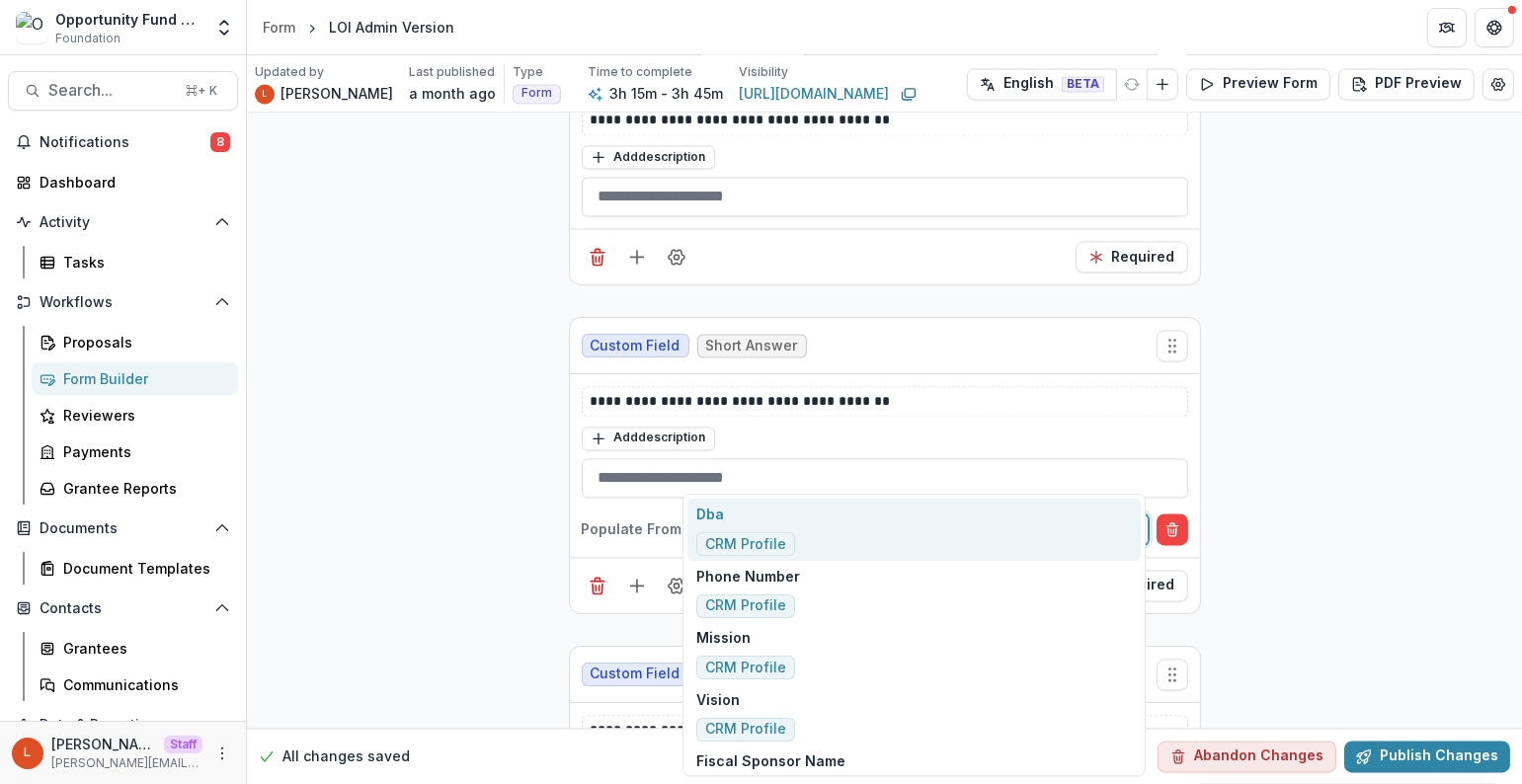 click on "Populate From" at bounding box center (632, 528) 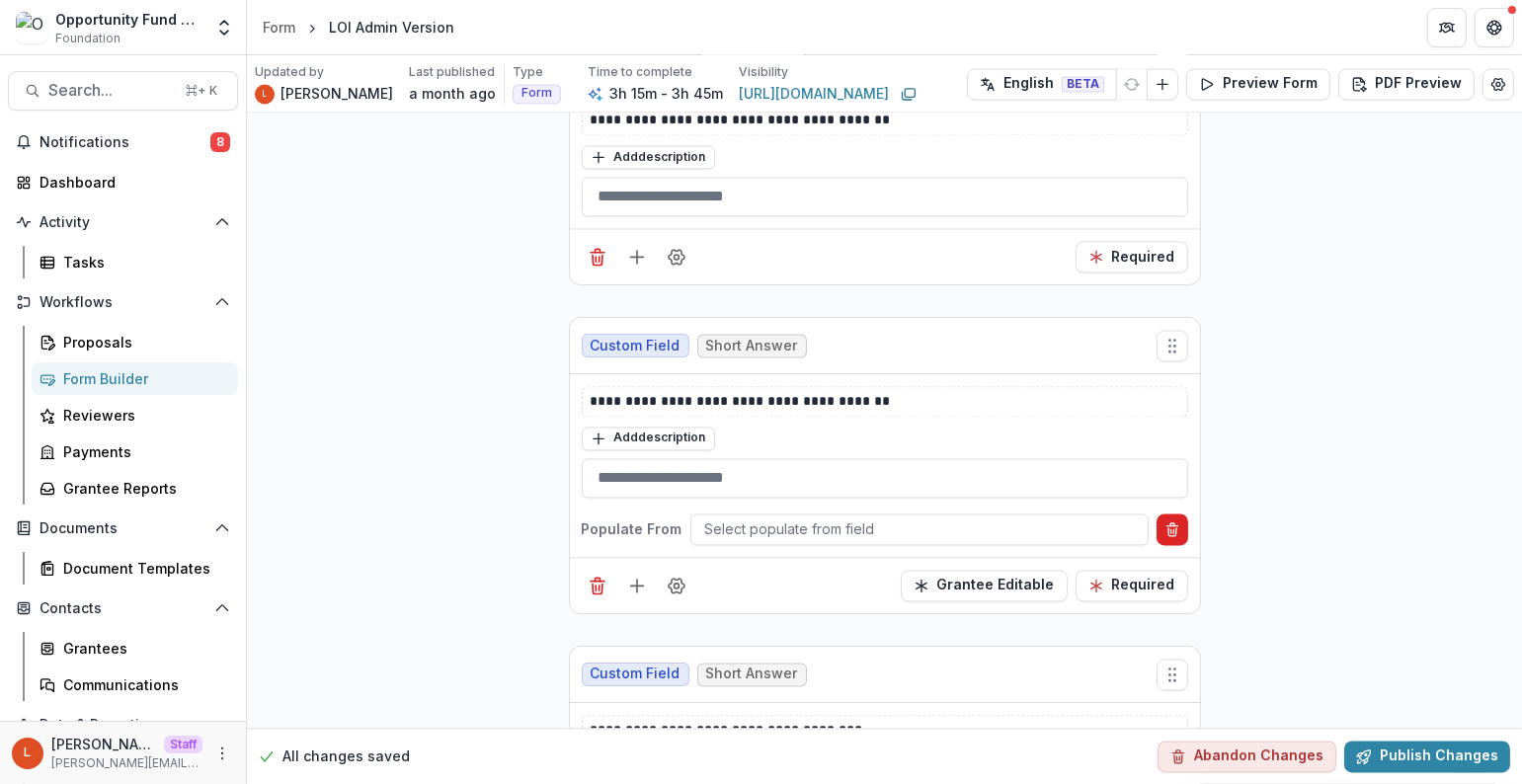 click at bounding box center [1172, 529] 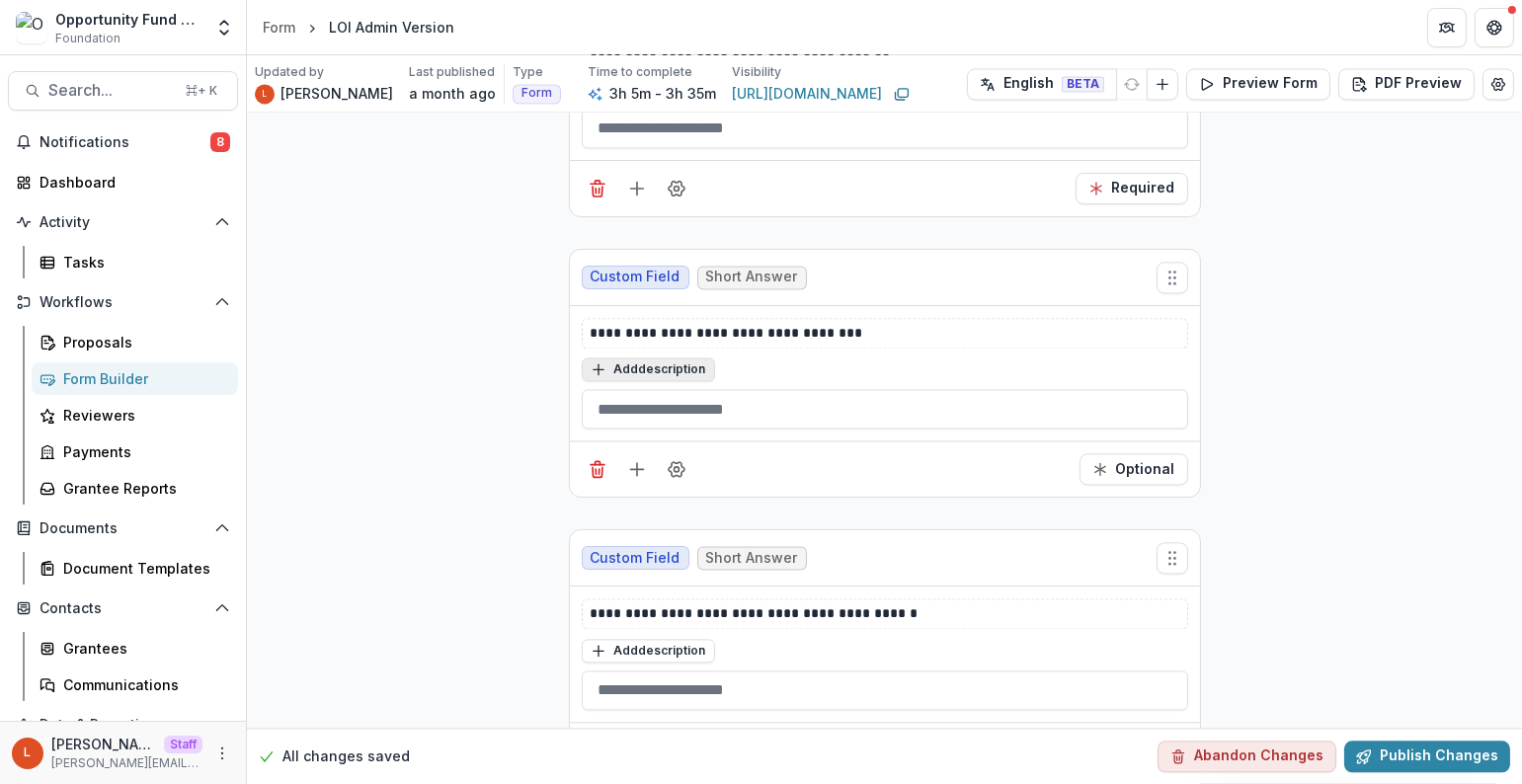 scroll, scrollTop: 7883, scrollLeft: 0, axis: vertical 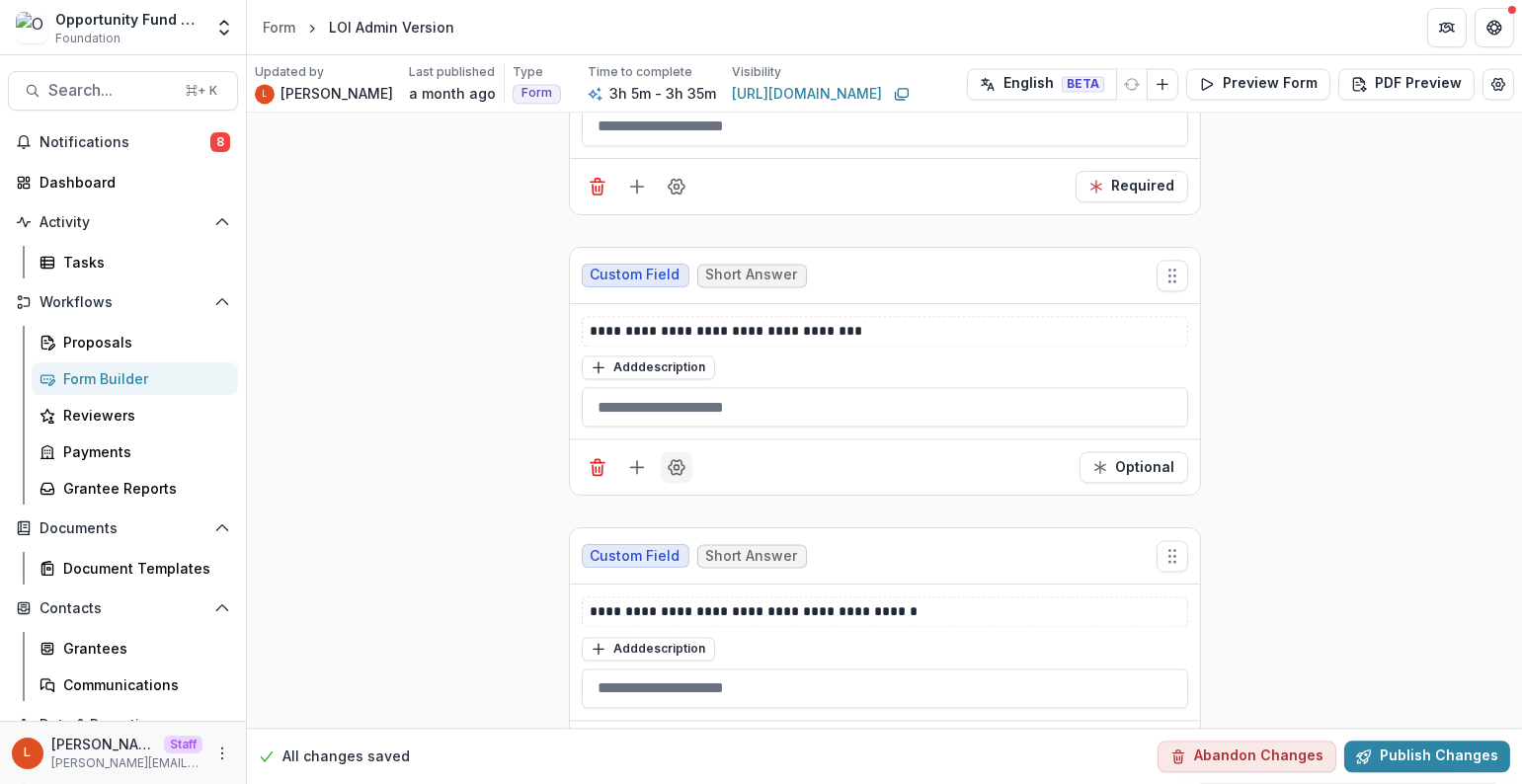 click 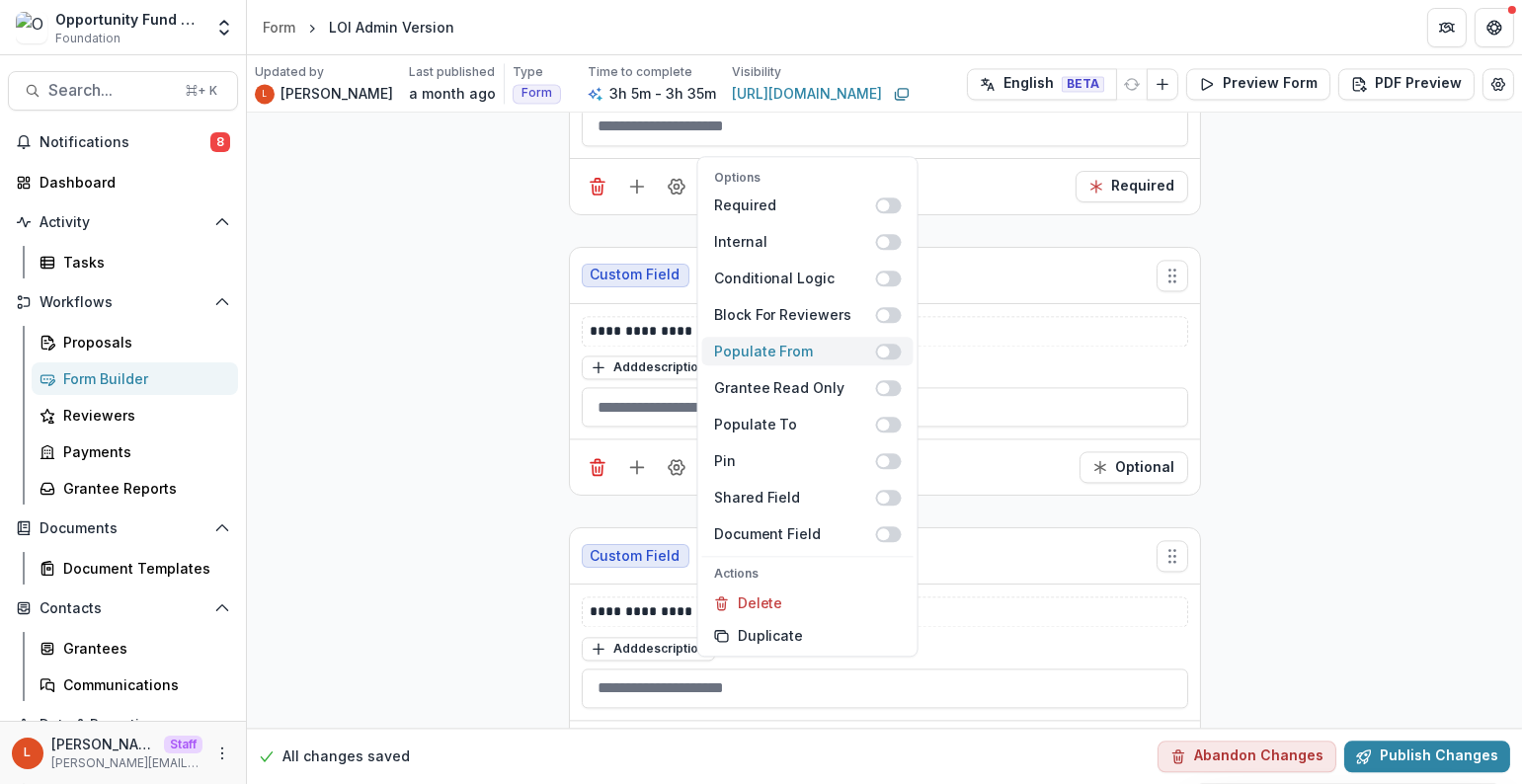 click at bounding box center [884, 352] 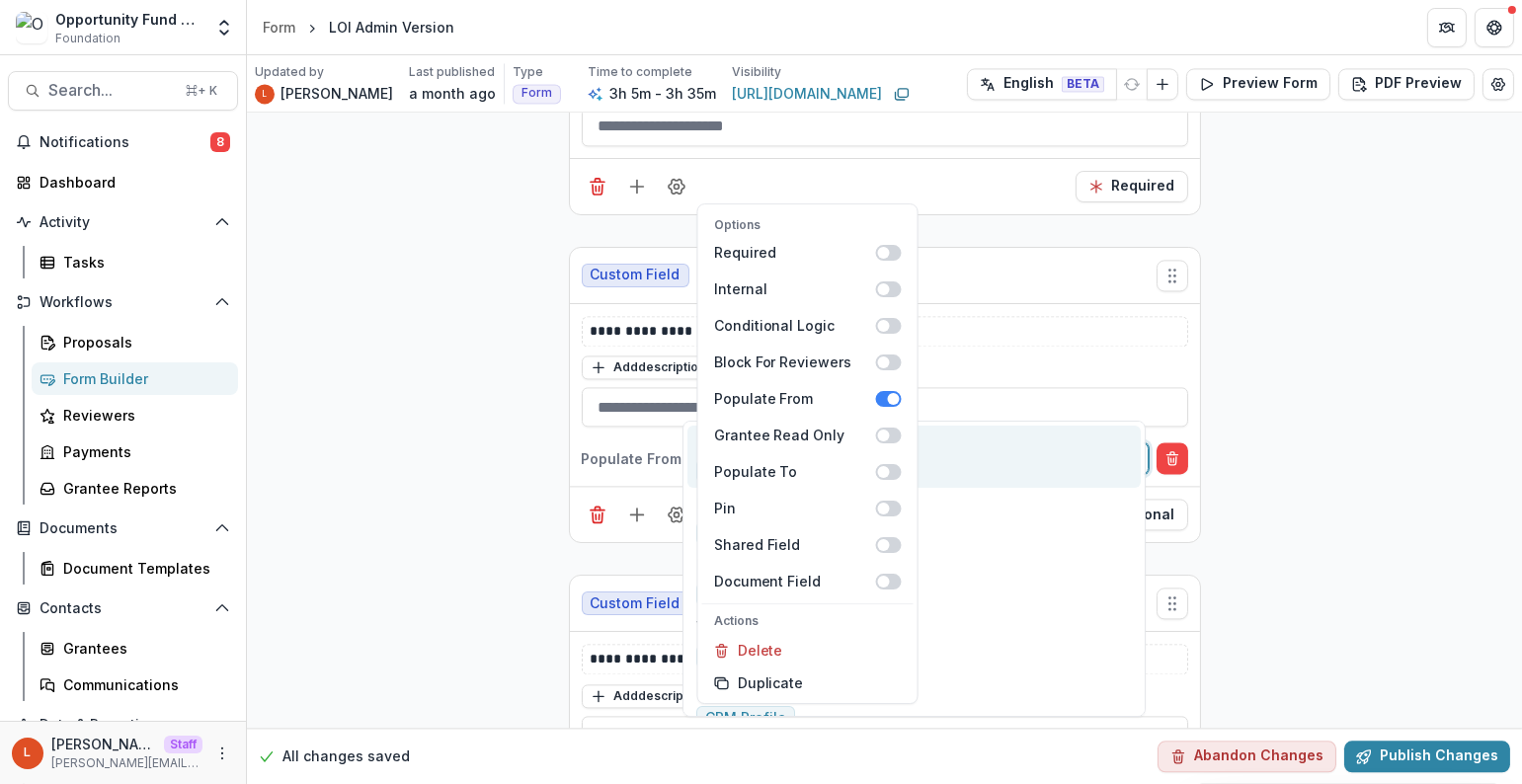 click at bounding box center [920, 458] 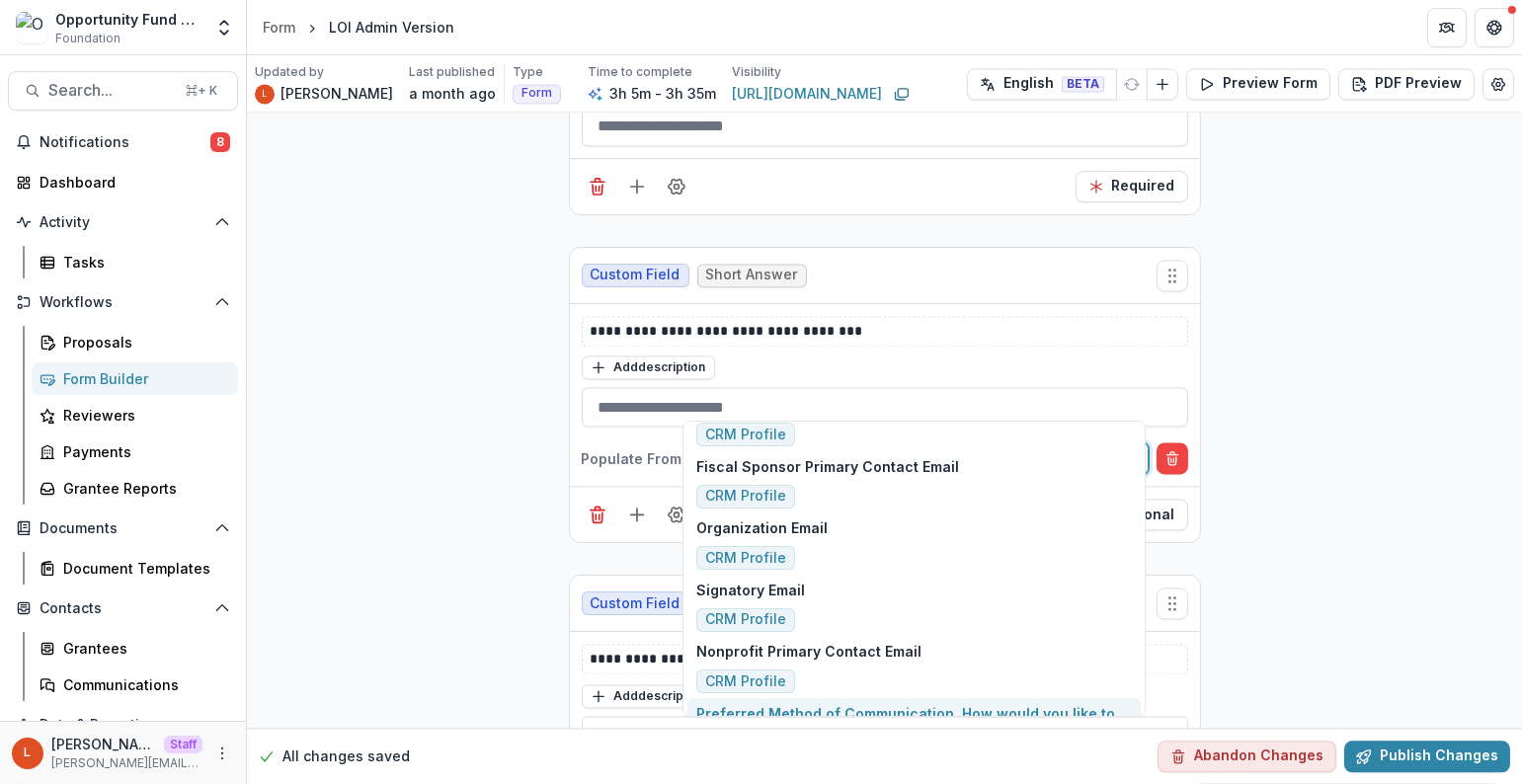 scroll, scrollTop: 155, scrollLeft: 0, axis: vertical 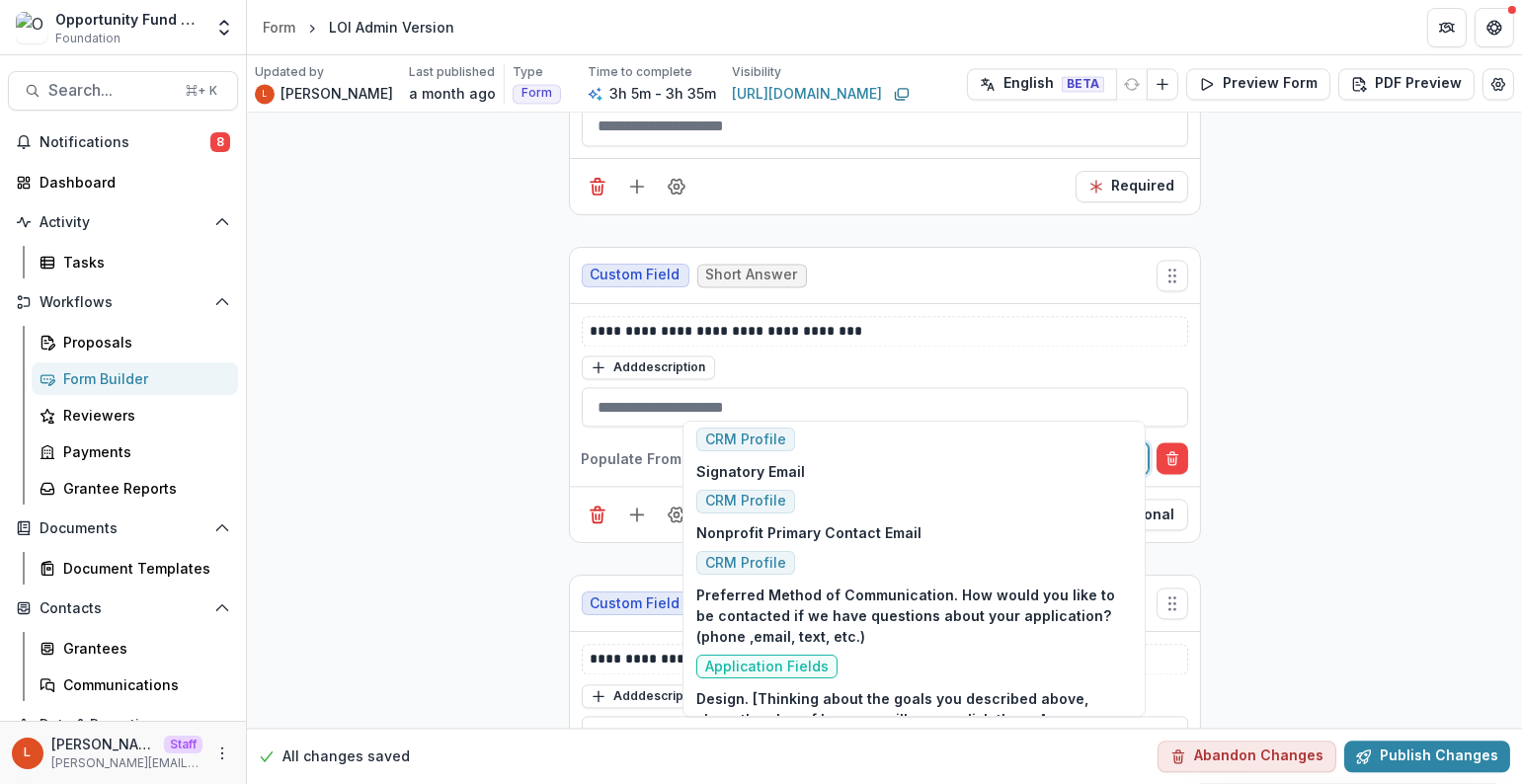 type on "*" 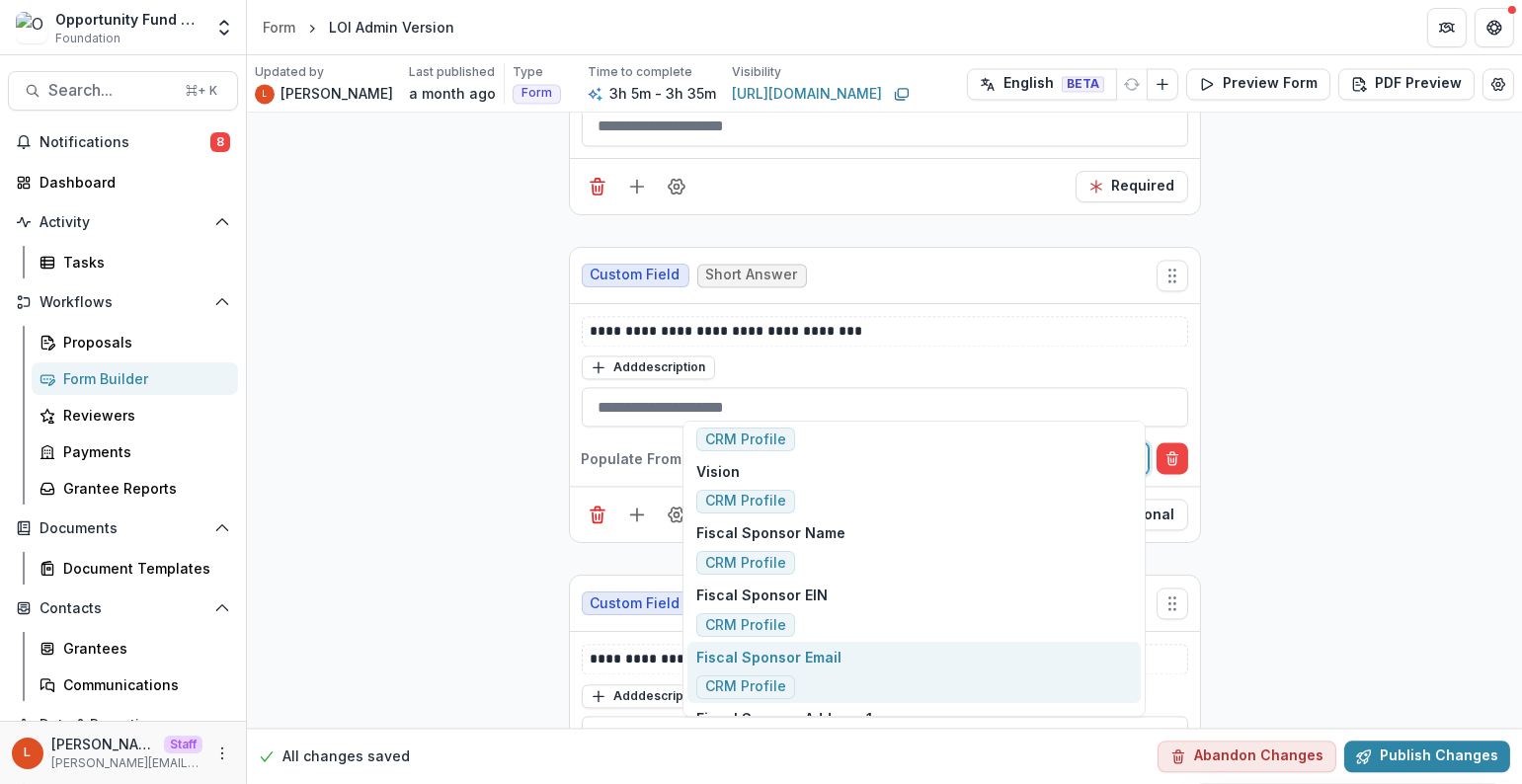 scroll, scrollTop: 1020, scrollLeft: 0, axis: vertical 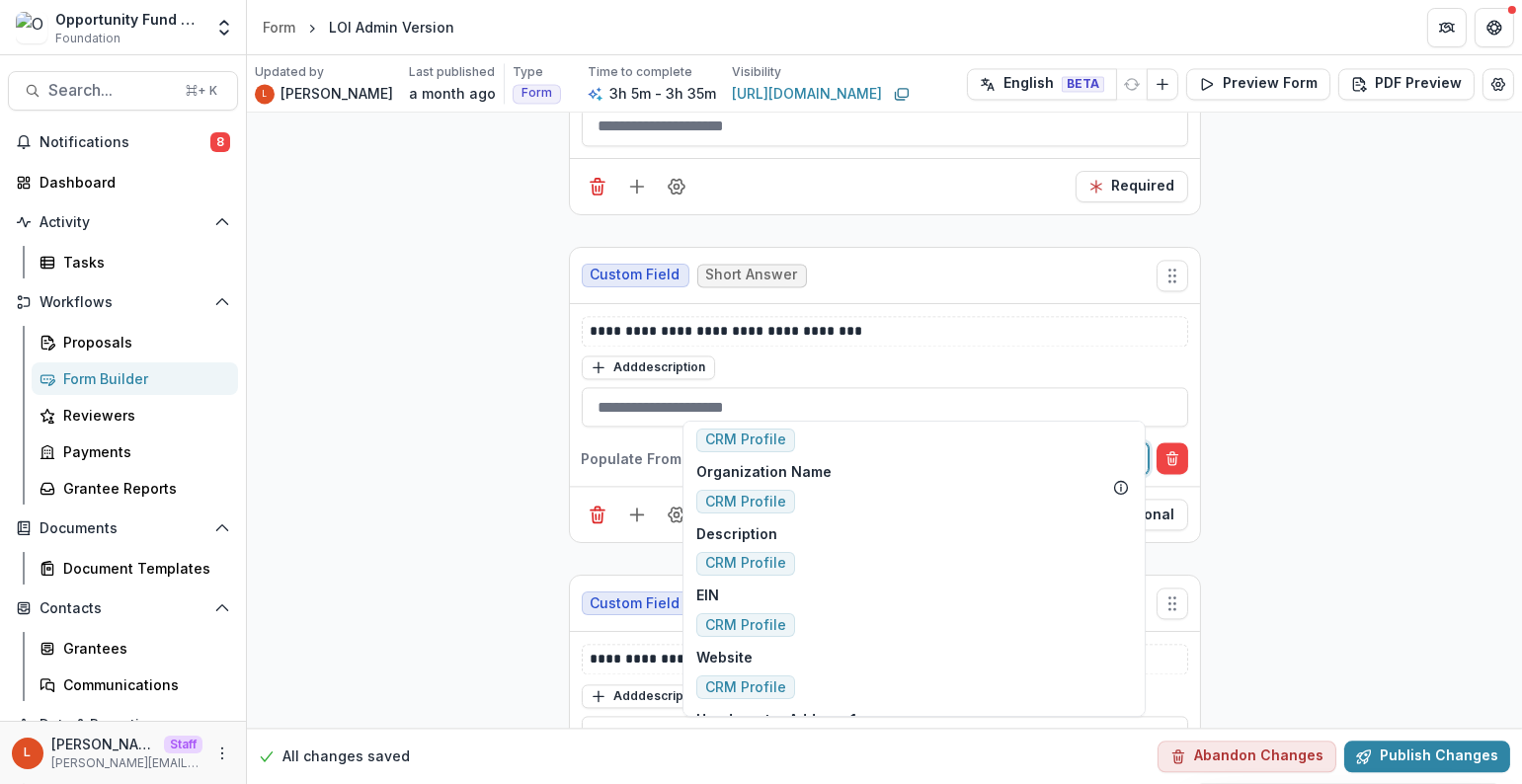 type on "*" 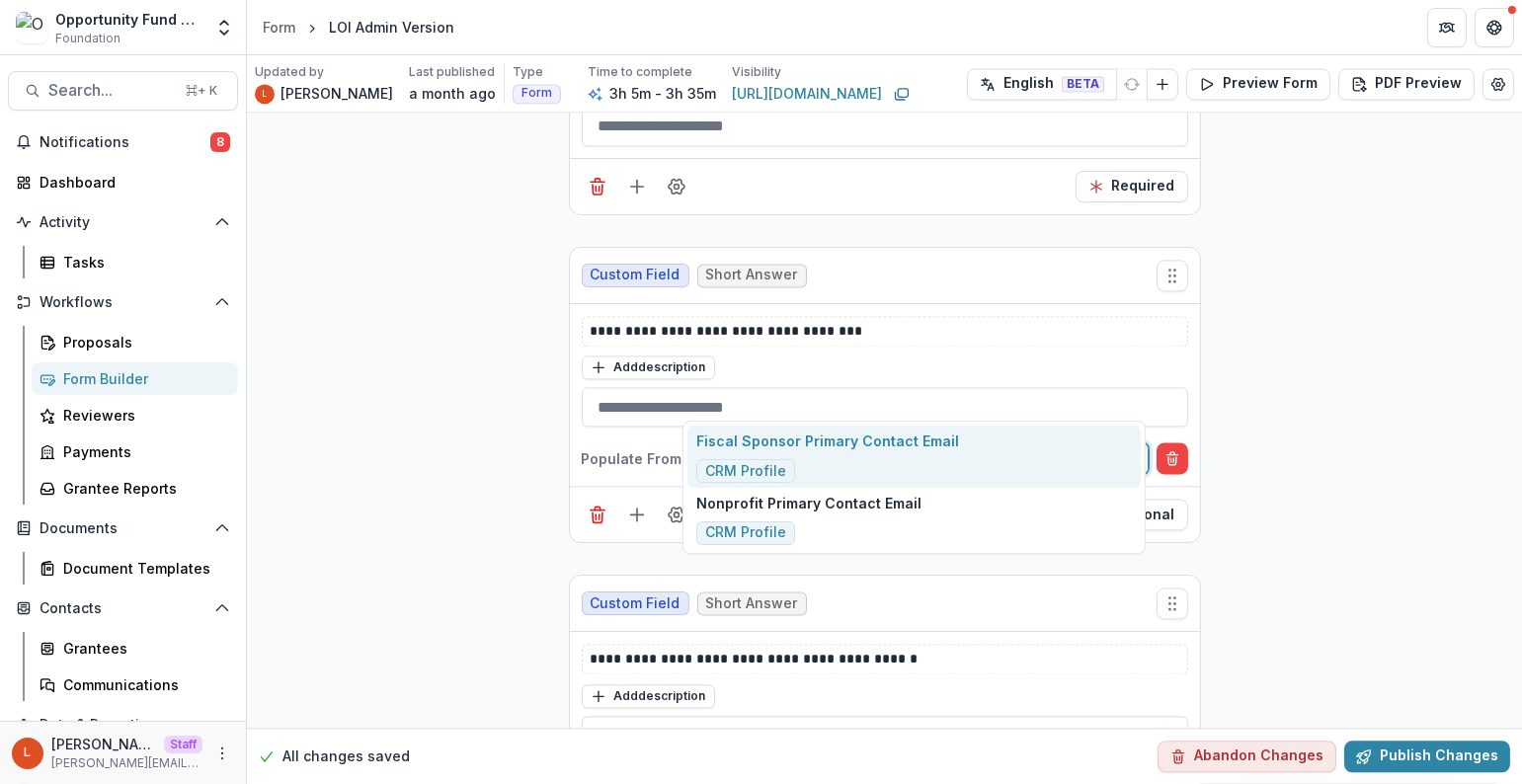 scroll, scrollTop: 0, scrollLeft: 0, axis: both 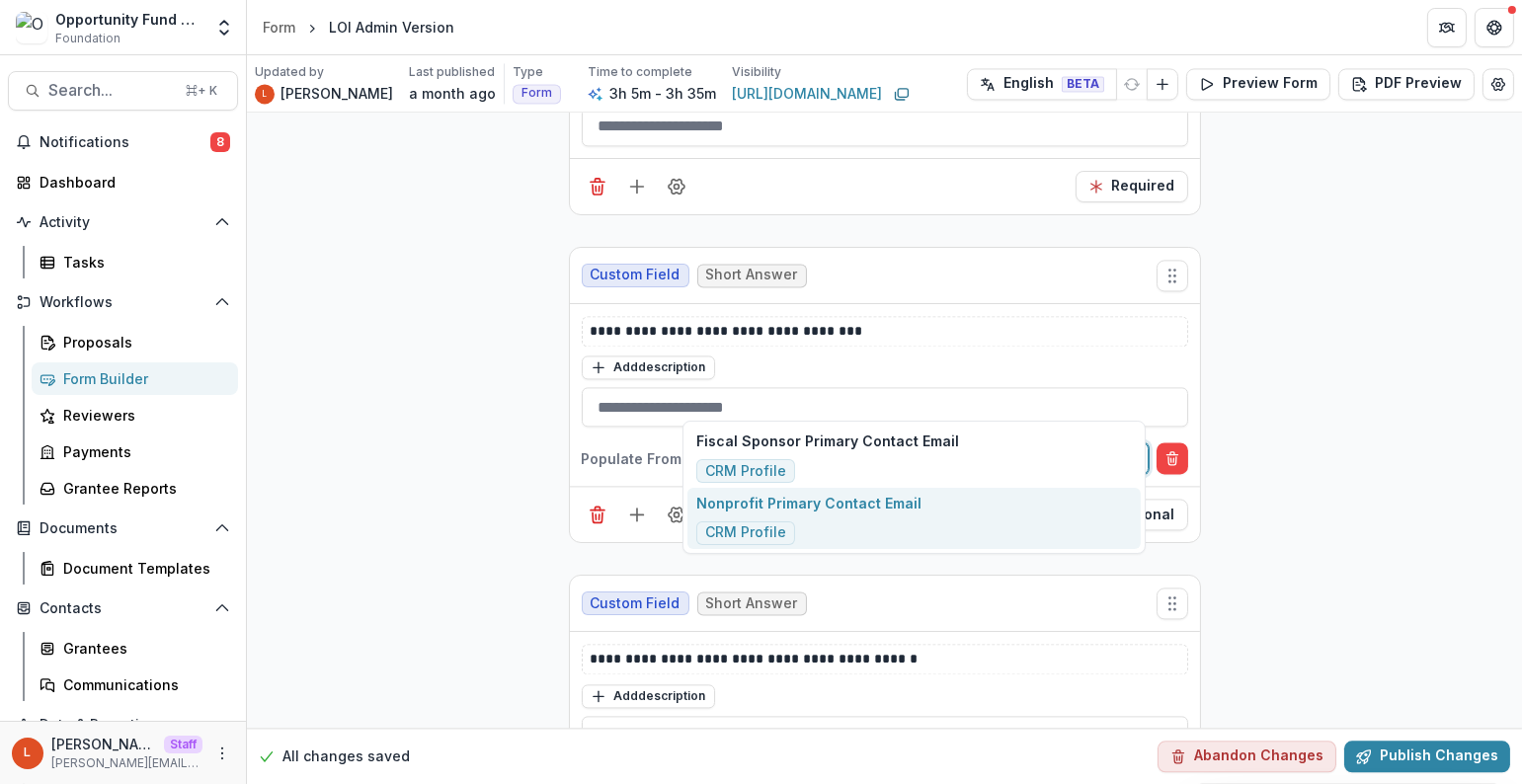 click on "Nonprofit Primary Contact Email CRM Profile" at bounding box center [915, 518] 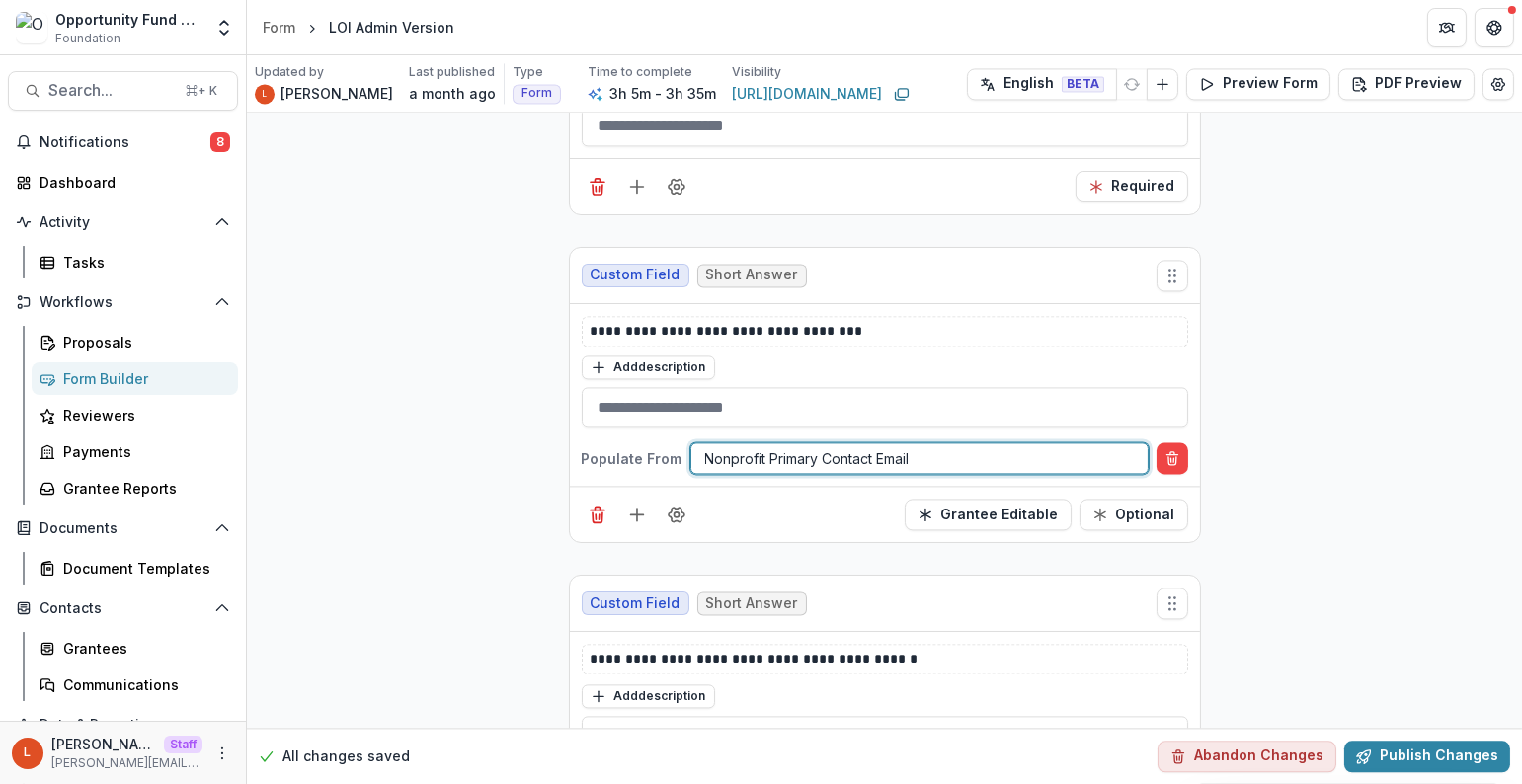 click on "**********" at bounding box center (884, 9799) 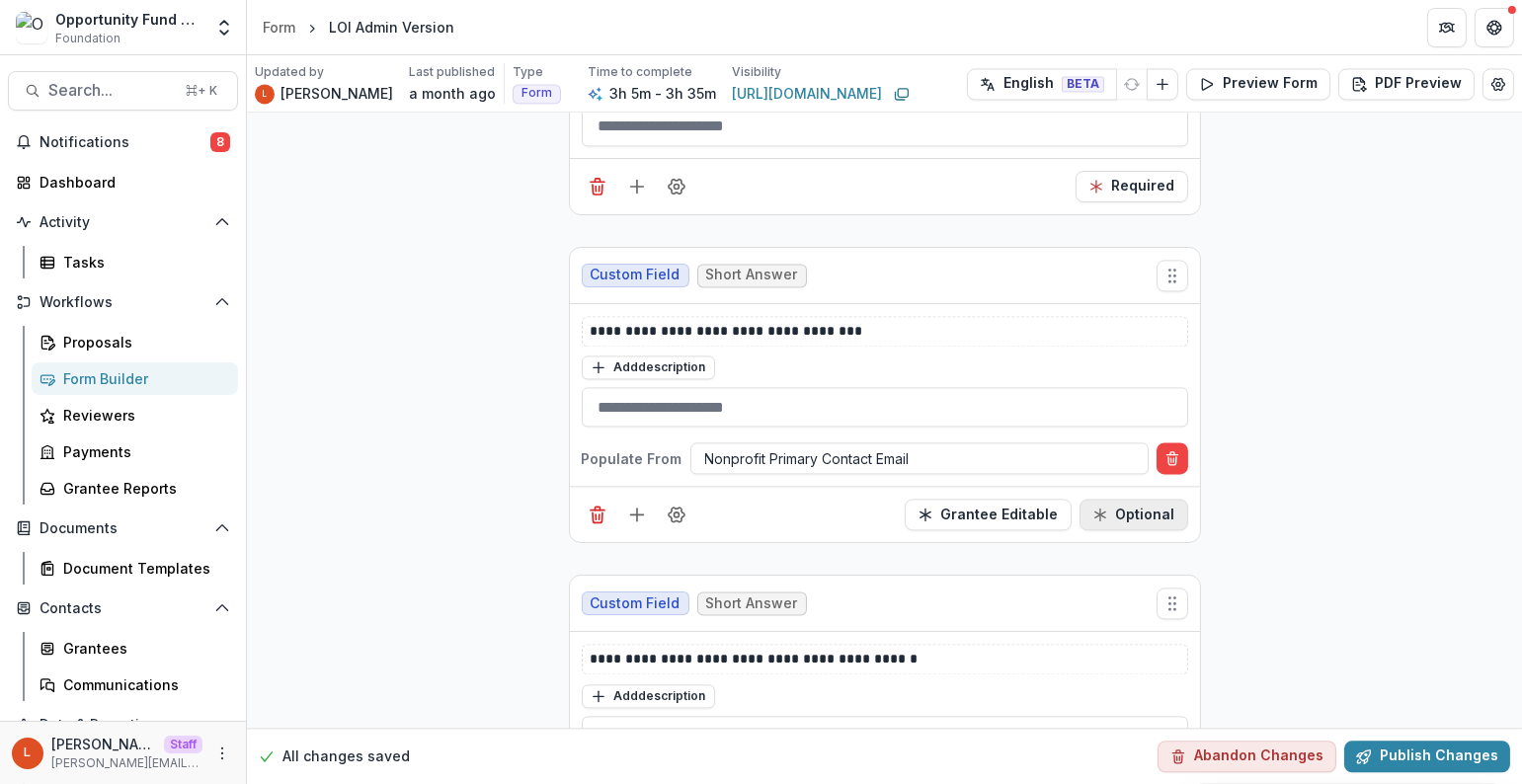 click on "Optional" at bounding box center (1134, 514) 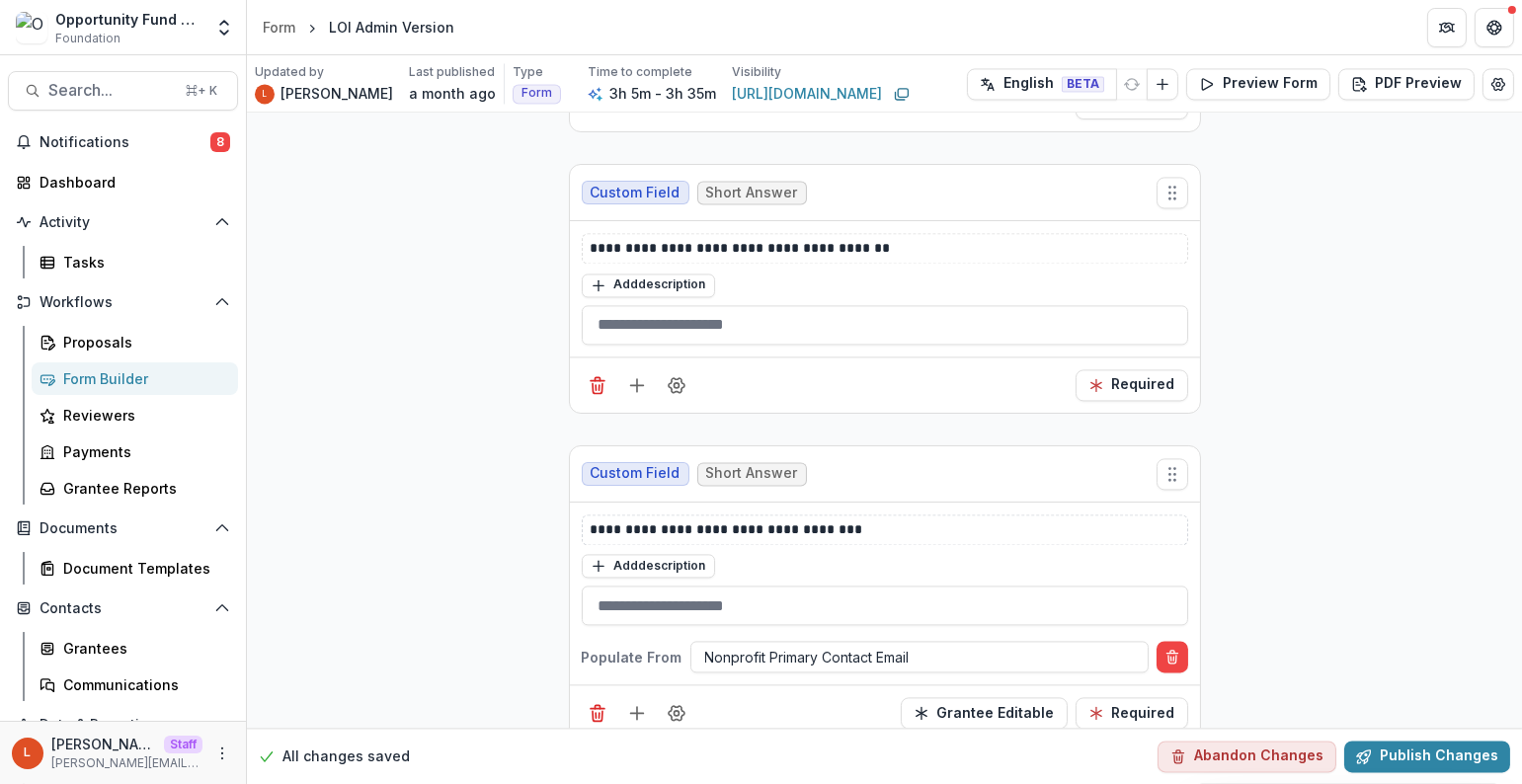 scroll, scrollTop: 7687, scrollLeft: 0, axis: vertical 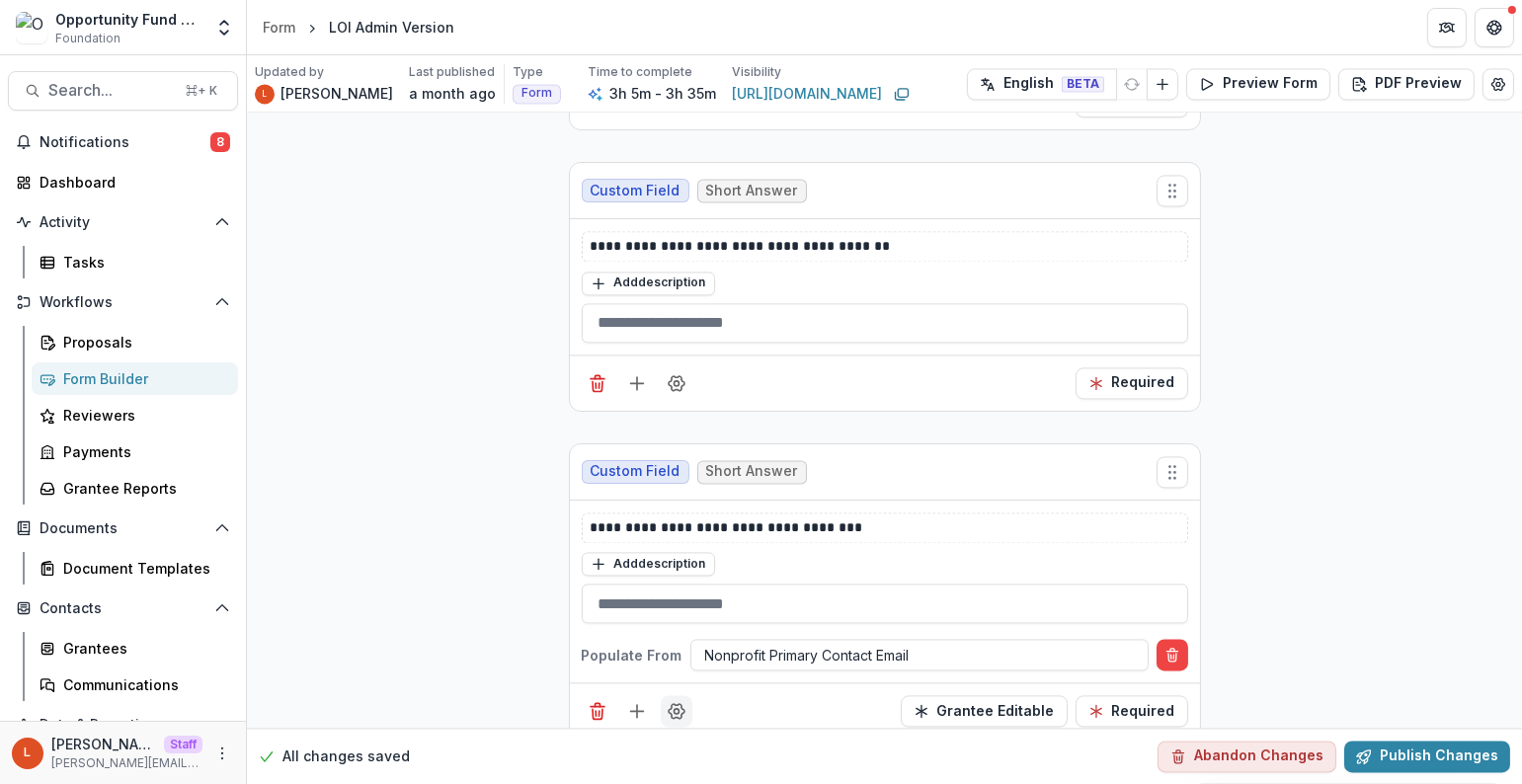 click 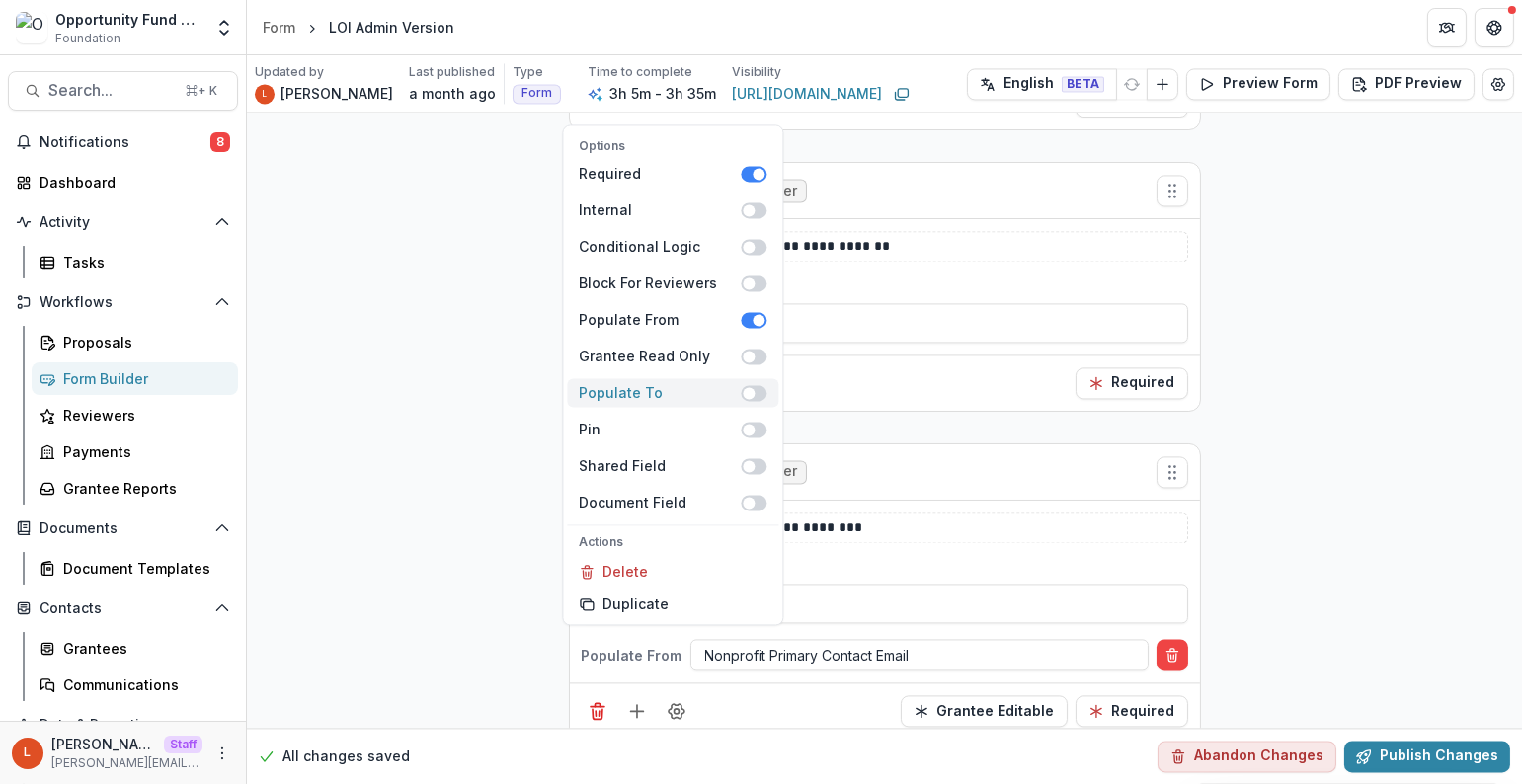 click on "Populate To" at bounding box center [673, 392] 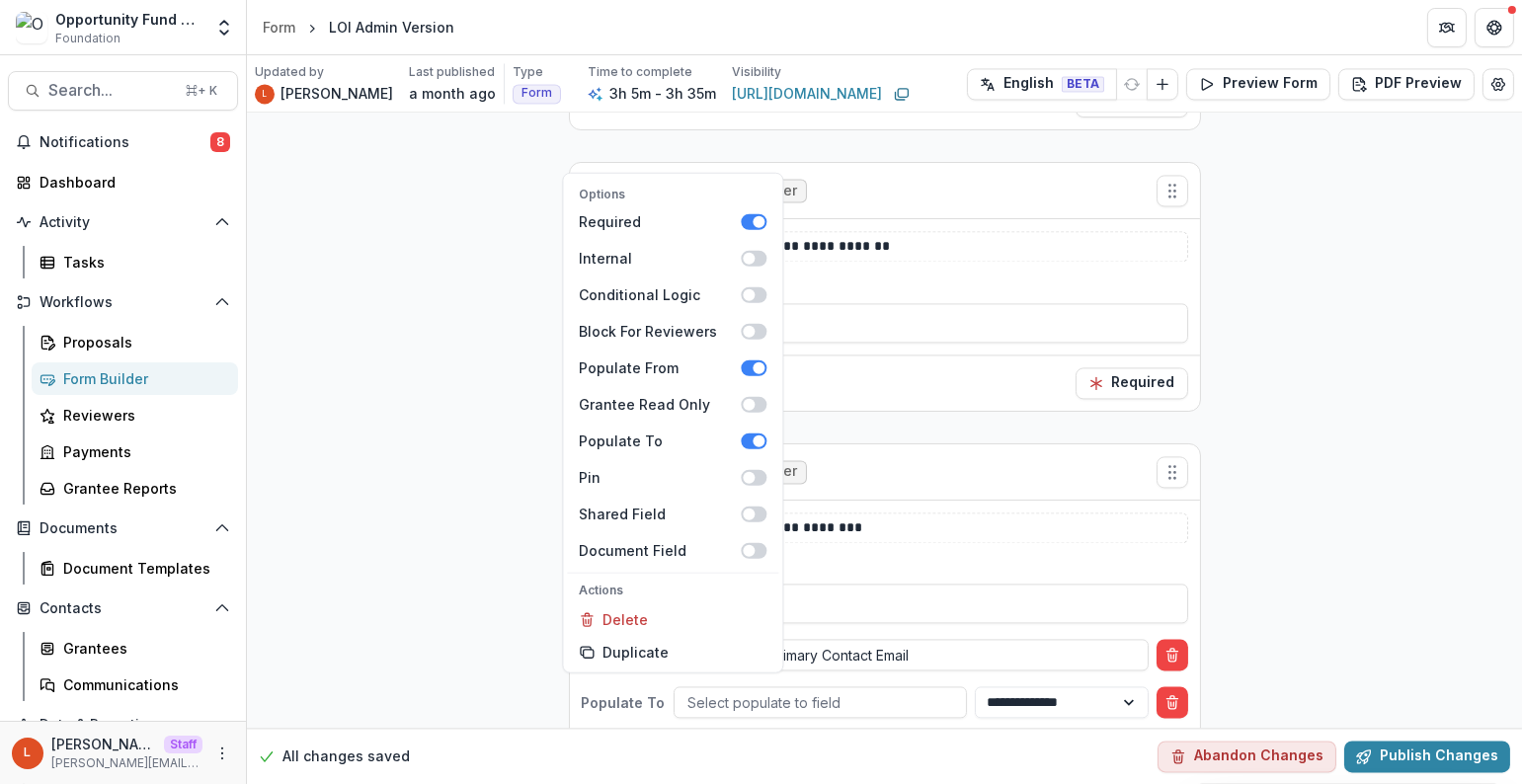 click on "**********" at bounding box center (885, 615) 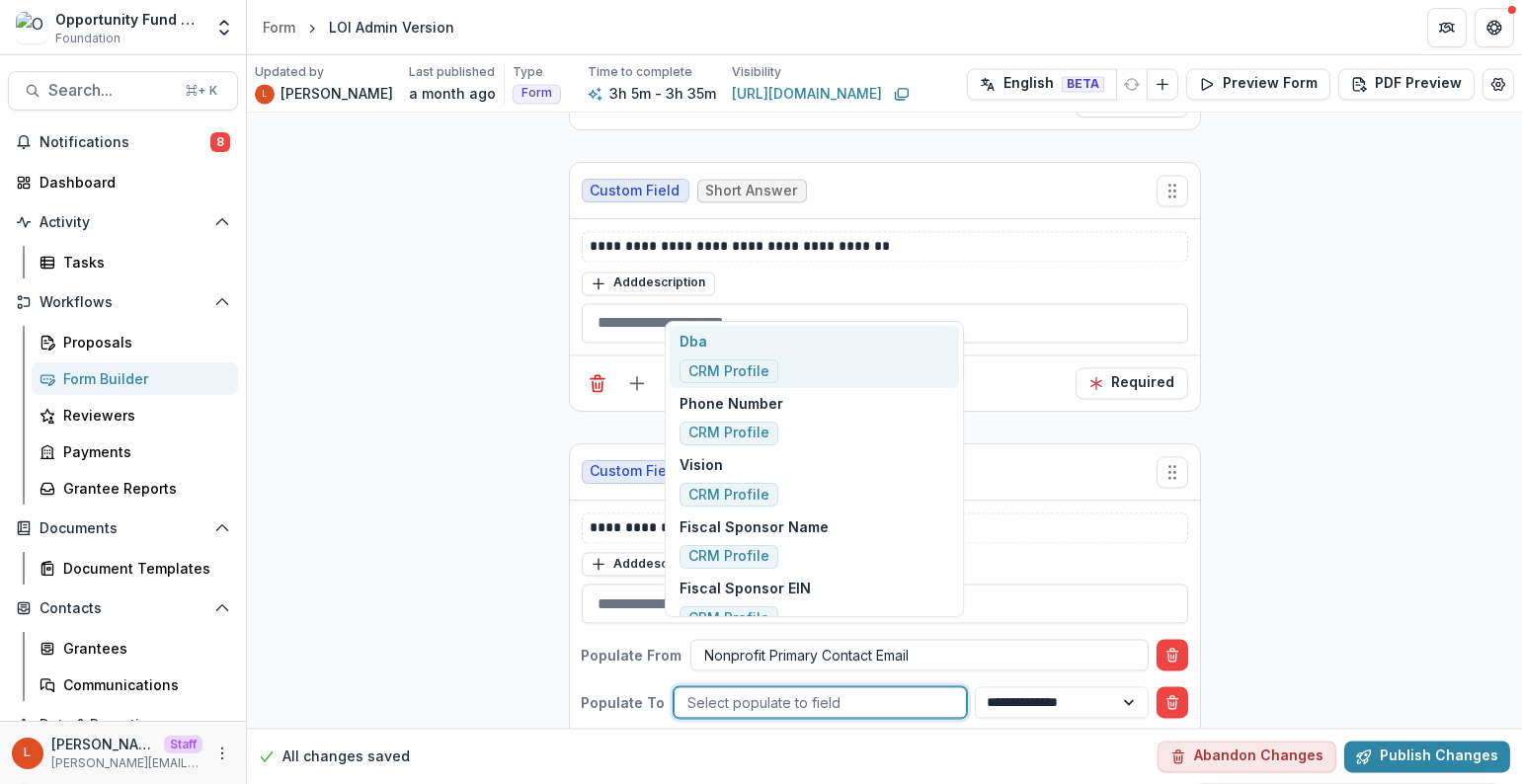 click at bounding box center [820, 702] 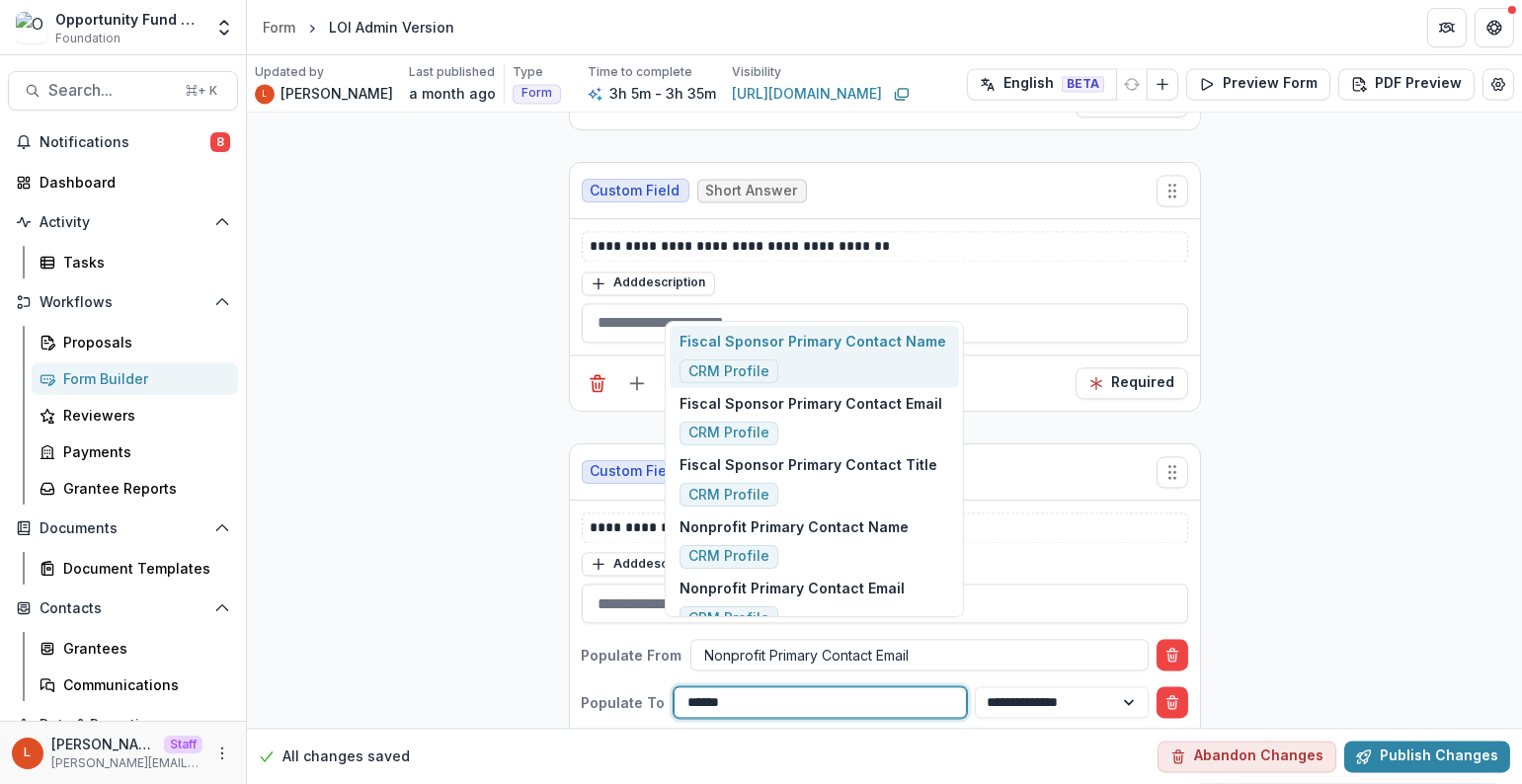 type on "*******" 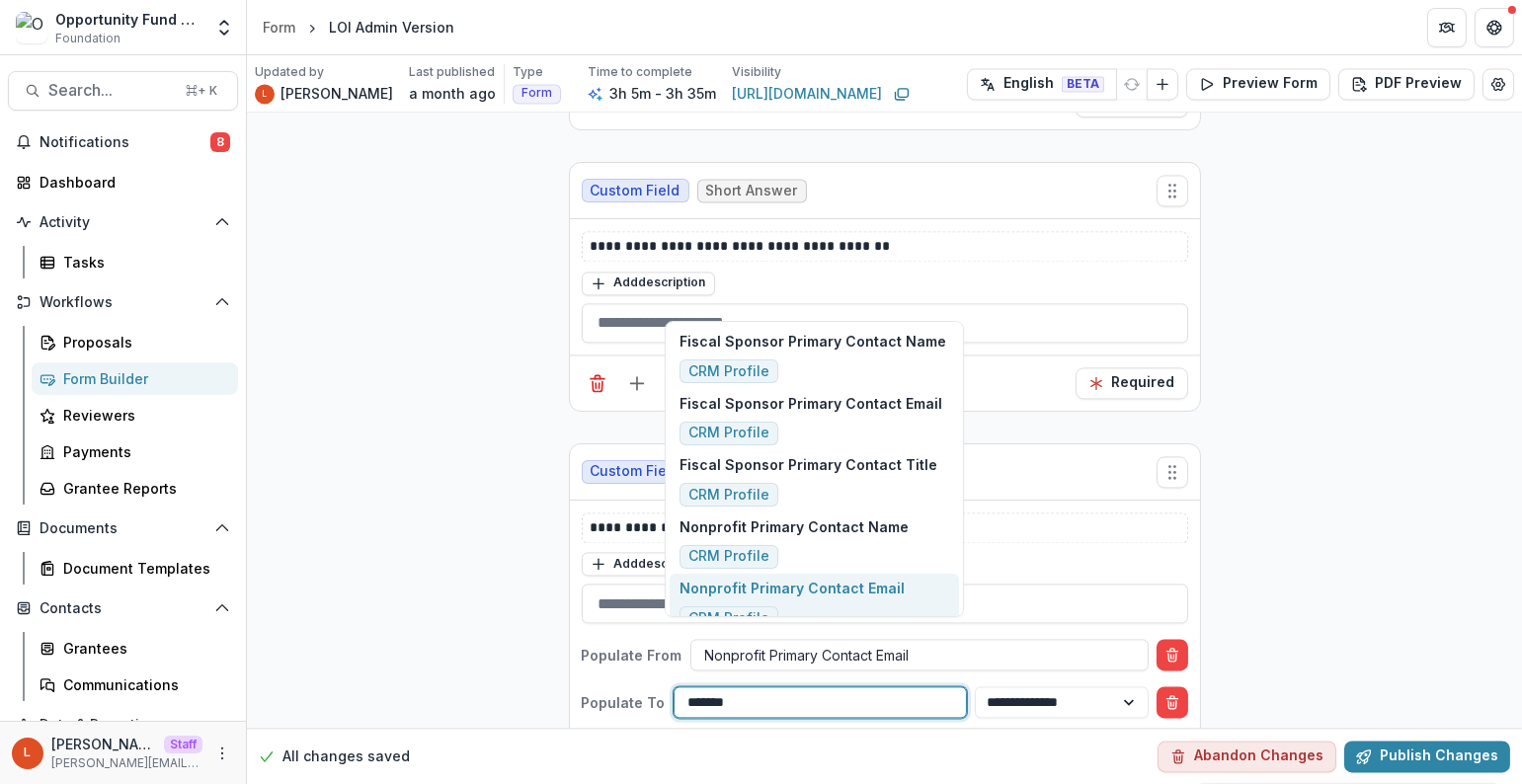 click on "Nonprofit Primary Contact Email CRM Profile" at bounding box center (792, 603) 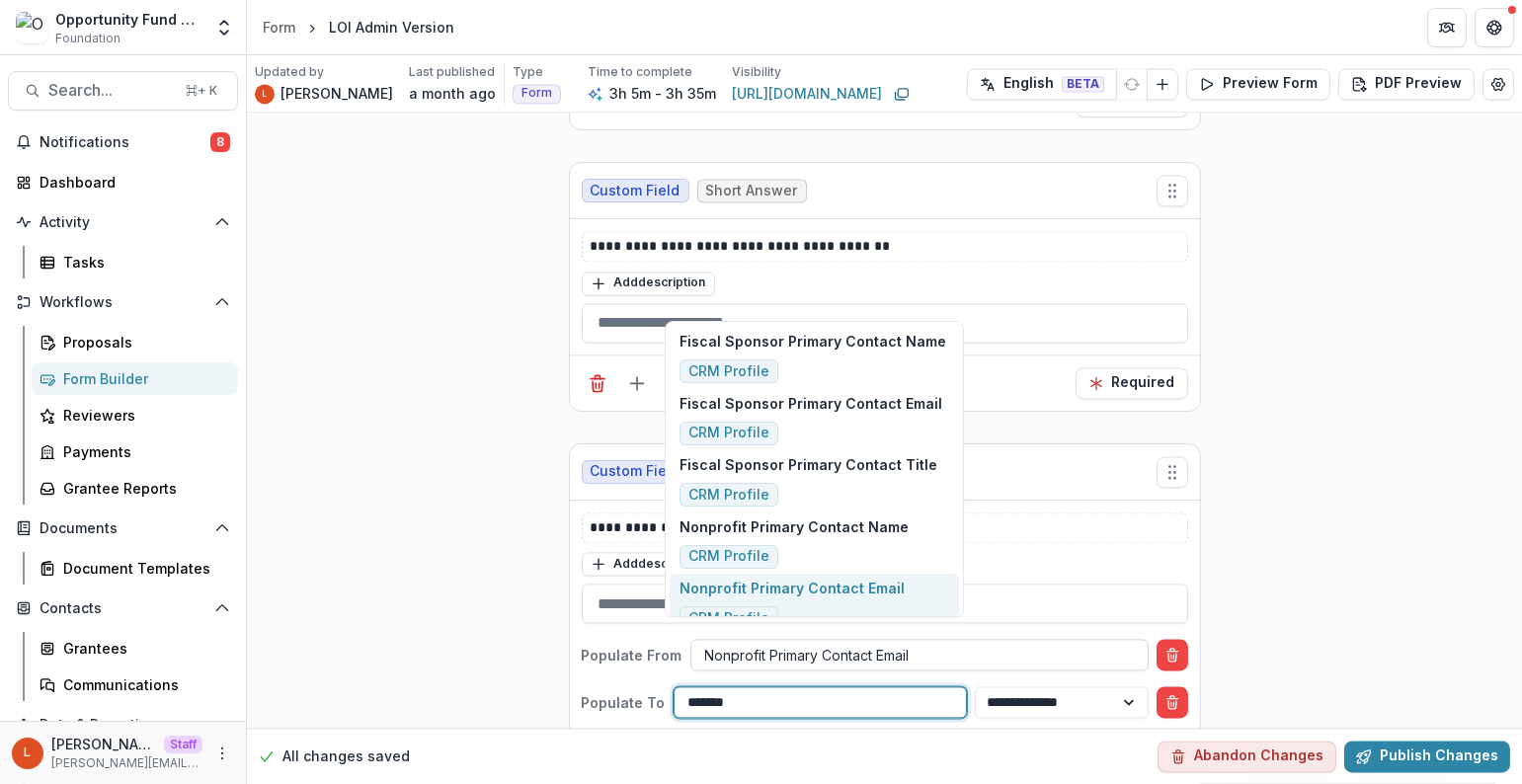 type 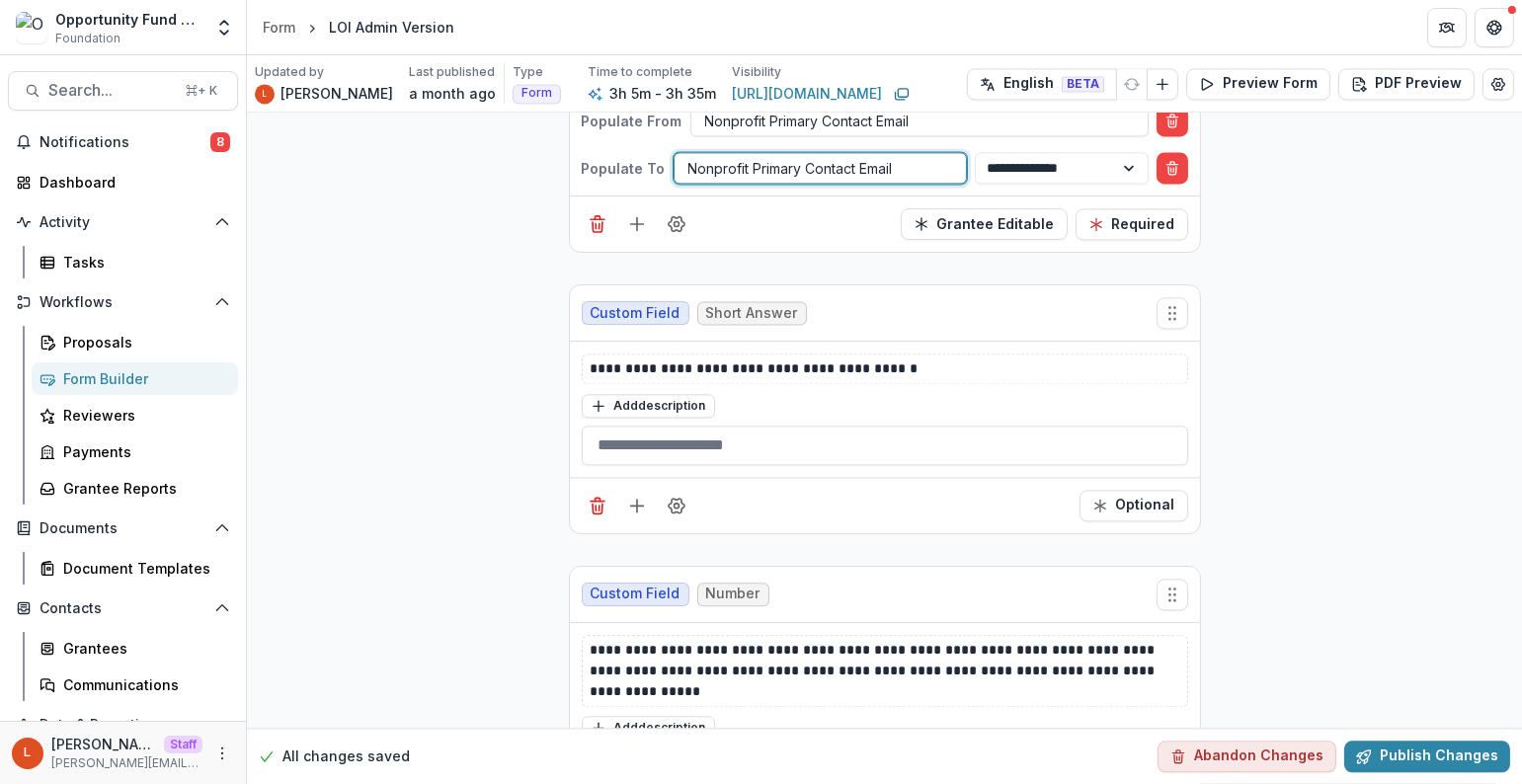 scroll, scrollTop: 8220, scrollLeft: 0, axis: vertical 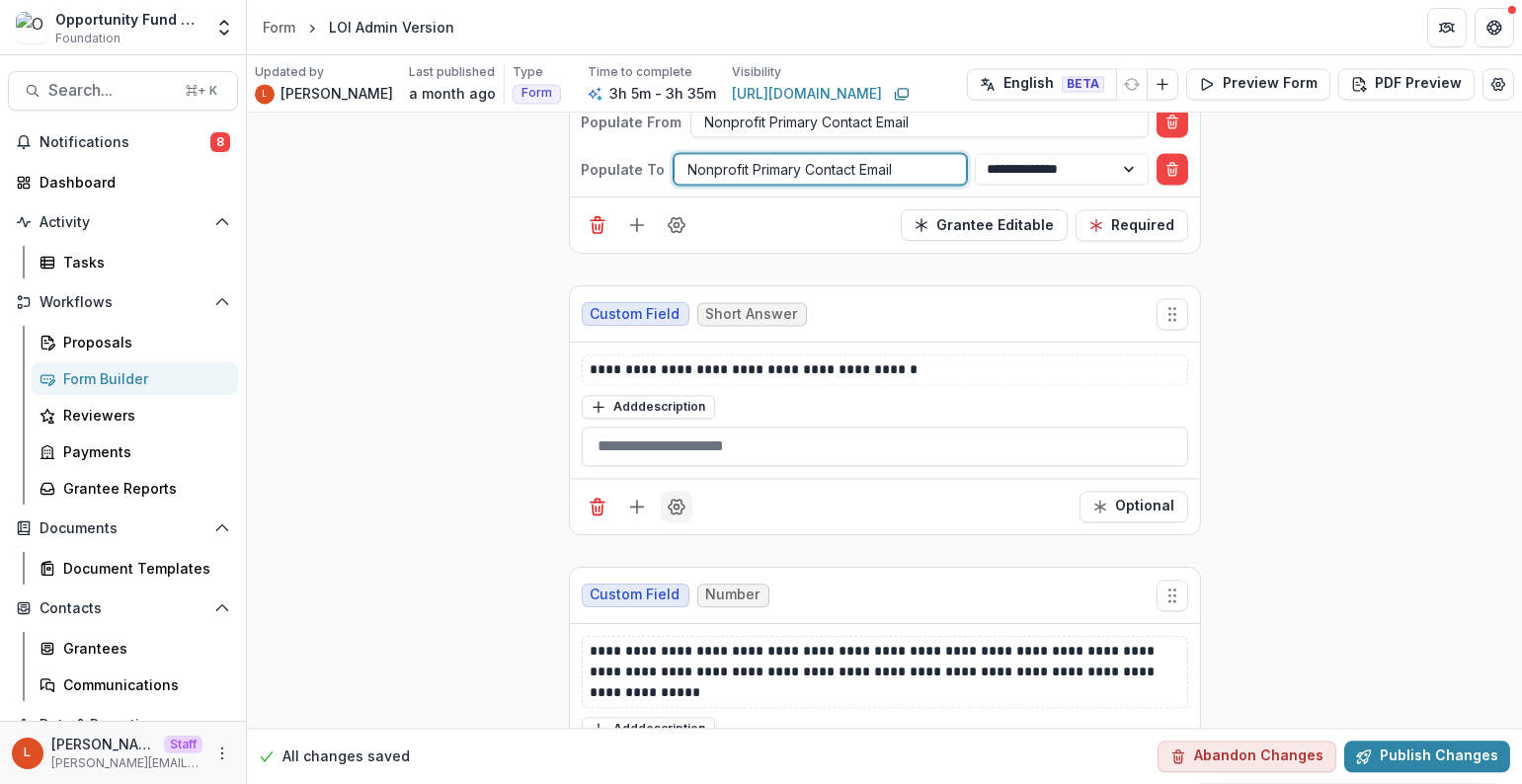 click 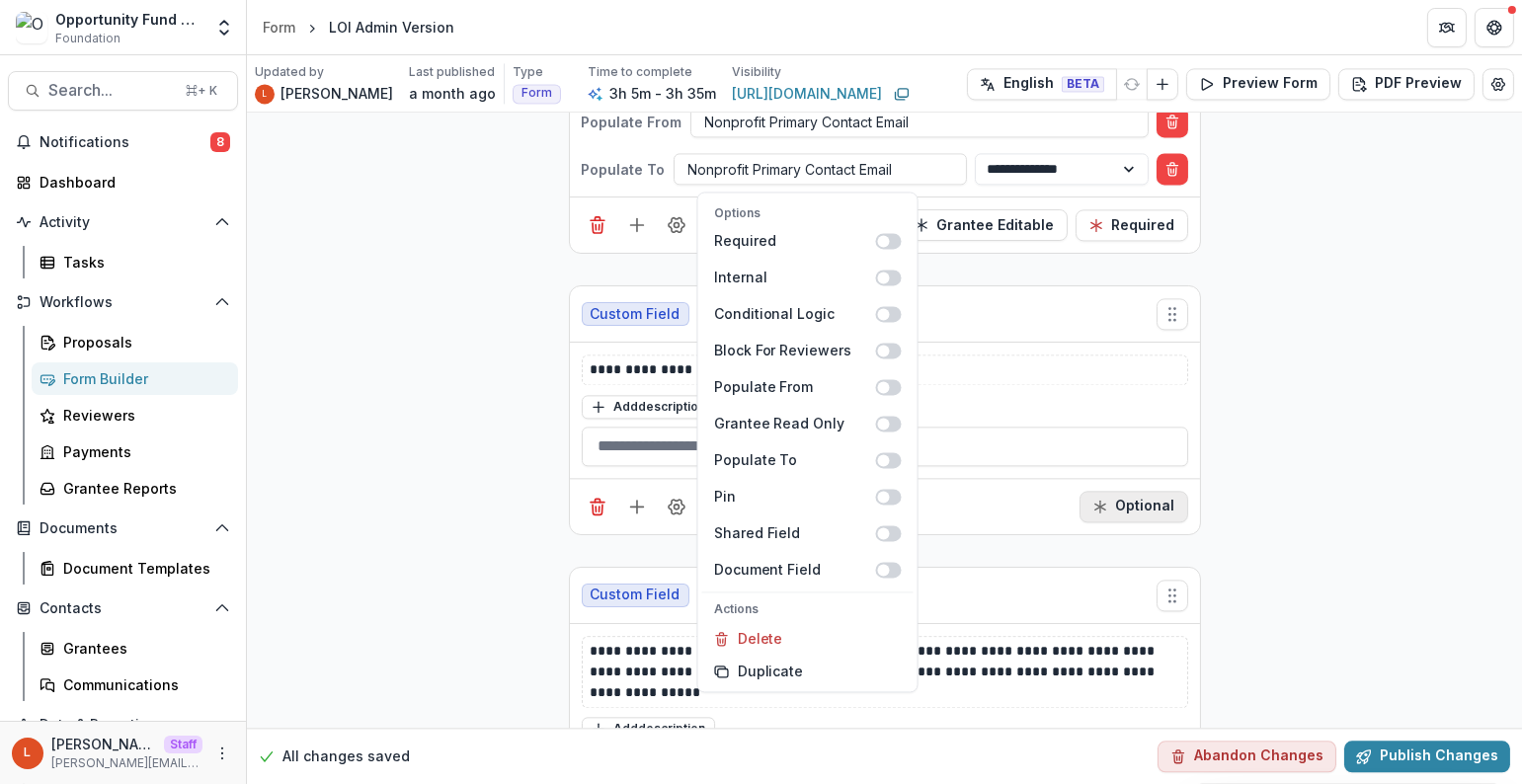 click on "Optional" at bounding box center (1134, 507) 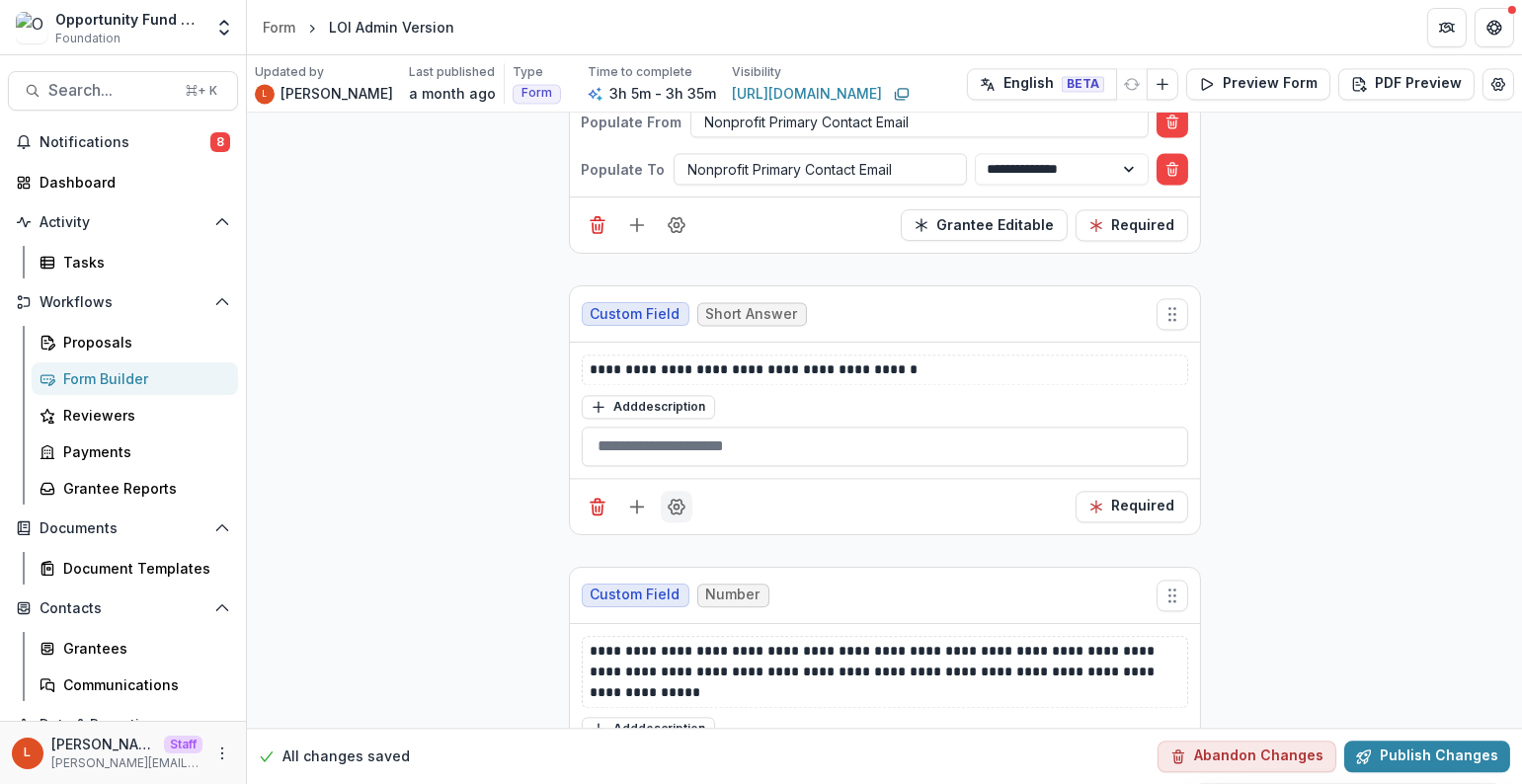 click 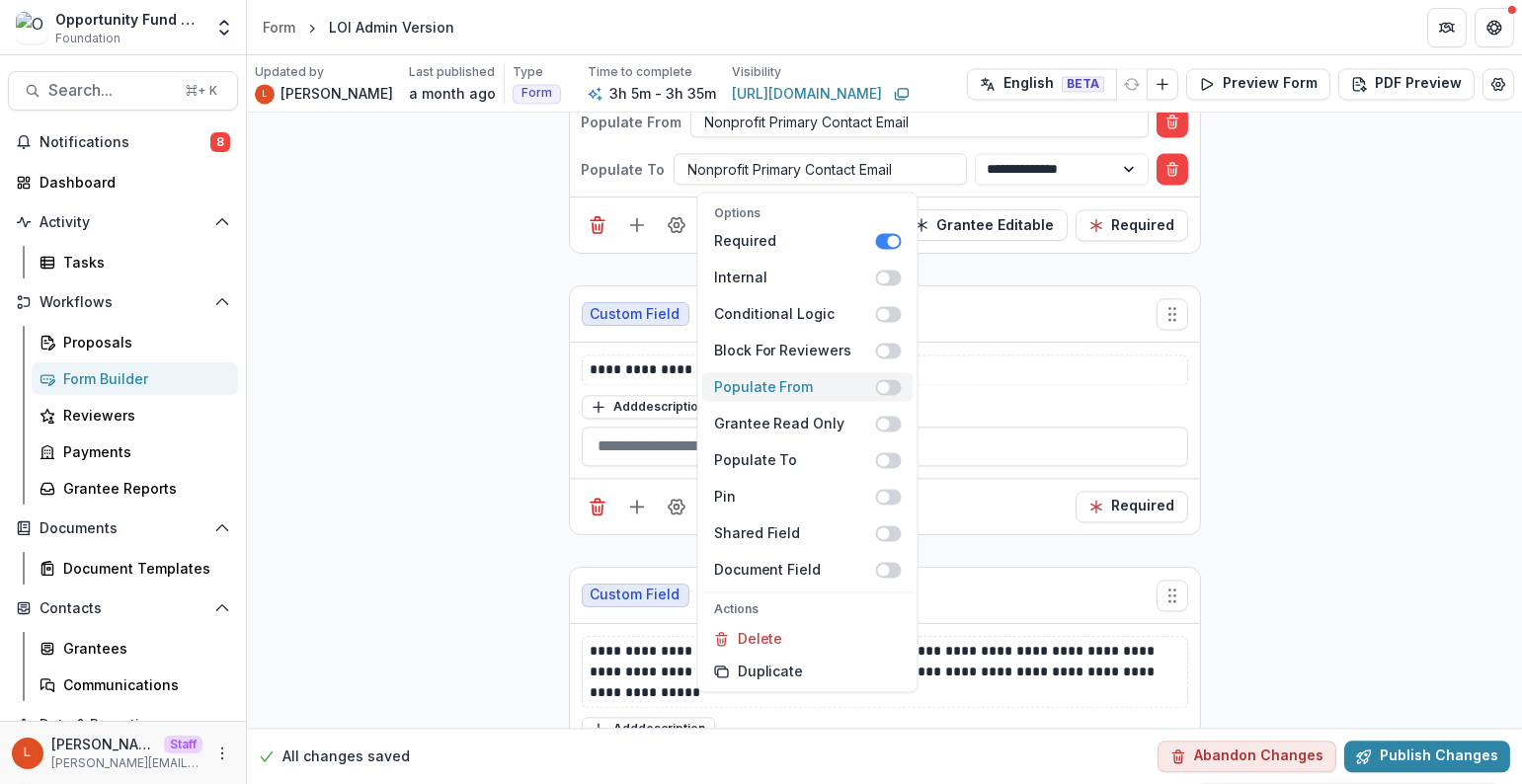 click at bounding box center (889, 387) 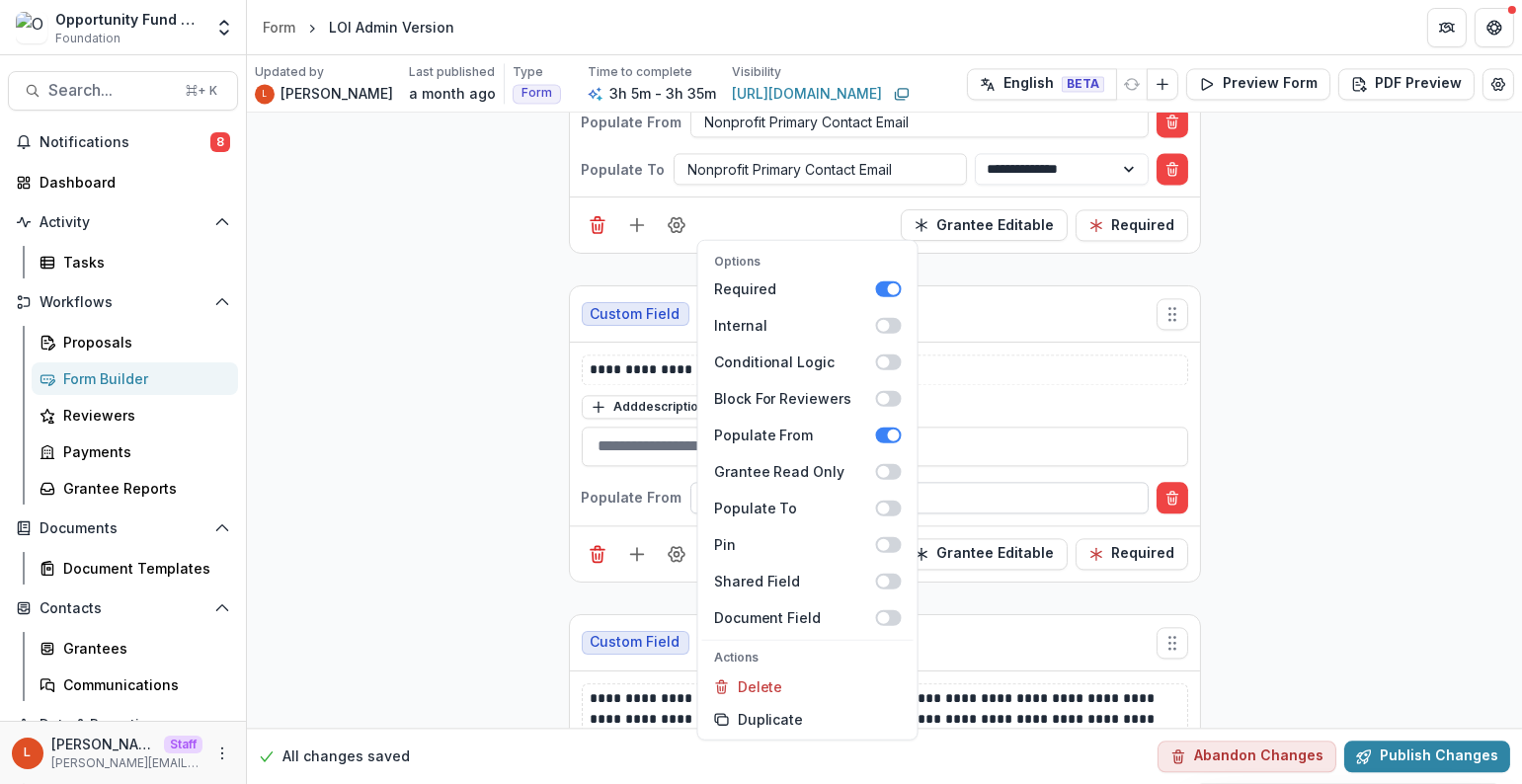 click at bounding box center [920, 497] 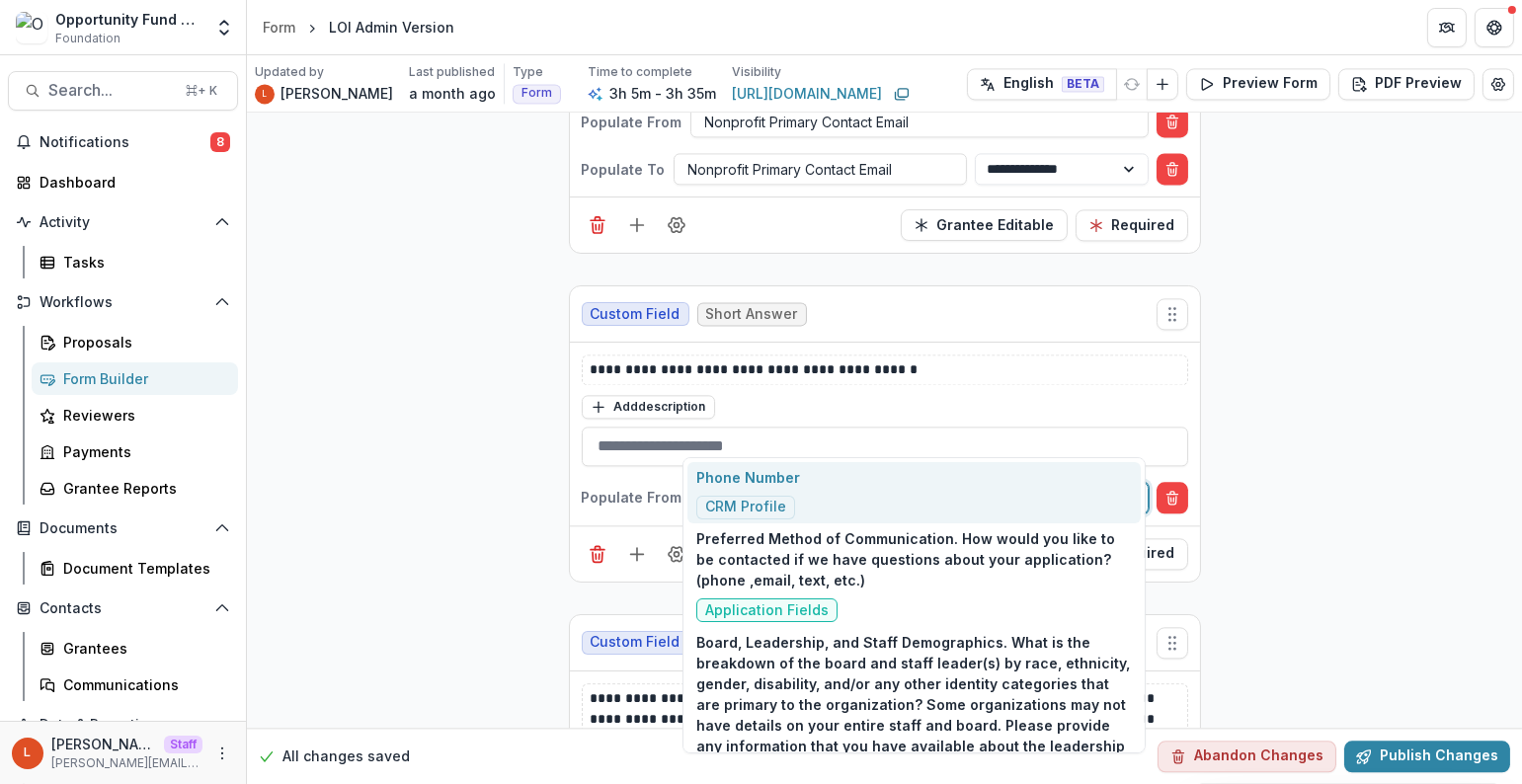 type on "*" 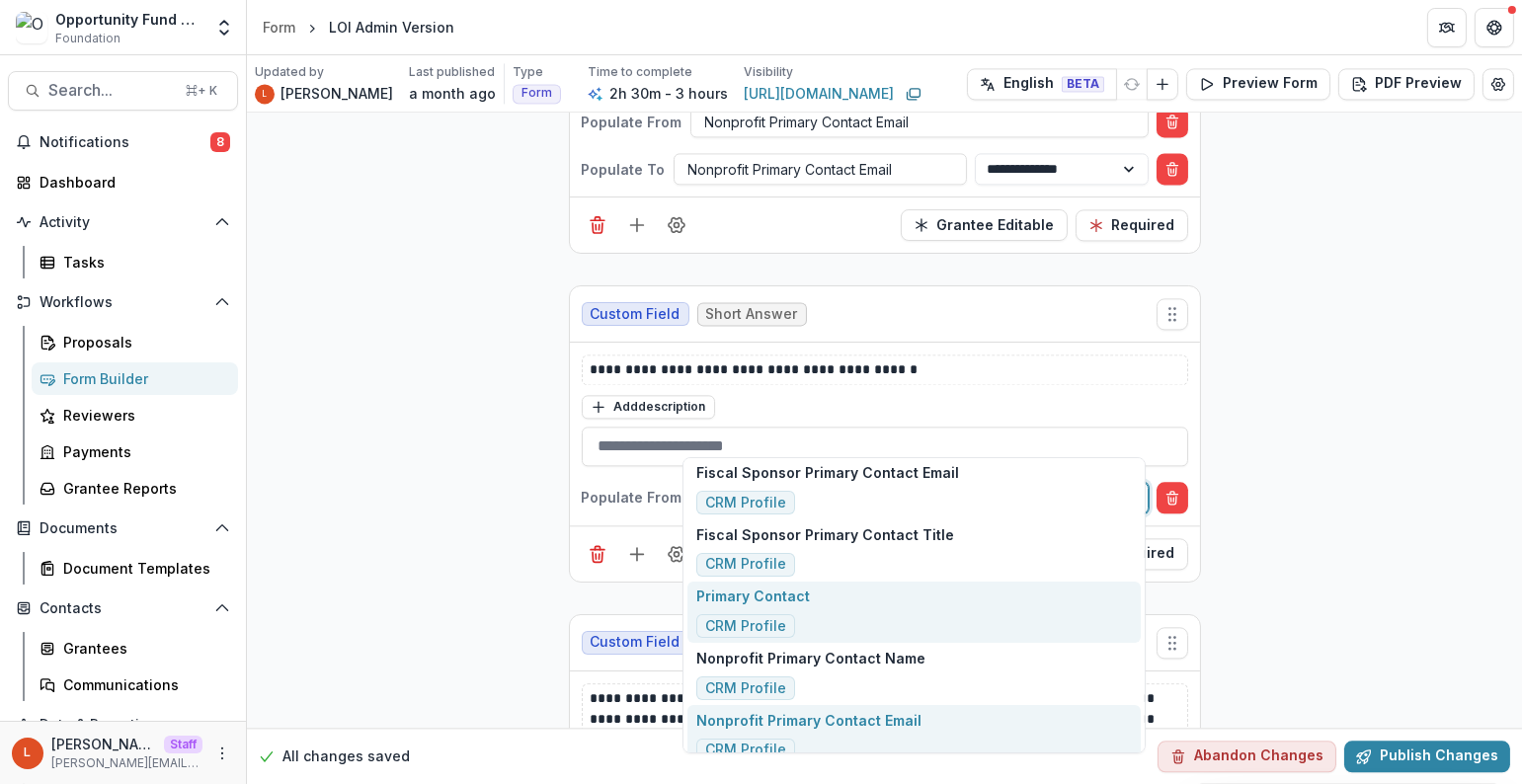 scroll, scrollTop: 184, scrollLeft: 0, axis: vertical 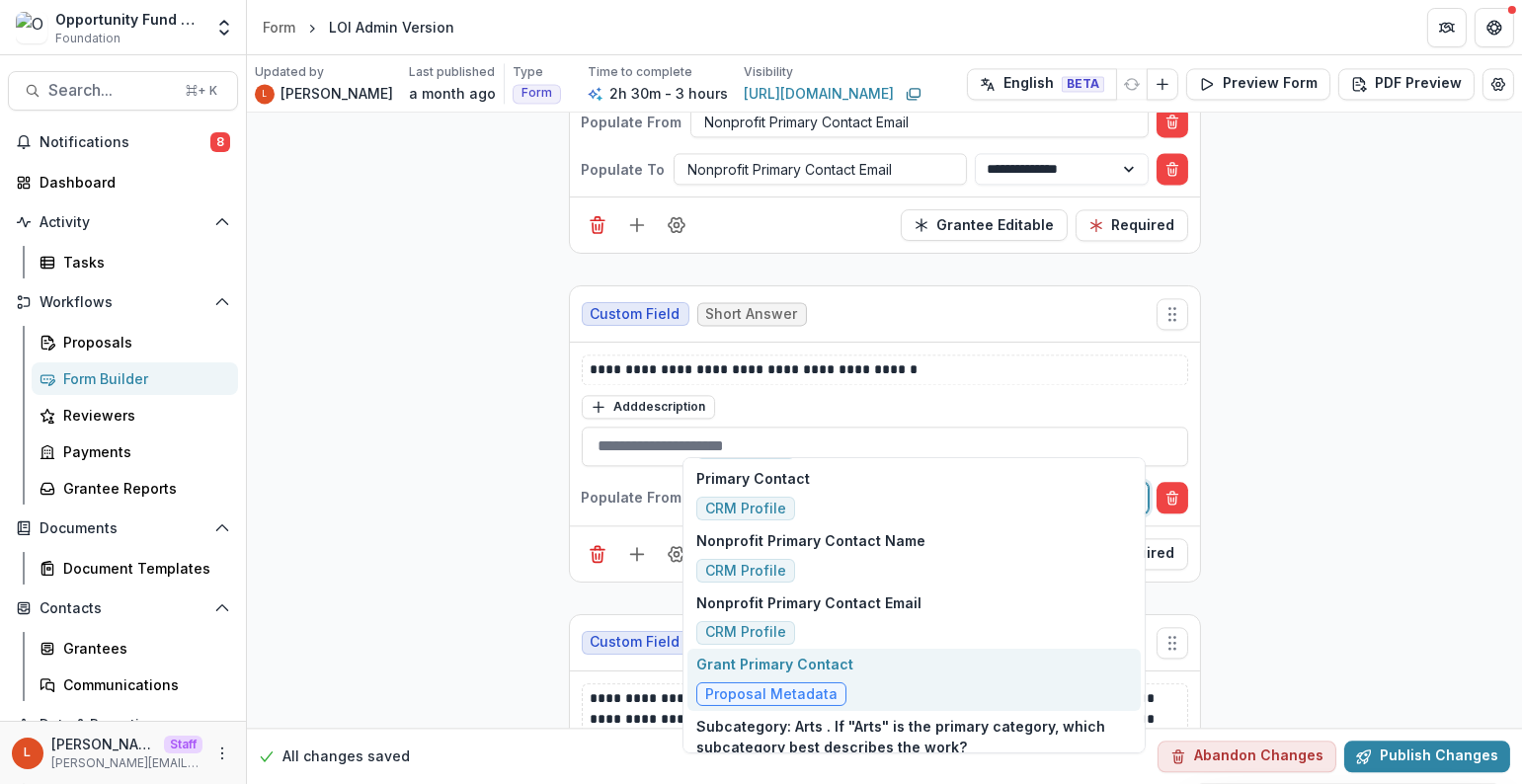 type on "*******" 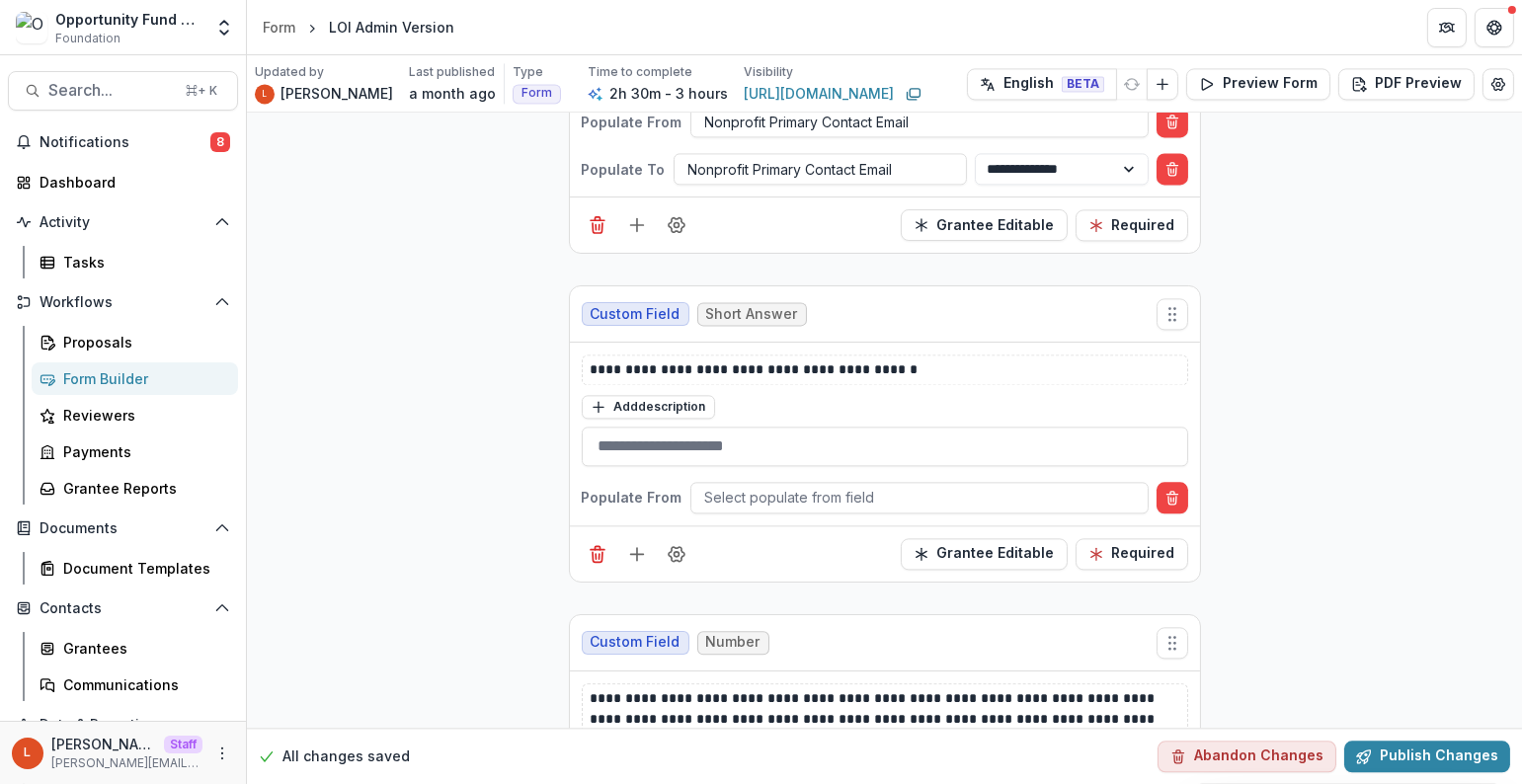 click on "**********" at bounding box center (884, 9510) 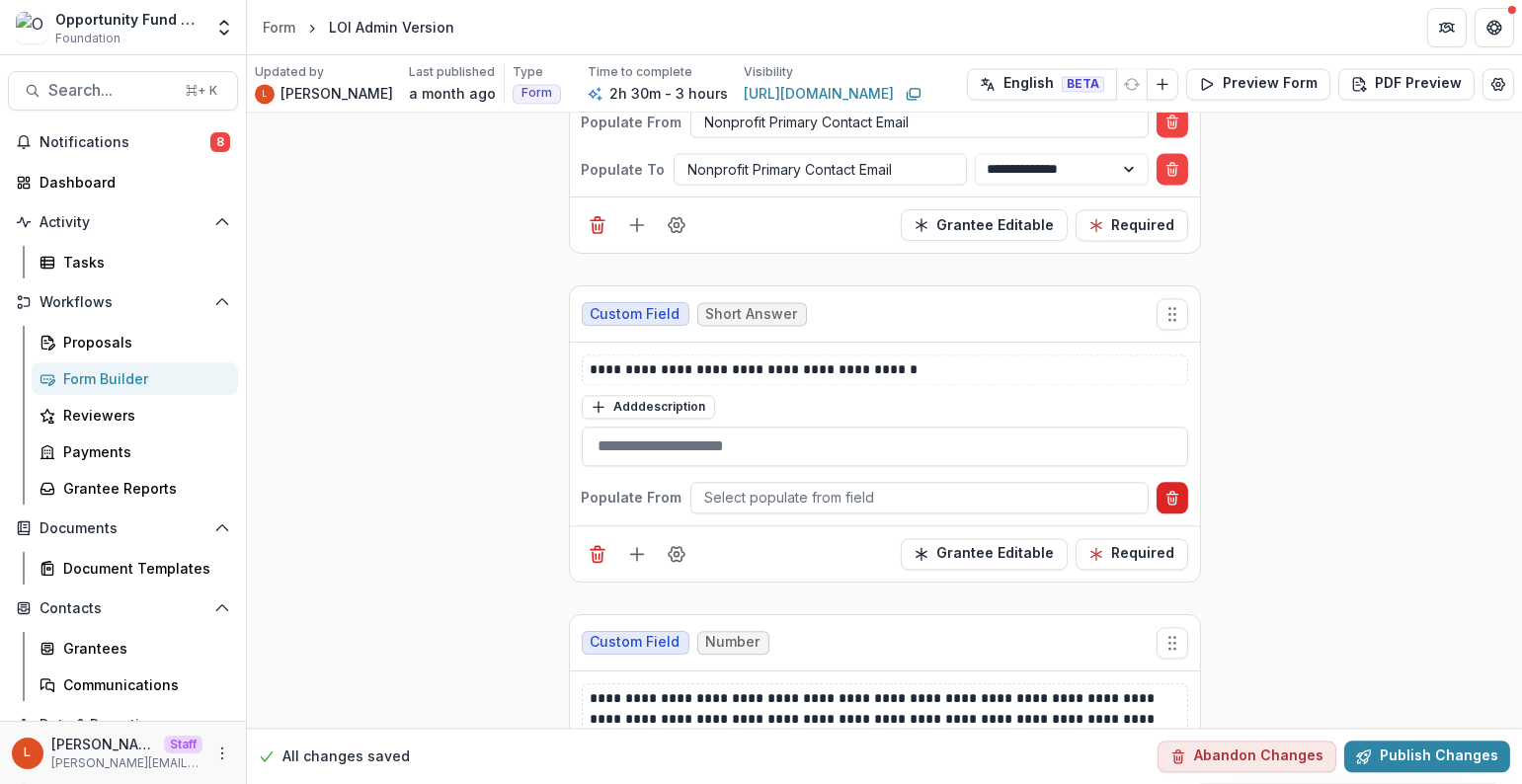click 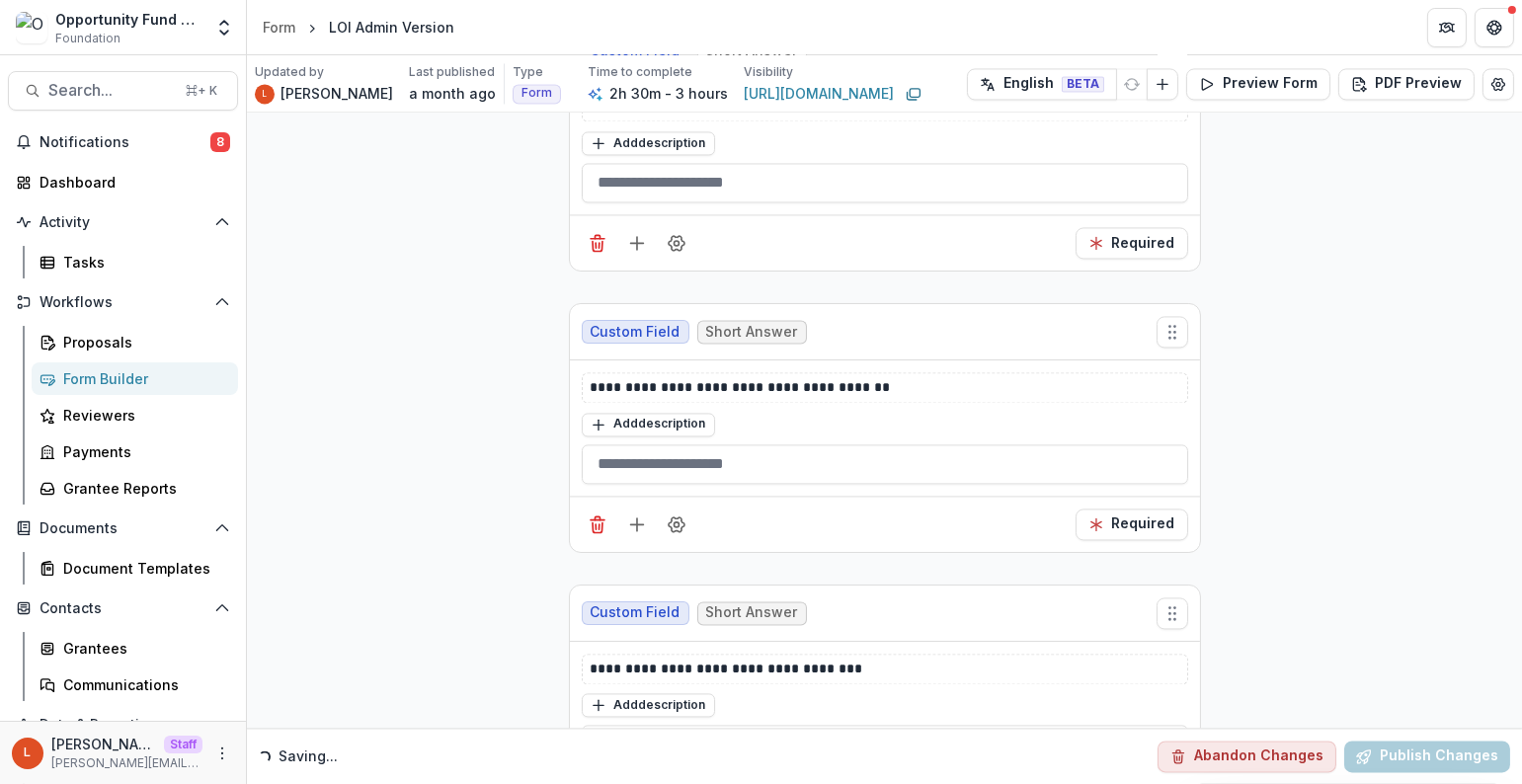 scroll, scrollTop: 7532, scrollLeft: 0, axis: vertical 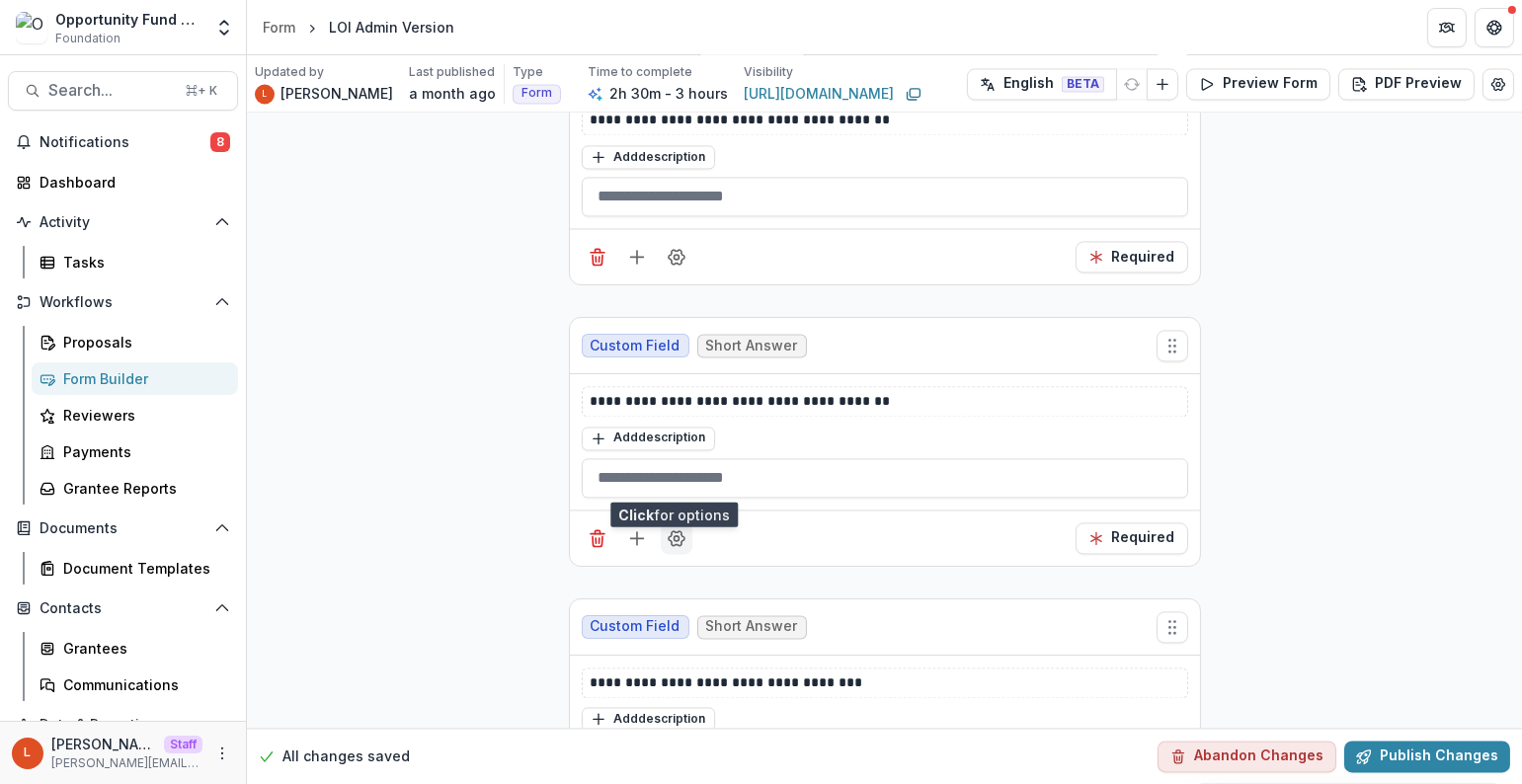 click 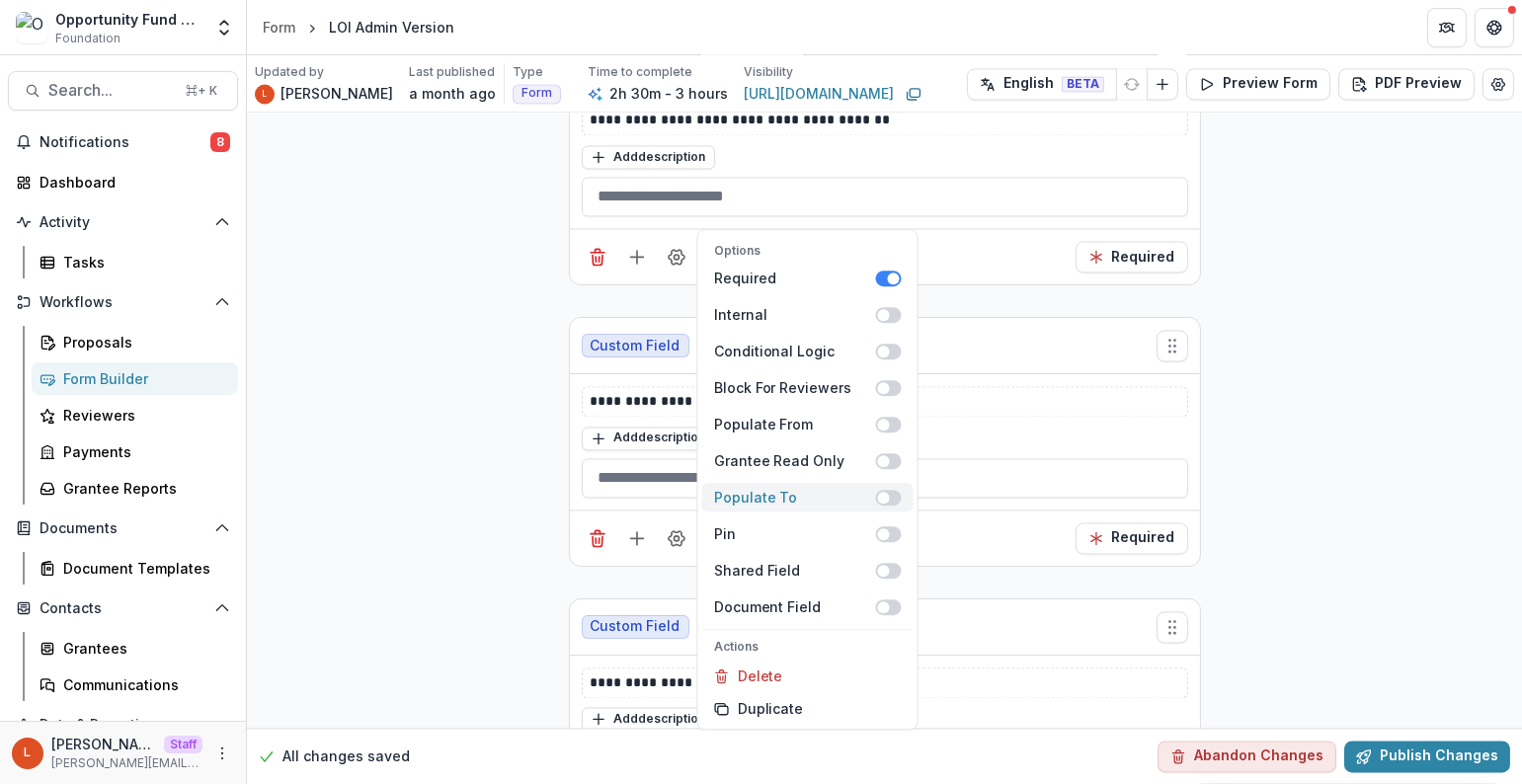 click at bounding box center (889, 498) 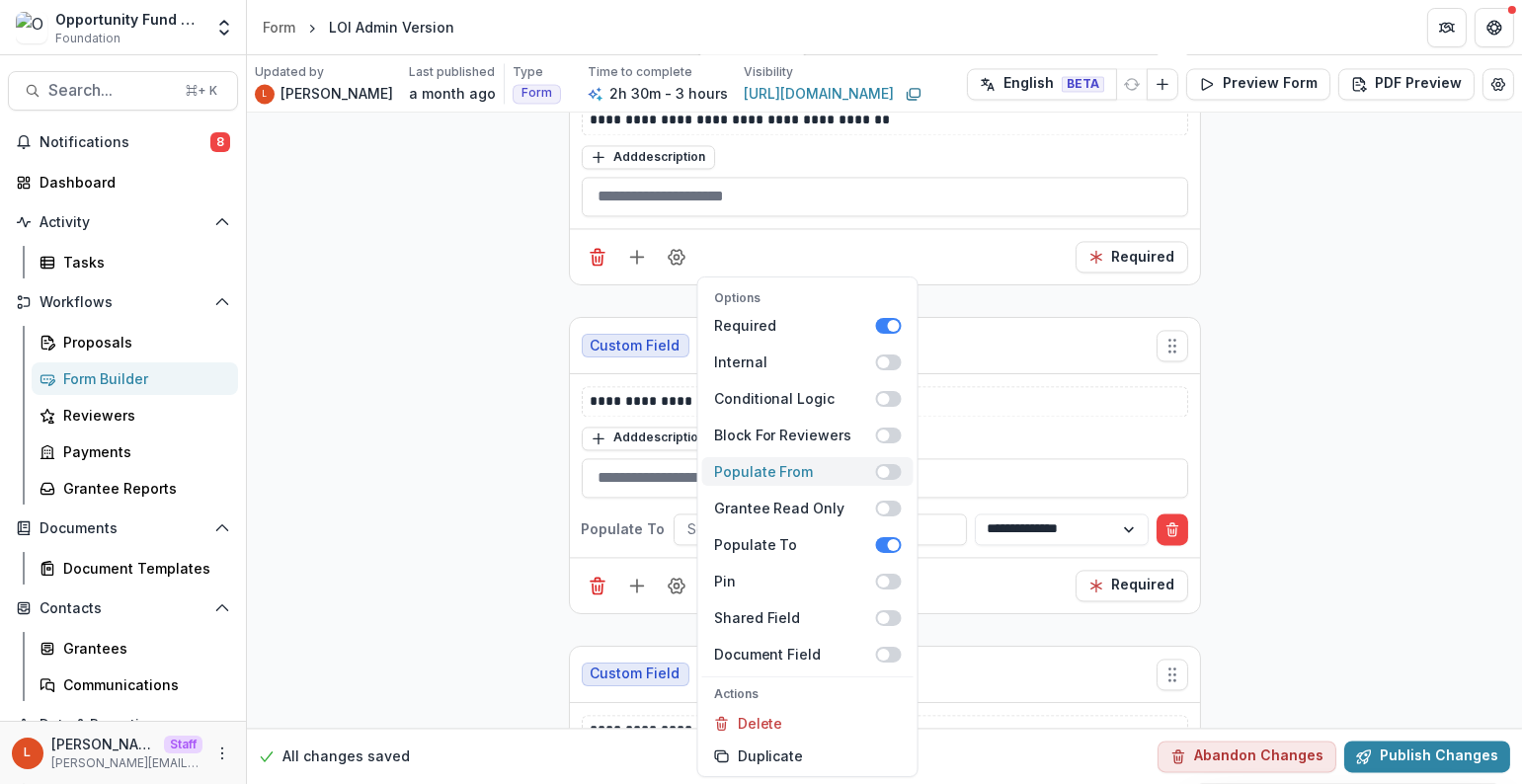 click on "Populate From" at bounding box center (808, 471) 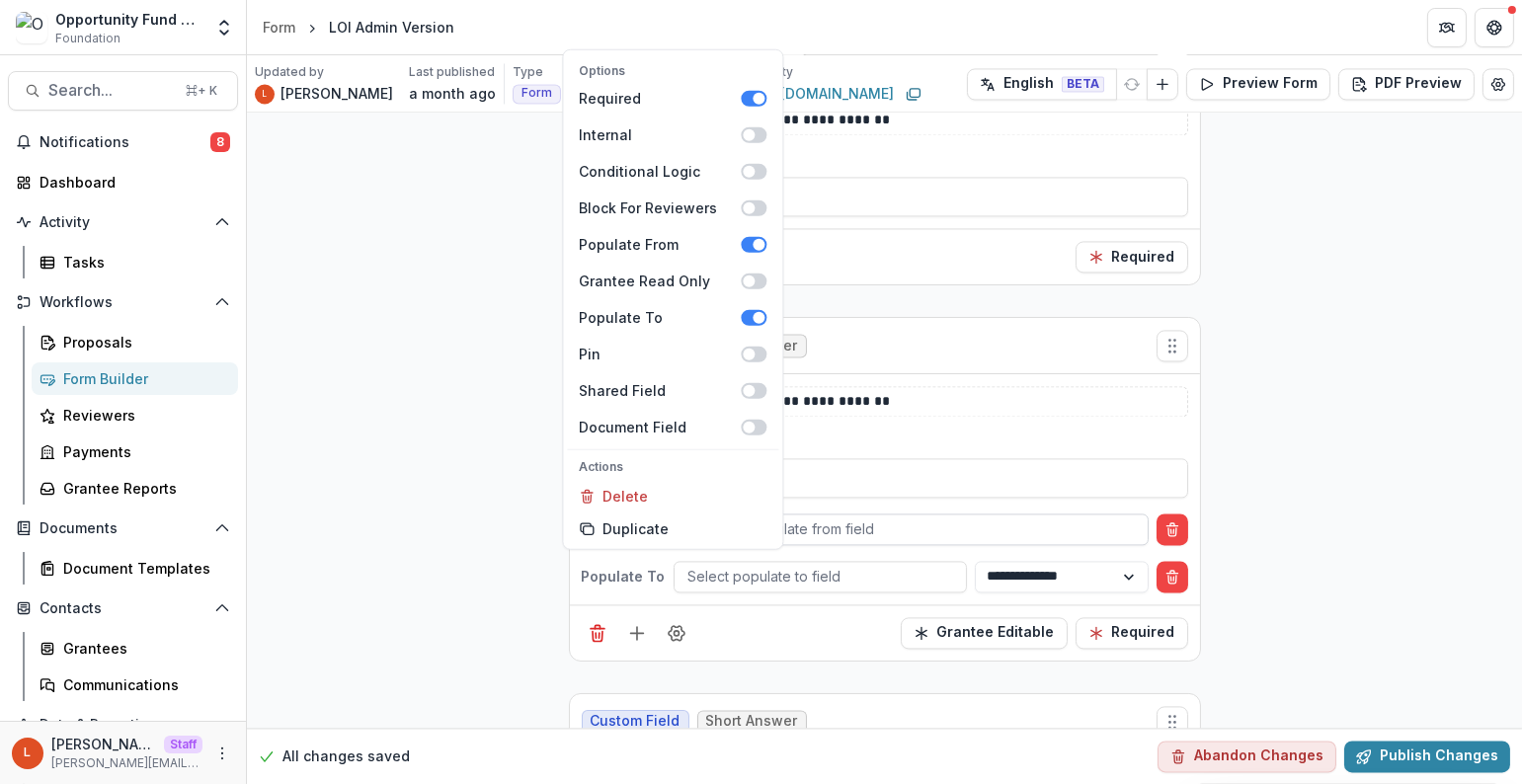 click at bounding box center (920, 528) 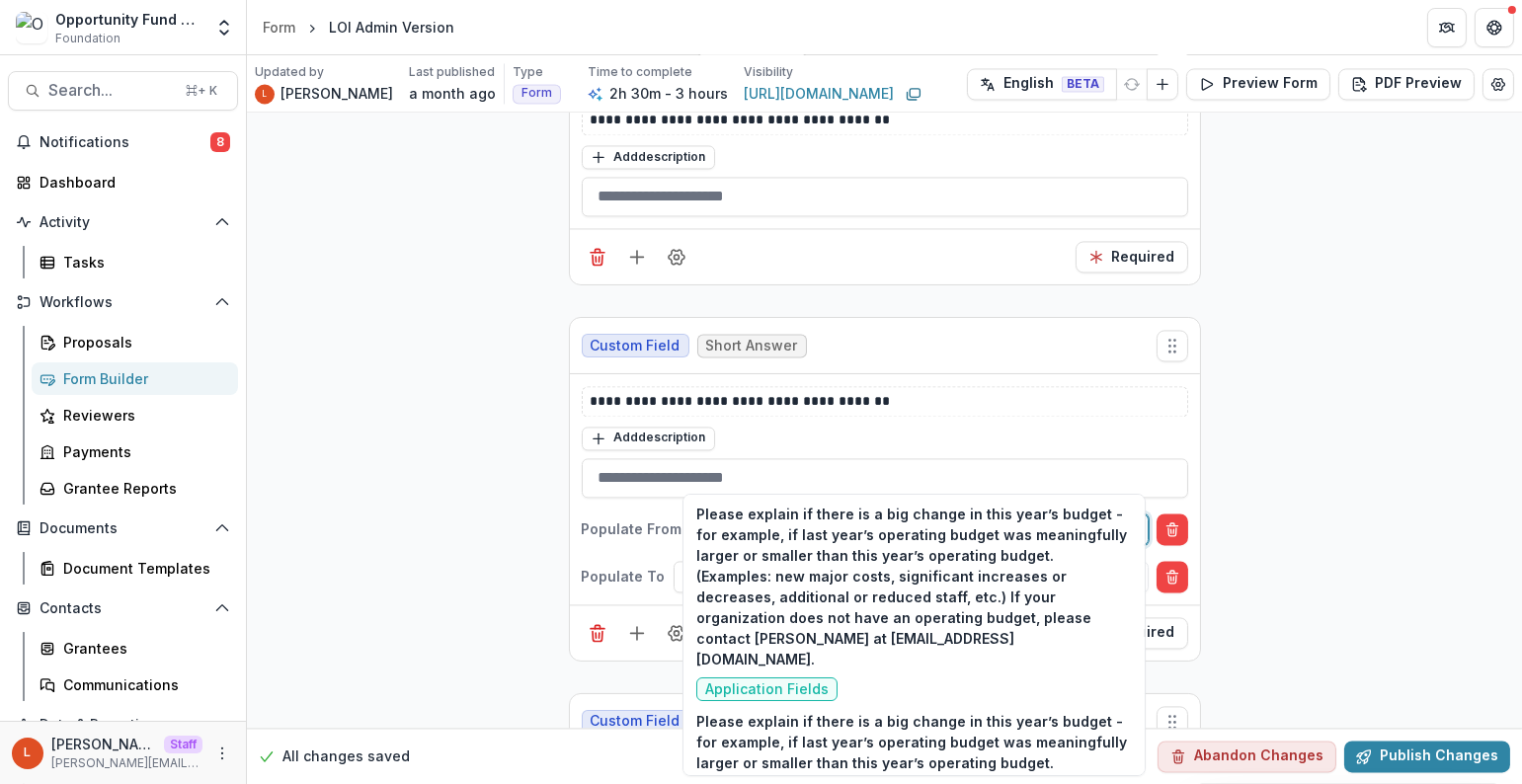 type on "*" 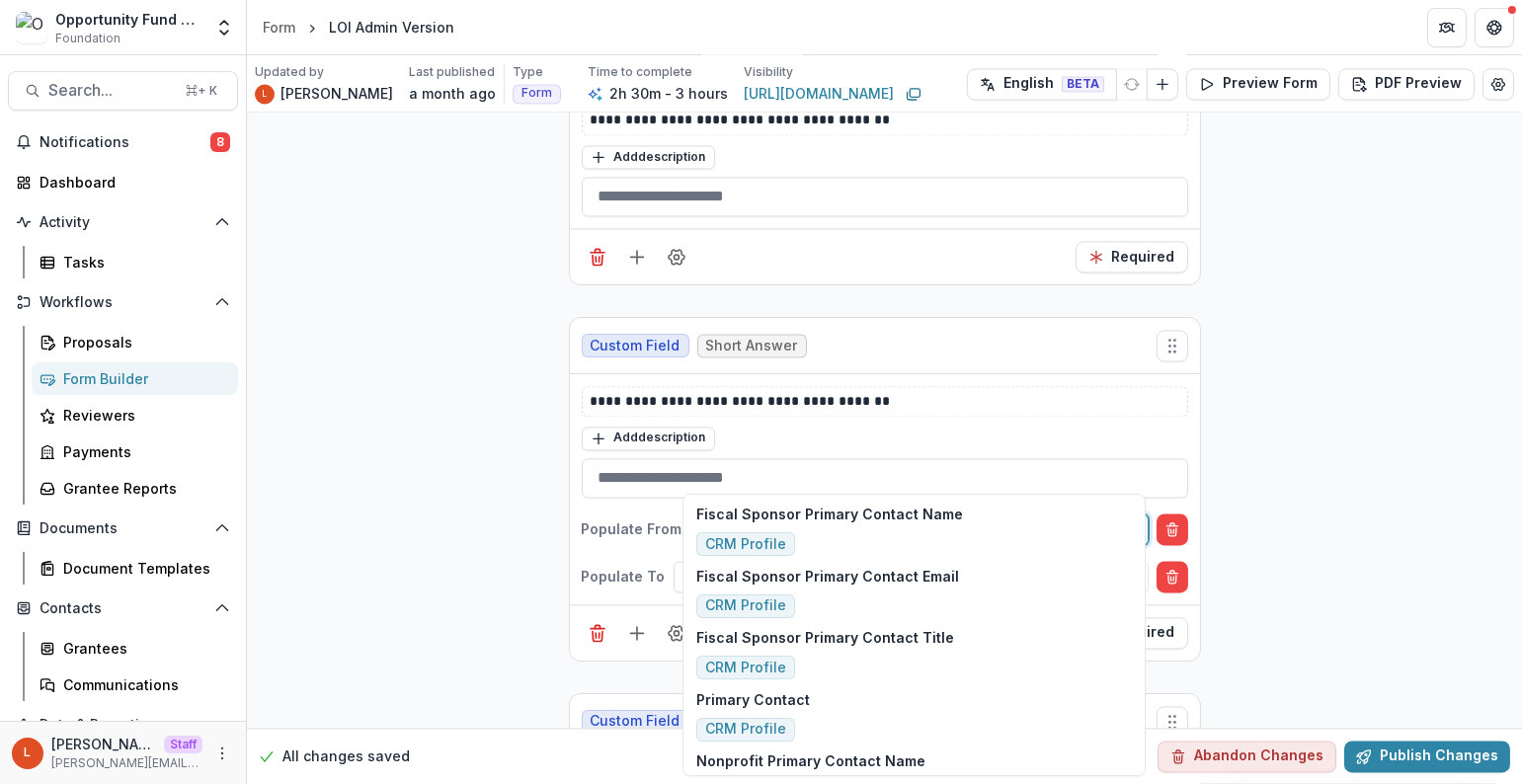 type on "*********" 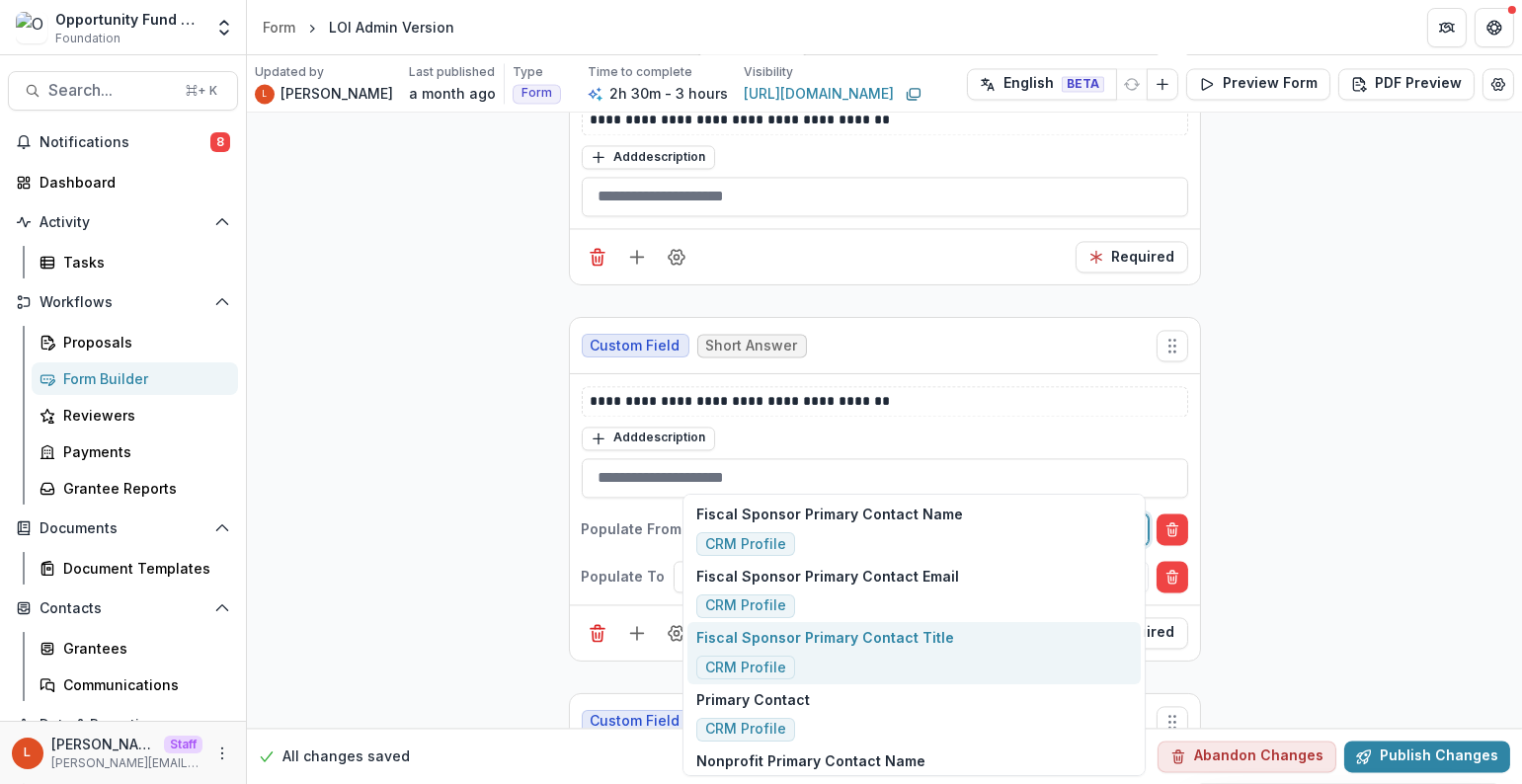 click on "Fiscal Sponsor Primary Contact Title CRM Profile" at bounding box center (825, 653) 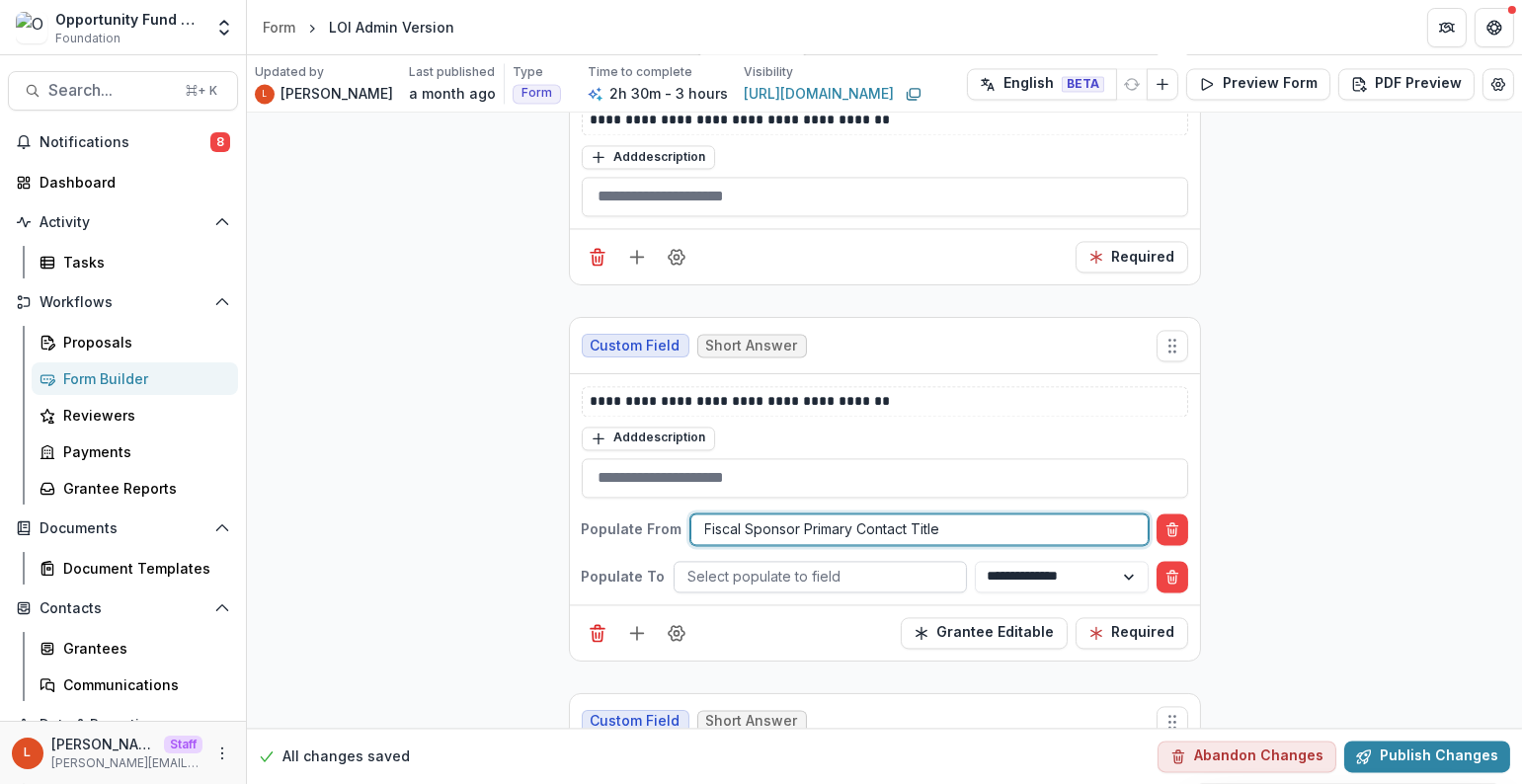 click at bounding box center (820, 576) 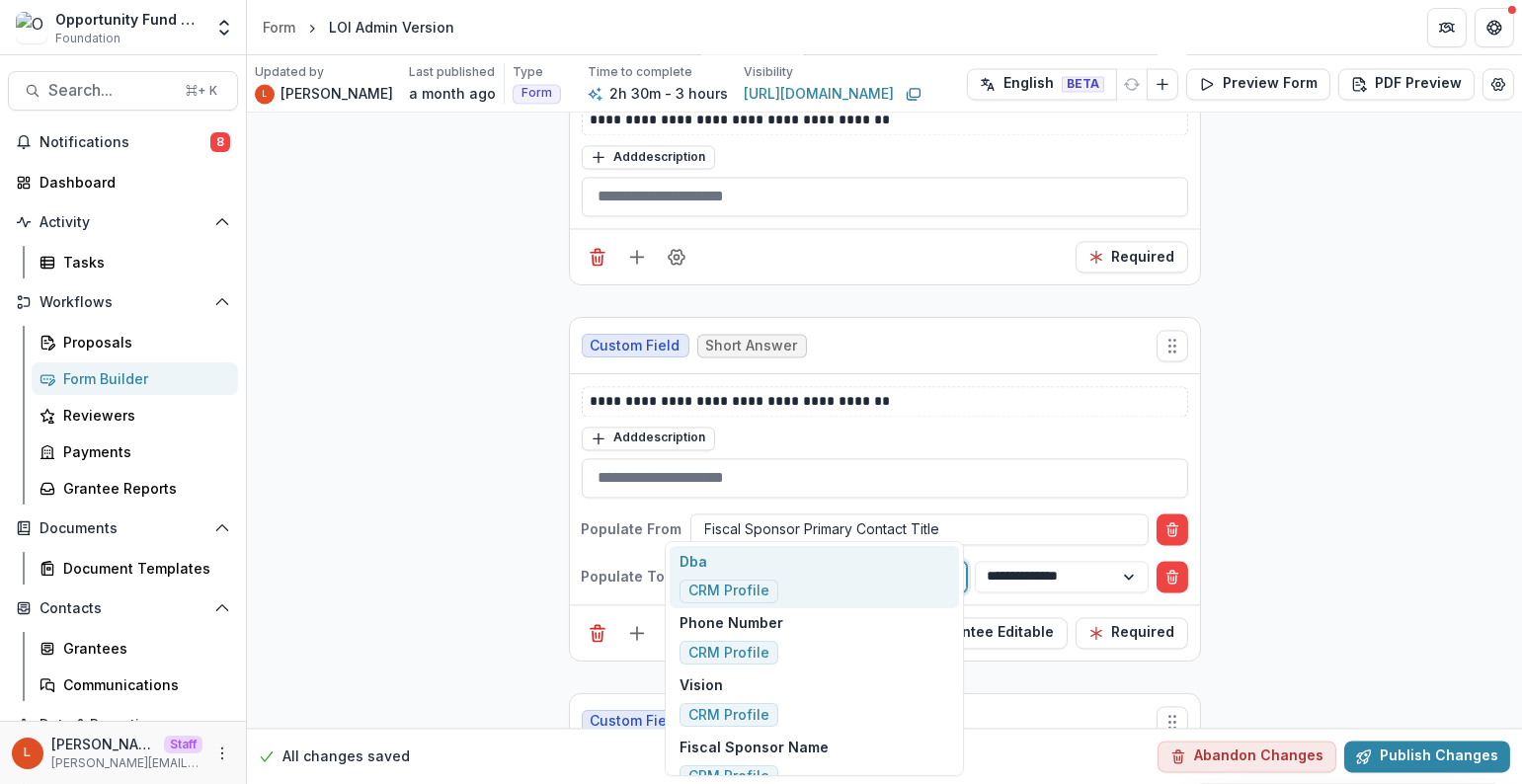 type on "*" 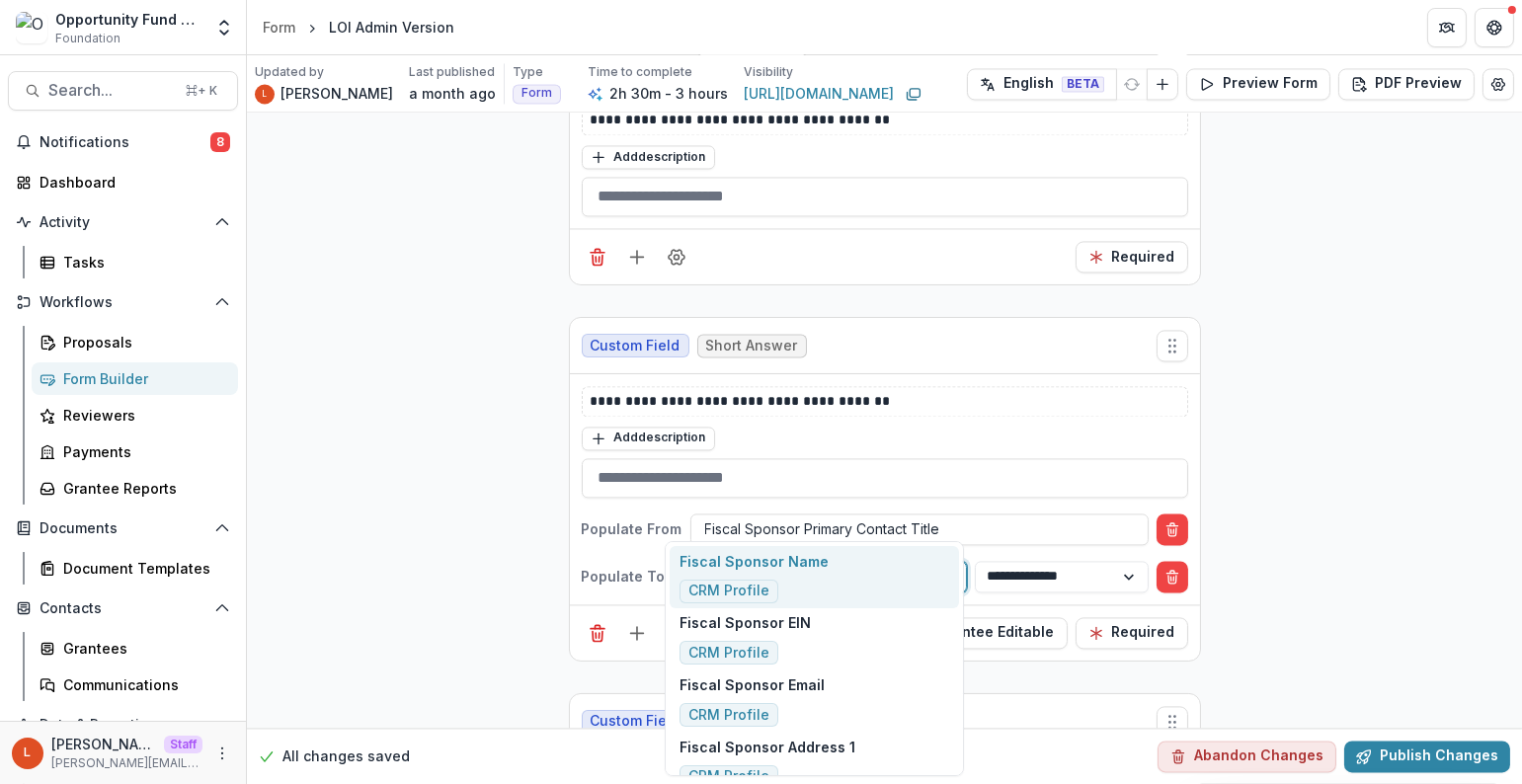 type 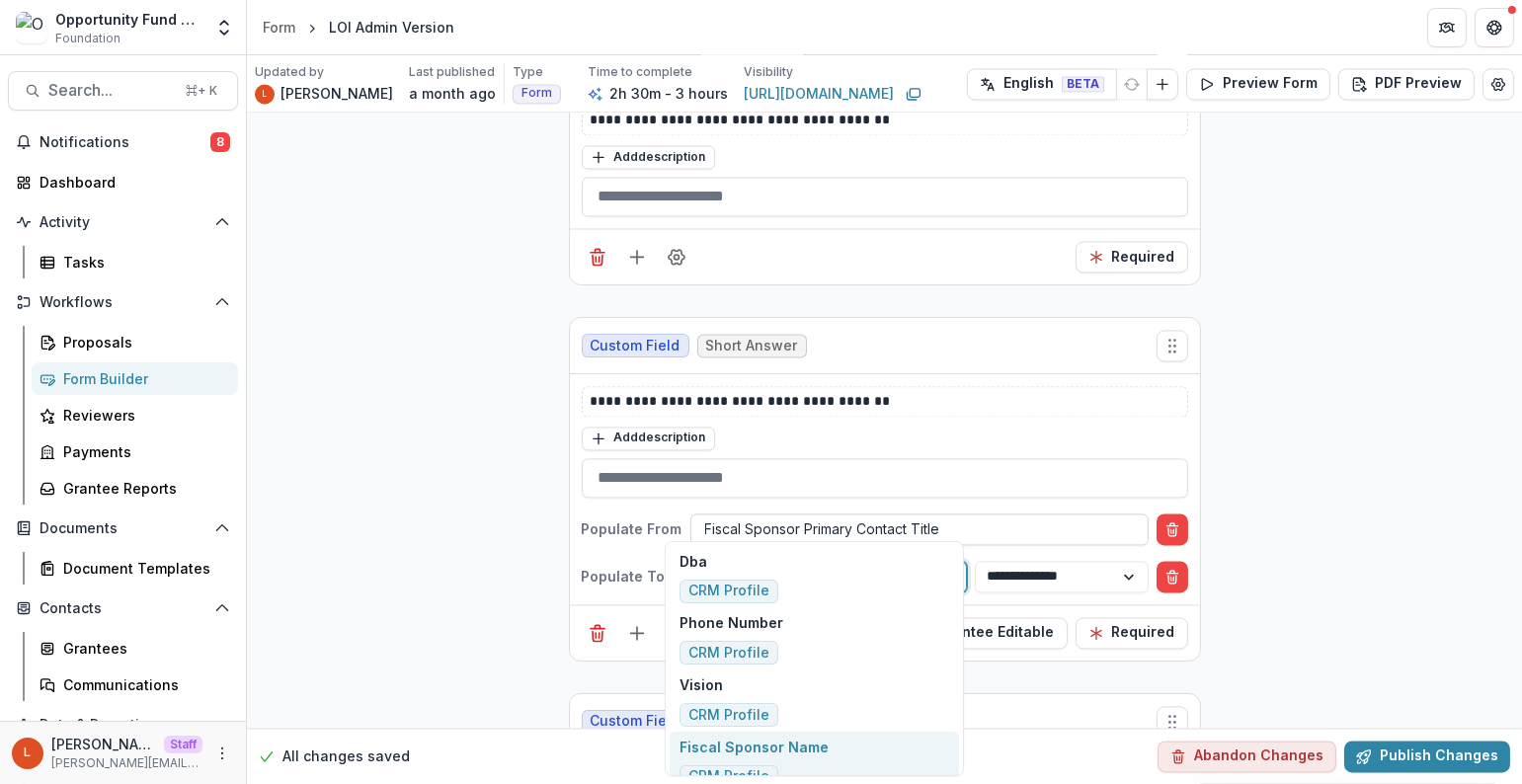click at bounding box center [920, 528] 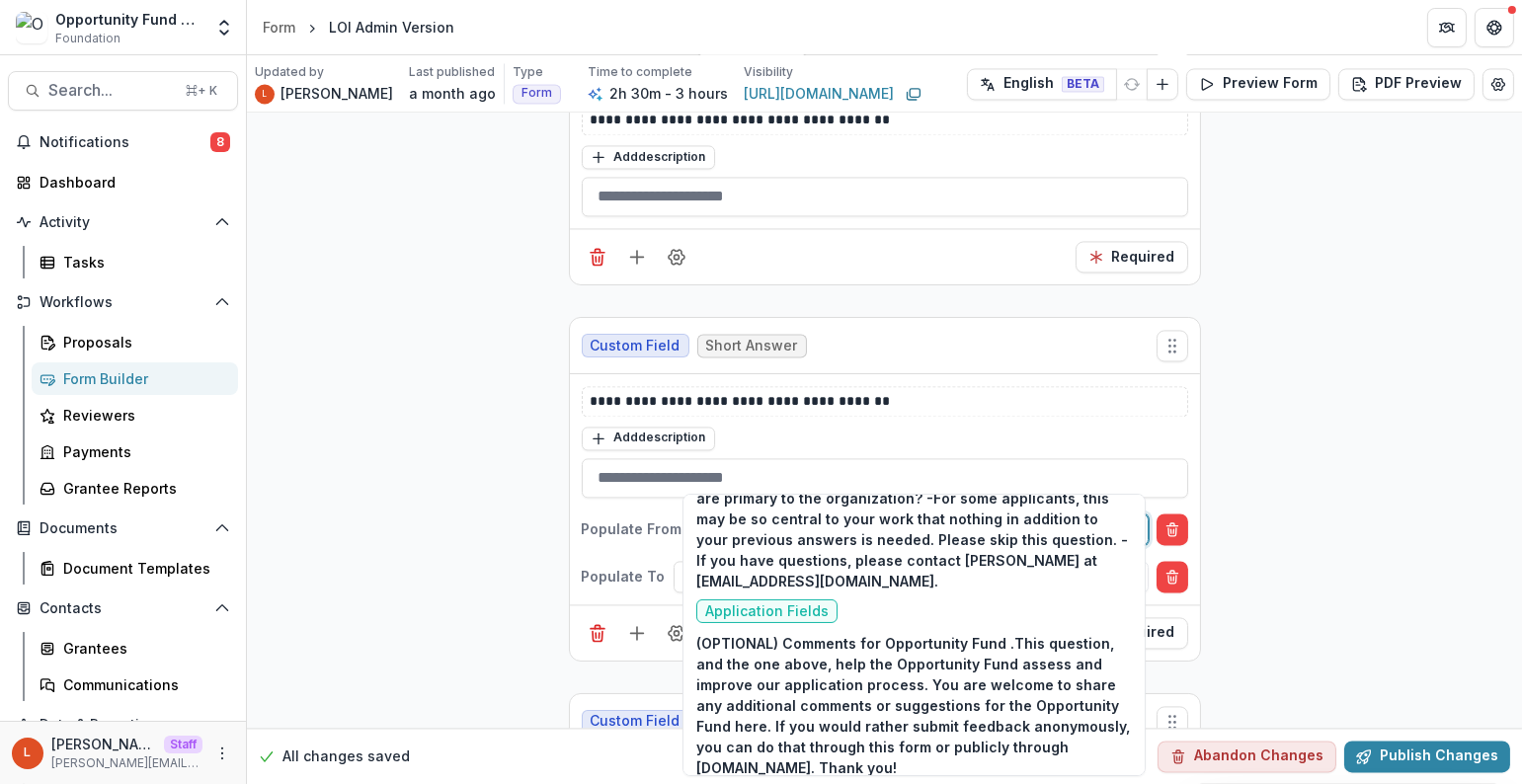 scroll, scrollTop: 0, scrollLeft: 0, axis: both 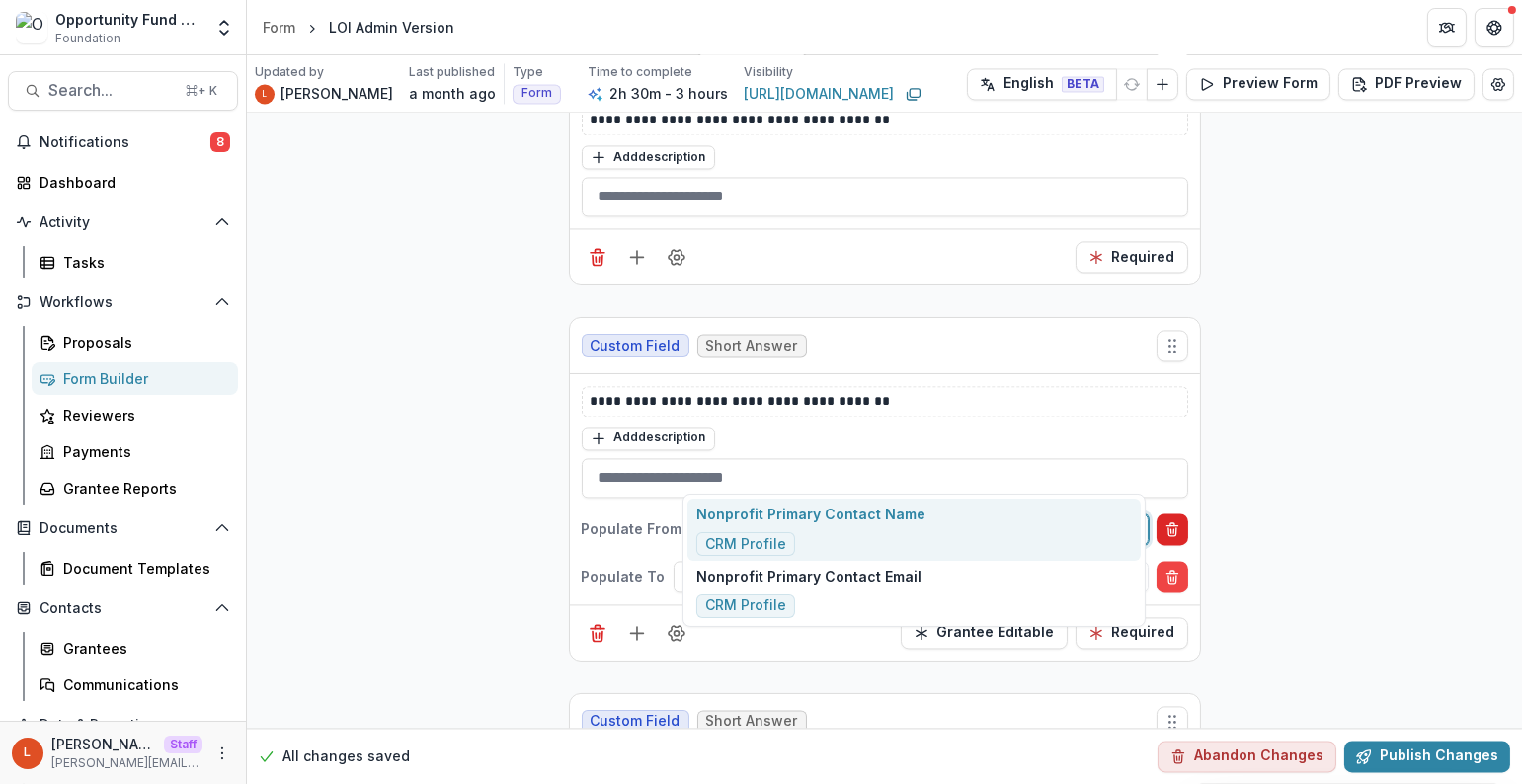 type on "******" 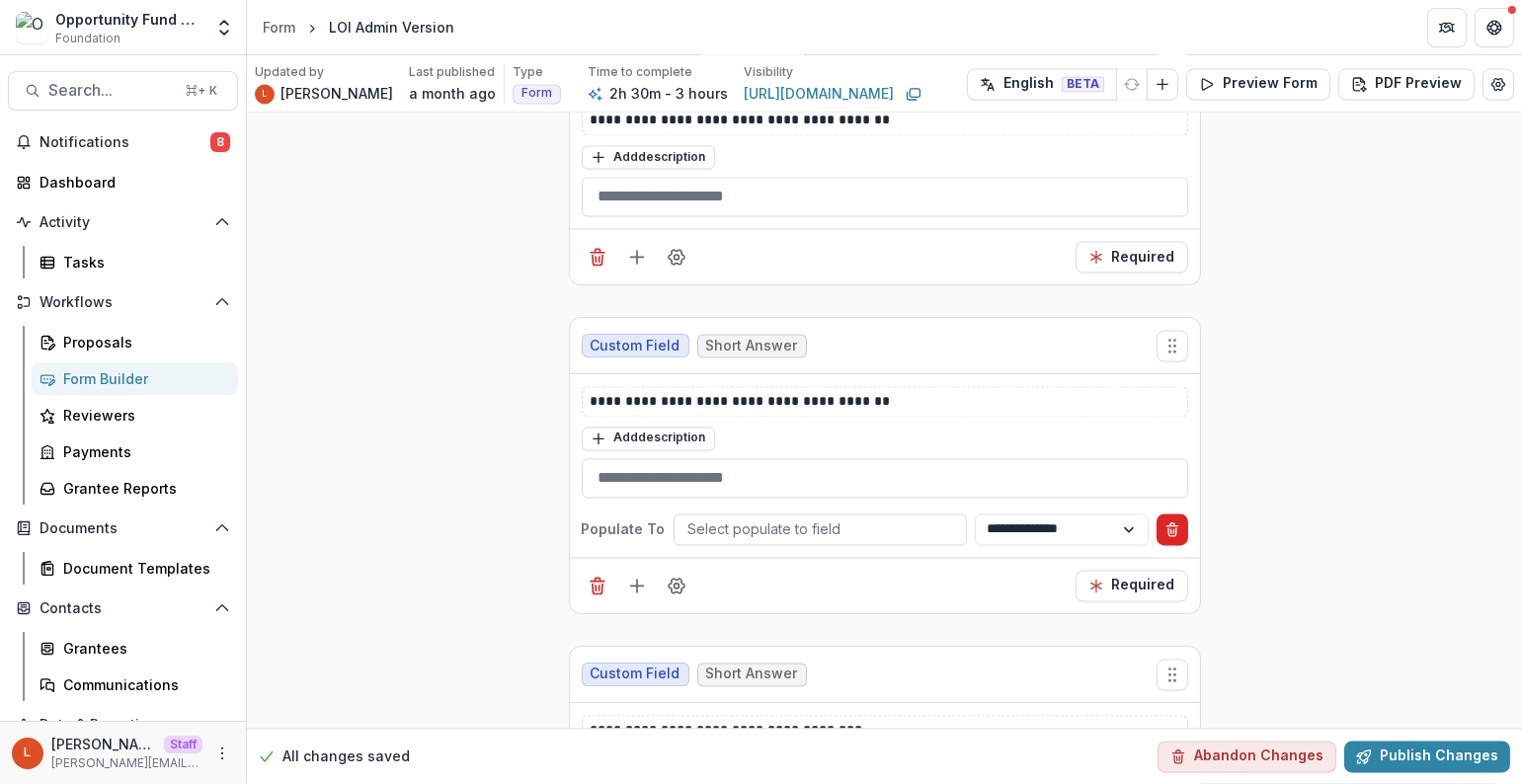 click 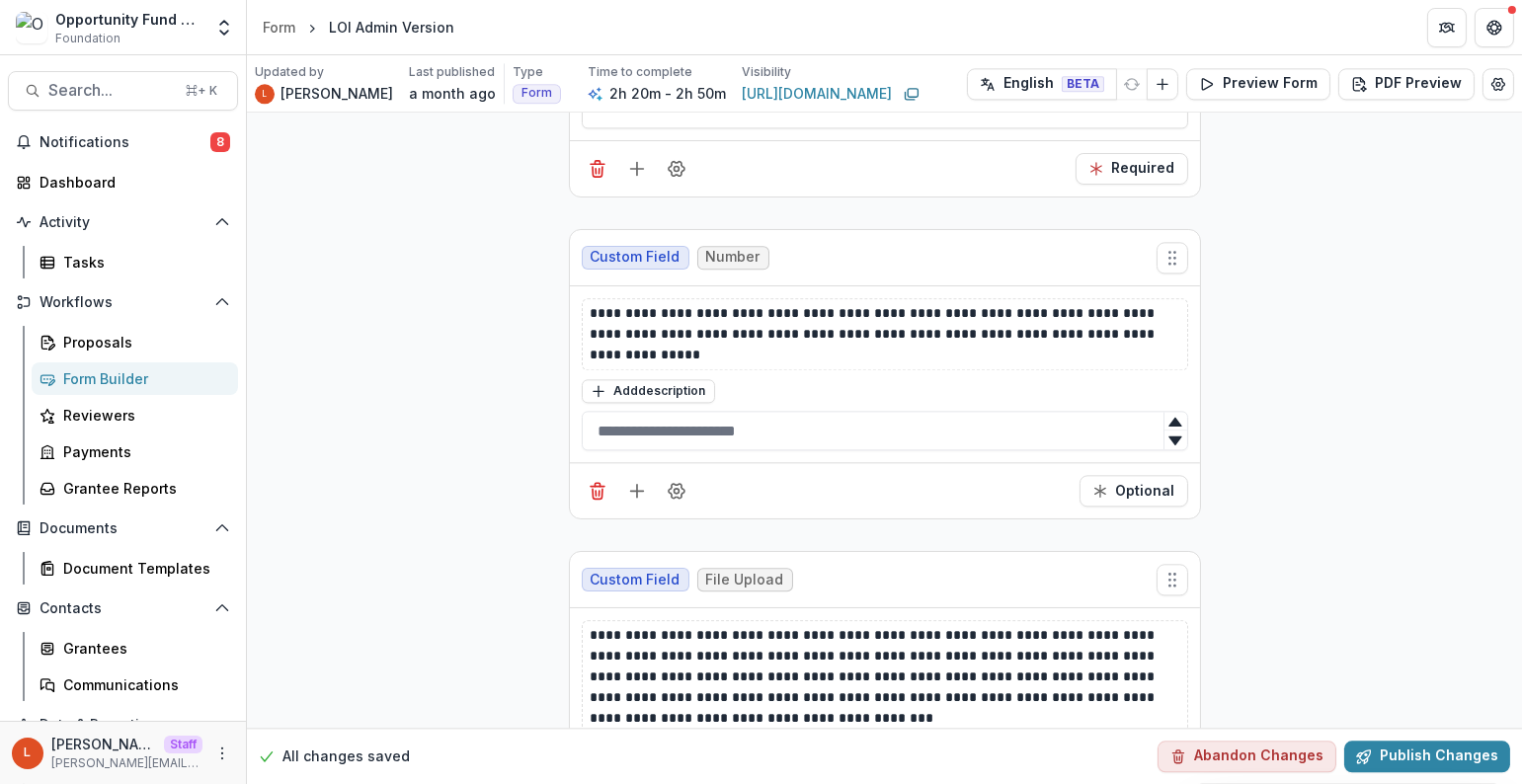 scroll, scrollTop: 8566, scrollLeft: 0, axis: vertical 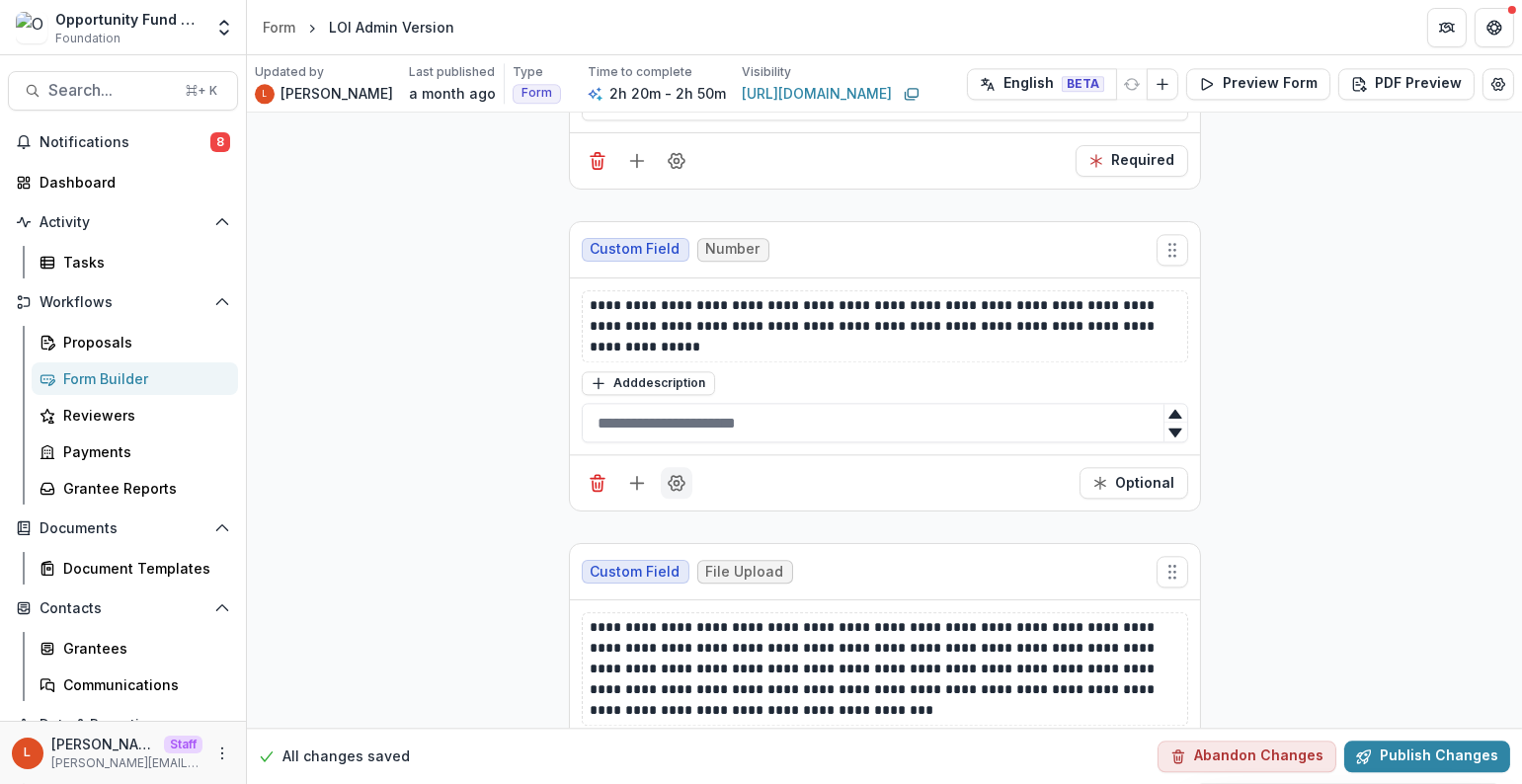click 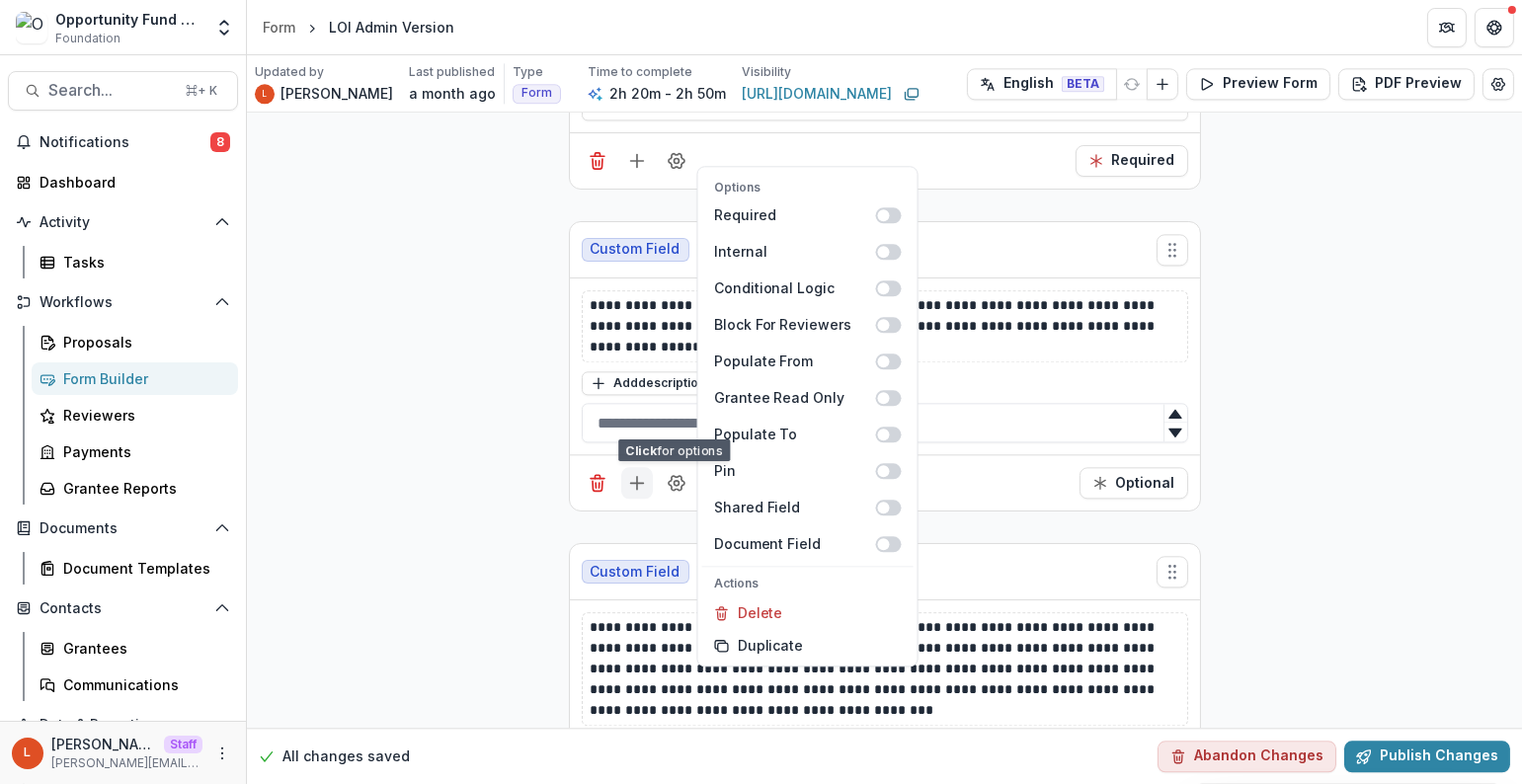 click 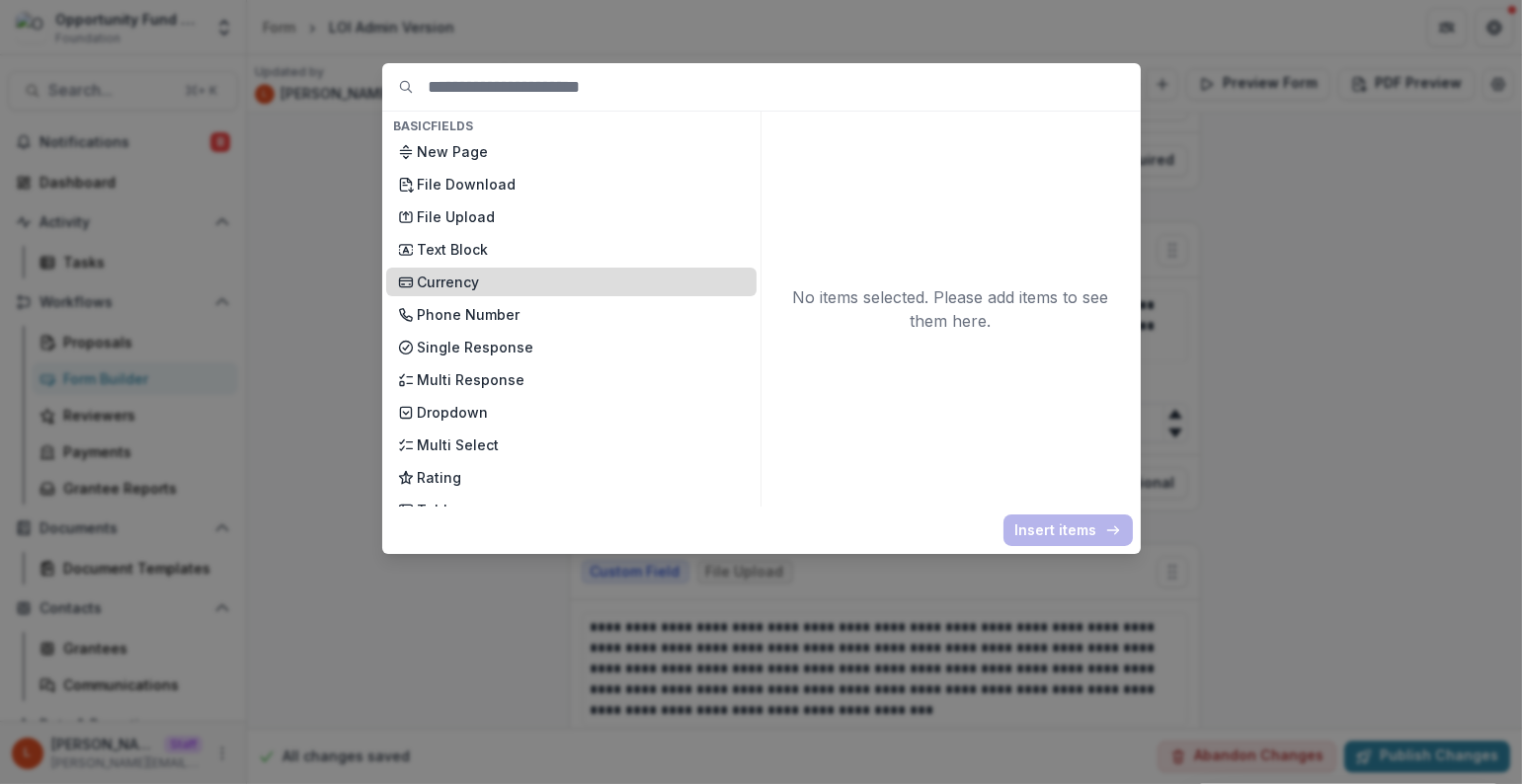 click on "Currency" at bounding box center [581, 281] 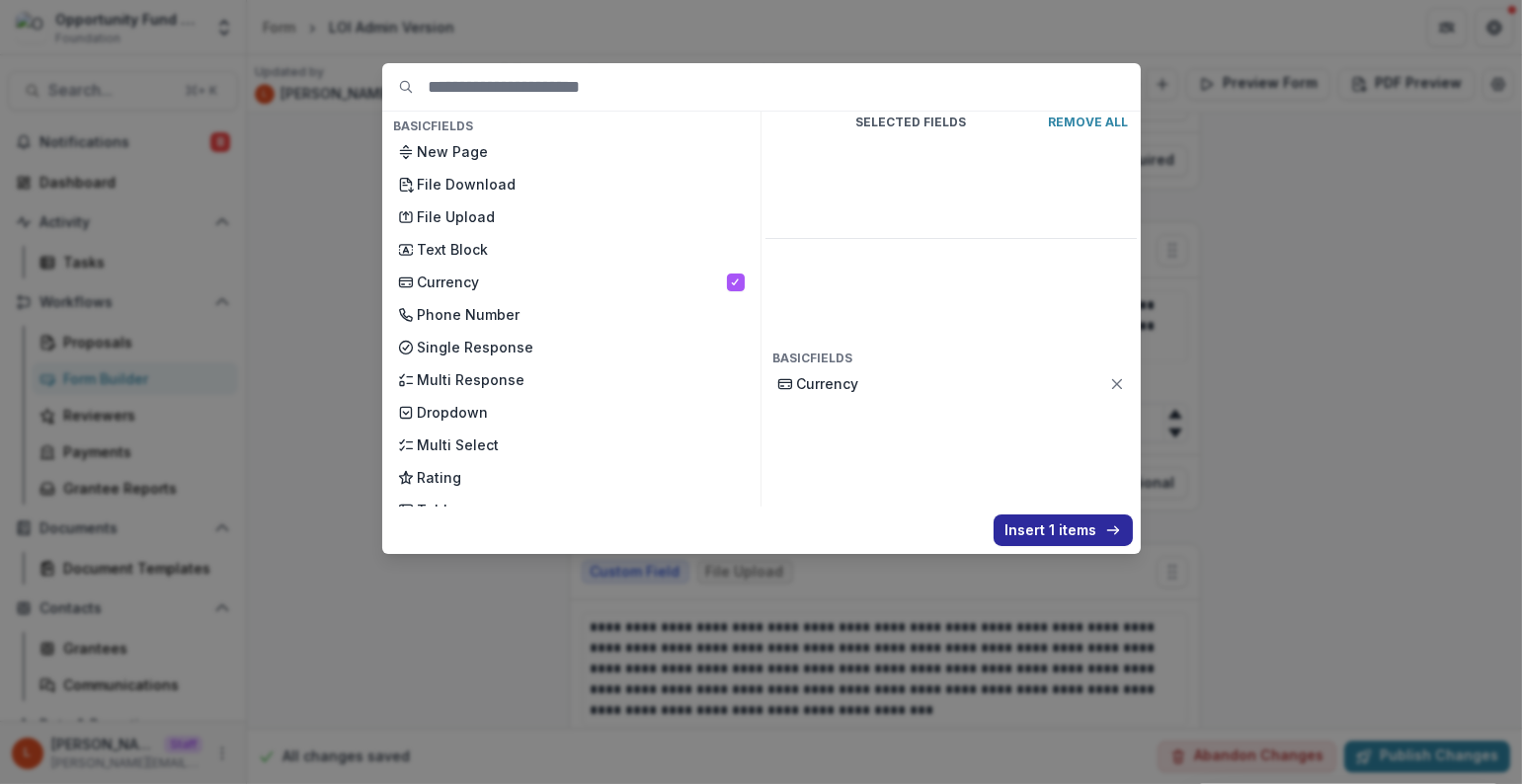 click on "Insert 1 items" at bounding box center (1063, 530) 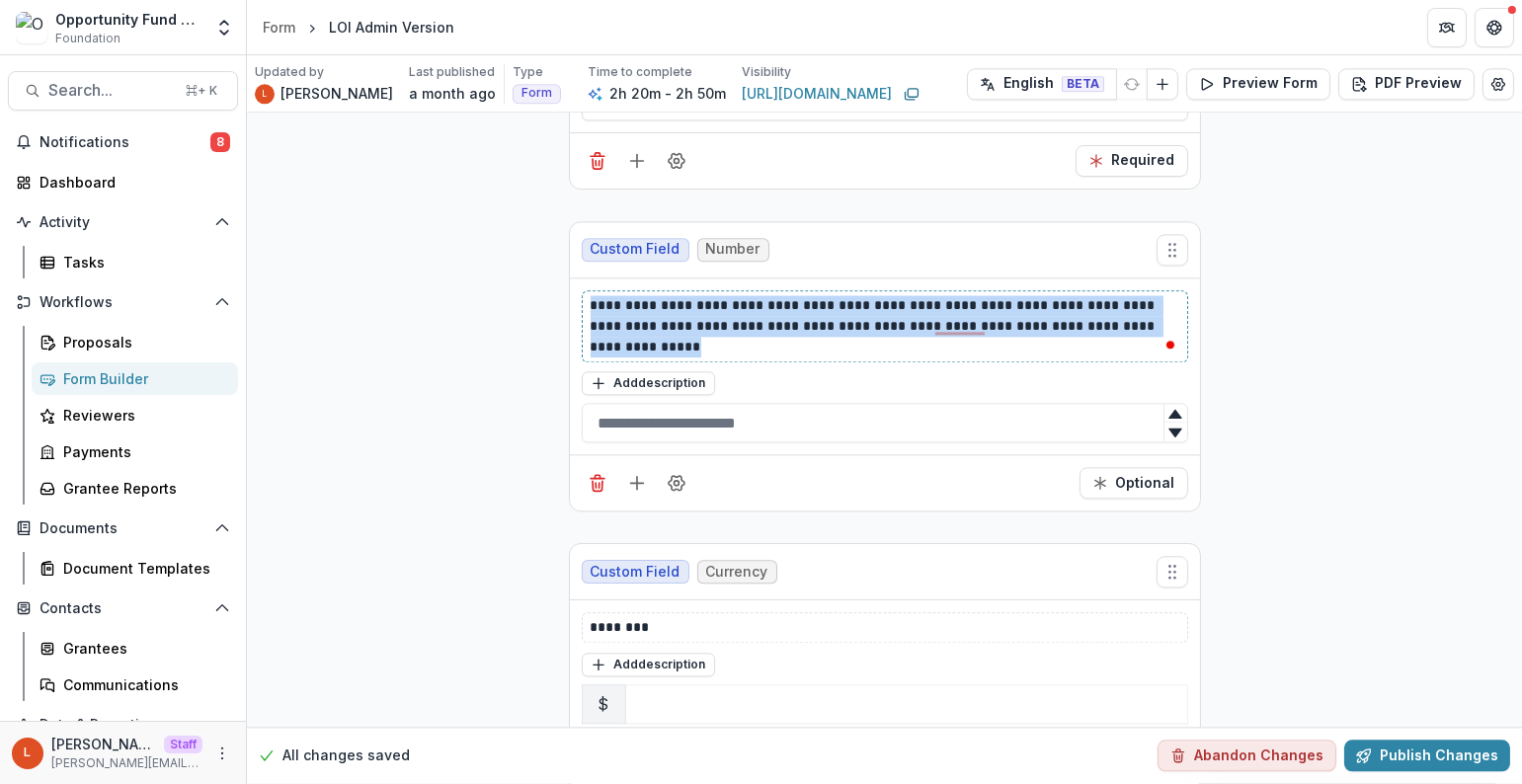 drag, startPoint x: 692, startPoint y: 280, endPoint x: 581, endPoint y: 235, distance: 119.7748 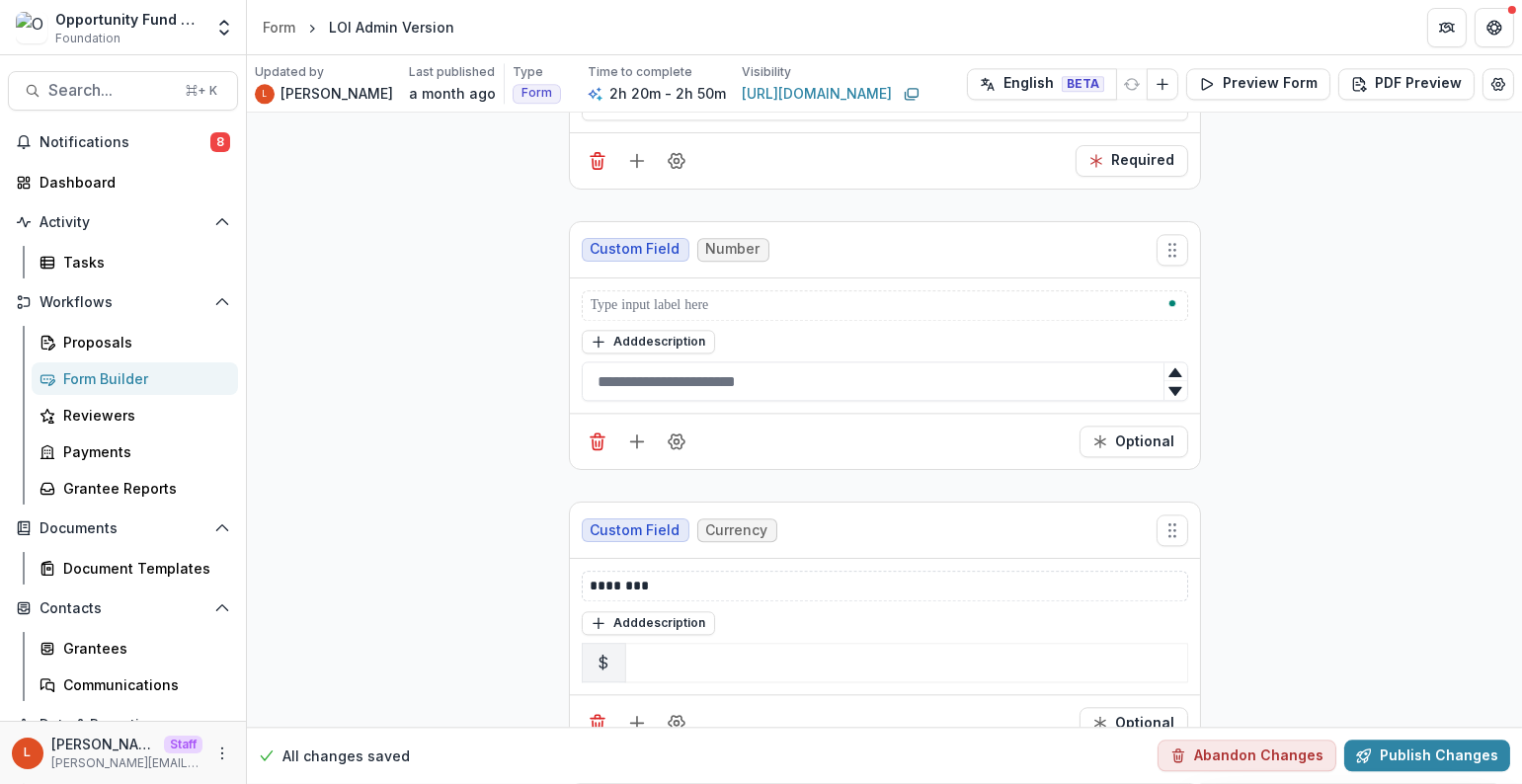 click on "********" at bounding box center [885, 586] 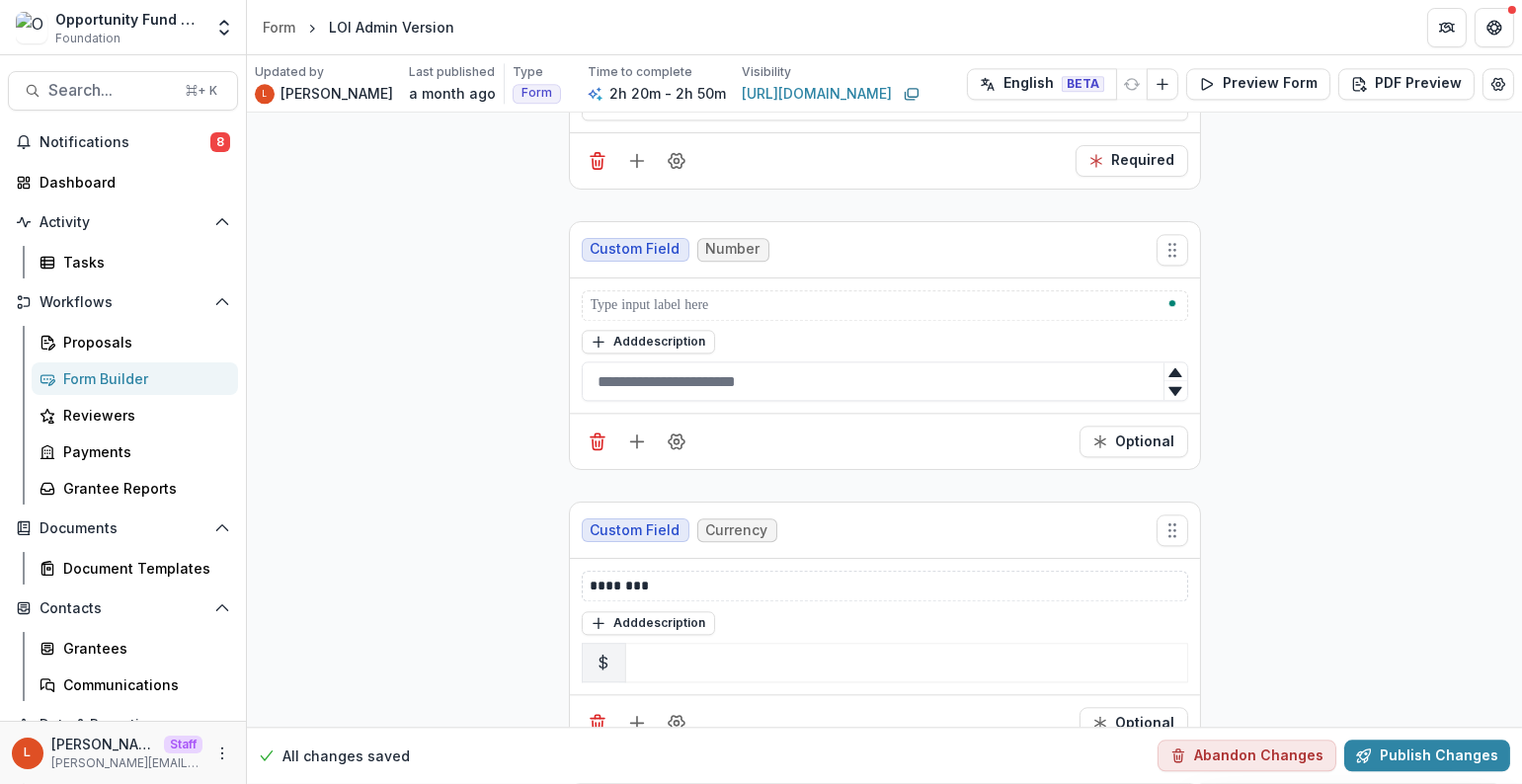 click on "********" at bounding box center [885, 586] 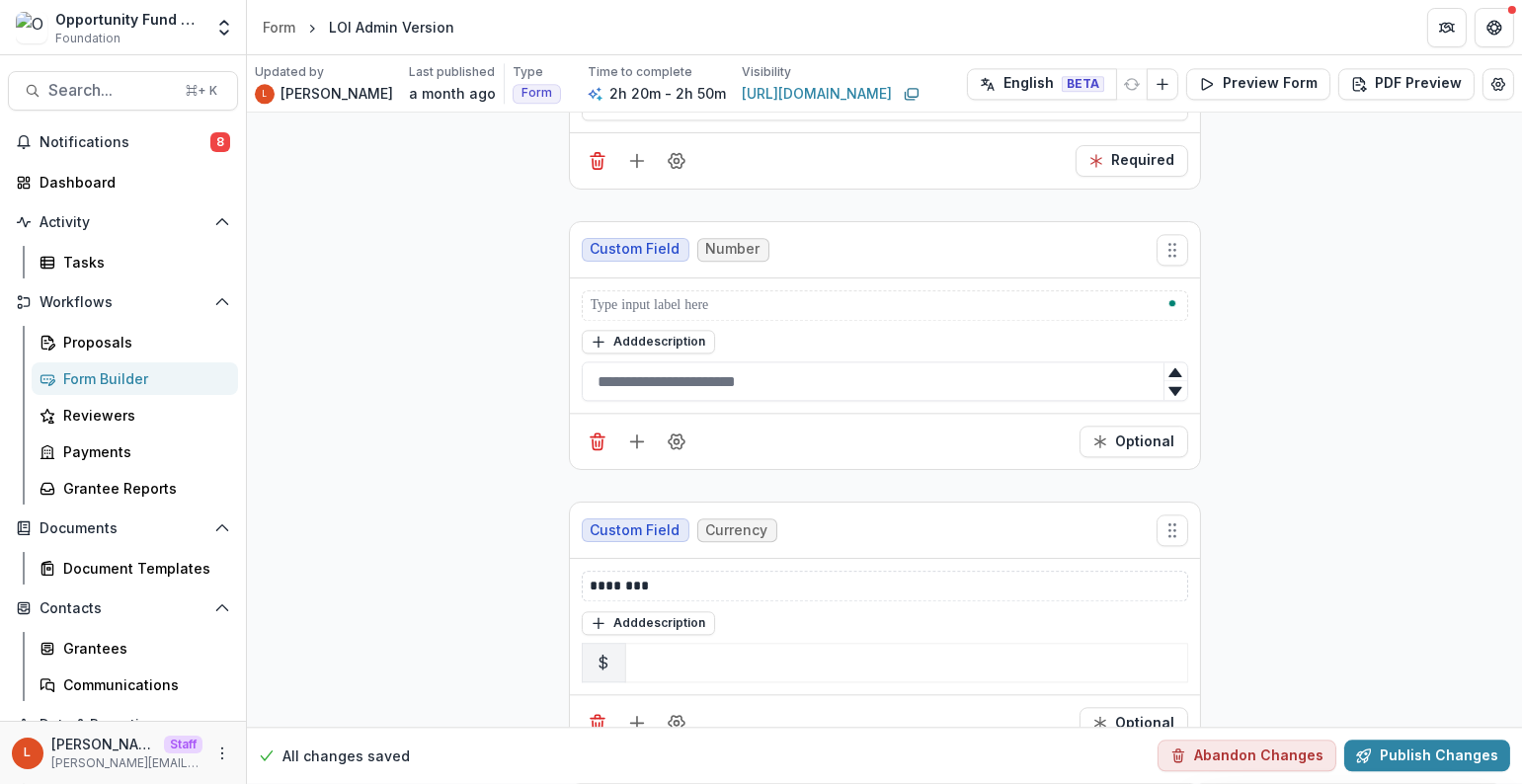click on "********" at bounding box center (885, 586) 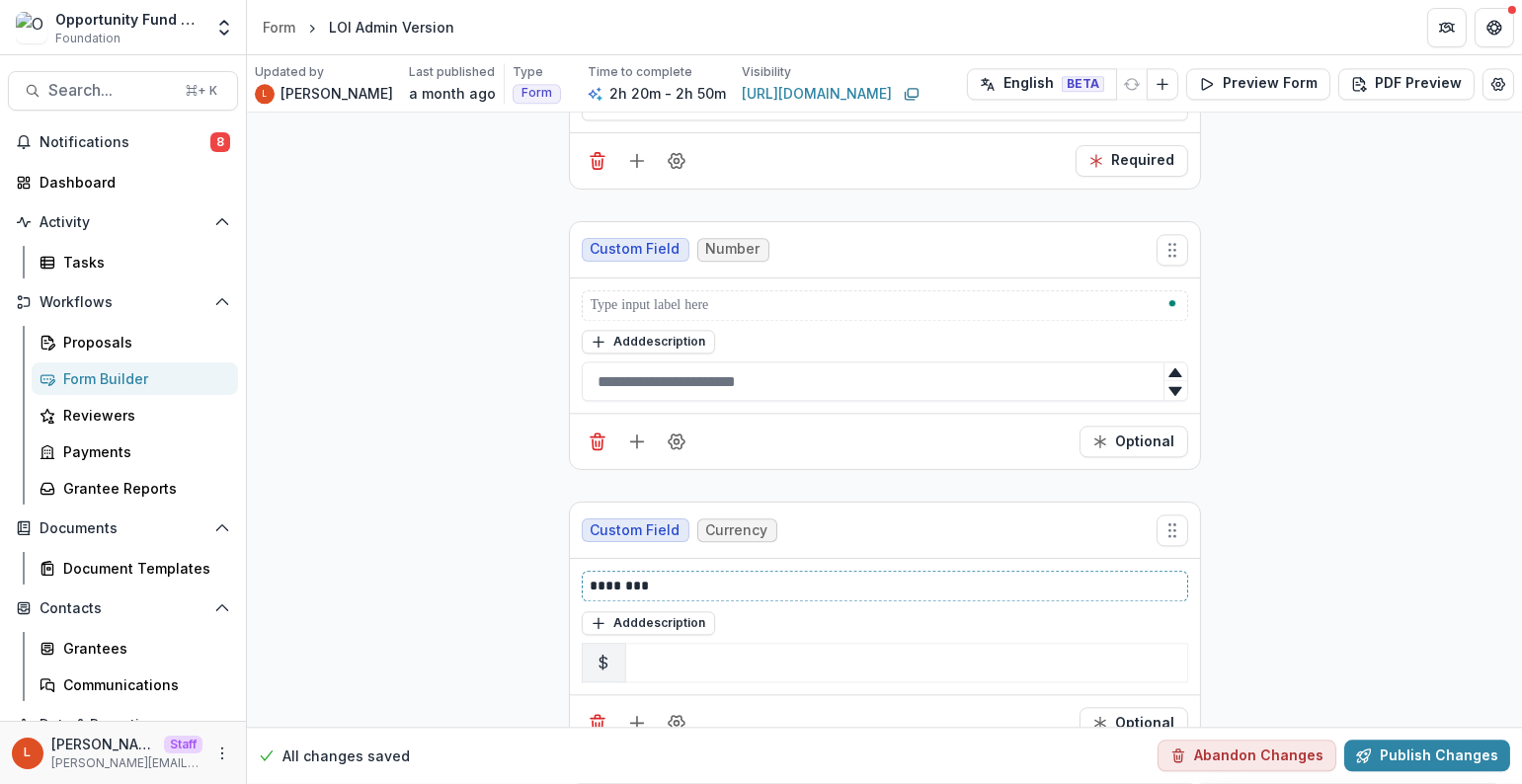 click on "********" at bounding box center [886, 586] 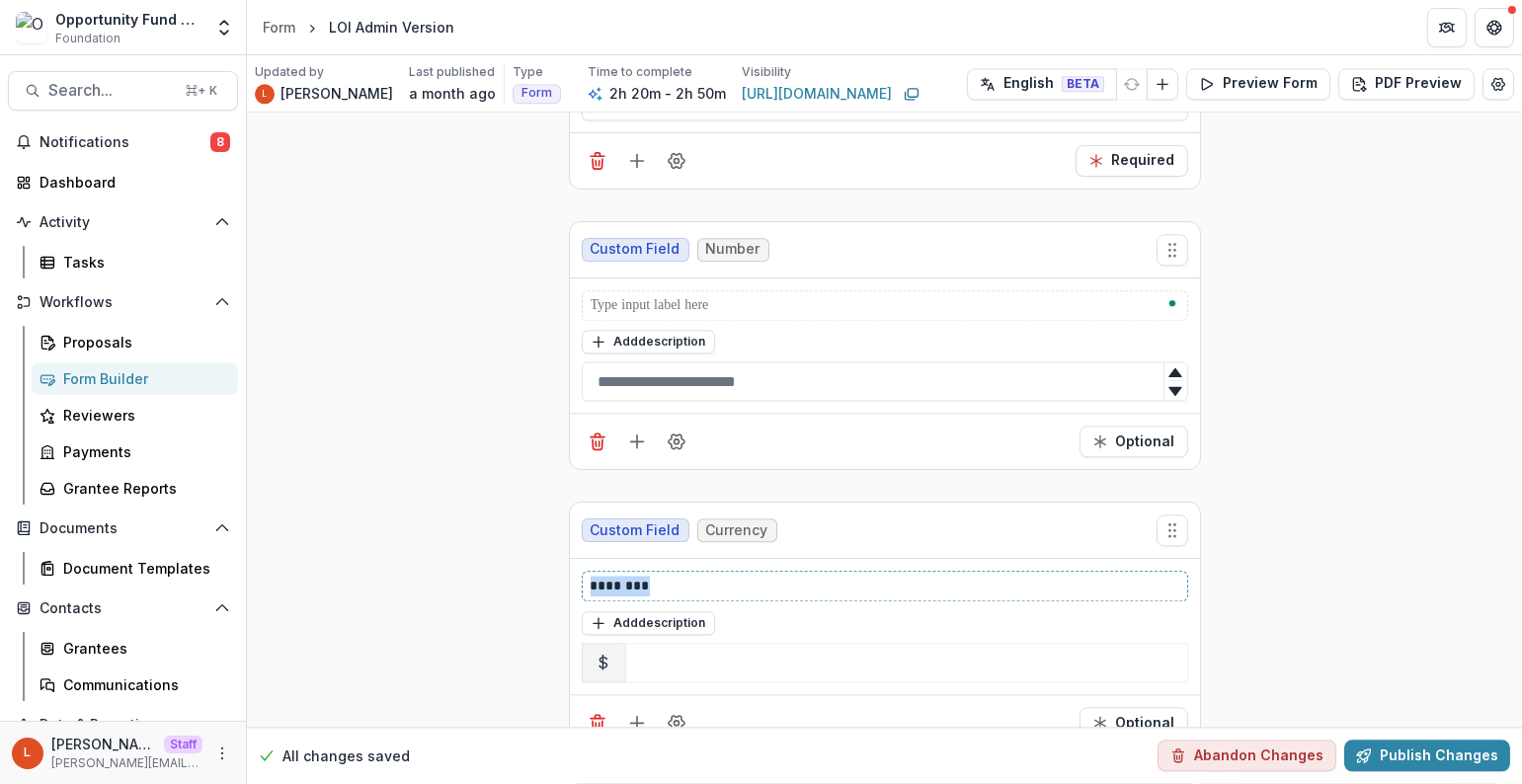click on "********" at bounding box center (886, 586) 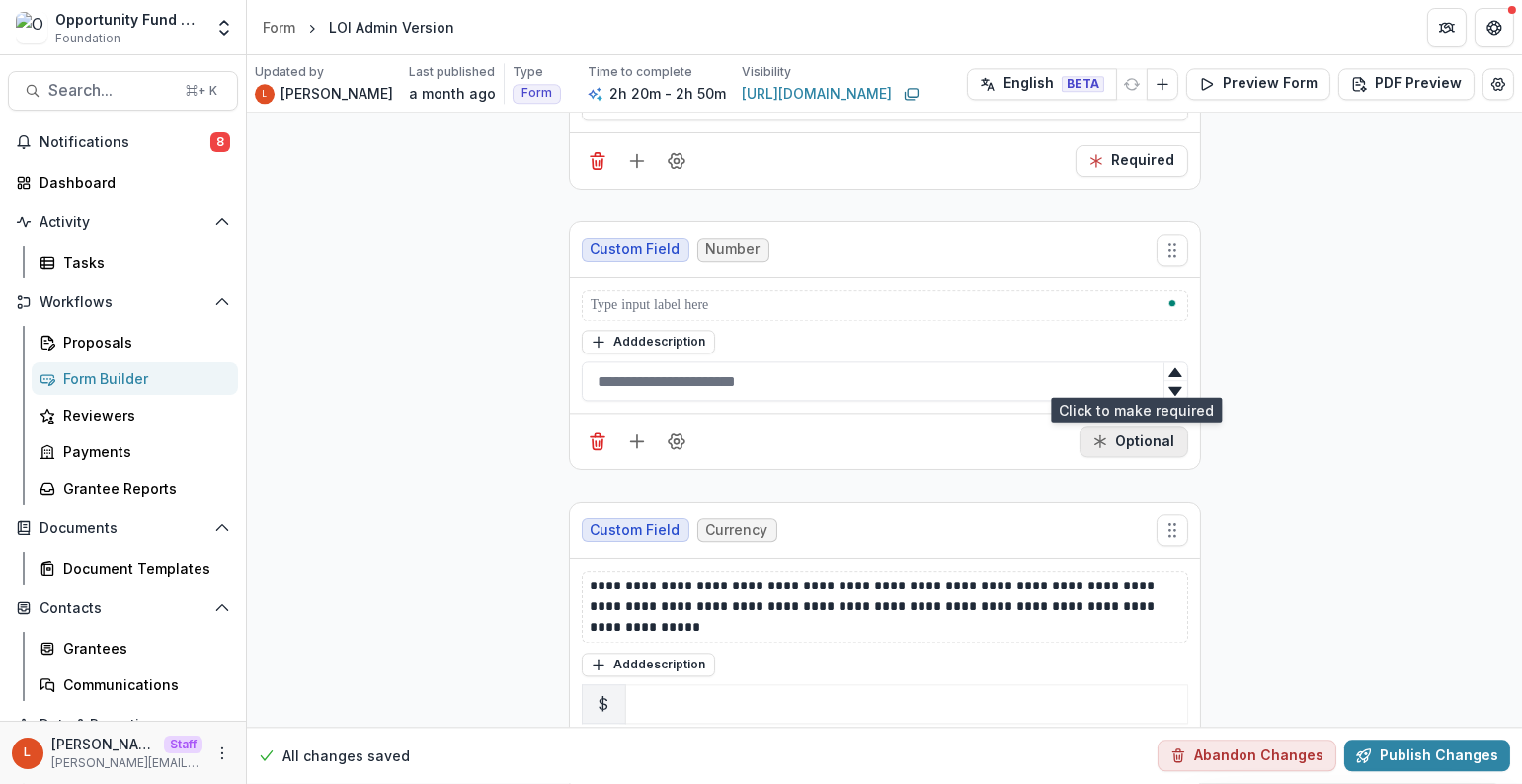 click on "Optional" at bounding box center (1134, 441) 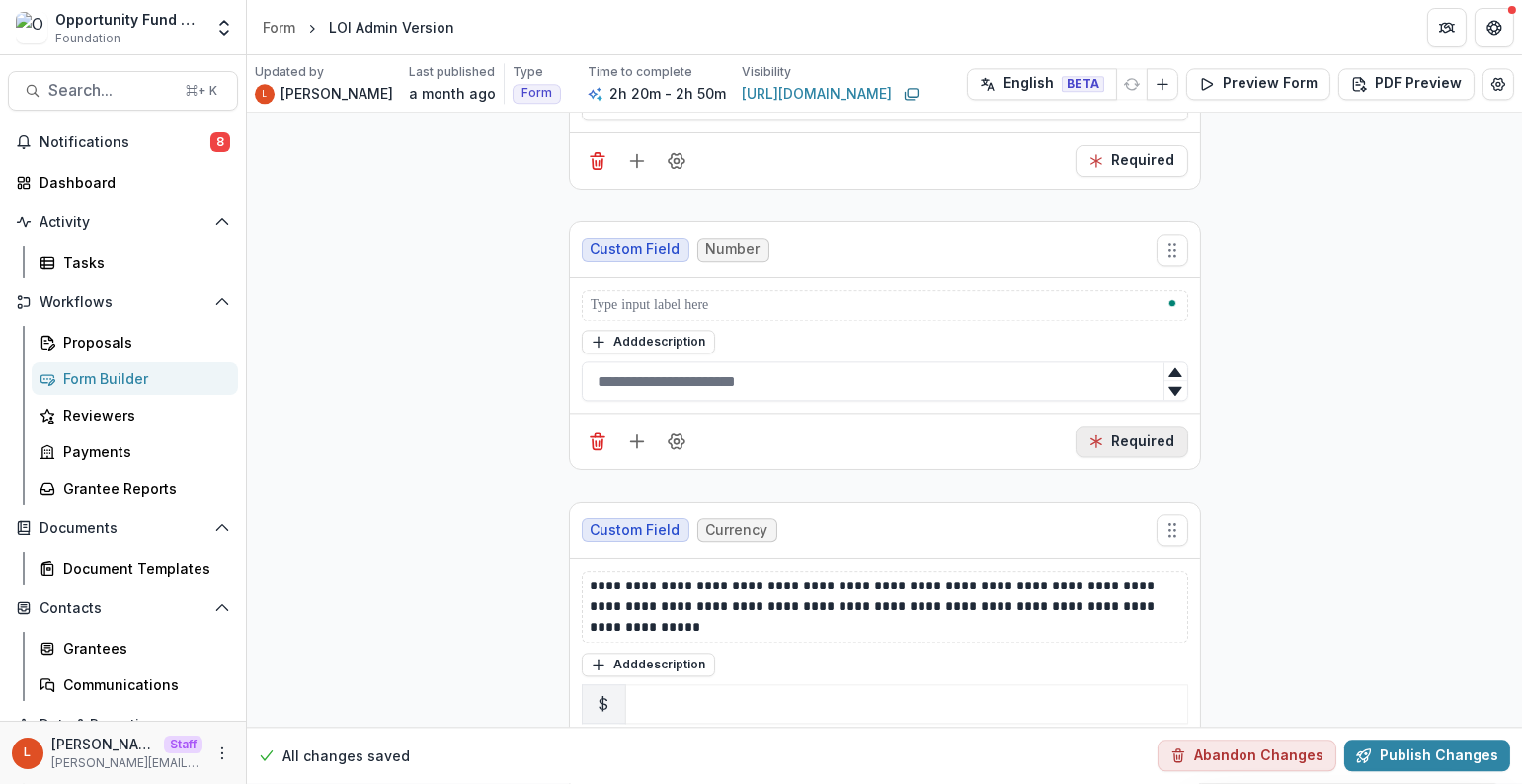 click on "Required" at bounding box center [1132, 441] 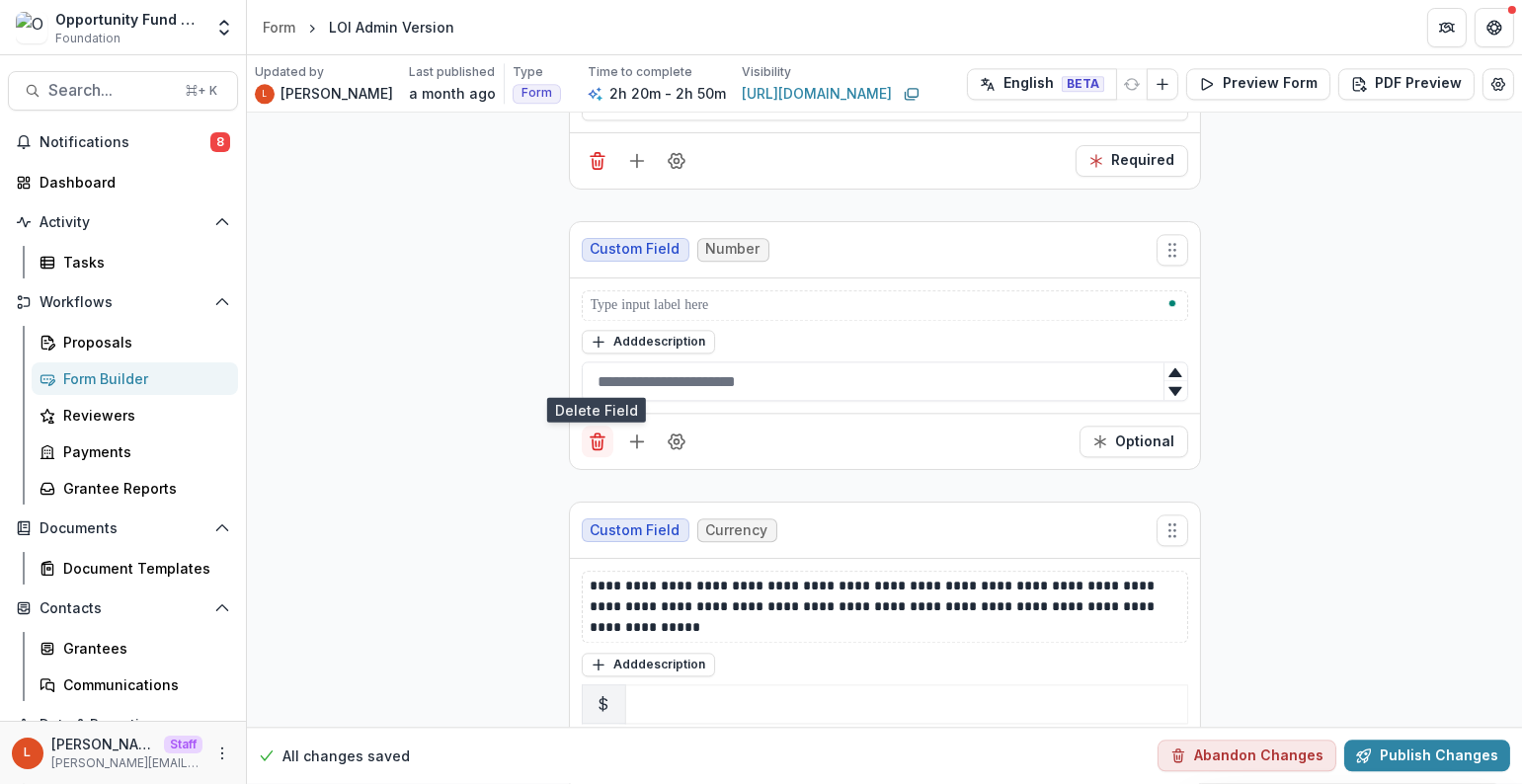 click 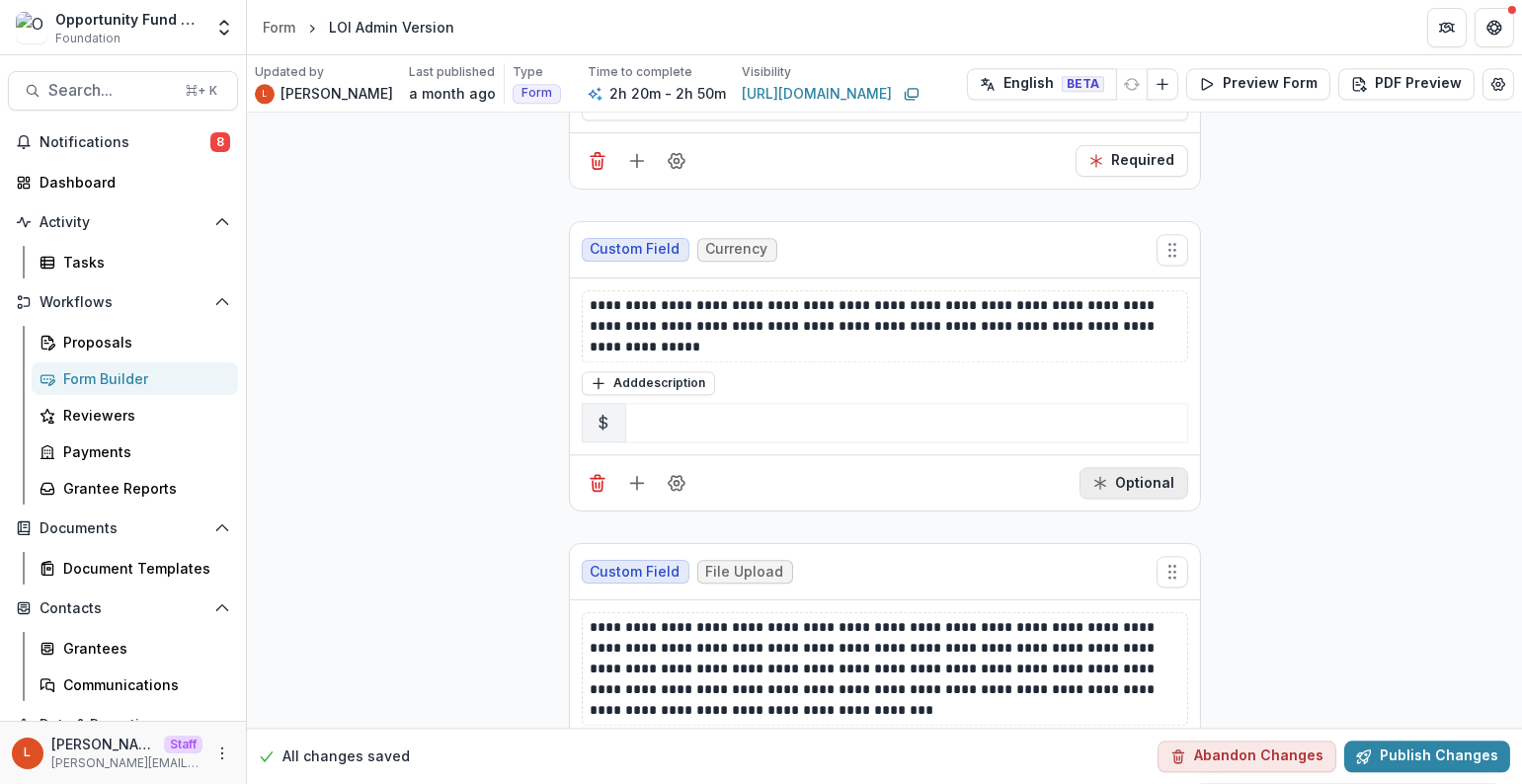 click on "Optional" at bounding box center [1134, 483] 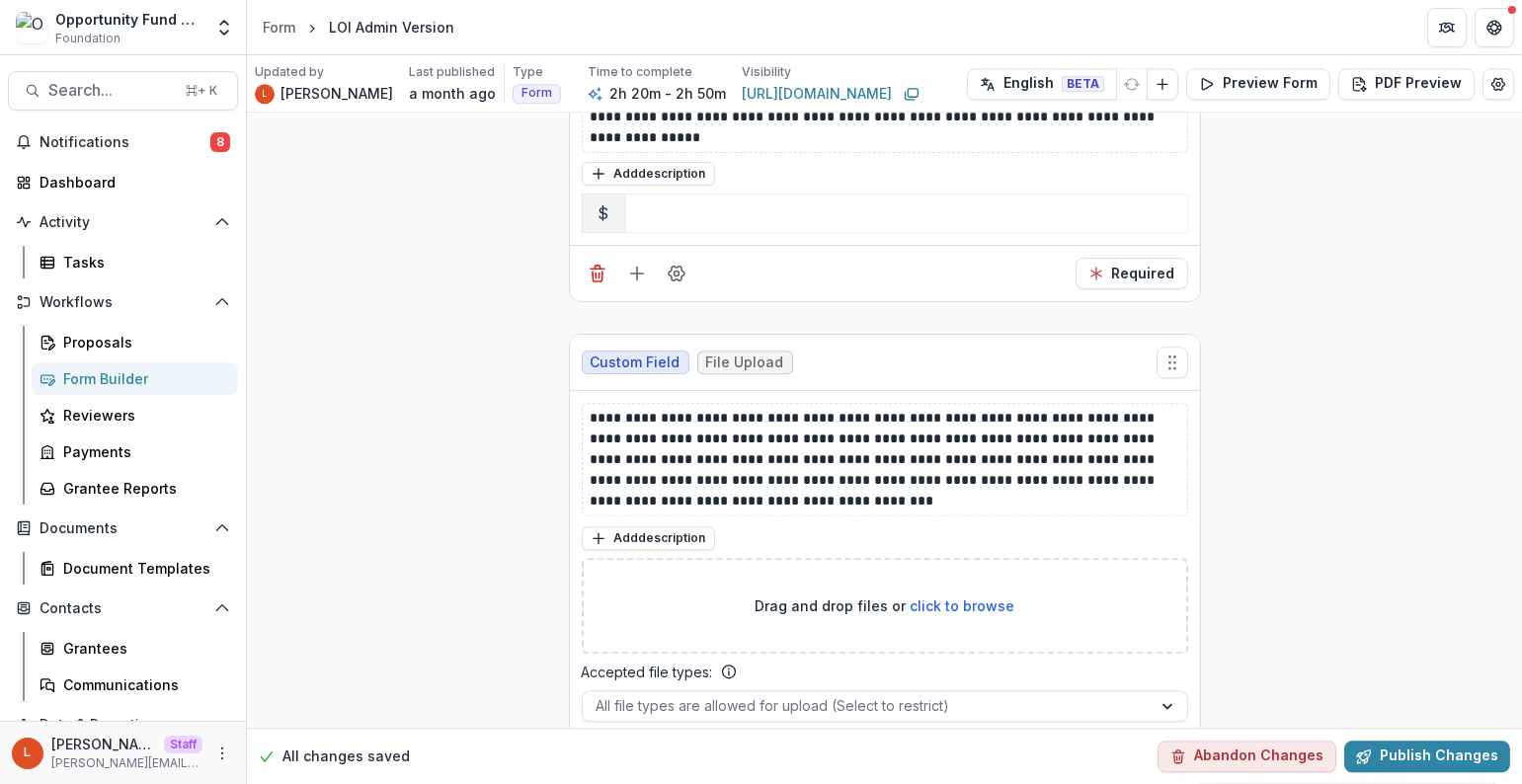 scroll, scrollTop: 8786, scrollLeft: 0, axis: vertical 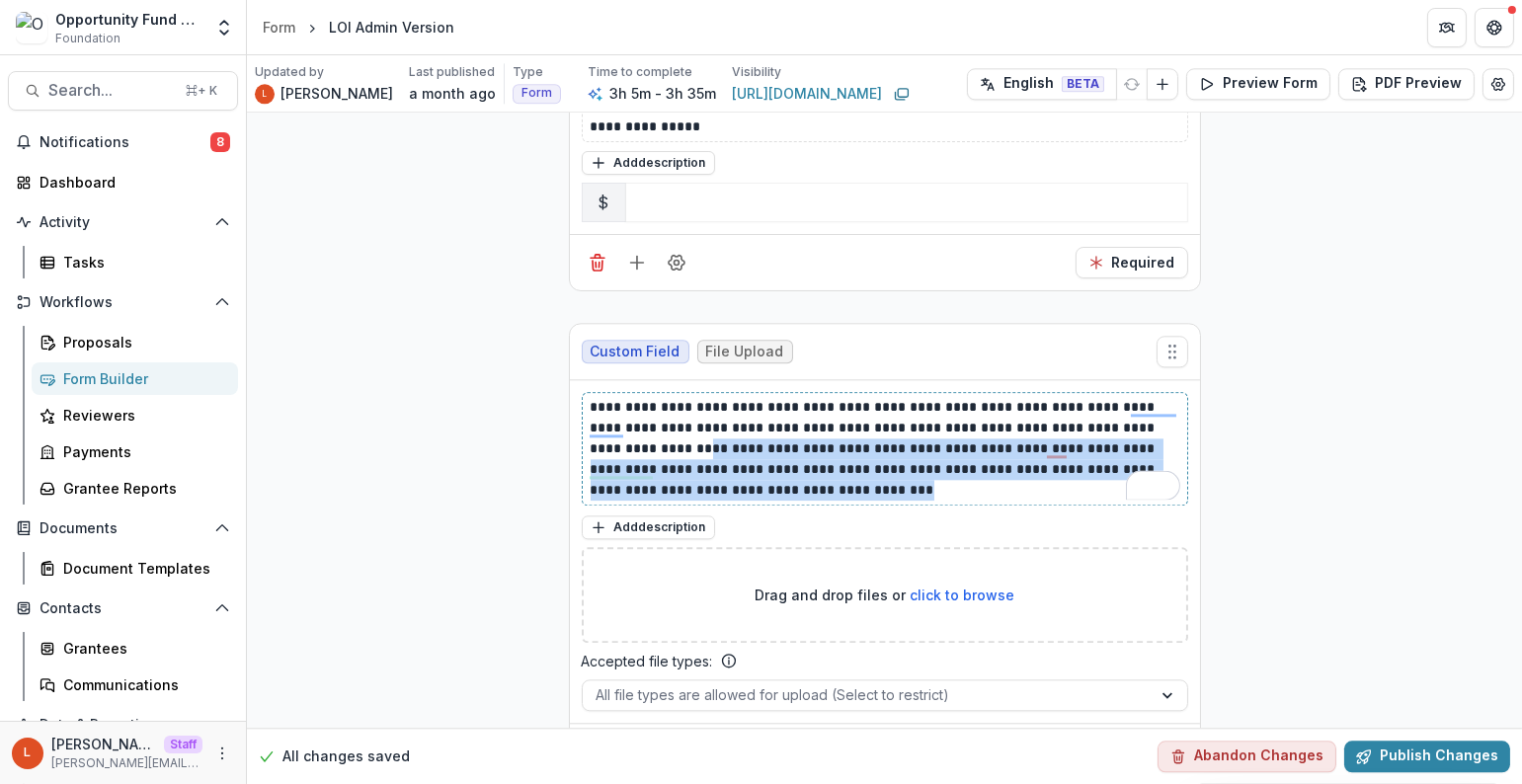 drag, startPoint x: 835, startPoint y: 426, endPoint x: 657, endPoint y: 386, distance: 182.43903 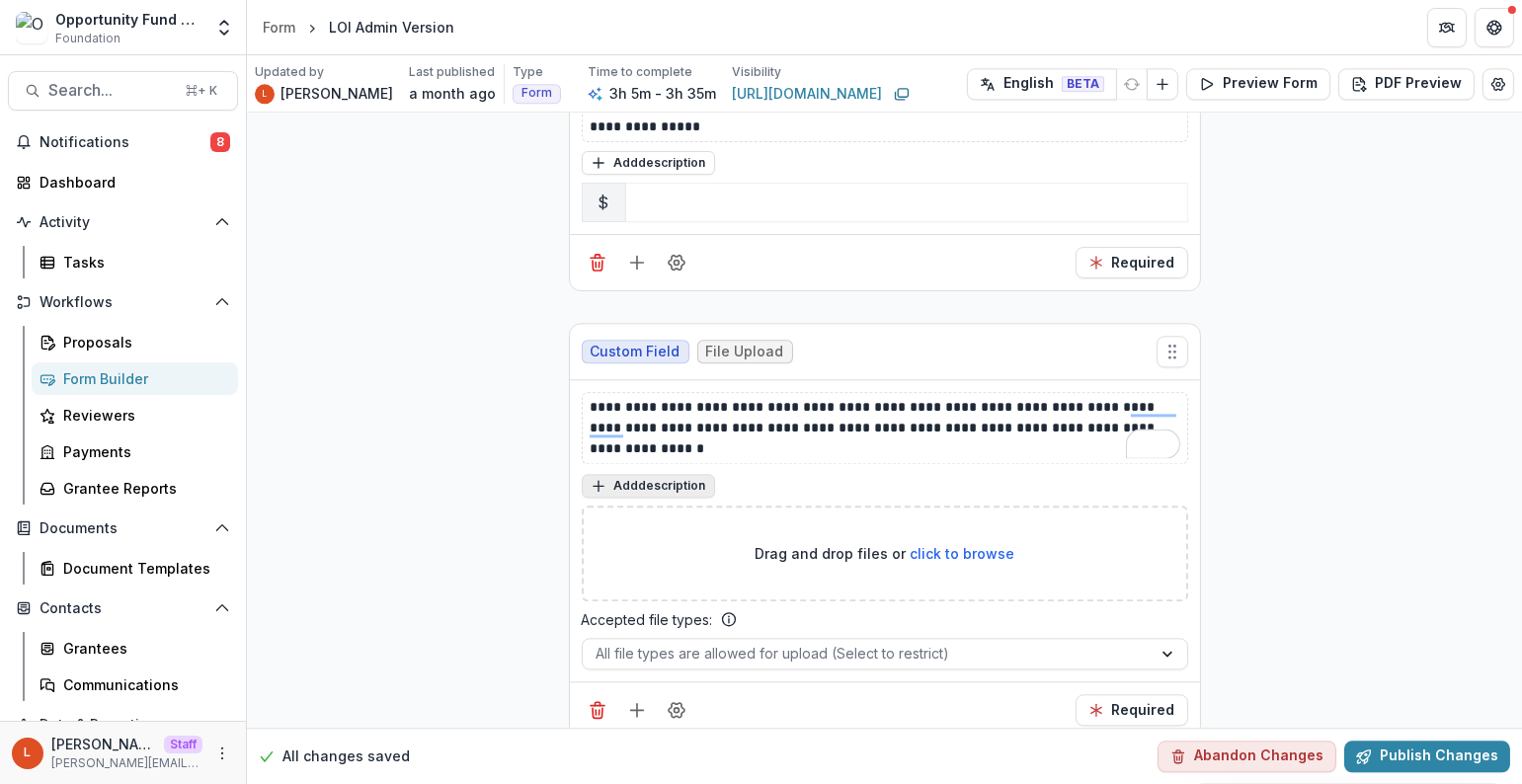 click on "Add  description" at bounding box center (648, 486) 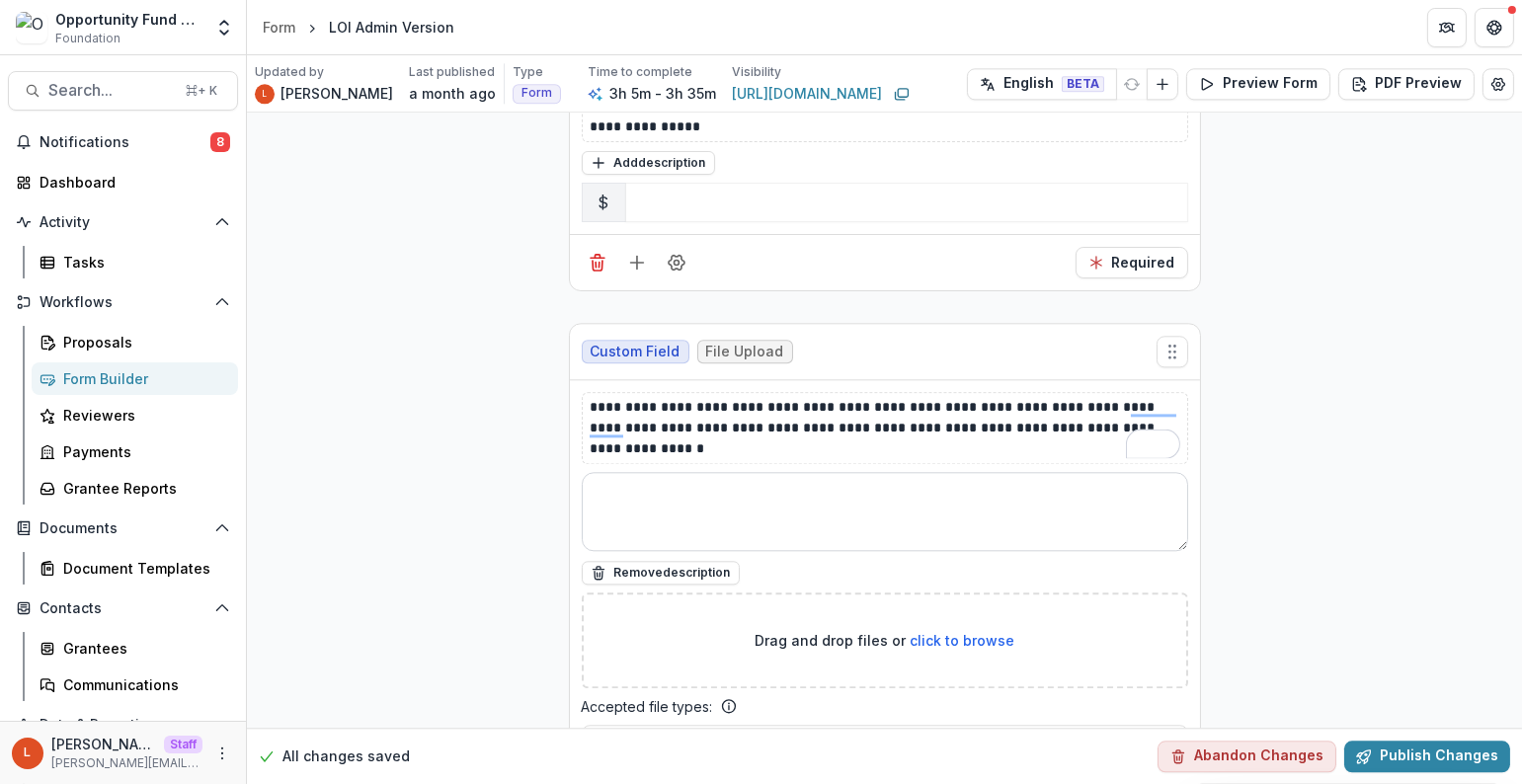 click at bounding box center [885, 511] 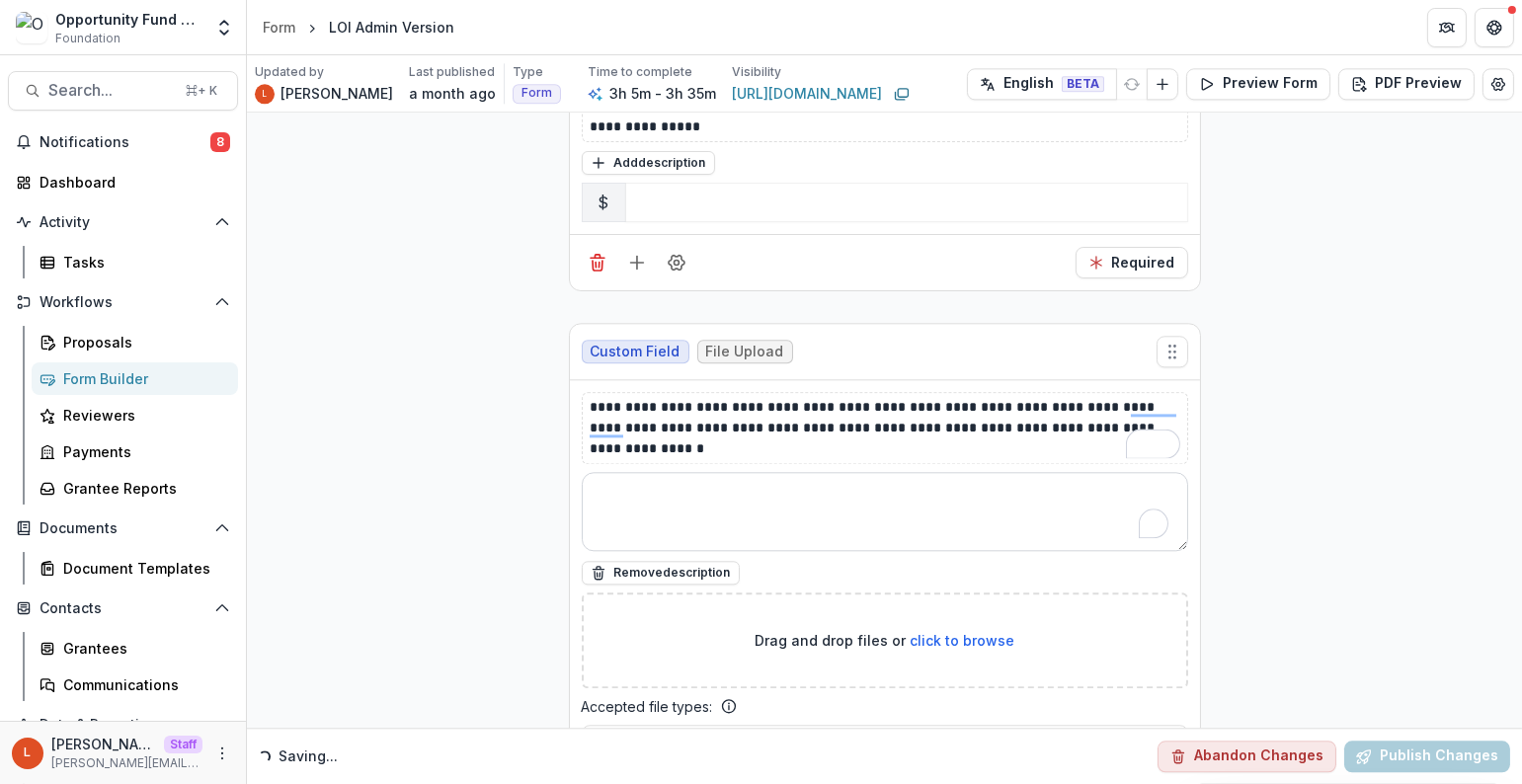 paste on "**********" 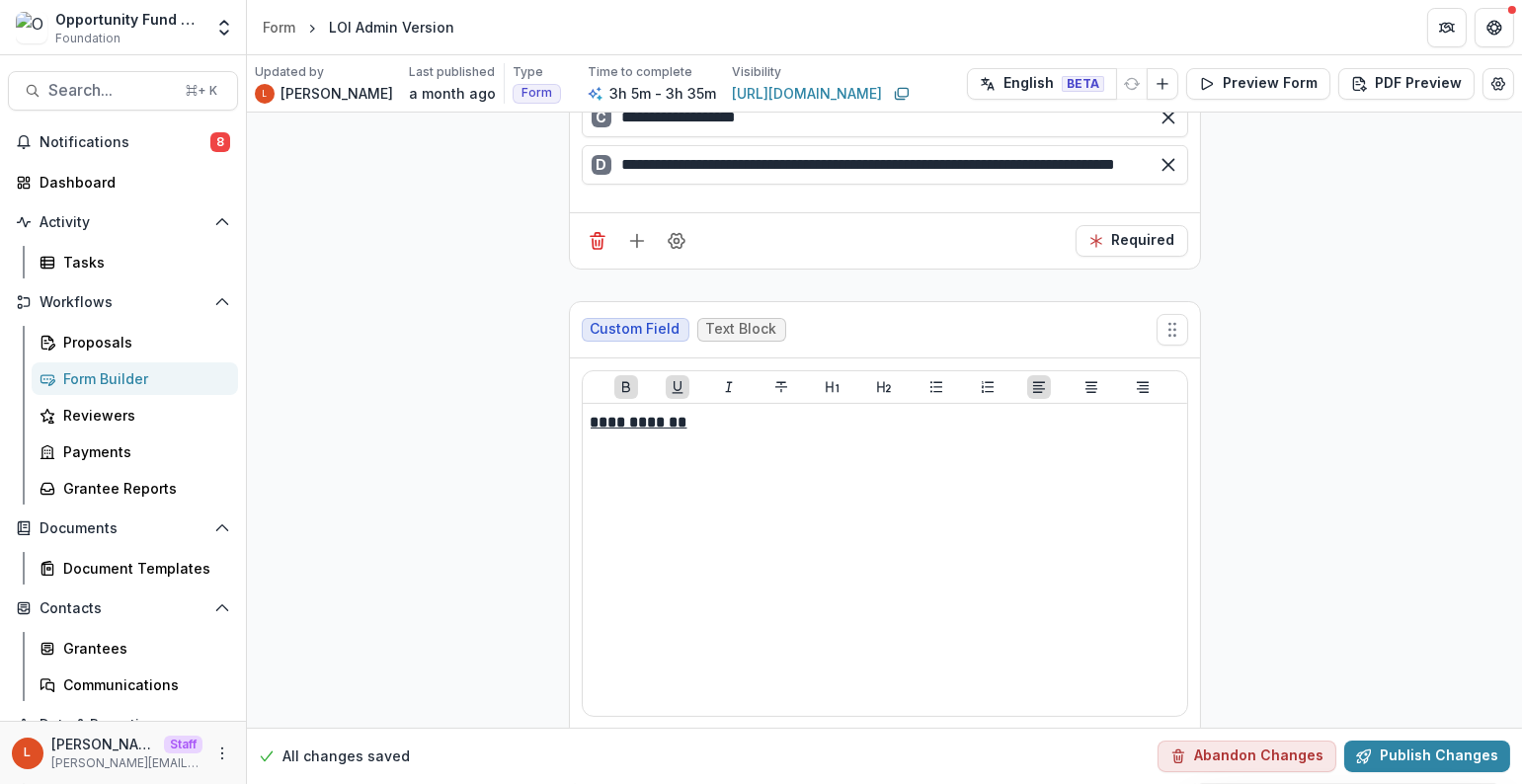 scroll, scrollTop: 815, scrollLeft: 0, axis: vertical 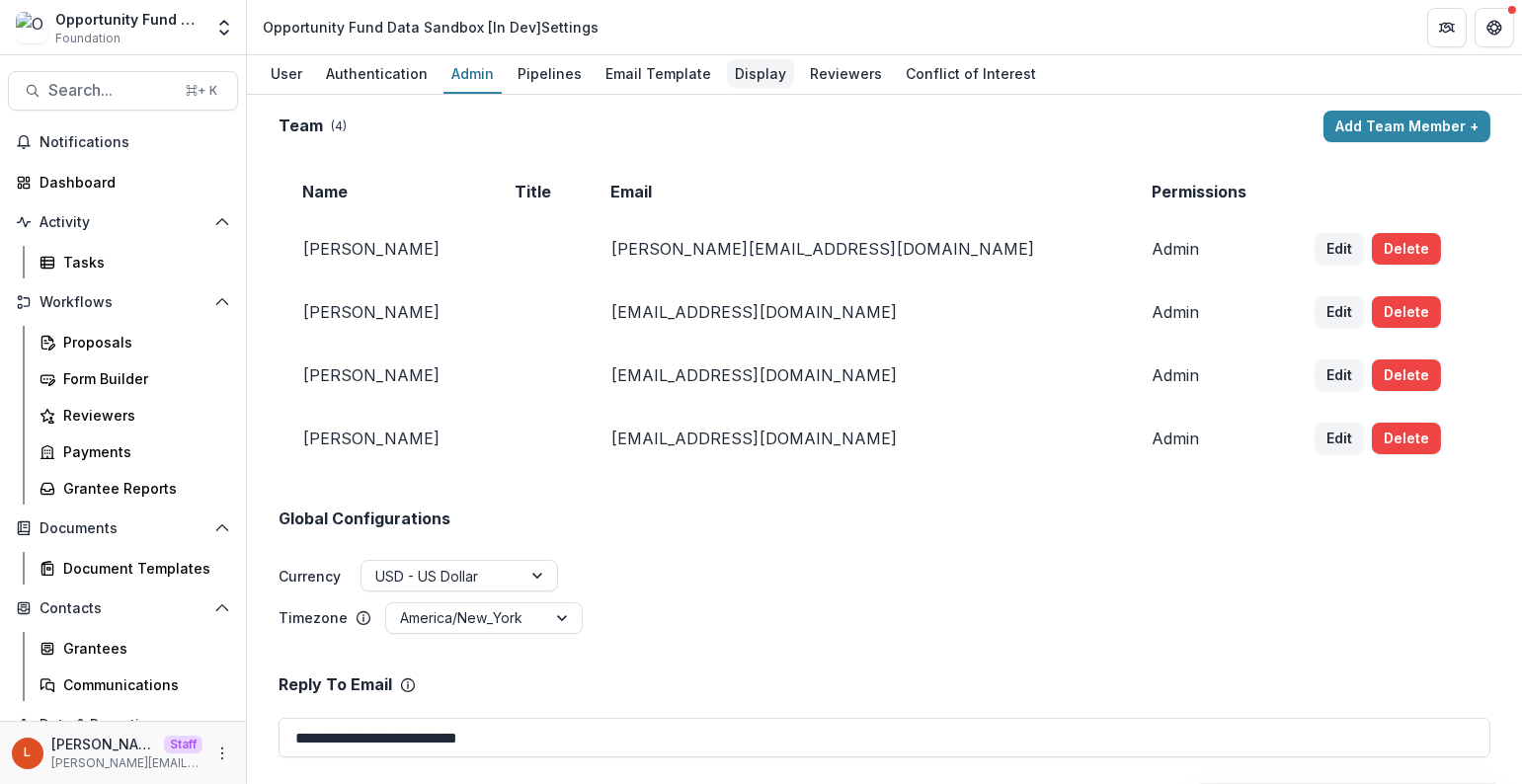 click on "Display" at bounding box center (761, 73) 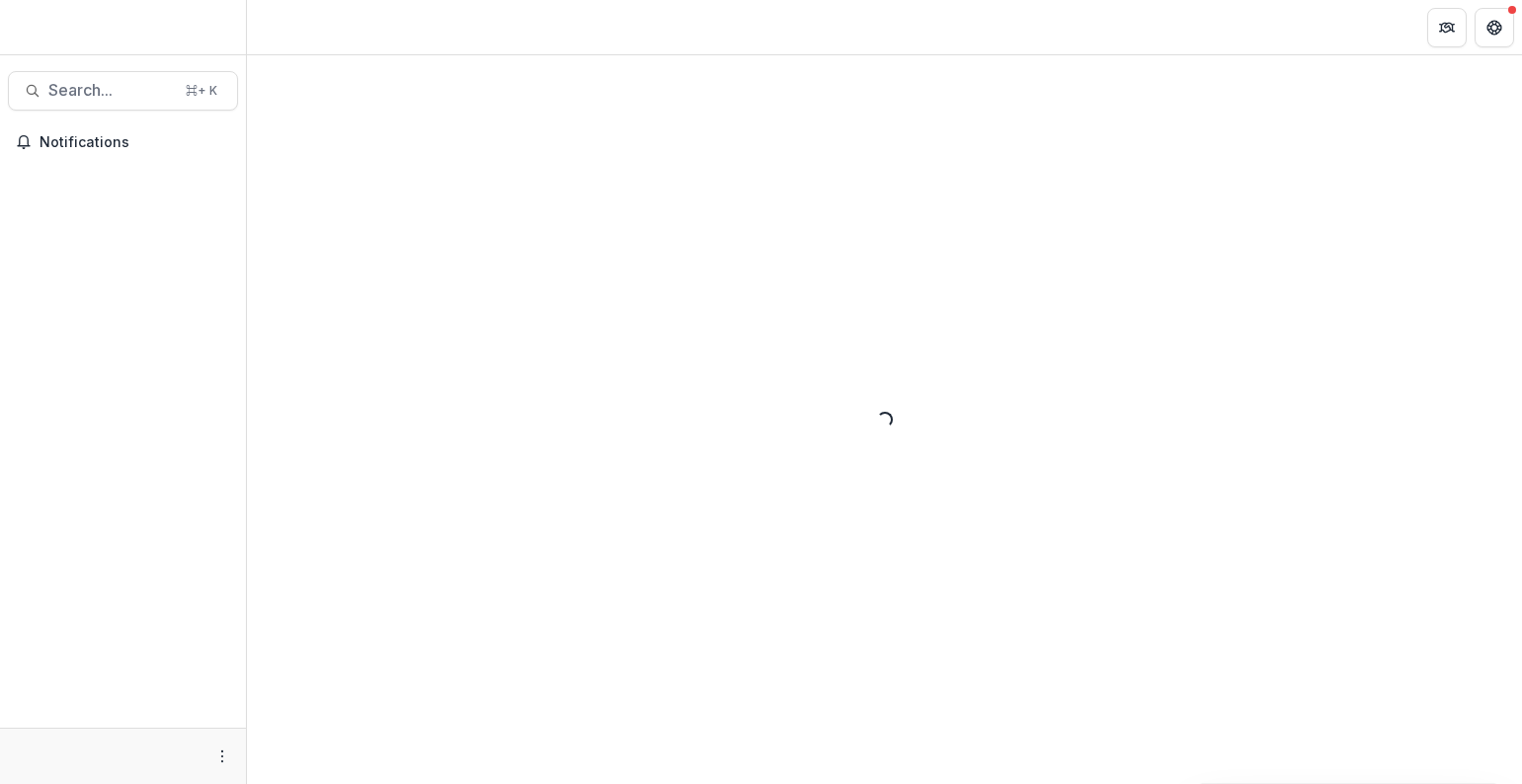 scroll, scrollTop: 0, scrollLeft: 0, axis: both 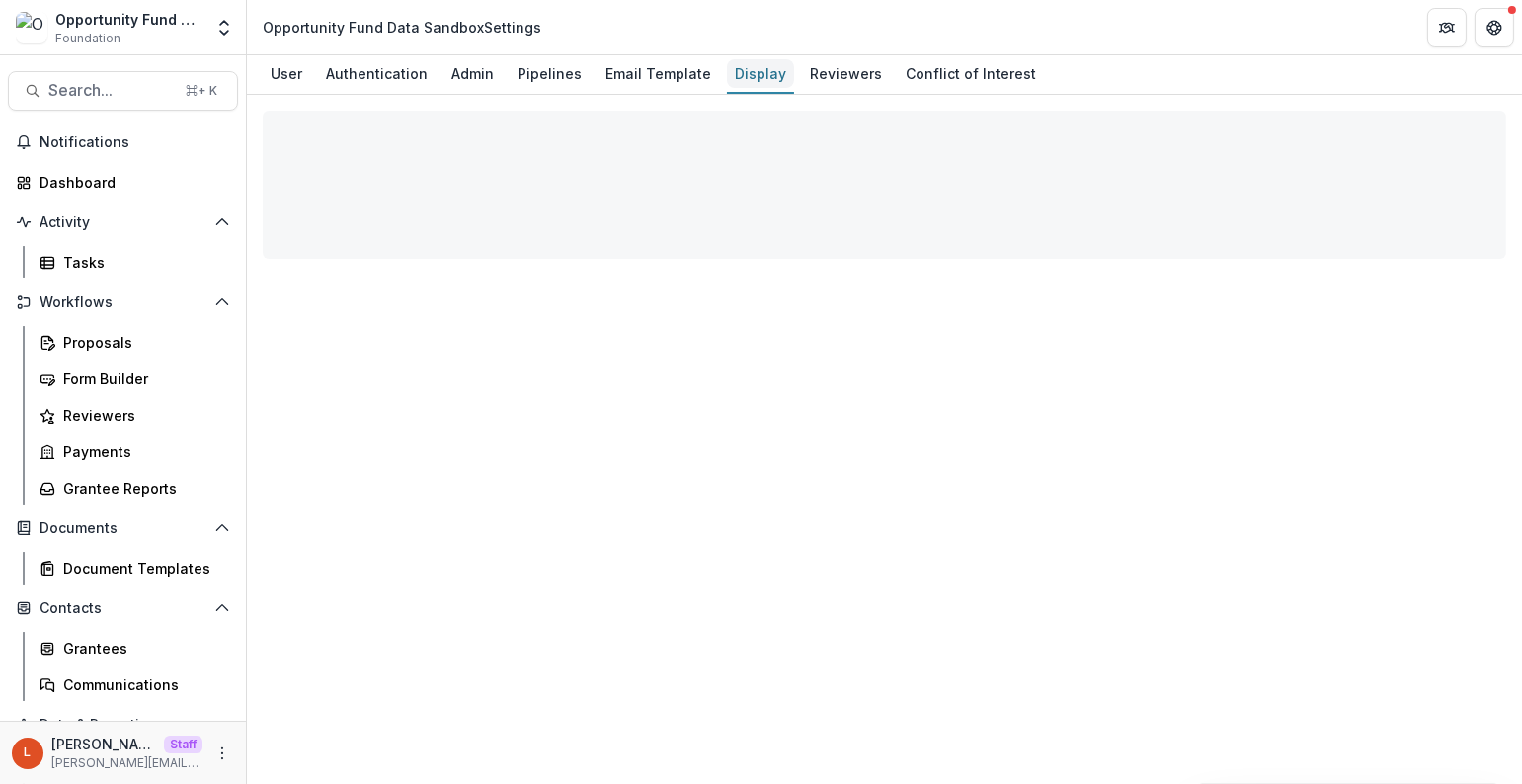 click on "Display" at bounding box center [761, 73] 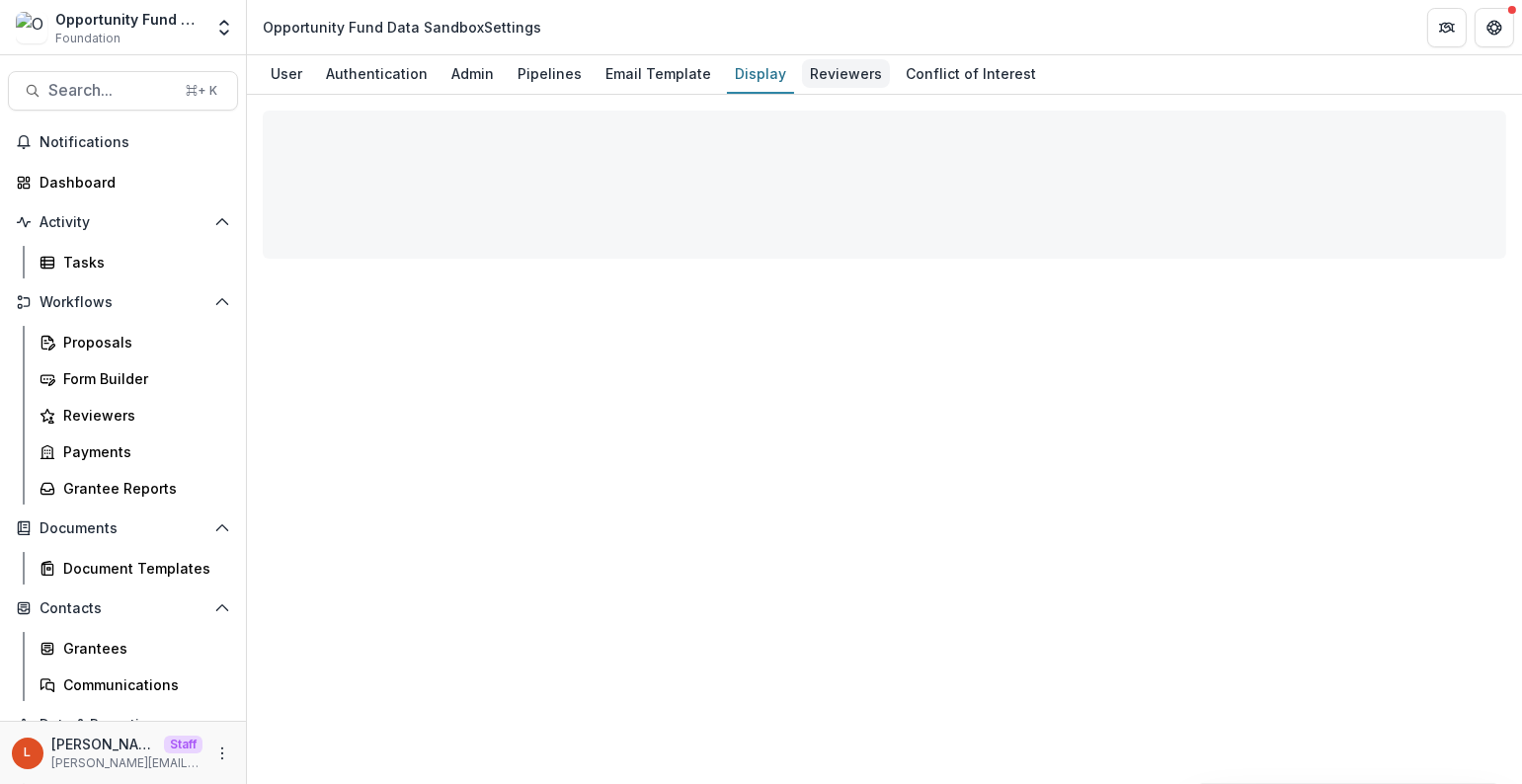 click on "Reviewers" at bounding box center [845, 73] 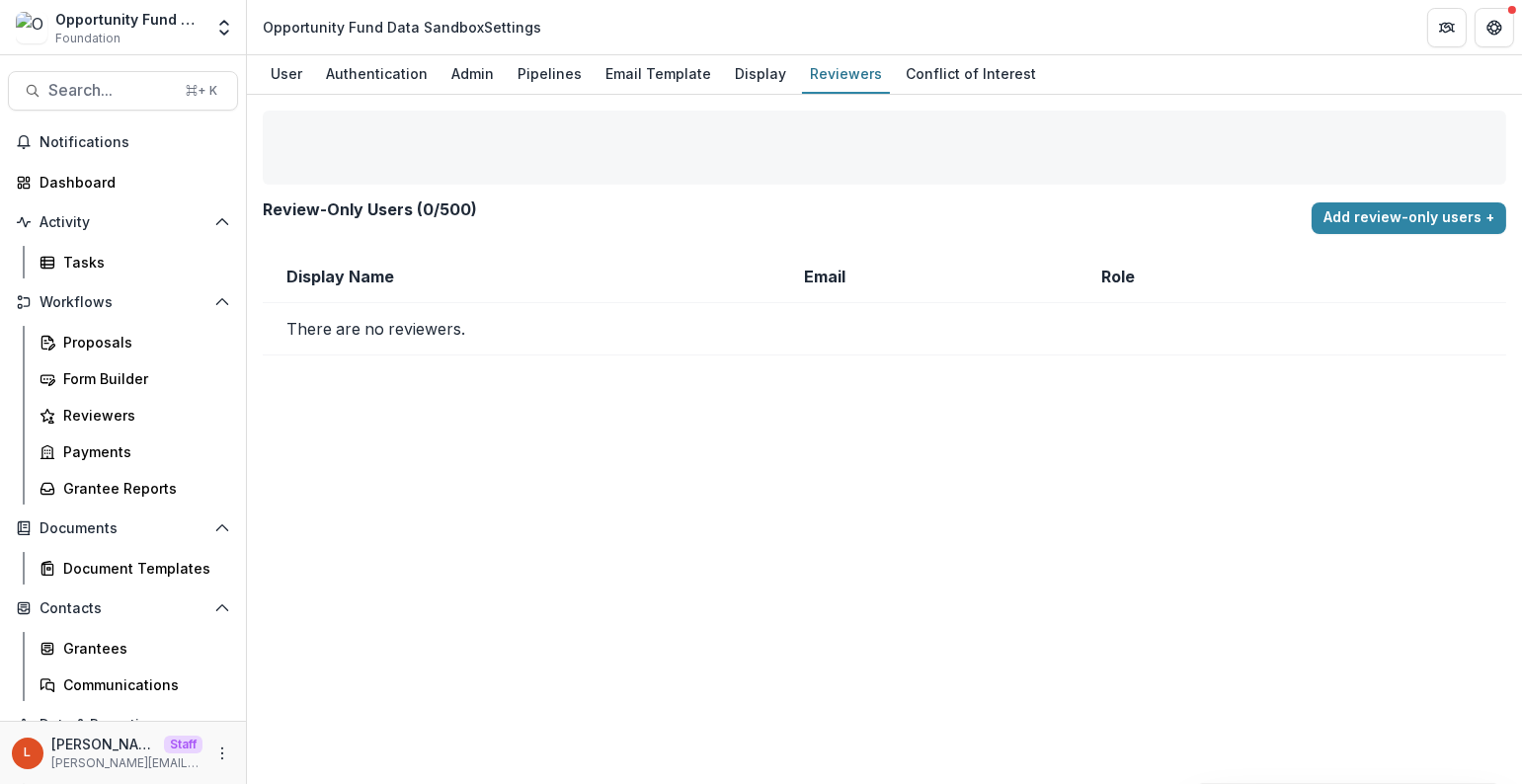 click on "User Authentication Admin Pipelines Email Template Display Reviewers Conflict of Interest" at bounding box center (884, 75) 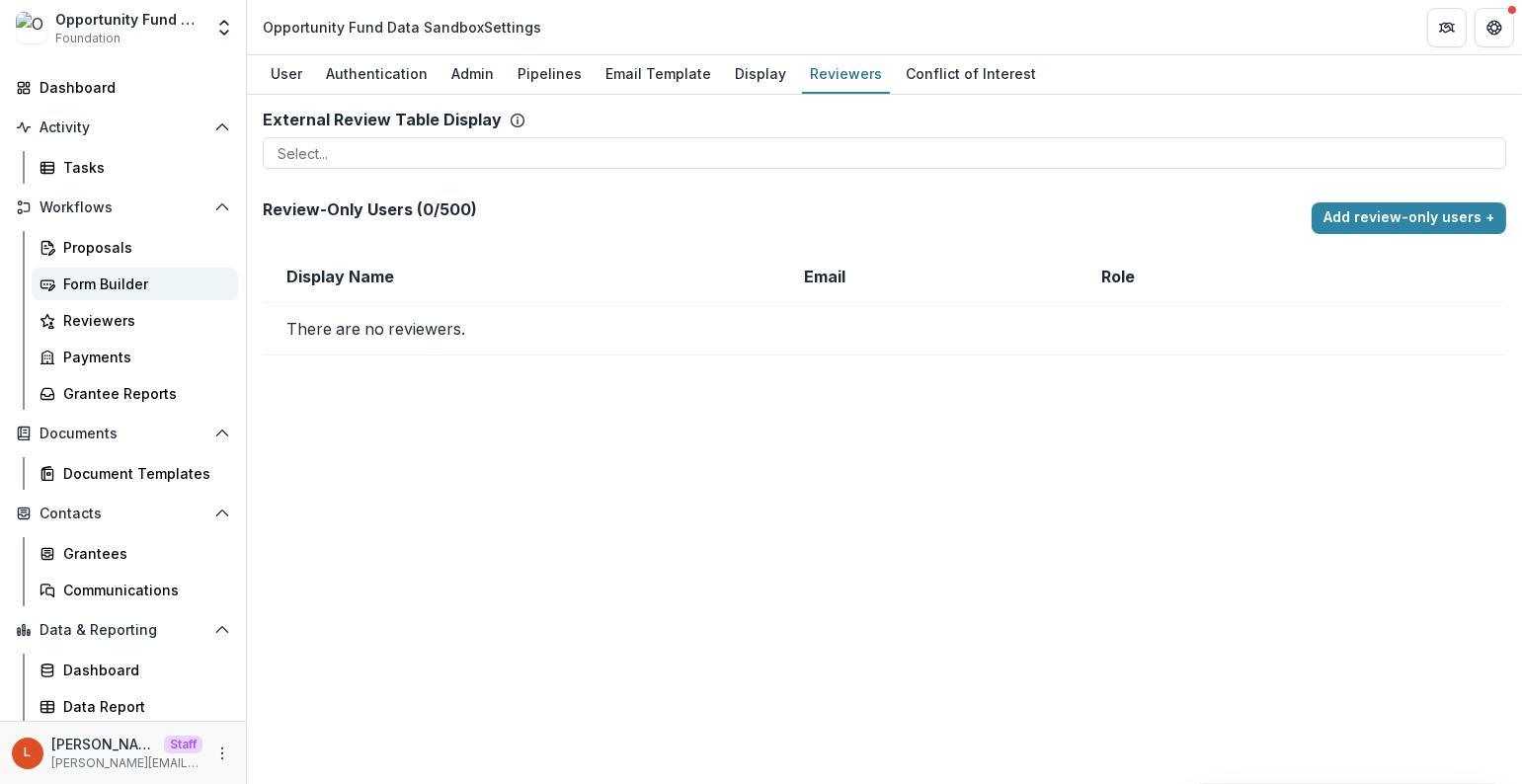 scroll, scrollTop: 0, scrollLeft: 0, axis: both 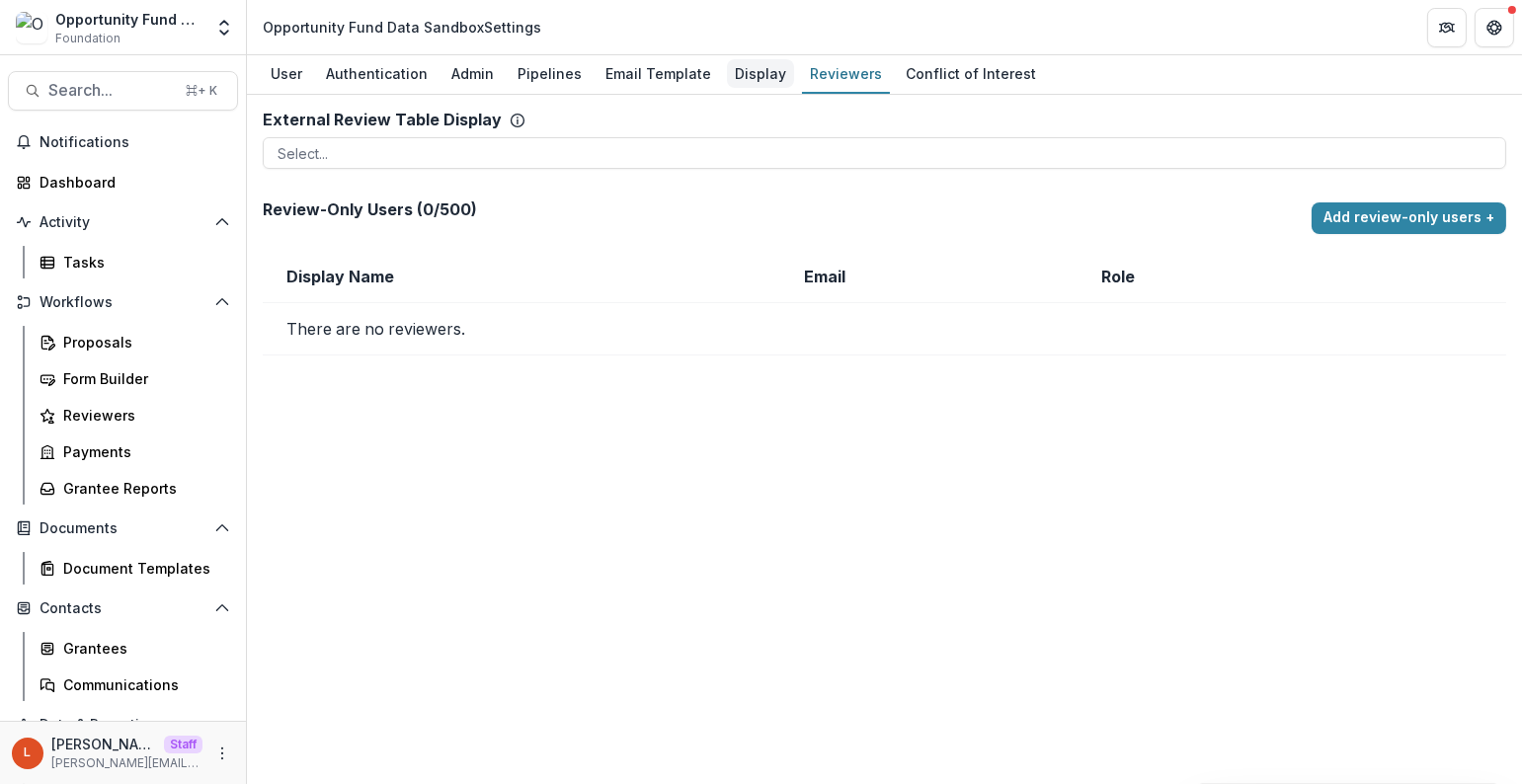 click on "Display" at bounding box center (761, 73) 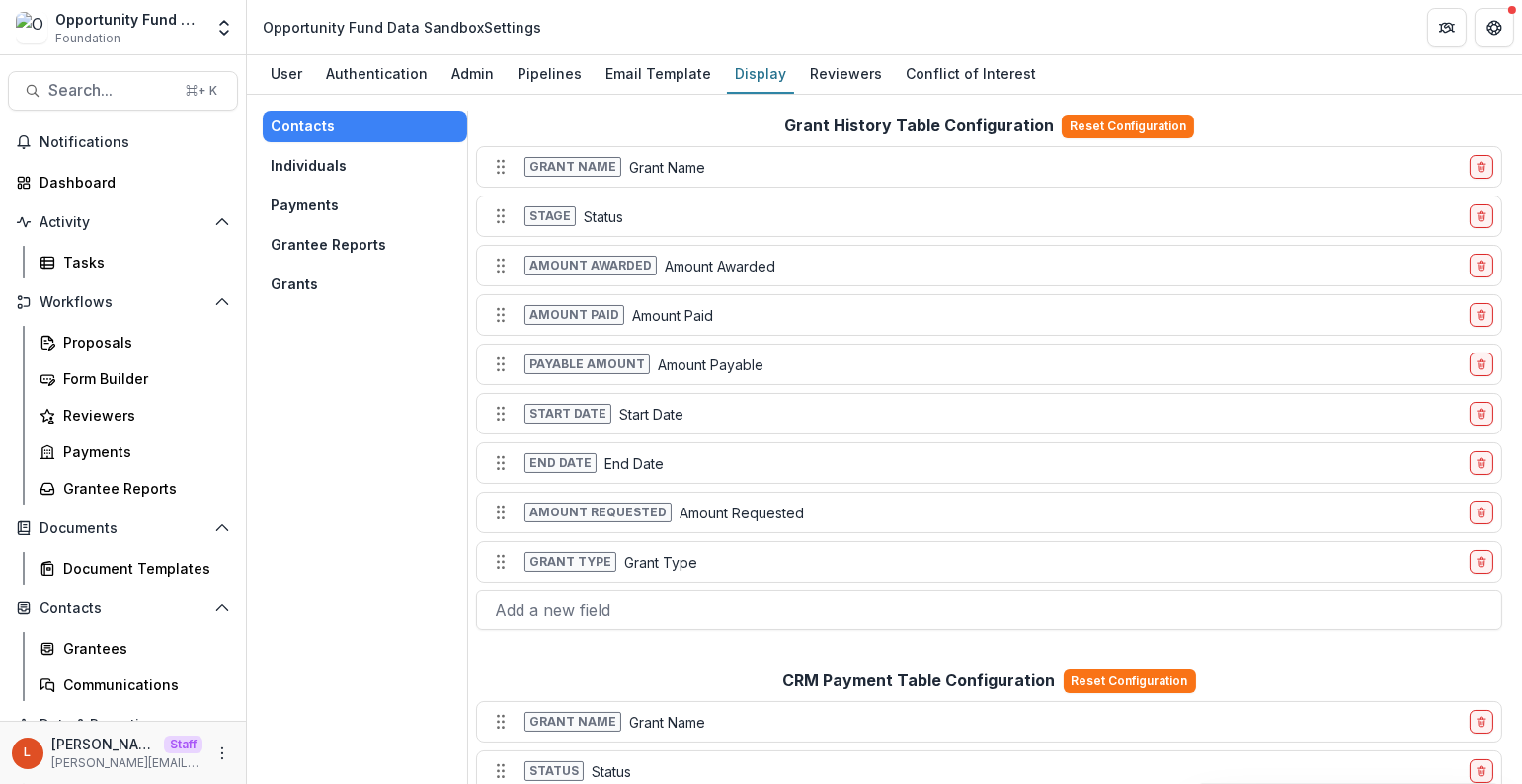 click on "Grants" at bounding box center [364, 284] 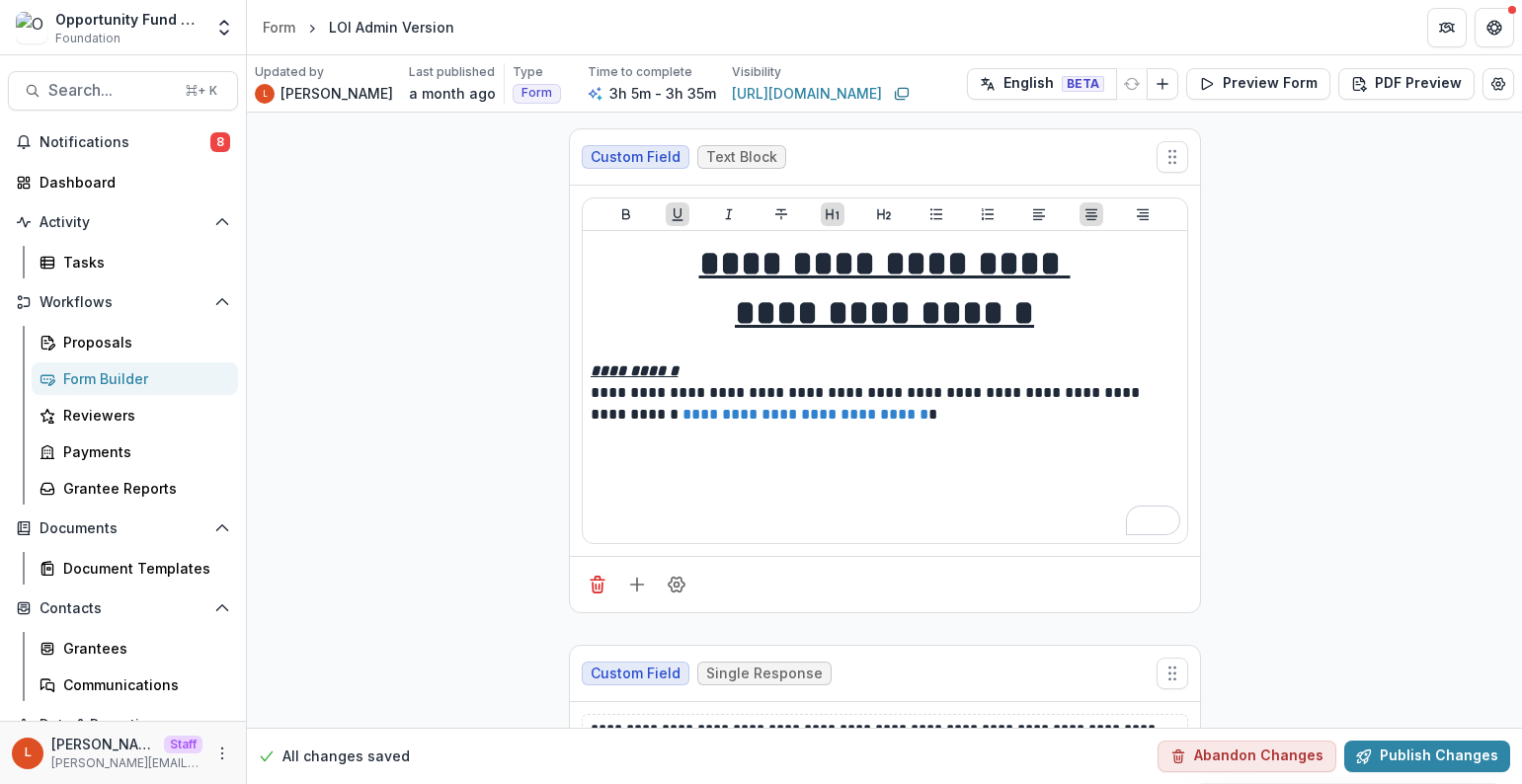 scroll, scrollTop: 0, scrollLeft: 0, axis: both 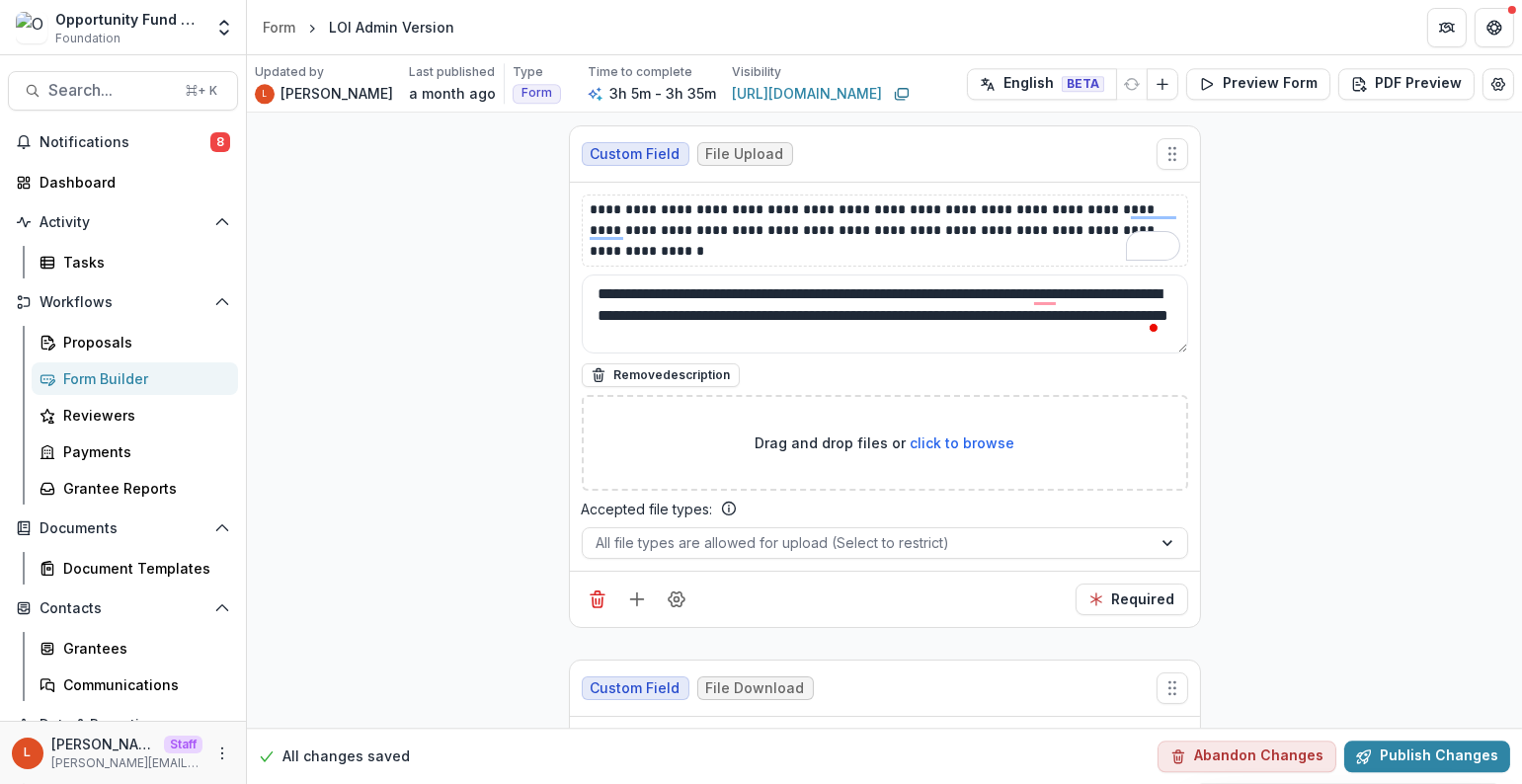 type on "**********" 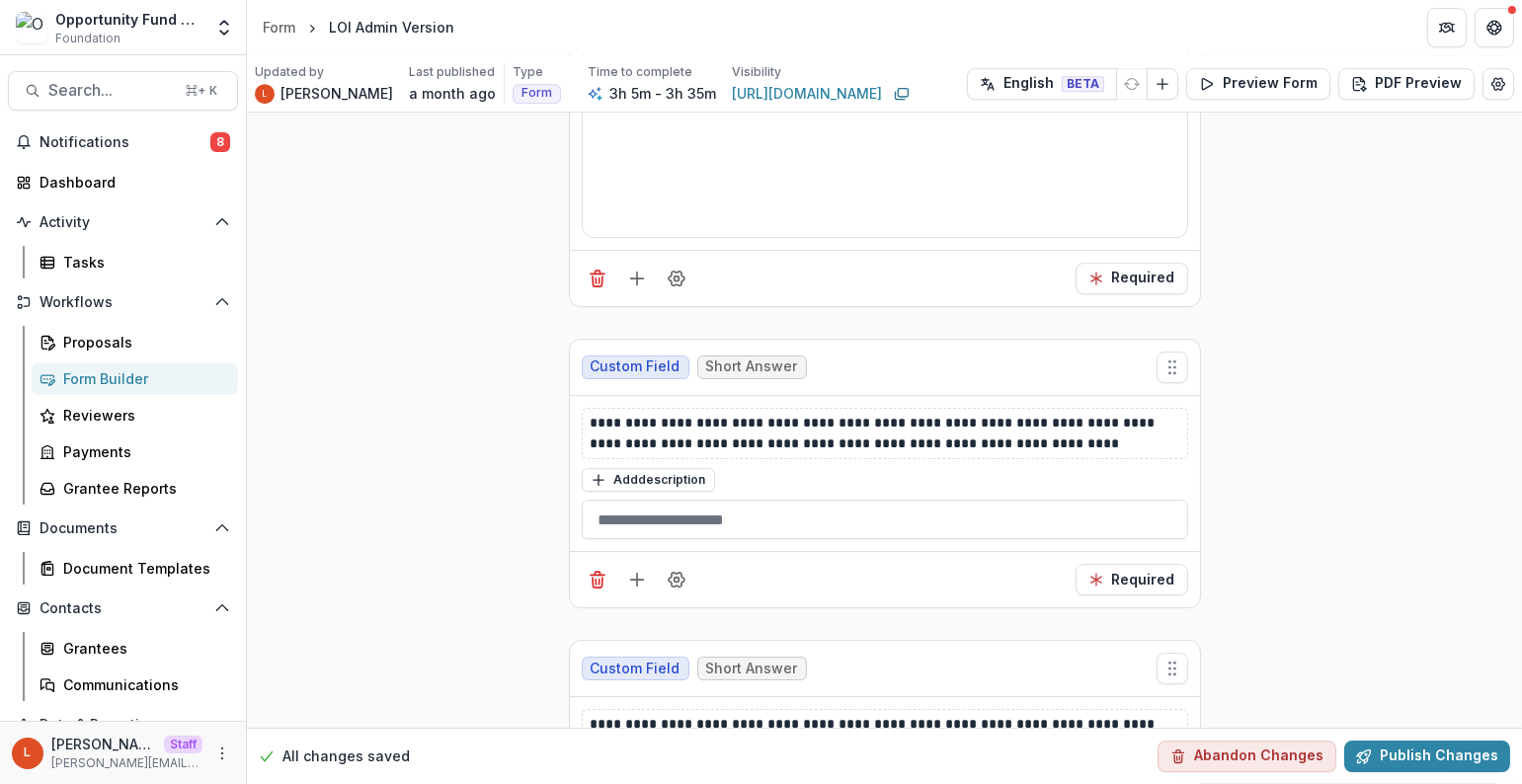scroll, scrollTop: 11726, scrollLeft: 0, axis: vertical 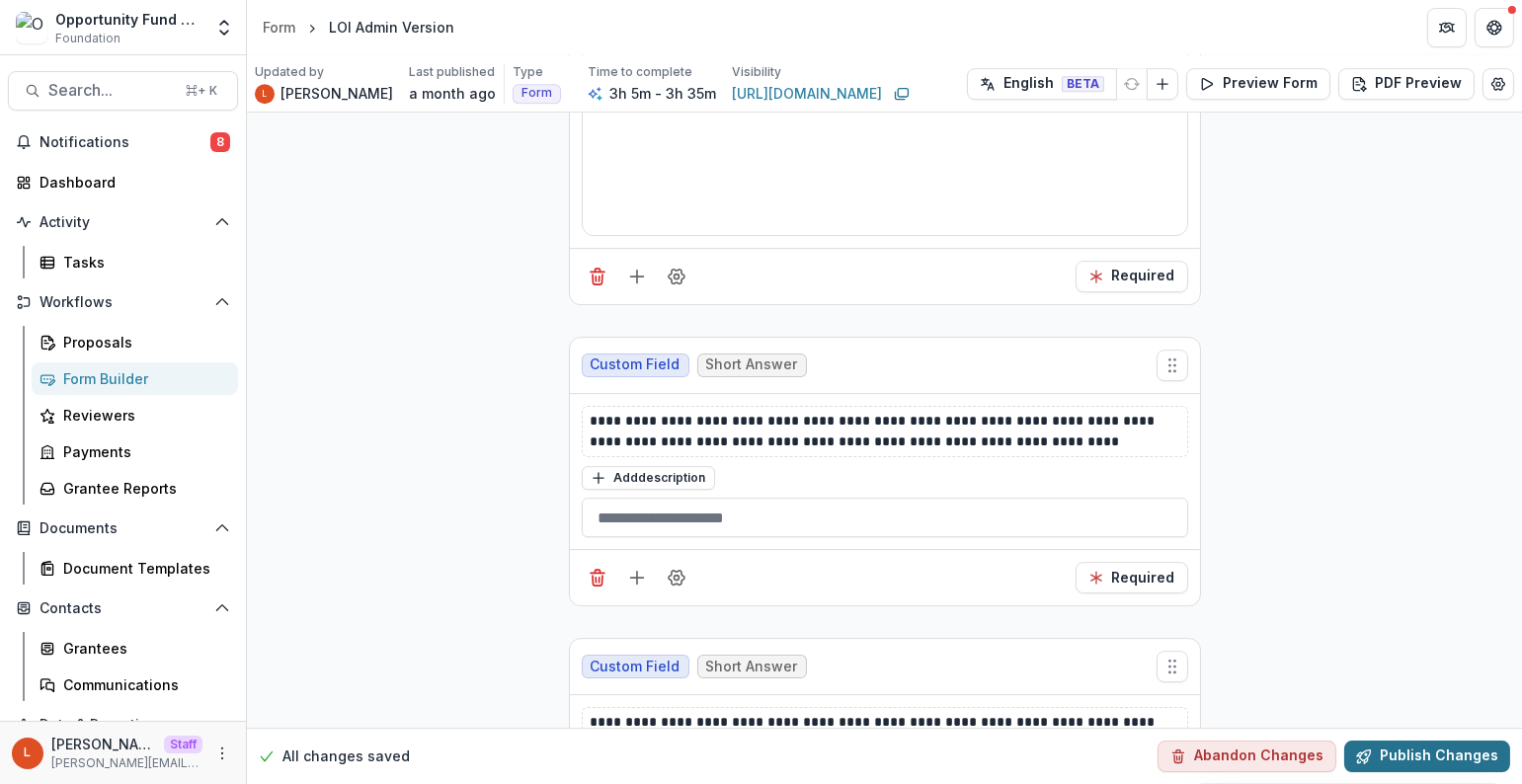 click on "Publish Changes" at bounding box center (1427, 756) 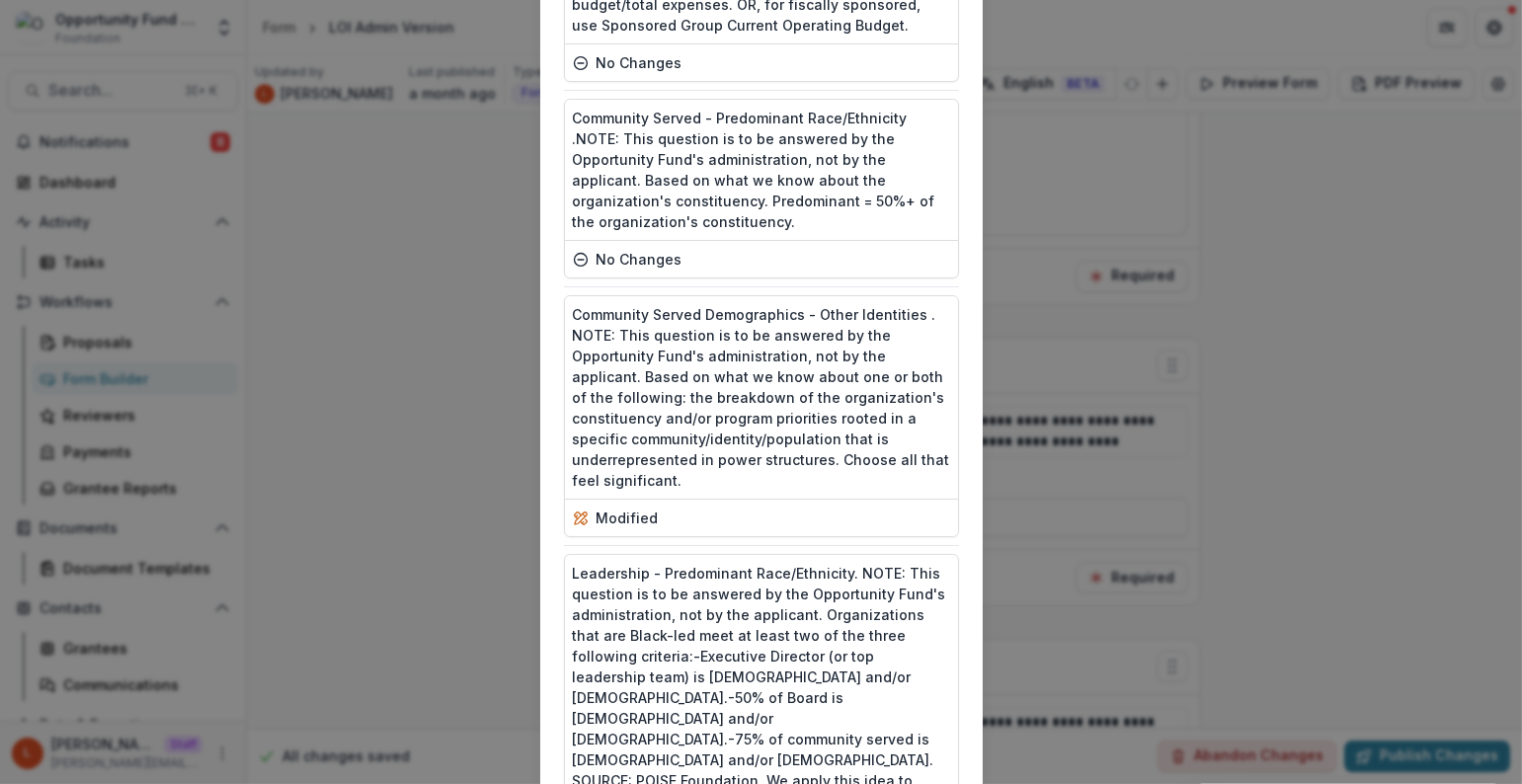 scroll, scrollTop: 9910, scrollLeft: 0, axis: vertical 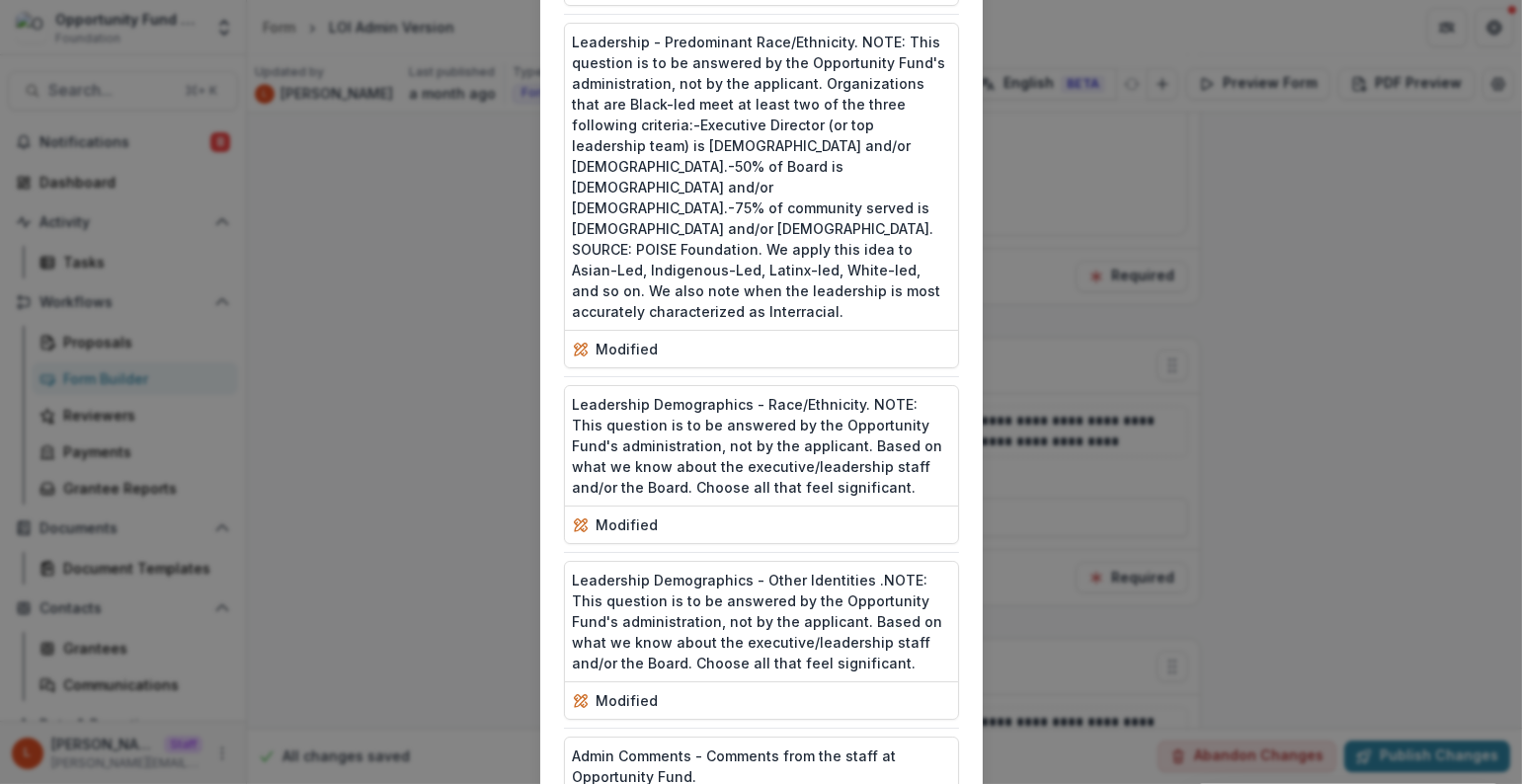 click on "Publish" at bounding box center (910, 1045) 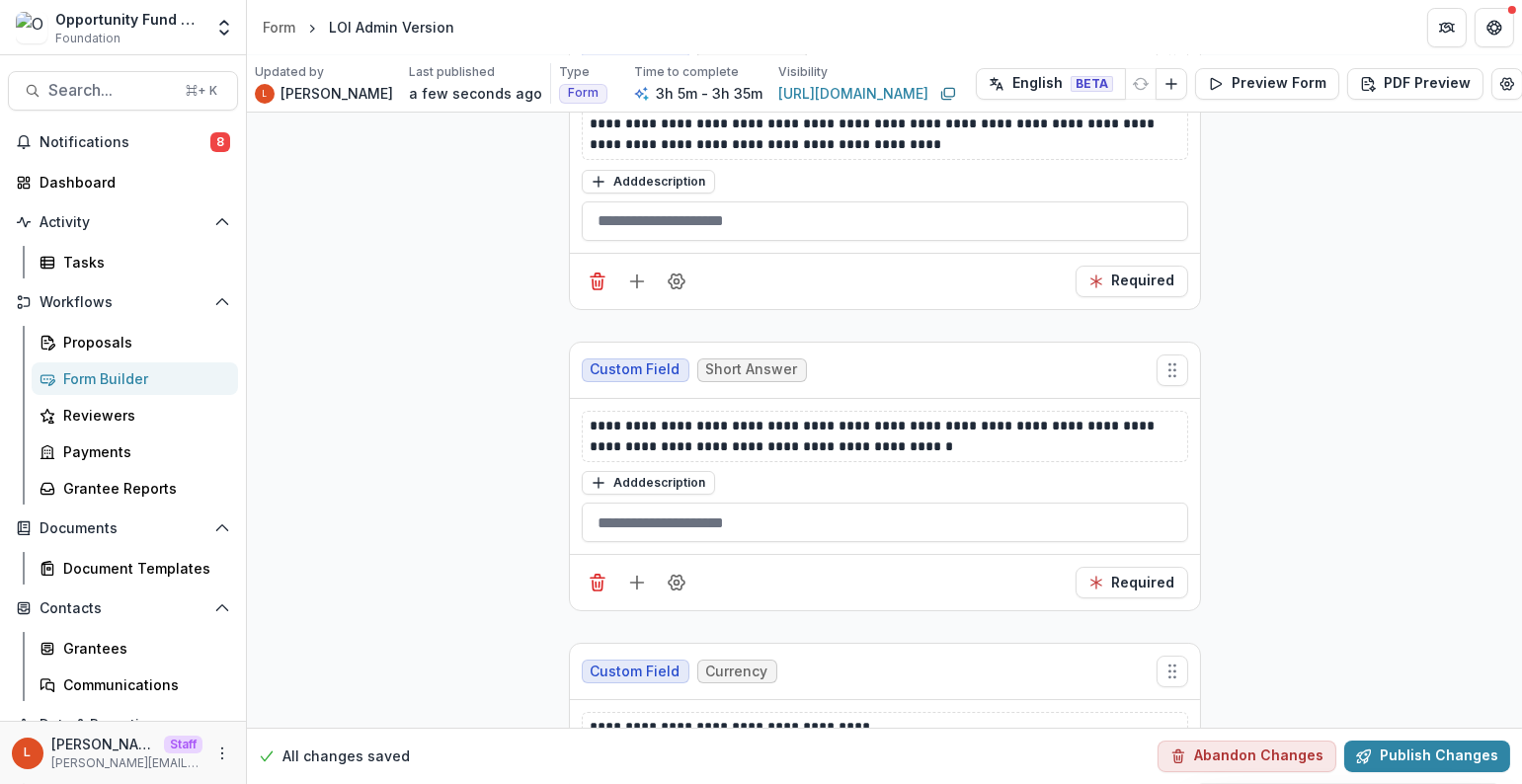 scroll, scrollTop: 13711, scrollLeft: 0, axis: vertical 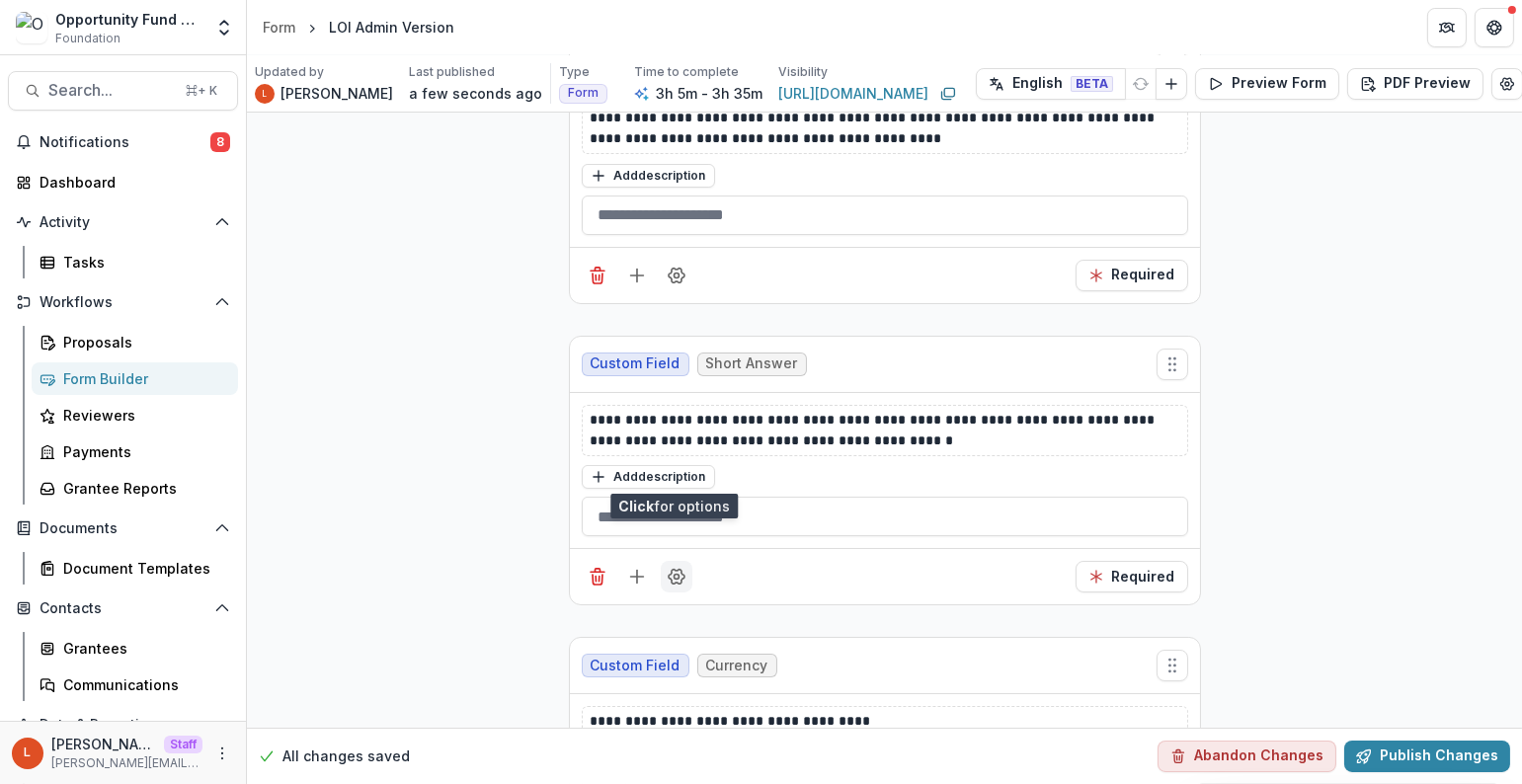click 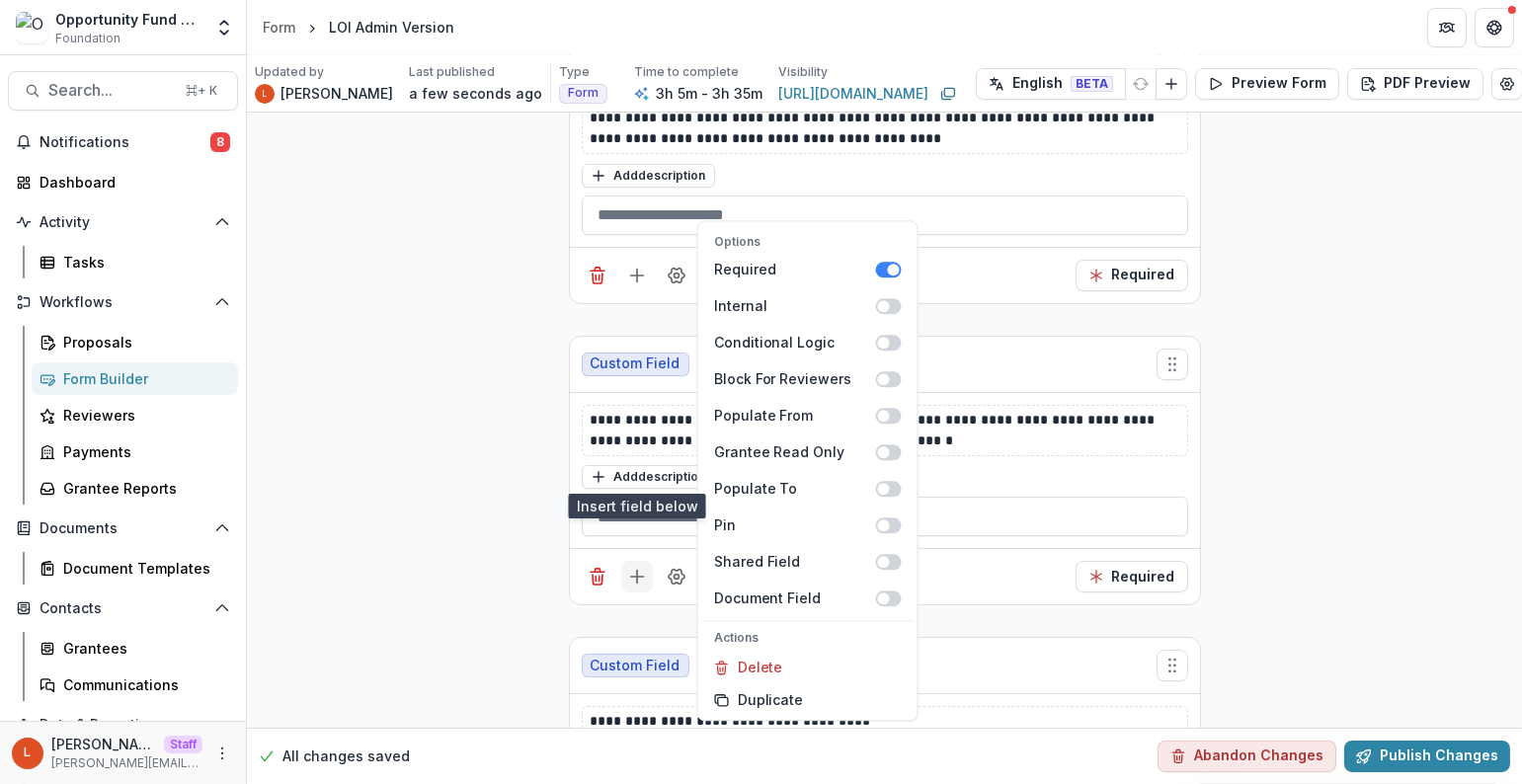 click 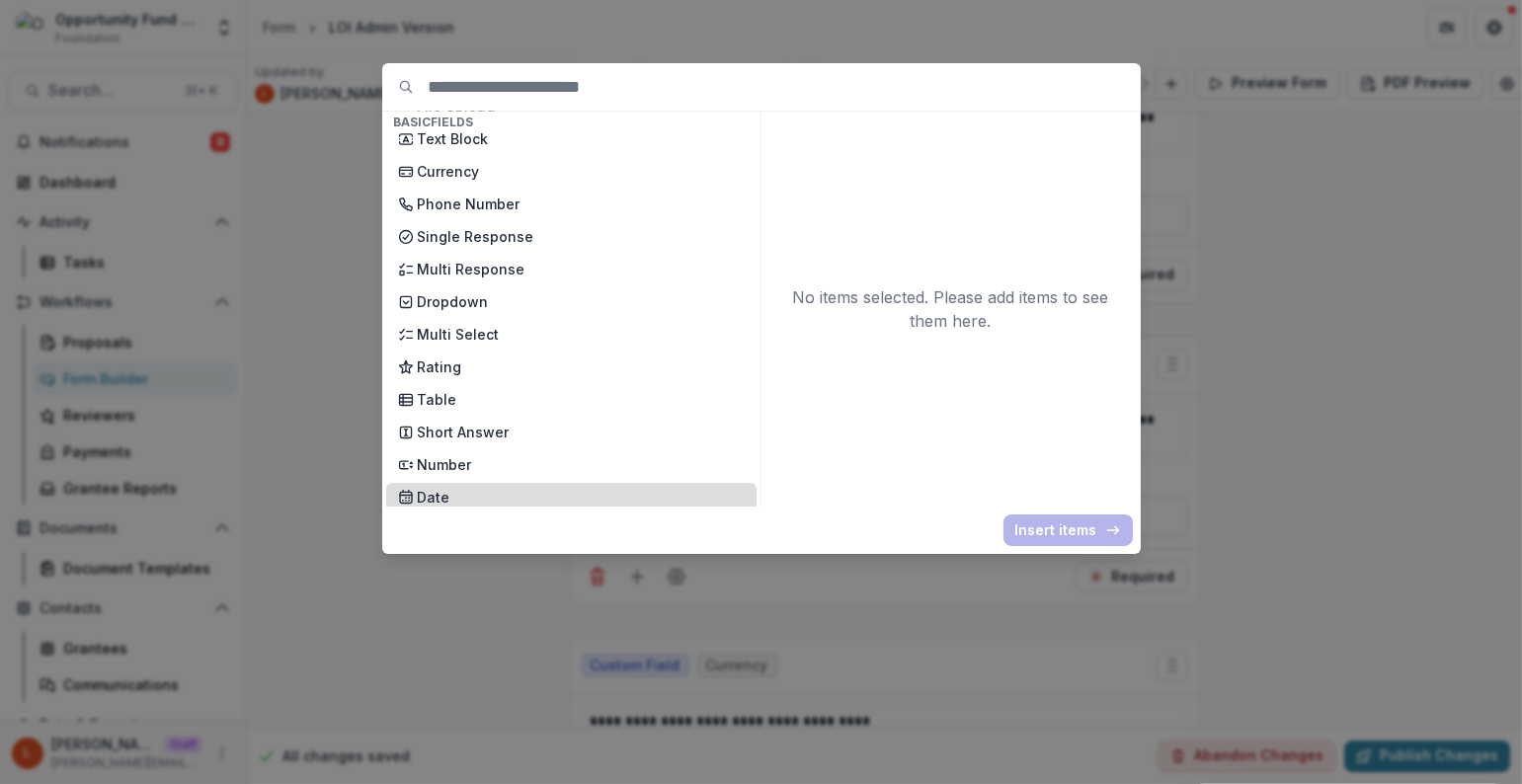 scroll, scrollTop: 230, scrollLeft: 0, axis: vertical 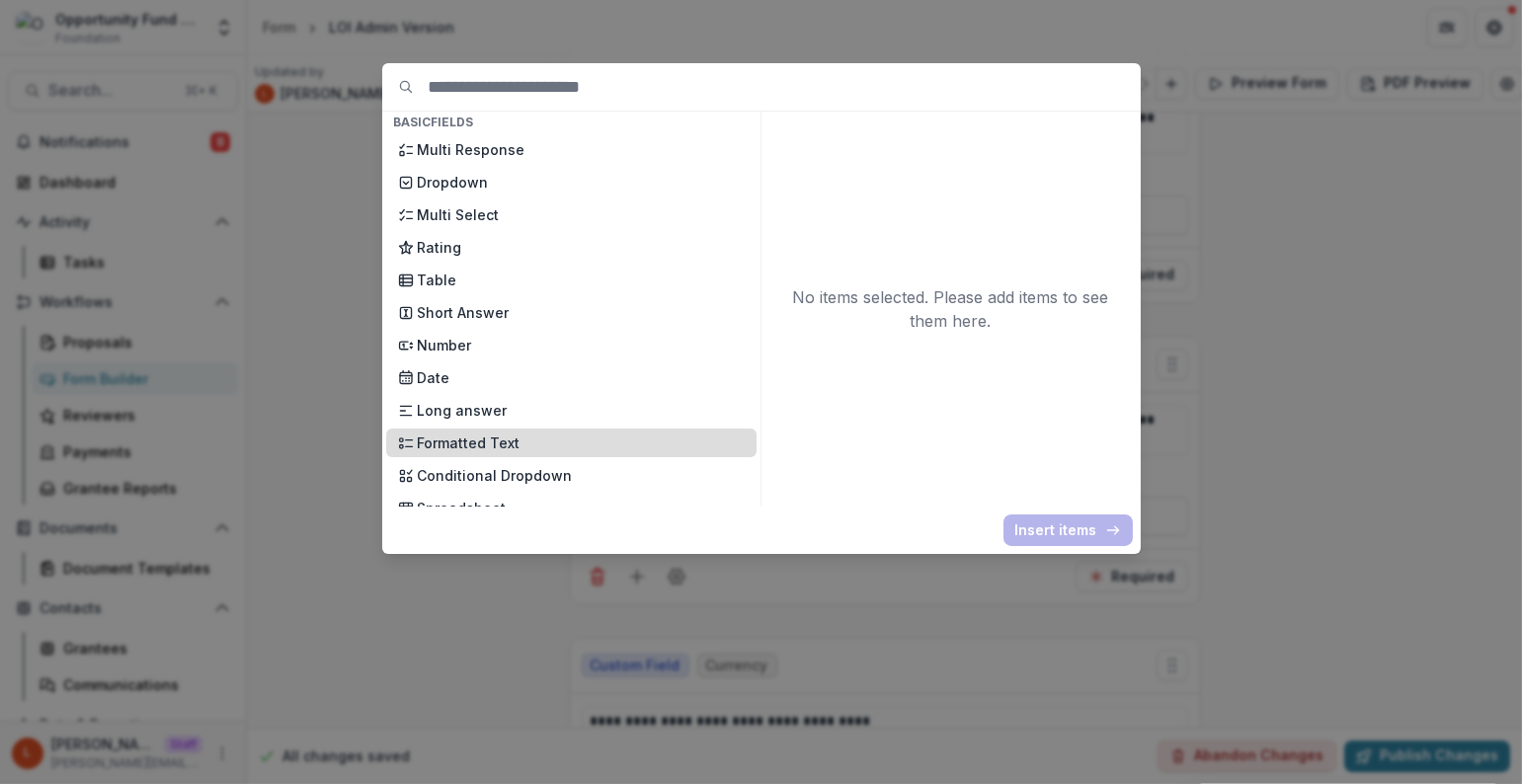 click on "Formatted Text" at bounding box center (581, 442) 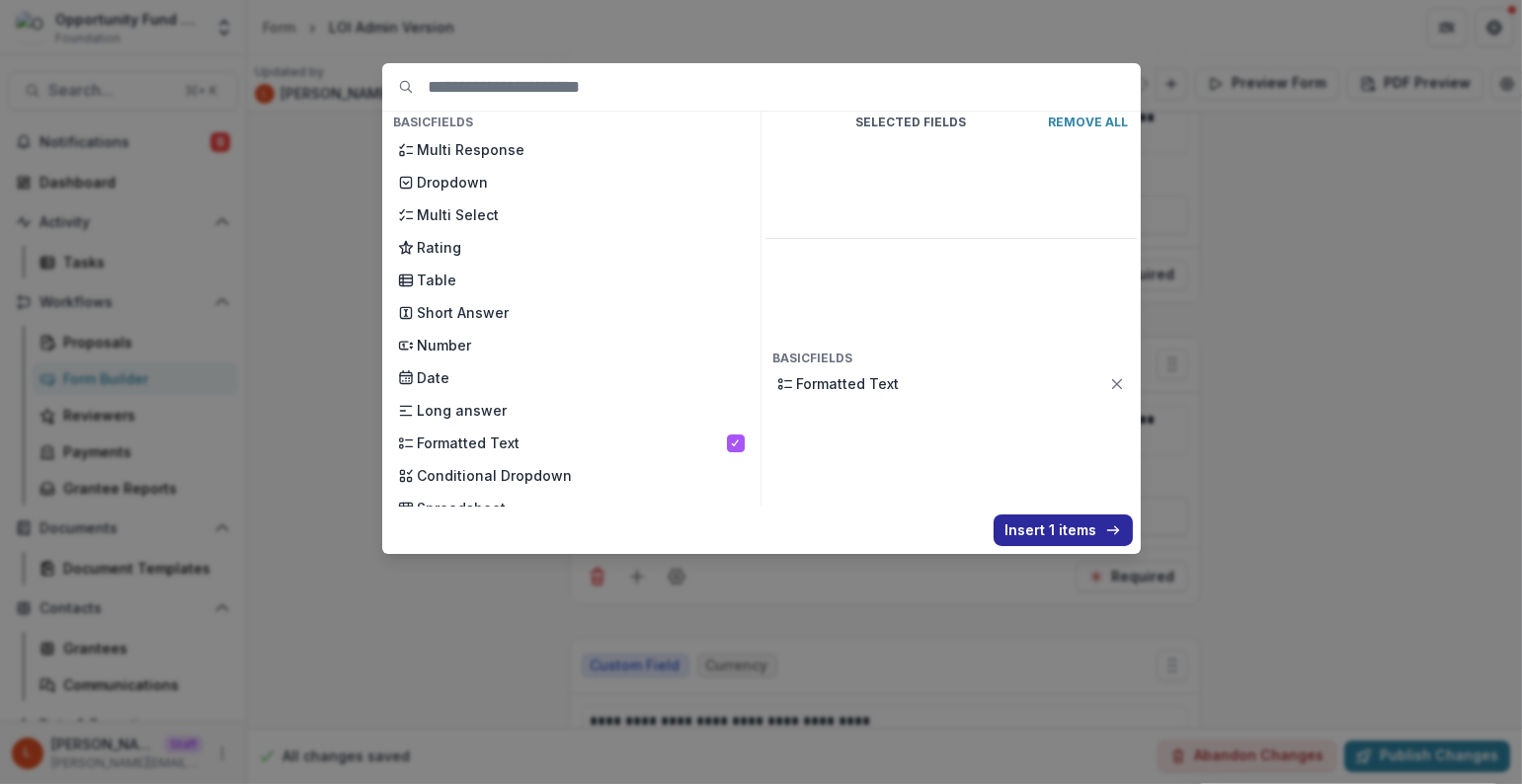 click on "Insert 1 items" at bounding box center [1063, 530] 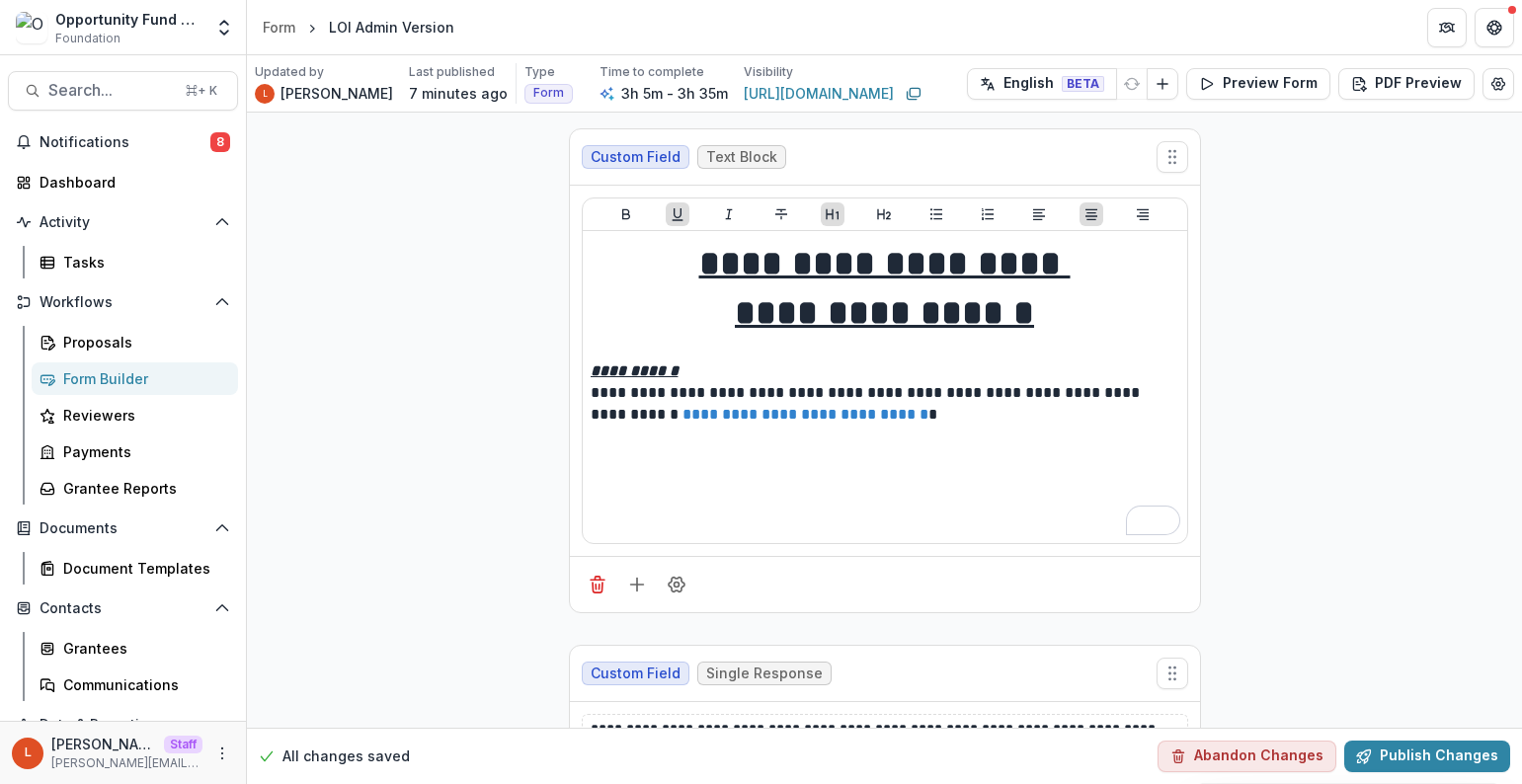 scroll, scrollTop: 0, scrollLeft: 0, axis: both 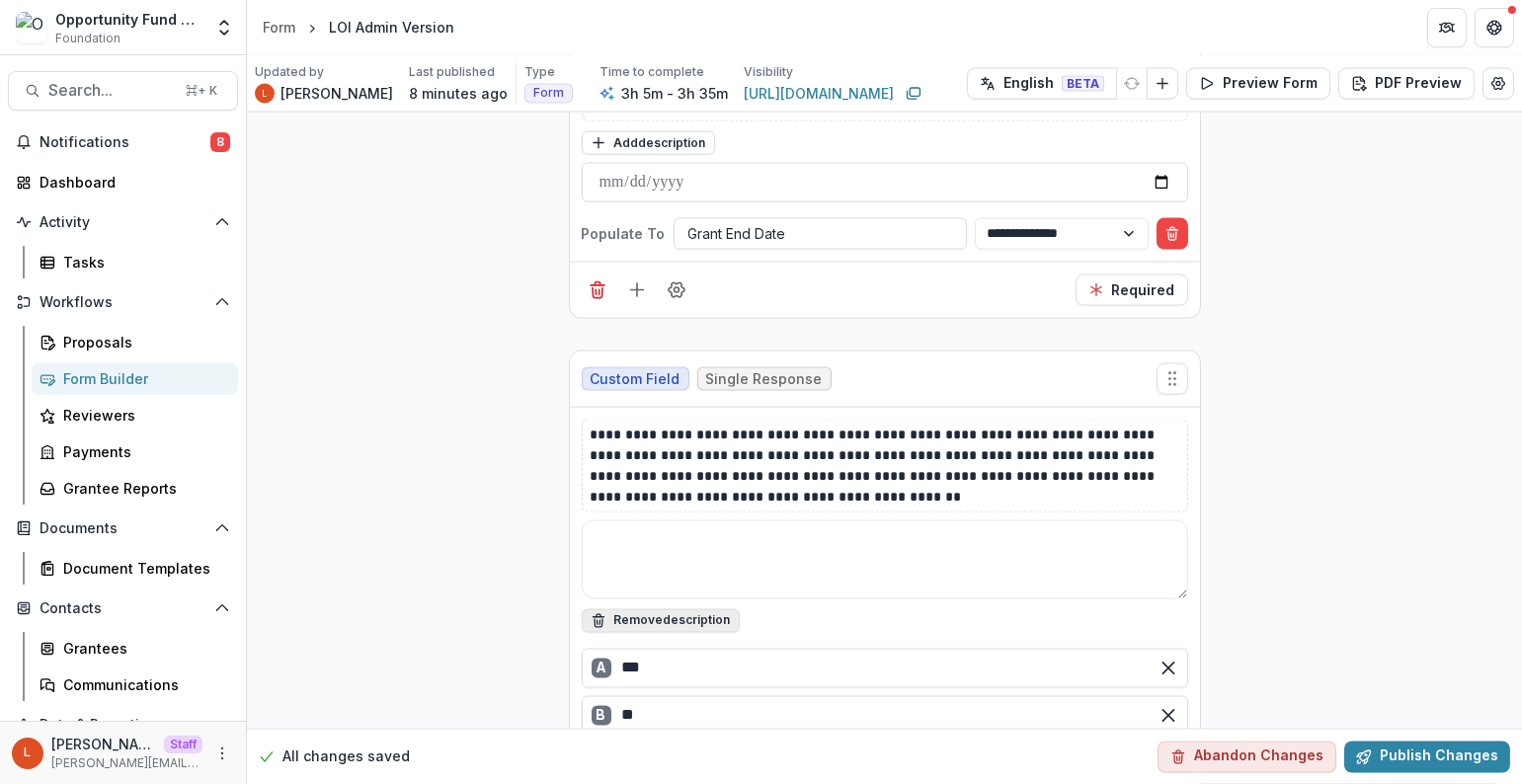 click on "Remove  description" at bounding box center (661, 621) 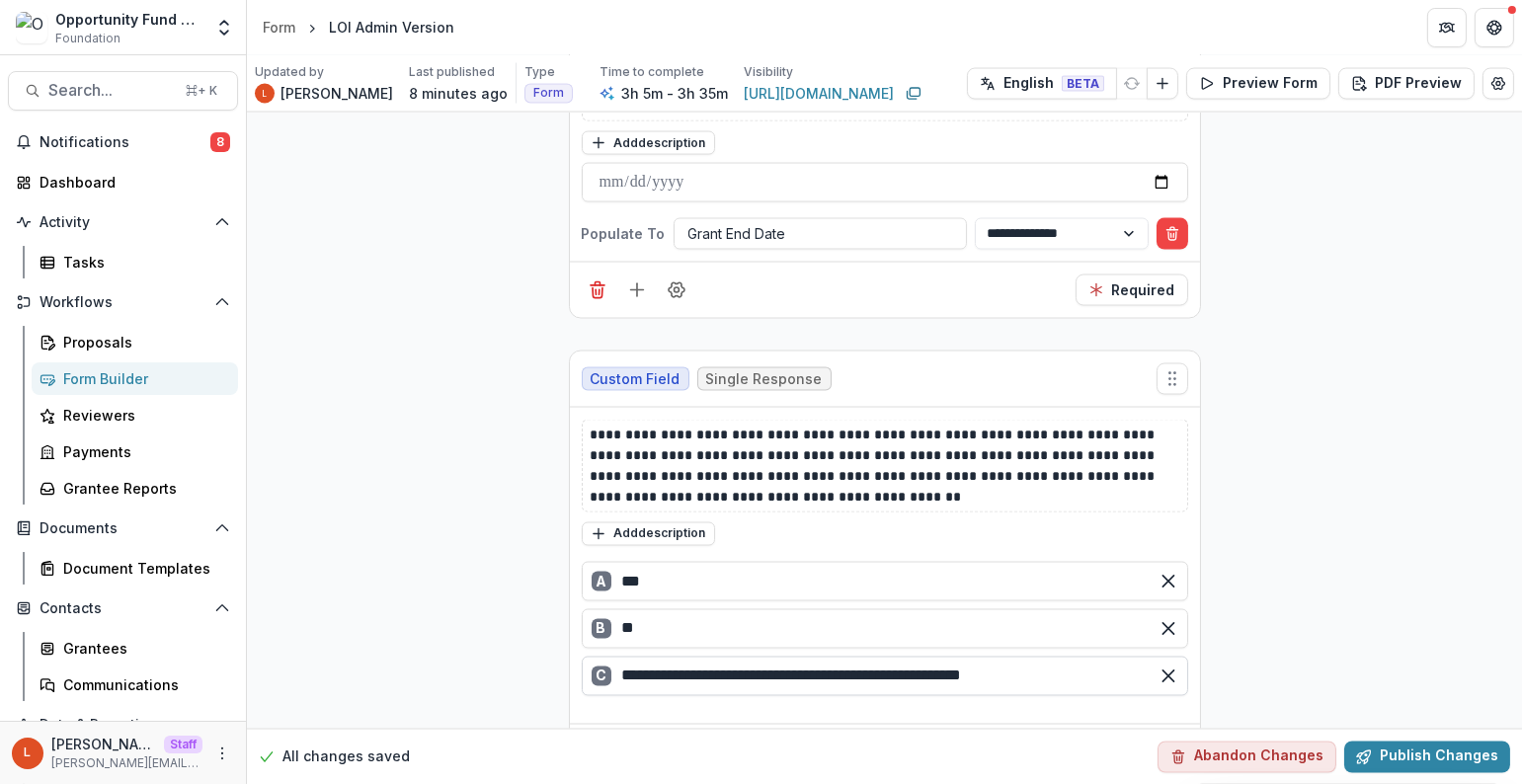click on "**********" at bounding box center [885, 676] 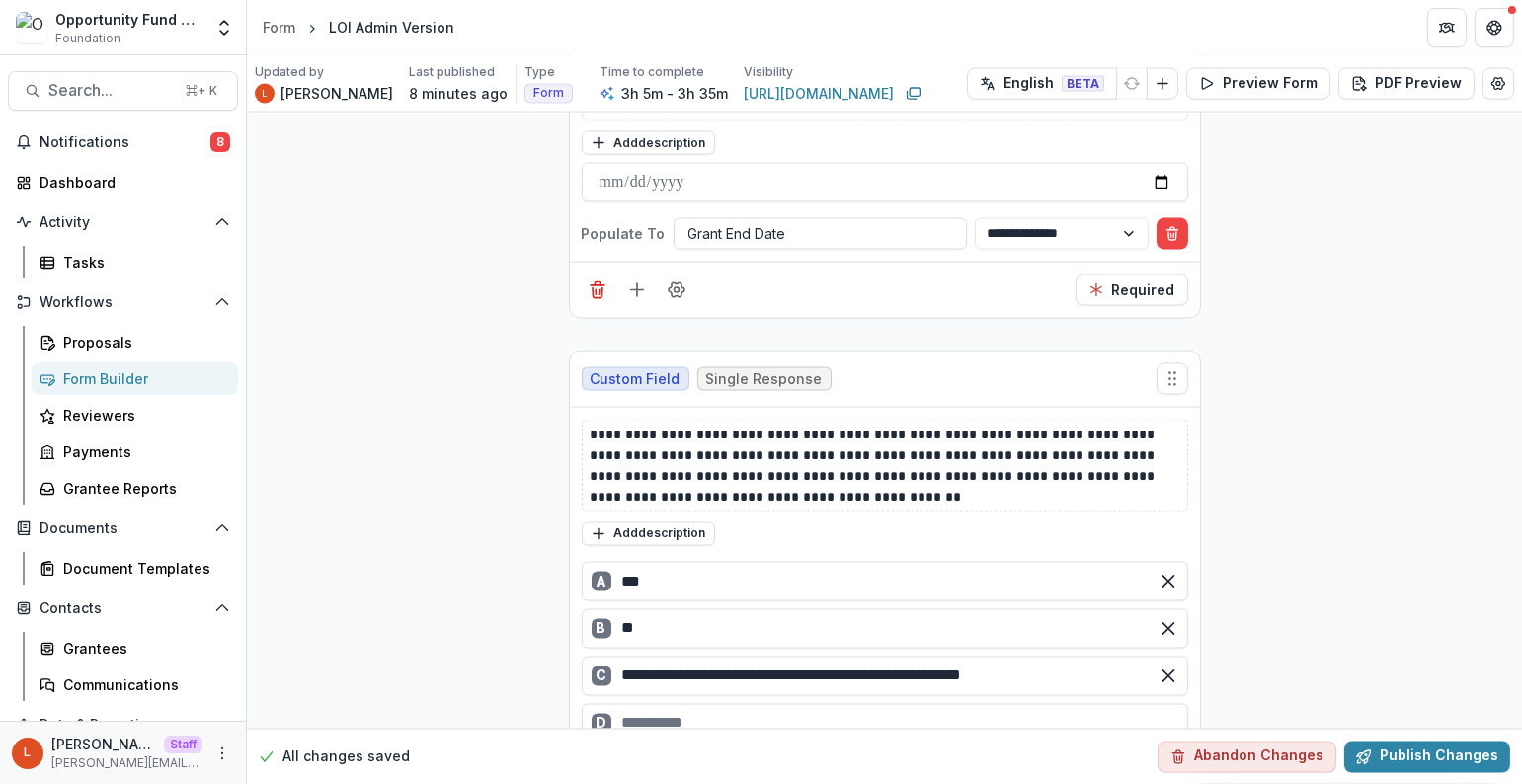 click on "D" at bounding box center [885, 724] 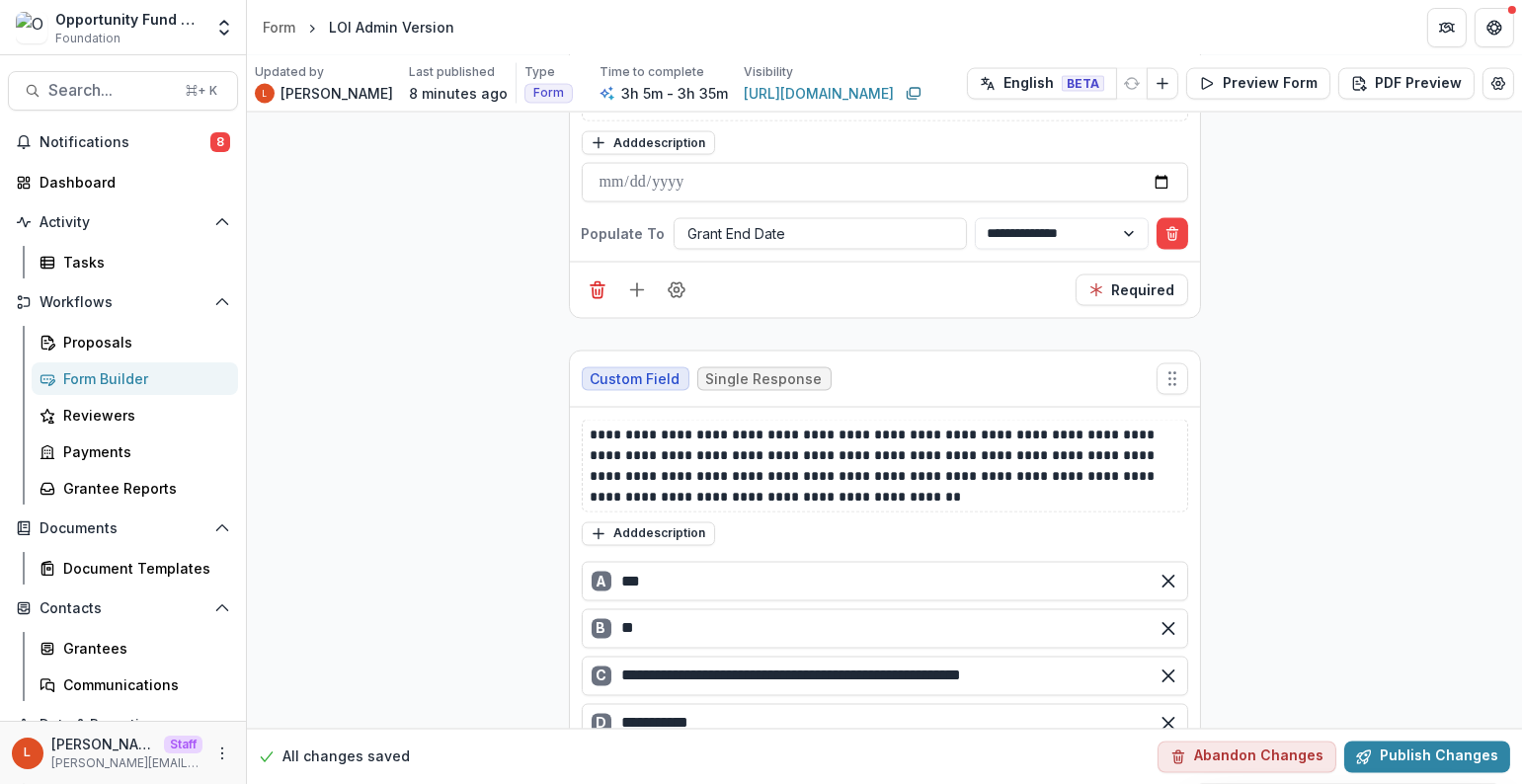 type on "**********" 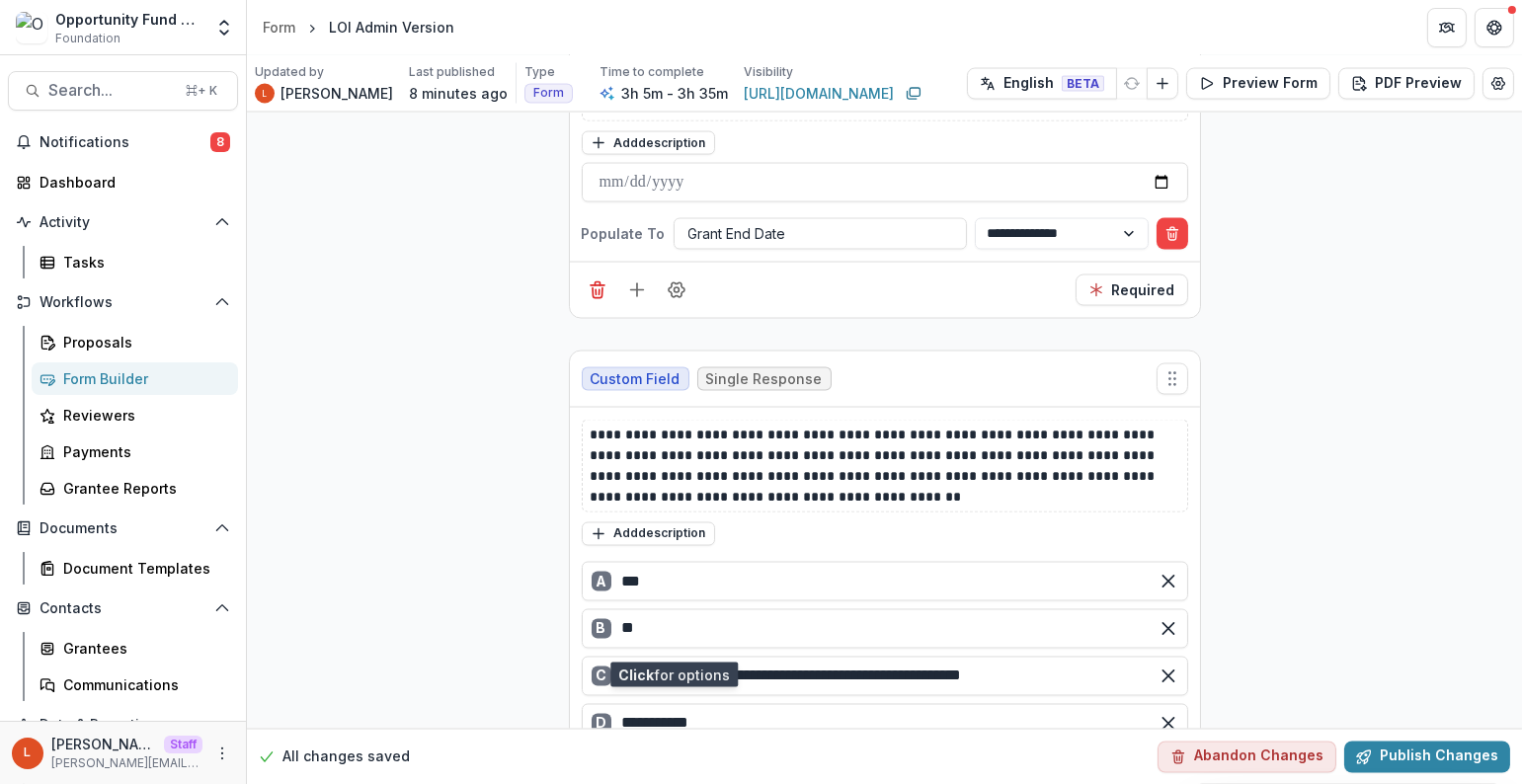 click 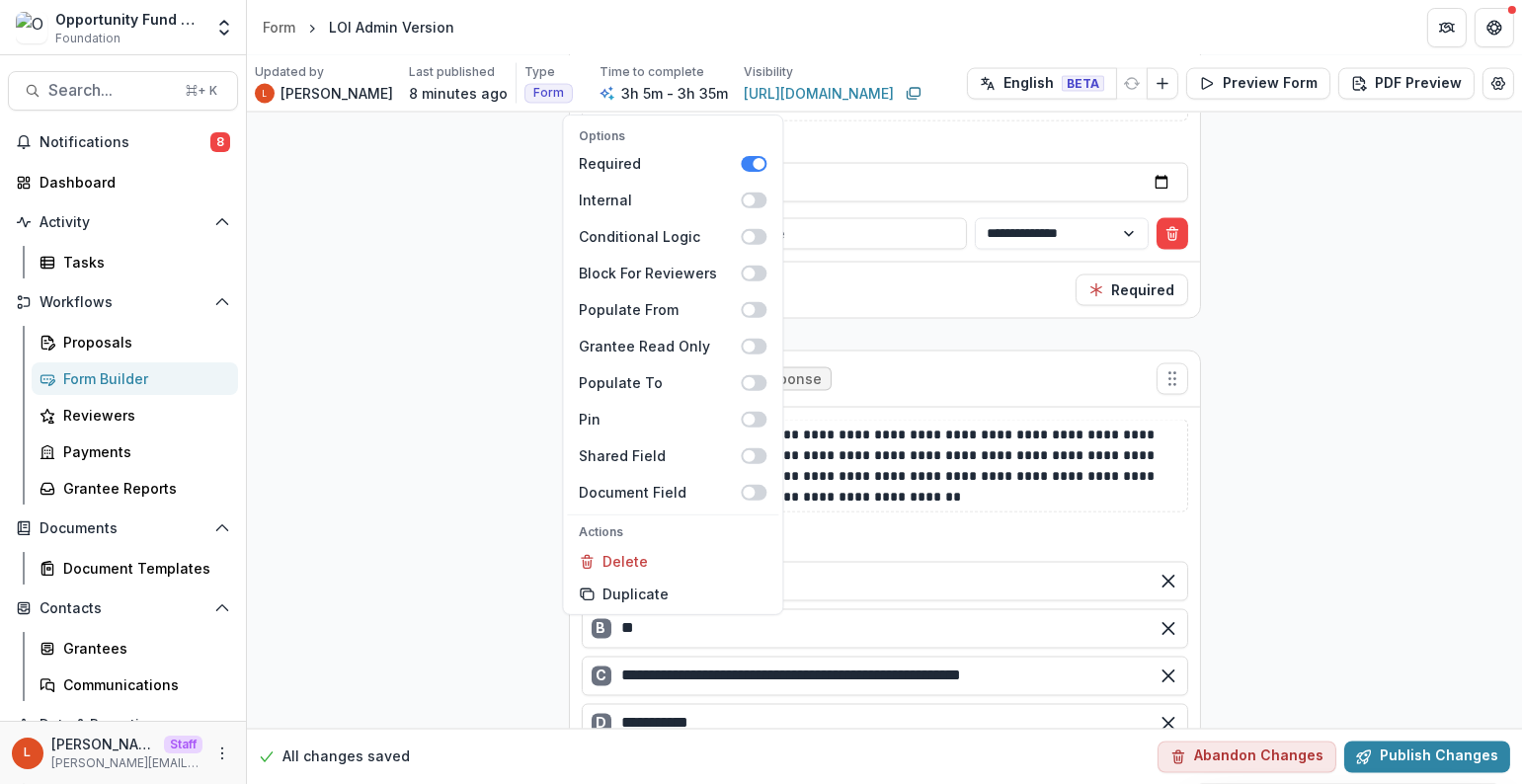 click on "**********" at bounding box center [884, -1947] 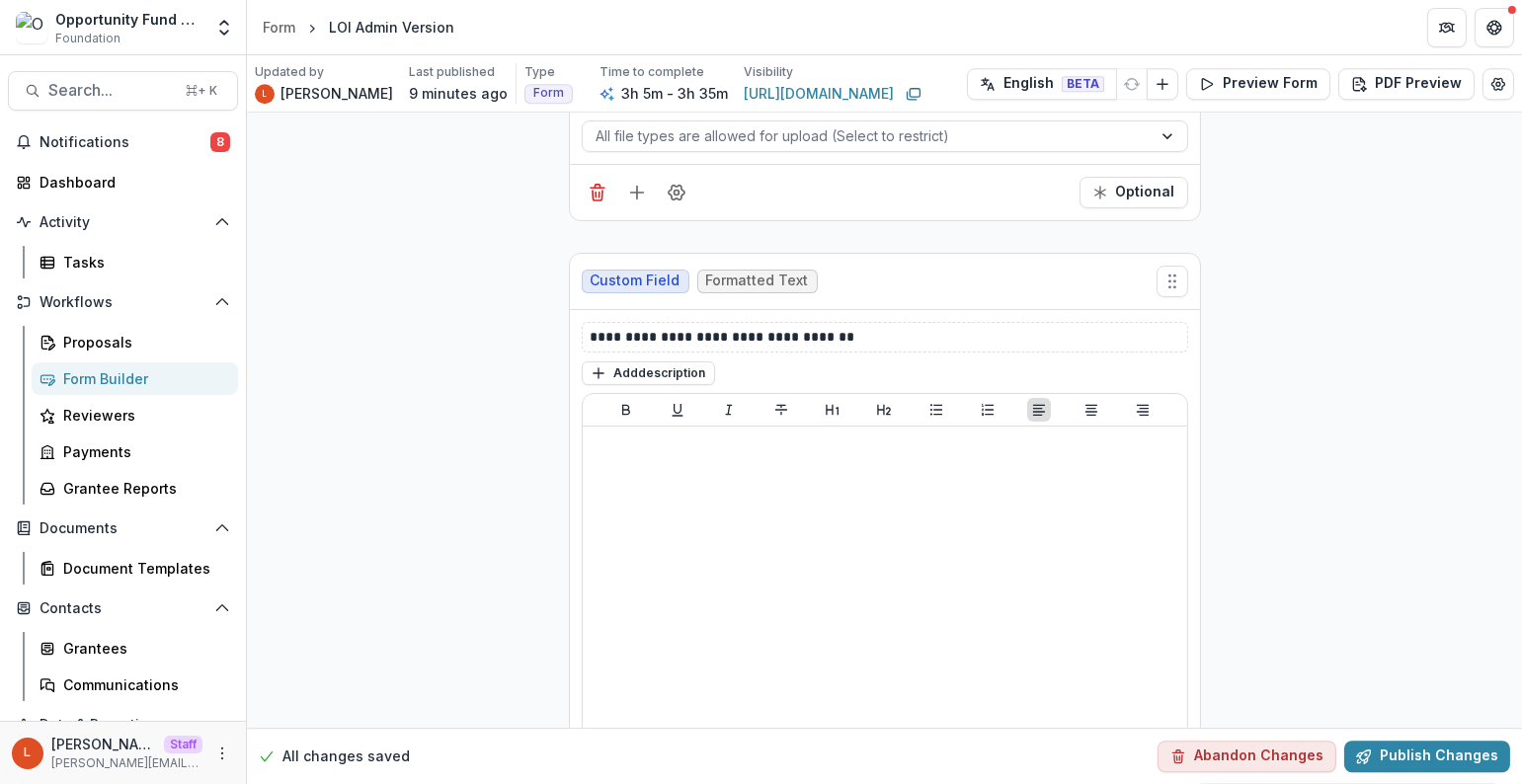 scroll, scrollTop: 23649, scrollLeft: 0, axis: vertical 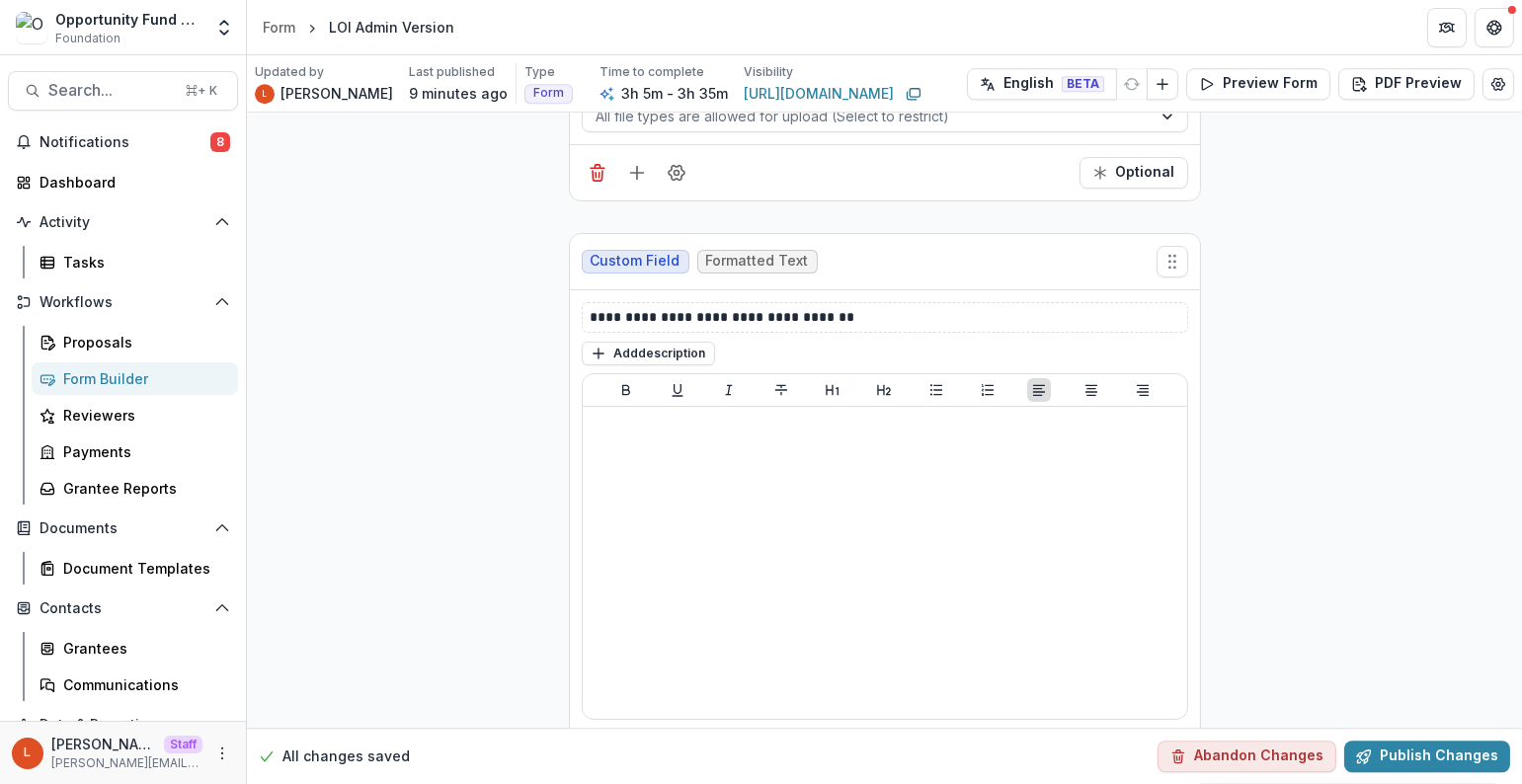click 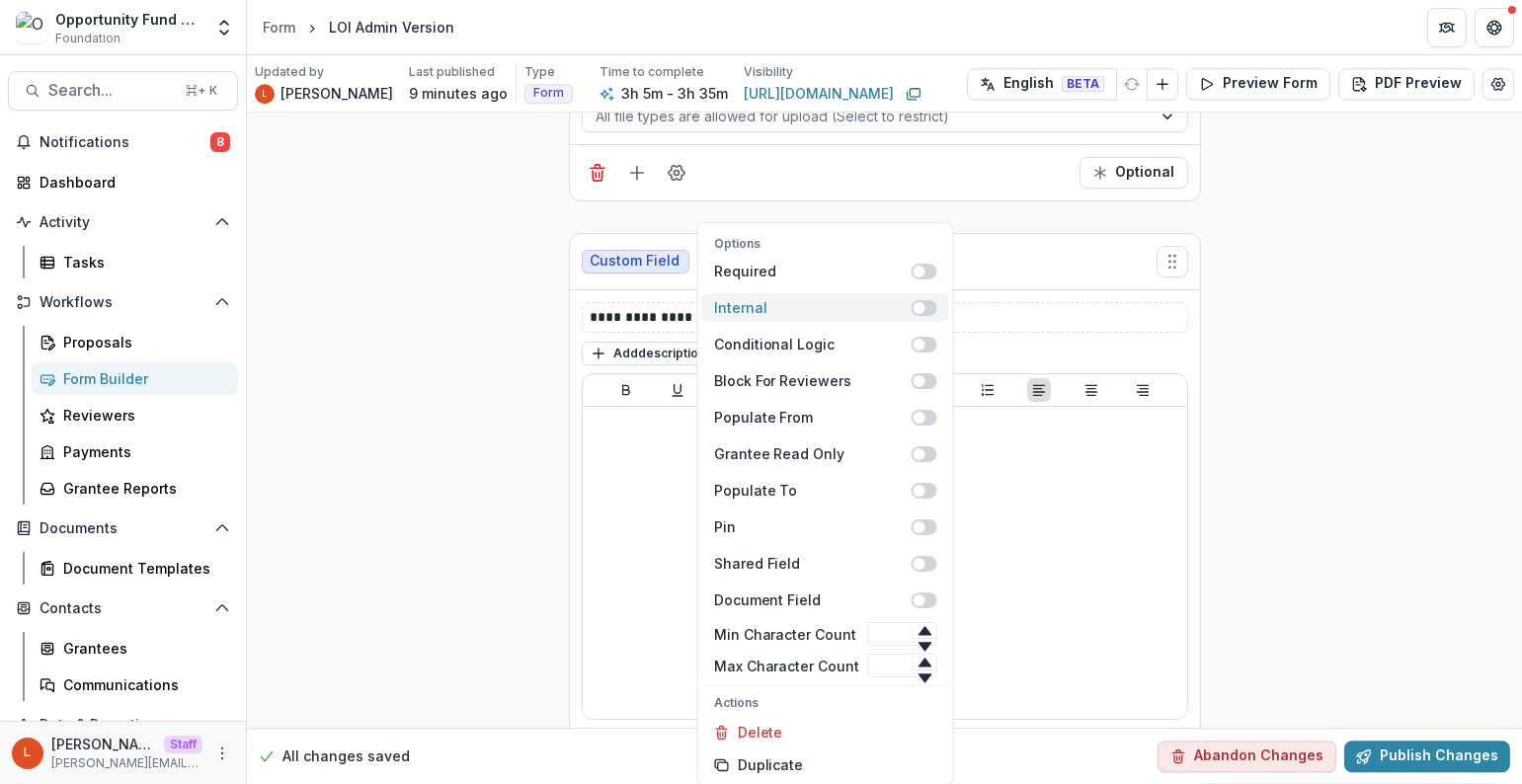 click at bounding box center (920, 308) 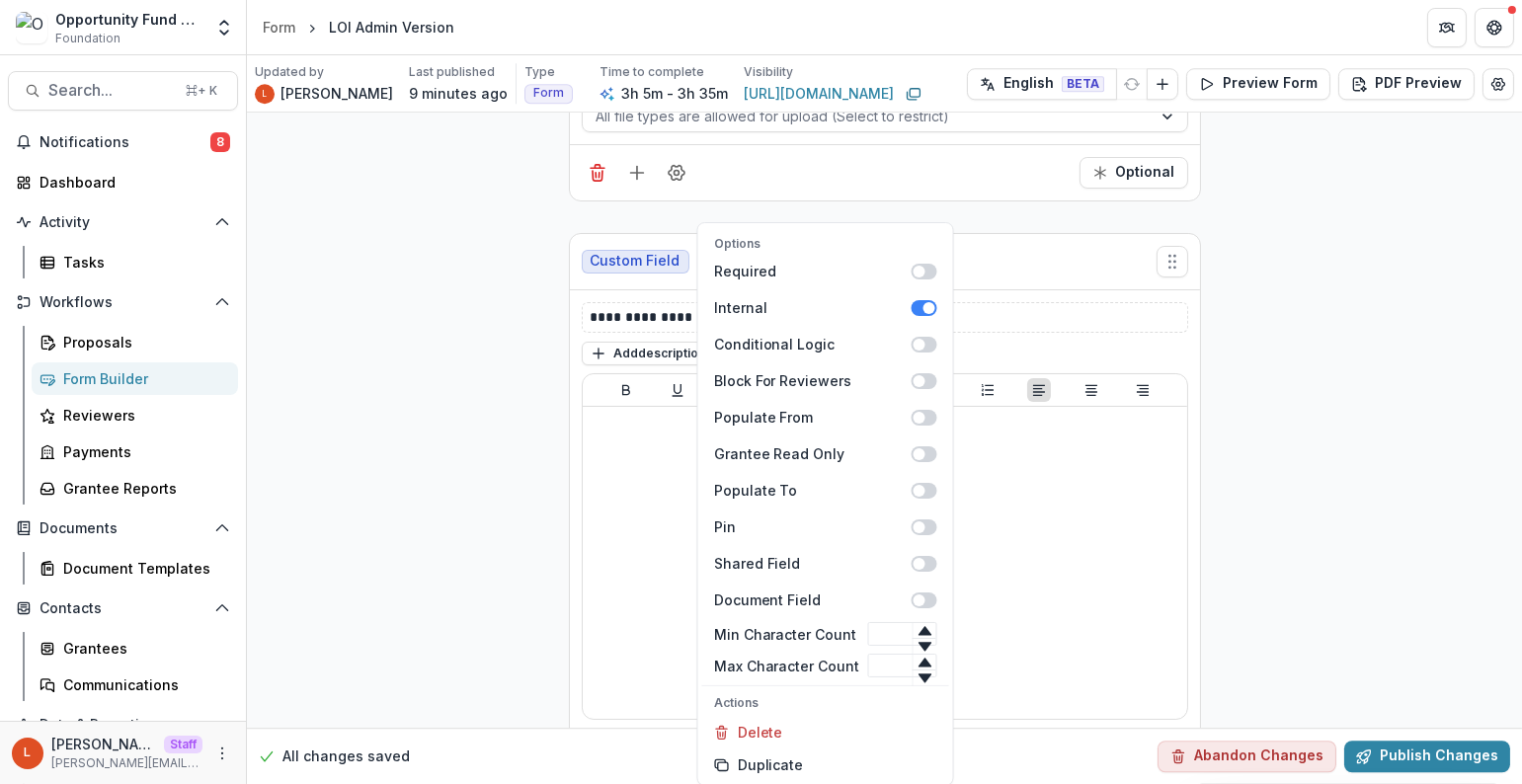 click on "**********" at bounding box center [884, -5637] 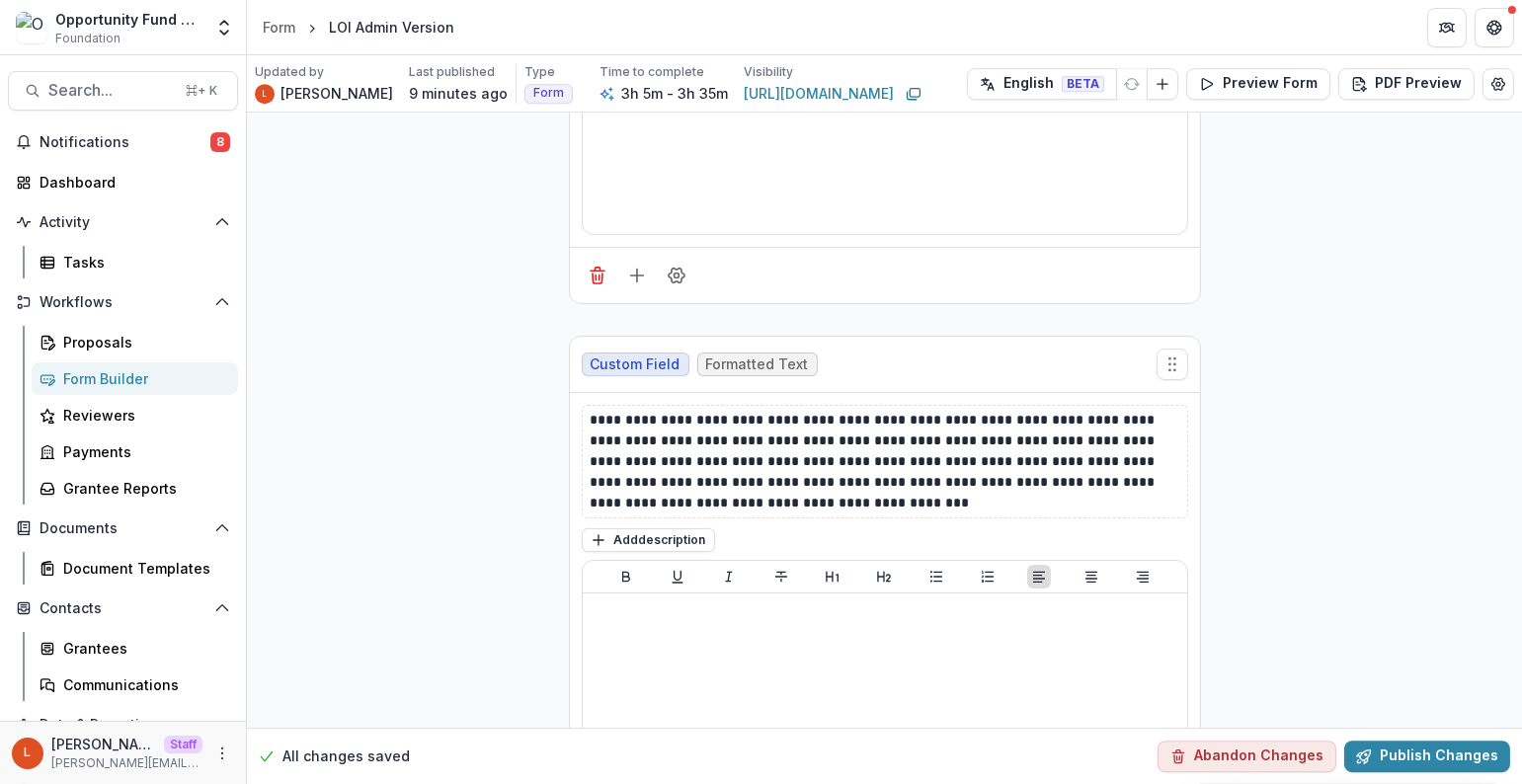 scroll, scrollTop: 24661, scrollLeft: 0, axis: vertical 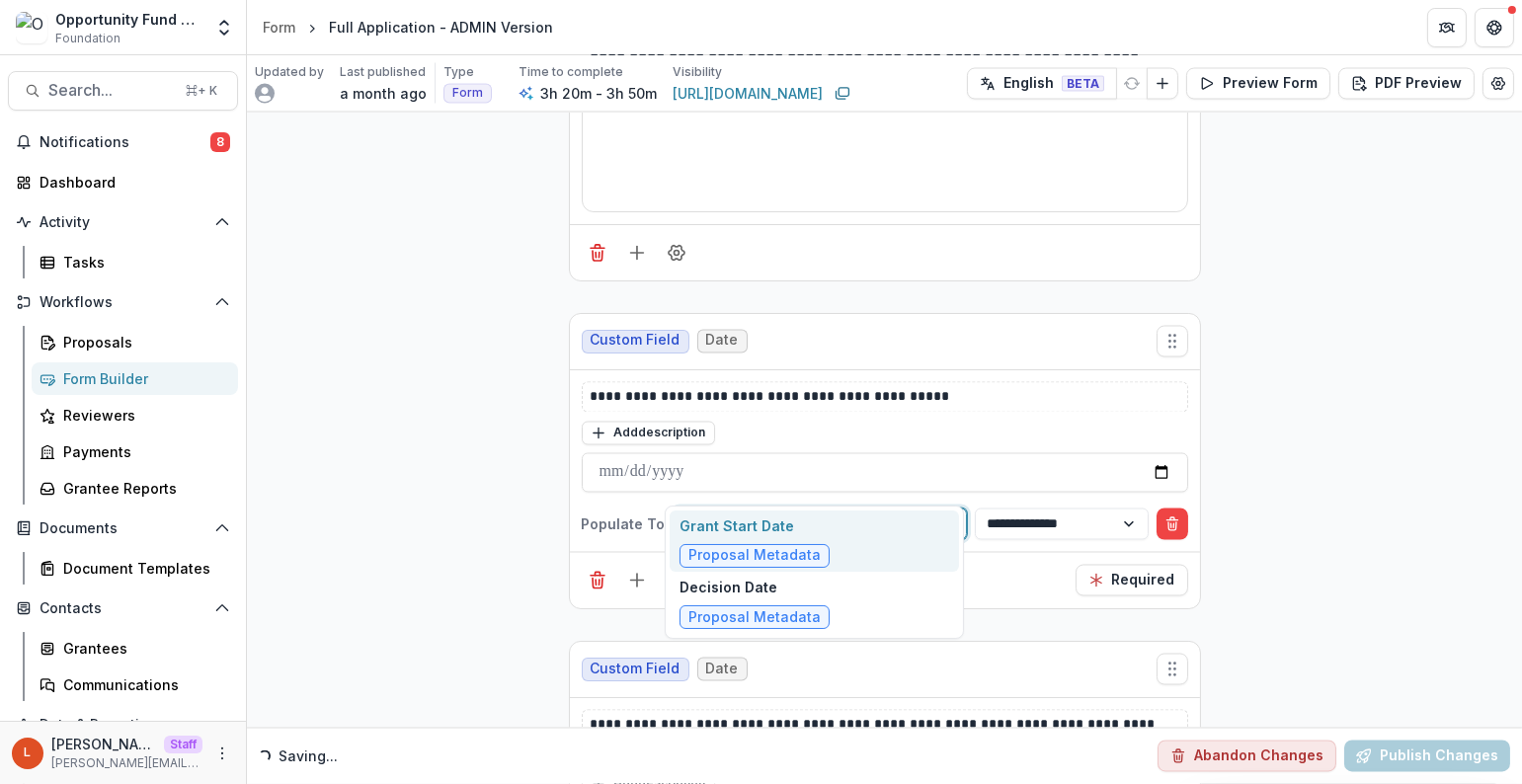 type on "*****" 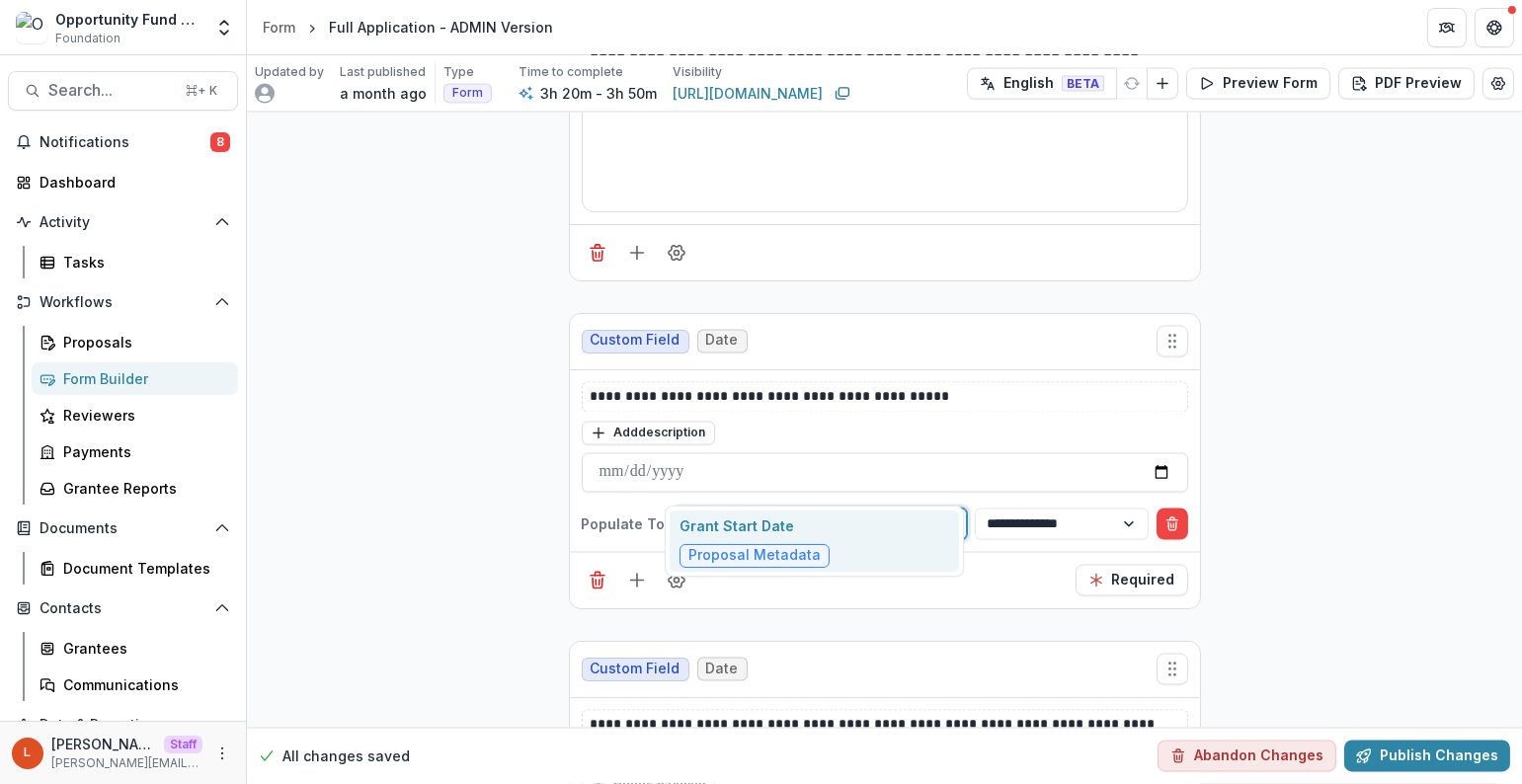 type 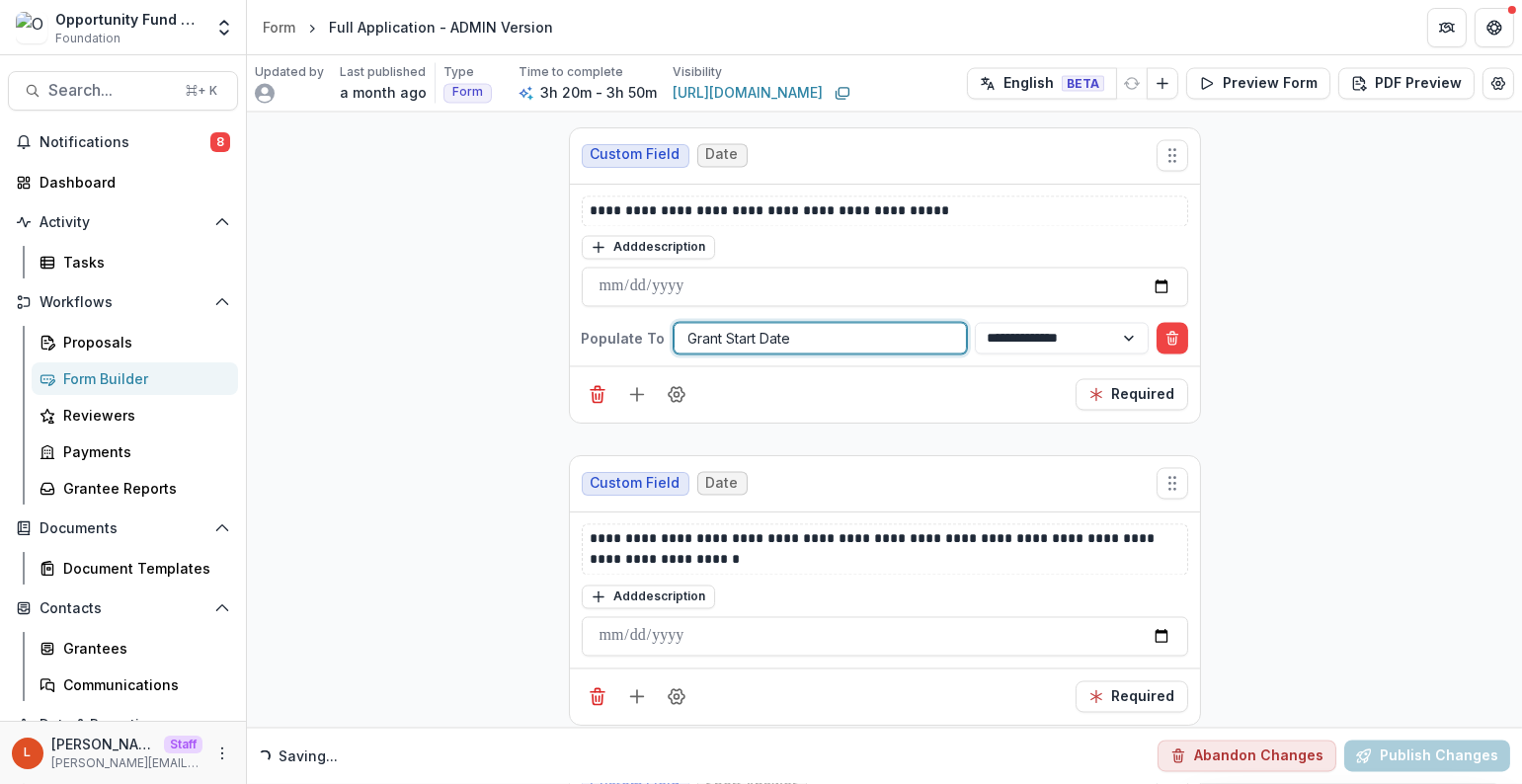 scroll, scrollTop: 6826, scrollLeft: 0, axis: vertical 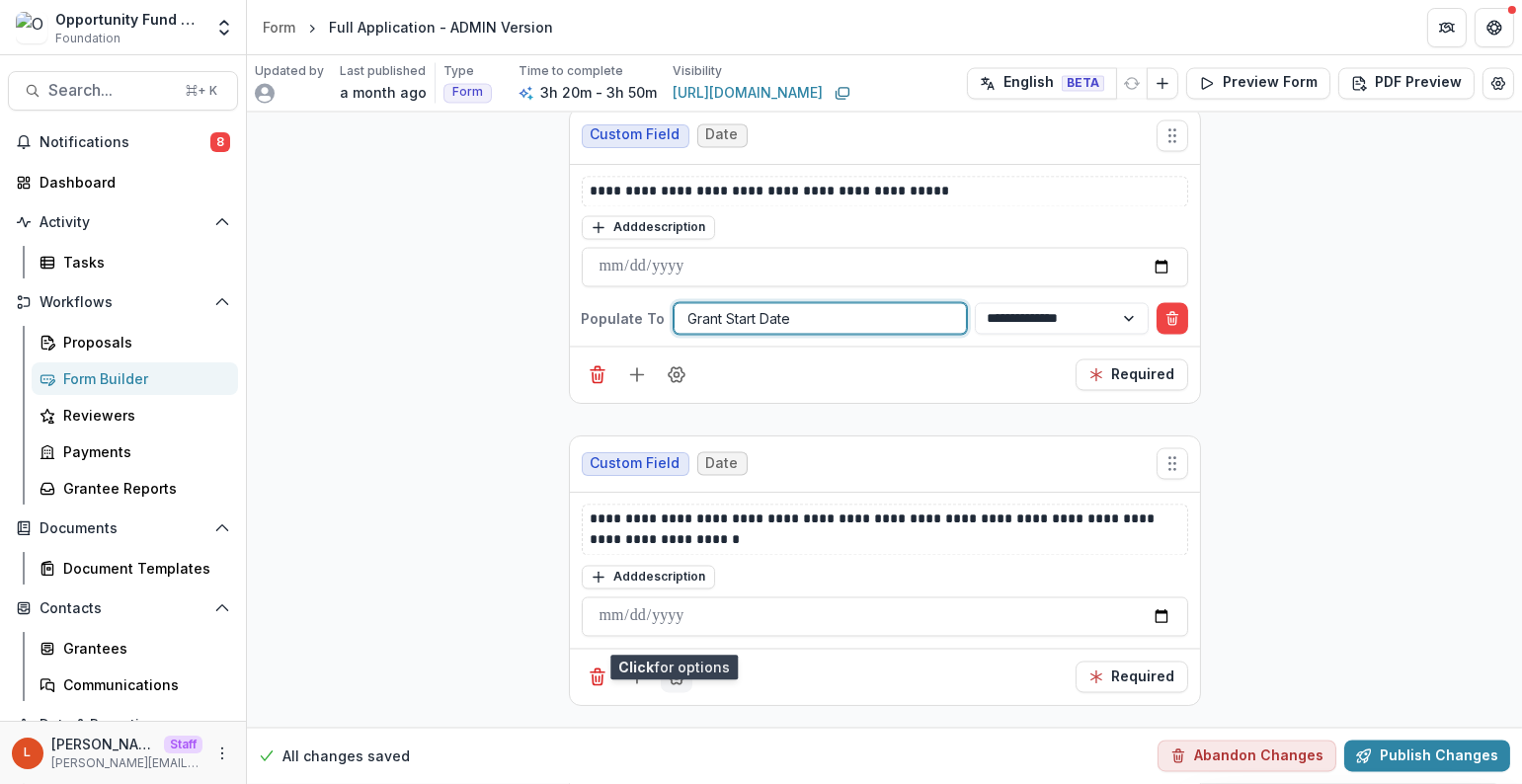 click 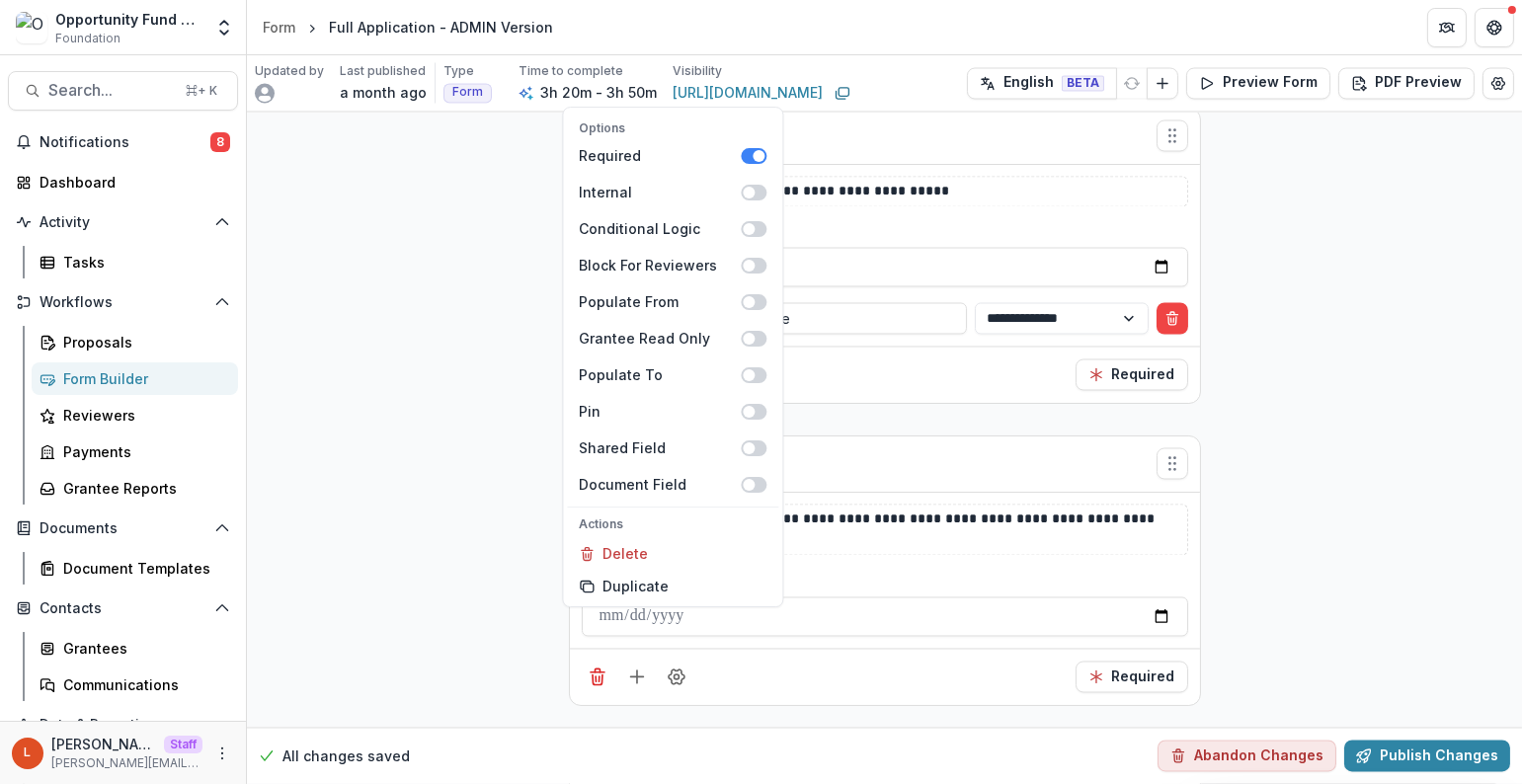click on "**********" at bounding box center (885, 14944) 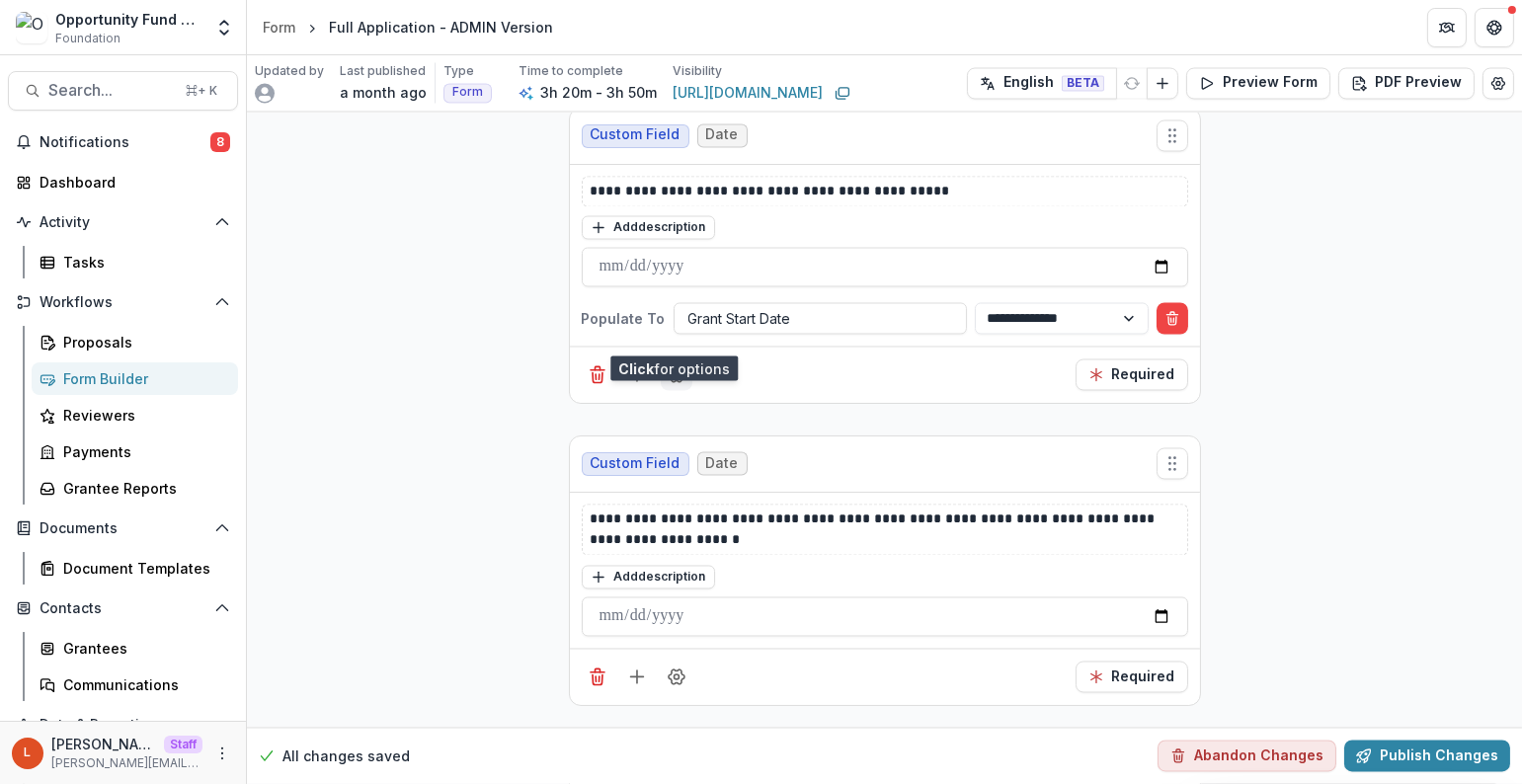 click 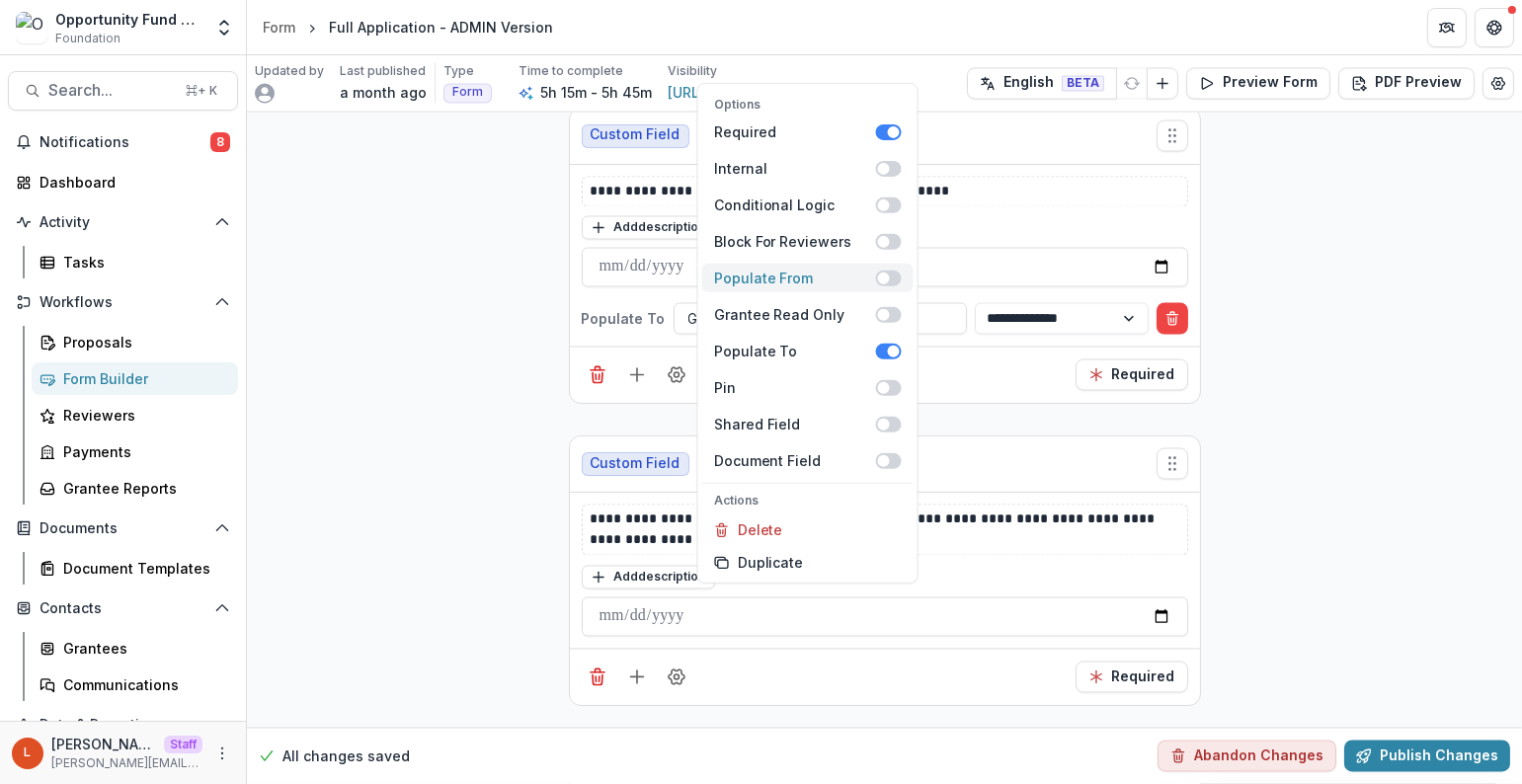 click at bounding box center [884, 277] 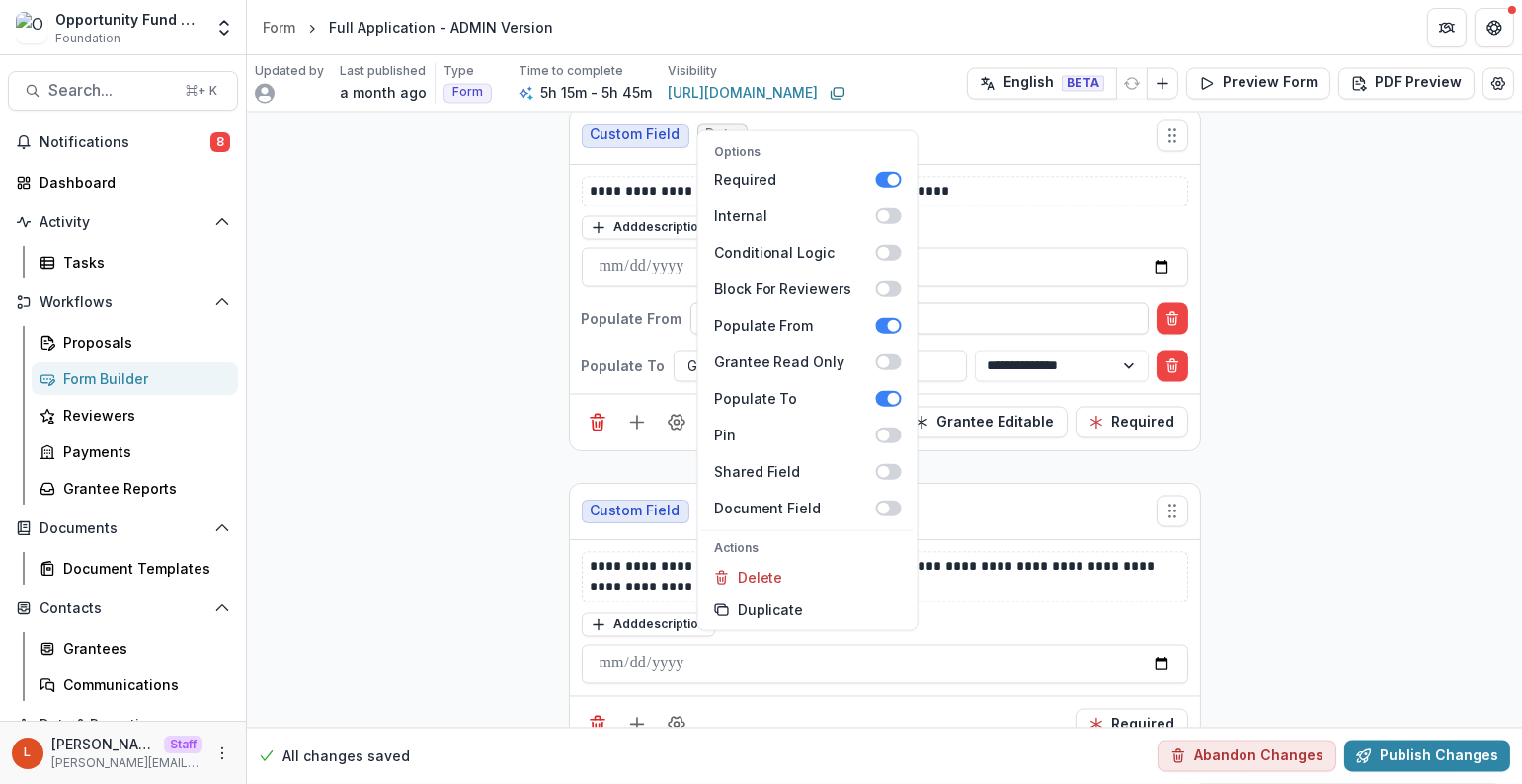 click at bounding box center (920, 319) 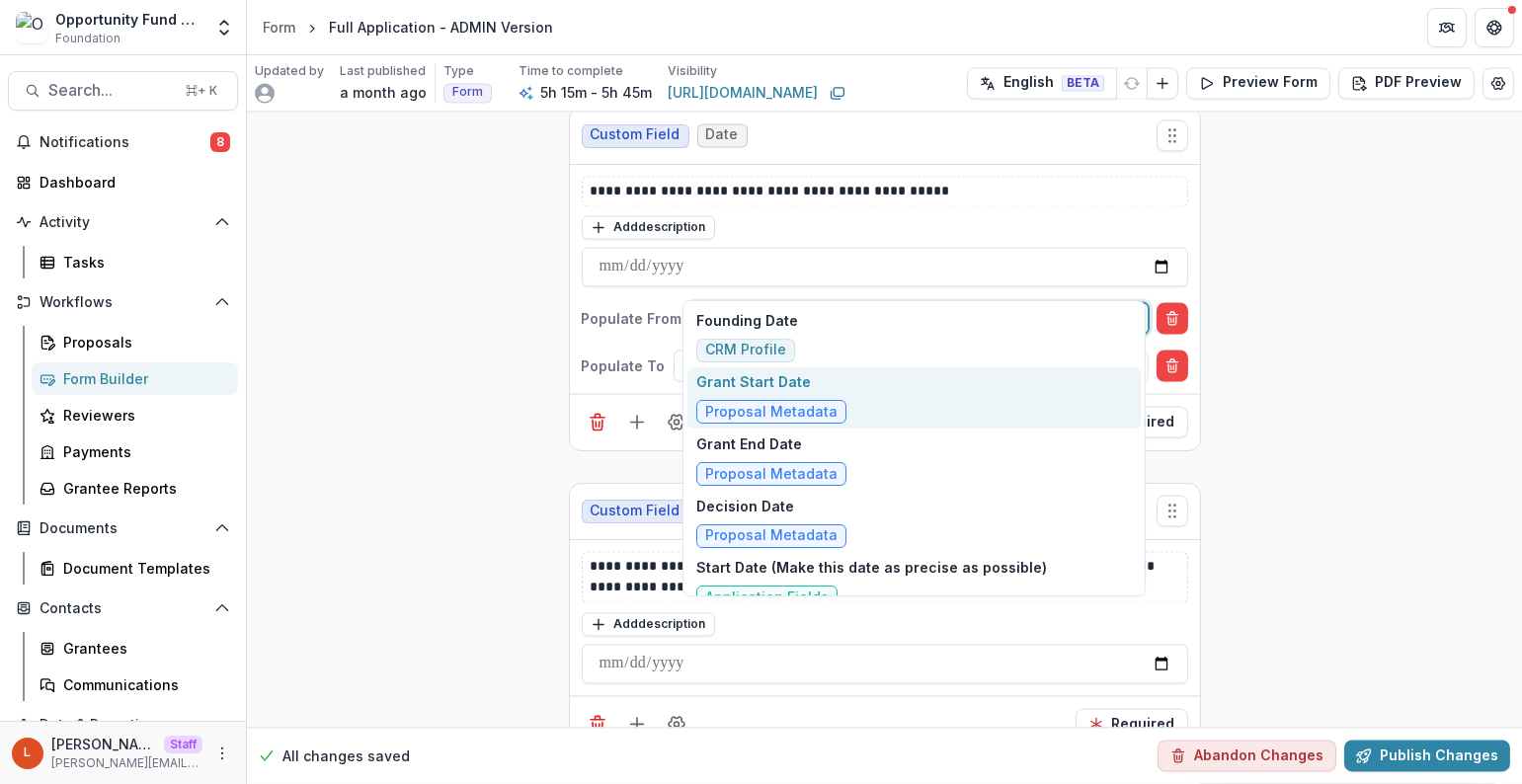 click on "Grant Start Date Proposal Metadata" at bounding box center [915, 398] 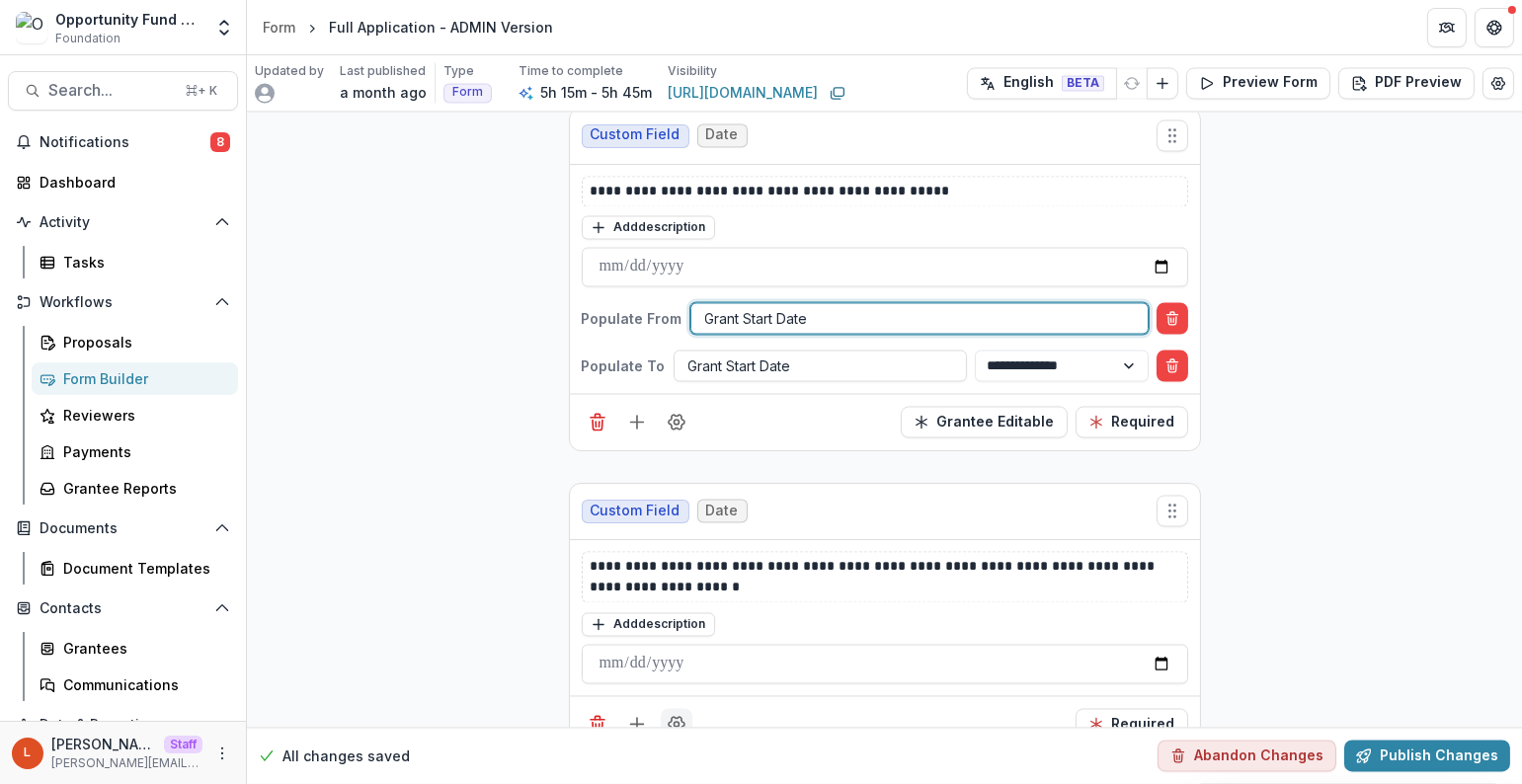 click 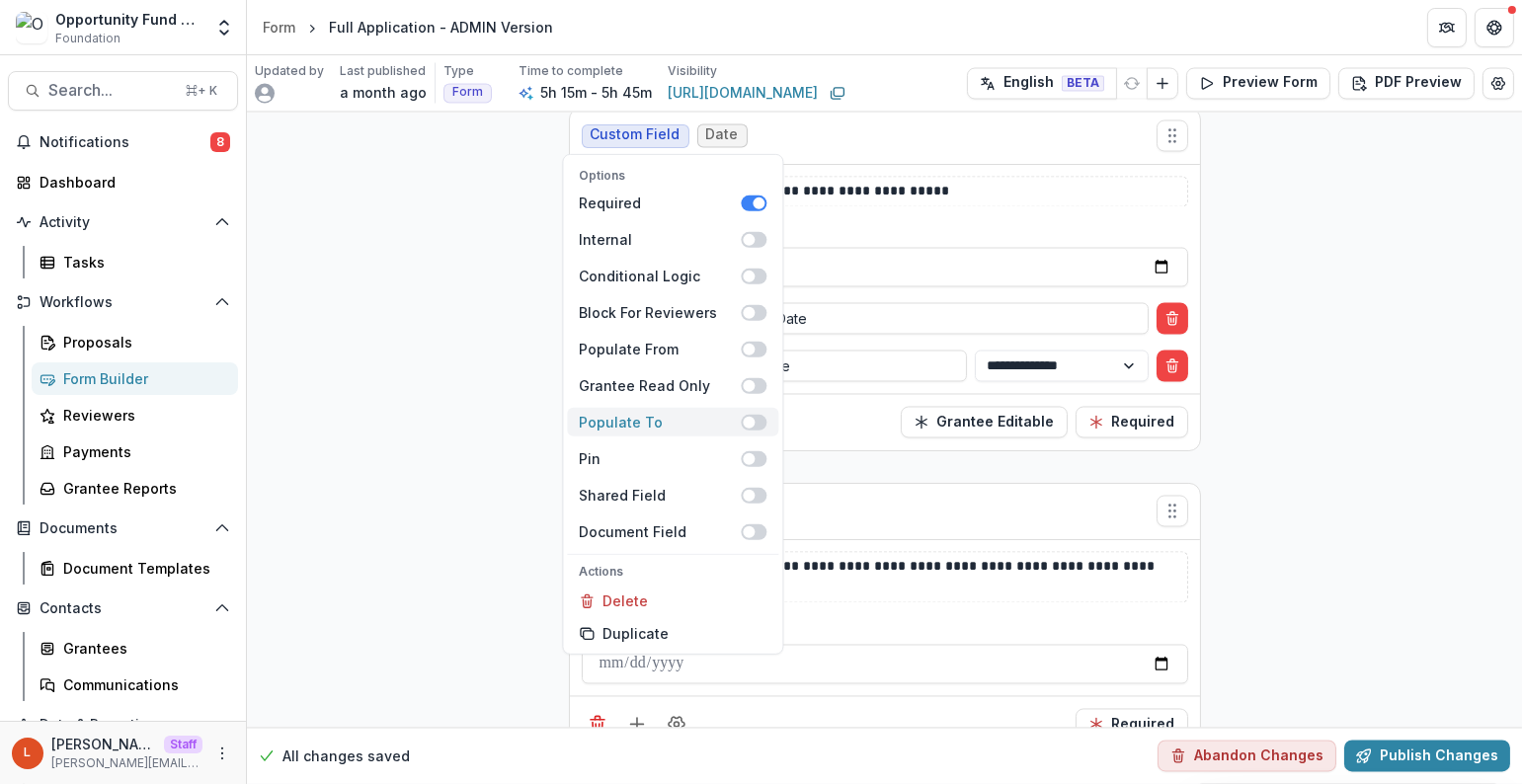 click at bounding box center [754, 422] 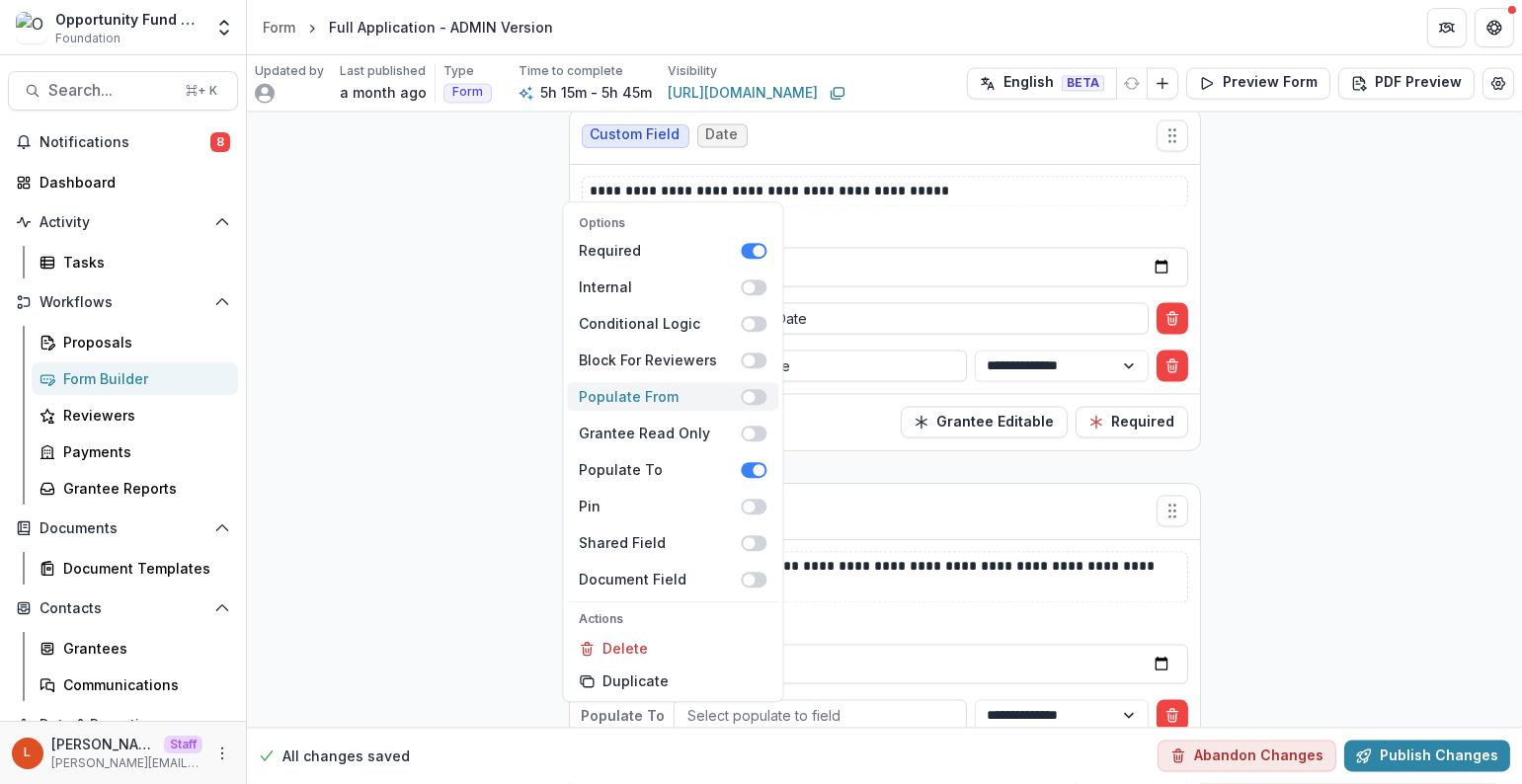 click at bounding box center [754, 397] 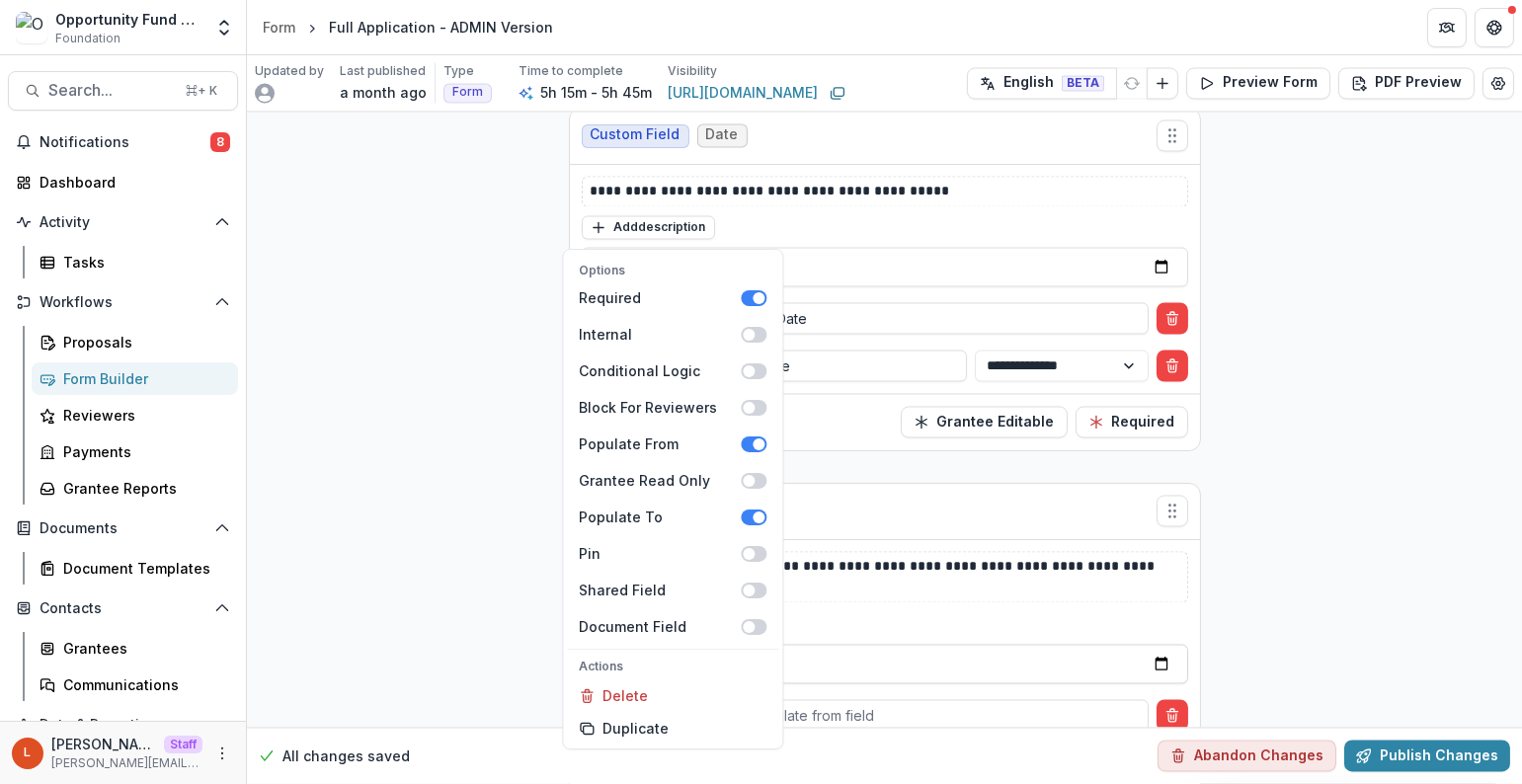 click at bounding box center (885, 665) 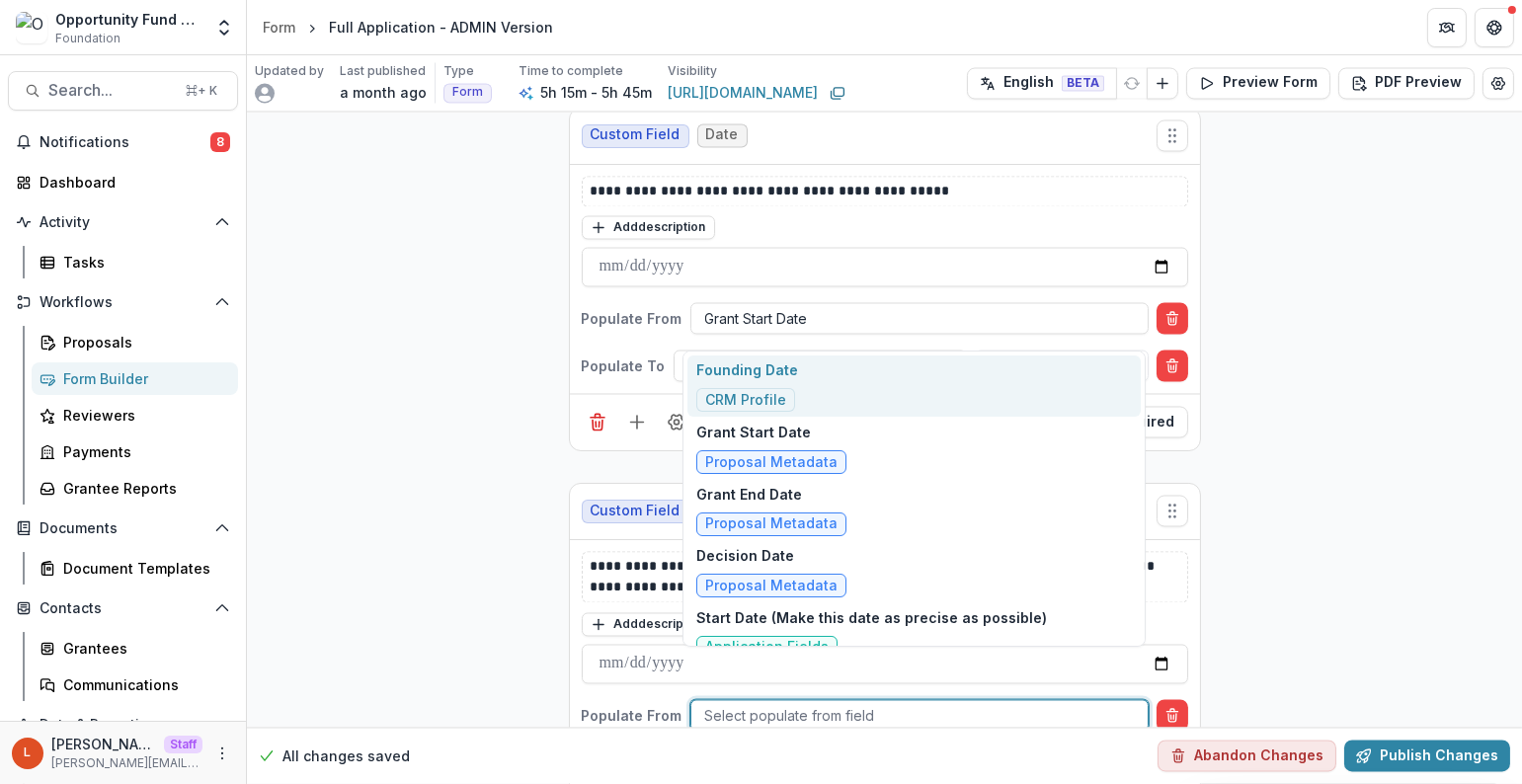 click at bounding box center [920, 716] 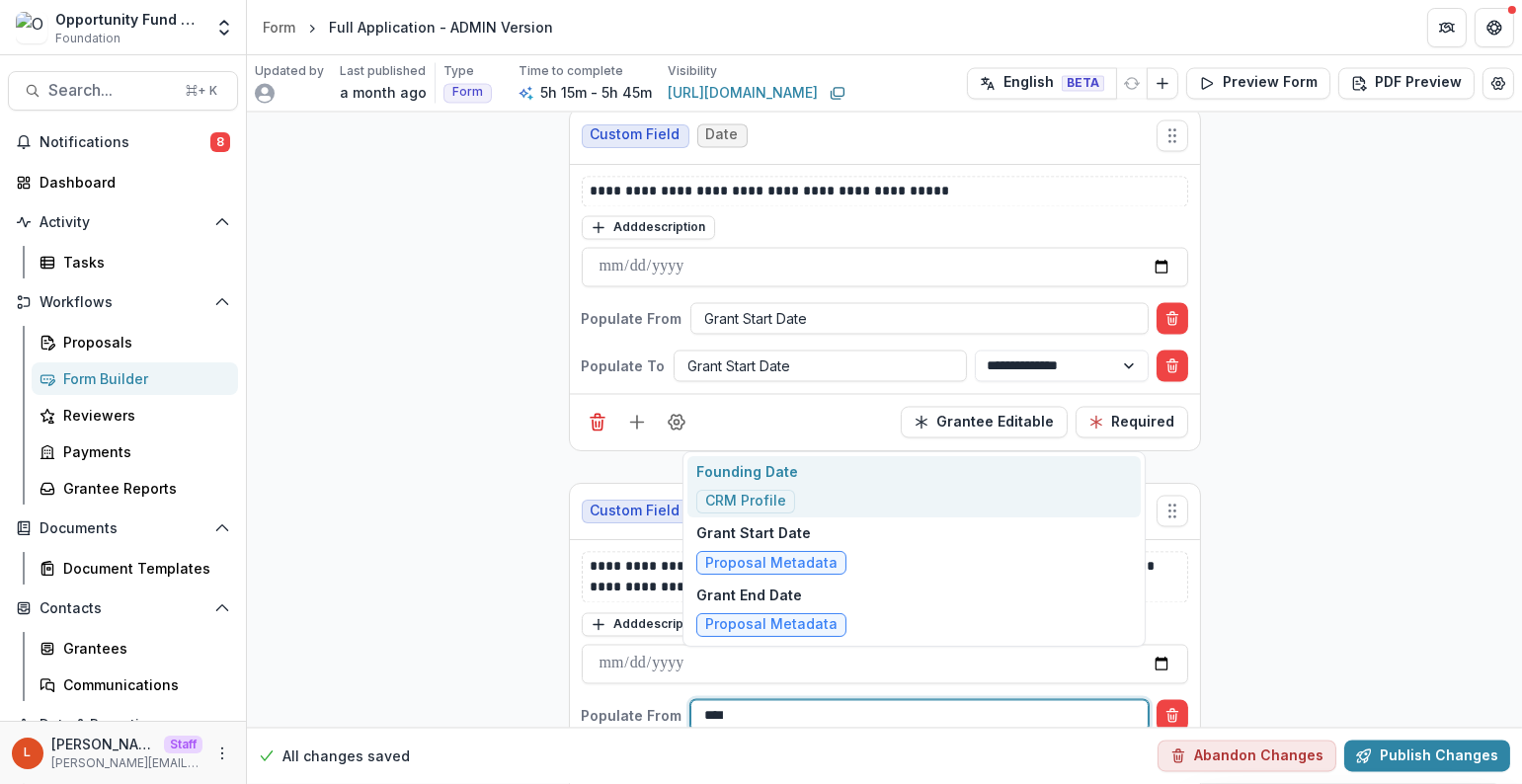 type on "*****" 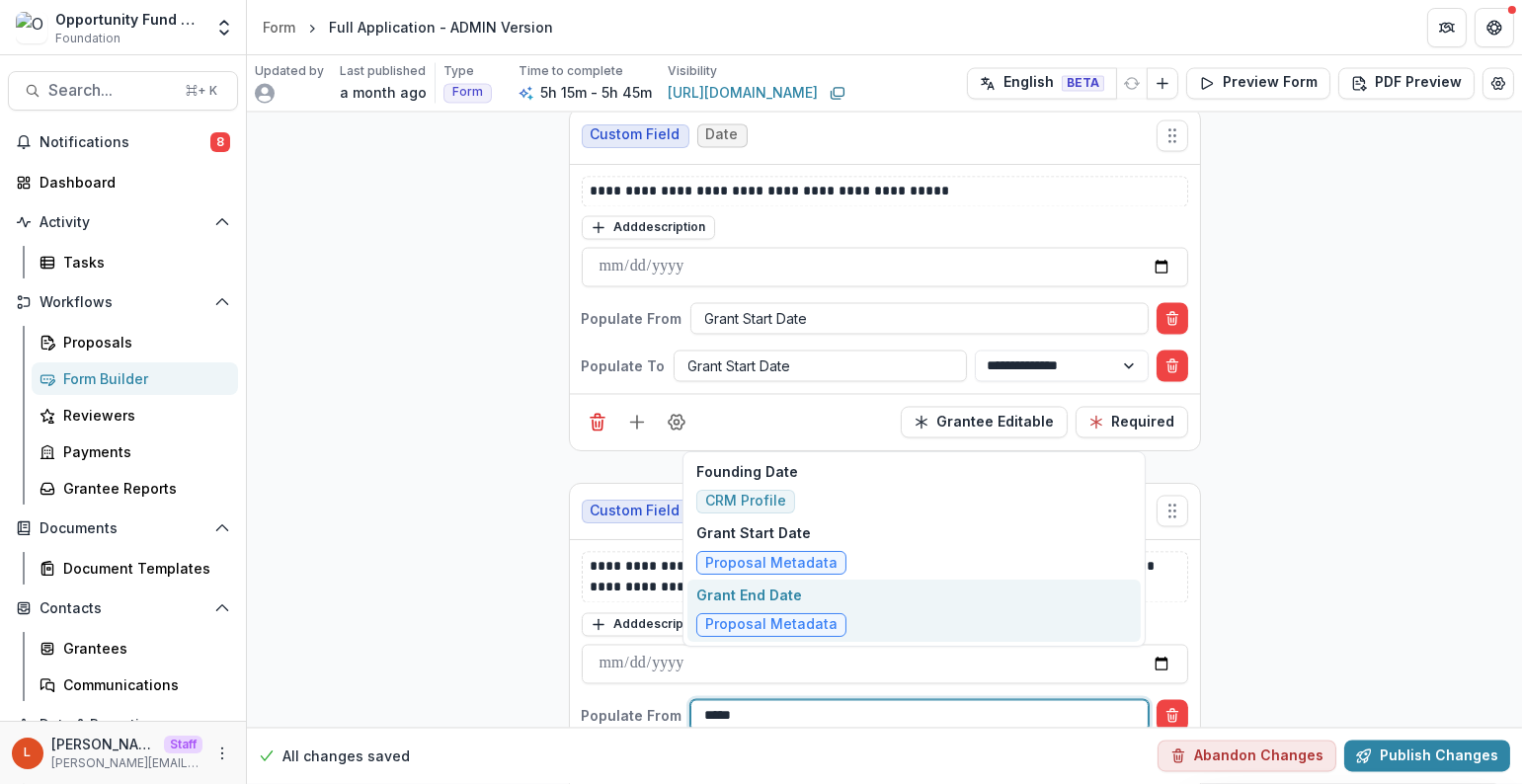 click on "Proposal Metadata" at bounding box center [771, 625] 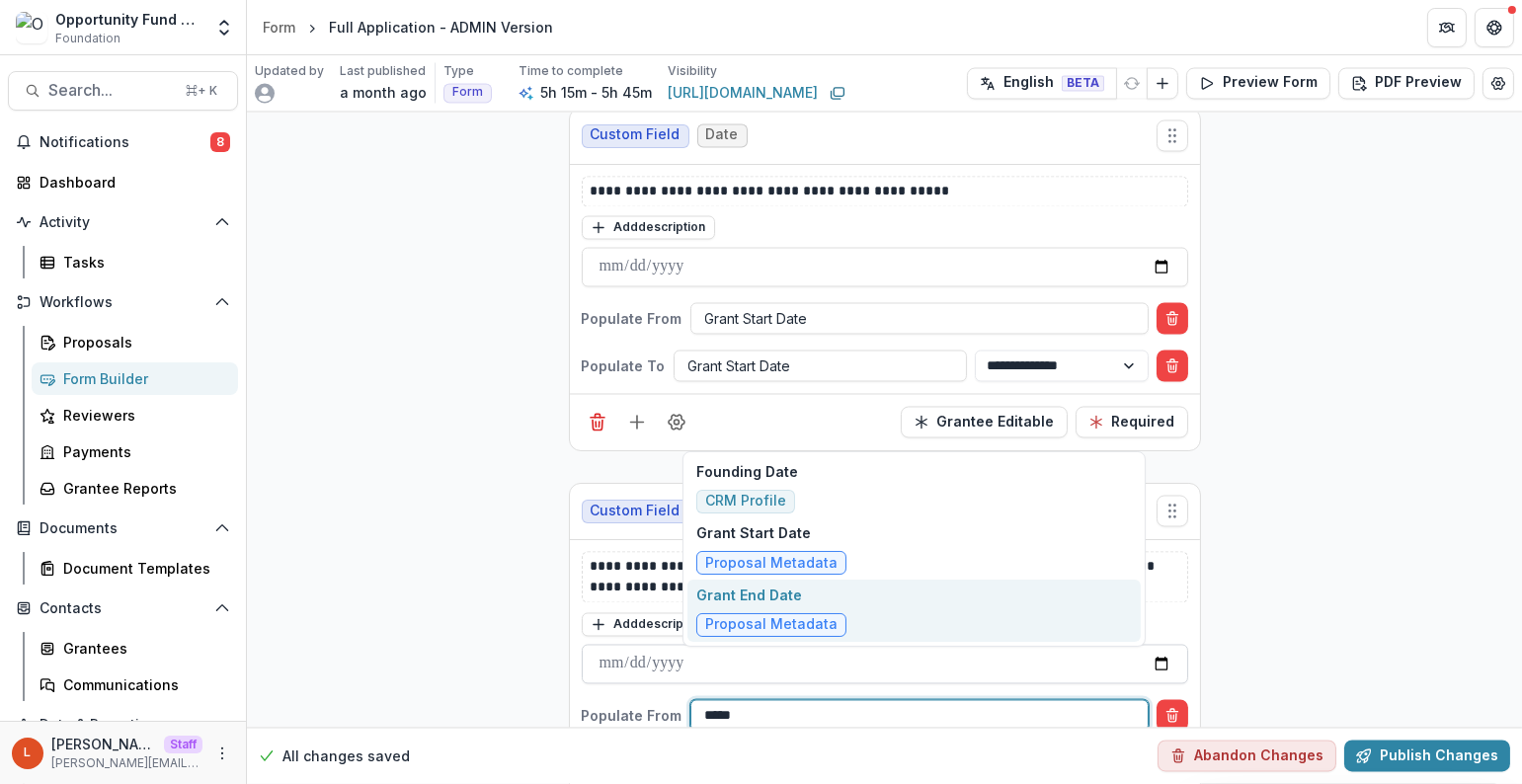 type 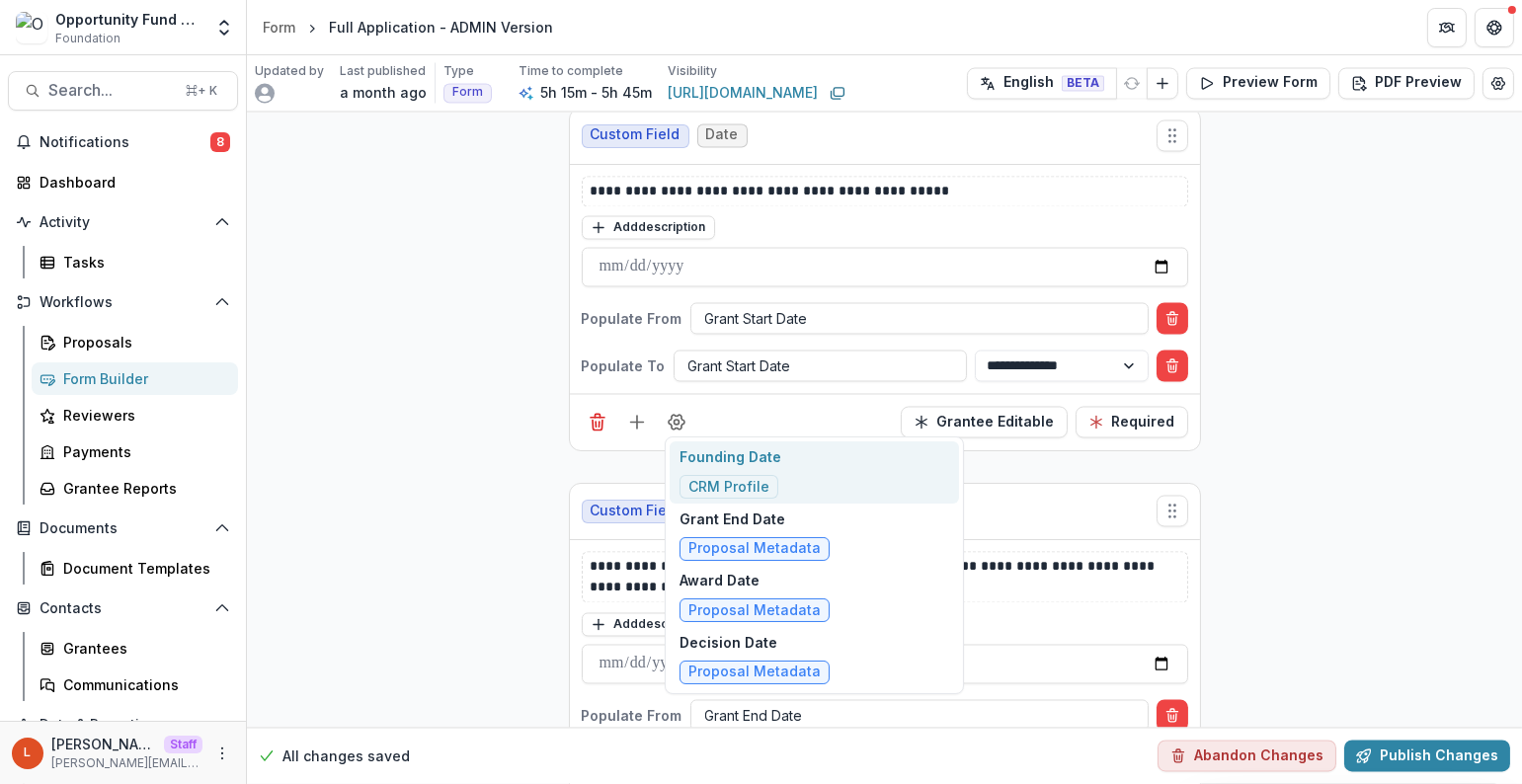 click at bounding box center (820, 763) 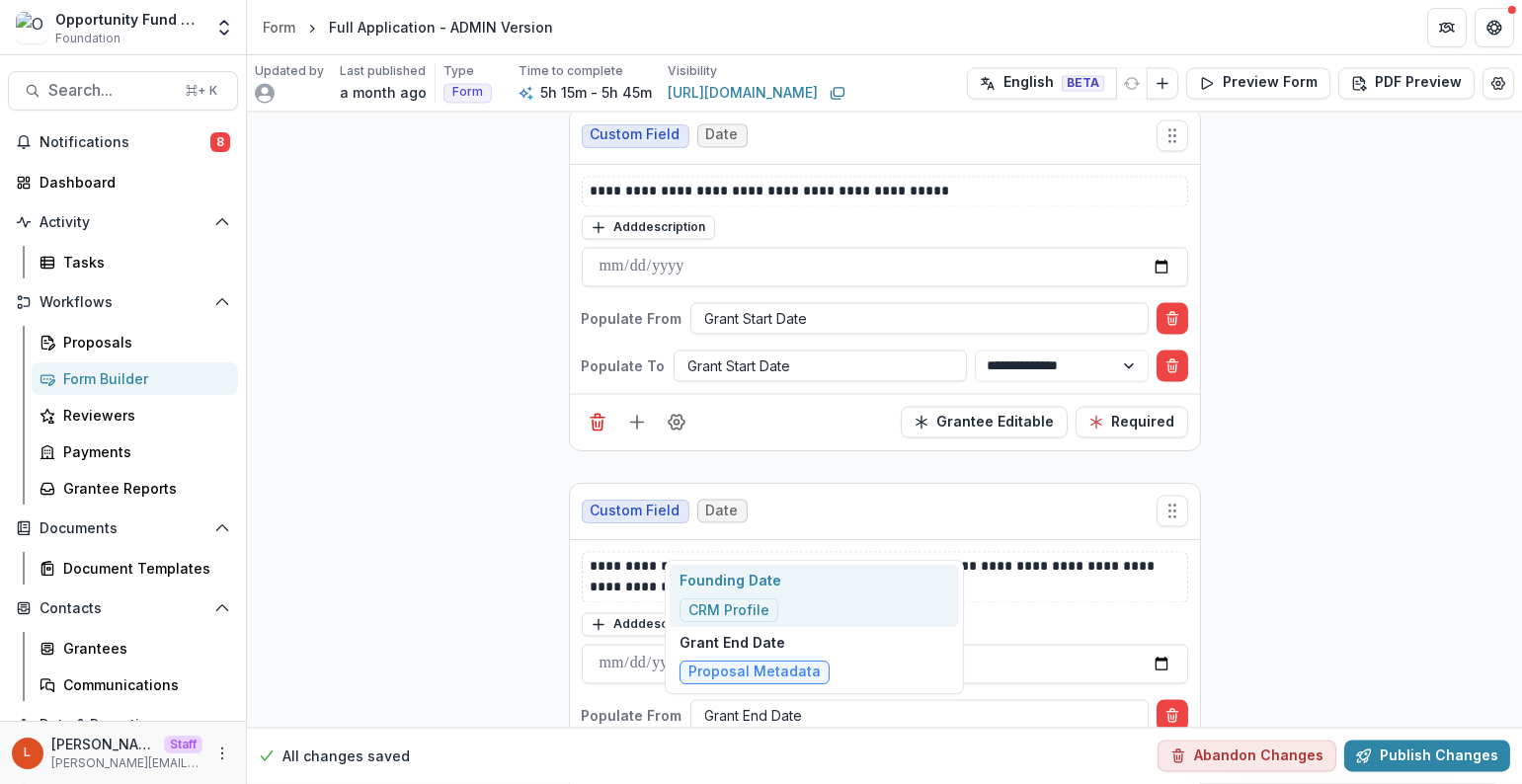 type on "*****" 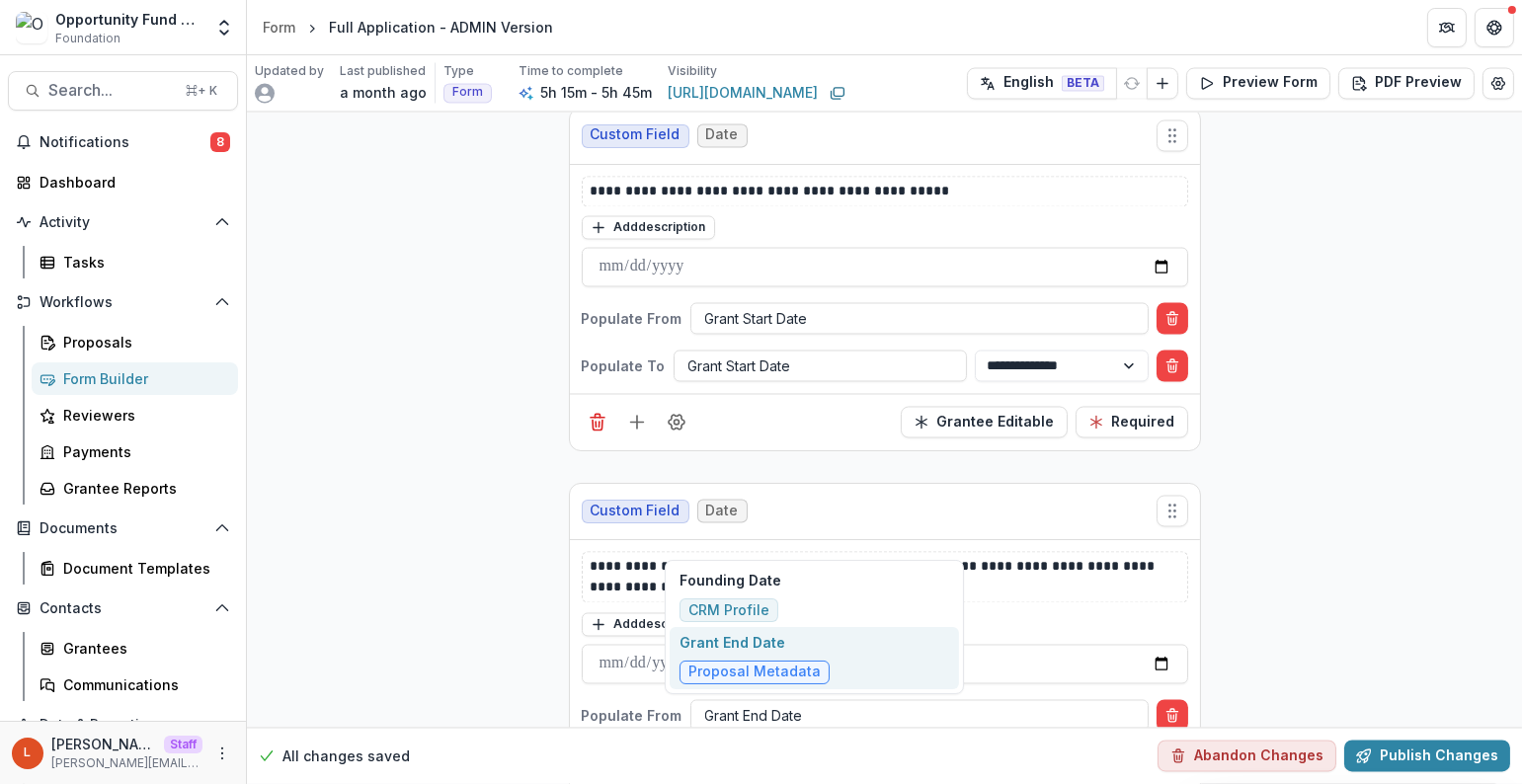 click on "Grant End Date" at bounding box center (755, 642) 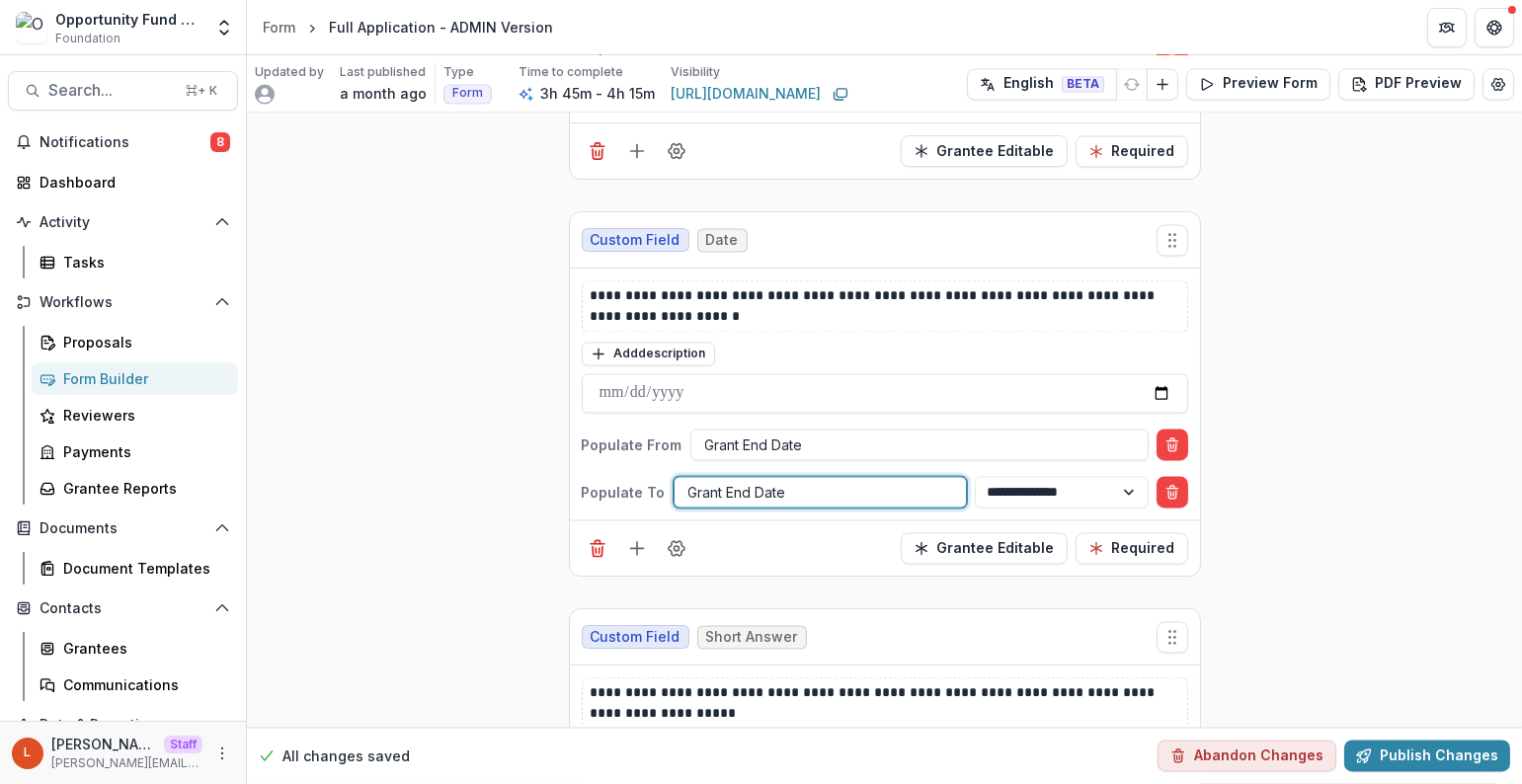 scroll, scrollTop: 7122, scrollLeft: 0, axis: vertical 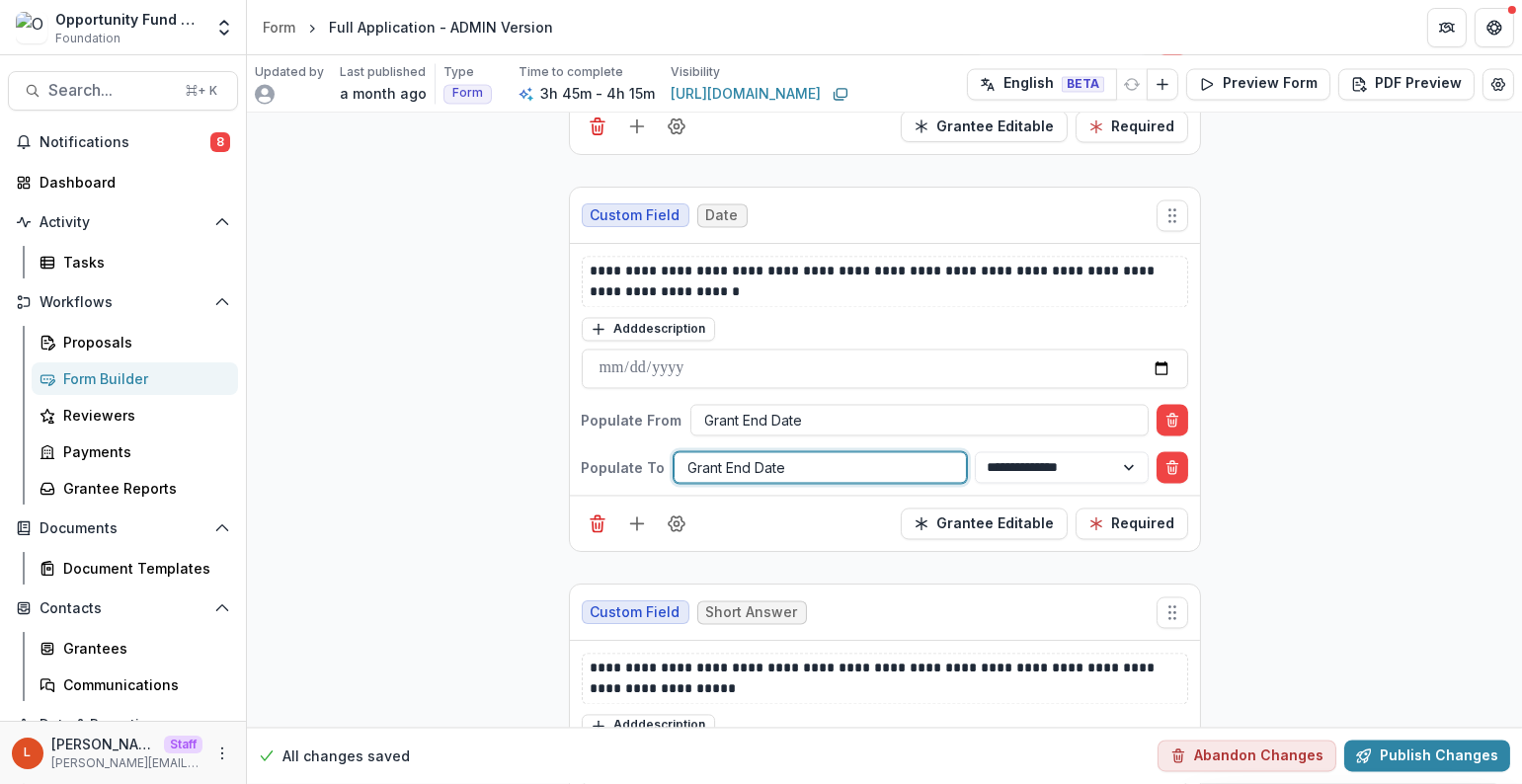 click on "Custom Field Short Answer" at bounding box center (885, 612) 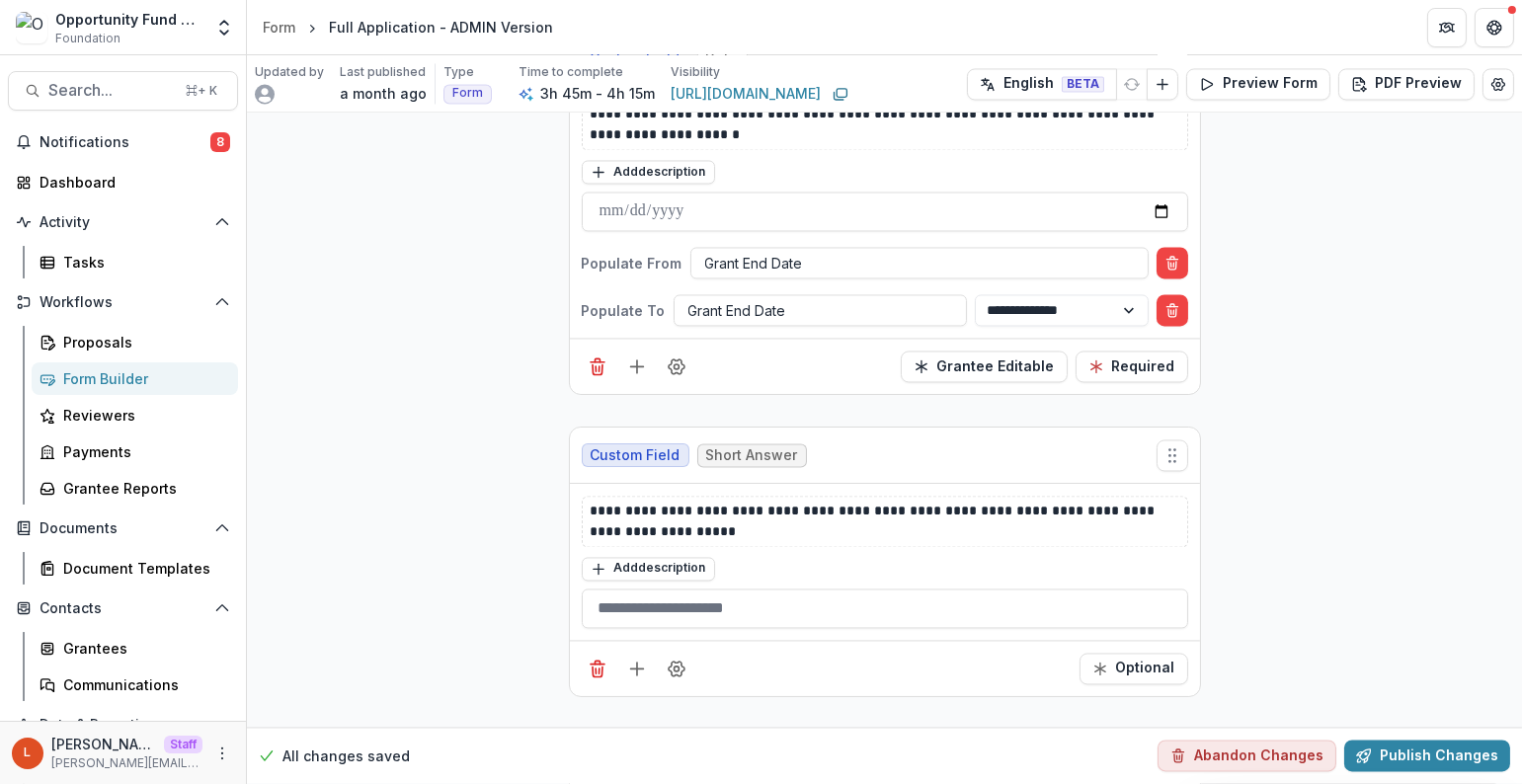 scroll, scrollTop: 7280, scrollLeft: 0, axis: vertical 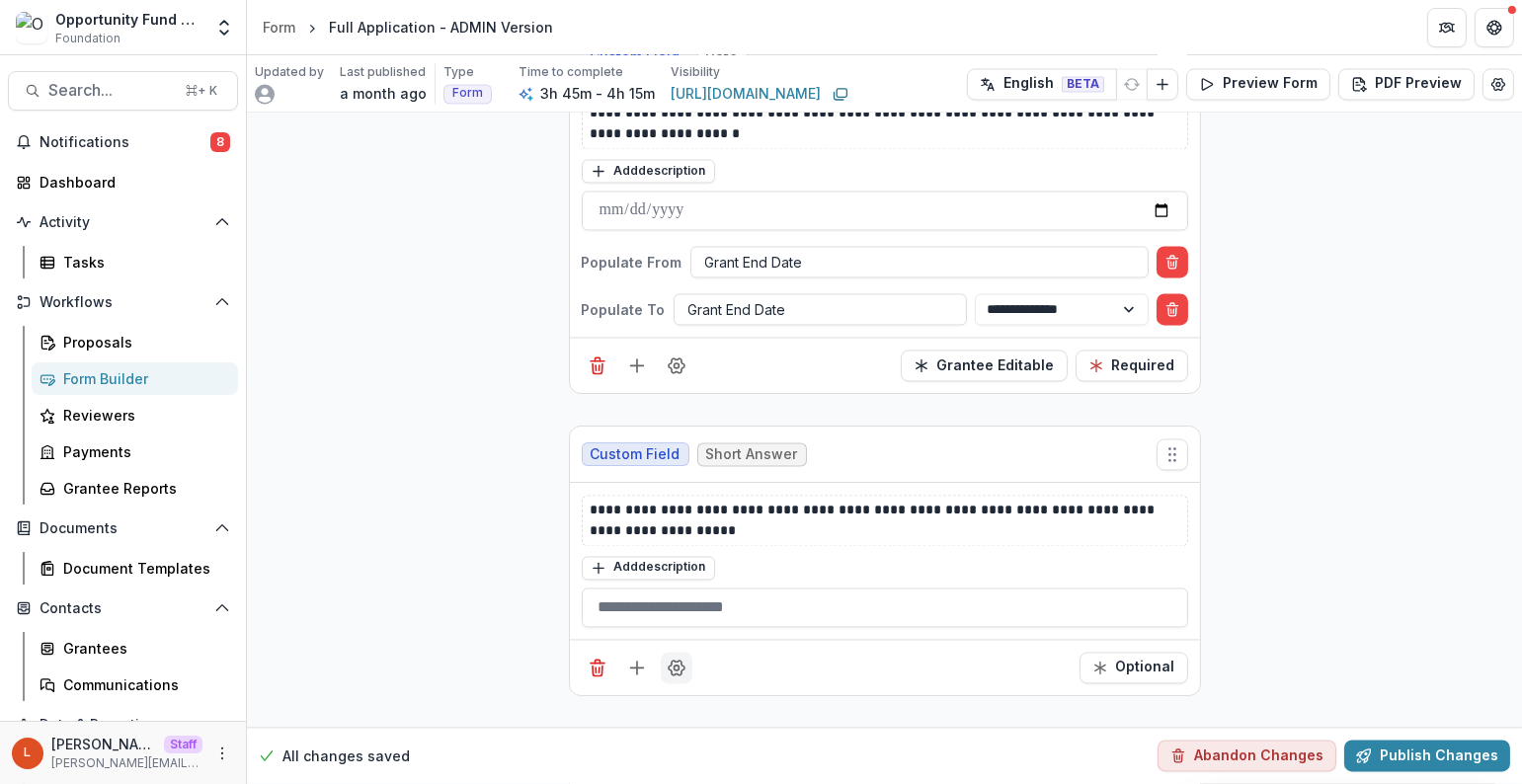 click 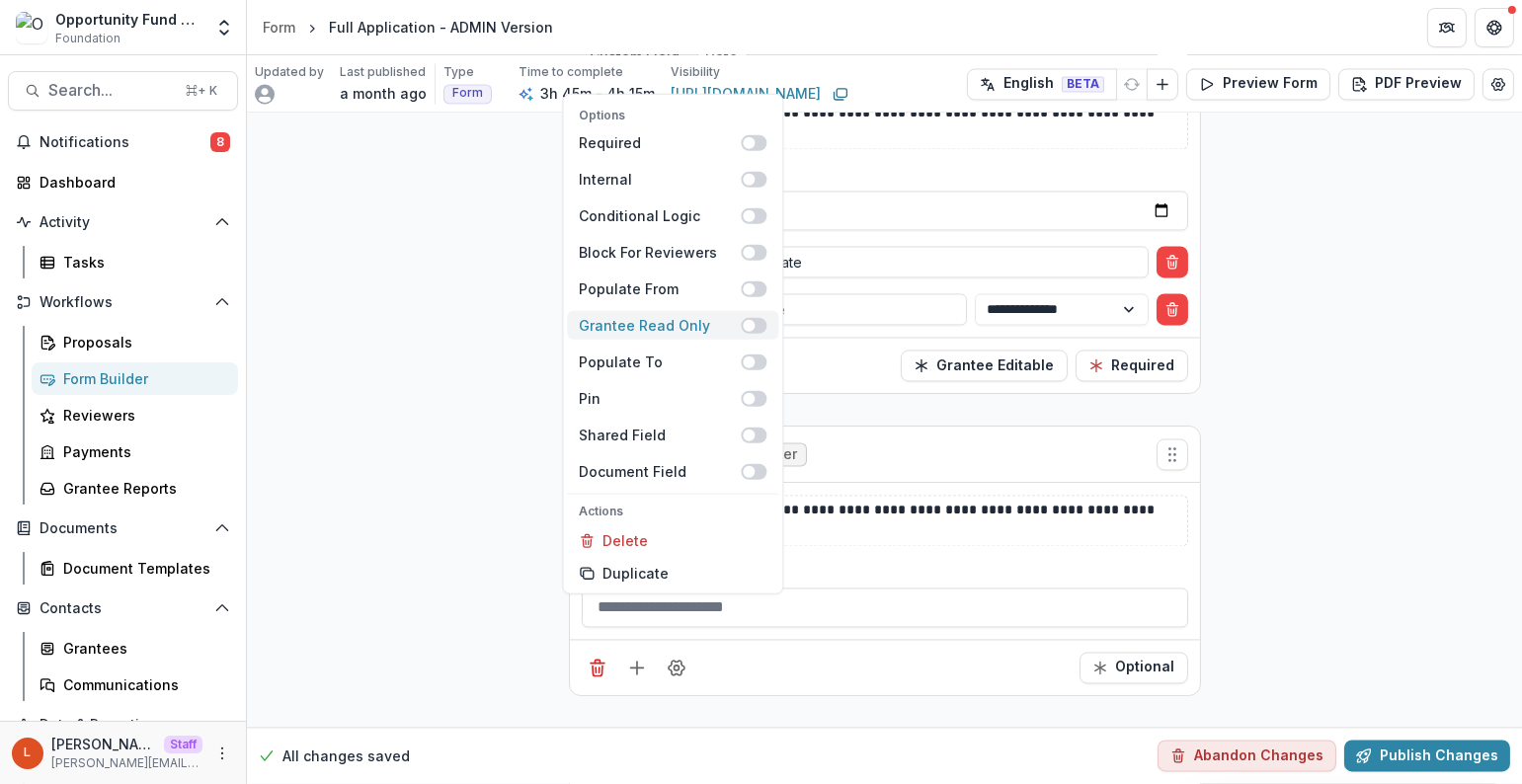 click at bounding box center (754, 325) 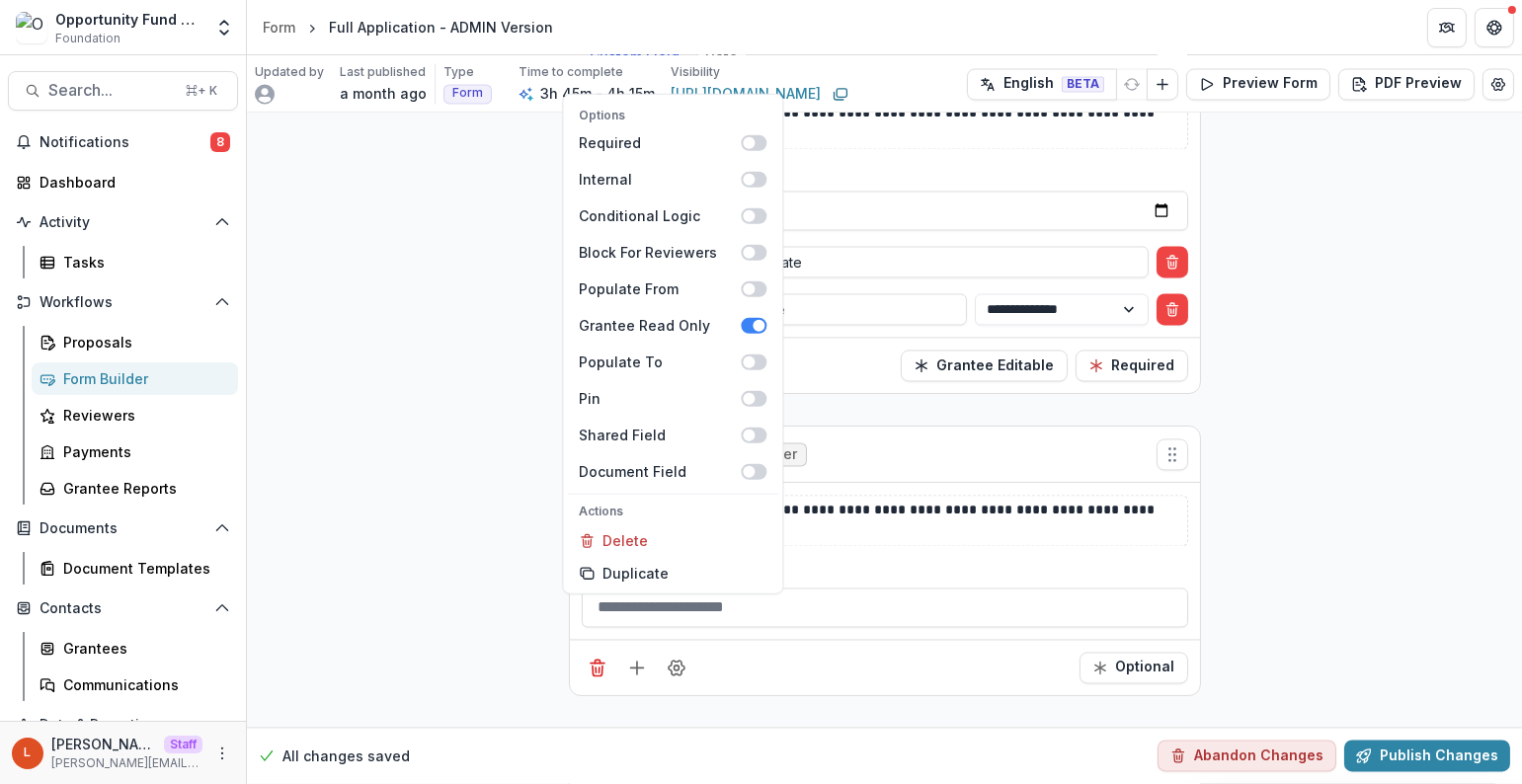 click on "Optional" at bounding box center [885, 666] 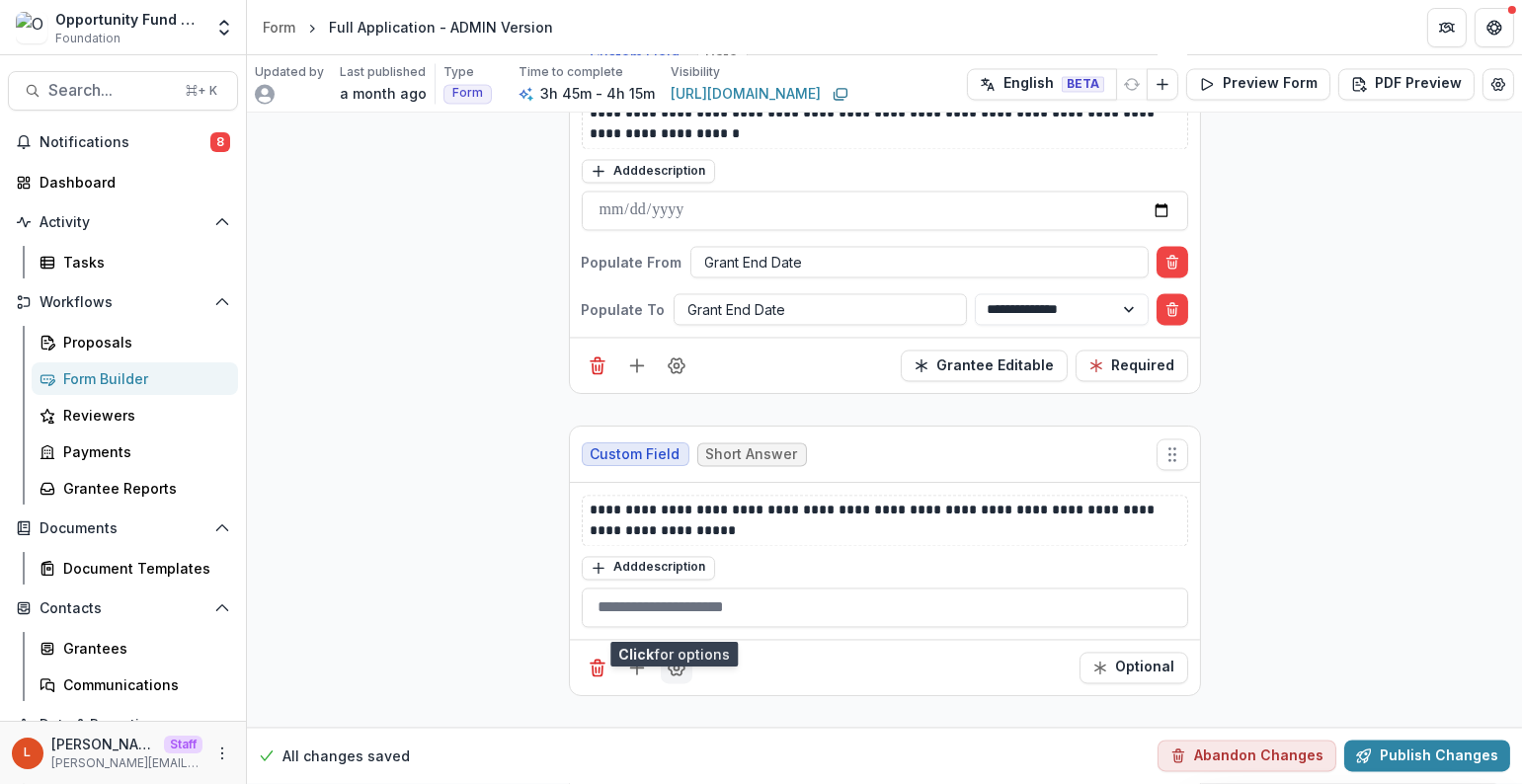click 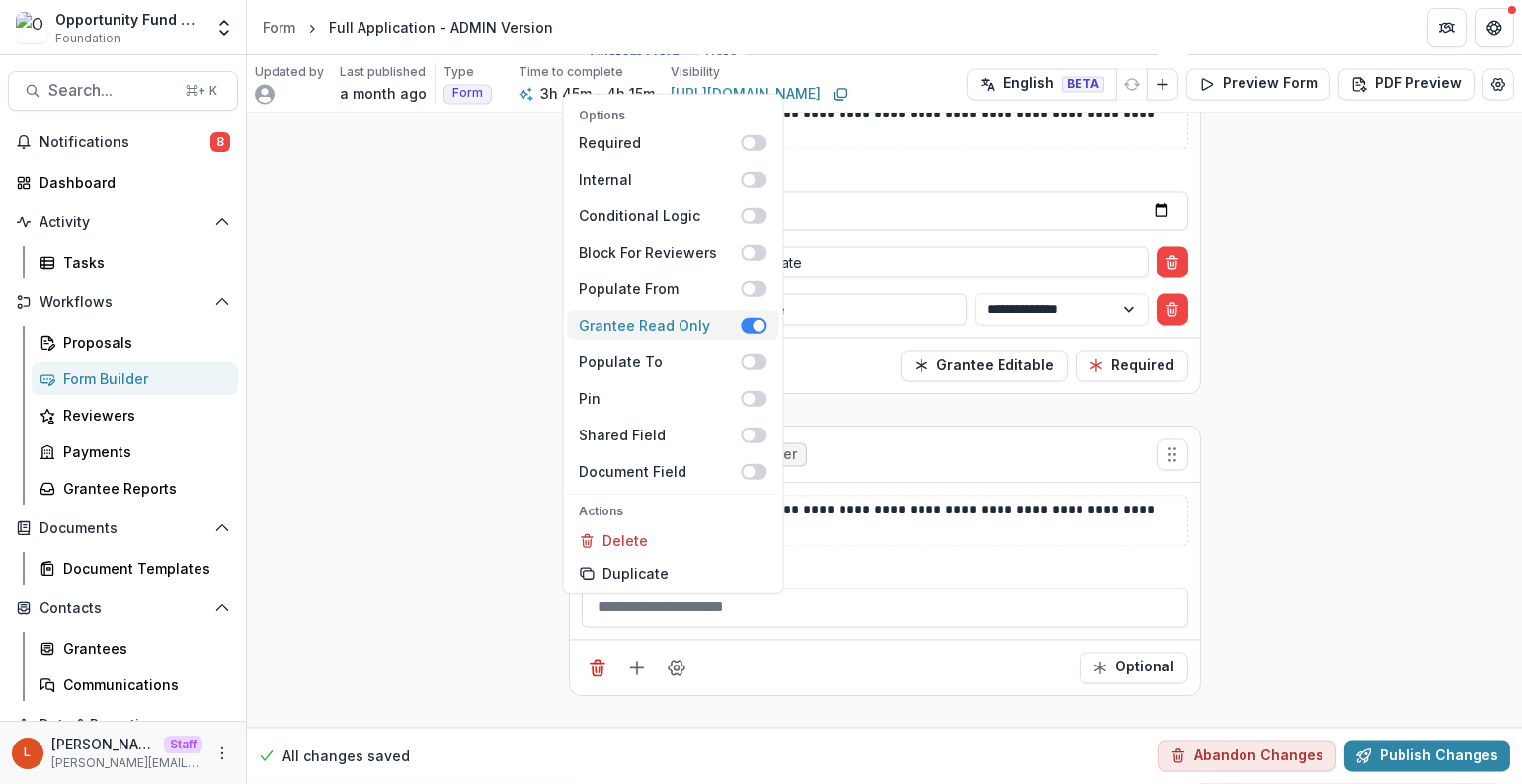 click at bounding box center (754, 325) 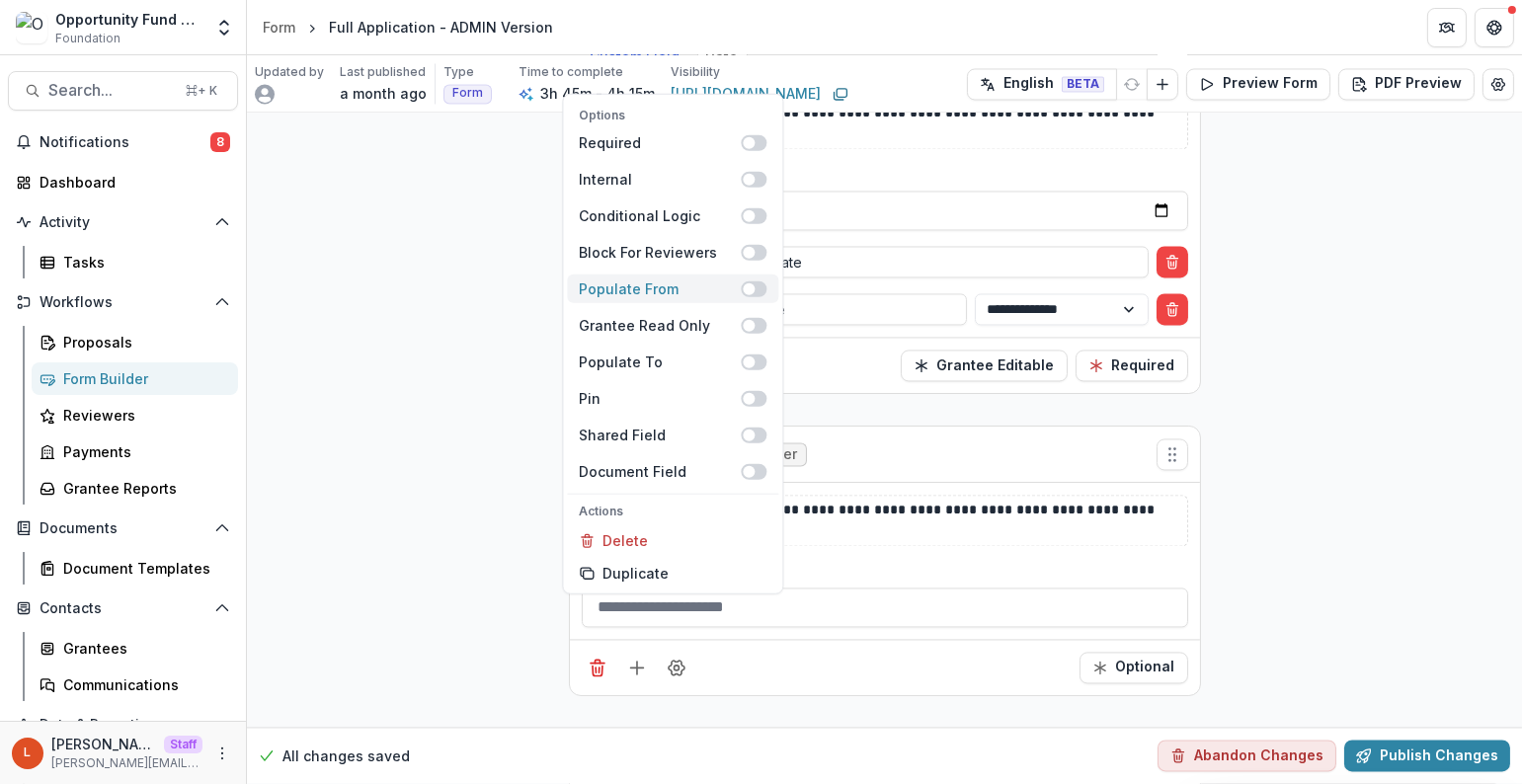 click at bounding box center (754, 288) 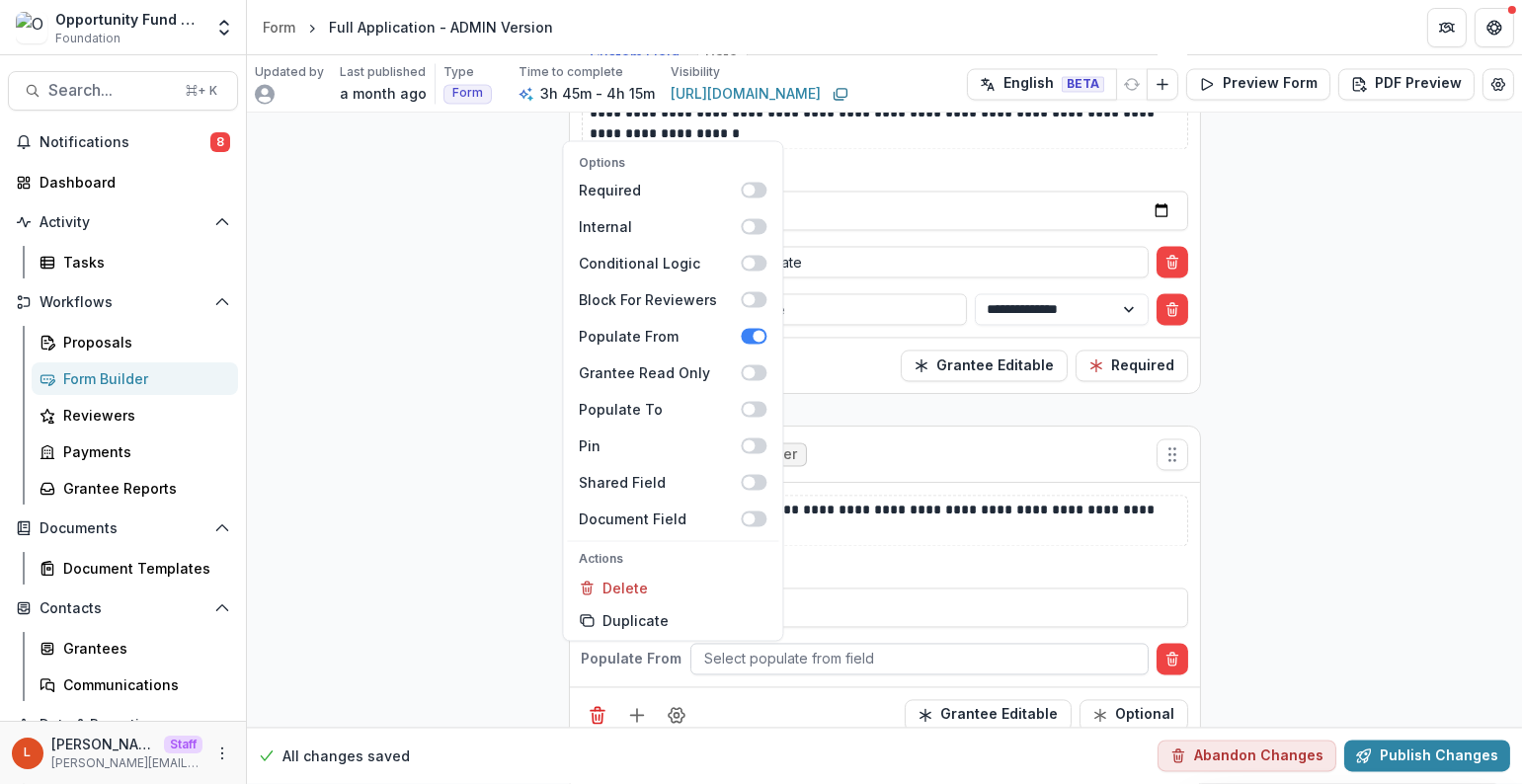 click at bounding box center (920, 658) 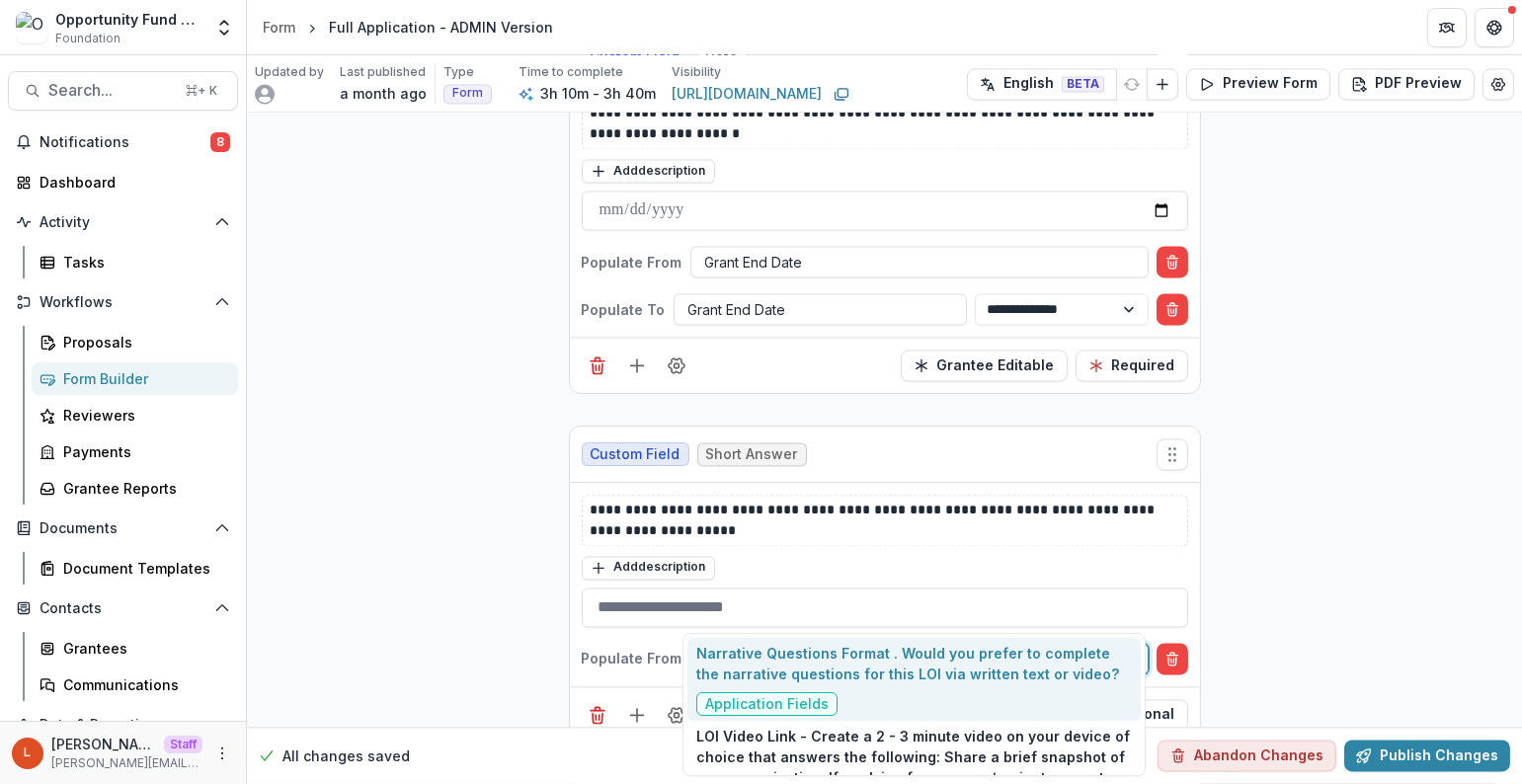 type on "*******" 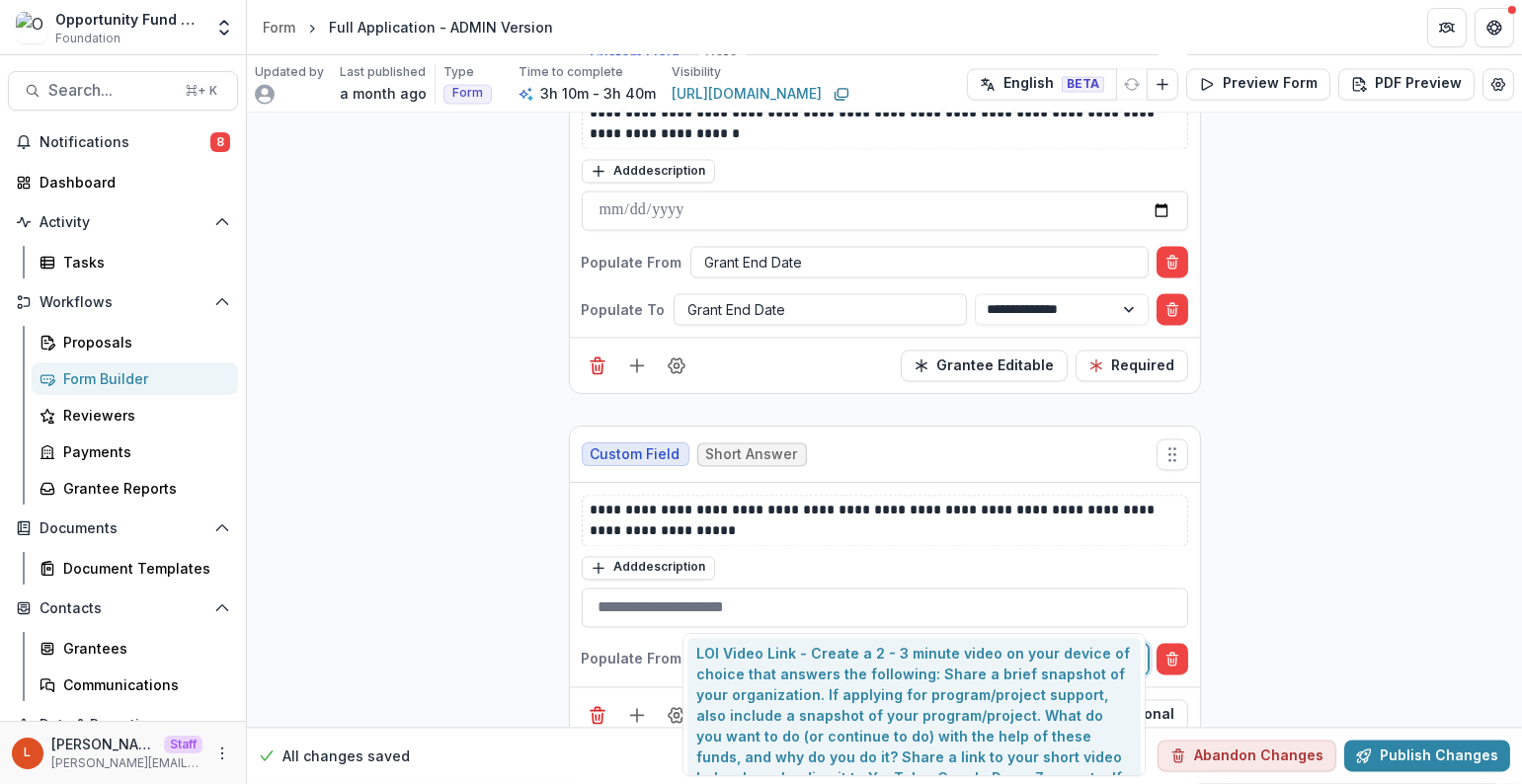 click on "LOI Video Link - Create a 2 - 3 minute video on your device of choice that answers the following: Share a brief snapshot of your organization. If applying for program/project support, also include a snapshot of your program/project. What do you want to do (or continue to do) with the help of these funds, and why do you do it? Share a link to your short video below by uploading it to YouTube, Google Docs, Zoom, etc. If your organization already has a short overview video, you are welcome to share a link to that instead of creating a new one. Please note: This video does not need to be professional. It would be nice to see you (natural light is good). We do need to hear you, so please minimize background noise. Speak as if you are talking to a friend who doesn't know about your work. Brief is better. Contact us if you have questions - yshipman@theopportunityfund.org and twilhelm@theopportunityfund.org." at bounding box center [914, 809] 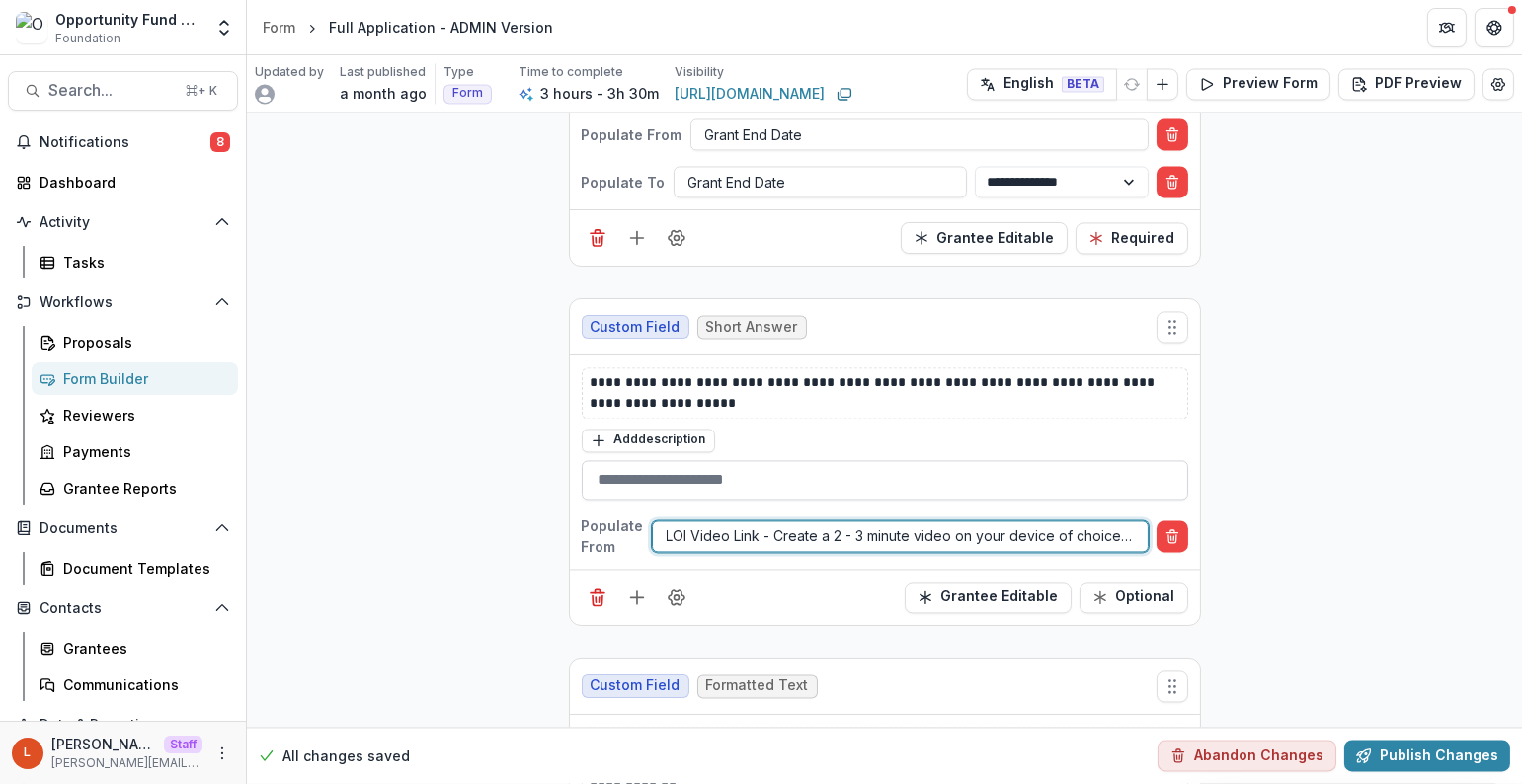 scroll, scrollTop: 7419, scrollLeft: 0, axis: vertical 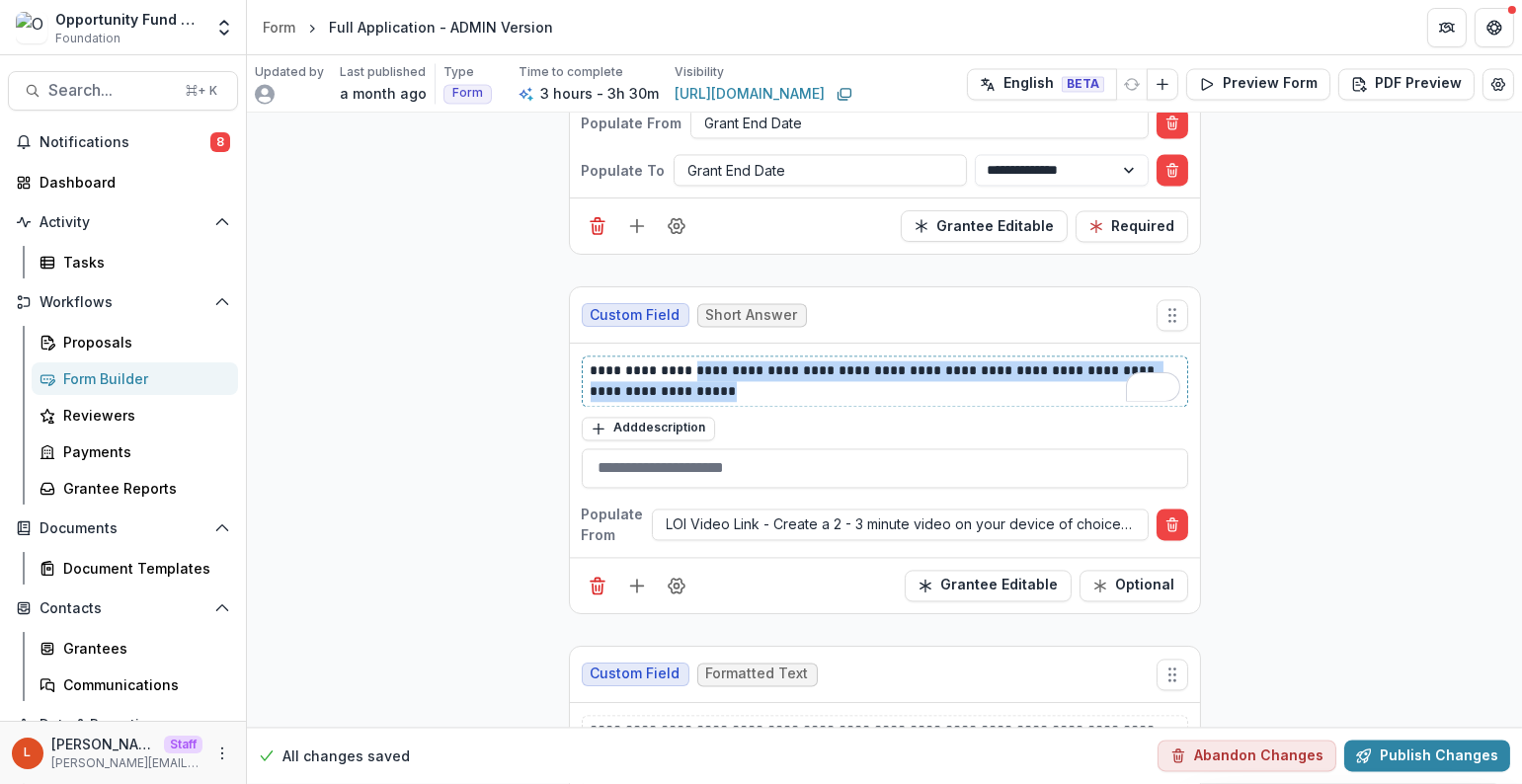 drag, startPoint x: 685, startPoint y: 320, endPoint x: 702, endPoint y: 339, distance: 25.495098 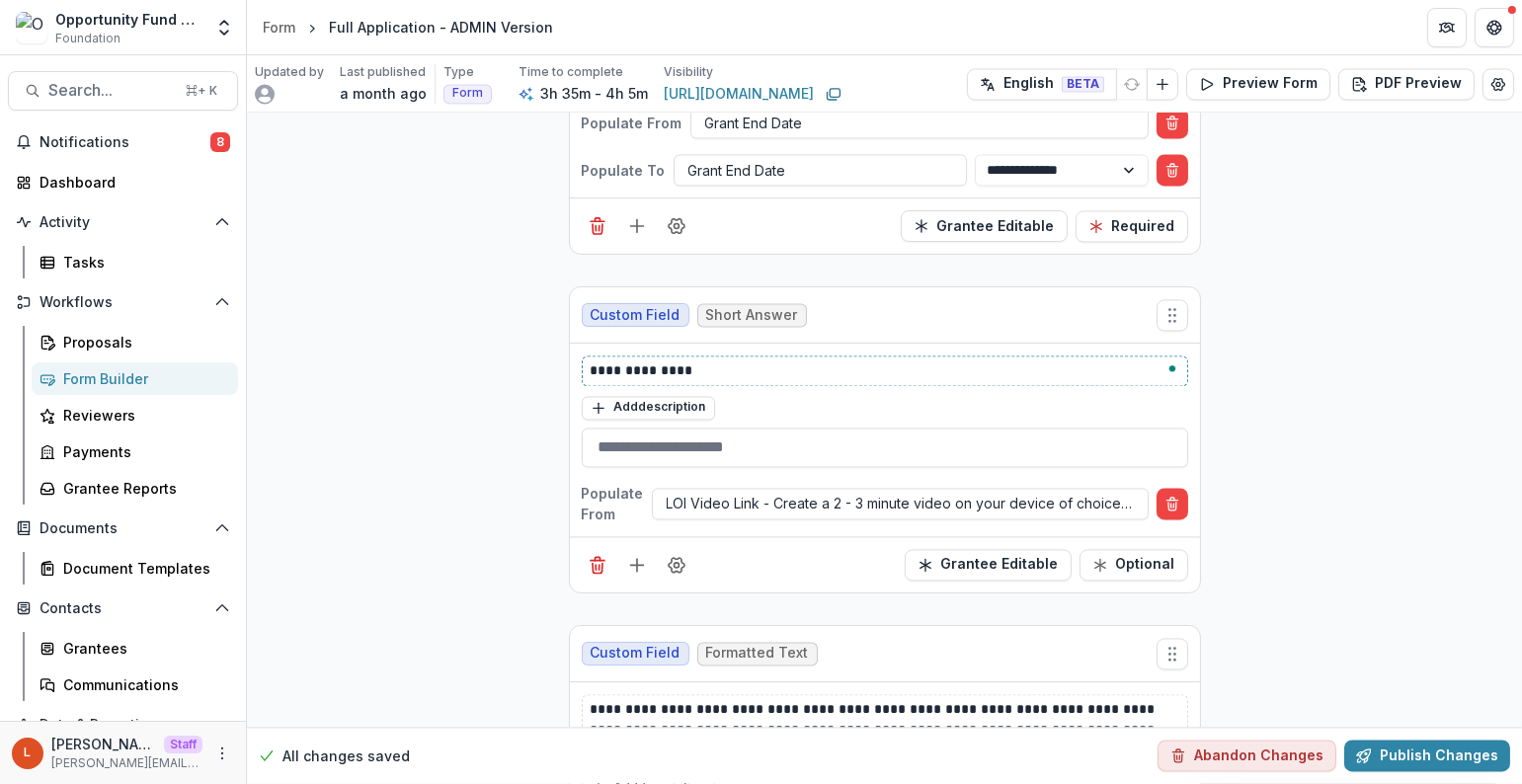type 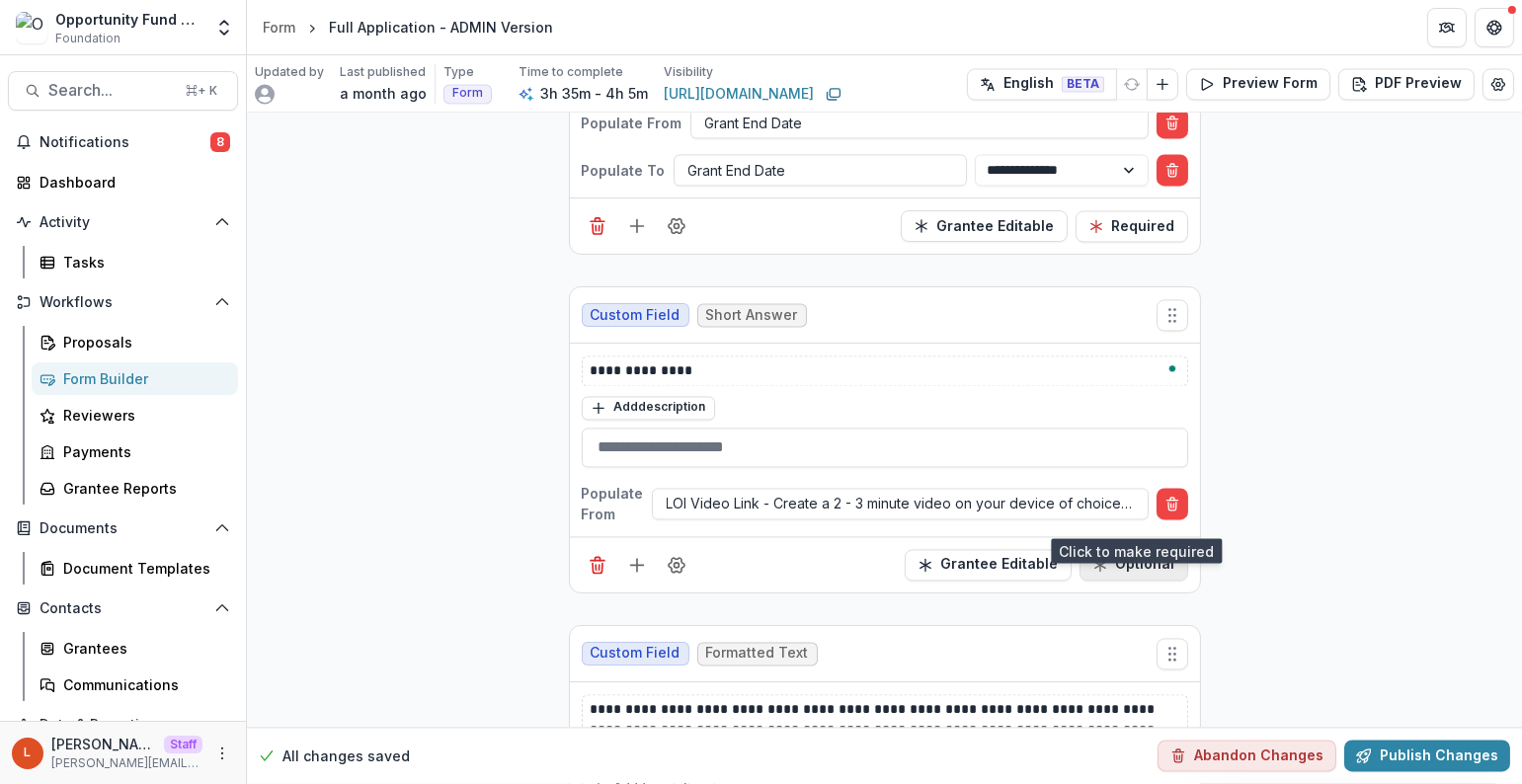 click on "Optional" at bounding box center [1134, 565] 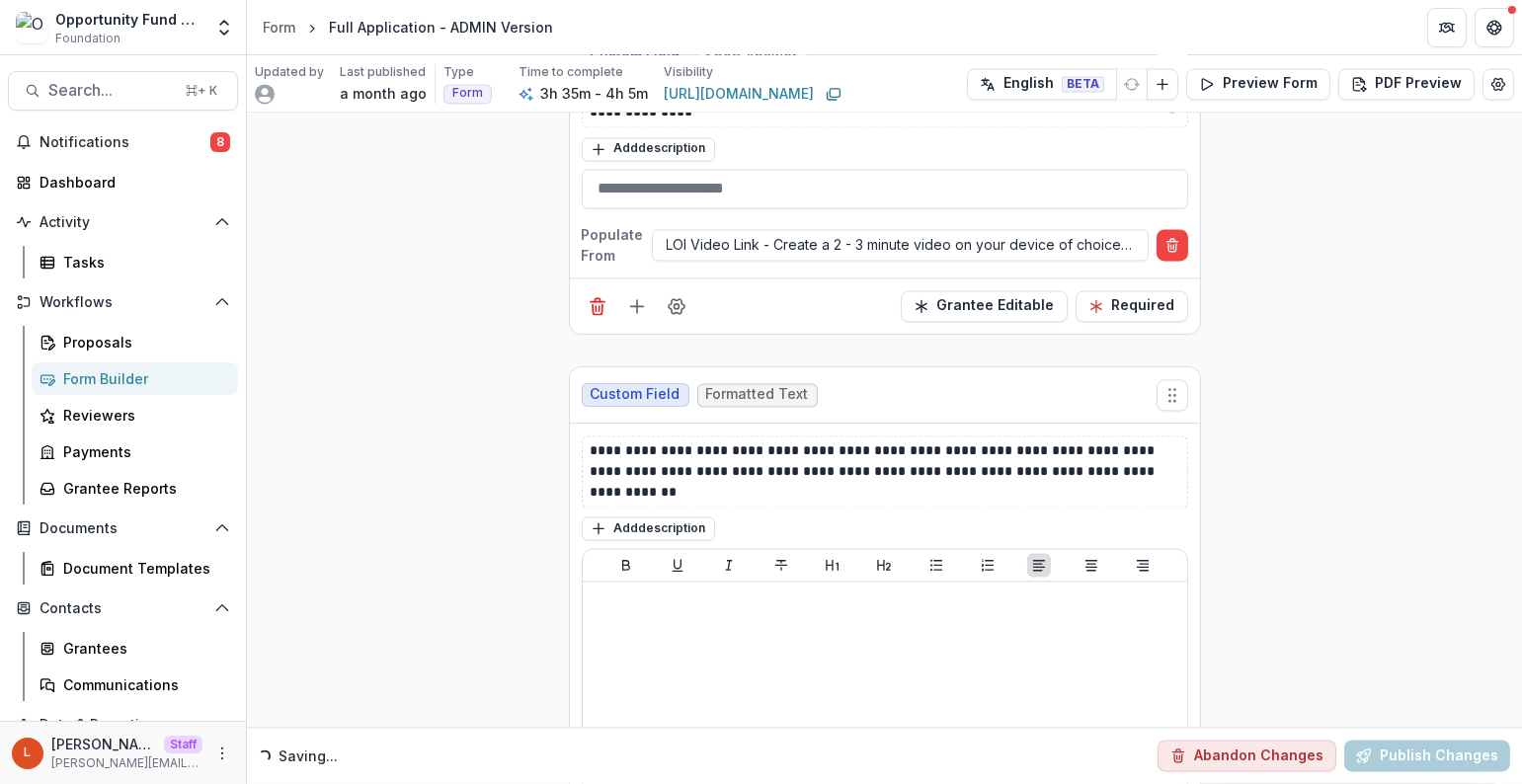 scroll, scrollTop: 7696, scrollLeft: 0, axis: vertical 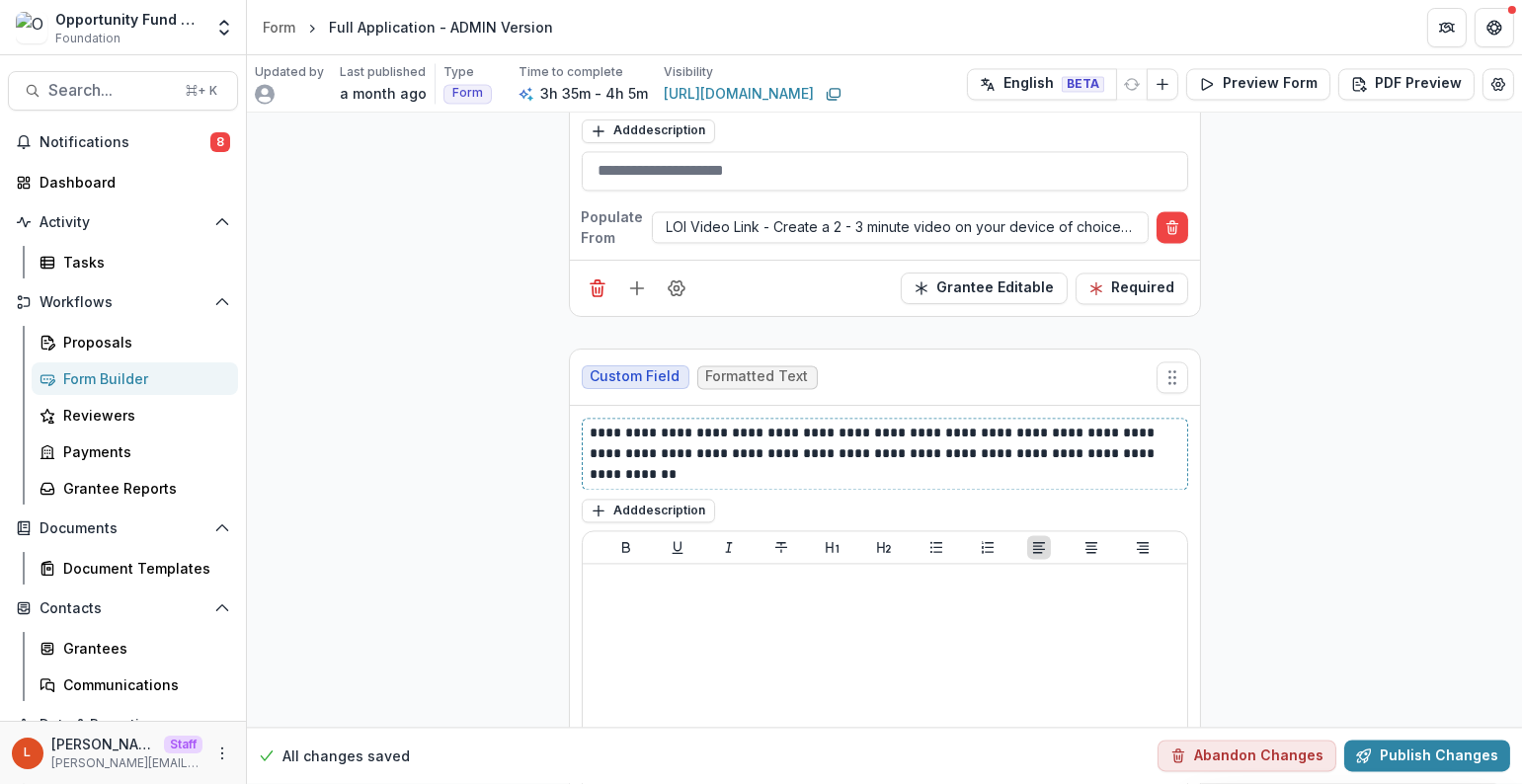 click on "**********" at bounding box center (886, 453) 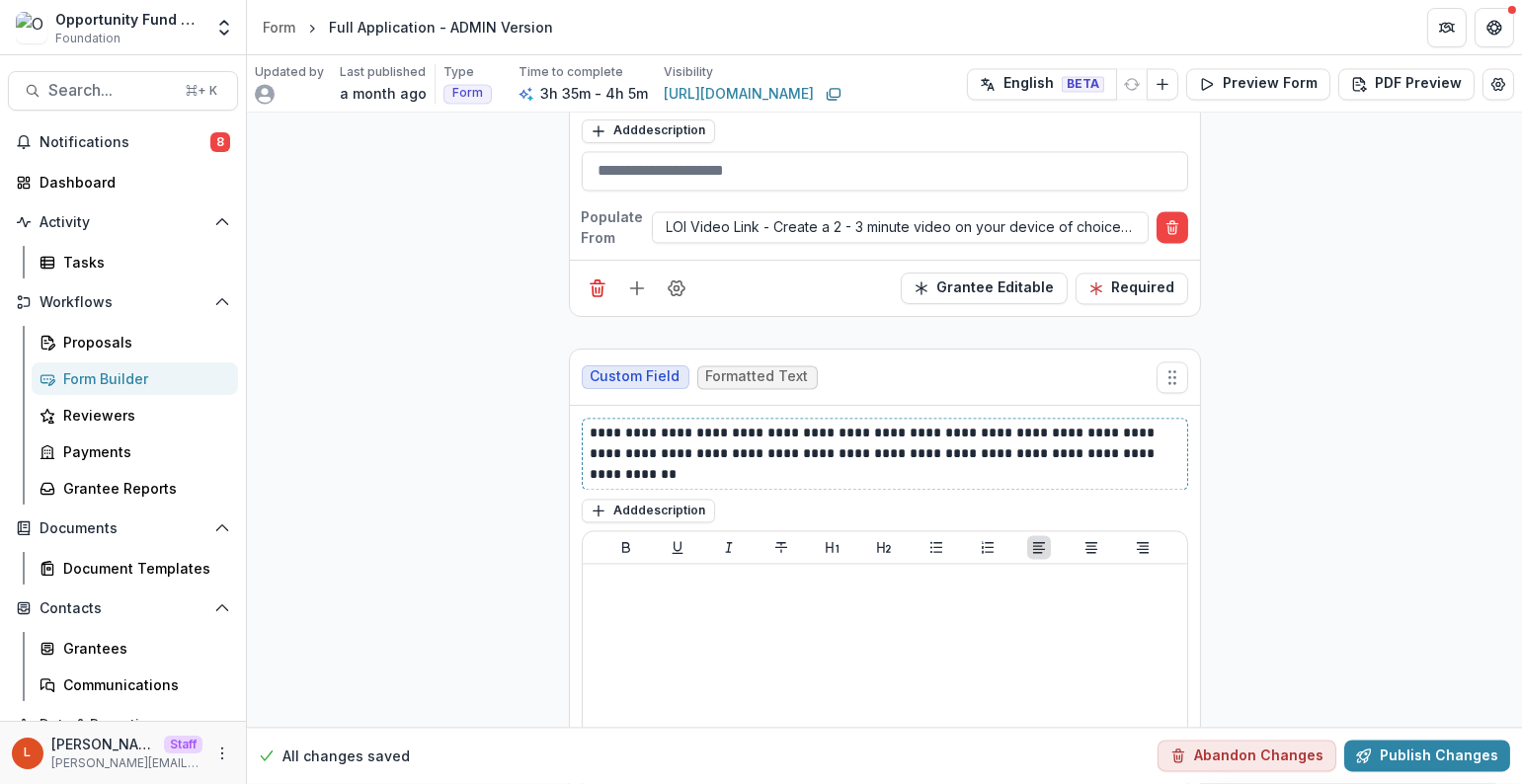 type 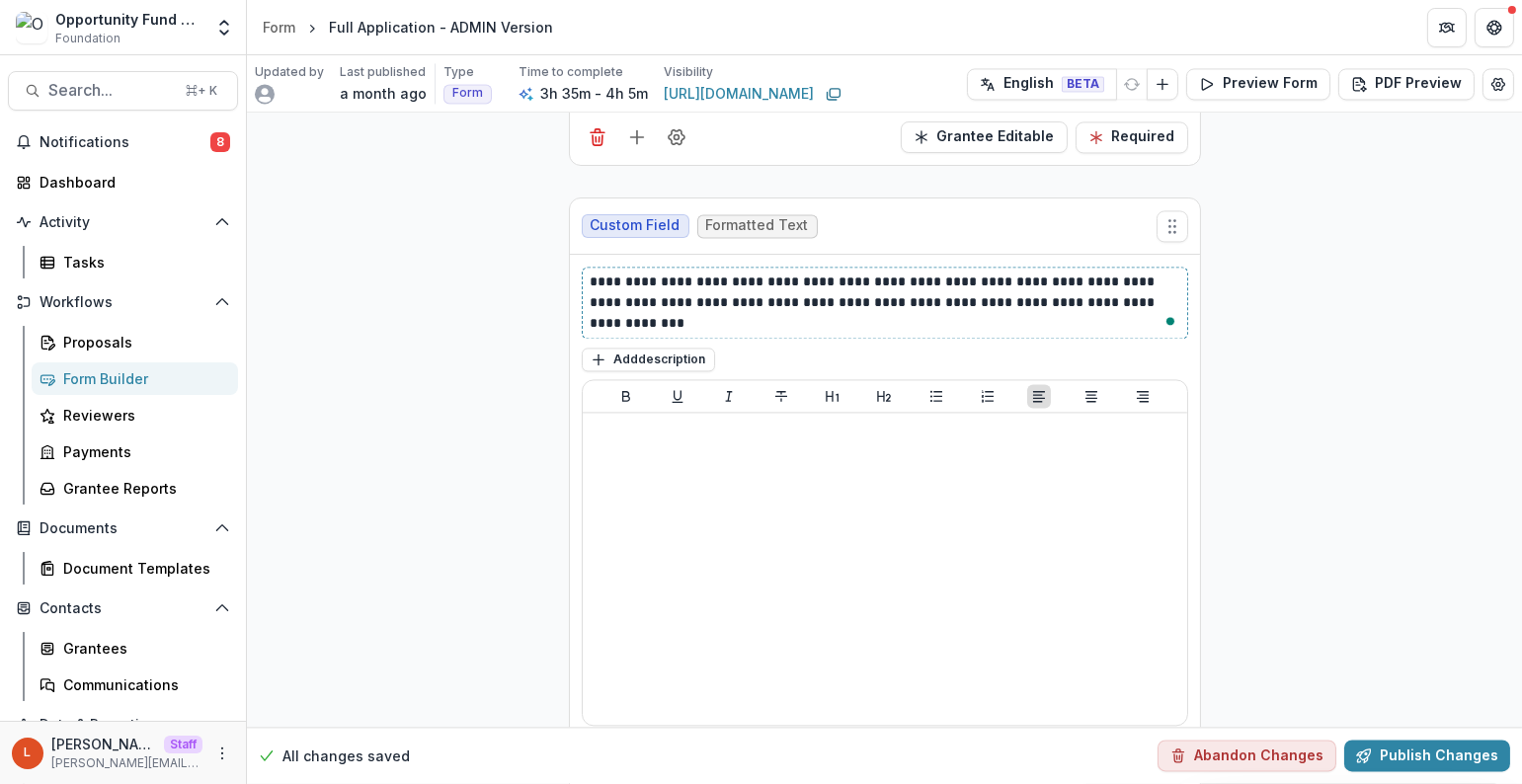scroll, scrollTop: 7850, scrollLeft: 0, axis: vertical 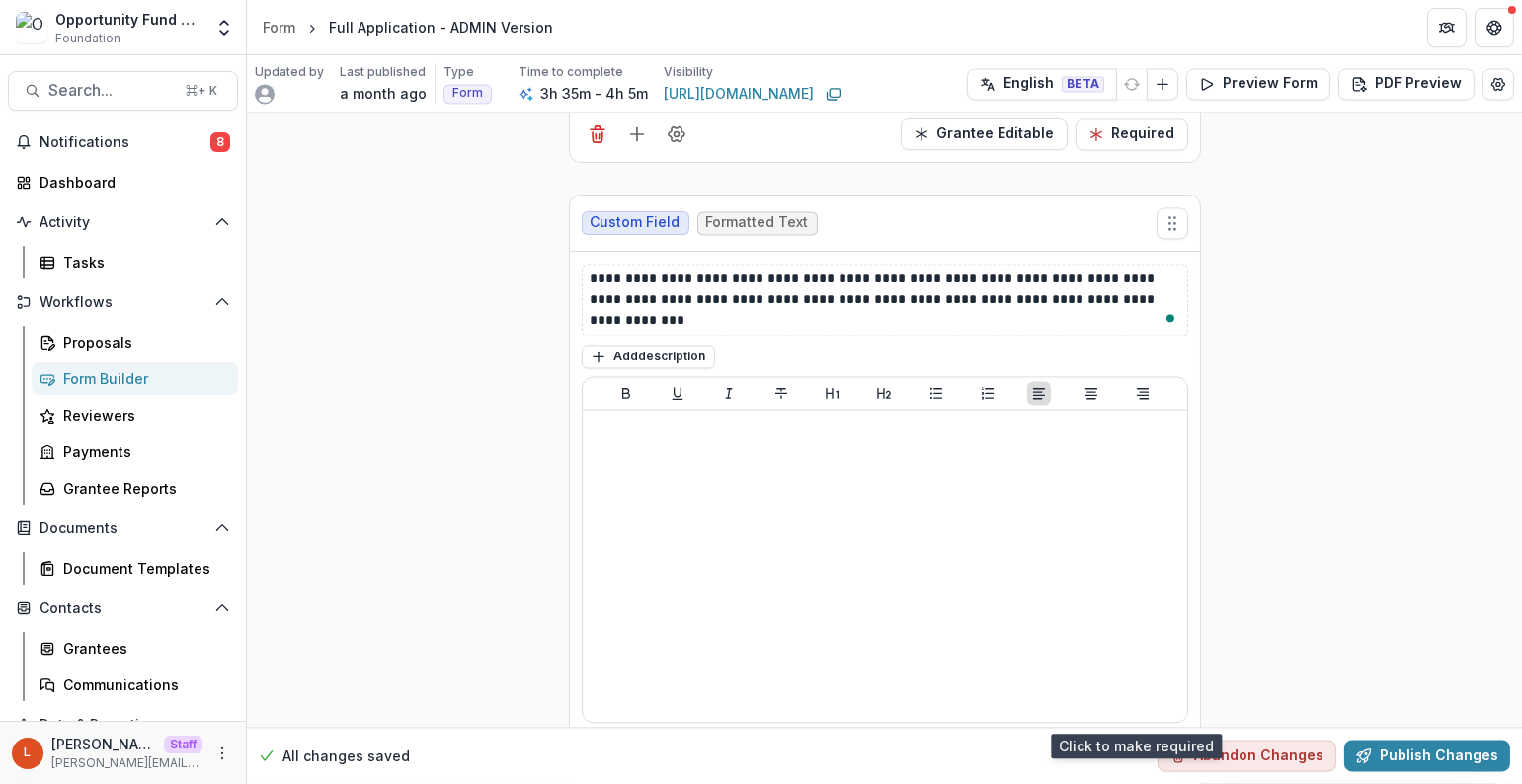 click on "Optional" at bounding box center (1134, 763) 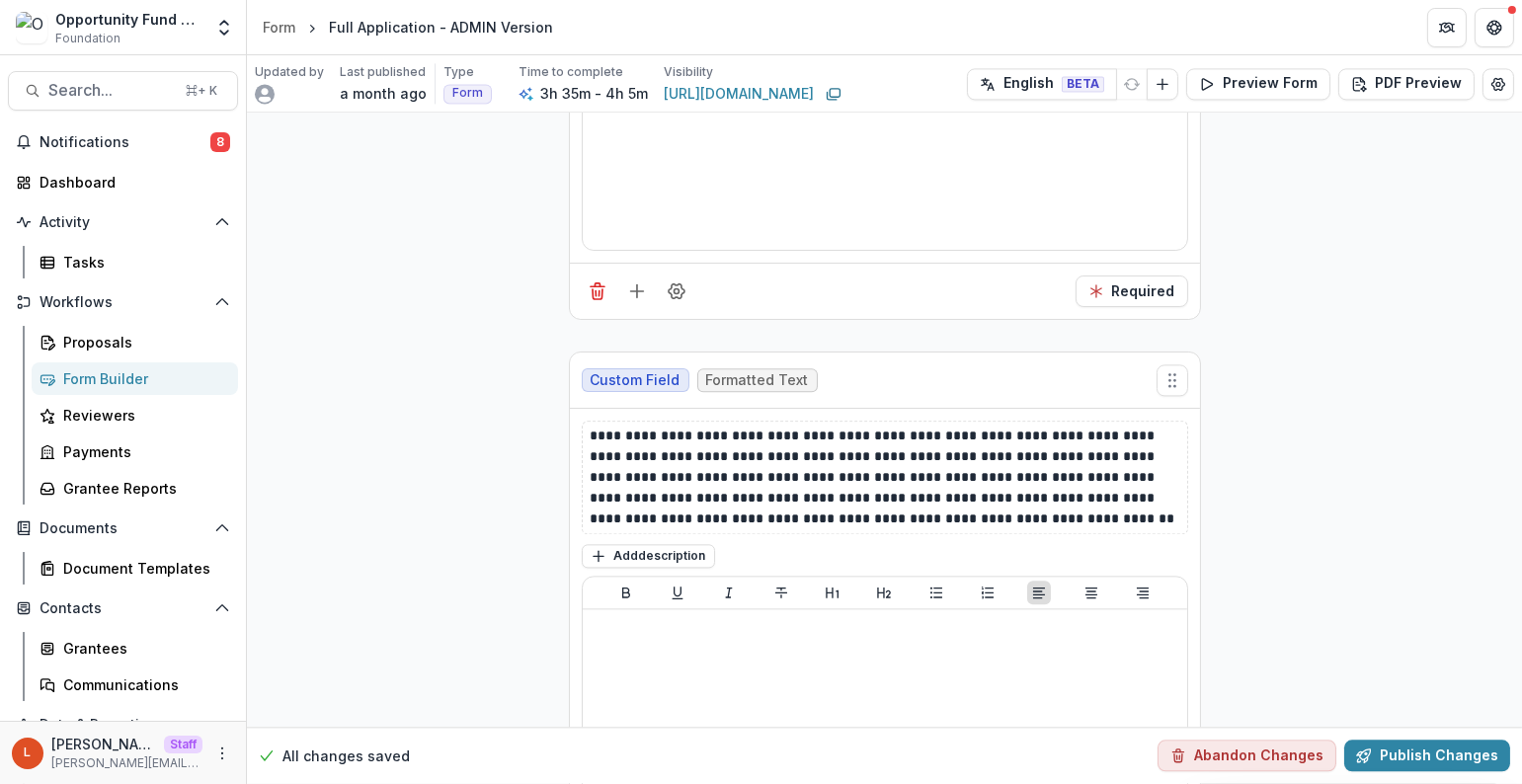 scroll, scrollTop: 8340, scrollLeft: 0, axis: vertical 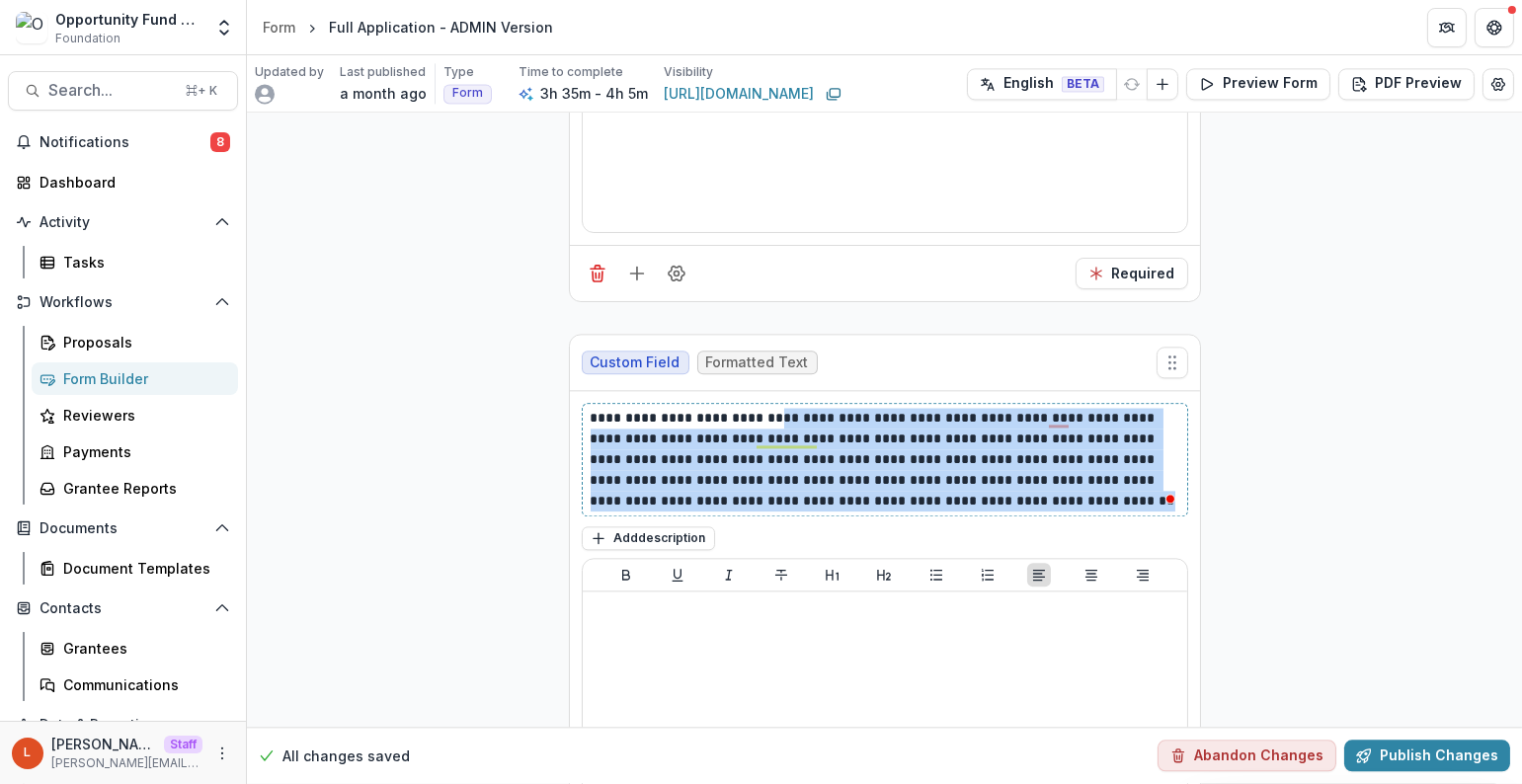 drag, startPoint x: 772, startPoint y: 361, endPoint x: 943, endPoint y: 454, distance: 194.65354 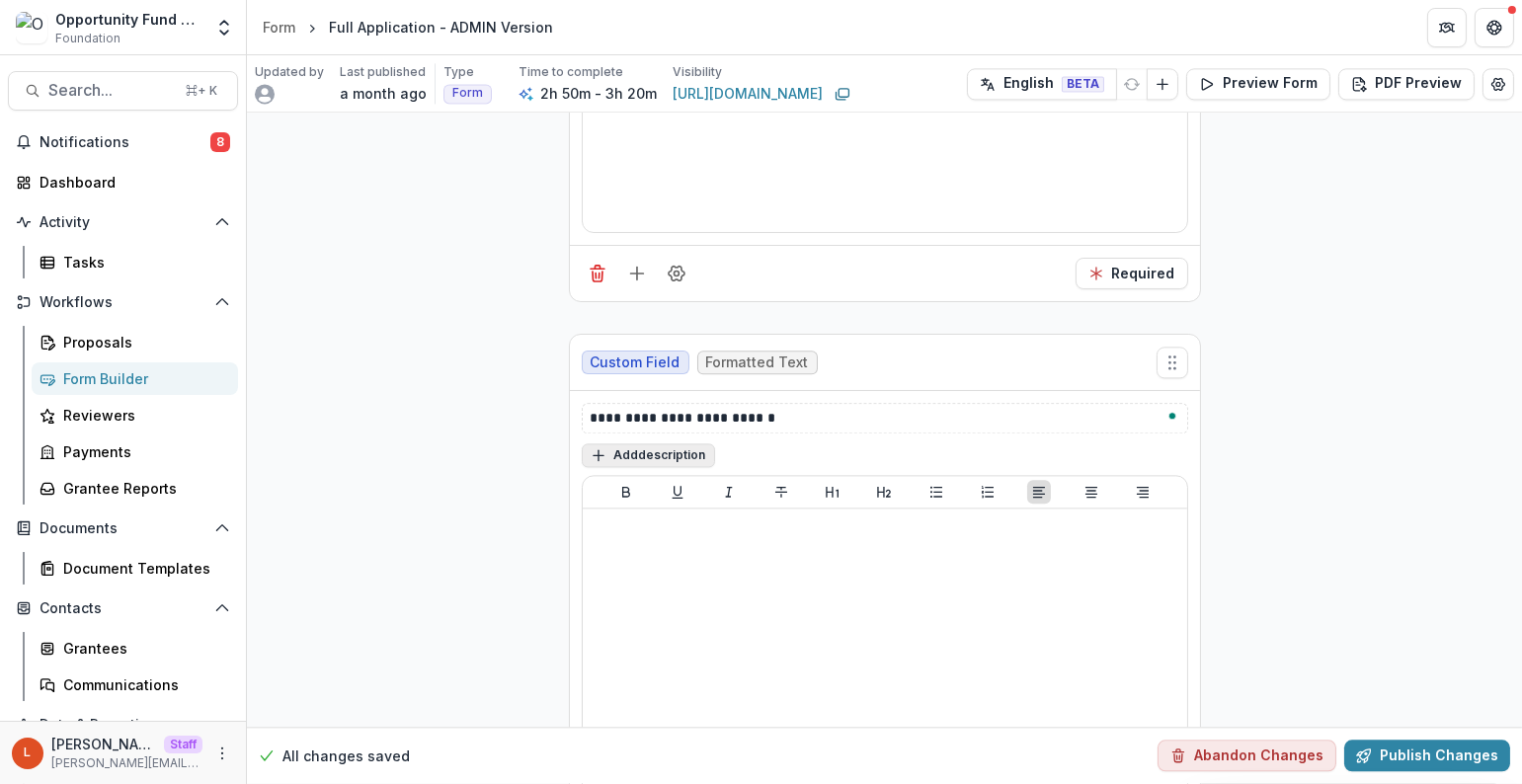 click on "Add  description" at bounding box center [648, 455] 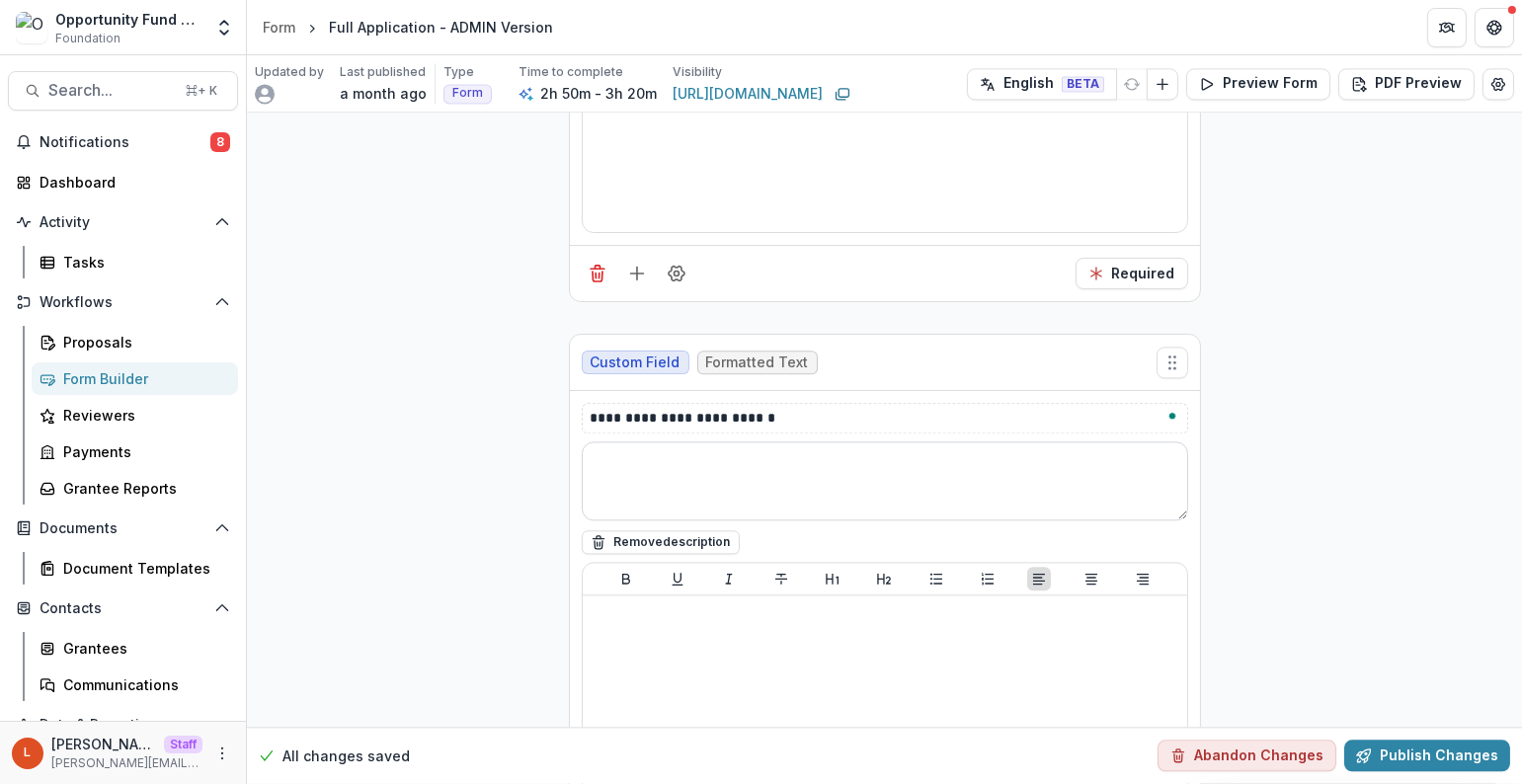 click at bounding box center (885, 481) 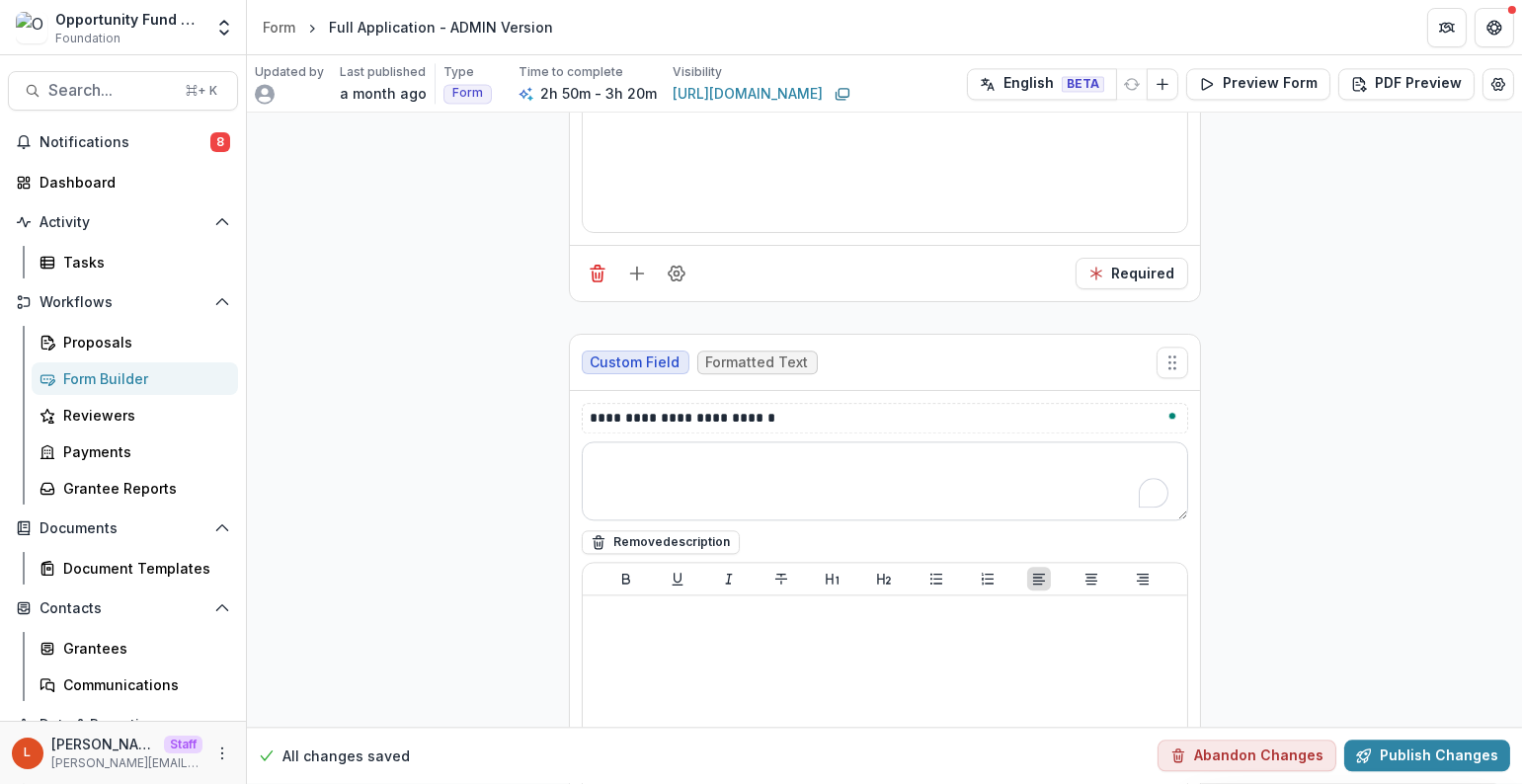 paste on "**********" 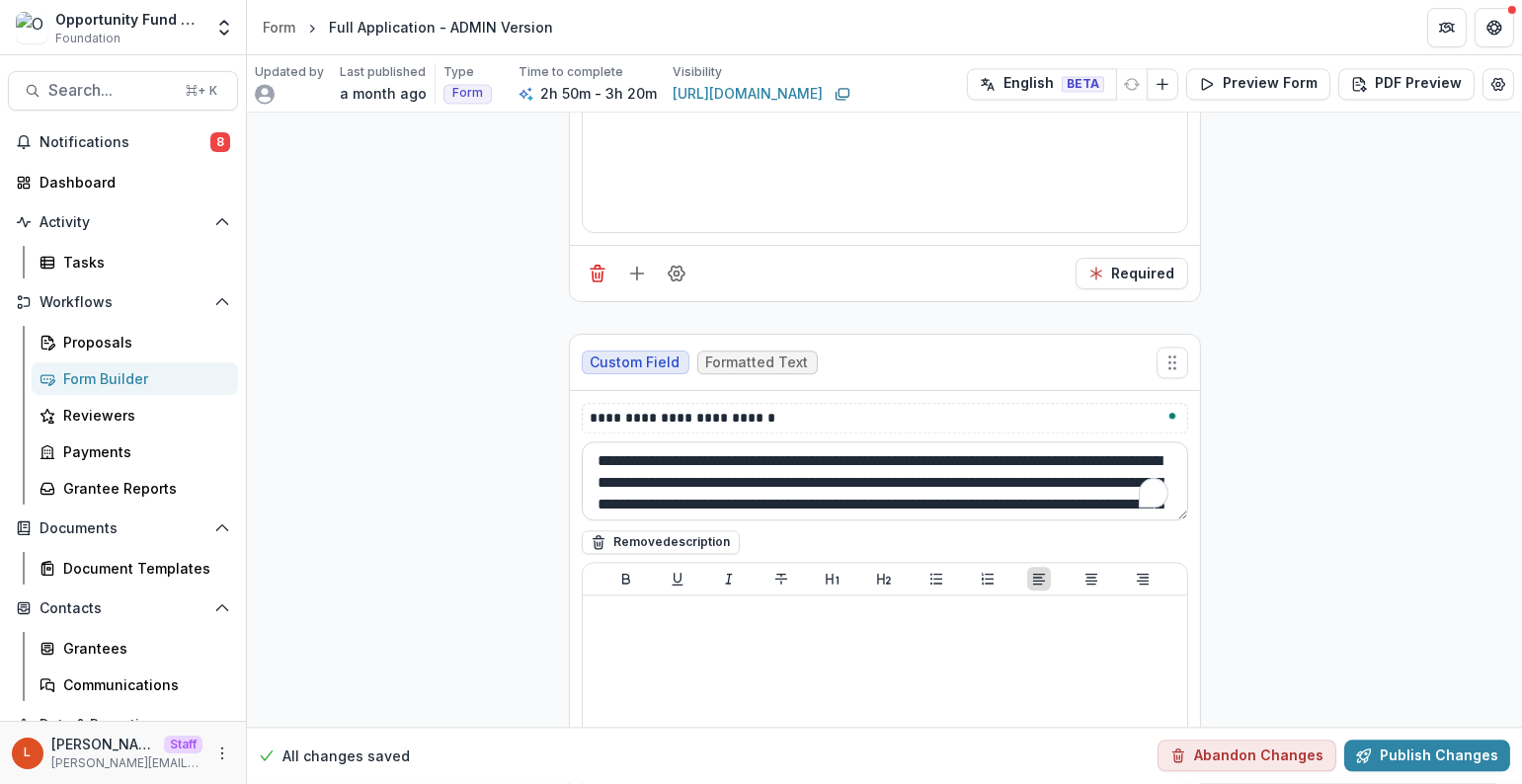 scroll, scrollTop: 37, scrollLeft: 0, axis: vertical 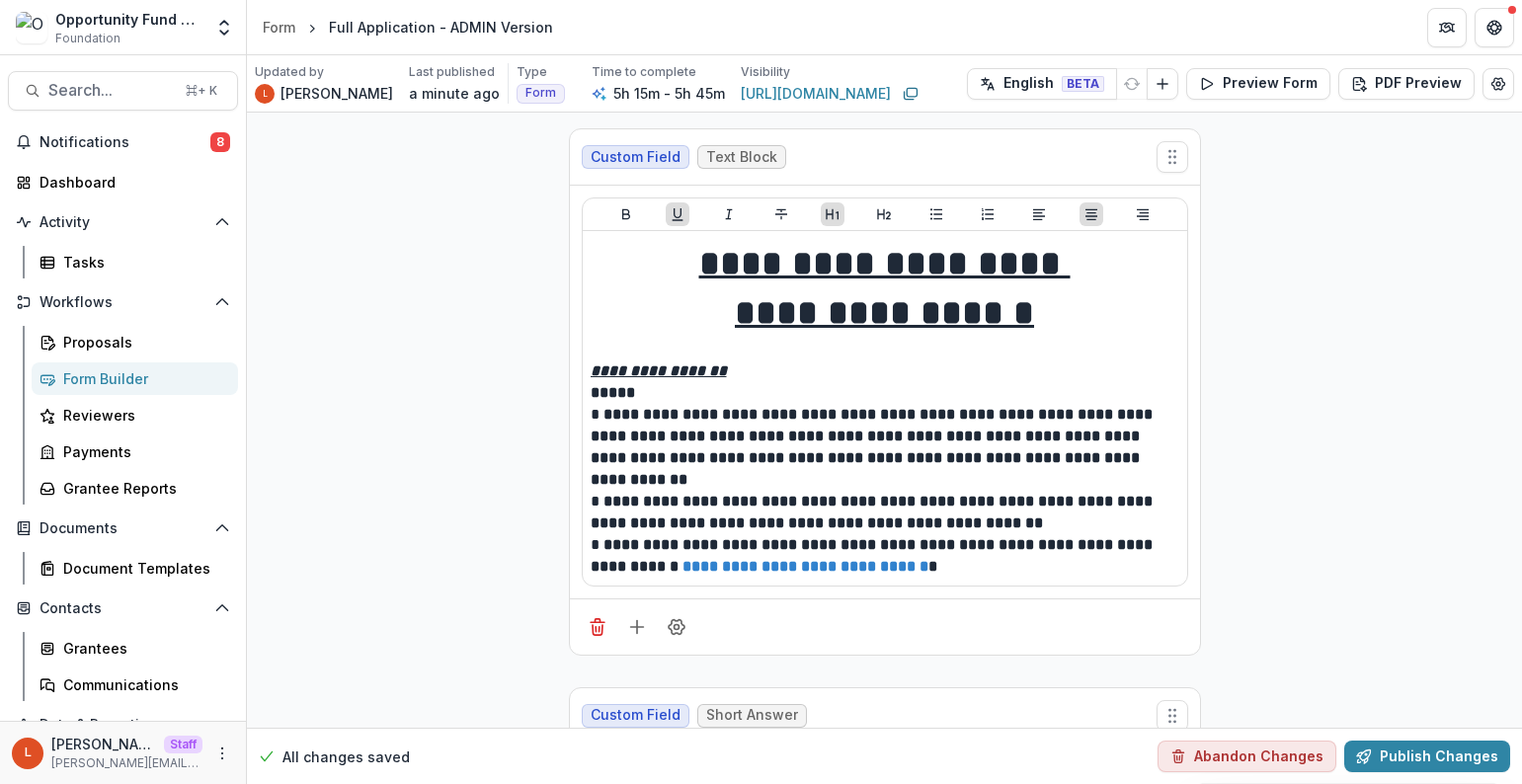 click on "**********" at bounding box center (885, 18691) 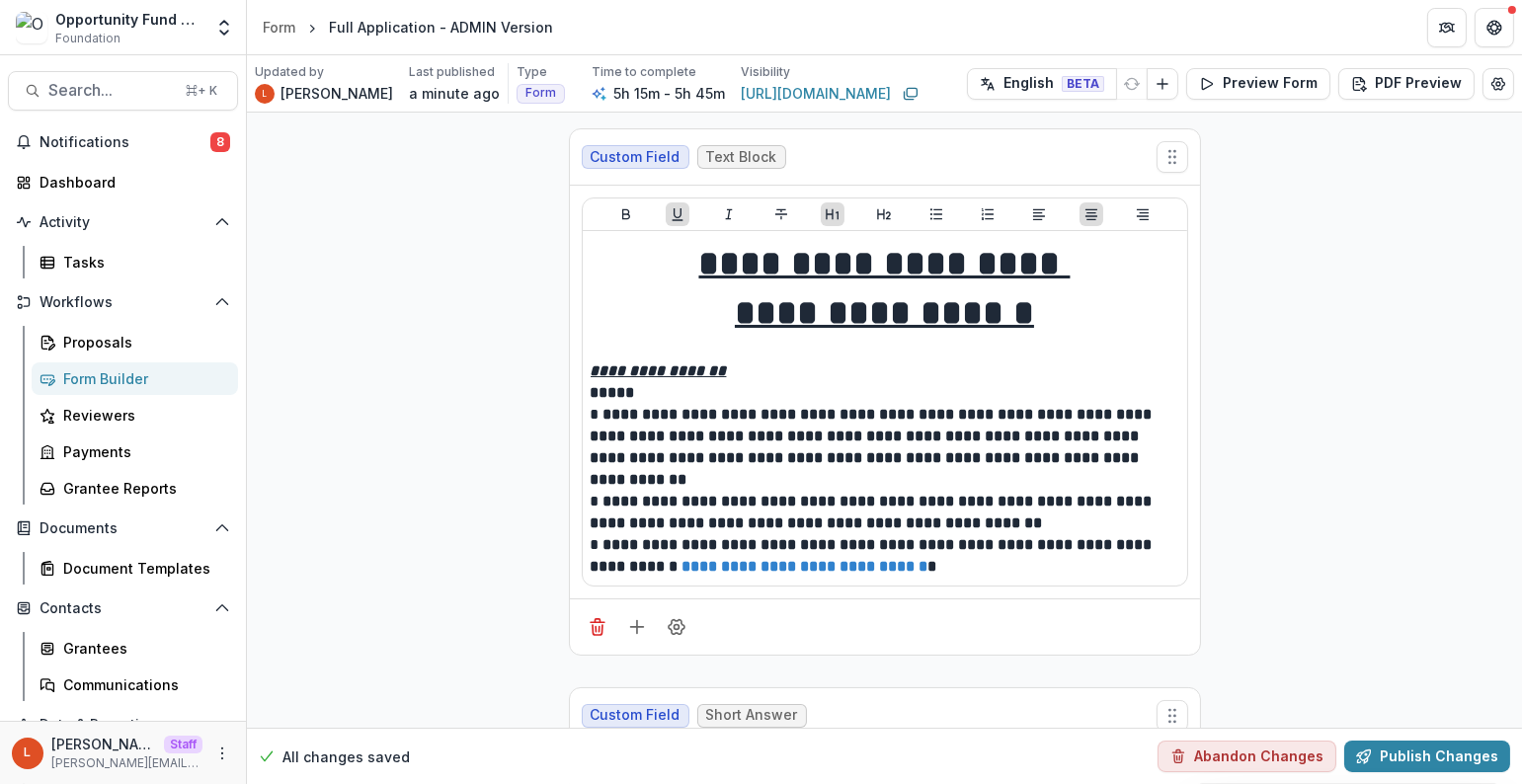 scroll, scrollTop: 18022, scrollLeft: 0, axis: vertical 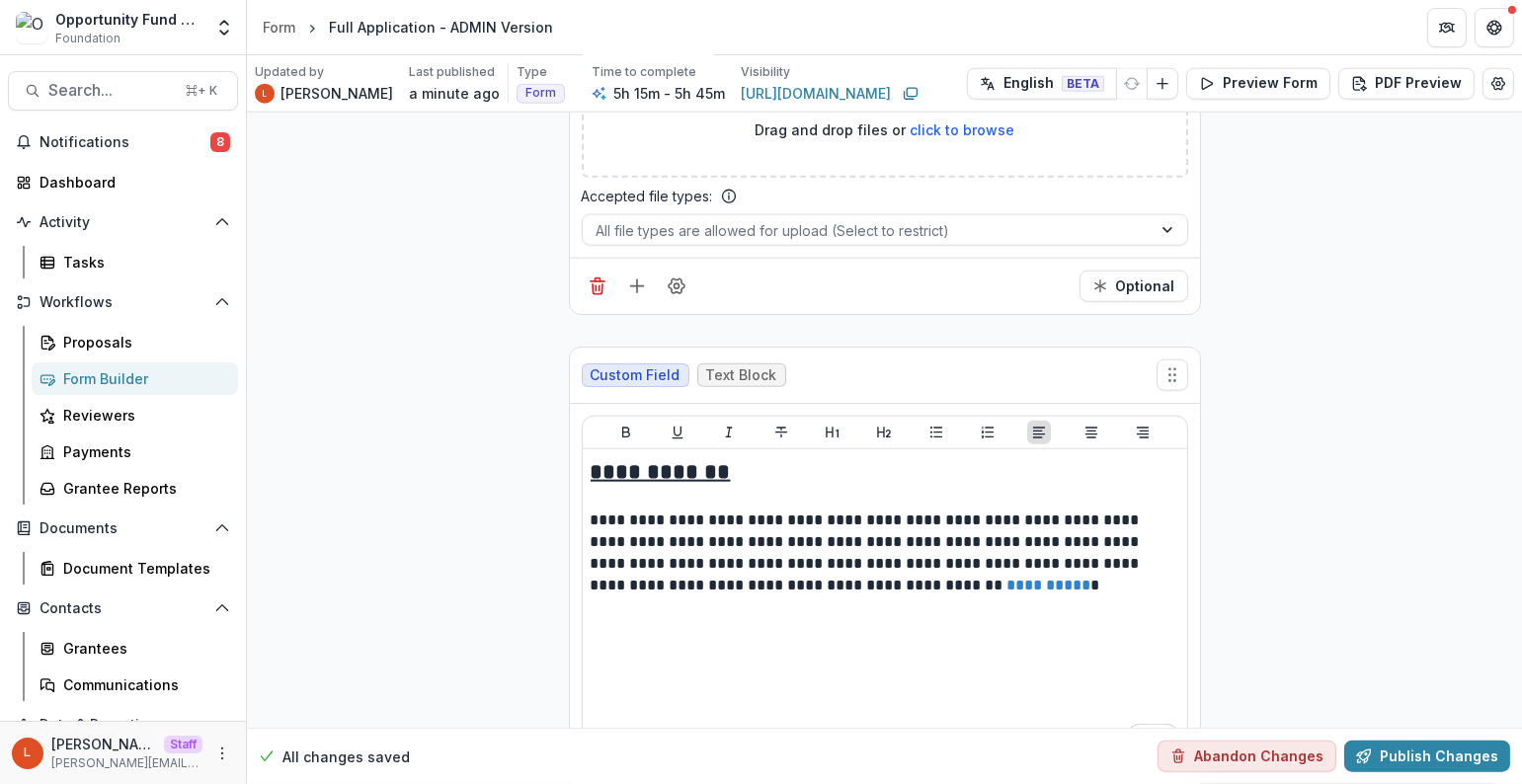 click on "**********" at bounding box center [1049, 585] 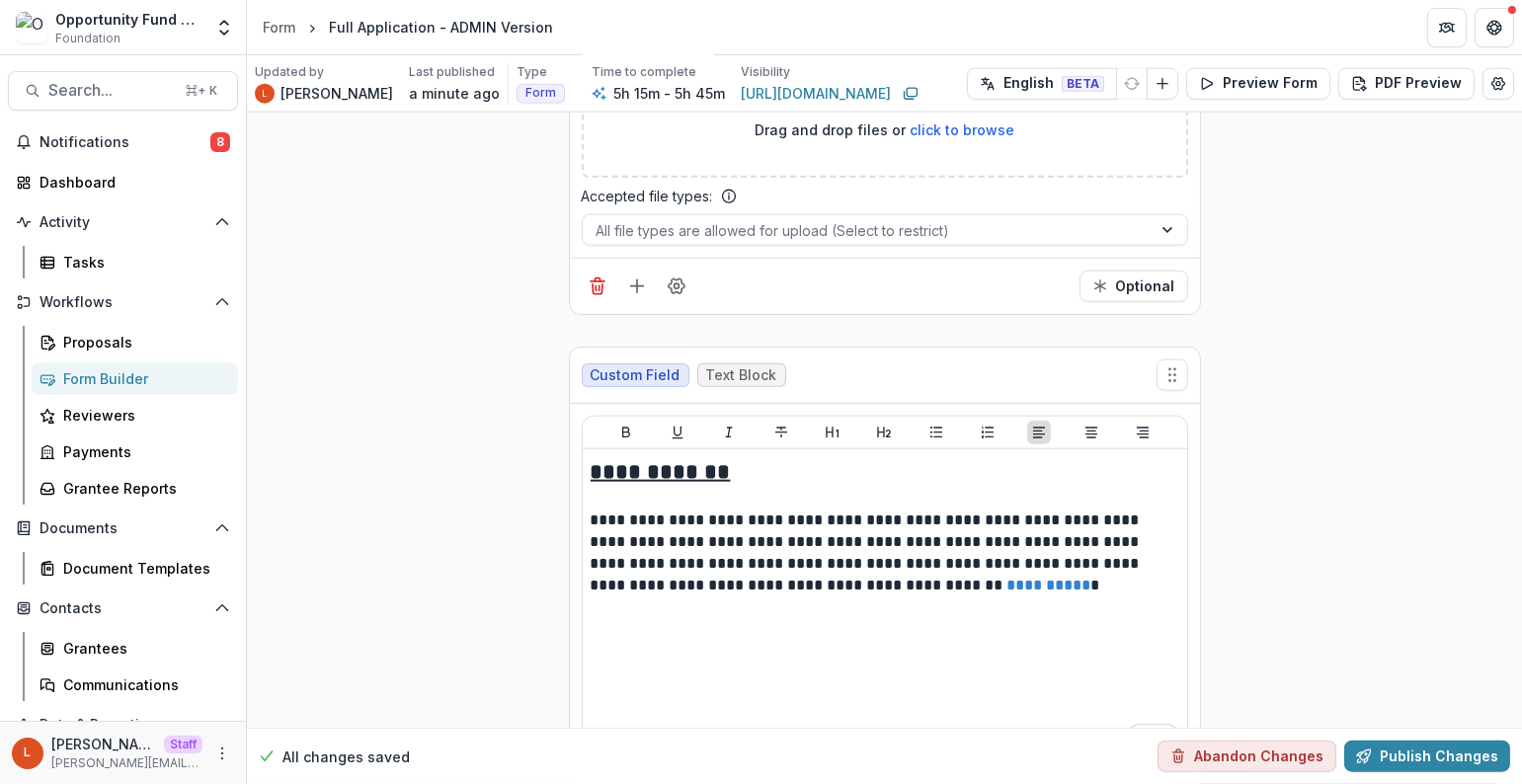 click on "**********" at bounding box center [884, 3923] 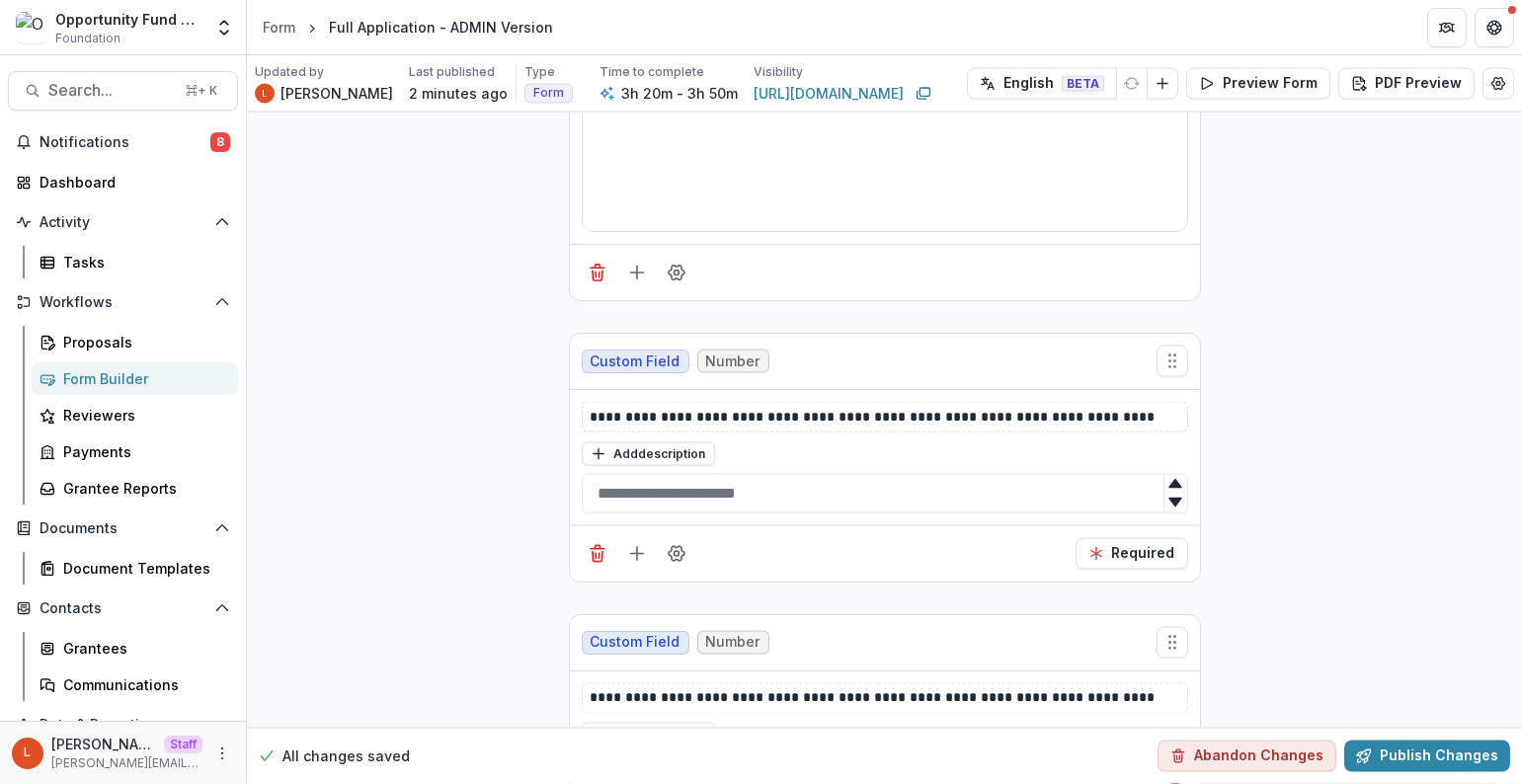 scroll, scrollTop: 19949, scrollLeft: 0, axis: vertical 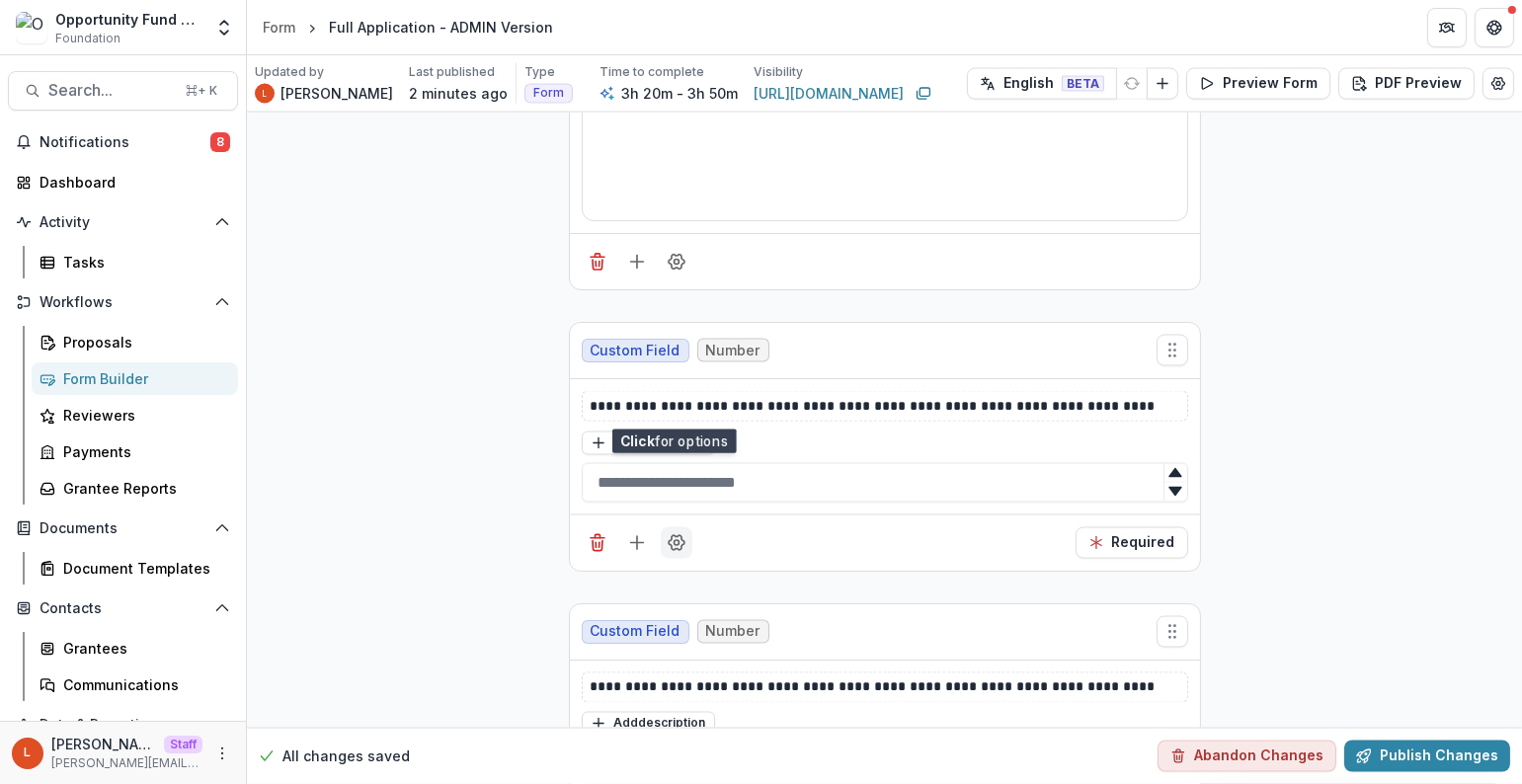 click 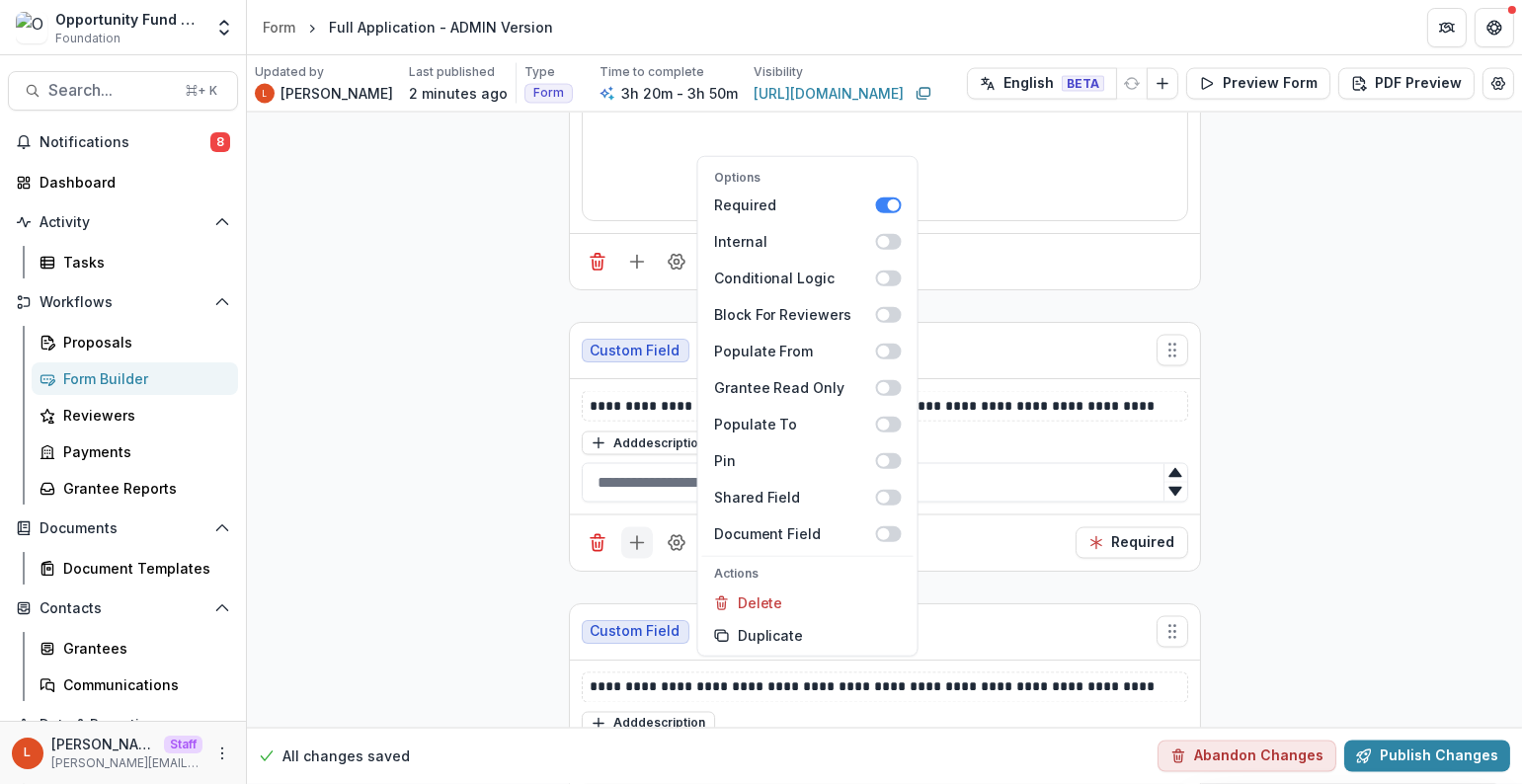 click 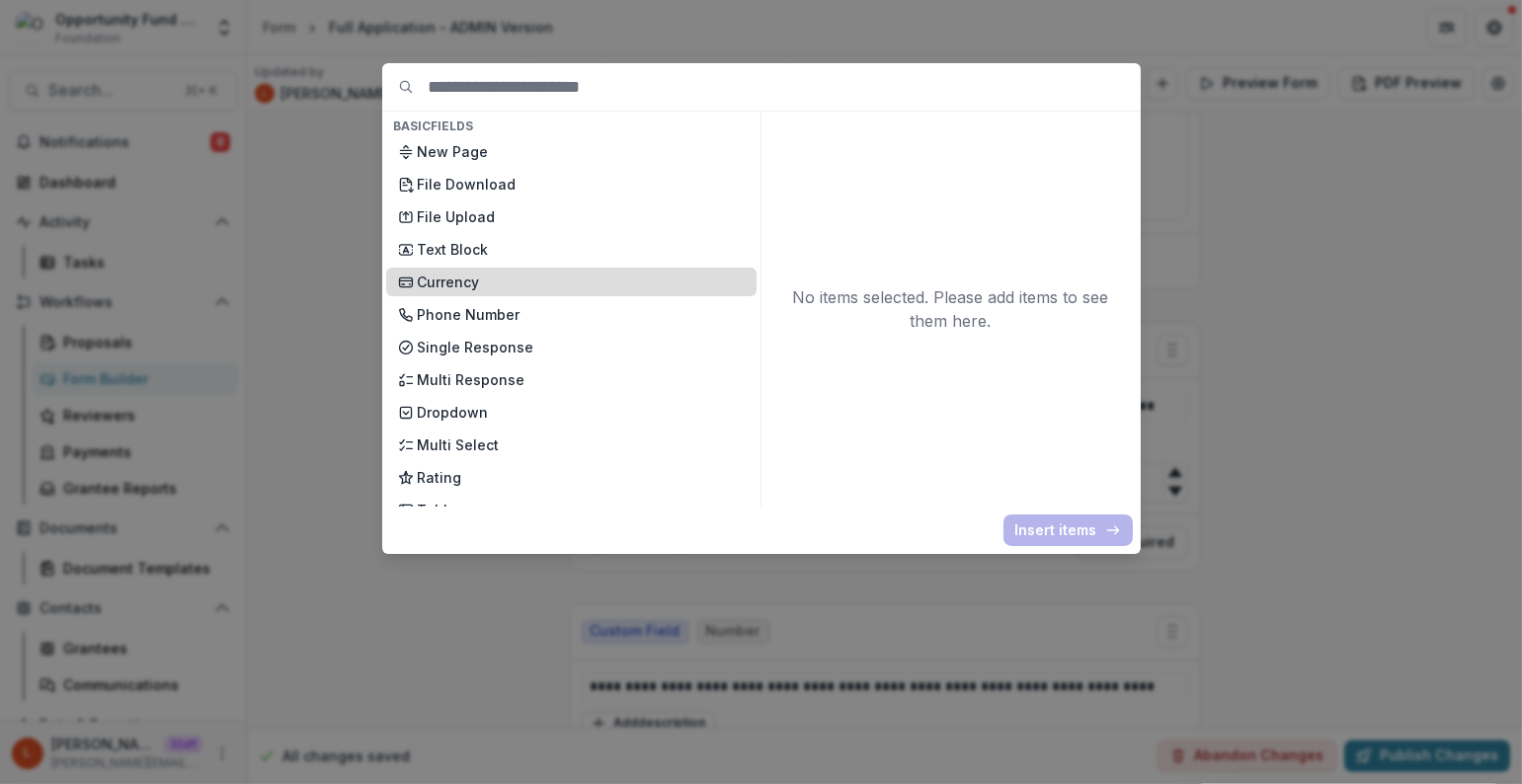 click on "Currency" at bounding box center [581, 281] 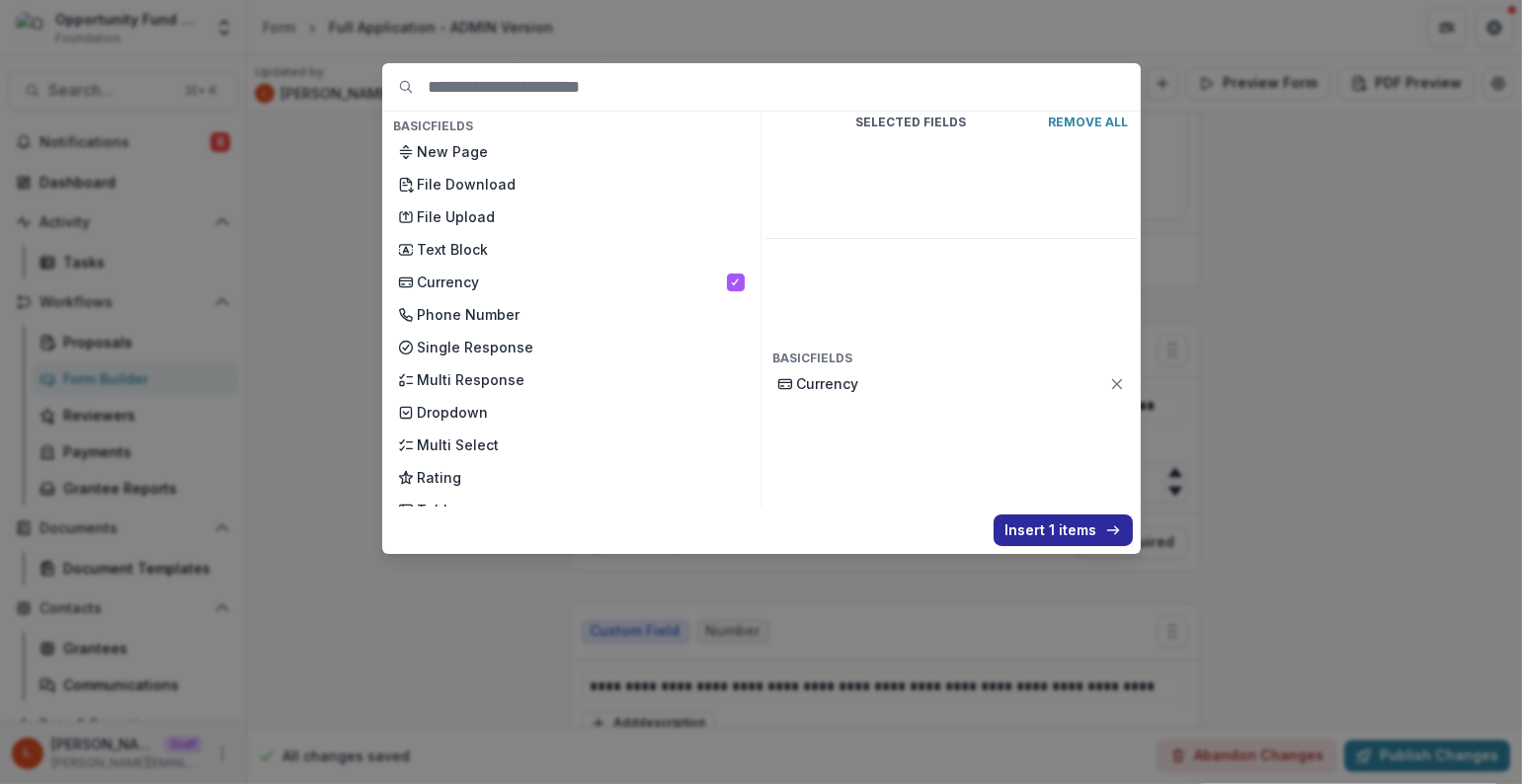 click on "Insert 1 items" at bounding box center (1063, 530) 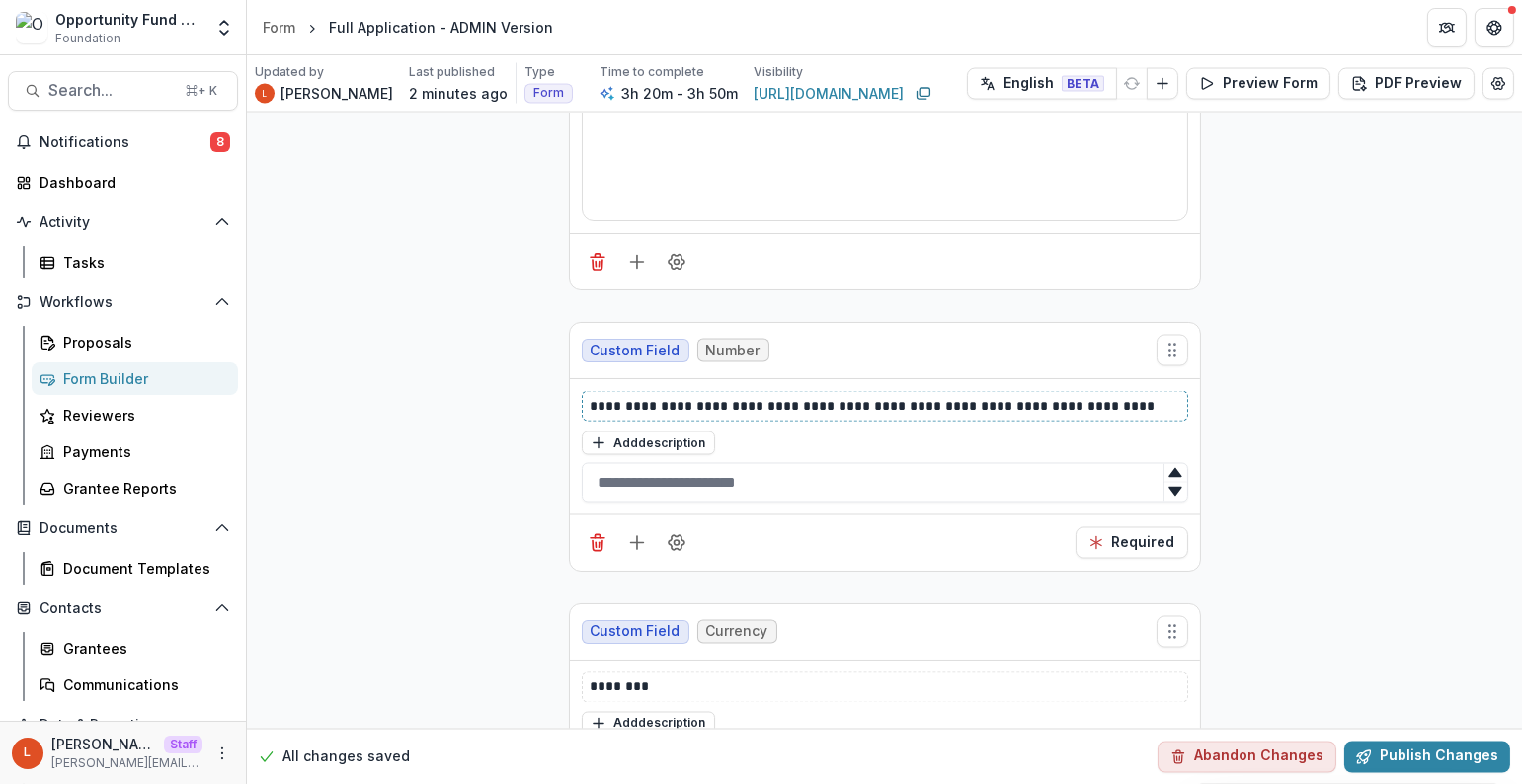 click on "**********" at bounding box center (886, 406) 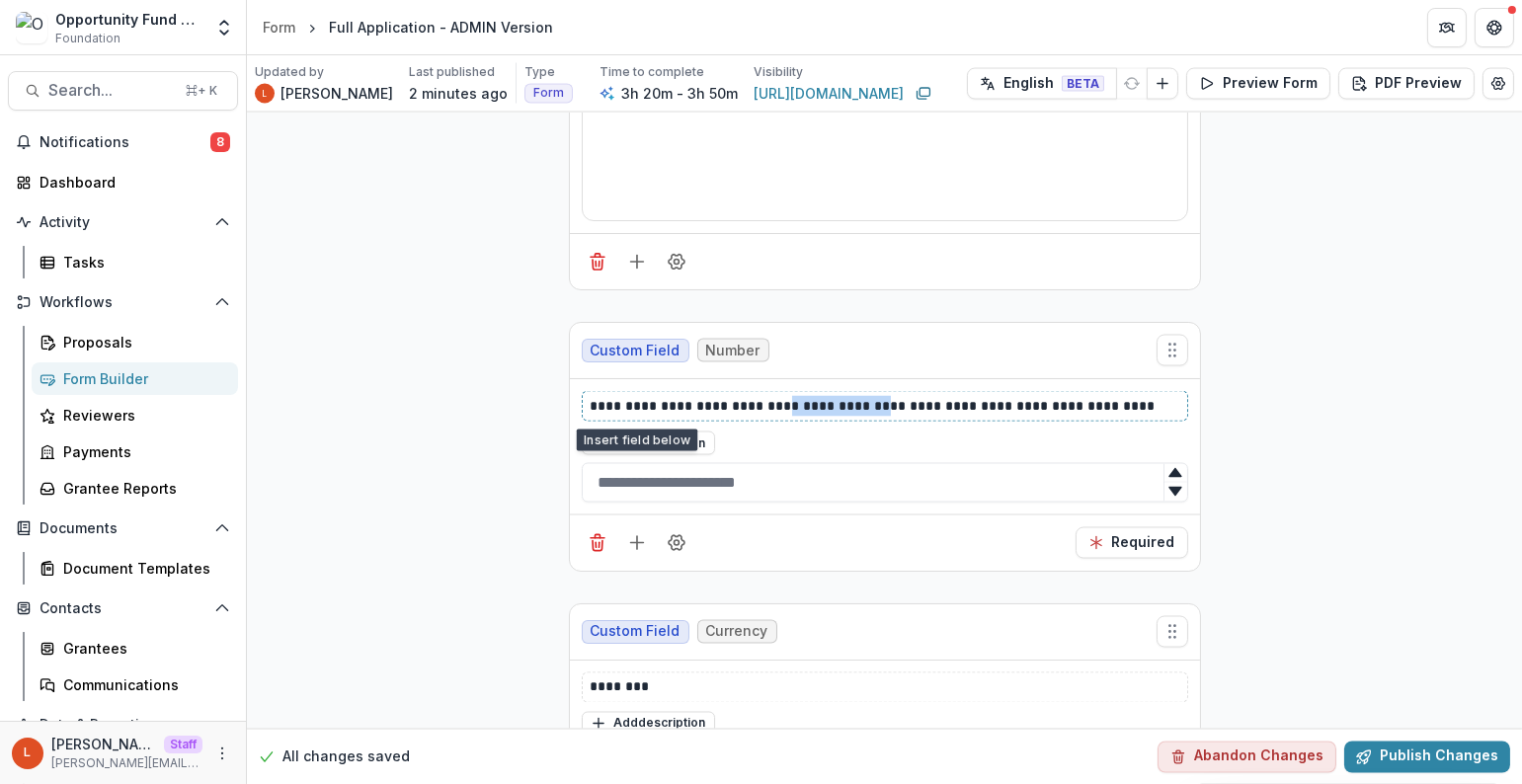click on "**********" at bounding box center [886, 406] 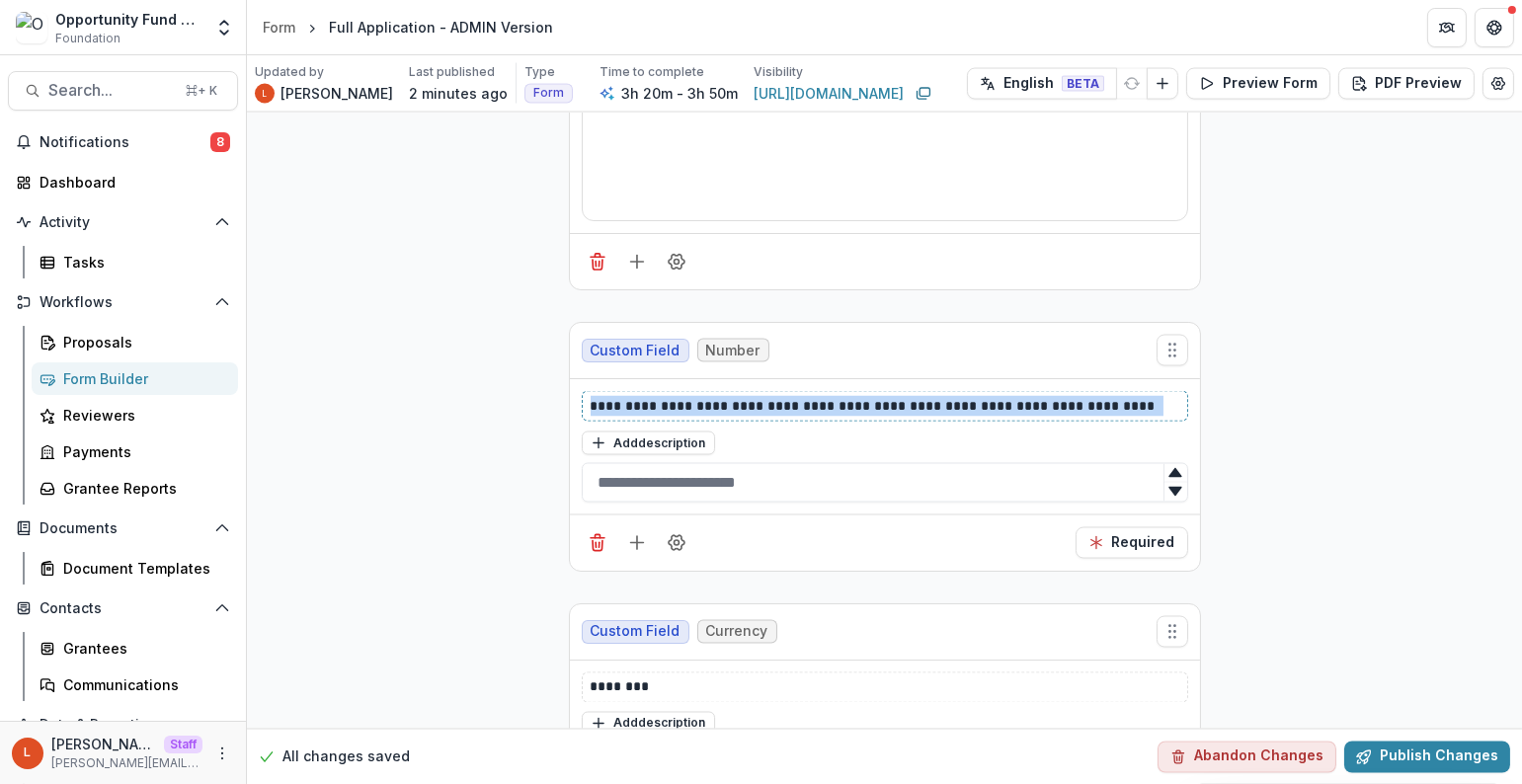 click on "**********" at bounding box center (886, 406) 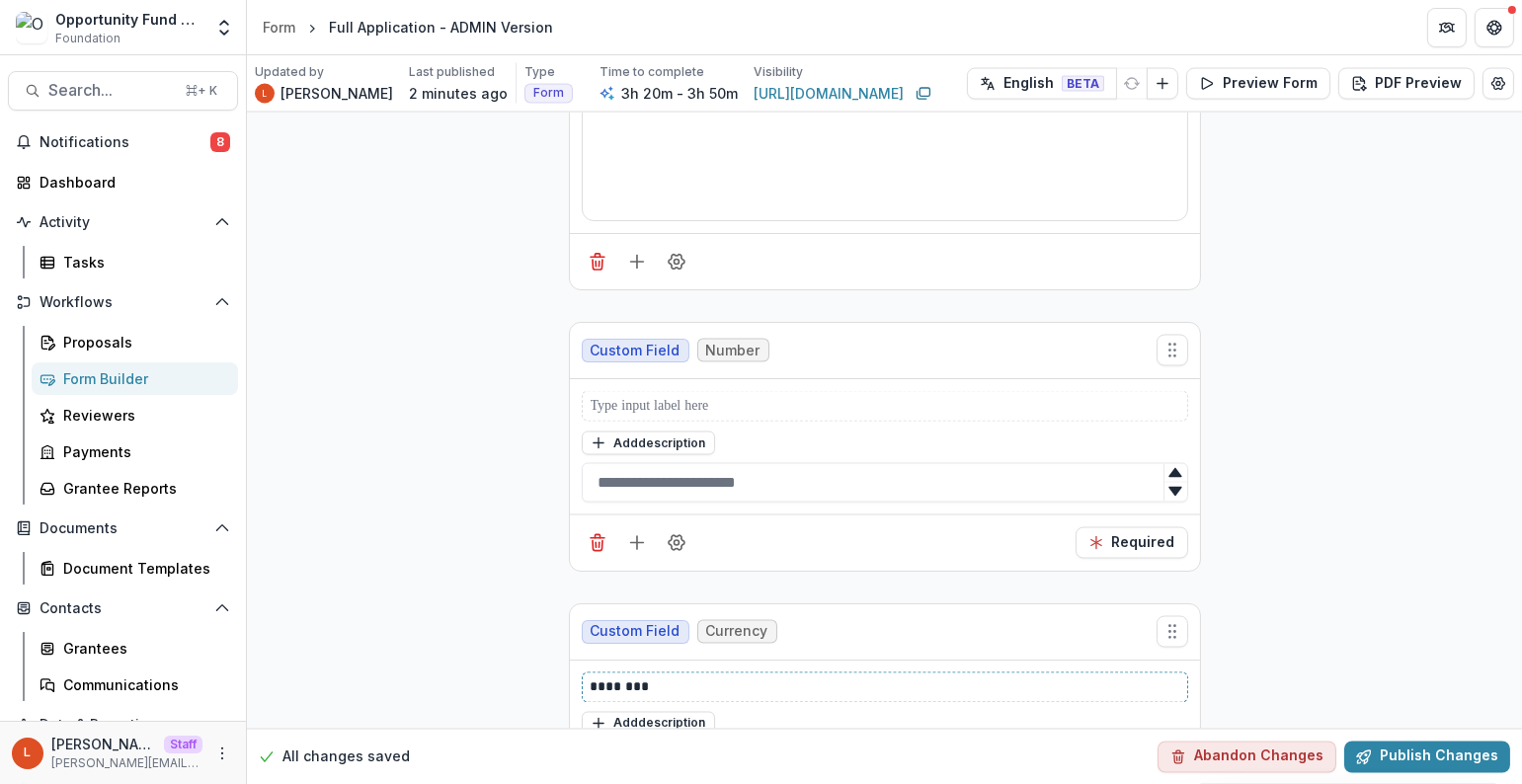 click on "********" at bounding box center [886, 687] 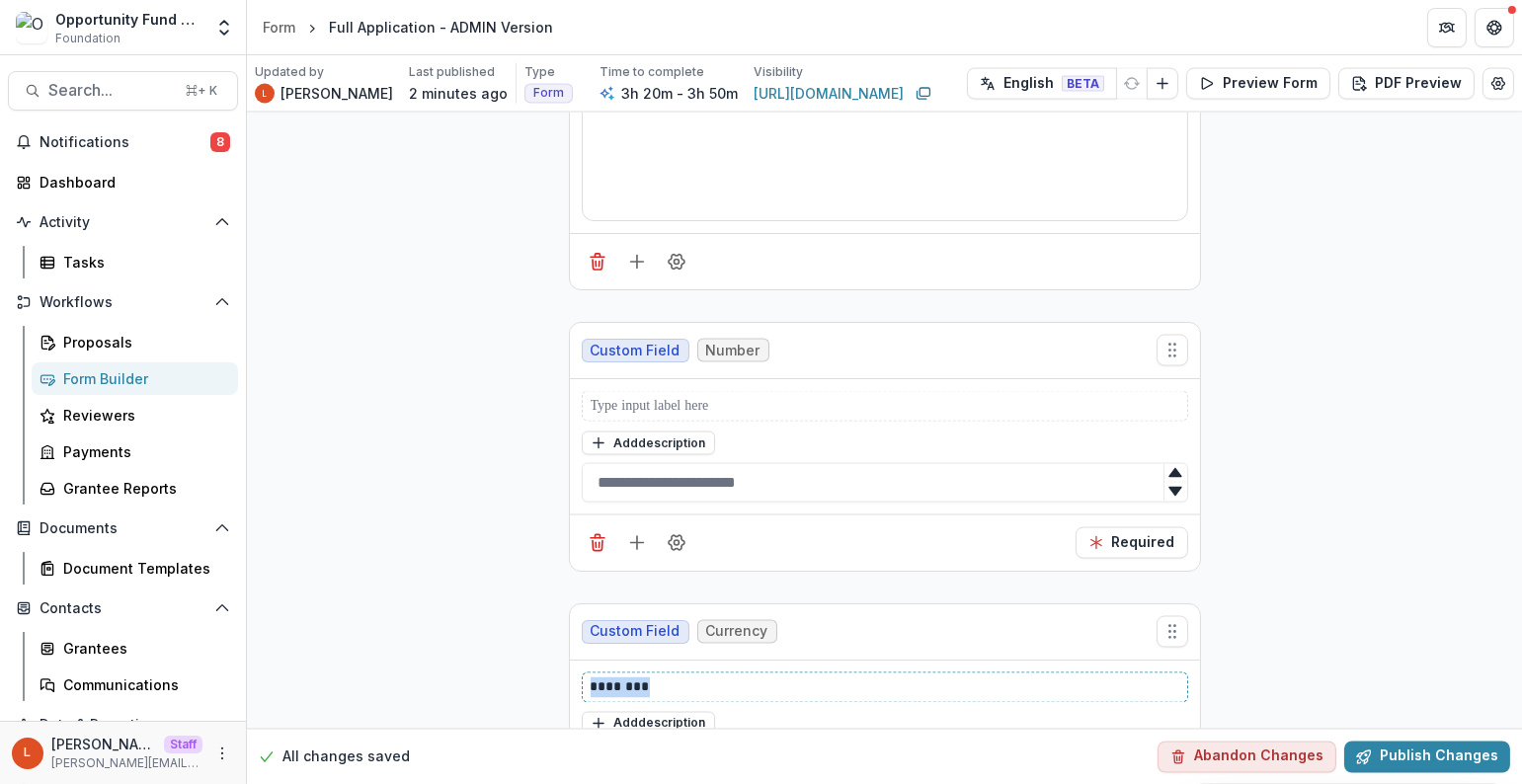click on "********" at bounding box center [886, 687] 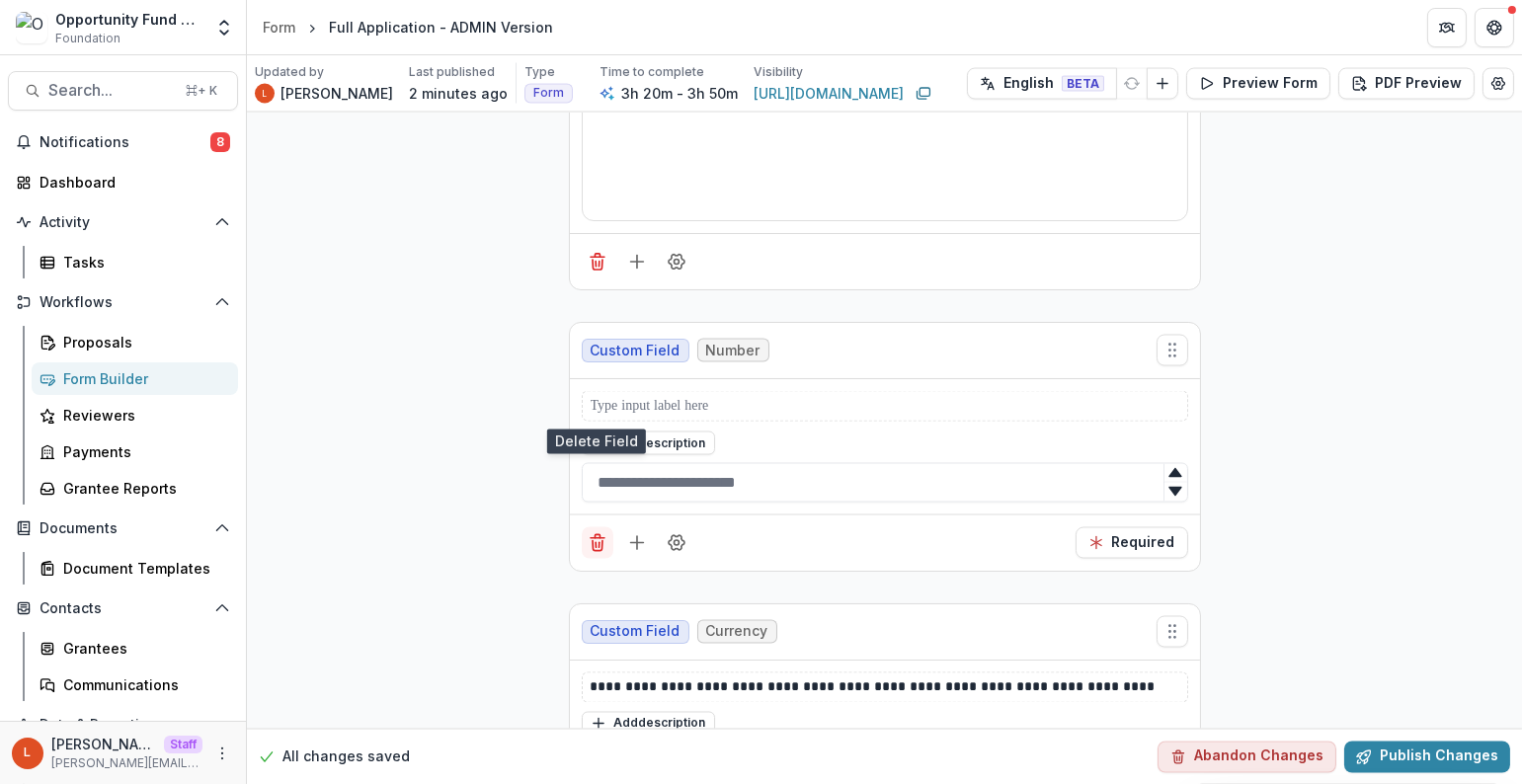click 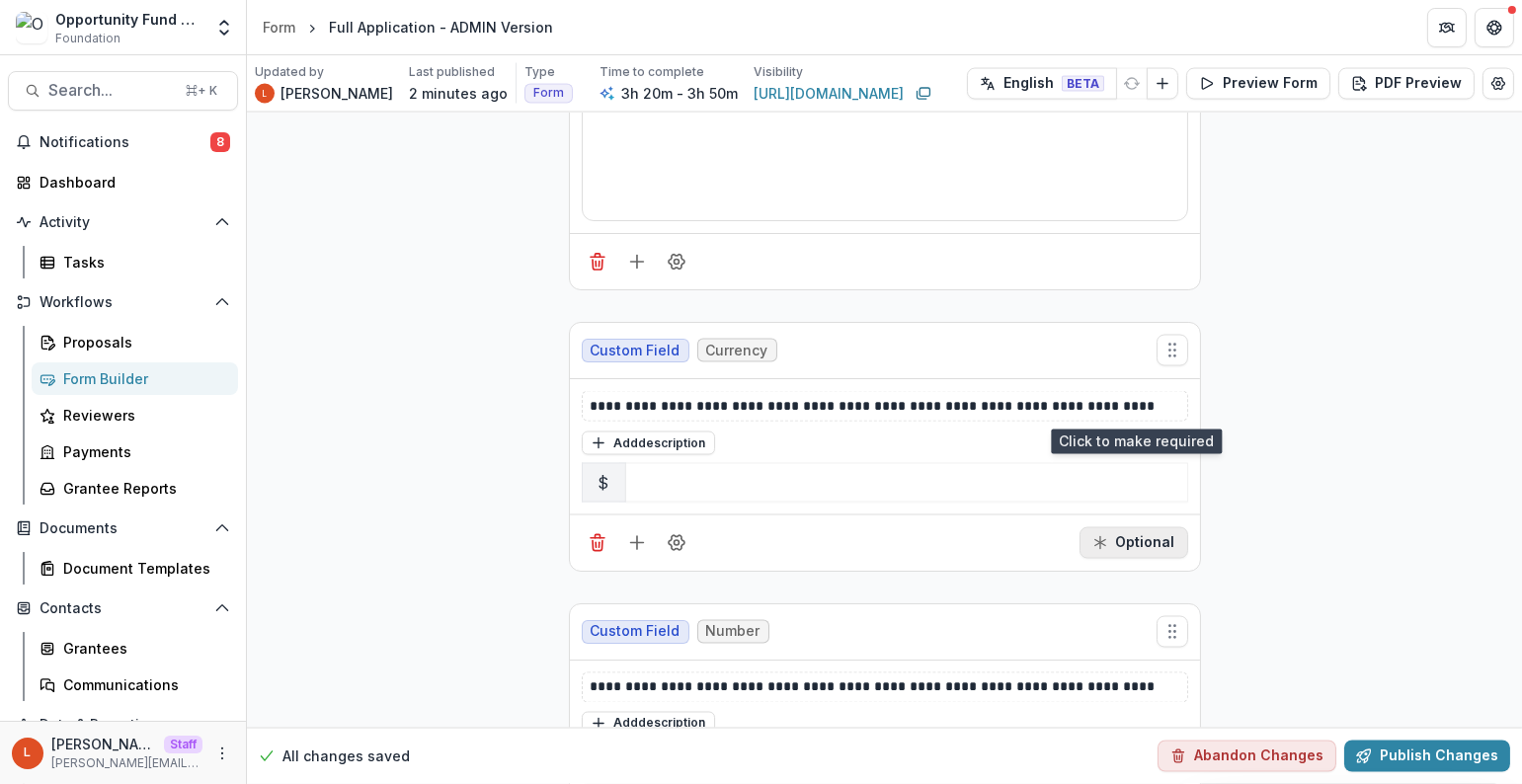 click on "Optional" at bounding box center [1134, 543] 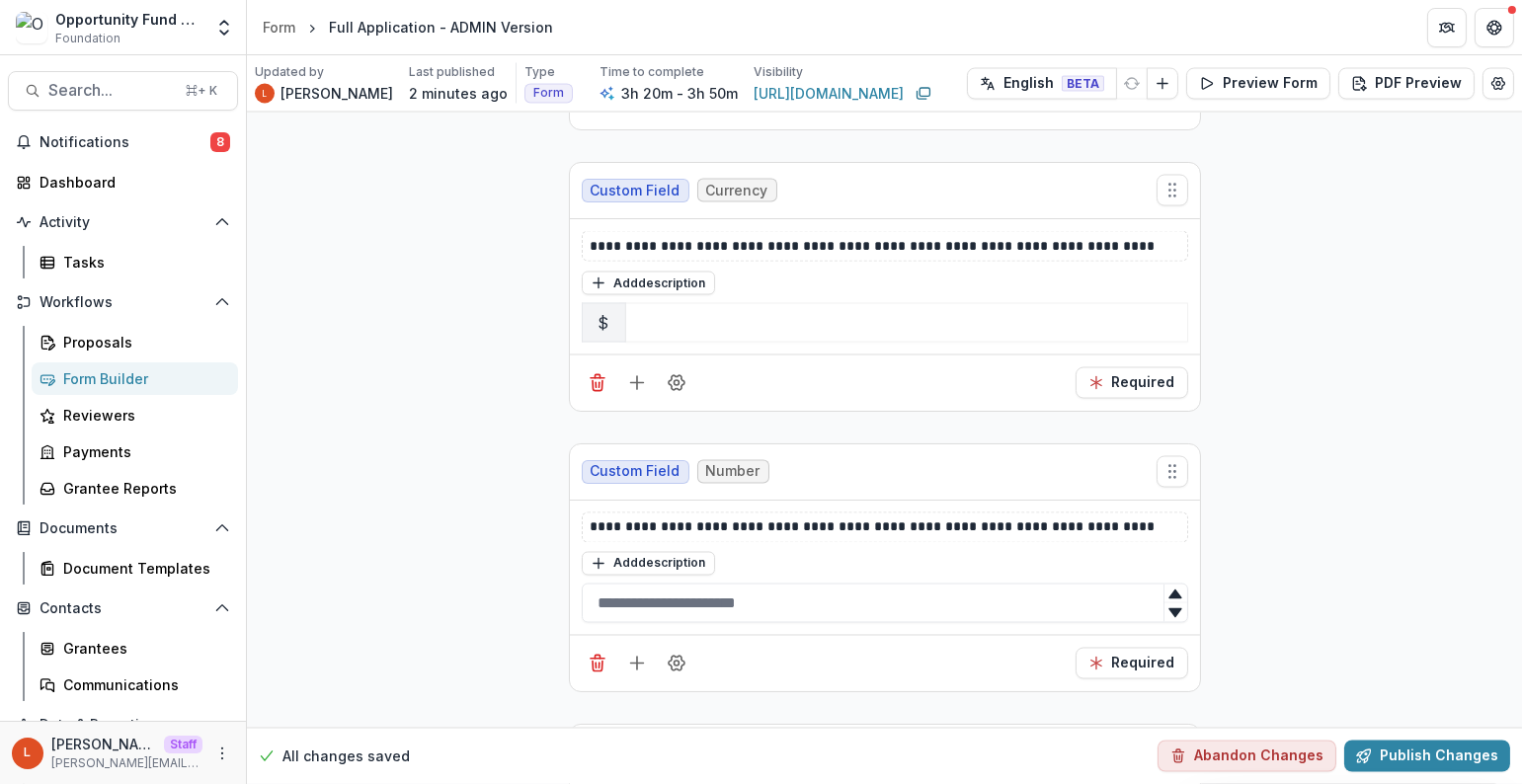 scroll, scrollTop: 20126, scrollLeft: 0, axis: vertical 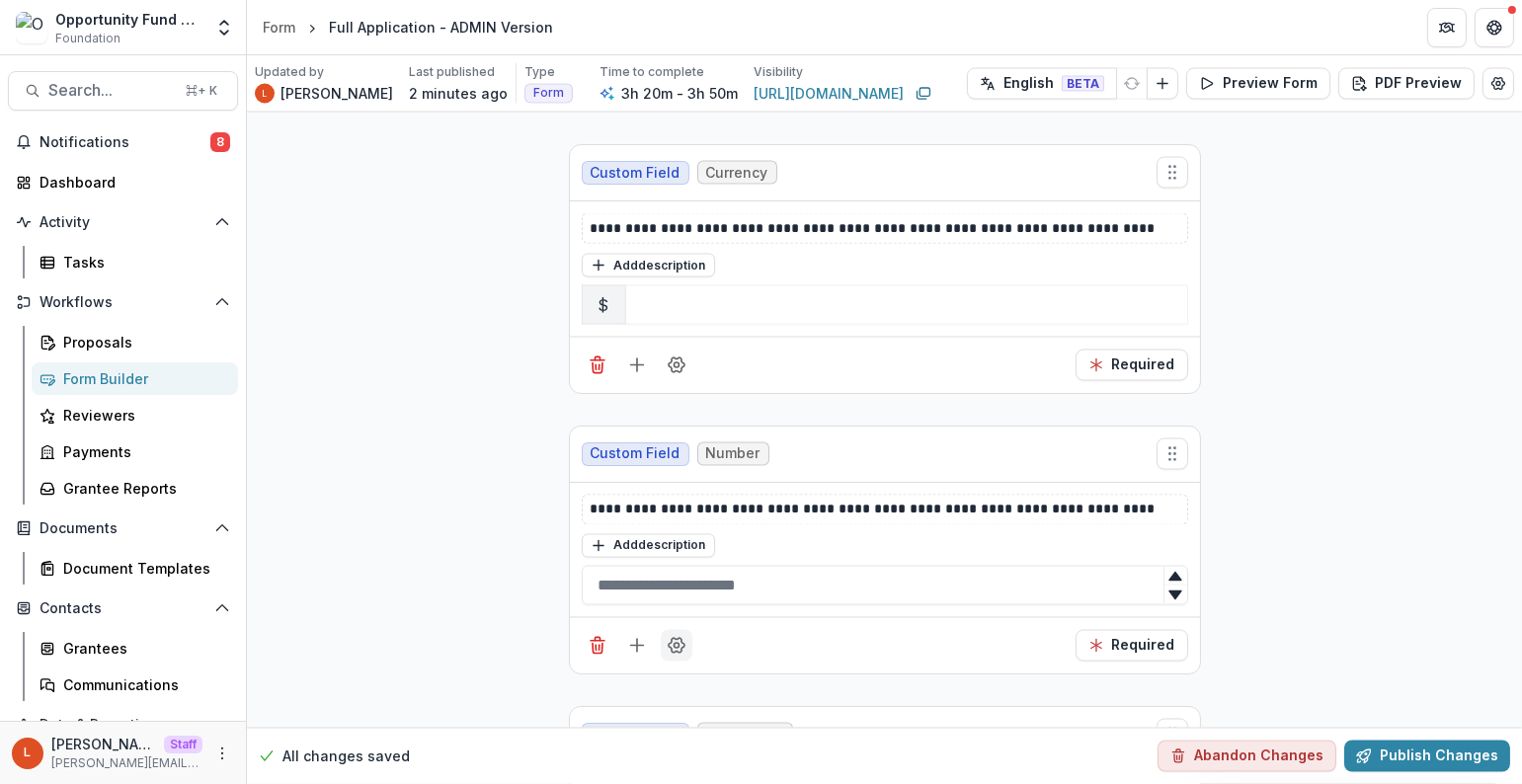 click 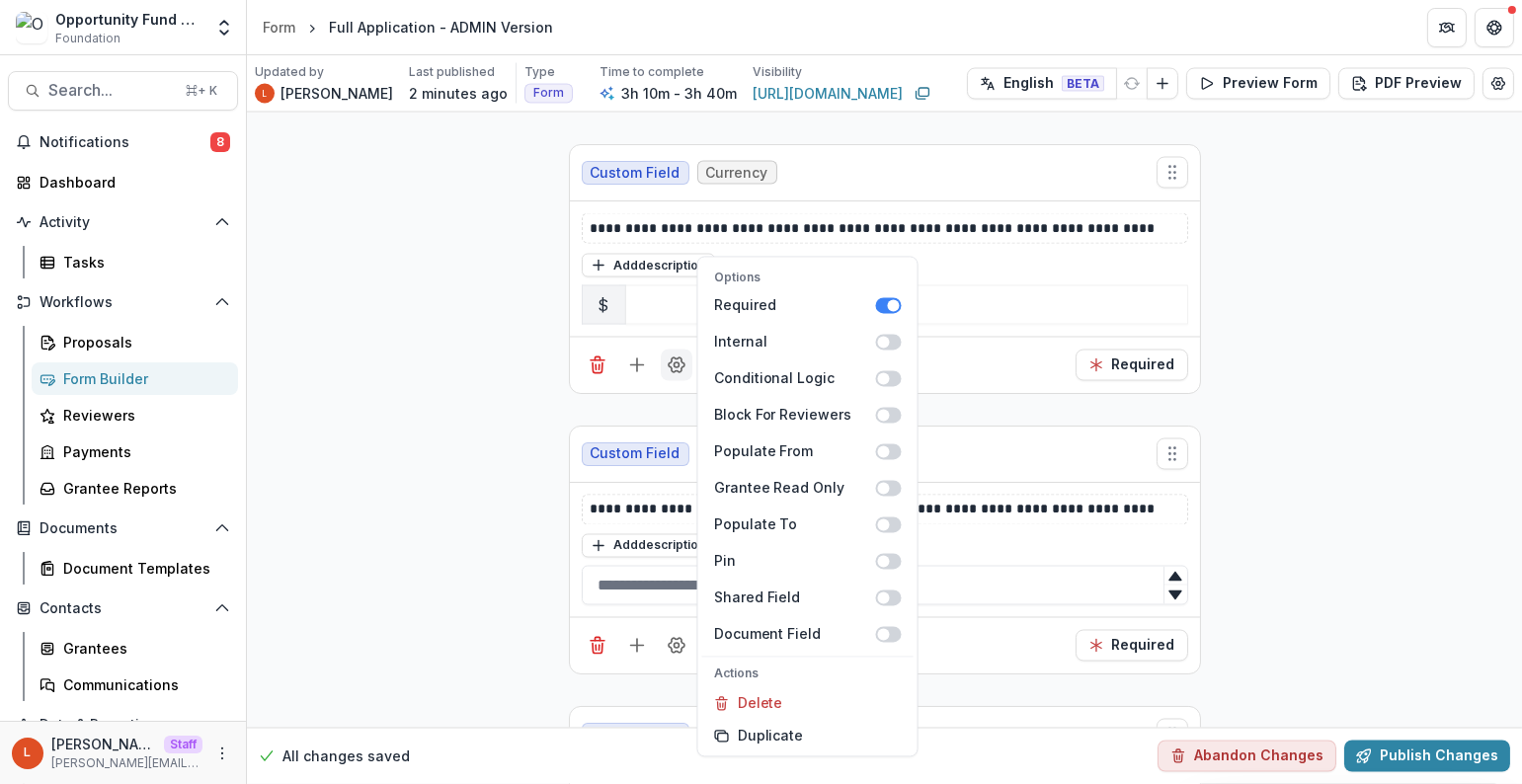 click 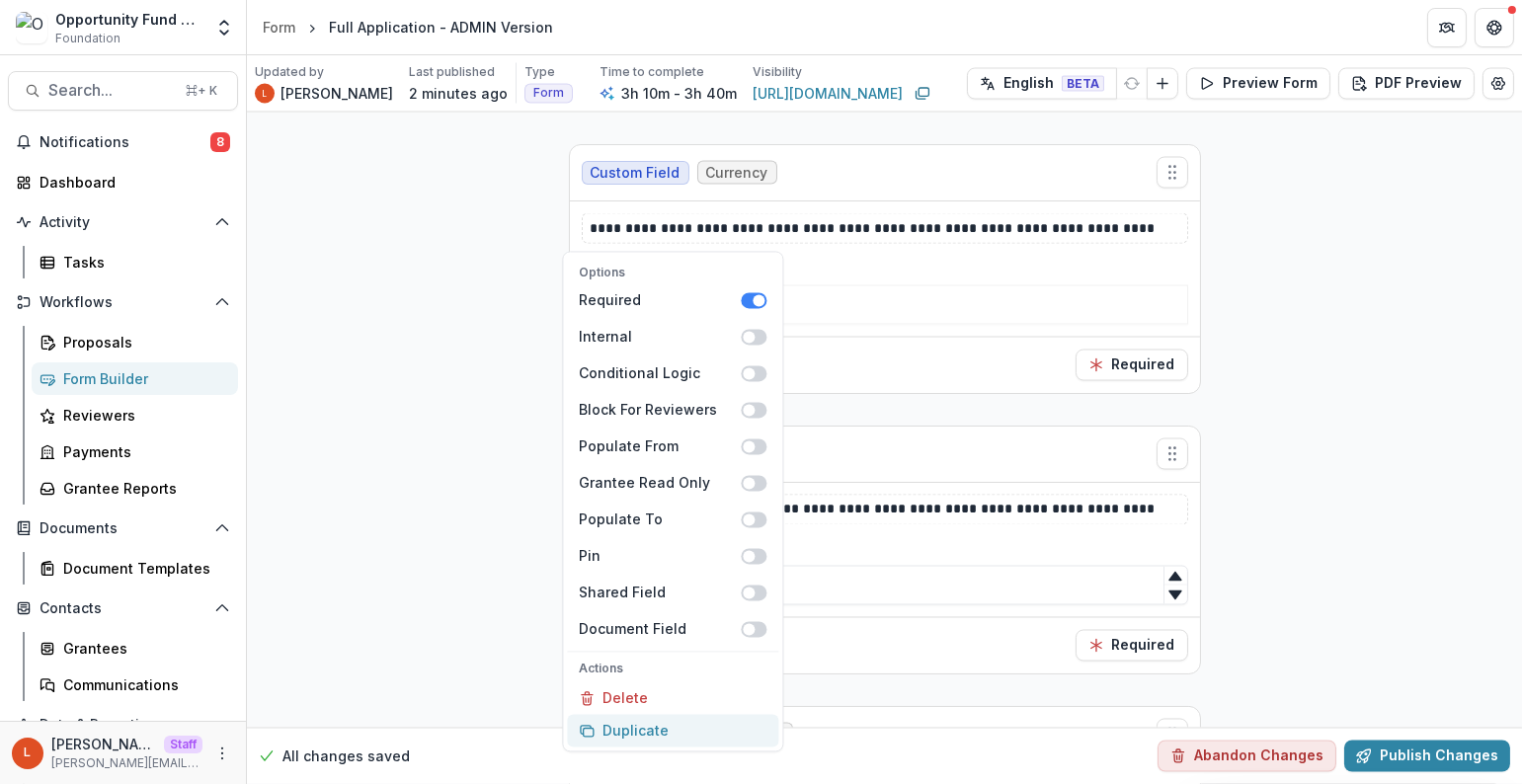 click on "Duplicate" at bounding box center (673, 730) 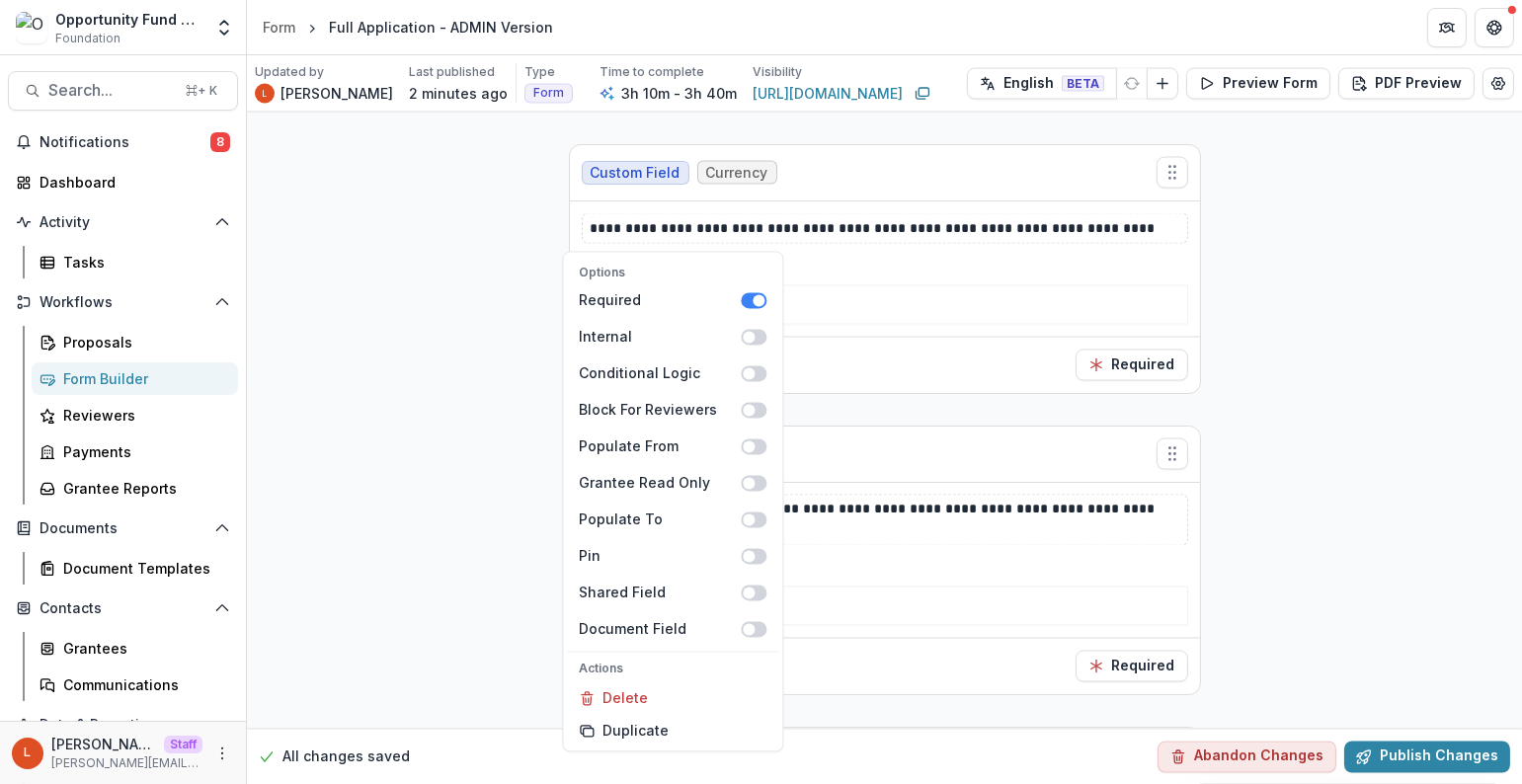 click on "Add  description" at bounding box center [885, 567] 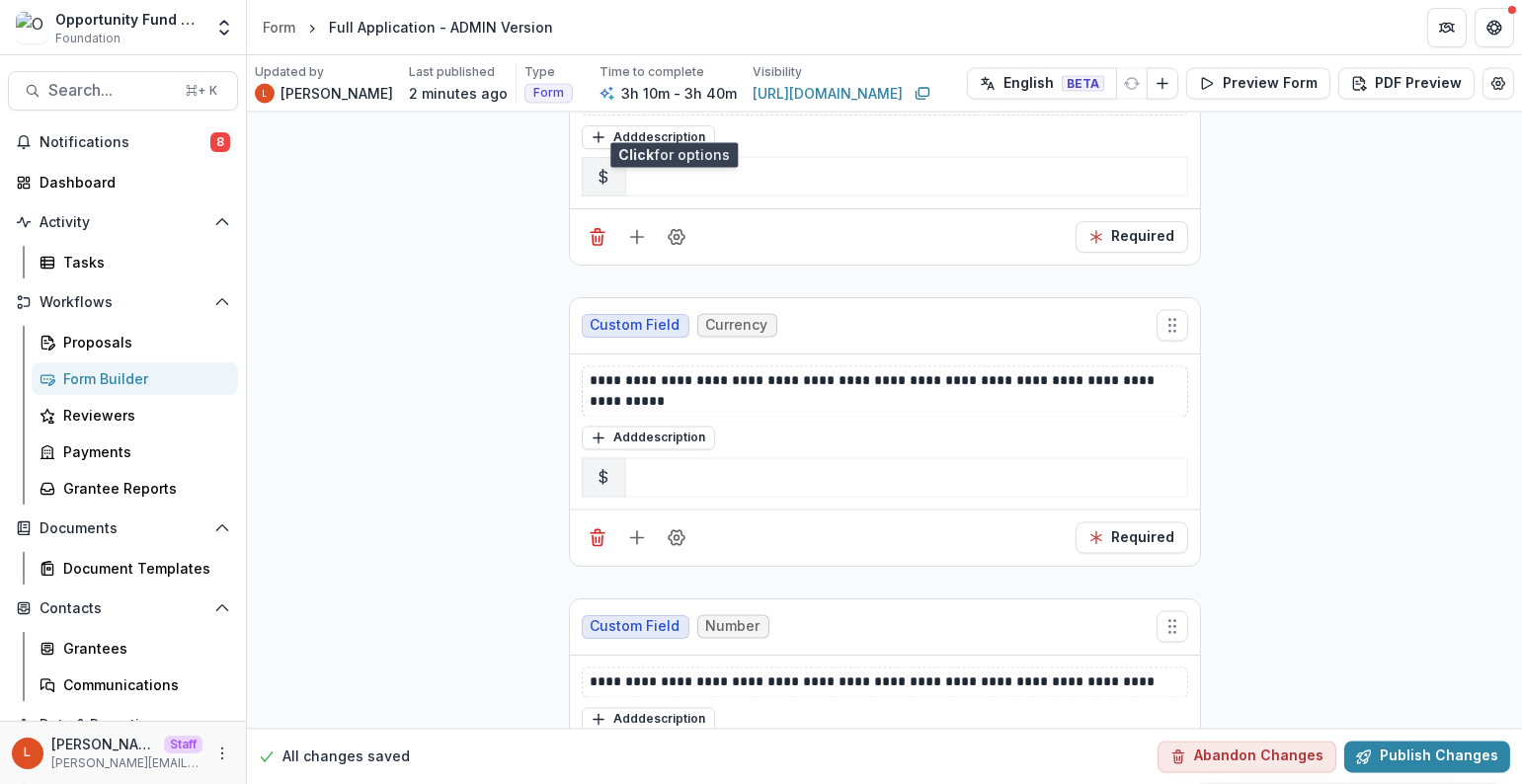 scroll, scrollTop: 20259, scrollLeft: 0, axis: vertical 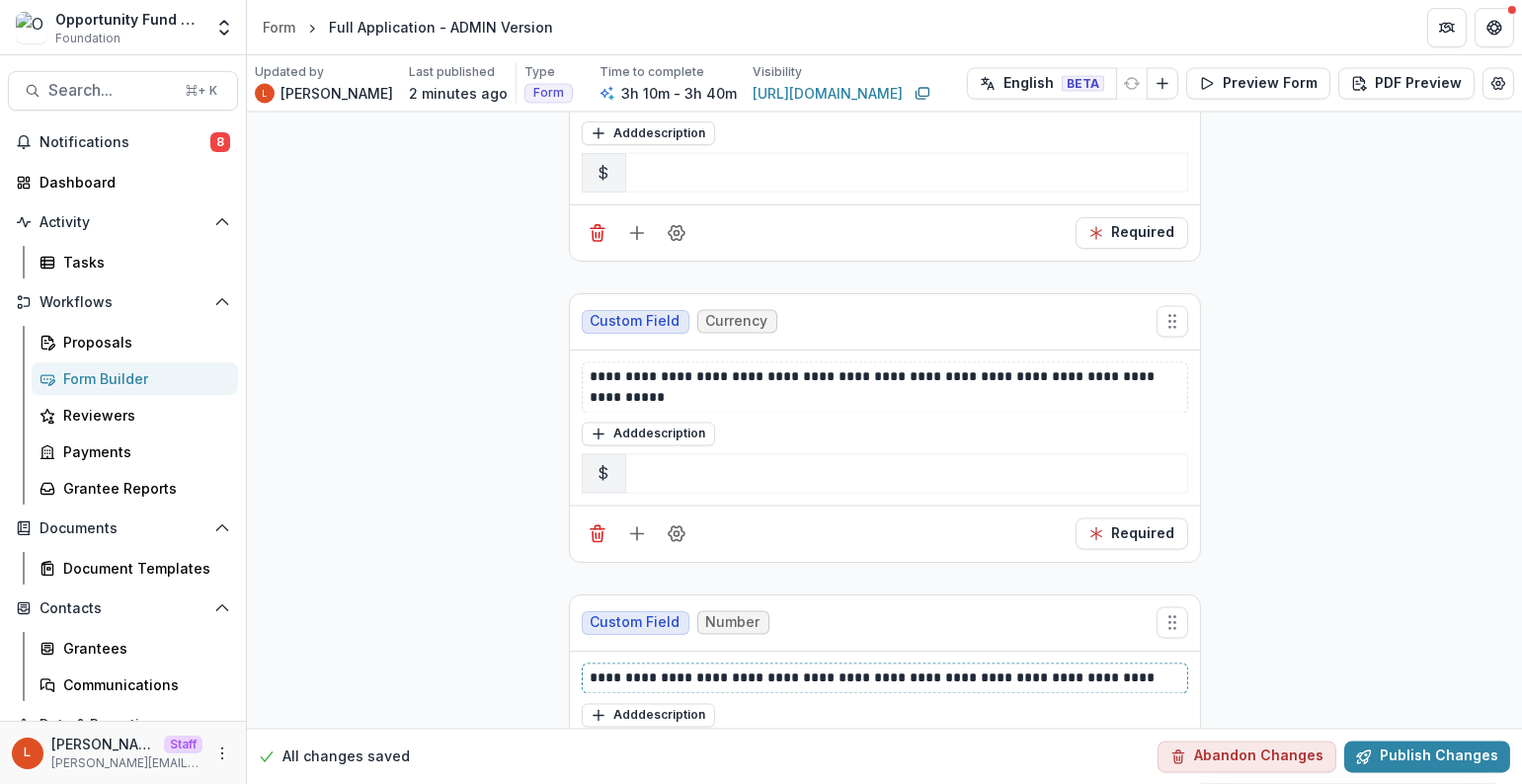 click on "**********" at bounding box center [886, 678] 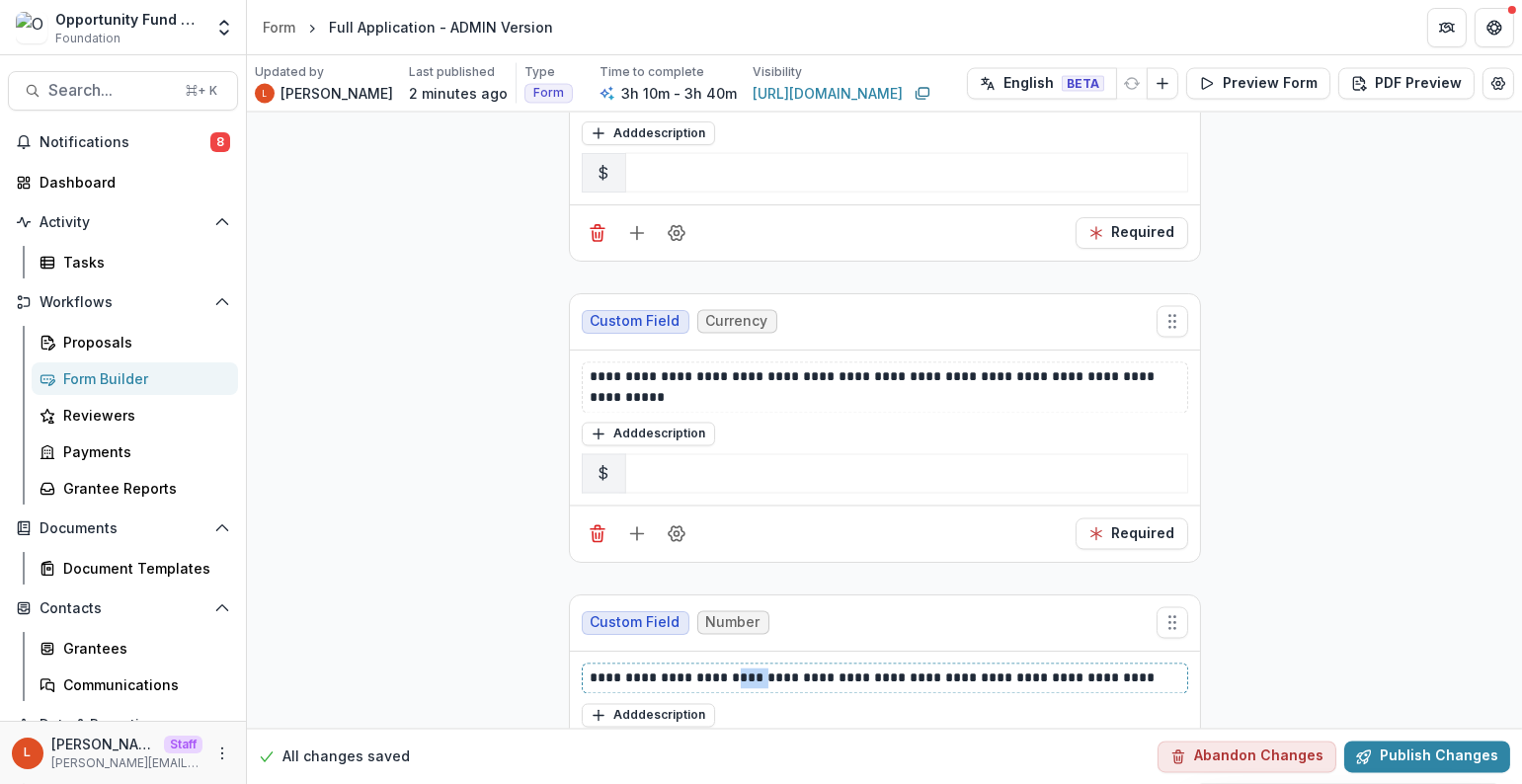 click on "**********" at bounding box center [886, 678] 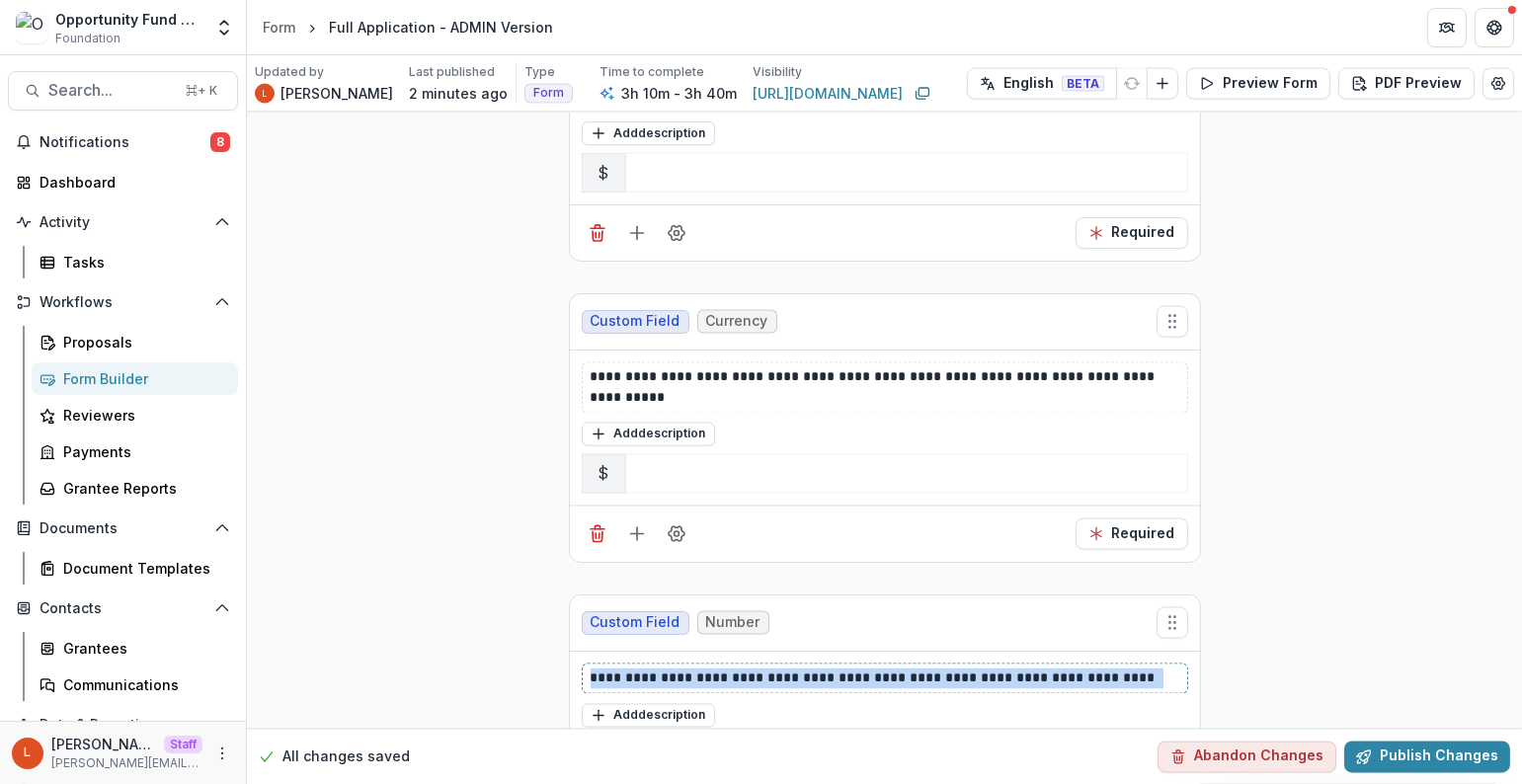 click on "**********" at bounding box center [886, 678] 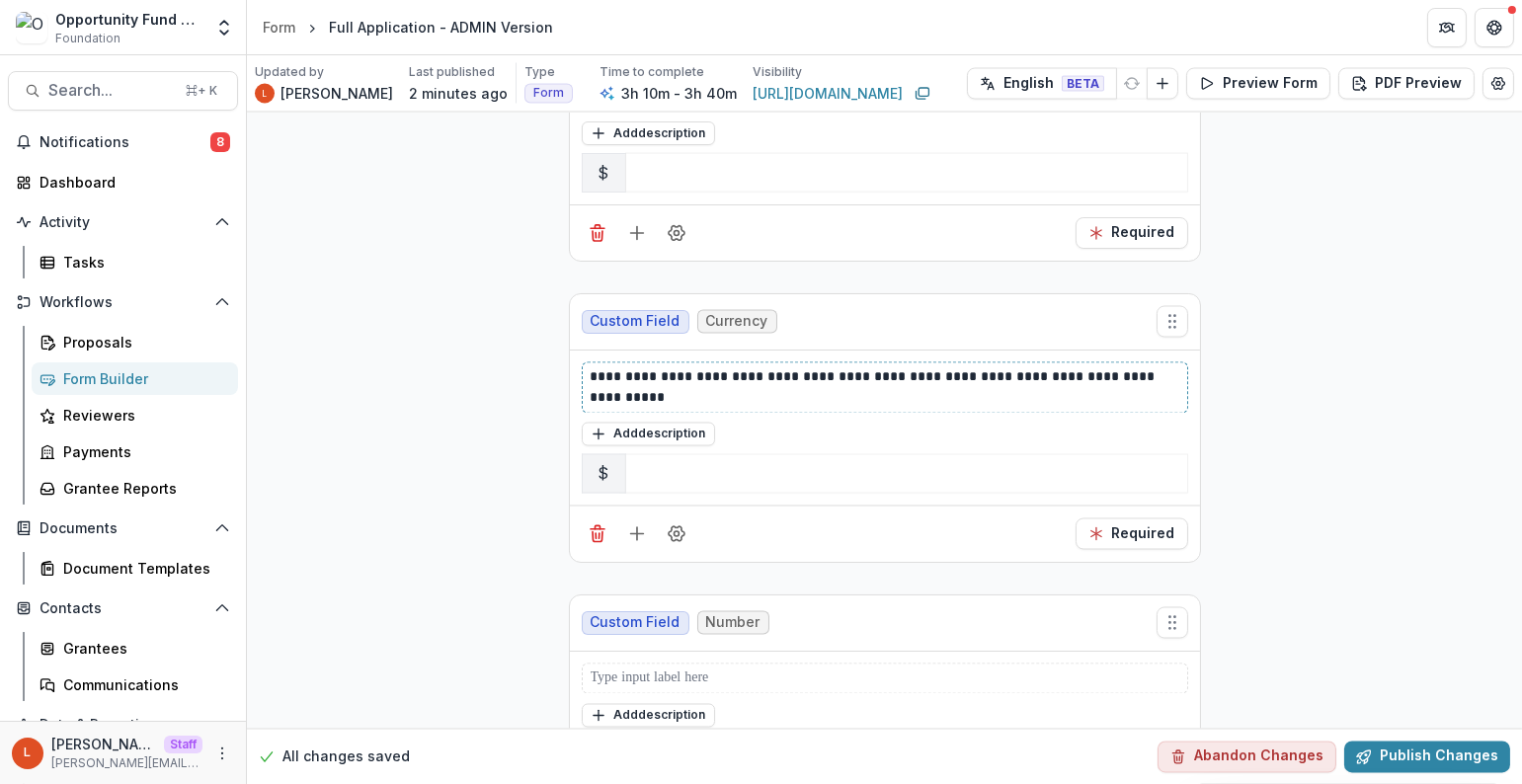 click on "**********" at bounding box center (886, 388) 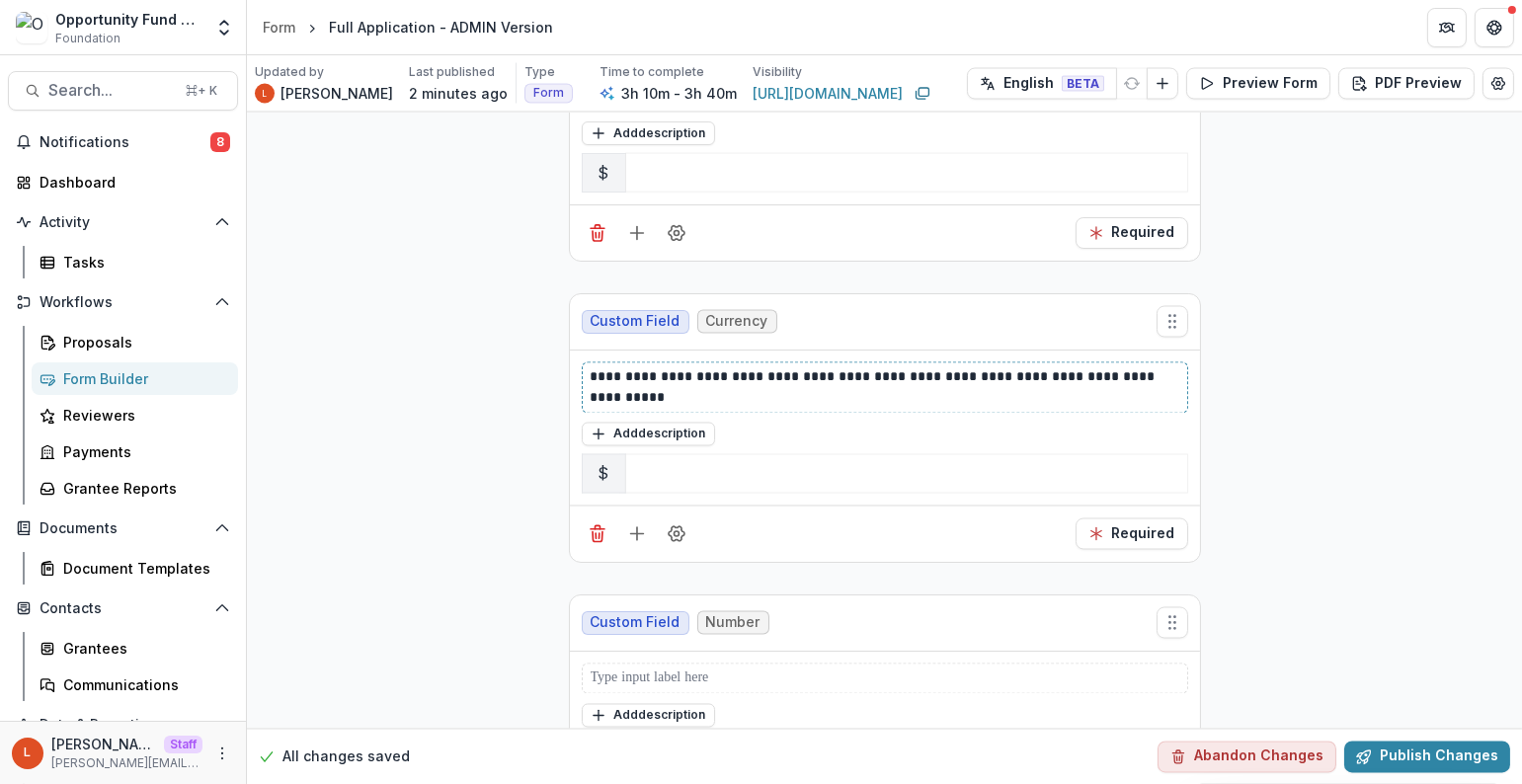 click on "**********" at bounding box center (886, 388) 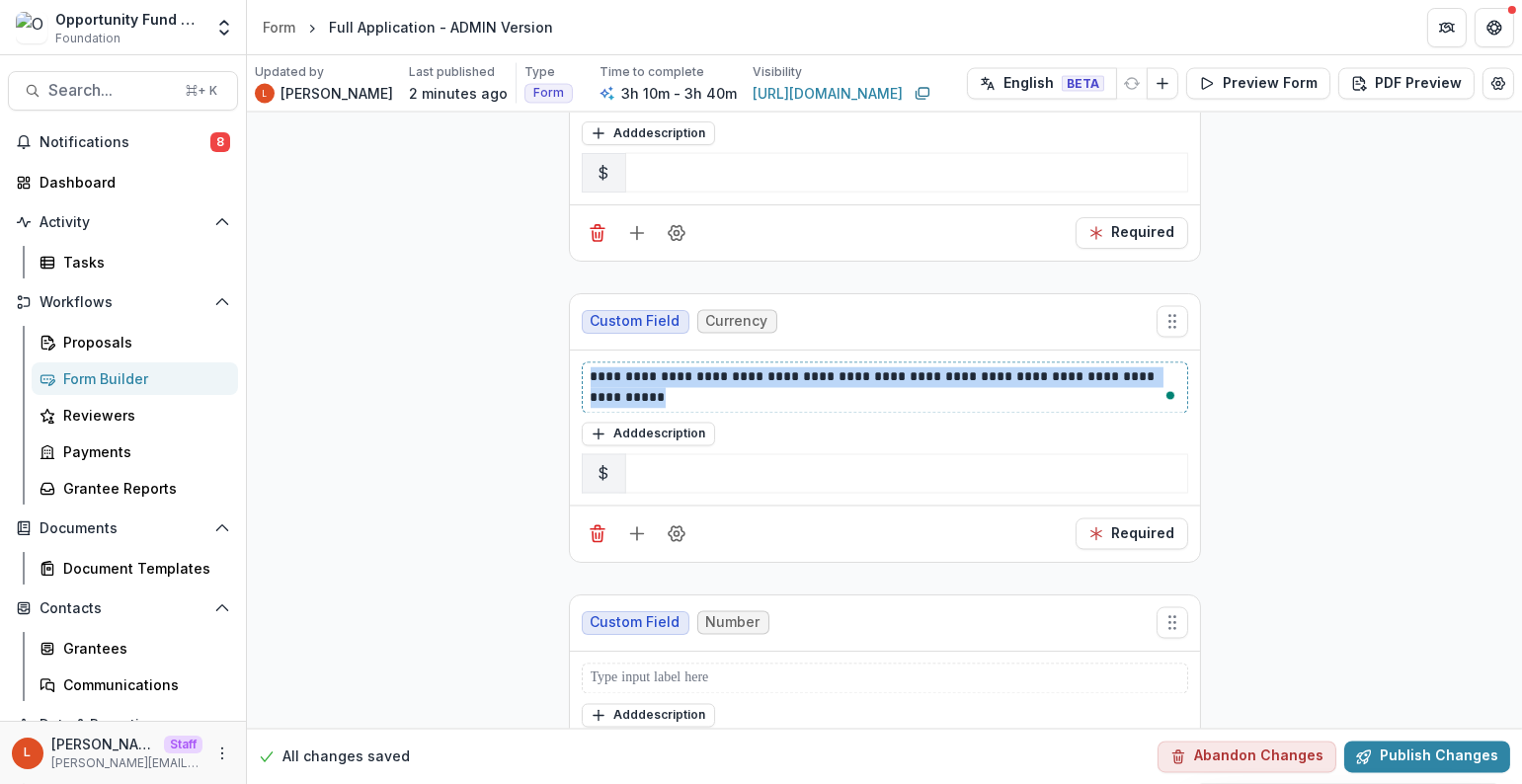 click on "**********" at bounding box center (886, 388) 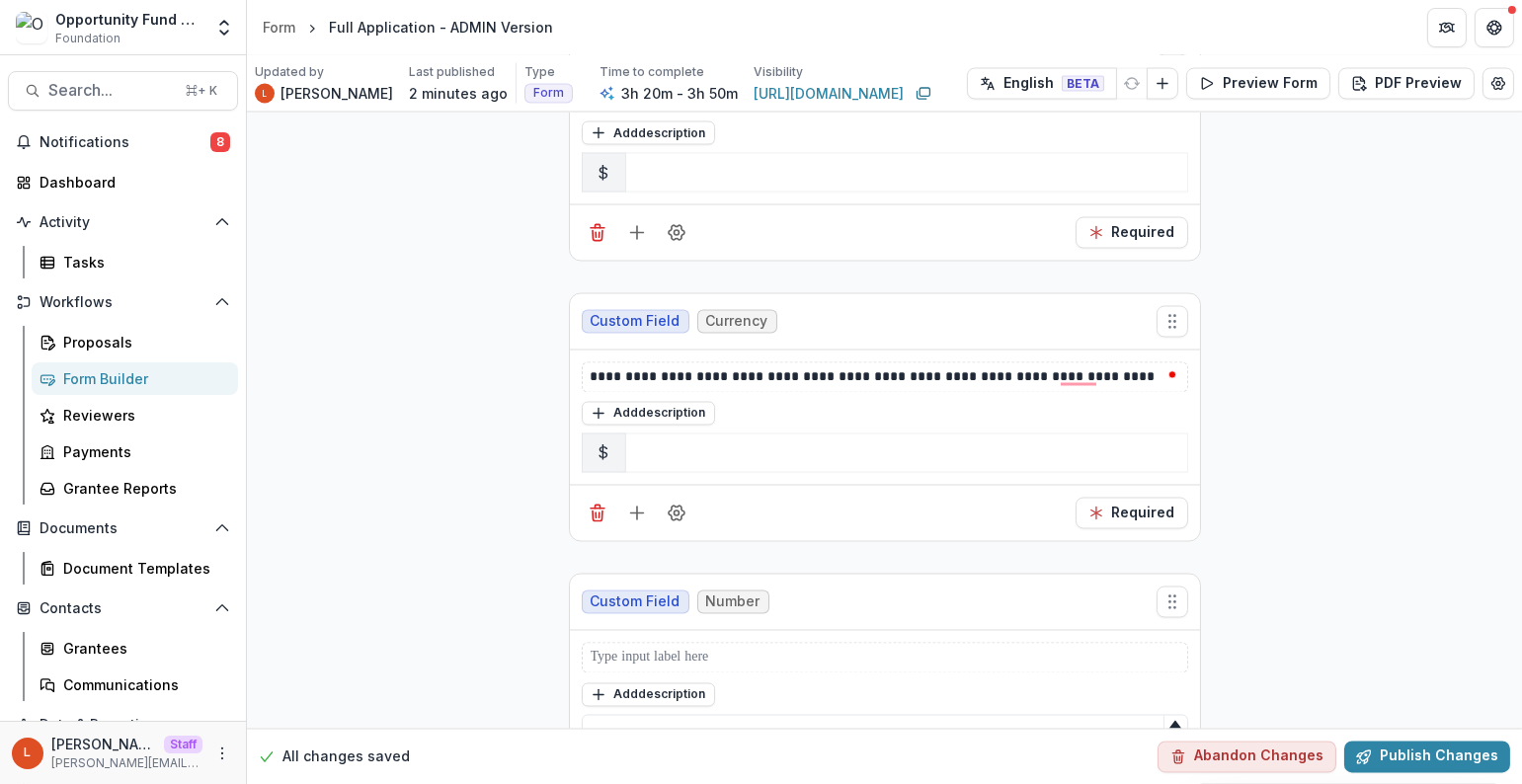 click 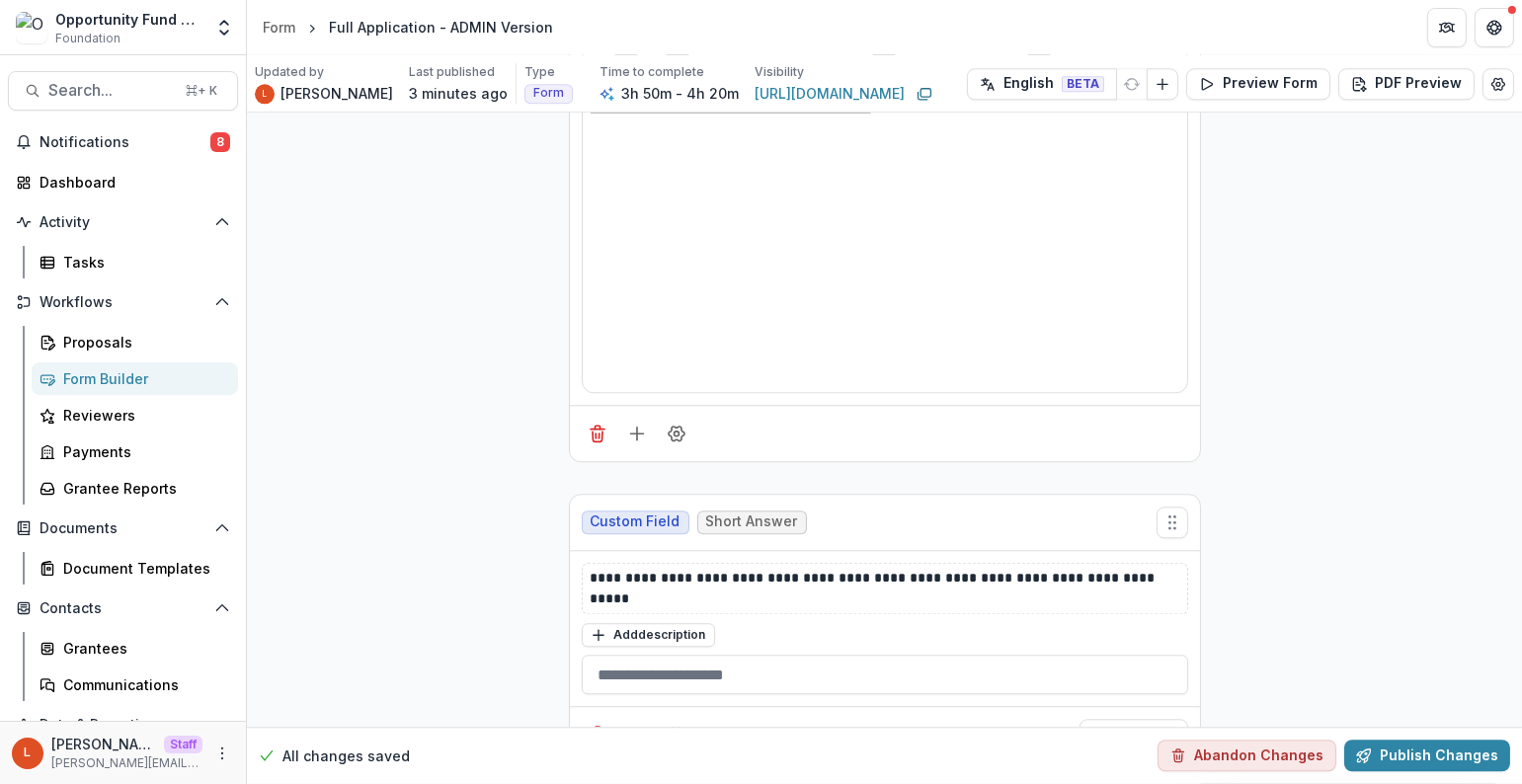 scroll, scrollTop: 23136, scrollLeft: 0, axis: vertical 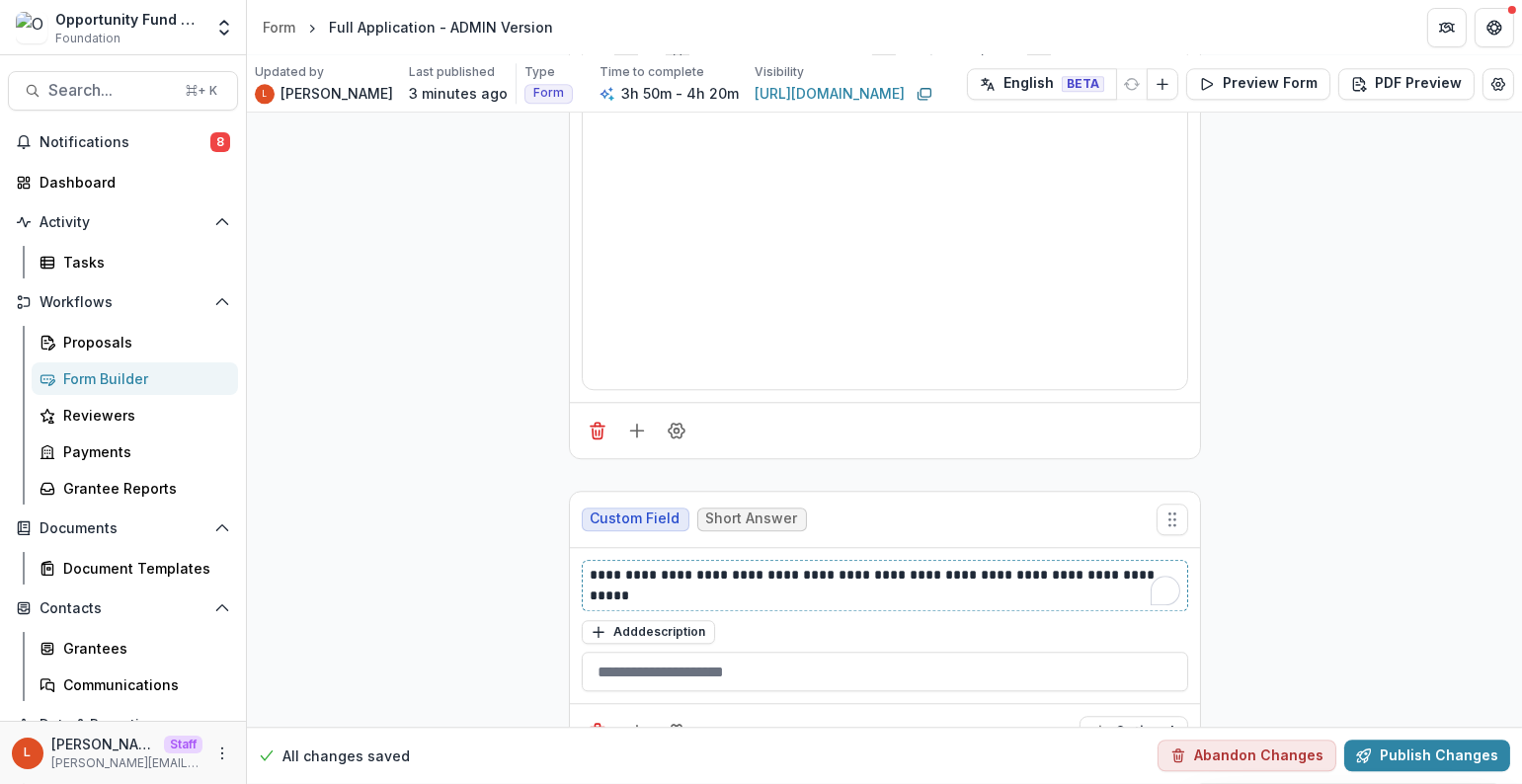 click on "**********" at bounding box center [886, 586] 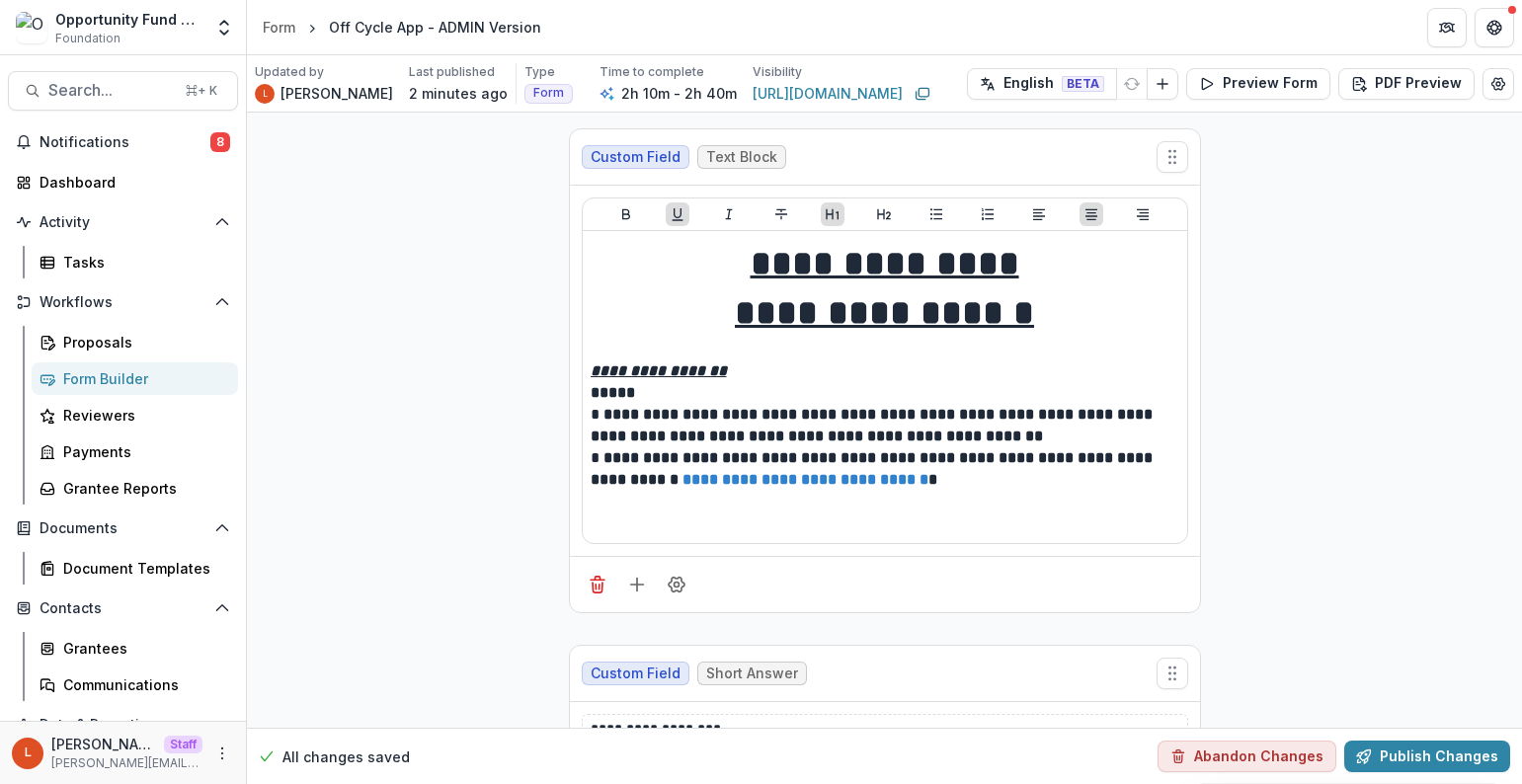 scroll, scrollTop: 0, scrollLeft: 0, axis: both 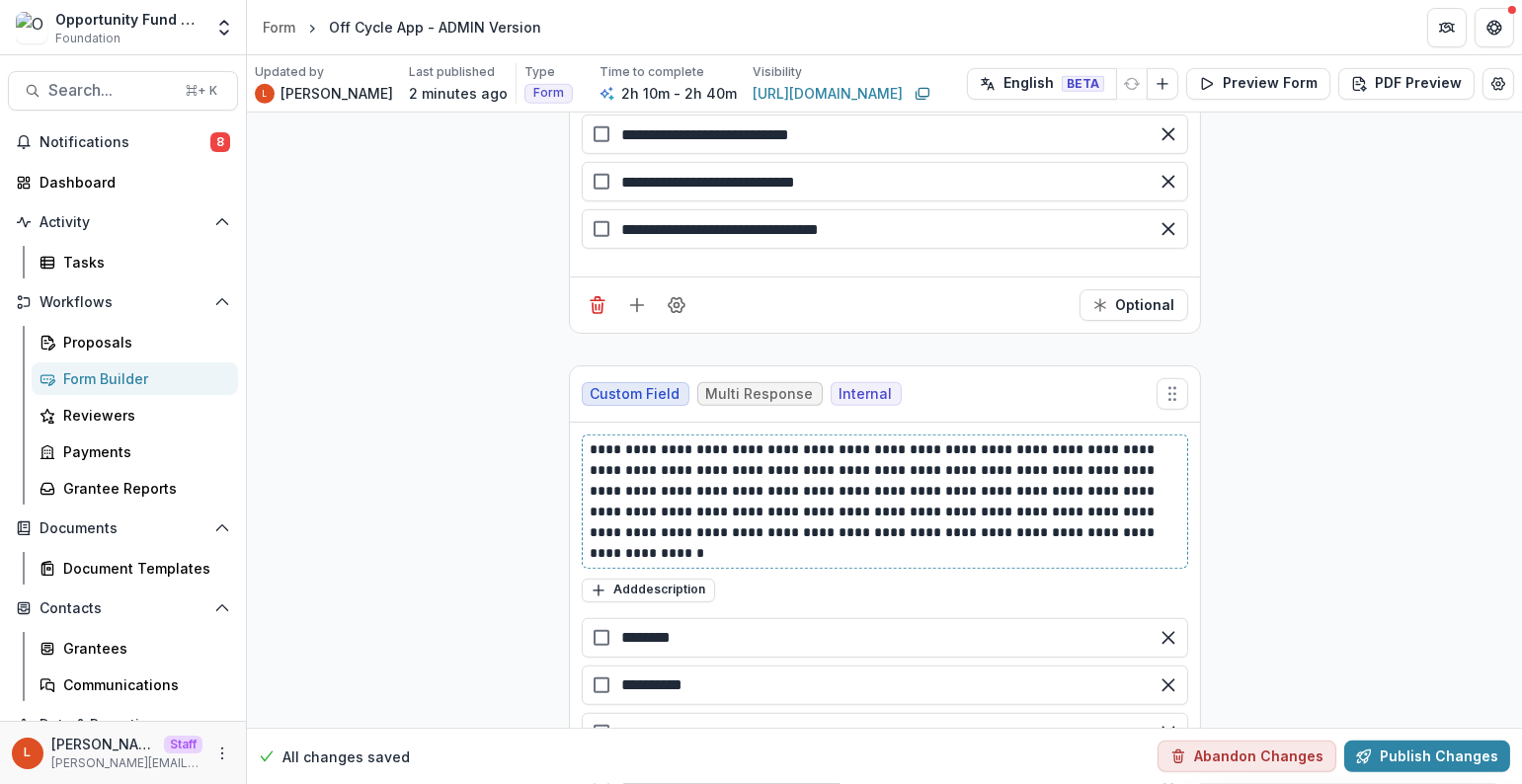 click on "**********" at bounding box center (886, 502) 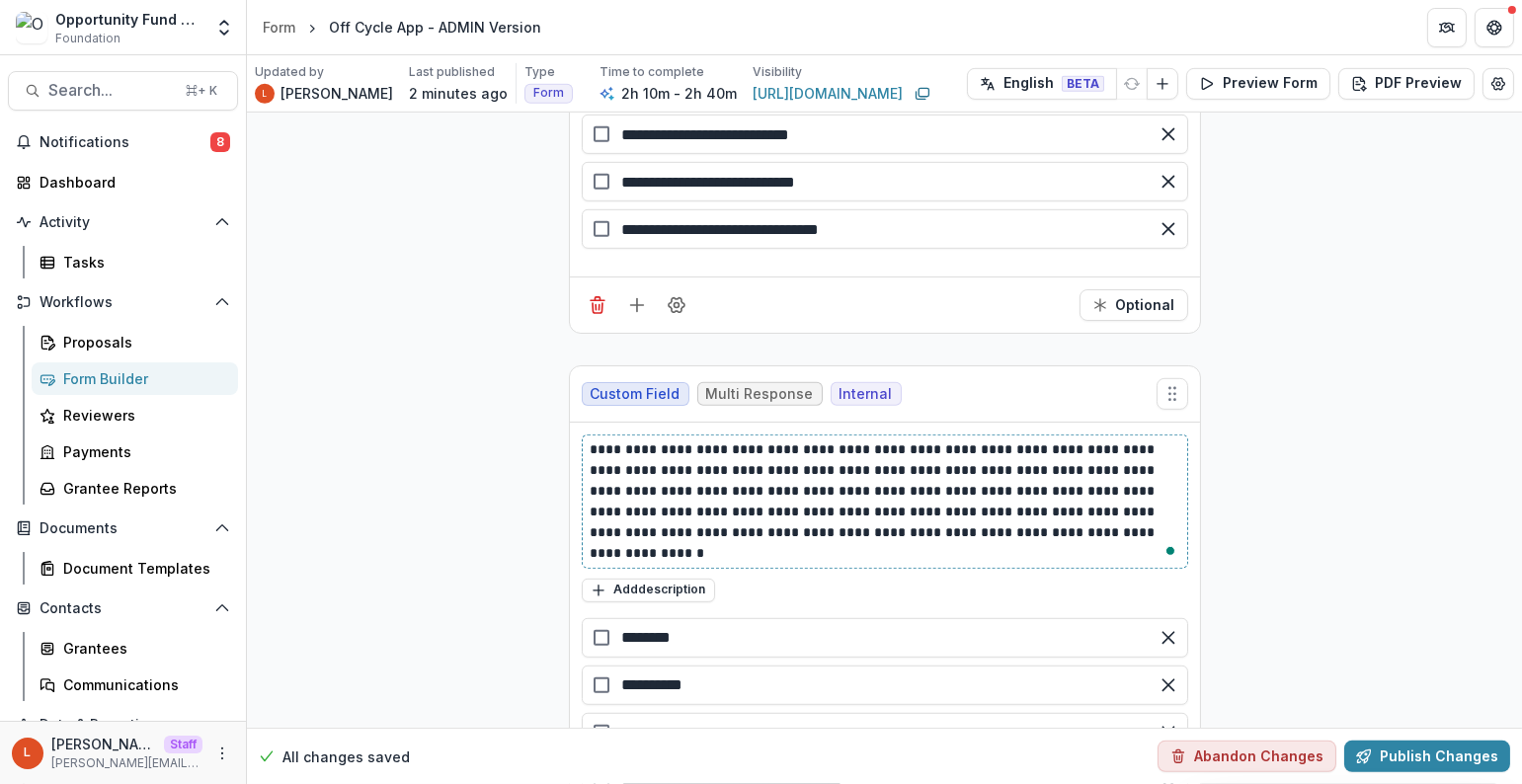 type 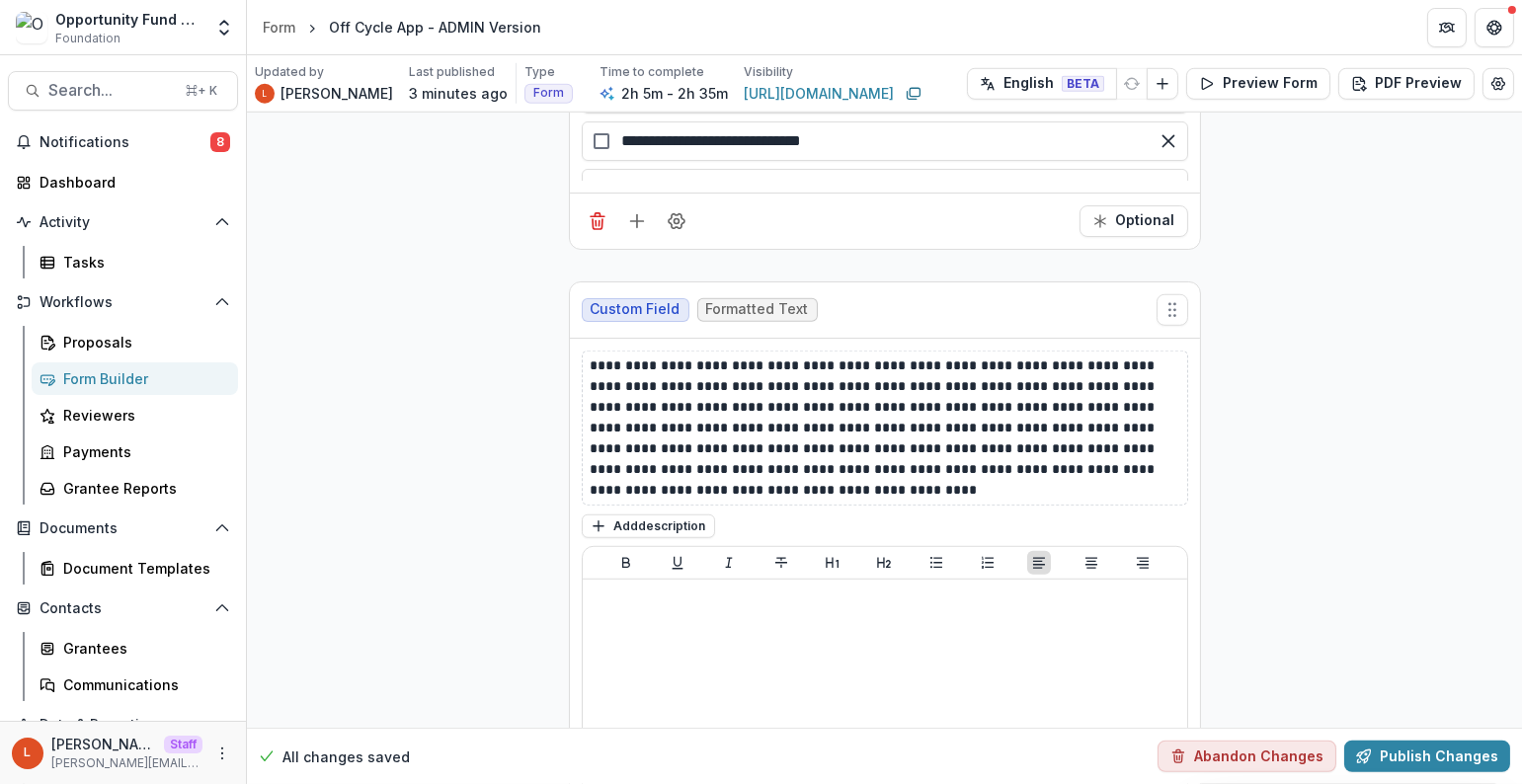 scroll, scrollTop: 30291, scrollLeft: 0, axis: vertical 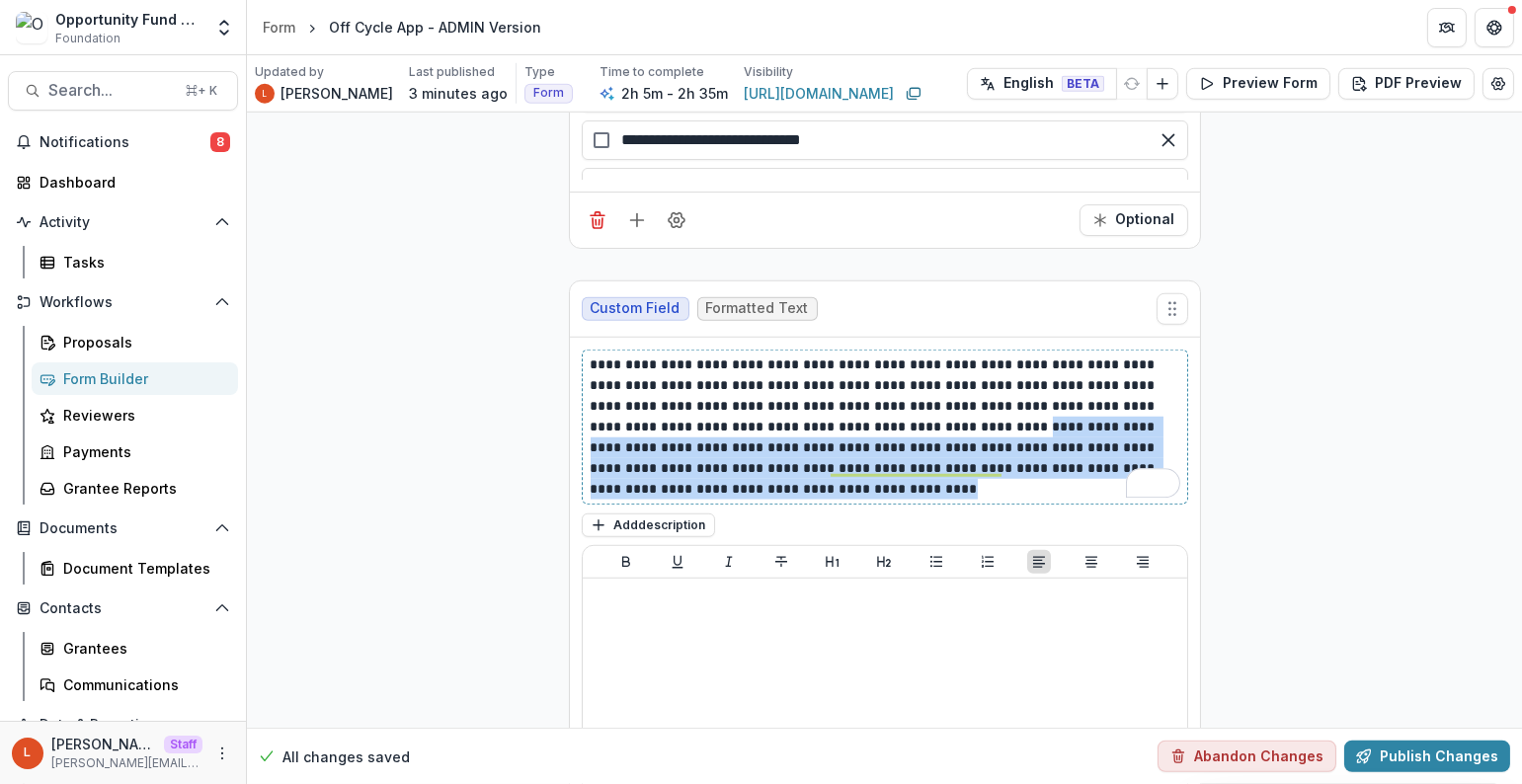 drag, startPoint x: 881, startPoint y: 224, endPoint x: 916, endPoint y: 278, distance: 64.350602 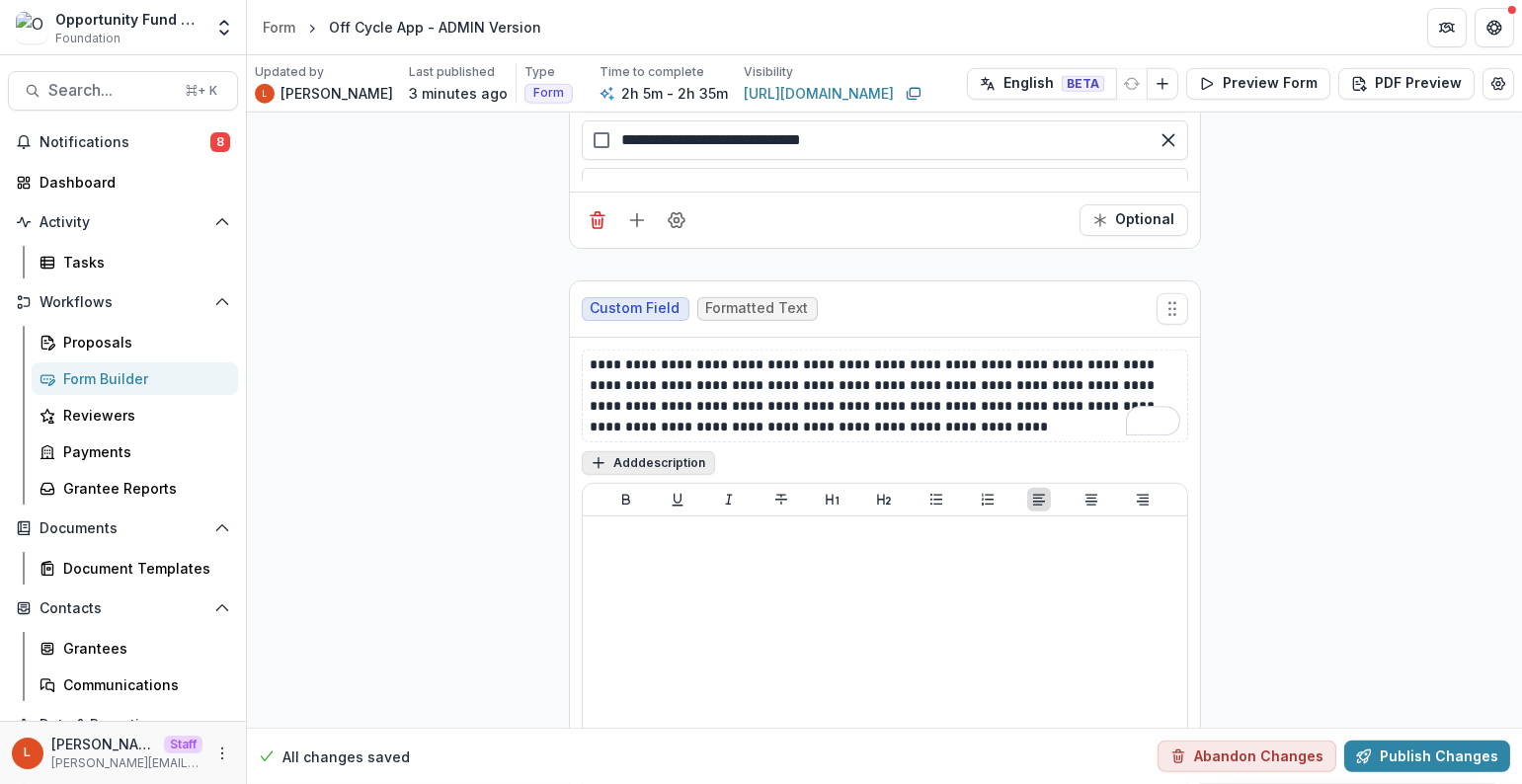 click on "Add  description" at bounding box center [648, 463] 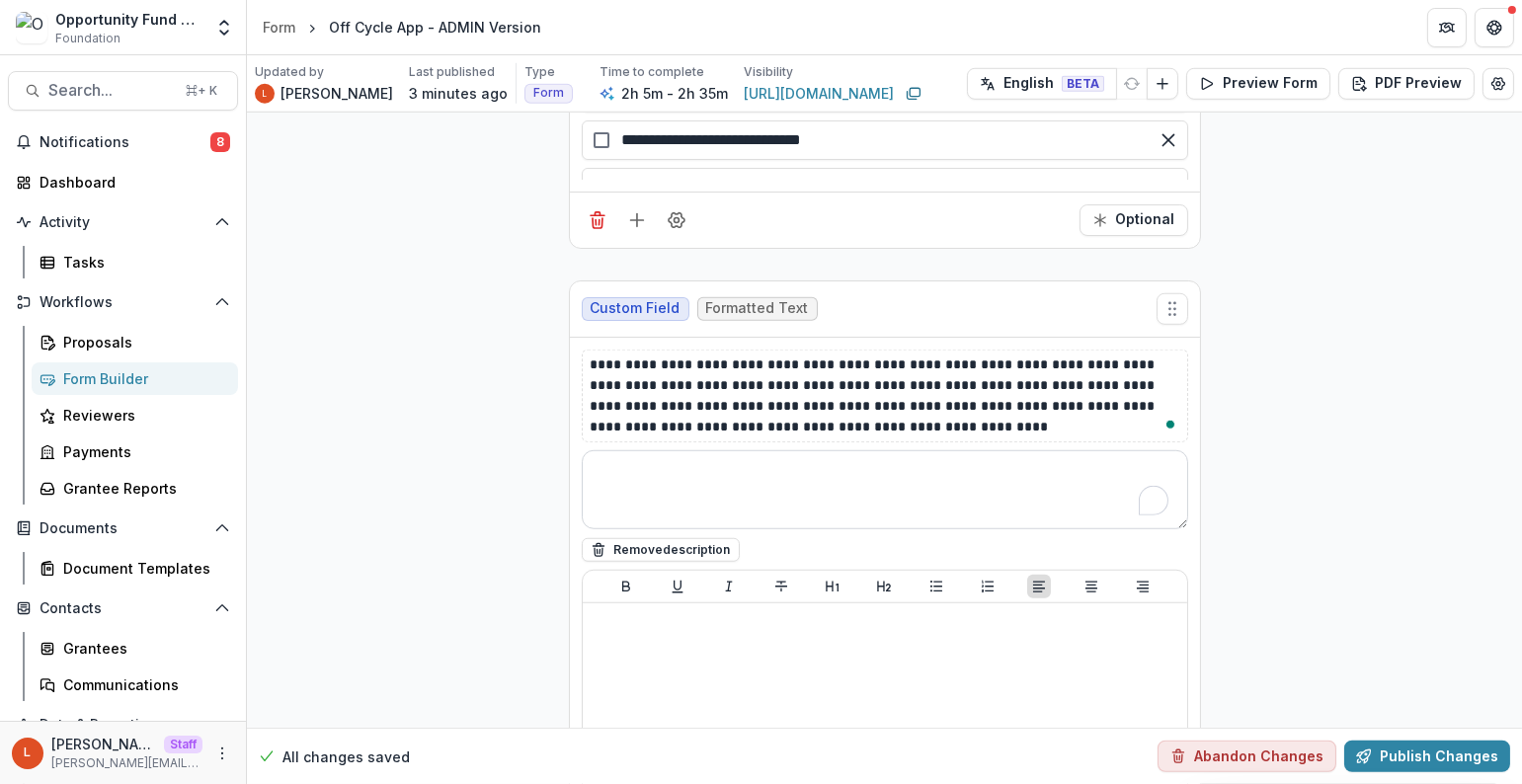 click at bounding box center (885, 490) 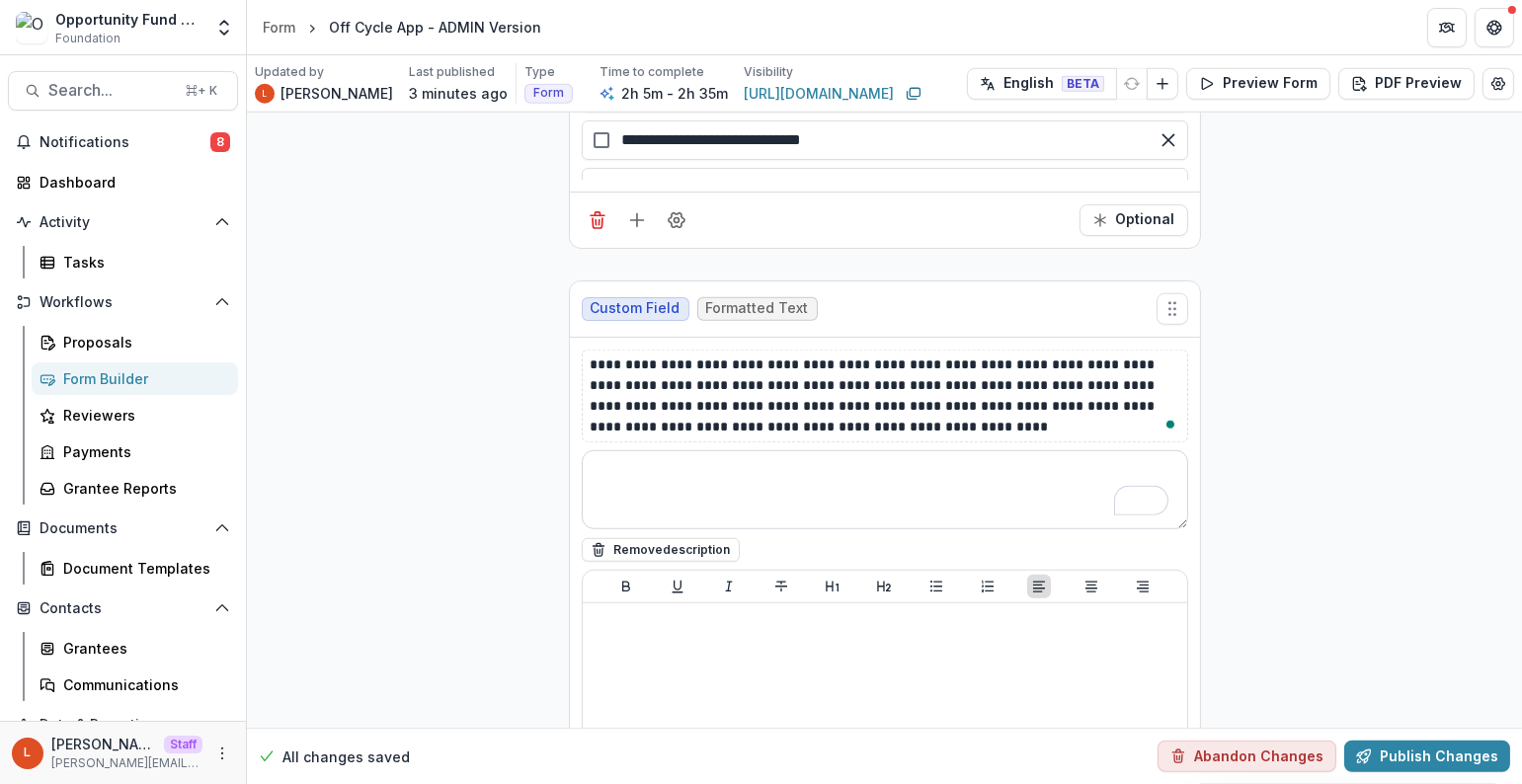 paste on "**********" 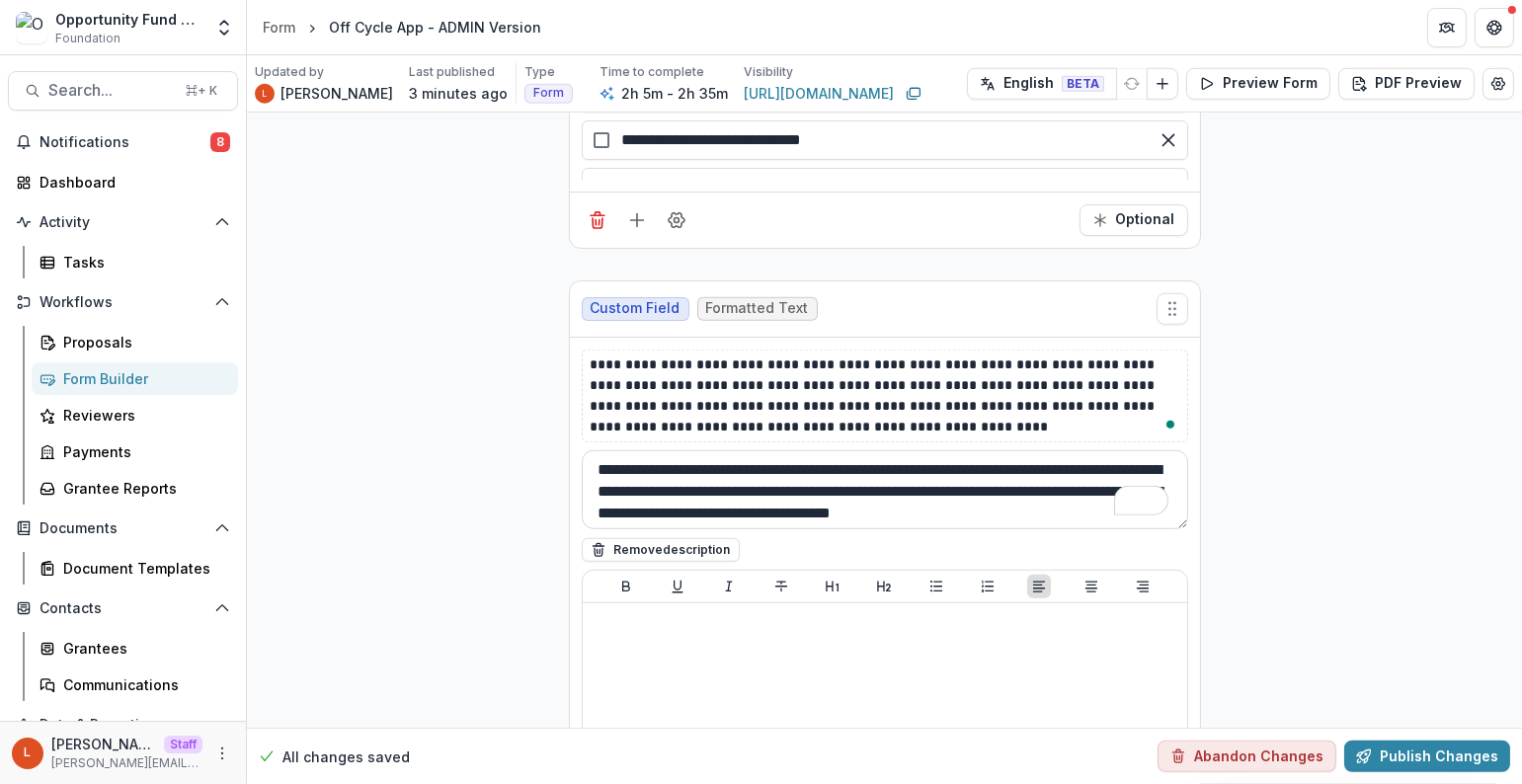 scroll, scrollTop: 16, scrollLeft: 0, axis: vertical 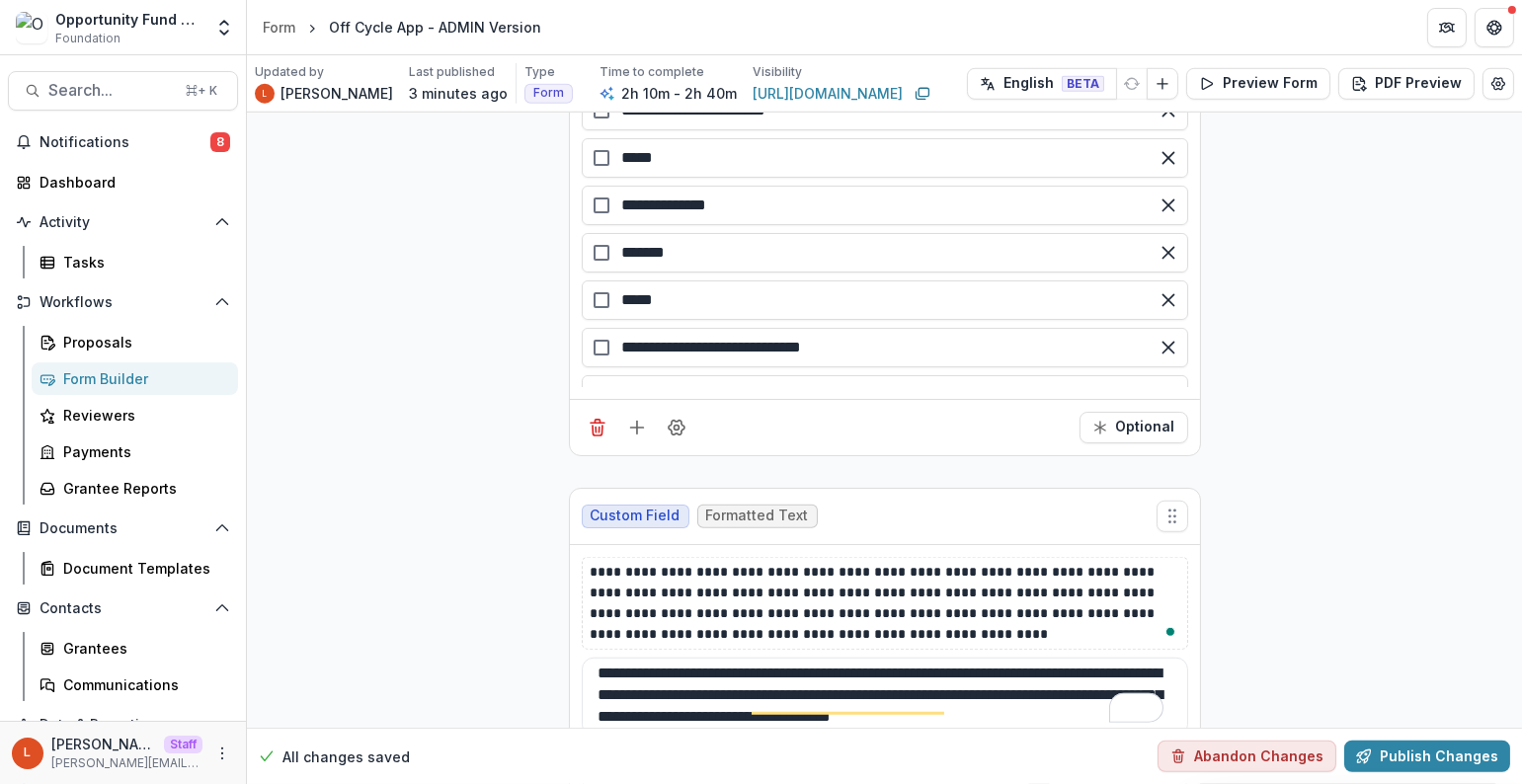 type on "**********" 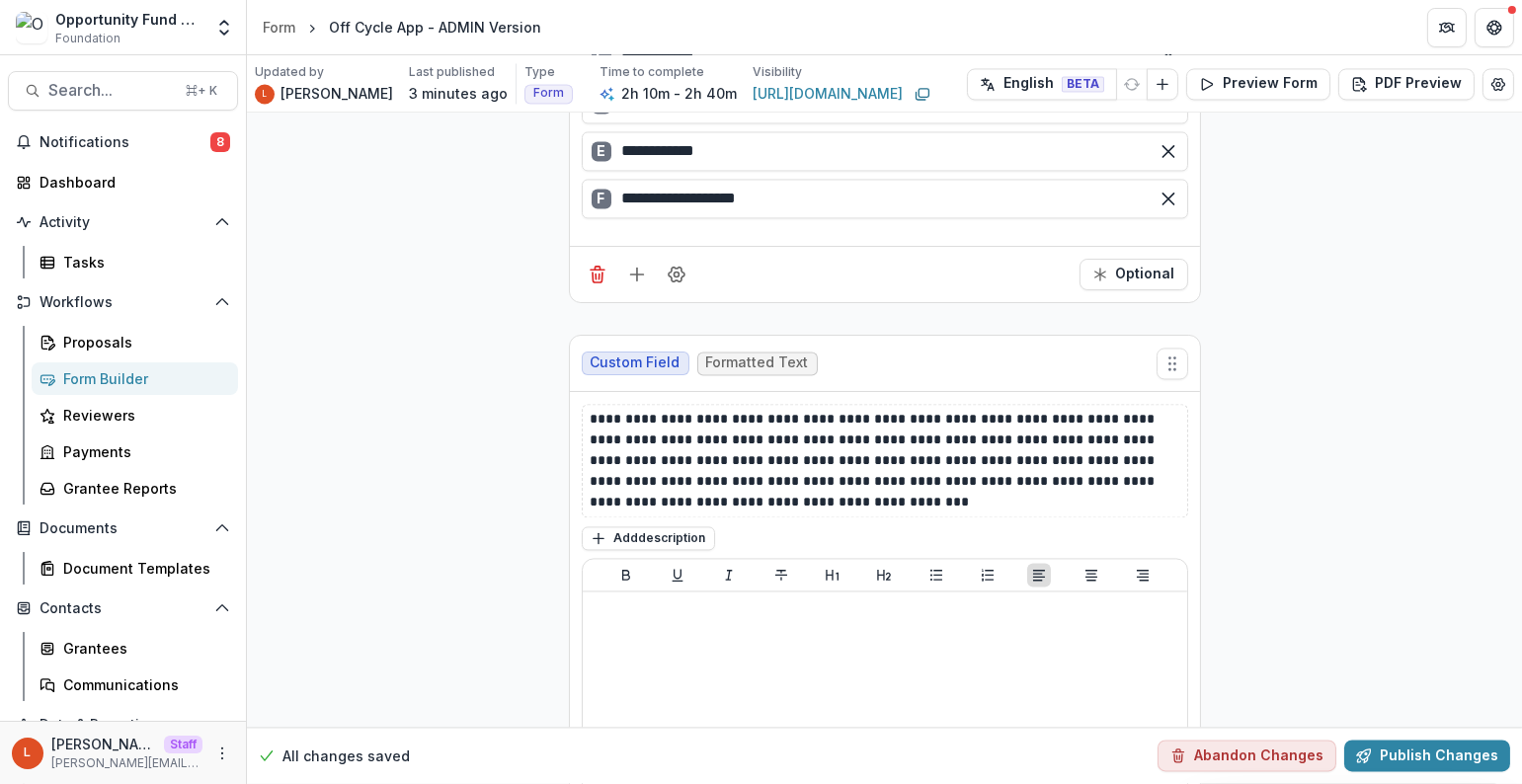 scroll, scrollTop: 34881, scrollLeft: 0, axis: vertical 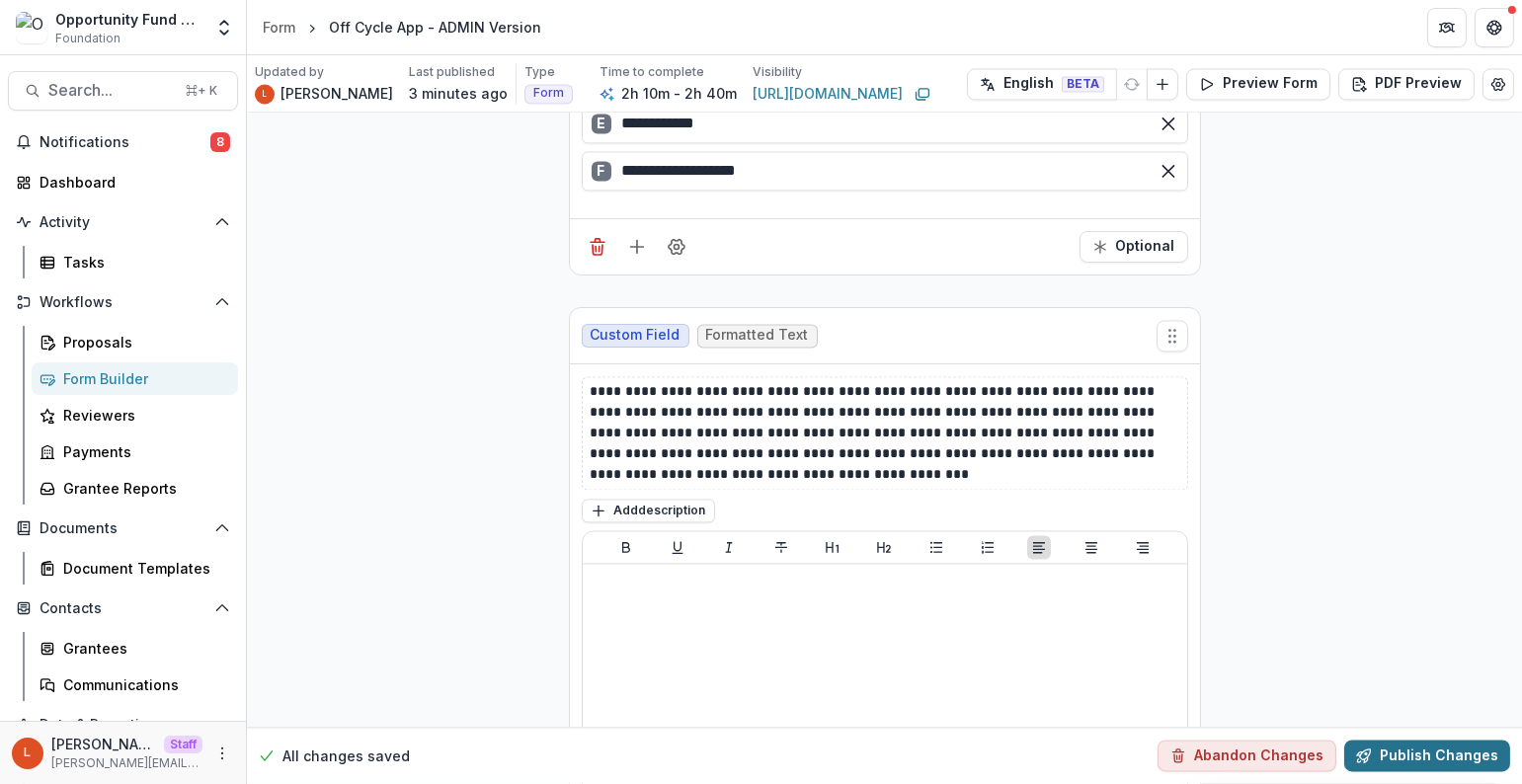 click on "Publish Changes" at bounding box center [1427, 756] 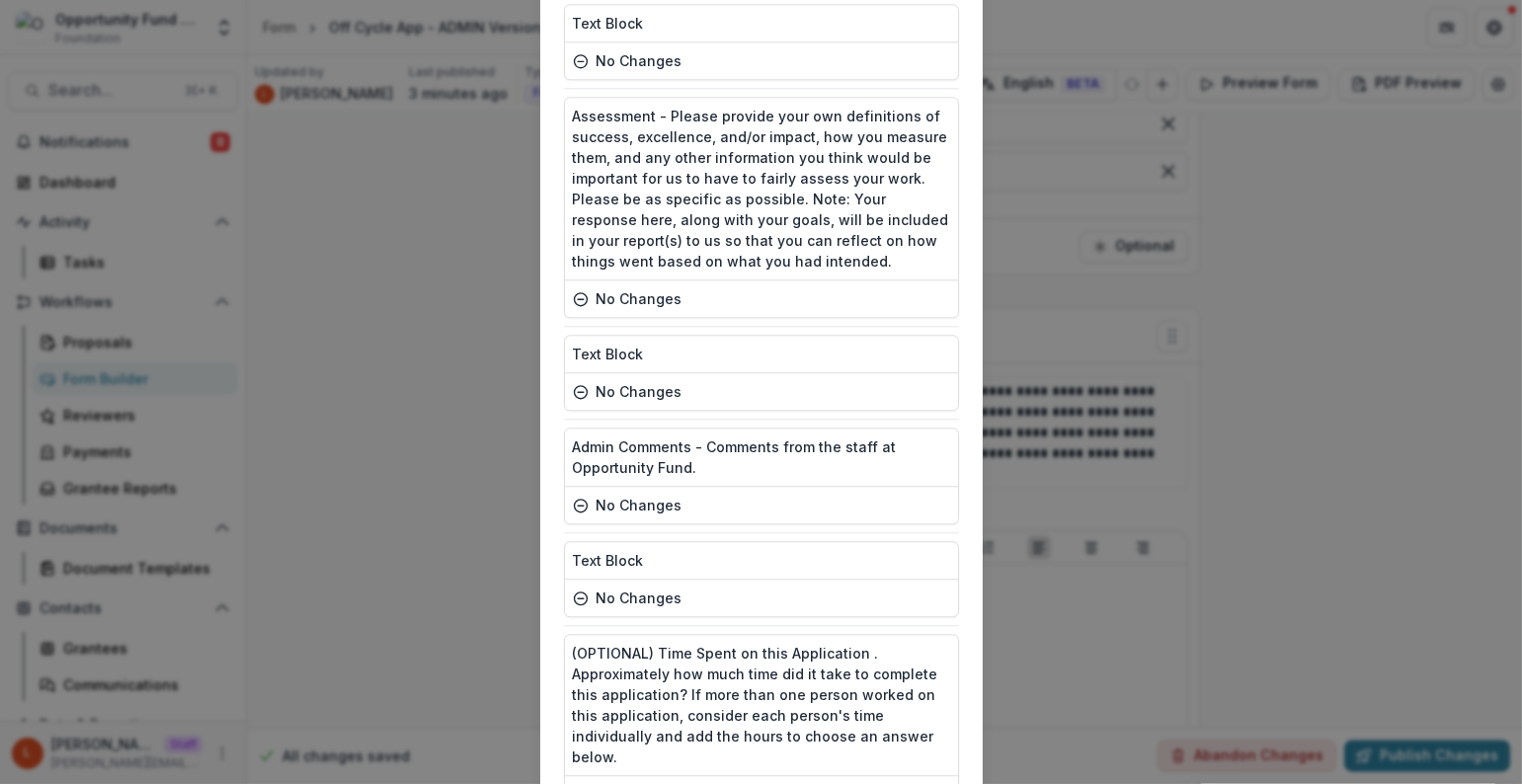 scroll, scrollTop: 9558, scrollLeft: 0, axis: vertical 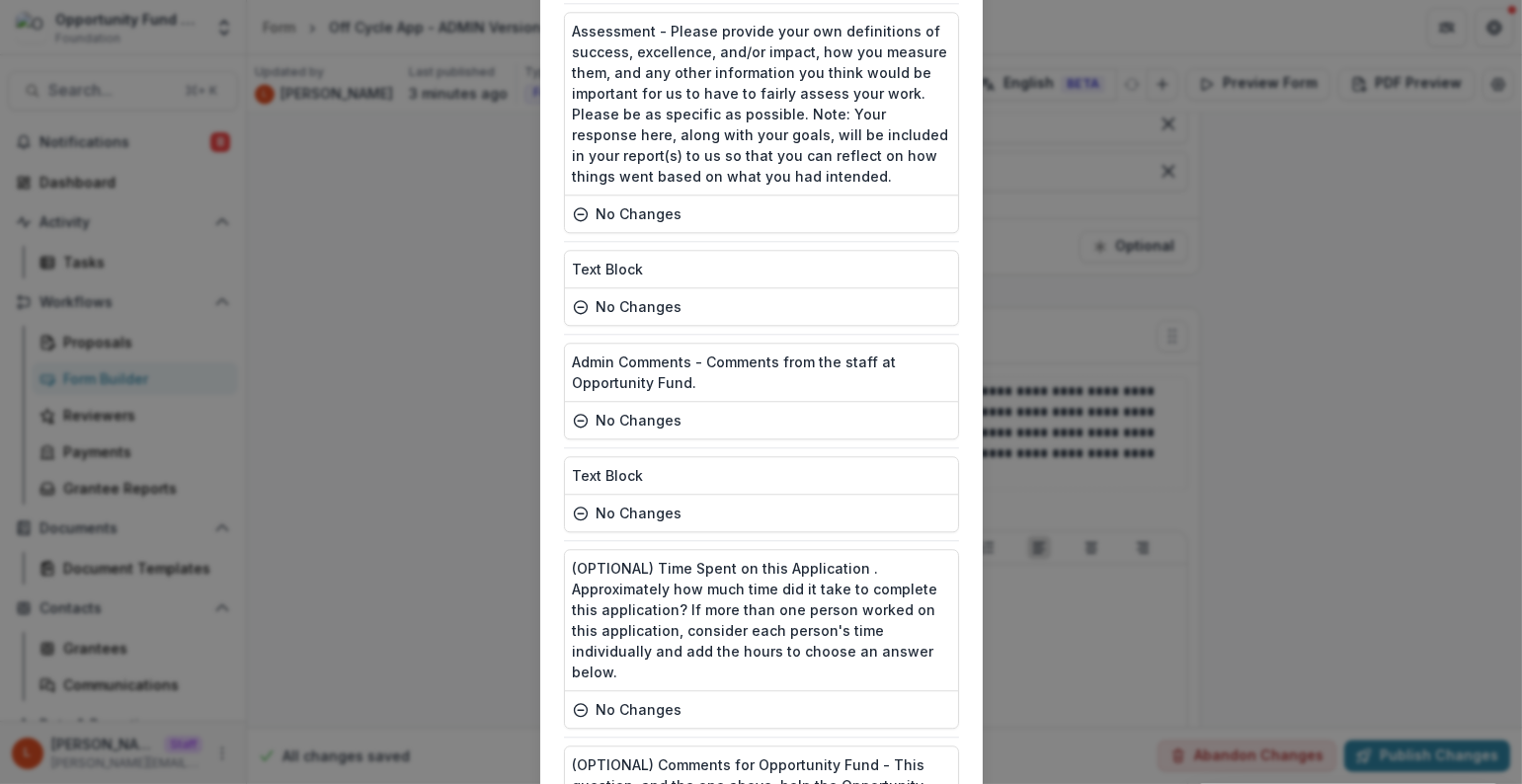 click on "Publish" at bounding box center [910, 1023] 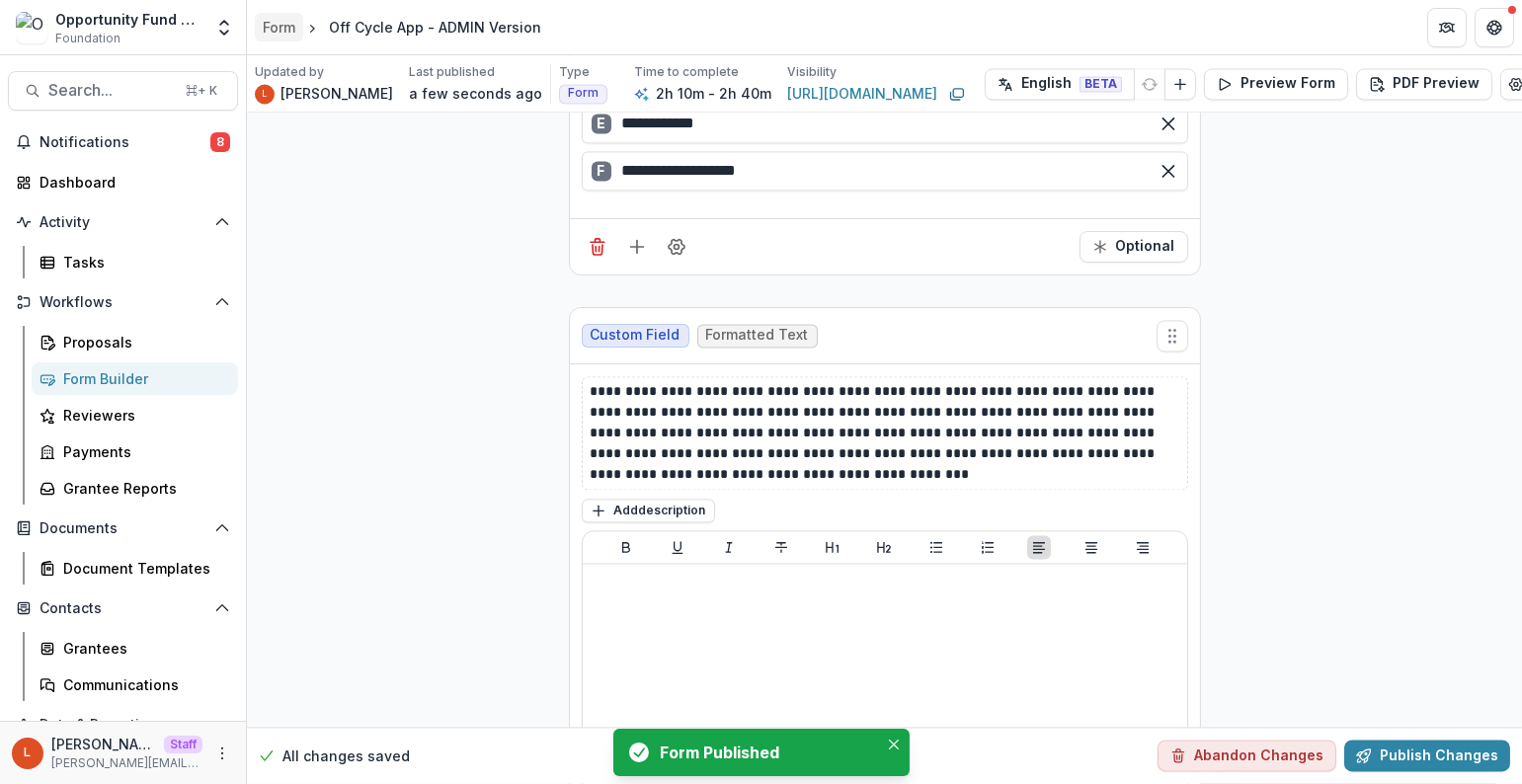click on "Form" at bounding box center (279, 27) 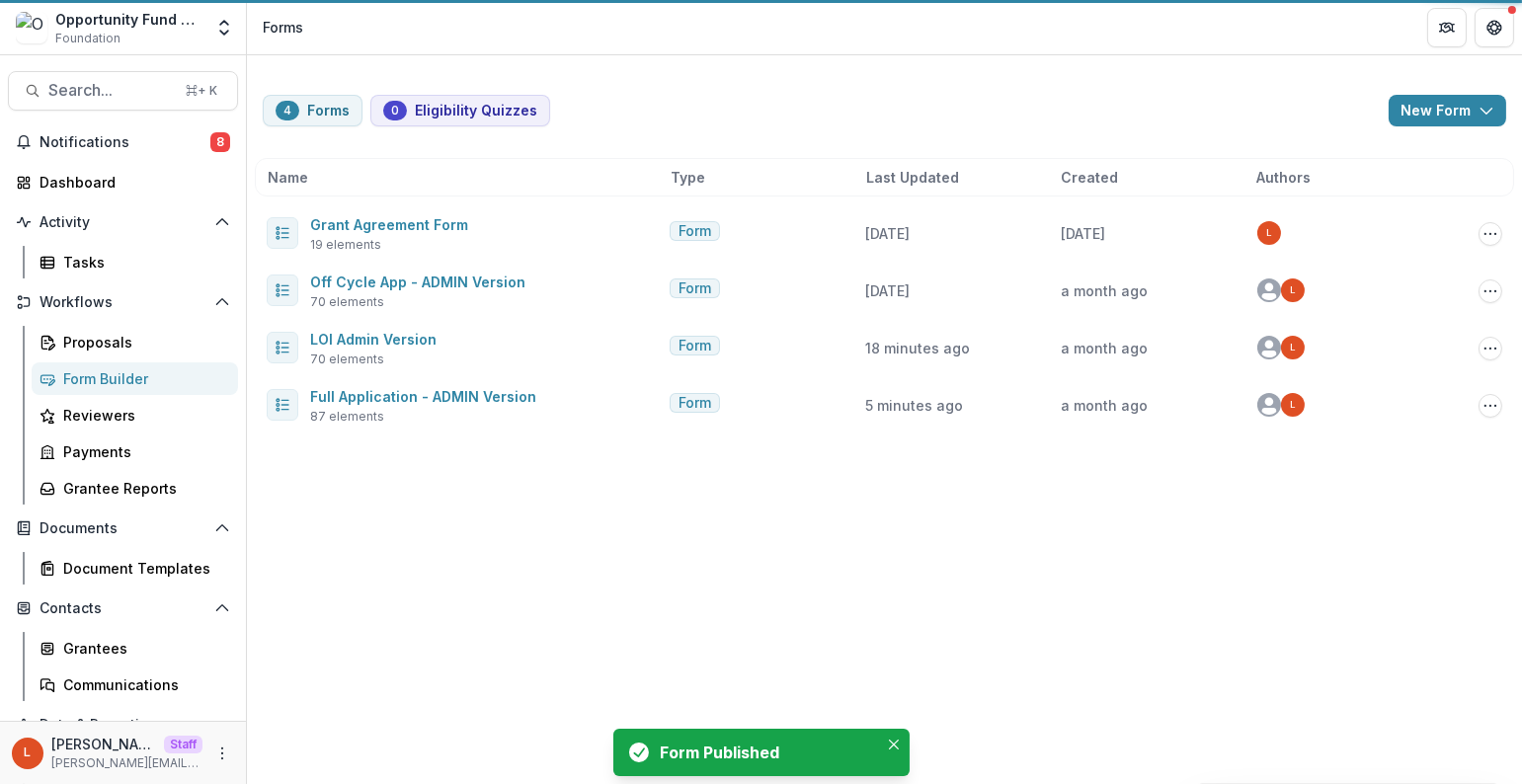 scroll, scrollTop: 0, scrollLeft: 0, axis: both 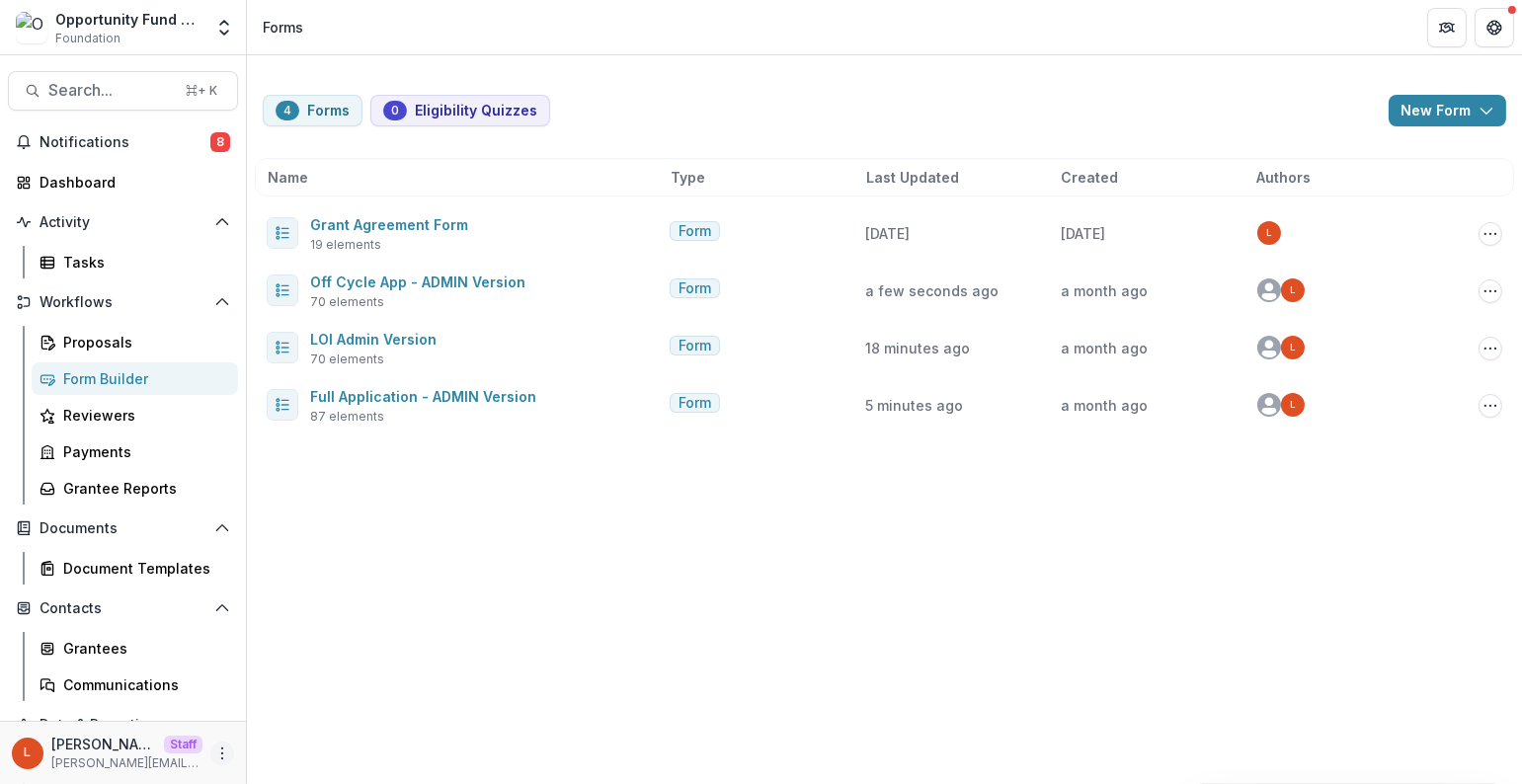 click 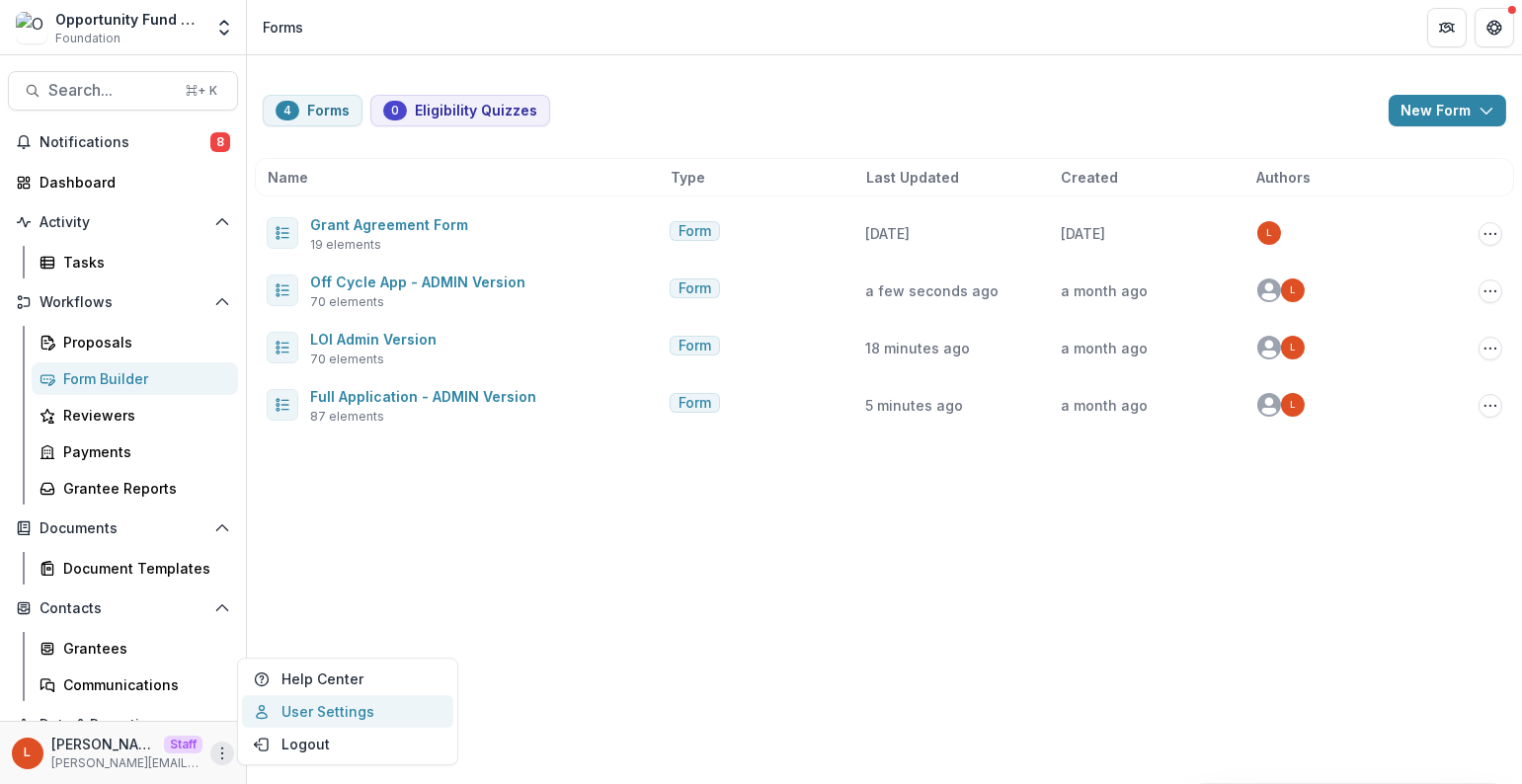 click on "User Settings" at bounding box center [348, 711] 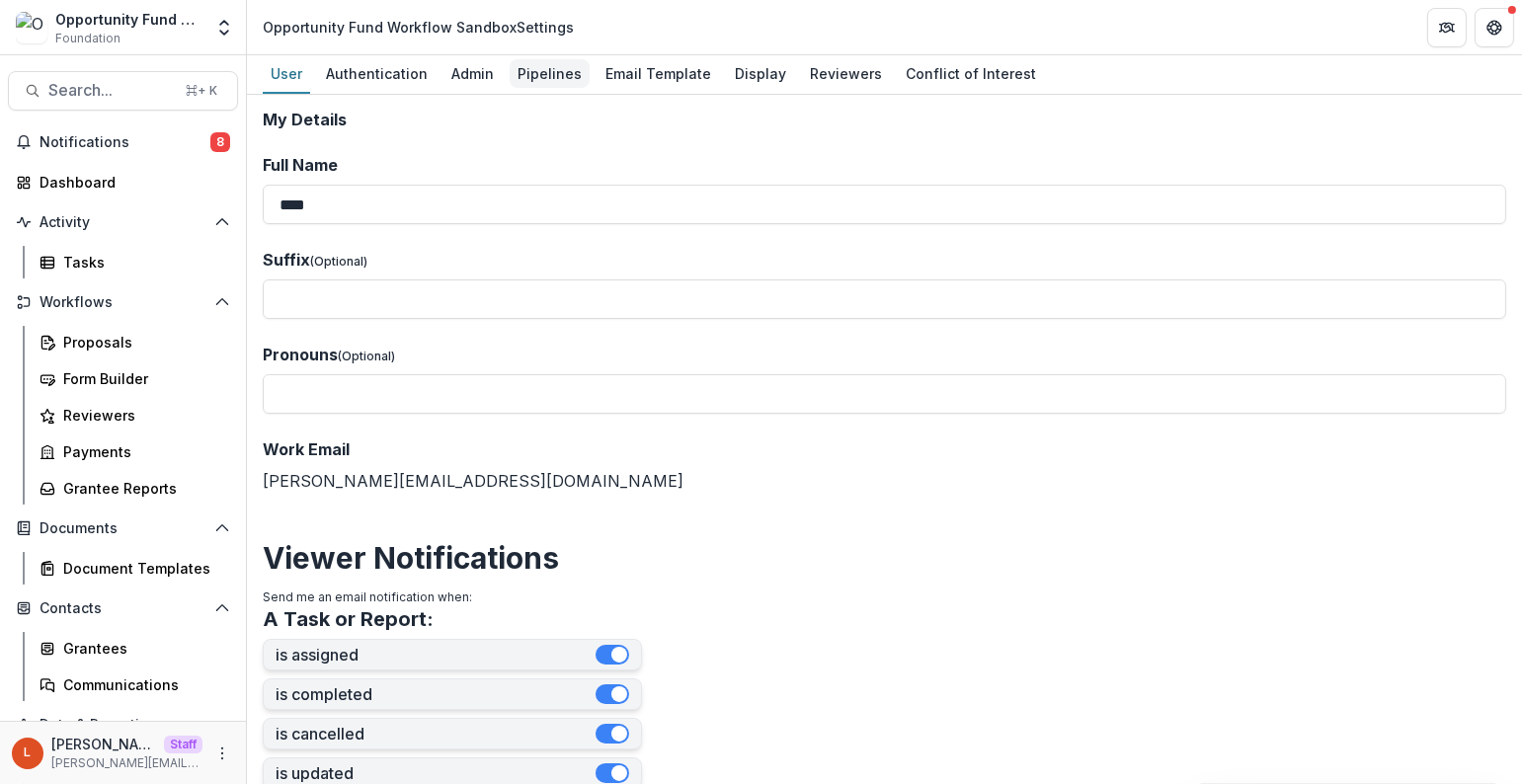 click on "Pipelines" at bounding box center [549, 73] 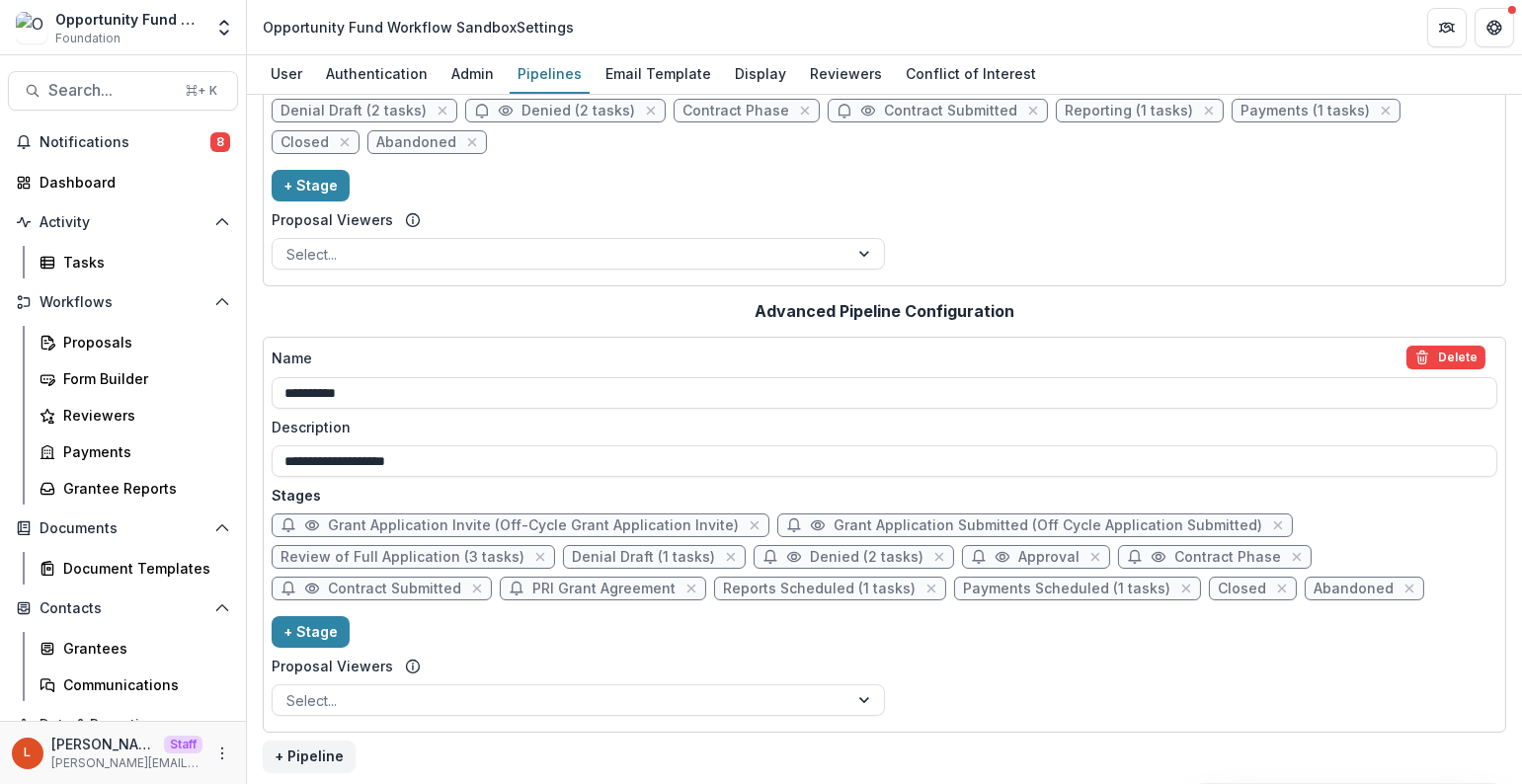 scroll, scrollTop: 0, scrollLeft: 0, axis: both 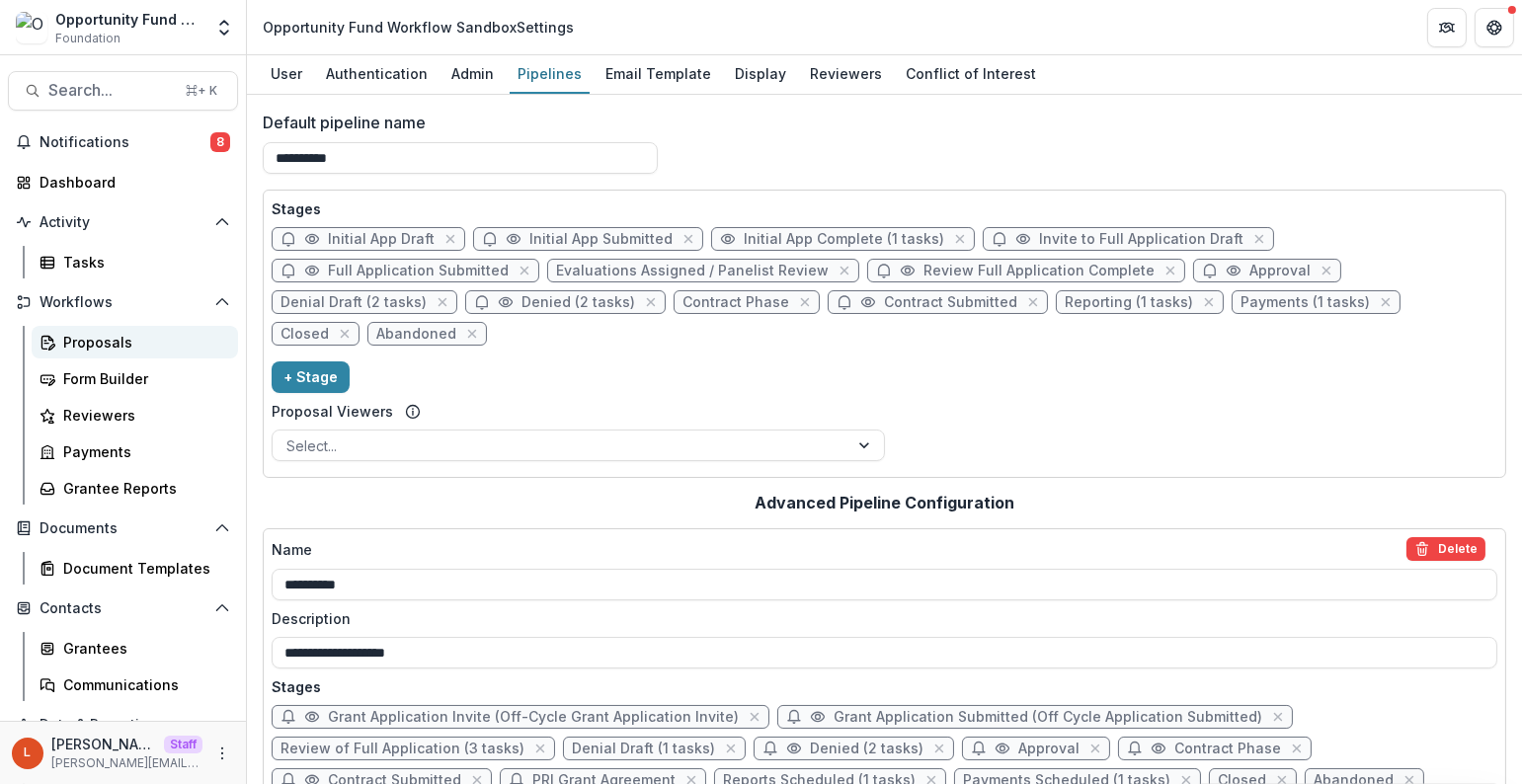 click on "Proposals" at bounding box center [142, 342] 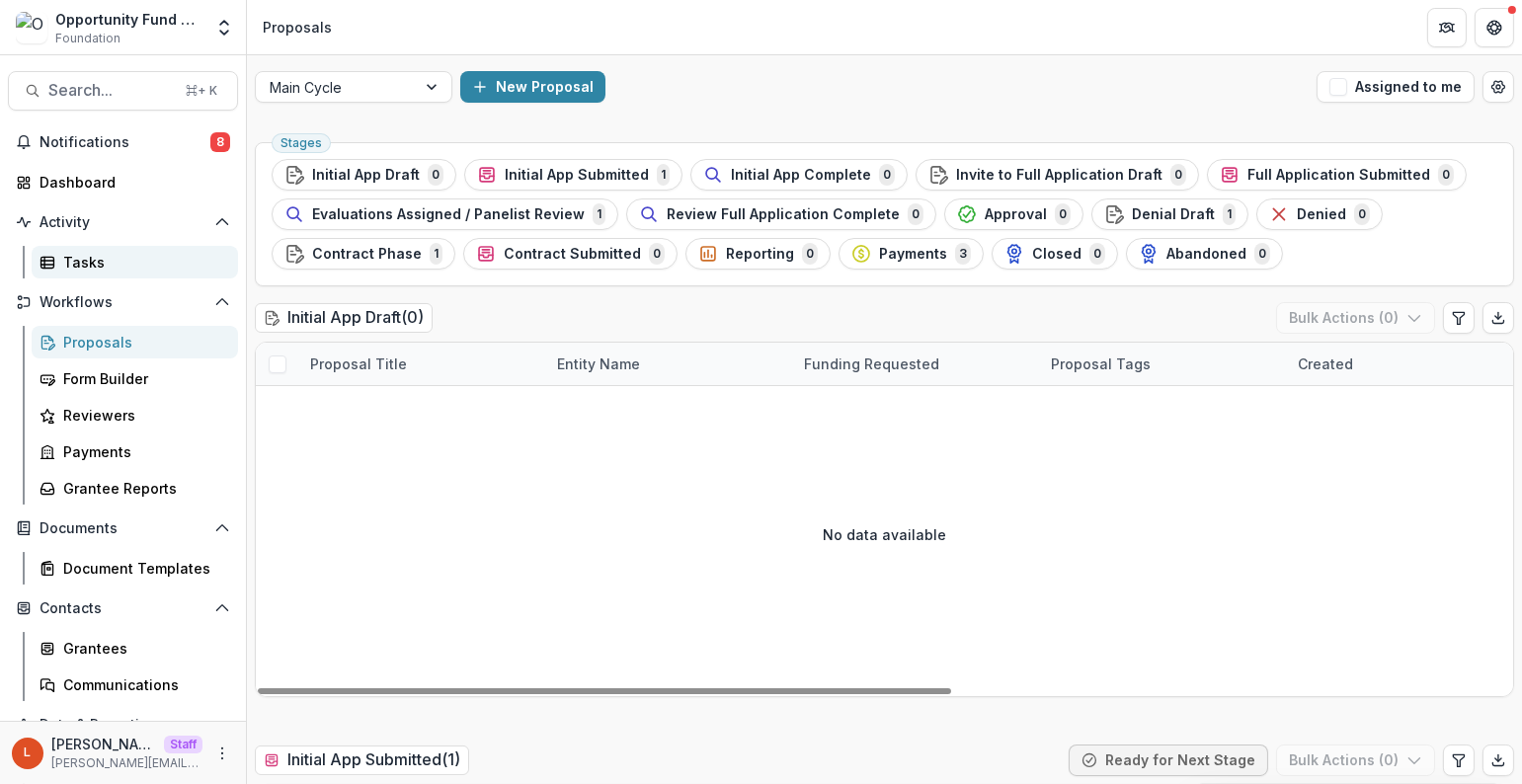 click on "Tasks" at bounding box center (142, 262) 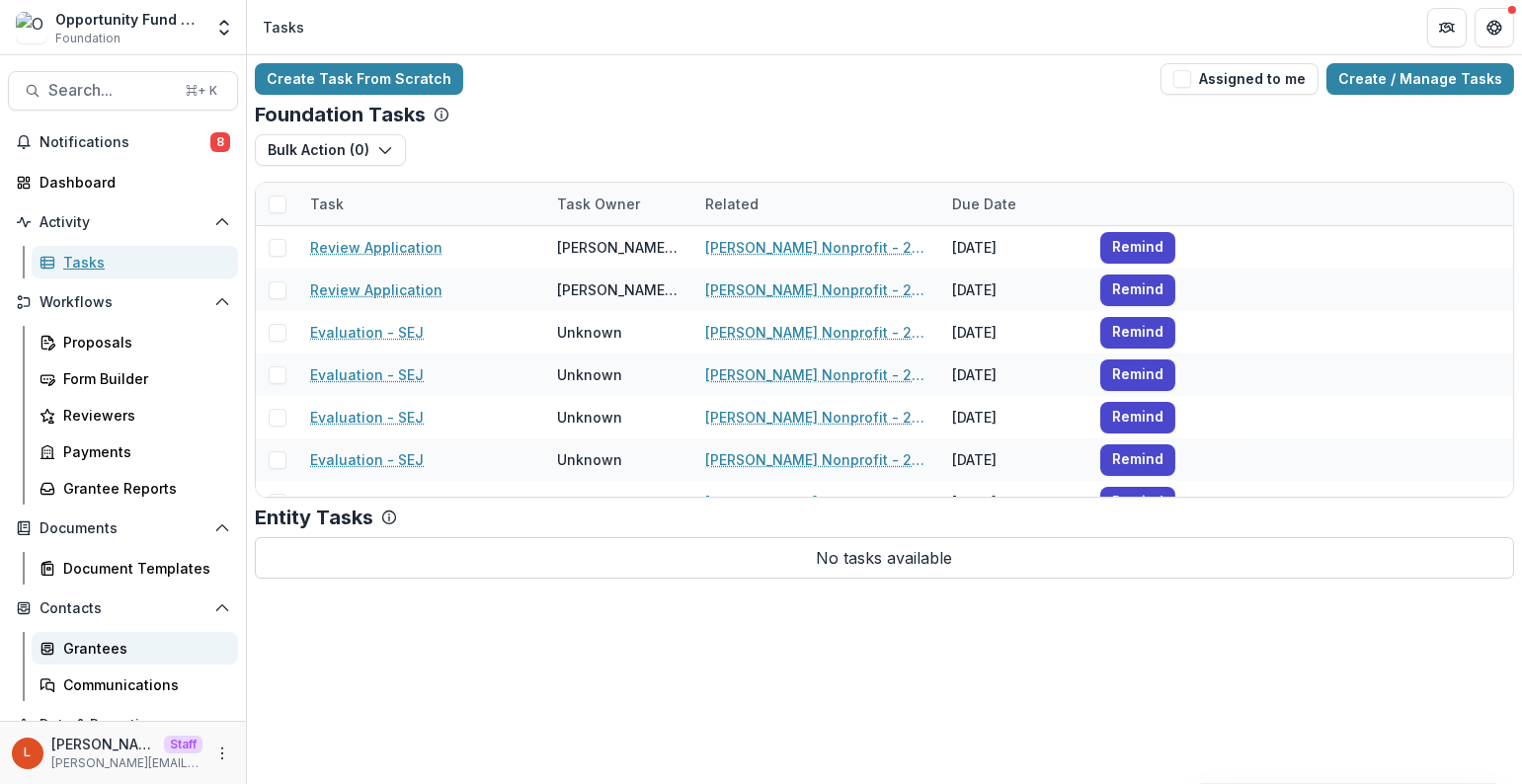scroll, scrollTop: 95, scrollLeft: 0, axis: vertical 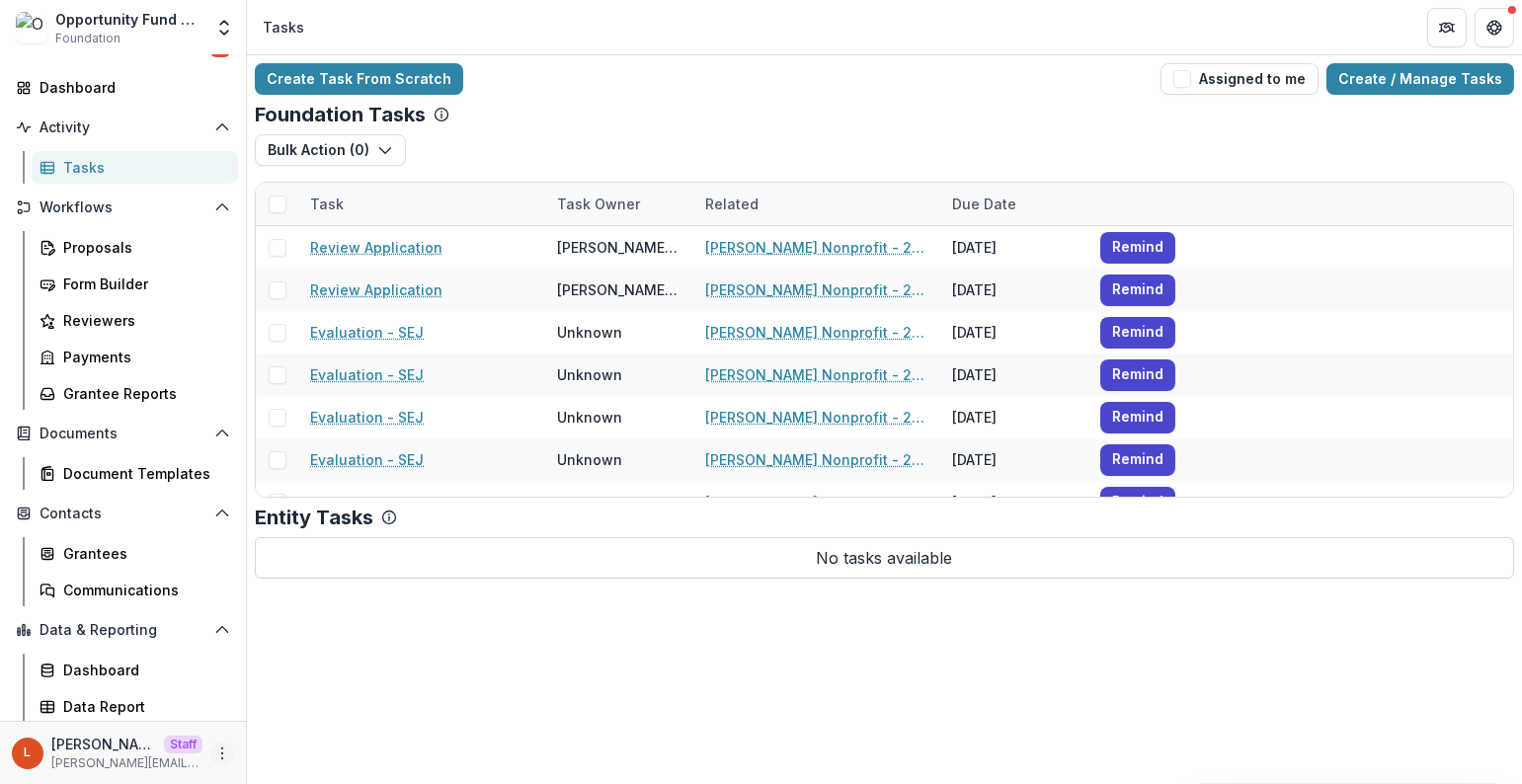 click 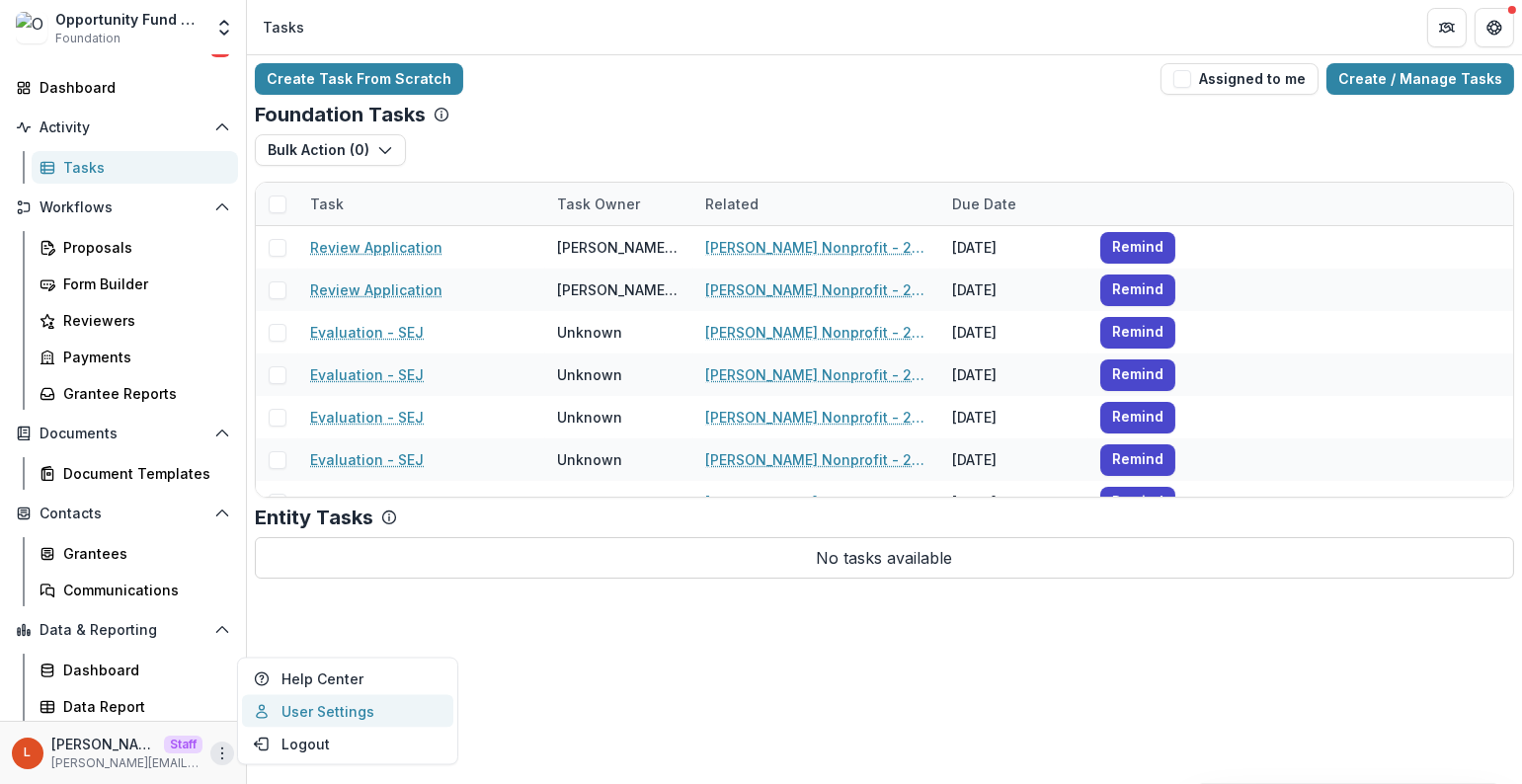 click on "User Settings" at bounding box center [348, 711] 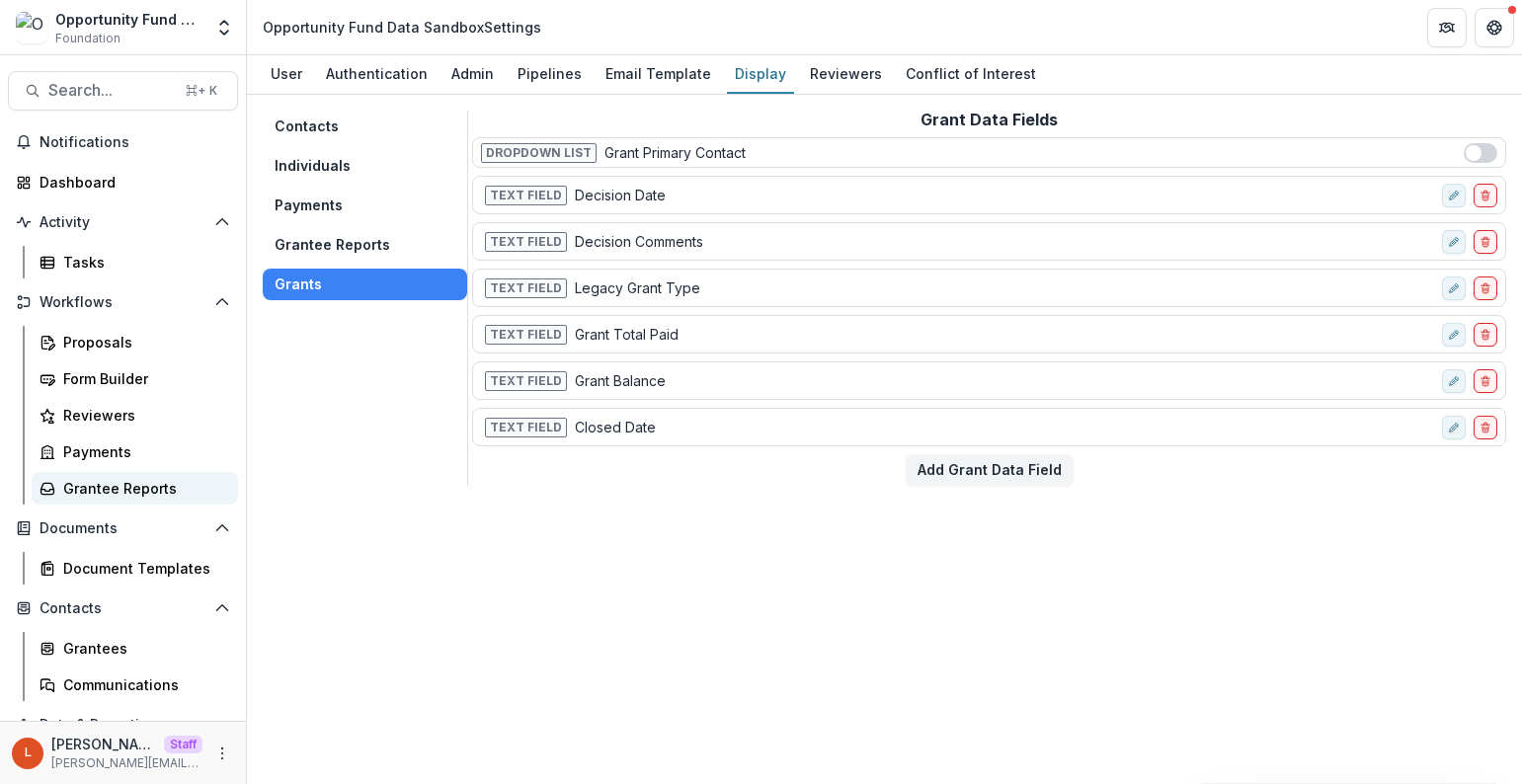 scroll, scrollTop: 0, scrollLeft: 0, axis: both 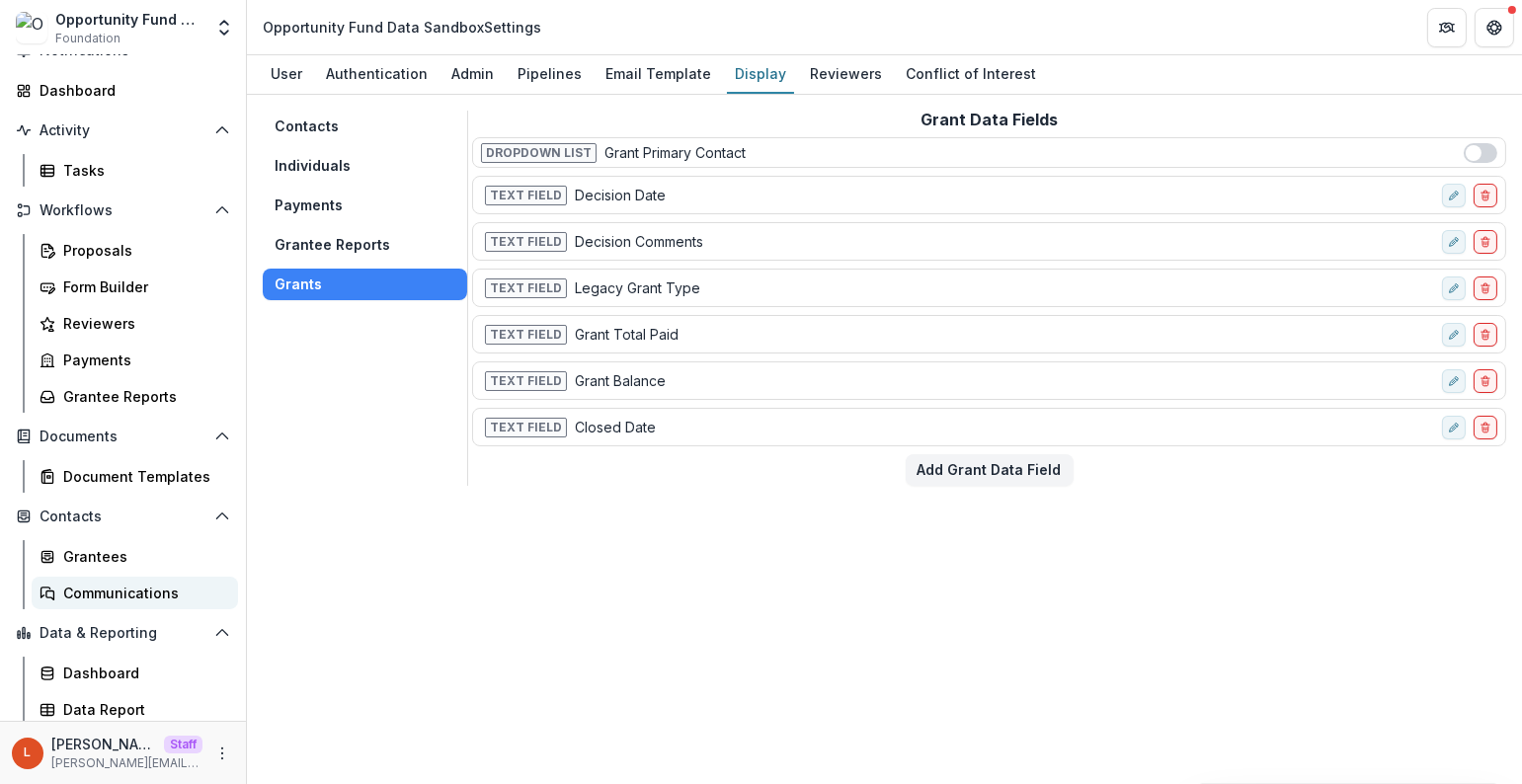 click on "Communications" at bounding box center [142, 592] 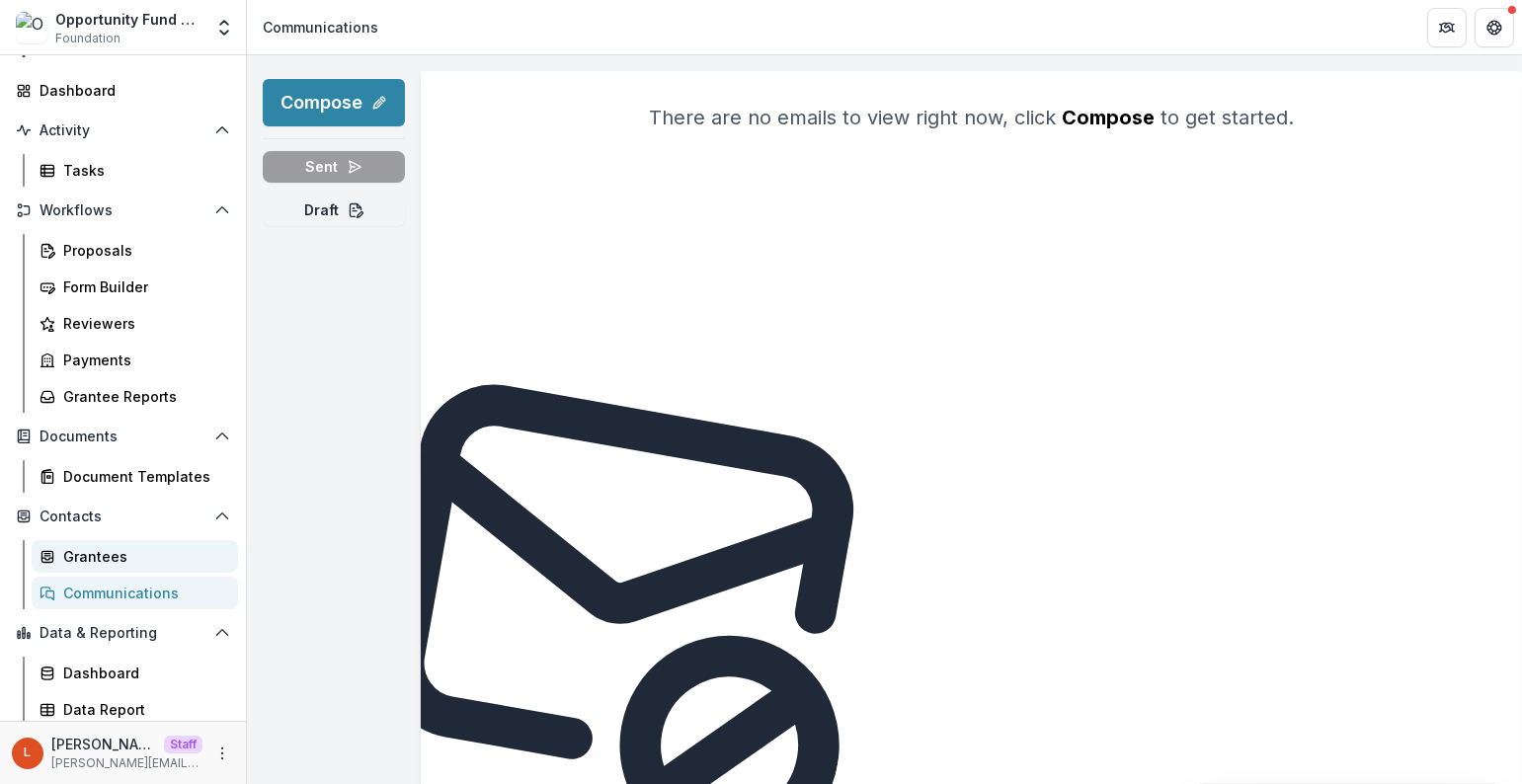 click on "Grantees" at bounding box center [142, 556] 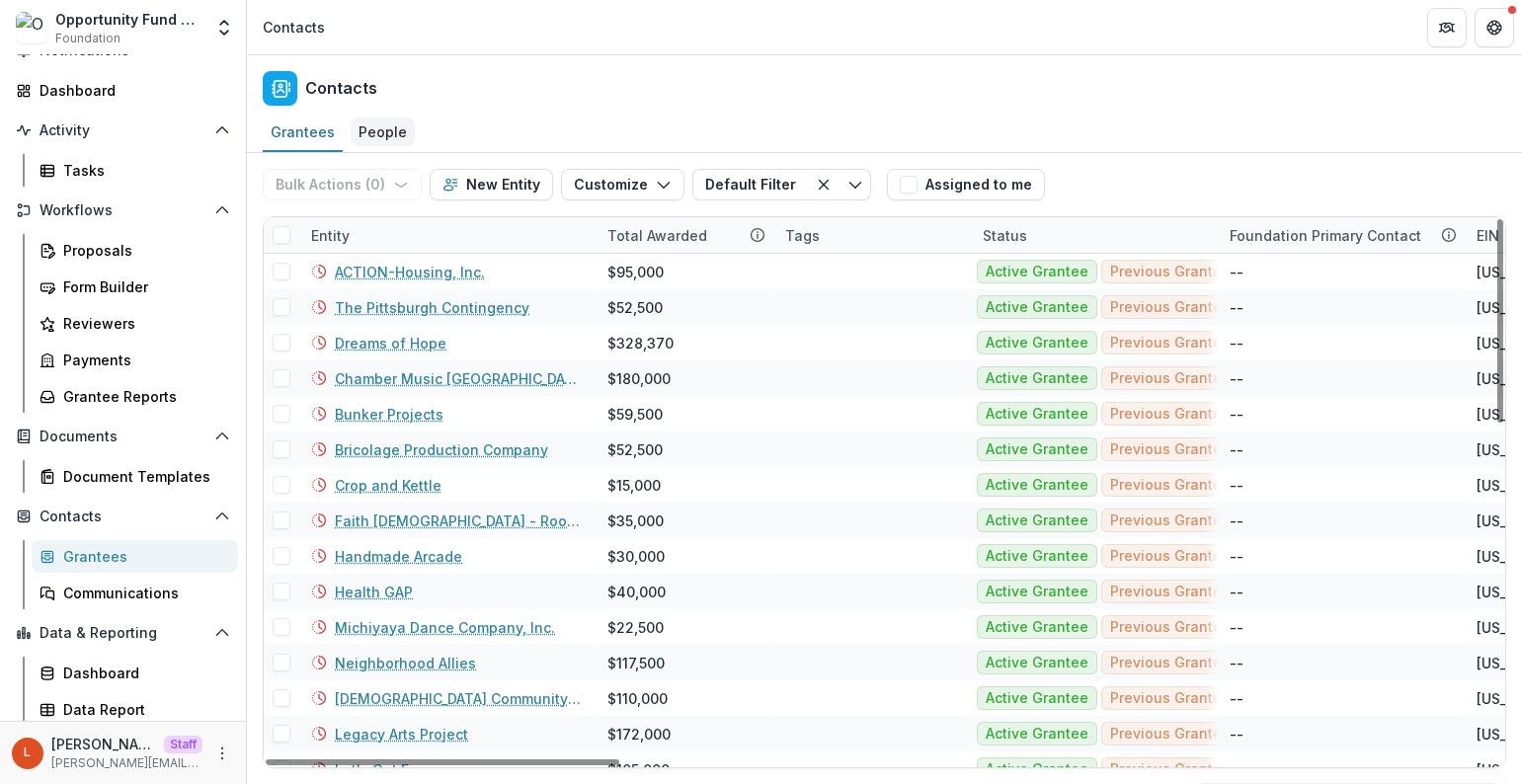 click on "People" at bounding box center (382, 131) 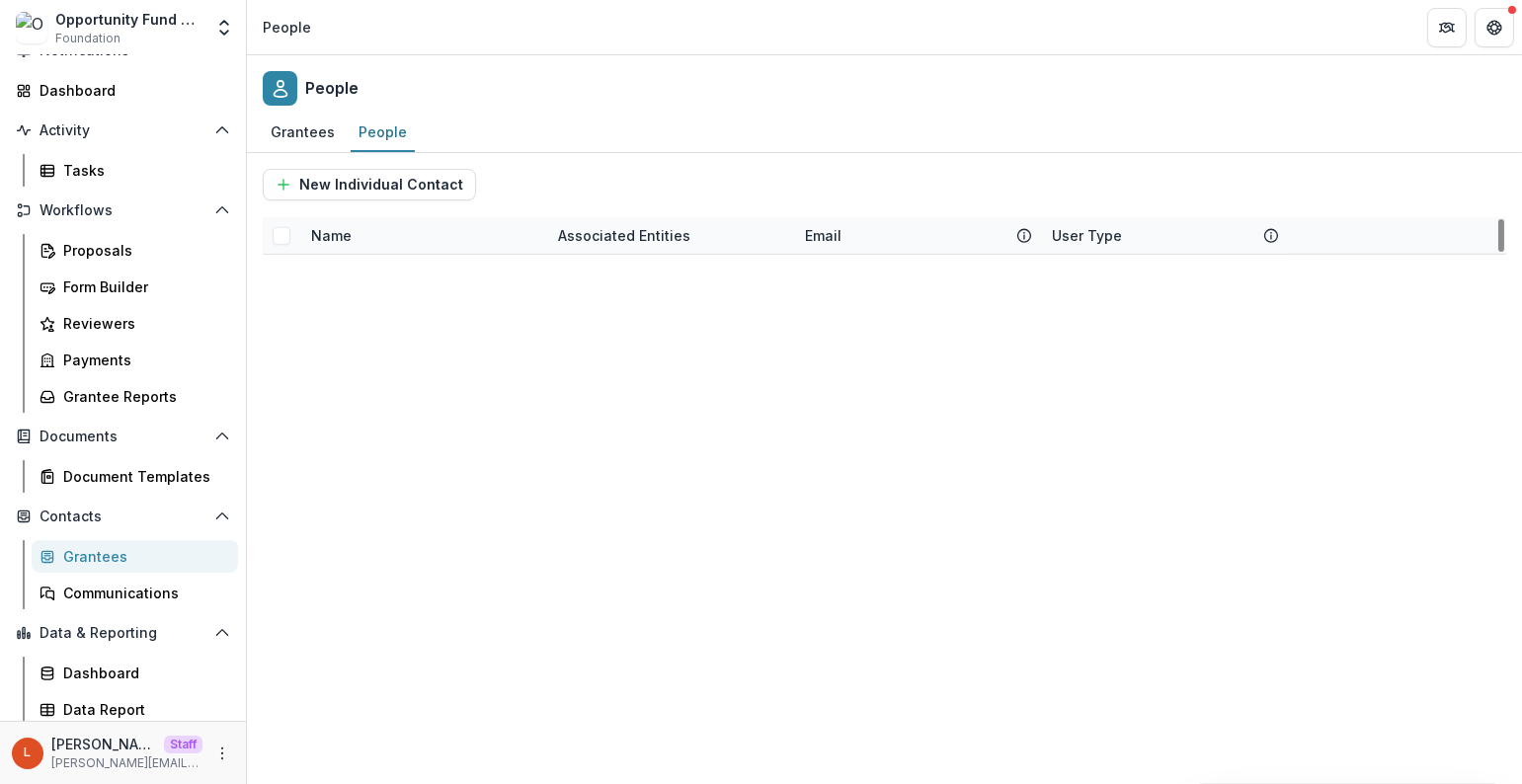 scroll, scrollTop: 3407, scrollLeft: 0, axis: vertical 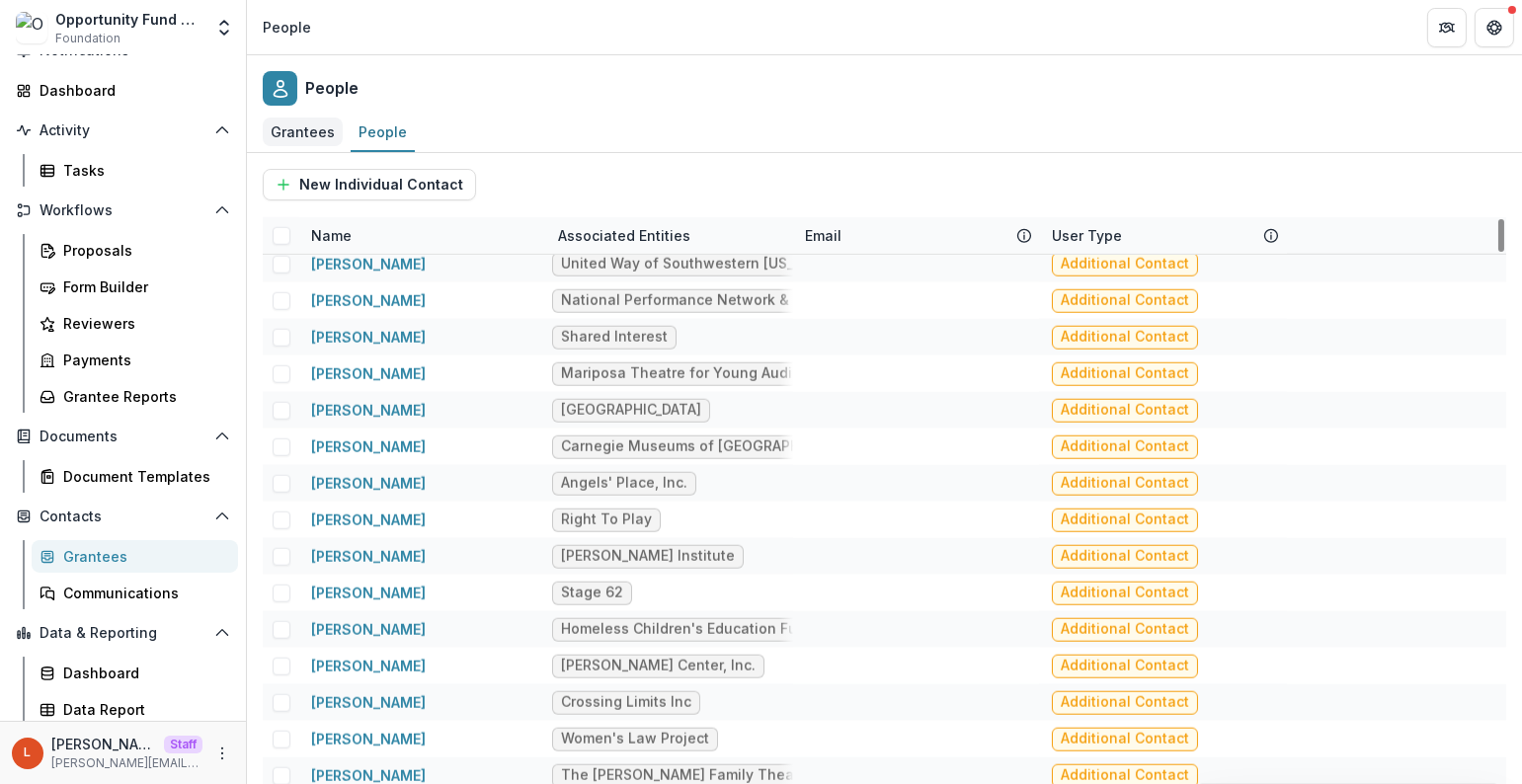 click on "Grantees" at bounding box center [302, 131] 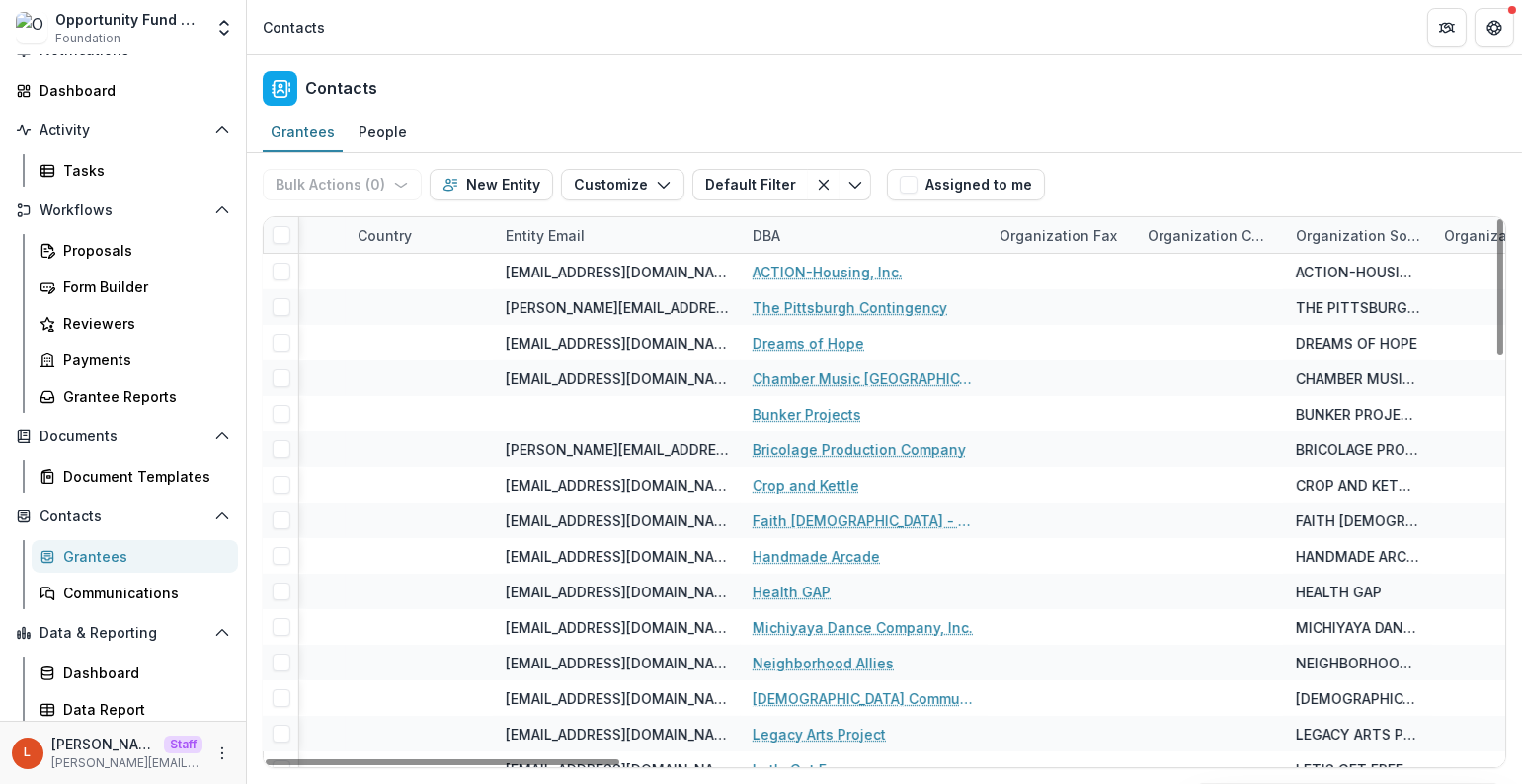 scroll, scrollTop: 0, scrollLeft: 2158, axis: horizontal 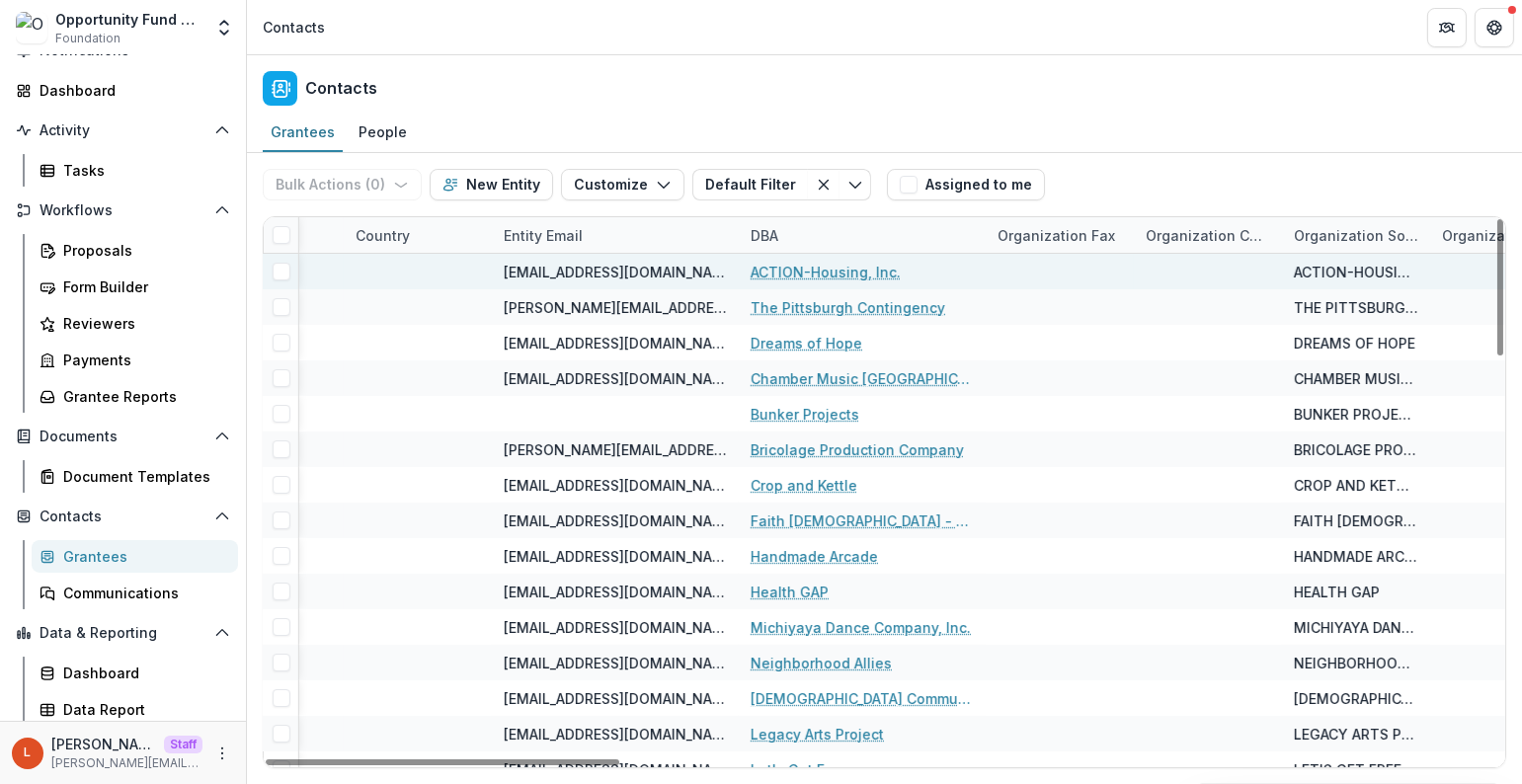 click at bounding box center [418, 272] 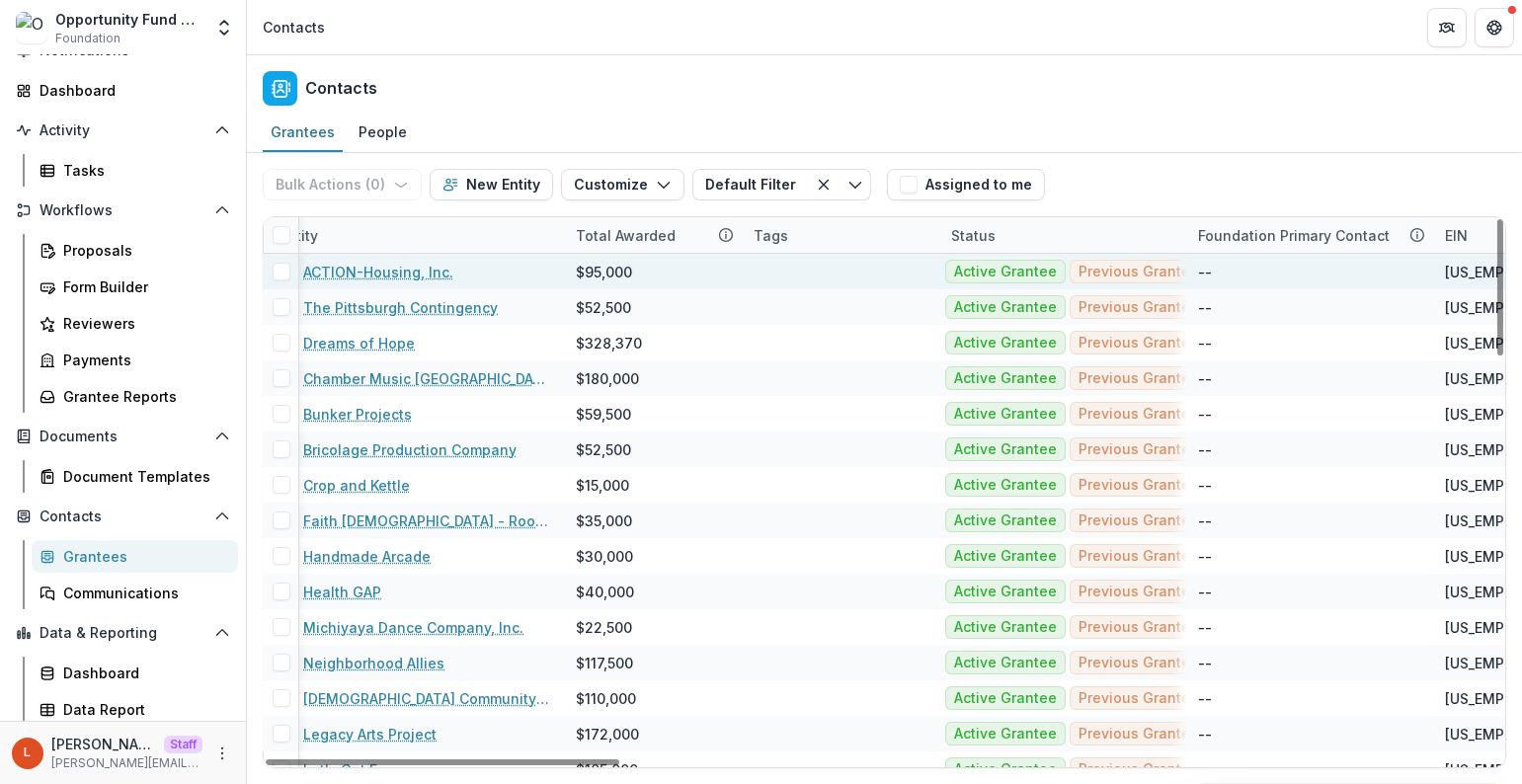 scroll, scrollTop: 0, scrollLeft: 0, axis: both 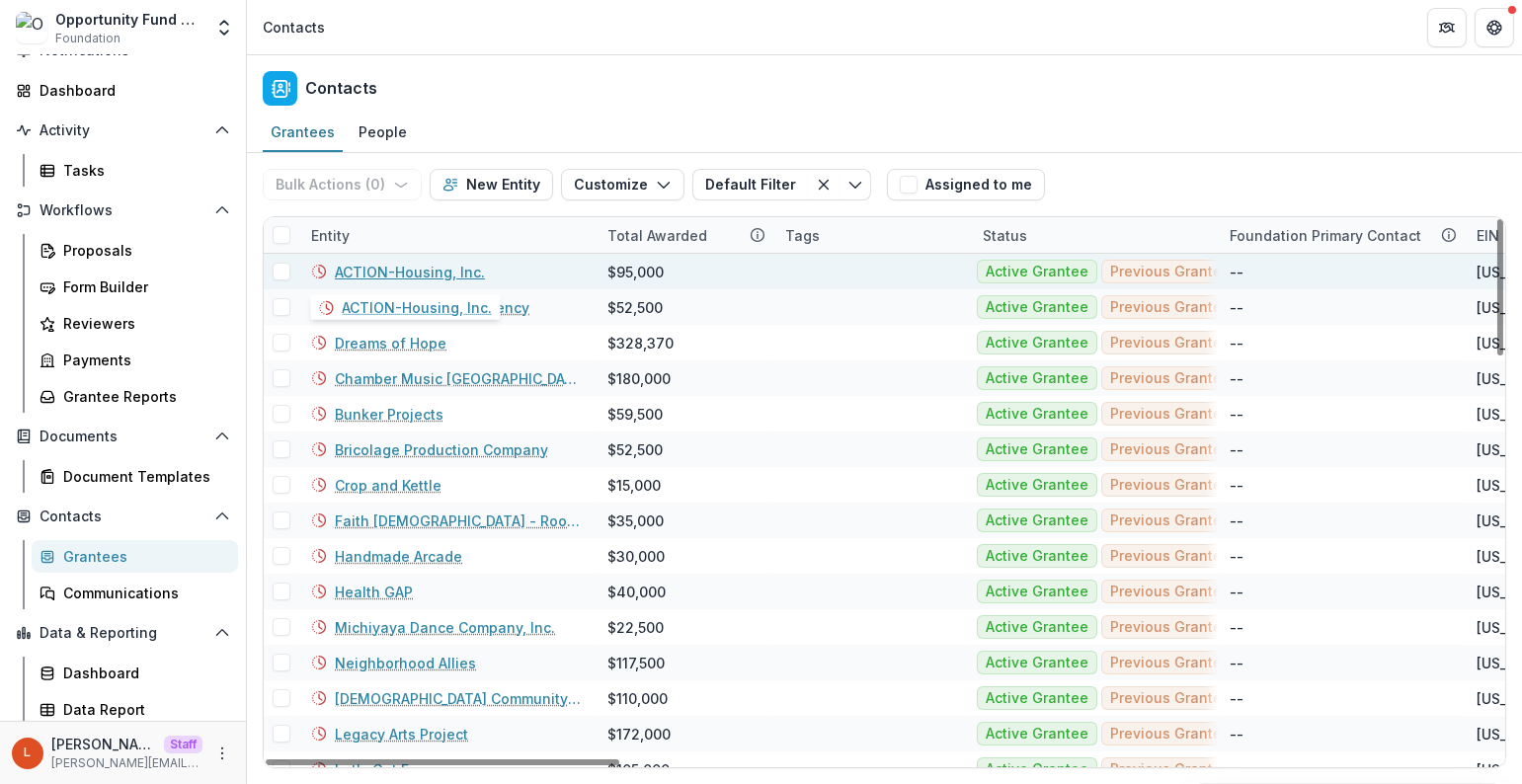 click on "ACTION-Housing, Inc." at bounding box center [410, 272] 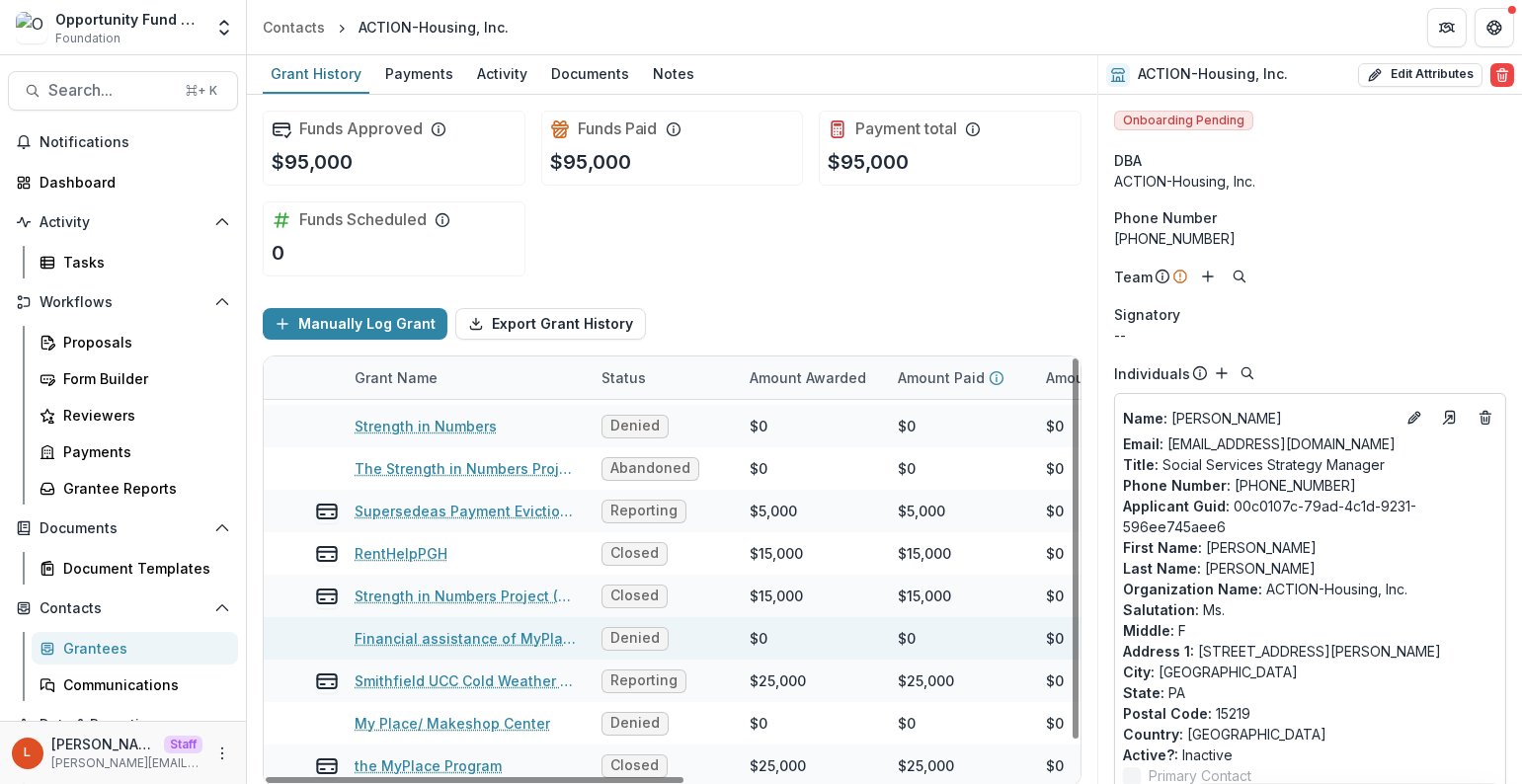 scroll, scrollTop: 0, scrollLeft: 0, axis: both 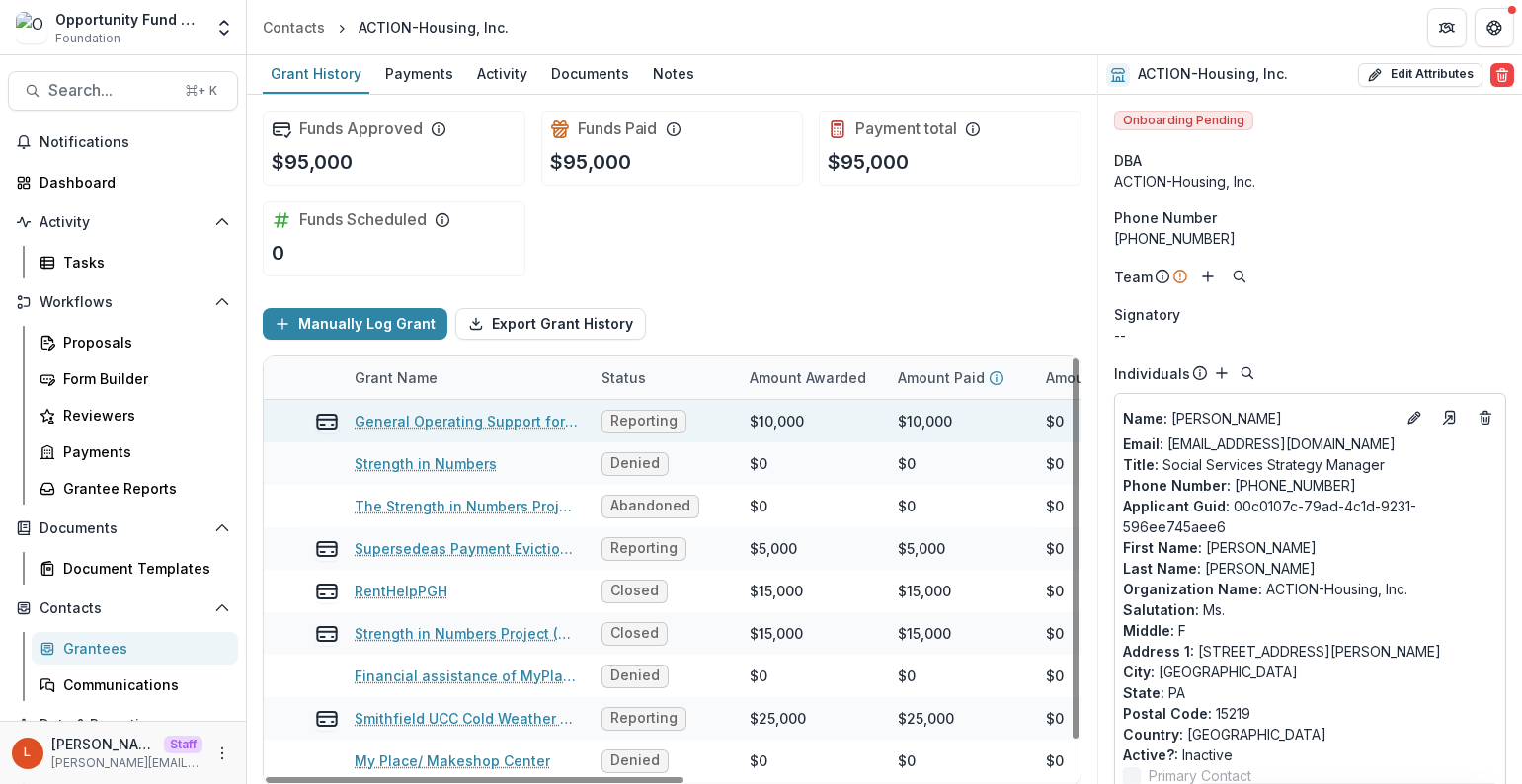 click on "General Operating Support for Strength in Numbers" at bounding box center (466, 421) 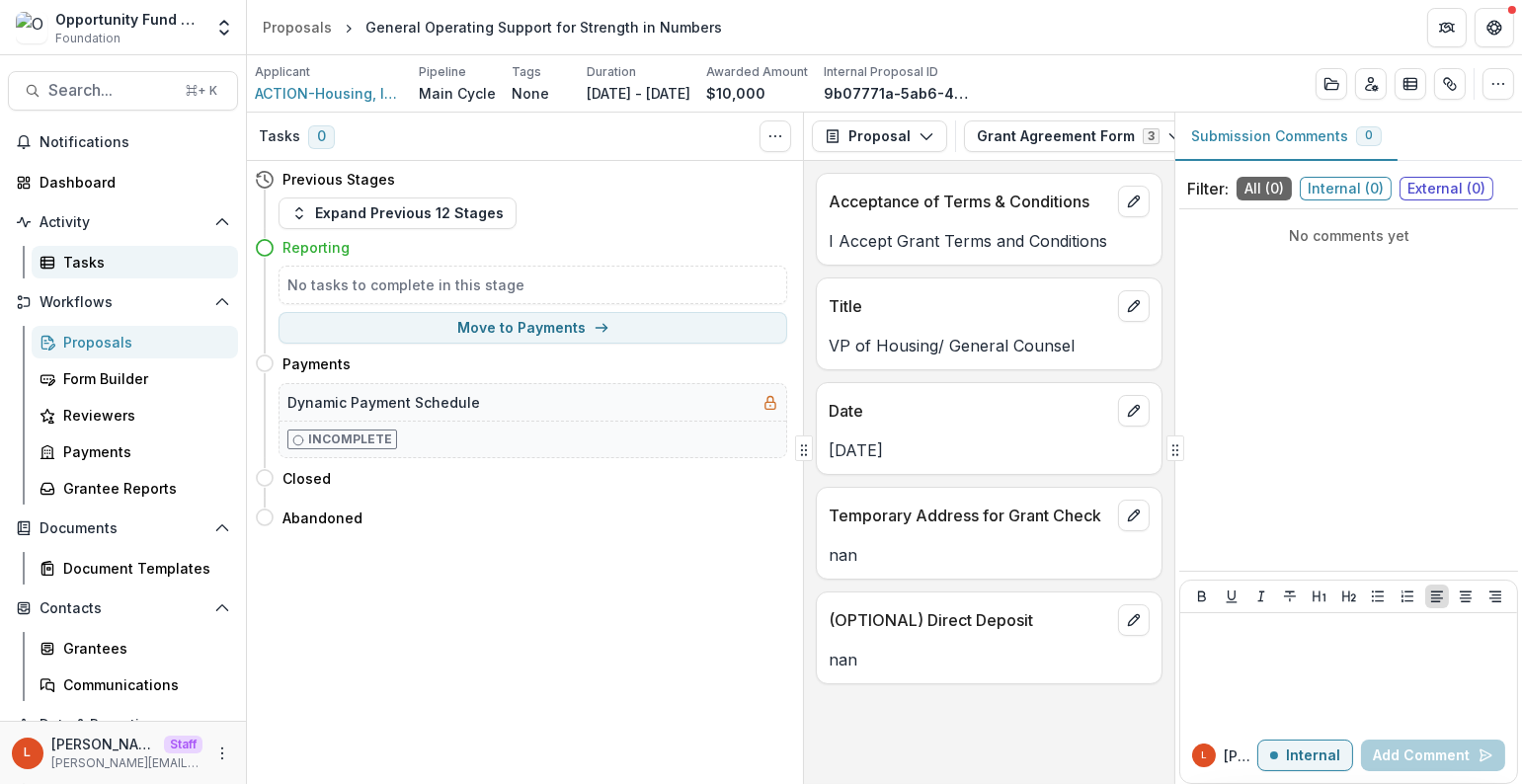 click on "Tasks" at bounding box center [142, 262] 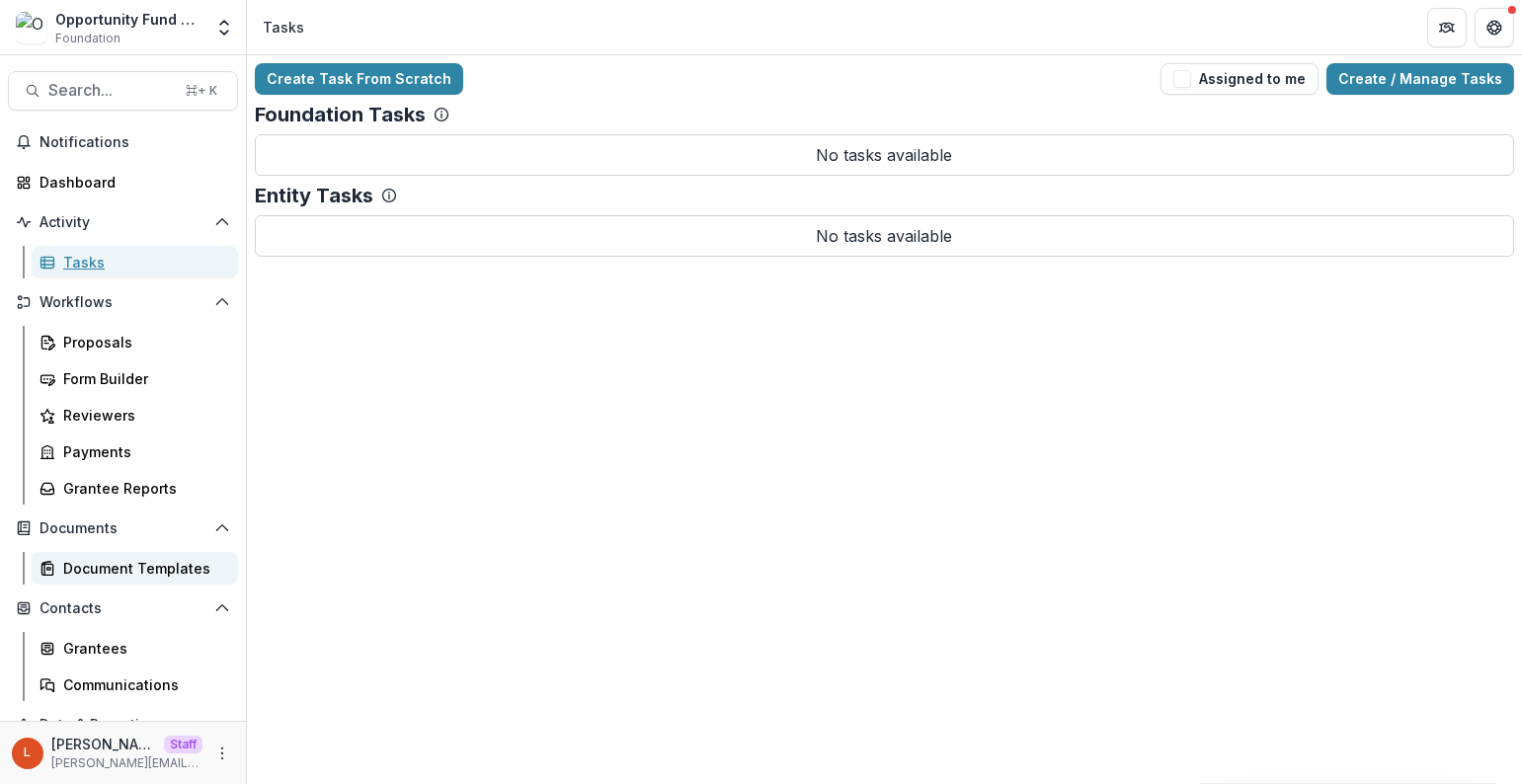 scroll, scrollTop: 95, scrollLeft: 0, axis: vertical 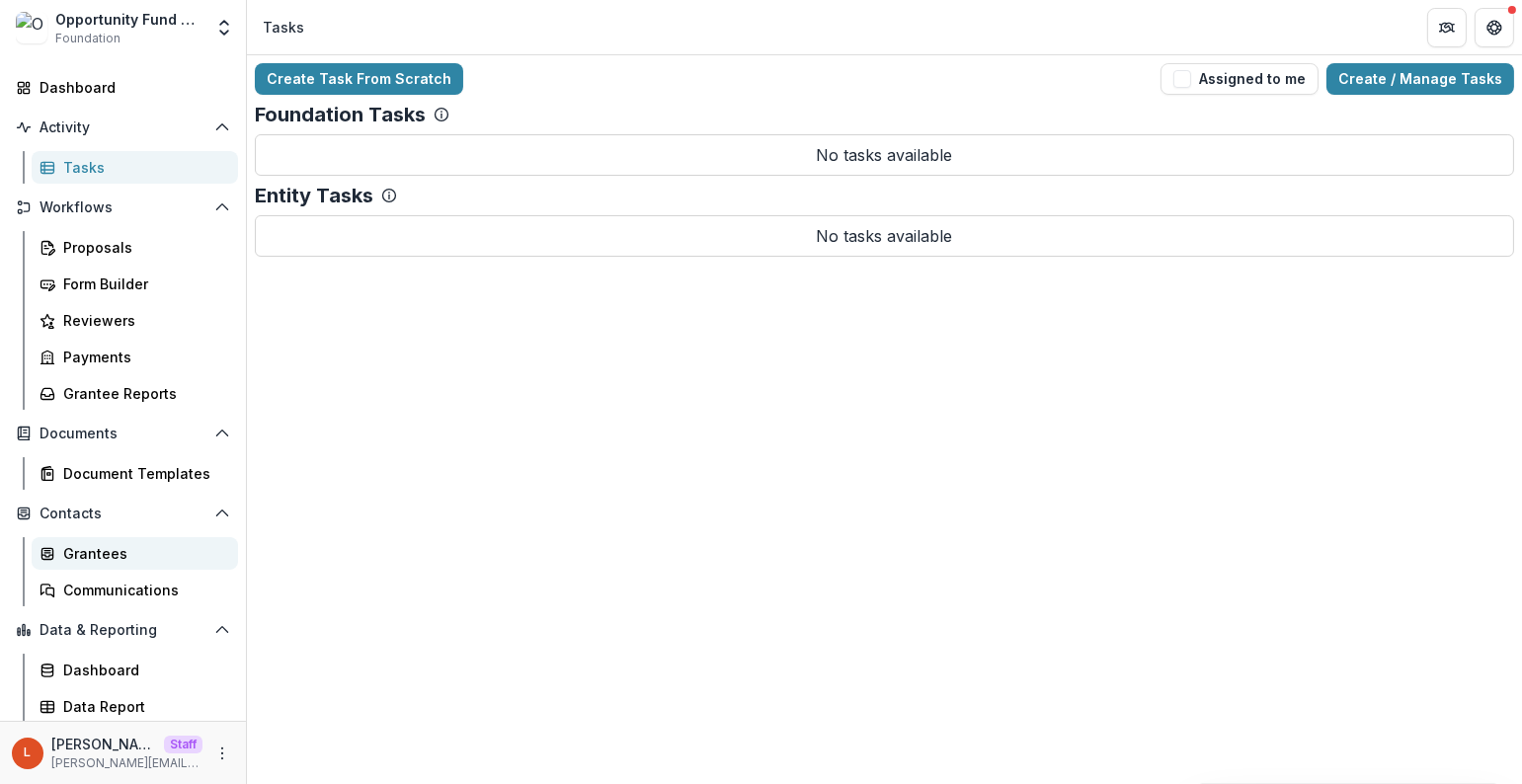 click on "Grantees" at bounding box center (134, 553) 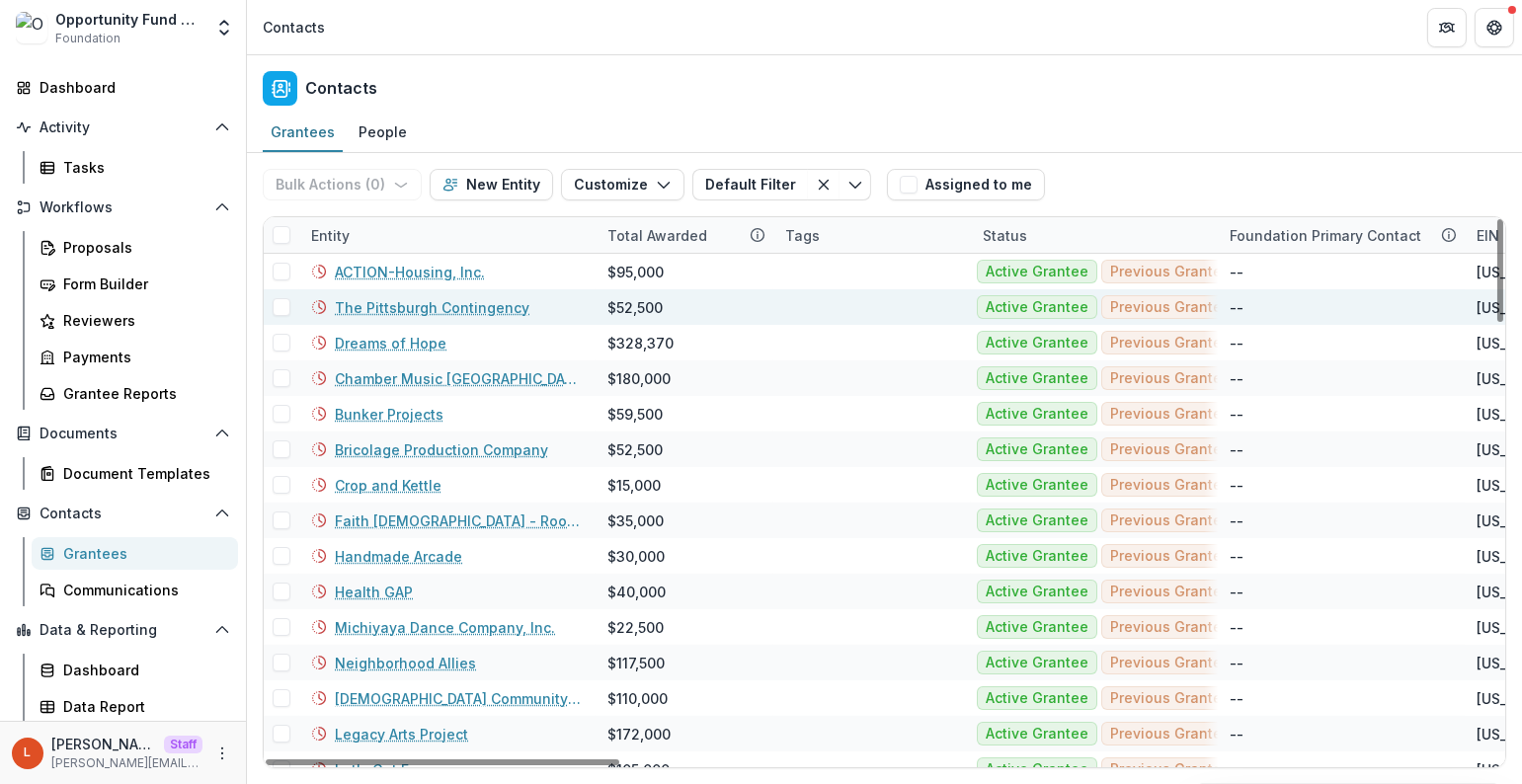 click on "The Pittsburgh Contingency" at bounding box center [432, 307] 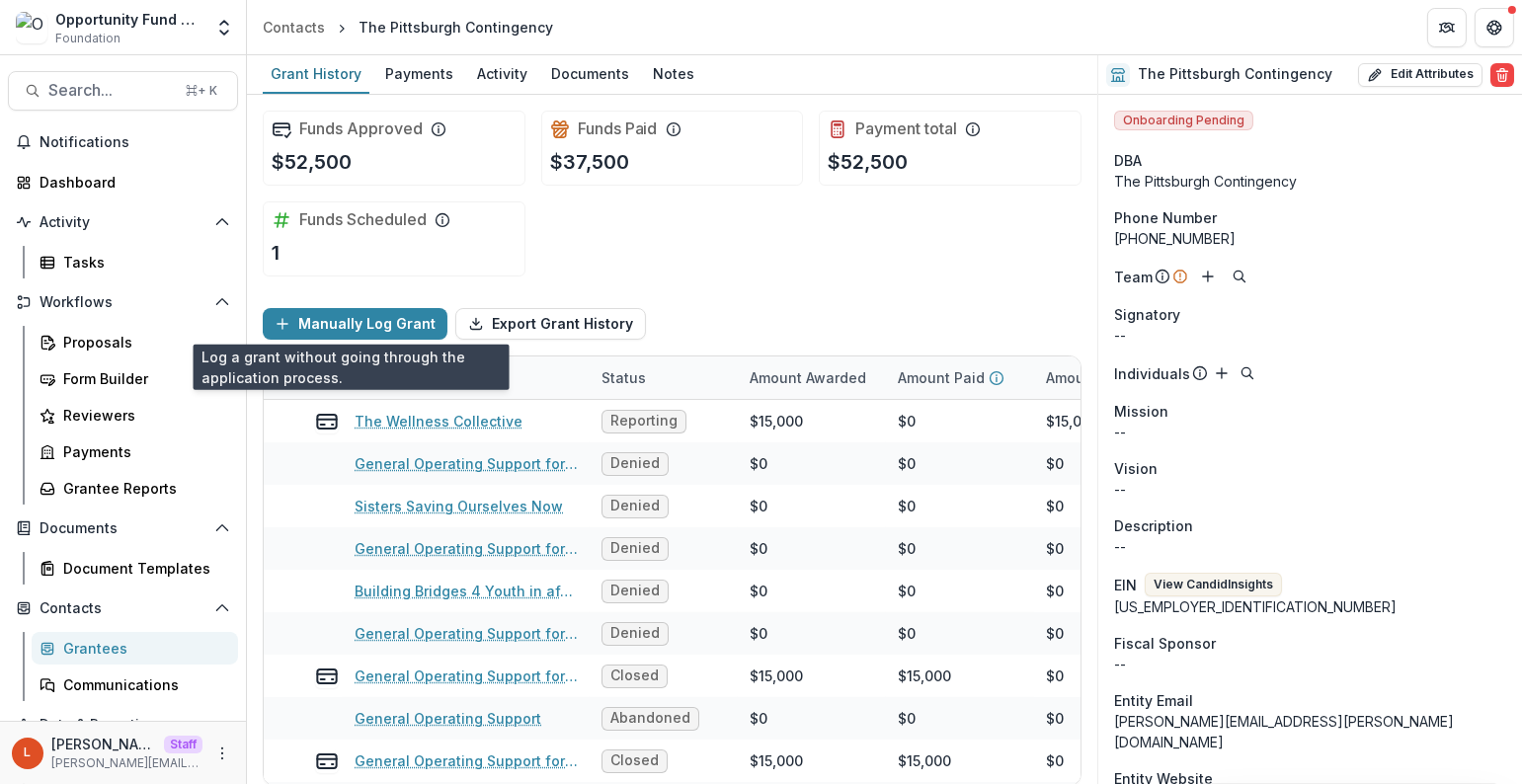 scroll, scrollTop: 4, scrollLeft: 0, axis: vertical 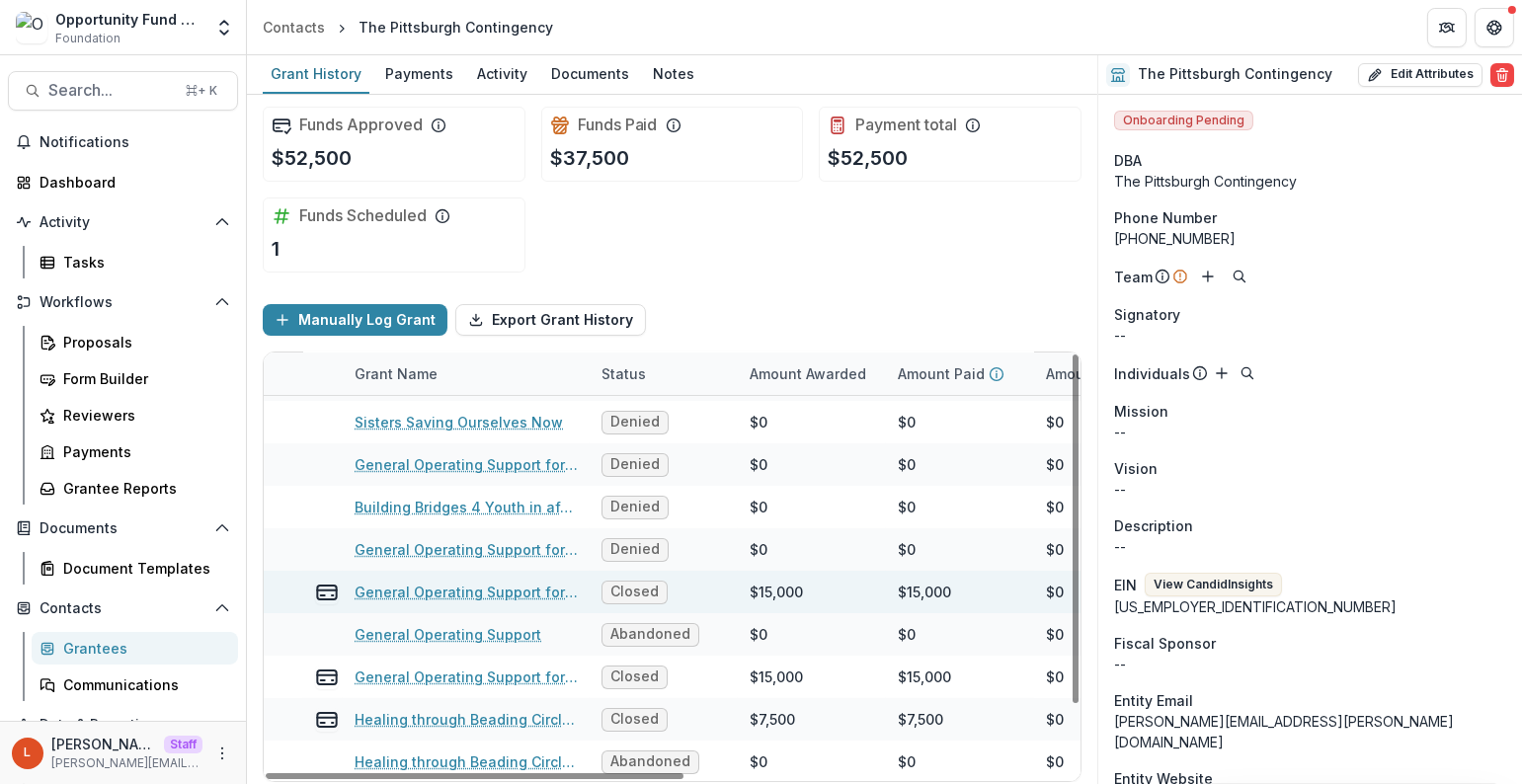 click on "General Operating Support for Feed the Hood" at bounding box center [466, 591] 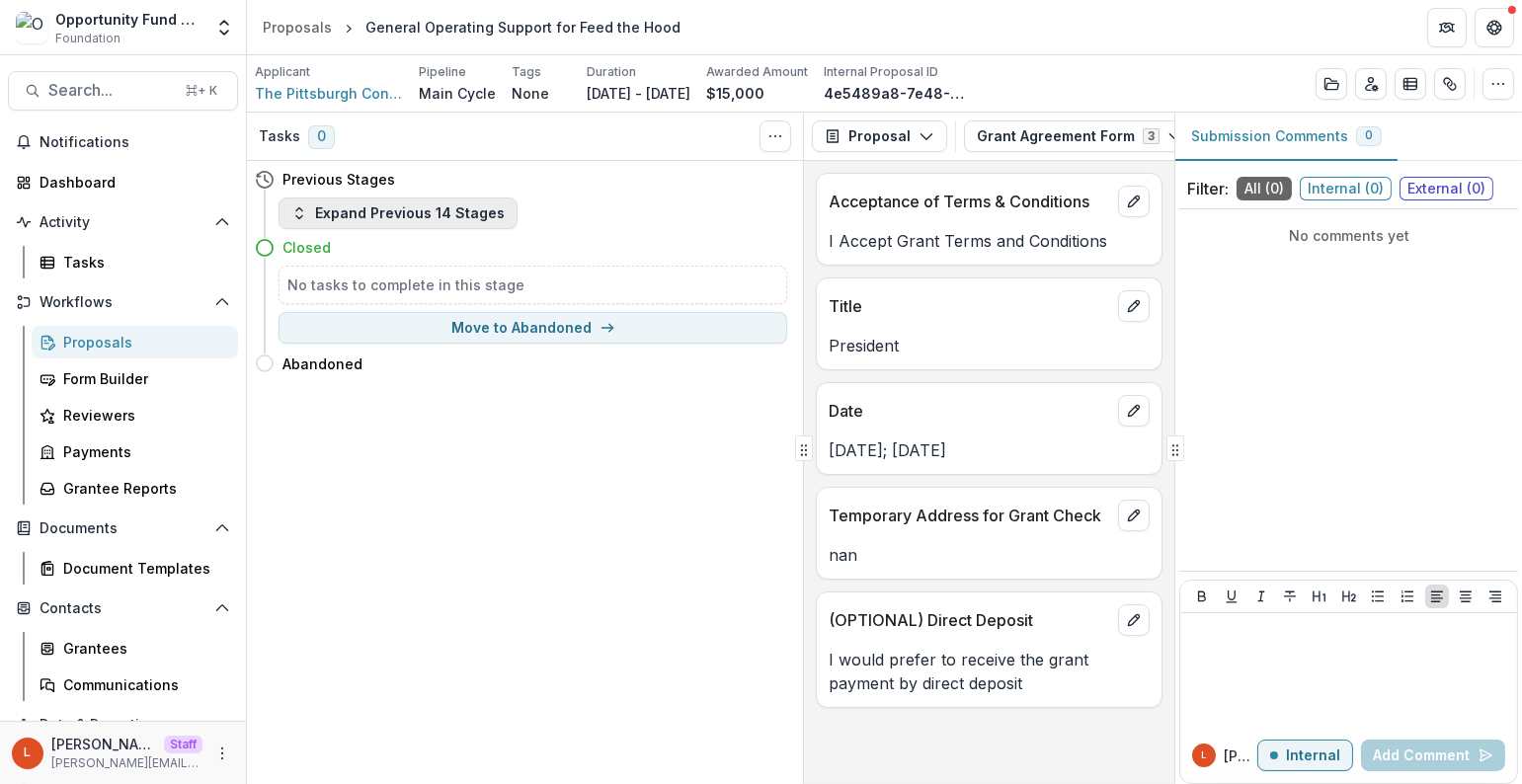 click on "Expand Previous 14 Stages" at bounding box center [398, 213] 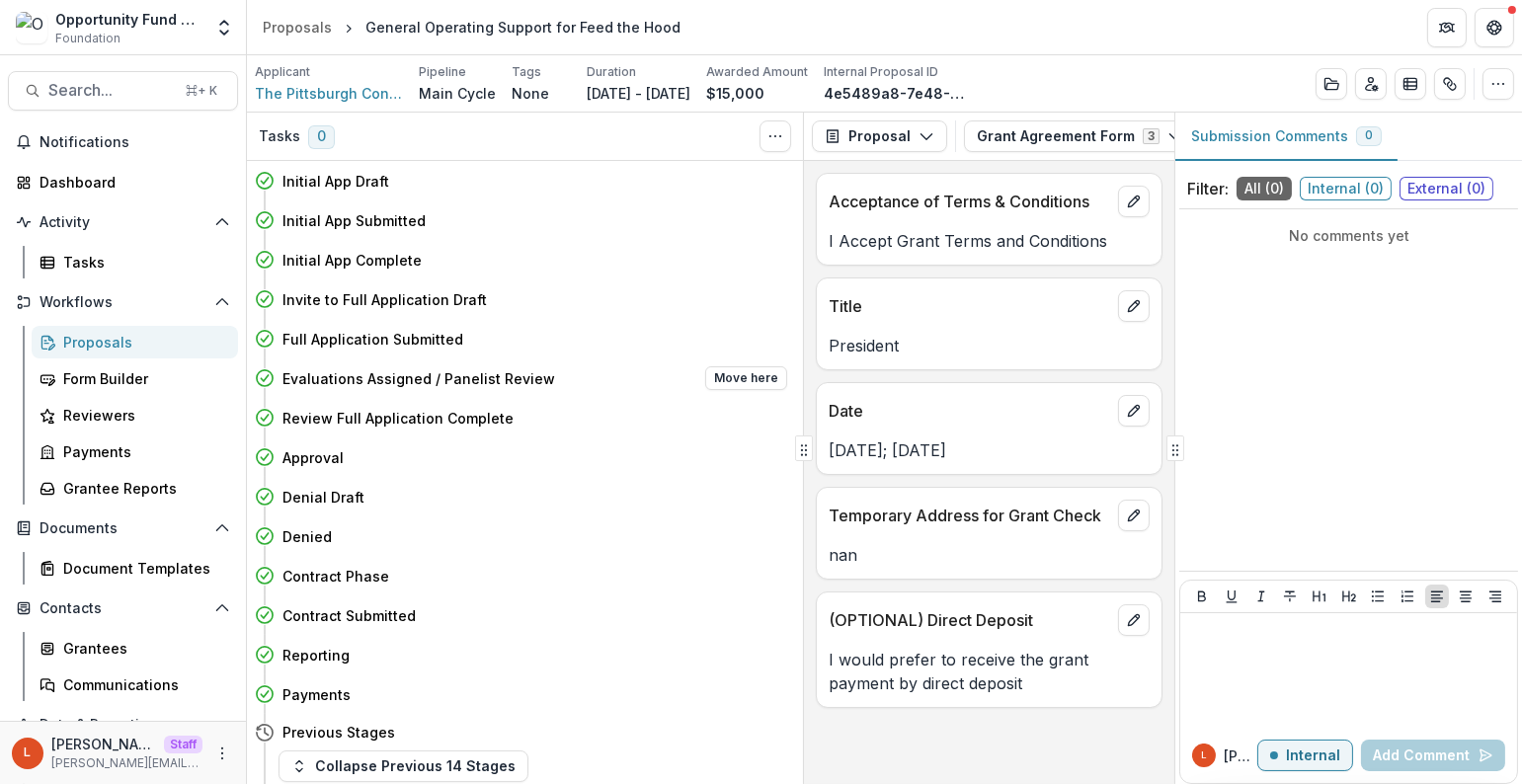 click on "Evaluations Assigned / Panelist Review" at bounding box center (419, 378) 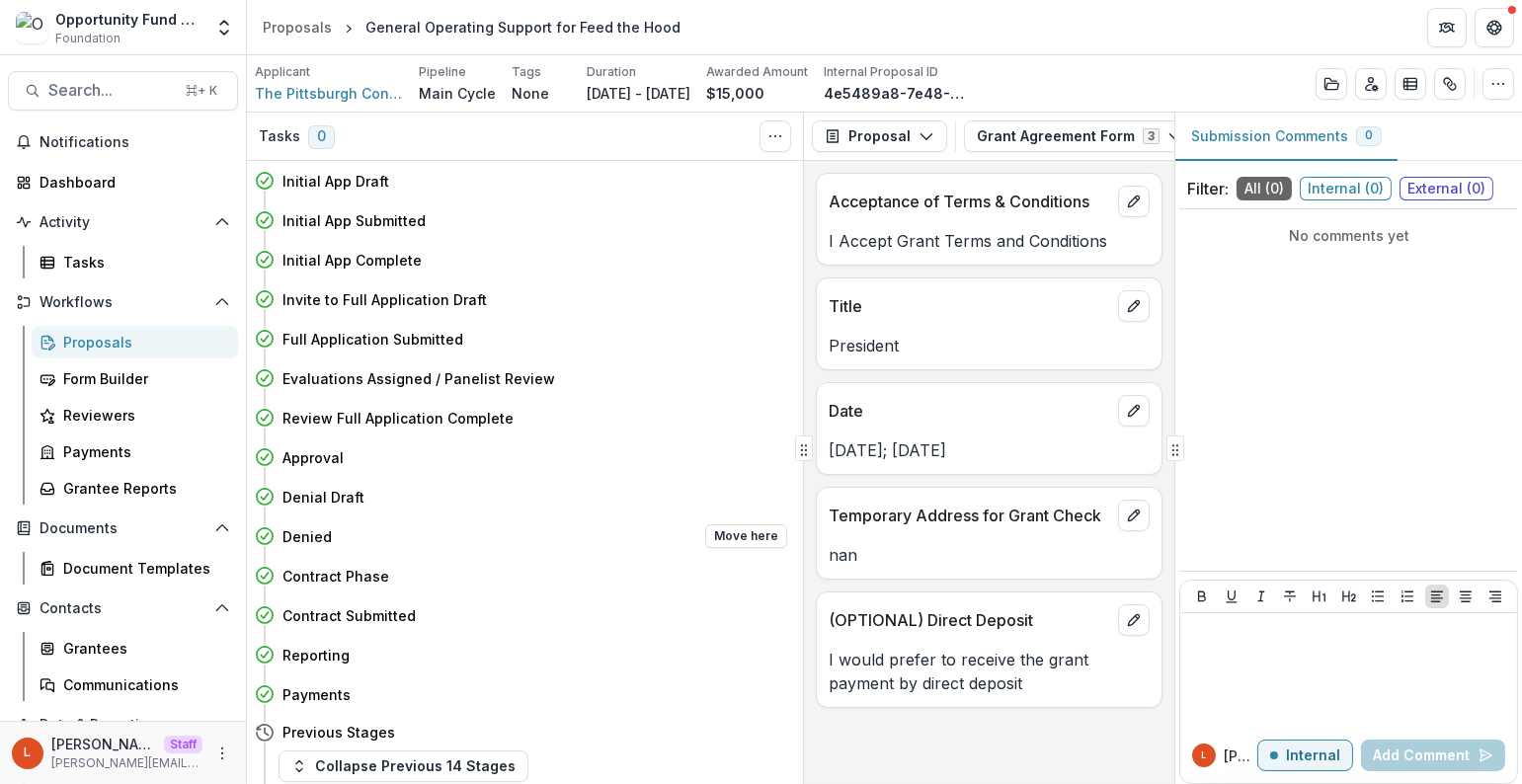 scroll, scrollTop: 149, scrollLeft: 0, axis: vertical 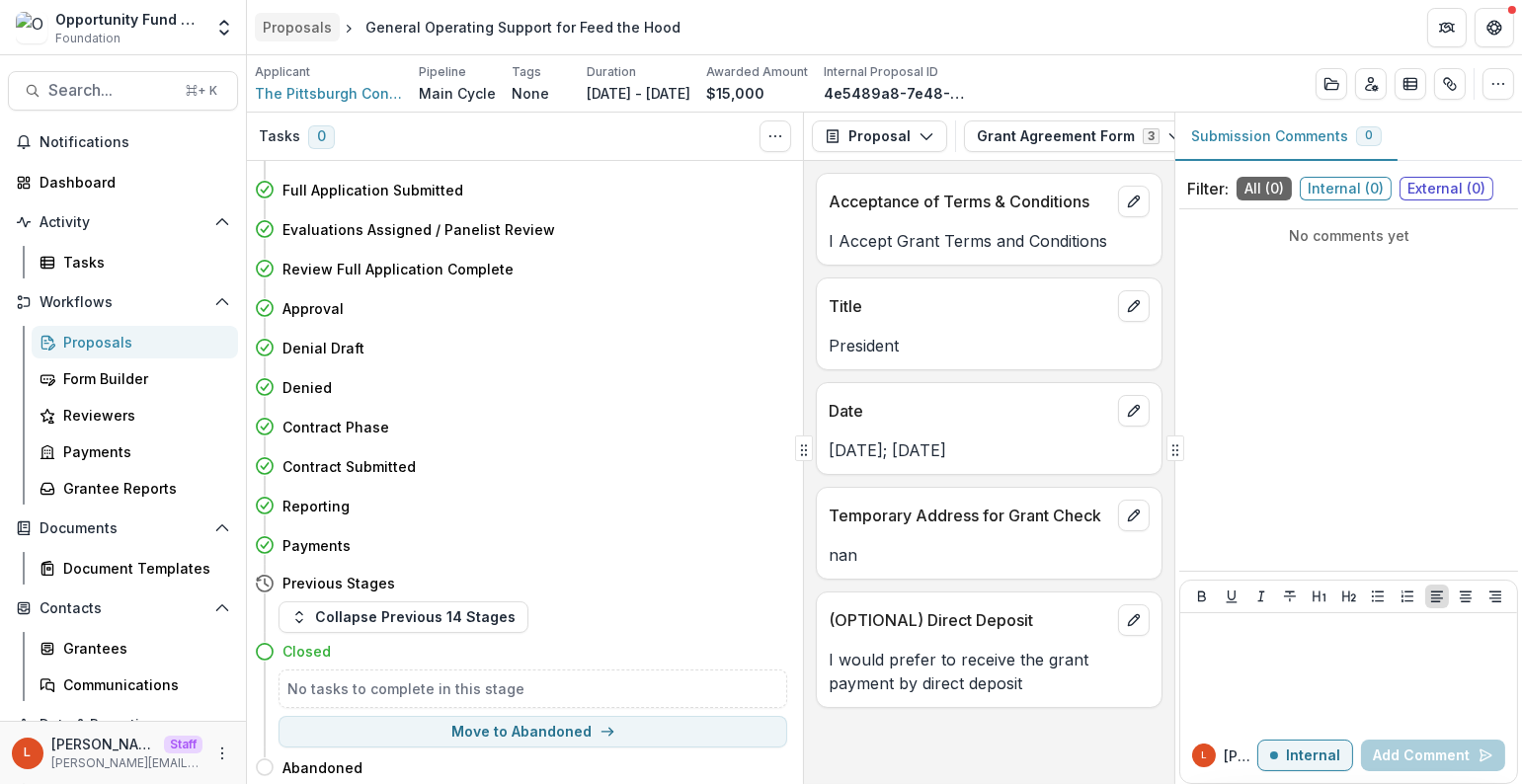 click on "Proposals" at bounding box center [297, 27] 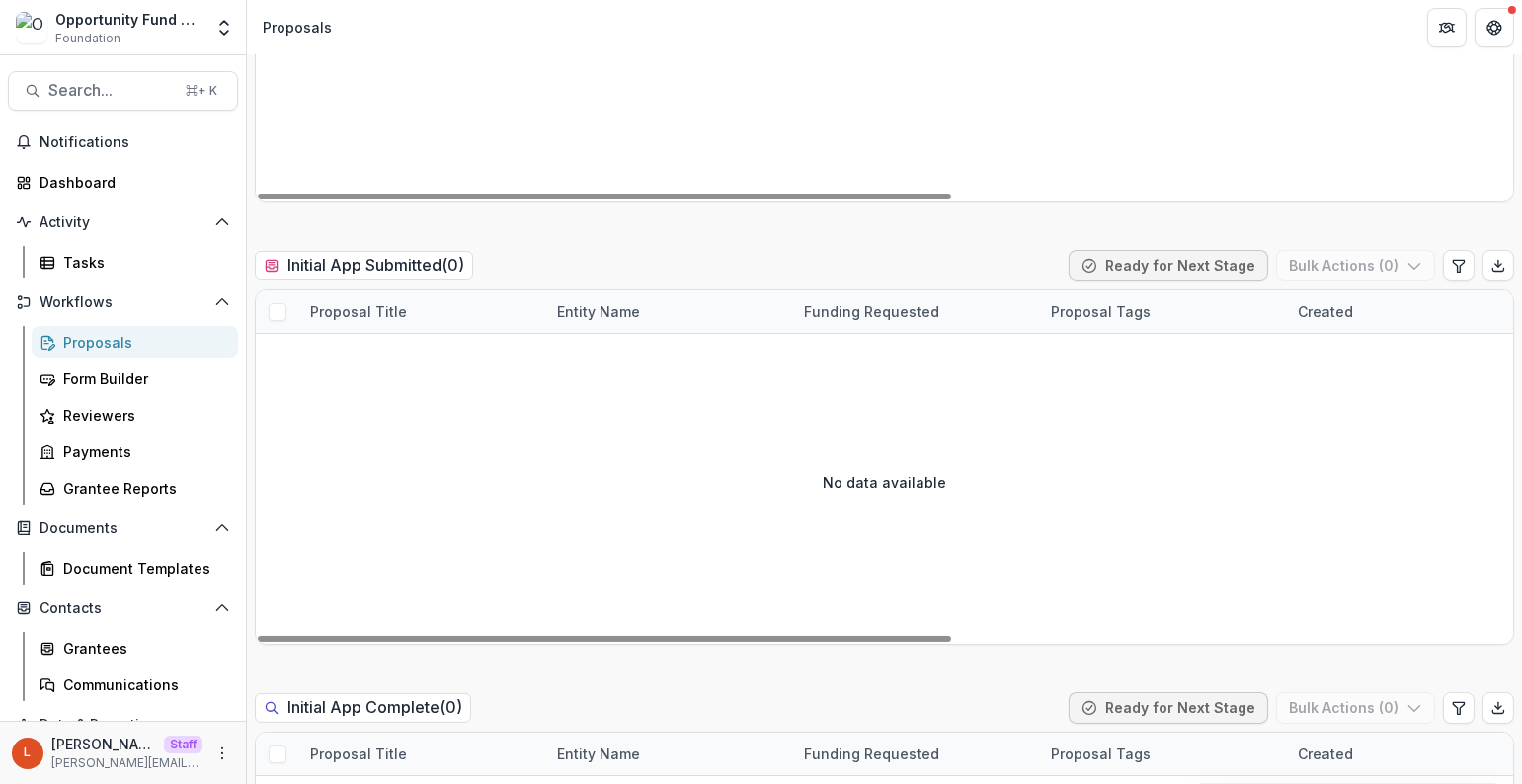 scroll, scrollTop: 0, scrollLeft: 0, axis: both 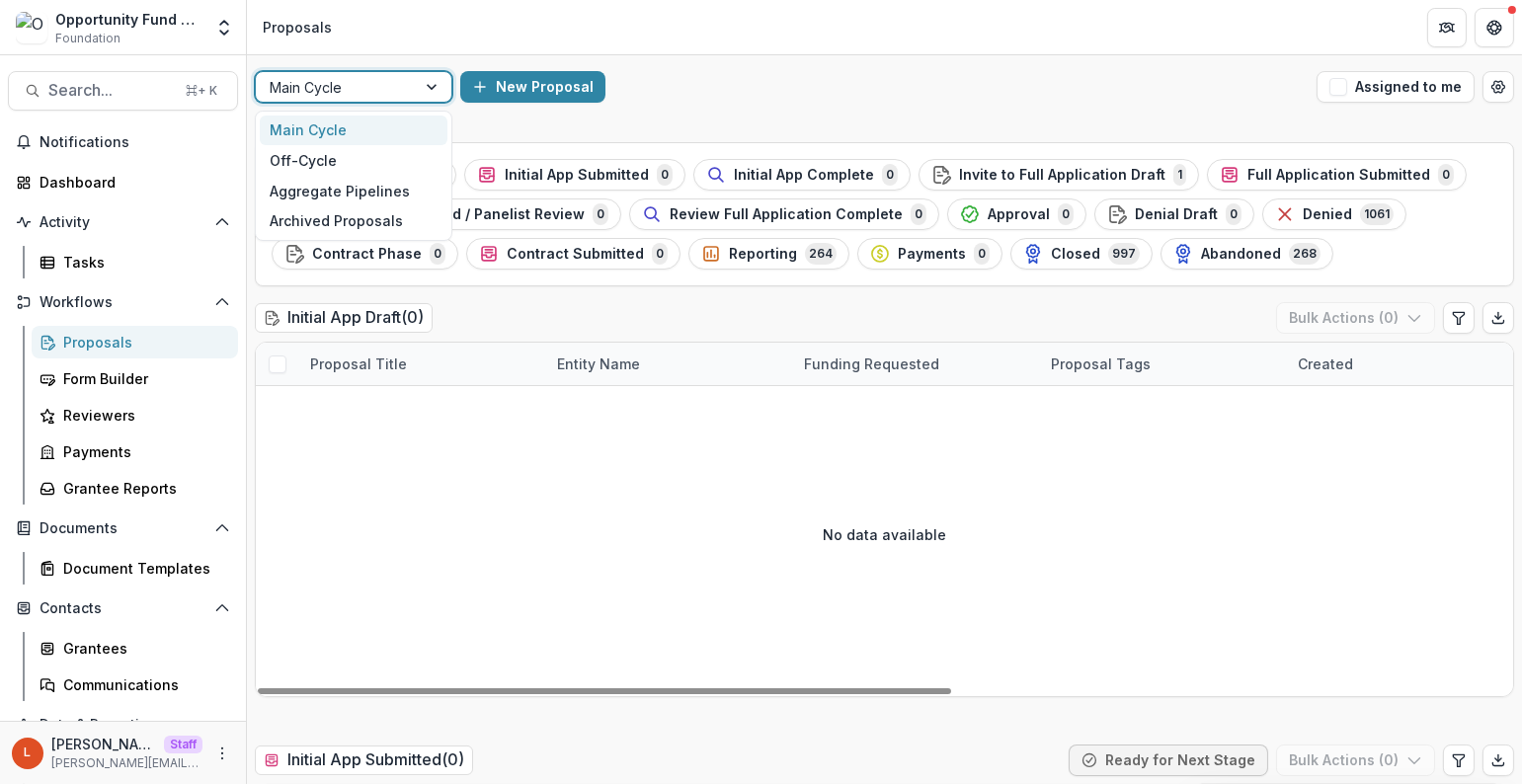 click at bounding box center [434, 87] 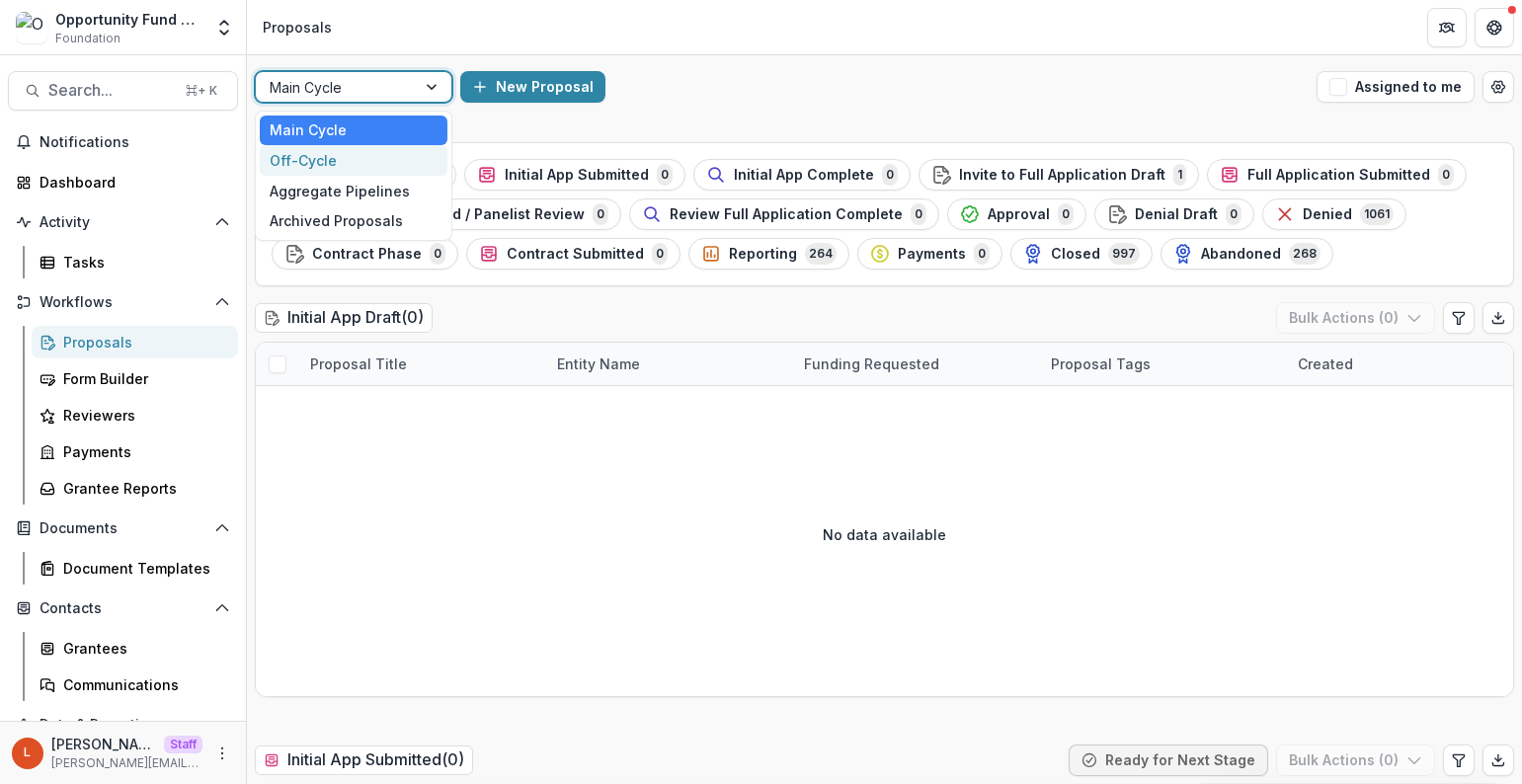 click on "Off-Cycle" at bounding box center (354, 160) 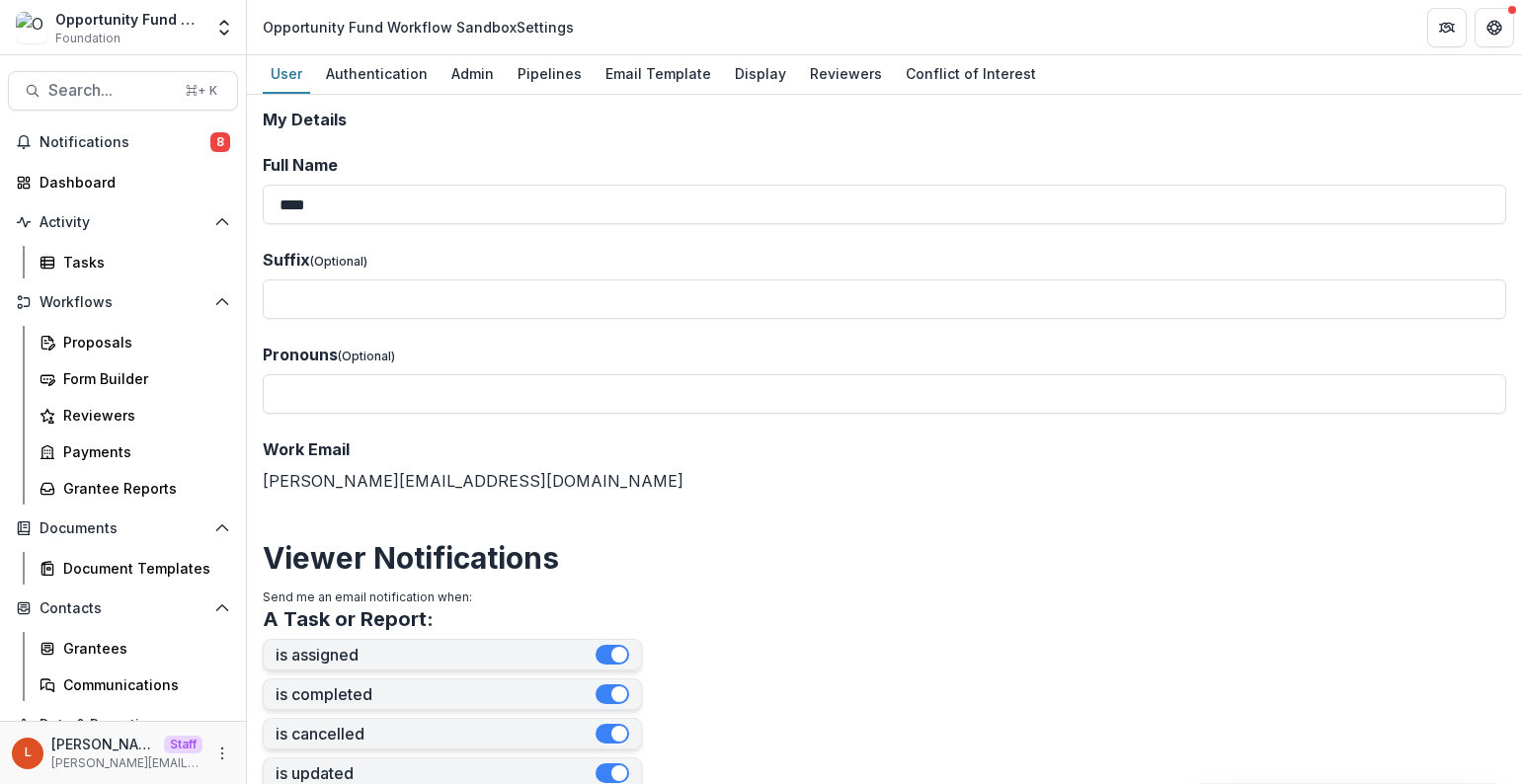 scroll, scrollTop: 0, scrollLeft: 0, axis: both 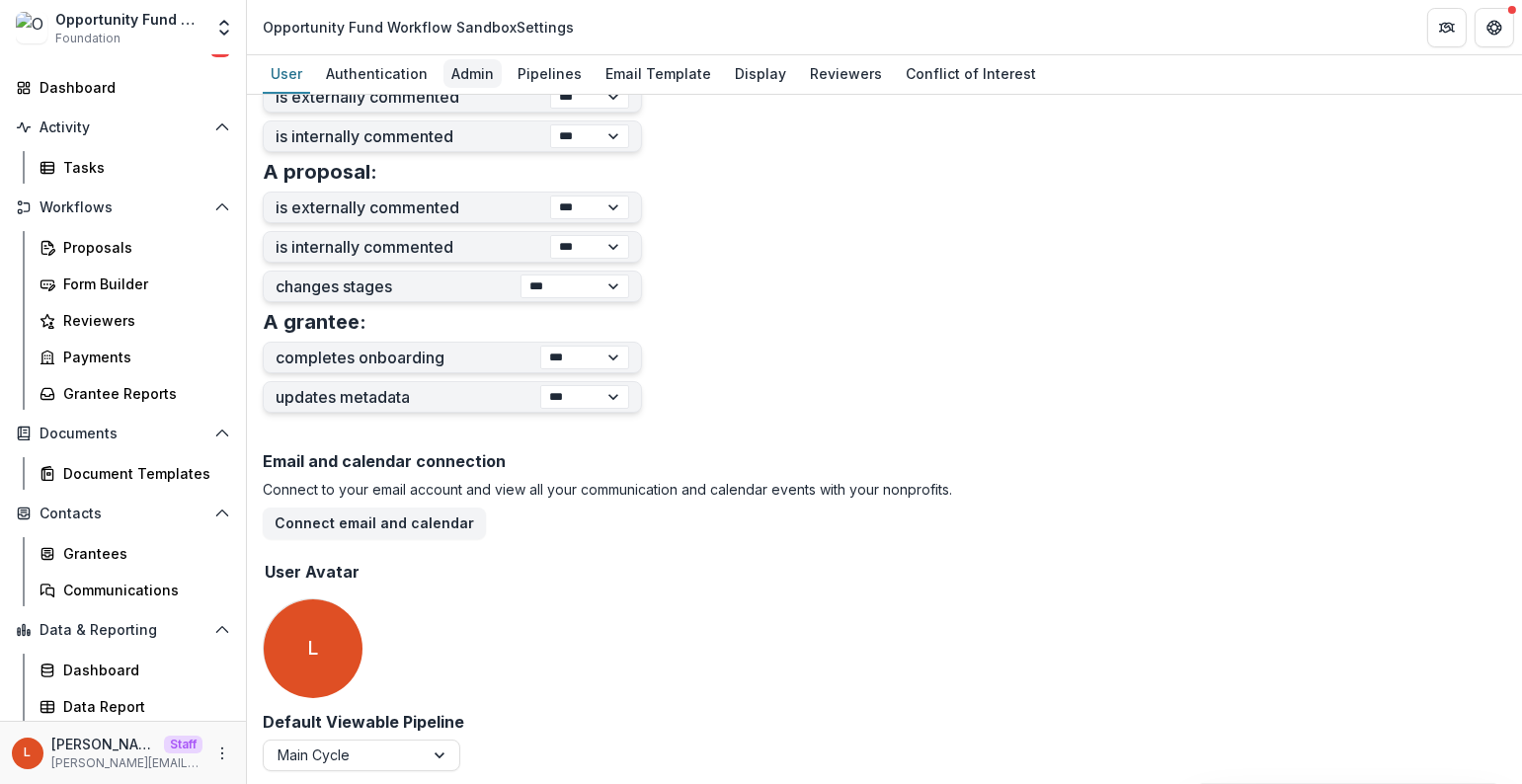 click on "Admin" at bounding box center (472, 73) 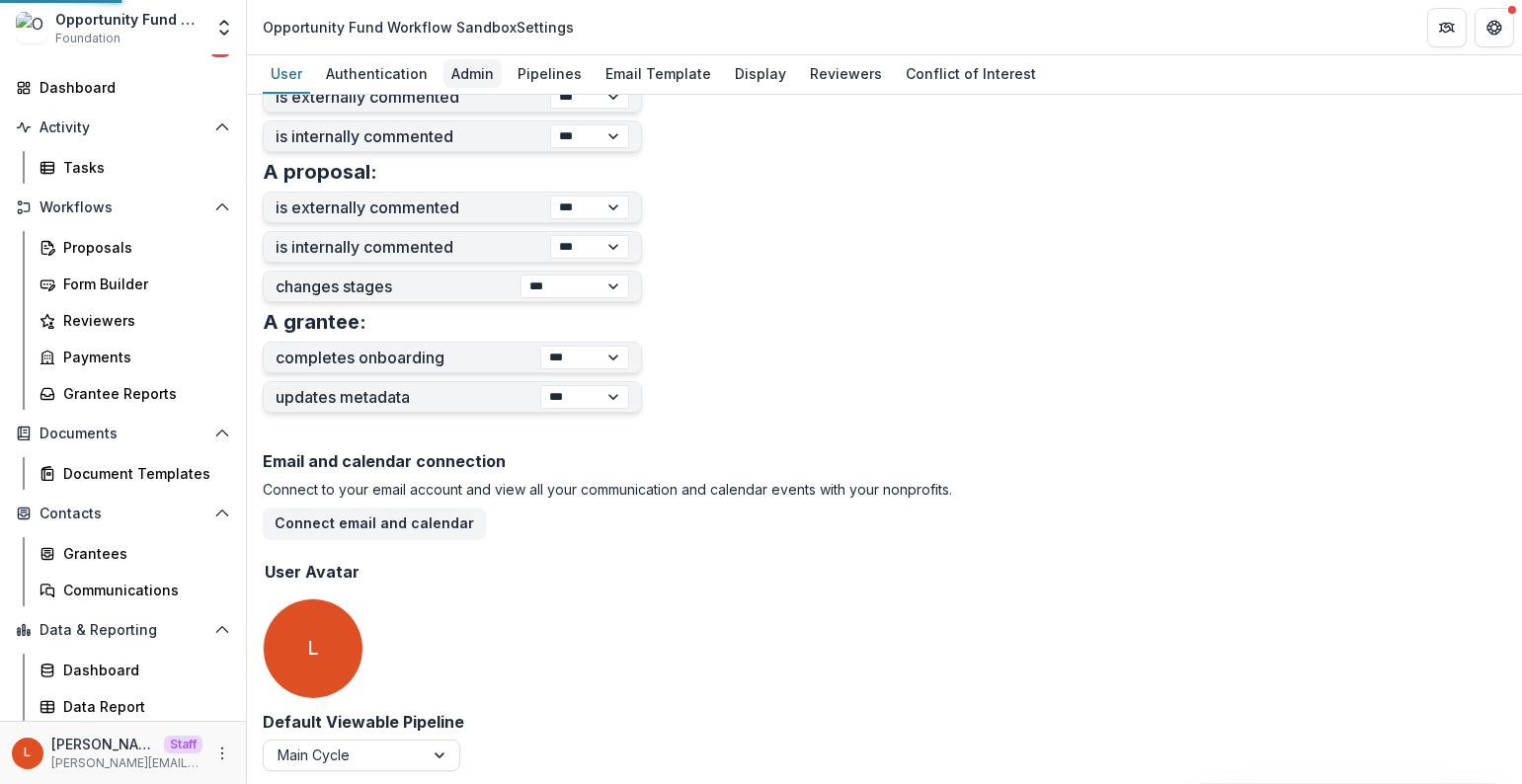 click on "Admin" at bounding box center [472, 73] 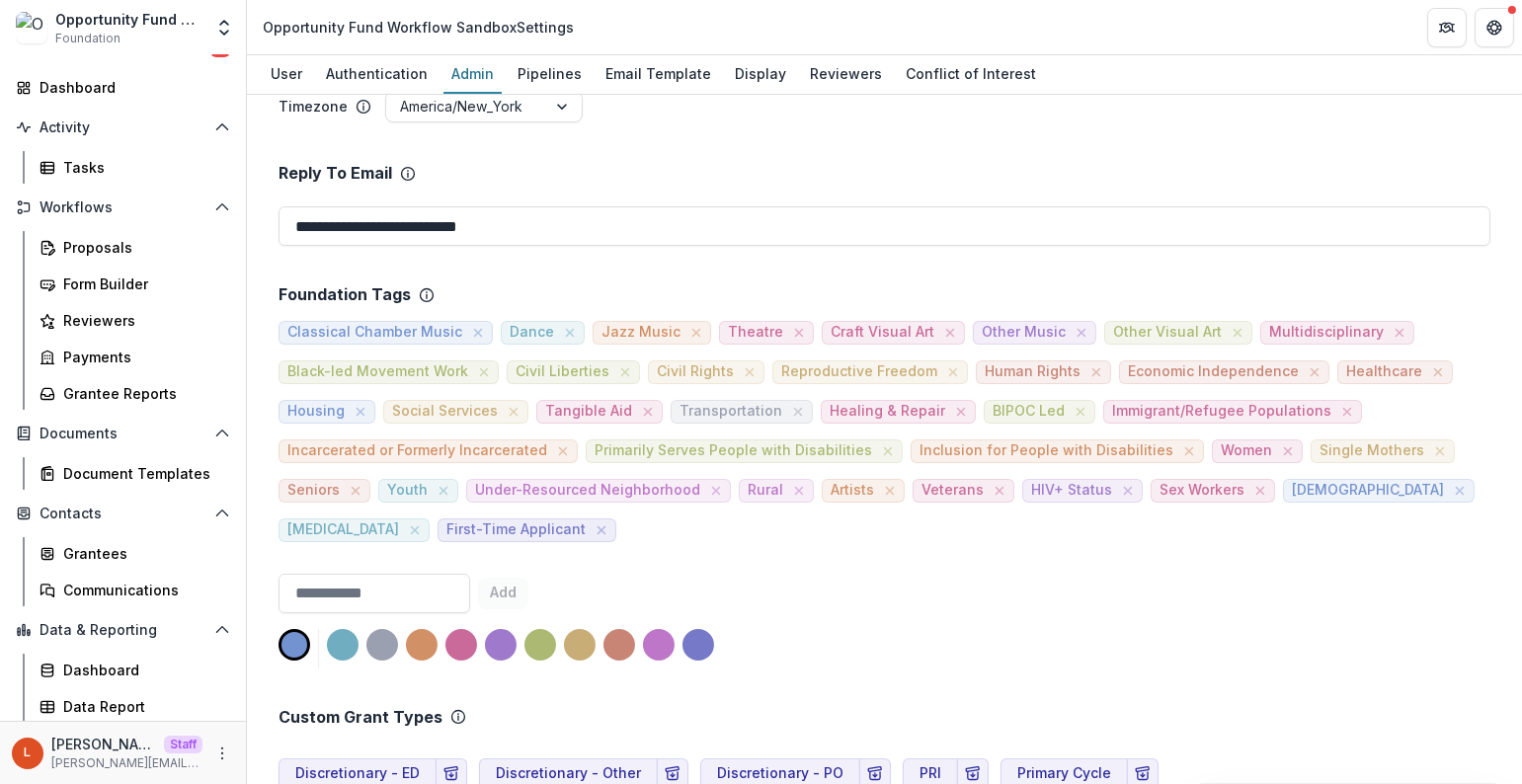 scroll, scrollTop: 518, scrollLeft: 0, axis: vertical 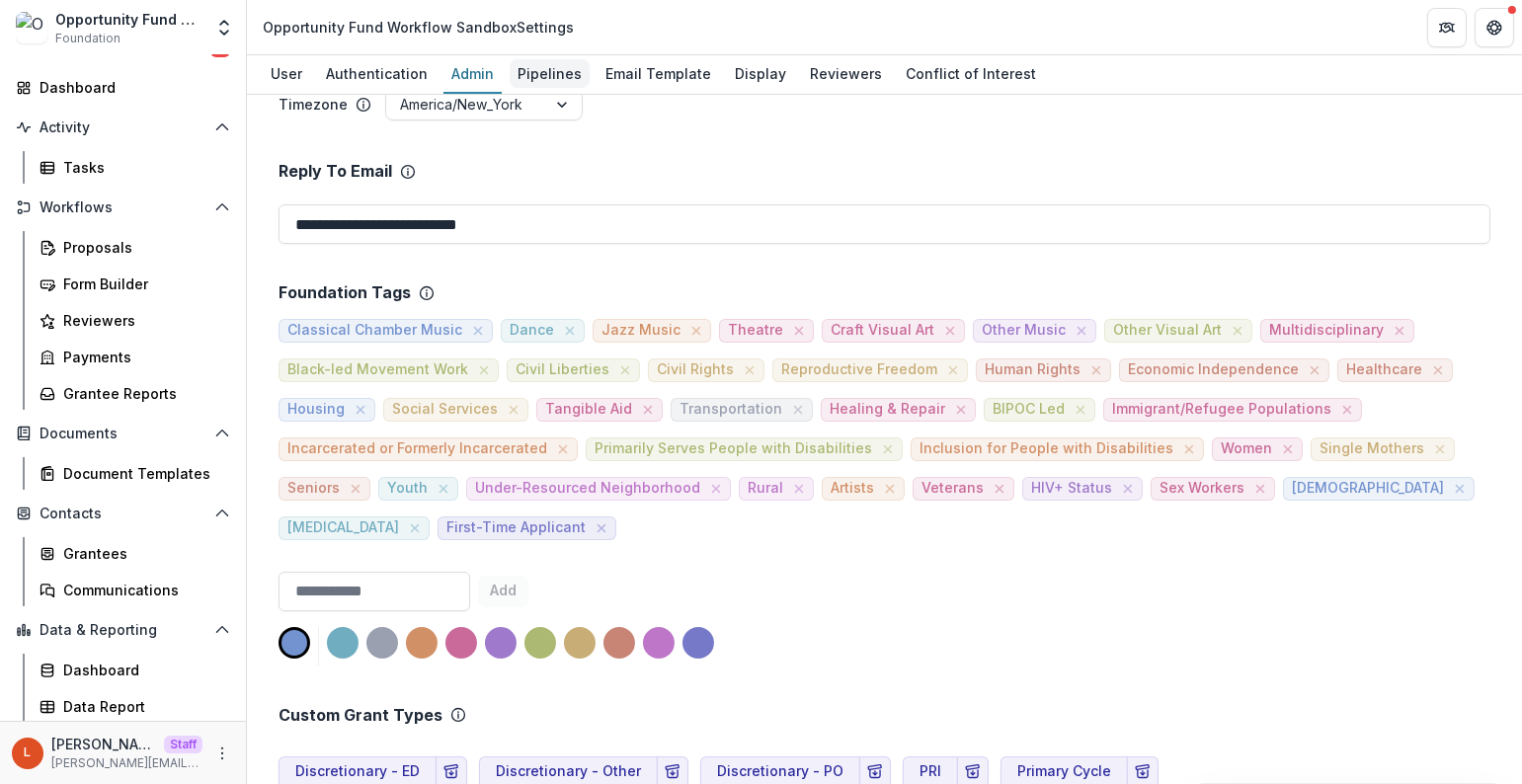 click on "Pipelines" at bounding box center (549, 73) 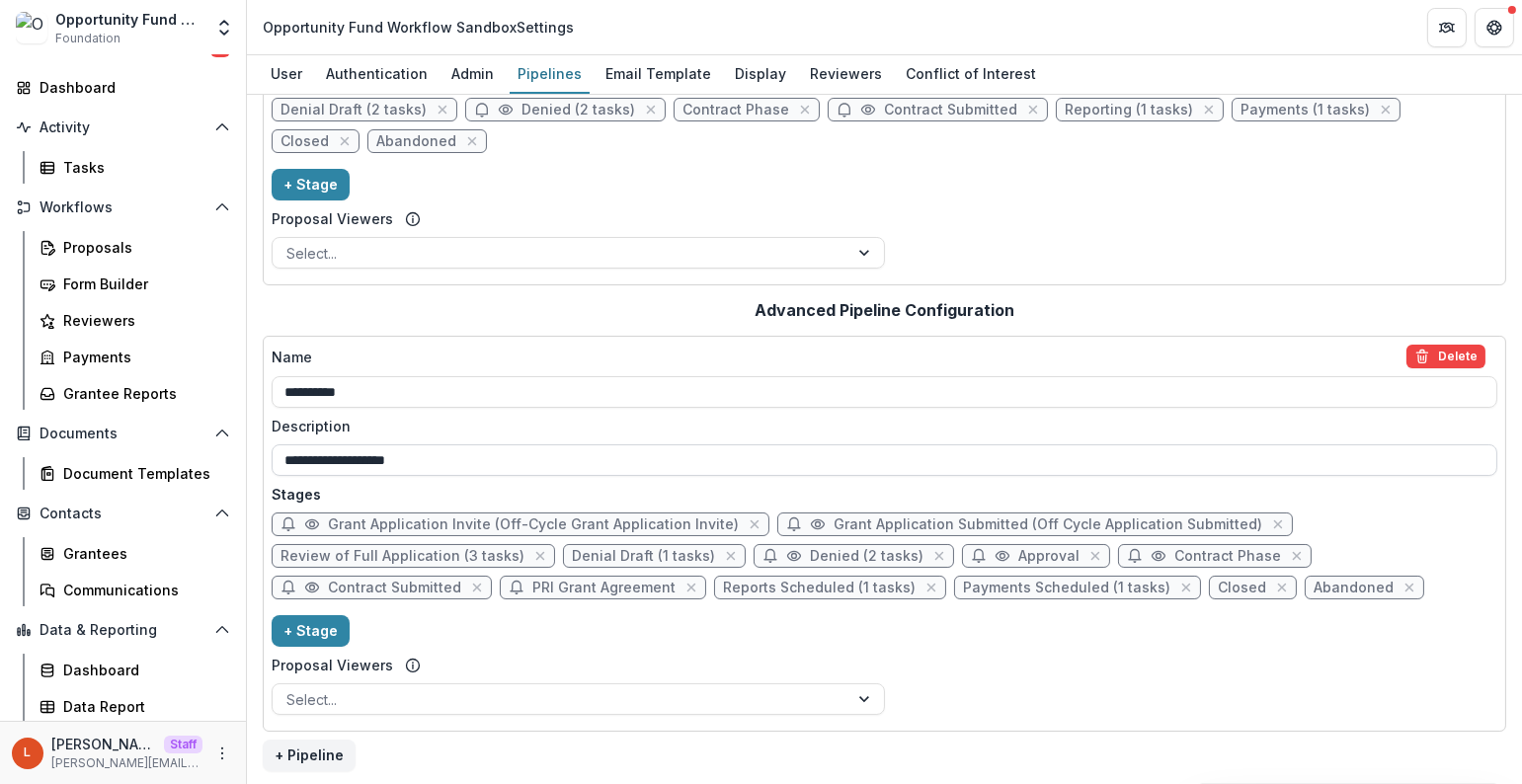 scroll, scrollTop: 192, scrollLeft: 0, axis: vertical 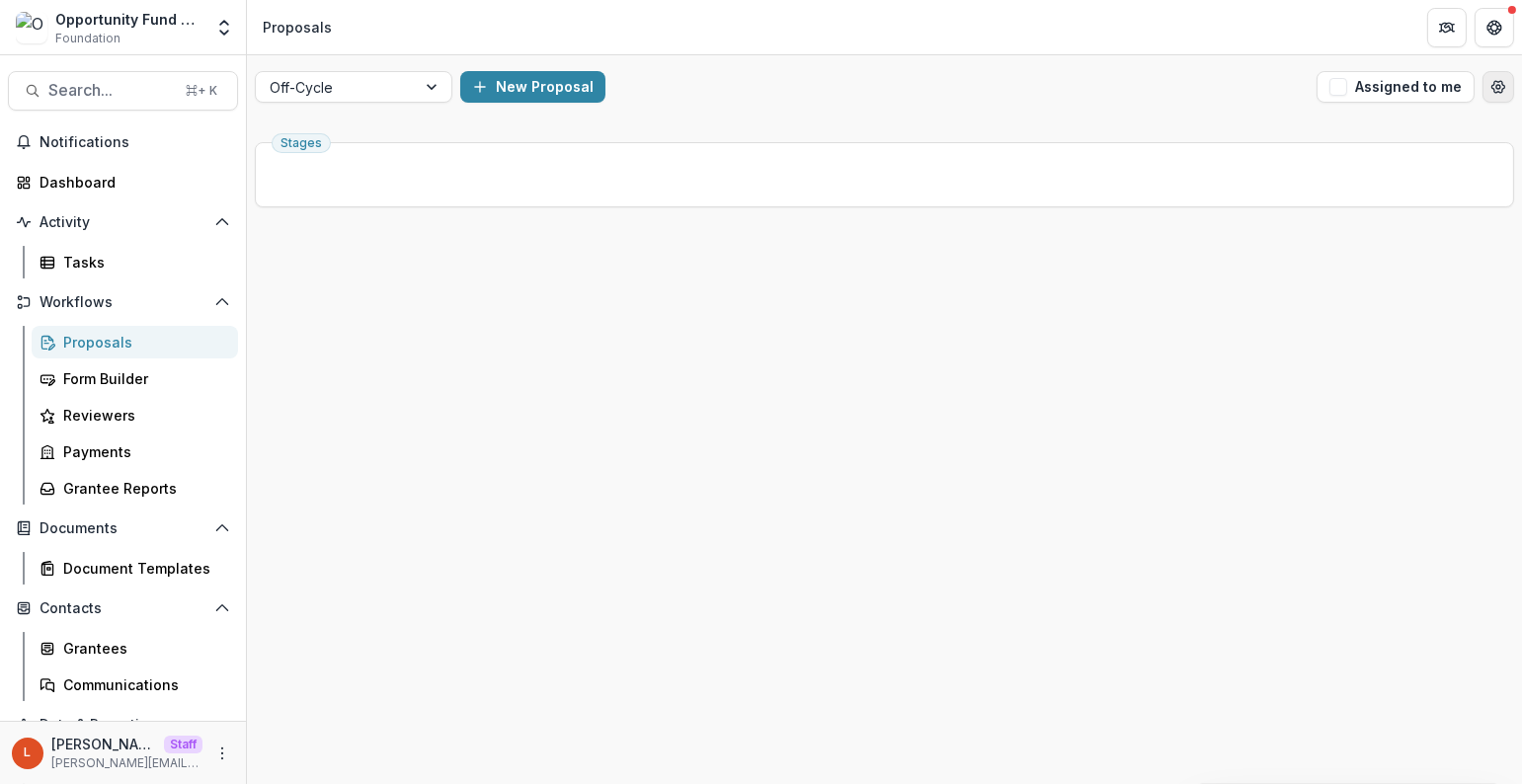 click at bounding box center [1498, 87] 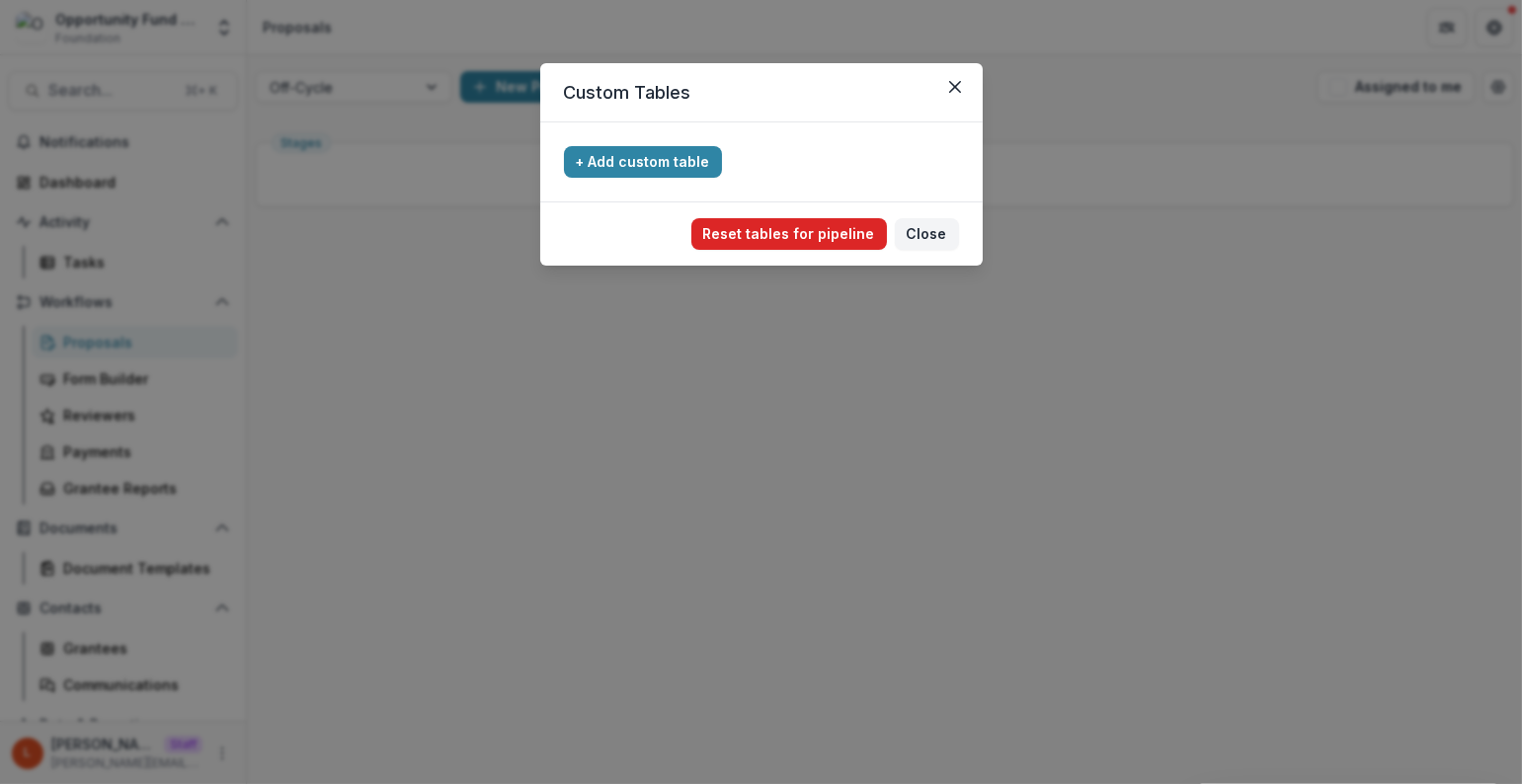 click on "Reset tables for pipeline" at bounding box center (789, 234) 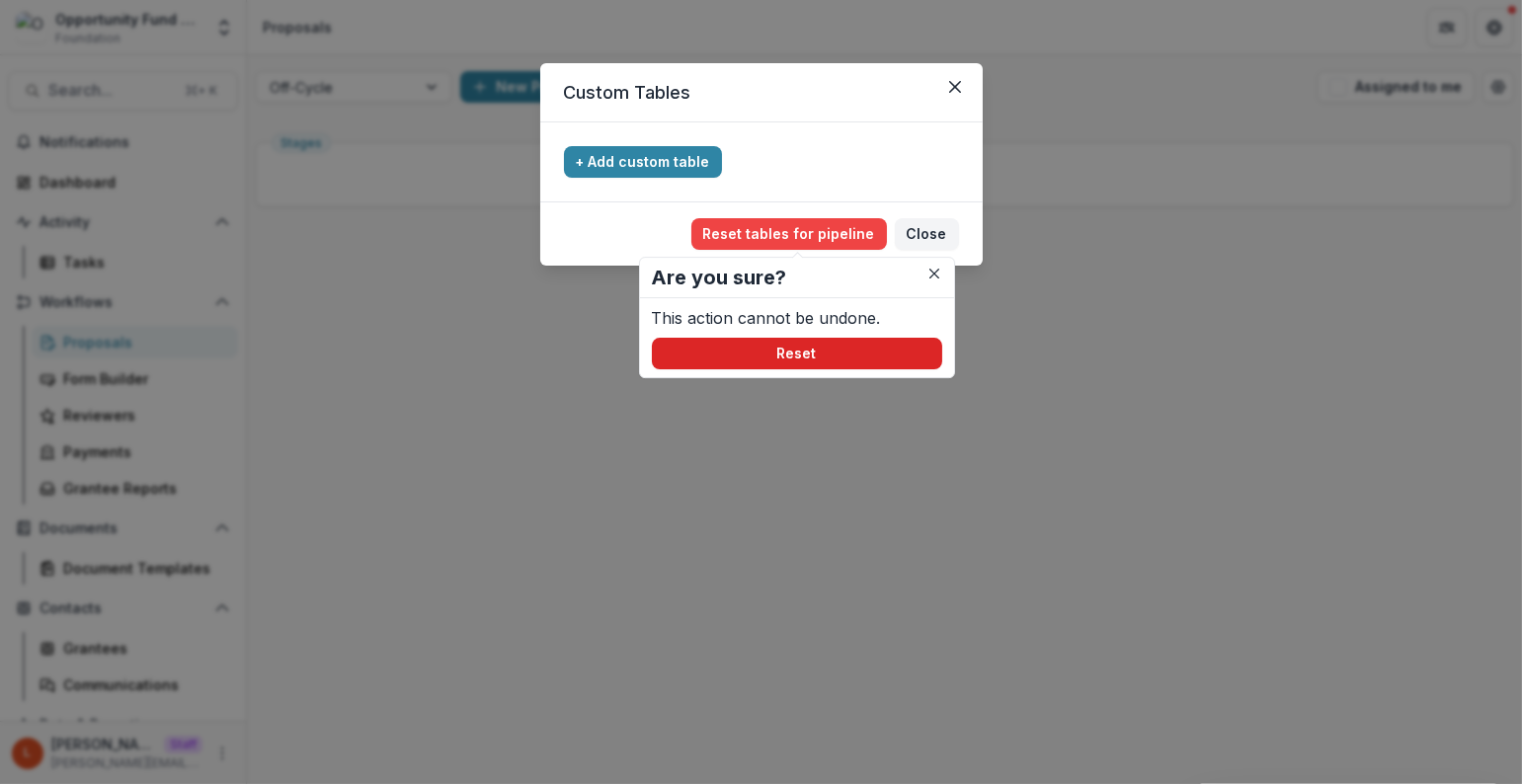 click on "Reset" at bounding box center (797, 353) 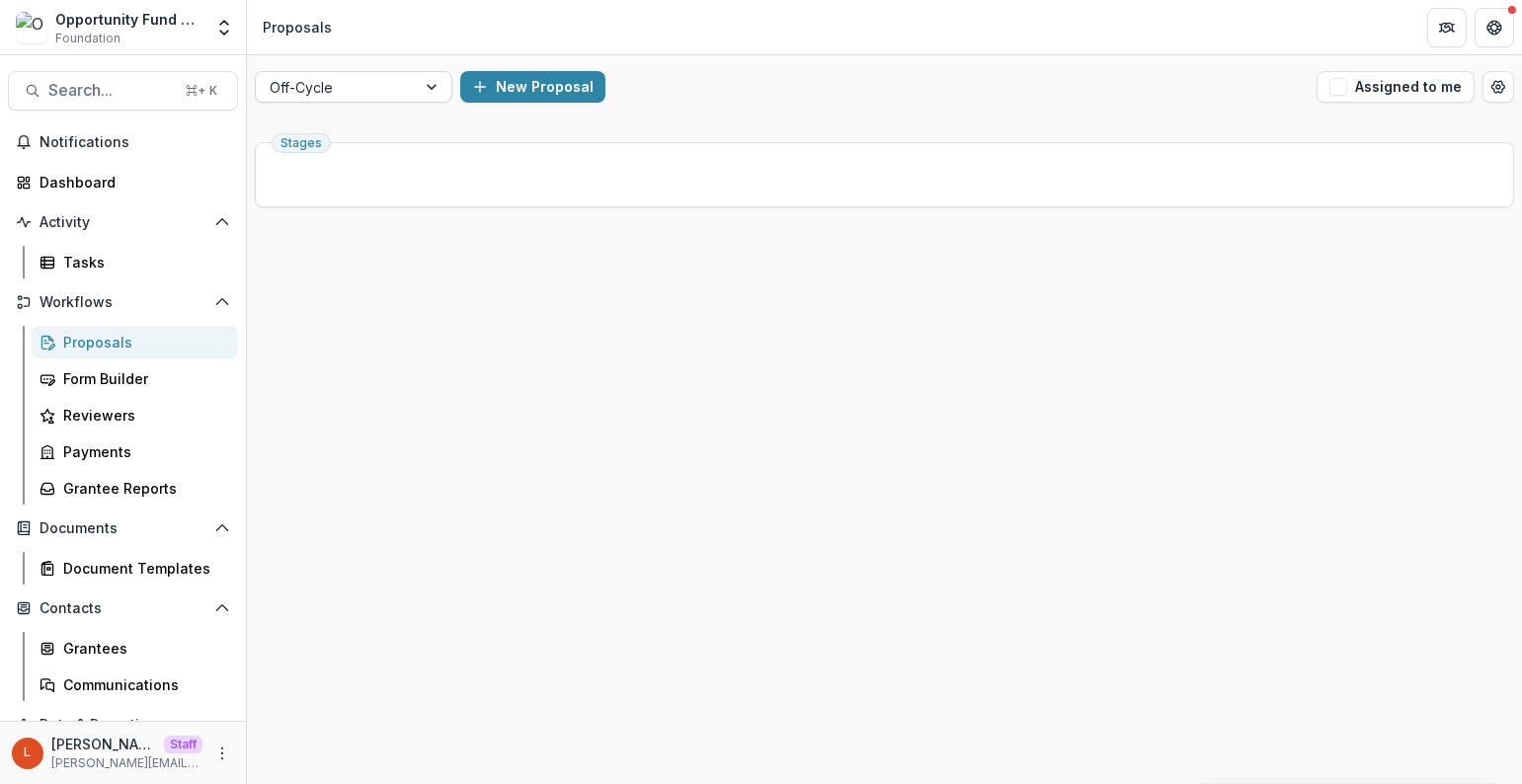 click at bounding box center (336, 87) 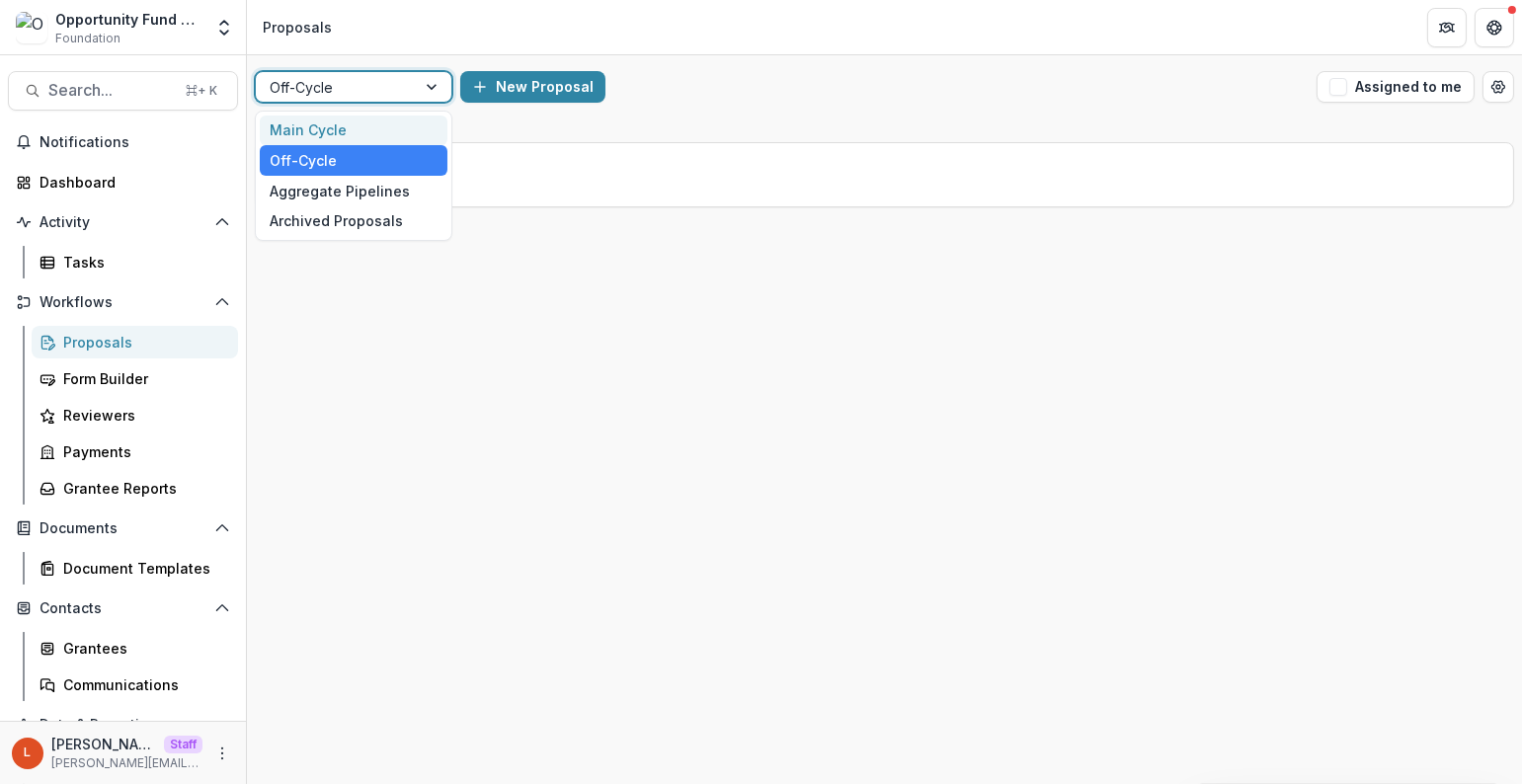 click on "Main Cycle" at bounding box center [354, 130] 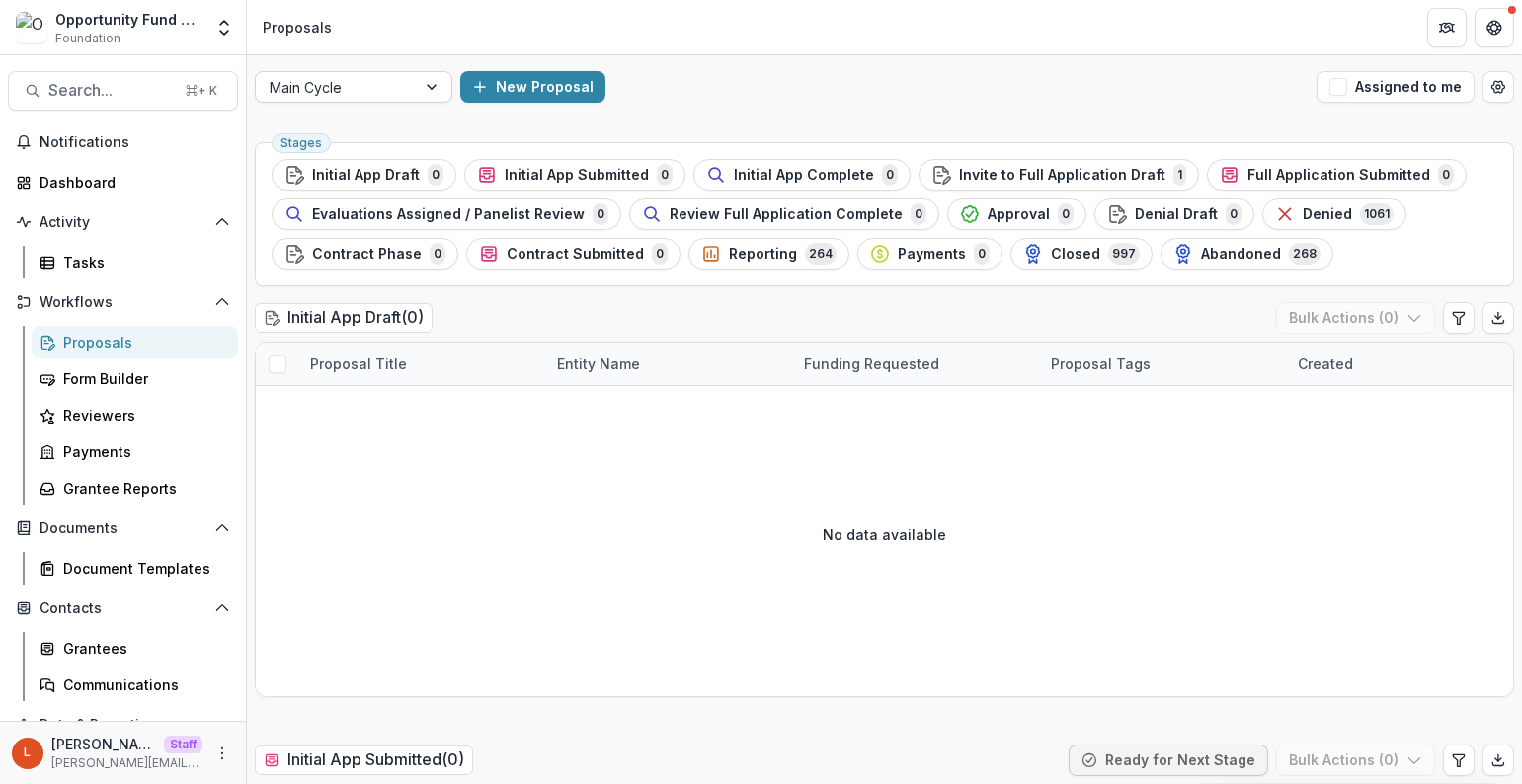 click at bounding box center (336, 87) 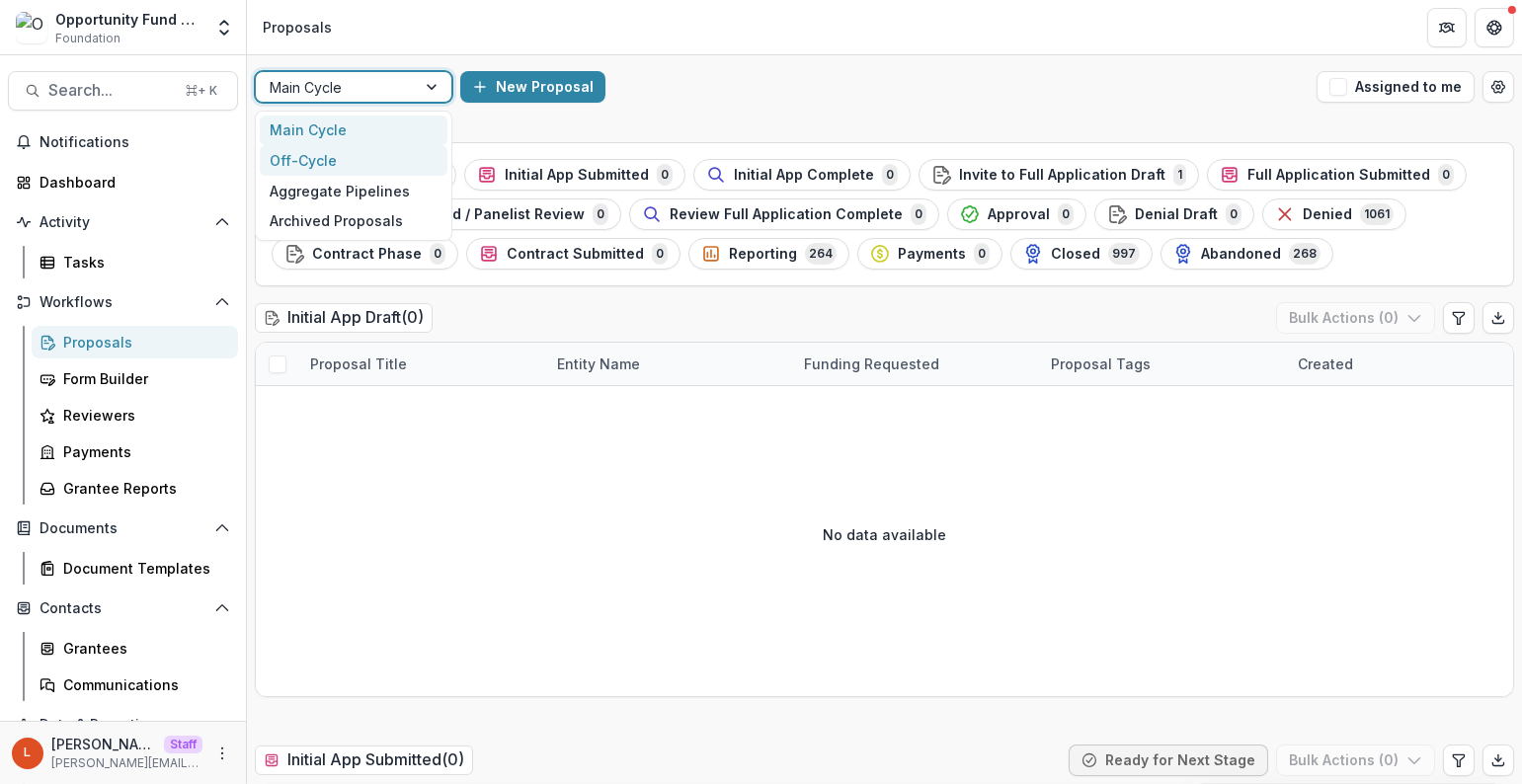 click on "Off-Cycle" at bounding box center (354, 160) 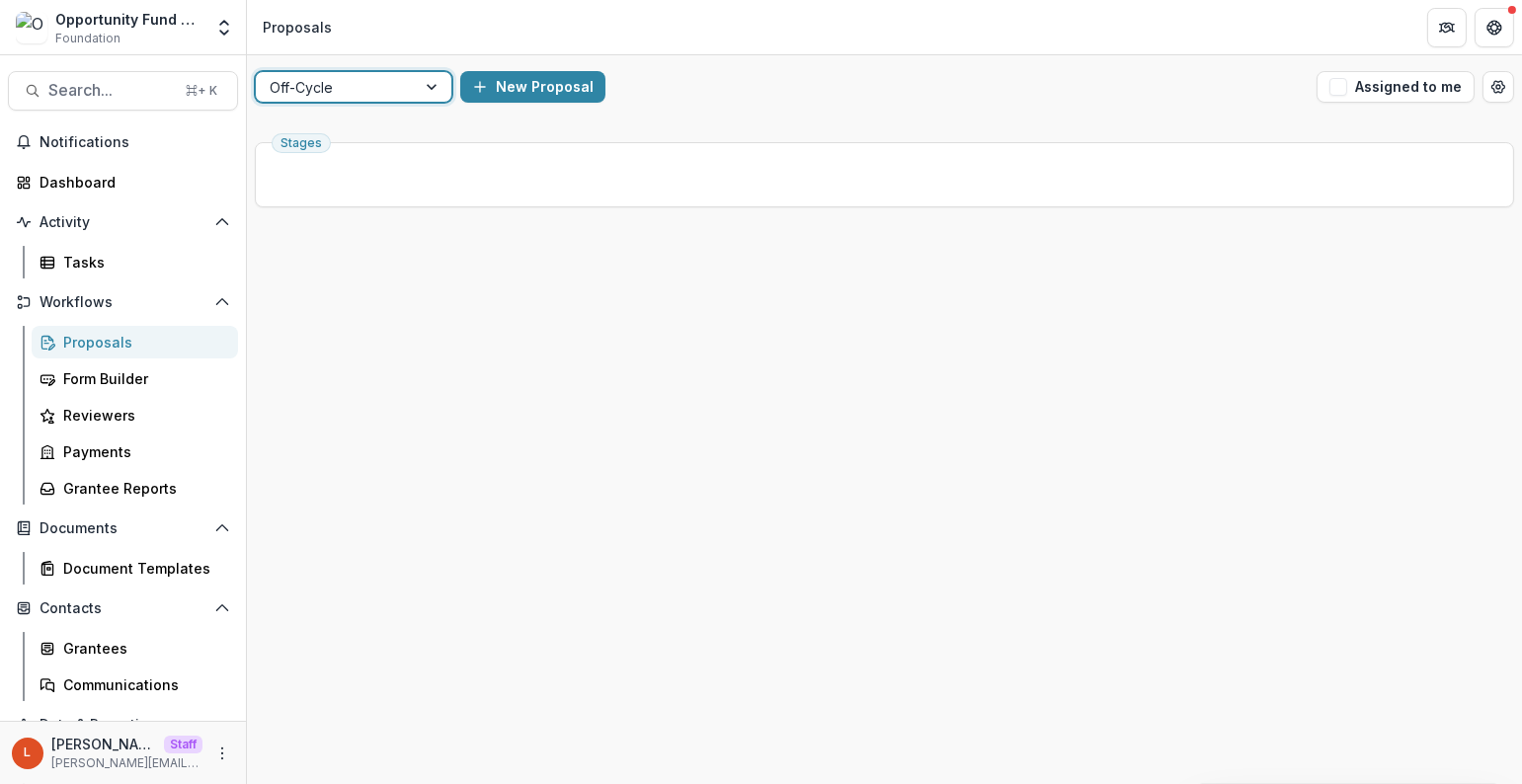 click on "L Lucy Staff lucy@trytemelio.com" at bounding box center (122, 752) 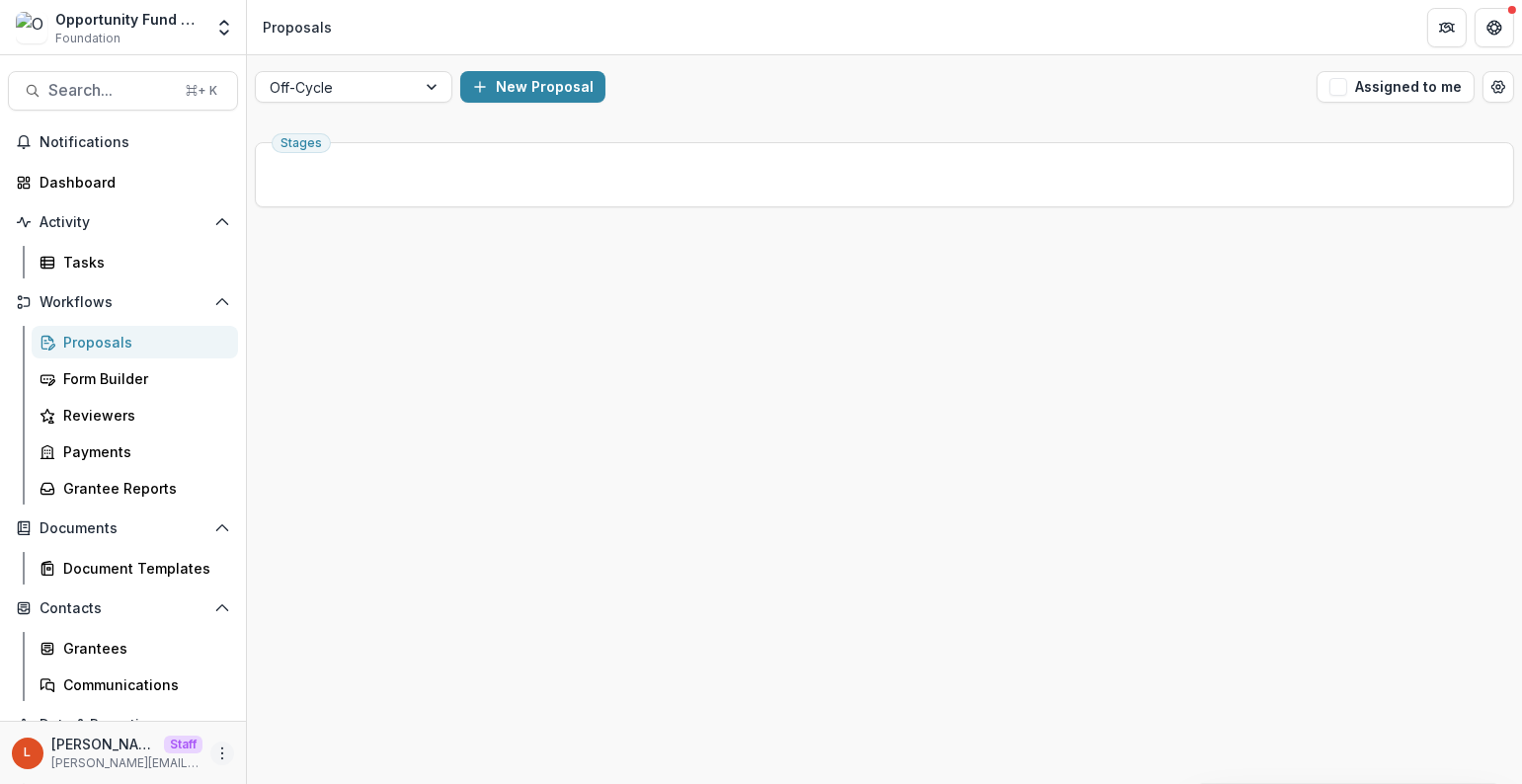 click 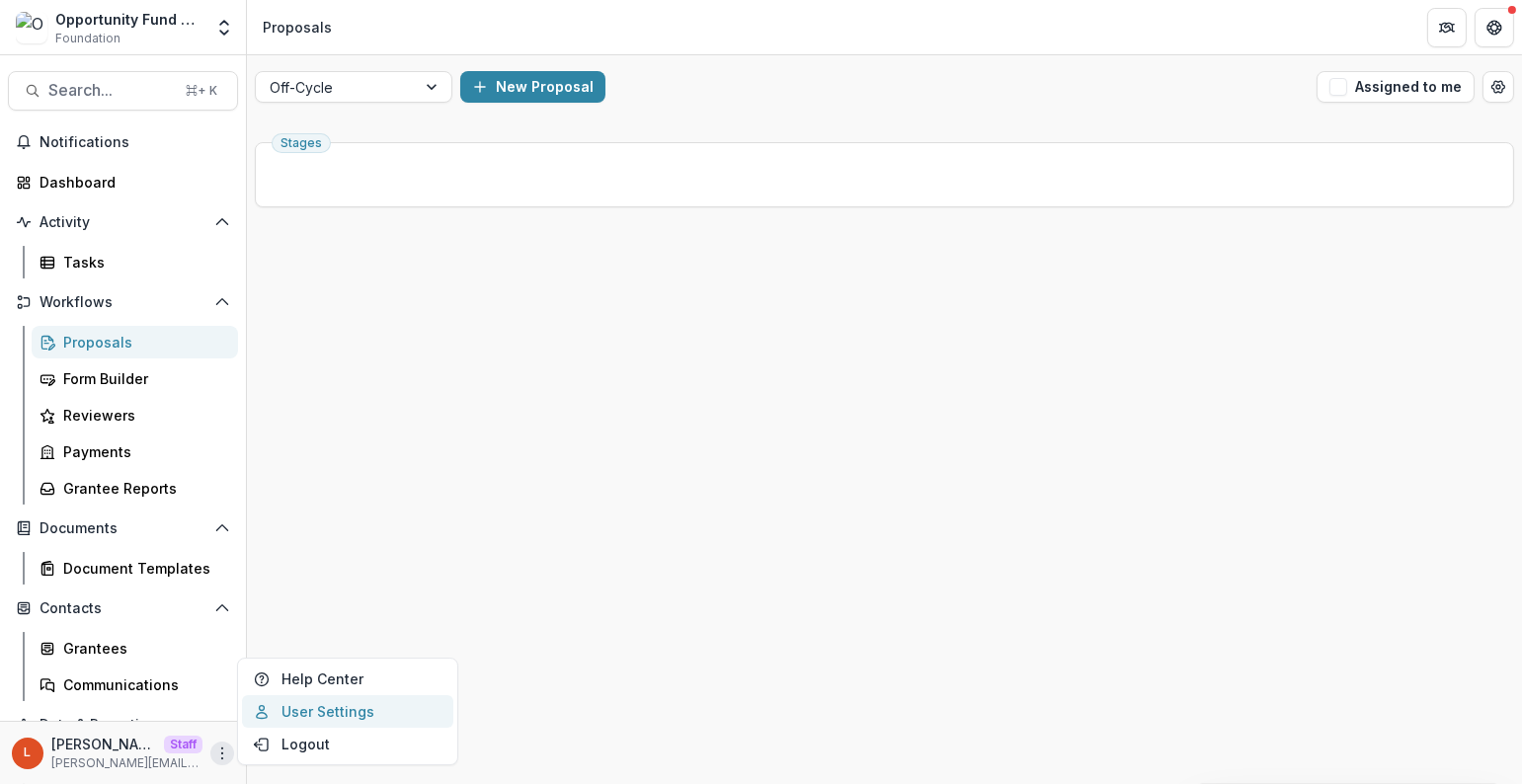 click on "User Settings" at bounding box center (348, 711) 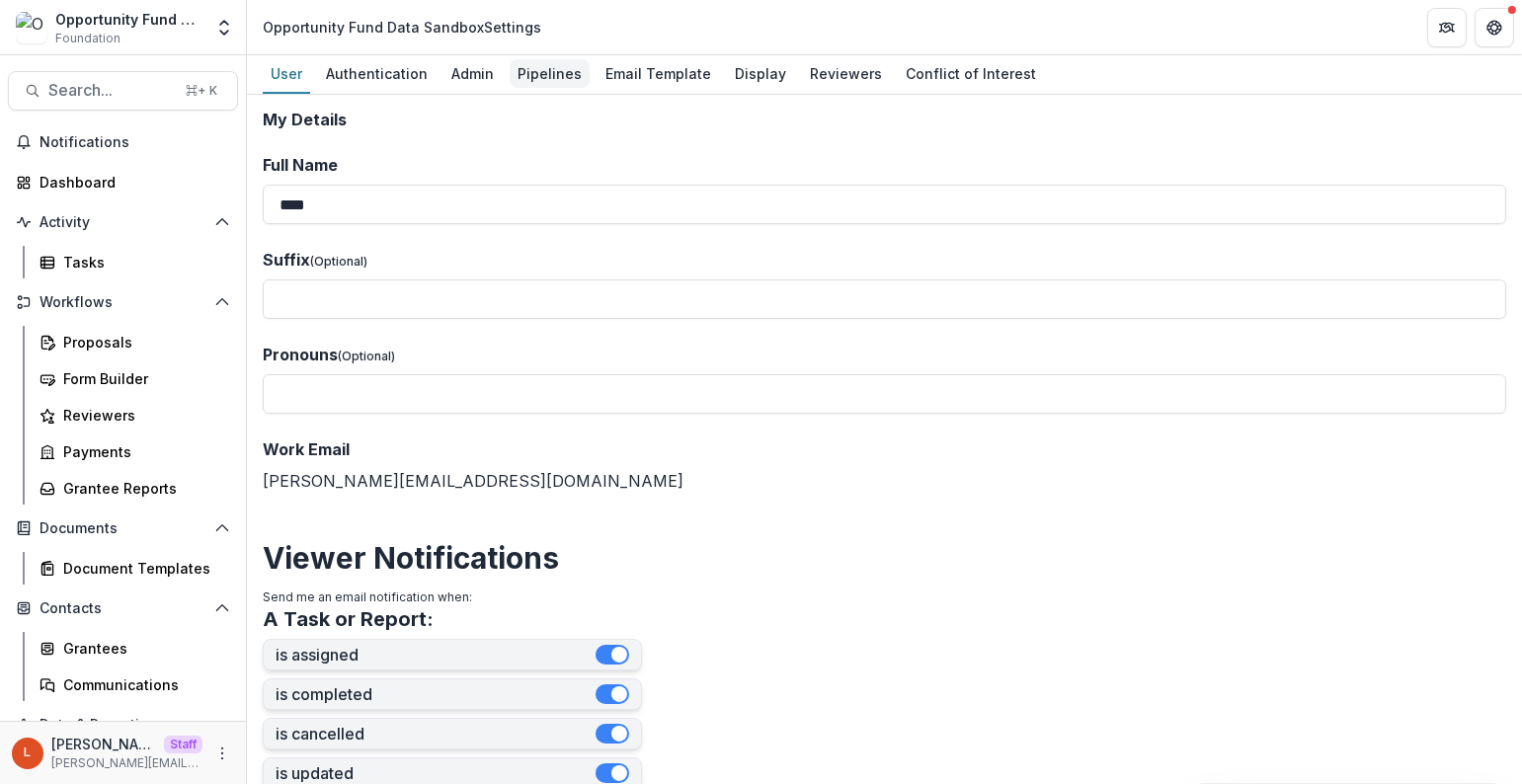 click on "Pipelines" at bounding box center (549, 73) 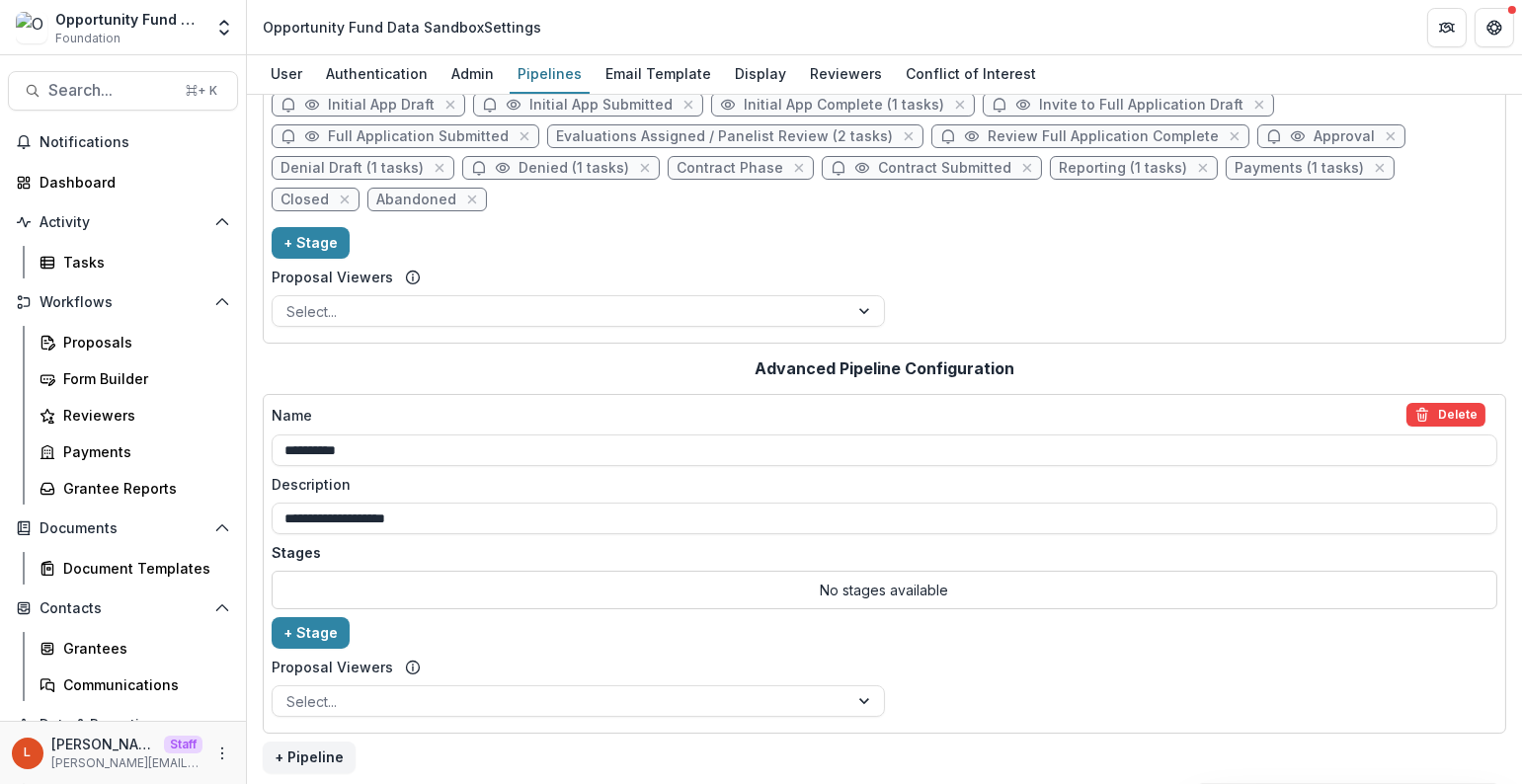 scroll, scrollTop: 0, scrollLeft: 0, axis: both 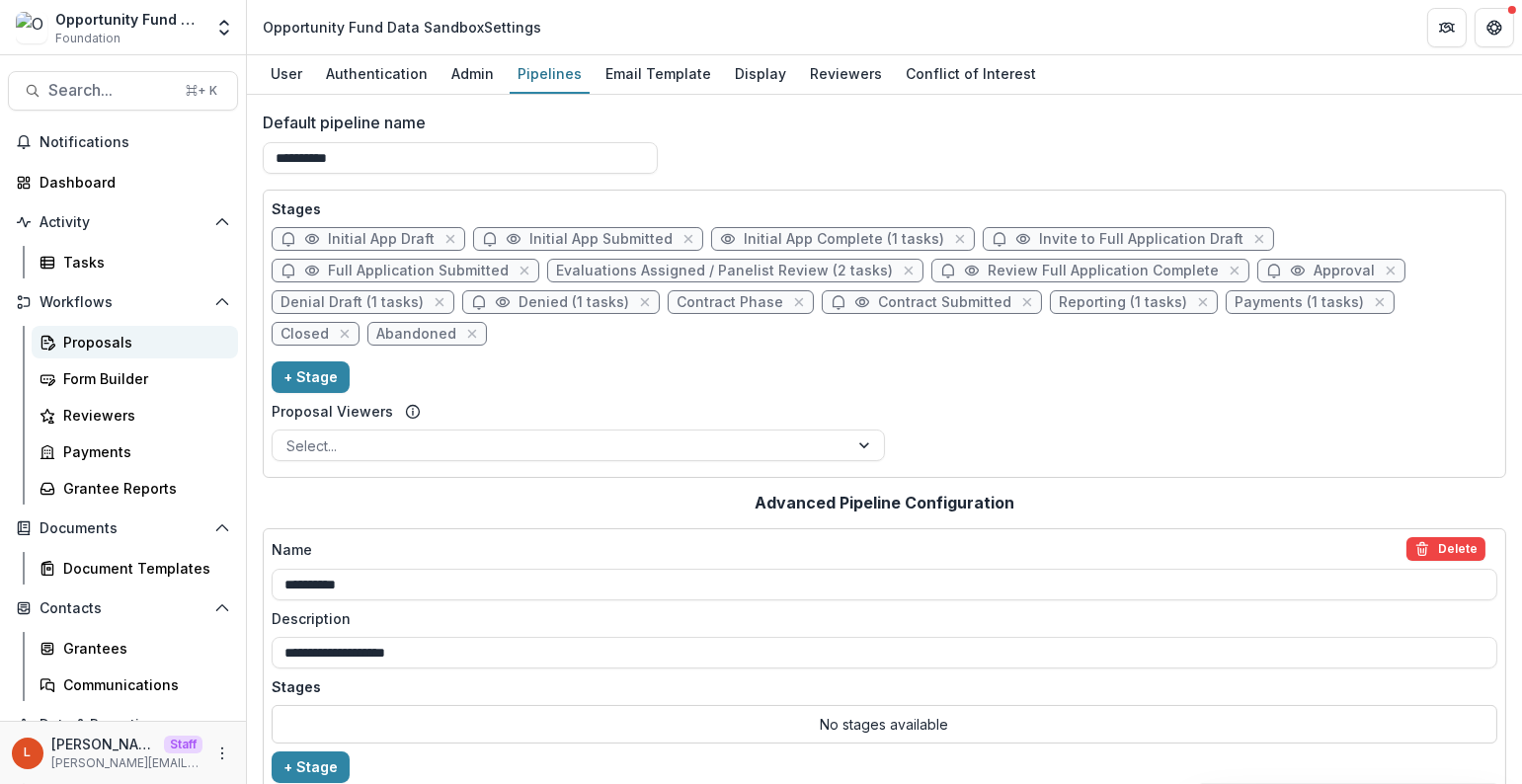 click on "Proposals" at bounding box center (142, 342) 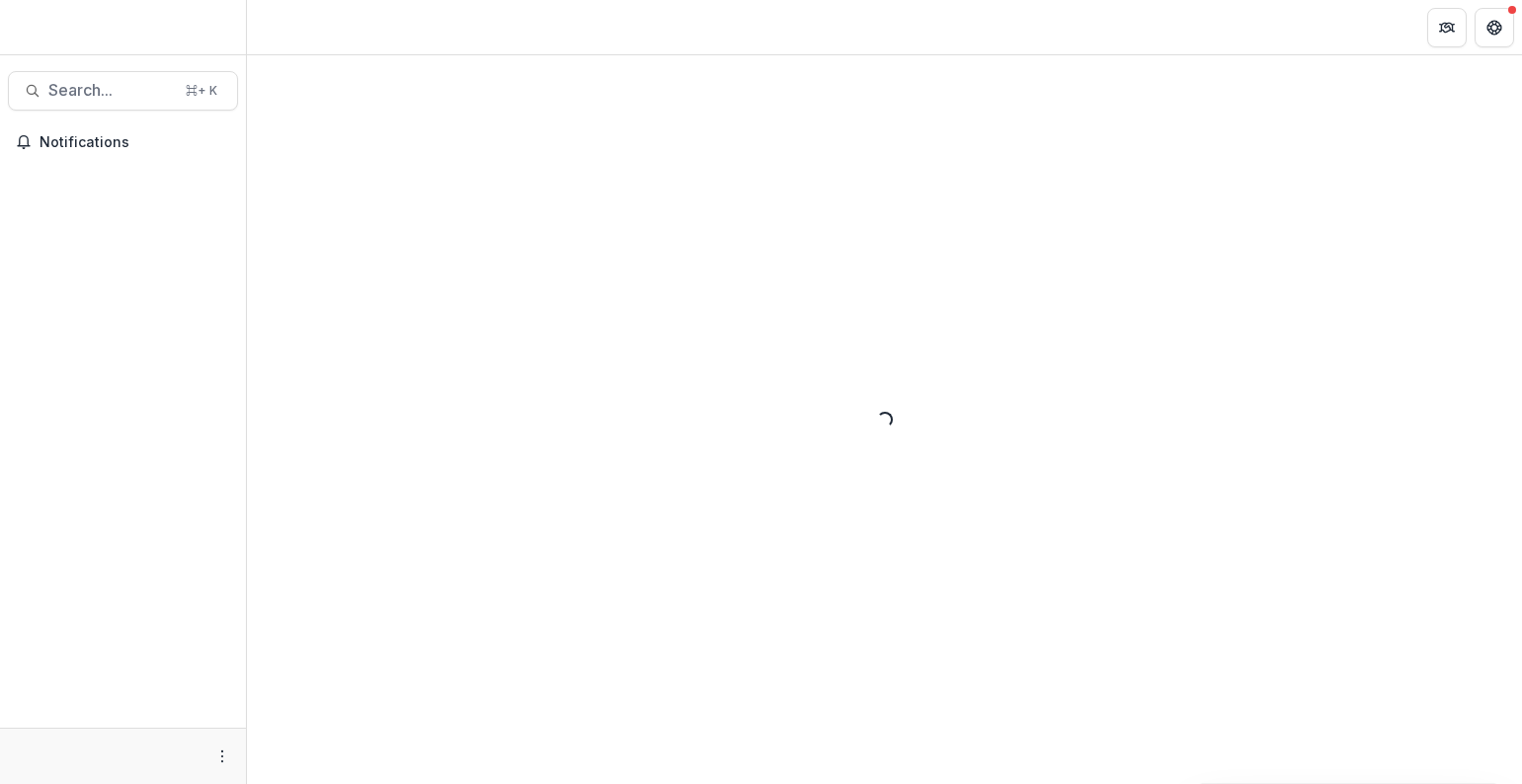scroll, scrollTop: 0, scrollLeft: 0, axis: both 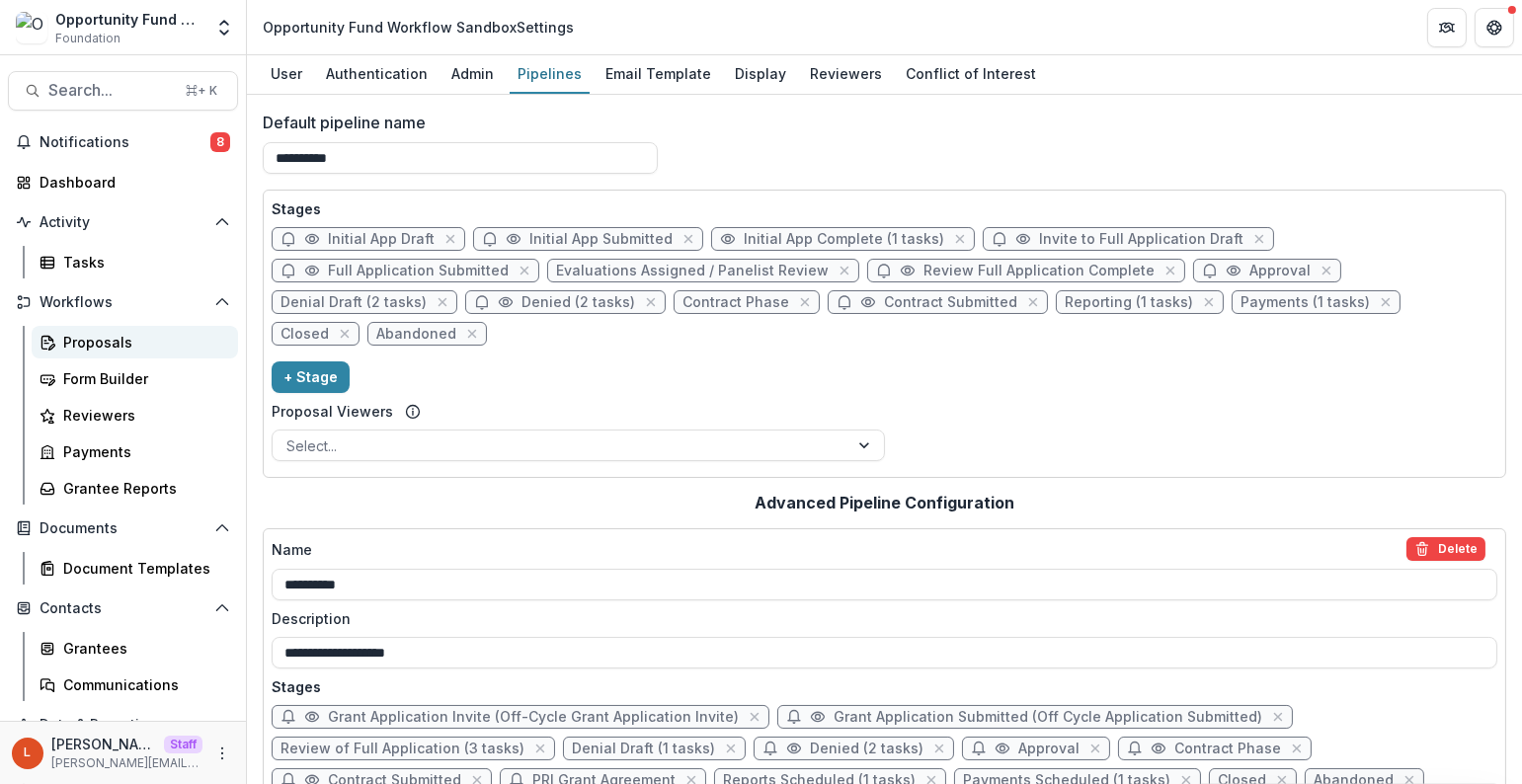 click on "Proposals" at bounding box center [142, 342] 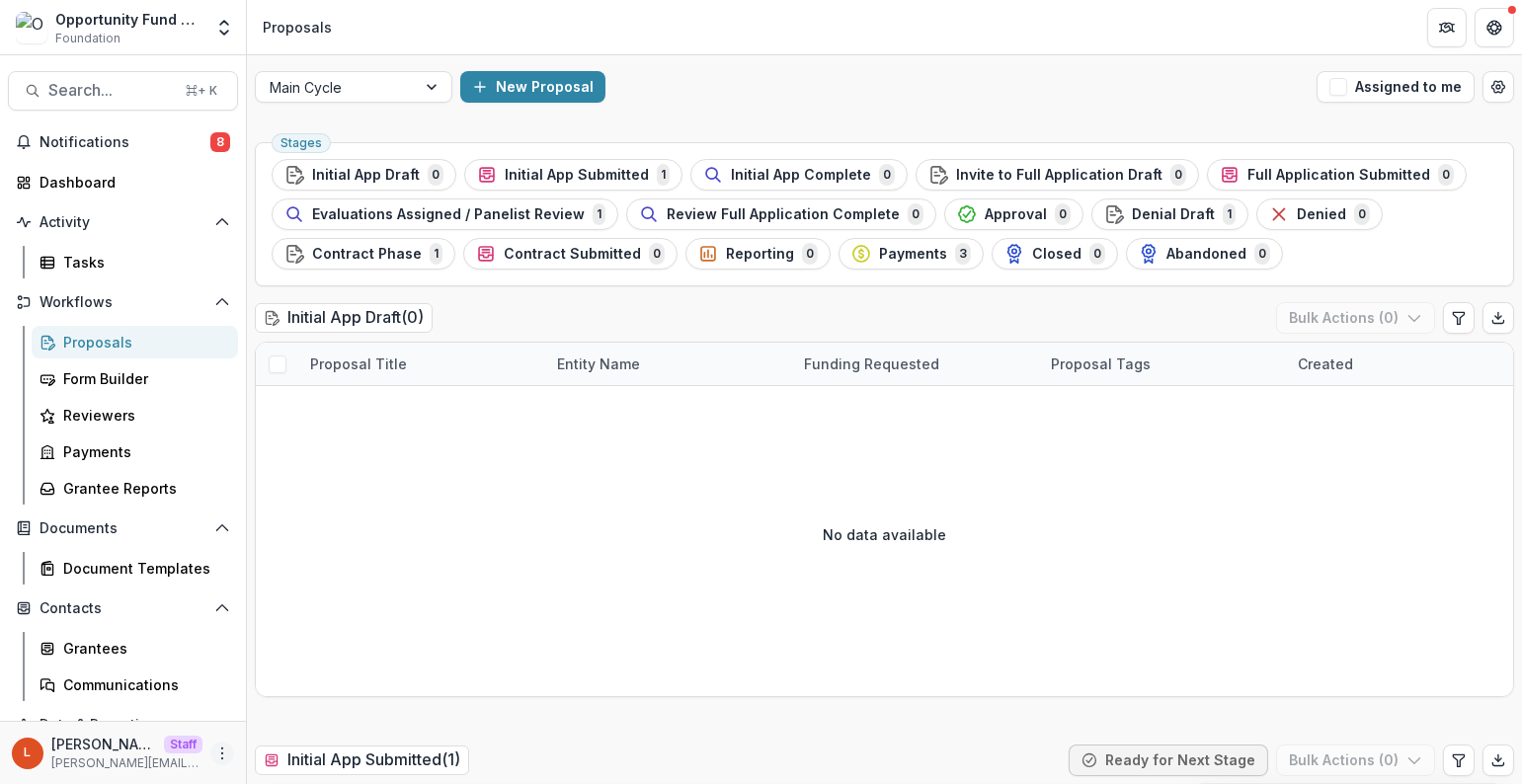 click 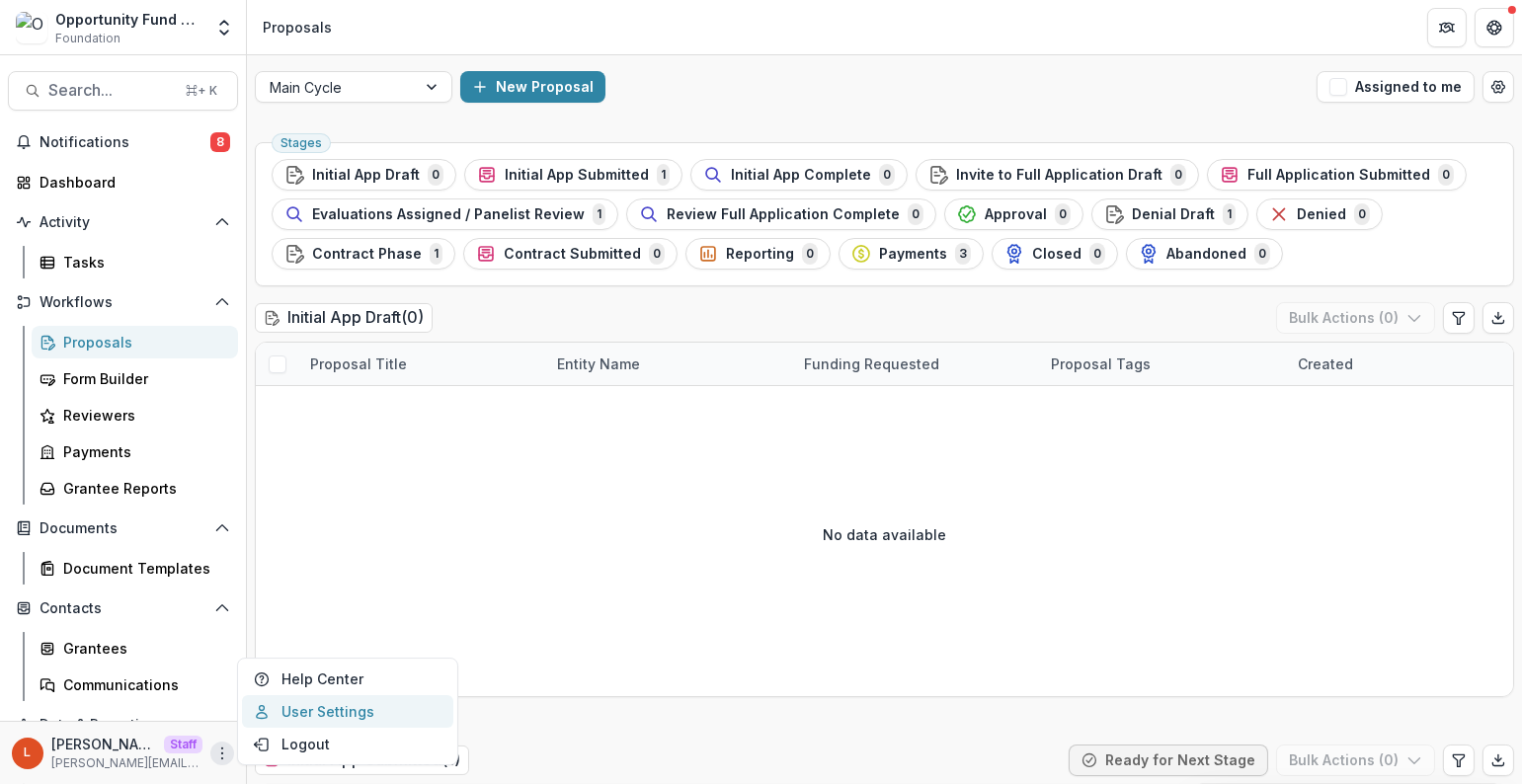 click on "User Settings" at bounding box center [348, 711] 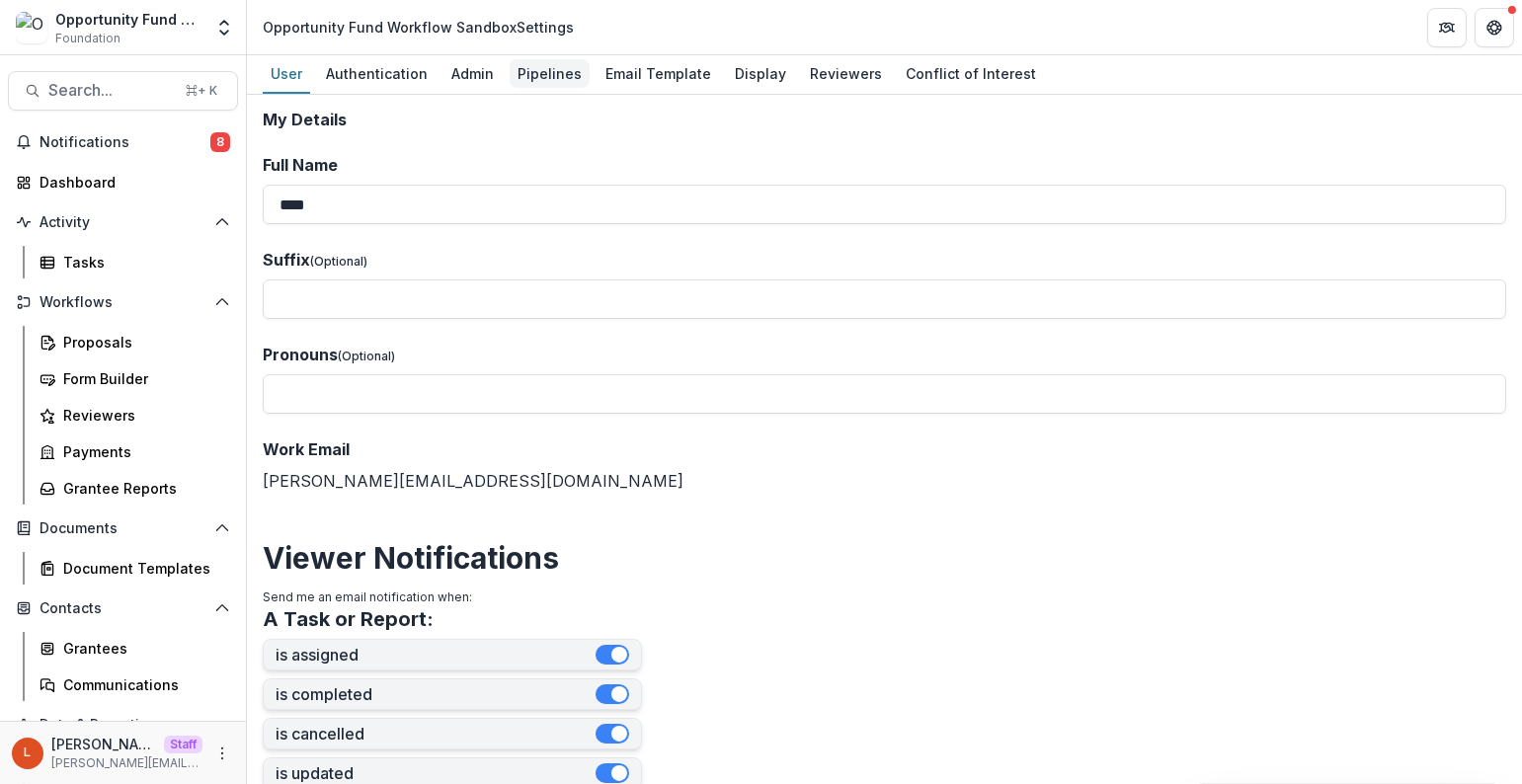 click on "Pipelines" at bounding box center [549, 73] 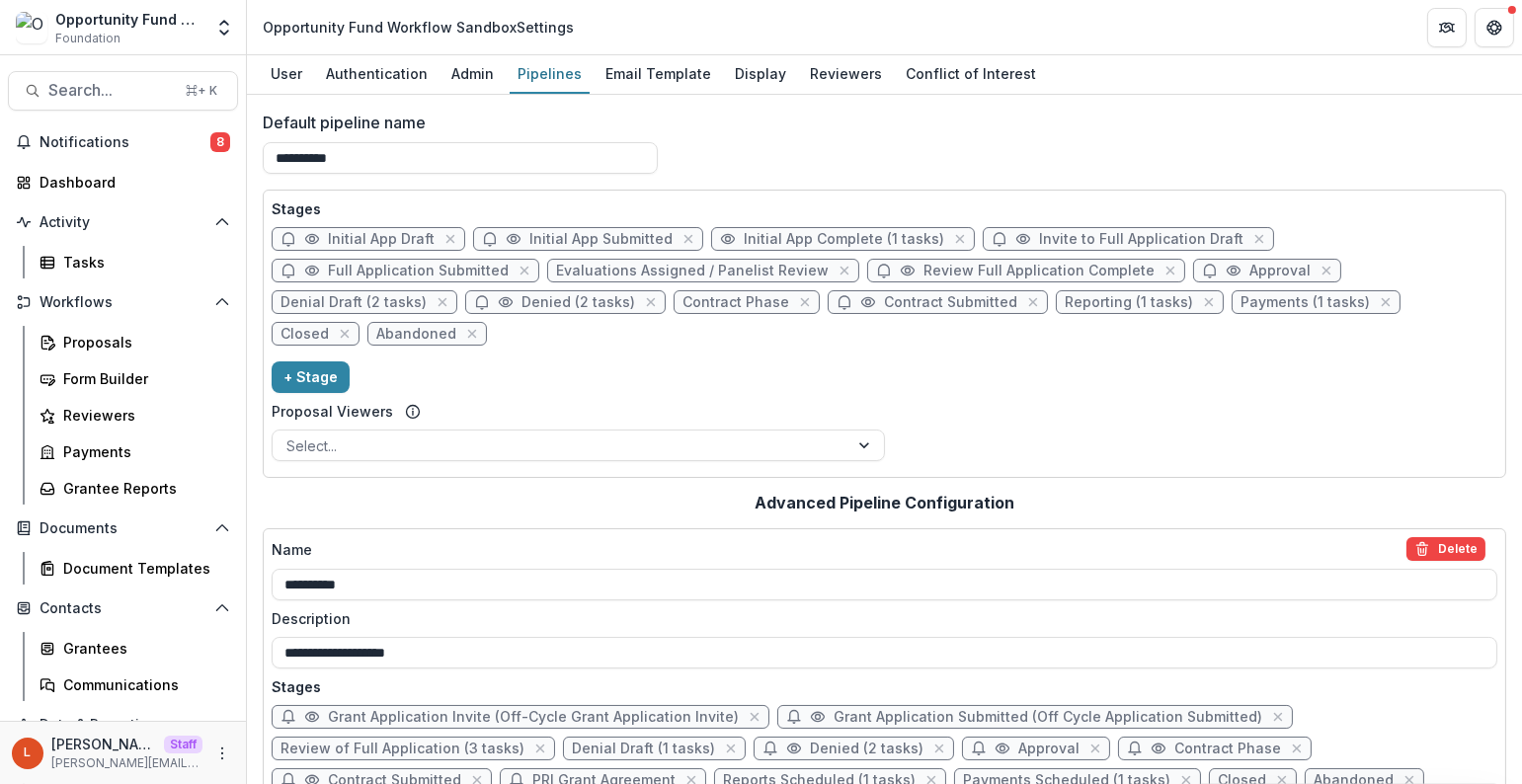 click on "Evaluations Assigned / Panelist Review" at bounding box center [692, 271] 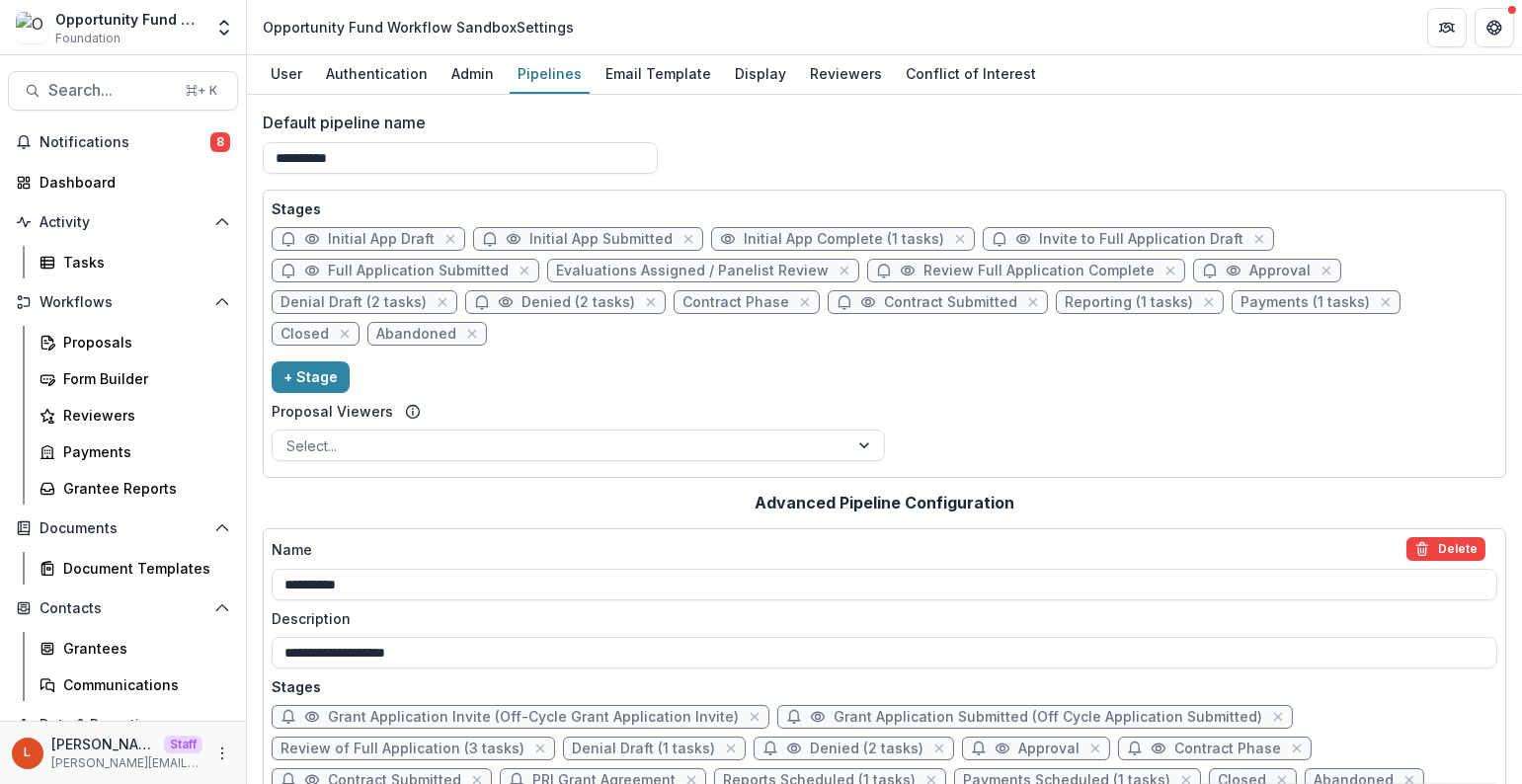 select on "******" 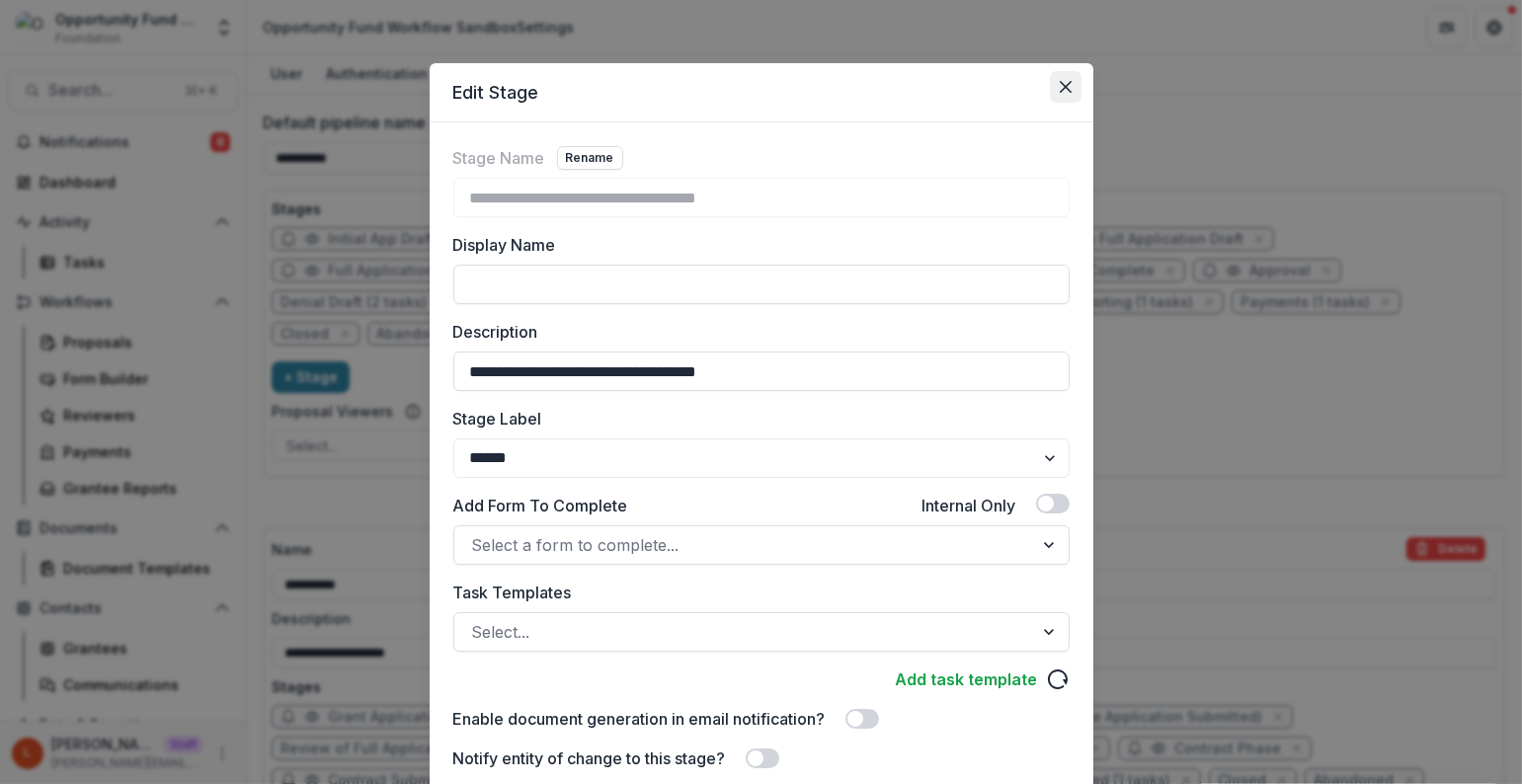 click at bounding box center [1066, 87] 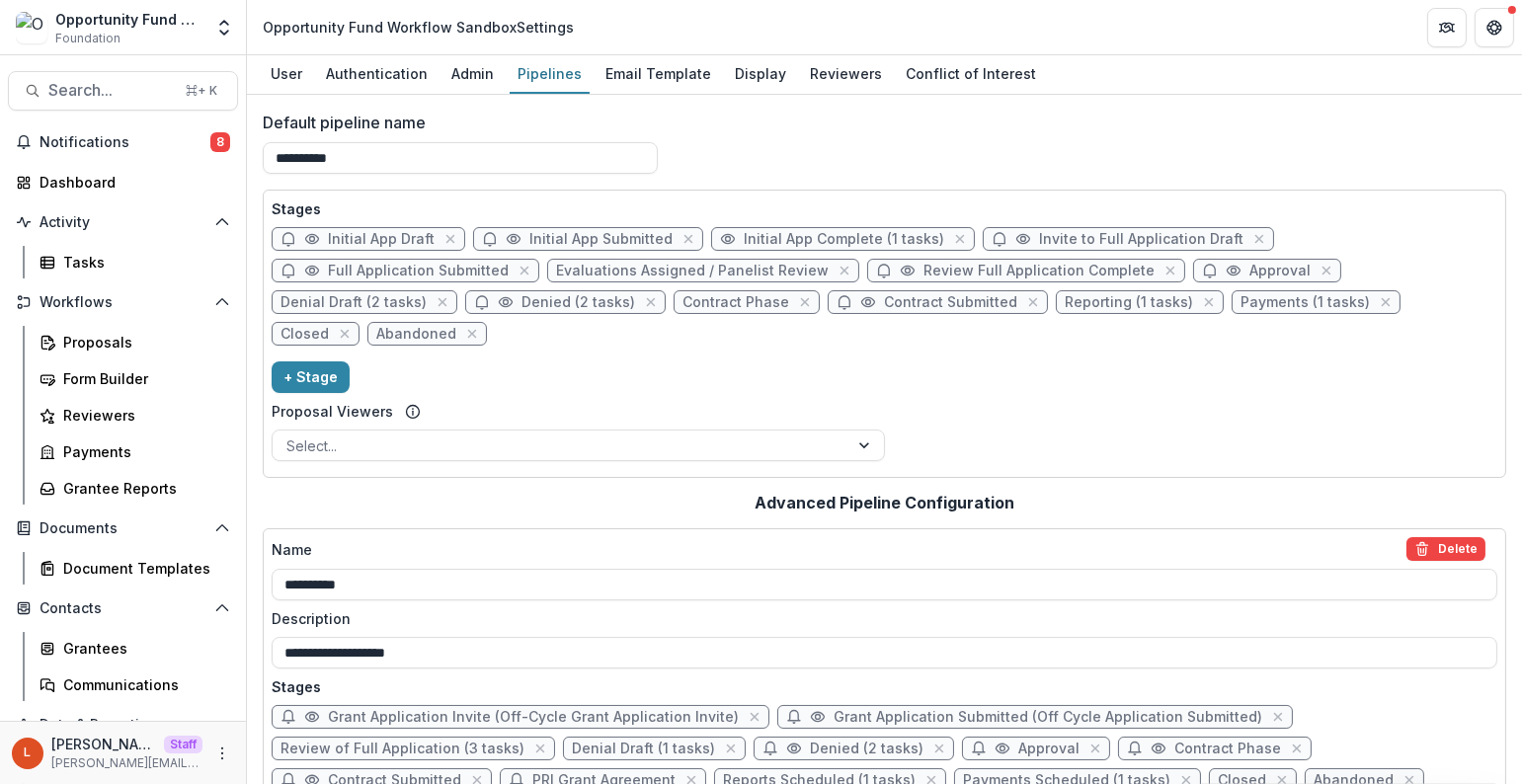 click 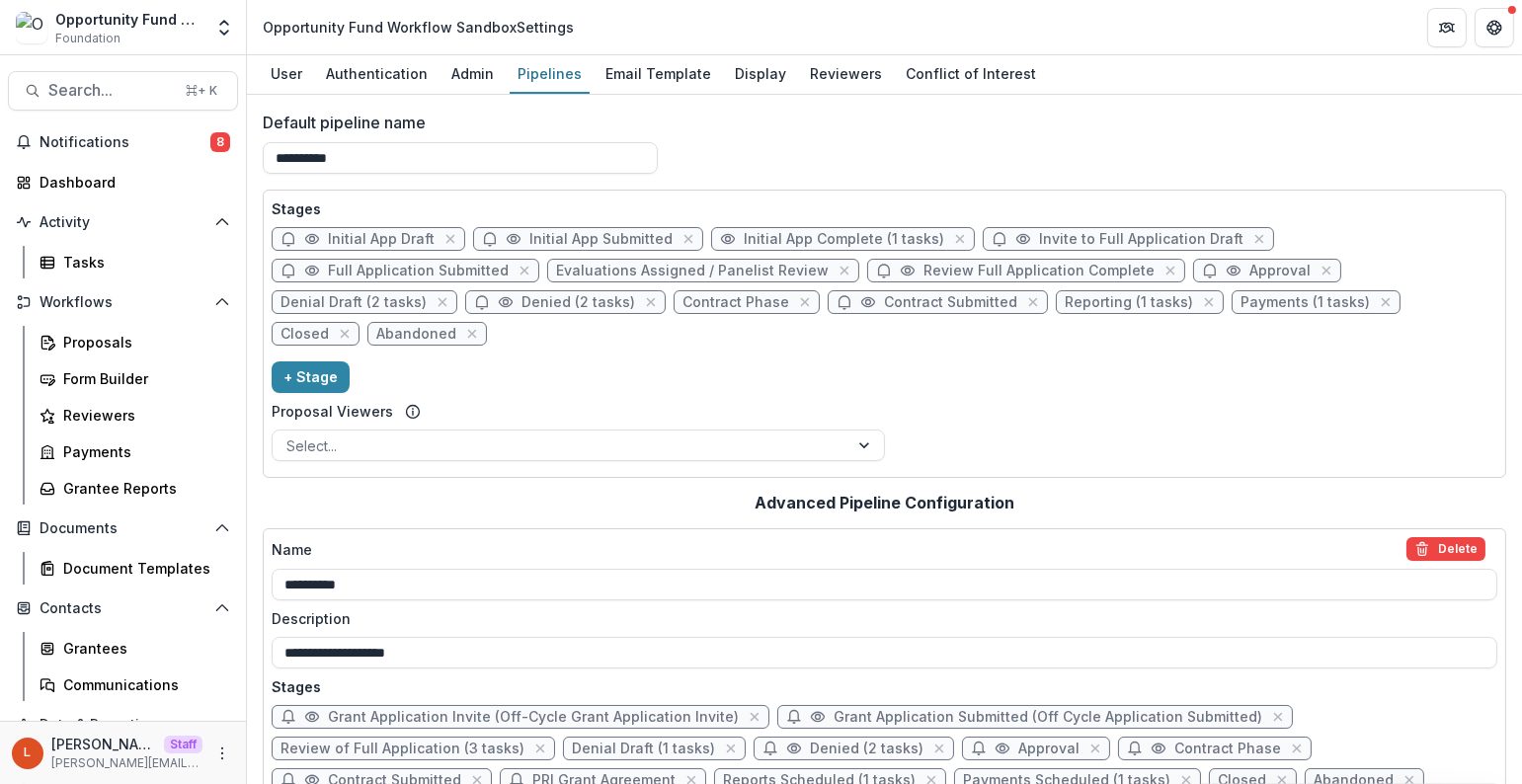 select on "******" 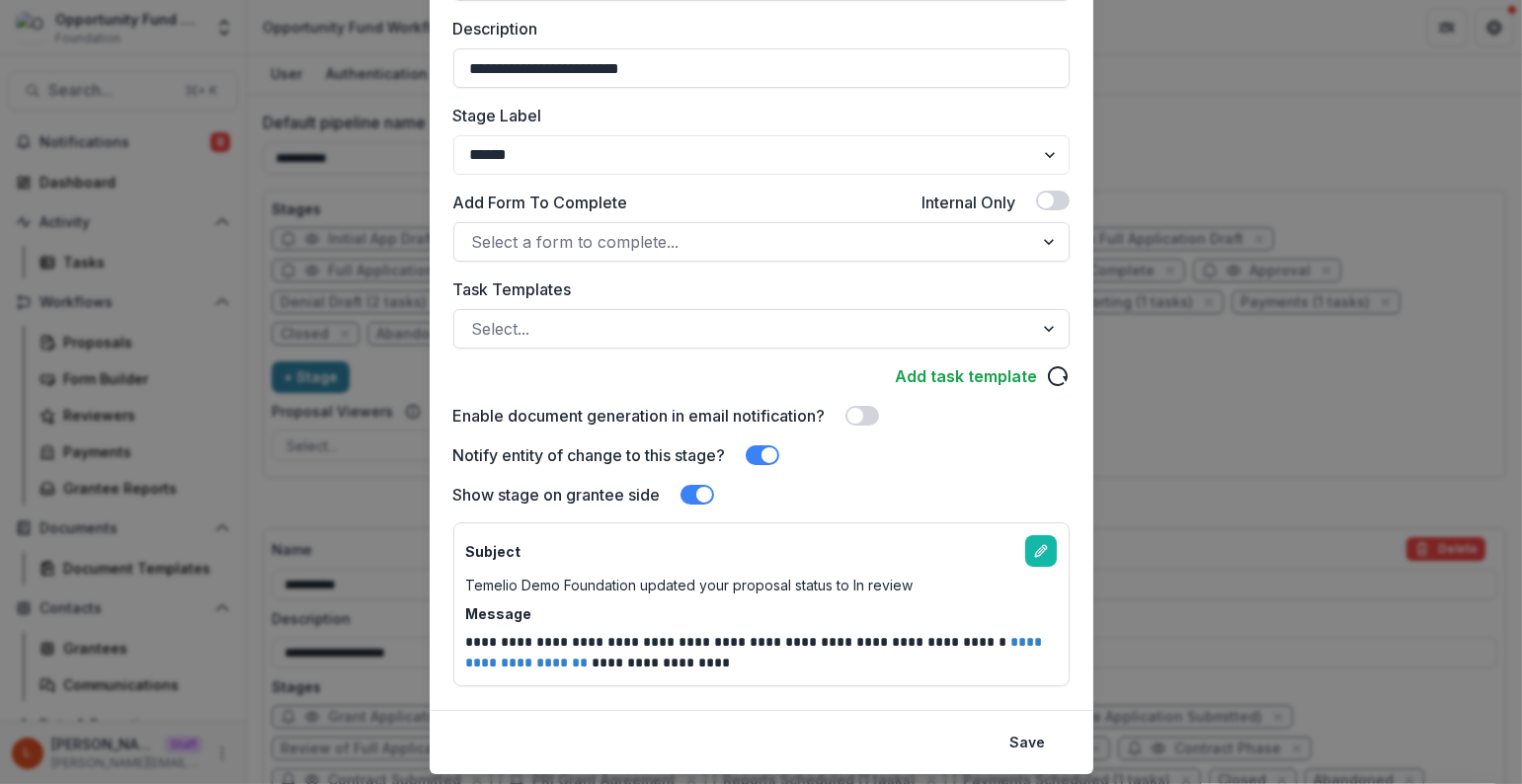 scroll, scrollTop: 353, scrollLeft: 0, axis: vertical 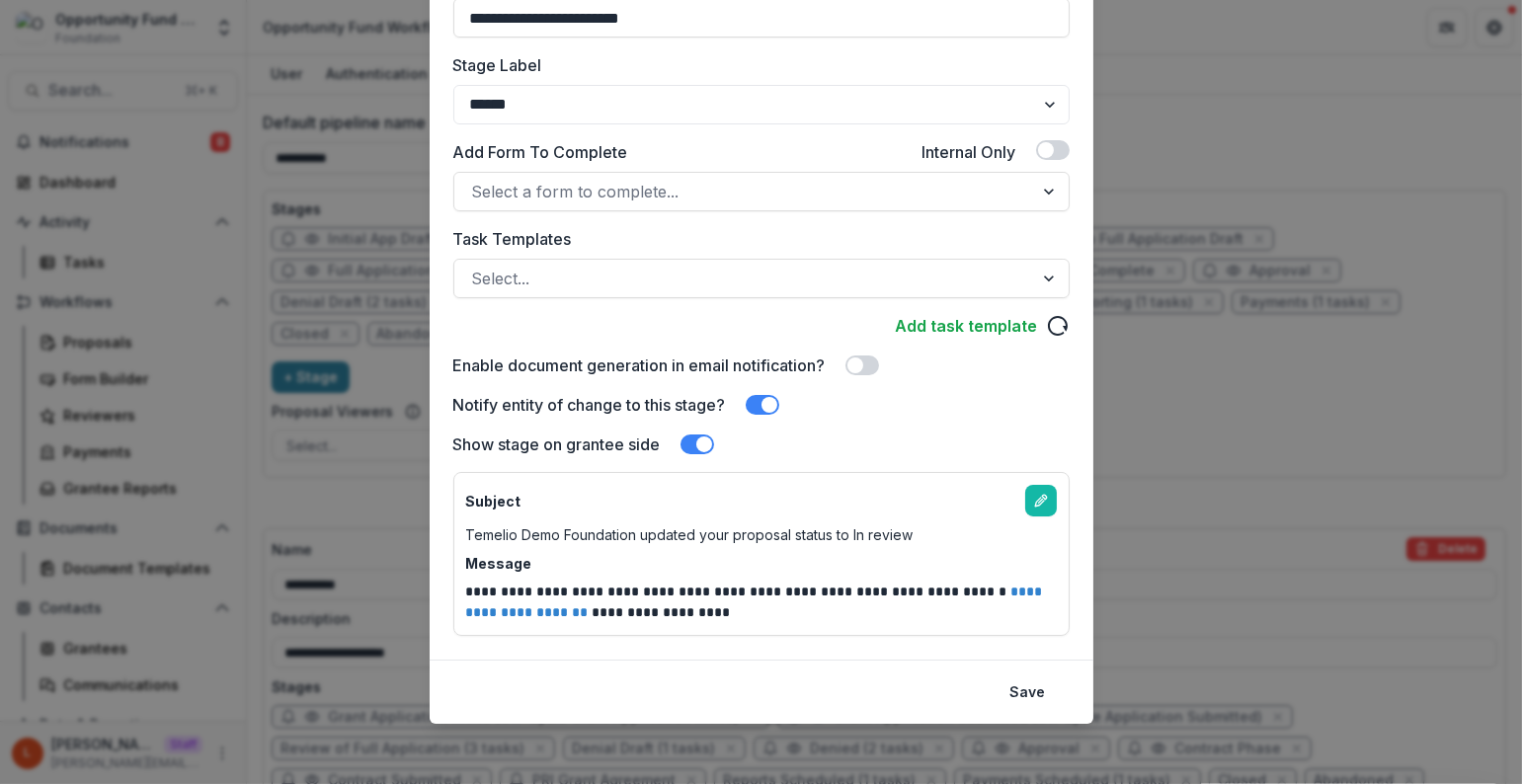 click at bounding box center (697, 444) 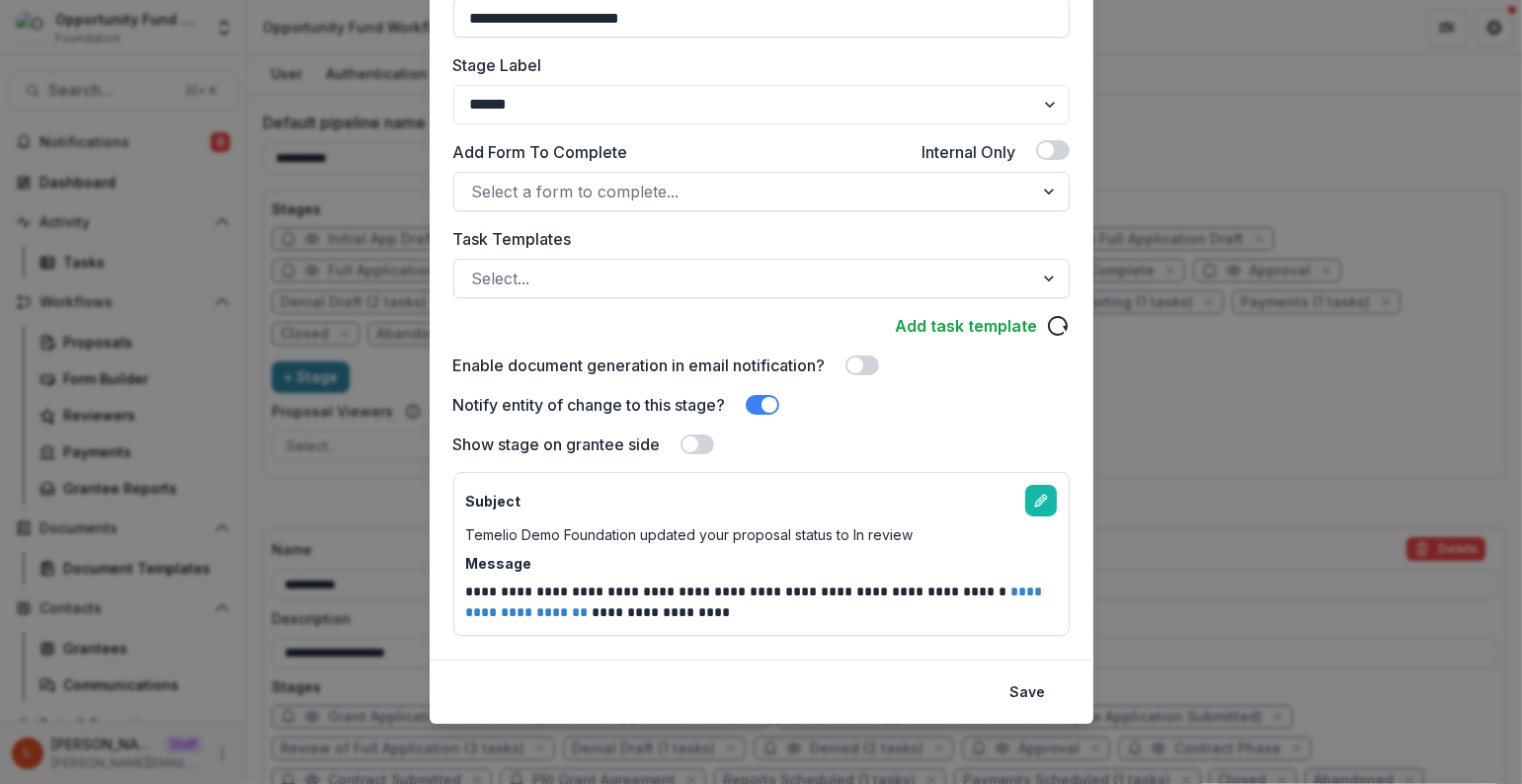 click at bounding box center (769, 405) 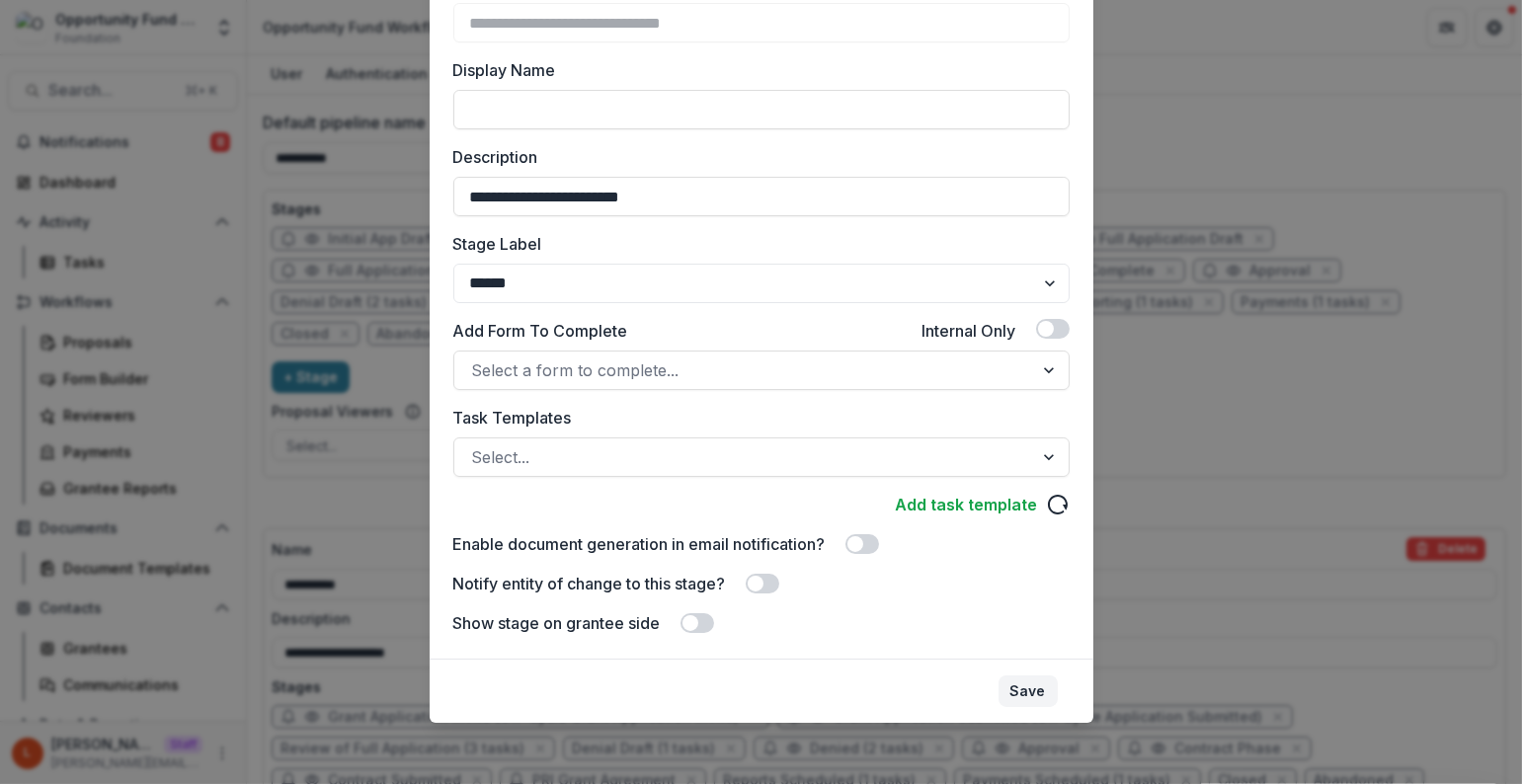 click on "Save" at bounding box center (1028, 691) 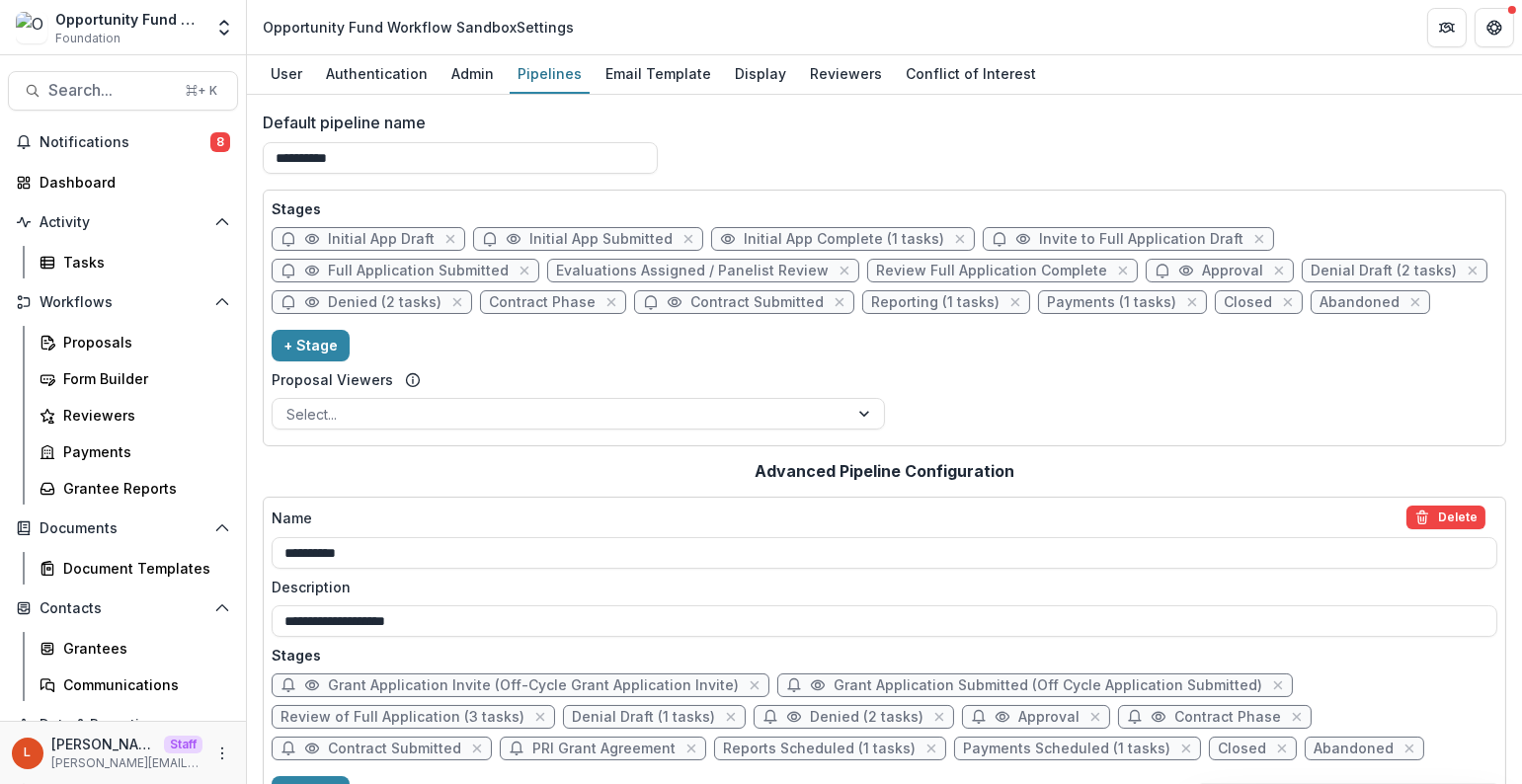 click on "Contract Phase" at bounding box center (542, 302) 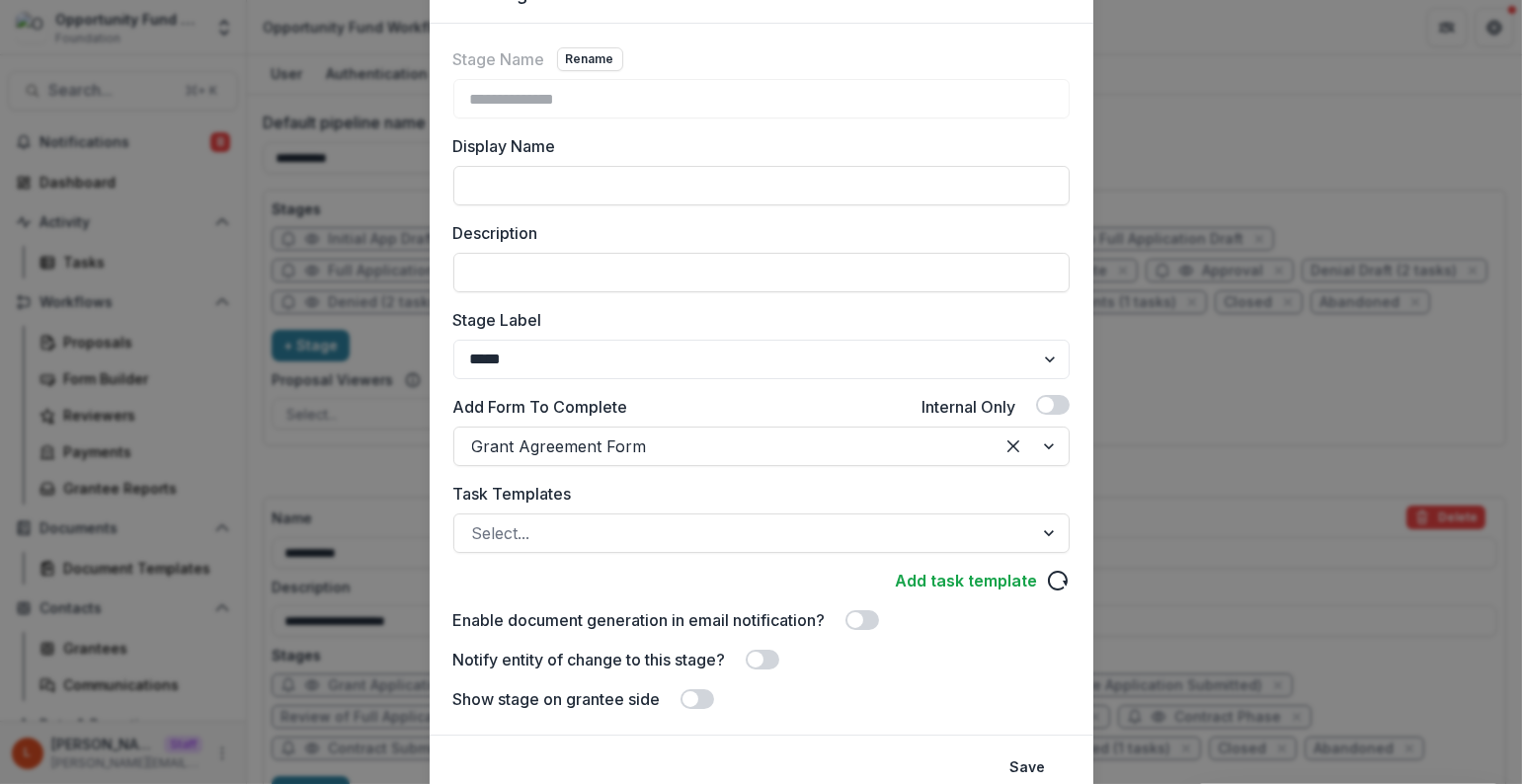 scroll, scrollTop: 175, scrollLeft: 0, axis: vertical 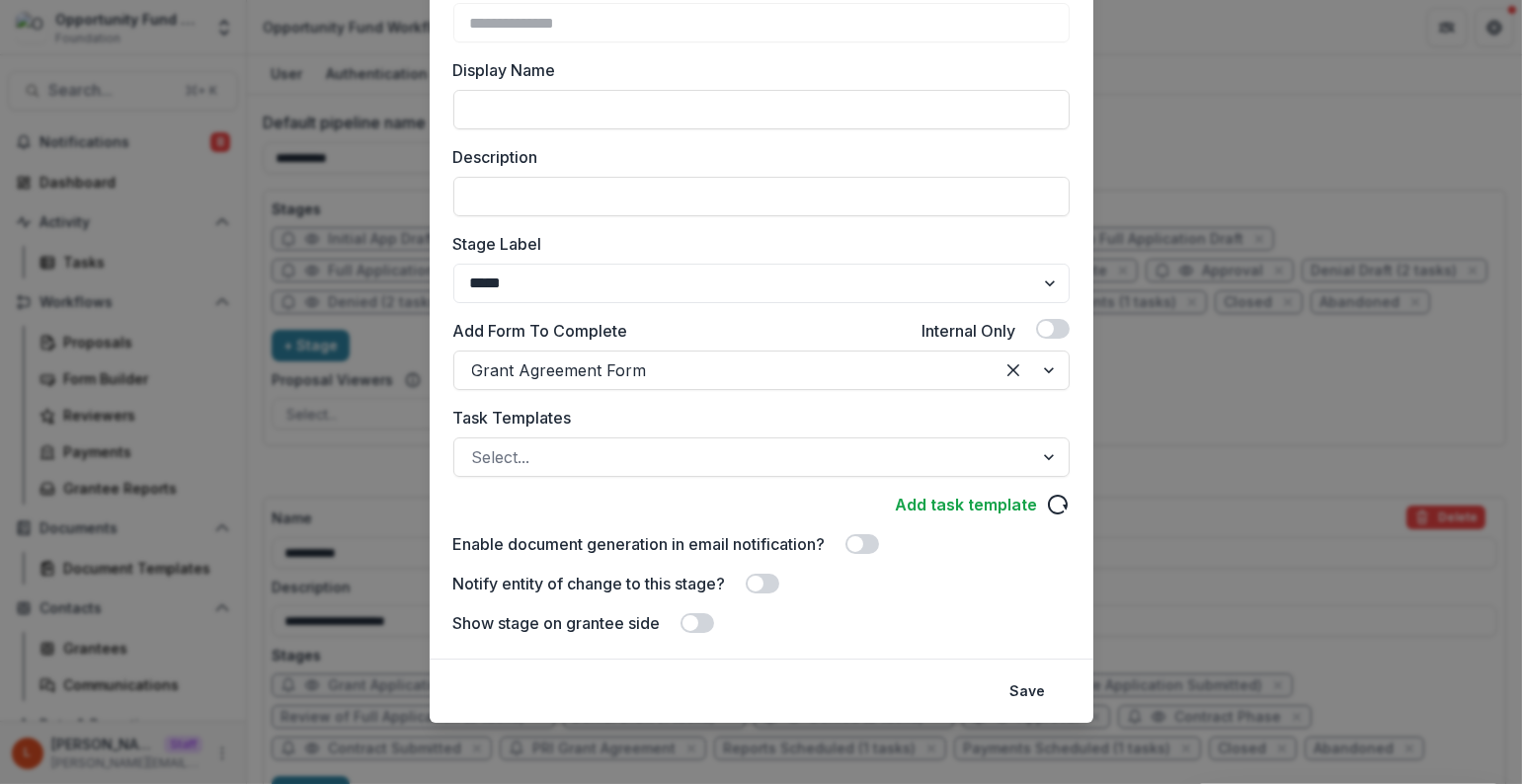 click at bounding box center (756, 584) 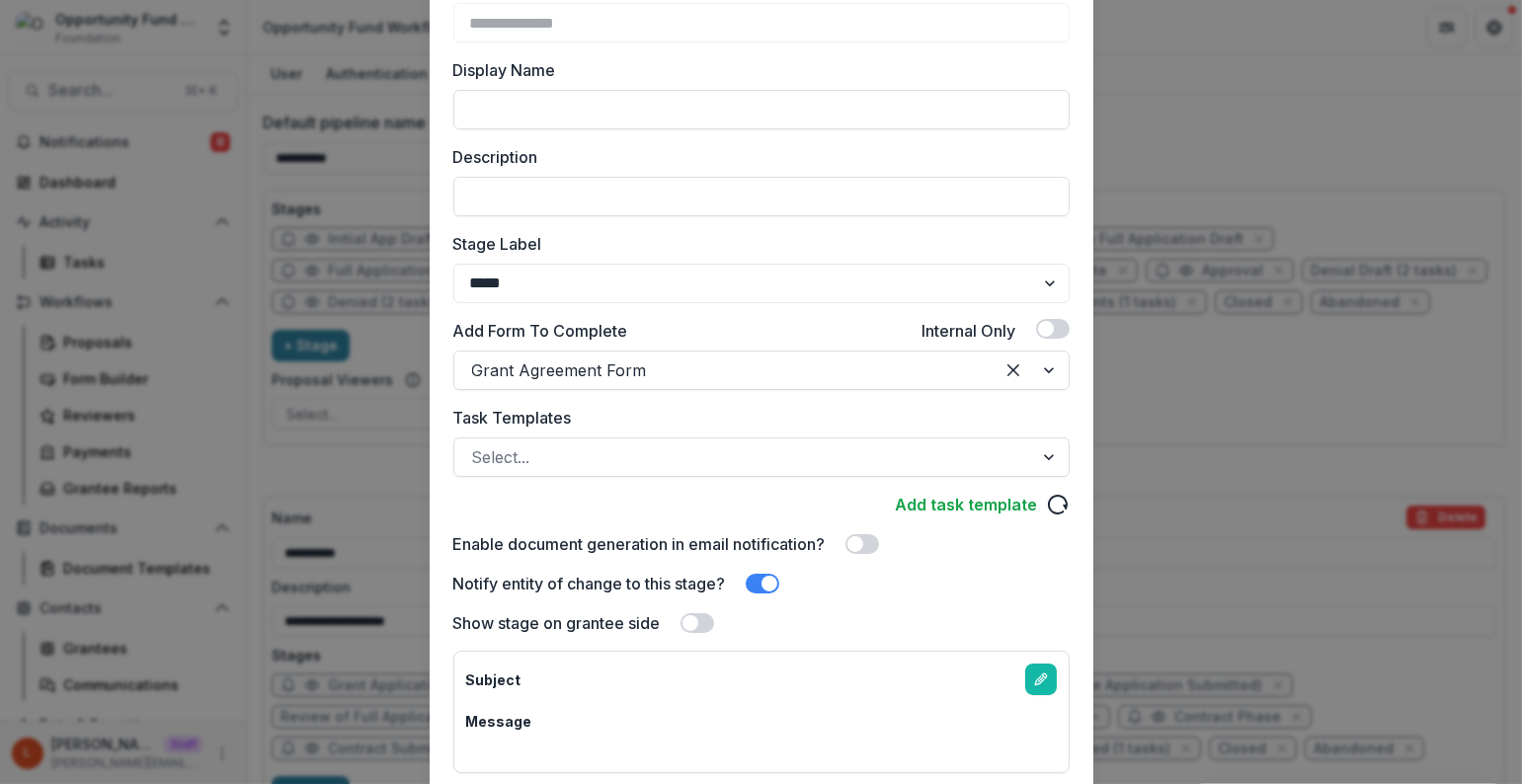 scroll, scrollTop: 312, scrollLeft: 0, axis: vertical 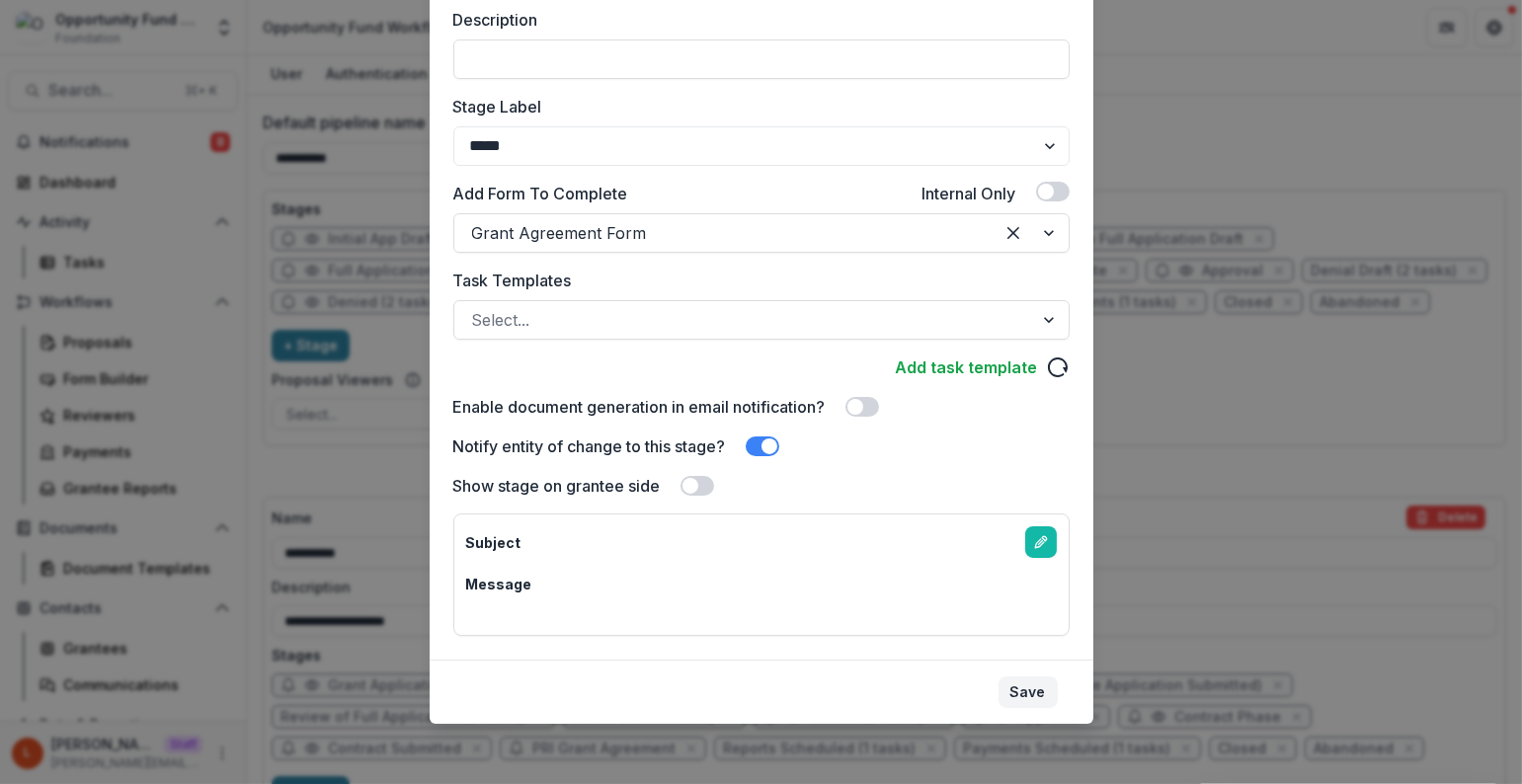 click on "Save" at bounding box center [1028, 692] 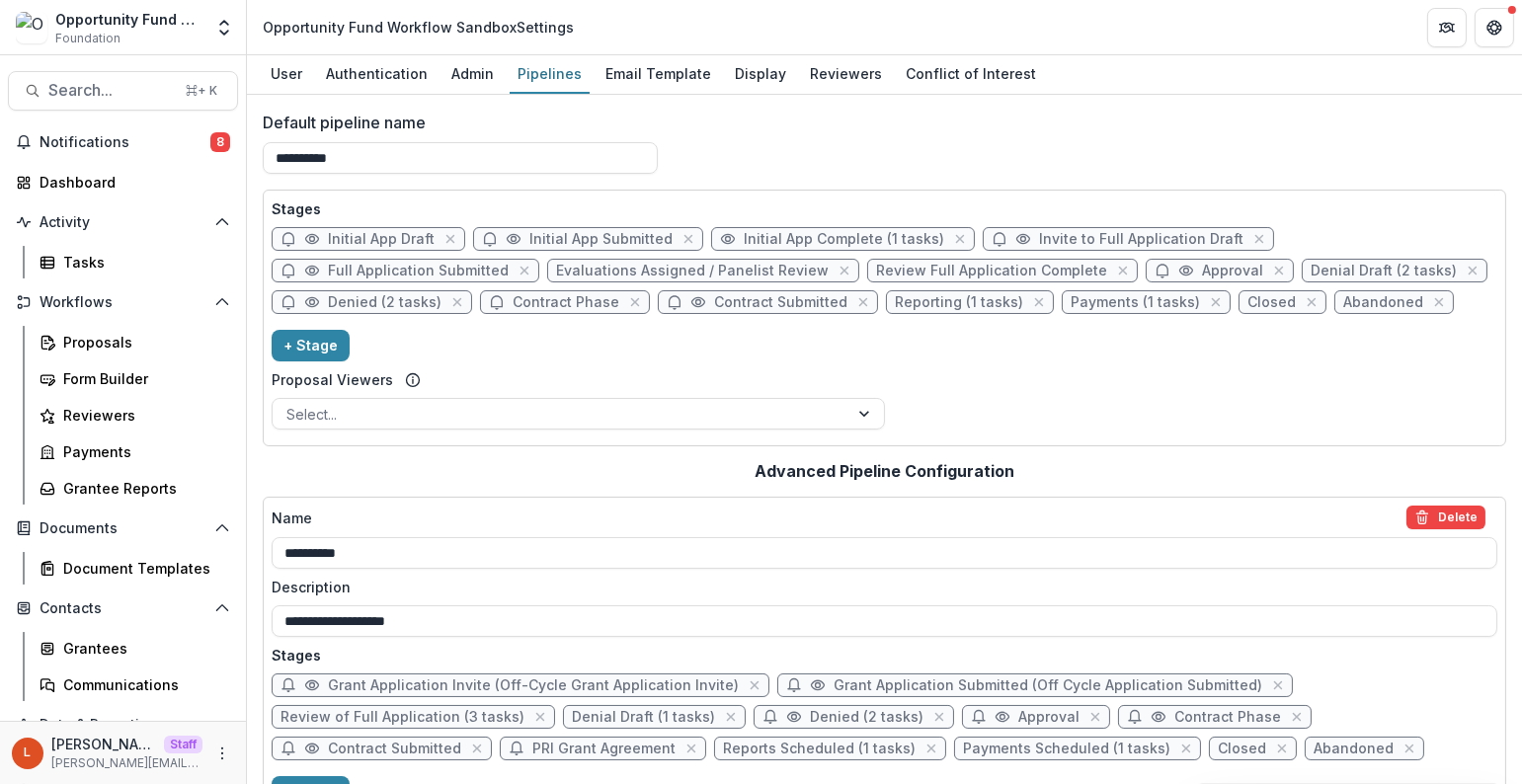 click on "Contract Phase" at bounding box center (566, 302) 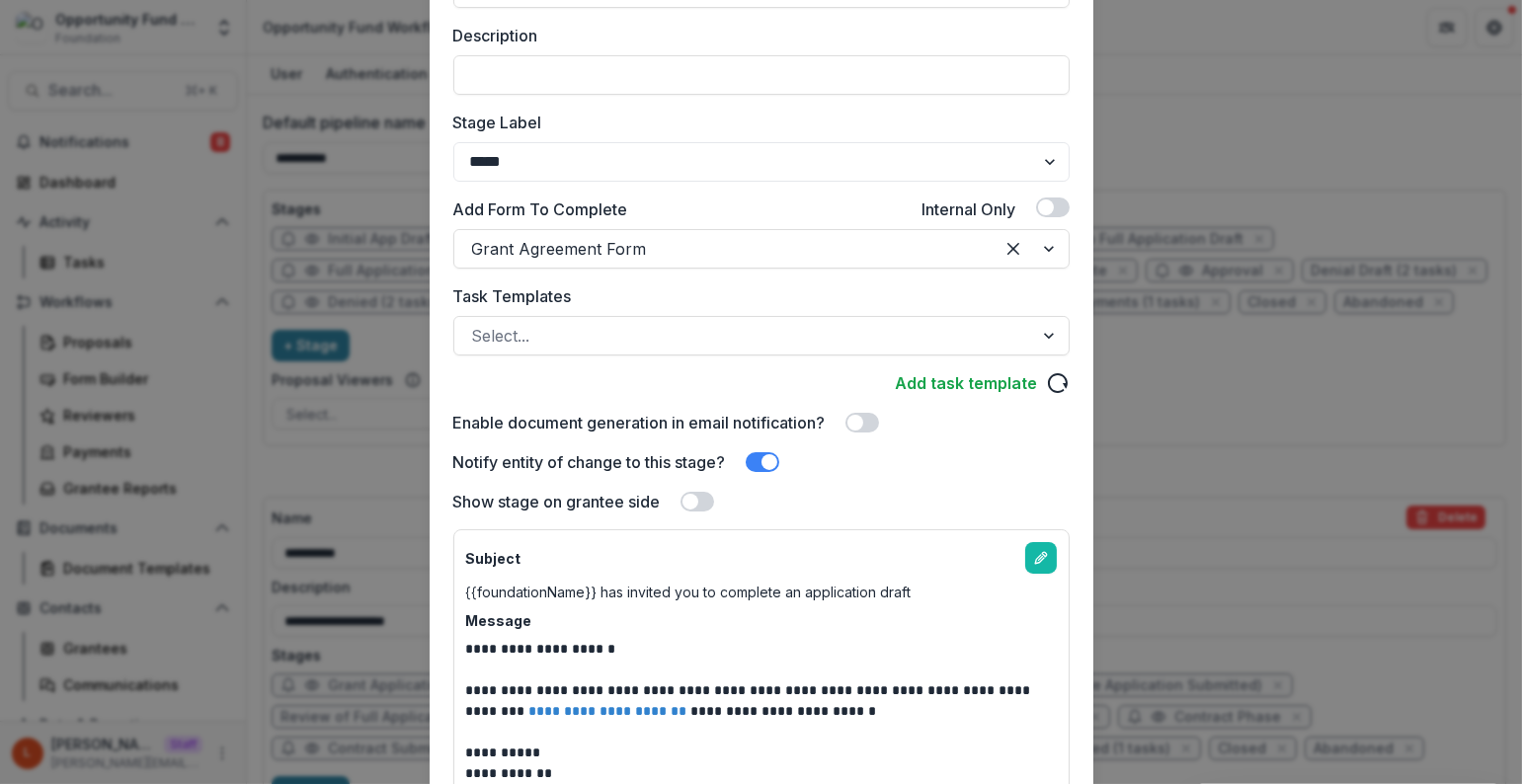 scroll, scrollTop: 457, scrollLeft: 0, axis: vertical 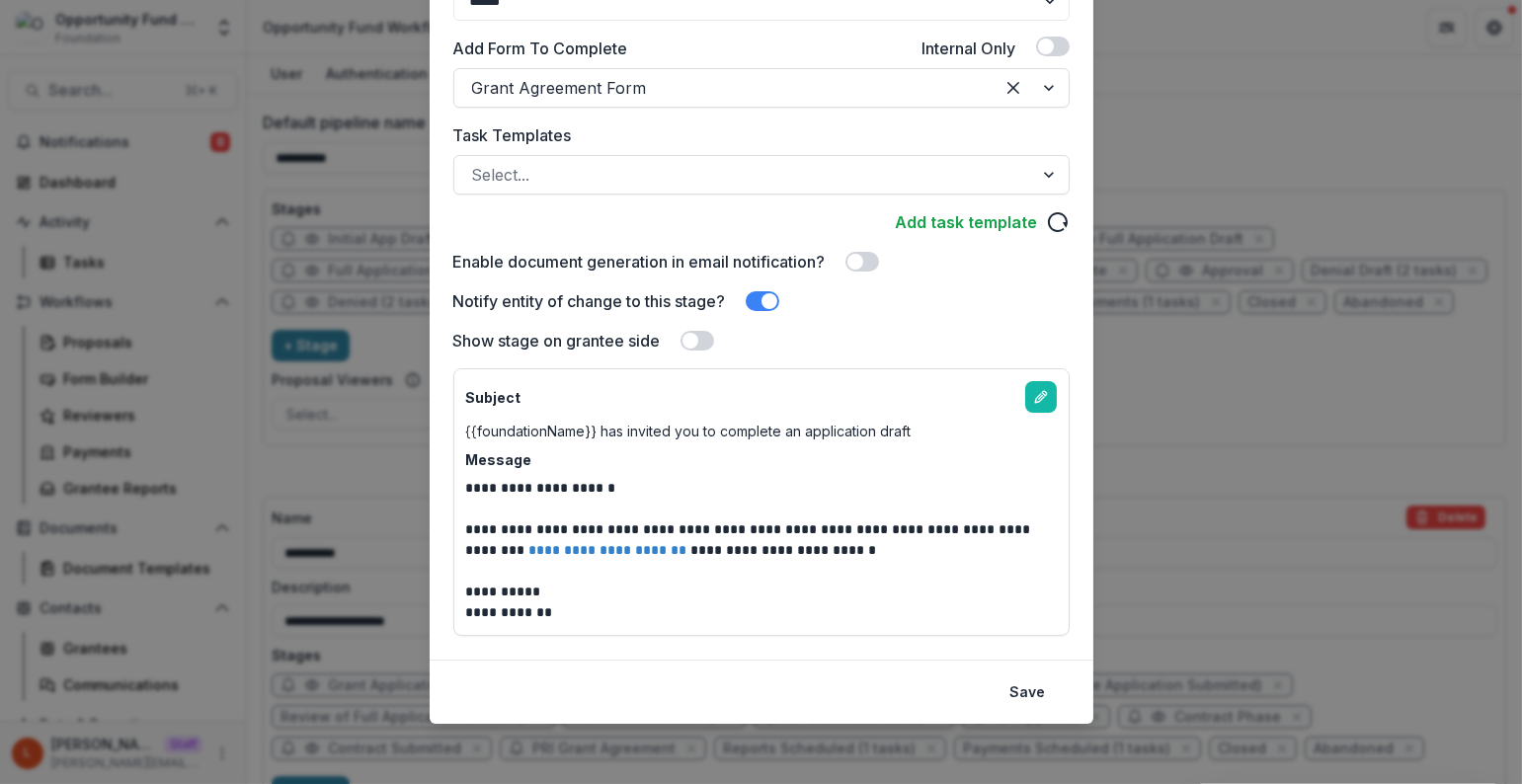 click at bounding box center [697, 341] 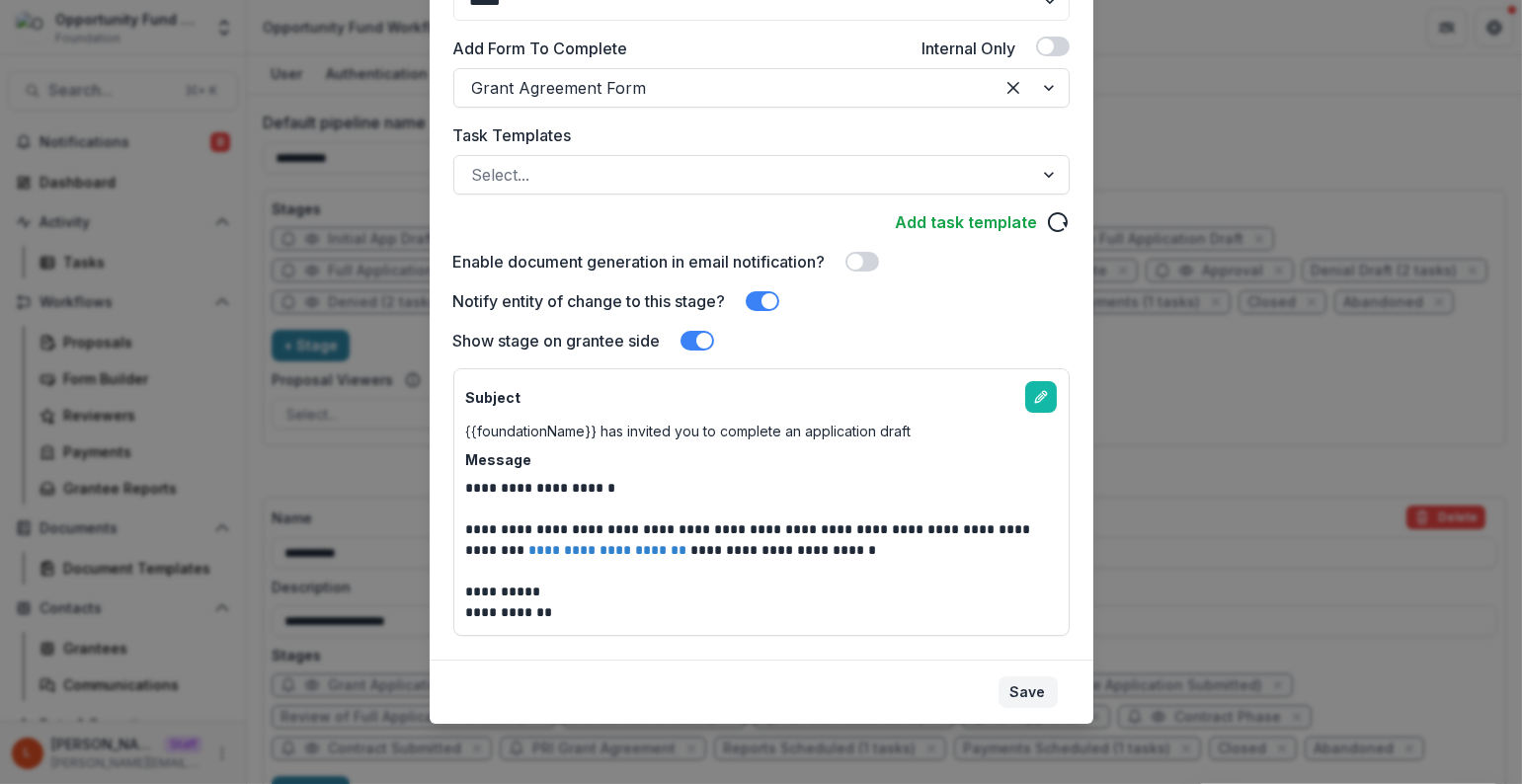 click on "Save" at bounding box center (1028, 692) 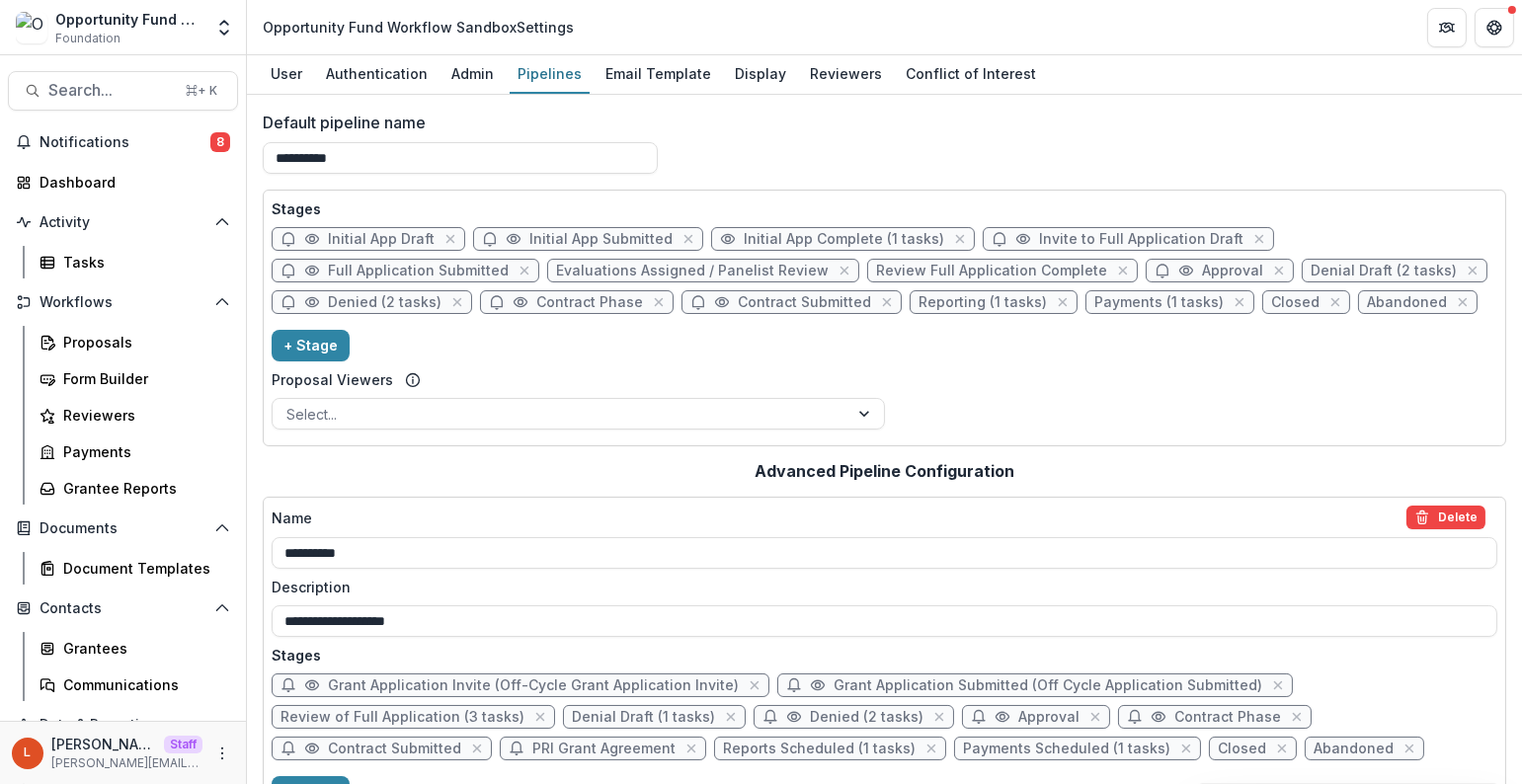 click on "Contract Submitted" at bounding box center (804, 302) 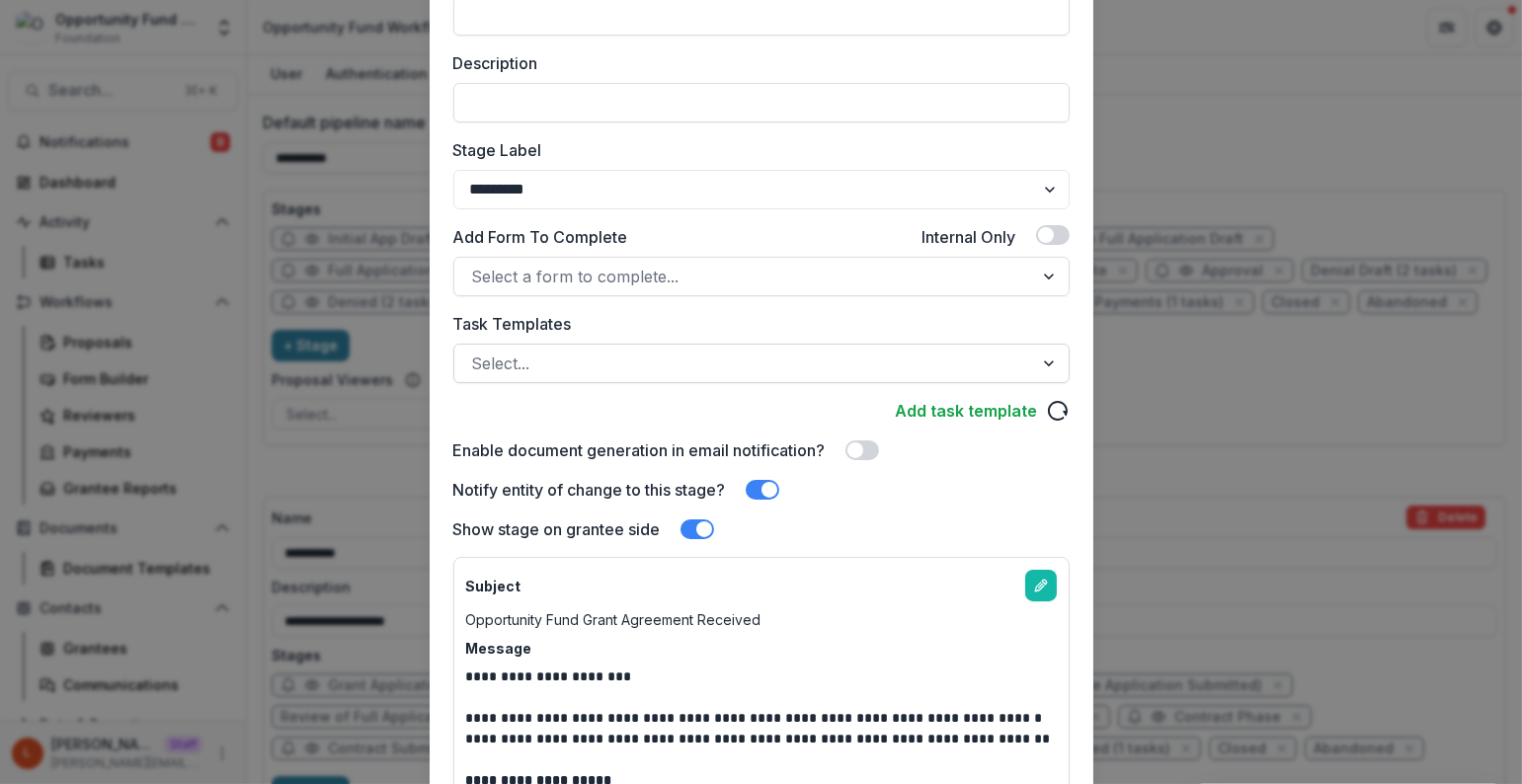 scroll, scrollTop: 288, scrollLeft: 0, axis: vertical 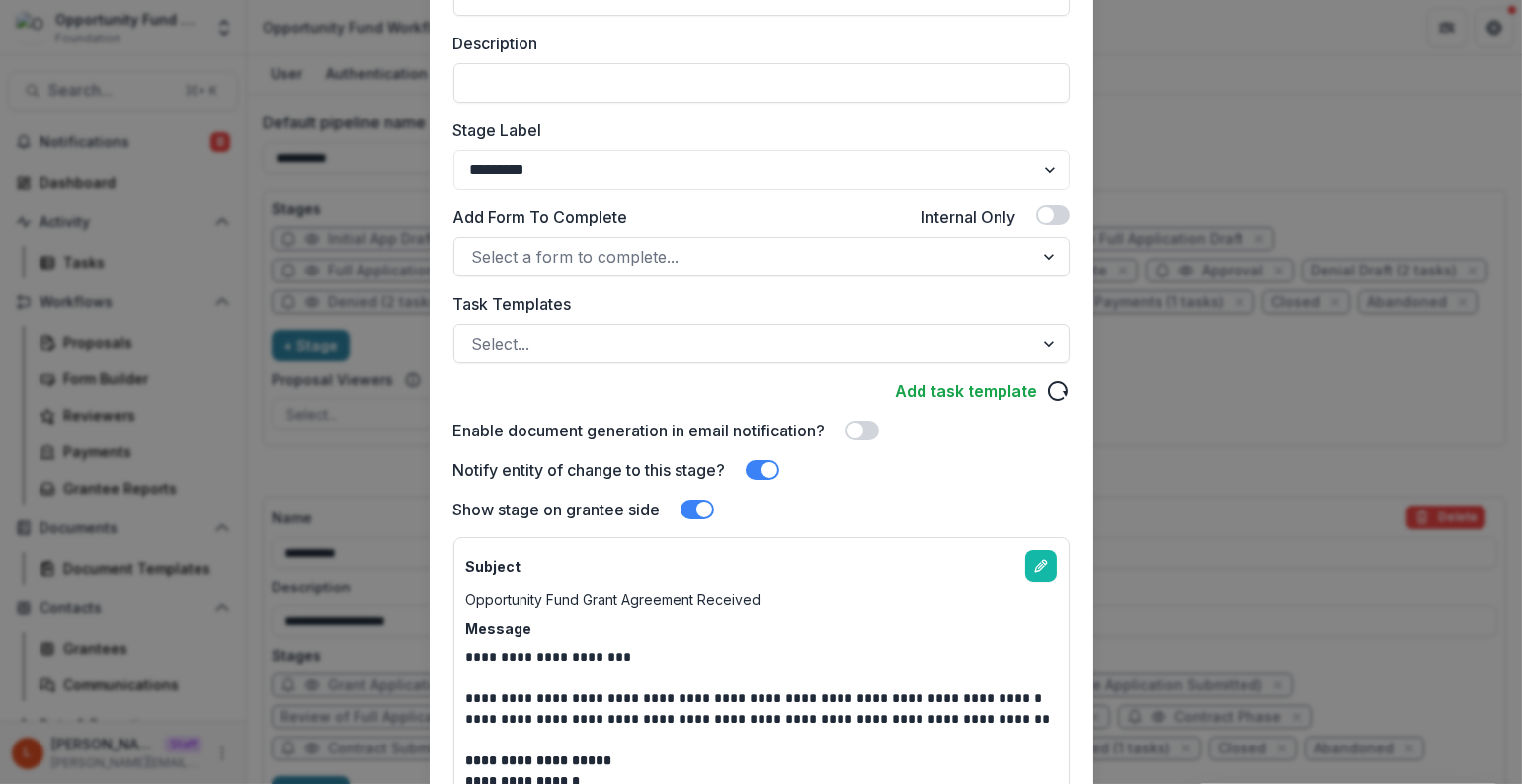 click on "Show stage on grantee side" at bounding box center (761, 510) 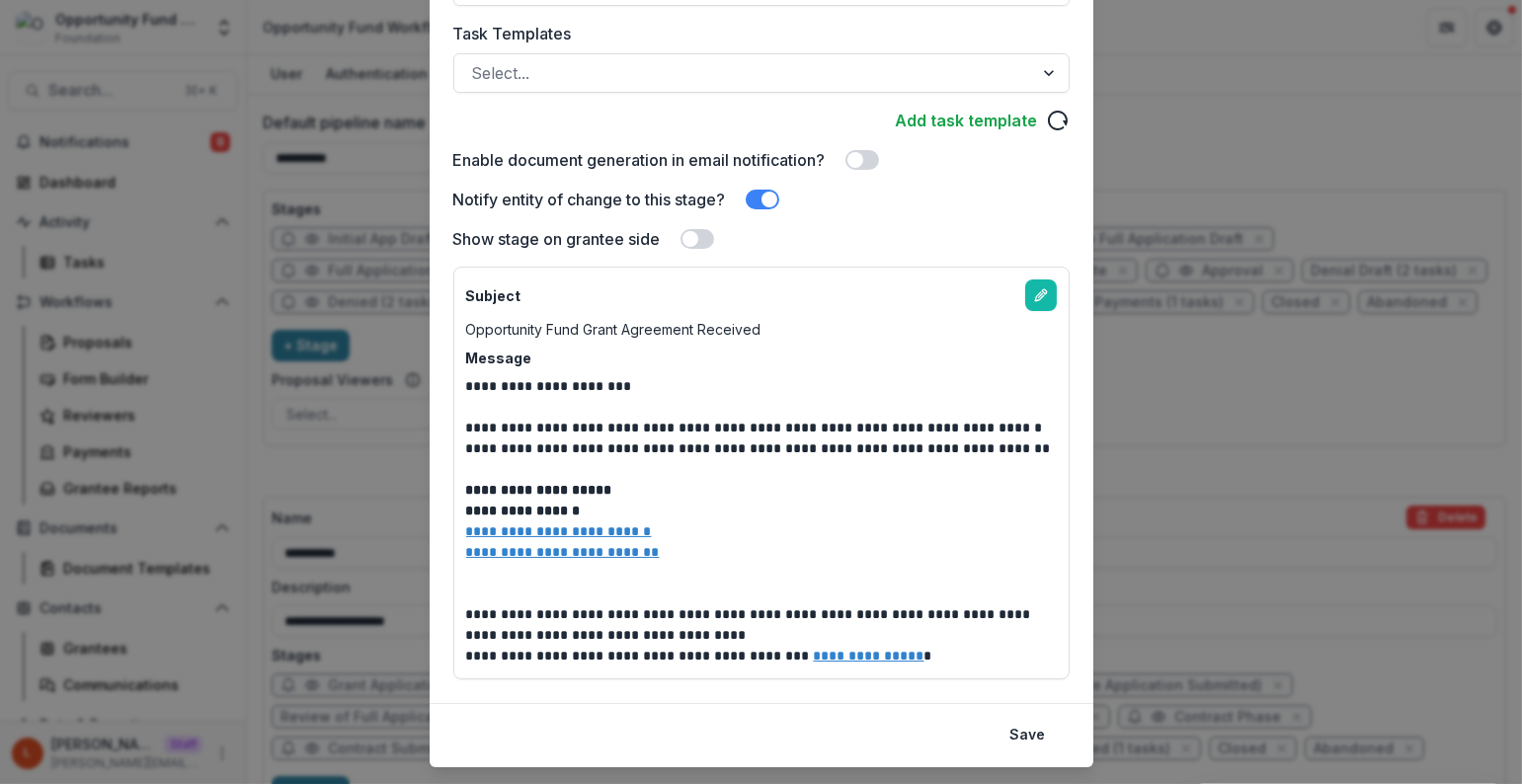 scroll, scrollTop: 602, scrollLeft: 0, axis: vertical 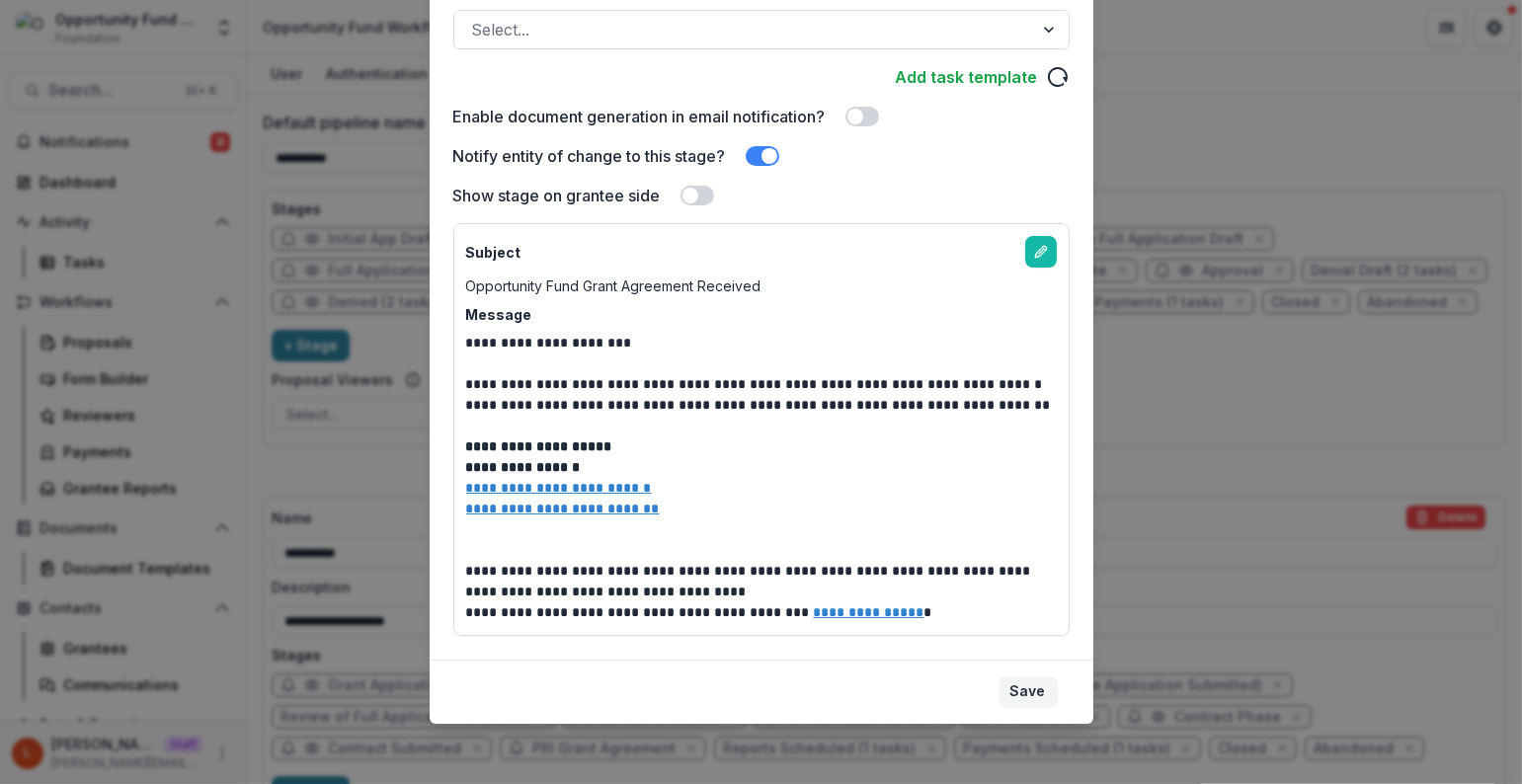 click on "Save" at bounding box center (1028, 692) 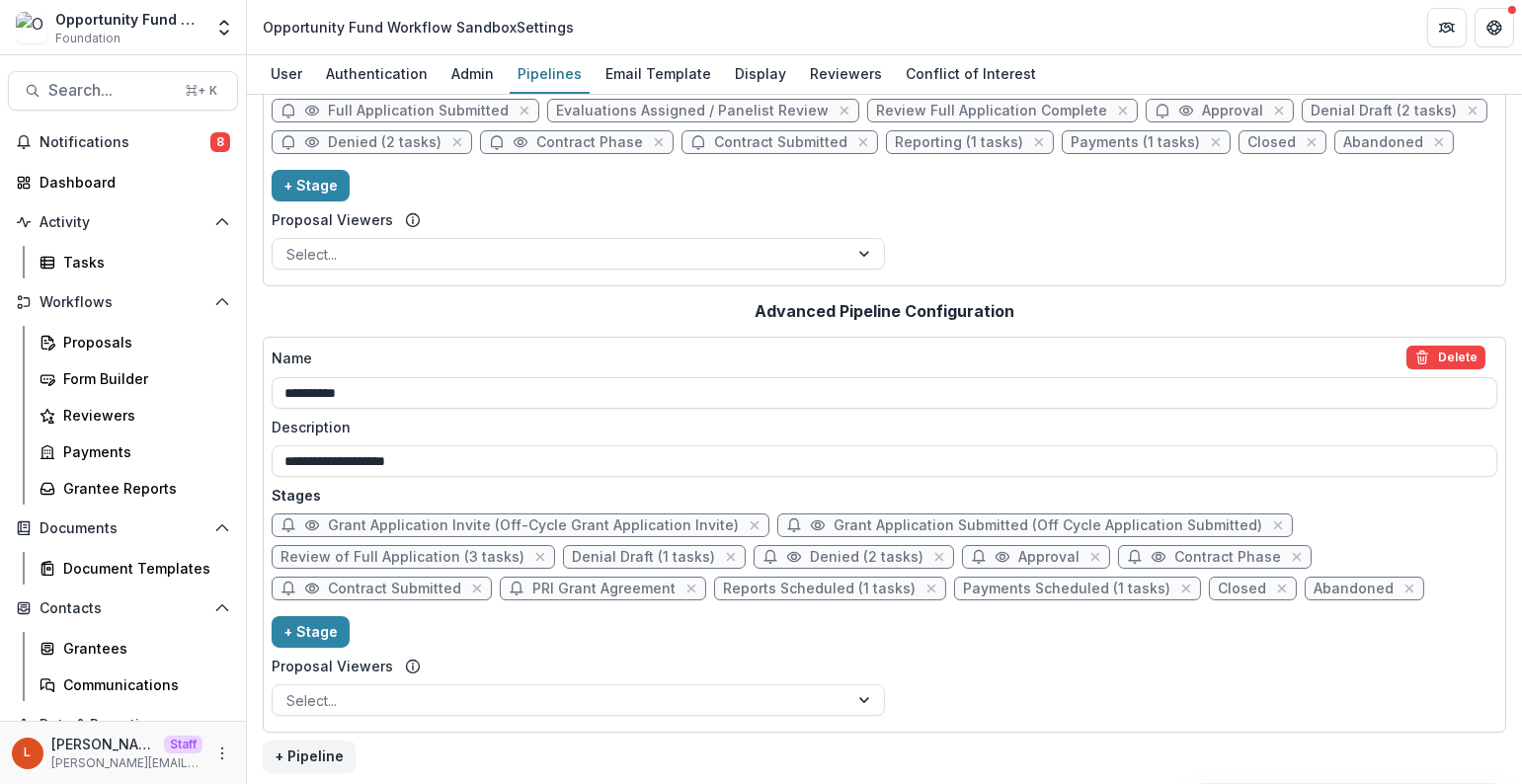 scroll, scrollTop: 152, scrollLeft: 0, axis: vertical 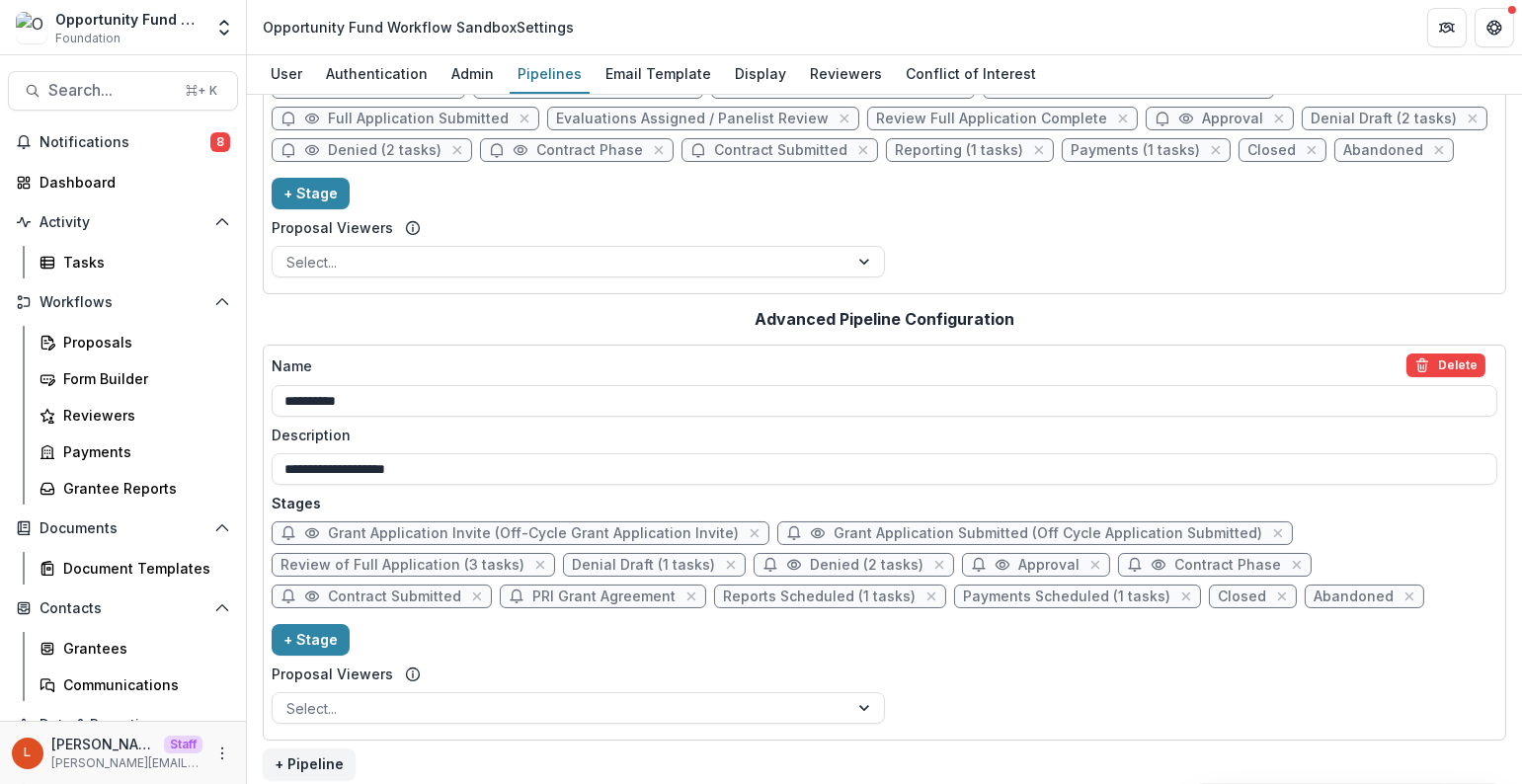 click on "Review of Full Application (3 tasks)" at bounding box center (402, 565) 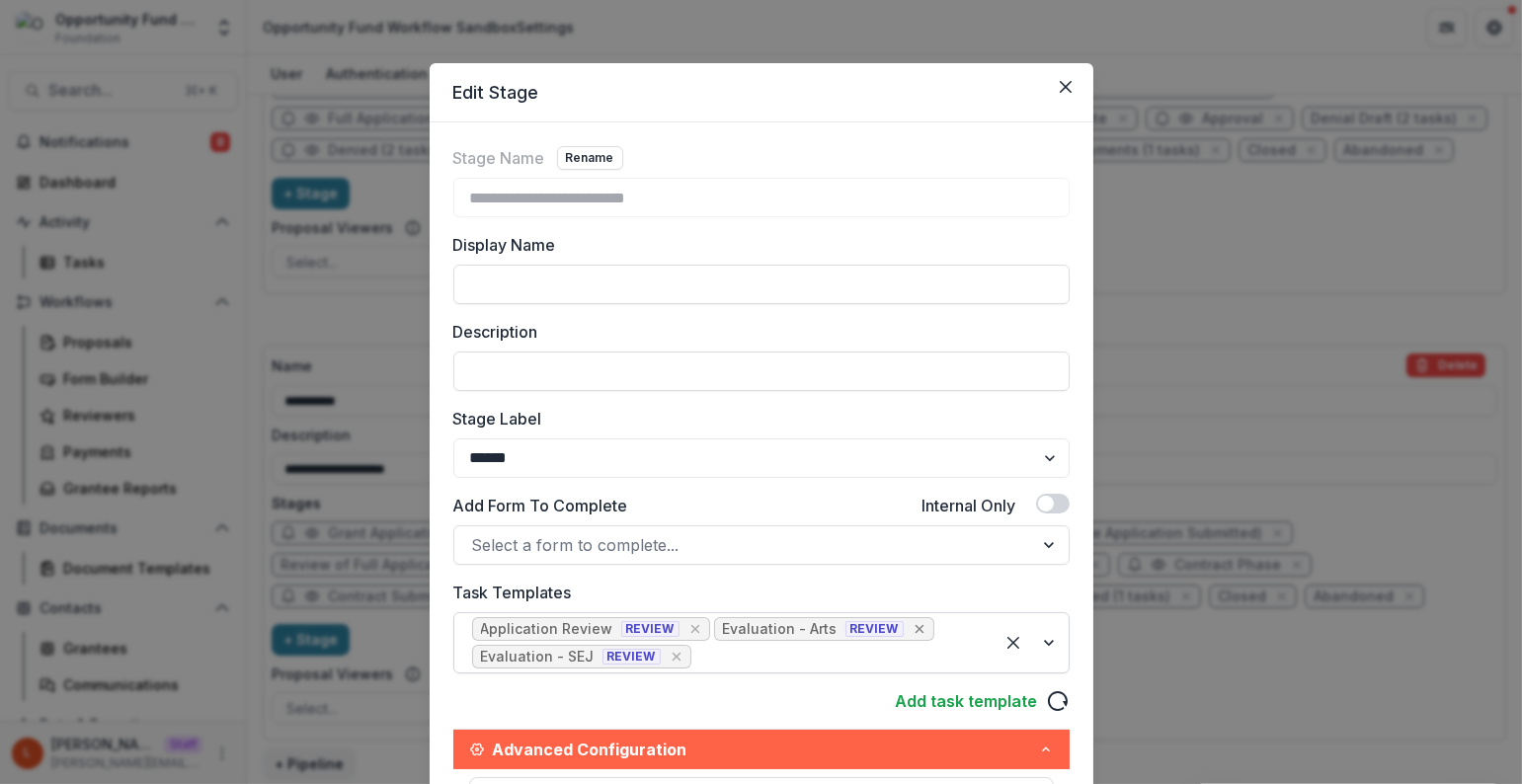 click 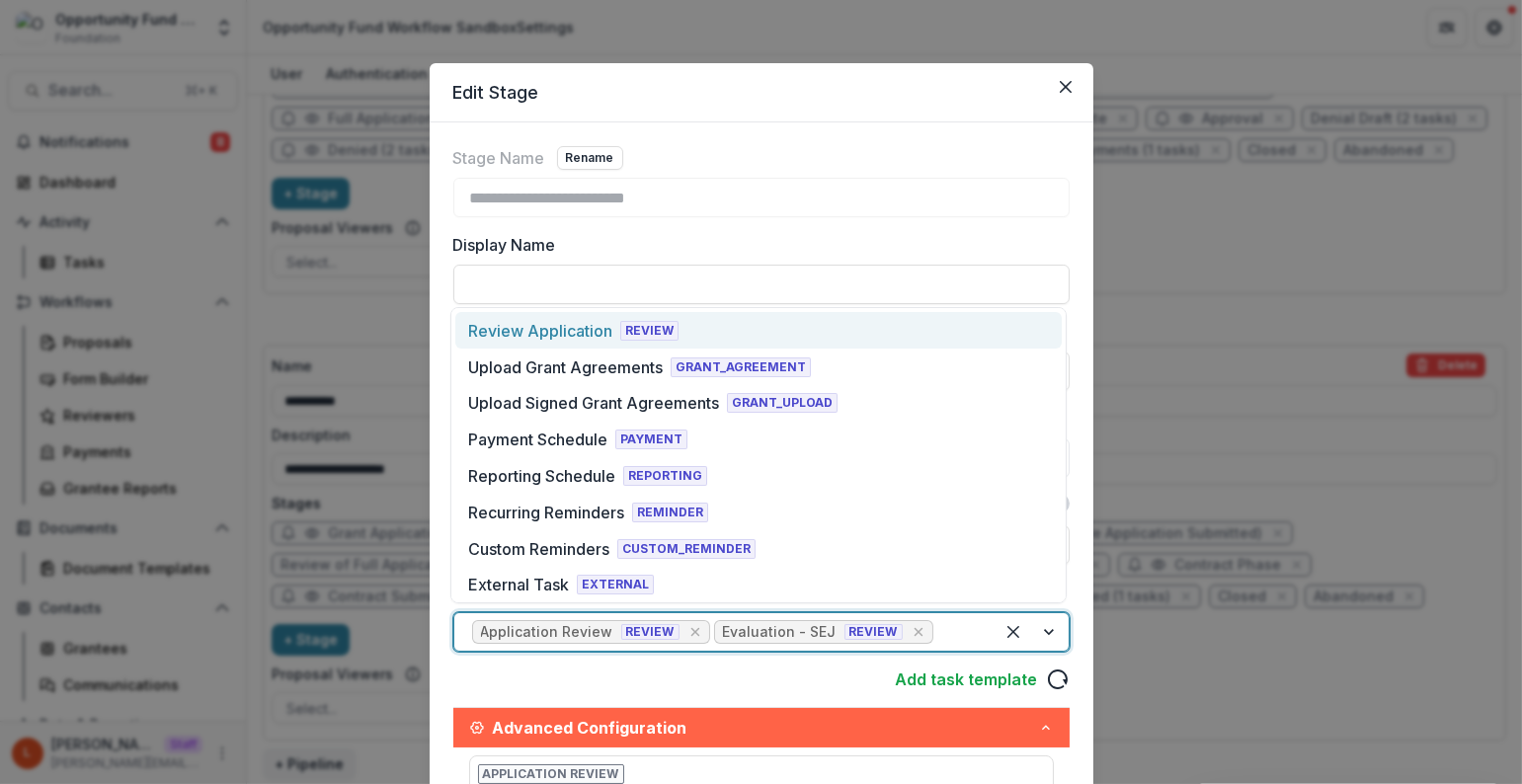 click on "Evaluation - SEJ REVIEW" at bounding box center [824, 632] 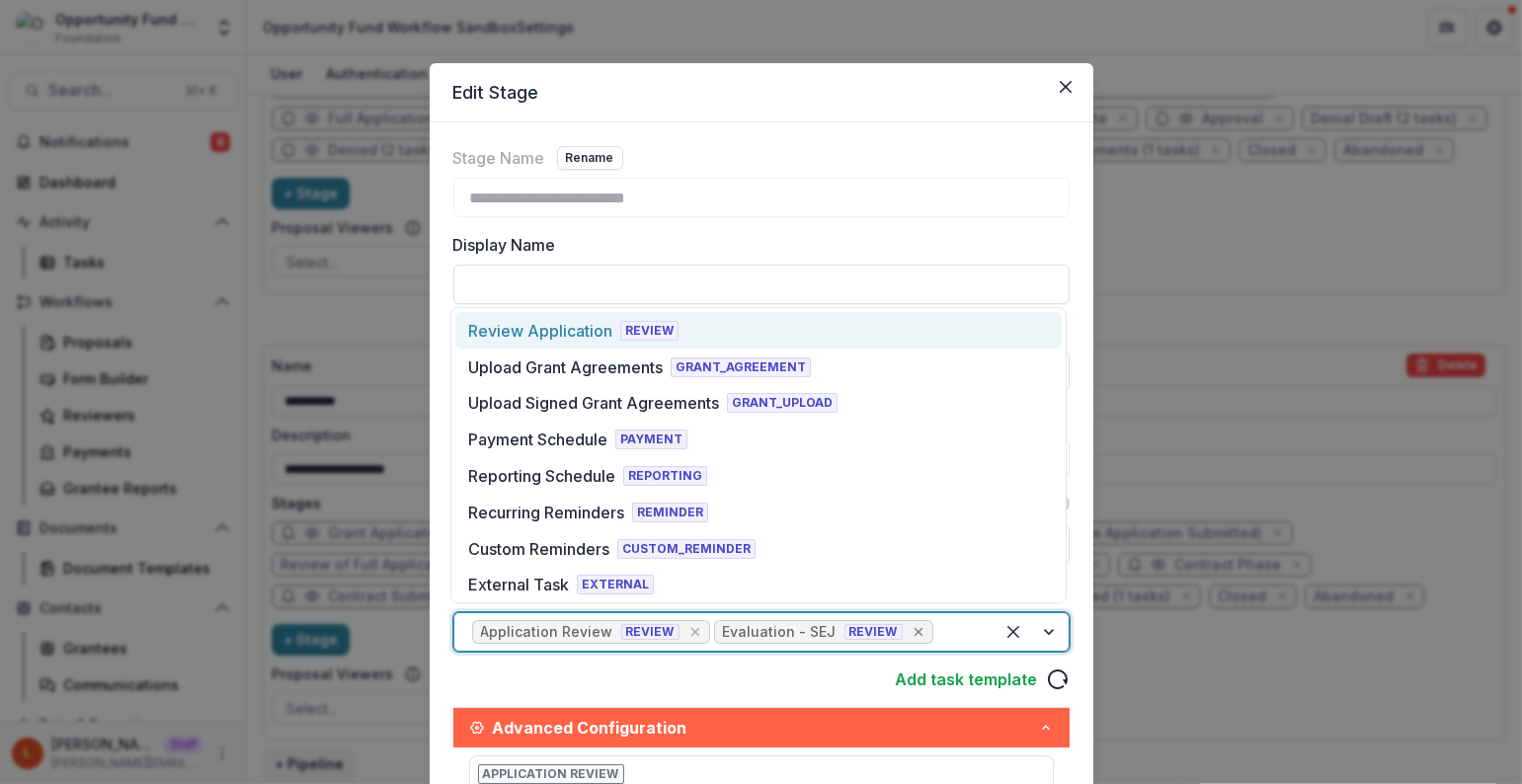 click 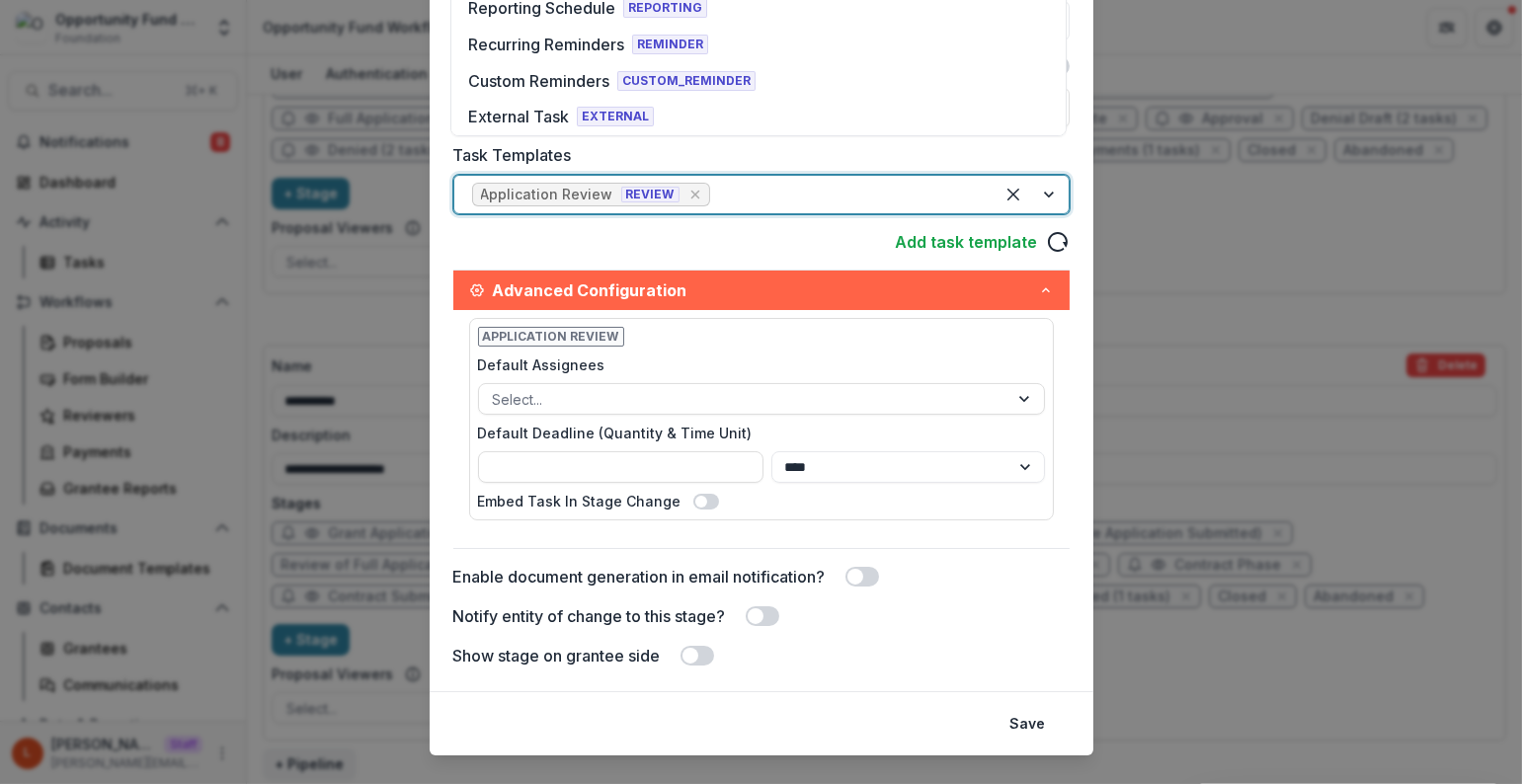 scroll, scrollTop: 467, scrollLeft: 0, axis: vertical 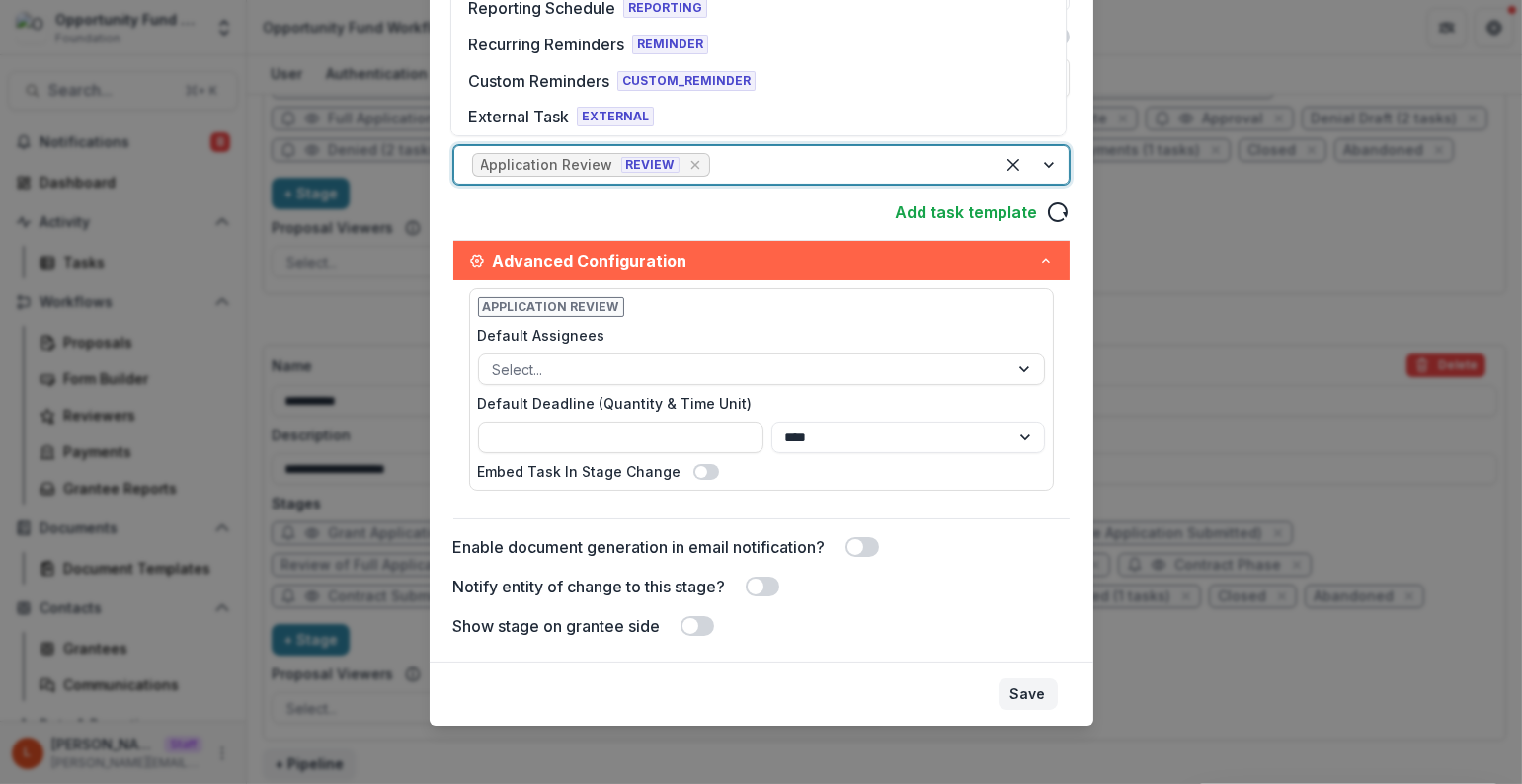 click on "Save" at bounding box center [1028, 694] 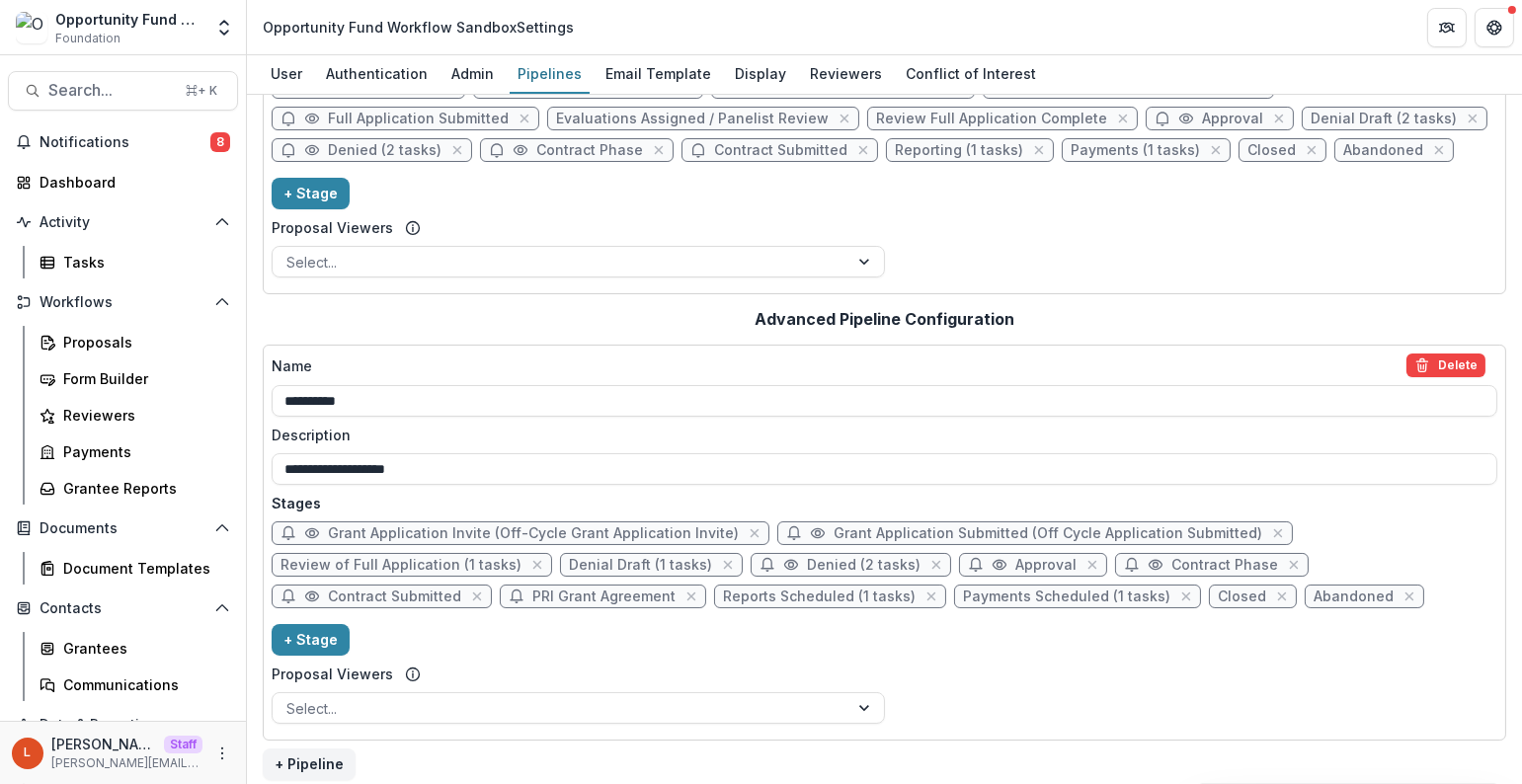 scroll, scrollTop: 152, scrollLeft: 0, axis: vertical 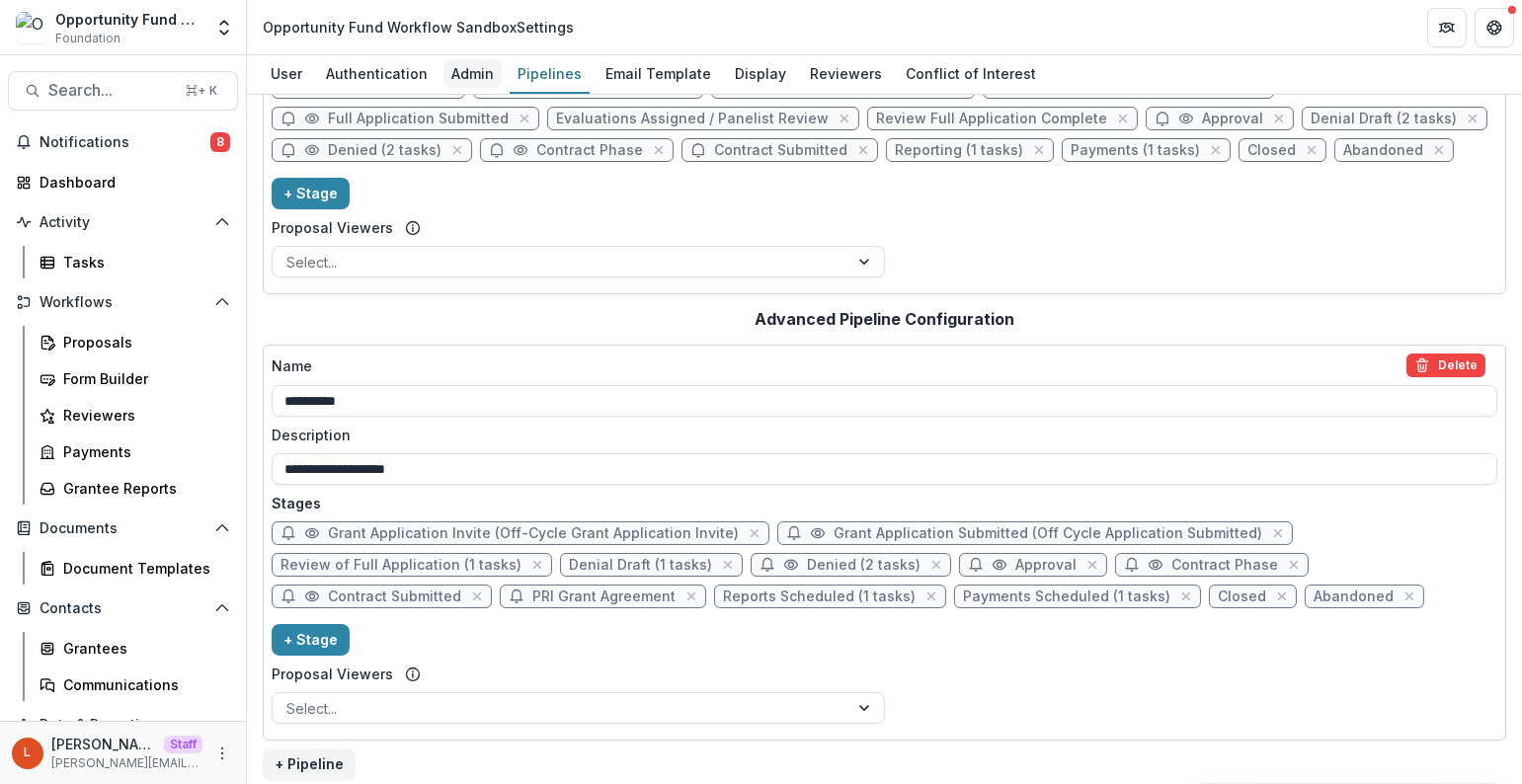 click on "Admin" at bounding box center (472, 73) 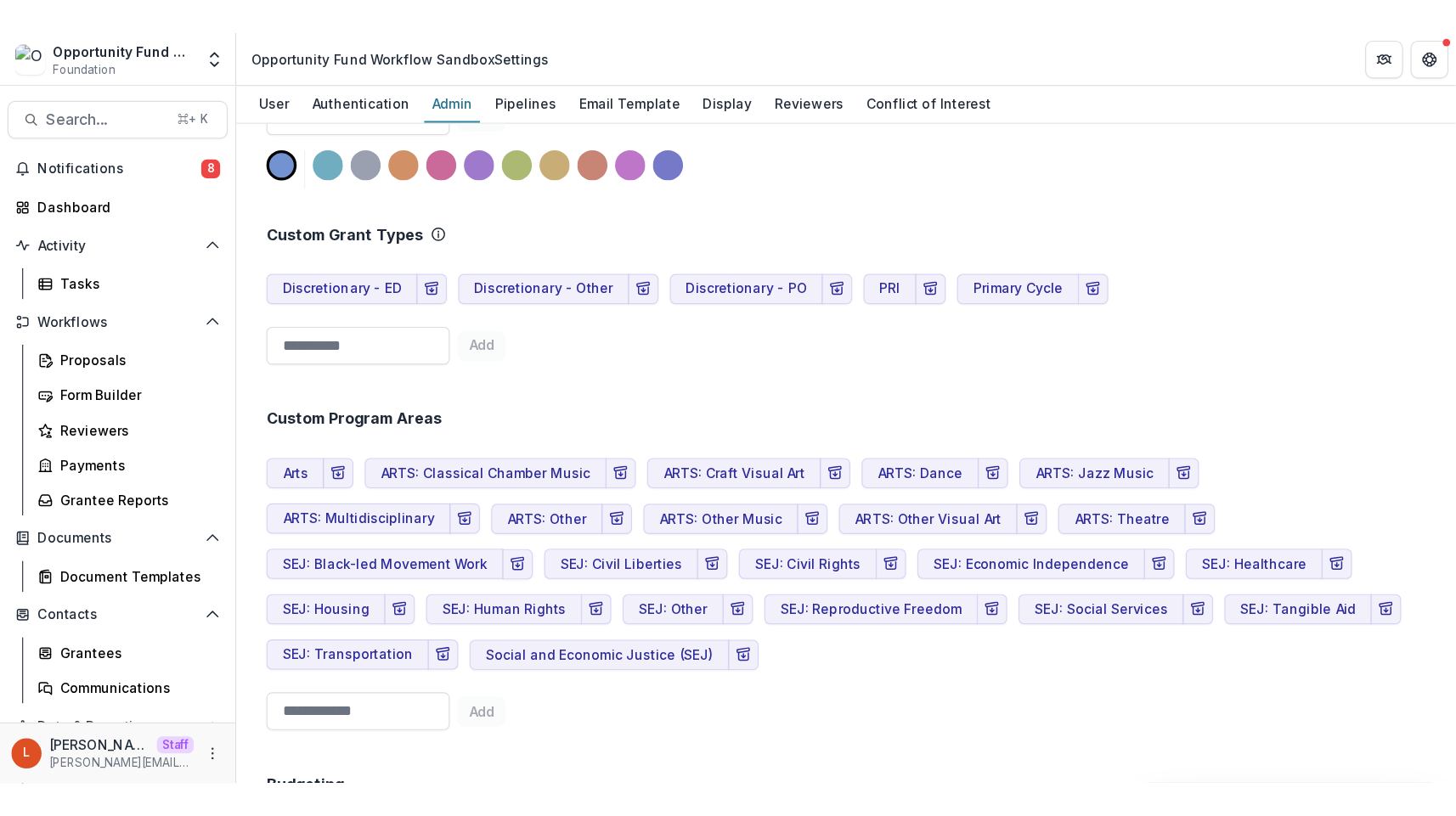 scroll, scrollTop: 881, scrollLeft: 0, axis: vertical 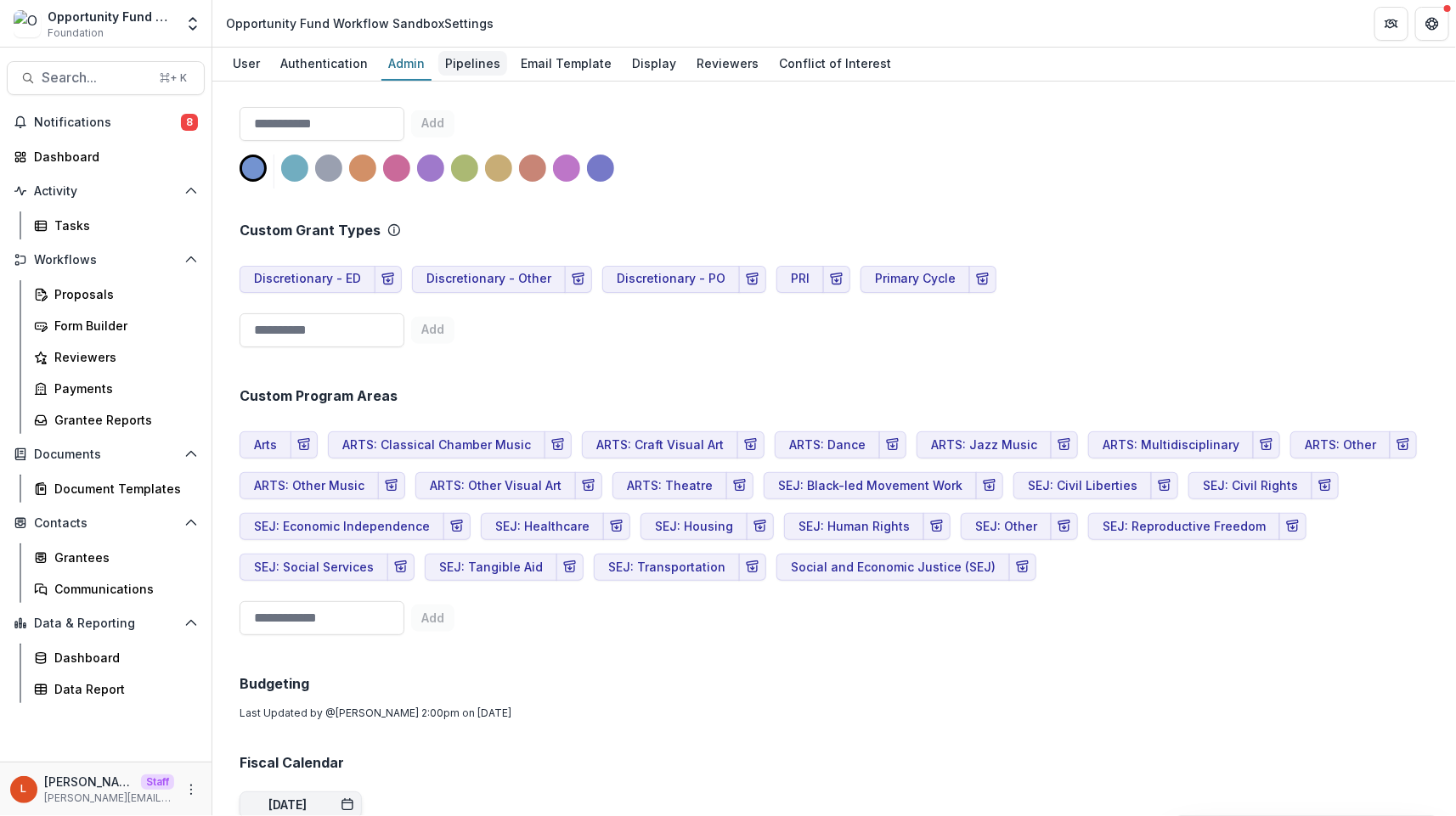 click on "Pipelines" at bounding box center [472, 63] 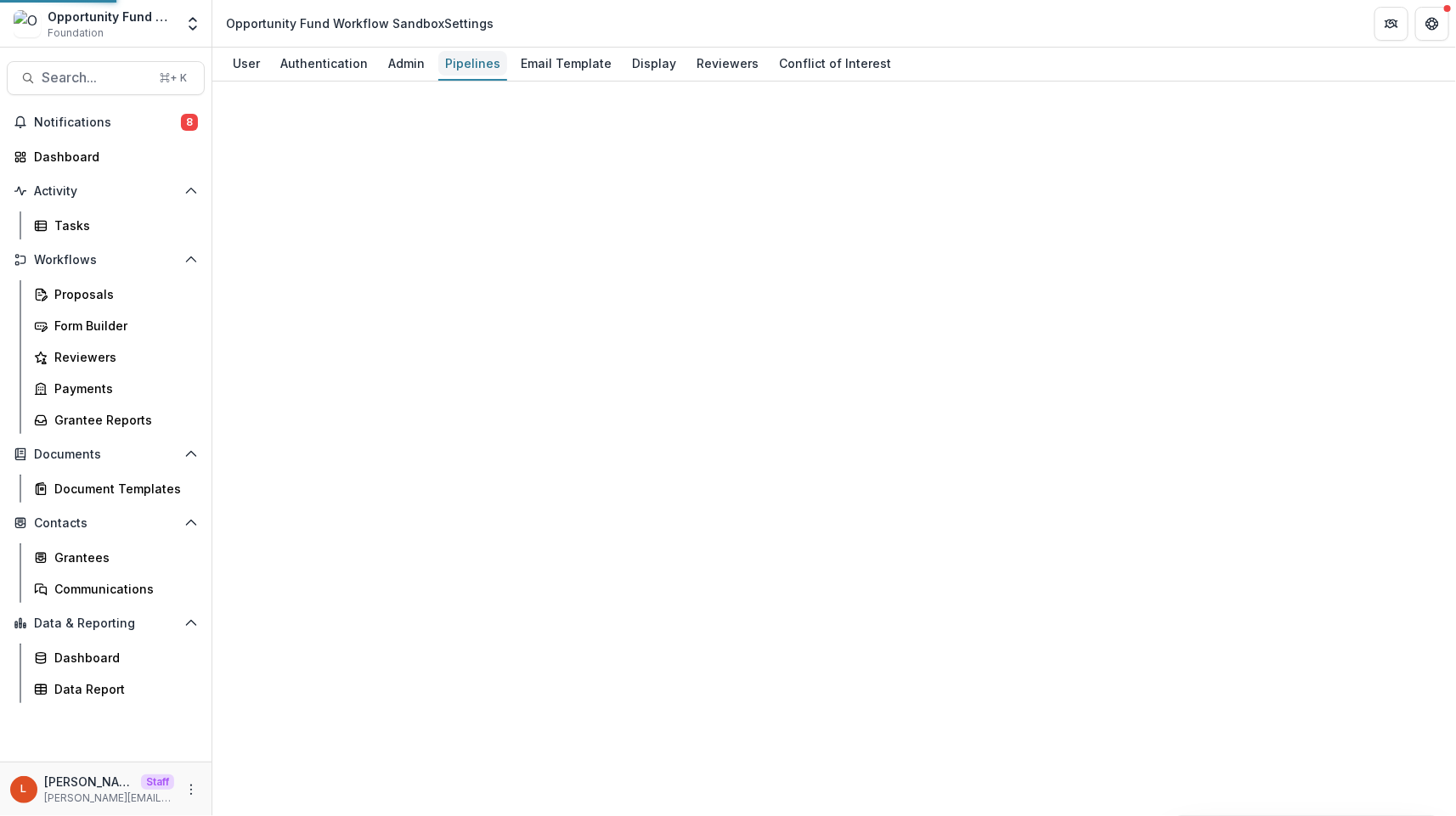 scroll, scrollTop: 0, scrollLeft: 0, axis: both 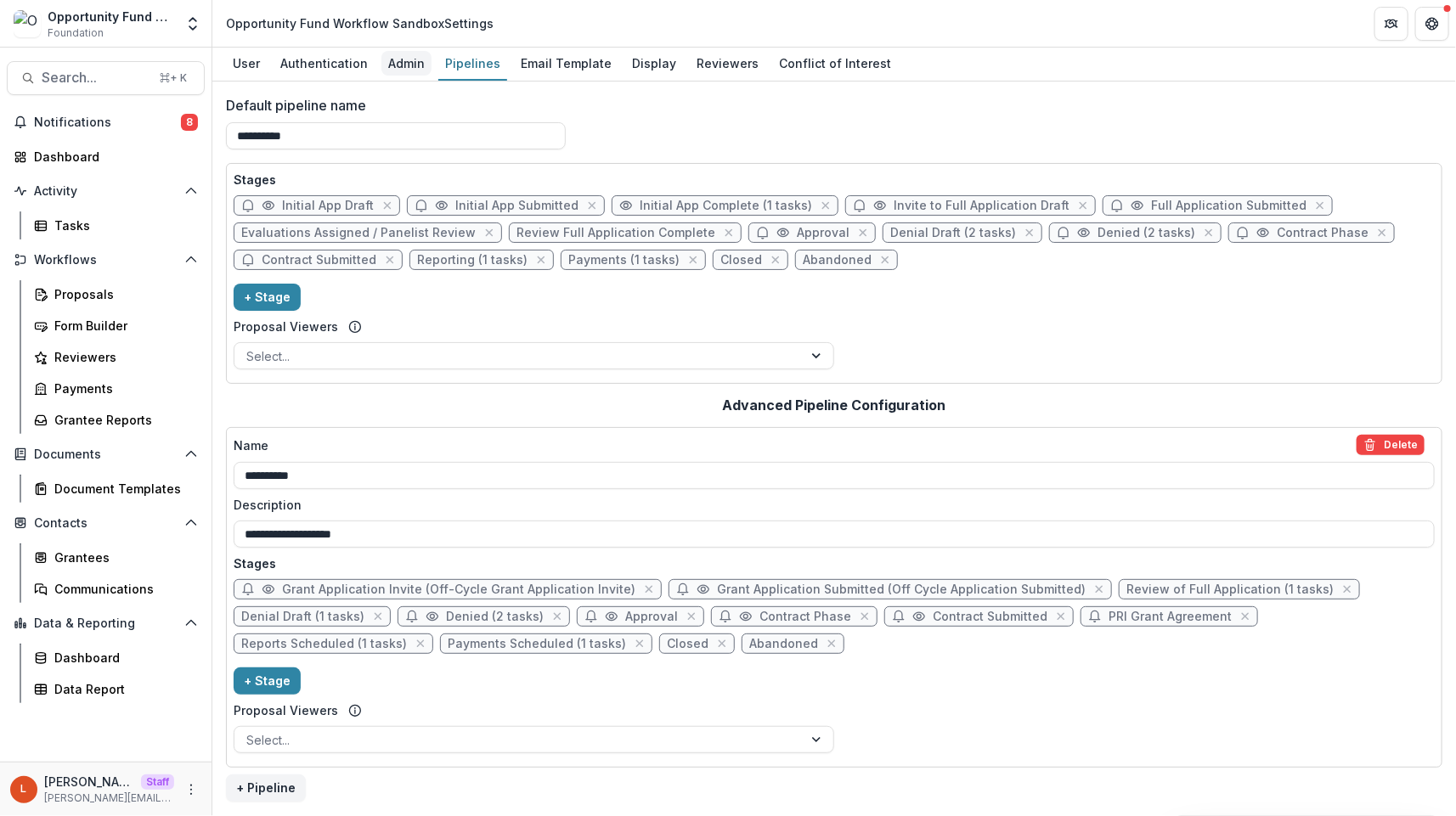 click on "Admin" at bounding box center (406, 64) 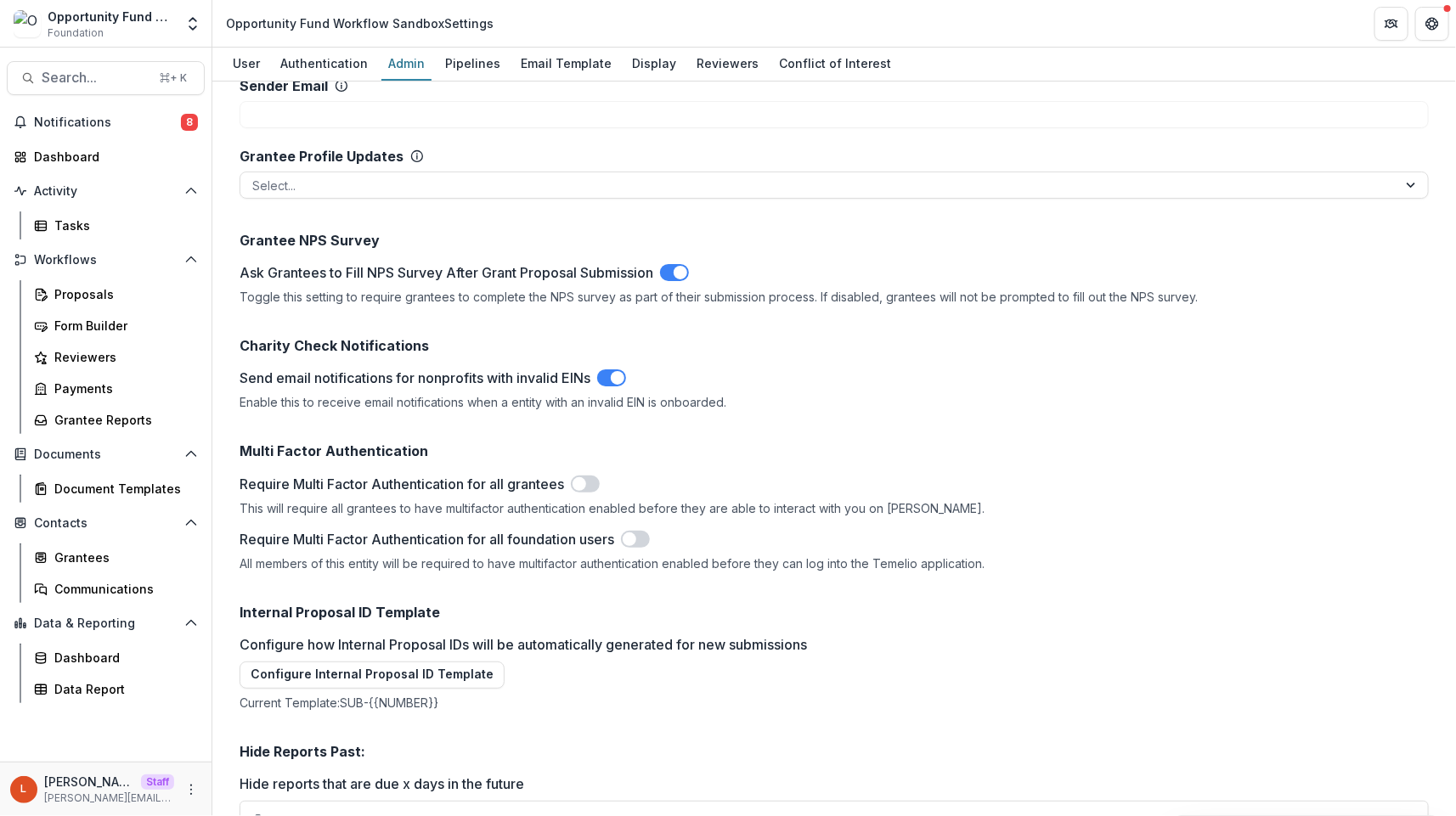scroll, scrollTop: 2417, scrollLeft: 0, axis: vertical 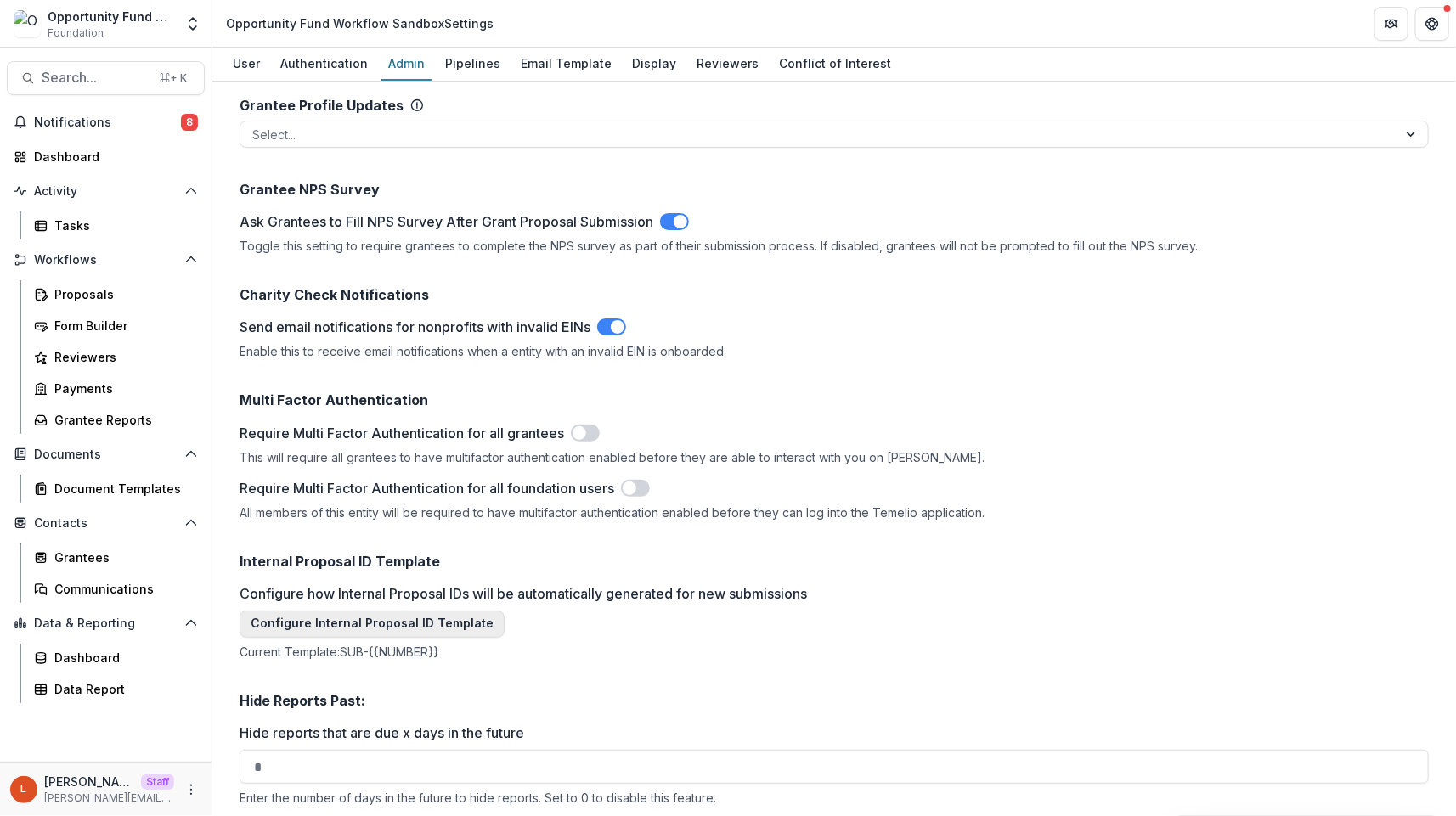 click on "Configure Internal Proposal ID Template" at bounding box center [372, 624] 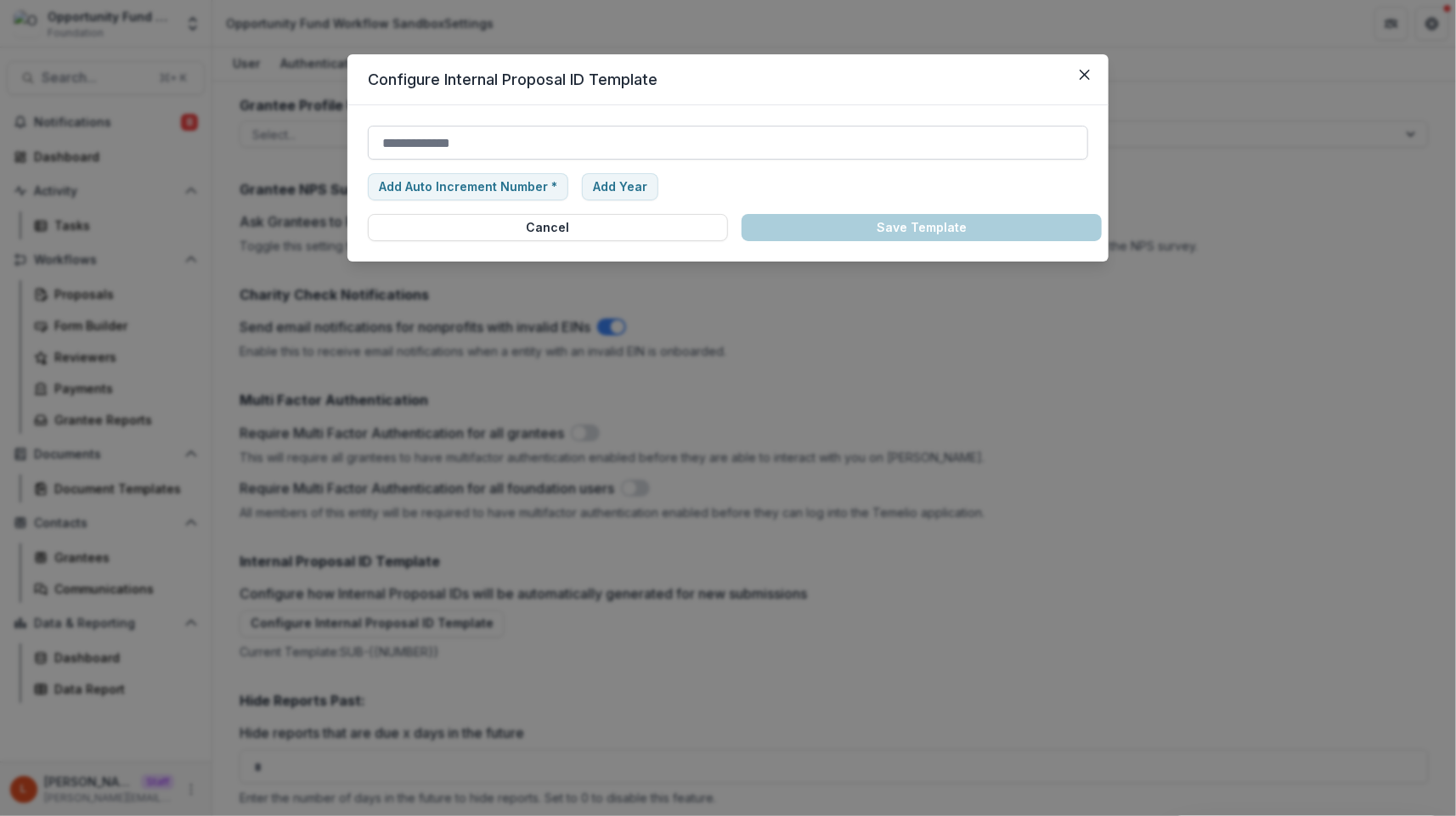 click on "Configure how Internal Proposal IDs will be automatically generated for new submissions" at bounding box center (728, 143) 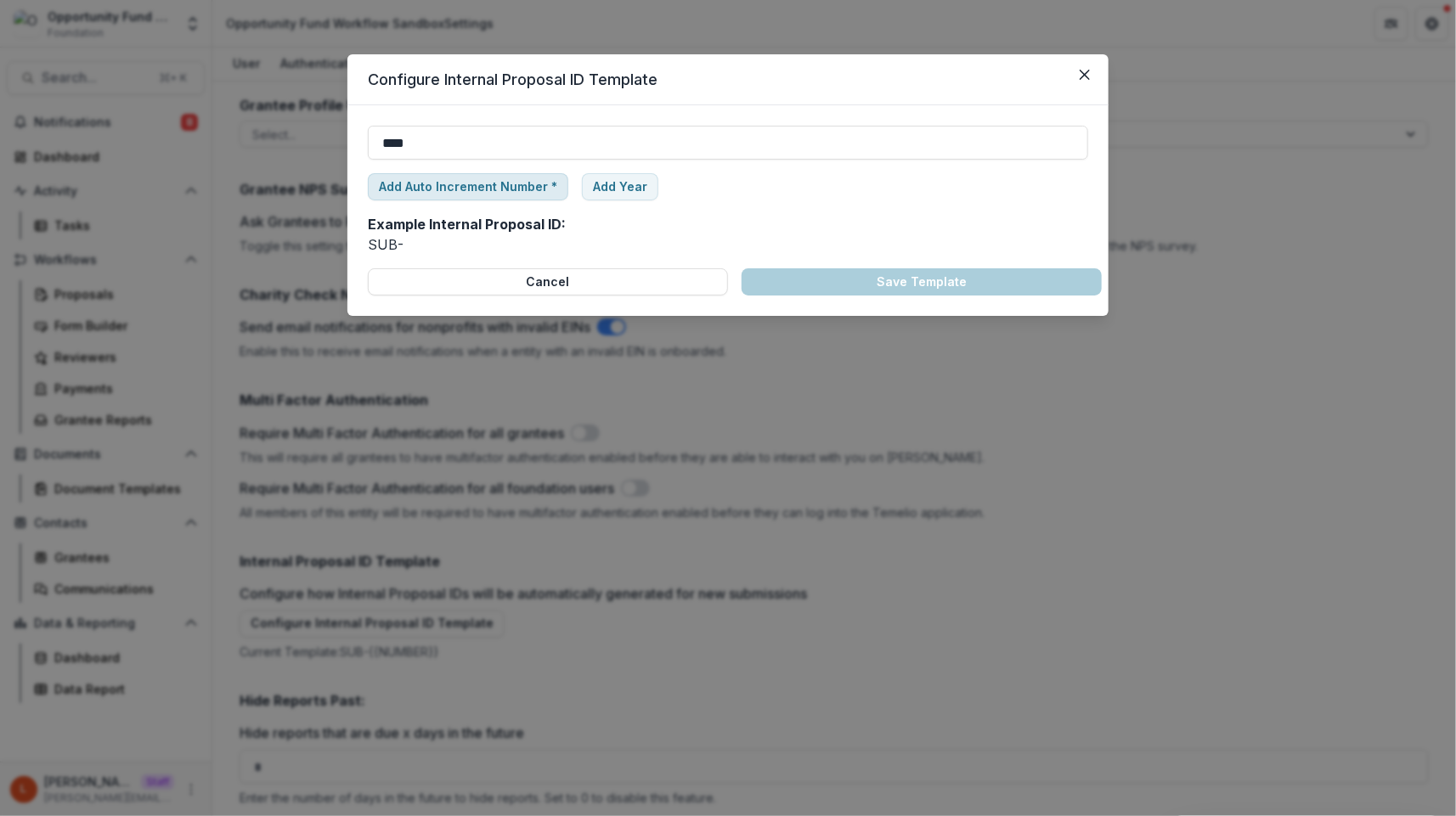 drag, startPoint x: 632, startPoint y: 189, endPoint x: 523, endPoint y: 194, distance: 109.11462 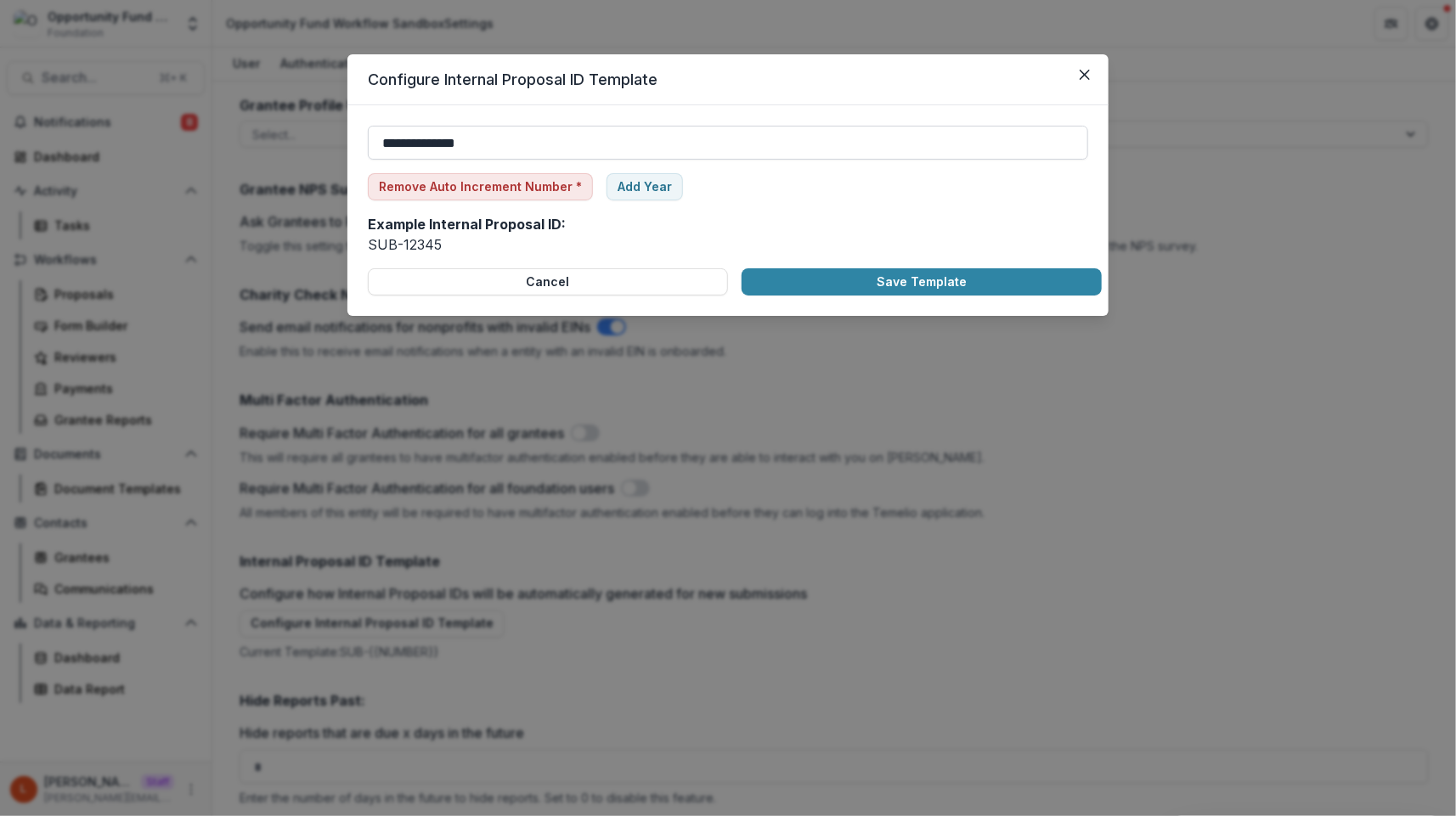 click on "**********" at bounding box center [728, 143] 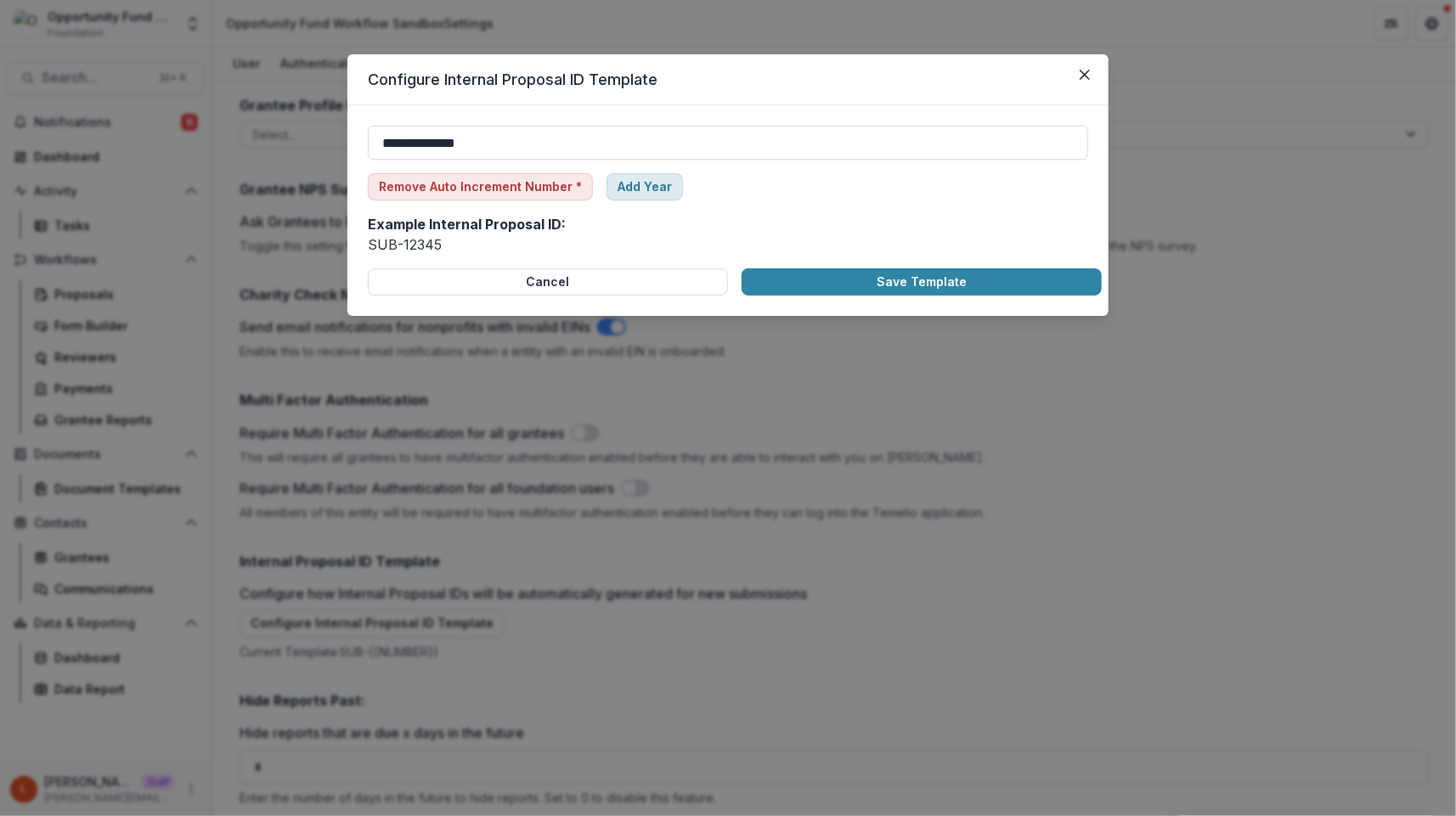 click on "Add Year" at bounding box center [645, 187] 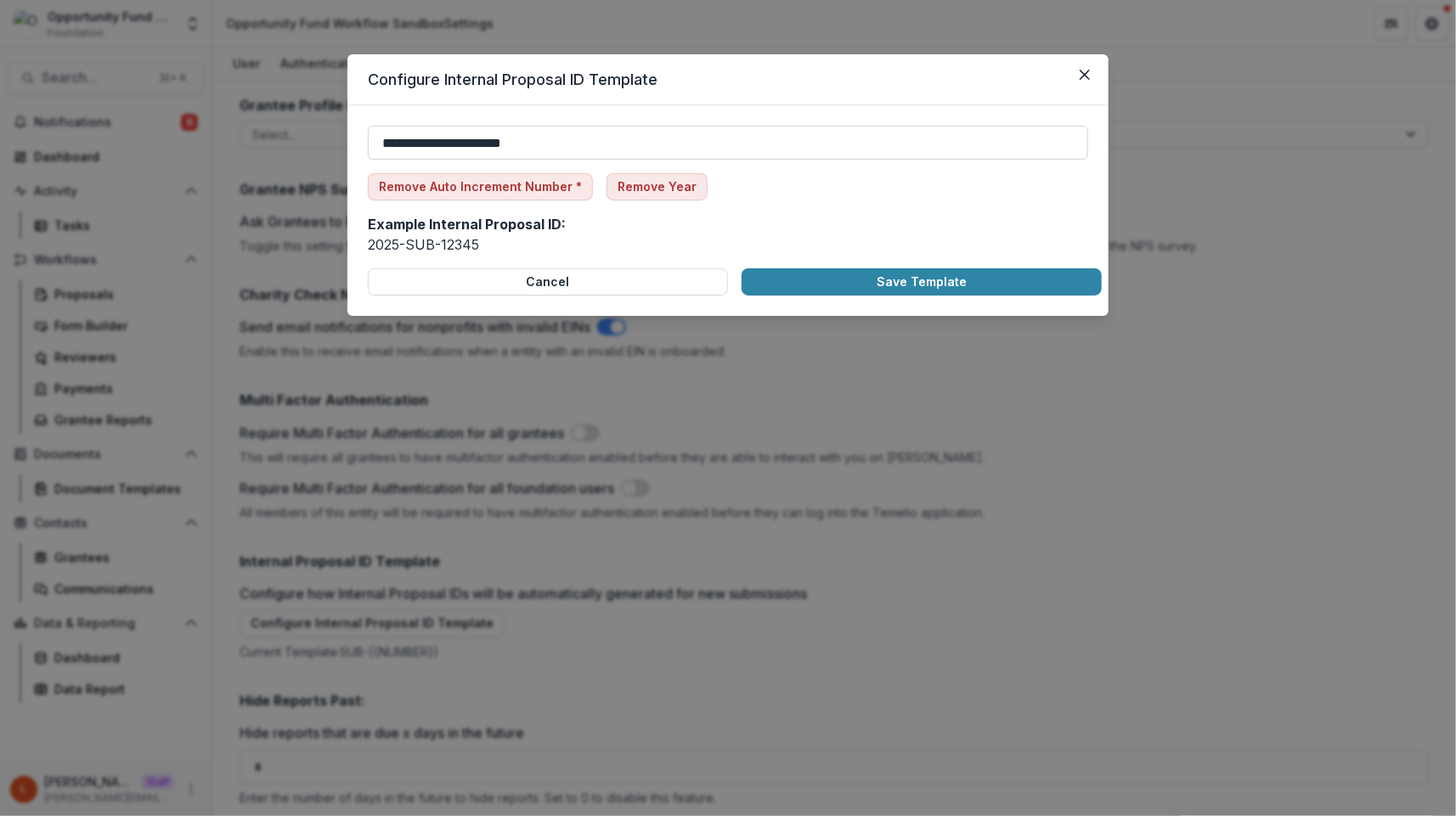 drag, startPoint x: 1082, startPoint y: 73, endPoint x: 449, endPoint y: 157, distance: 638.5491 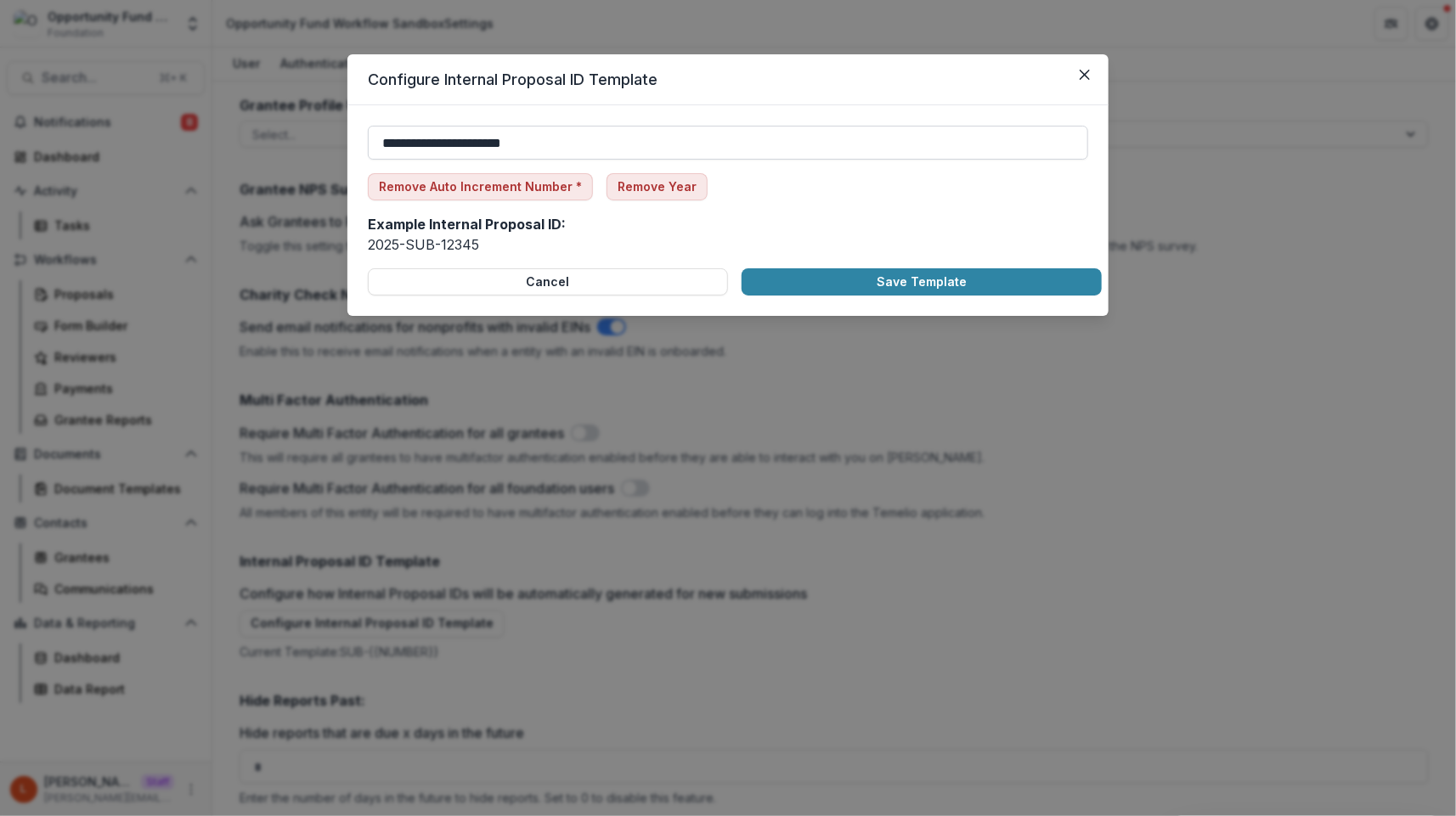 click on "**********" at bounding box center [728, 143] 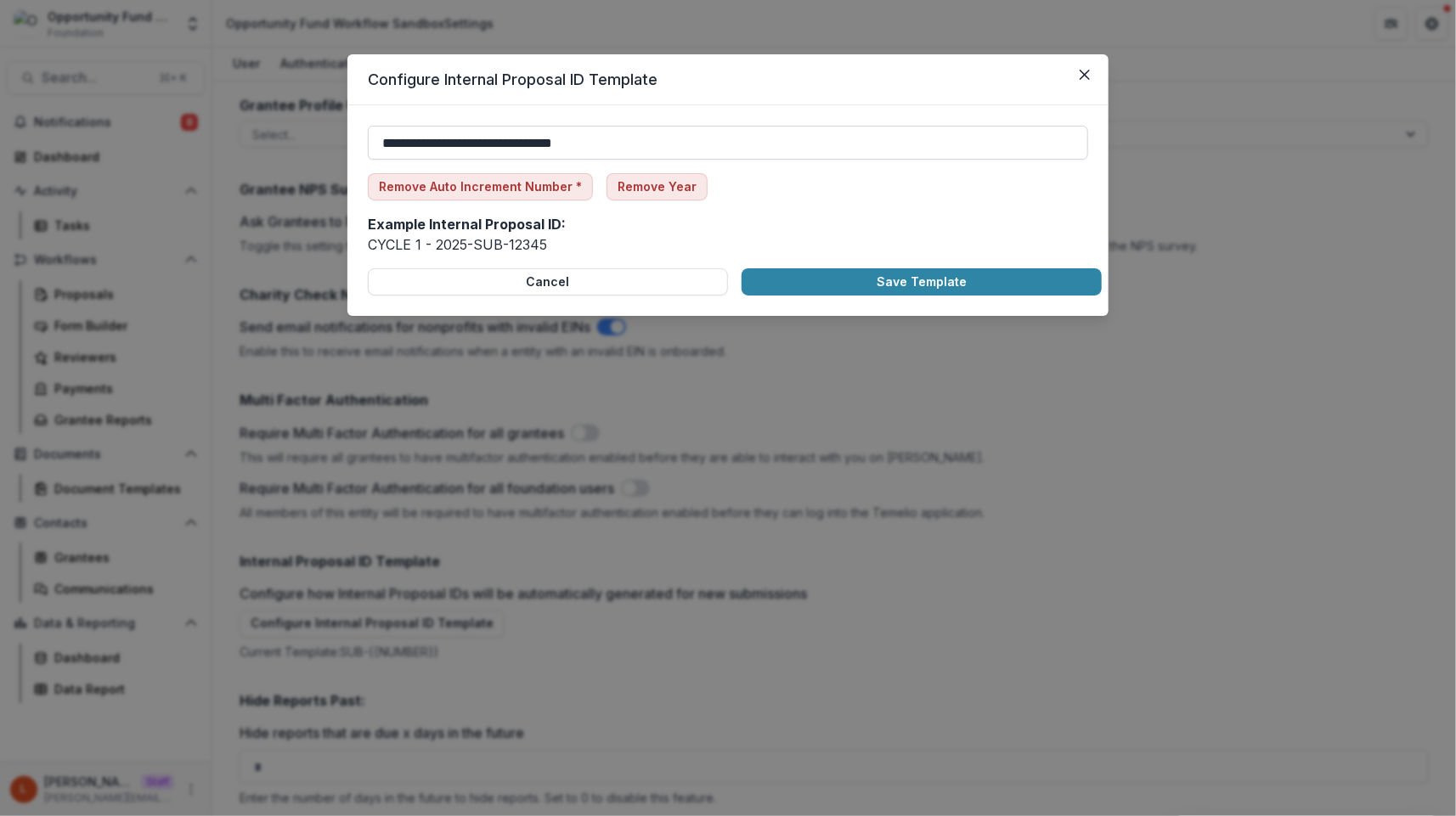 click on "**********" at bounding box center [728, 143] 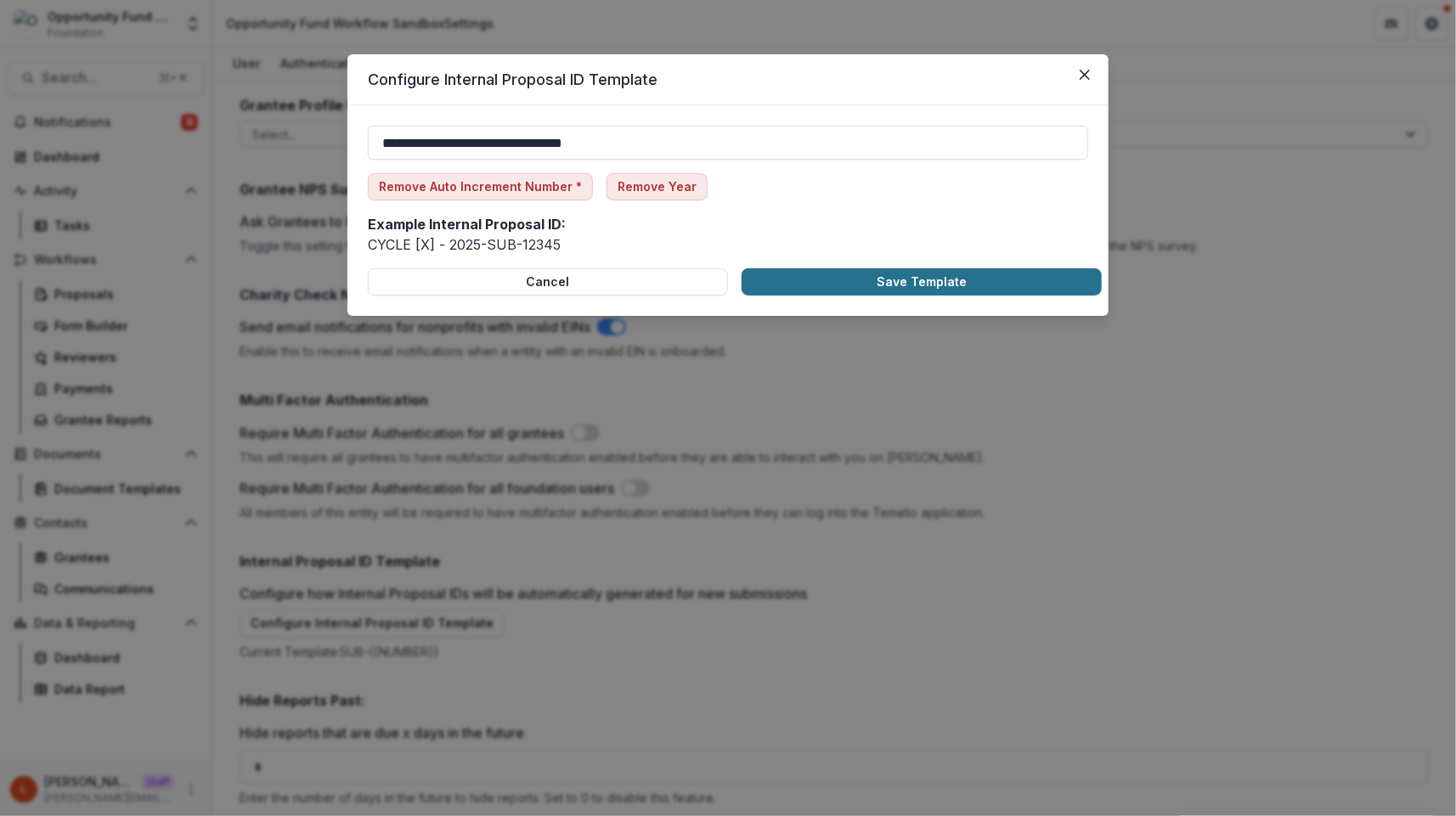 type on "**********" 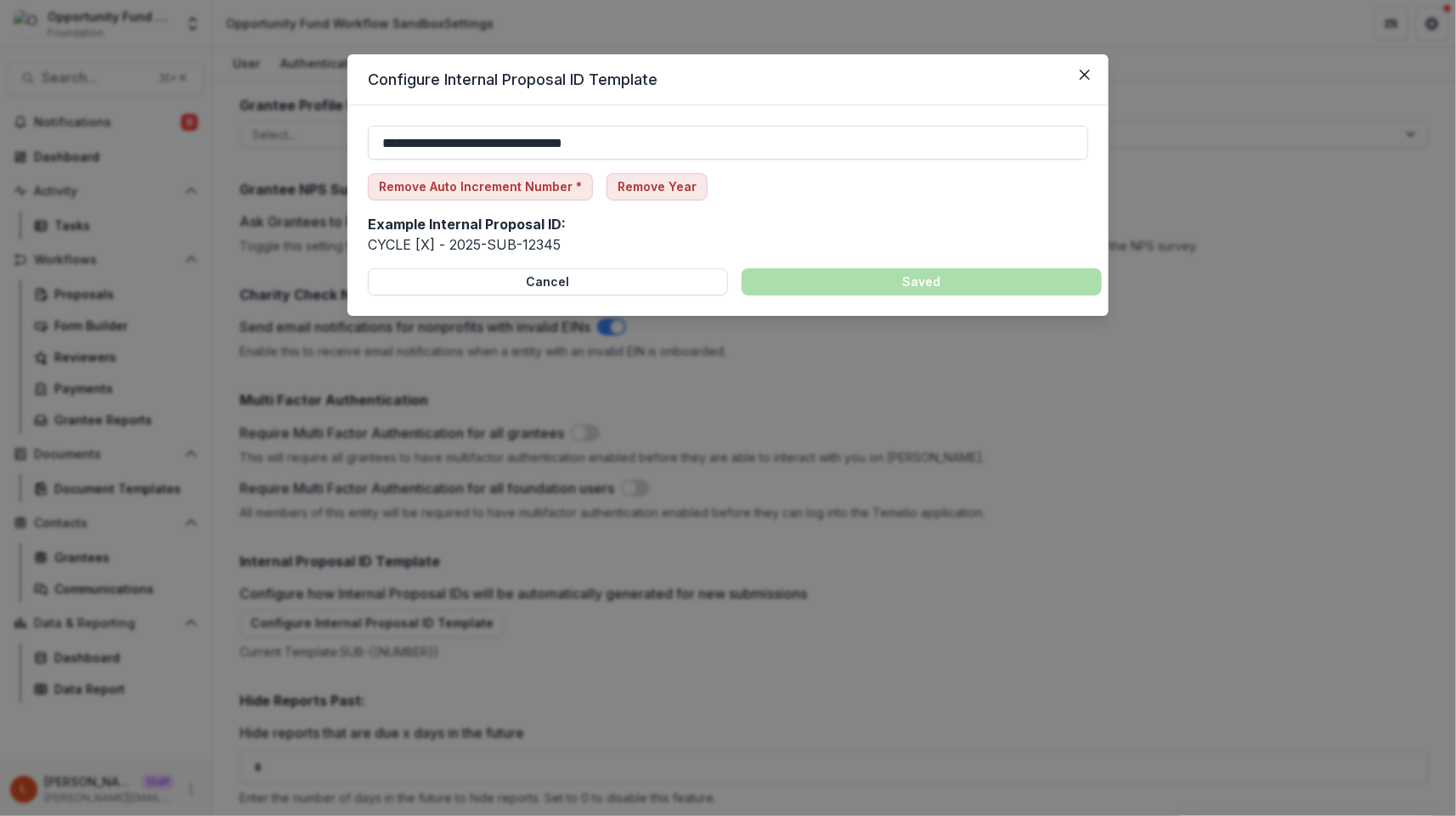 type 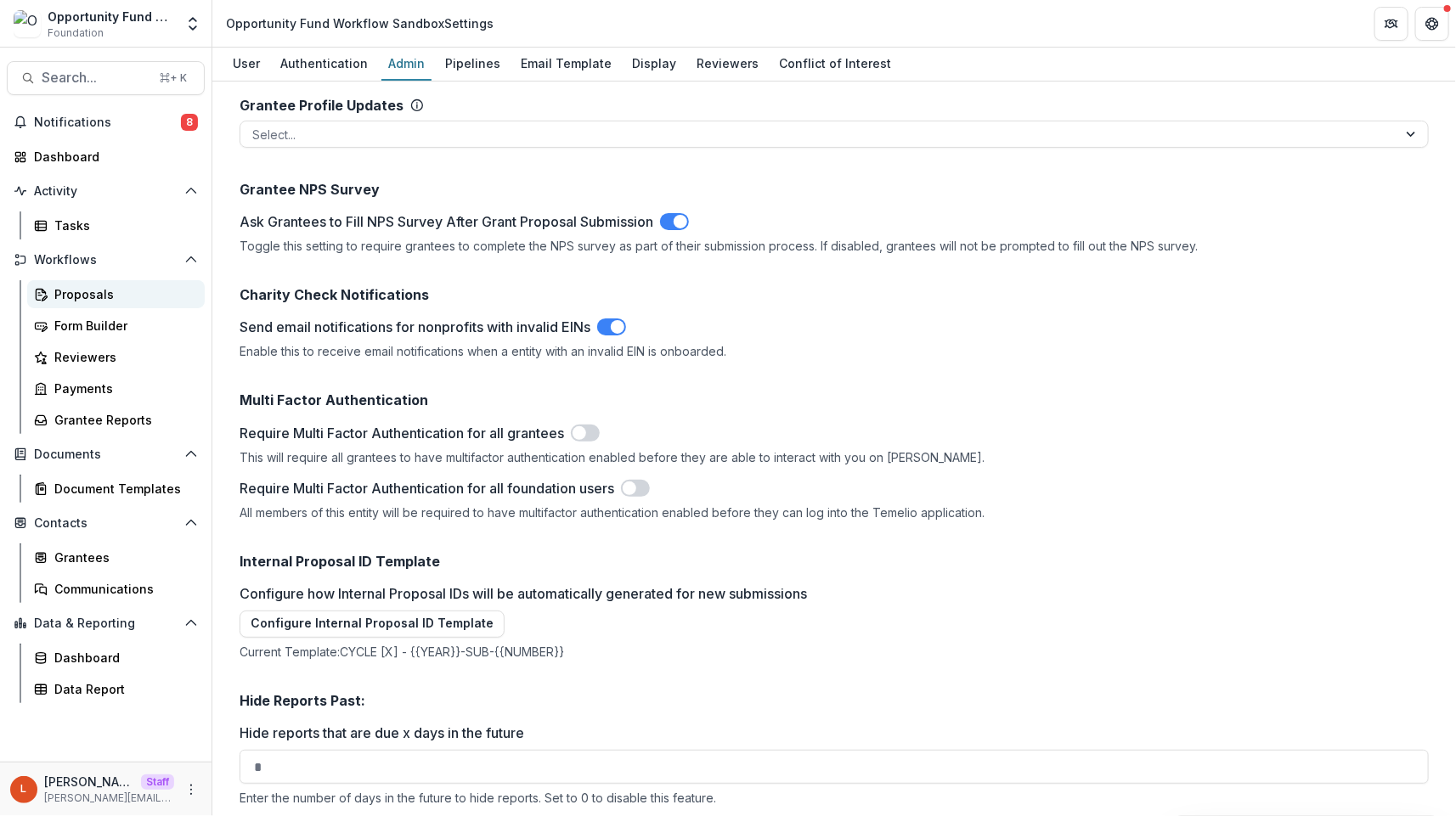 click on "Proposals" at bounding box center [122, 294] 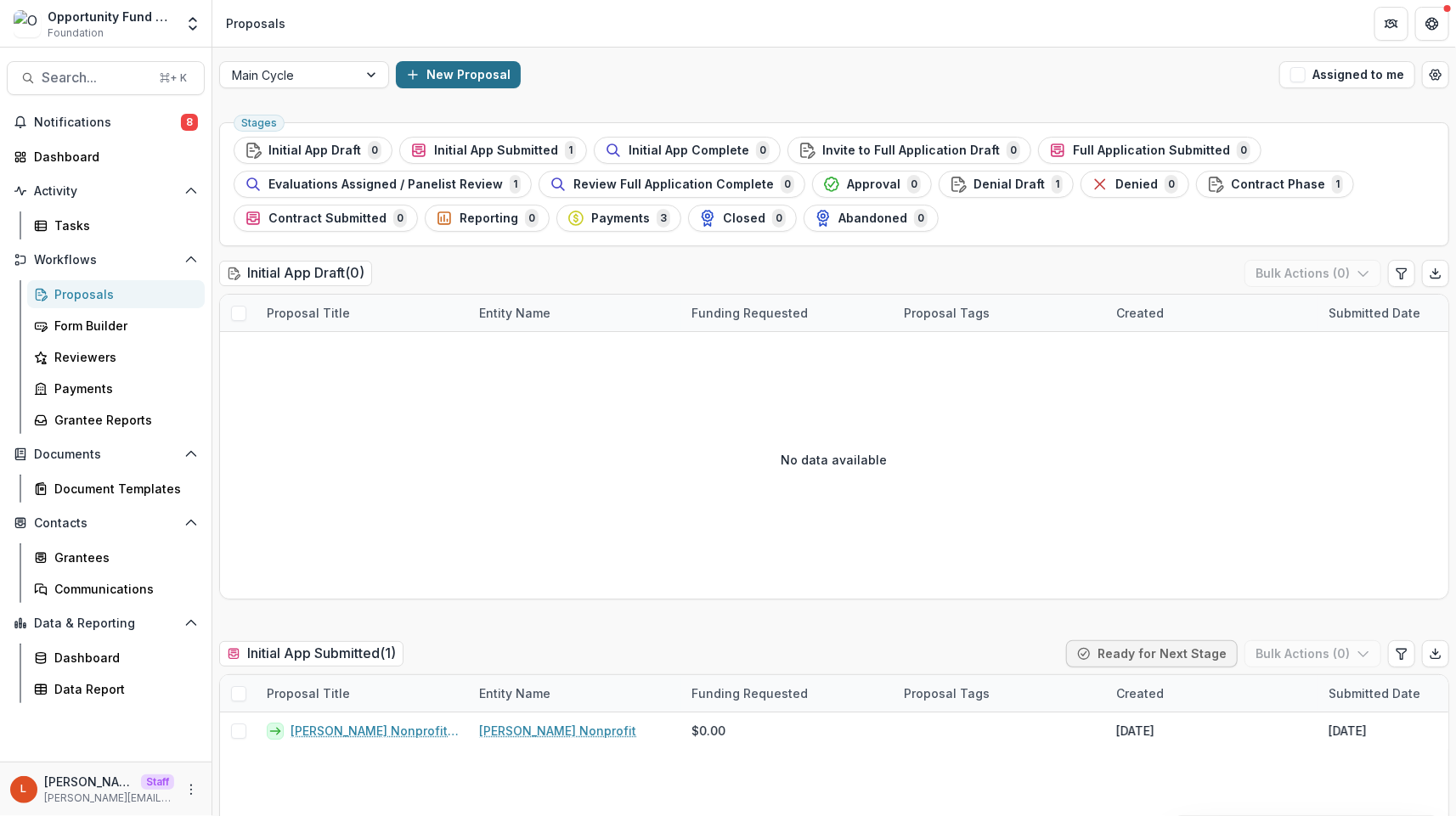 click on "New Proposal" at bounding box center [458, 75] 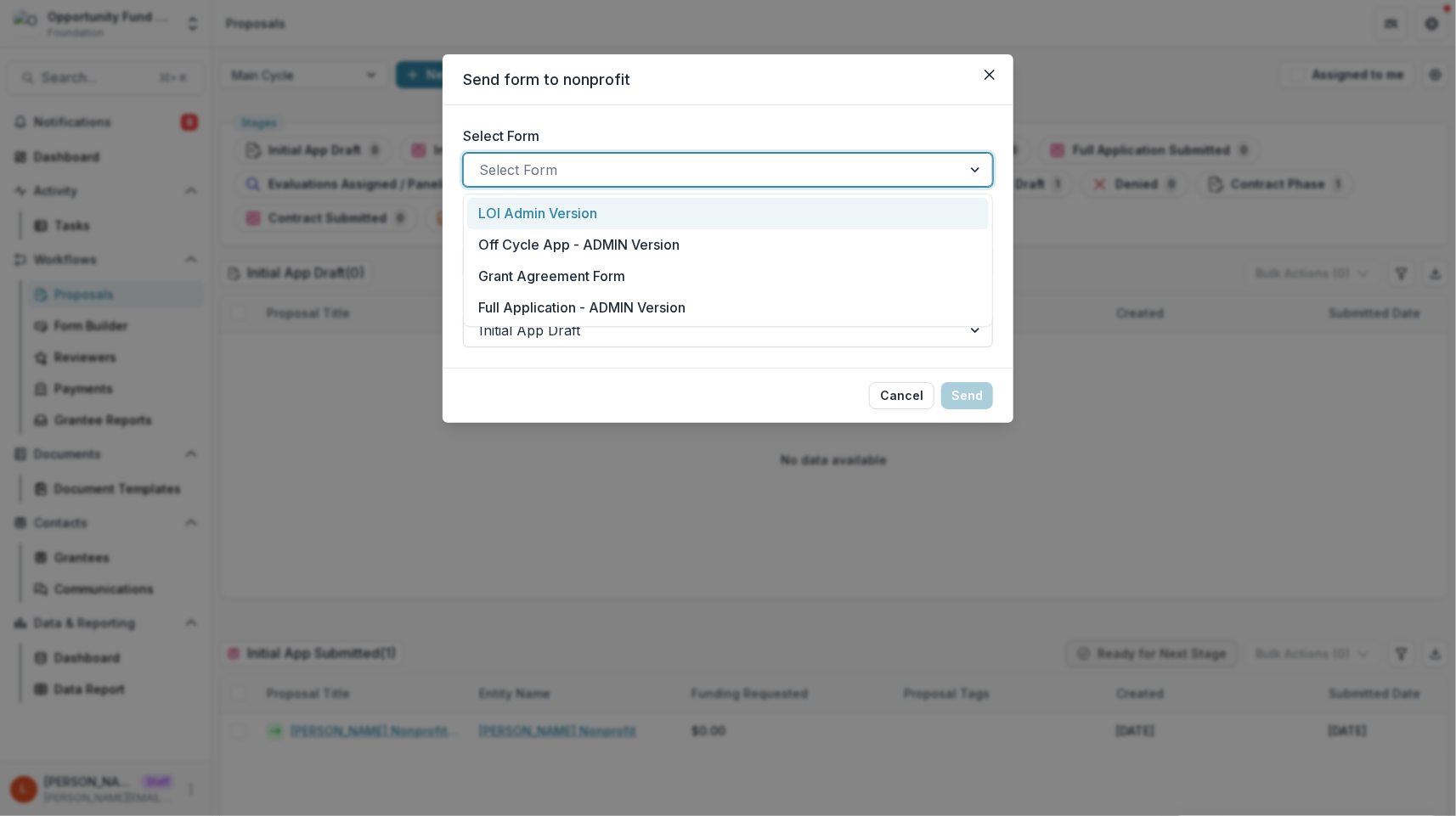 click at bounding box center (713, 170) 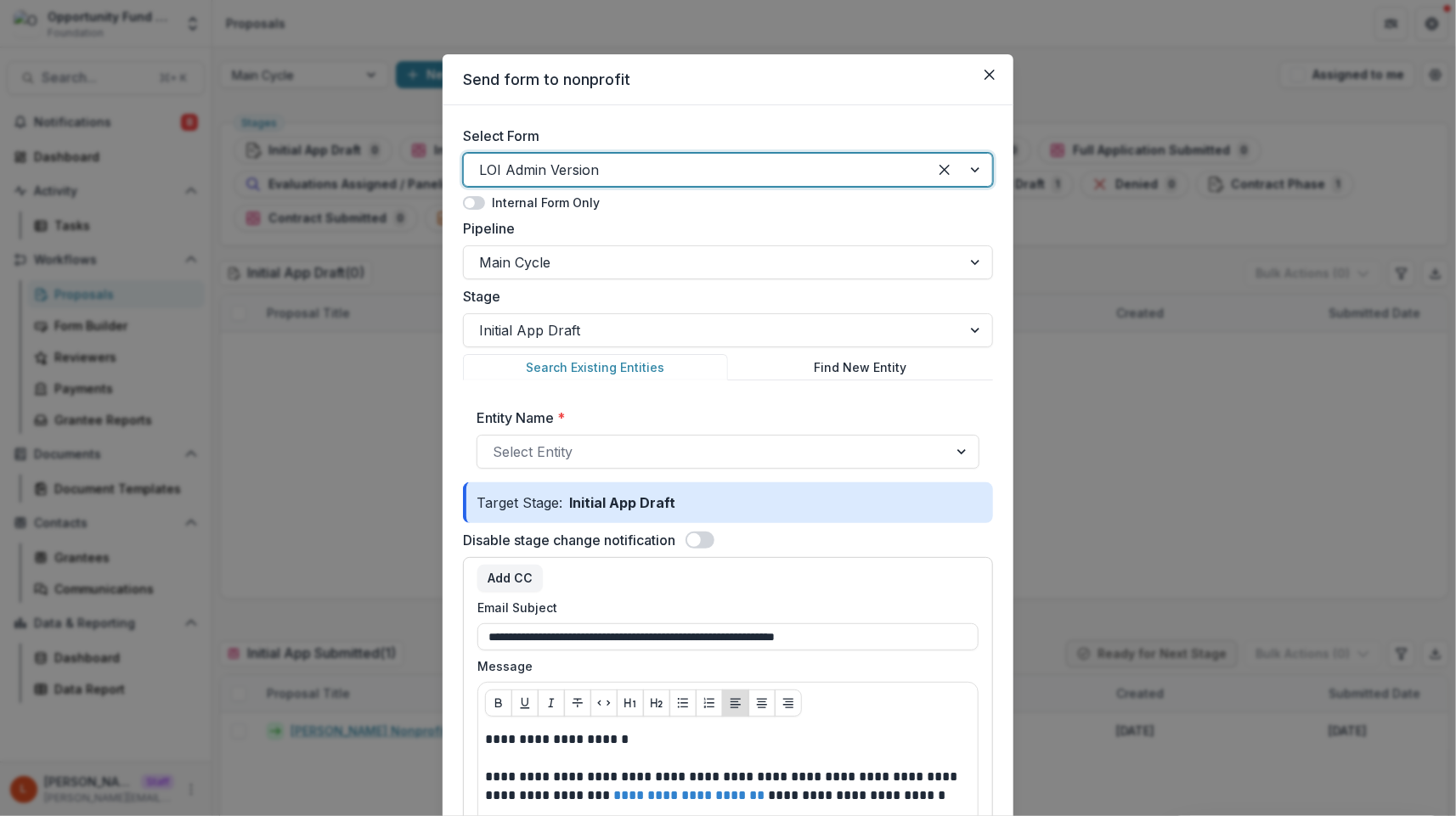 scroll, scrollTop: 382, scrollLeft: 0, axis: vertical 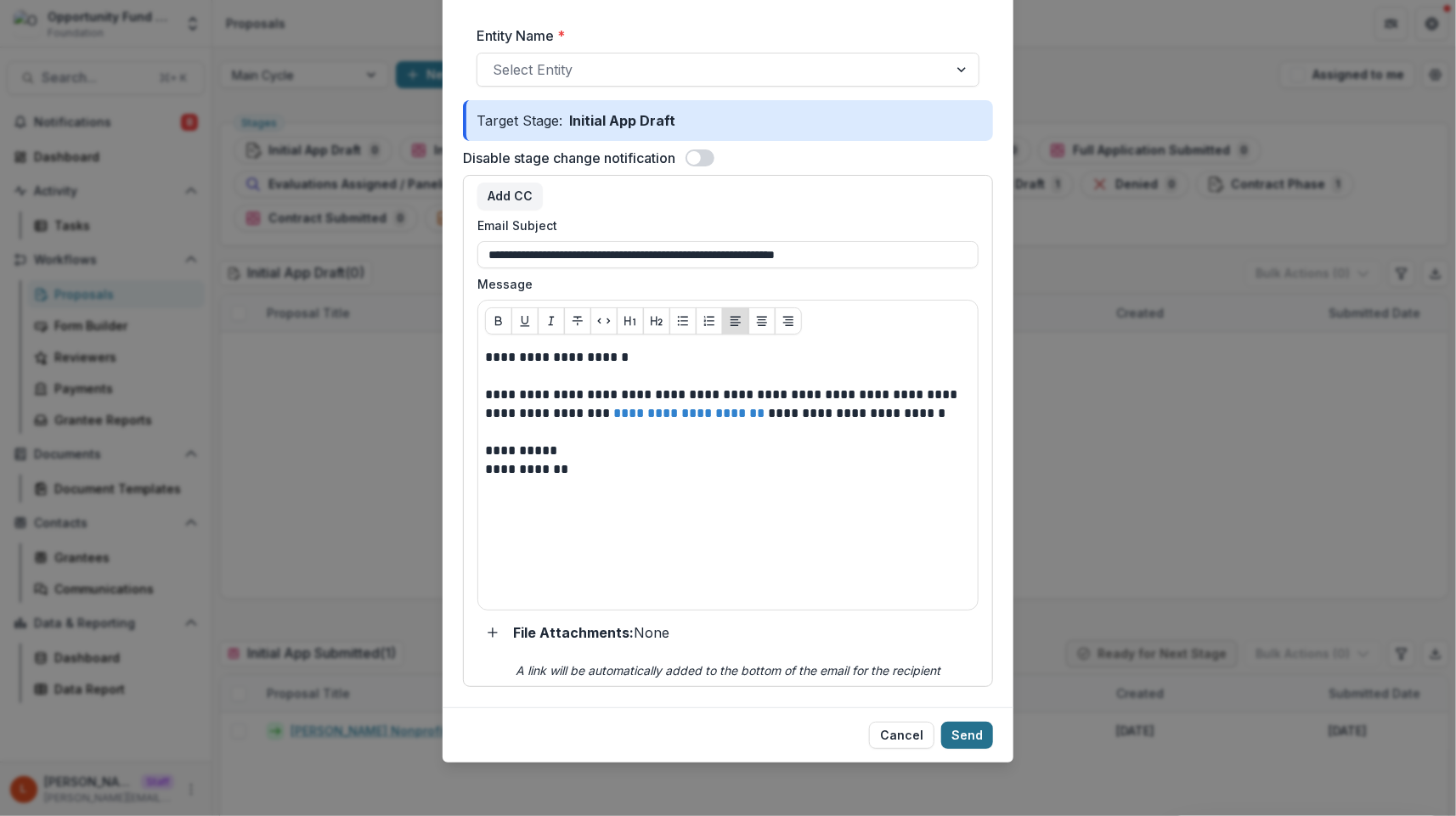 click on "Send" at bounding box center (967, 735) 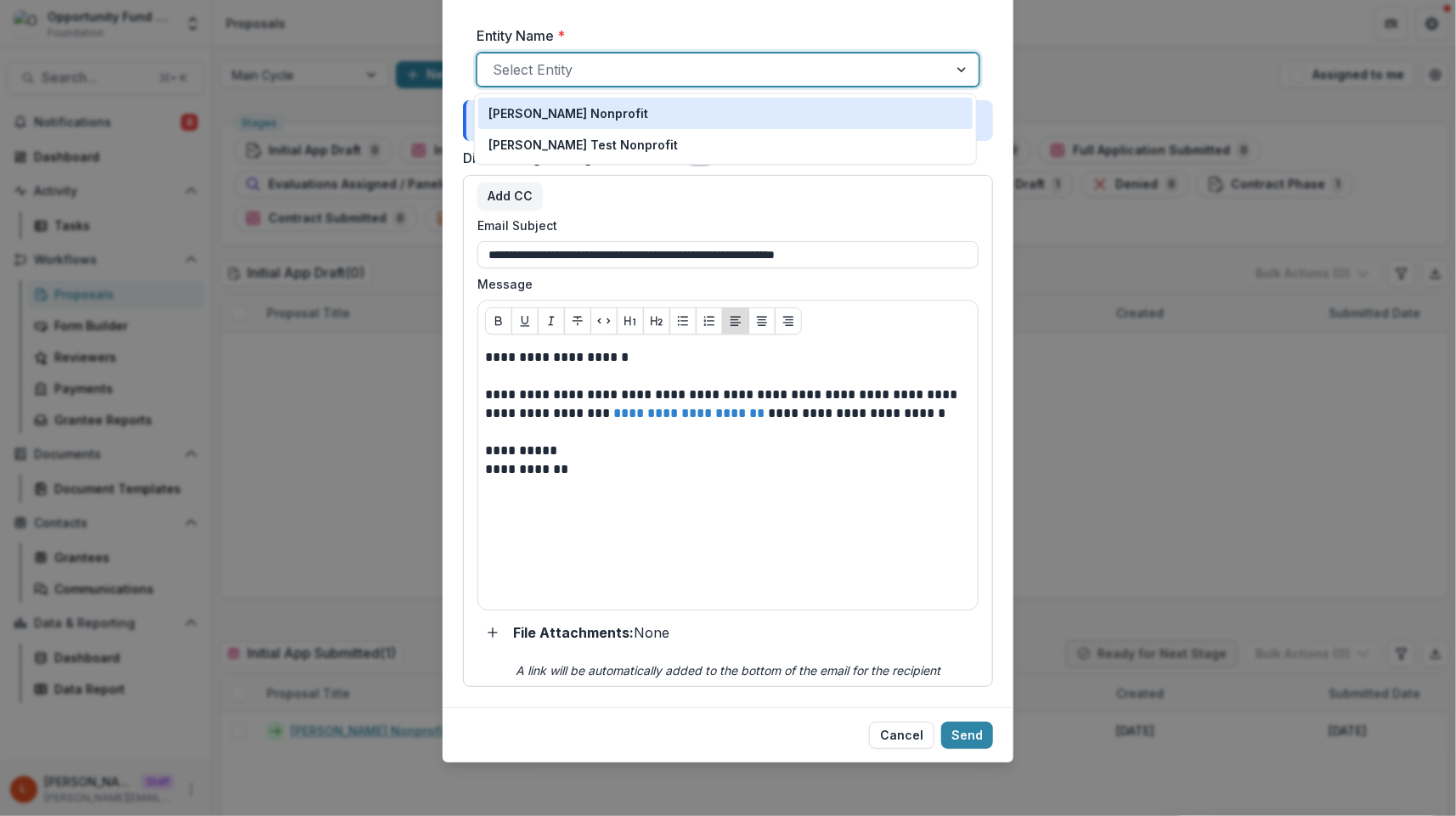 click on "Select Entity" at bounding box center [728, 70] 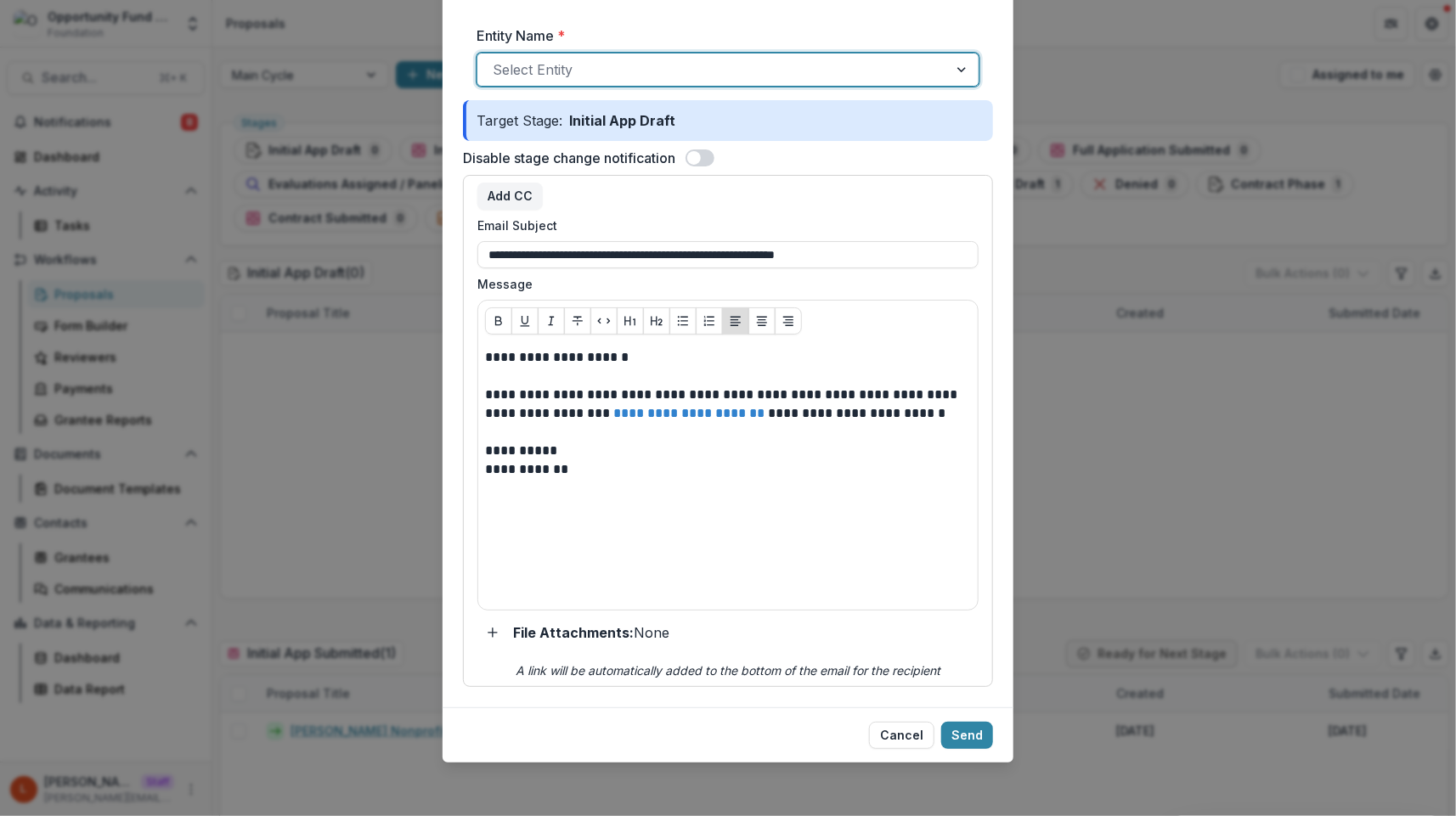 click at bounding box center (713, 70) 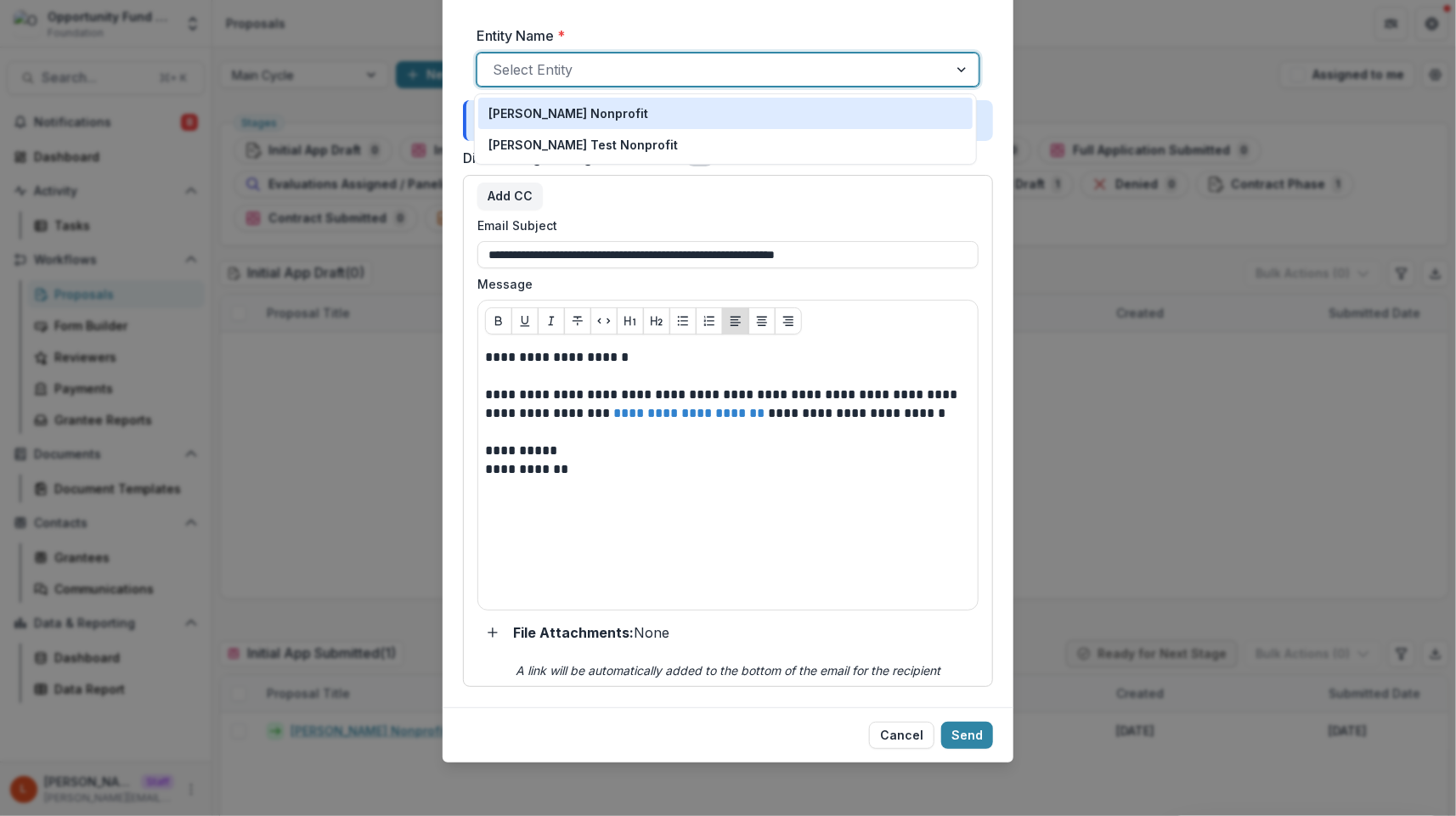 click on "[PERSON_NAME] Nonprofit" at bounding box center [725, 113] 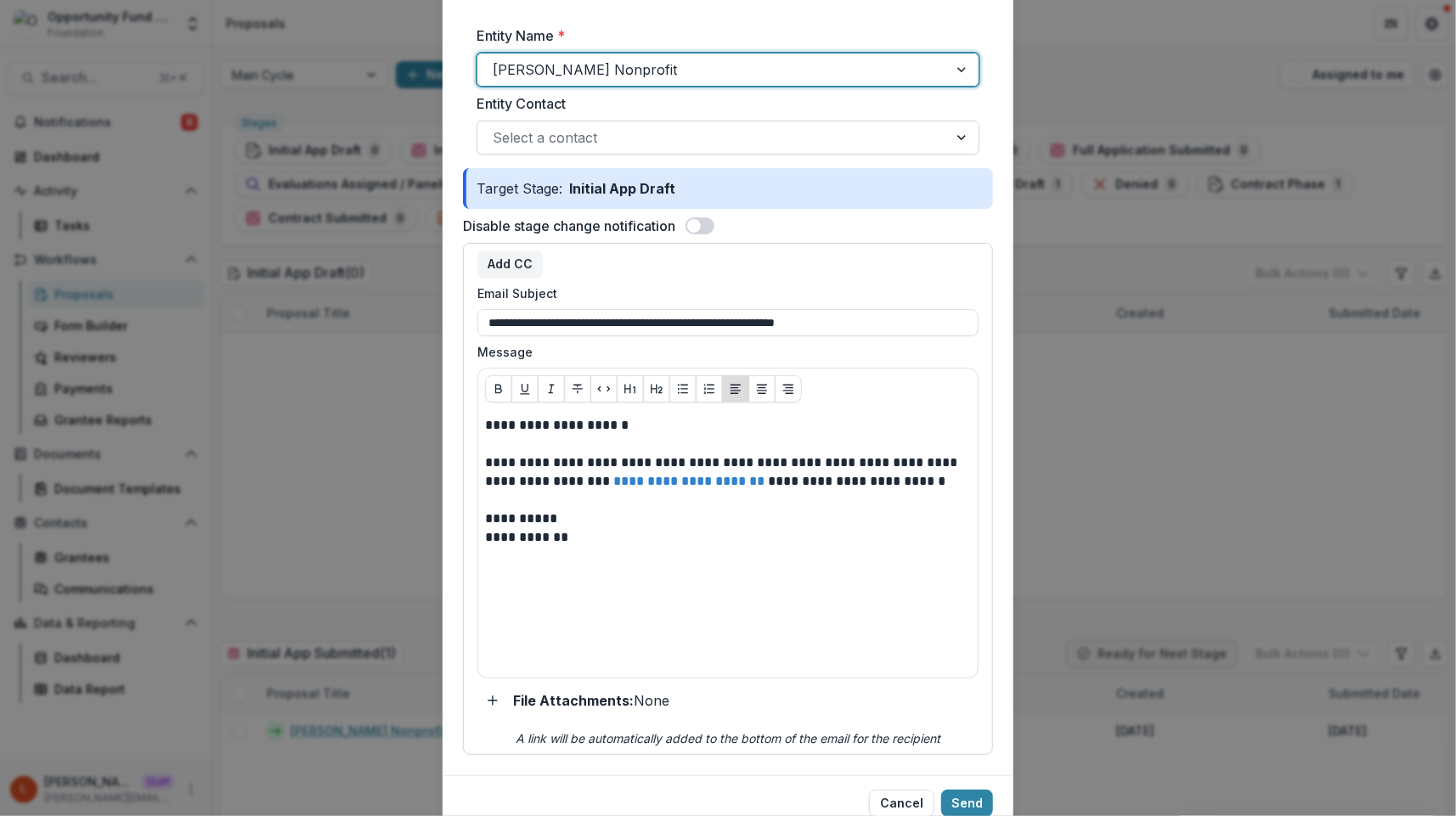 click at bounding box center (713, 138) 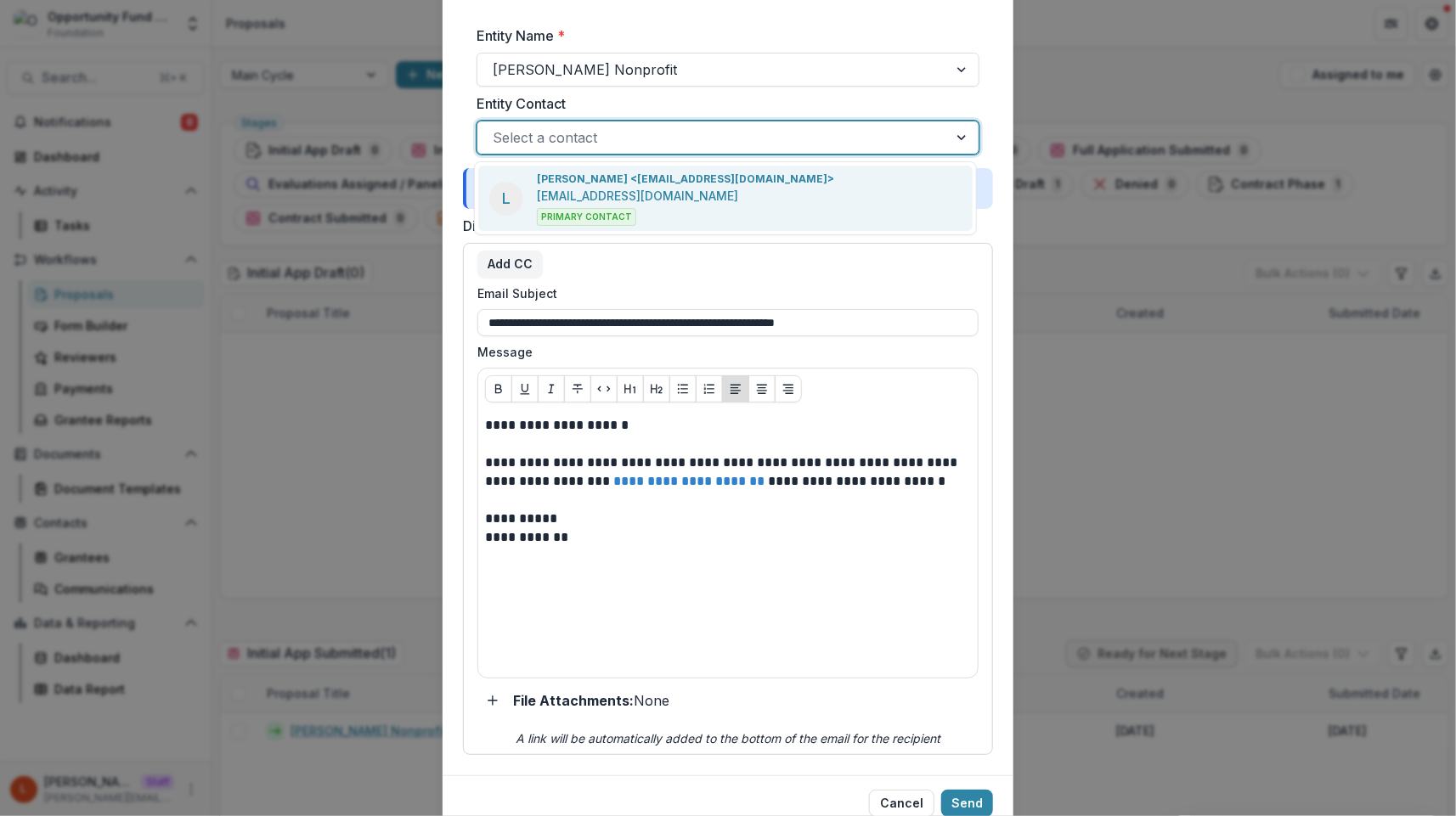 click on "Lucy Fey <lucyjfey@gmail.com>" at bounding box center [686, 179] 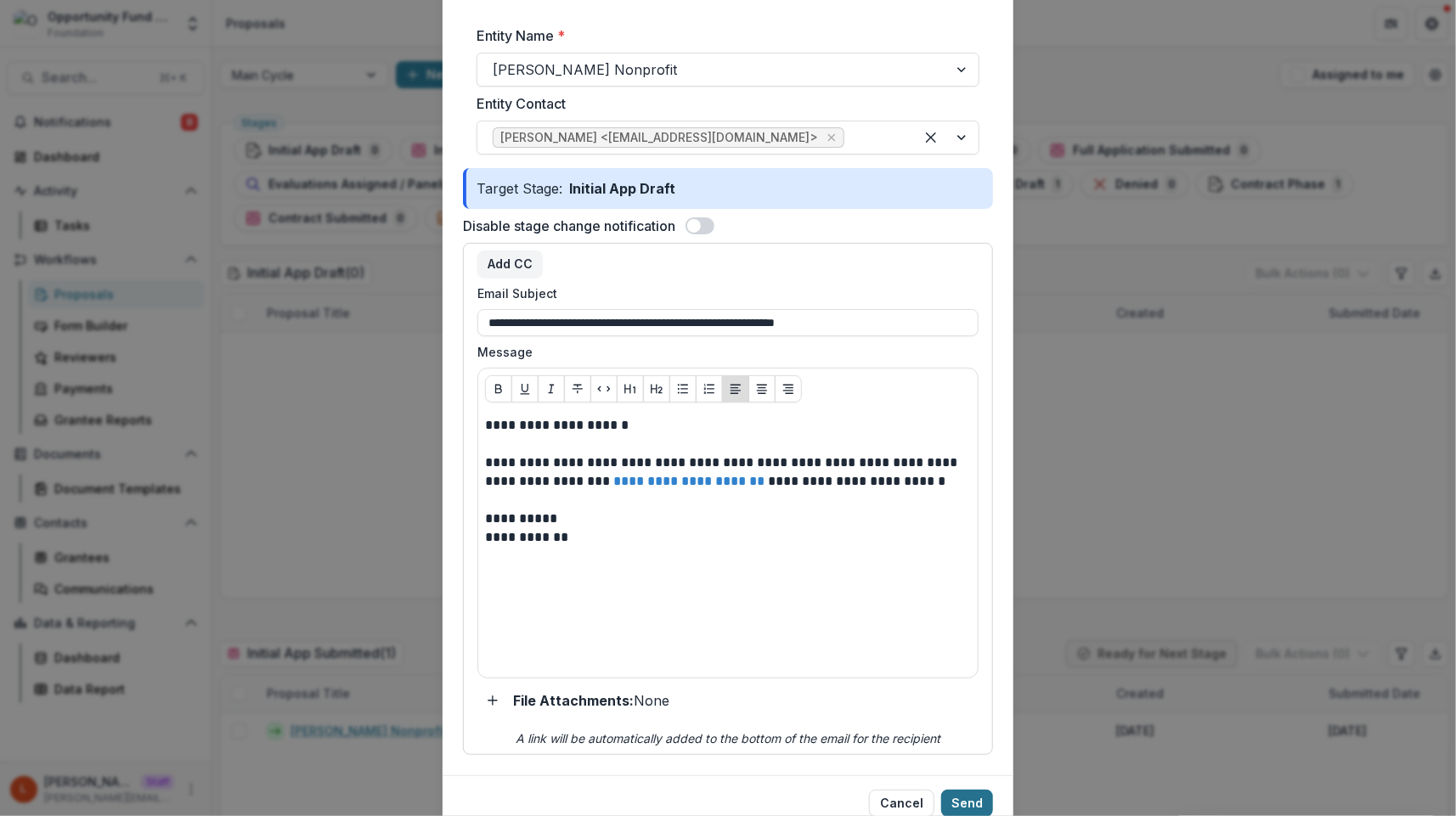 click on "Send" at bounding box center (967, 803) 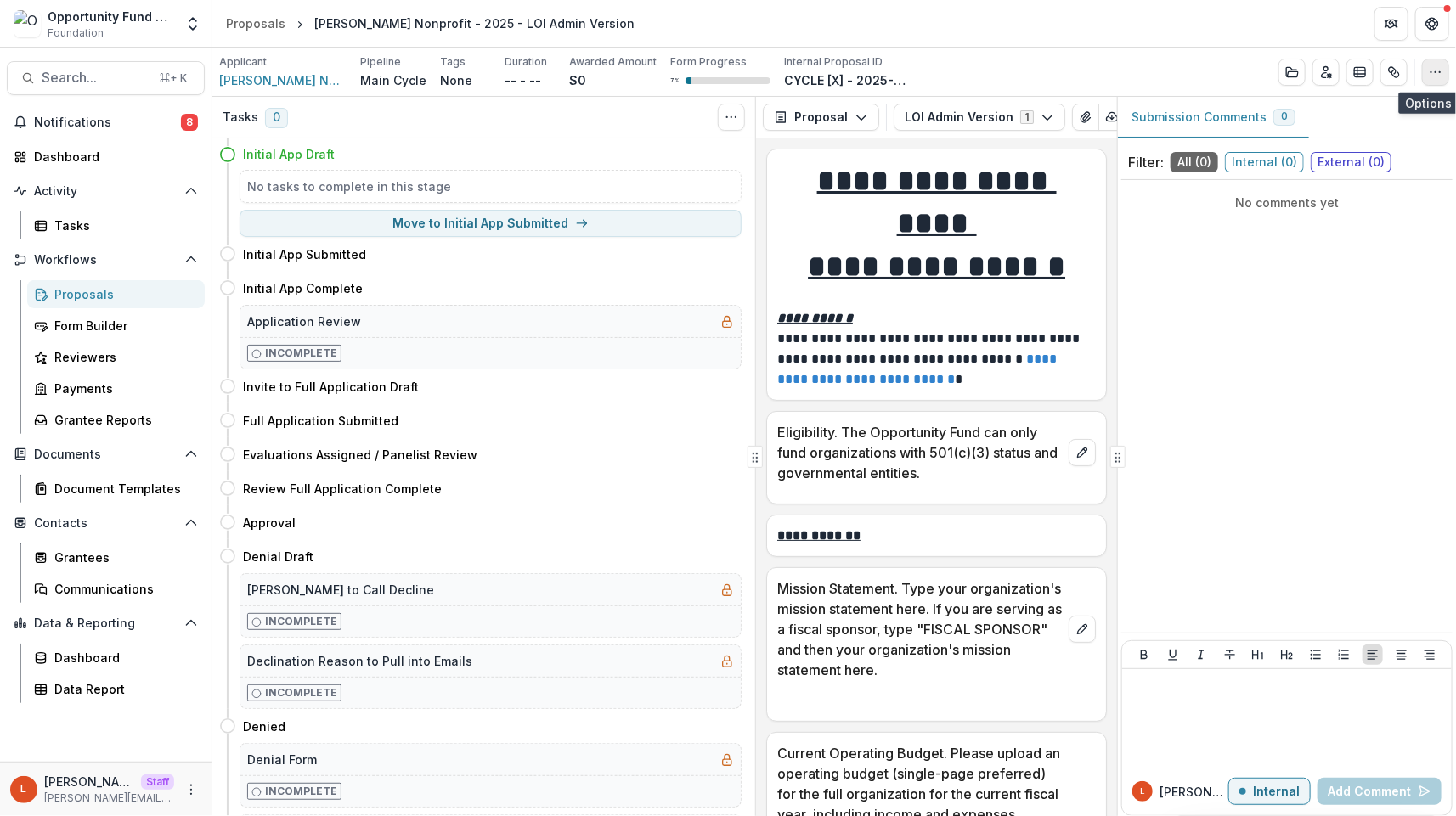 click at bounding box center [1436, 72] 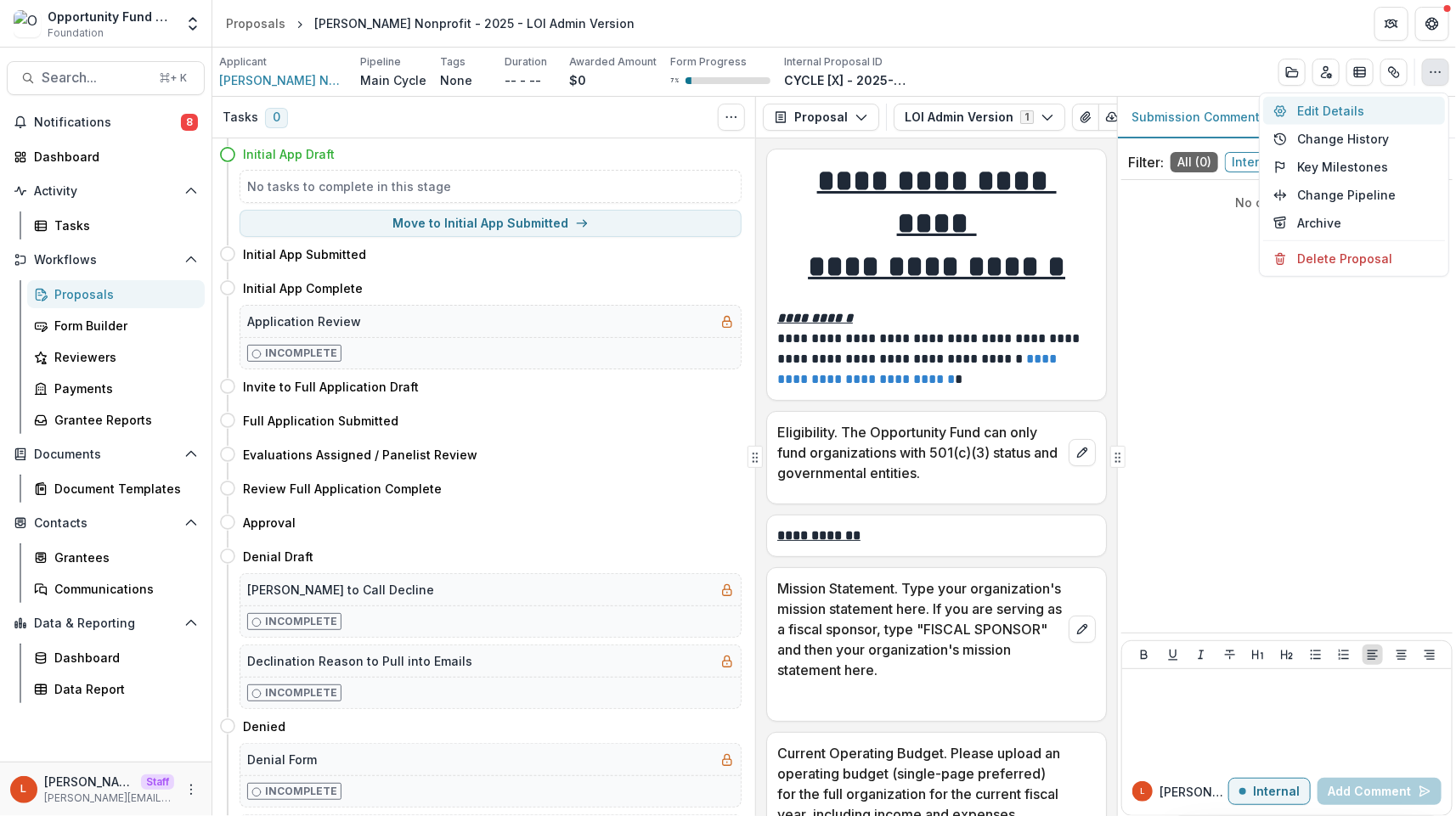 click on "Edit Details" at bounding box center (1354, 110) 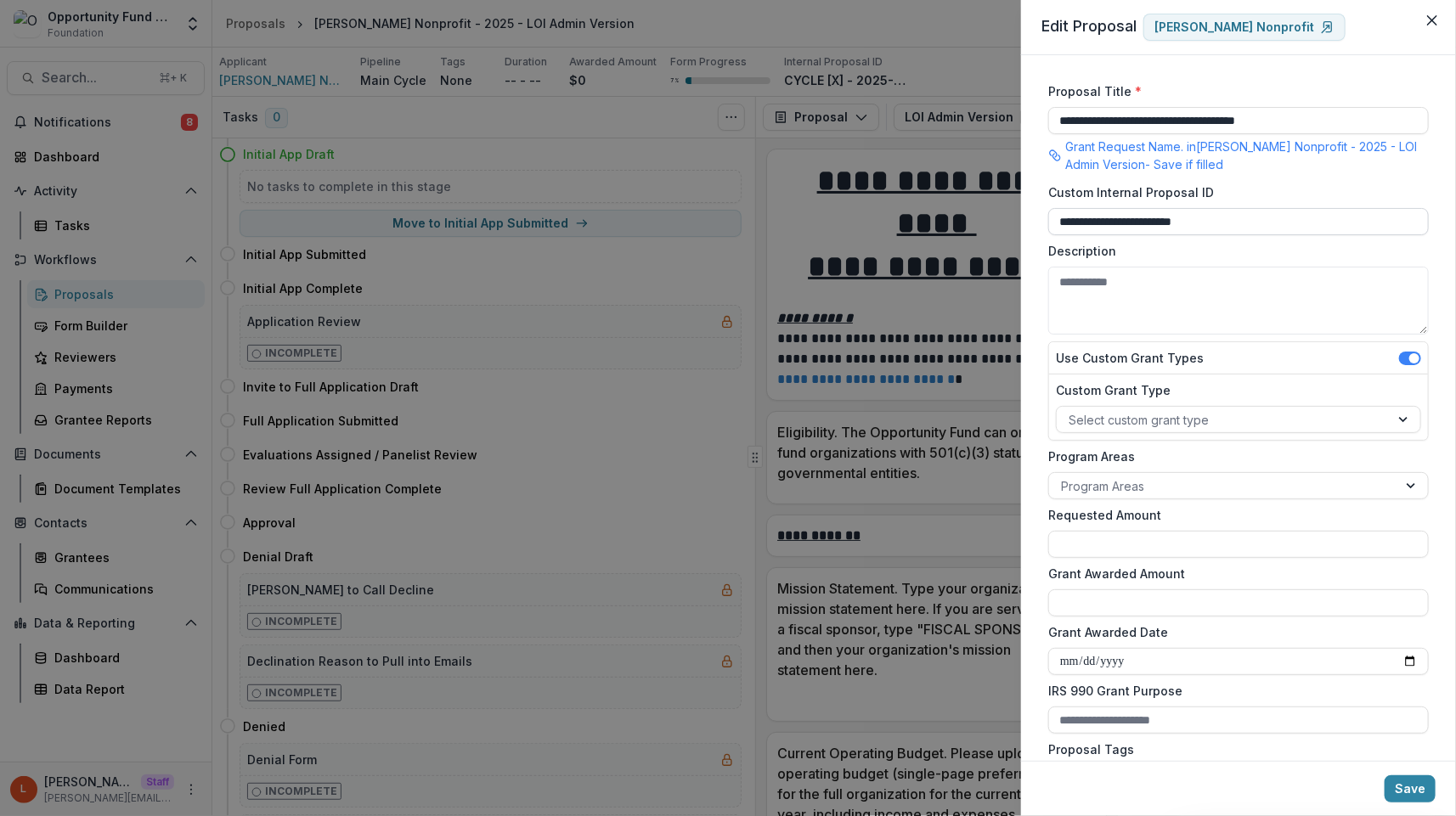 click on "**********" at bounding box center [1239, 222] 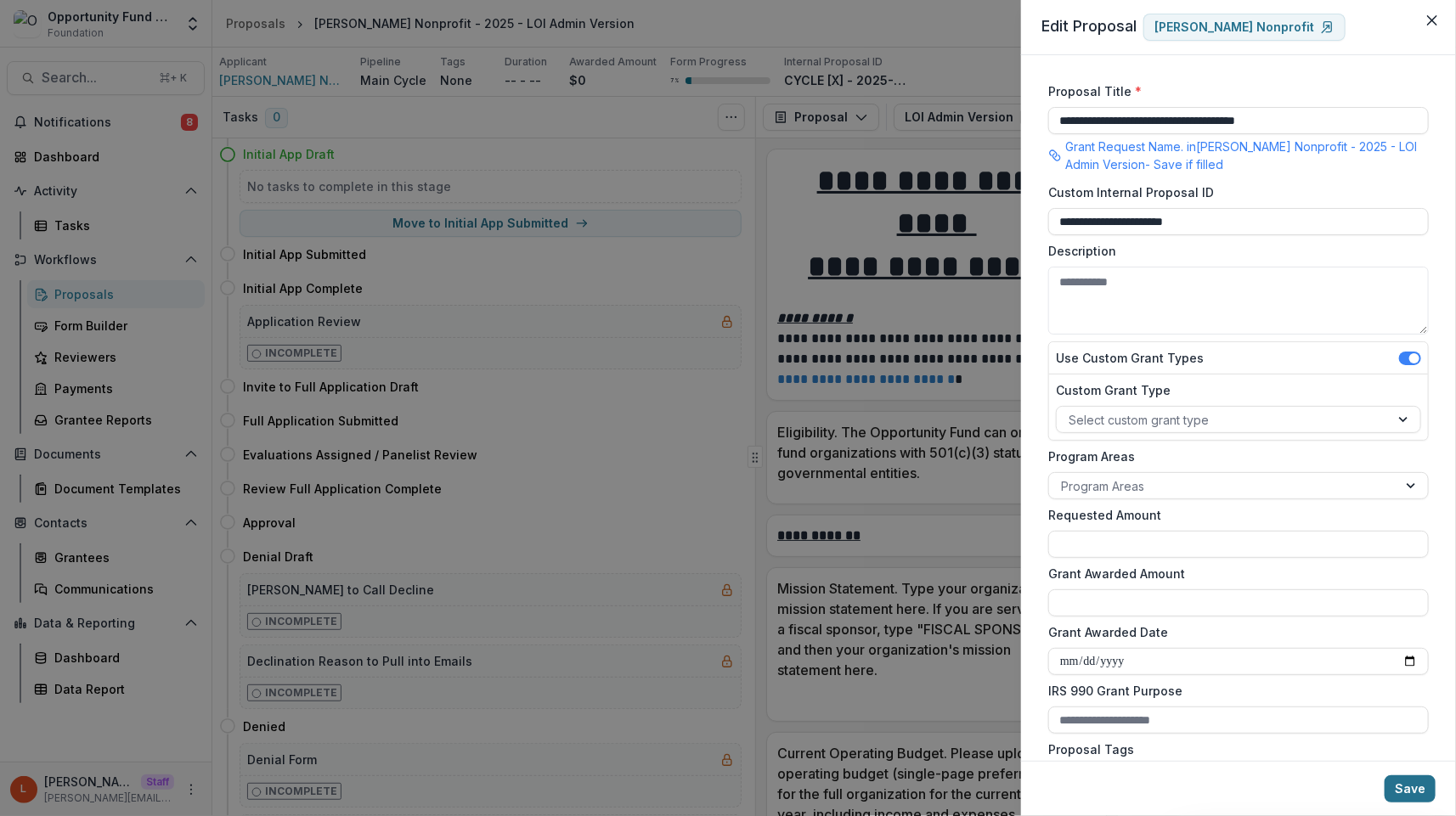 type on "**********" 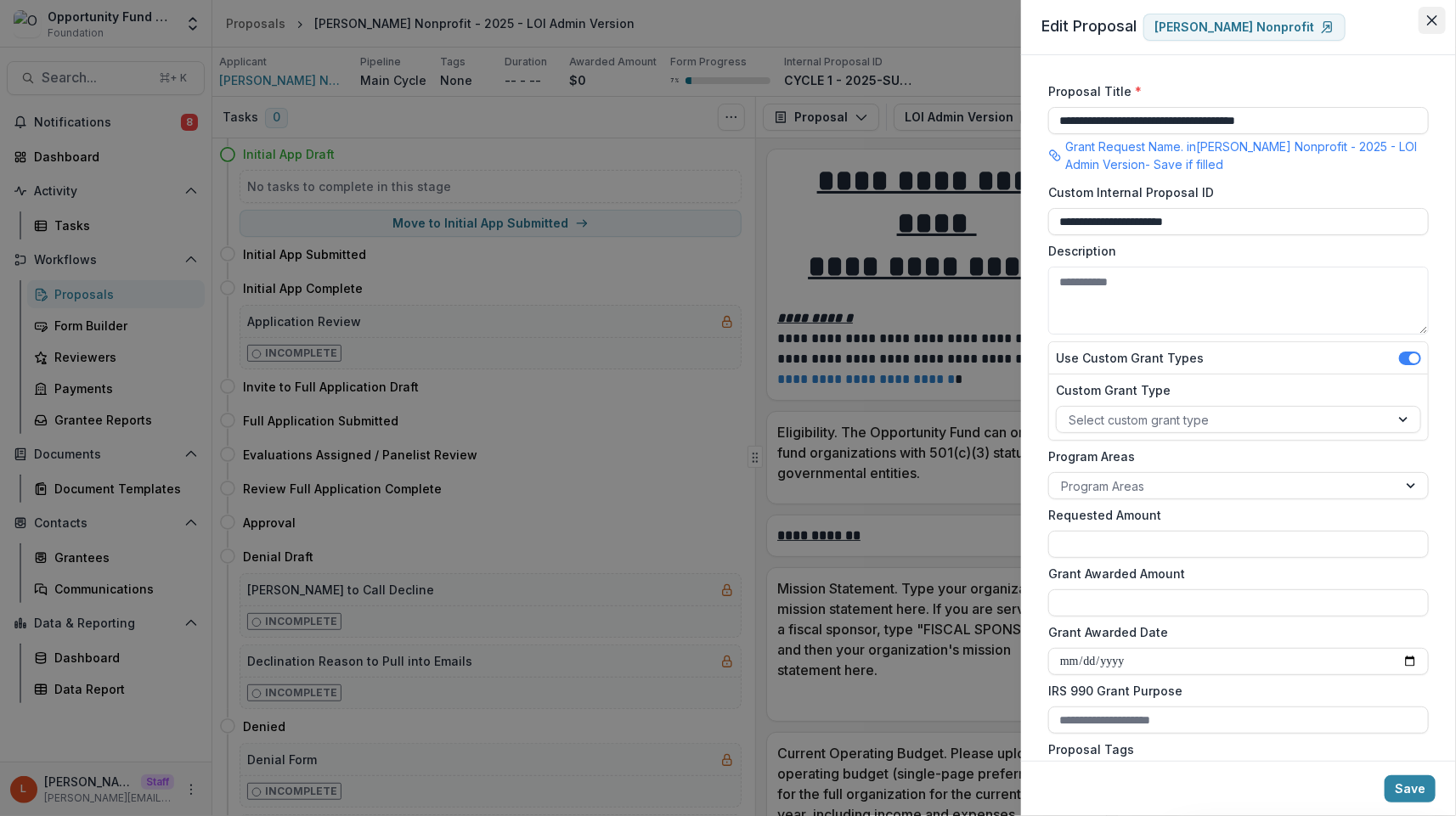 click 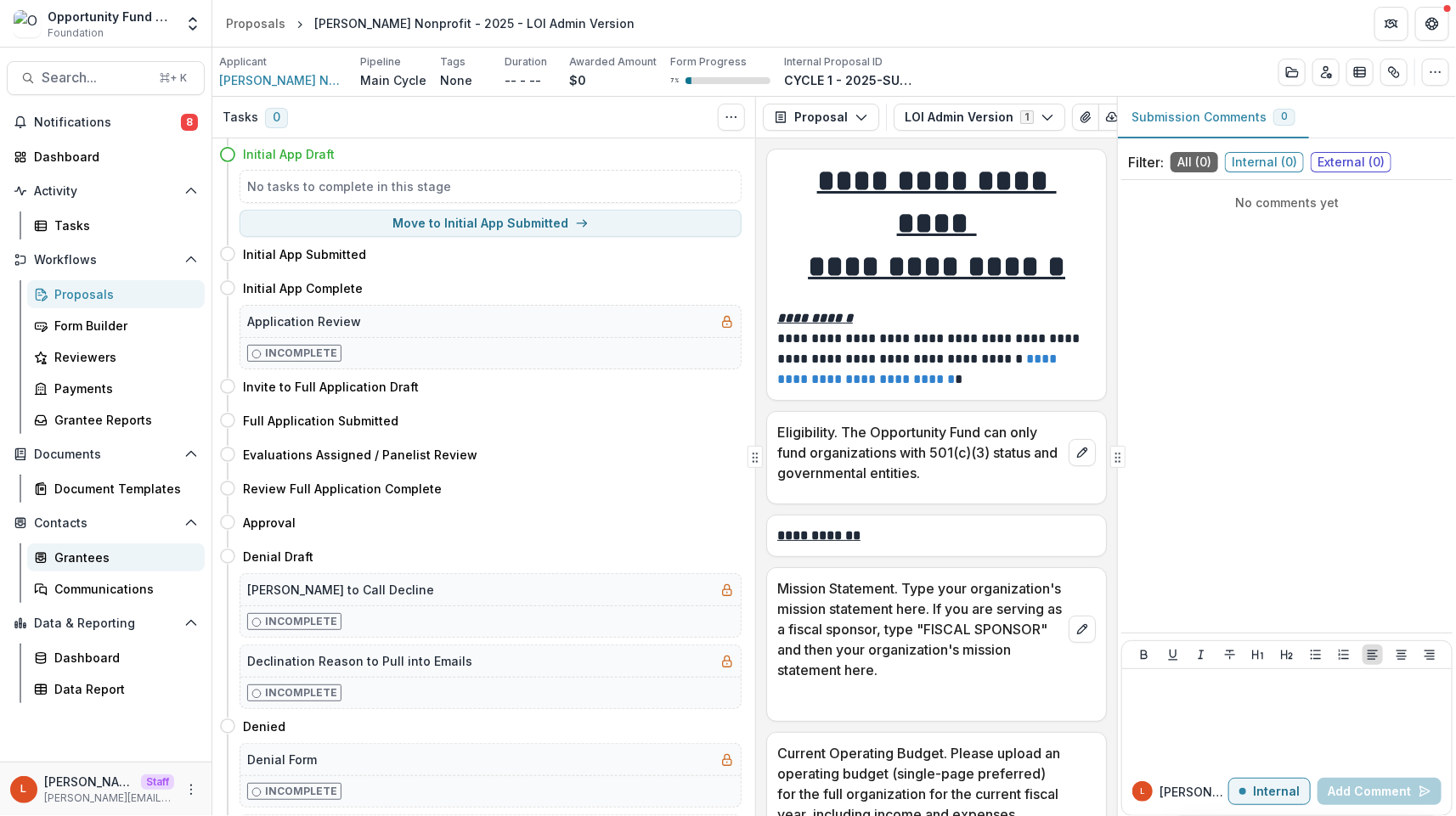 click on "Grantees" at bounding box center (122, 557) 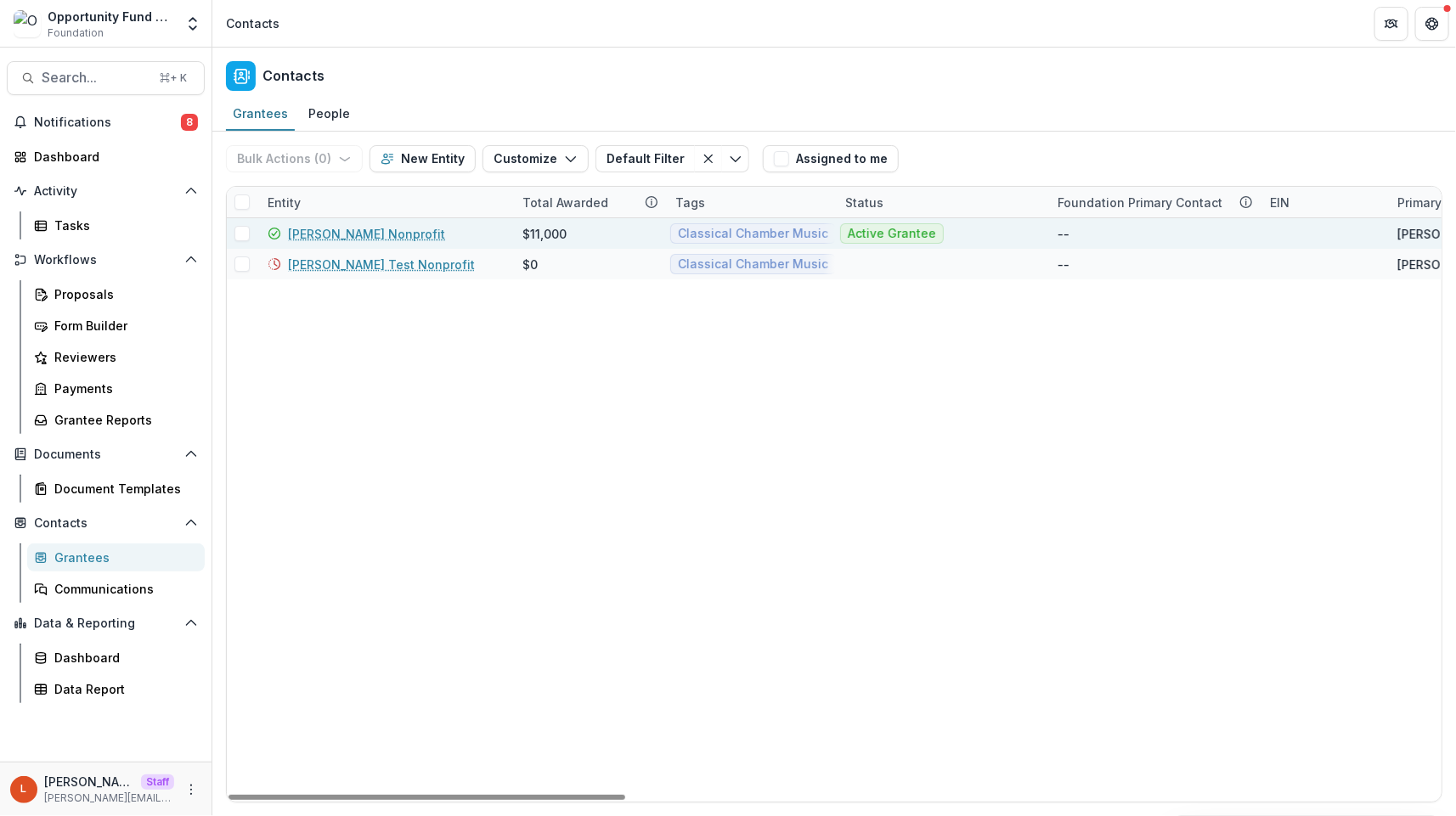 click on "[PERSON_NAME] Nonprofit" at bounding box center (366, 234) 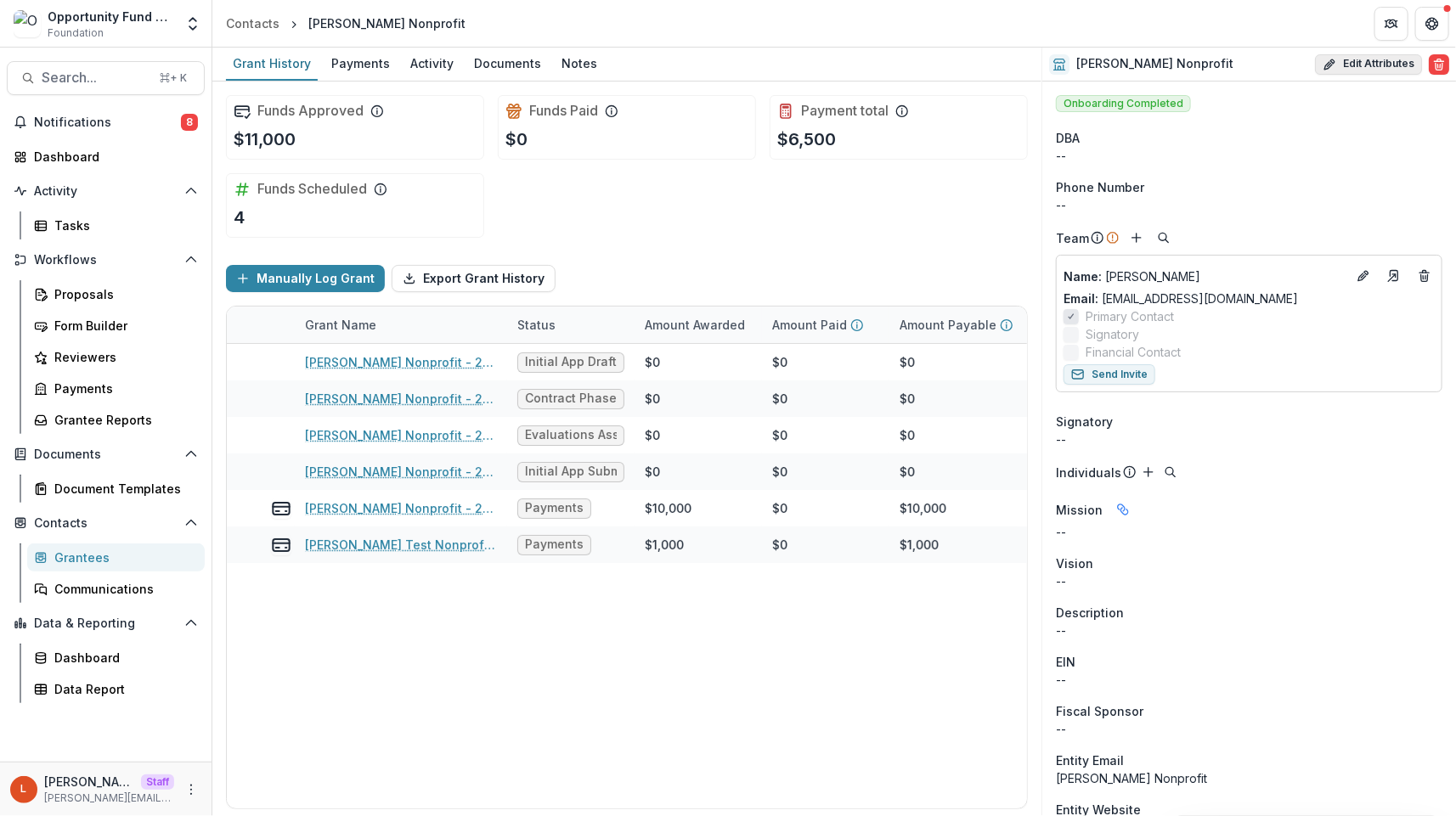 click on "Edit Attributes" at bounding box center (1369, 65) 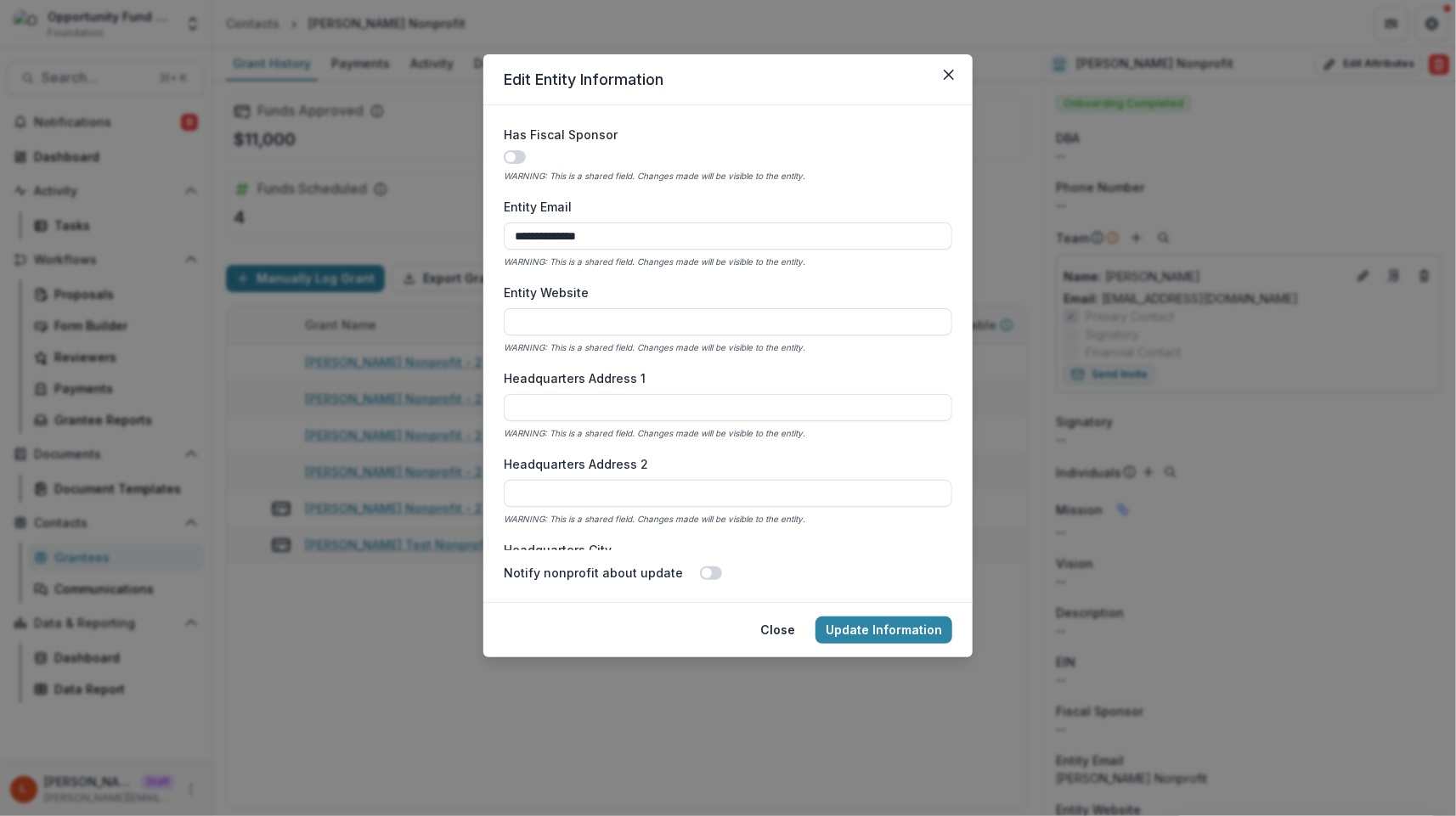 scroll, scrollTop: 608, scrollLeft: 0, axis: vertical 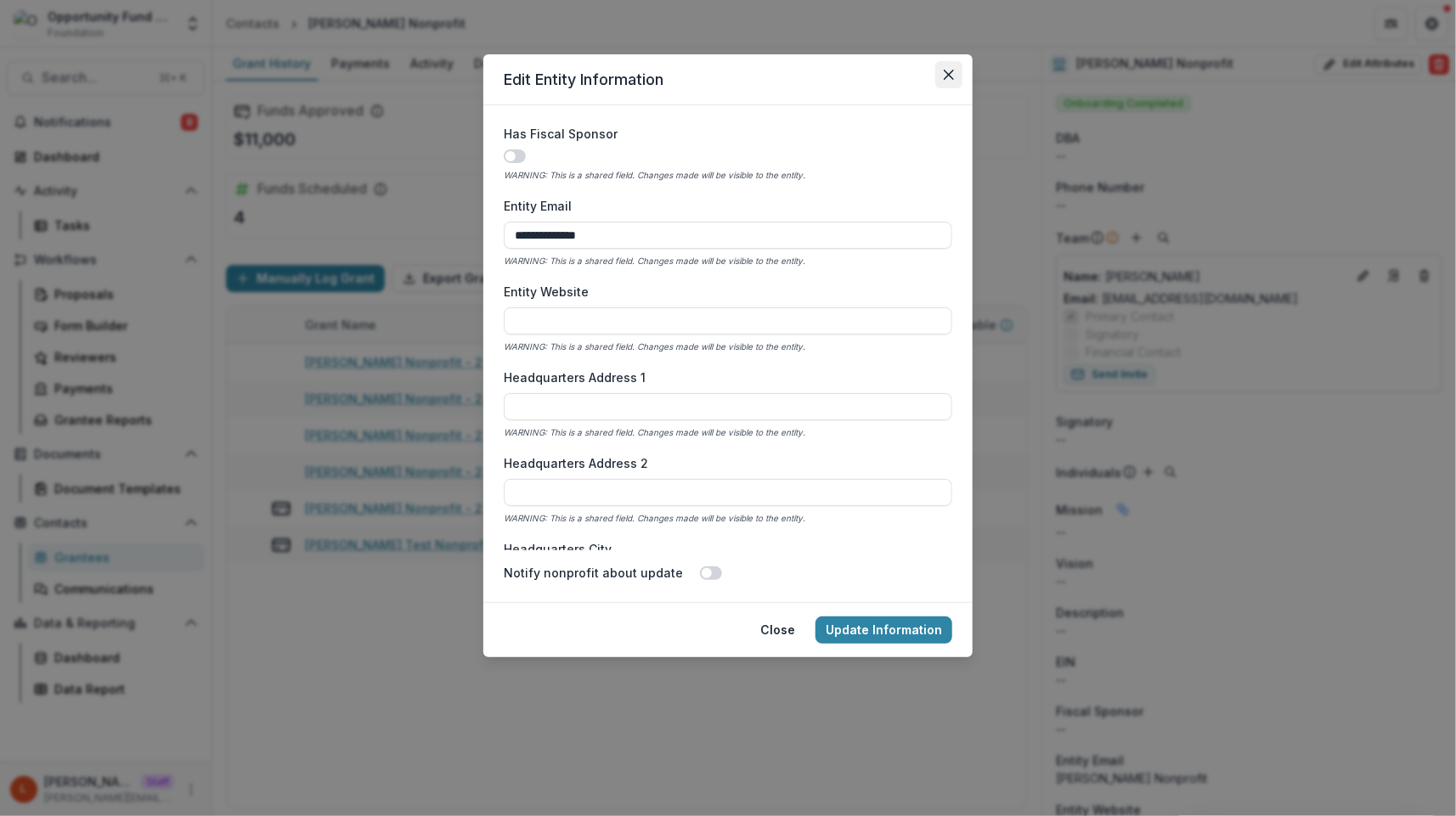 click at bounding box center (949, 75) 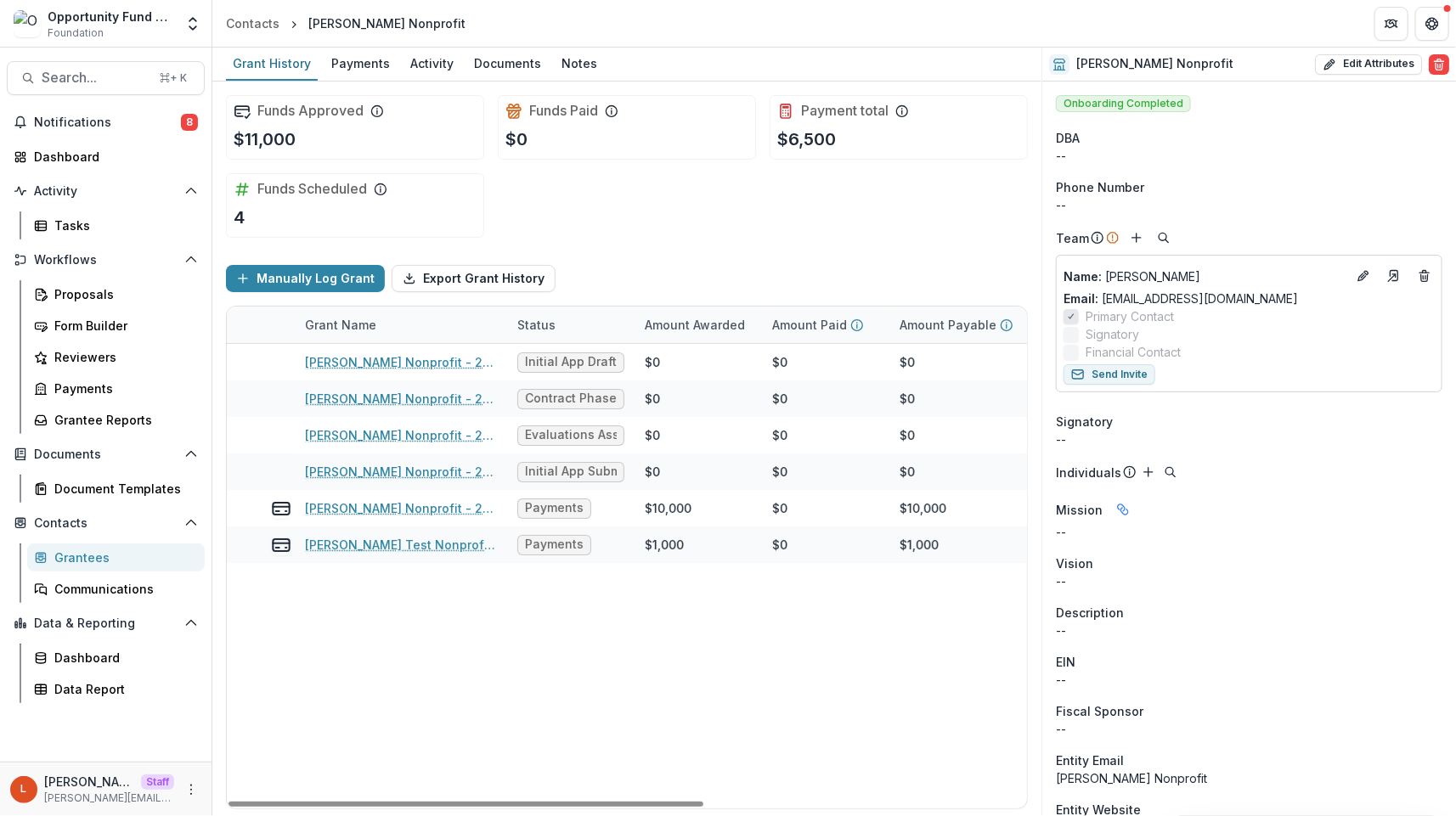 click on "Grantees" at bounding box center [122, 557] 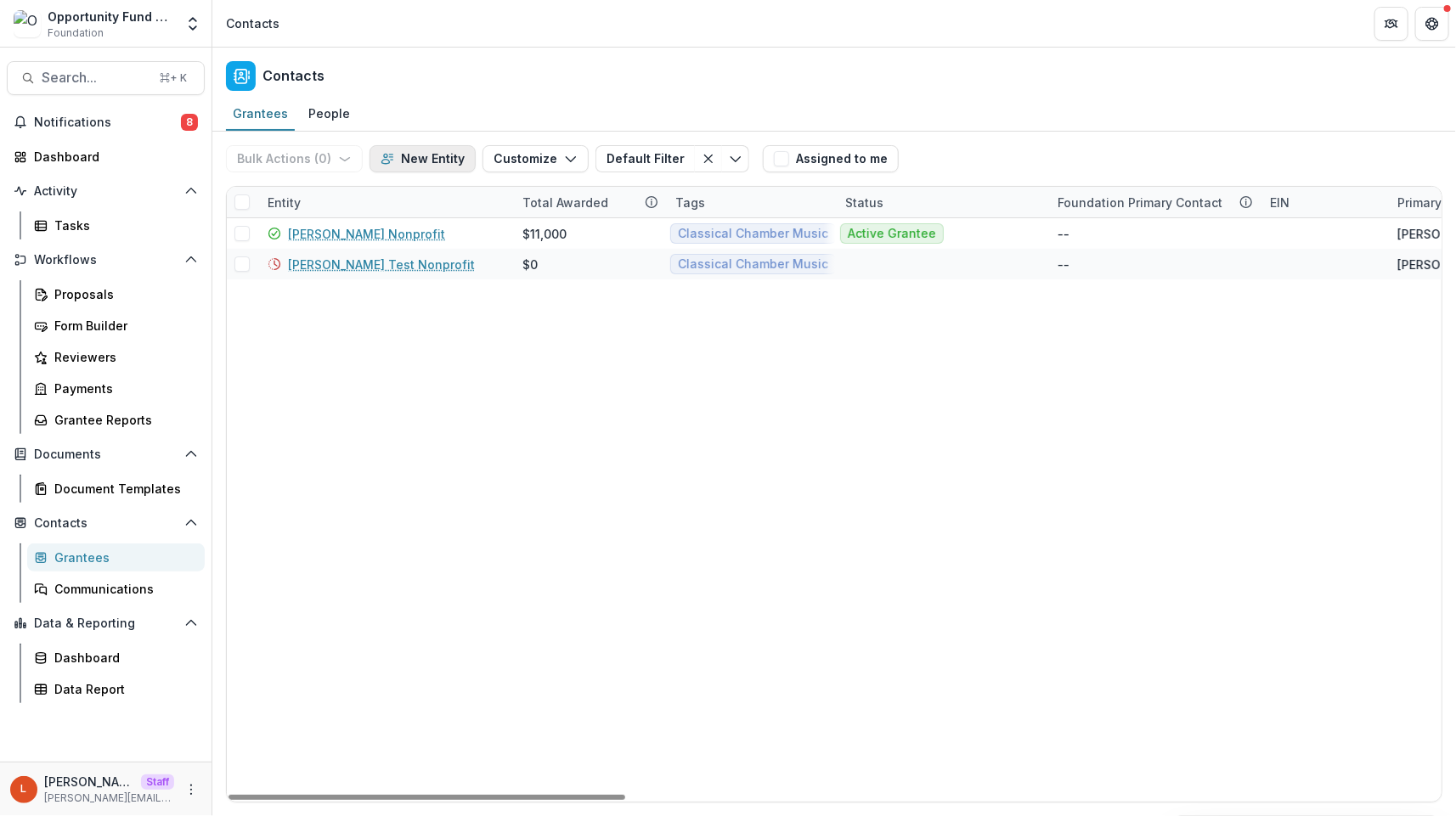 click on "New Entity" at bounding box center (422, 159) 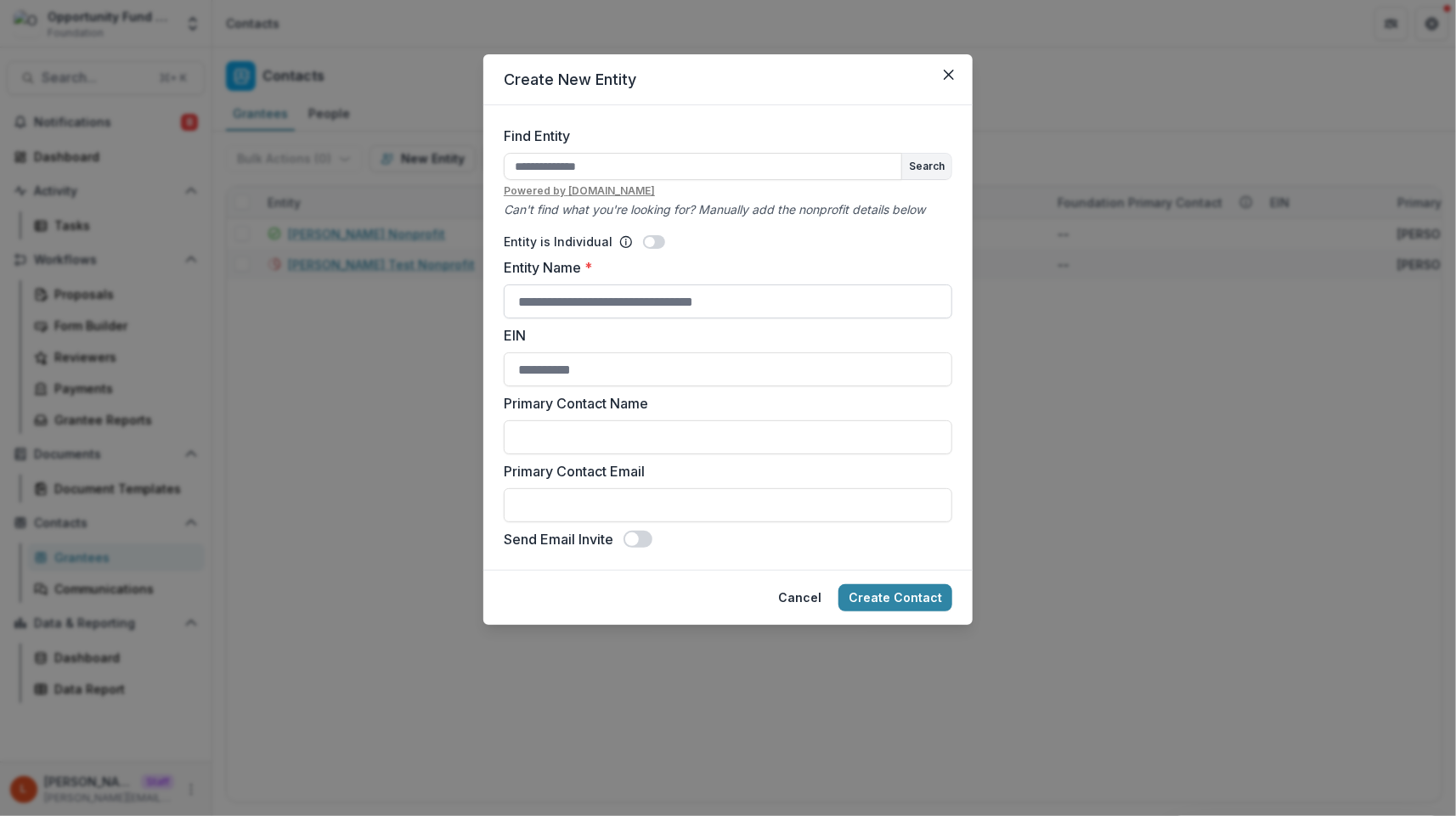 click on "Entity Name *" at bounding box center (728, 301) 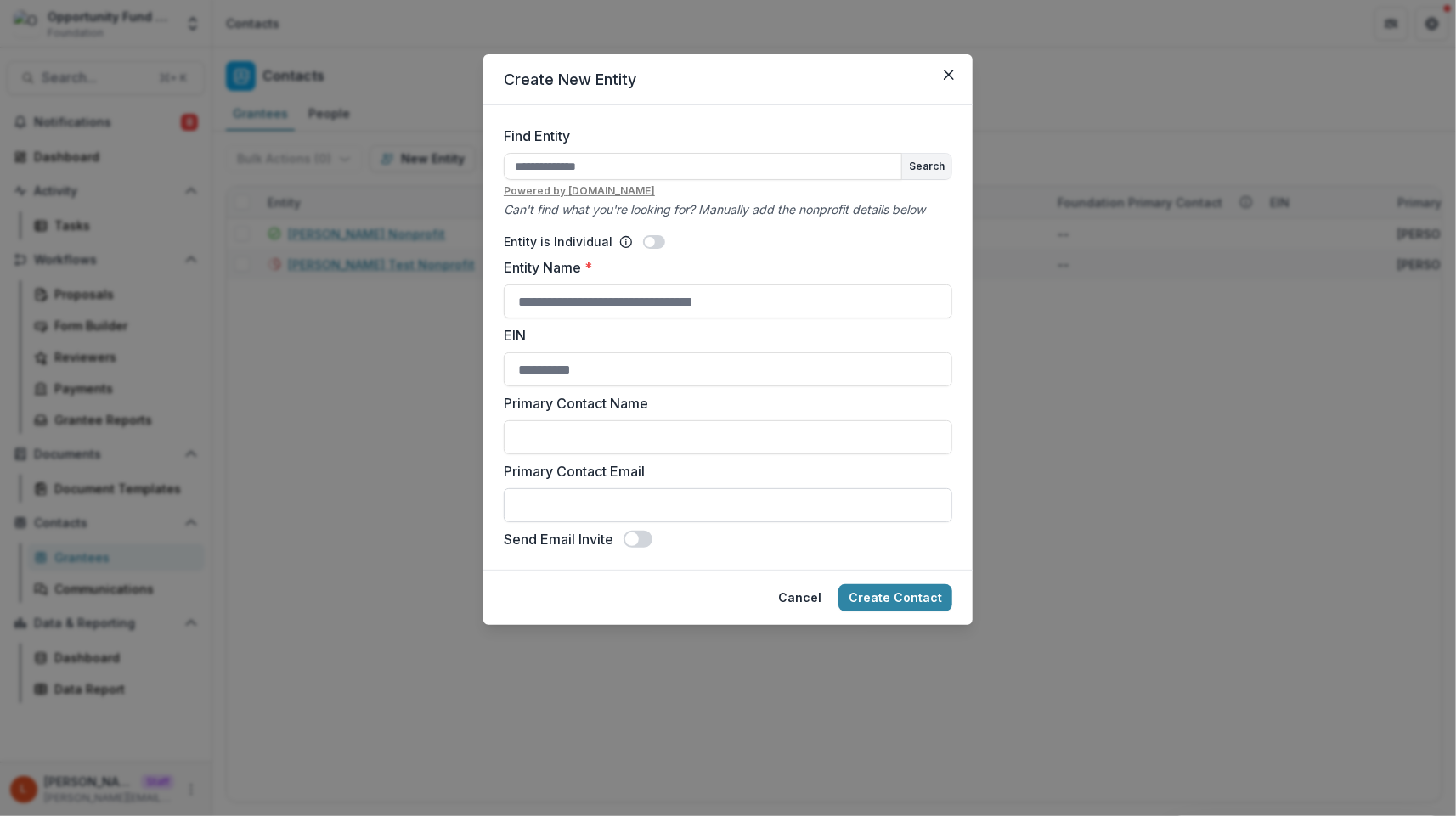 click on "Primary Contact Email" at bounding box center (728, 505) 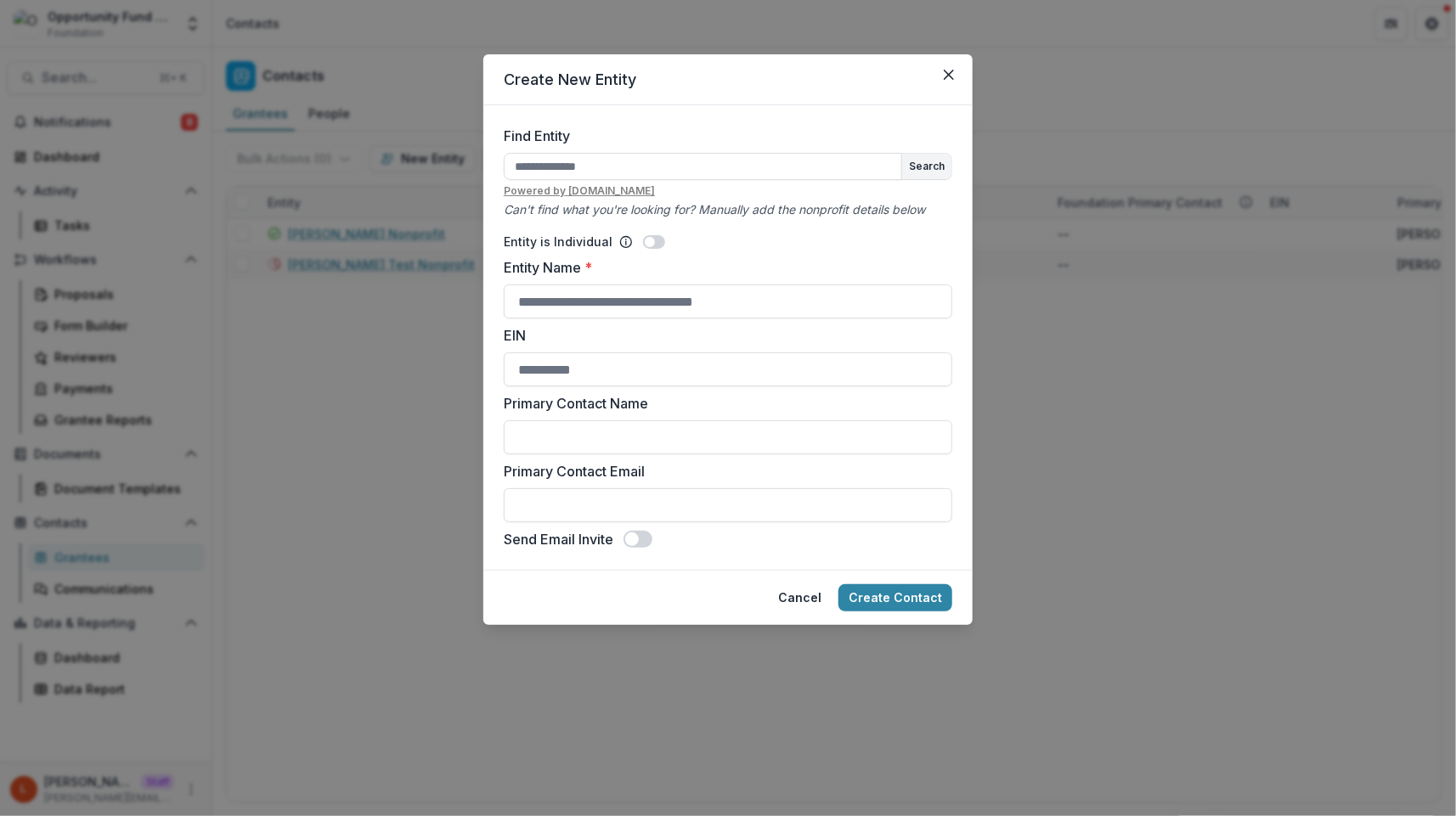 click on "Cancel Create Contact" at bounding box center [728, 597] 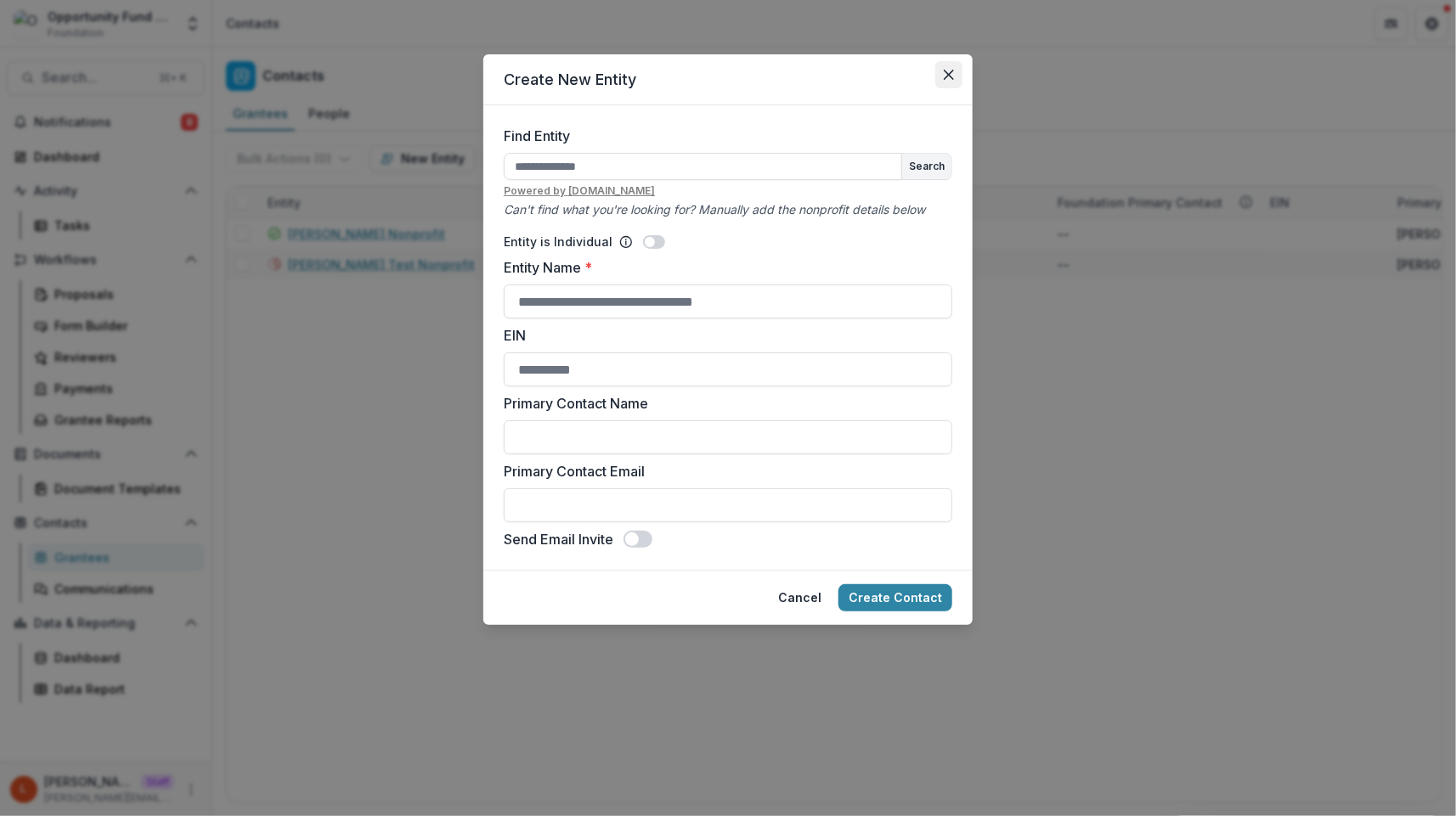 click at bounding box center (949, 75) 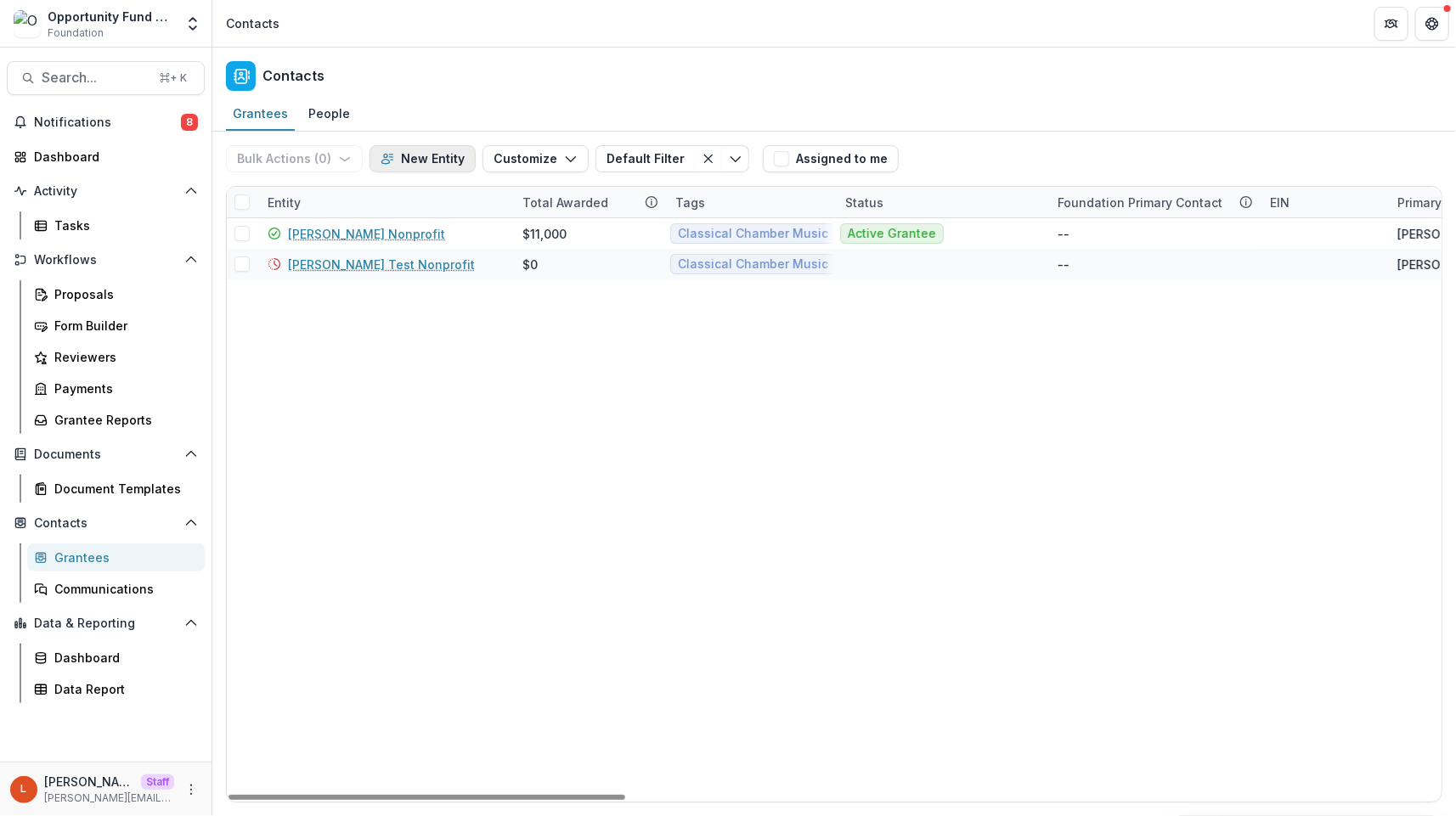 click on "New Entity" at bounding box center (422, 159) 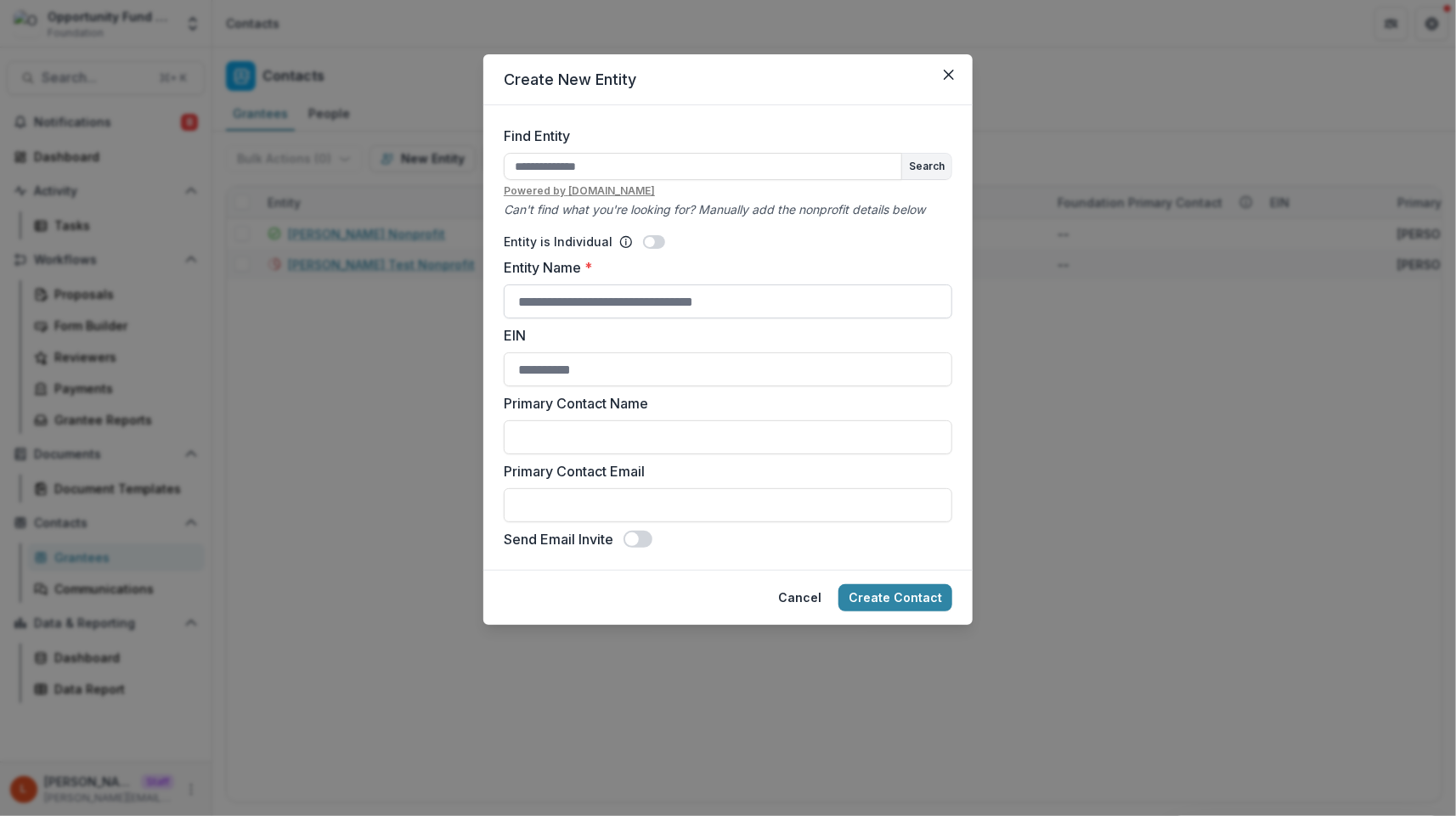 click on "Entity Name *" at bounding box center [728, 301] 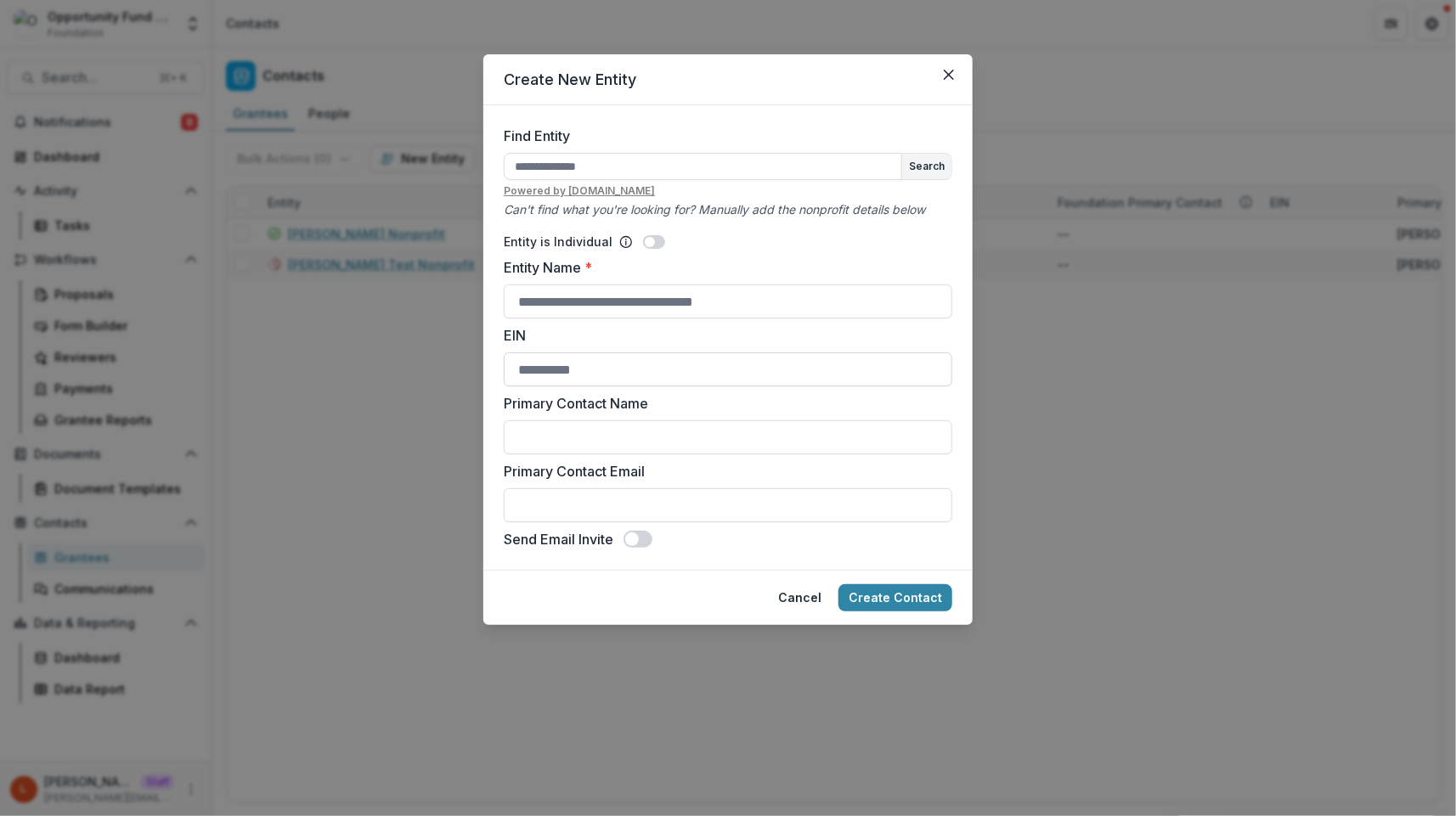 click on "EIN" at bounding box center [728, 369] 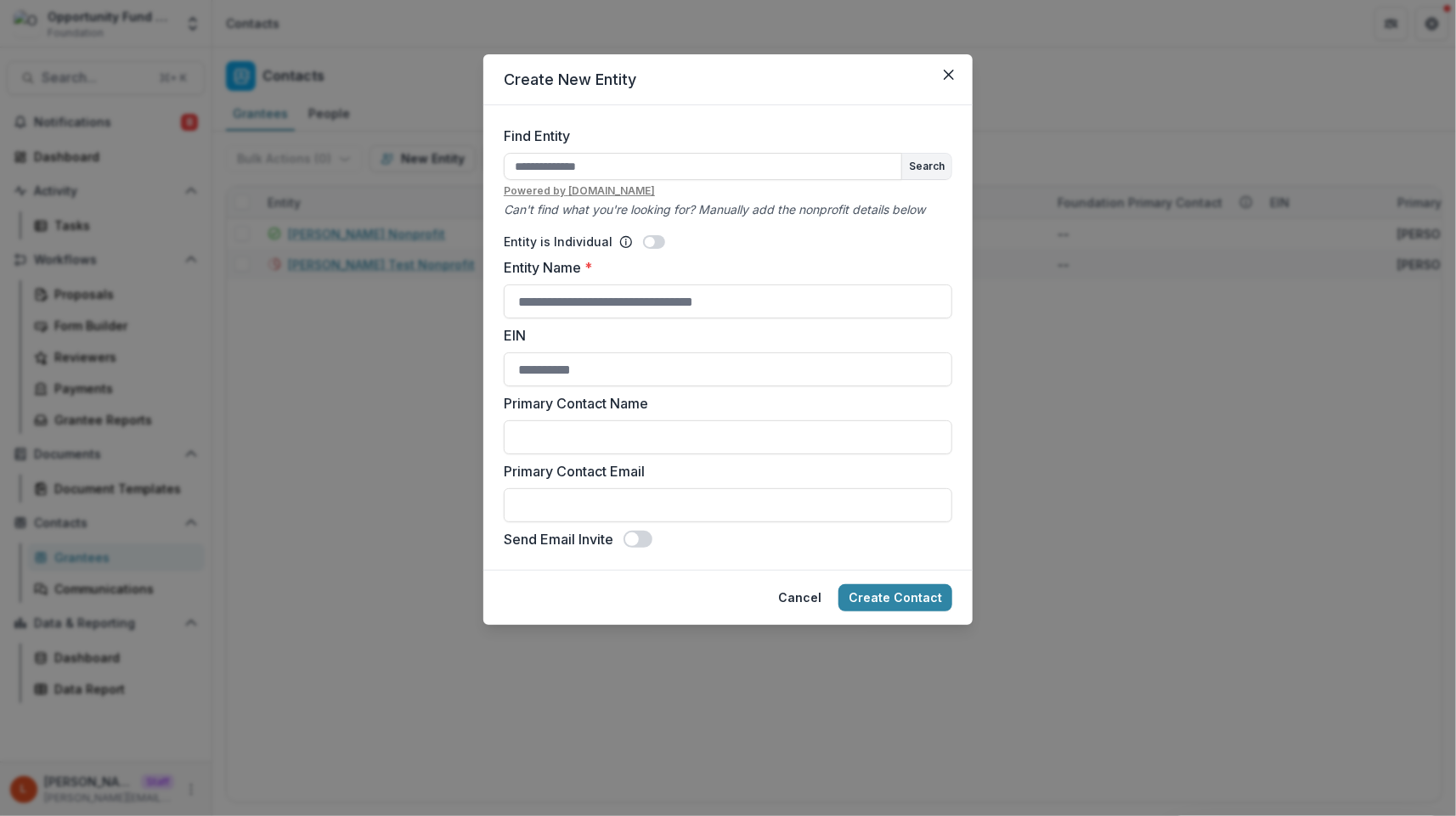 click on "Primary Contact Name" at bounding box center (728, 424) 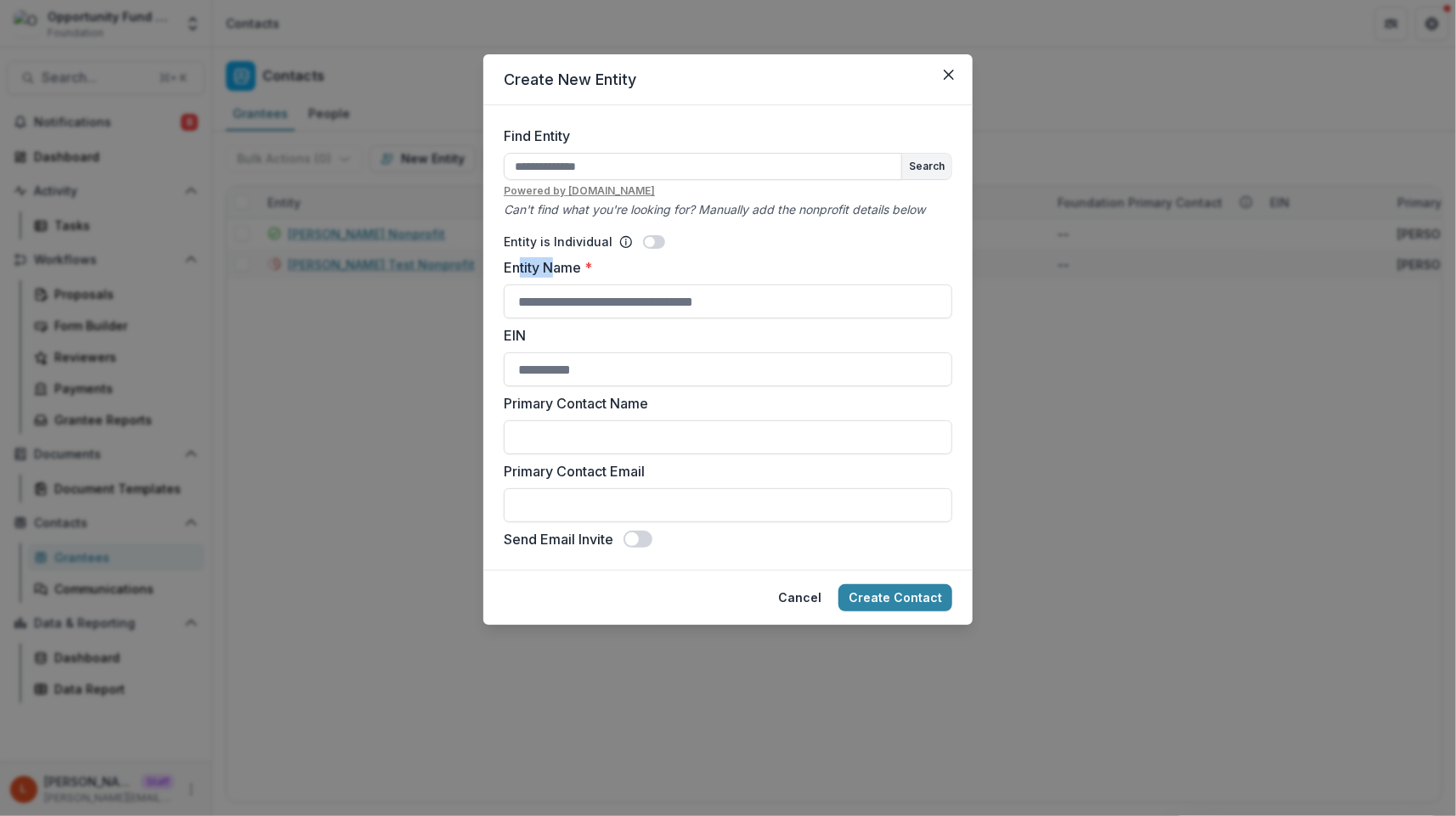 drag, startPoint x: 518, startPoint y: 264, endPoint x: 558, endPoint y: 263, distance: 40.012498 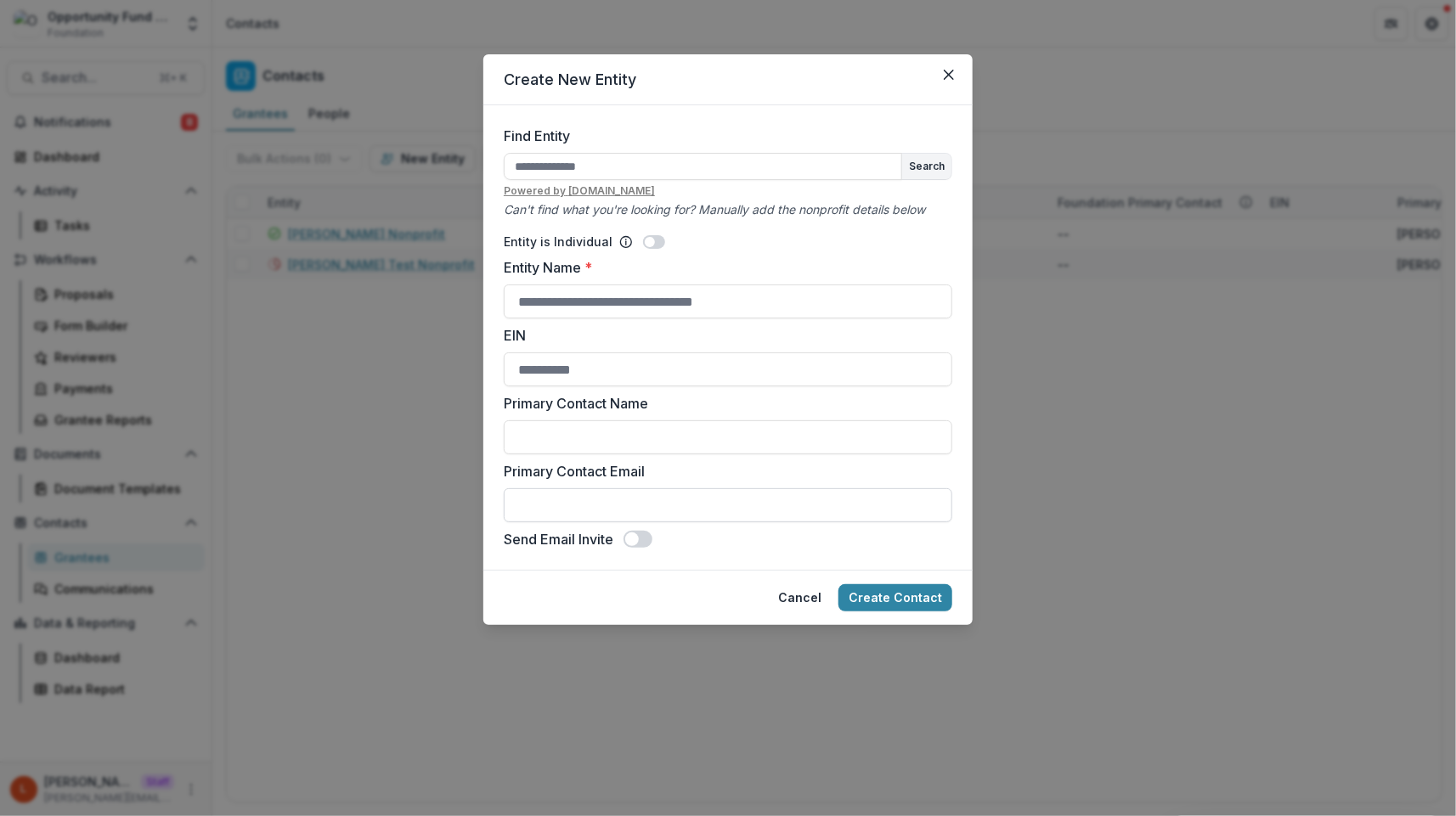 click on "Primary Contact Email" at bounding box center (728, 505) 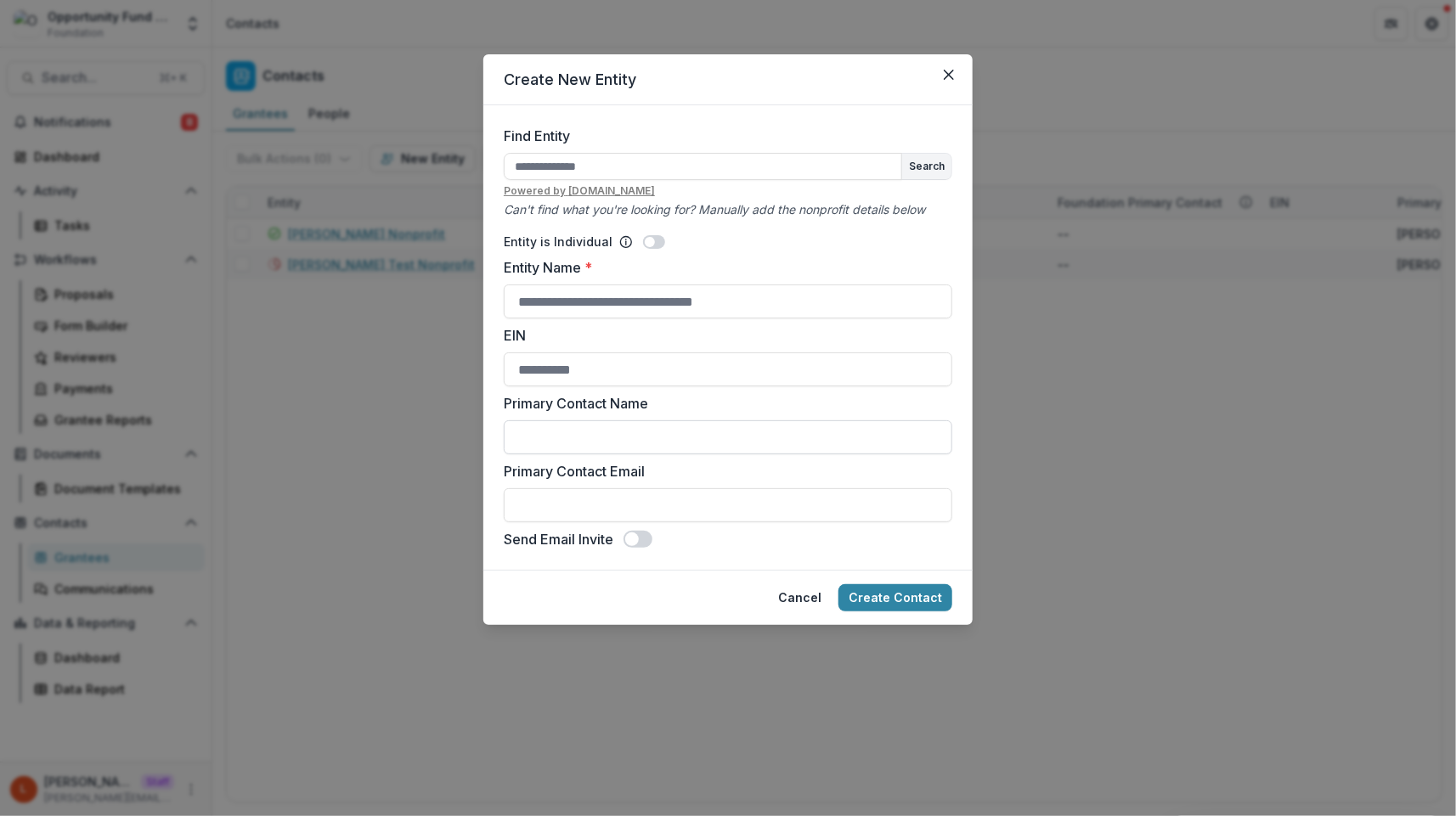 click on "Primary Contact Name" at bounding box center (728, 437) 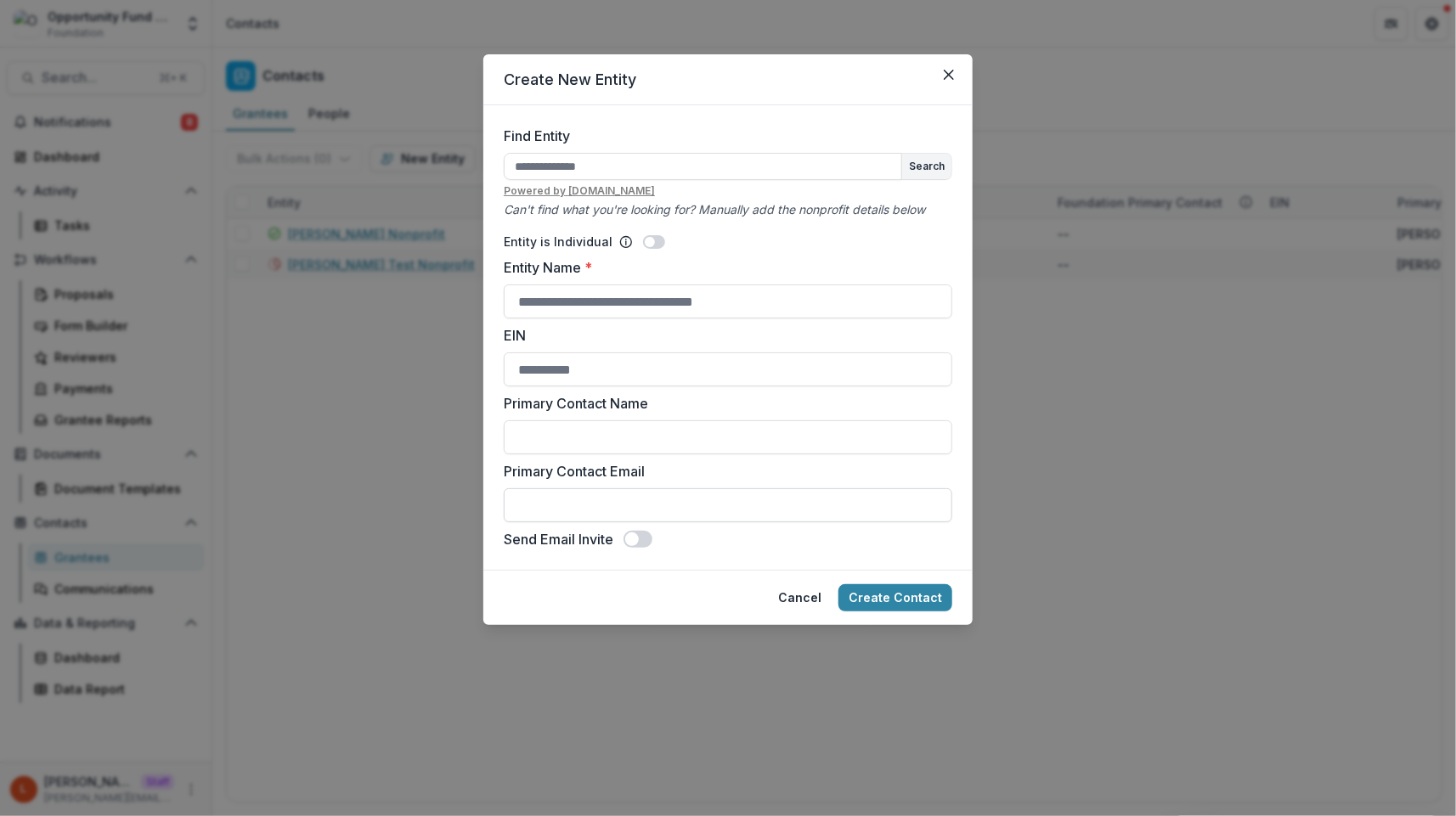 click on "Primary Contact Email" at bounding box center (728, 505) 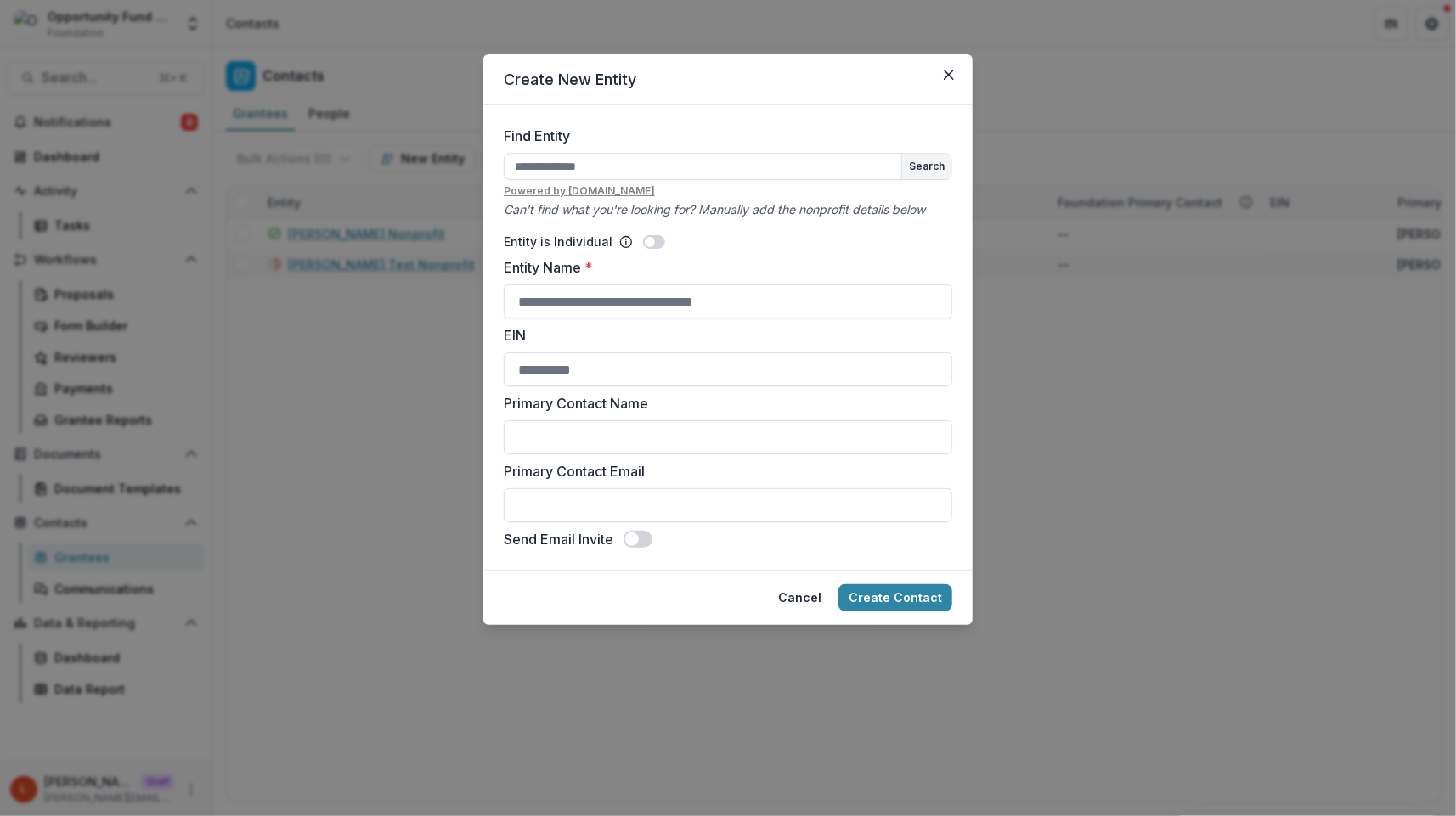 click on "Send Email Invite" at bounding box center [558, 539] 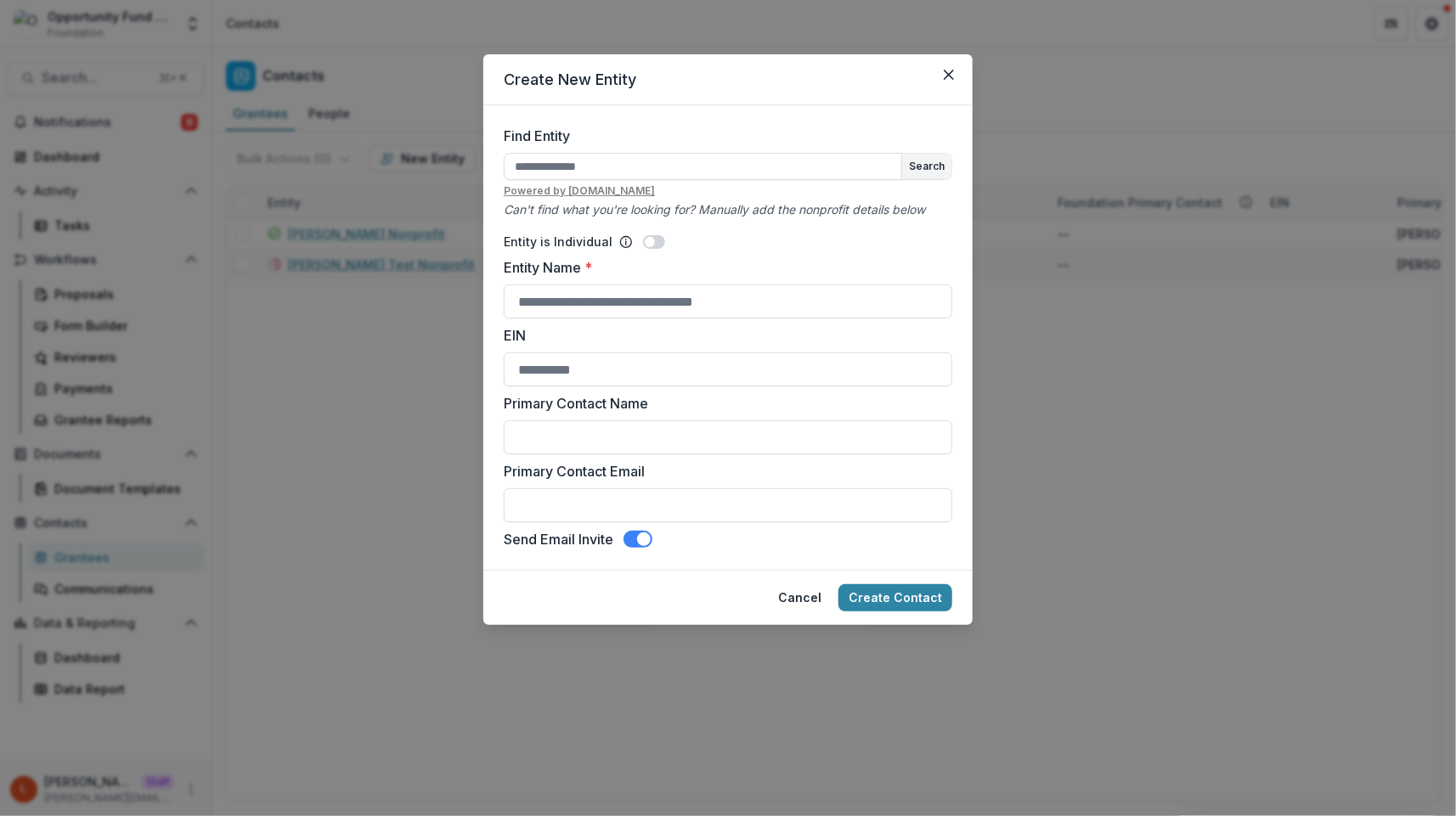 click at bounding box center (638, 539) 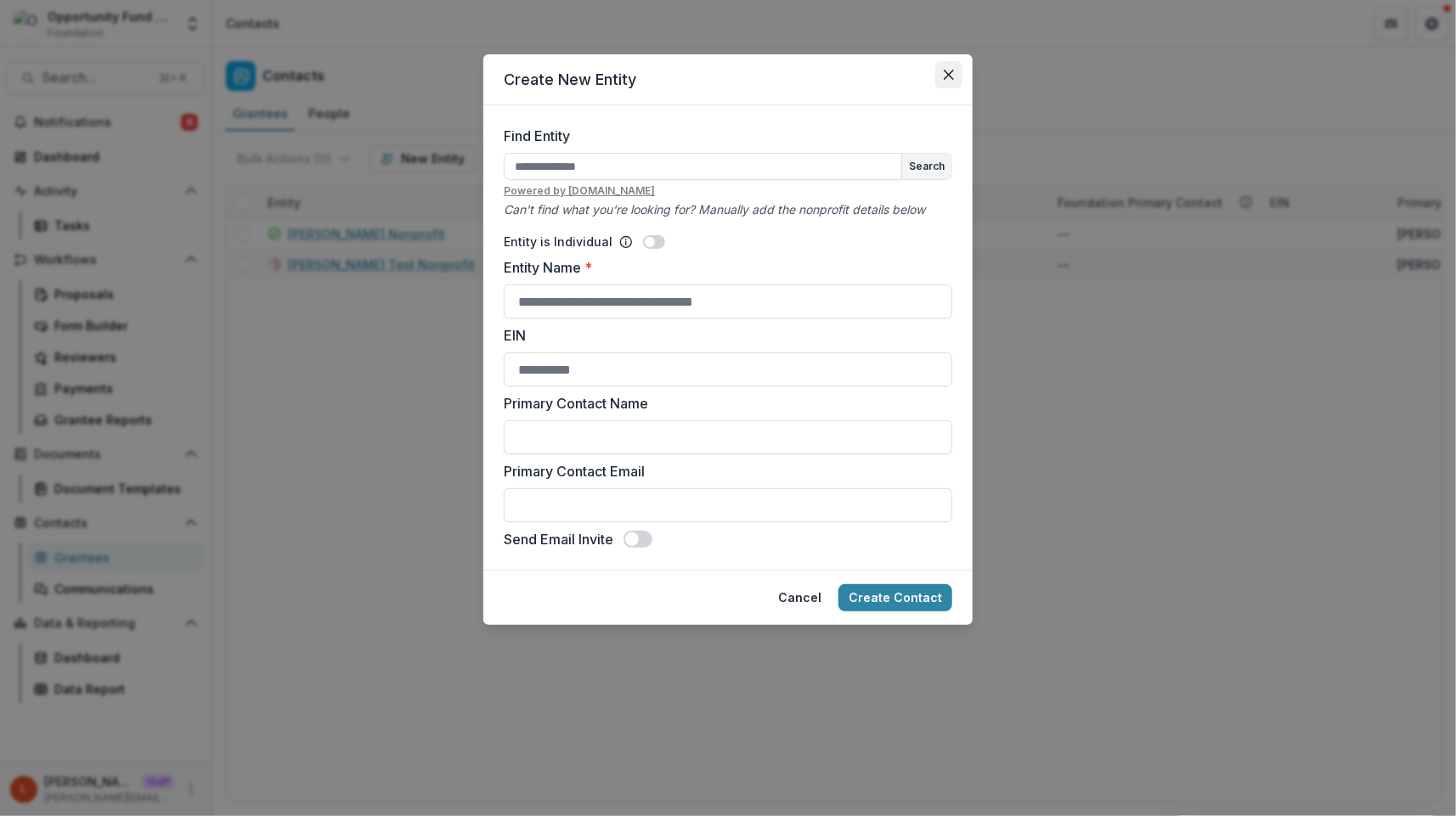 click at bounding box center (949, 75) 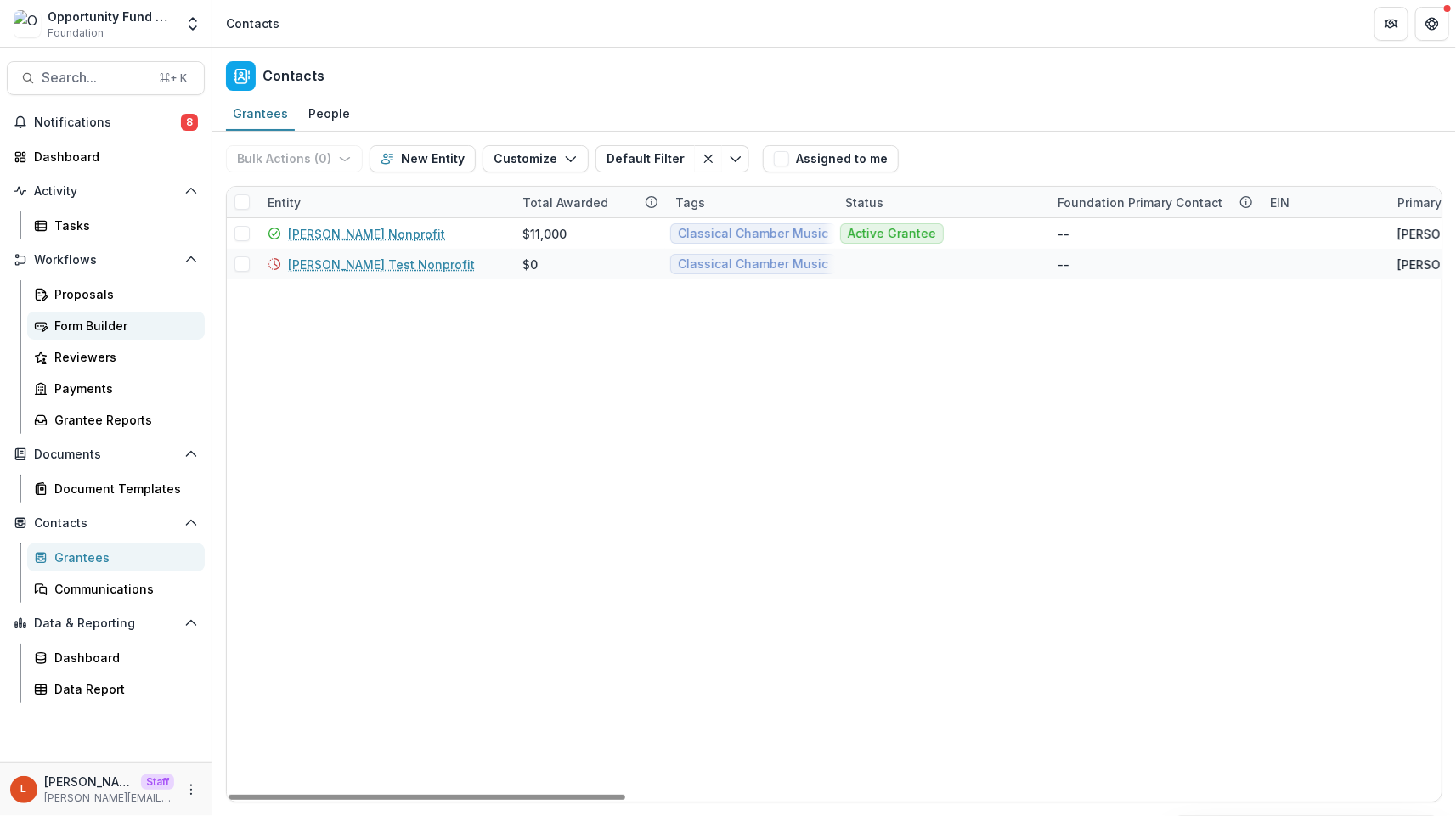 click on "Form Builder" at bounding box center (122, 325) 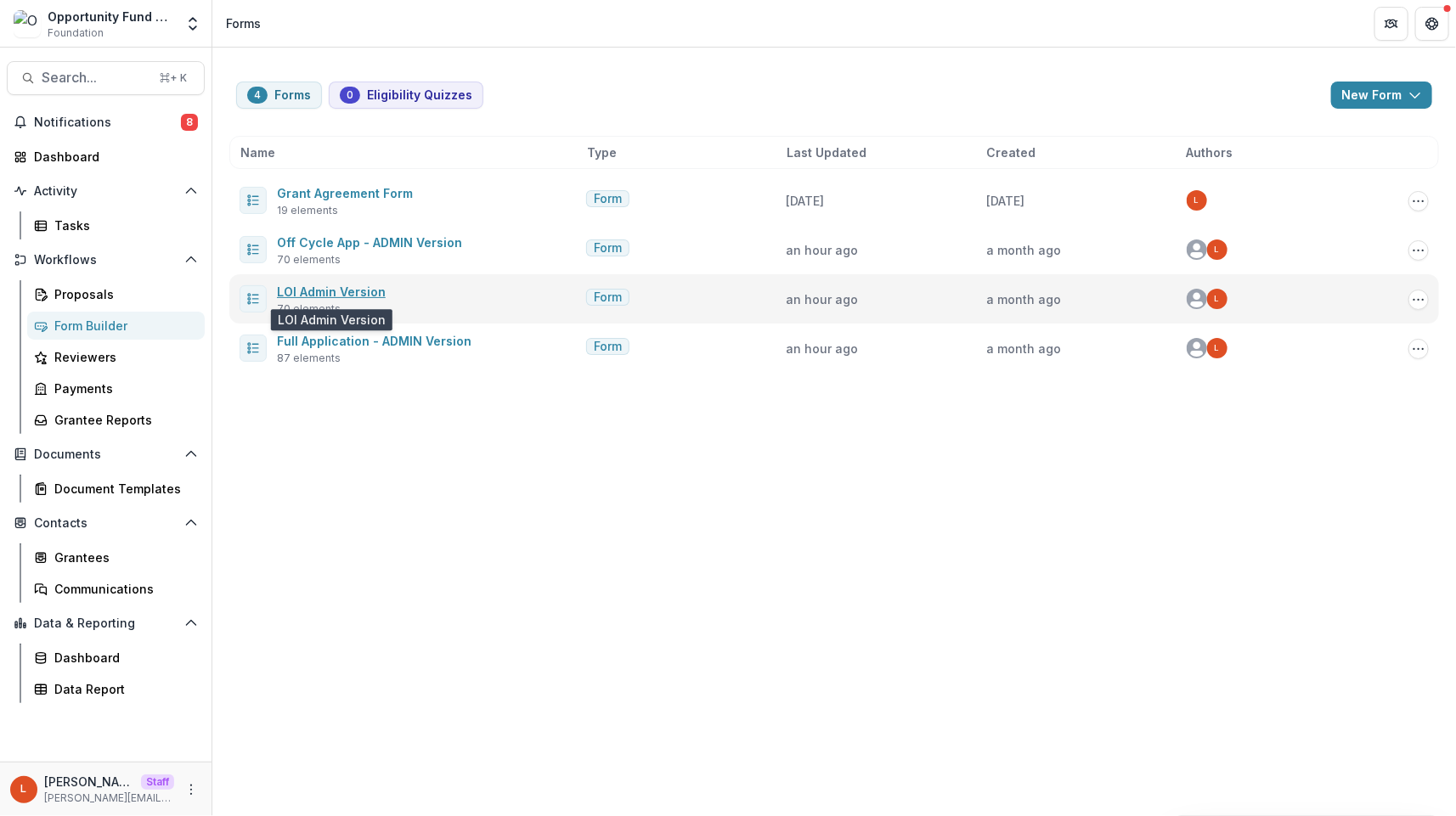click on "LOI Admin Version" at bounding box center [331, 291] 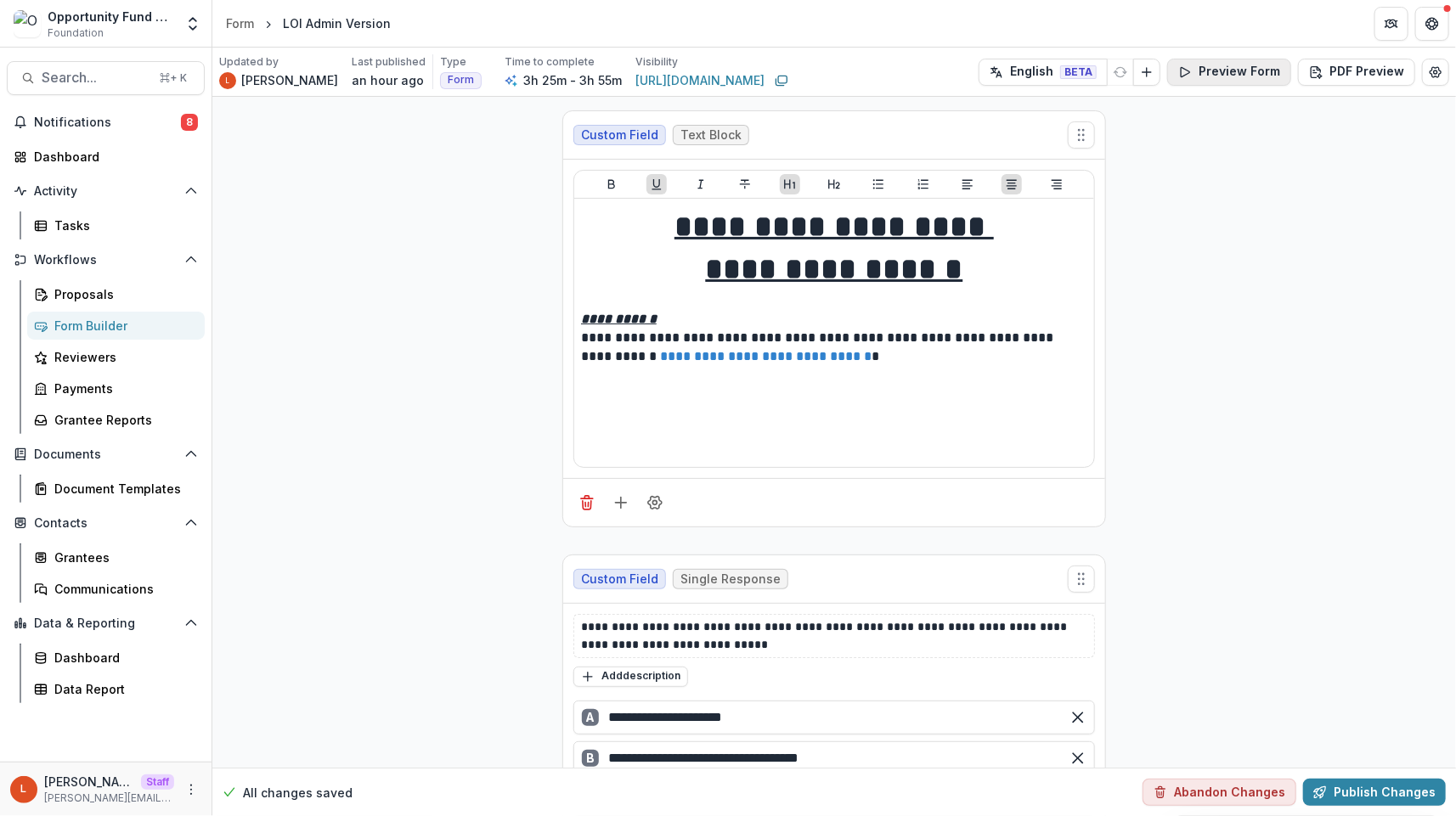 click on "Preview Form" at bounding box center [1229, 72] 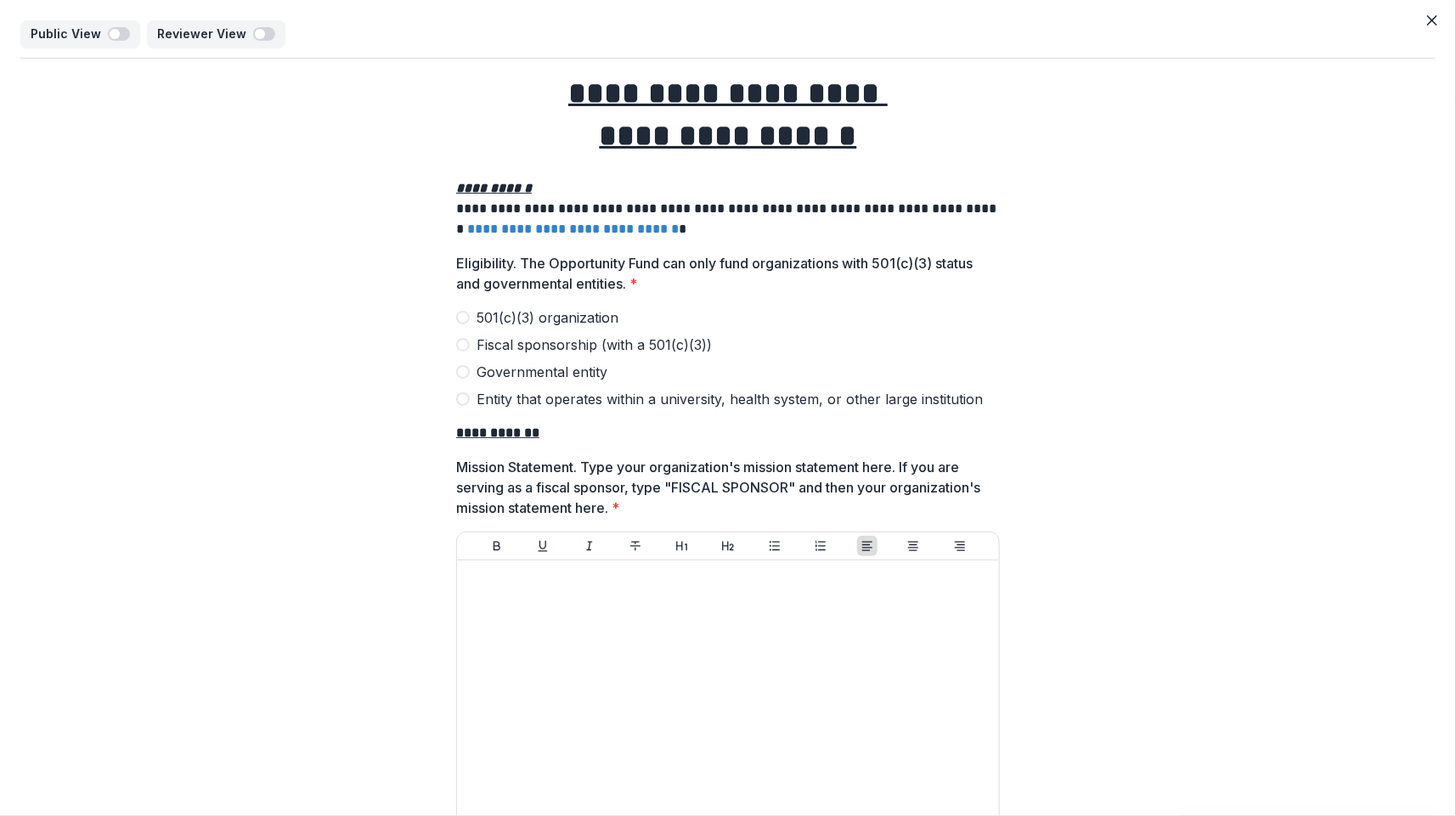 click on "**********" at bounding box center [728, 7564] 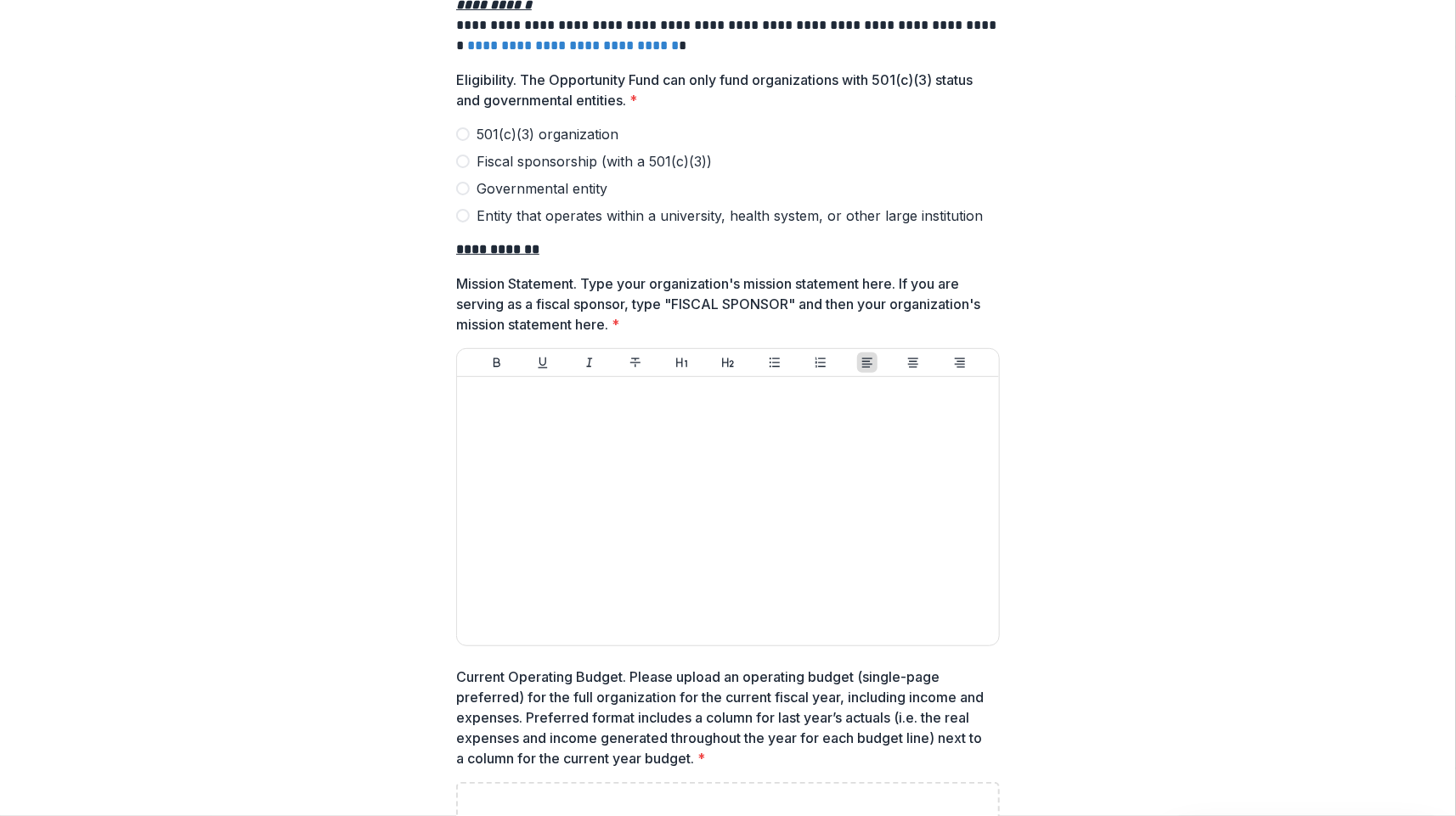 scroll, scrollTop: 0, scrollLeft: 0, axis: both 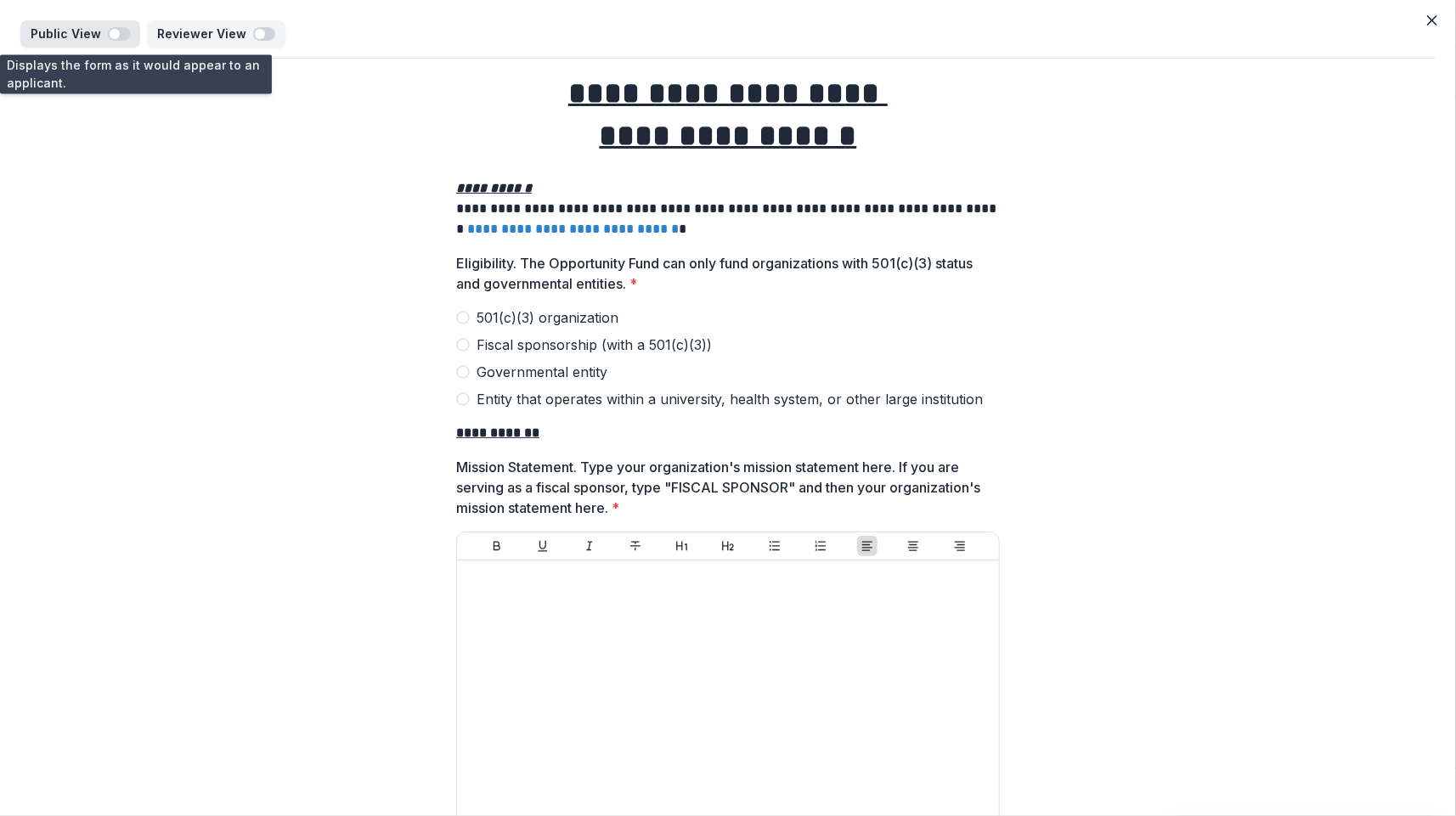 click at bounding box center (115, 34) 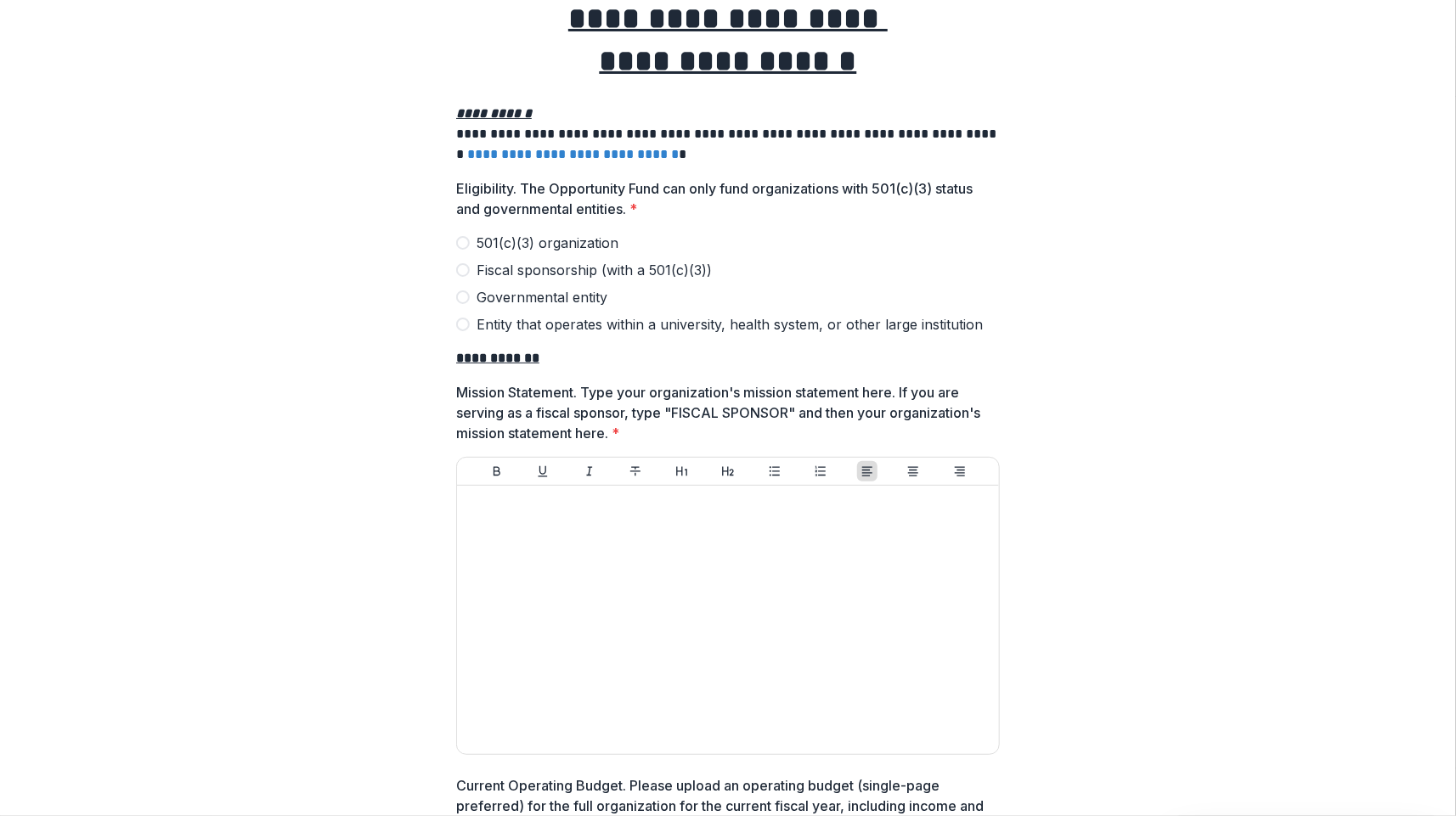 scroll, scrollTop: 83, scrollLeft: 0, axis: vertical 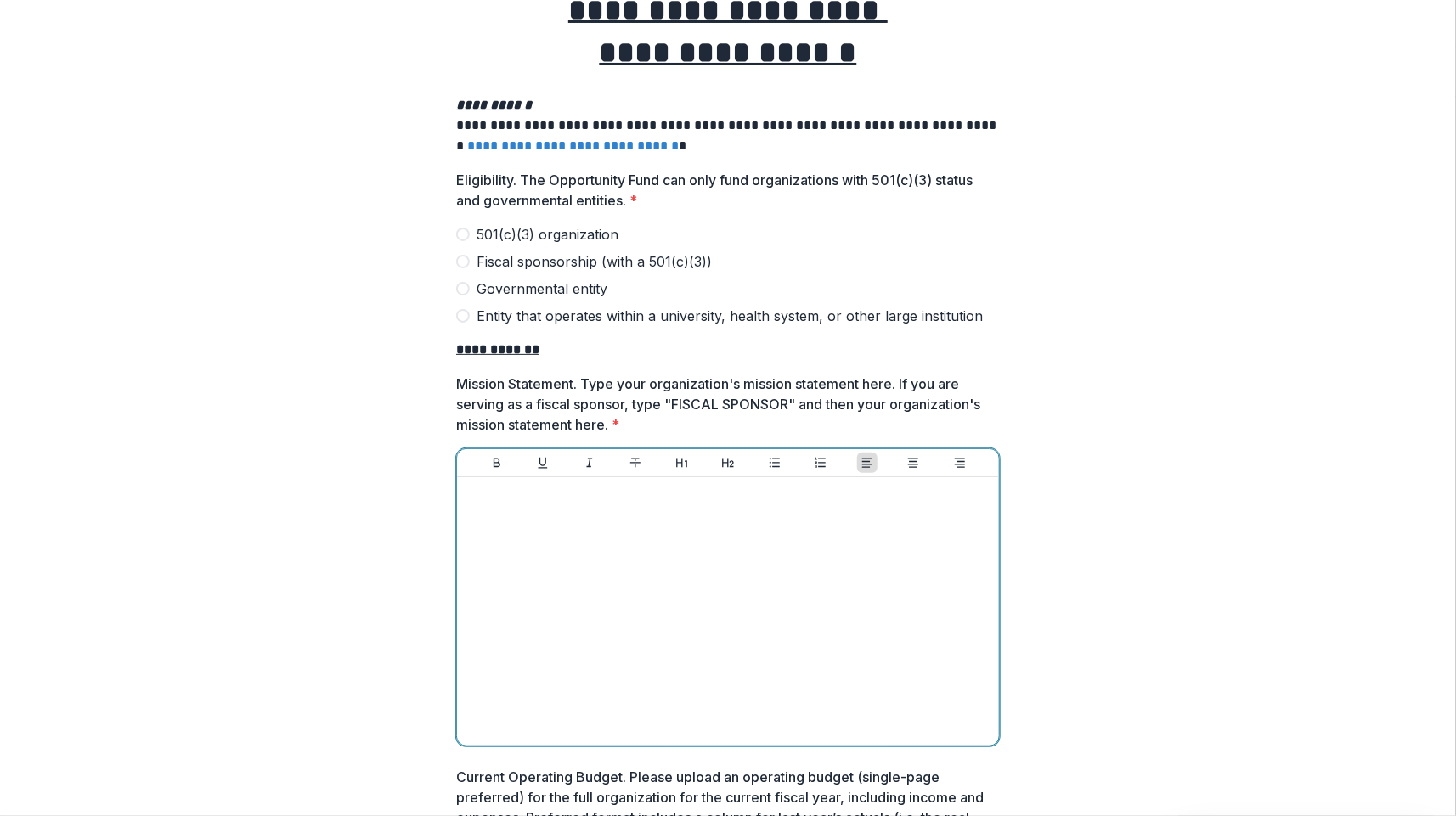 click at bounding box center [728, 611] 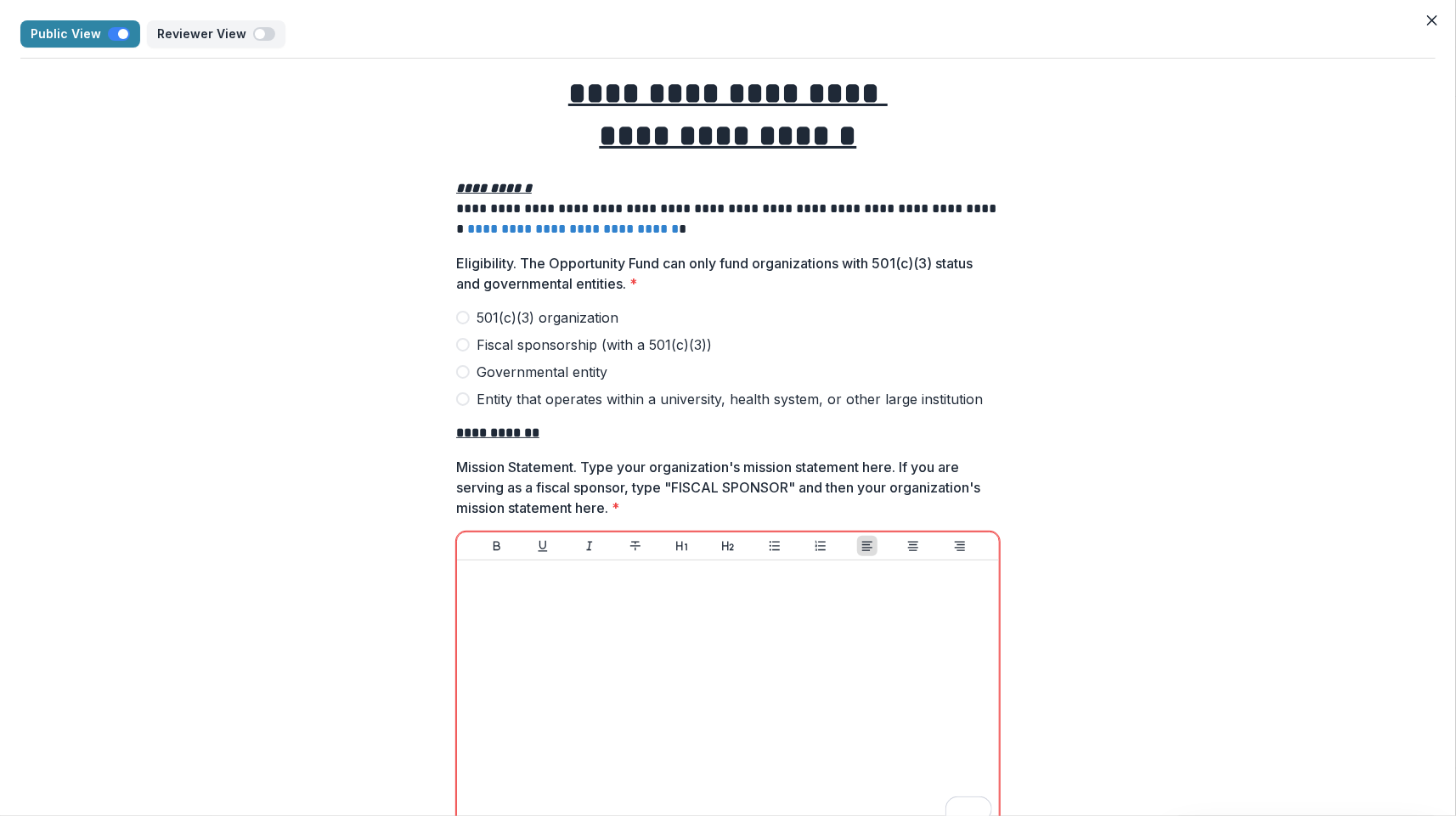 scroll, scrollTop: 1650, scrollLeft: 0, axis: vertical 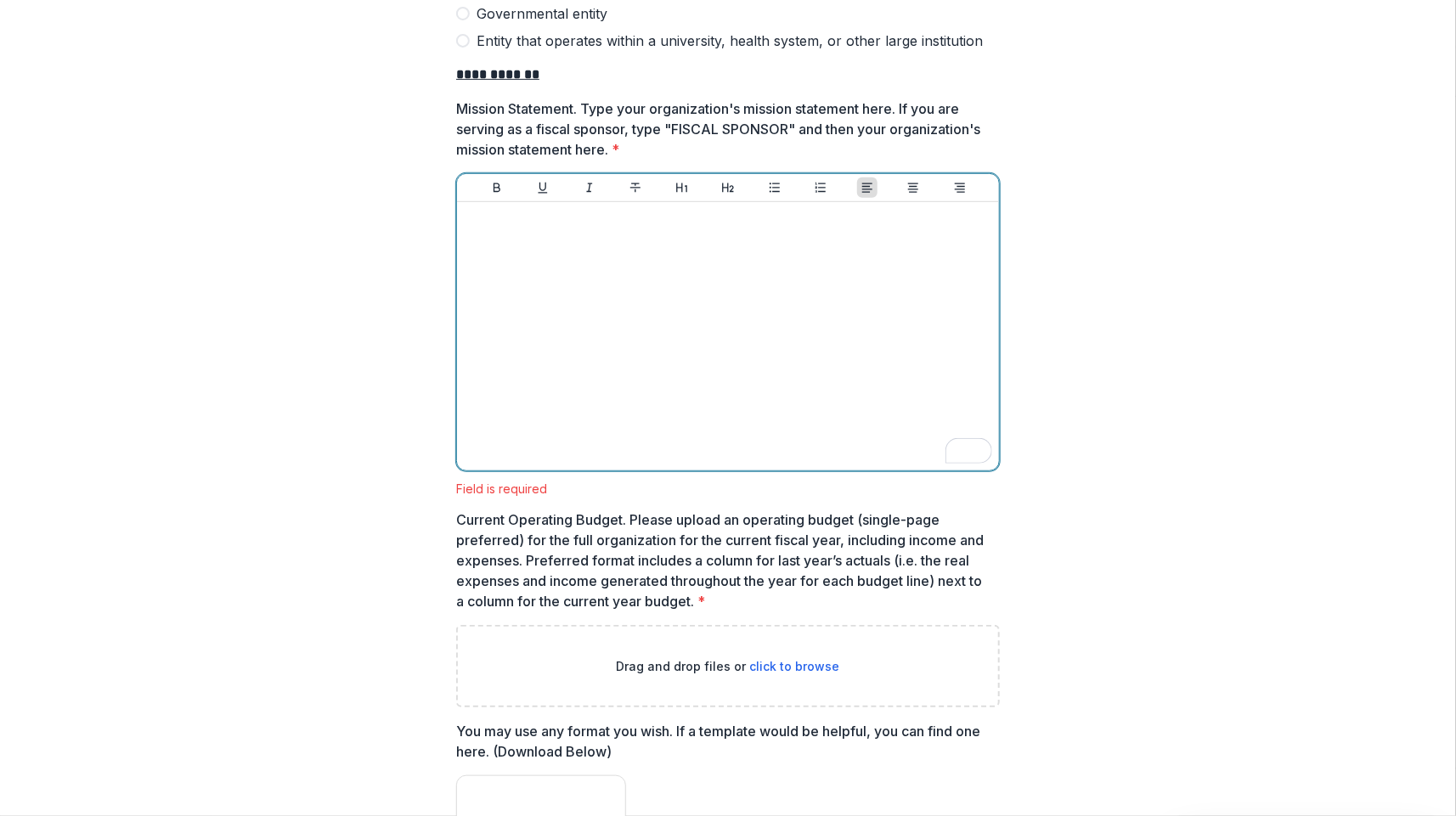 click at bounding box center [728, 336] 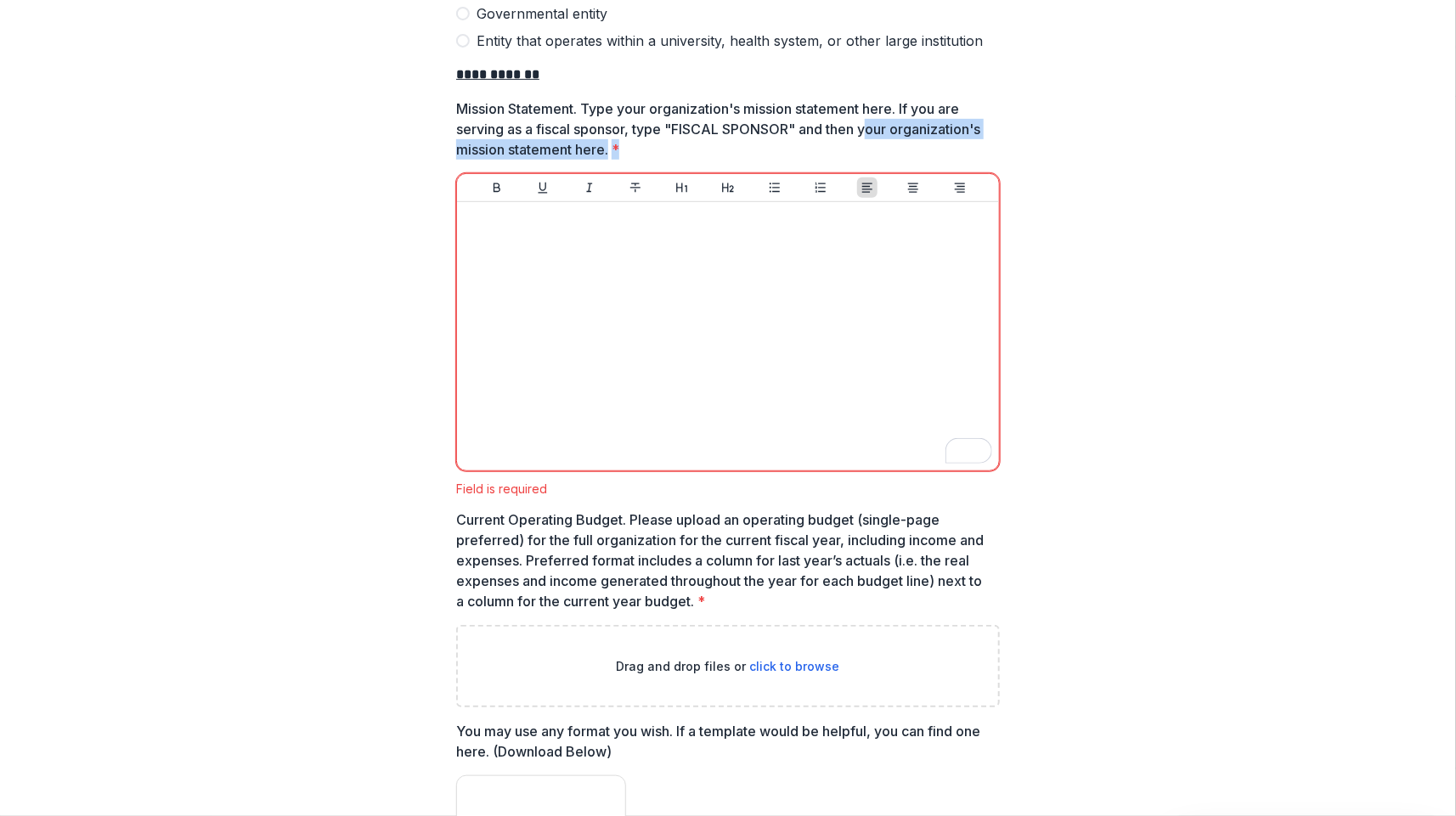 drag, startPoint x: 866, startPoint y: 132, endPoint x: 872, endPoint y: 145, distance: 14.317821 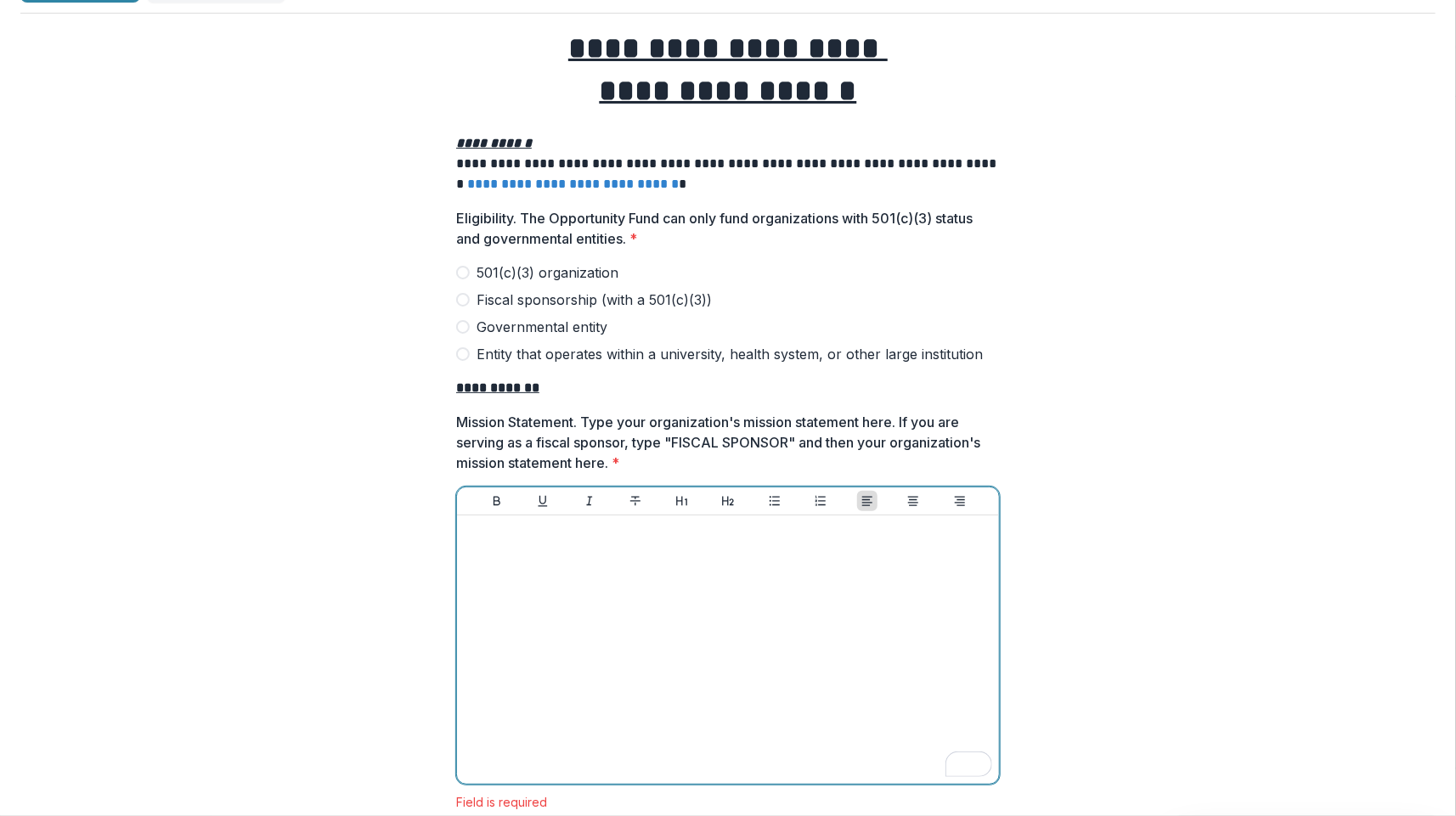 scroll, scrollTop: 0, scrollLeft: 0, axis: both 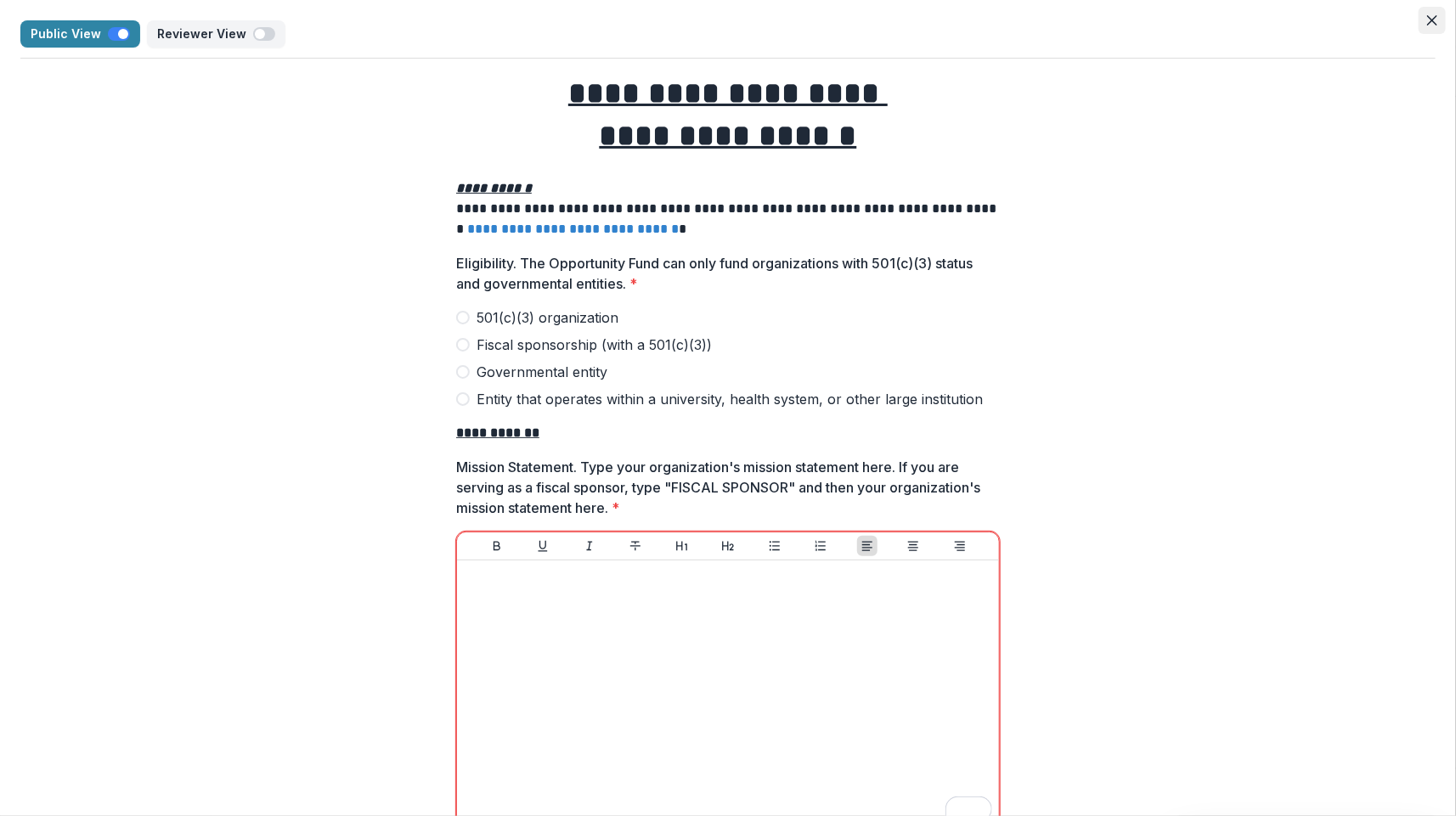 click 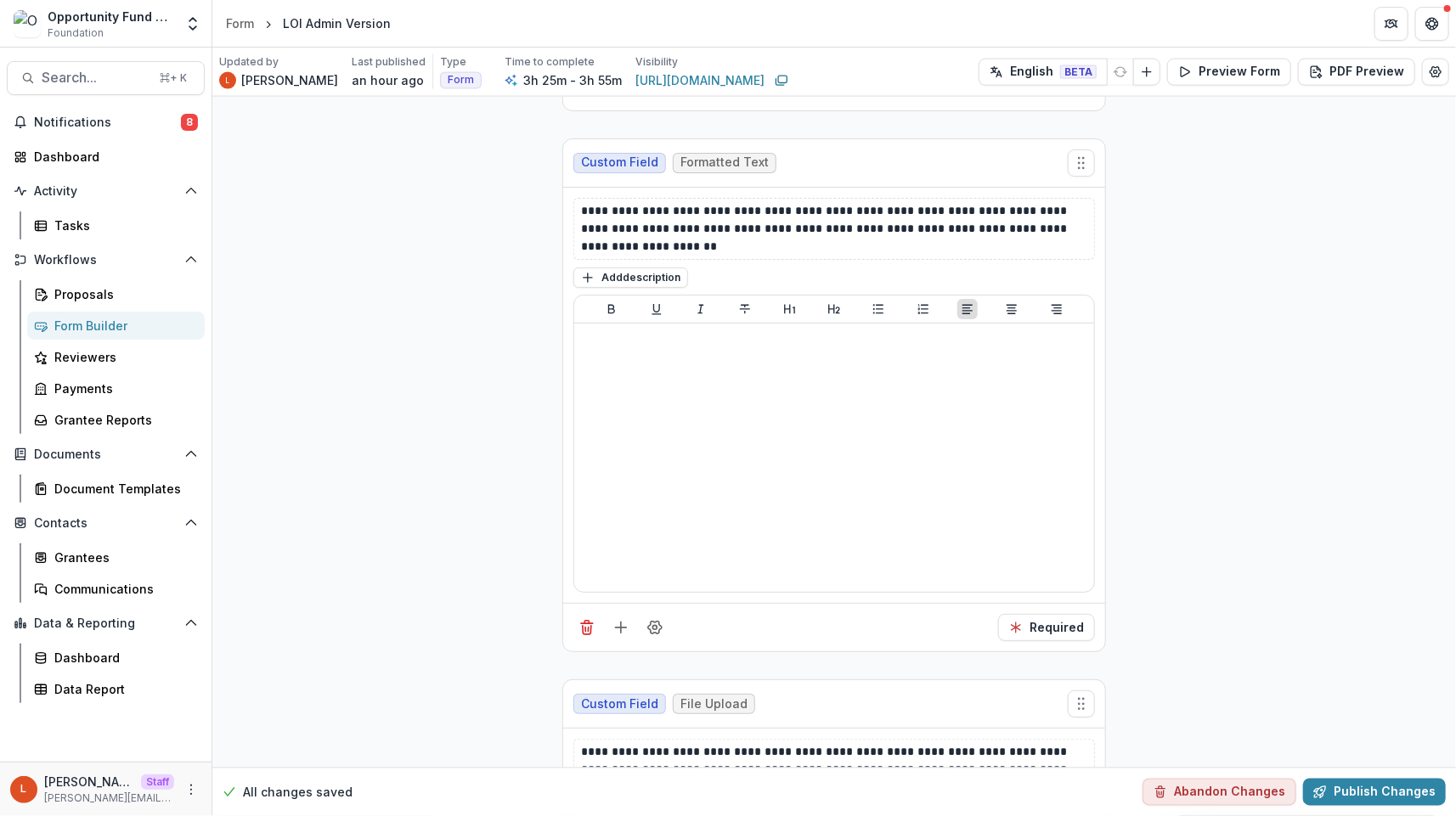 scroll, scrollTop: 1269, scrollLeft: 0, axis: vertical 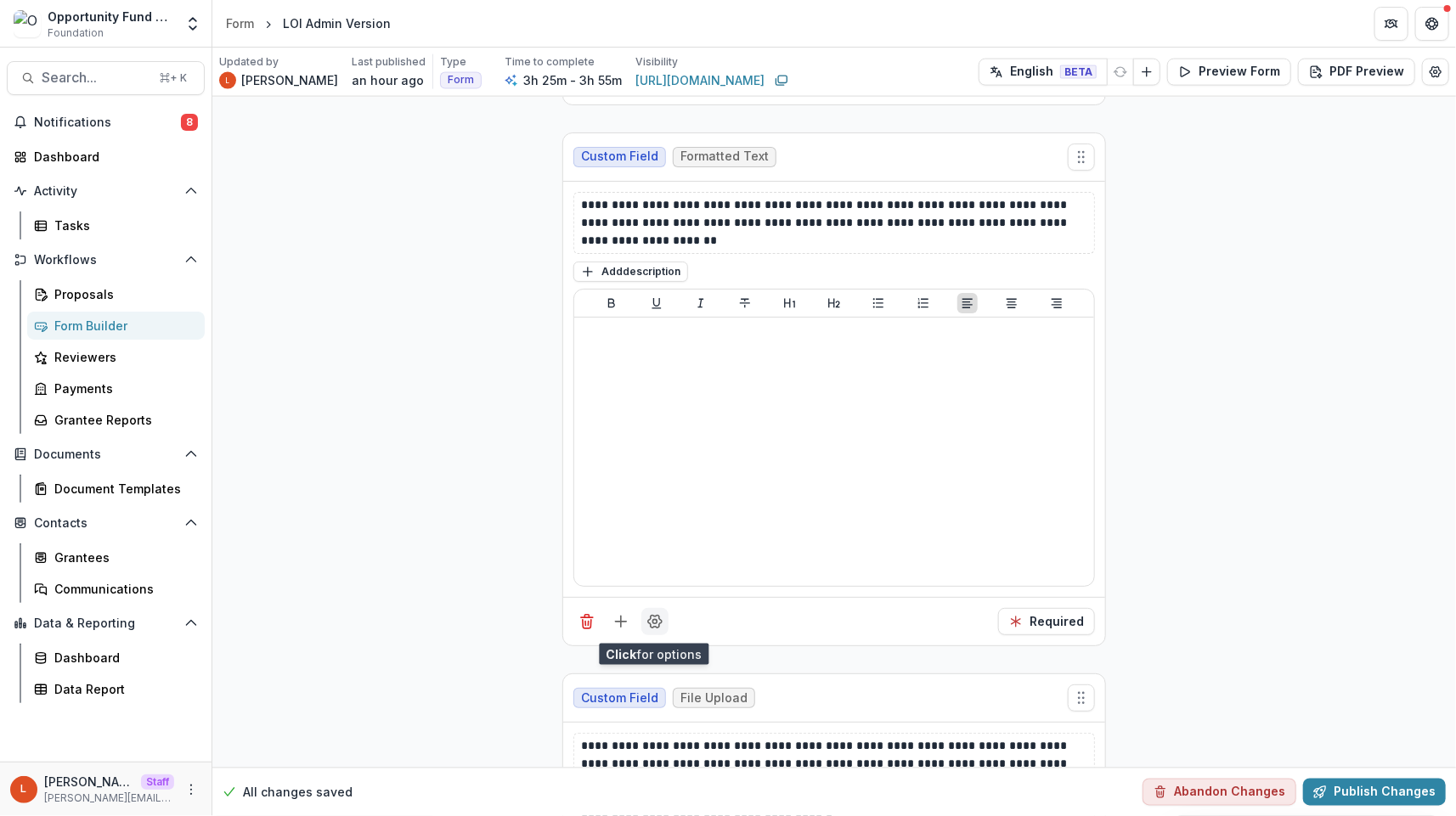 click 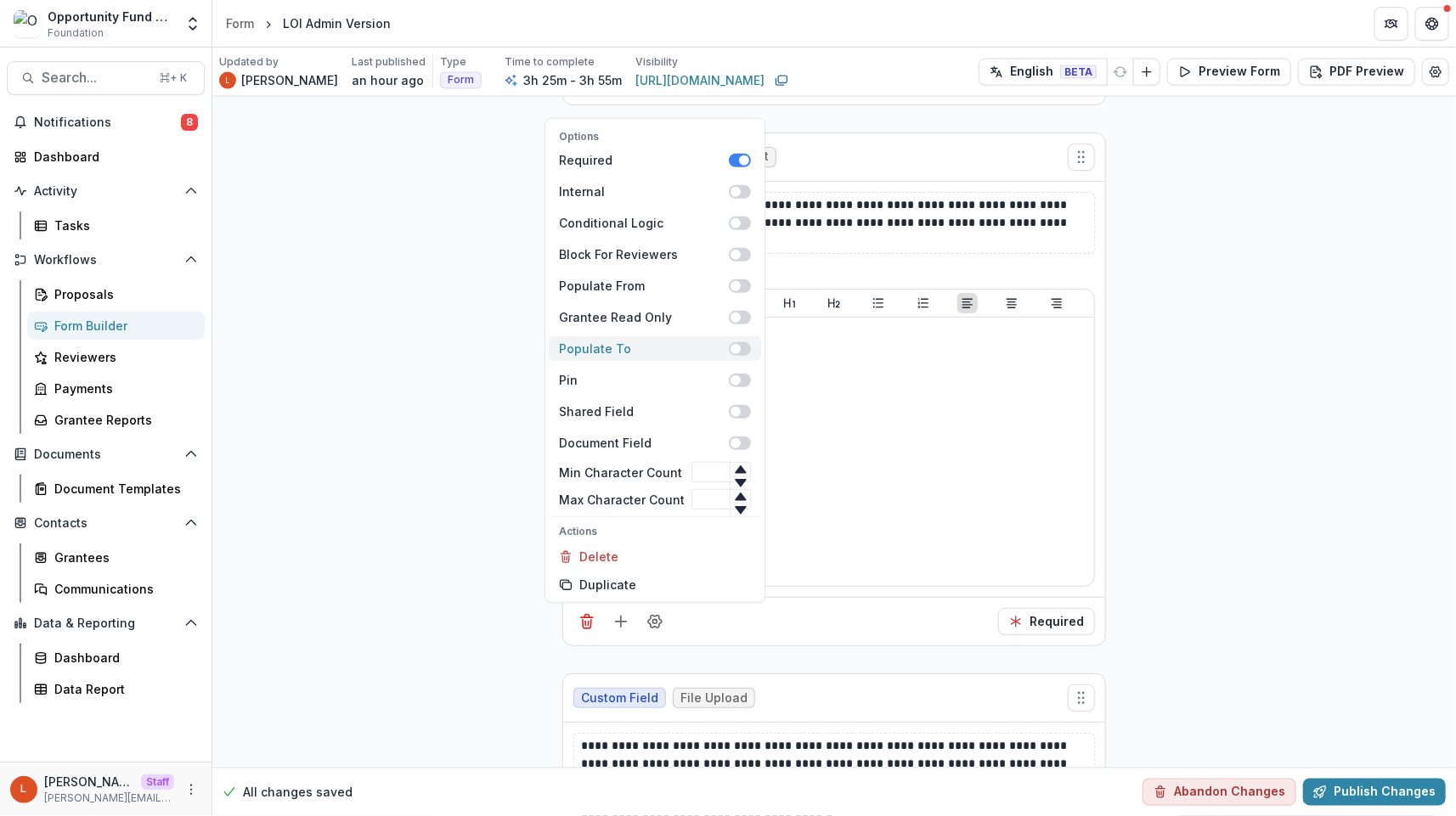 click at bounding box center [736, 348] 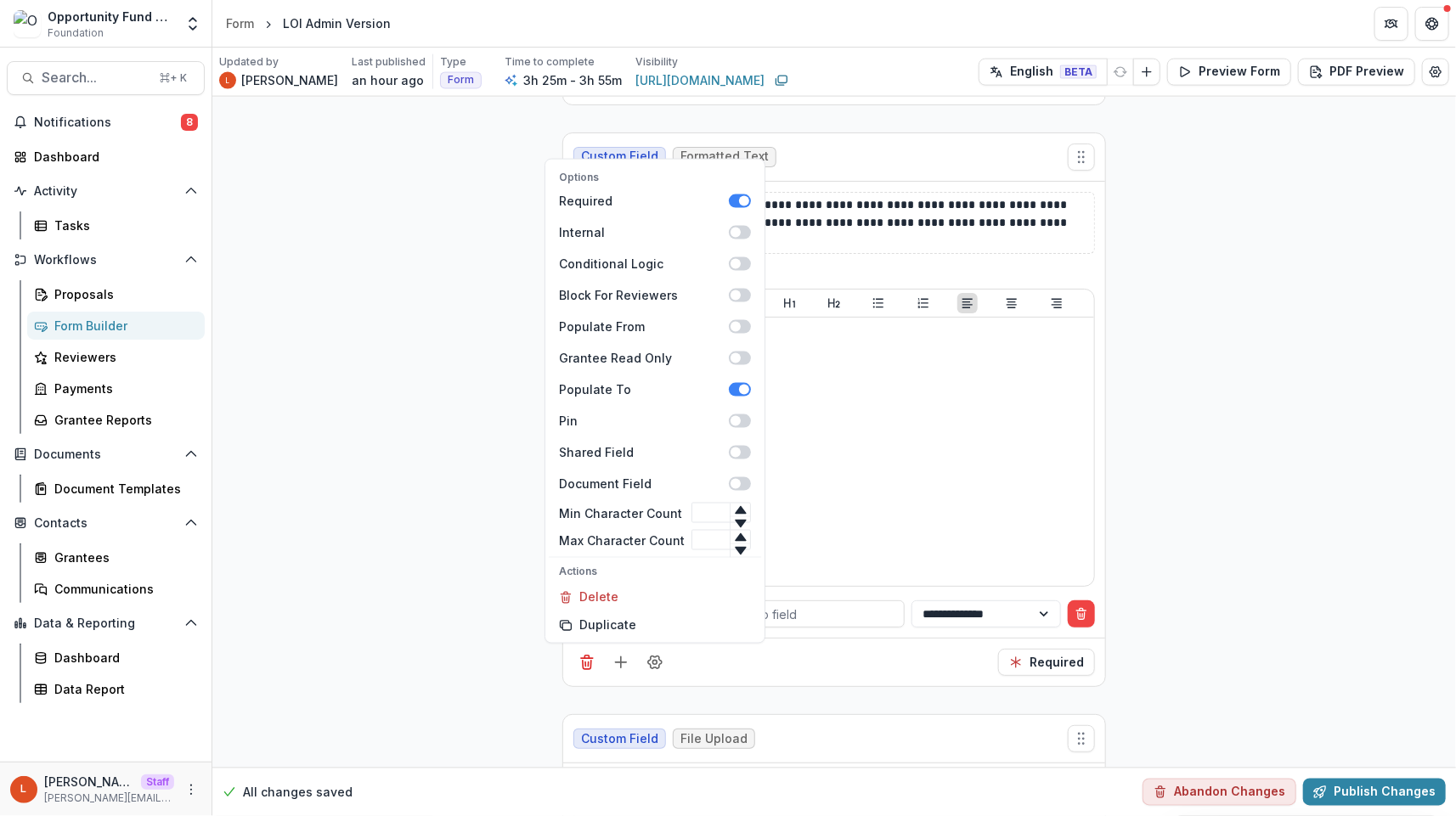 click on "Required" at bounding box center [834, 661] 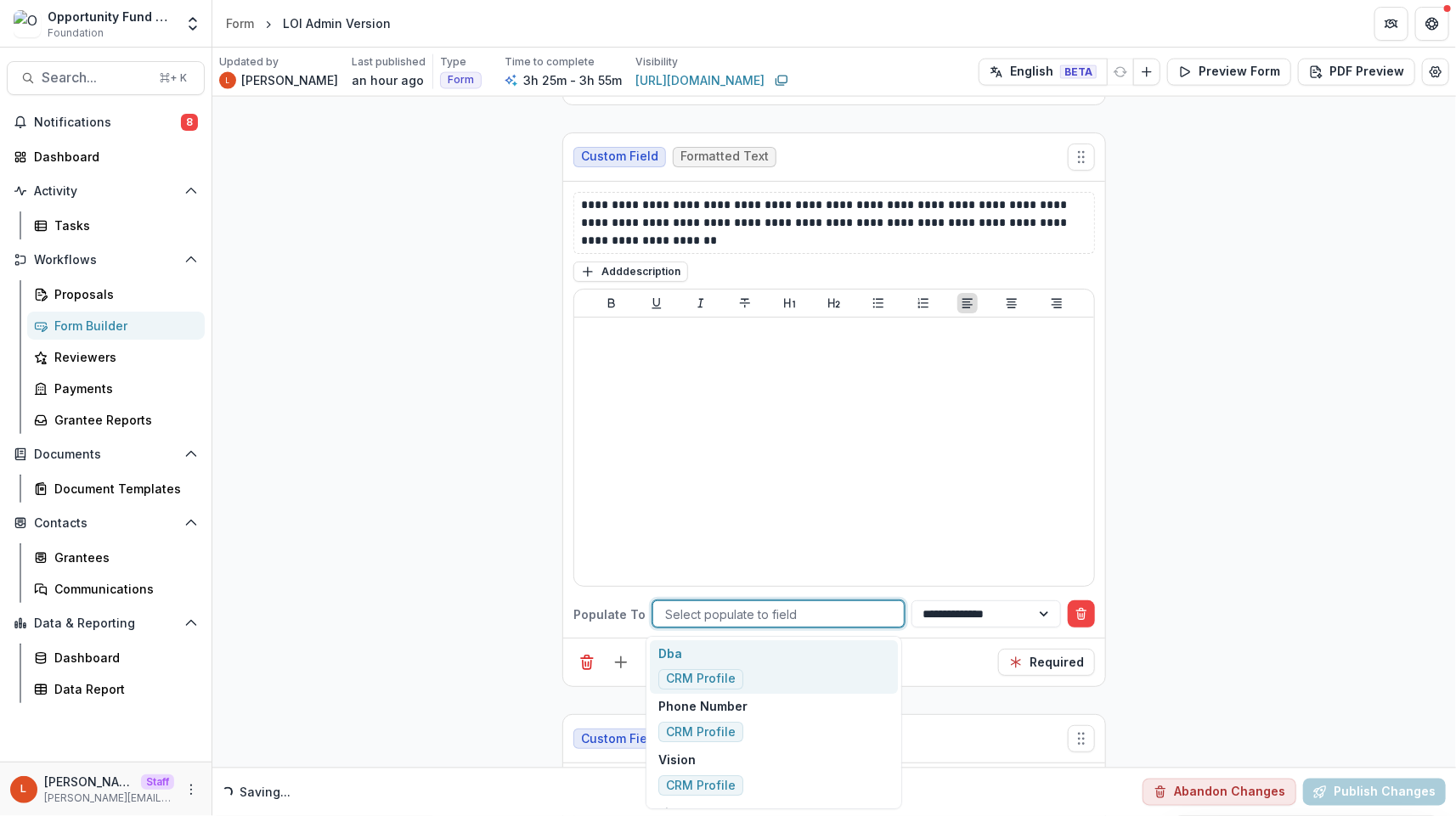 click at bounding box center [778, 614] 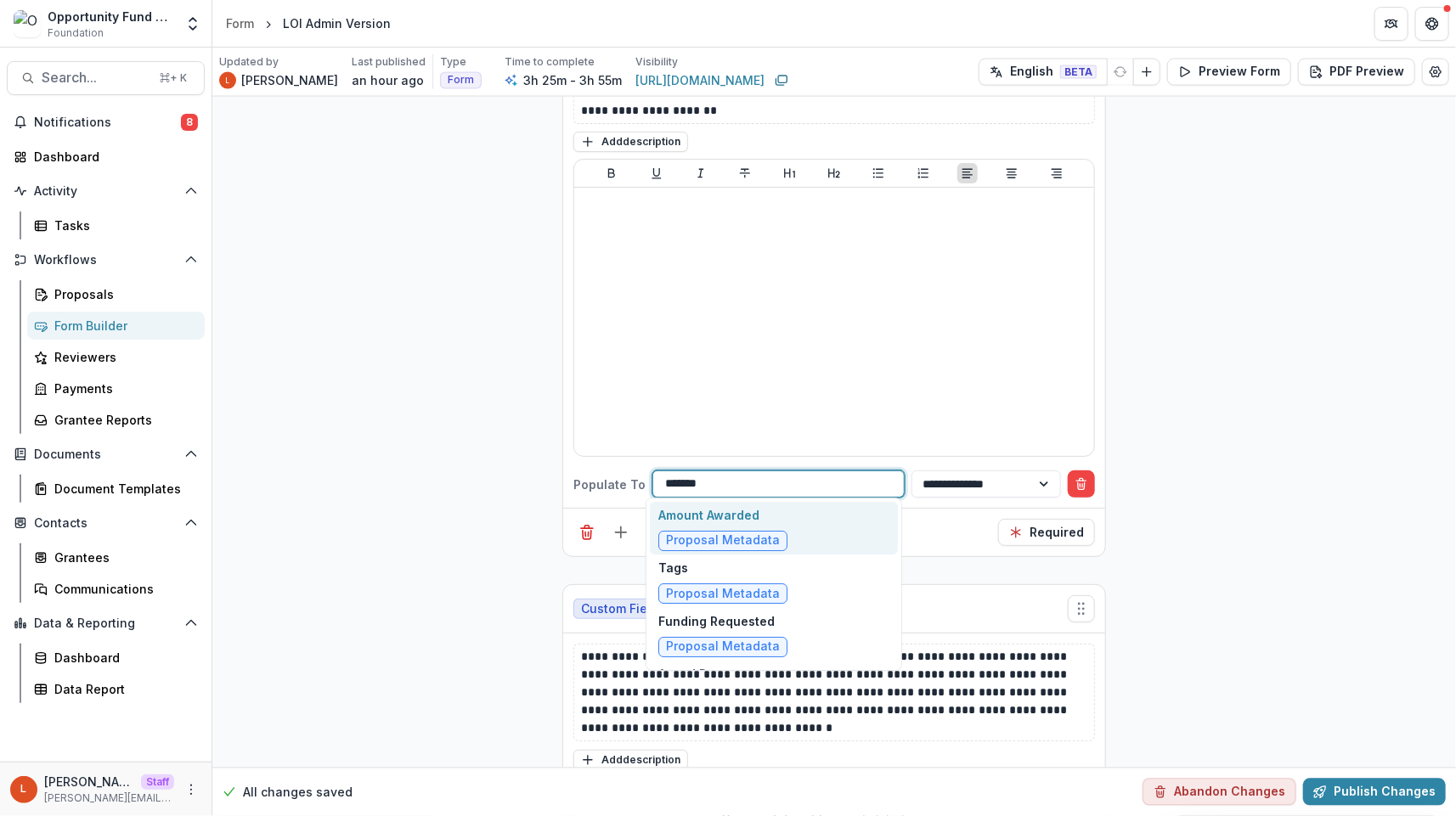 scroll, scrollTop: 1410, scrollLeft: 0, axis: vertical 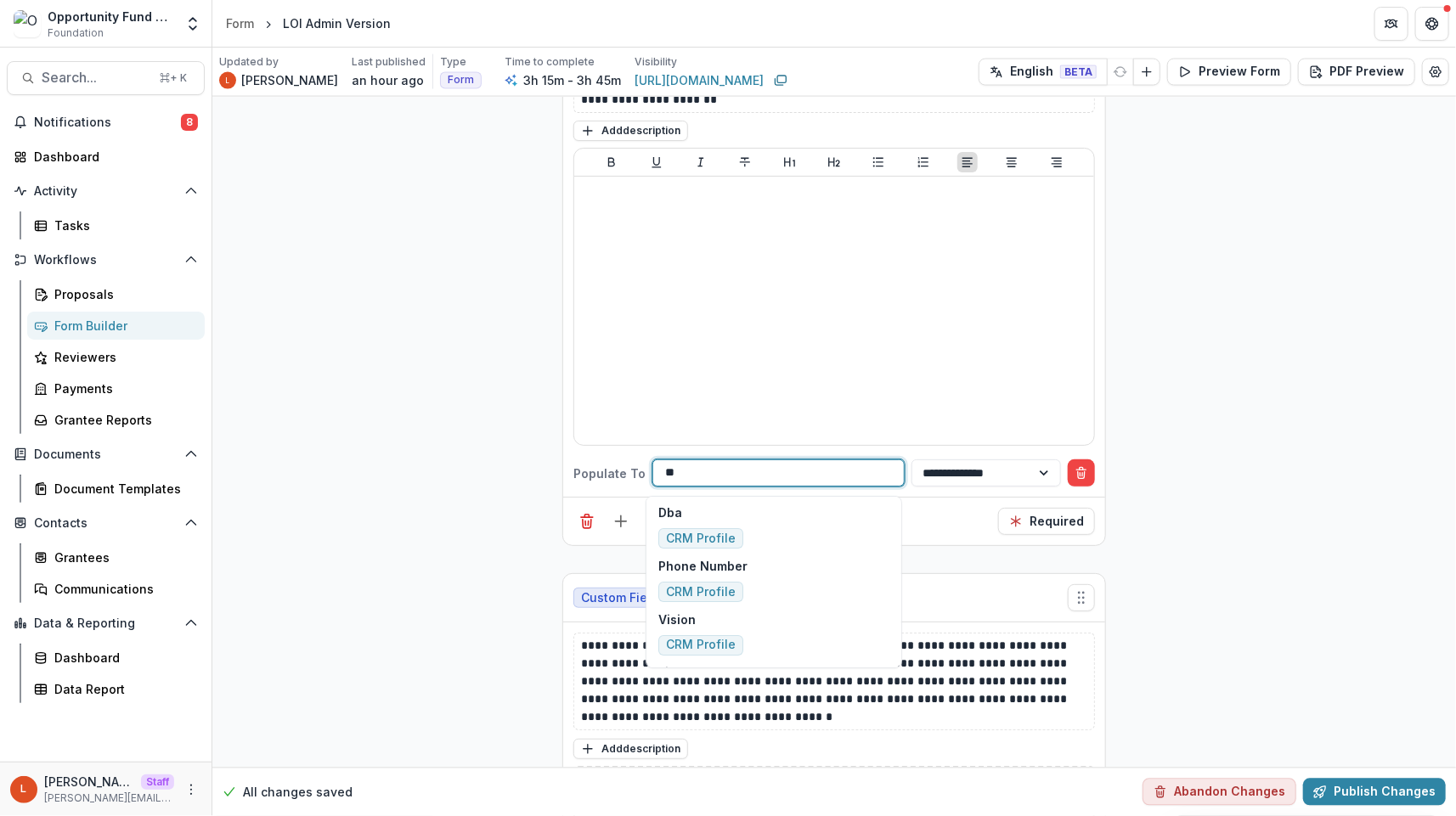 type on "*" 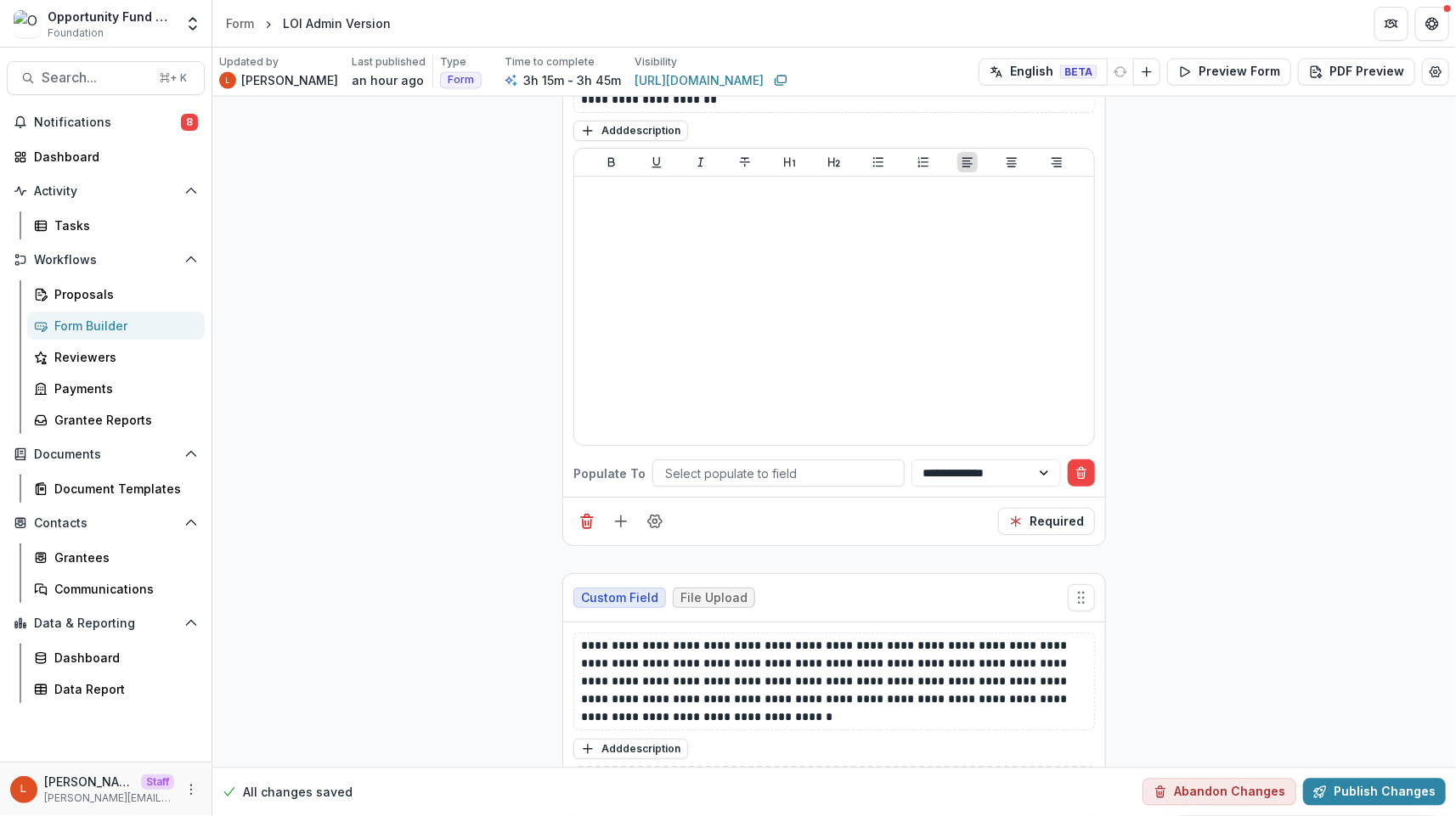 click on "**********" at bounding box center [834, 14446] 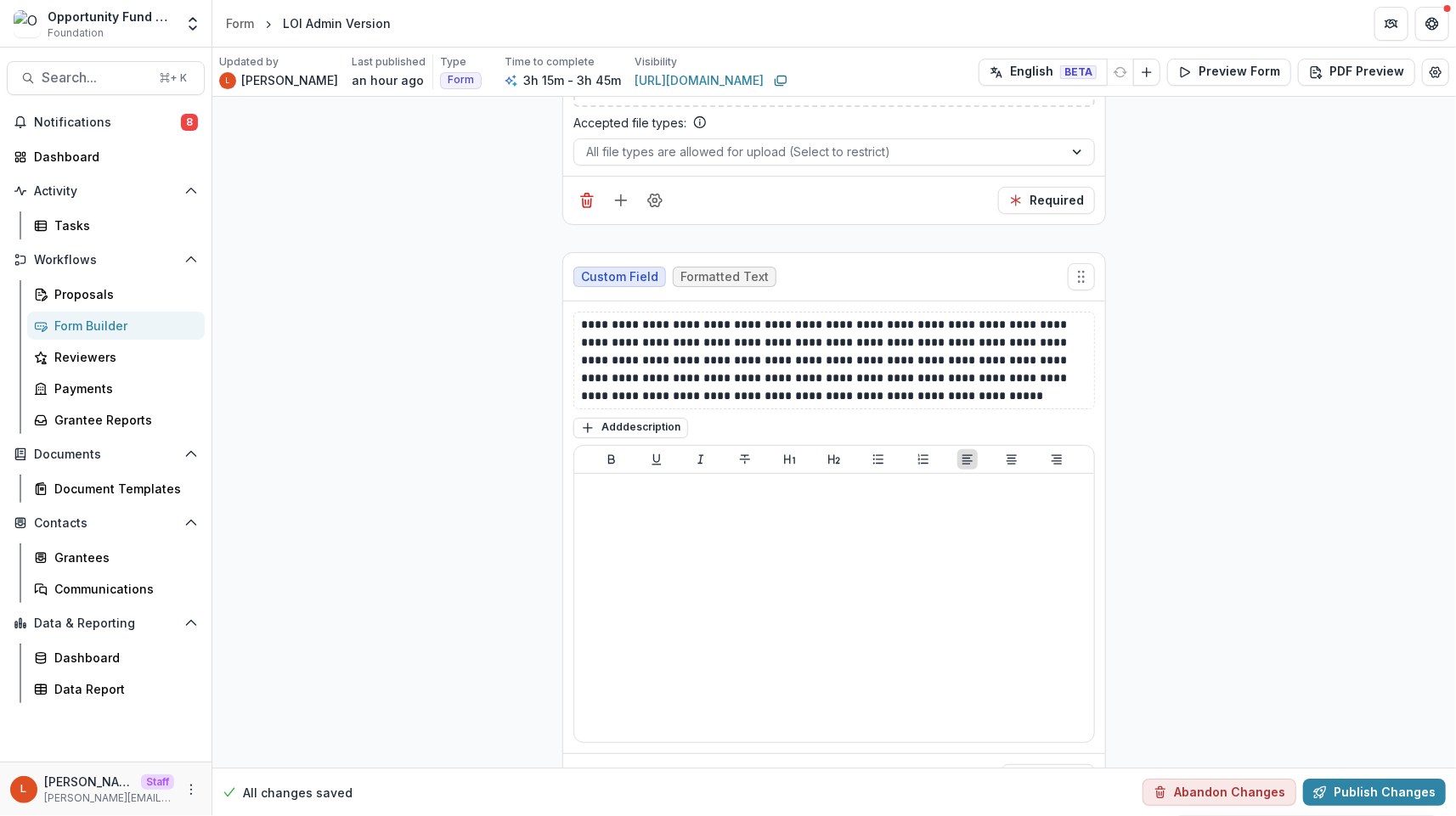 scroll, scrollTop: 4257, scrollLeft: 0, axis: vertical 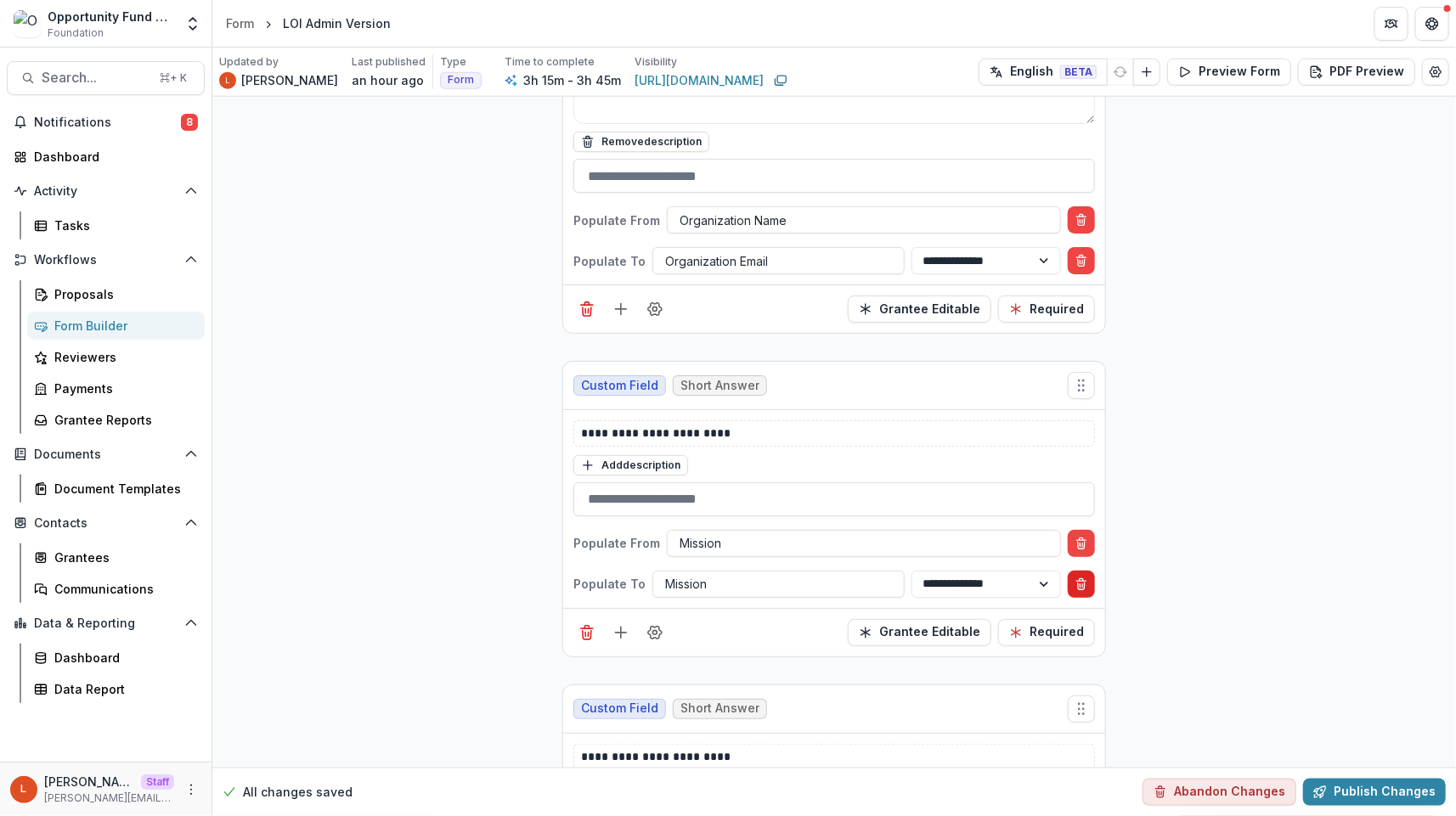 click 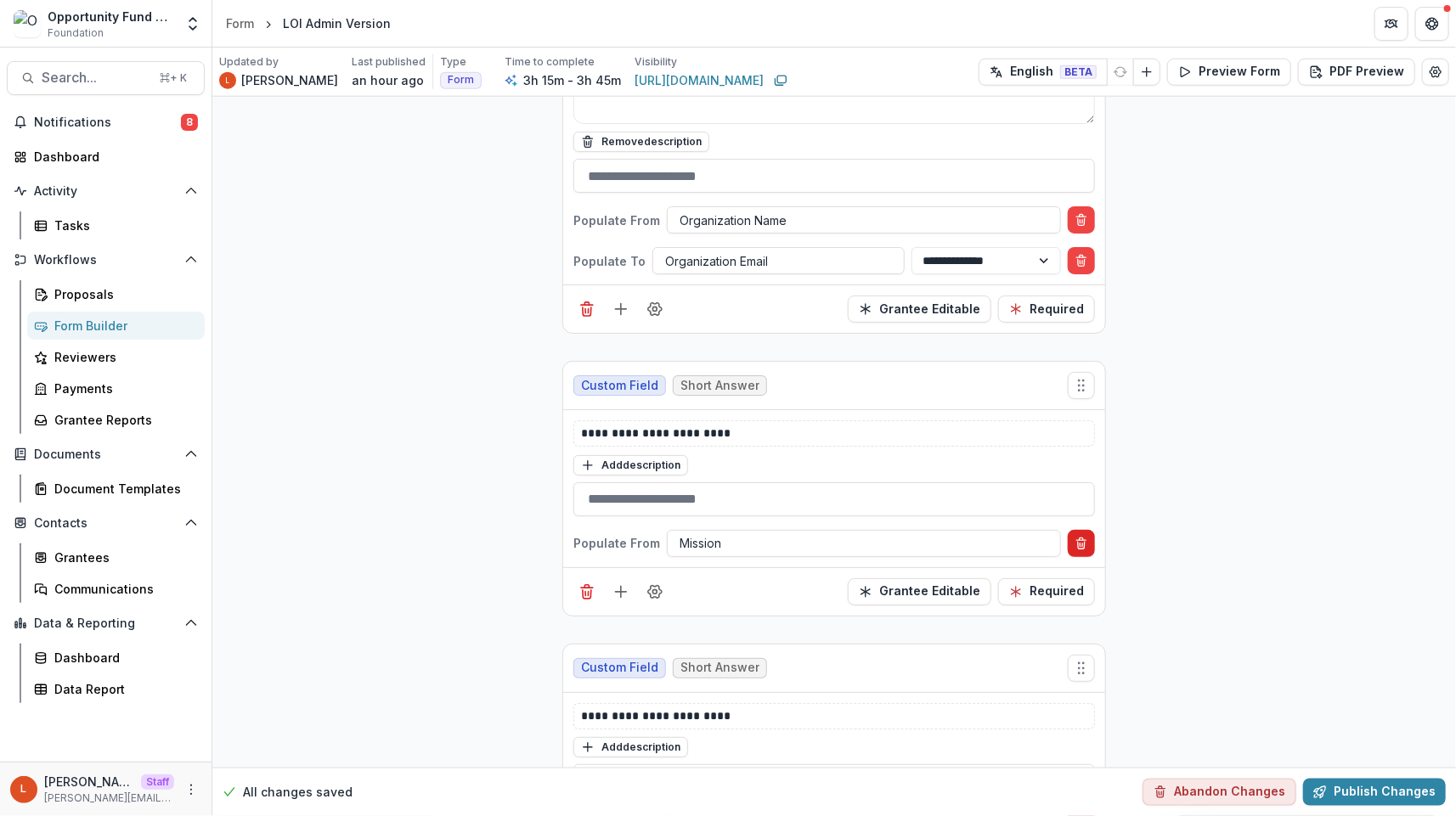 click 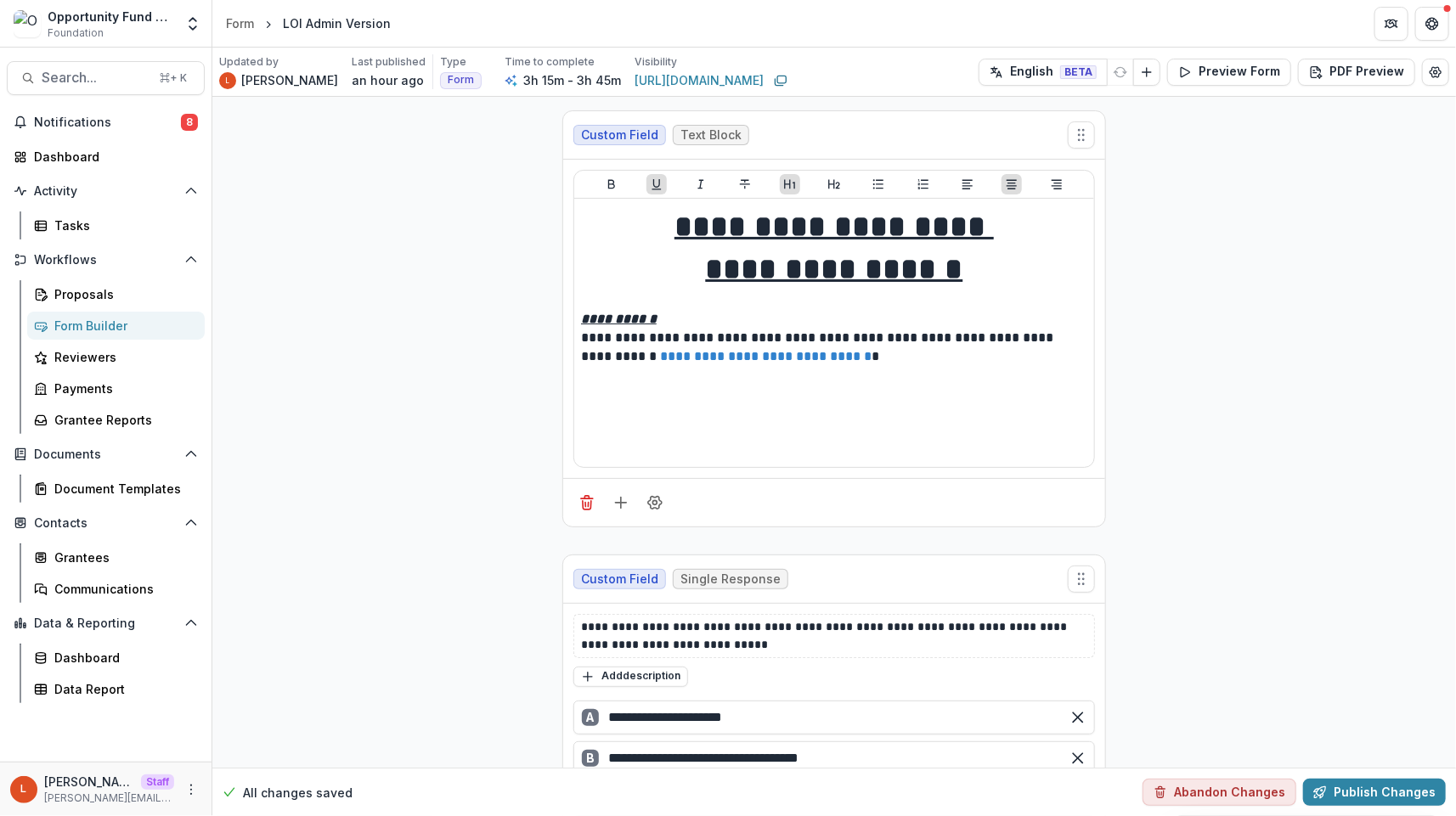 scroll, scrollTop: 222, scrollLeft: 0, axis: vertical 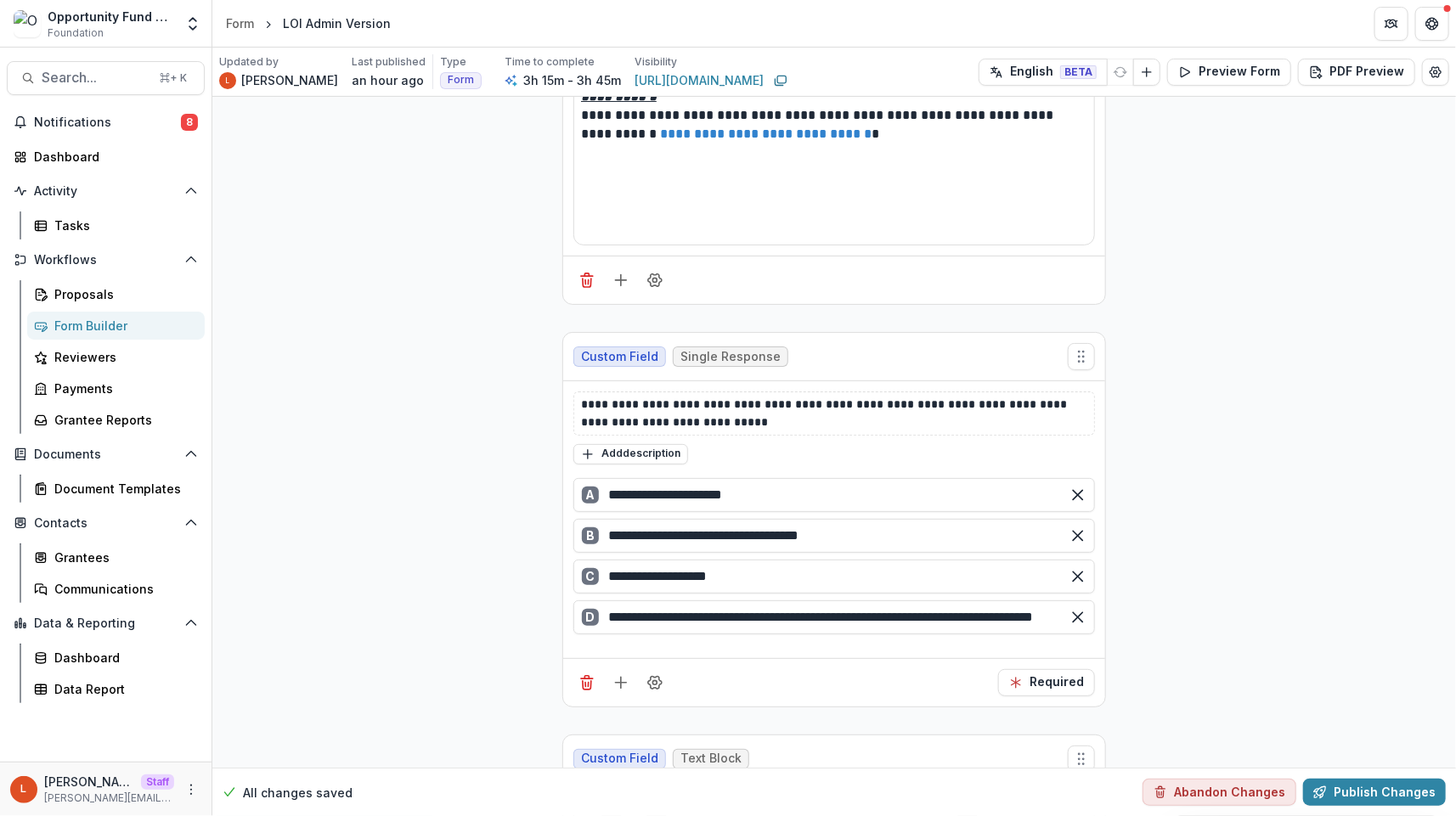 click on "**********" at bounding box center [834, 15592] 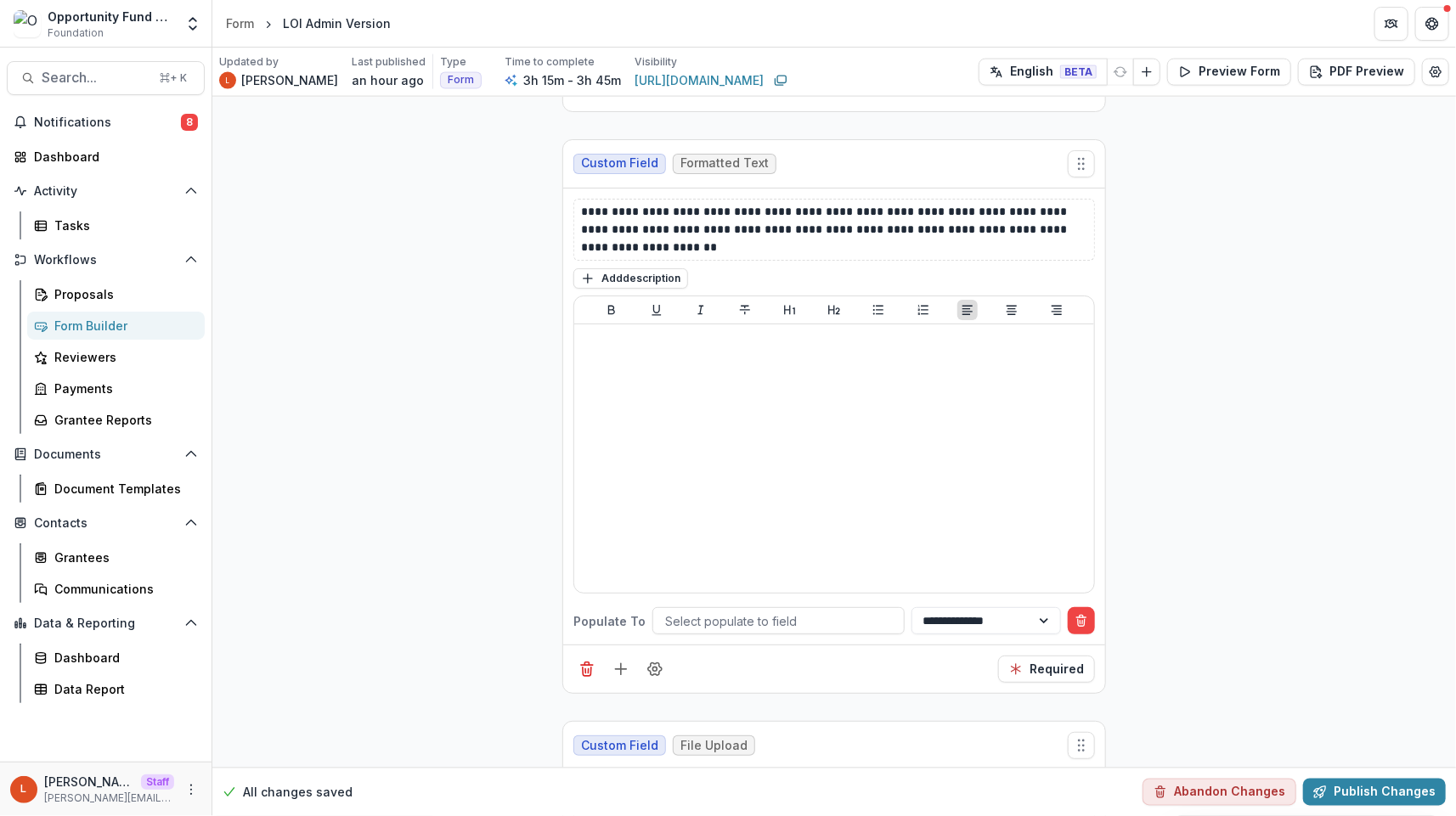 scroll, scrollTop: 1263, scrollLeft: 0, axis: vertical 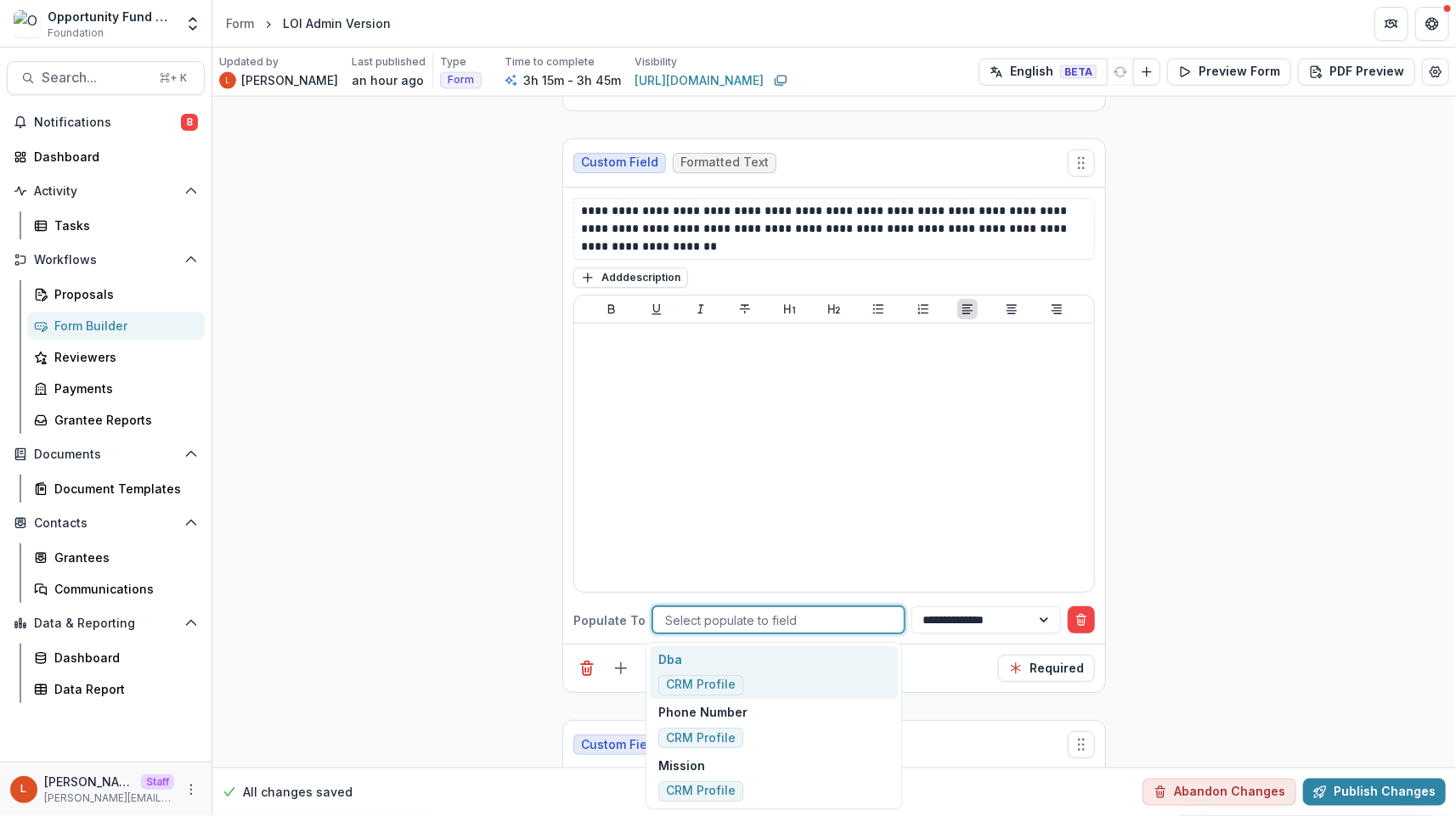 click at bounding box center [778, 620] 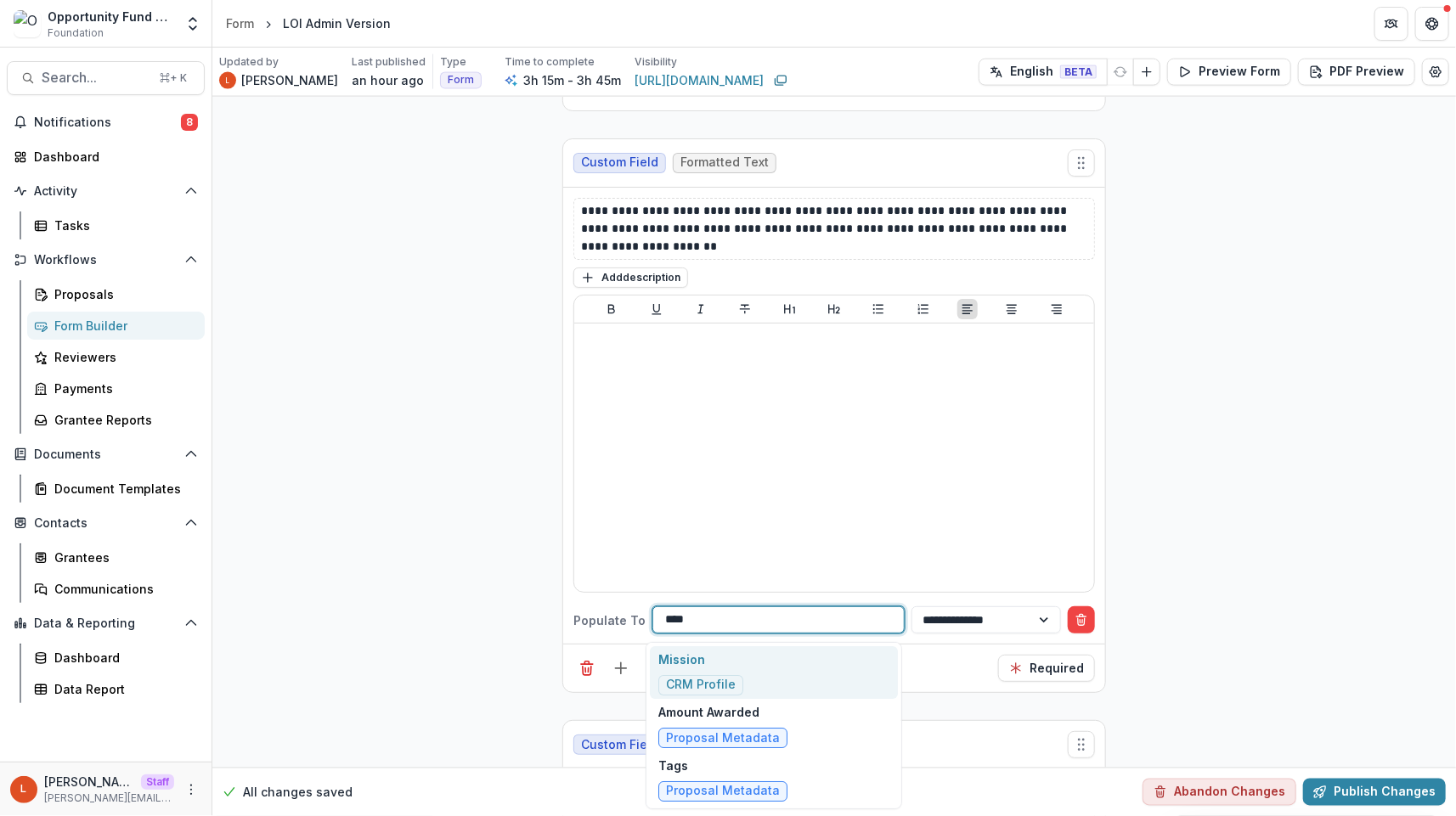 type on "*****" 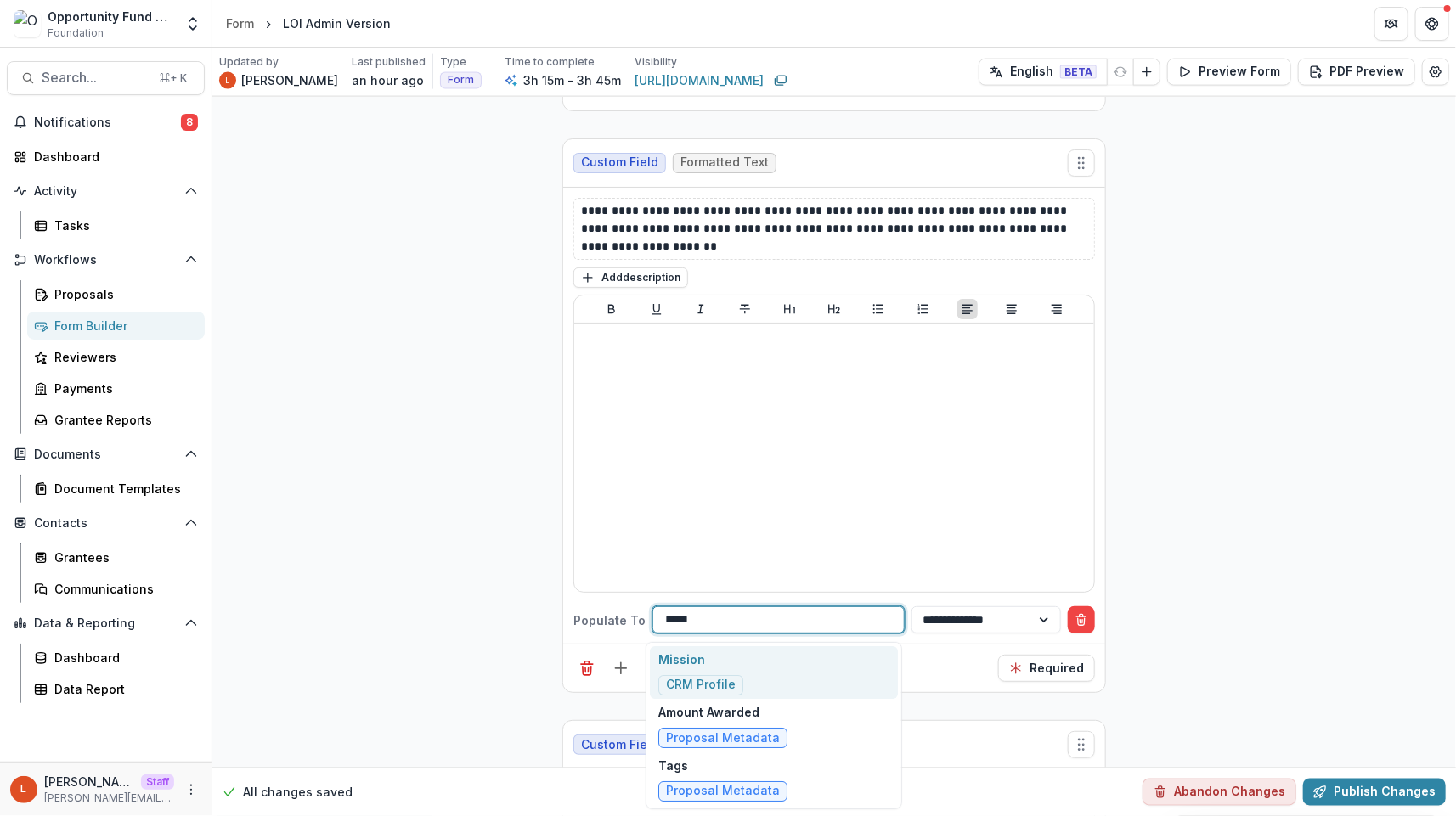 click on "Mission CRM Profile" at bounding box center [701, 672] 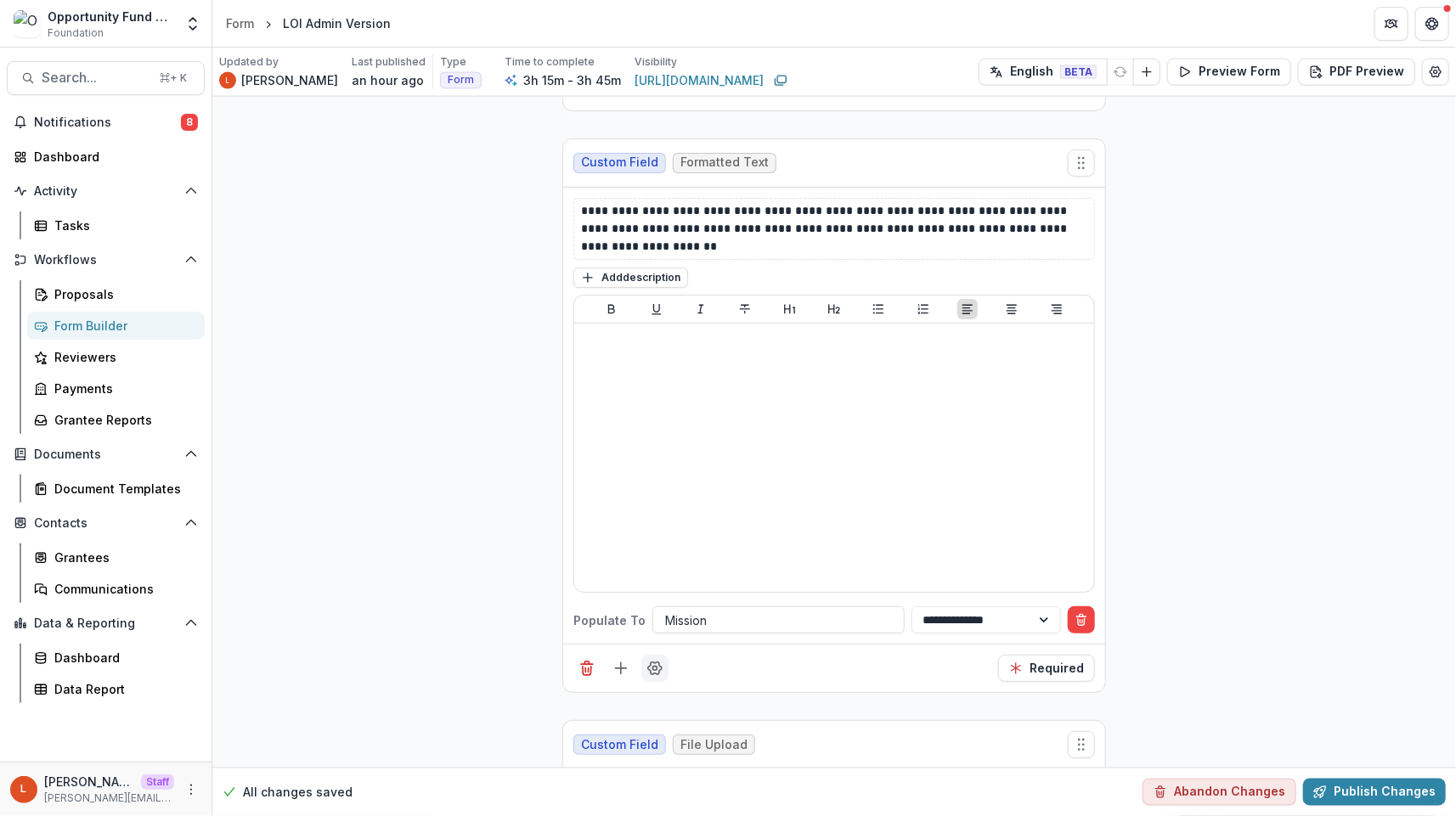 click 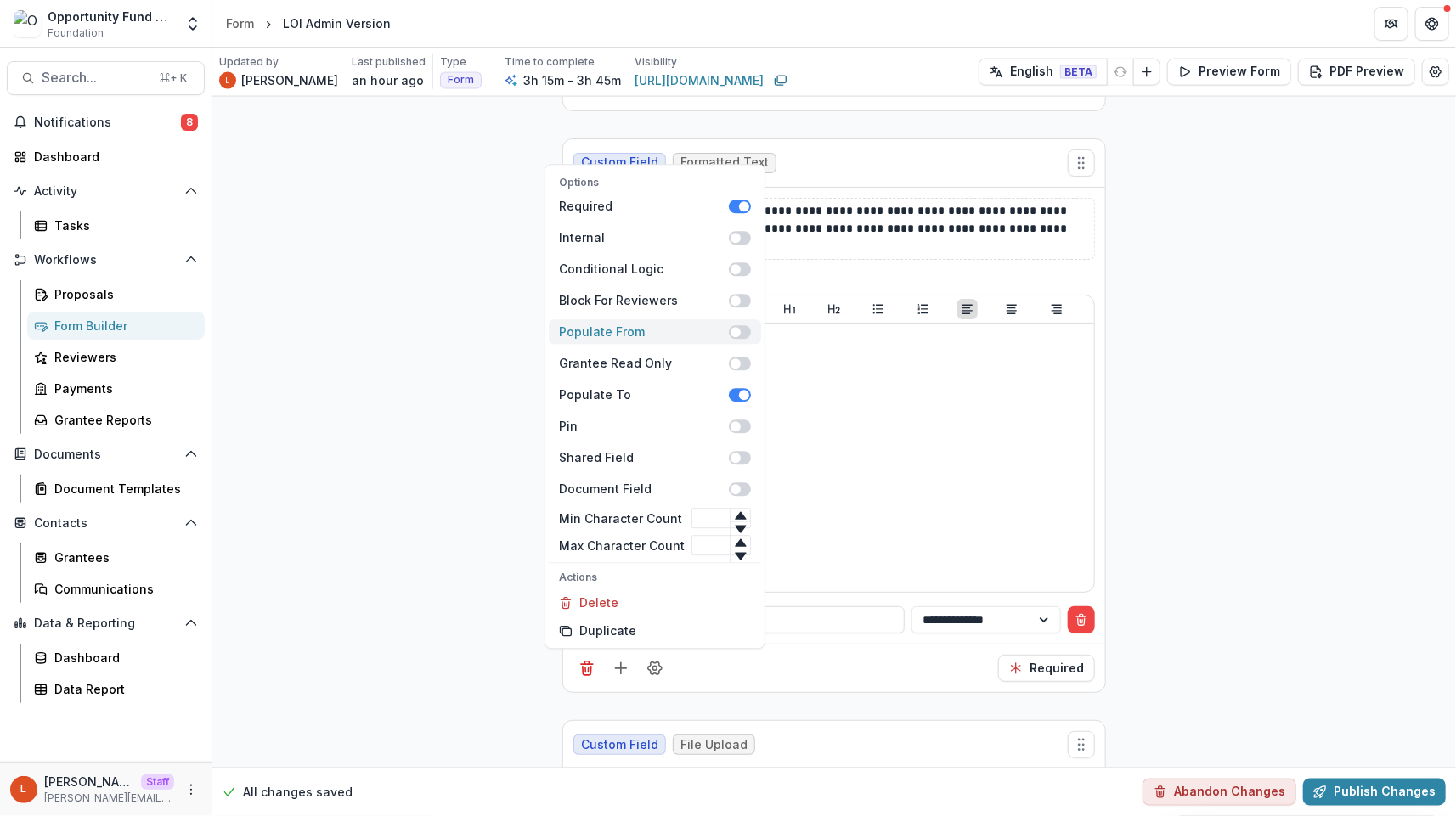 click at bounding box center (740, 332) 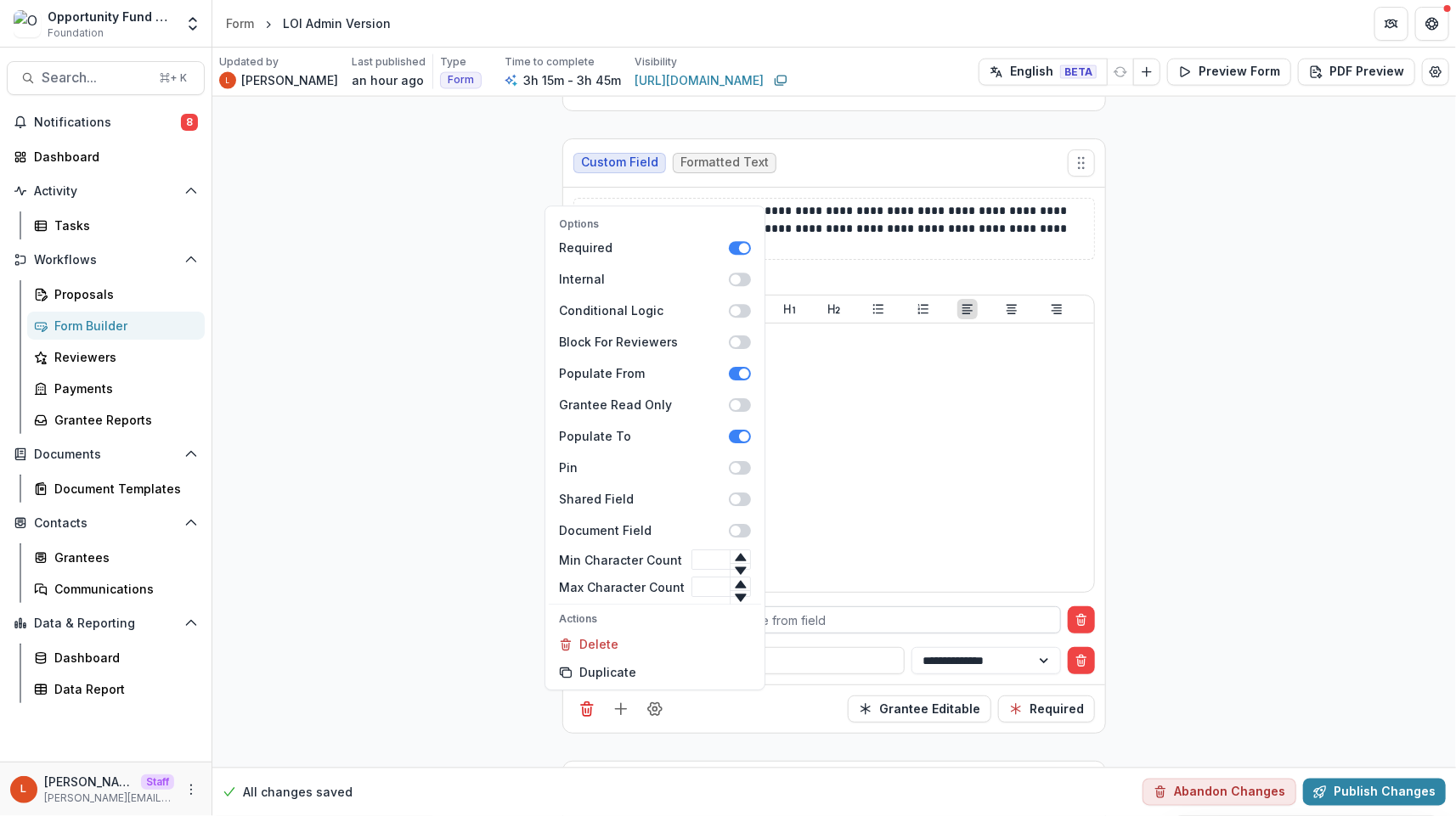 click at bounding box center (864, 620) 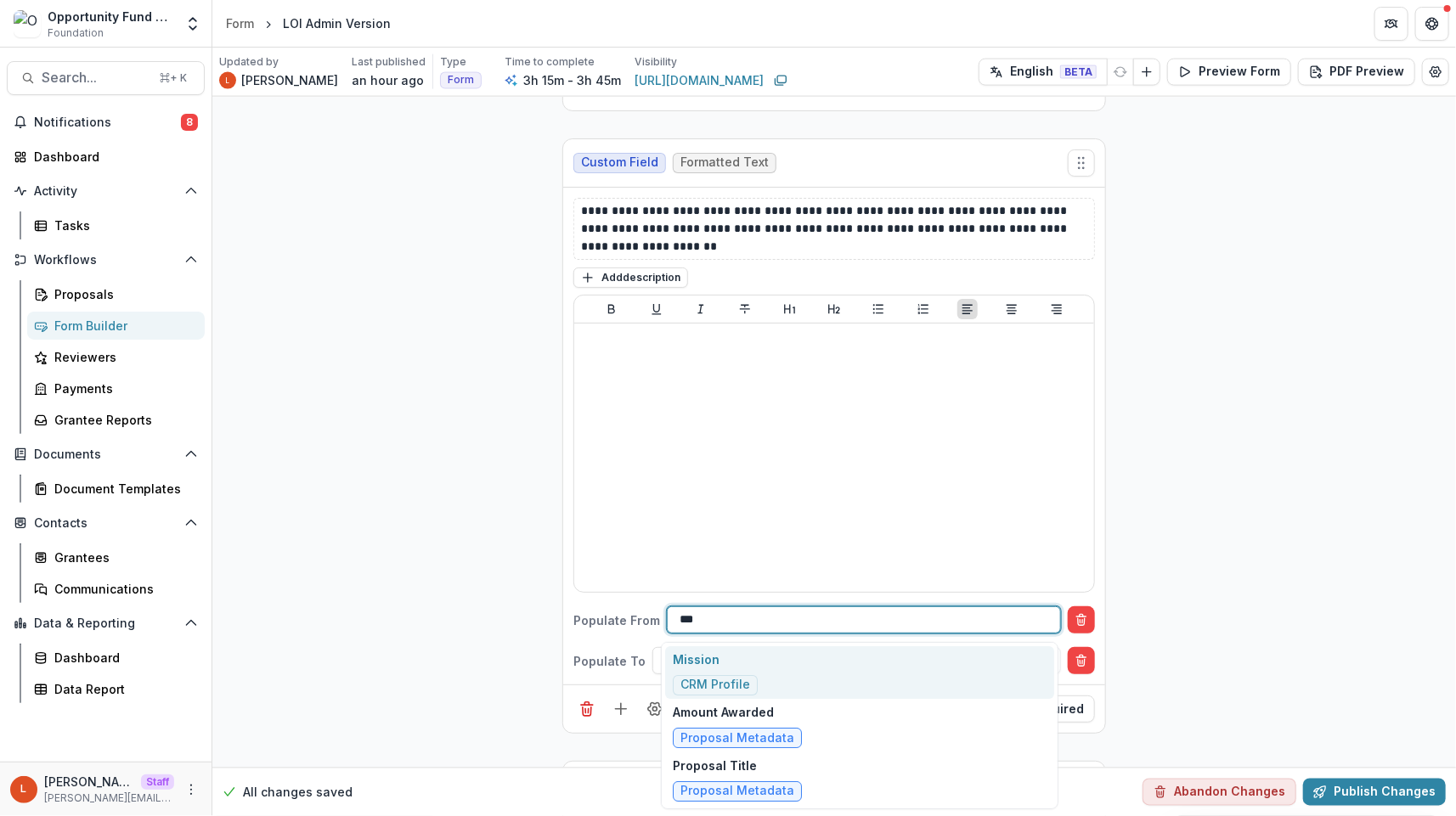 type on "****" 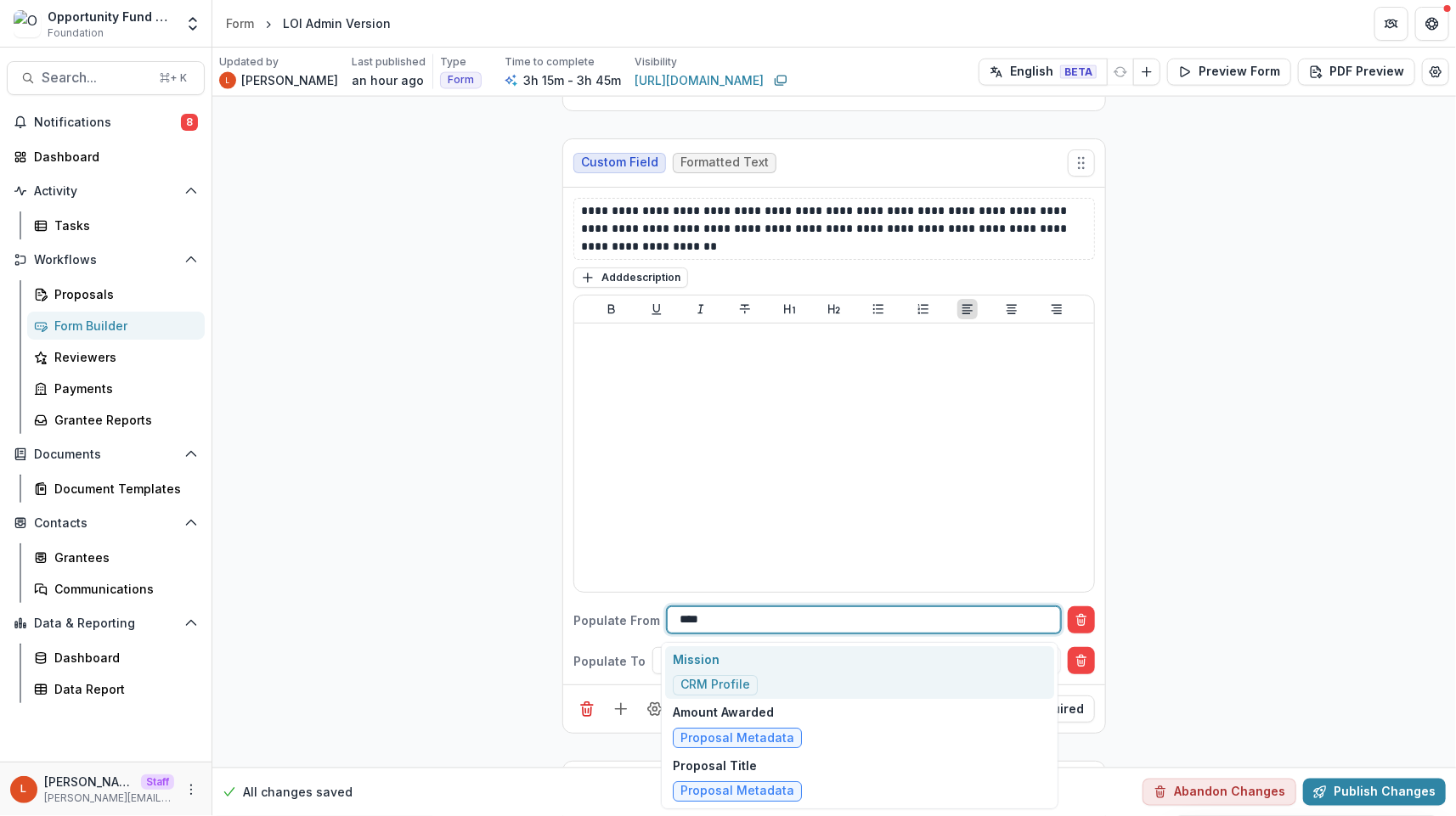 type 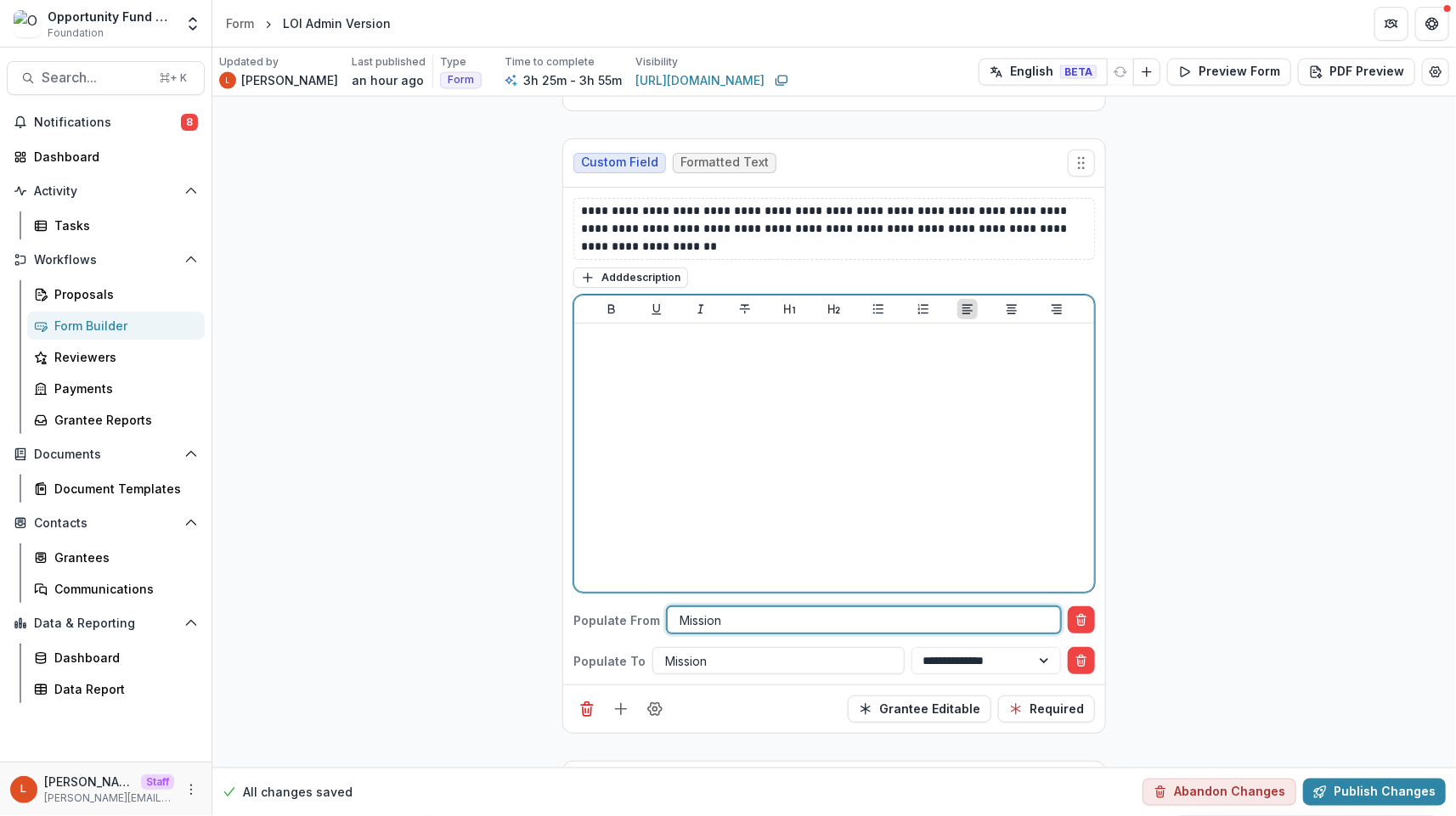 click at bounding box center (834, 458) 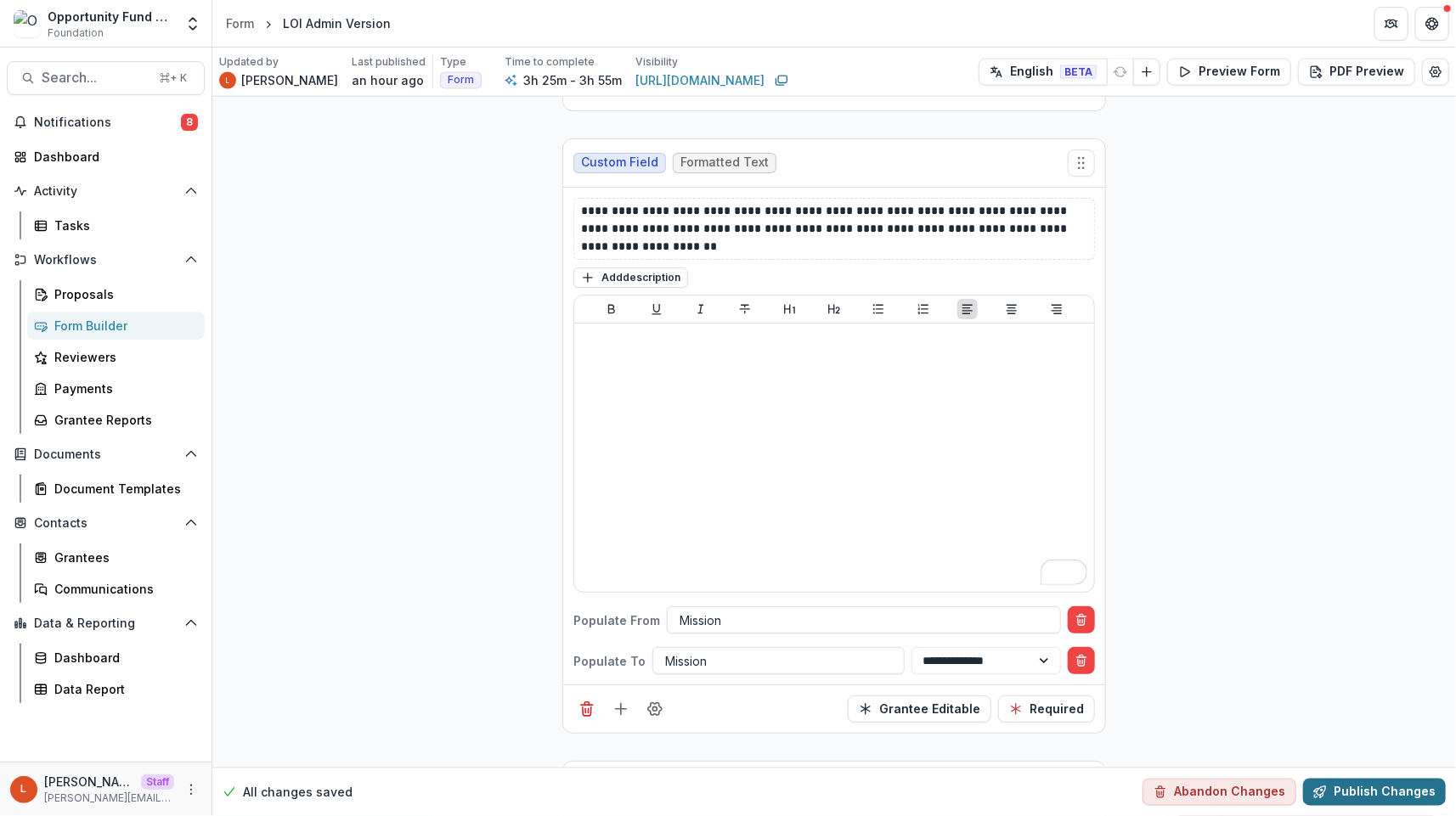 click on "Publish Changes" at bounding box center [1374, 792] 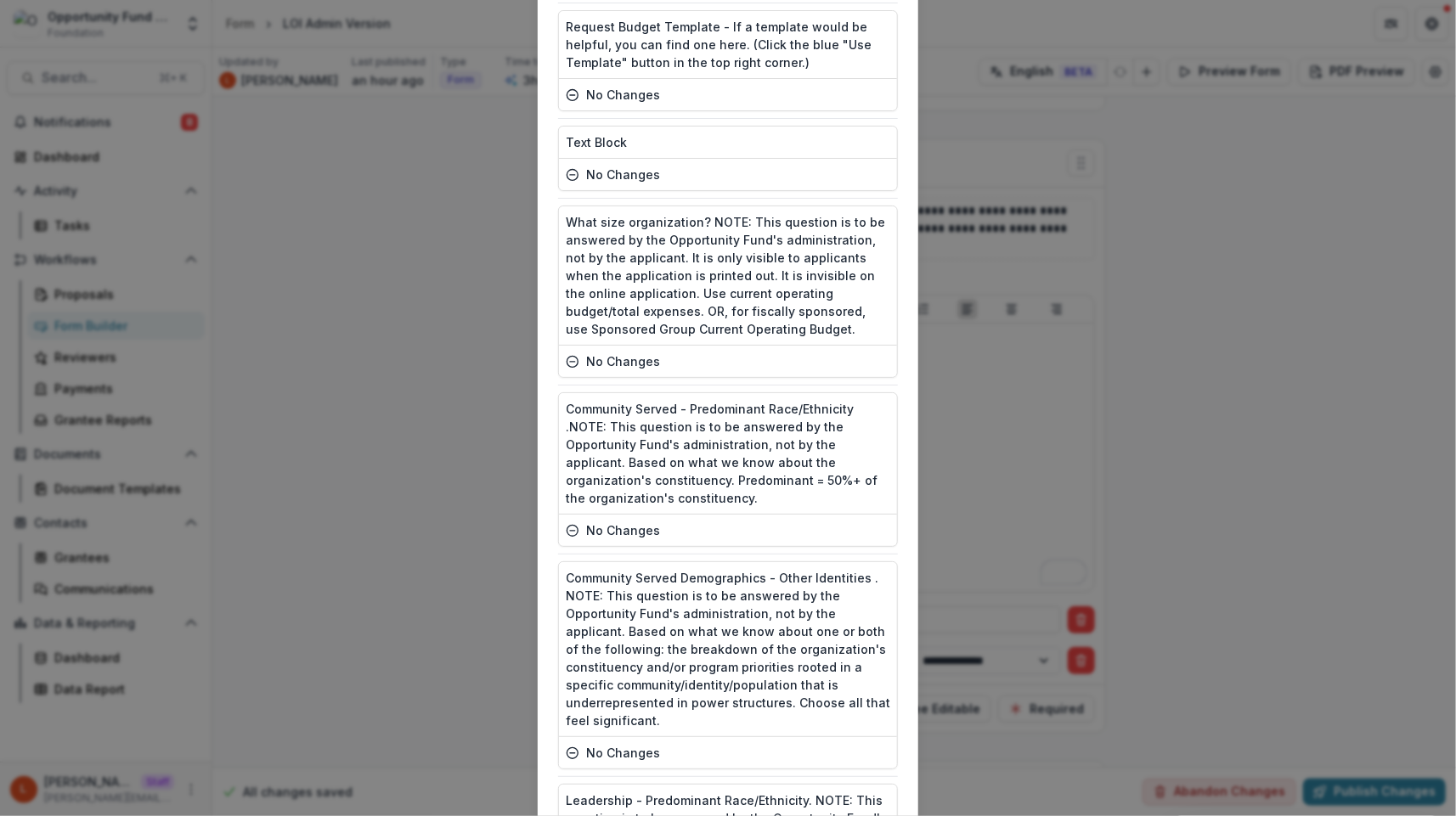 scroll, scrollTop: 8027, scrollLeft: 0, axis: vertical 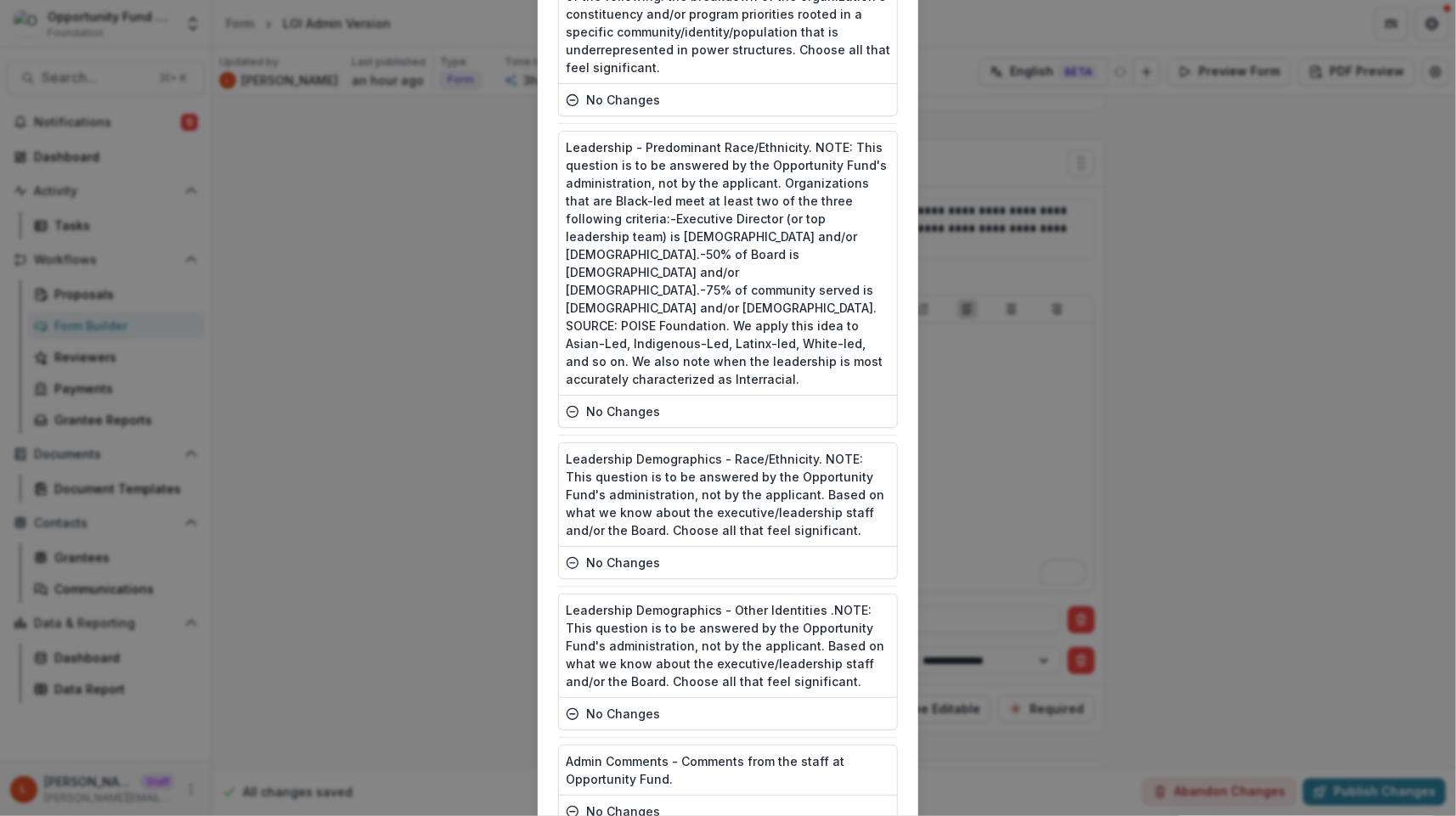 click on "Publish" at bounding box center [855, 876] 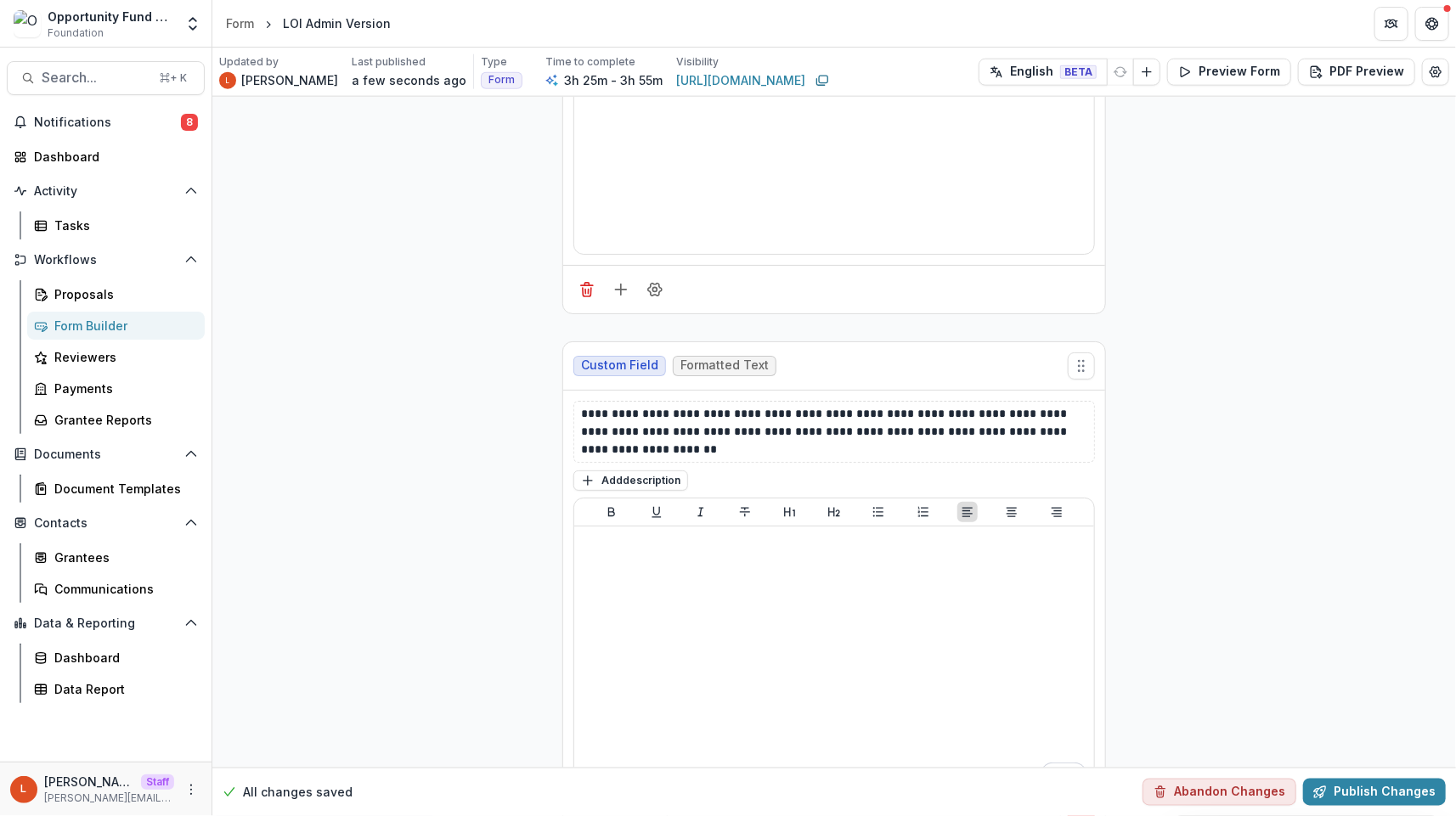 scroll, scrollTop: 1059, scrollLeft: 0, axis: vertical 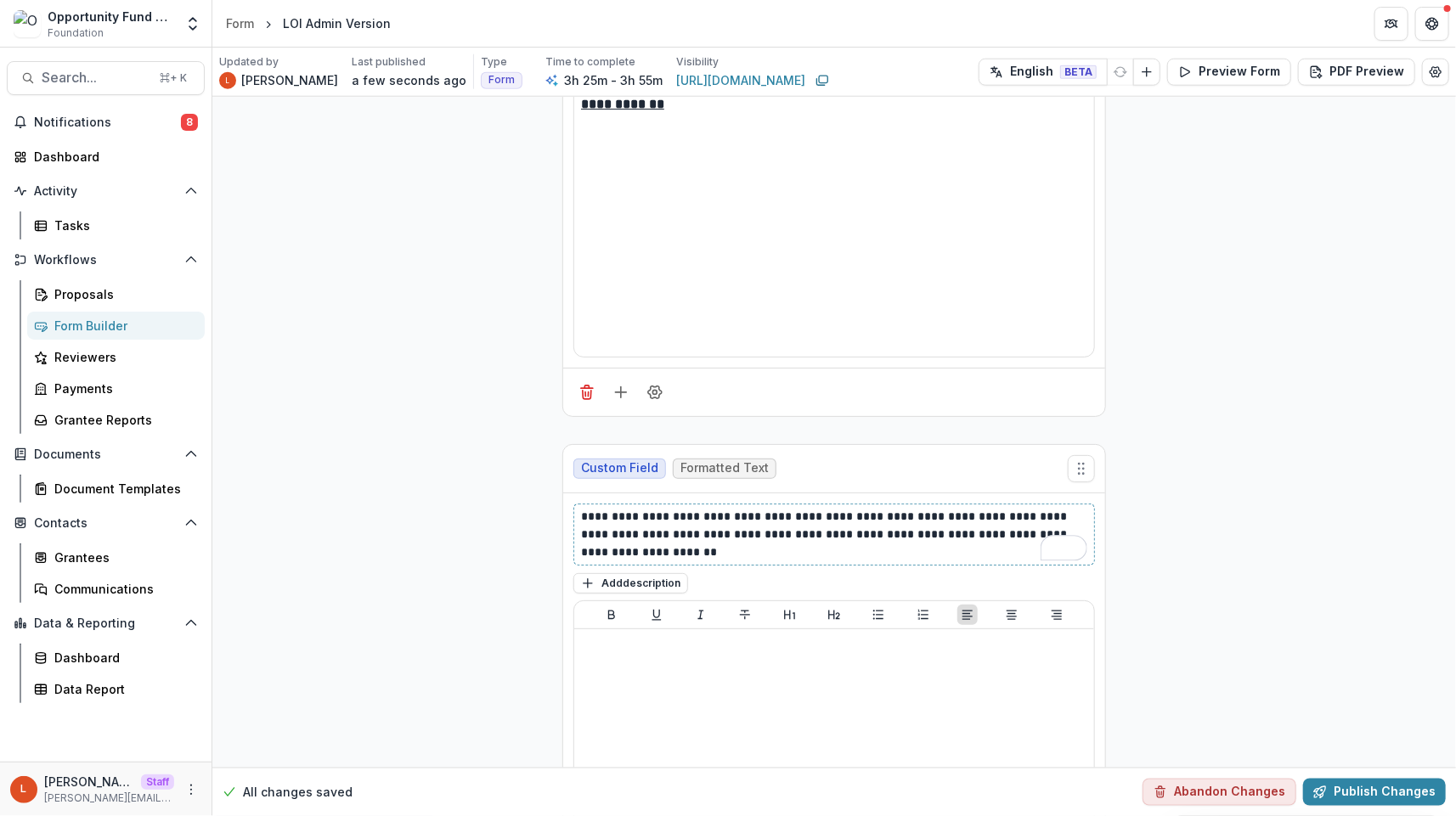 drag, startPoint x: 973, startPoint y: 514, endPoint x: 1010, endPoint y: 559, distance: 58.25805 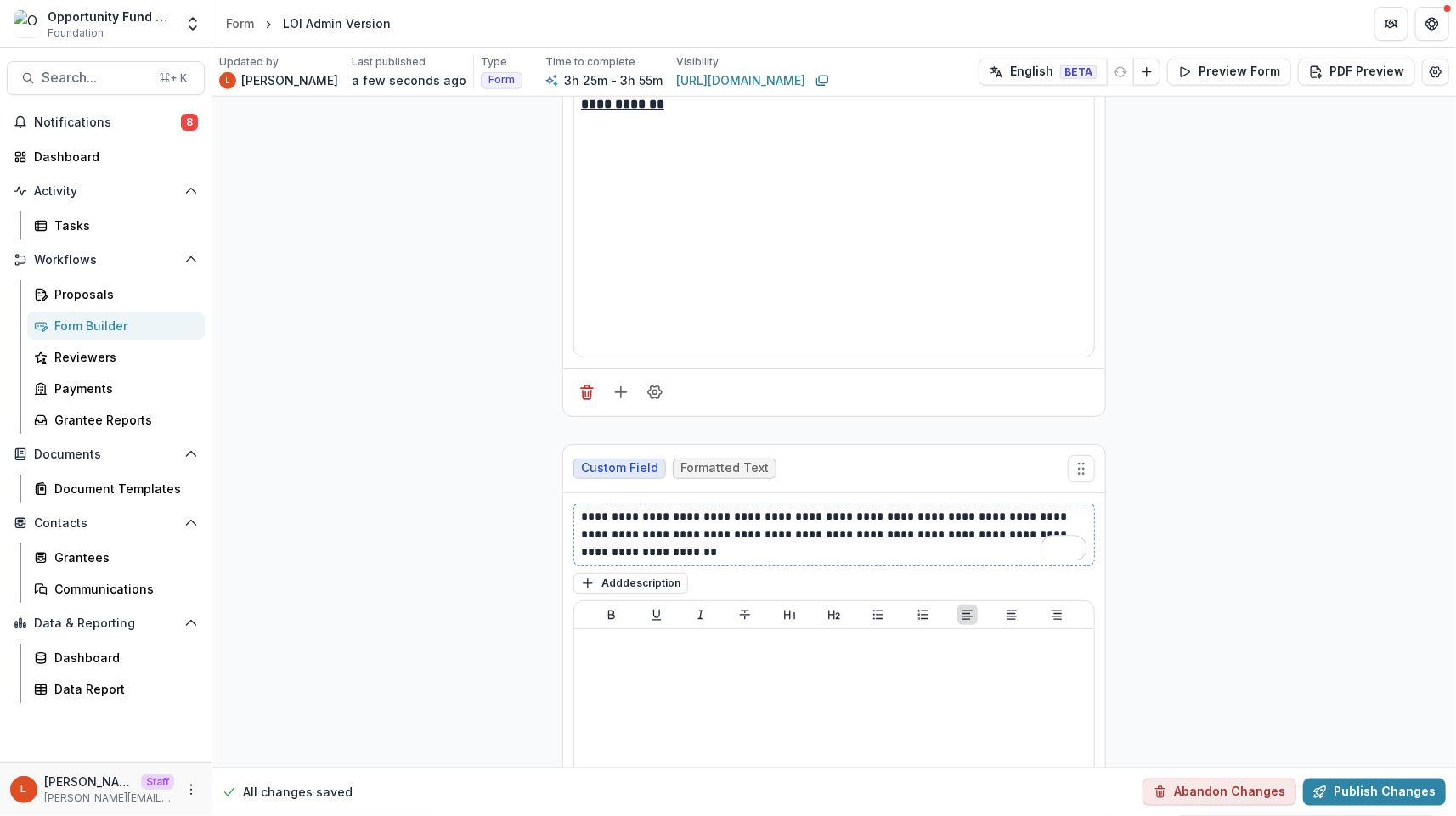 click on "**********" at bounding box center [834, 534] 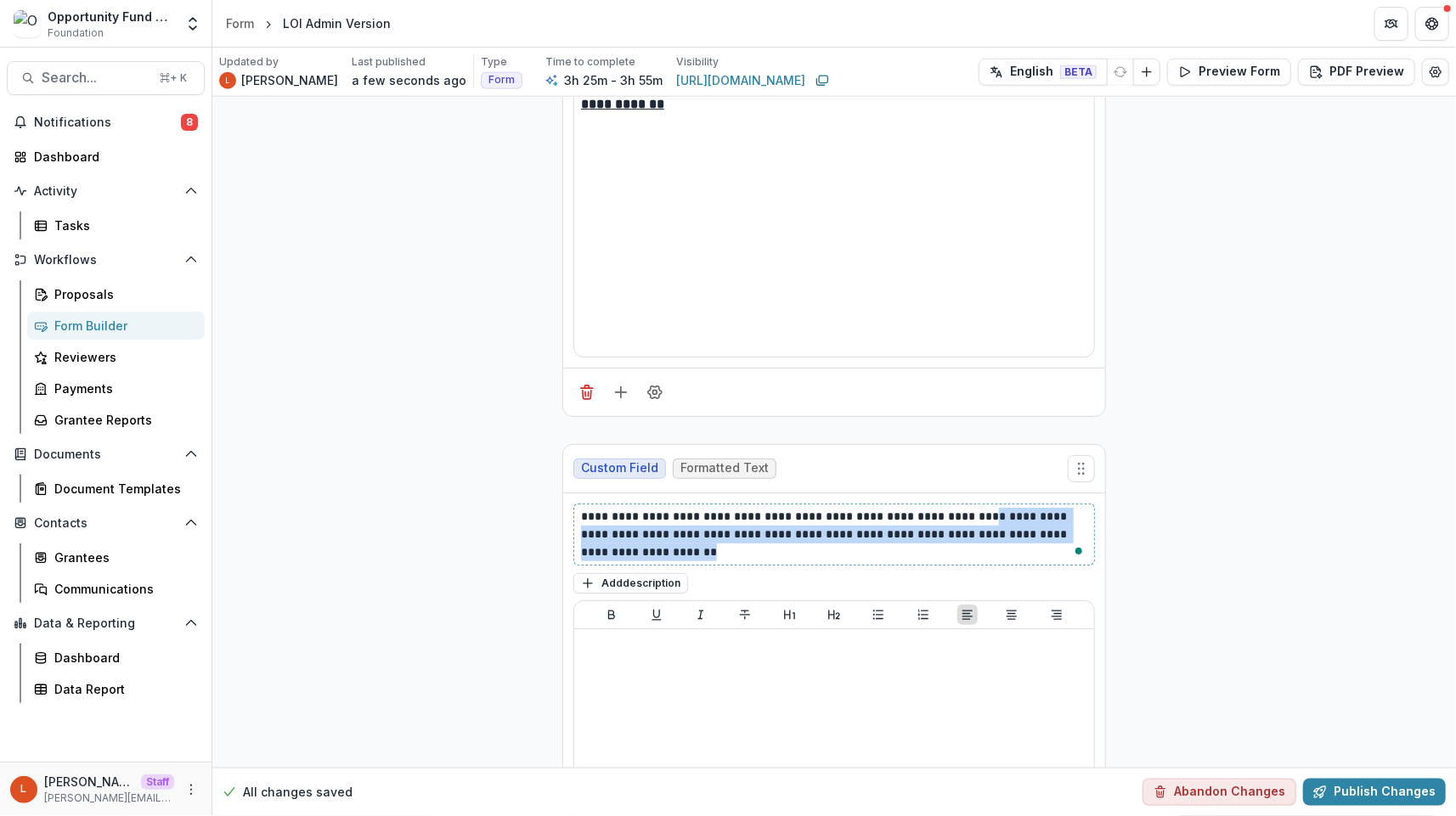 drag, startPoint x: 973, startPoint y: 517, endPoint x: 991, endPoint y: 552, distance: 39.35734 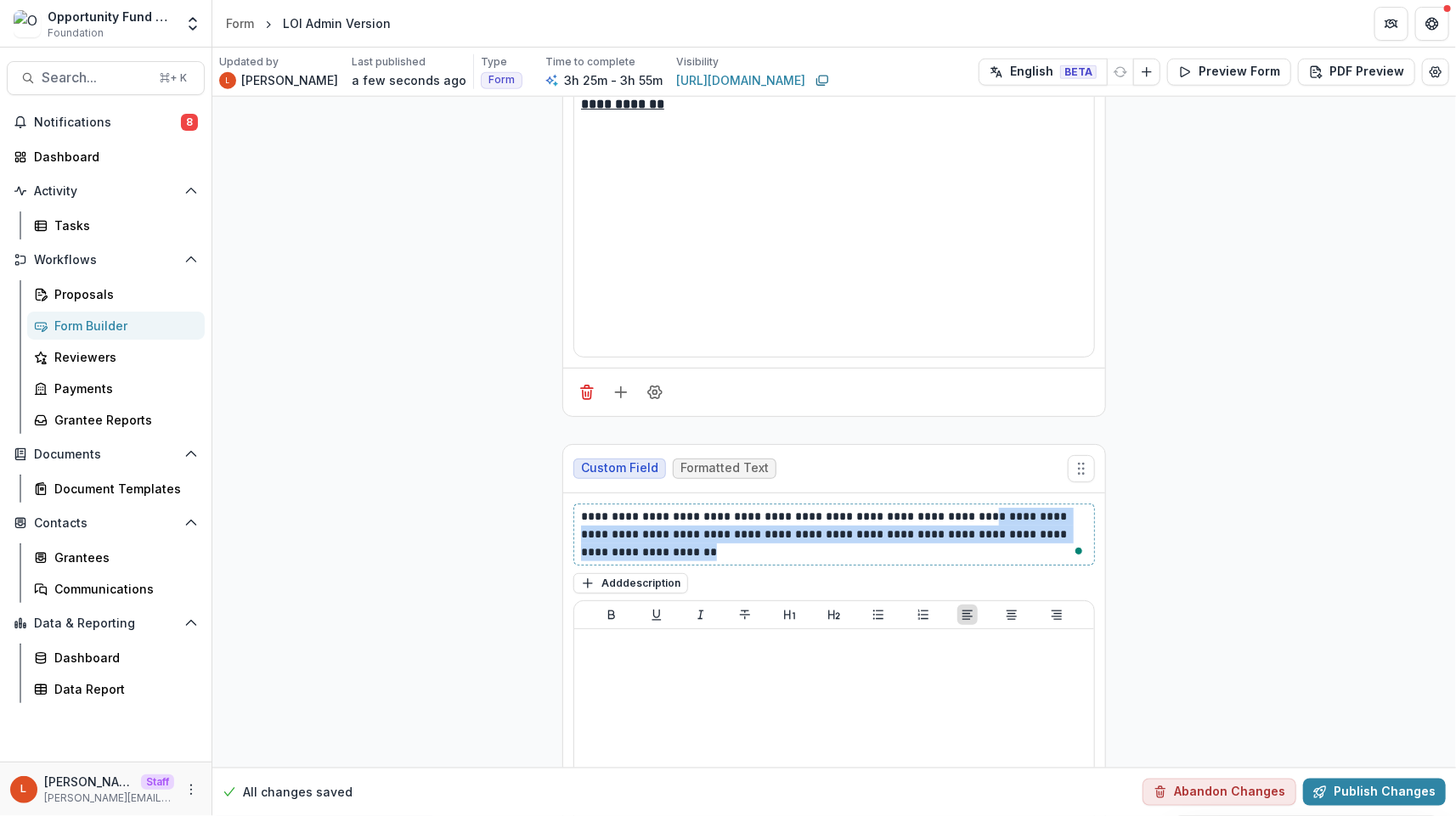 click on "**********" at bounding box center [834, 534] 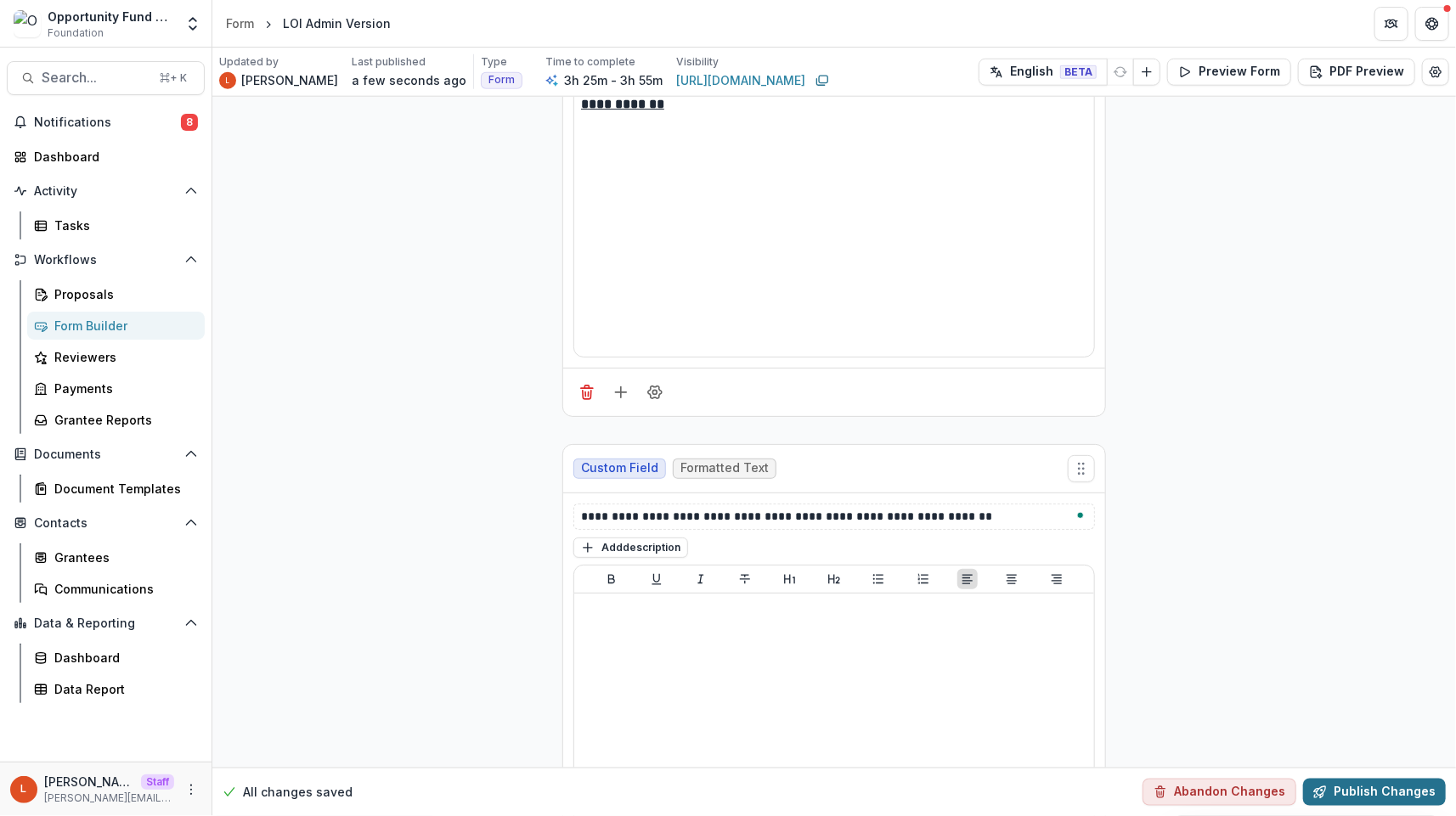 click on "Publish Changes" at bounding box center [1374, 792] 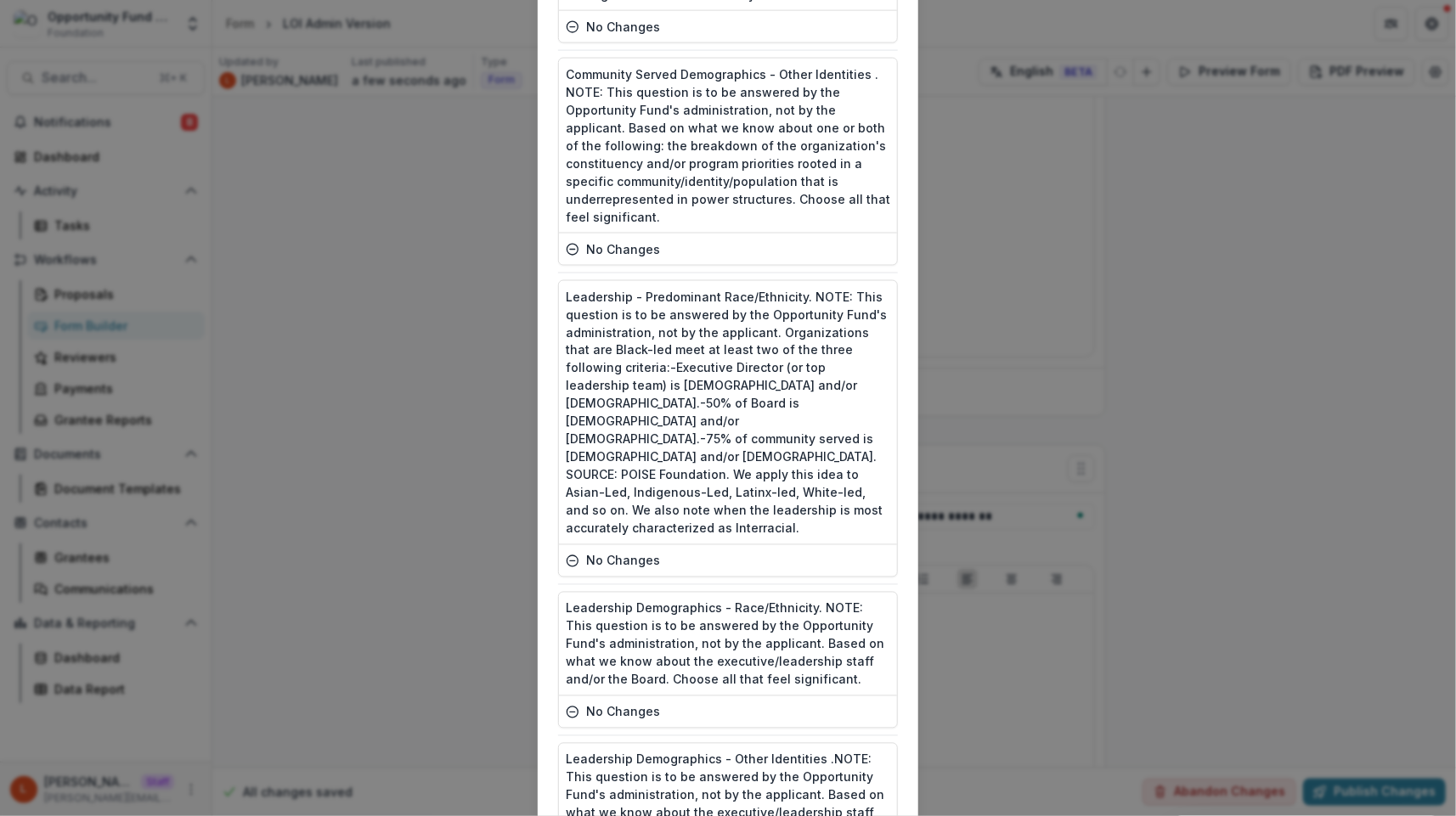 scroll, scrollTop: 7991, scrollLeft: 0, axis: vertical 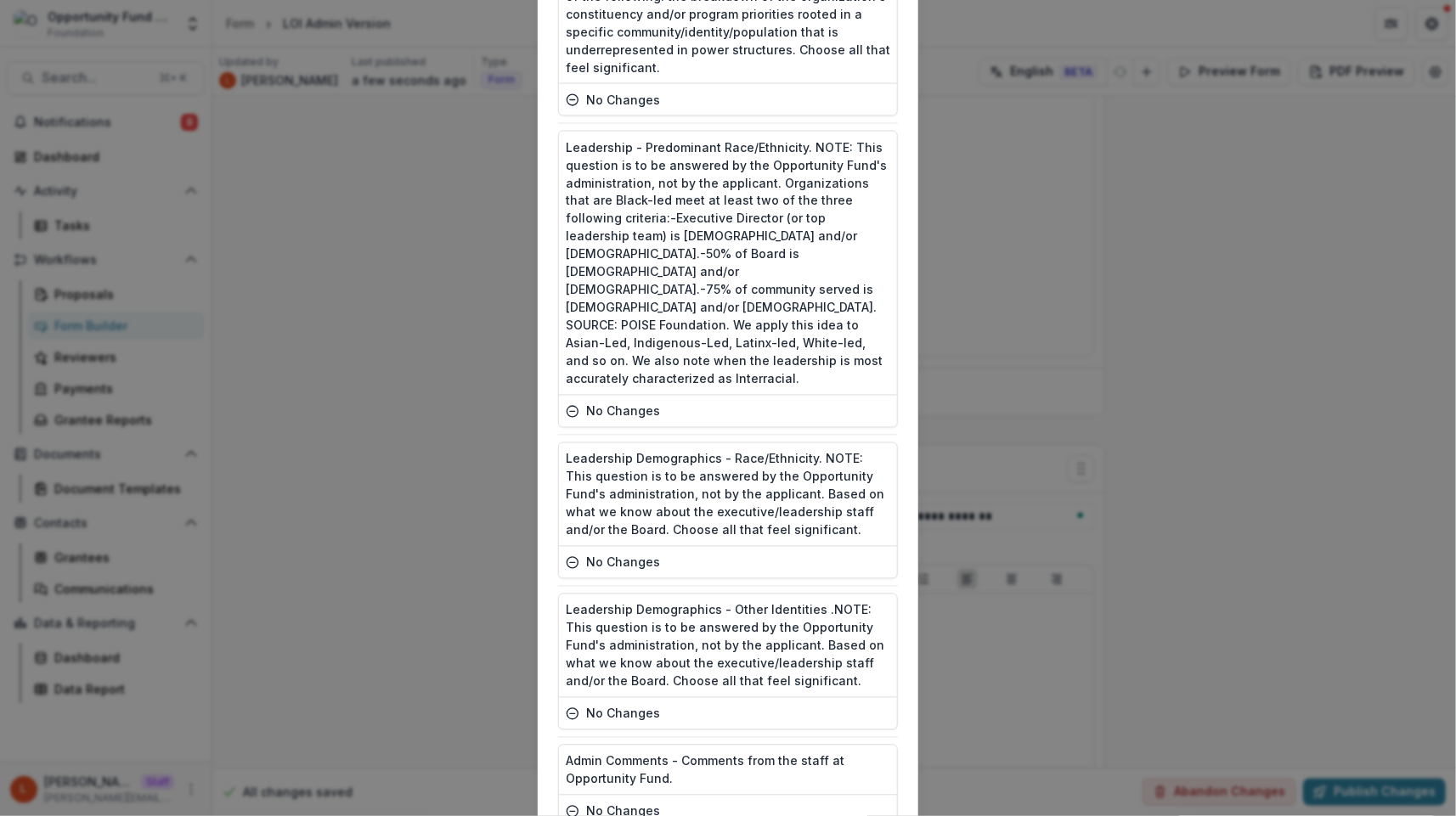 click on "Publish" at bounding box center (855, 876) 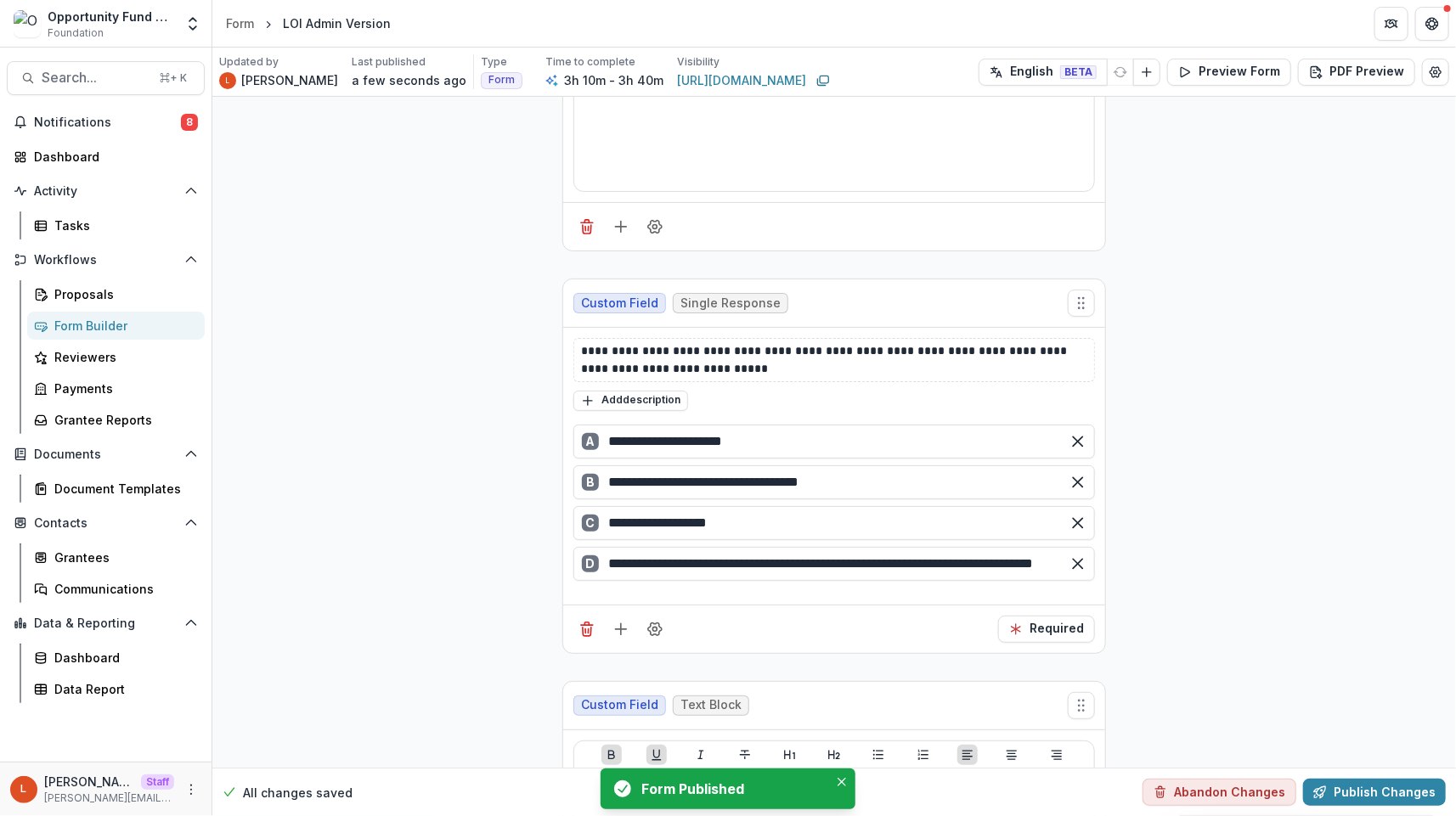 scroll, scrollTop: 279, scrollLeft: 0, axis: vertical 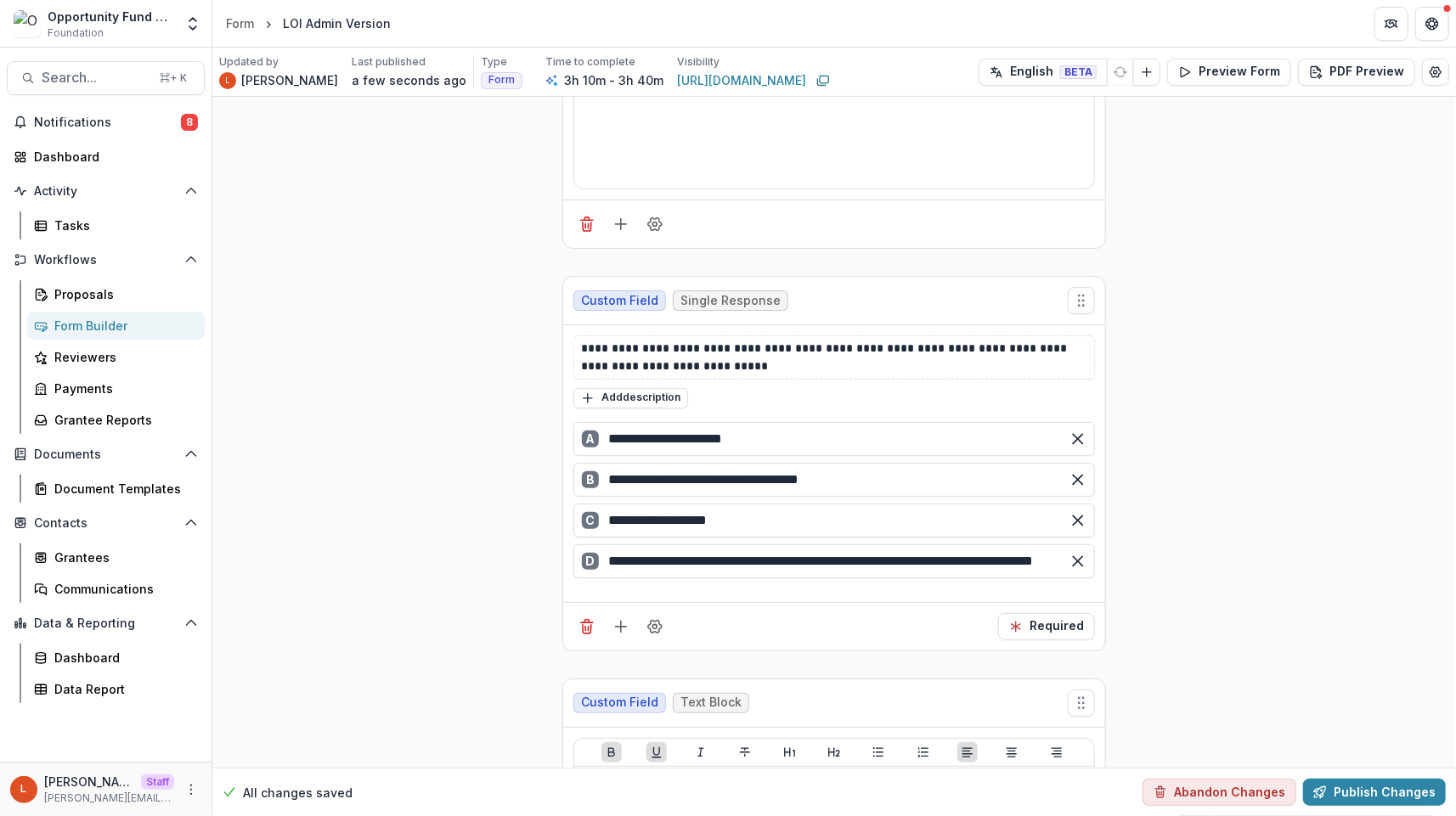 drag, startPoint x: 1226, startPoint y: 73, endPoint x: 1181, endPoint y: 320, distance: 251.06573 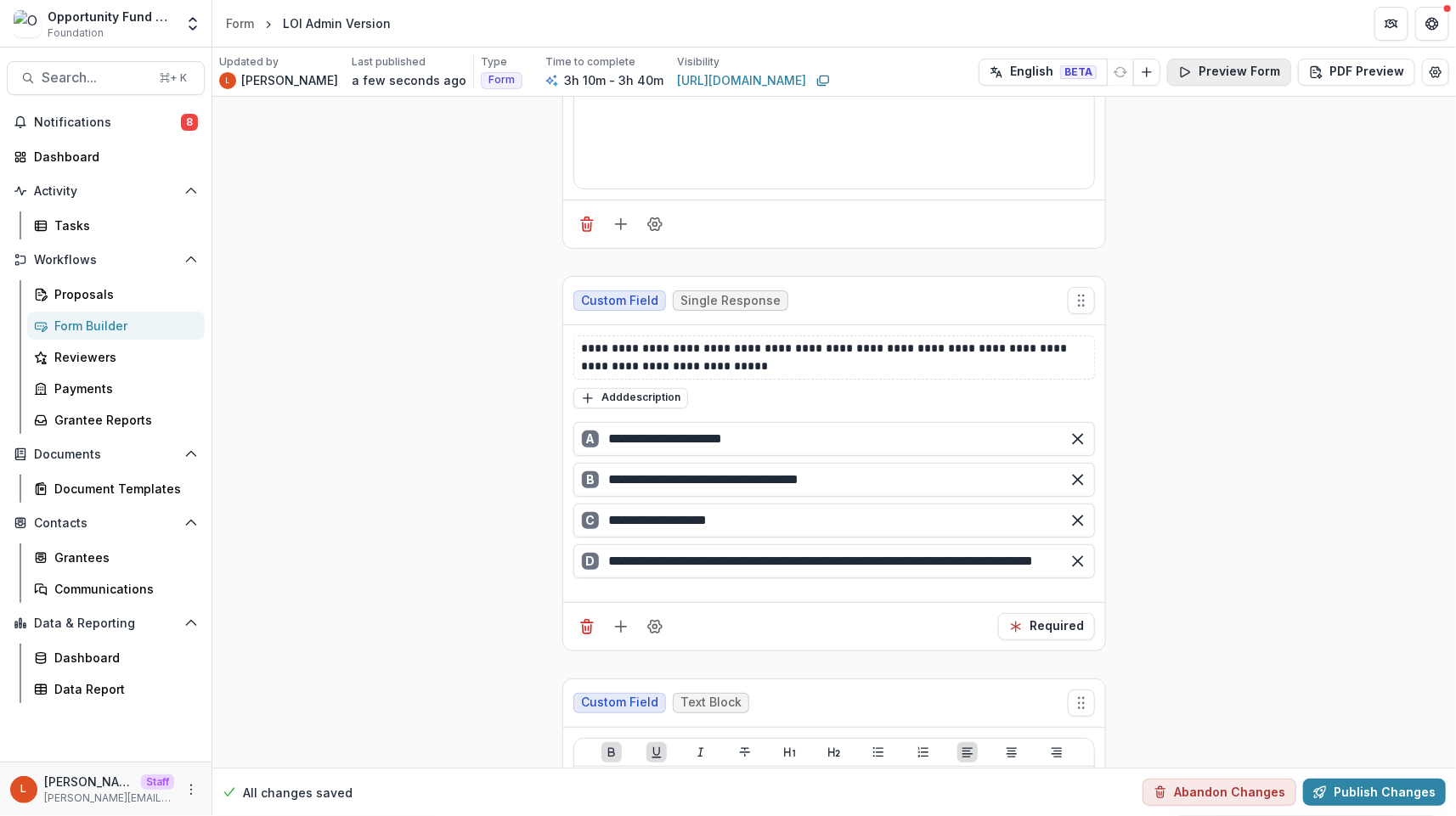 click on "Preview Form" at bounding box center (1229, 72) 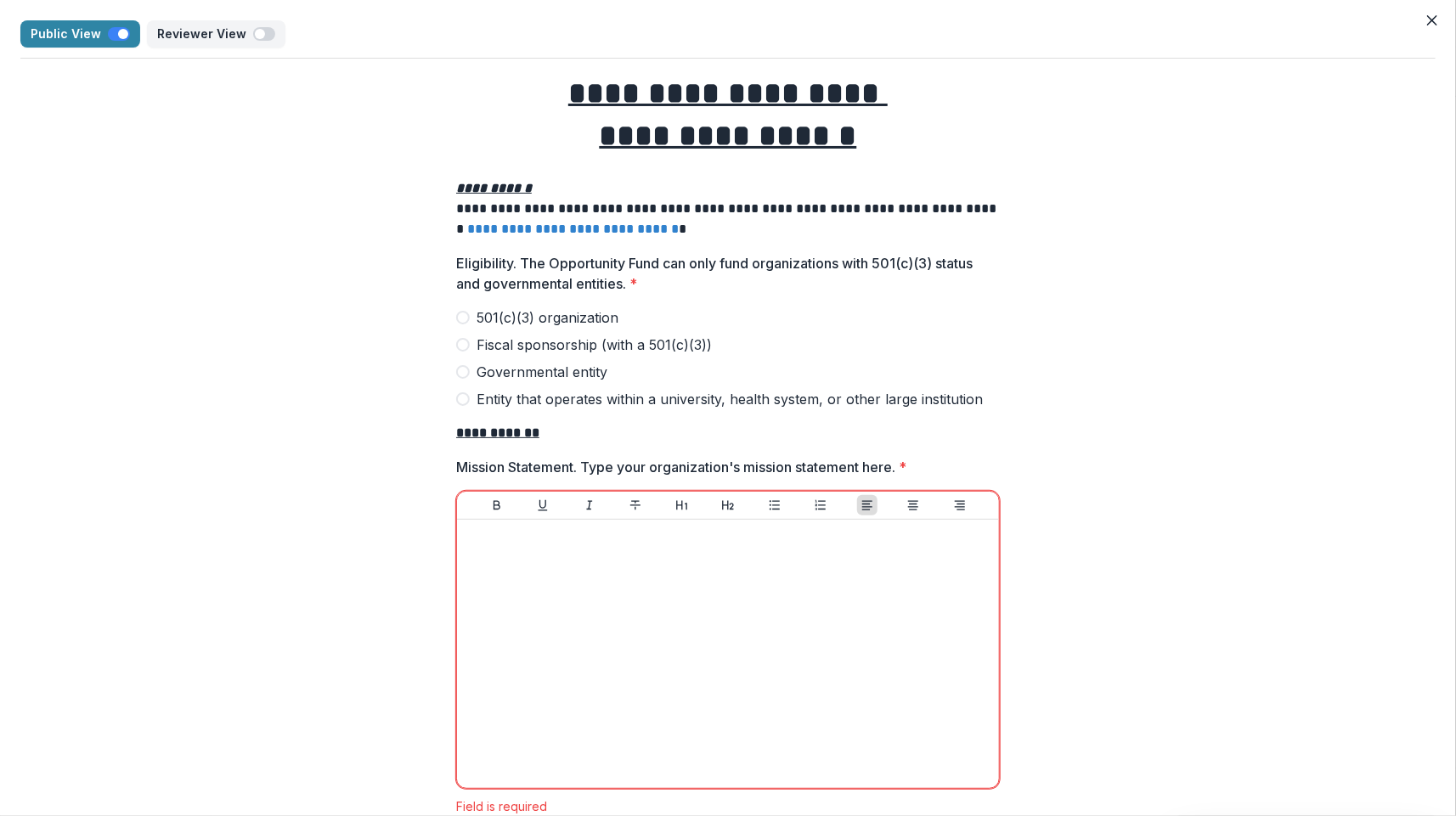 click on "**********" at bounding box center (728, 5472) 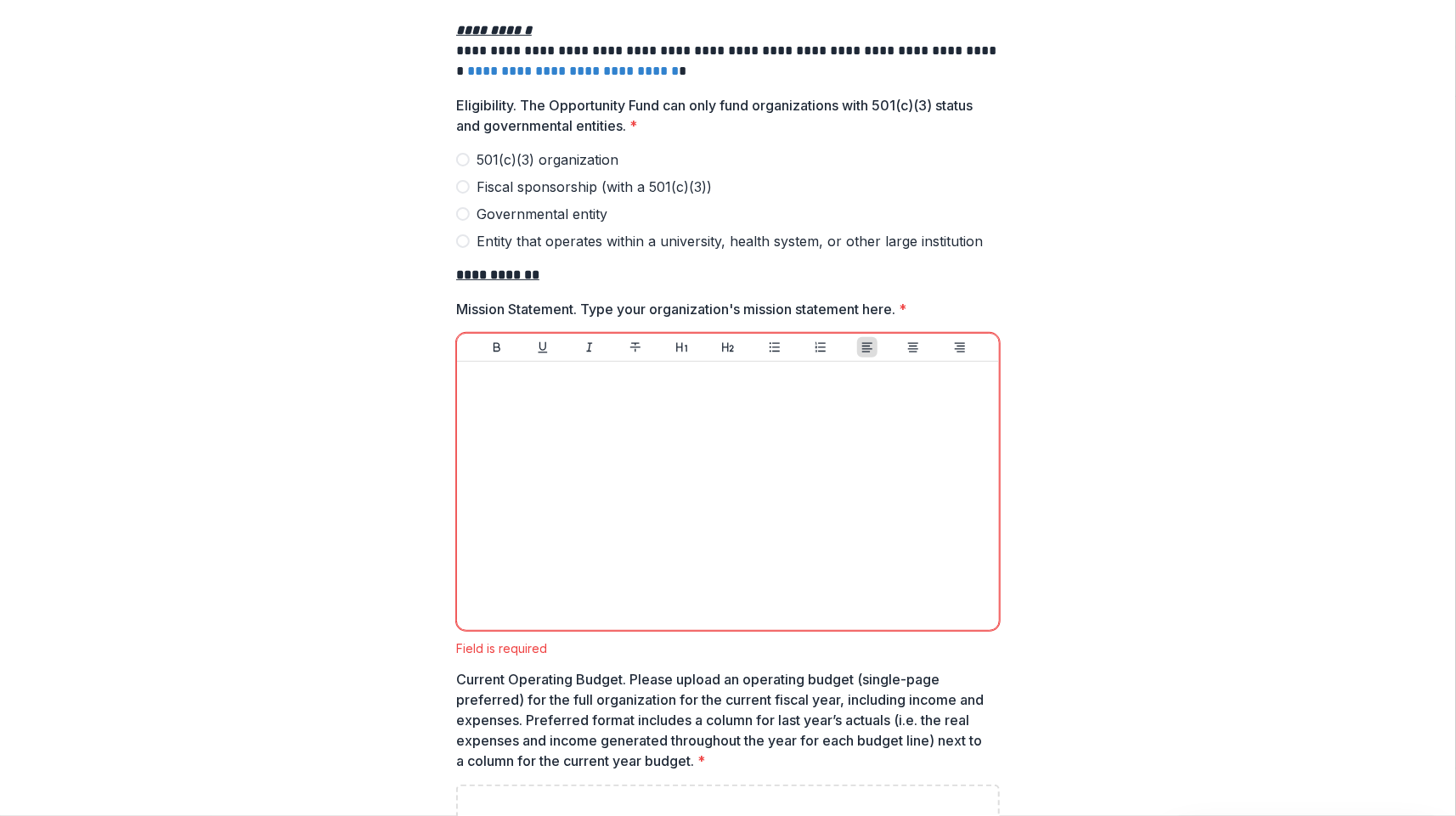scroll, scrollTop: 159, scrollLeft: 0, axis: vertical 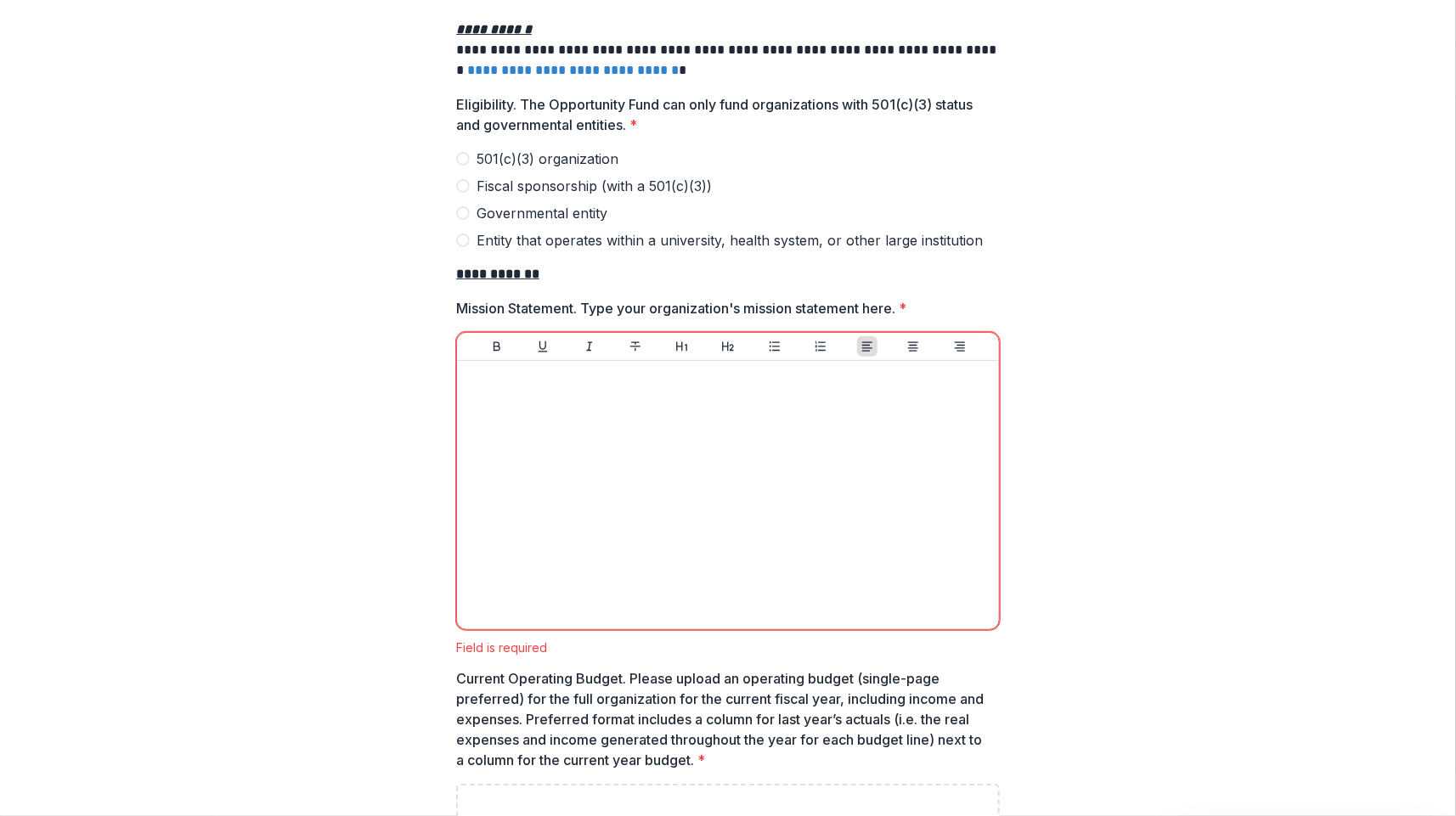 click on "**********" at bounding box center [728, 5313] 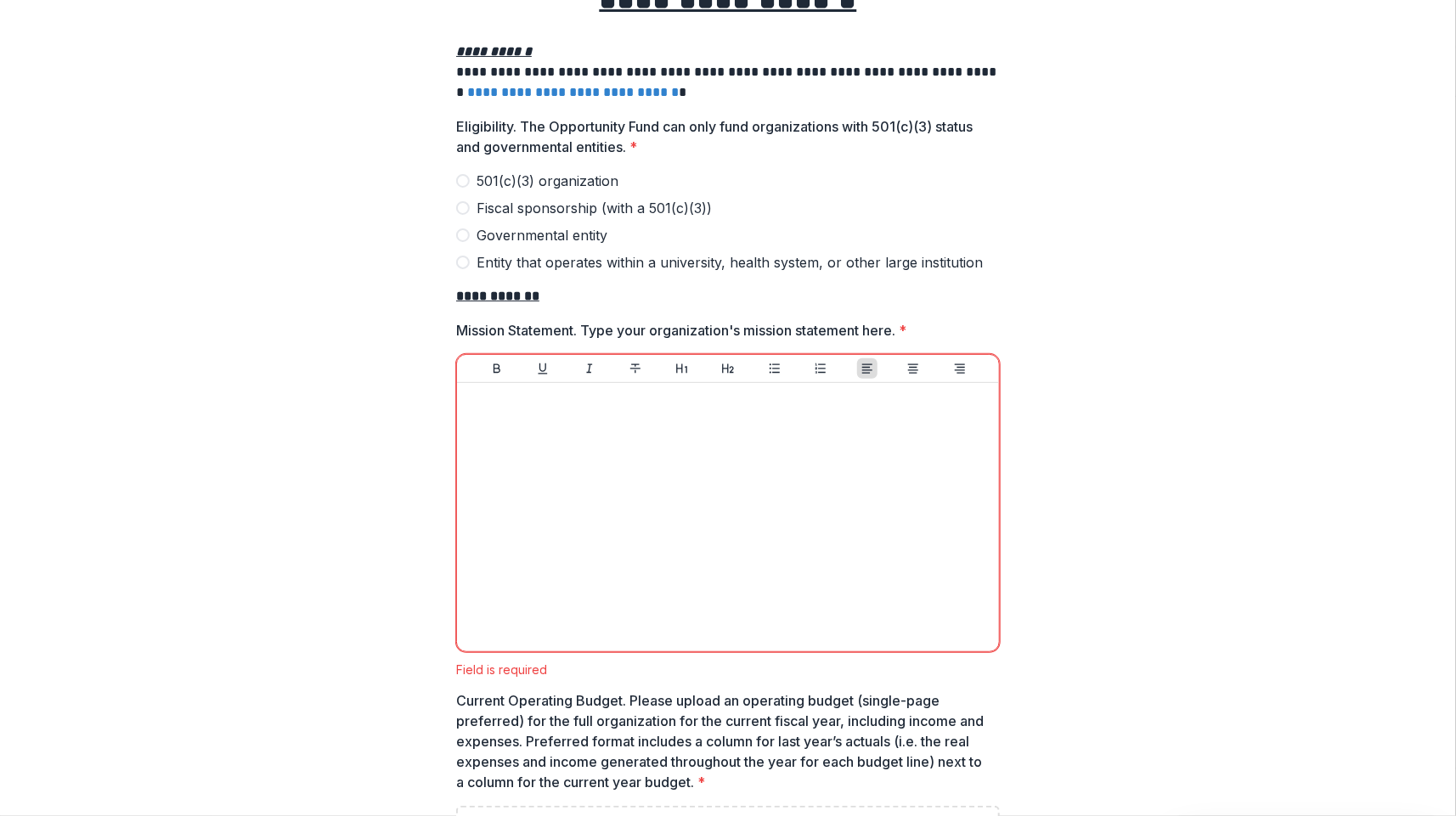 scroll, scrollTop: 82, scrollLeft: 0, axis: vertical 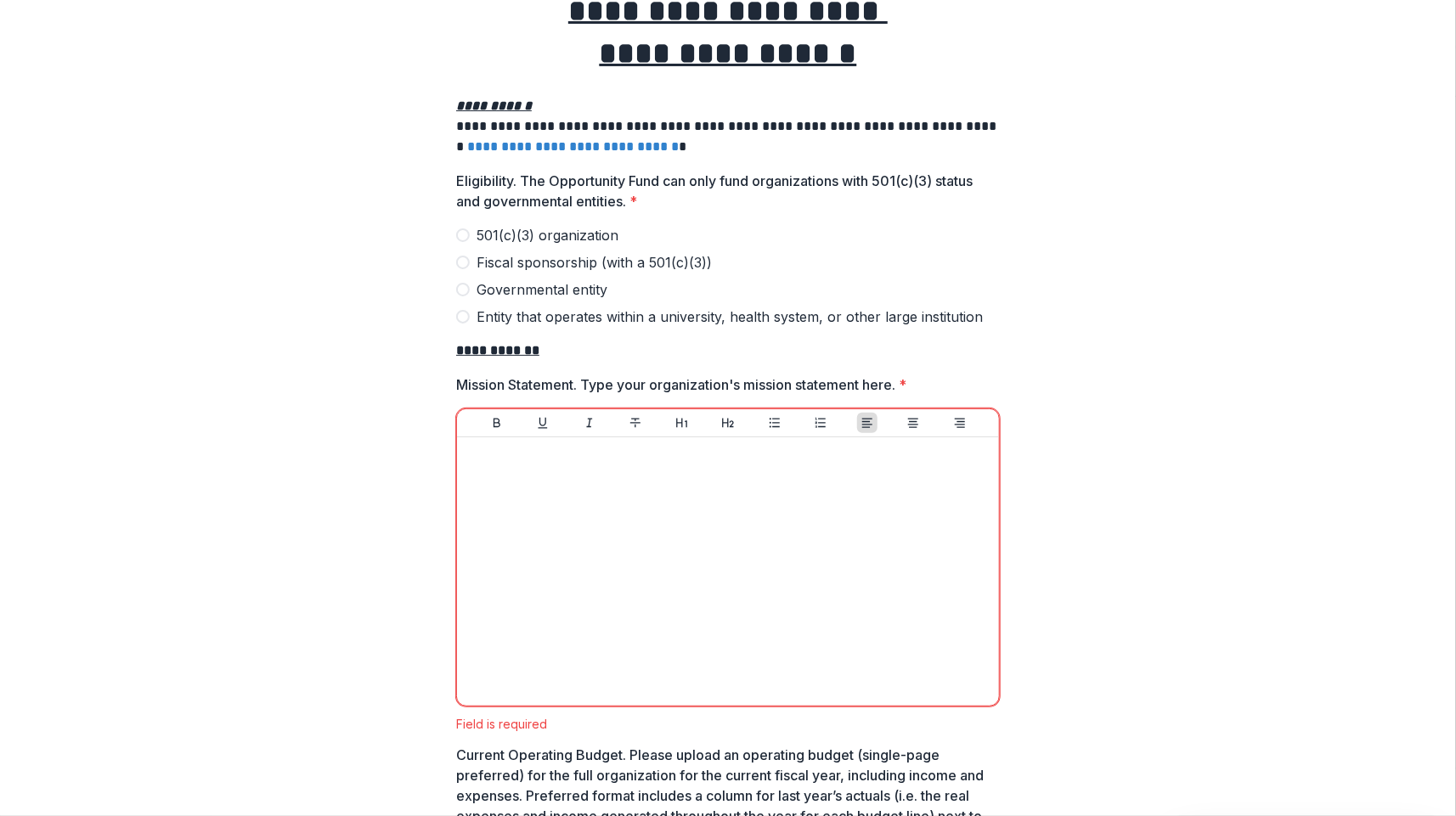 click on "**********" at bounding box center (728, 5389) 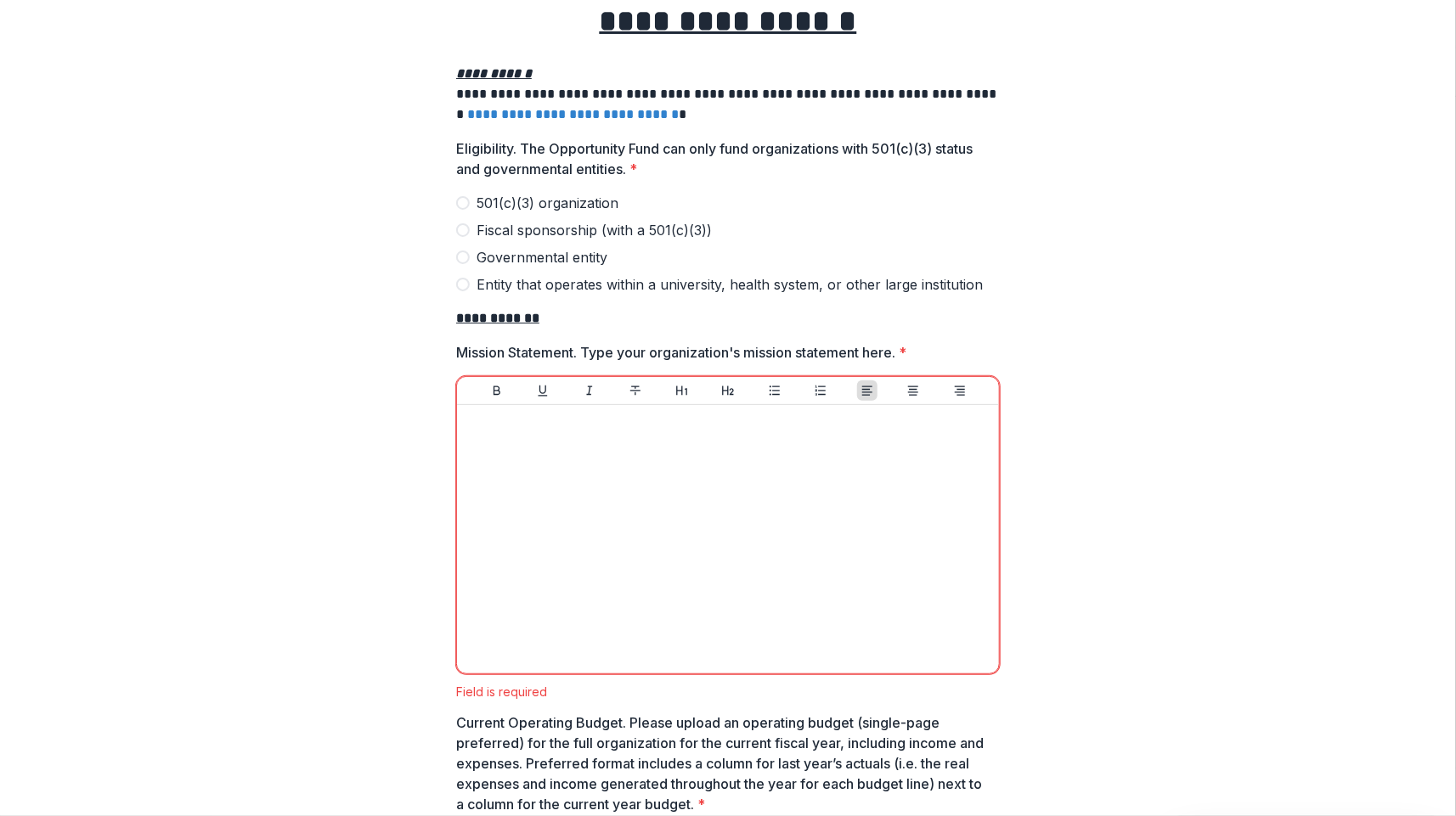 scroll, scrollTop: 124, scrollLeft: 0, axis: vertical 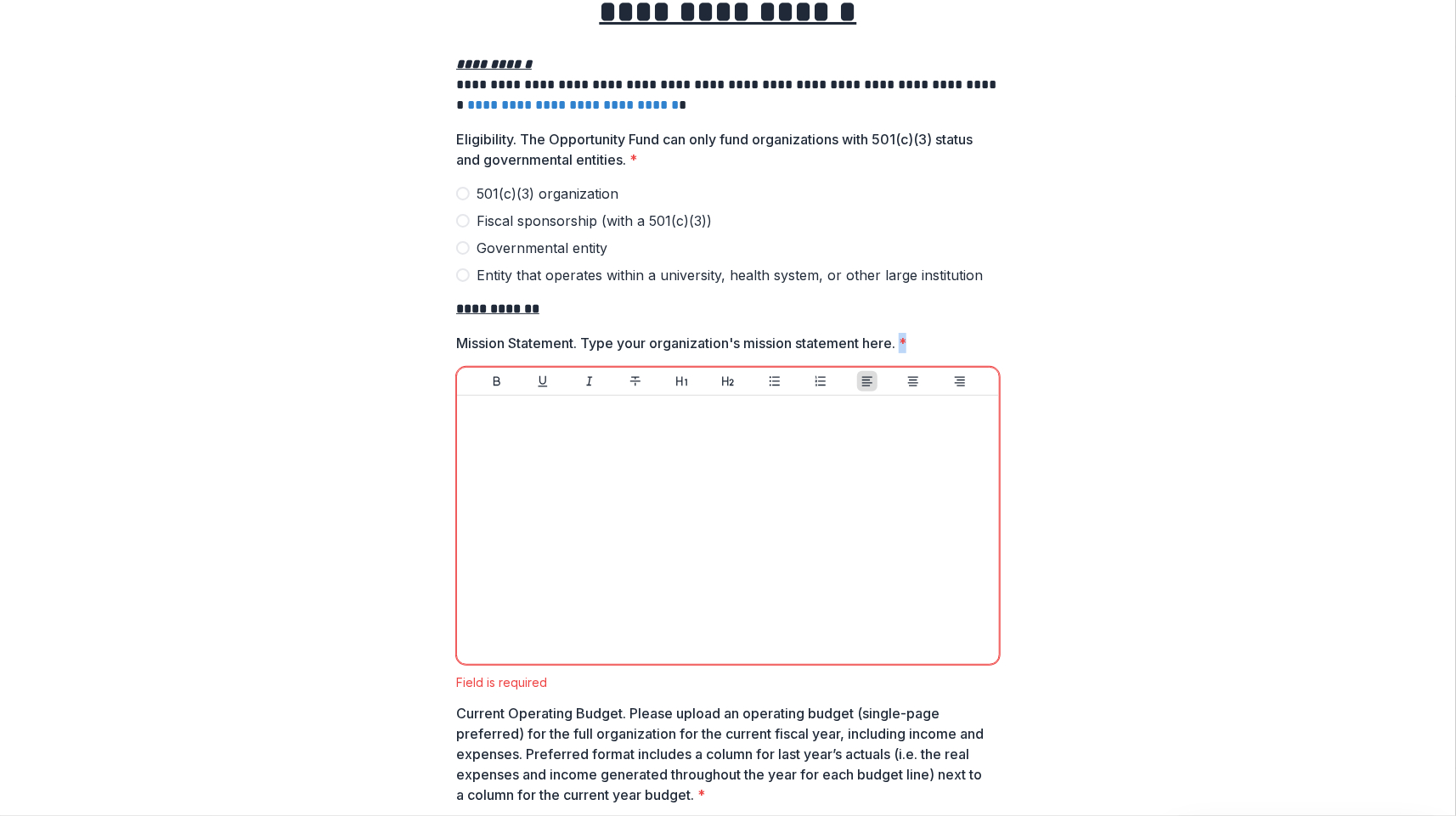drag, startPoint x: 914, startPoint y: 345, endPoint x: 903, endPoint y: 345, distance: 11 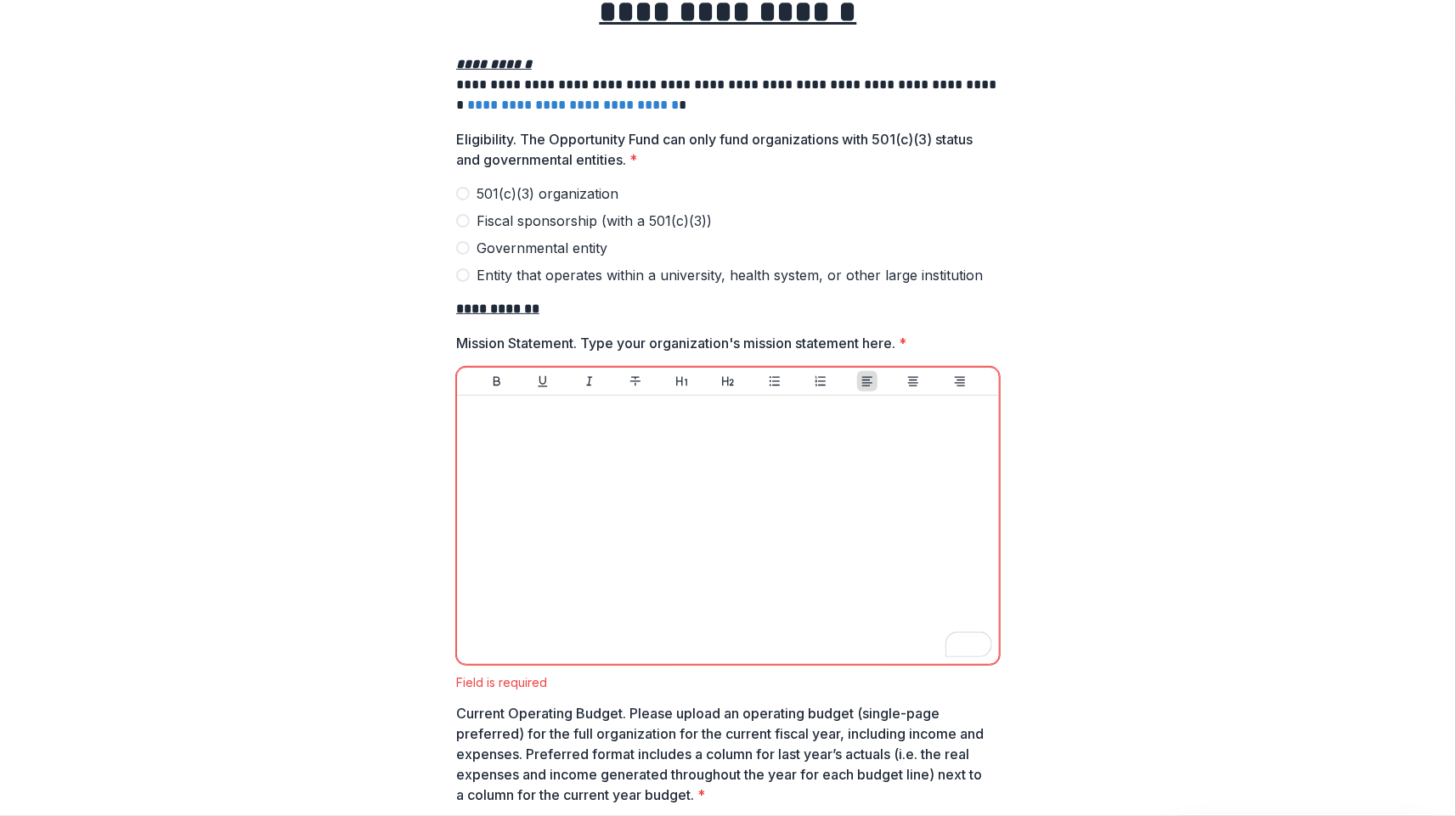 click at bounding box center (728, 363) 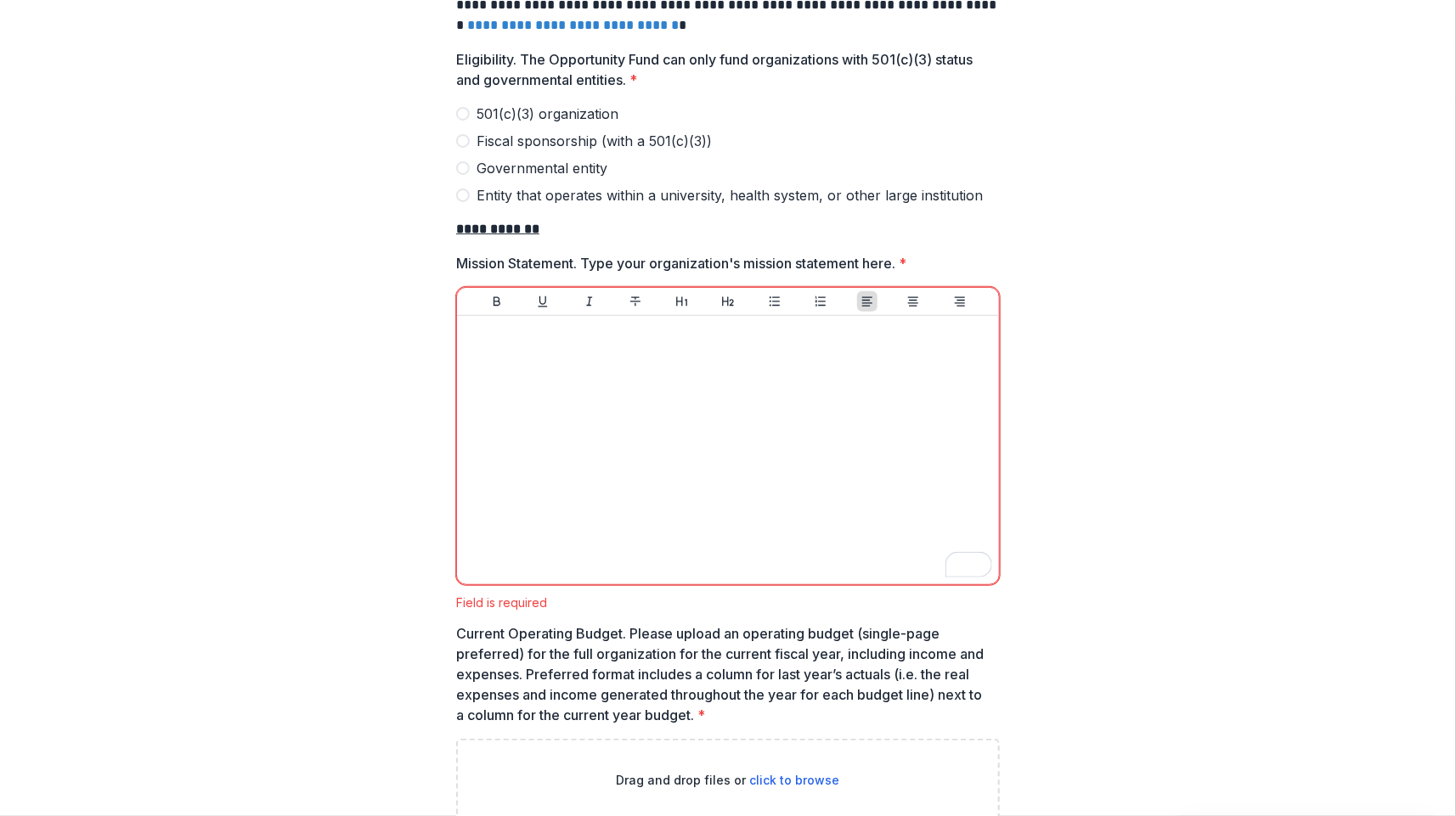 scroll, scrollTop: 206, scrollLeft: 0, axis: vertical 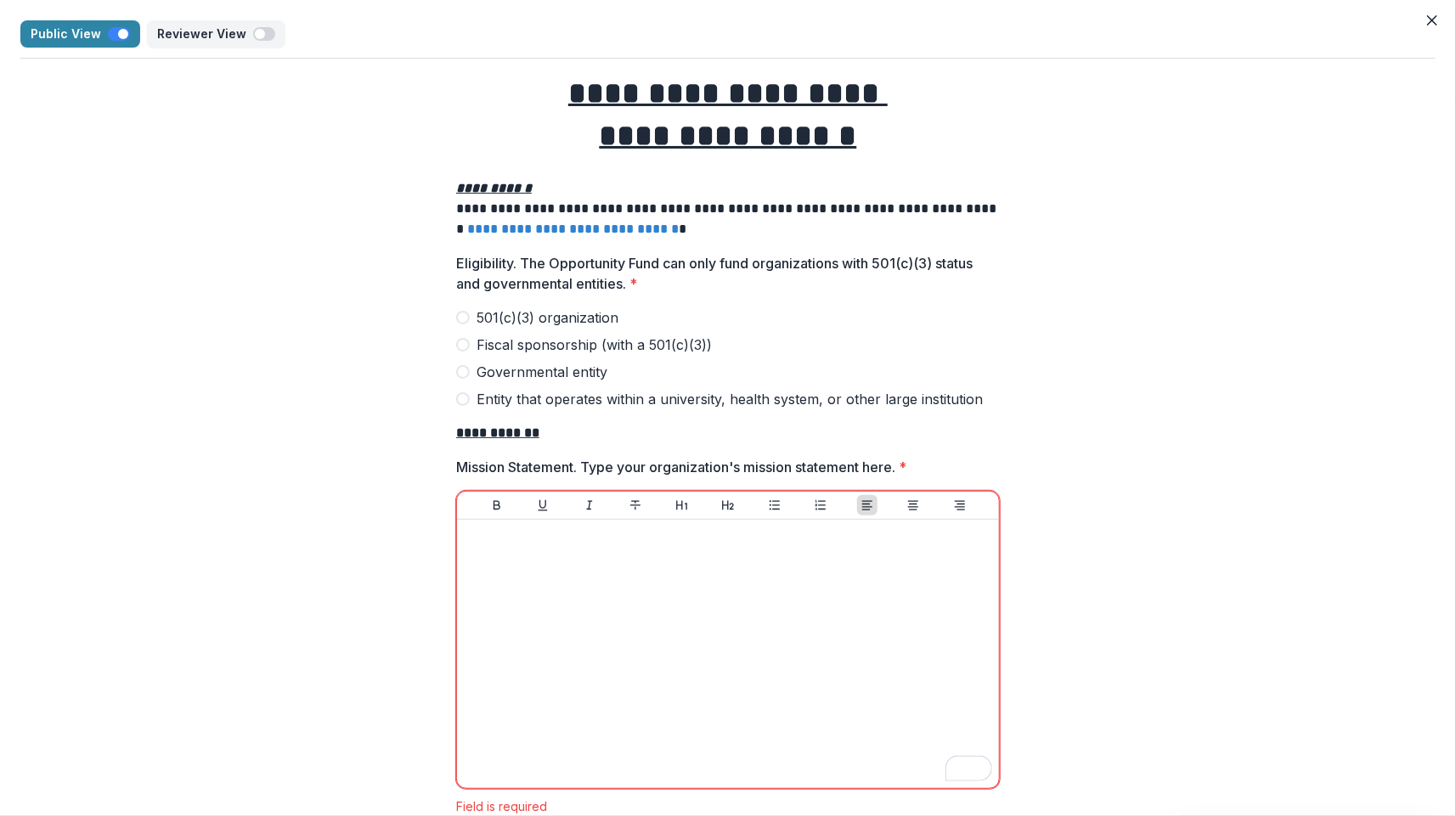 click at bounding box center (463, 318) 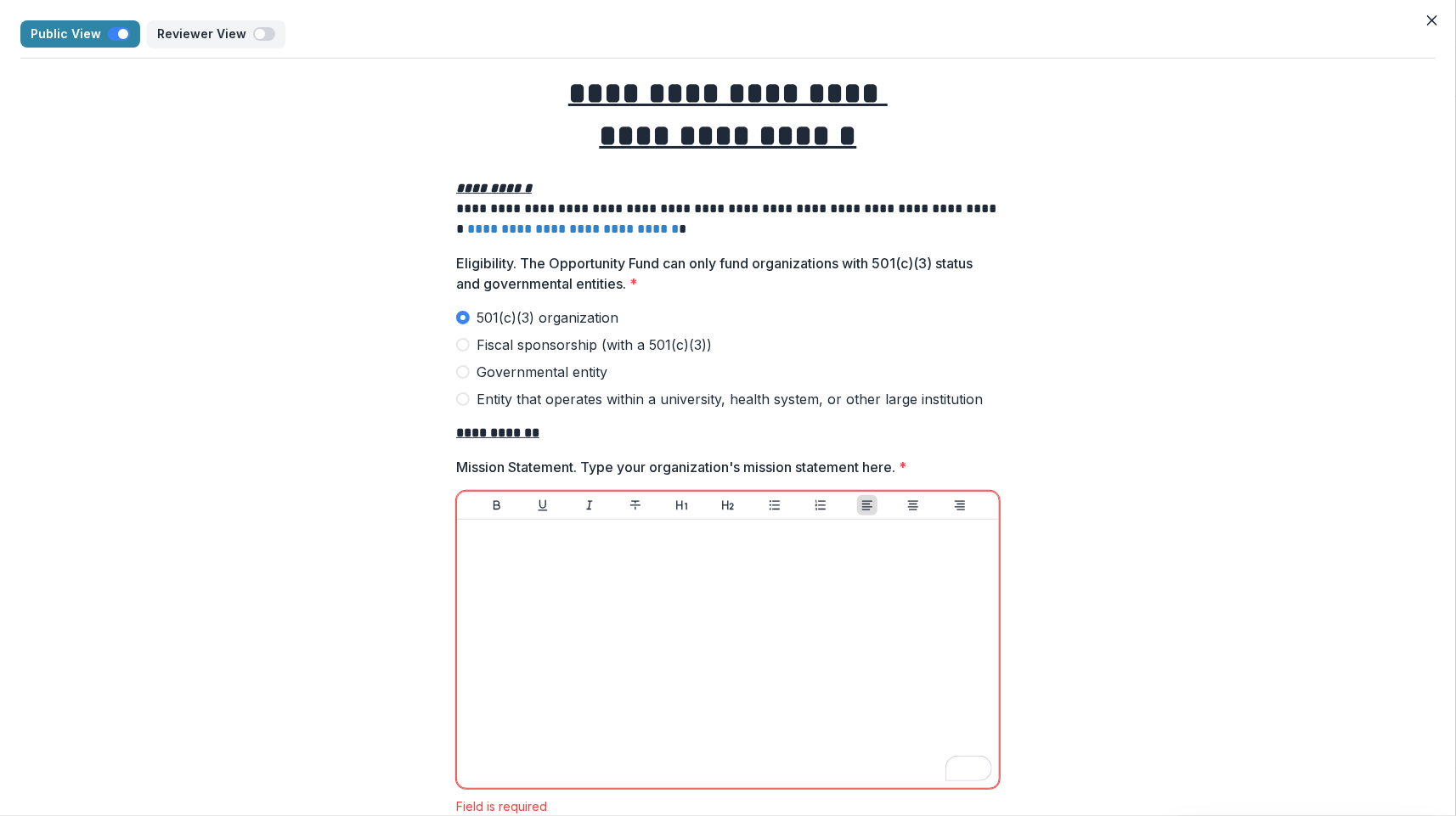 click at bounding box center (463, 399) 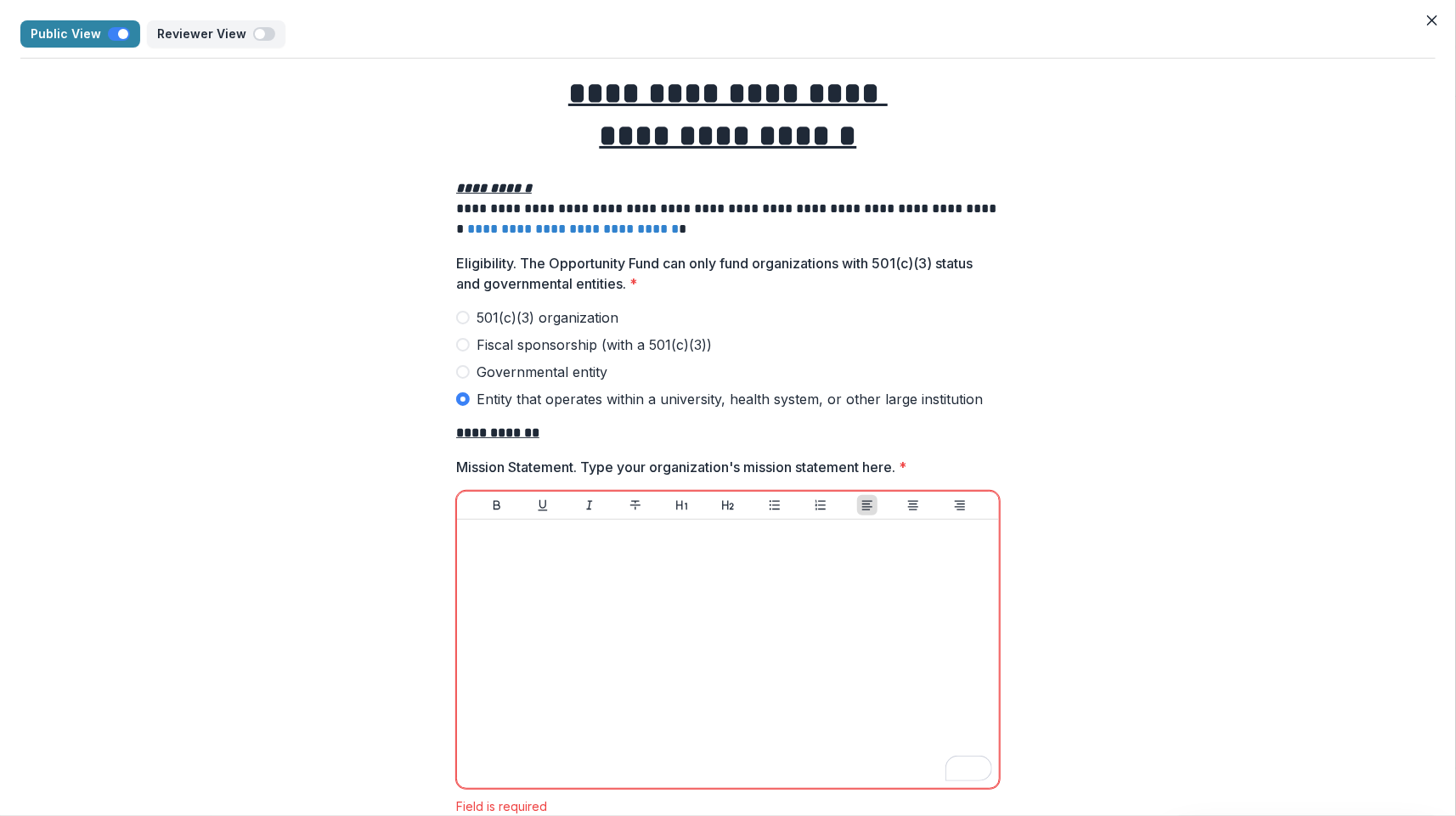click at bounding box center (463, 345) 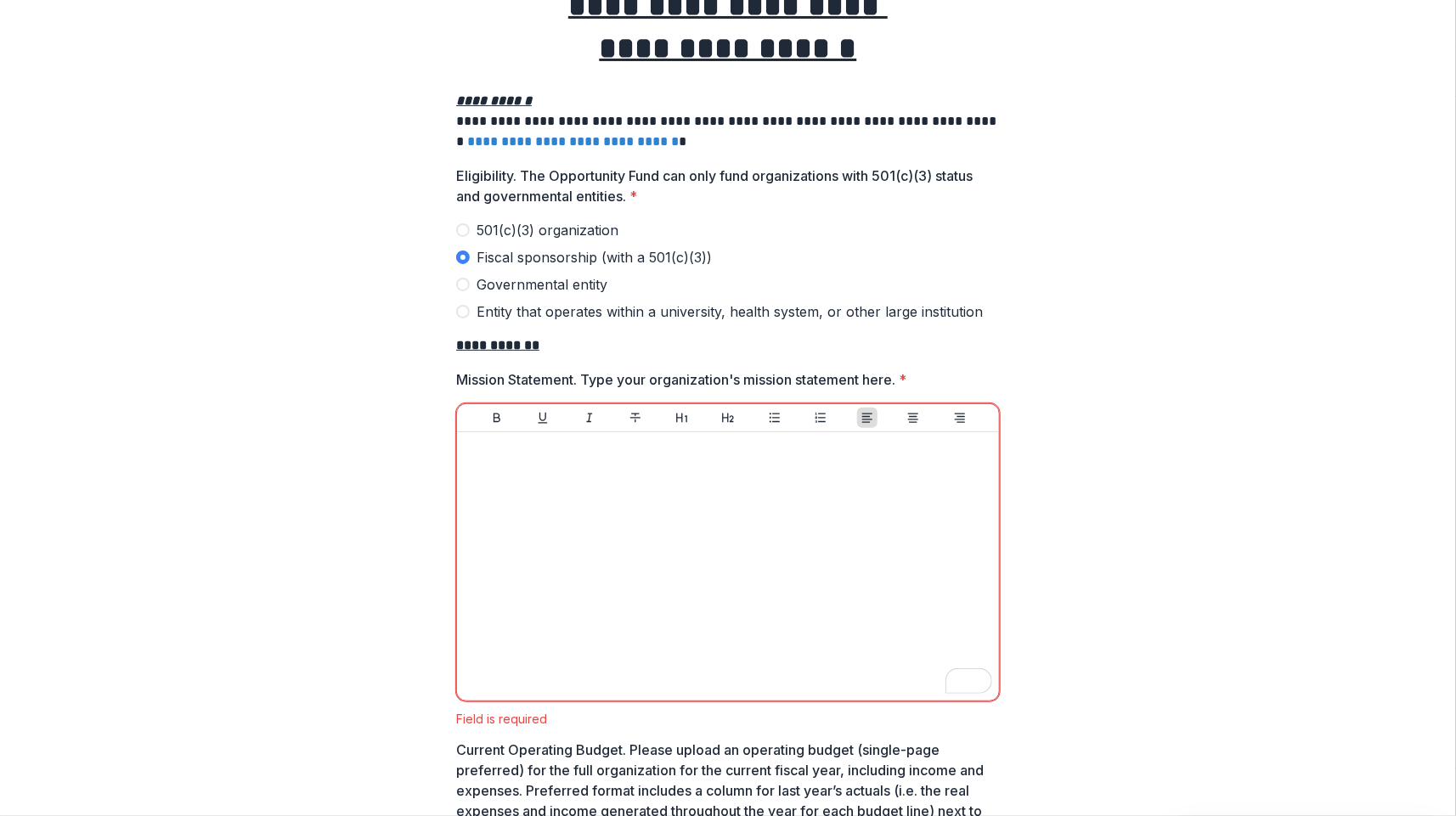 scroll, scrollTop: 0, scrollLeft: 0, axis: both 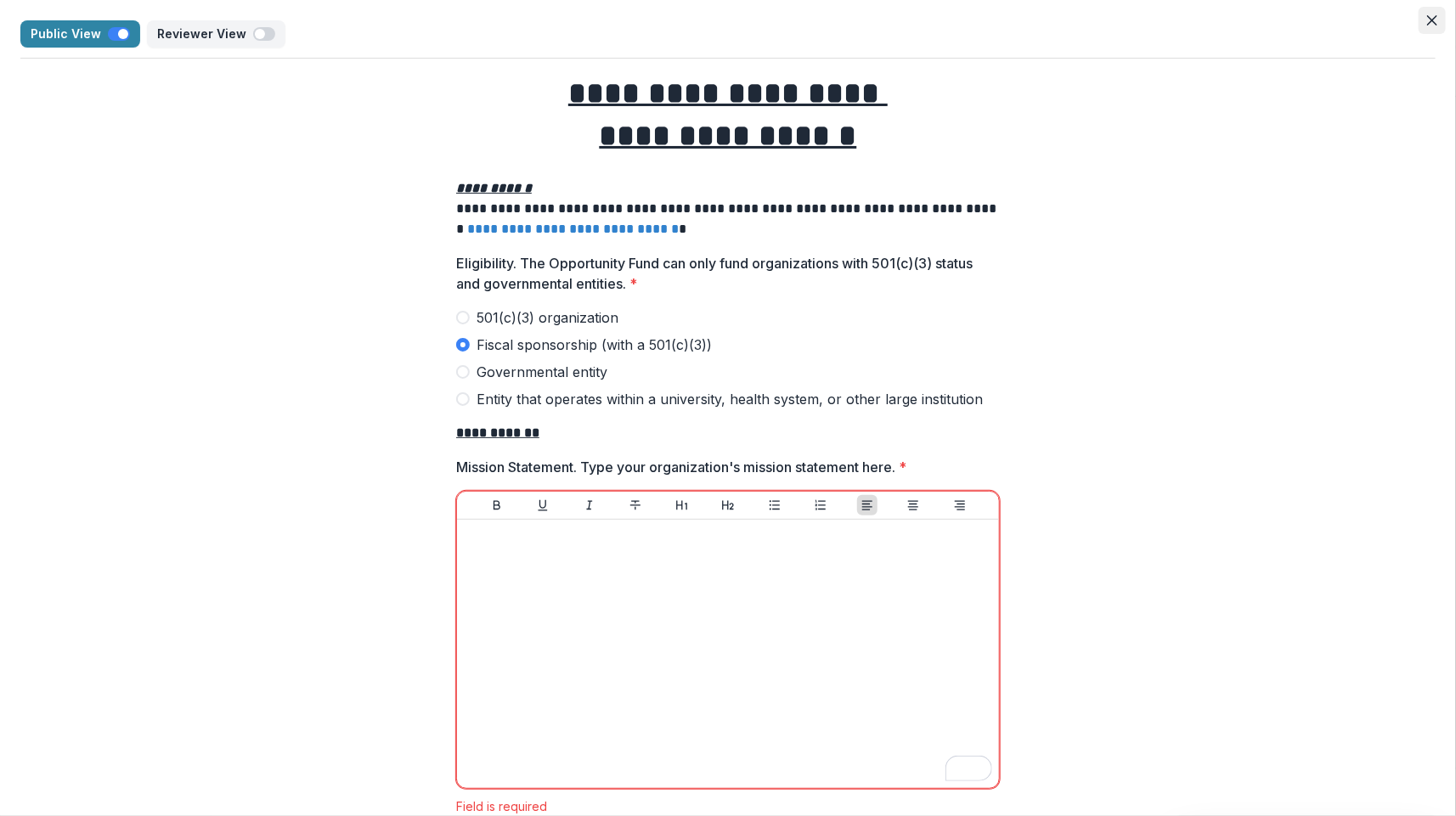 click at bounding box center [1432, 20] 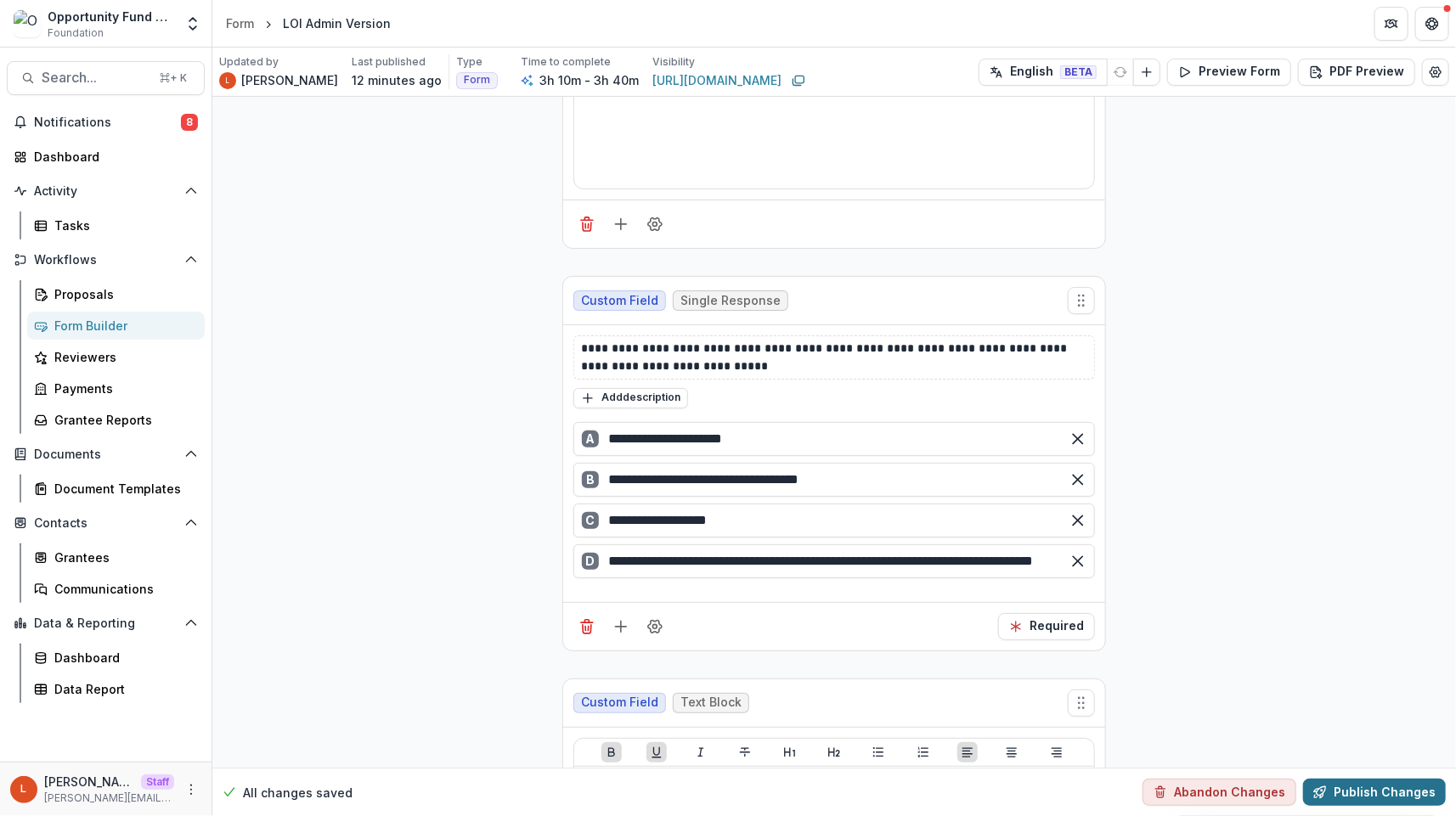 click on "Publish Changes" at bounding box center (1374, 792) 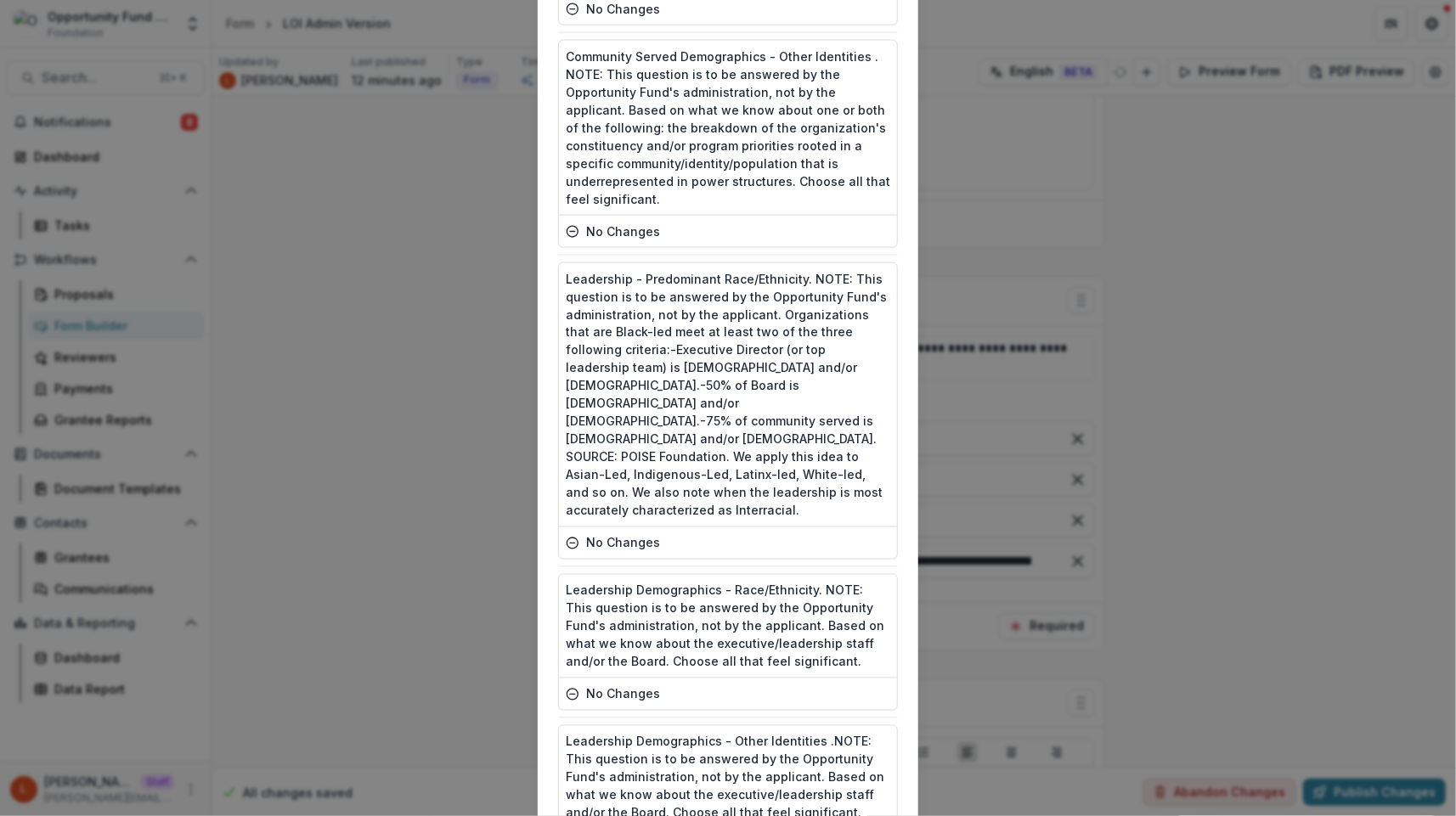 scroll, scrollTop: 7991, scrollLeft: 0, axis: vertical 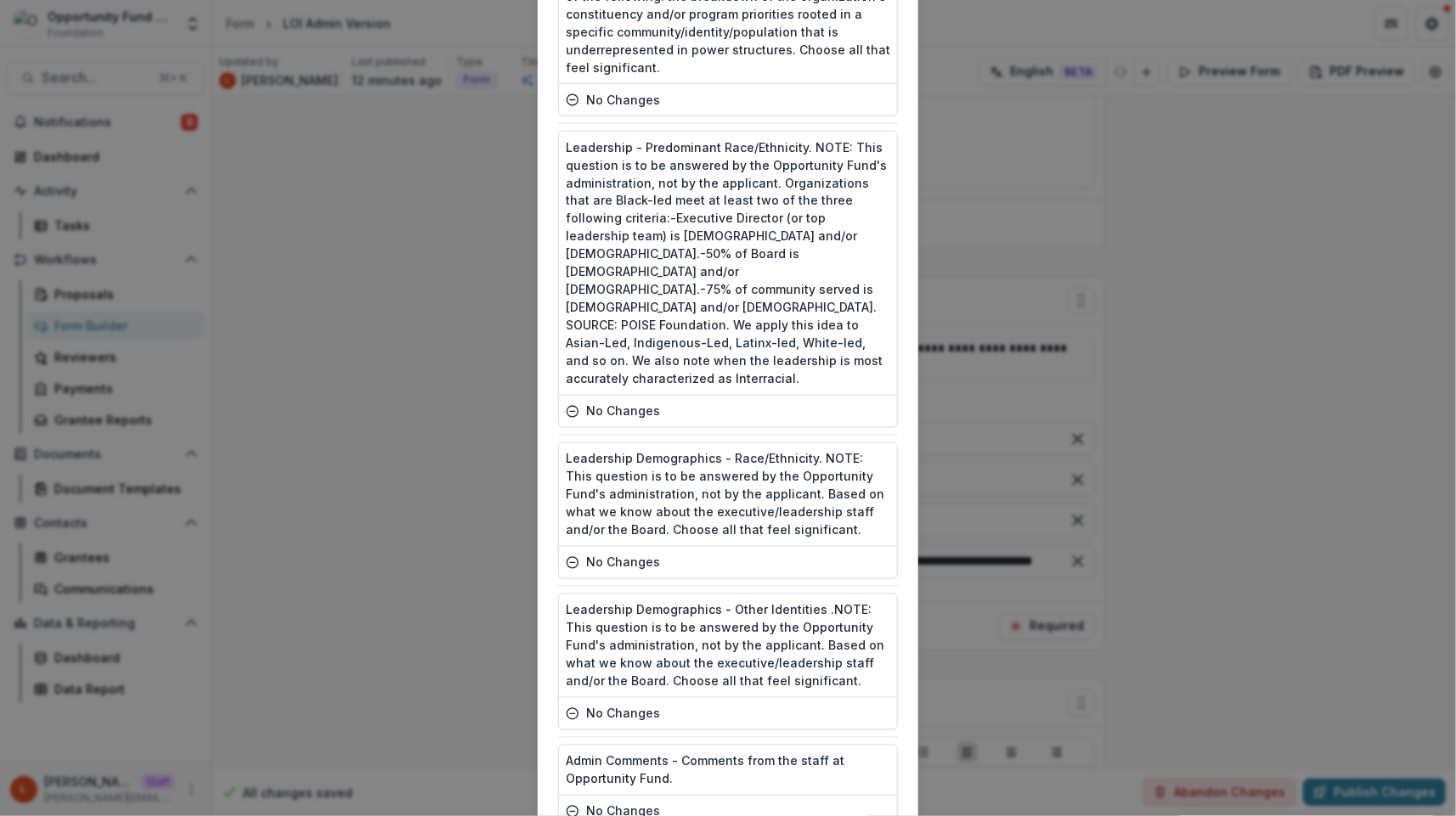 click on "Publish" at bounding box center [855, 876] 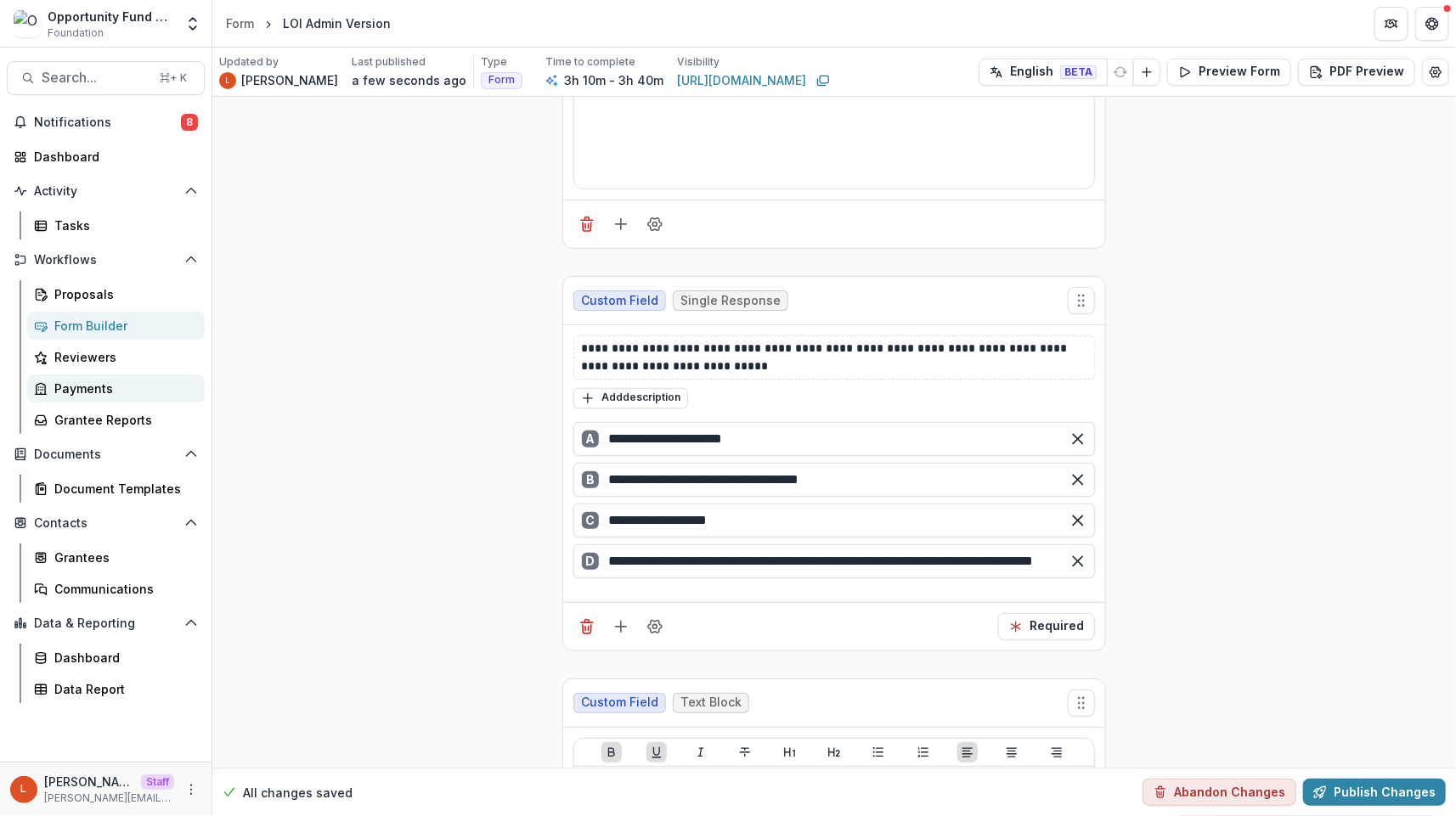 drag, startPoint x: 191, startPoint y: 788, endPoint x: 90, endPoint y: 398, distance: 402.86598 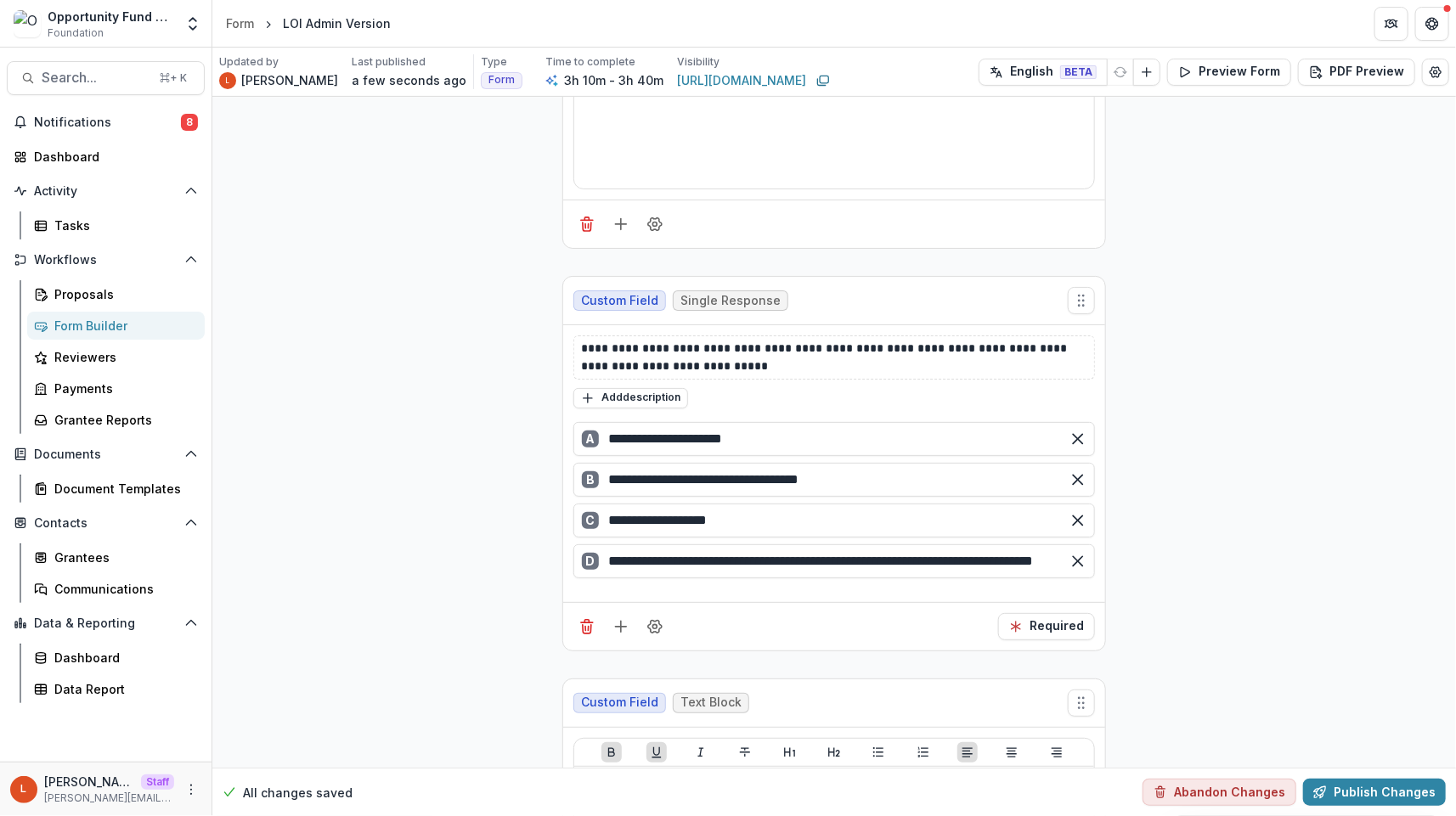 click on "Workflows Proposals Form Builder Reviewers Payments Grantee Reports" at bounding box center [105, 340] 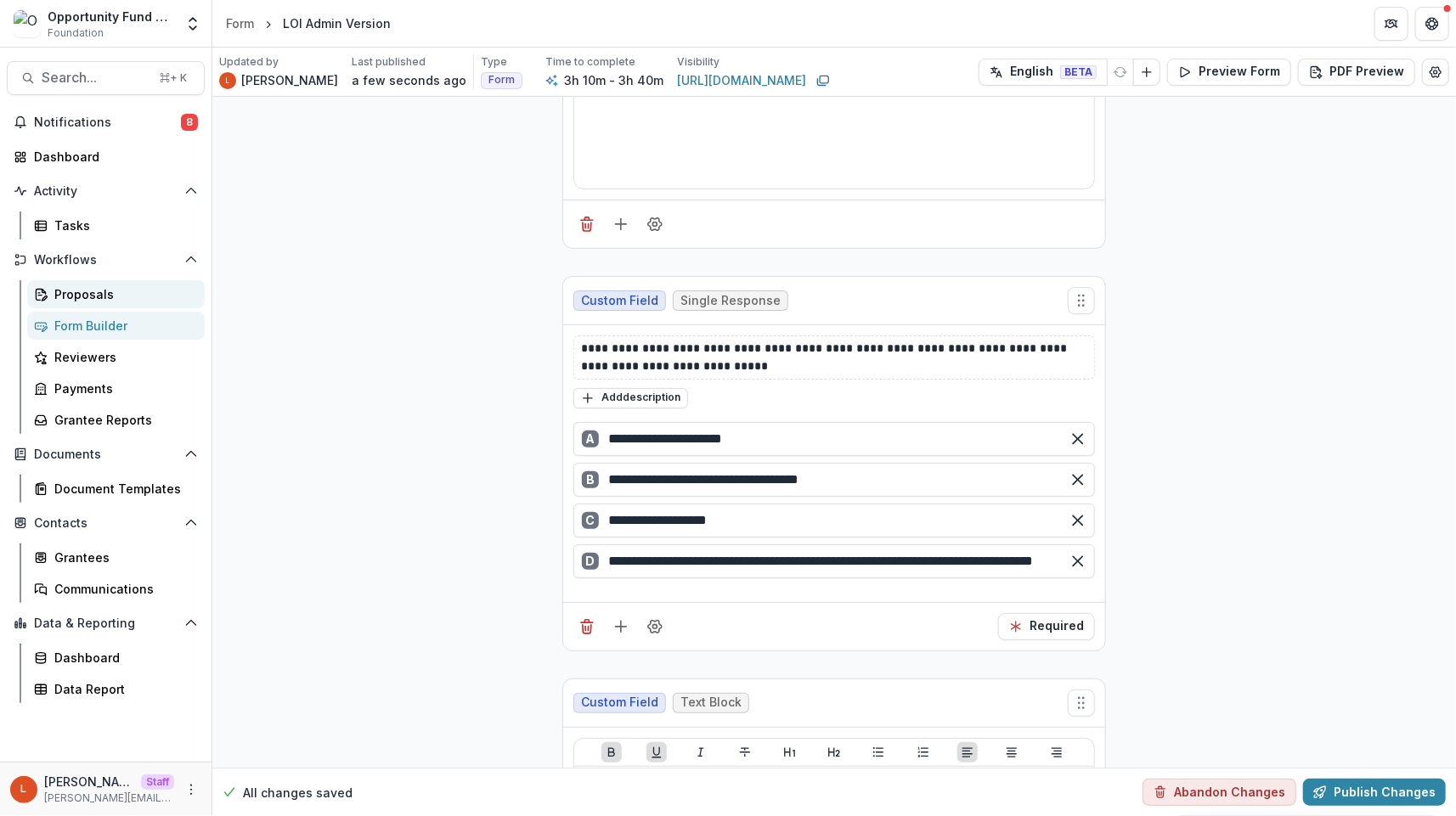 click on "Proposals" at bounding box center (116, 294) 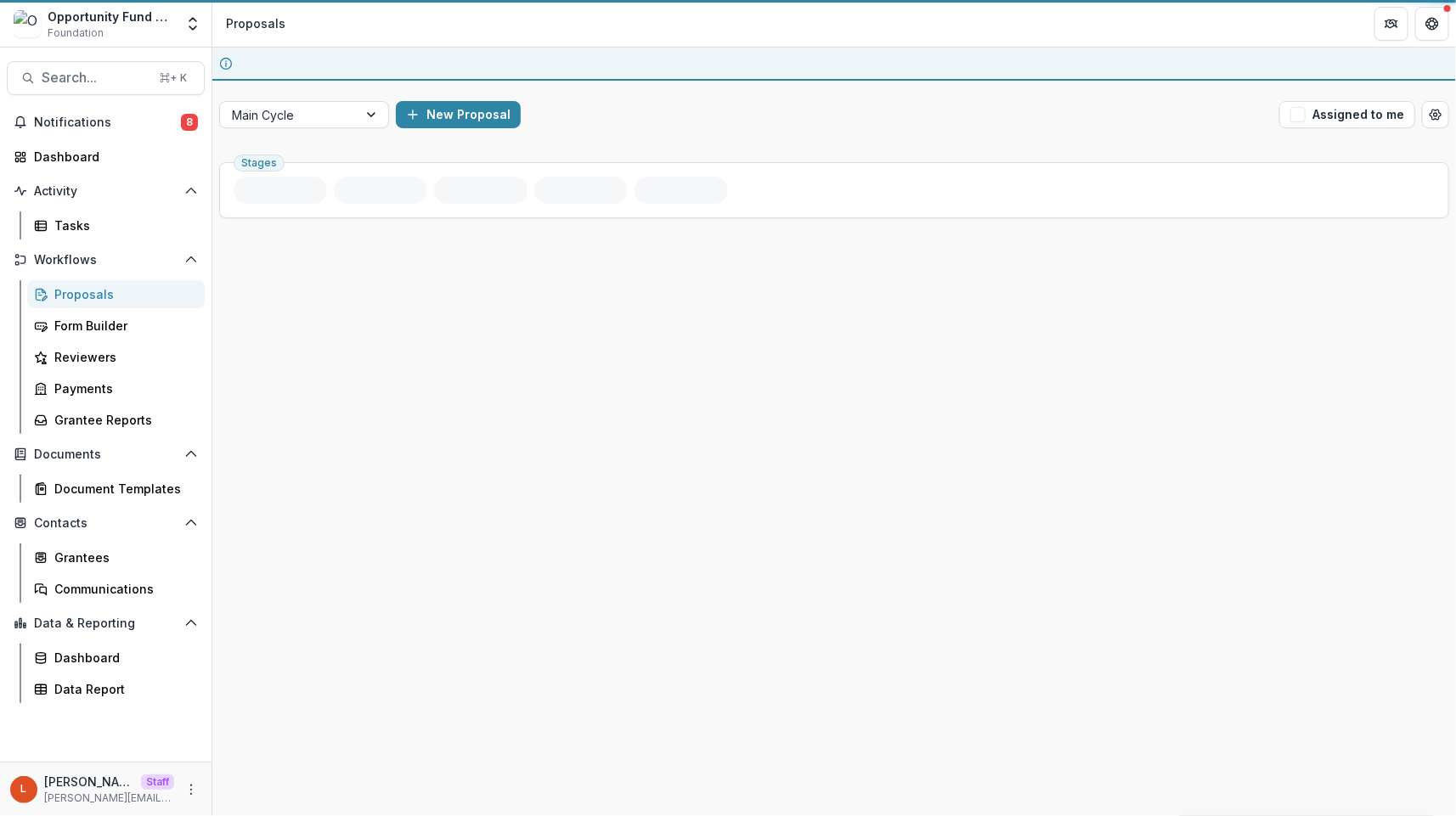 scroll, scrollTop: 0, scrollLeft: 0, axis: both 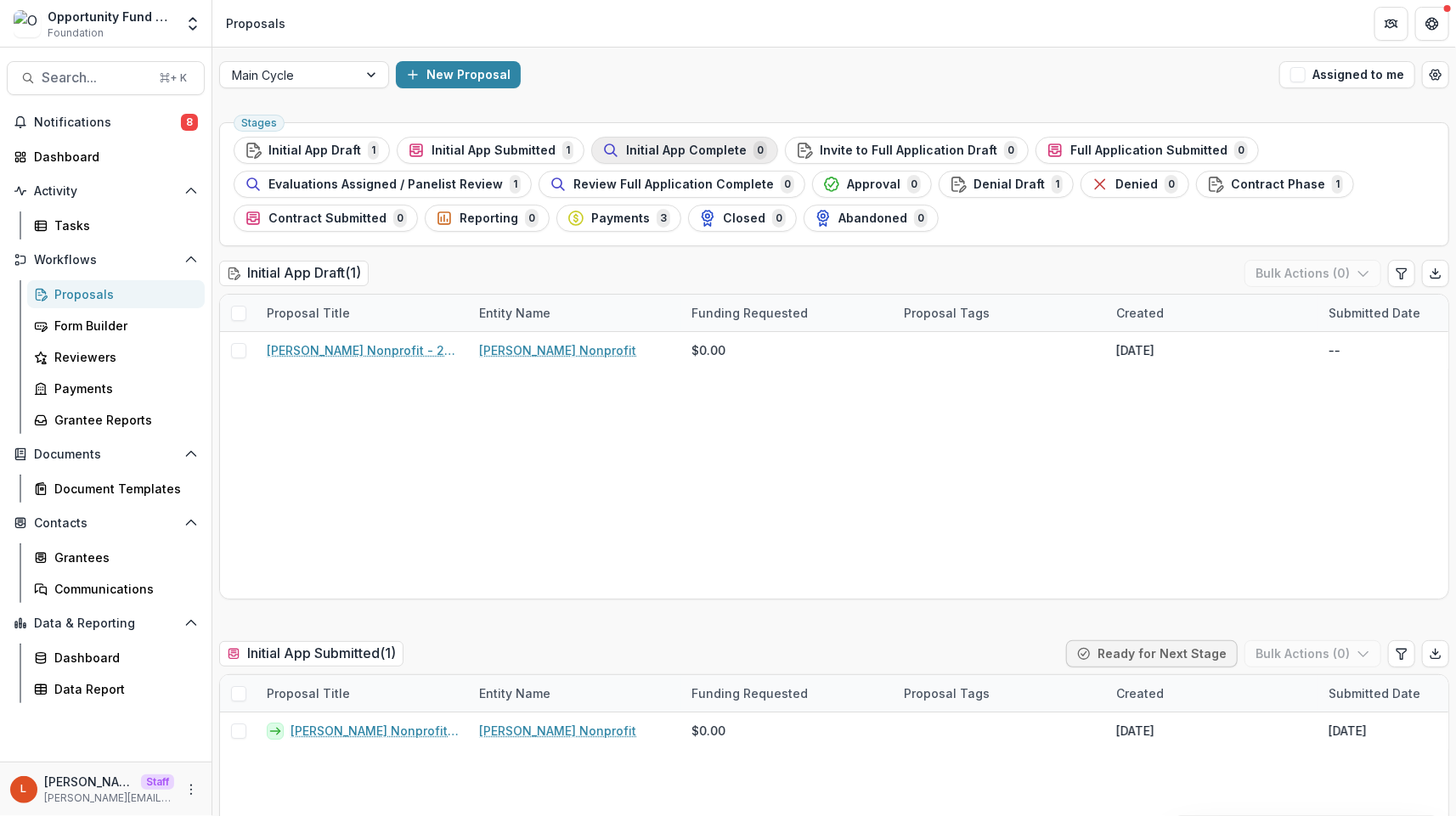 click on "Initial App Complete" at bounding box center (686, 150) 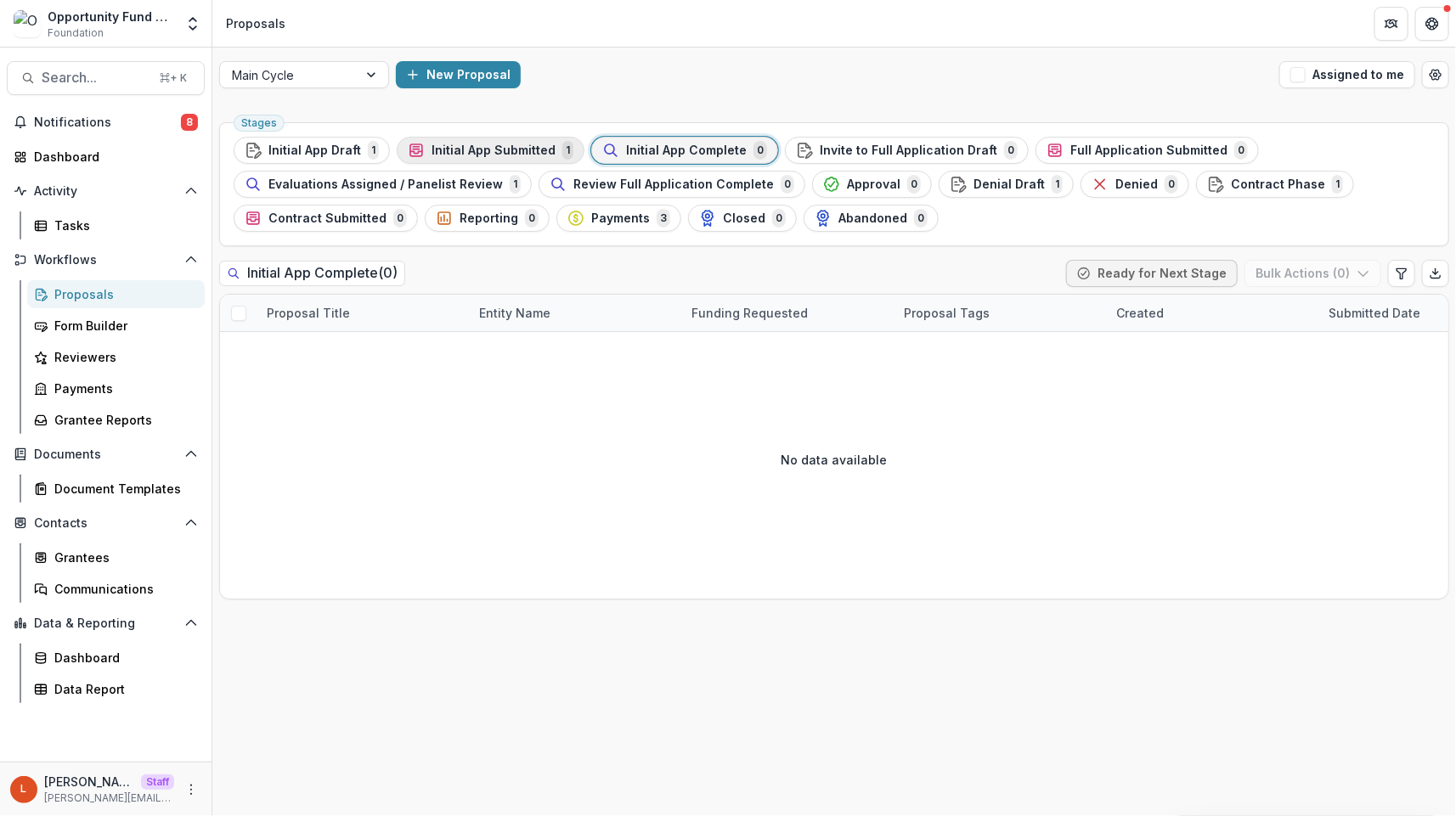 click on "Initial App Submitted" at bounding box center [494, 150] 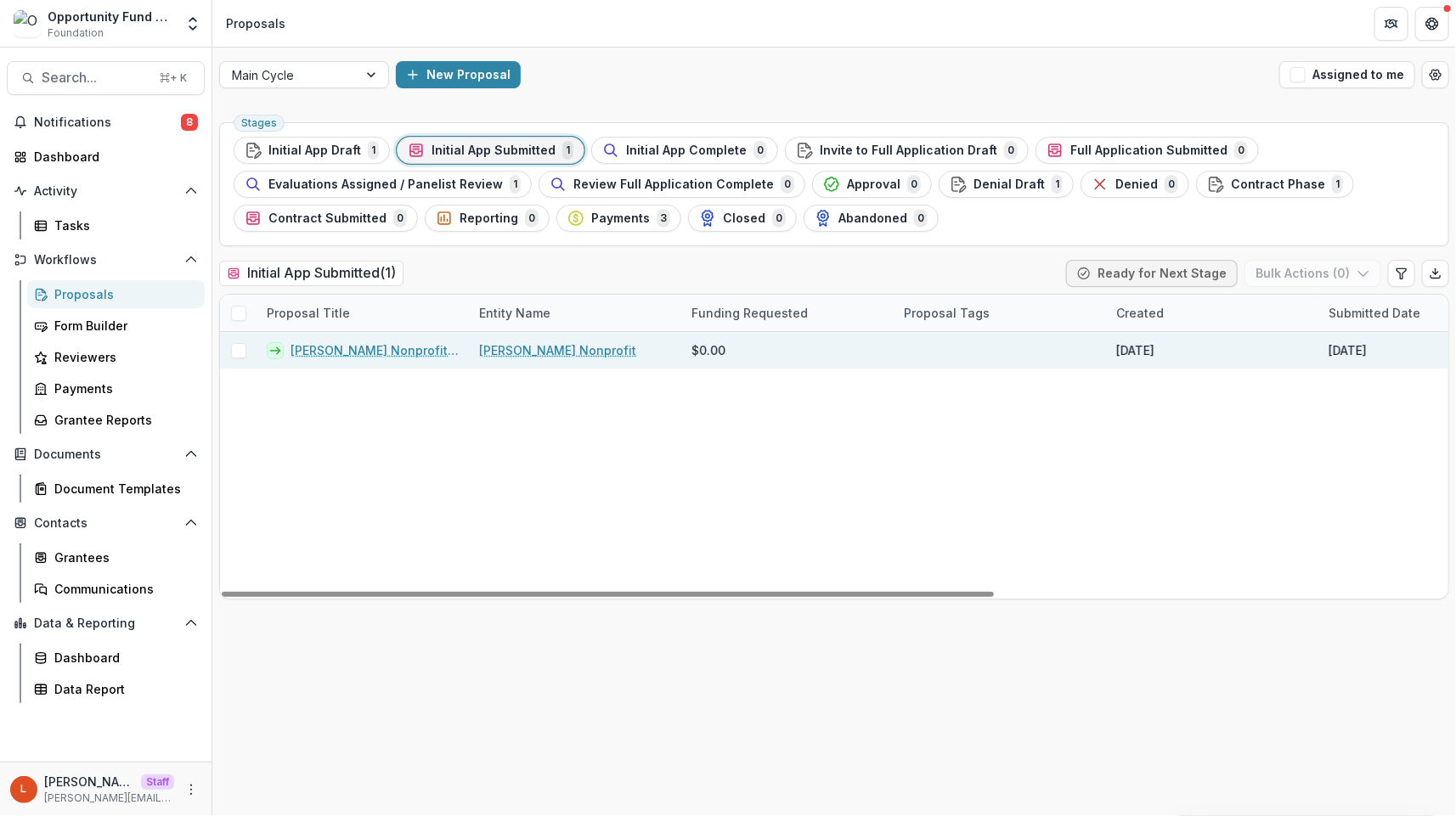 click on "[PERSON_NAME] Nonprofit - 2025 - LOI Admin Version" at bounding box center (363, 350) 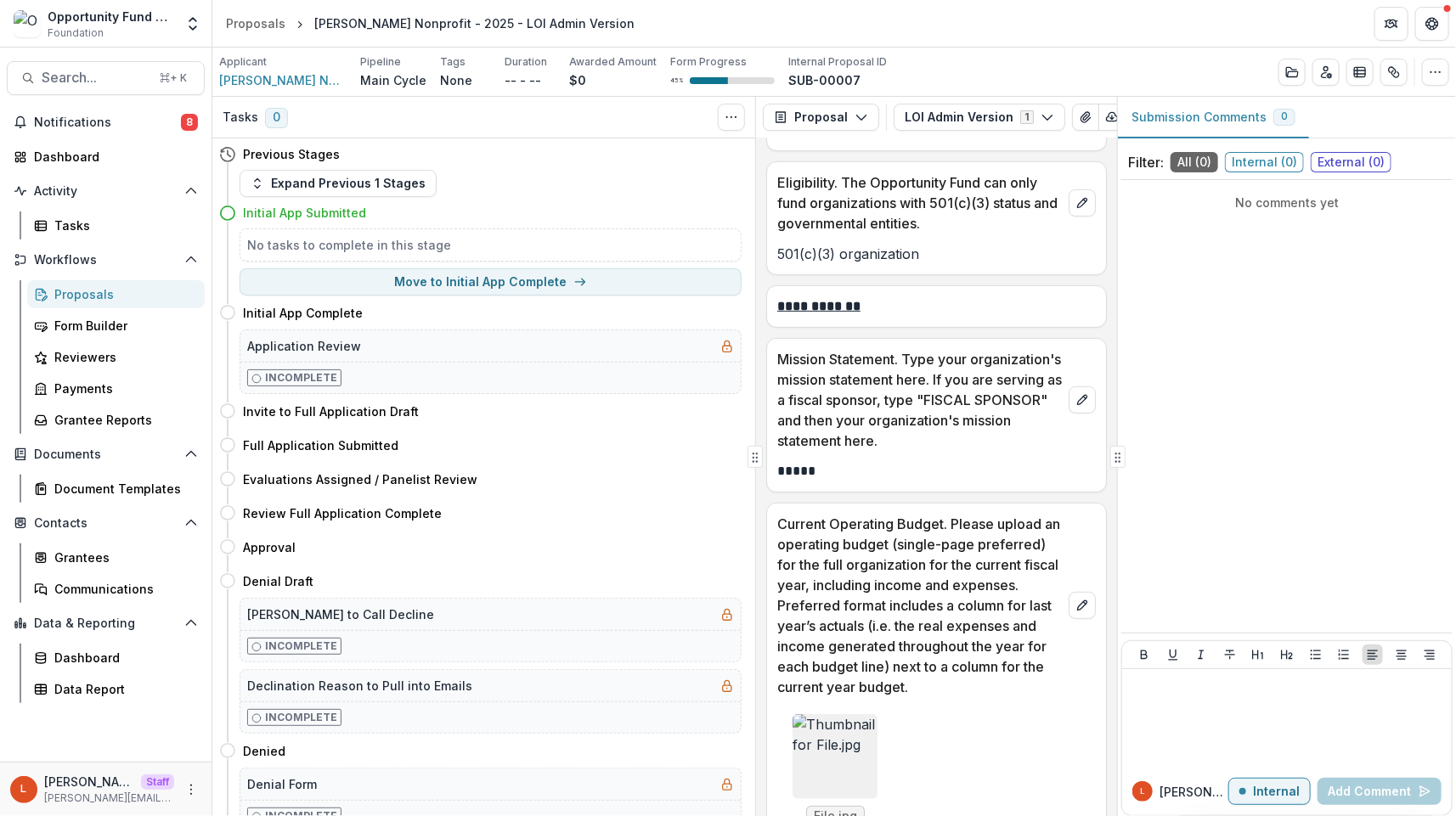 scroll, scrollTop: 0, scrollLeft: 0, axis: both 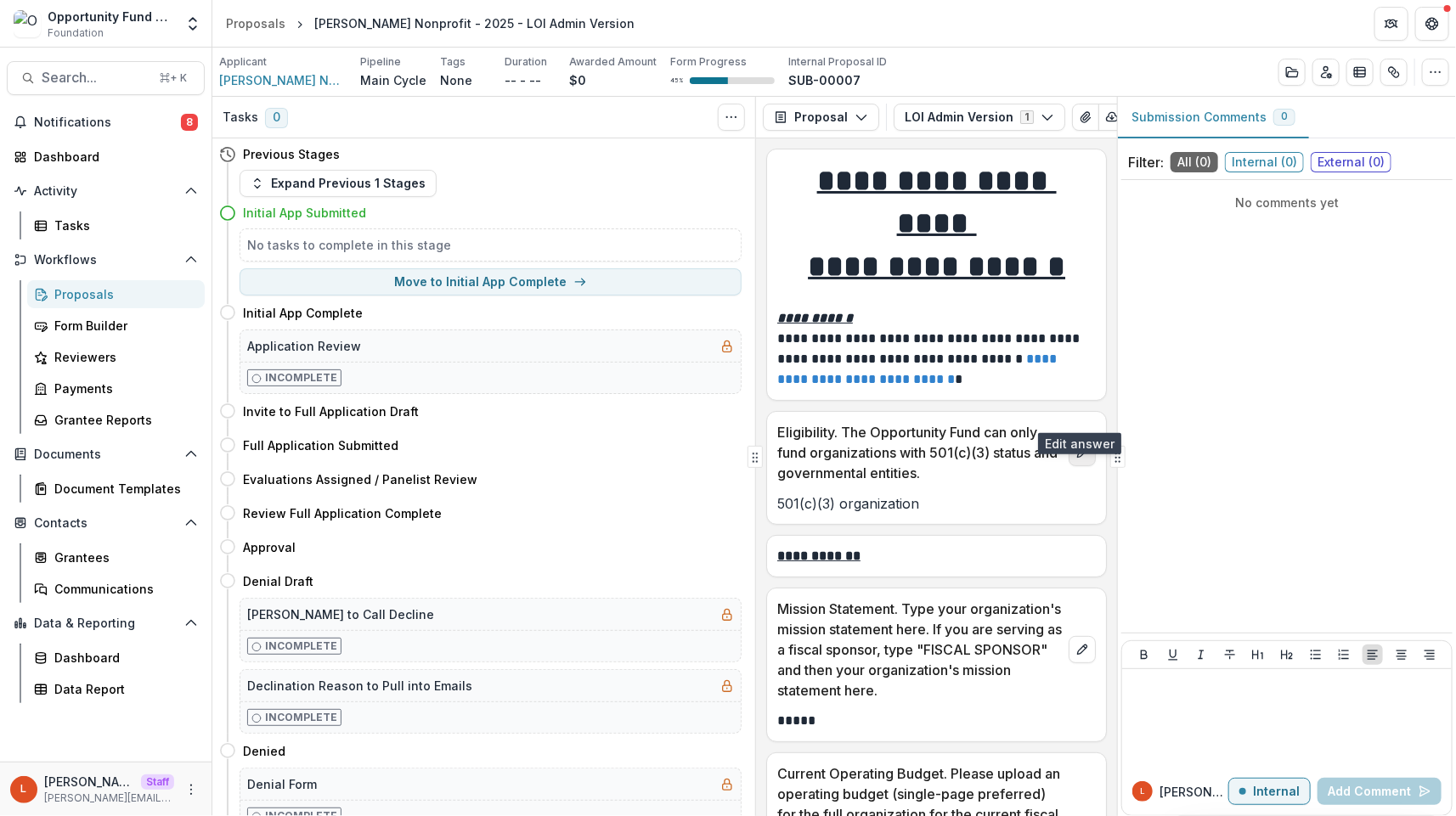 click at bounding box center [1082, 453] 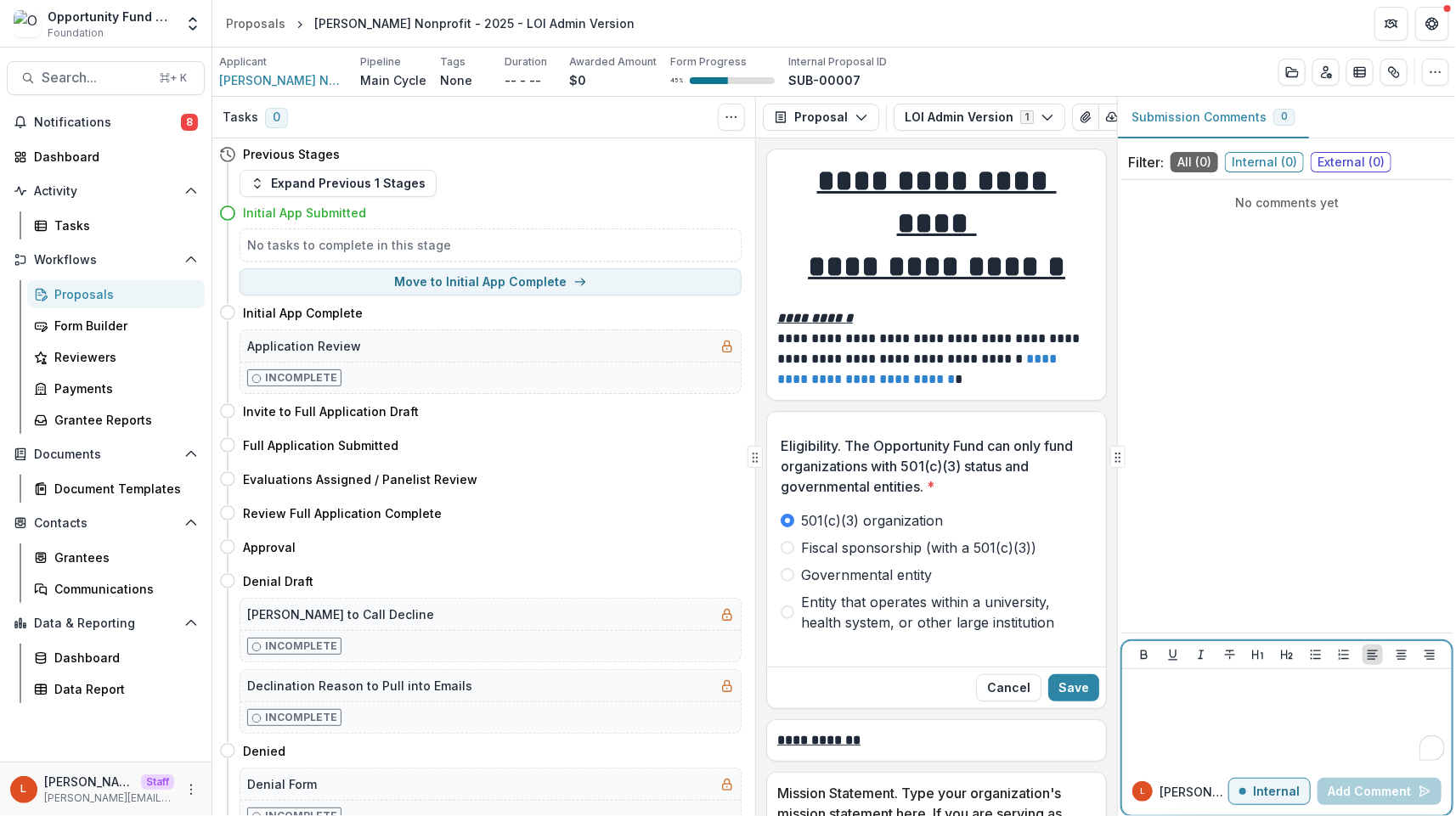 click at bounding box center [1287, 718] 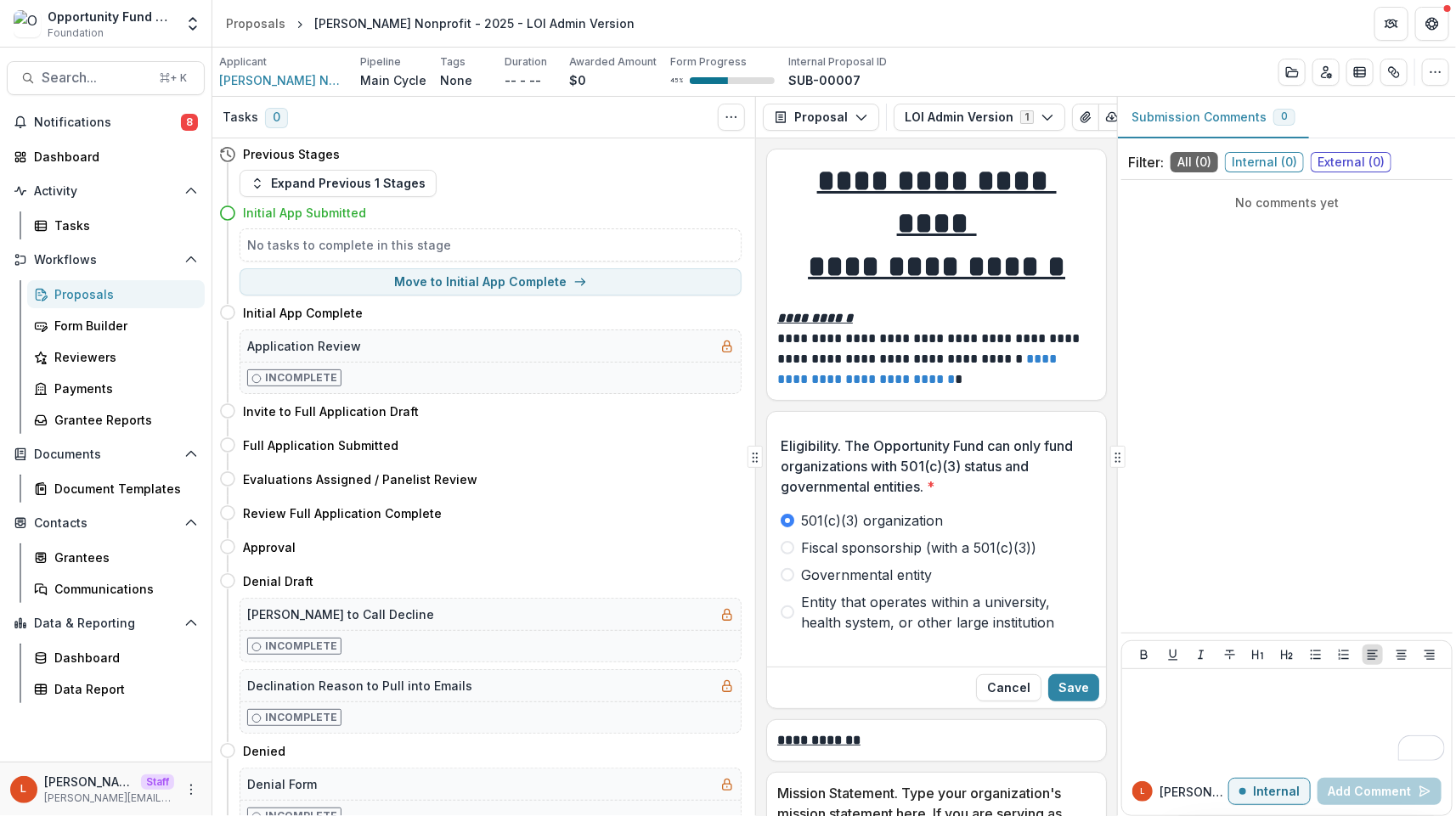 click on "Internal ( 0 )" at bounding box center (1264, 162) 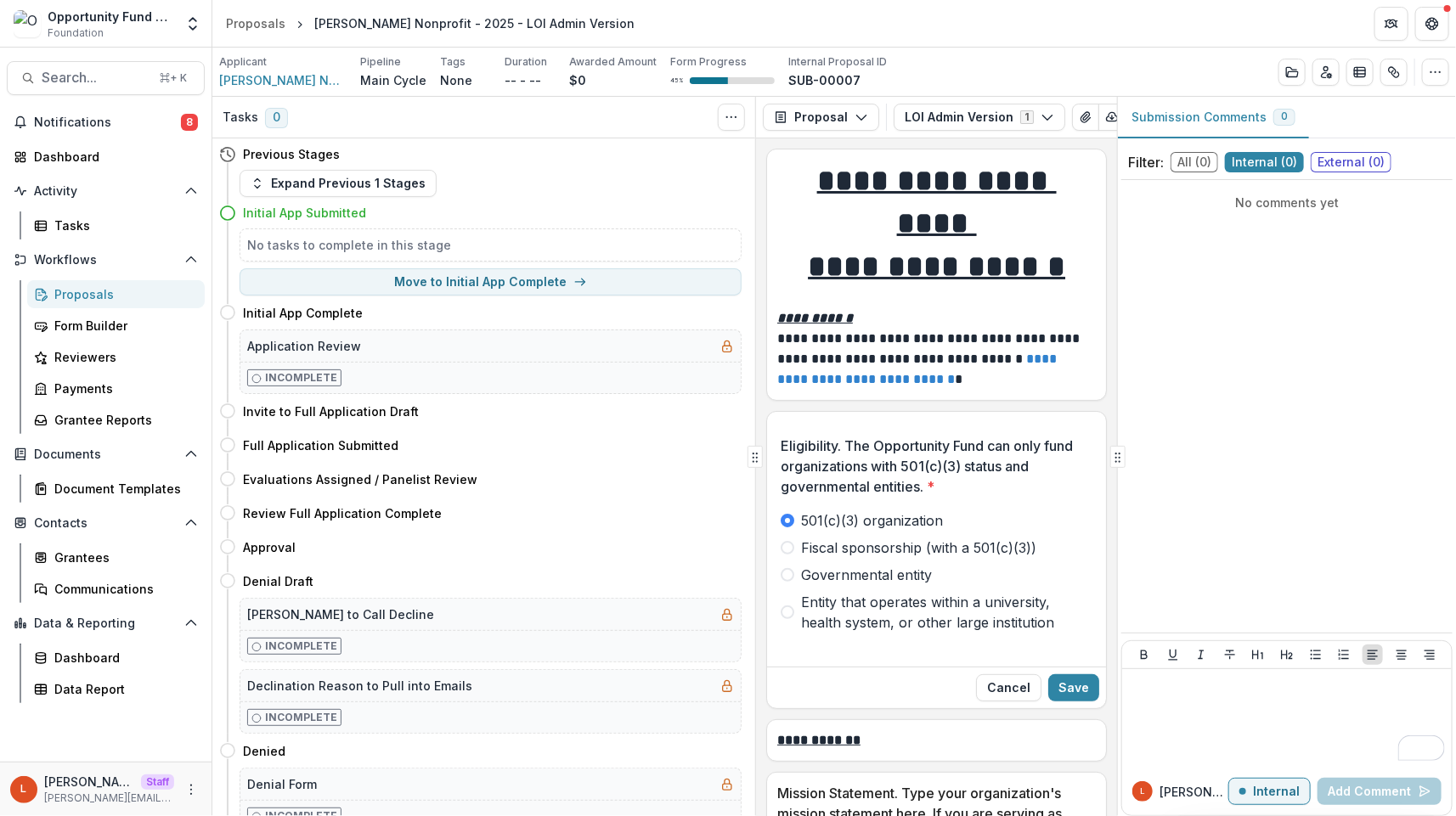 click on "External ( 0 )" at bounding box center (1351, 162) 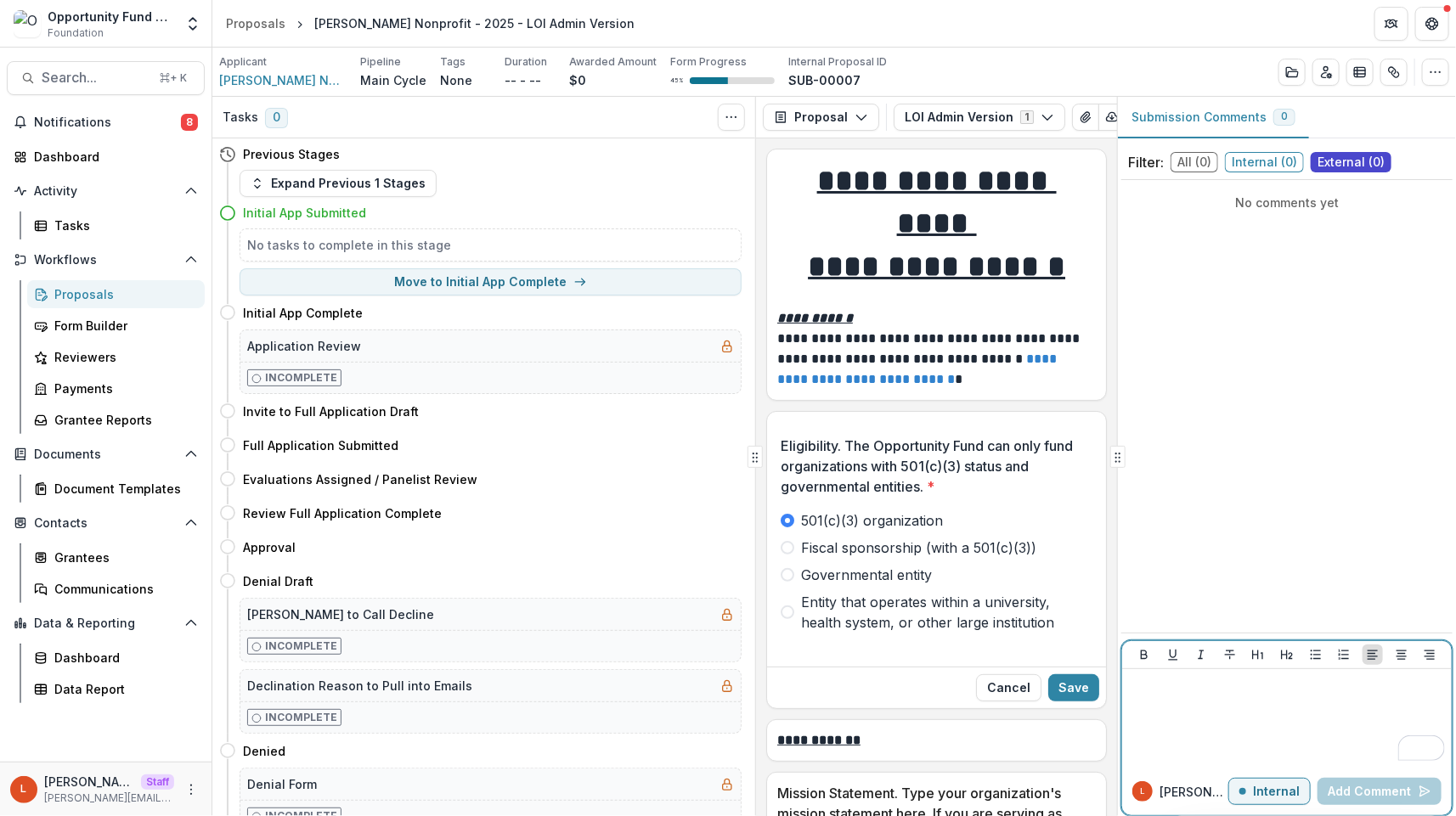 click at bounding box center [1287, 718] 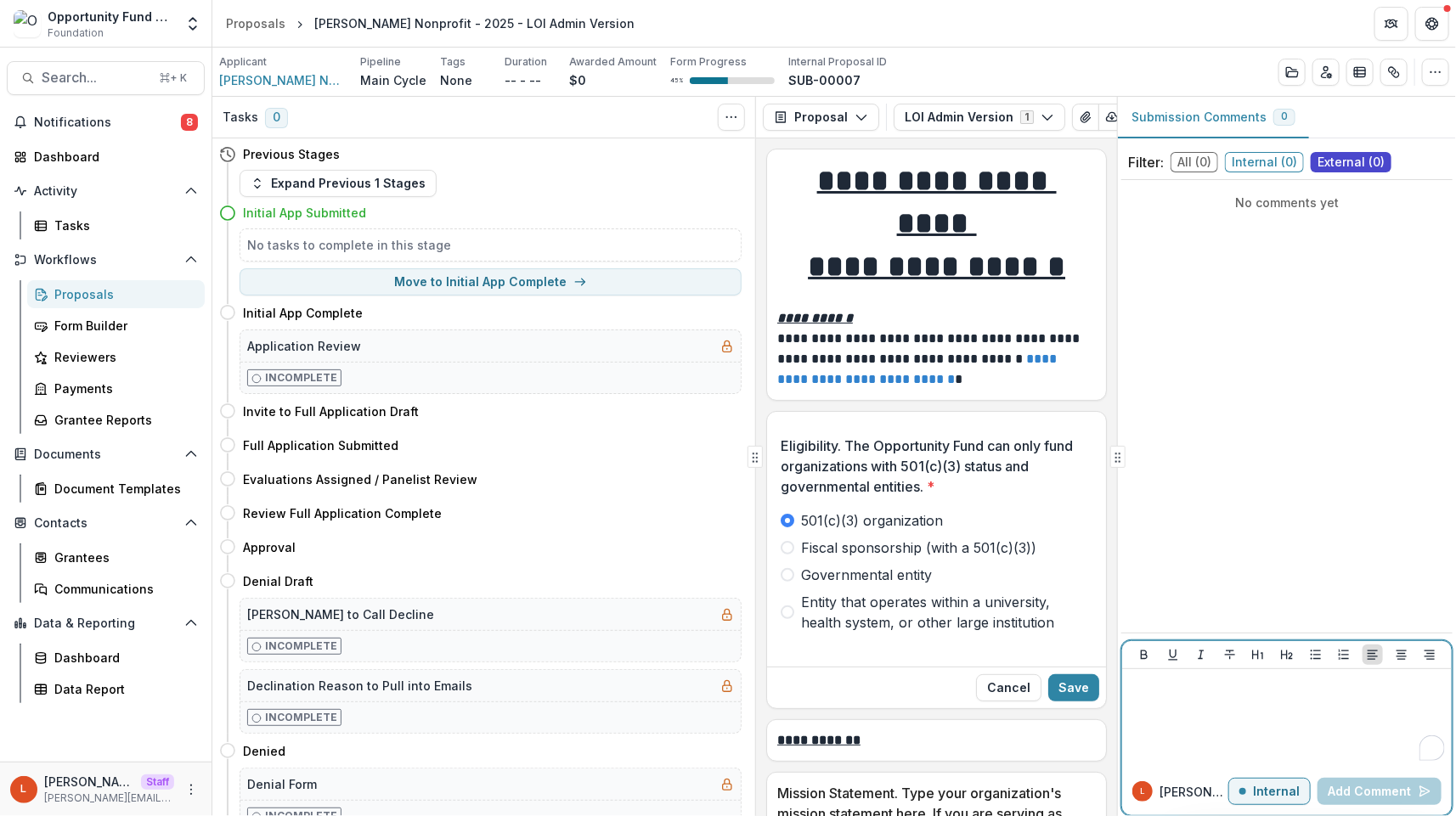 click at bounding box center [1287, 718] 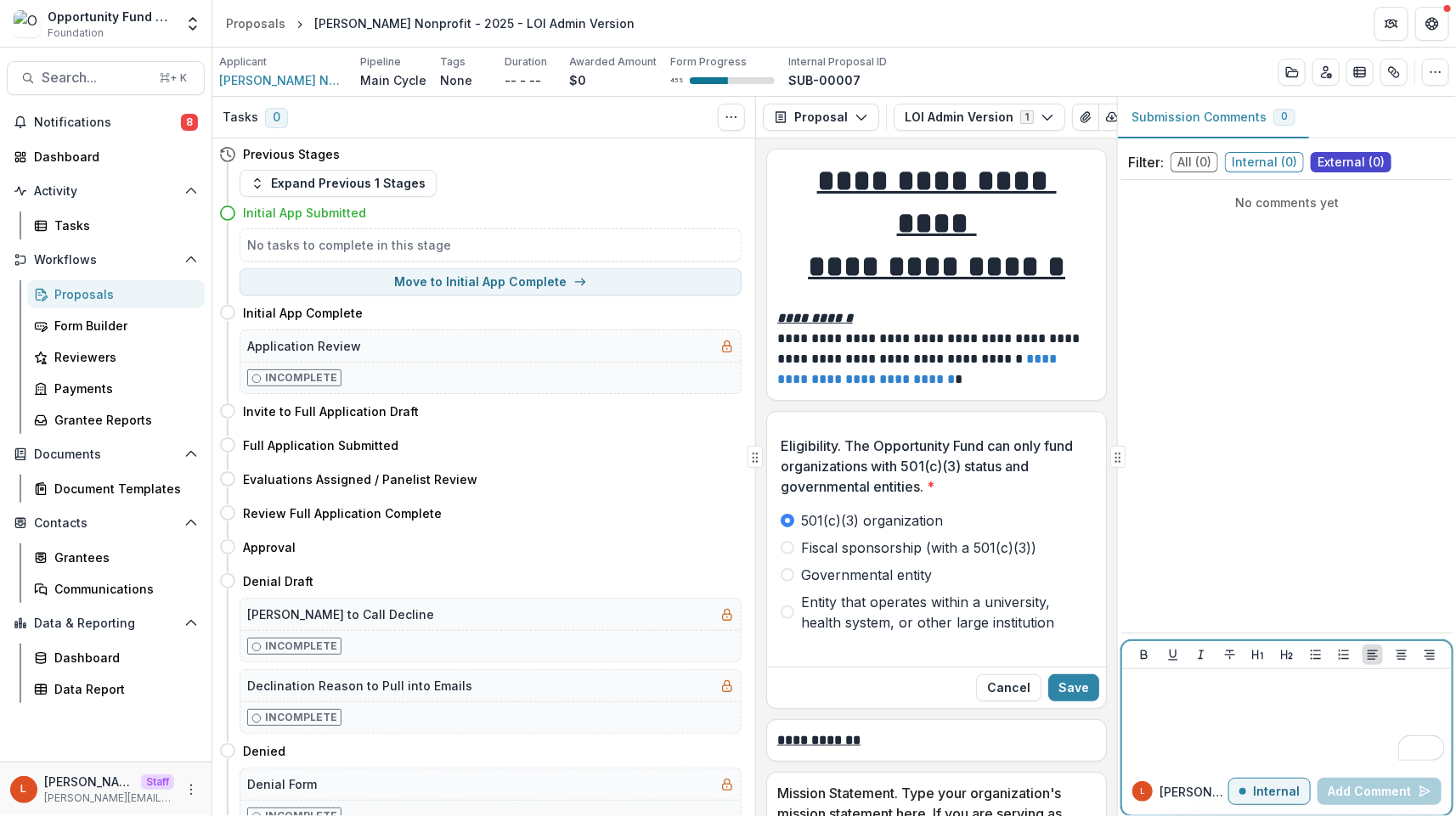type 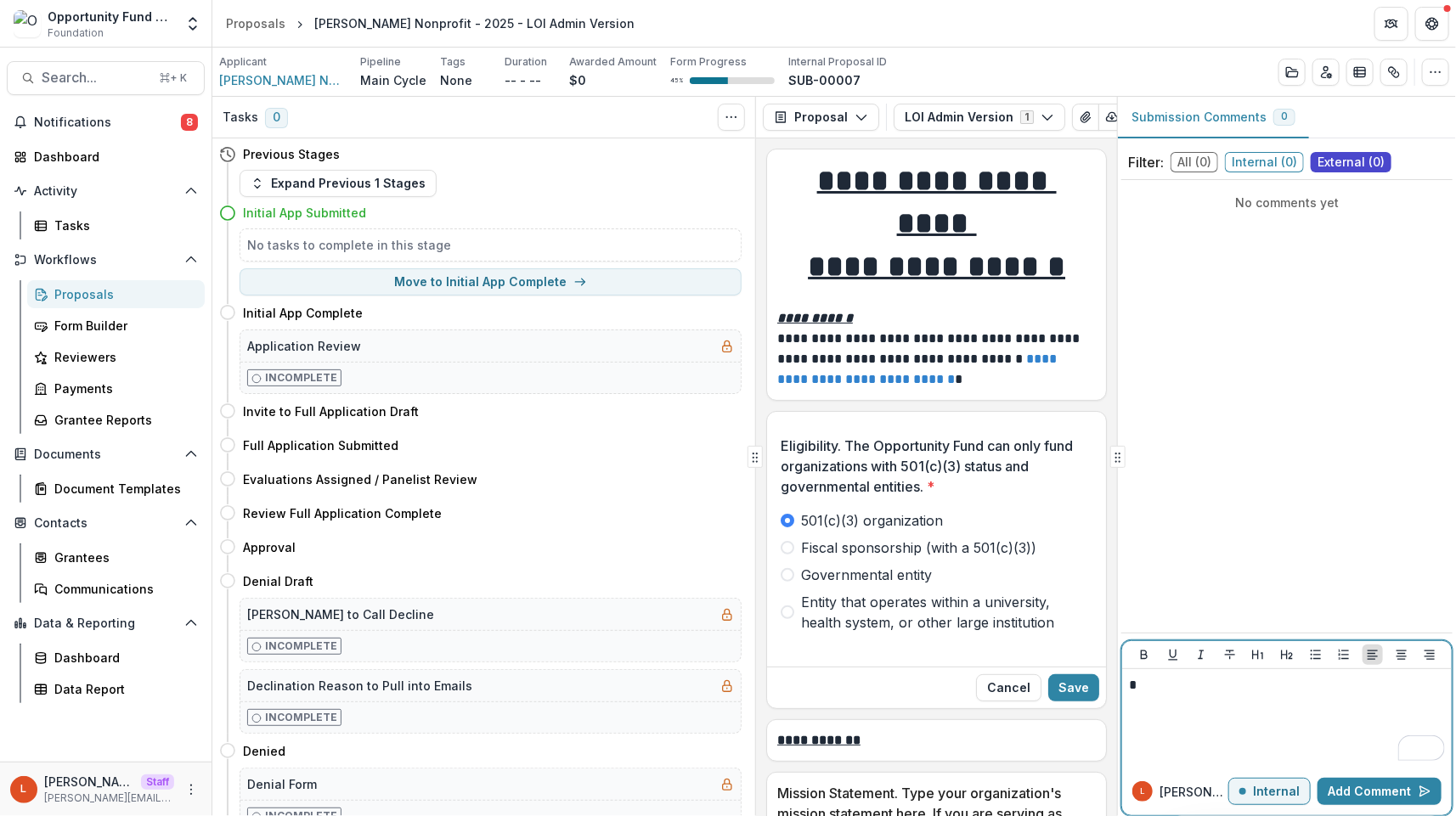 click on "*" at bounding box center (1287, 718) 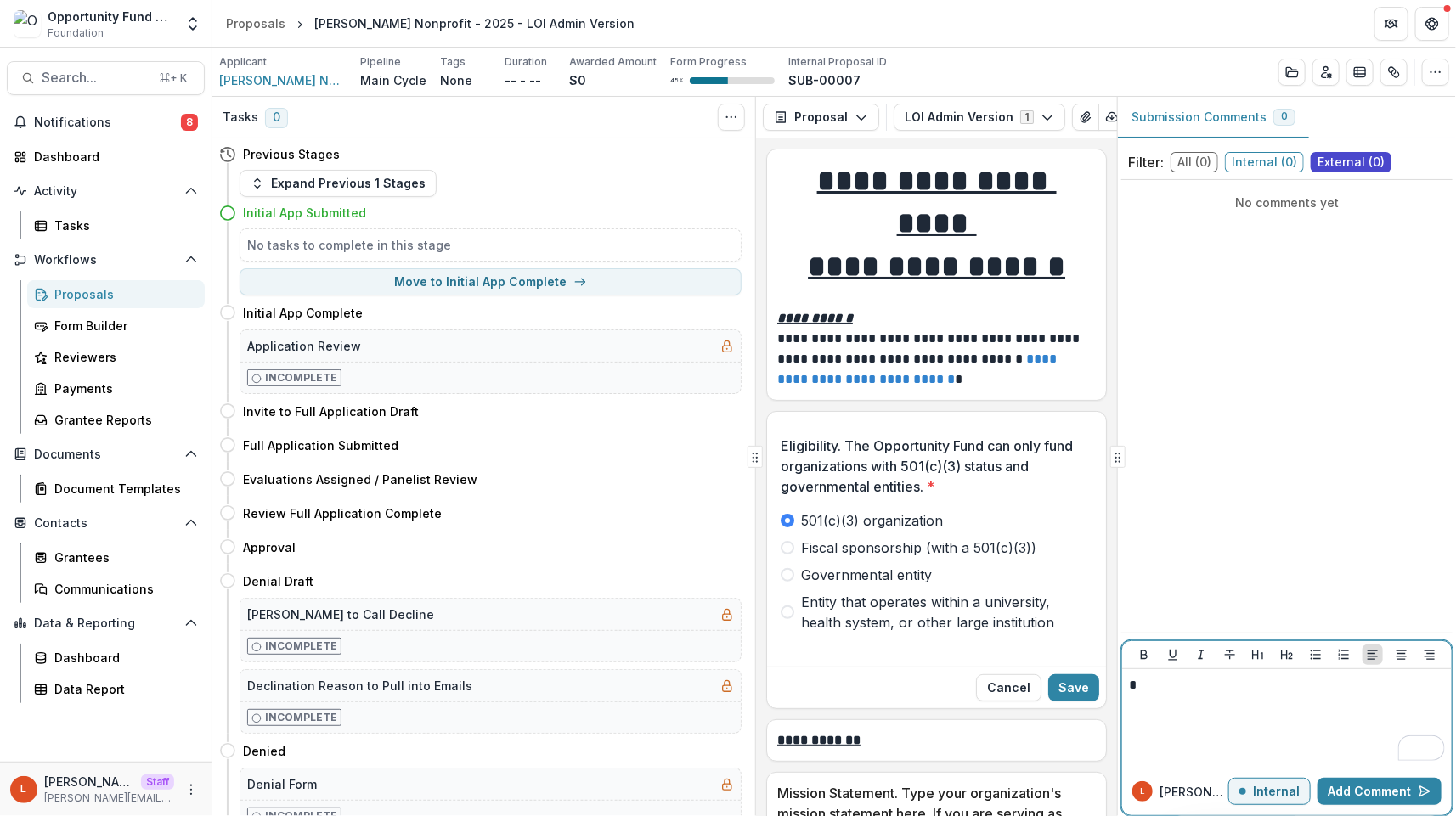 drag, startPoint x: 1203, startPoint y: 681, endPoint x: 1136, endPoint y: 684, distance: 67.067131 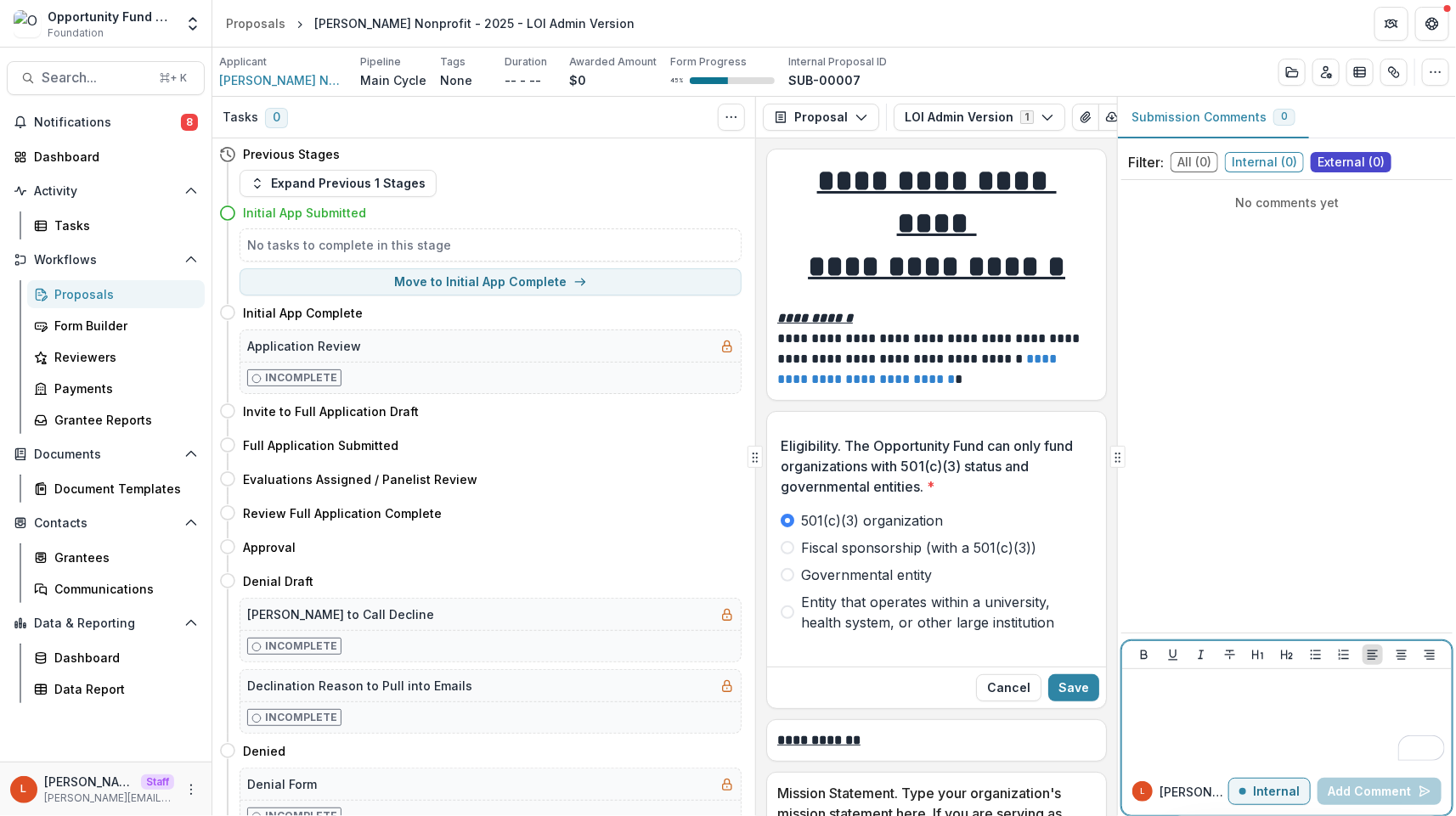 click at bounding box center (1287, 685) 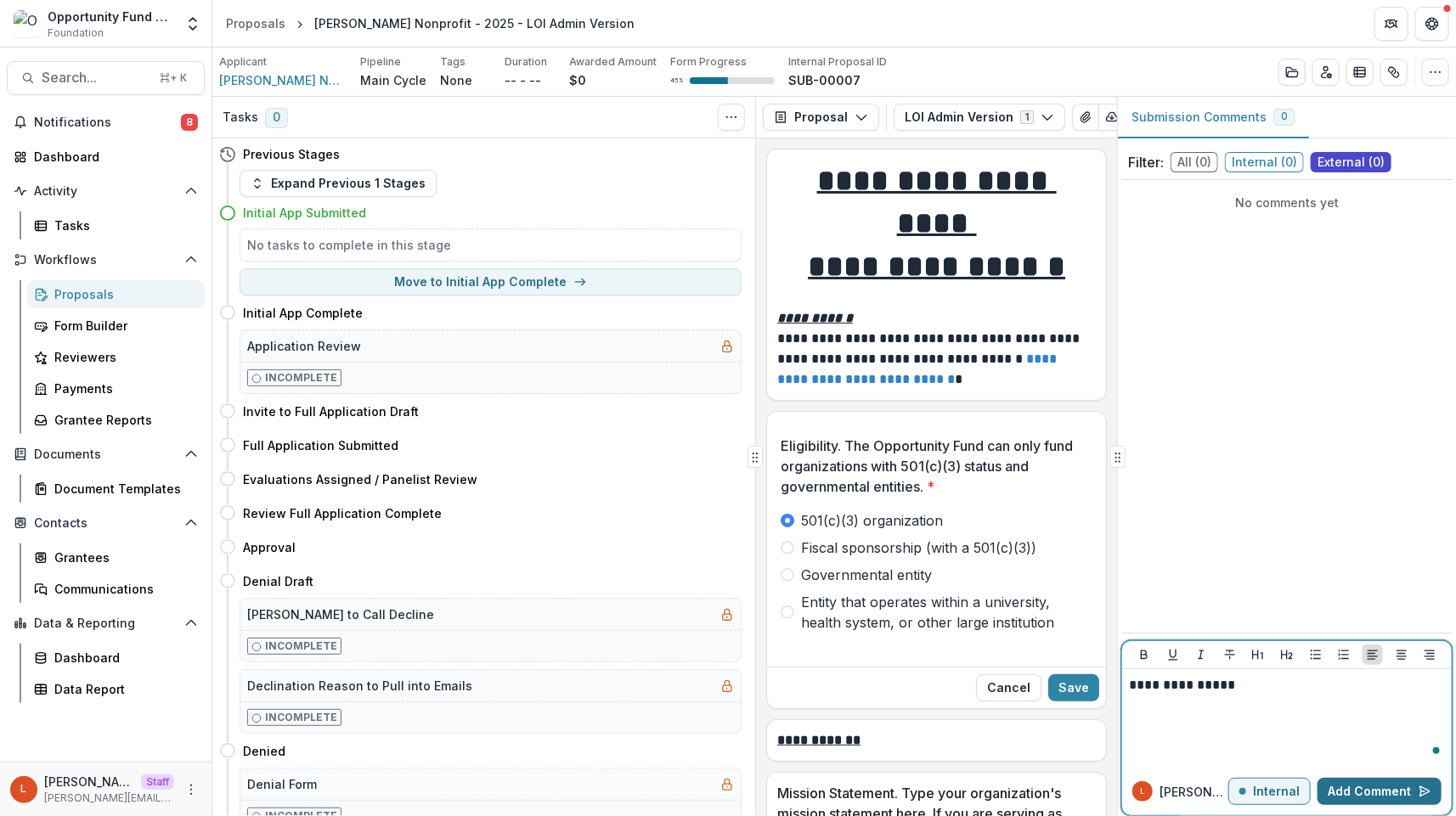 click on "Add Comment" at bounding box center (1380, 791) 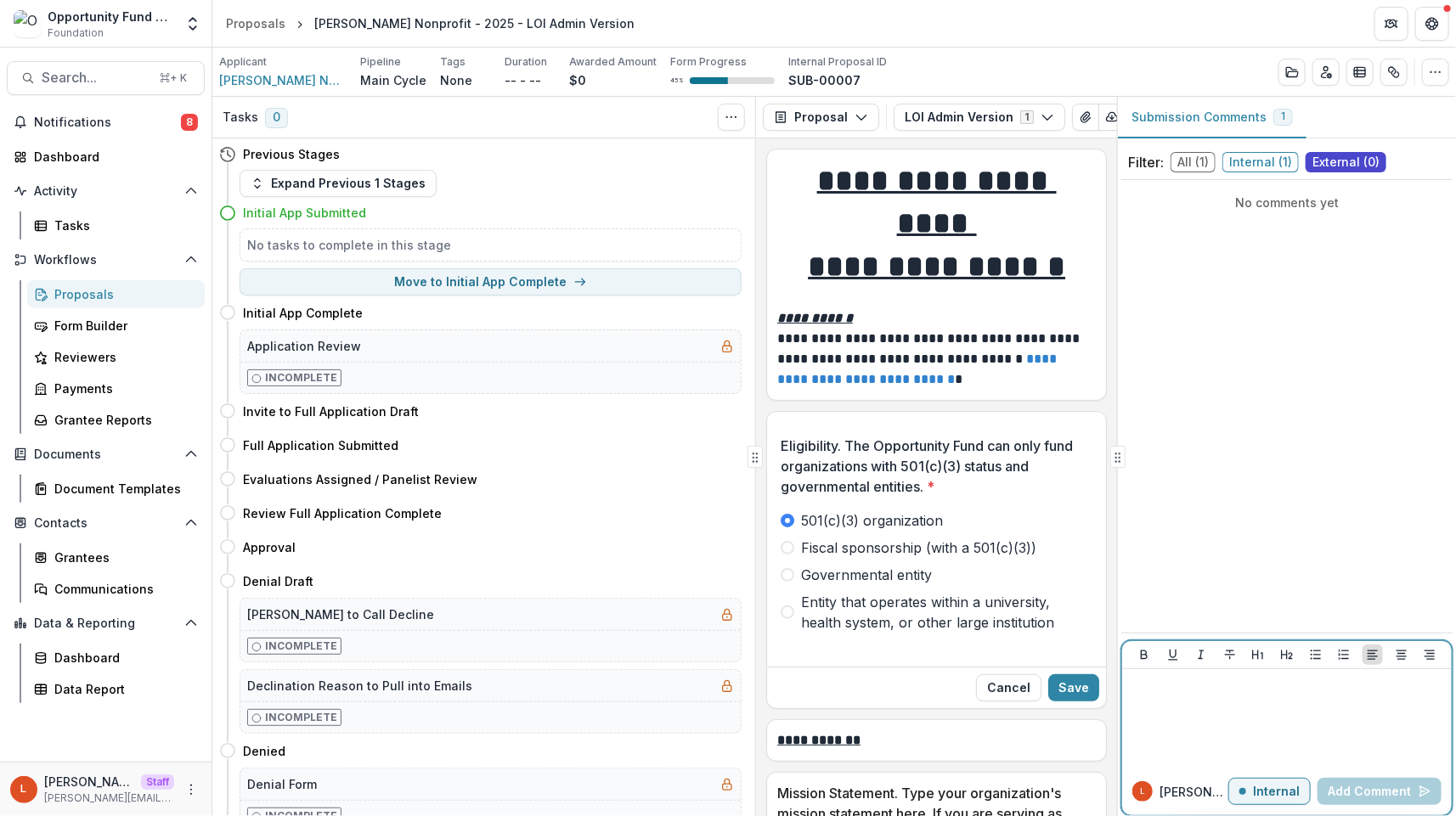 click on "Internal" at bounding box center [1269, 791] 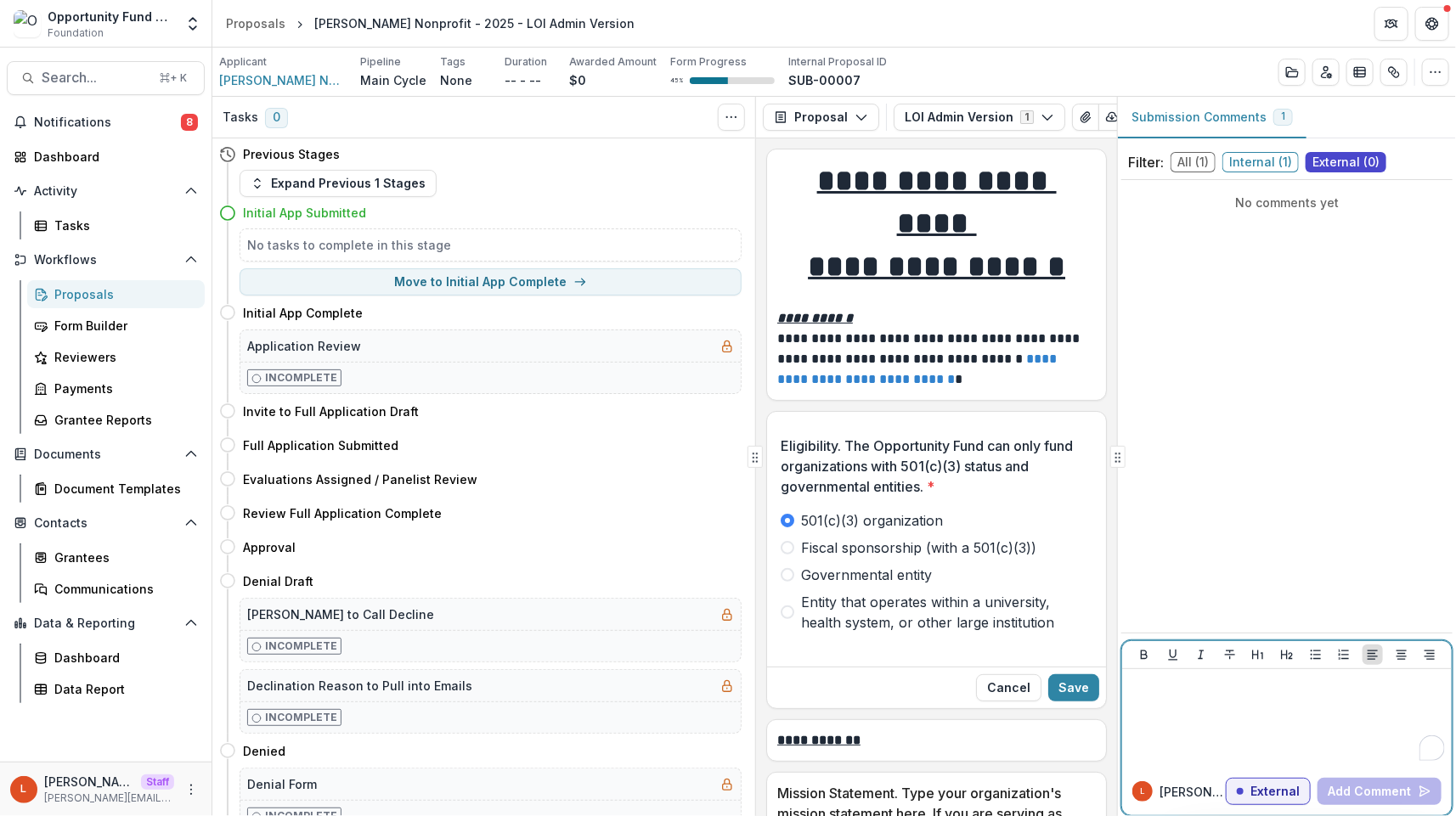 click at bounding box center [1287, 685] 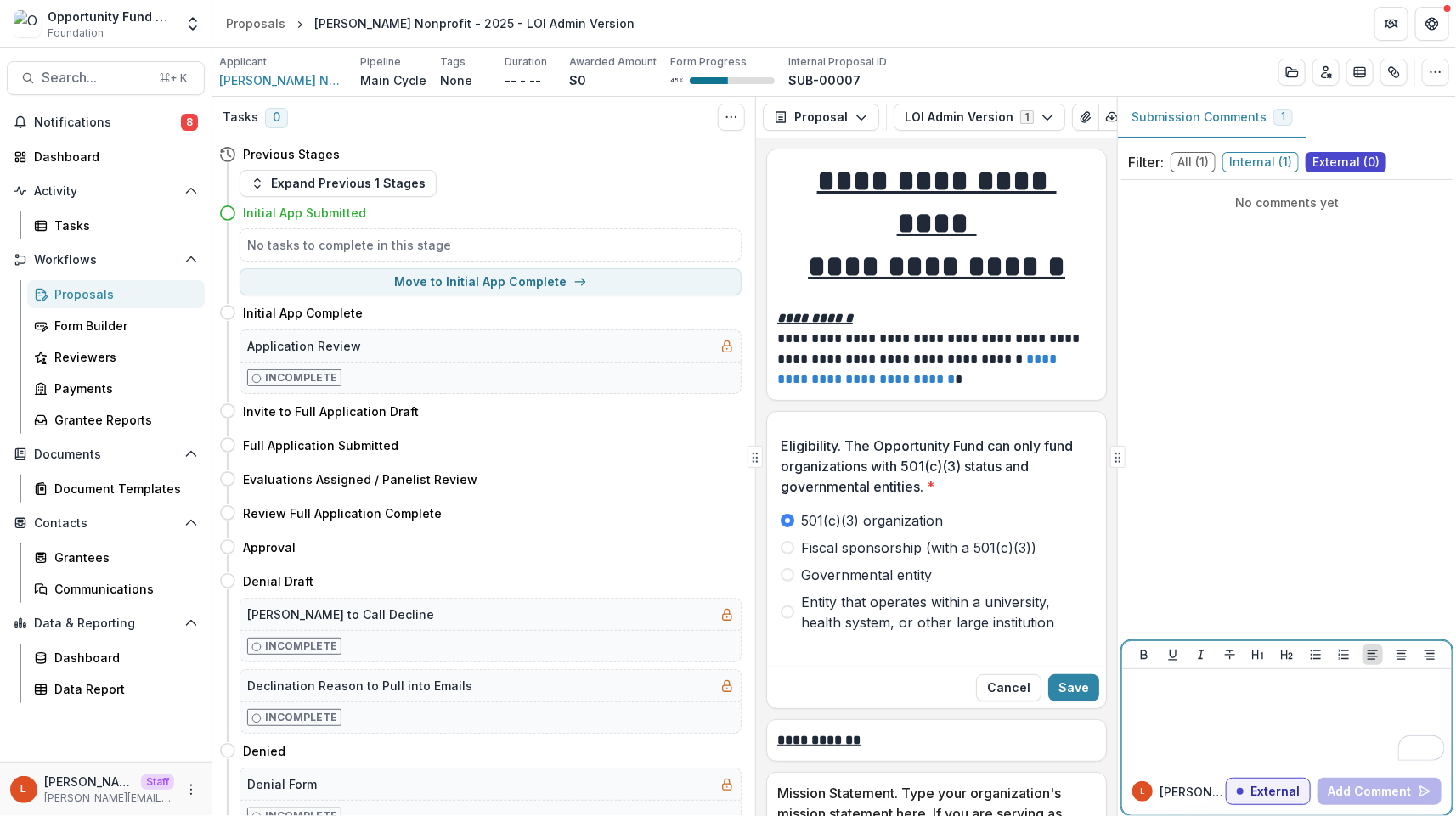 type 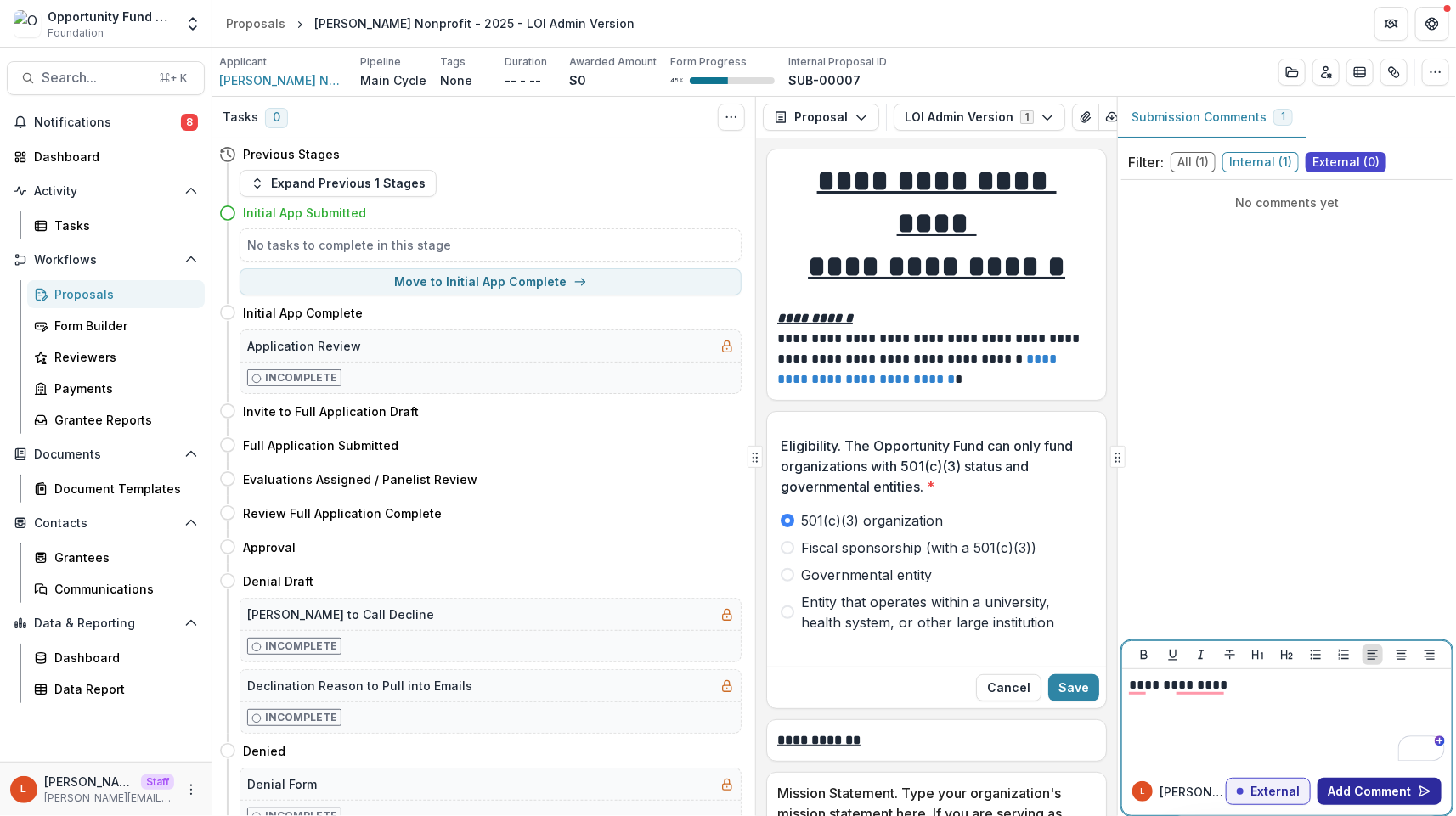 click on "Add Comment" at bounding box center (1380, 791) 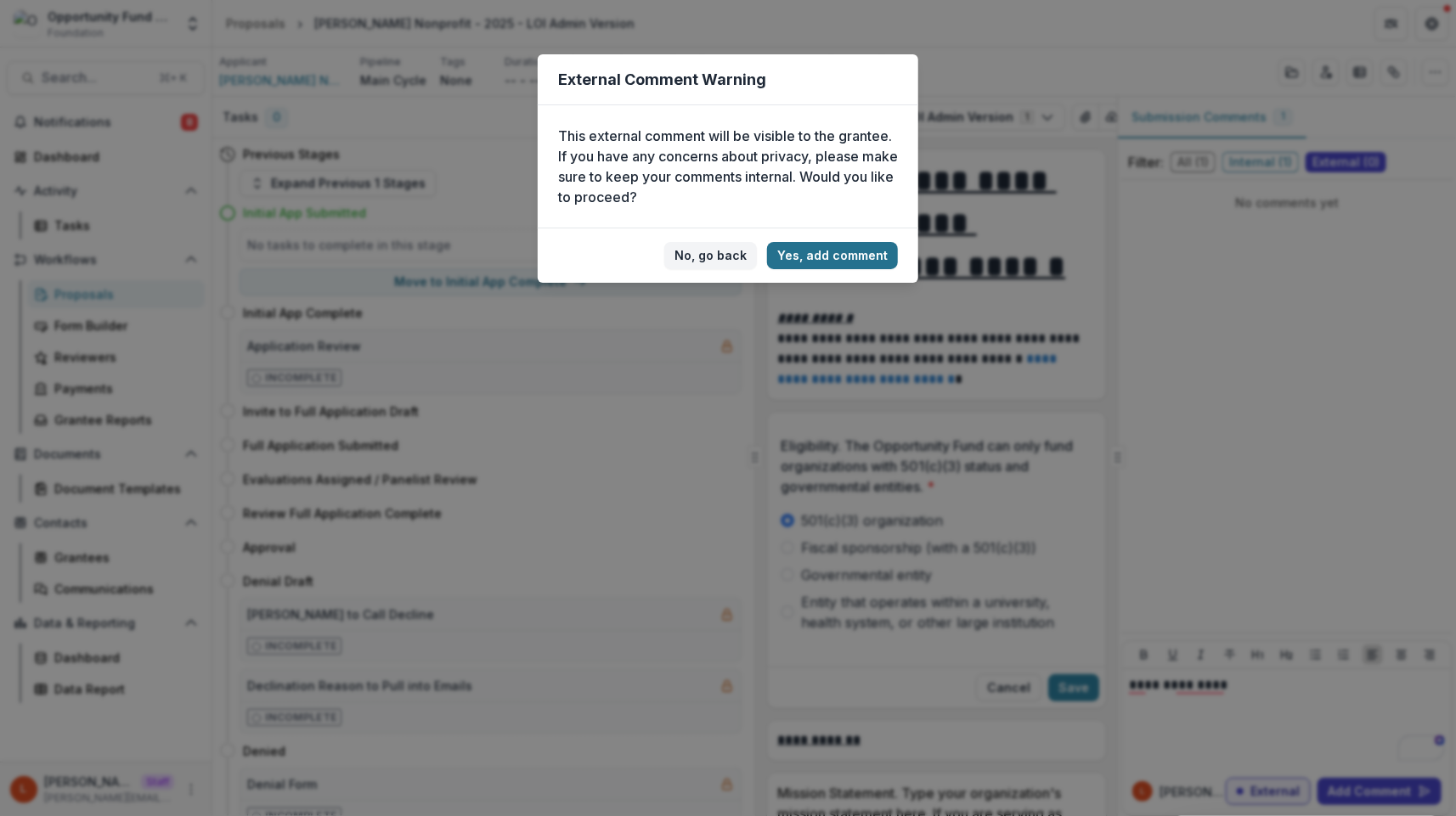 click on "Yes, add comment" at bounding box center (832, 256) 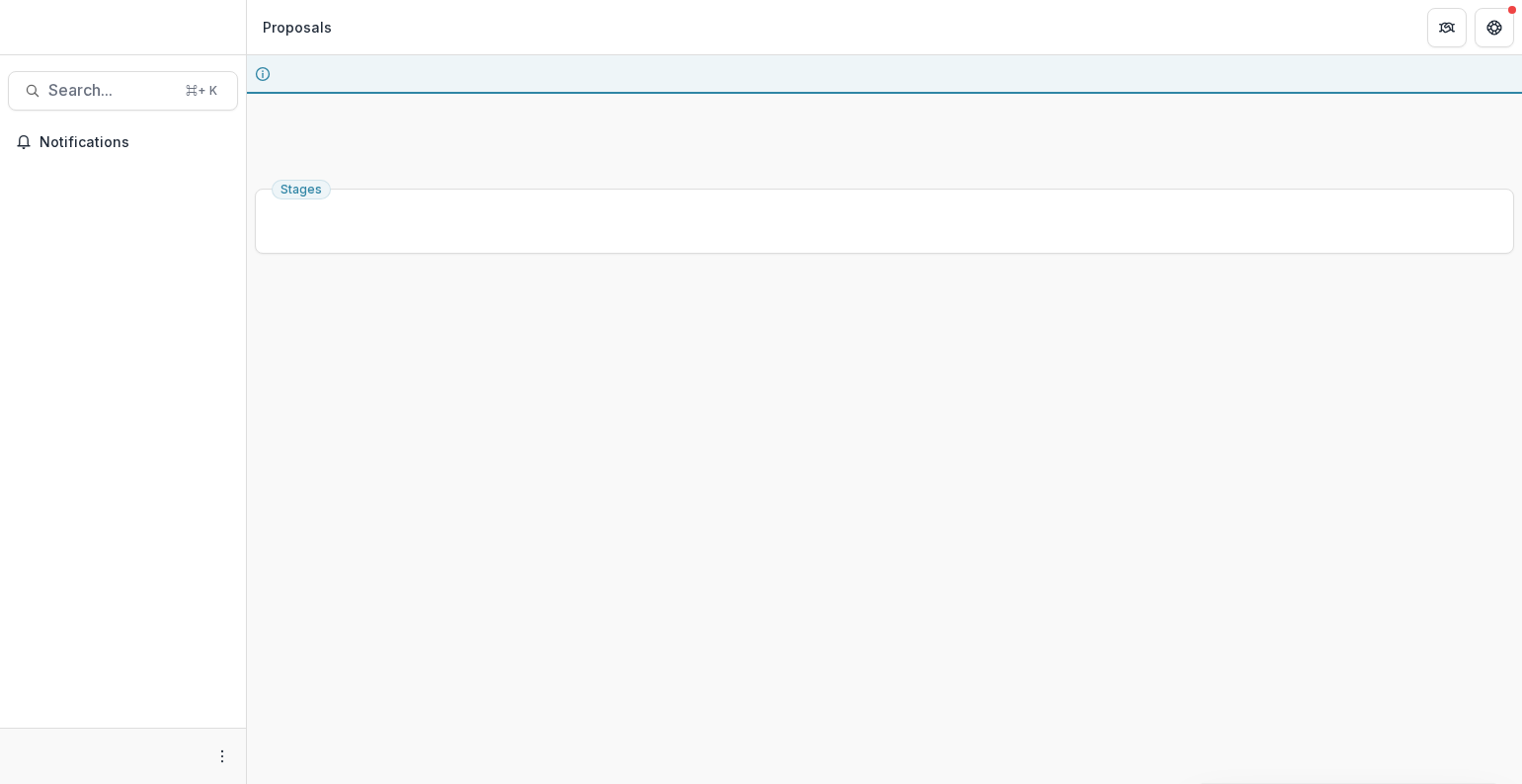 scroll, scrollTop: 0, scrollLeft: 0, axis: both 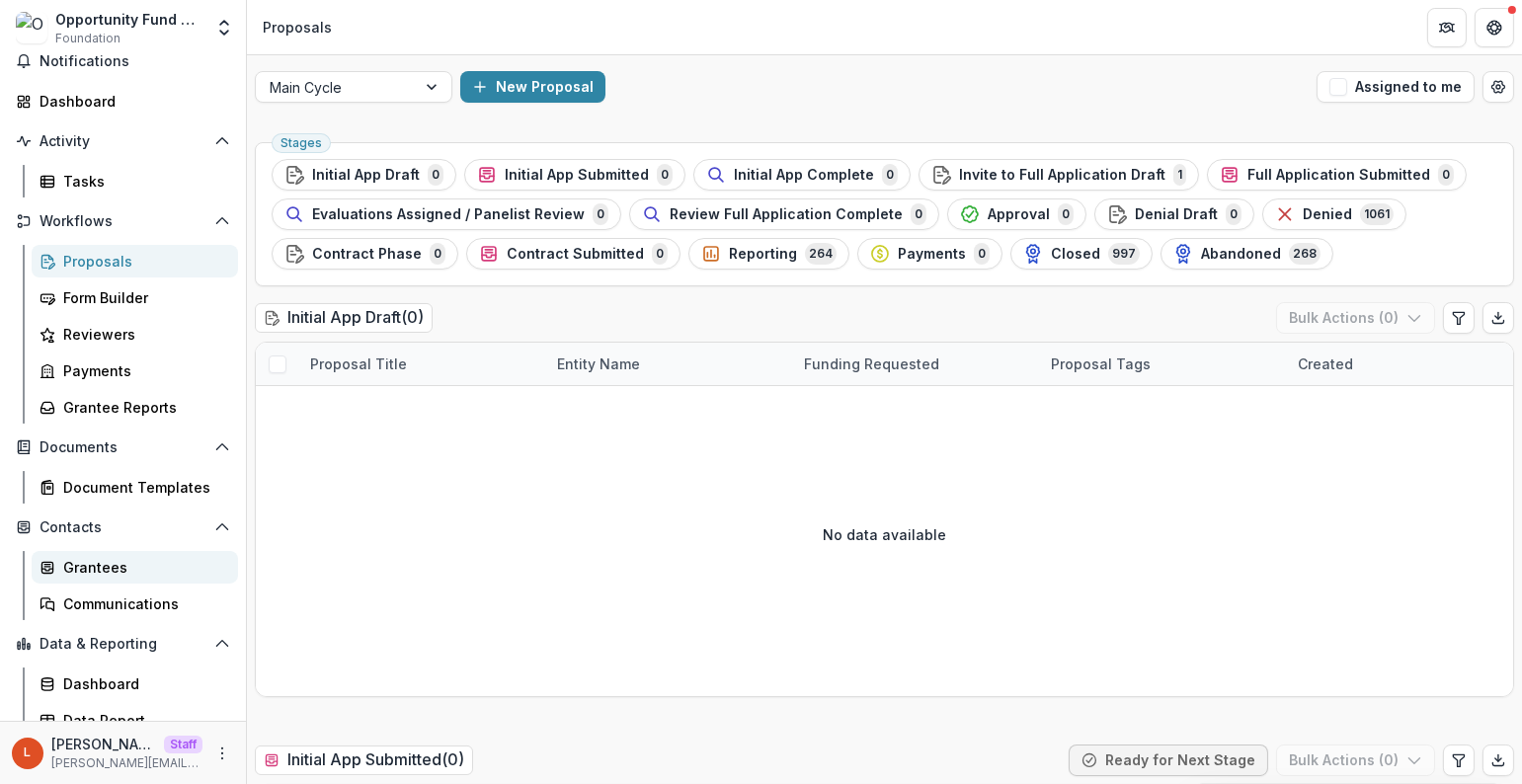 click on "Grantees" at bounding box center [142, 567] 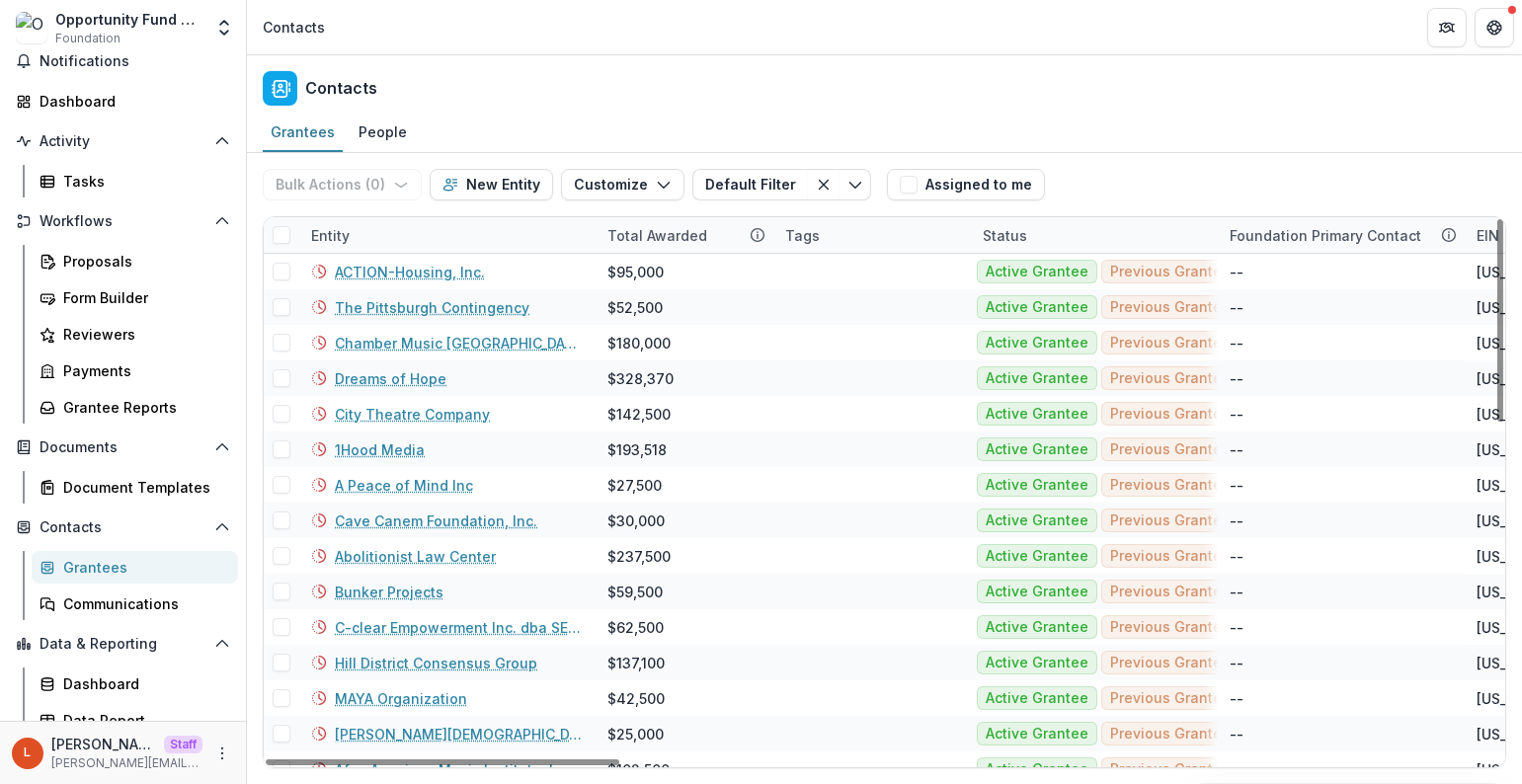 click on "Entity" at bounding box center (447, 235) 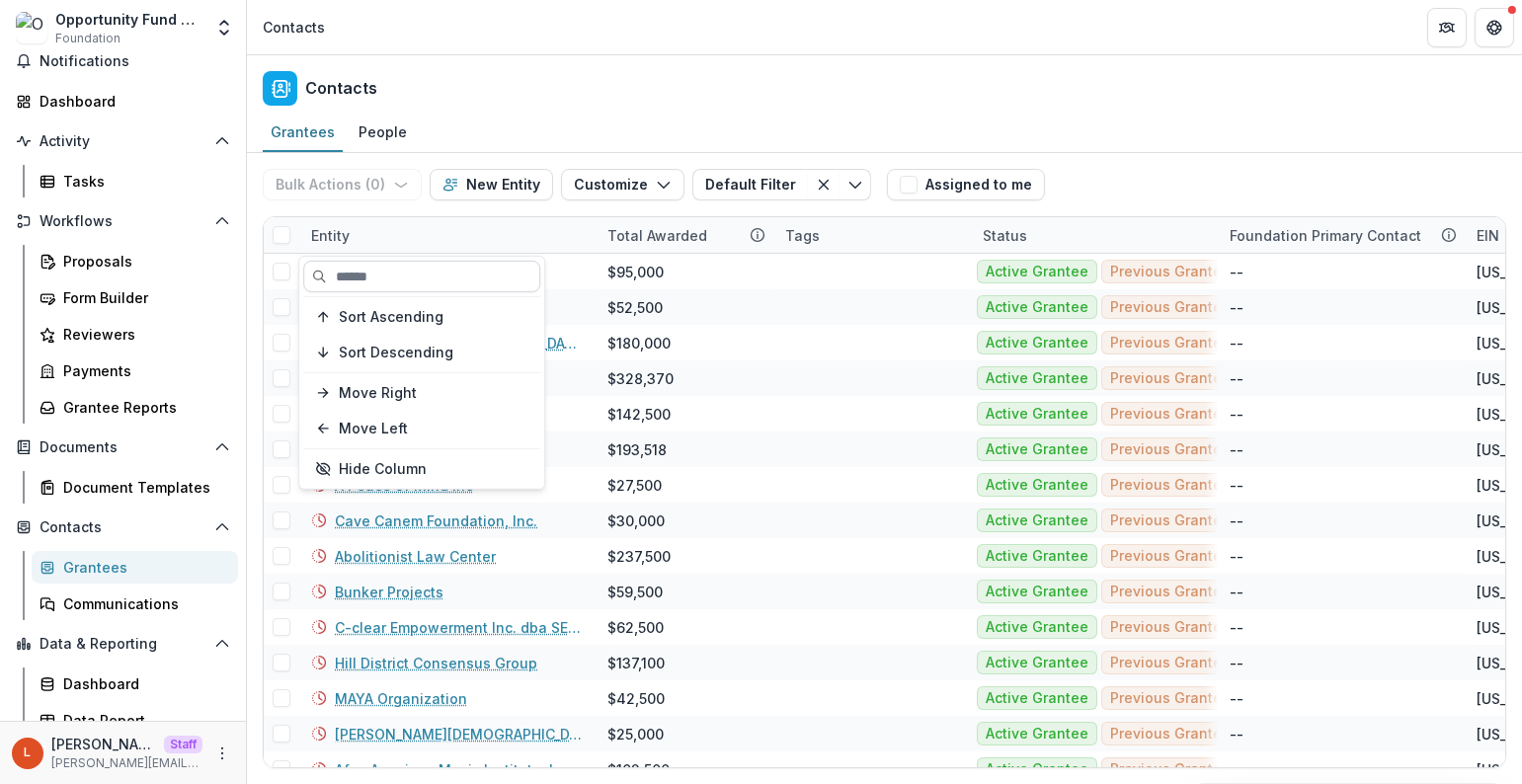 click at bounding box center (422, 276) 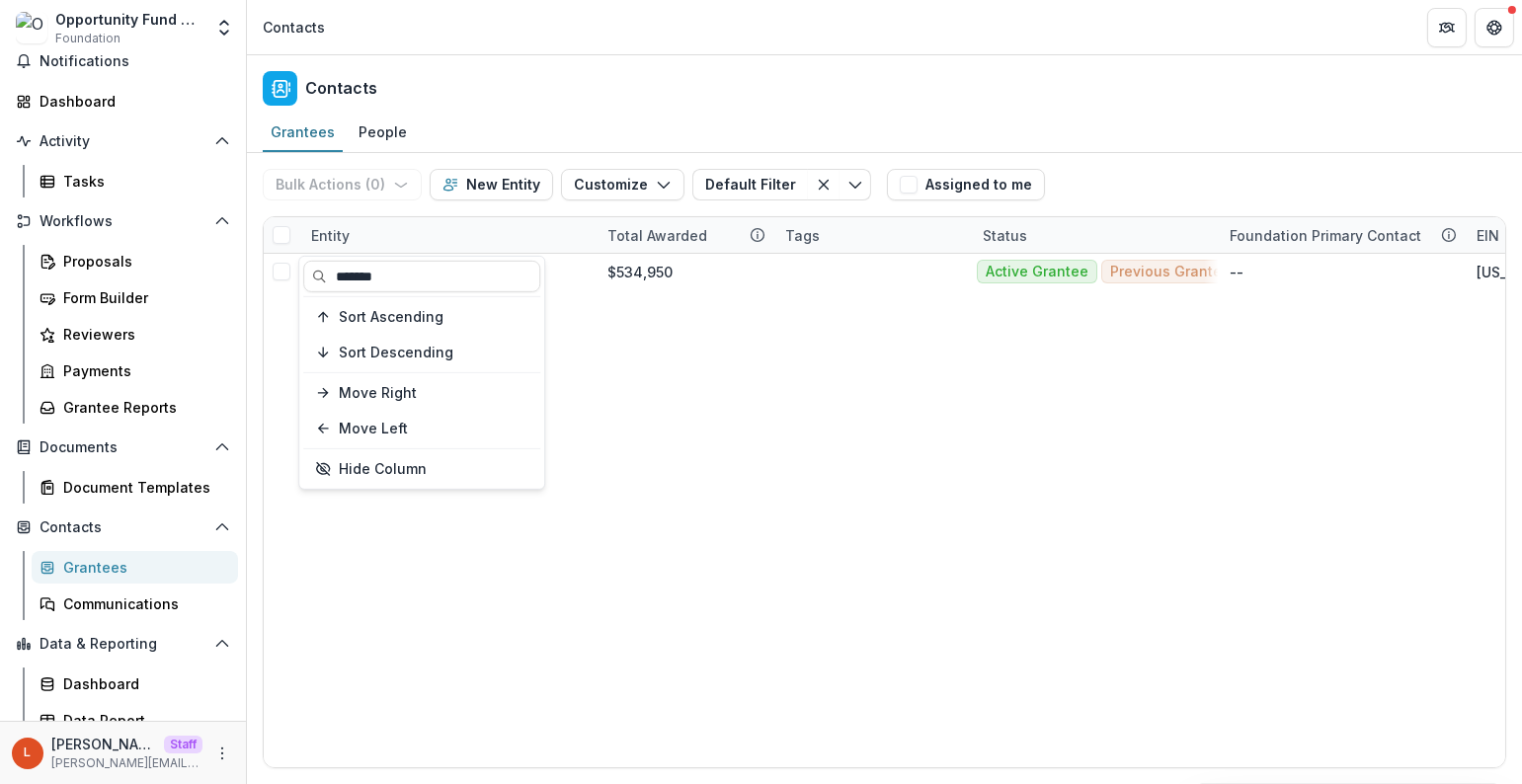 type on "*******" 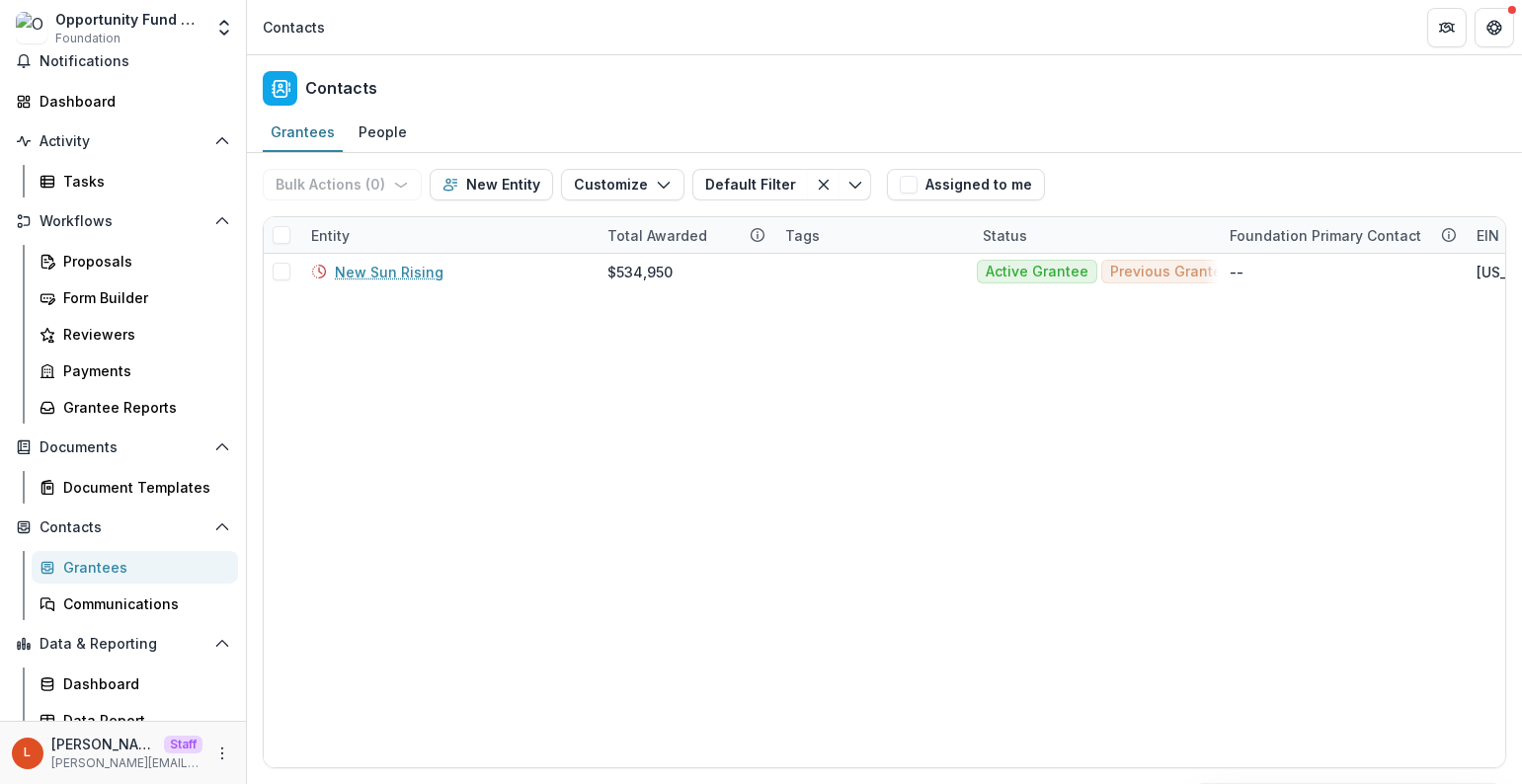 click on "Grantees People" at bounding box center (884, 133) 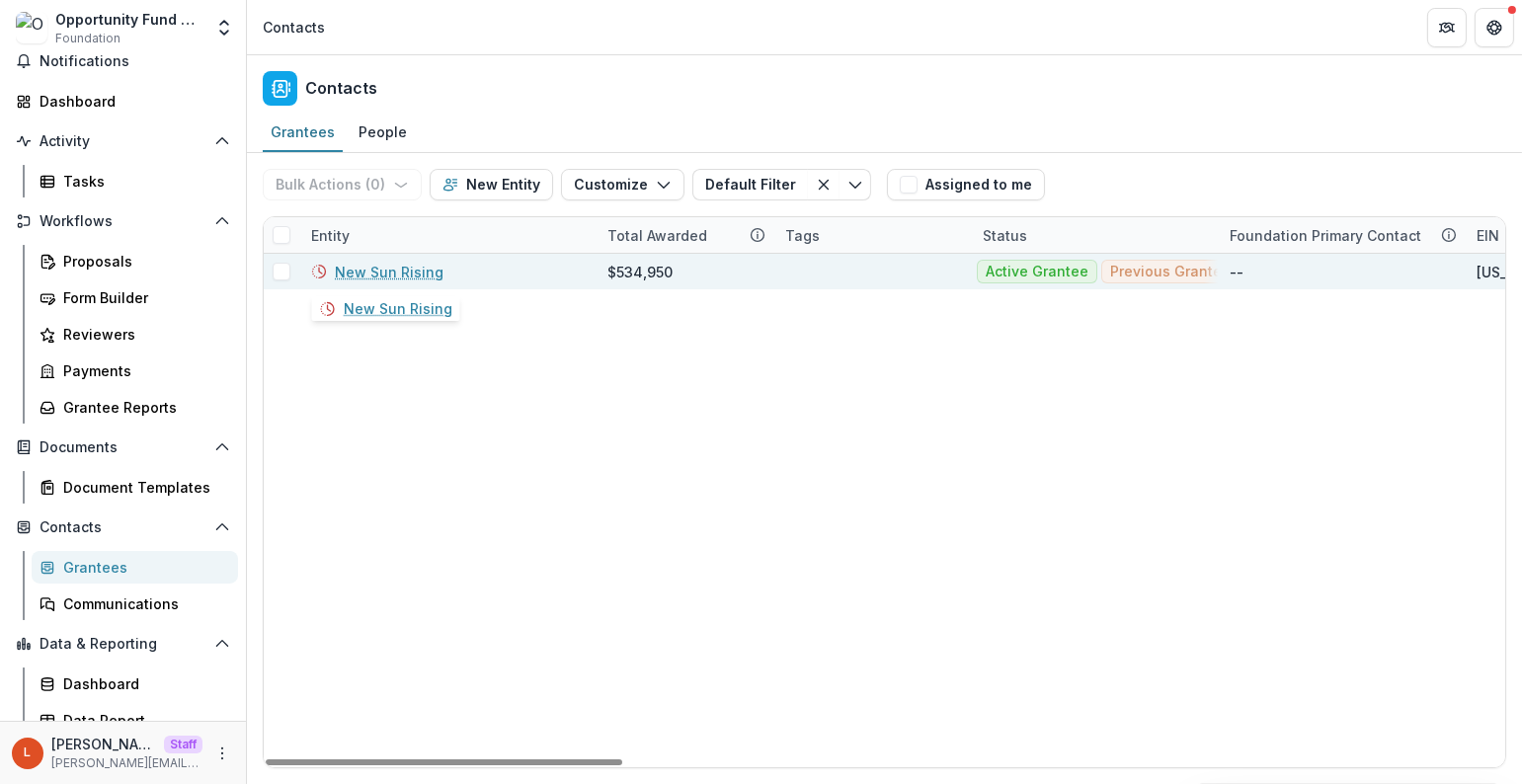 click on "New Sun Rising" at bounding box center [389, 272] 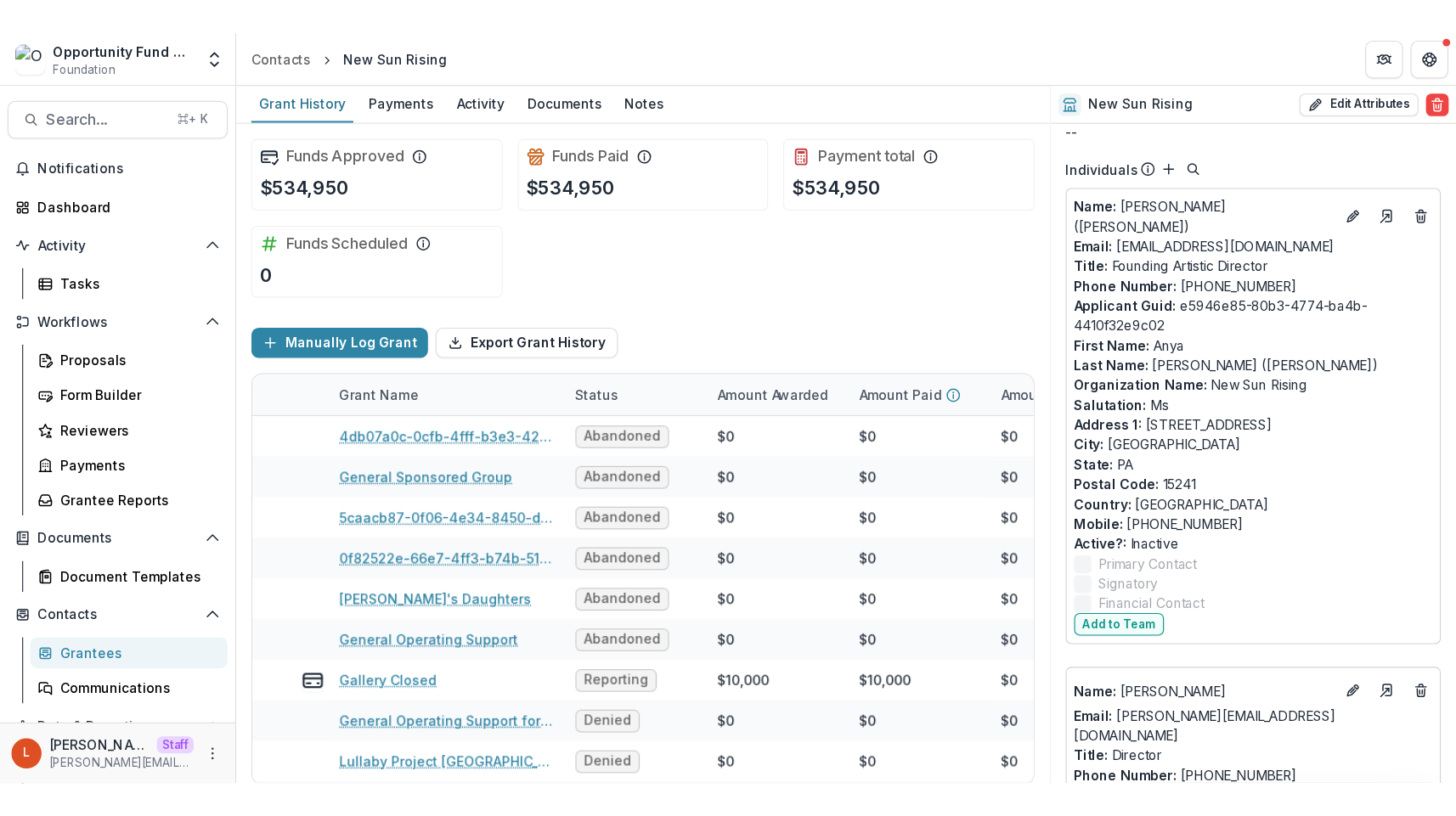 scroll, scrollTop: 0, scrollLeft: 0, axis: both 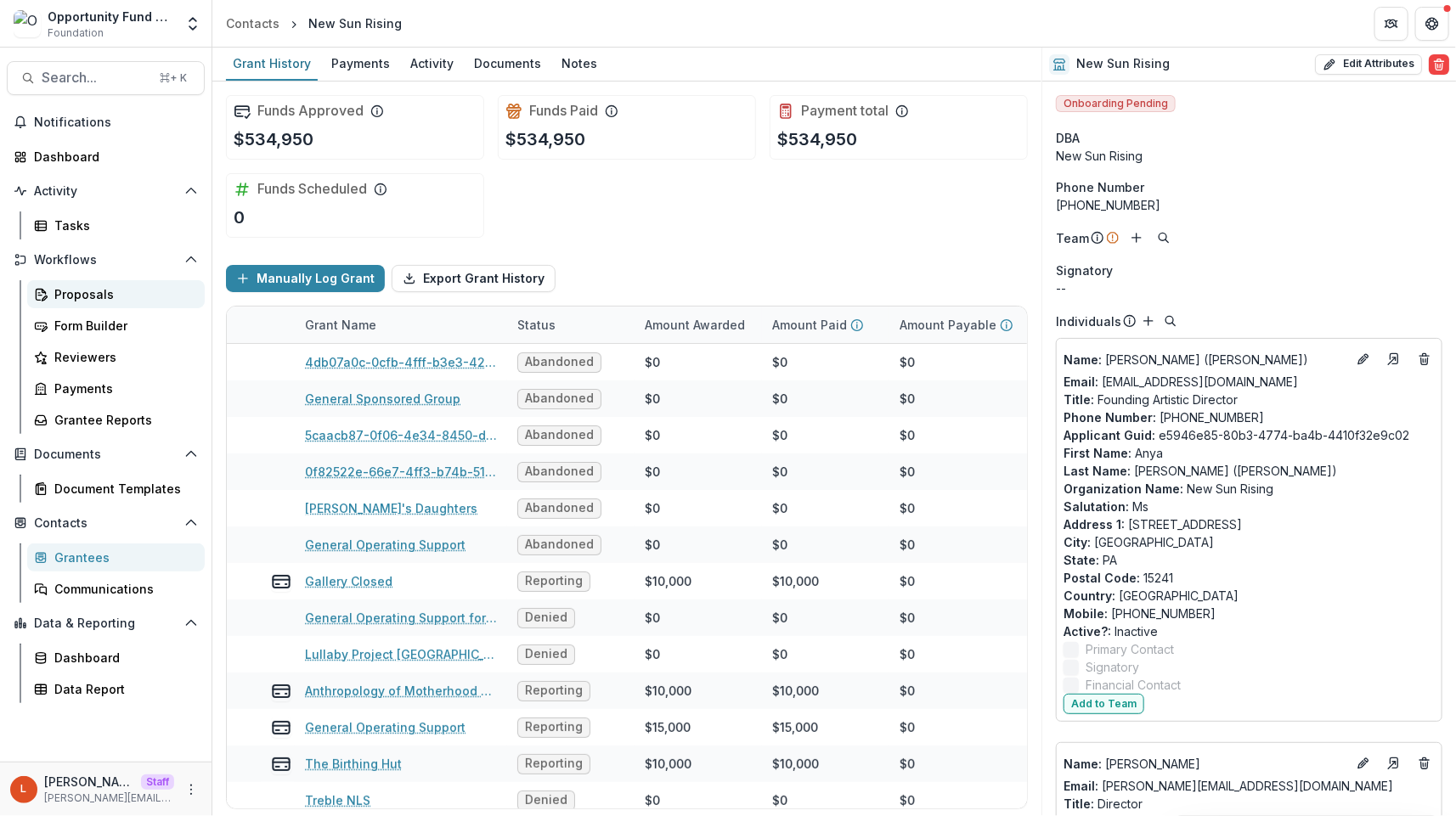 click on "Proposals" at bounding box center [122, 294] 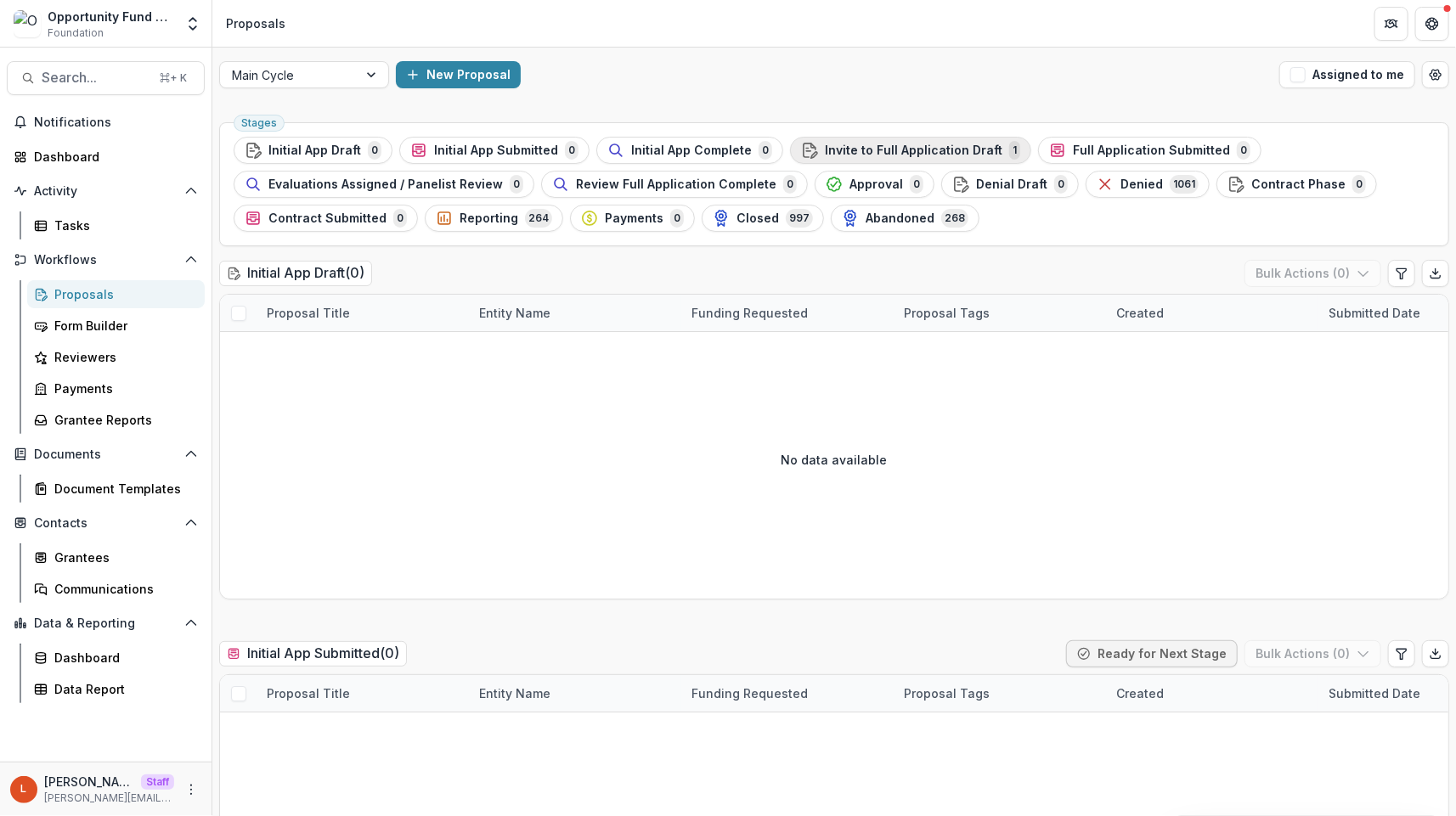click on "Invite to Full Application Draft" at bounding box center [913, 150] 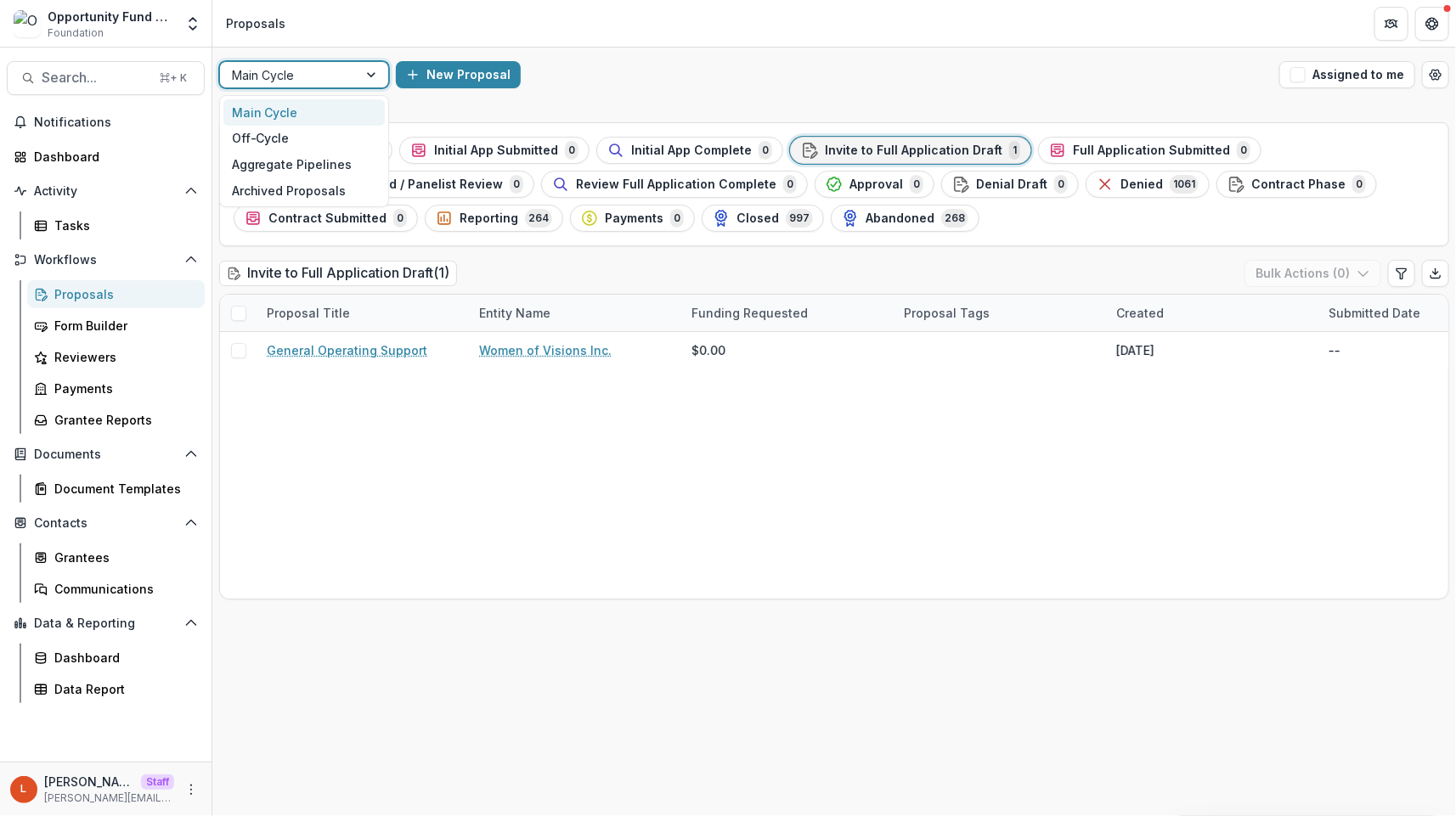 click at bounding box center [289, 75] 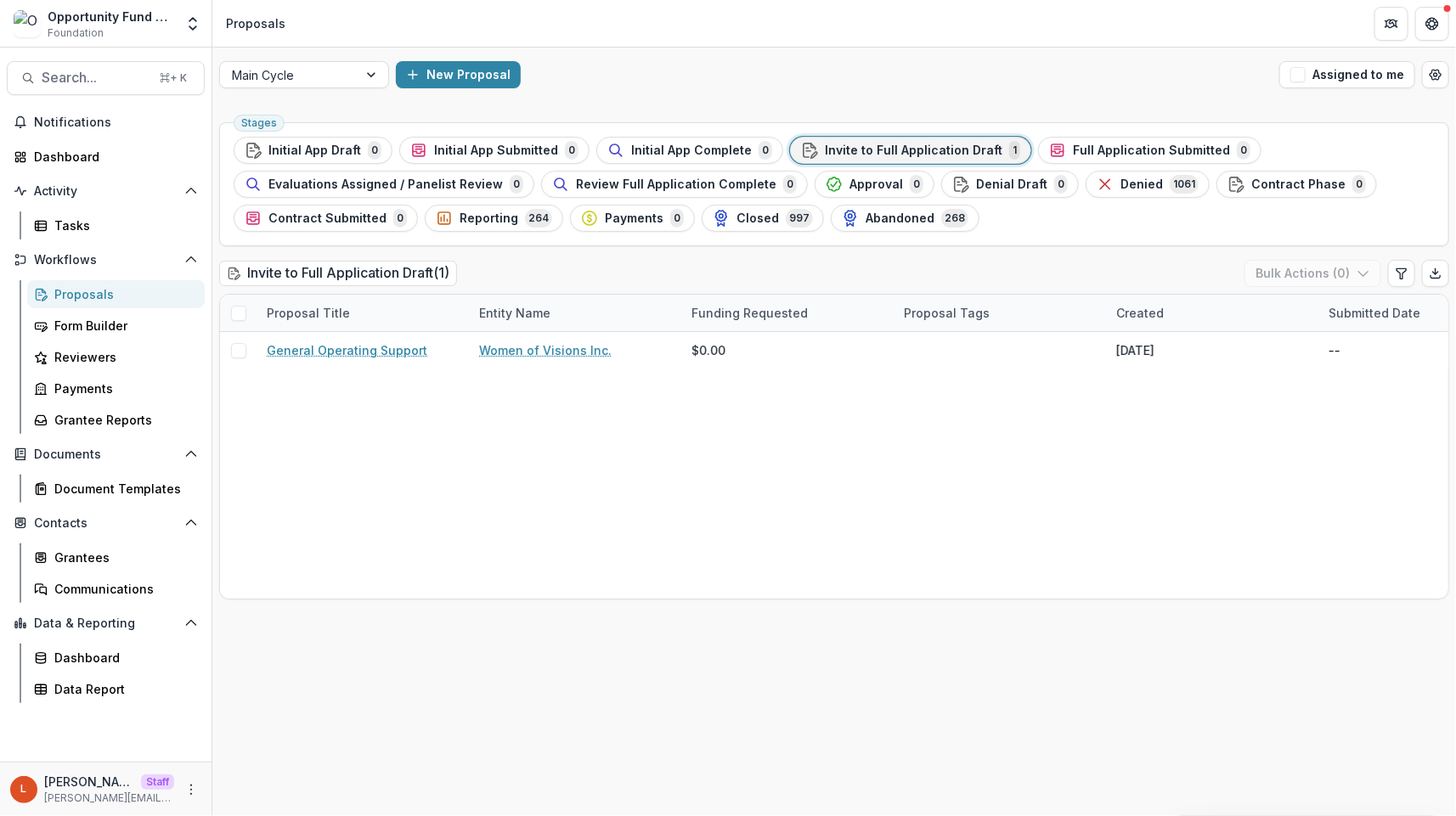 click on "Main Cycle New Proposal Assigned to me" at bounding box center (834, 75) 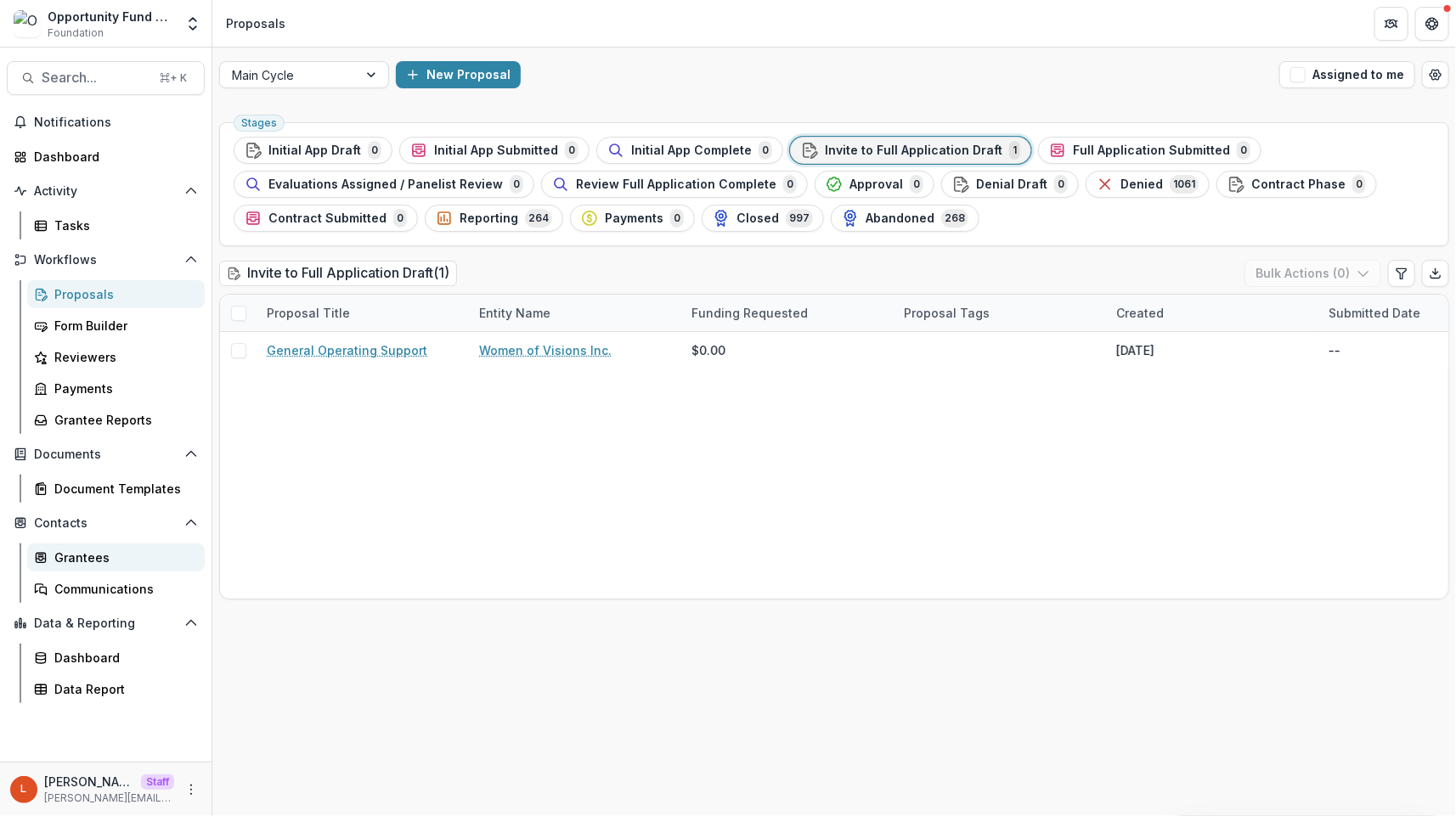 click on "Grantees" at bounding box center (122, 557) 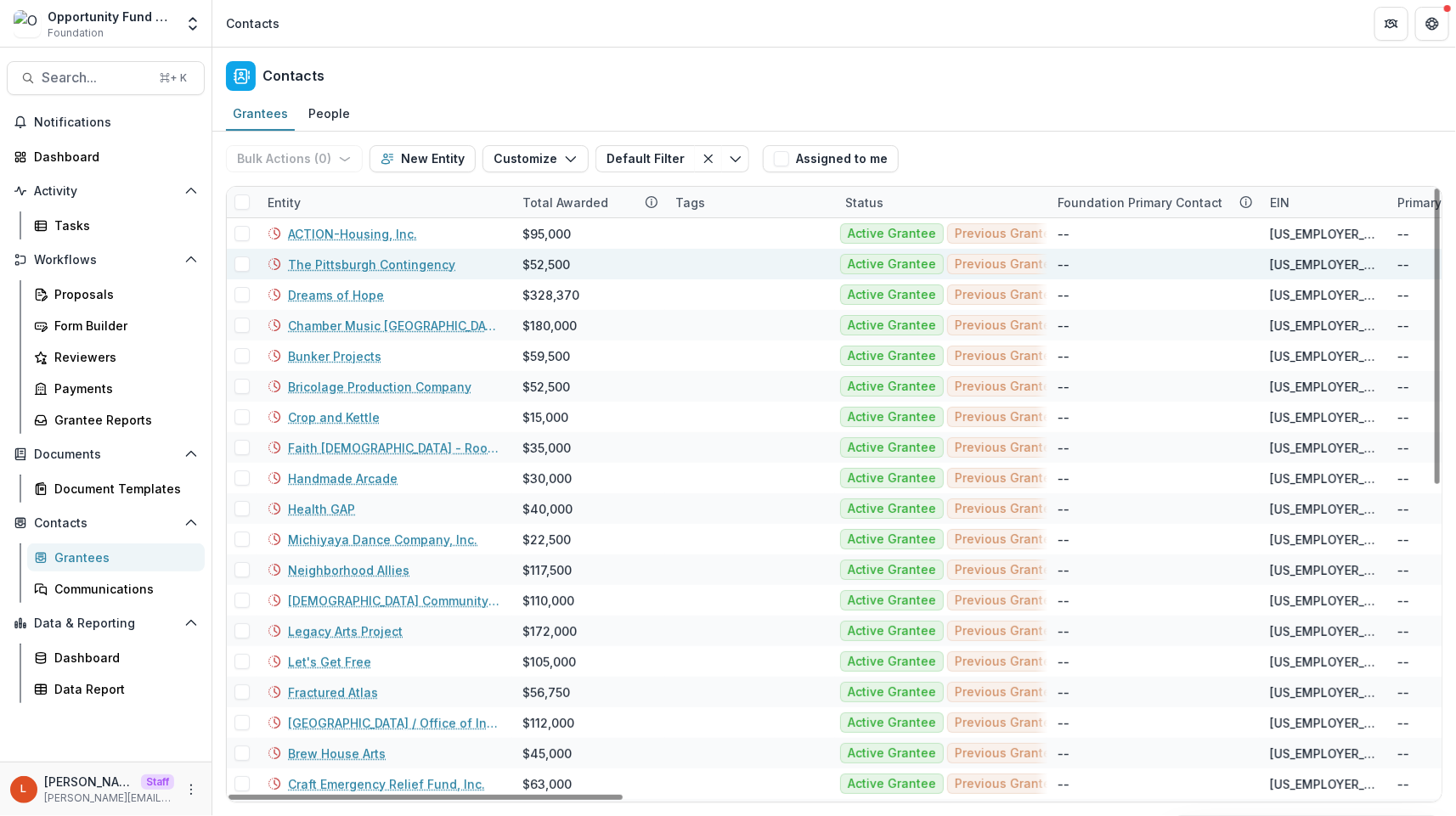 click on "The Pittsburgh Contingency" at bounding box center [371, 264] 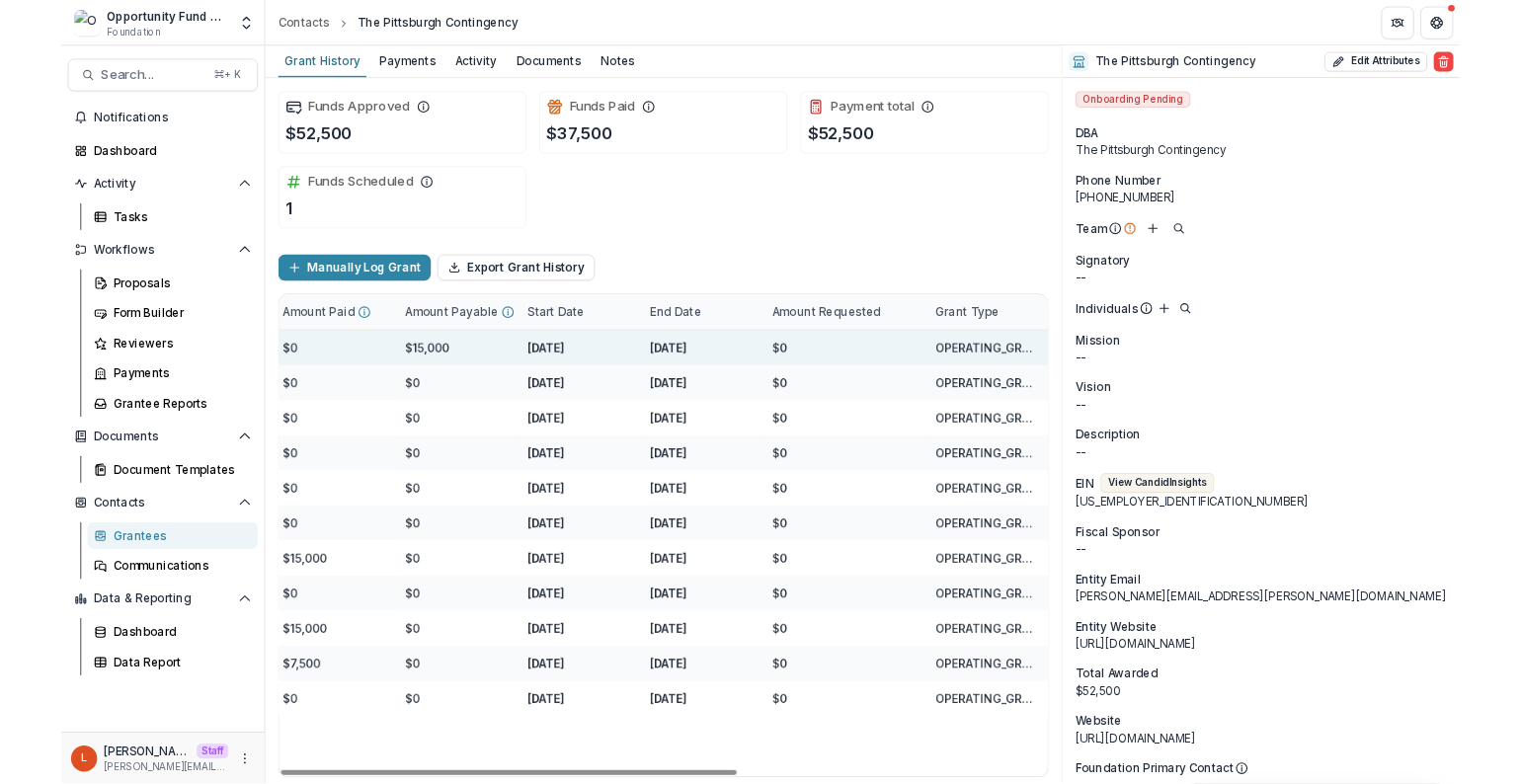 scroll, scrollTop: 0, scrollLeft: 0, axis: both 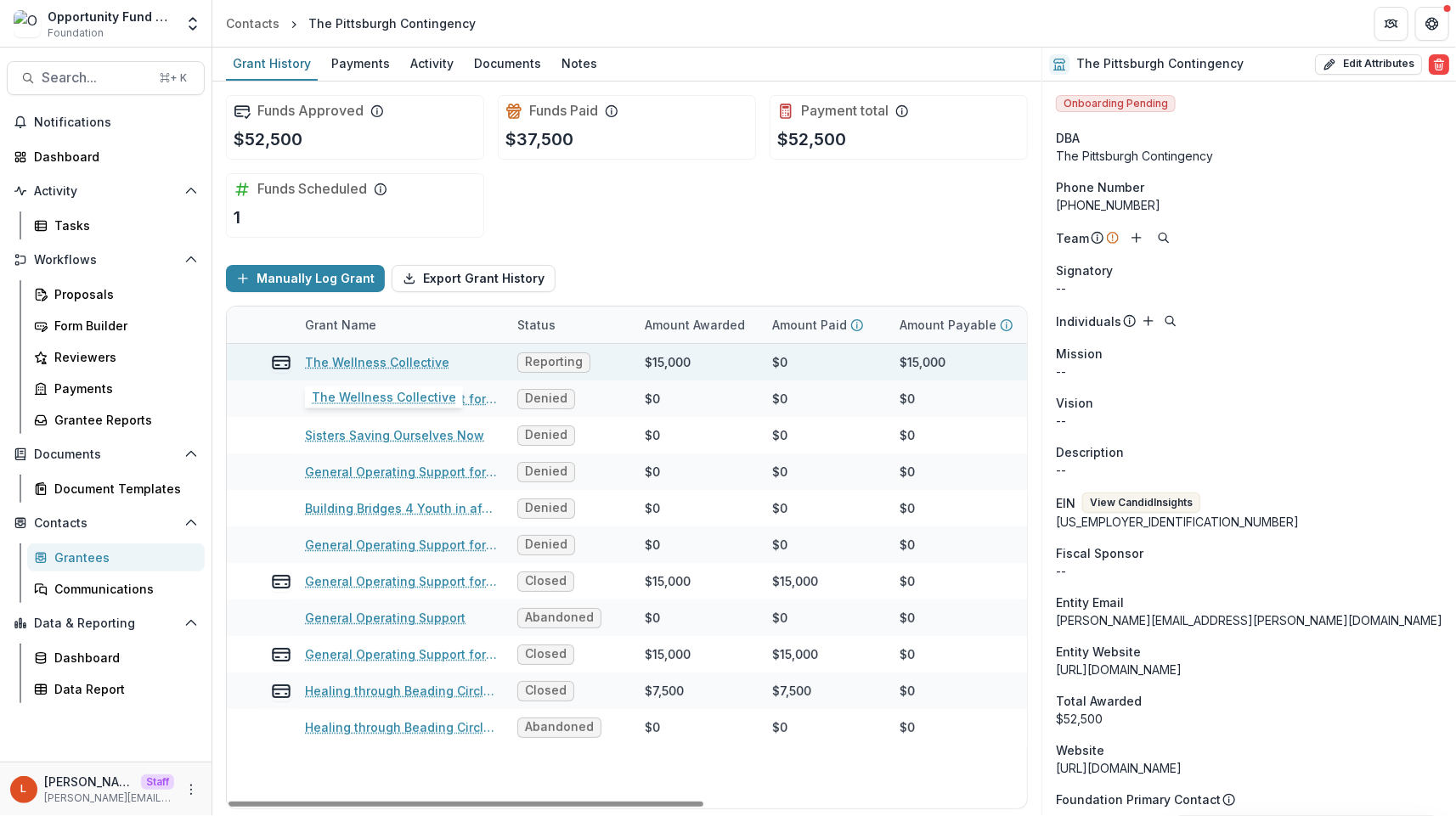 click on "The Wellness Collective" at bounding box center [377, 362] 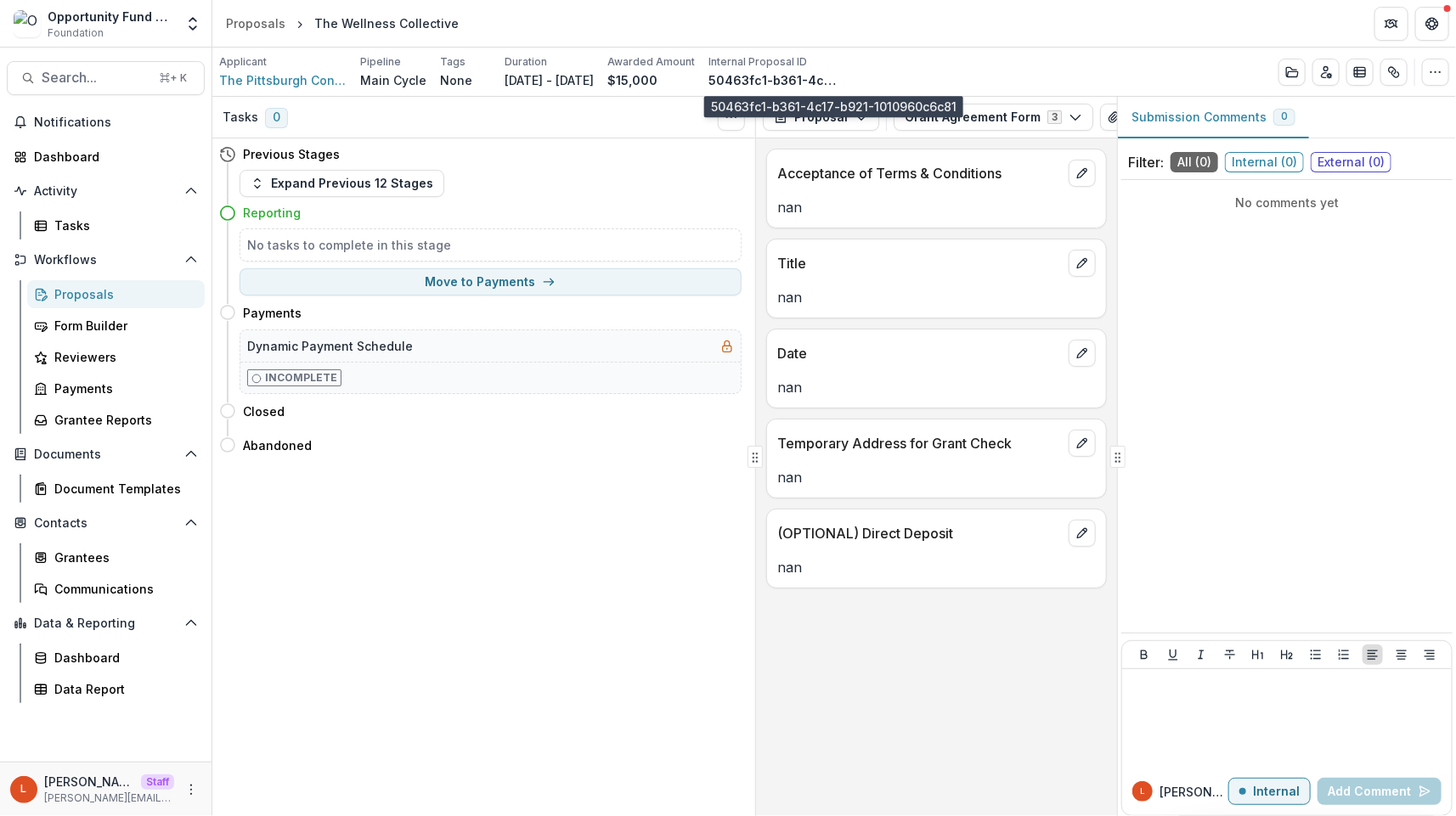 click on "50463fc1-b361-4c17-b921-1010960c6c81" at bounding box center (772, 80) 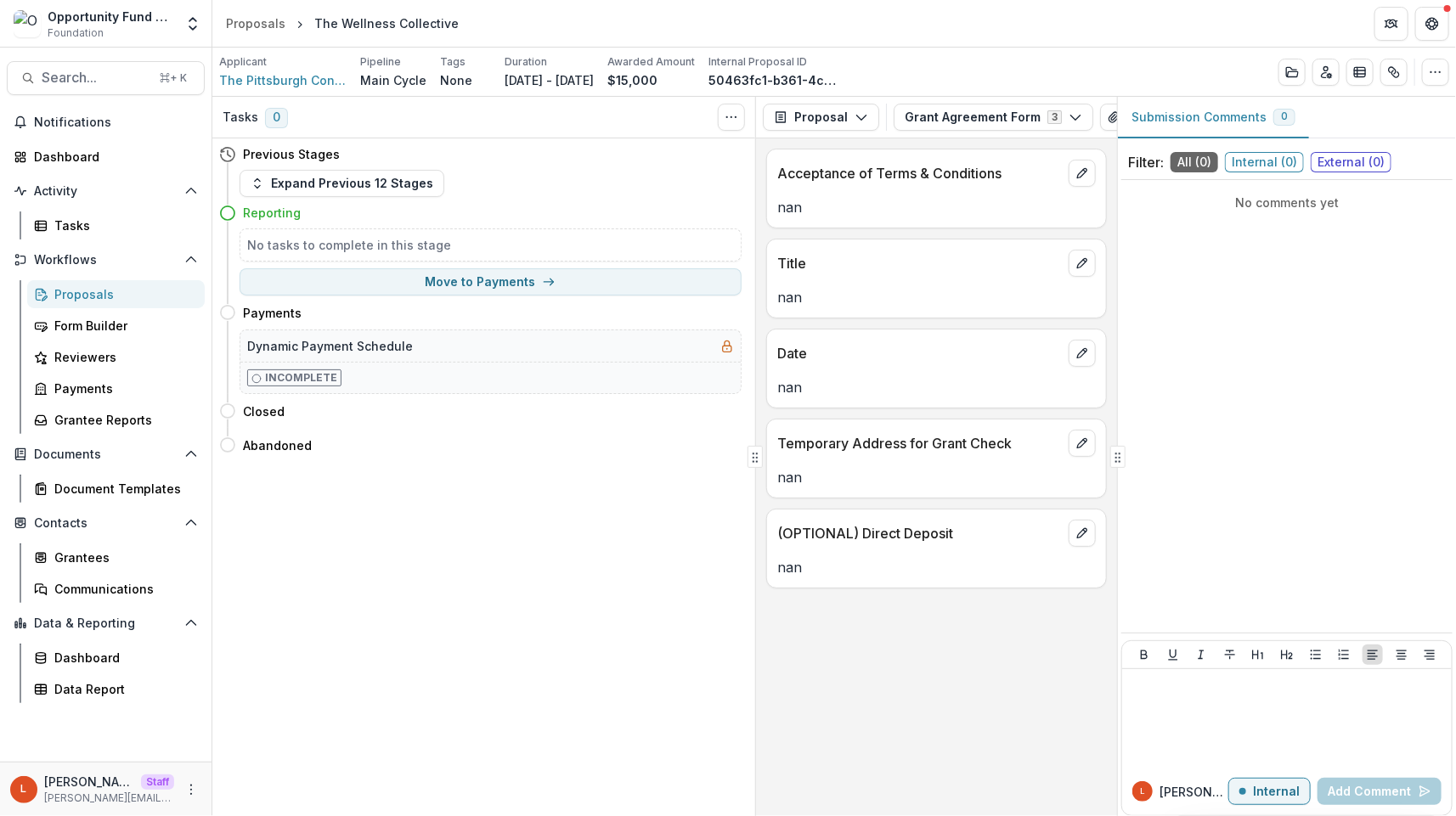 click on "50463fc1-b361-4c17-b921-1010960c6c81" at bounding box center (772, 80) 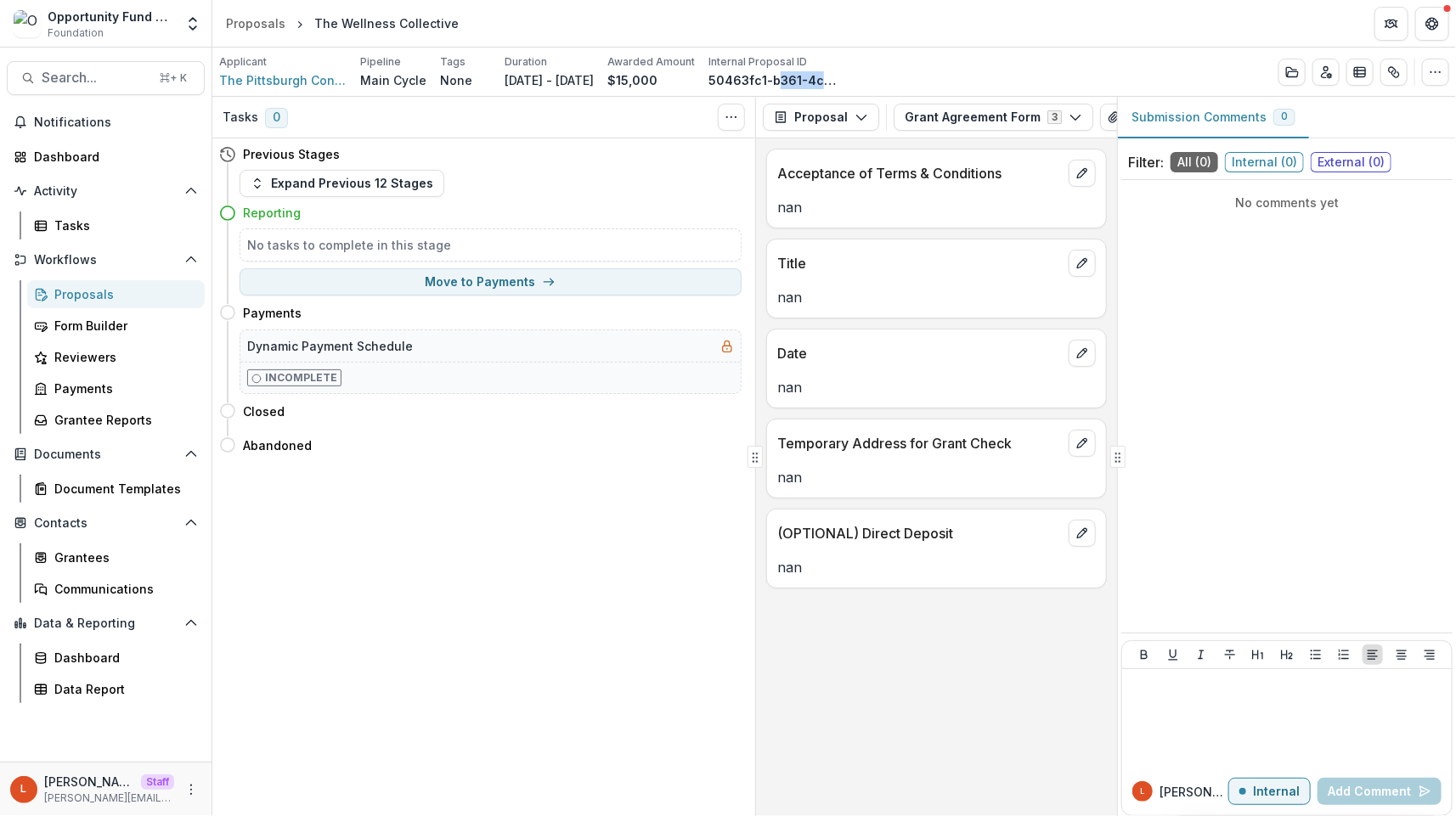 drag, startPoint x: 835, startPoint y: 84, endPoint x: 885, endPoint y: 84, distance: 50 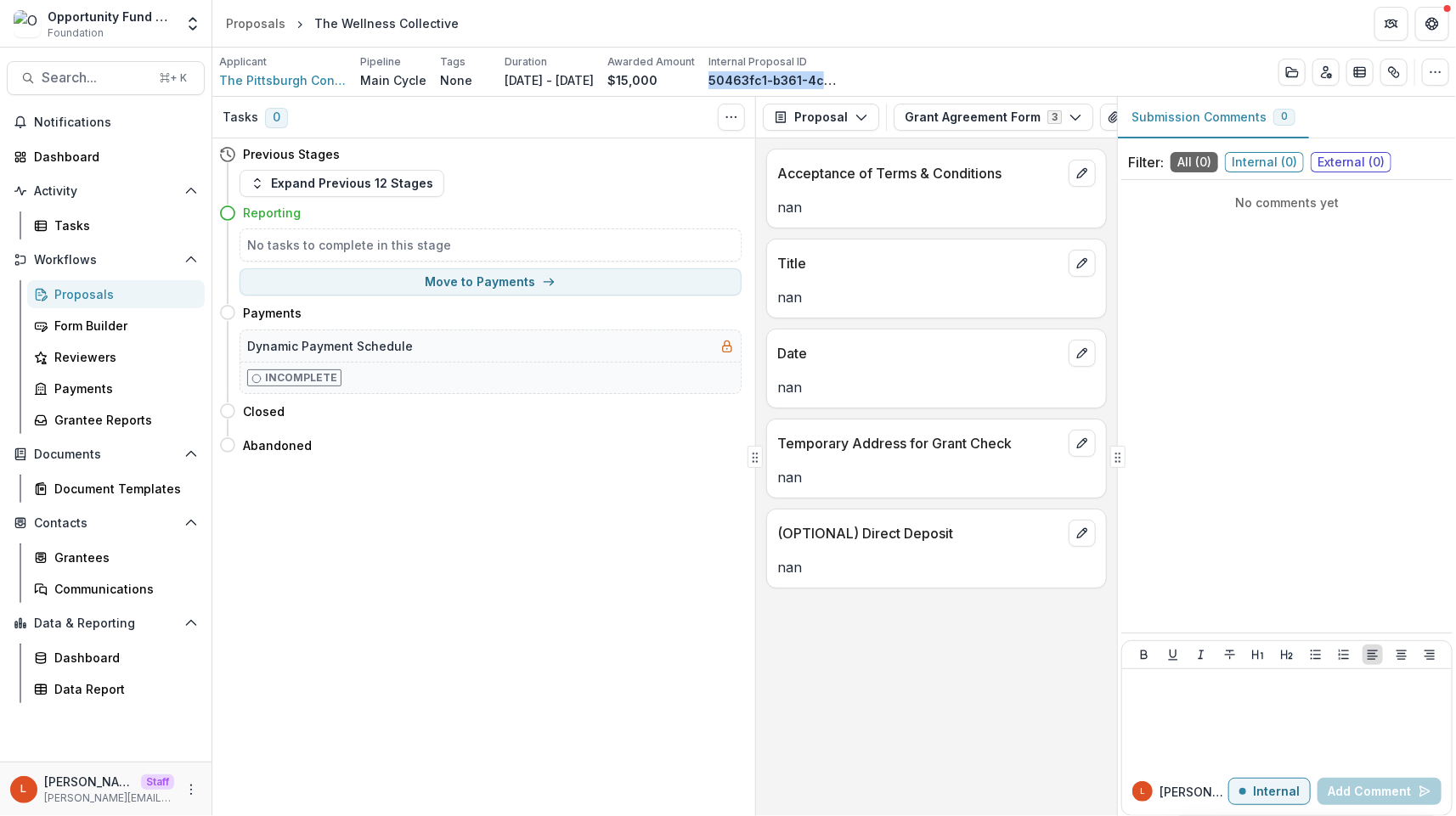 drag, startPoint x: 883, startPoint y: 83, endPoint x: 765, endPoint y: 85, distance: 118.01695 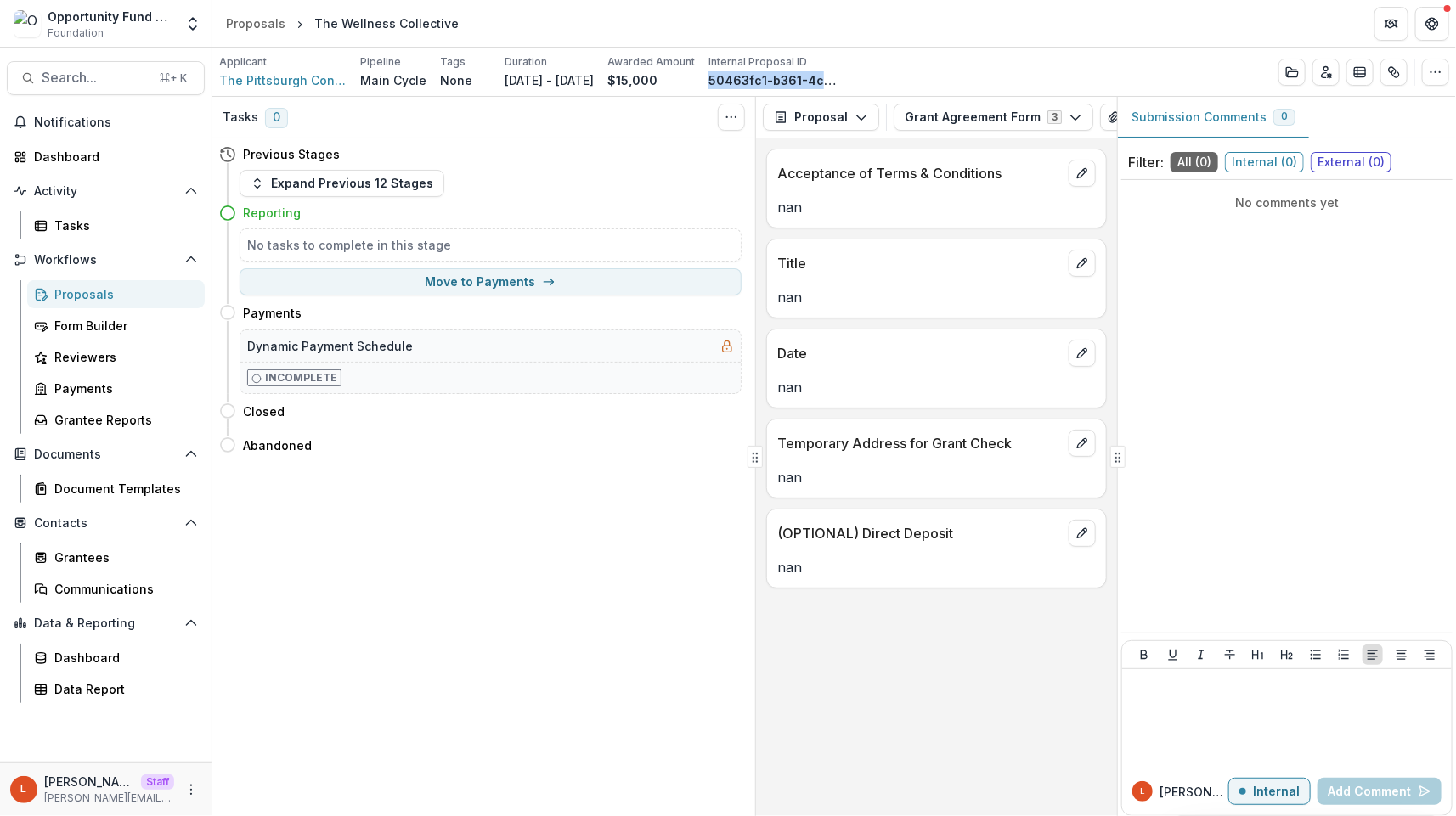 click on "Applicant The Pittsburgh Contingency Pipeline Main Cycle Tags None All tags Duration Jun 1, 2025   -   May 31, 2026 Awarded Amount $15,000 Internal Proposal ID 50463fc1-b361-4c17-b921-1010960c6c81" at bounding box center [528, 71] 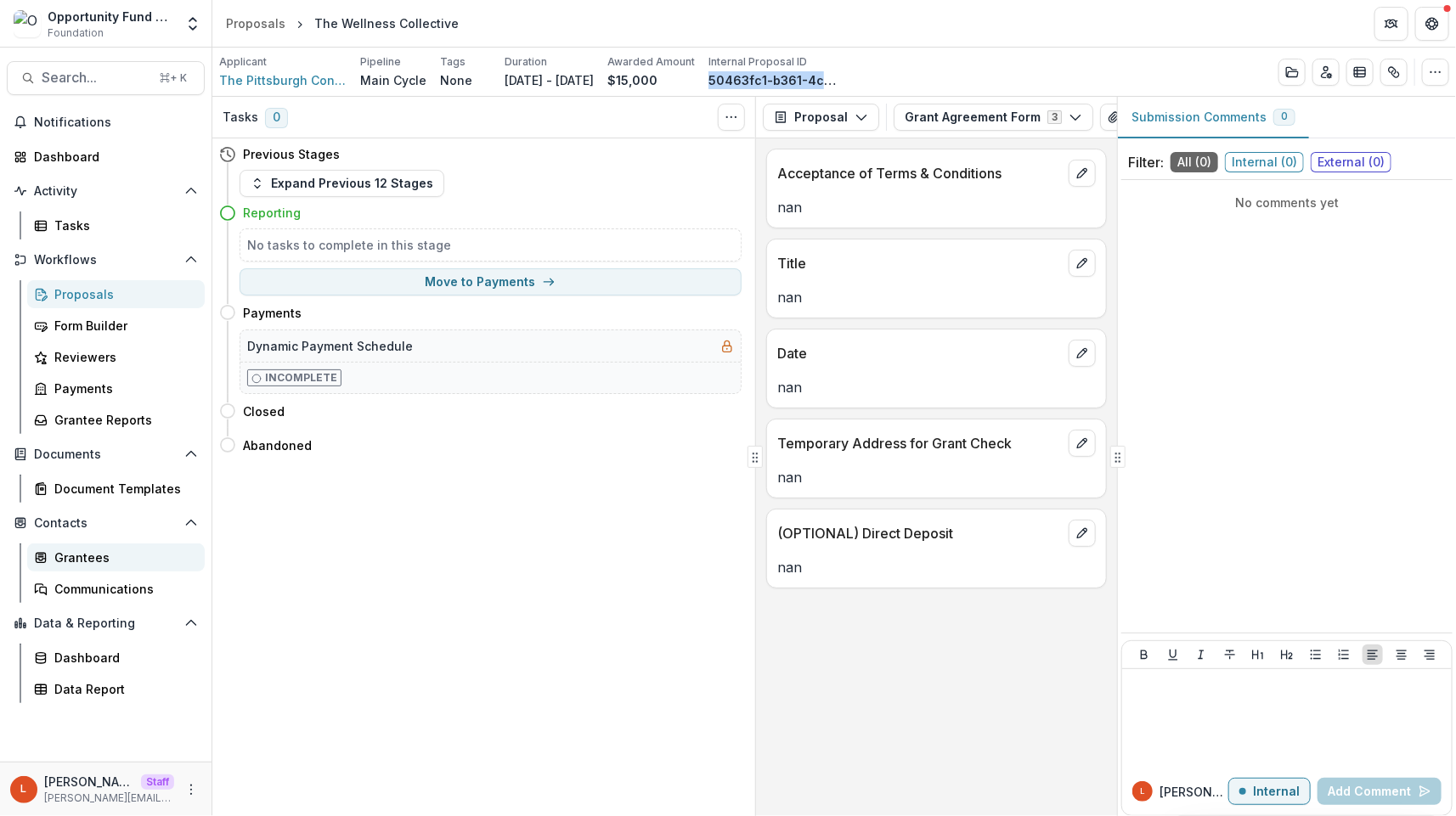click on "Grantees" at bounding box center [122, 557] 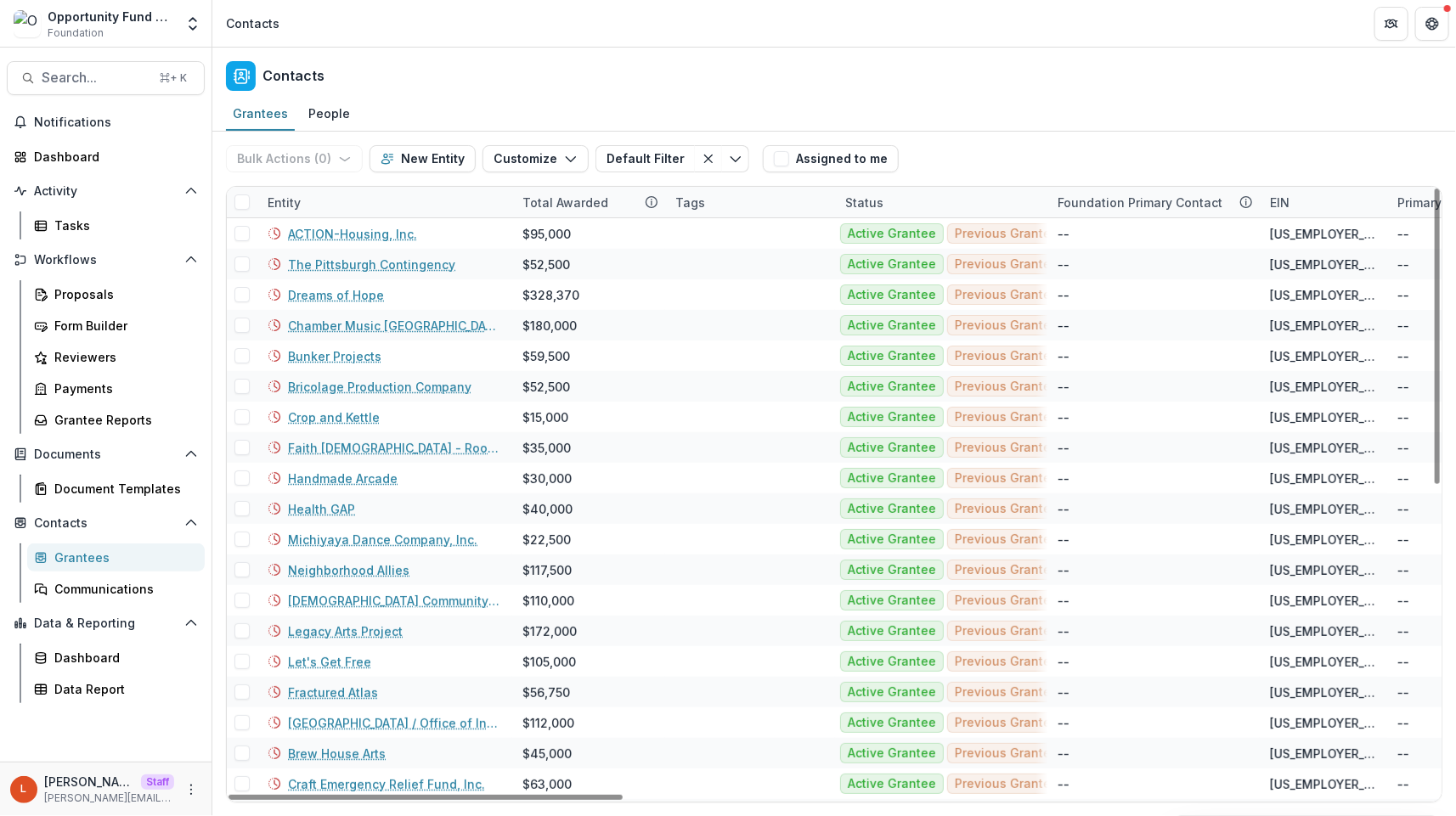 click on "Entity" at bounding box center (385, 202) 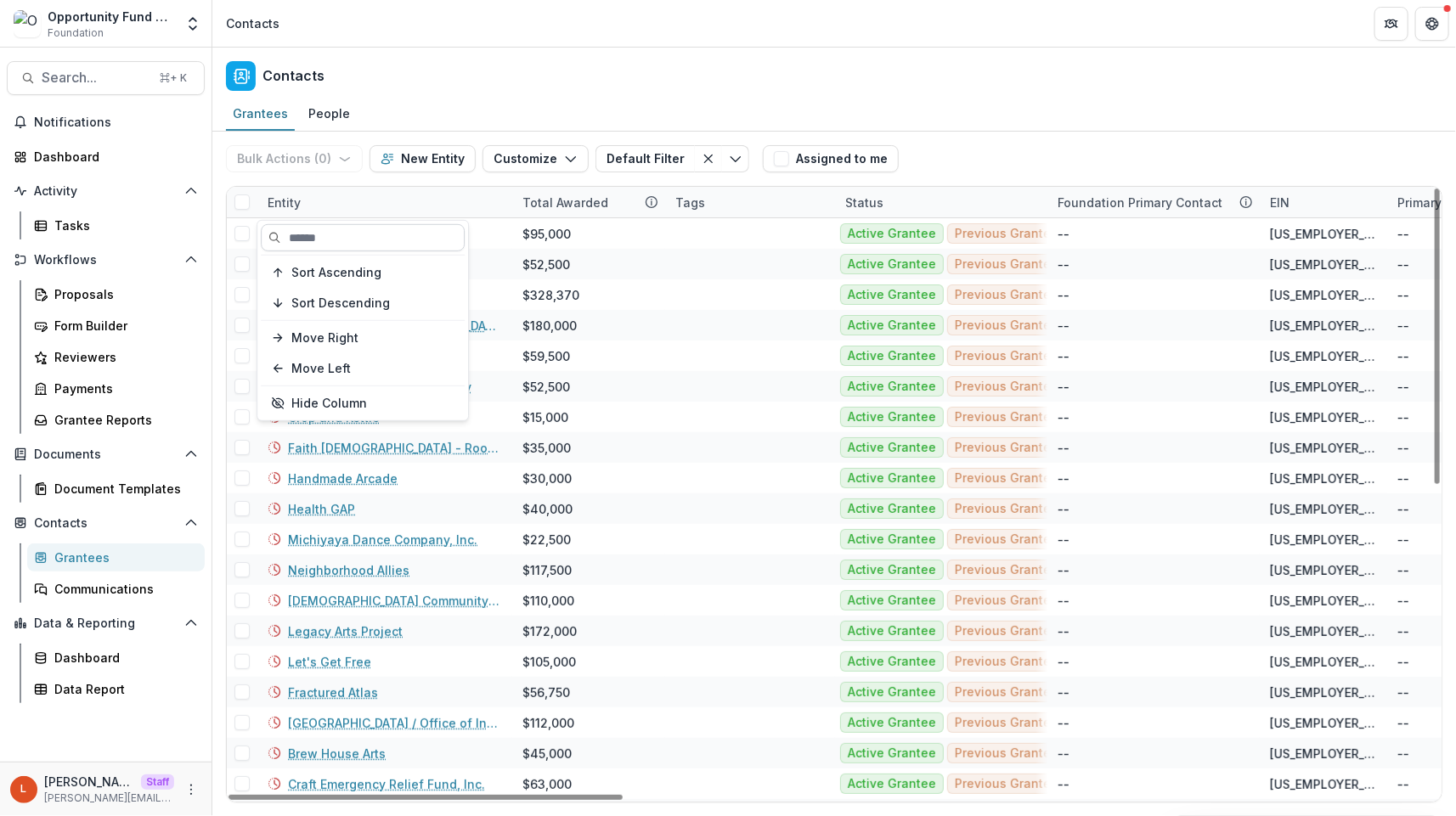 click at bounding box center [363, 238] 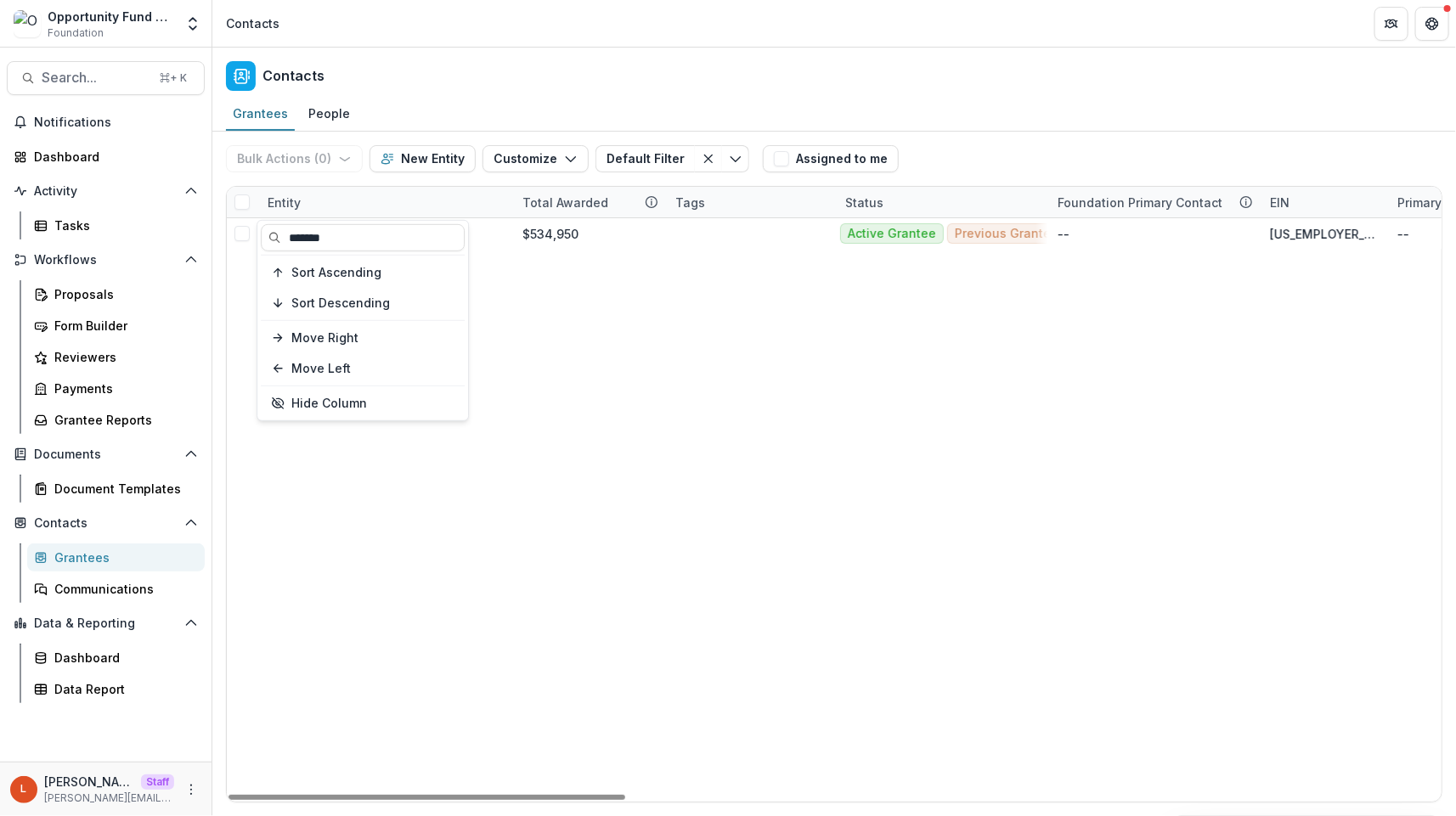 type on "*******" 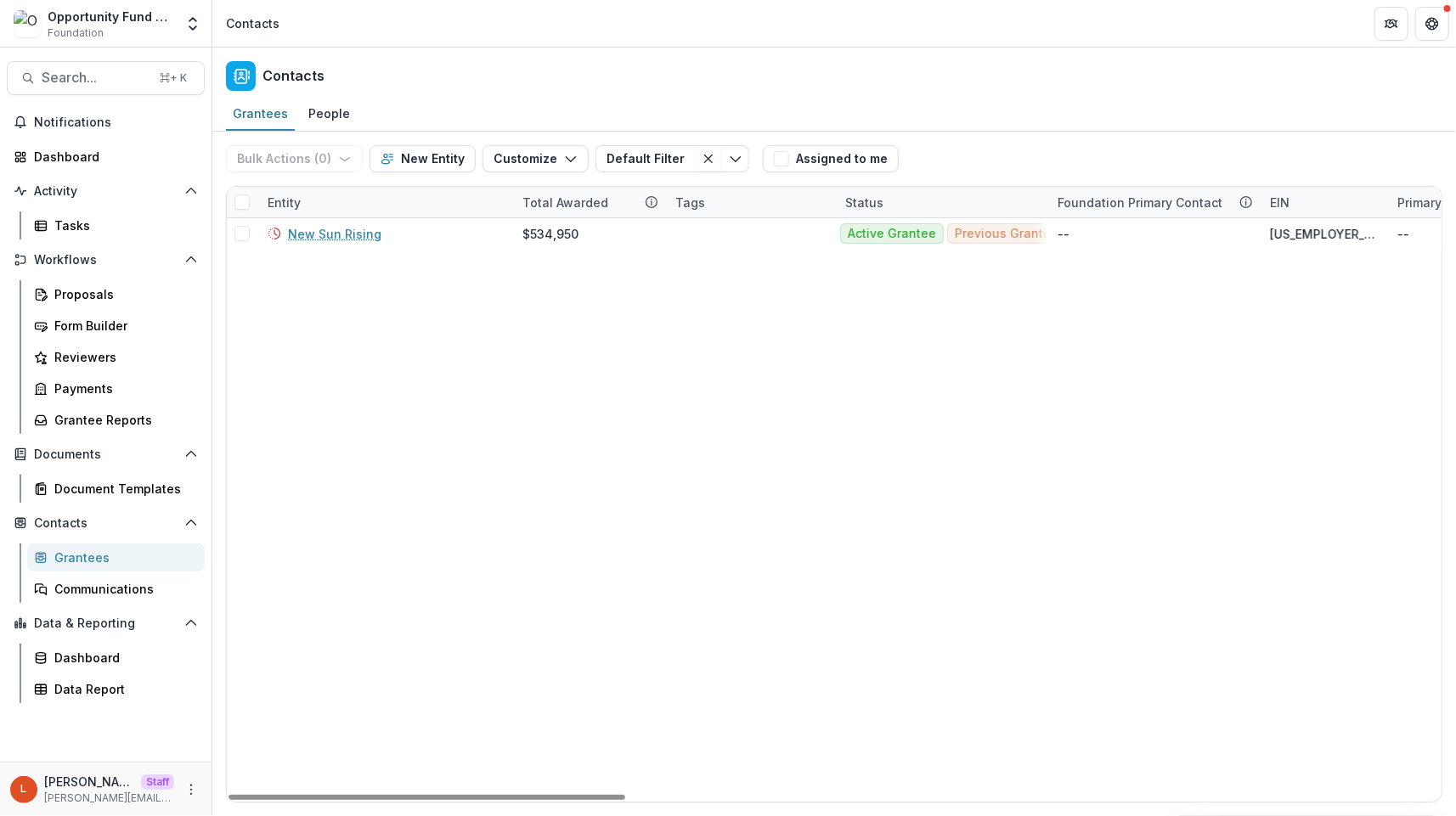 click on "New Sun Rising $534,950 Active Grantee Previous Grantee Previous Applicant -- 20-3496988 -- Organization" at bounding box center [2081, 279] 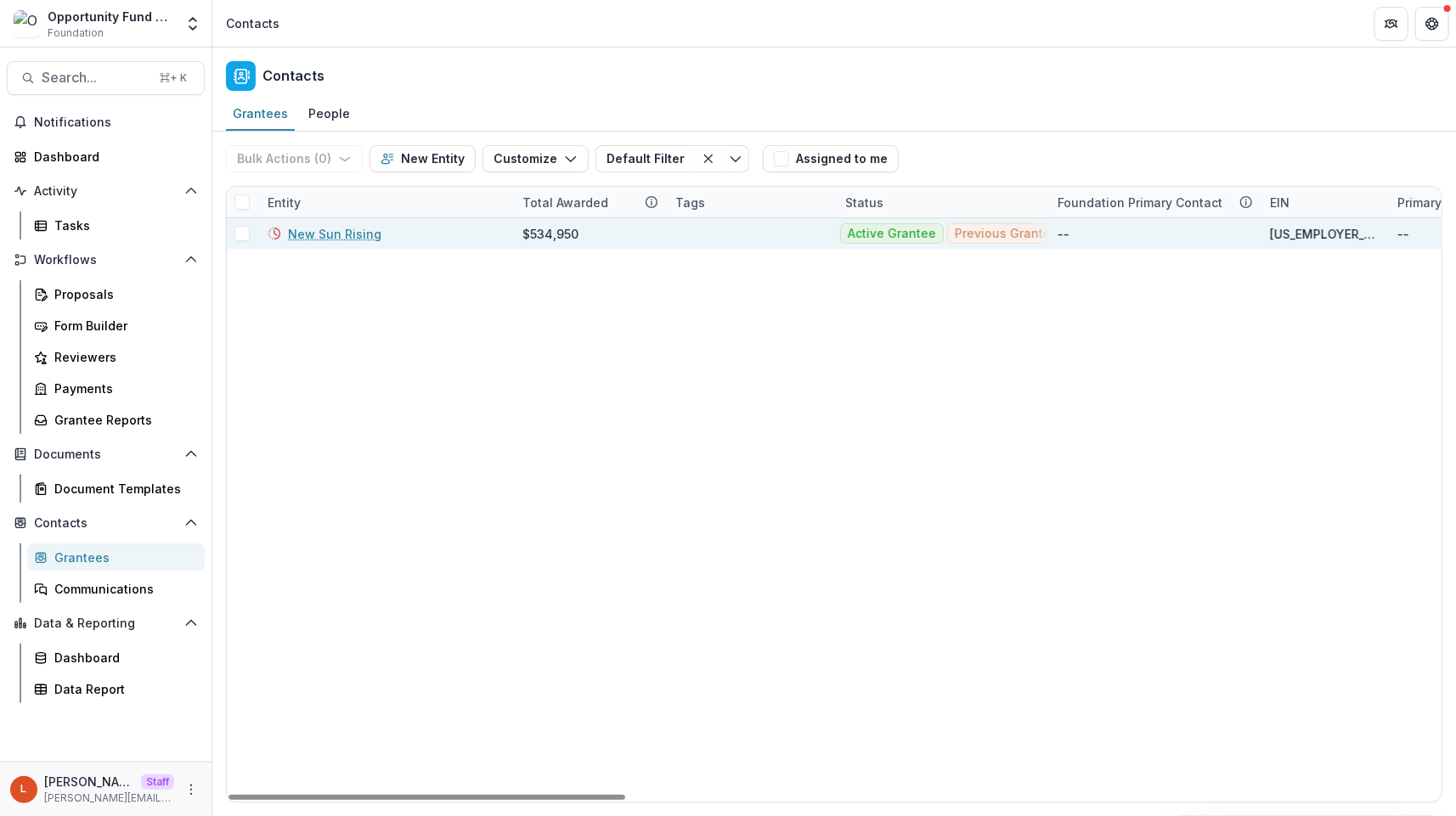 click on "New Sun Rising" at bounding box center (335, 234) 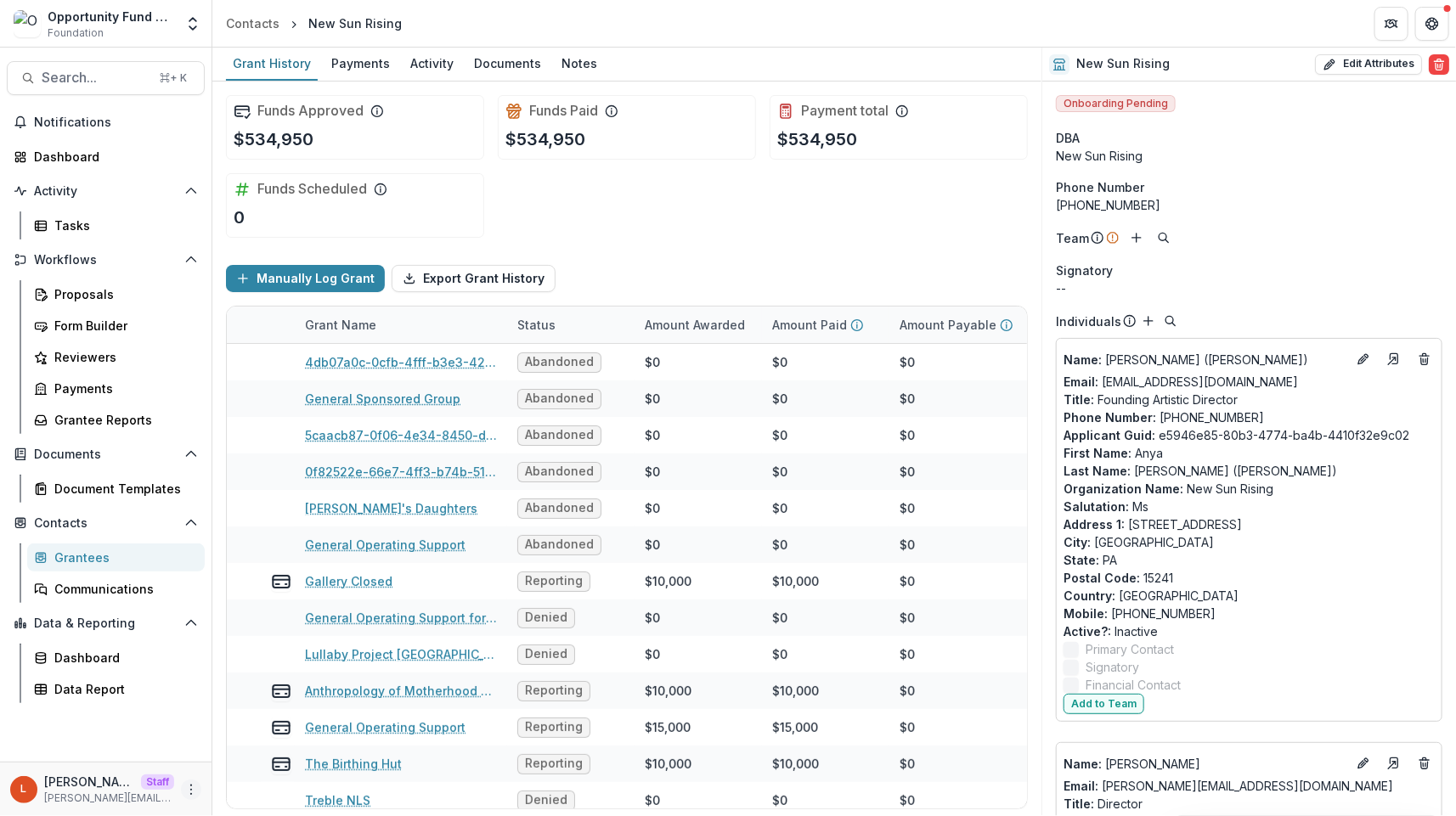 click 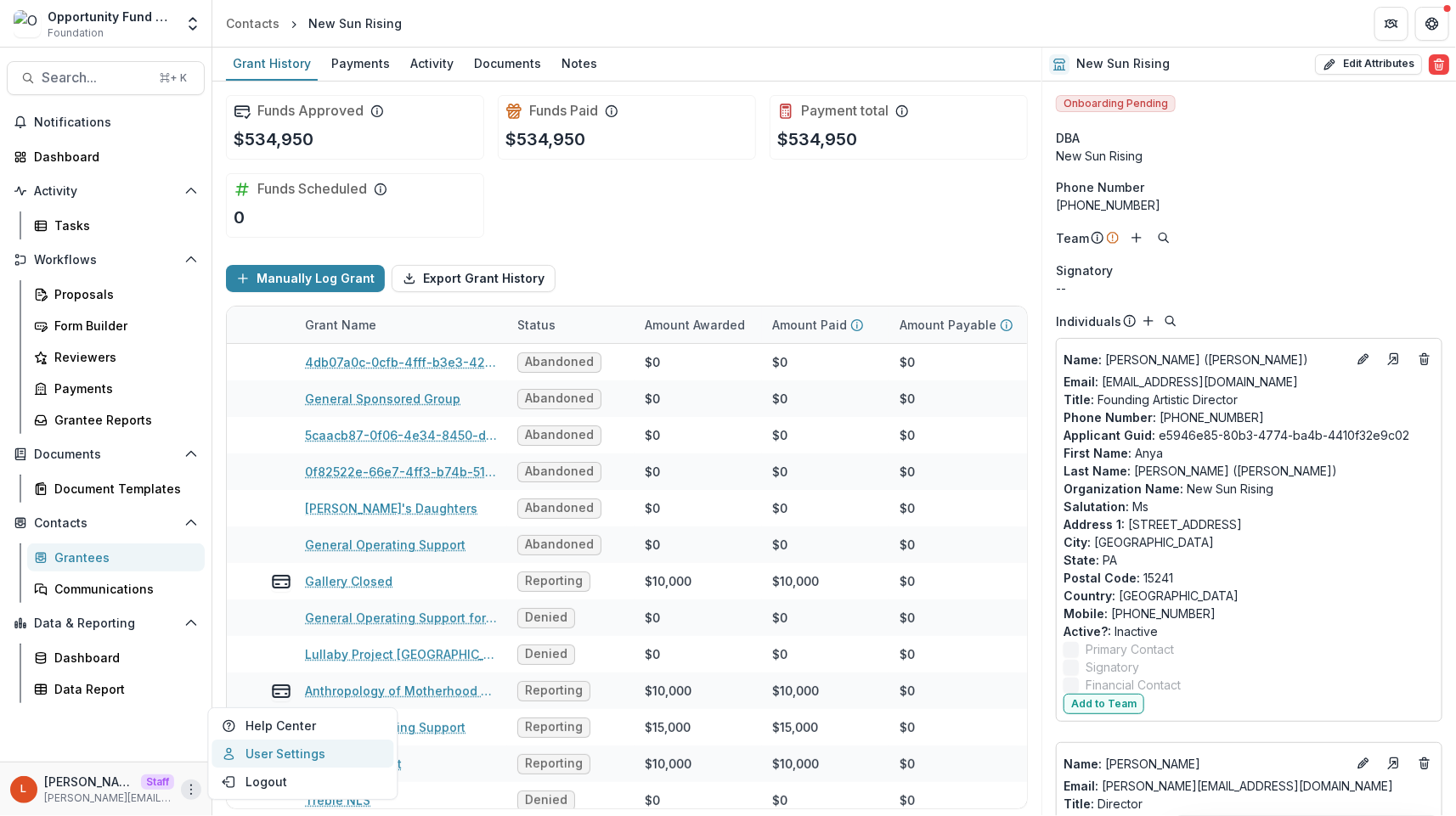 click on "User Settings" at bounding box center (302, 753) 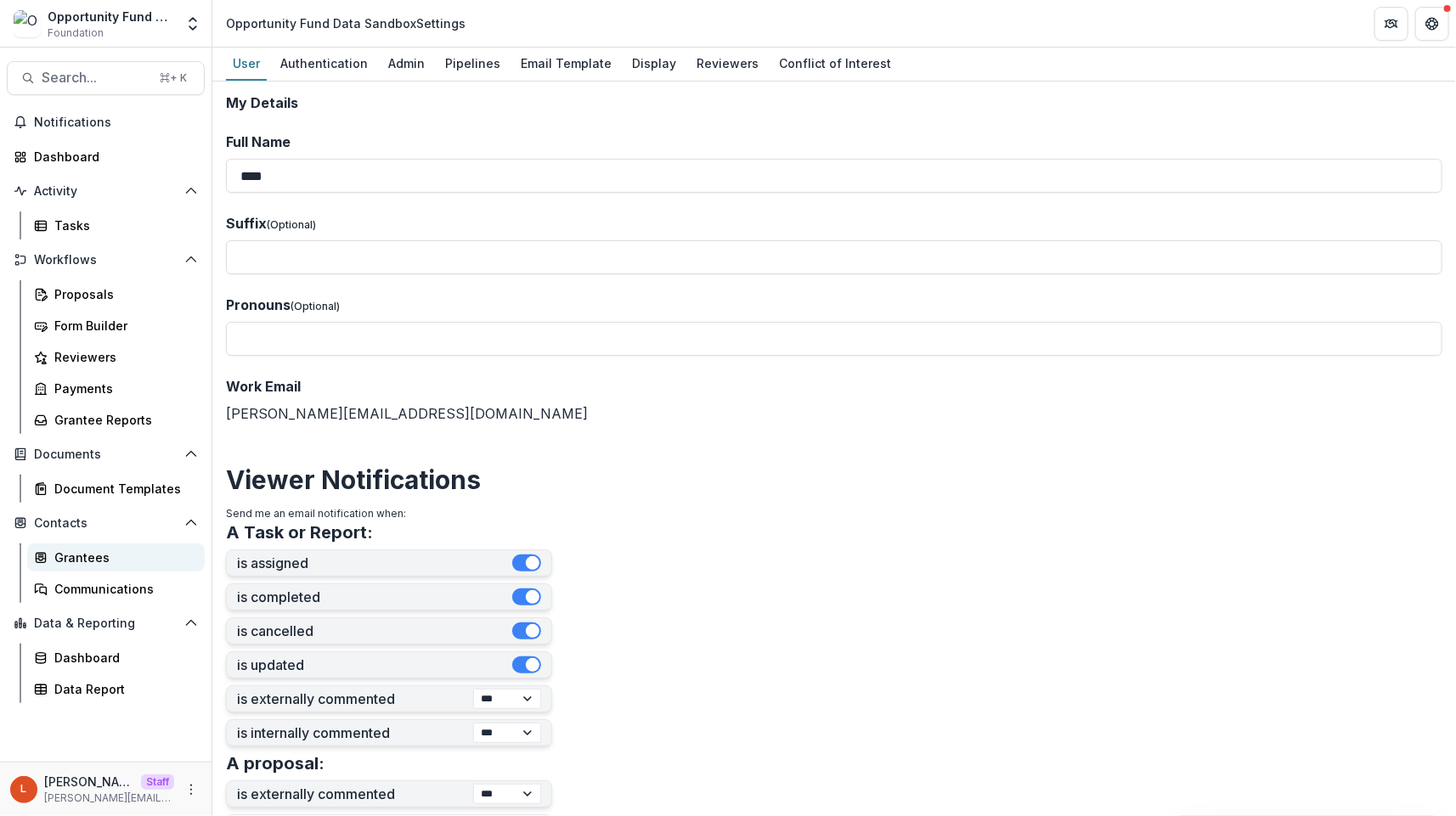 click on "Grantees" at bounding box center (122, 557) 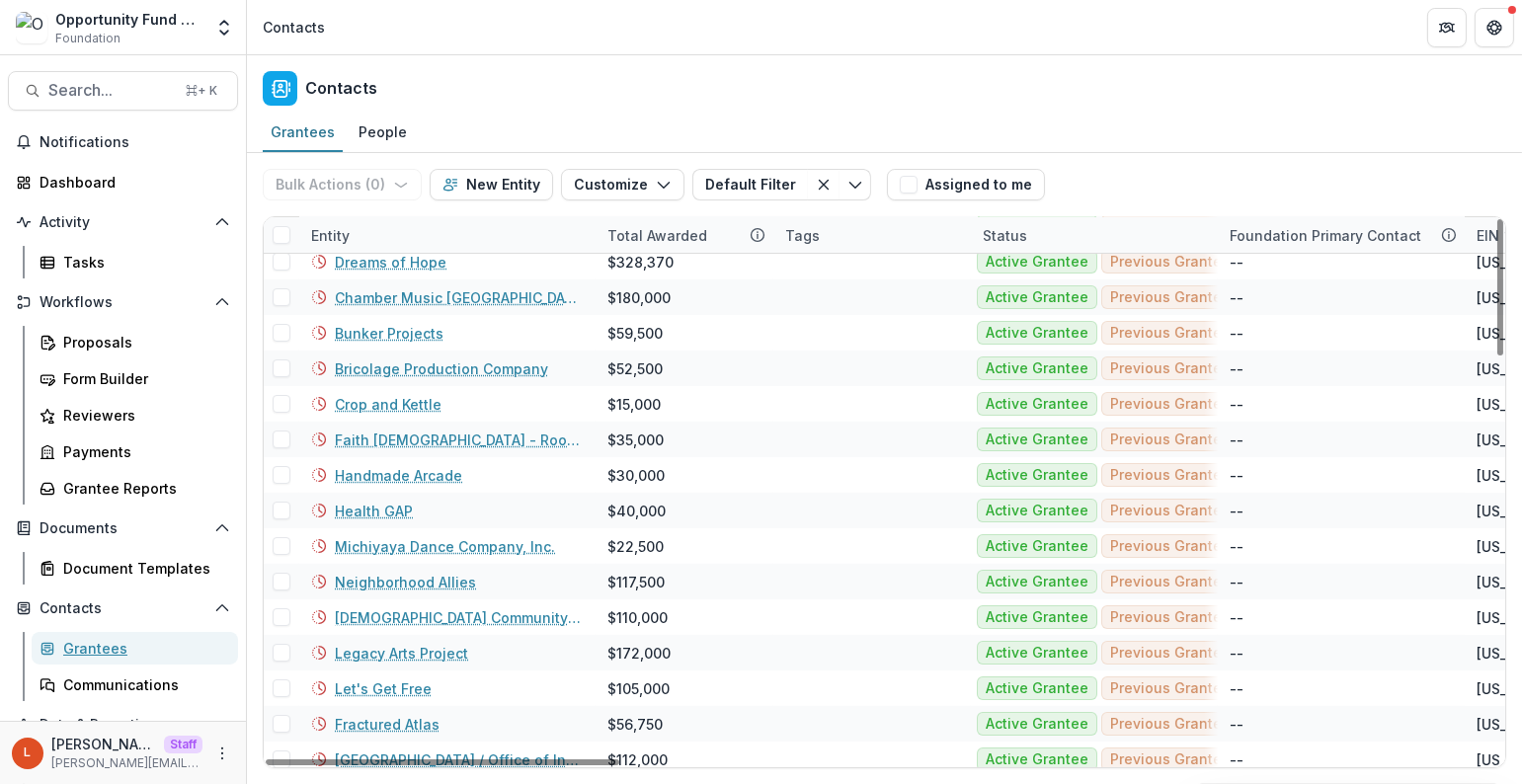 scroll, scrollTop: 0, scrollLeft: 0, axis: both 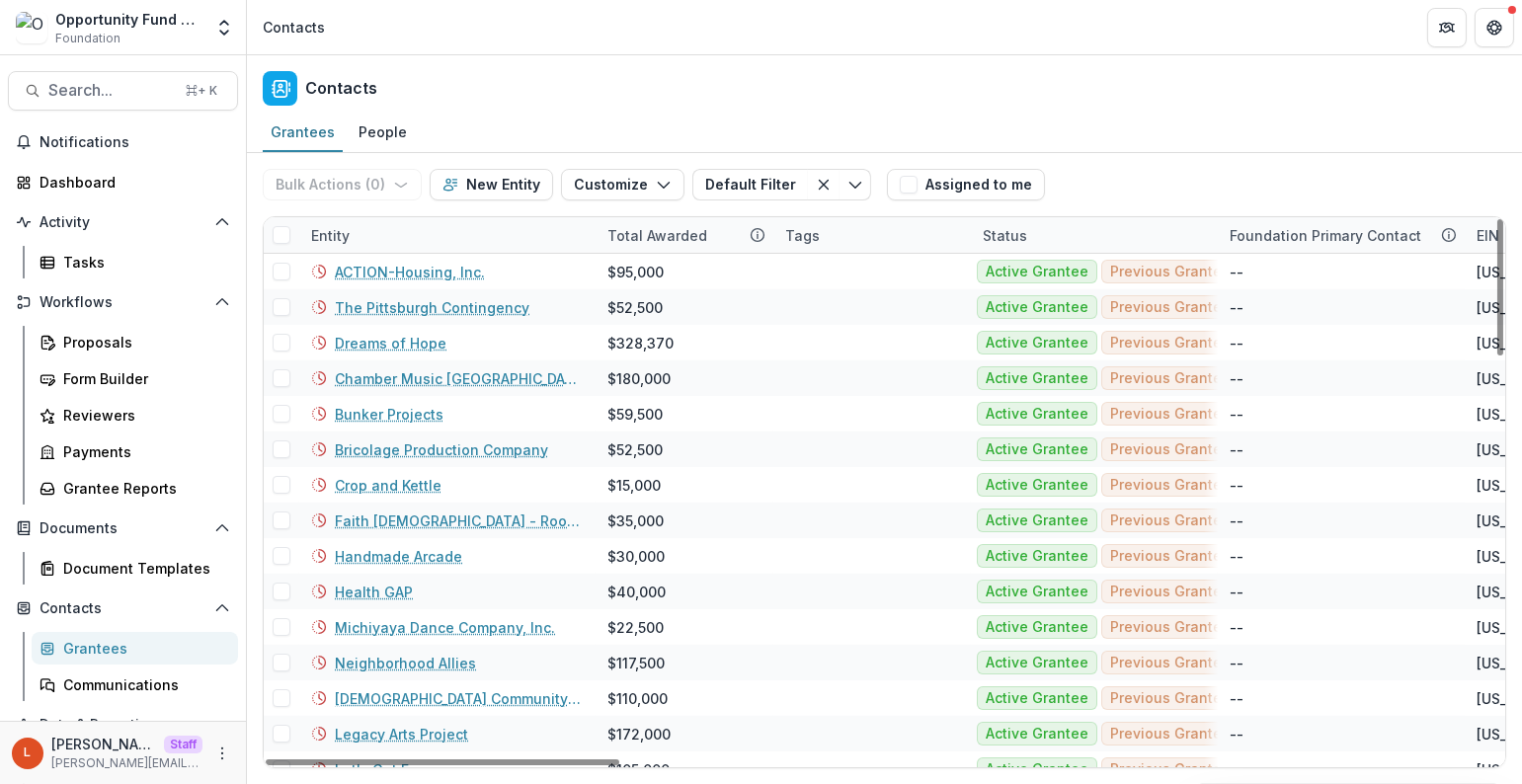 click on "Entity" at bounding box center (447, 235) 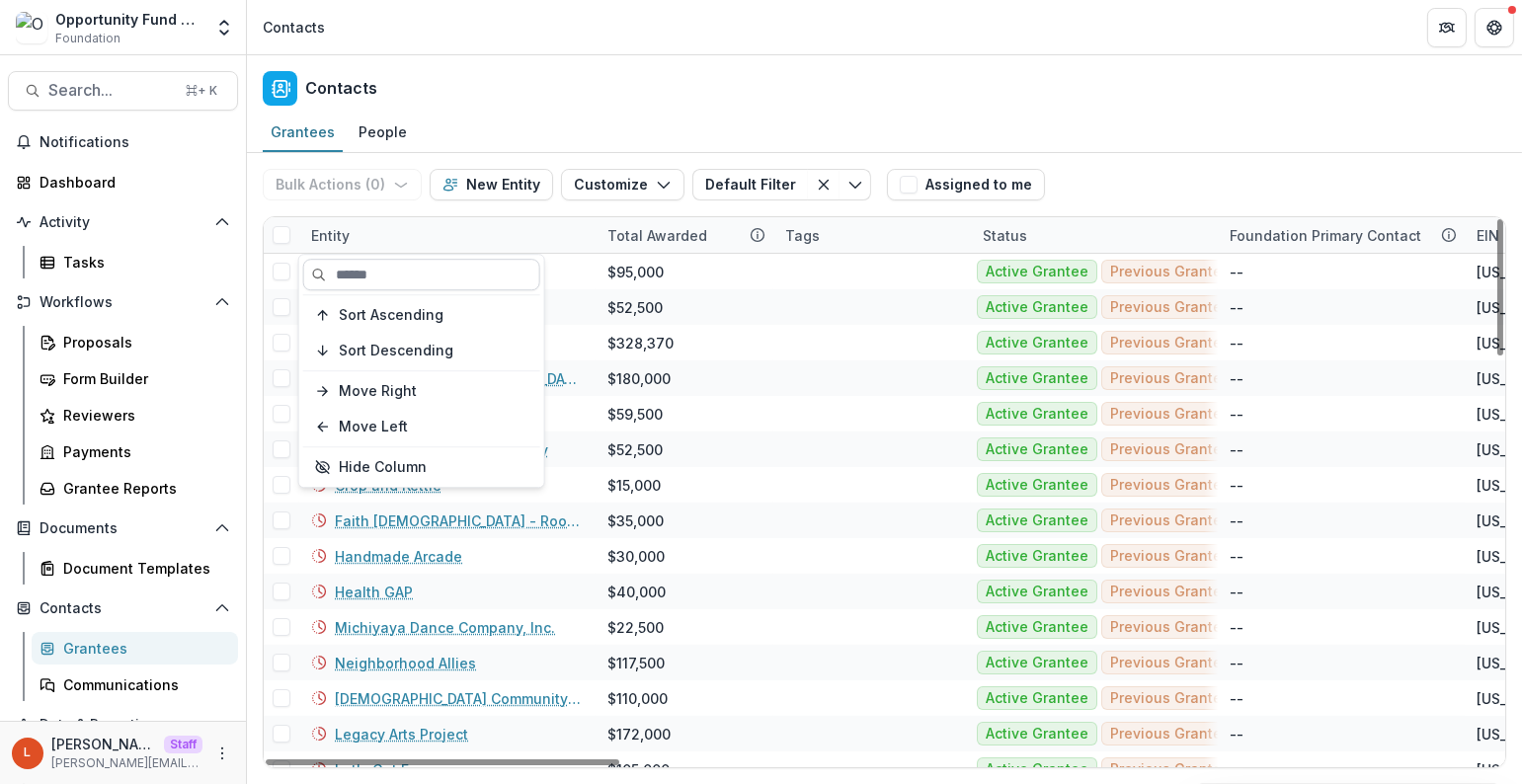 click at bounding box center (422, 274) 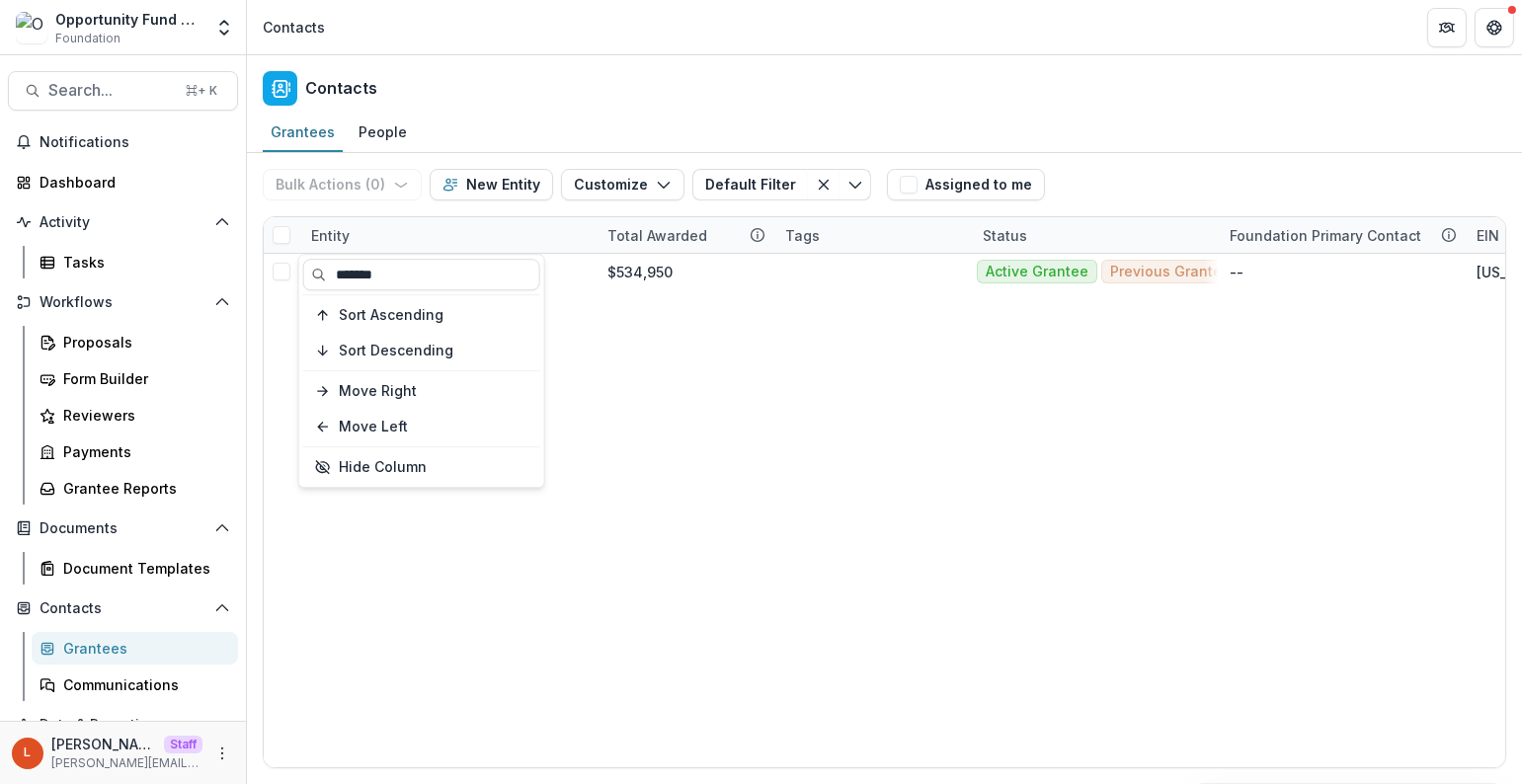 type on "*******" 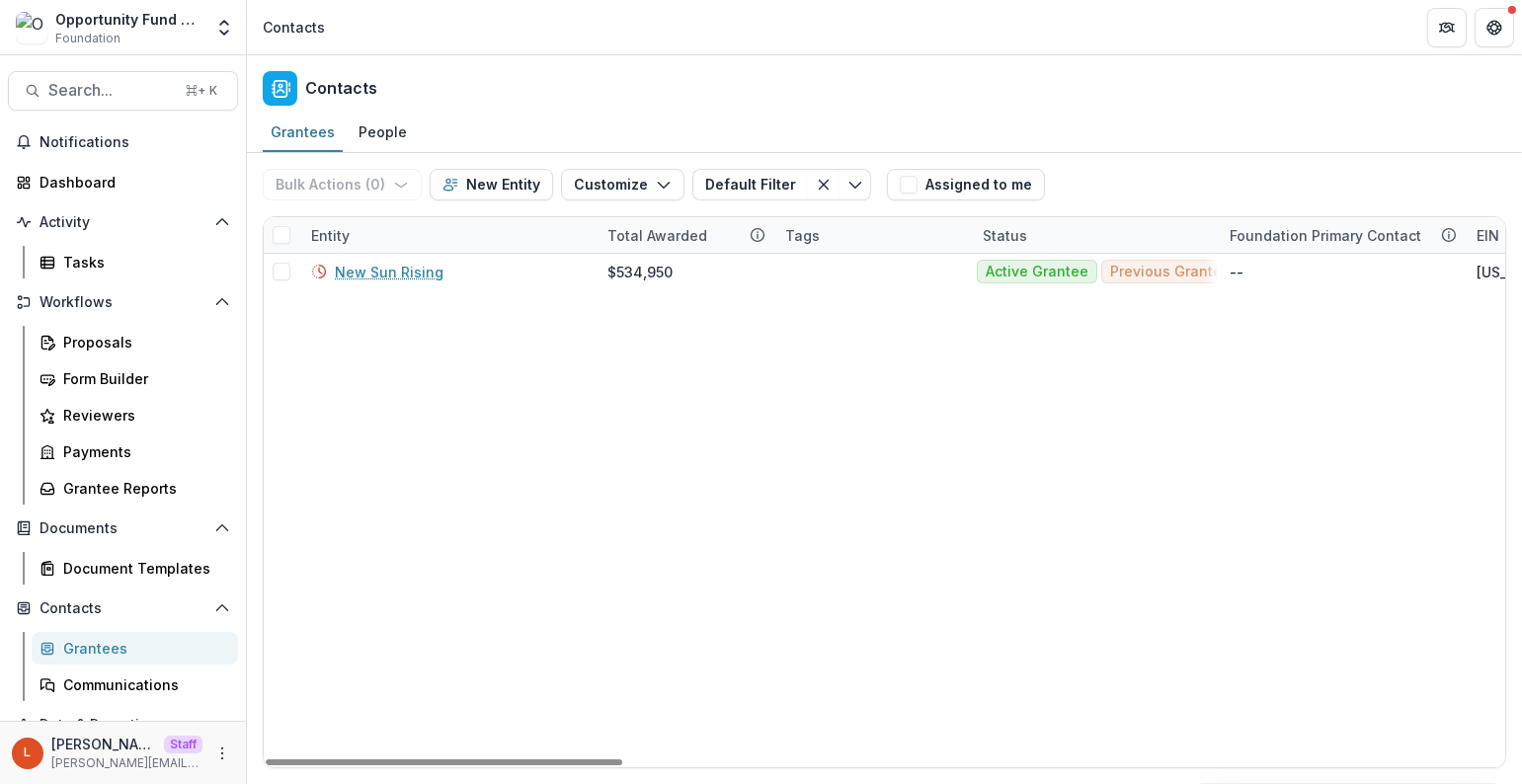 click on "New Sun Rising $534,950 Active Grantee Previous Grantee Previous Applicant -- 20-3496988 -- Organization" at bounding box center (2420, 325) 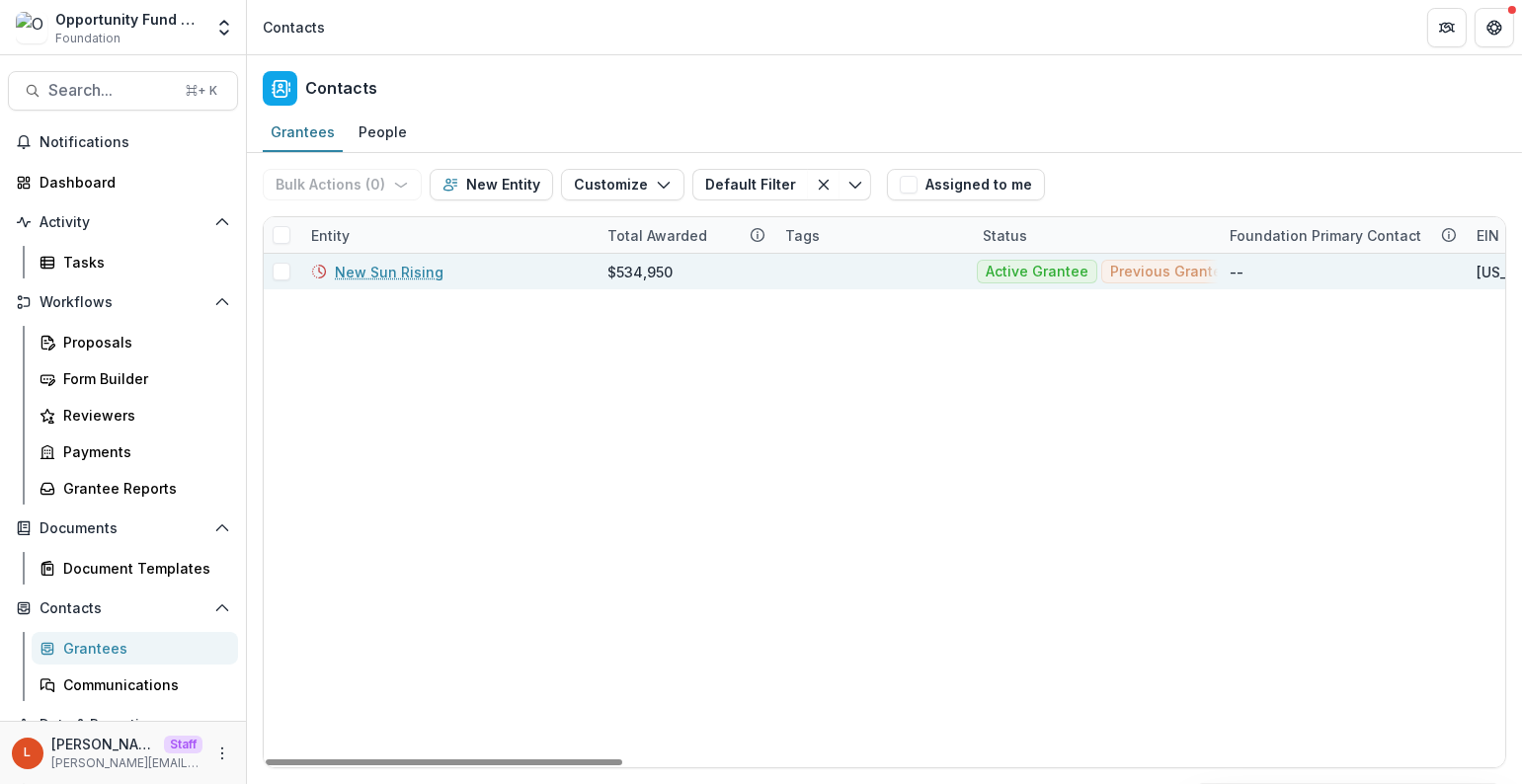 click on "New Sun Rising" at bounding box center (389, 272) 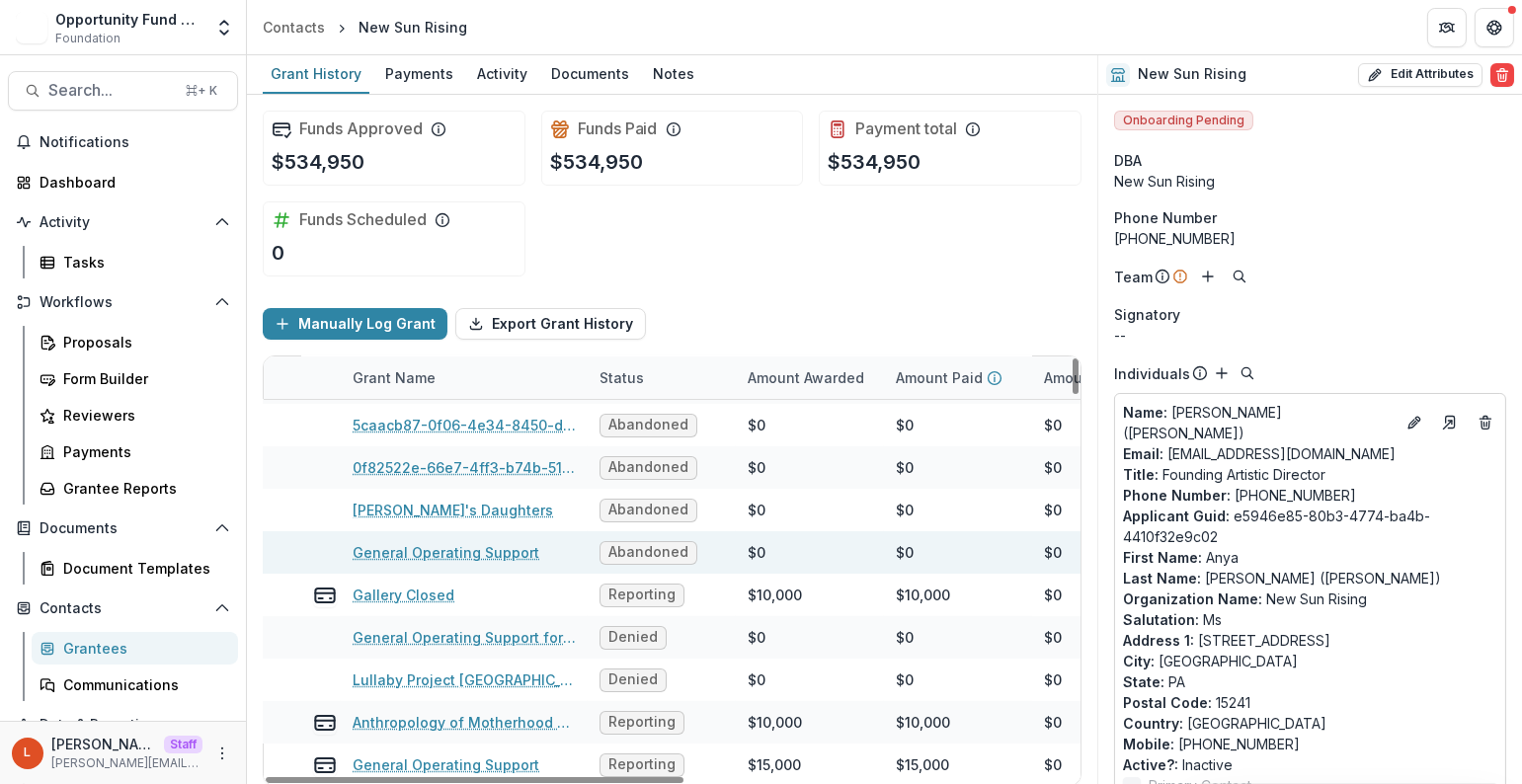 scroll, scrollTop: 0, scrollLeft: 2, axis: horizontal 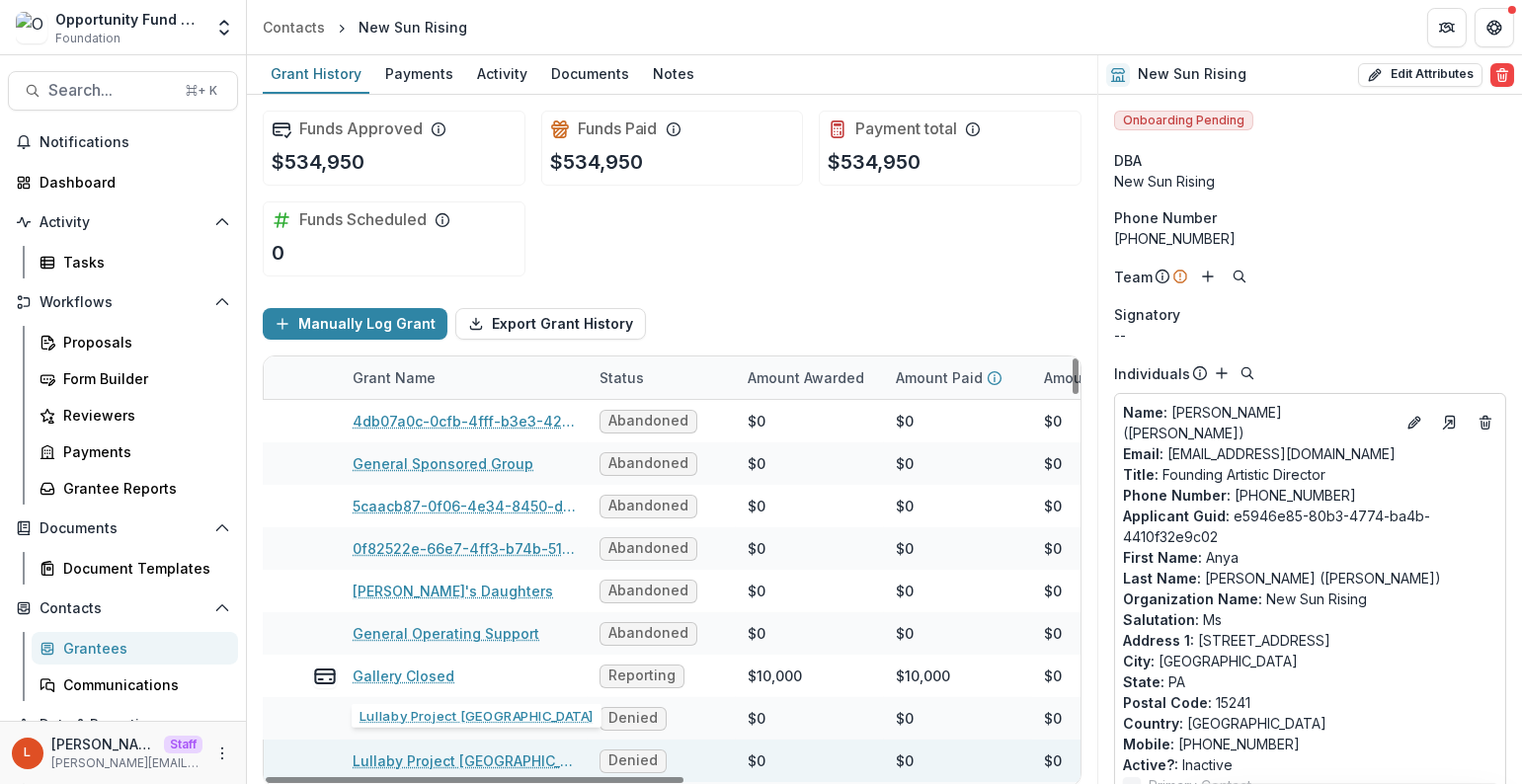 click on "Lullaby Project Pittsburgh" at bounding box center (464, 760) 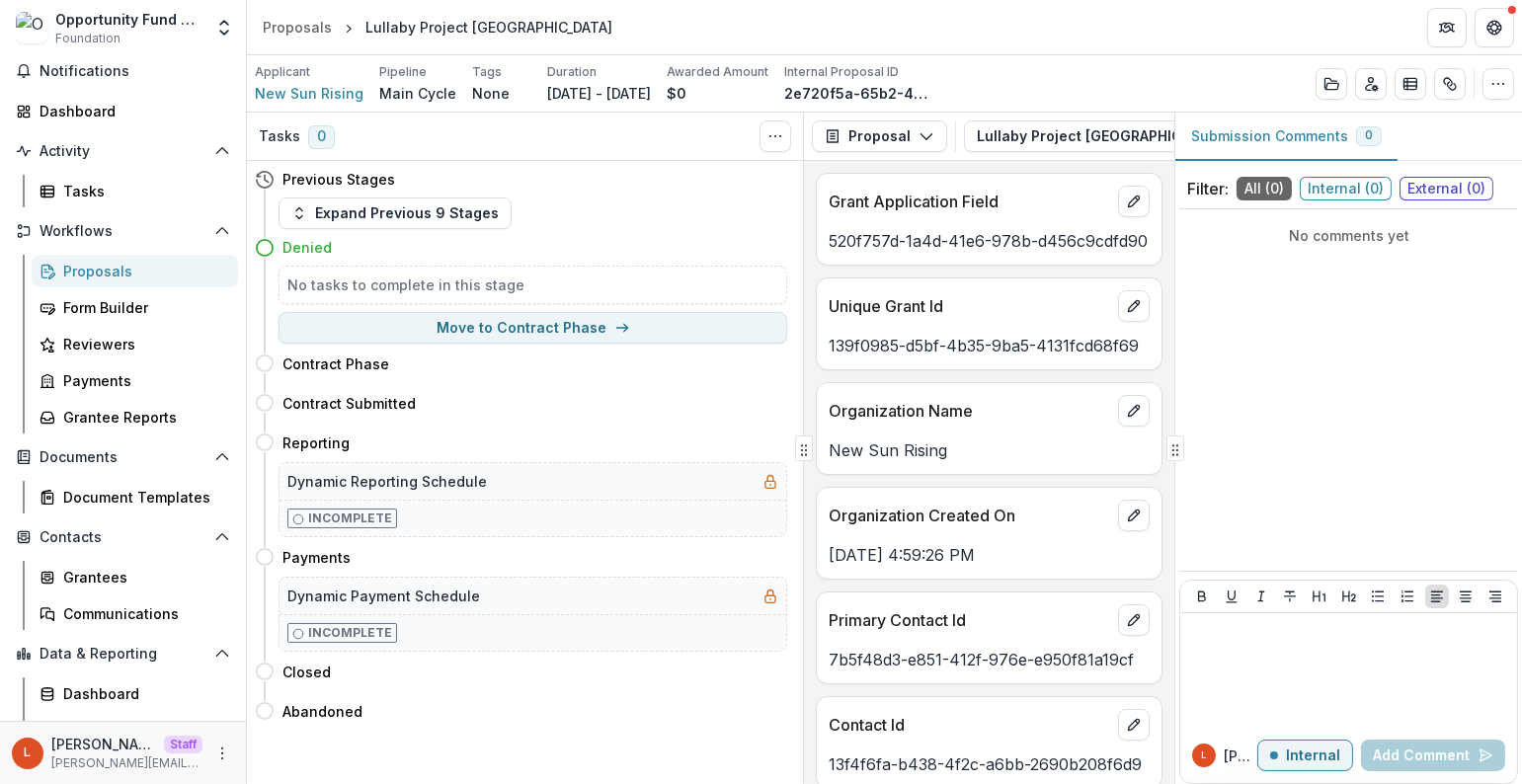 scroll, scrollTop: 95, scrollLeft: 0, axis: vertical 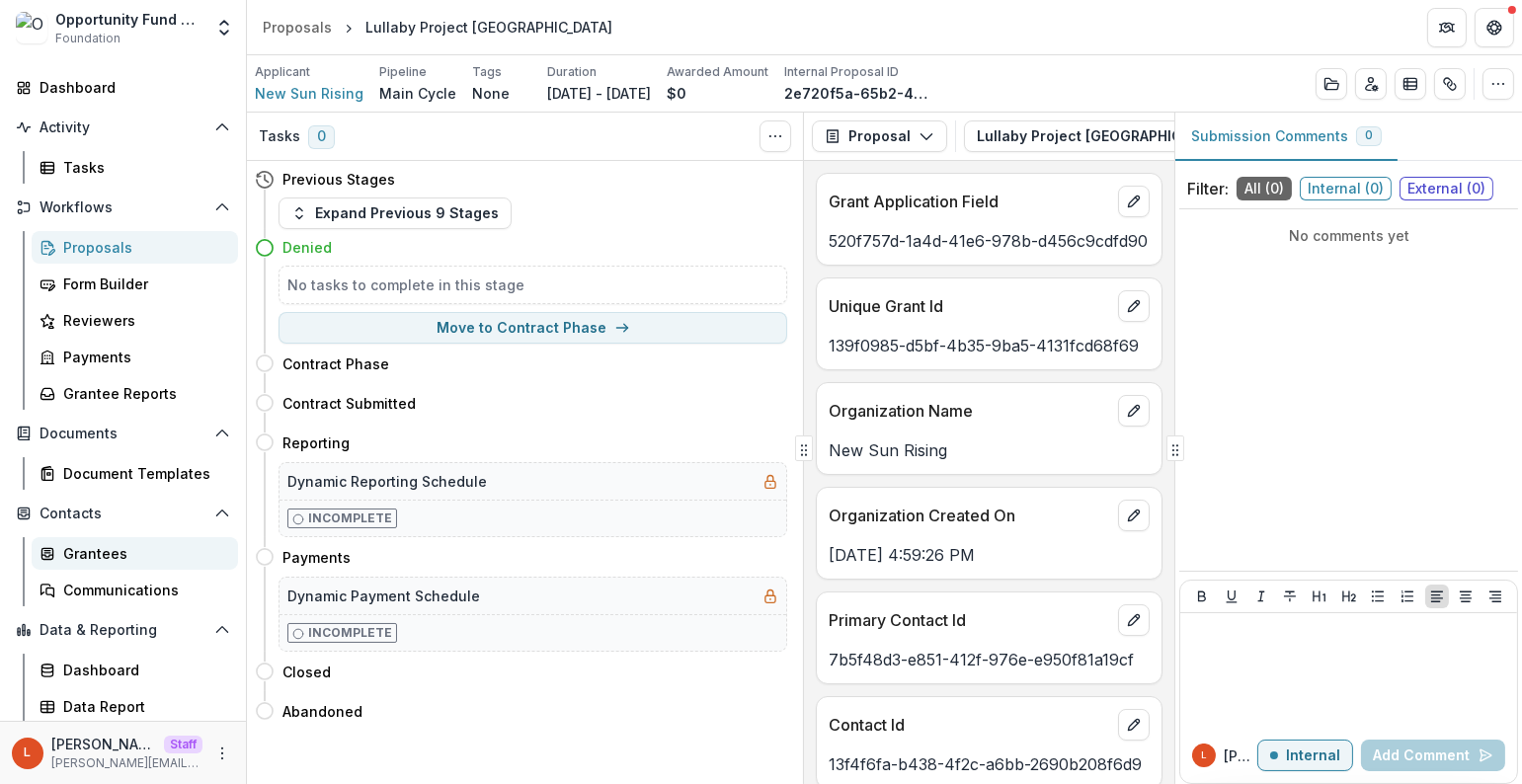 click on "Grantees" at bounding box center (142, 553) 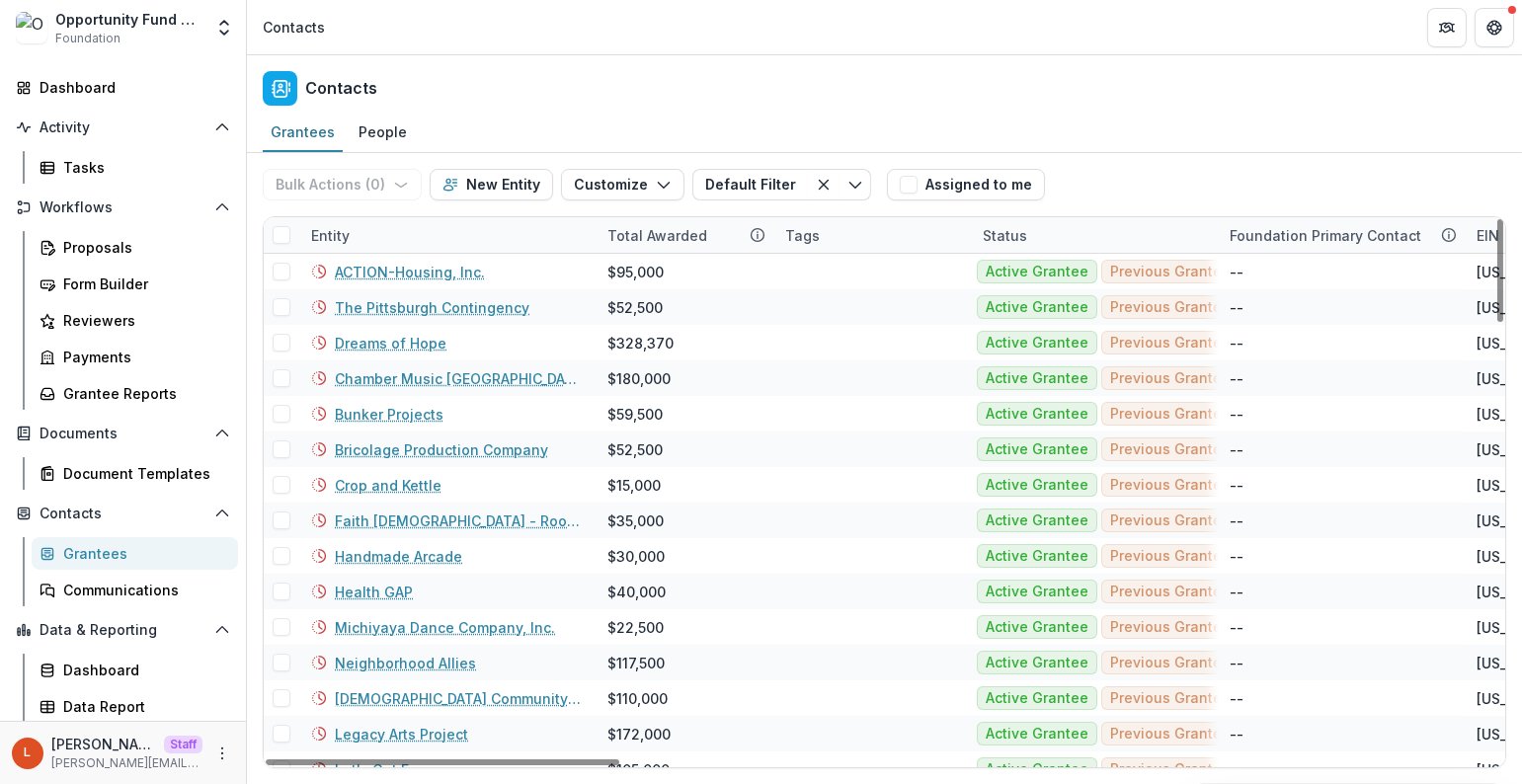 click on "Entity" at bounding box center [447, 235] 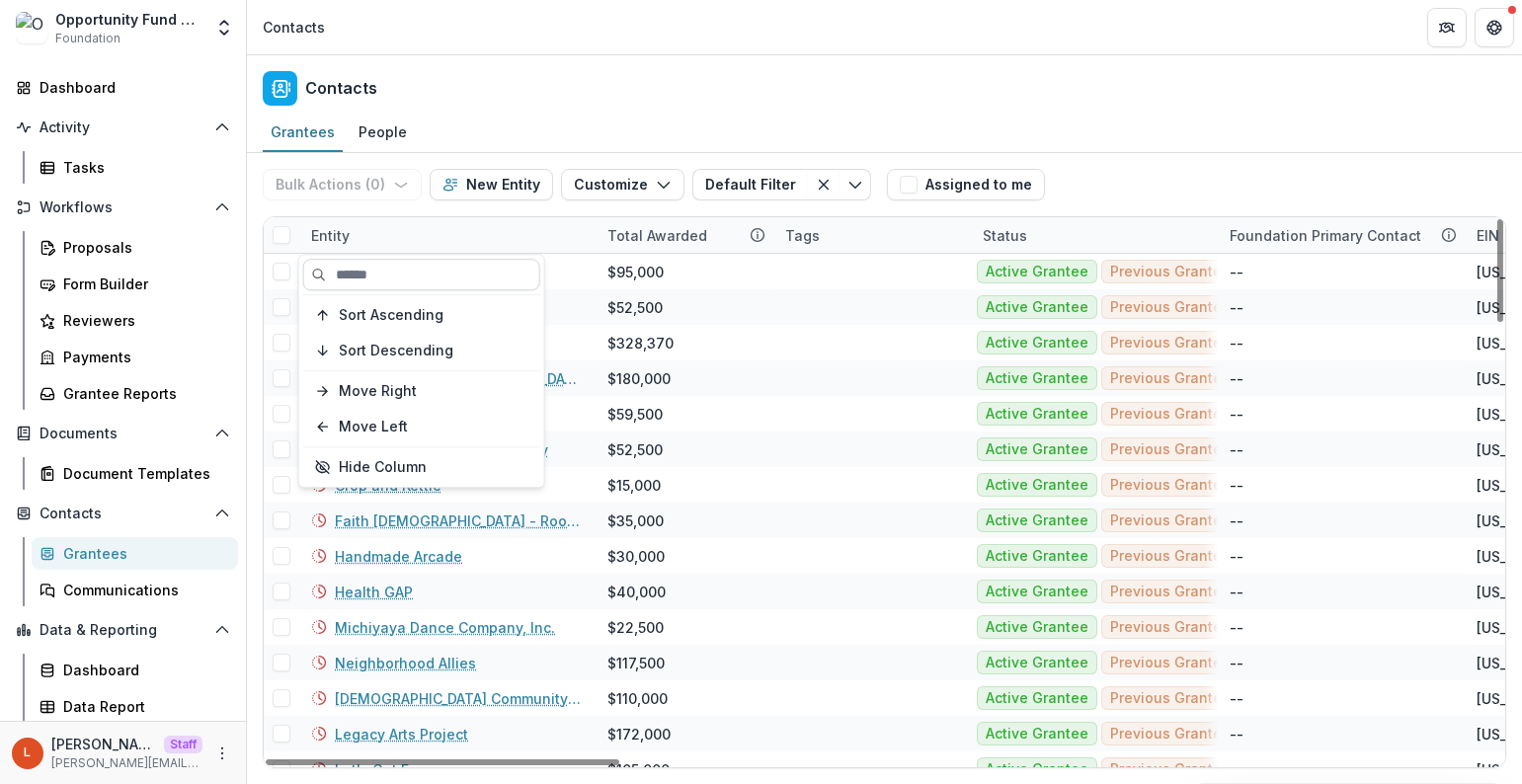 click at bounding box center (422, 274) 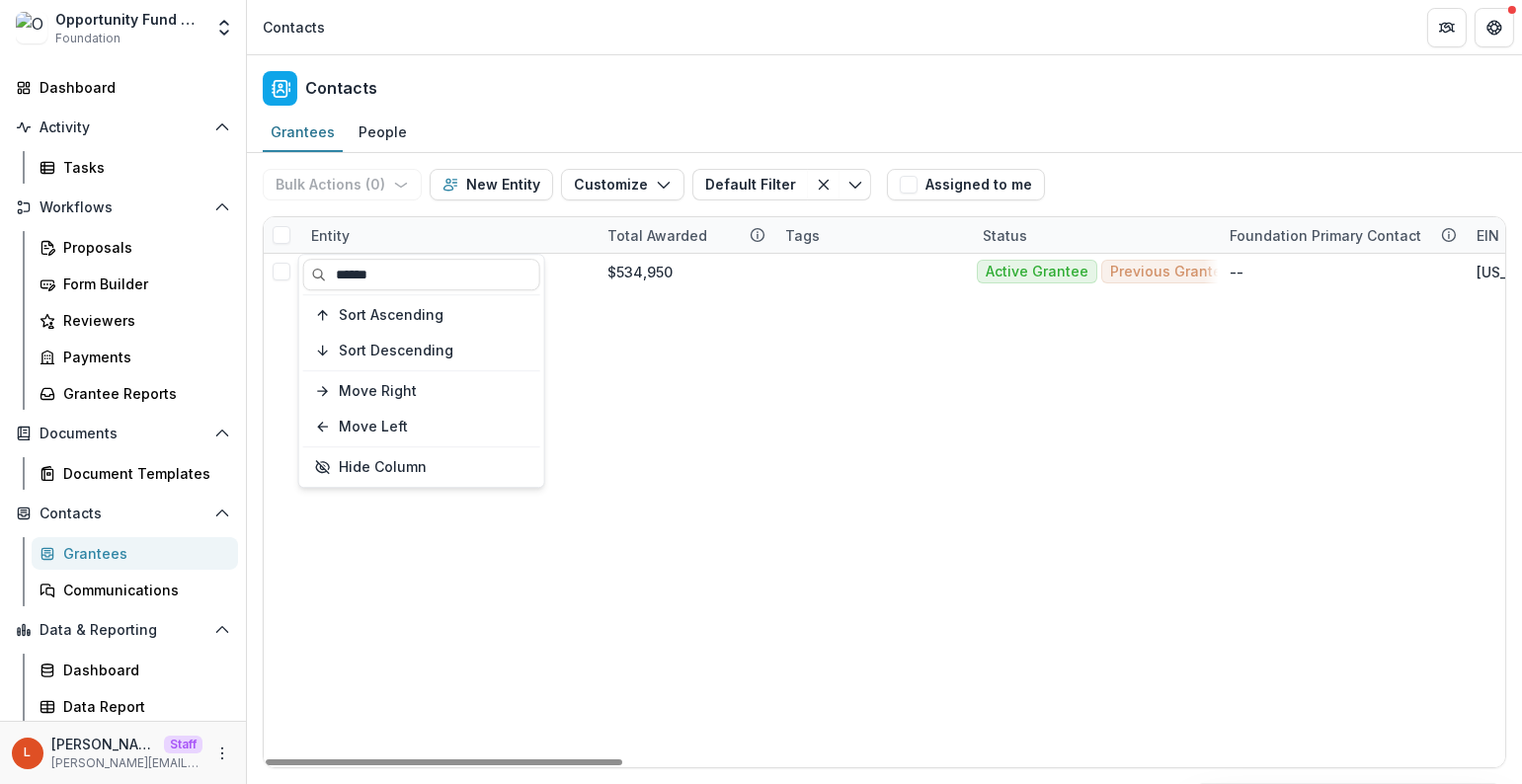 type on "******" 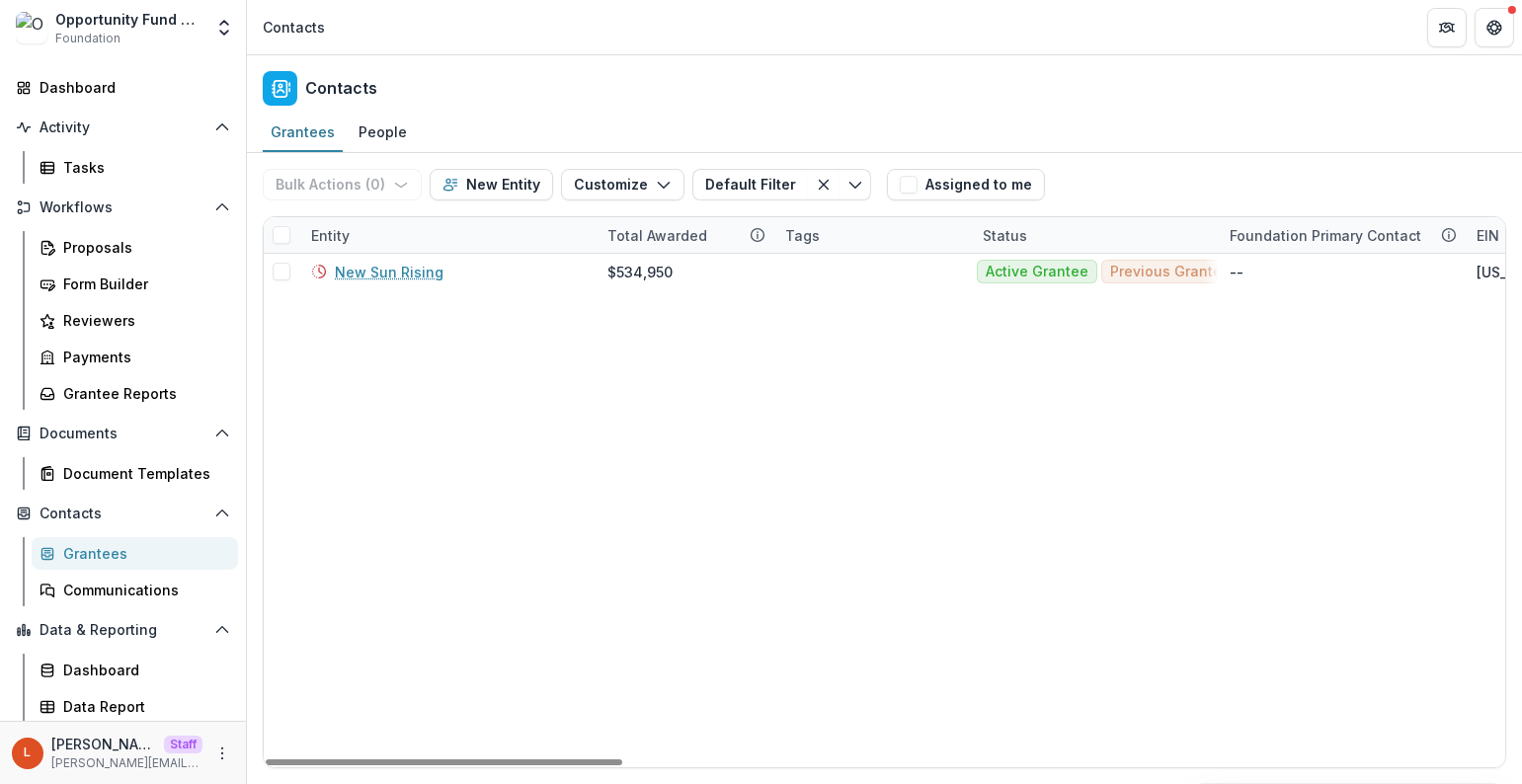 click on "New Sun Rising $534,950 Active Grantee Previous Grantee Previous Applicant -- 20-3496988 -- Organization" at bounding box center (2420, 325) 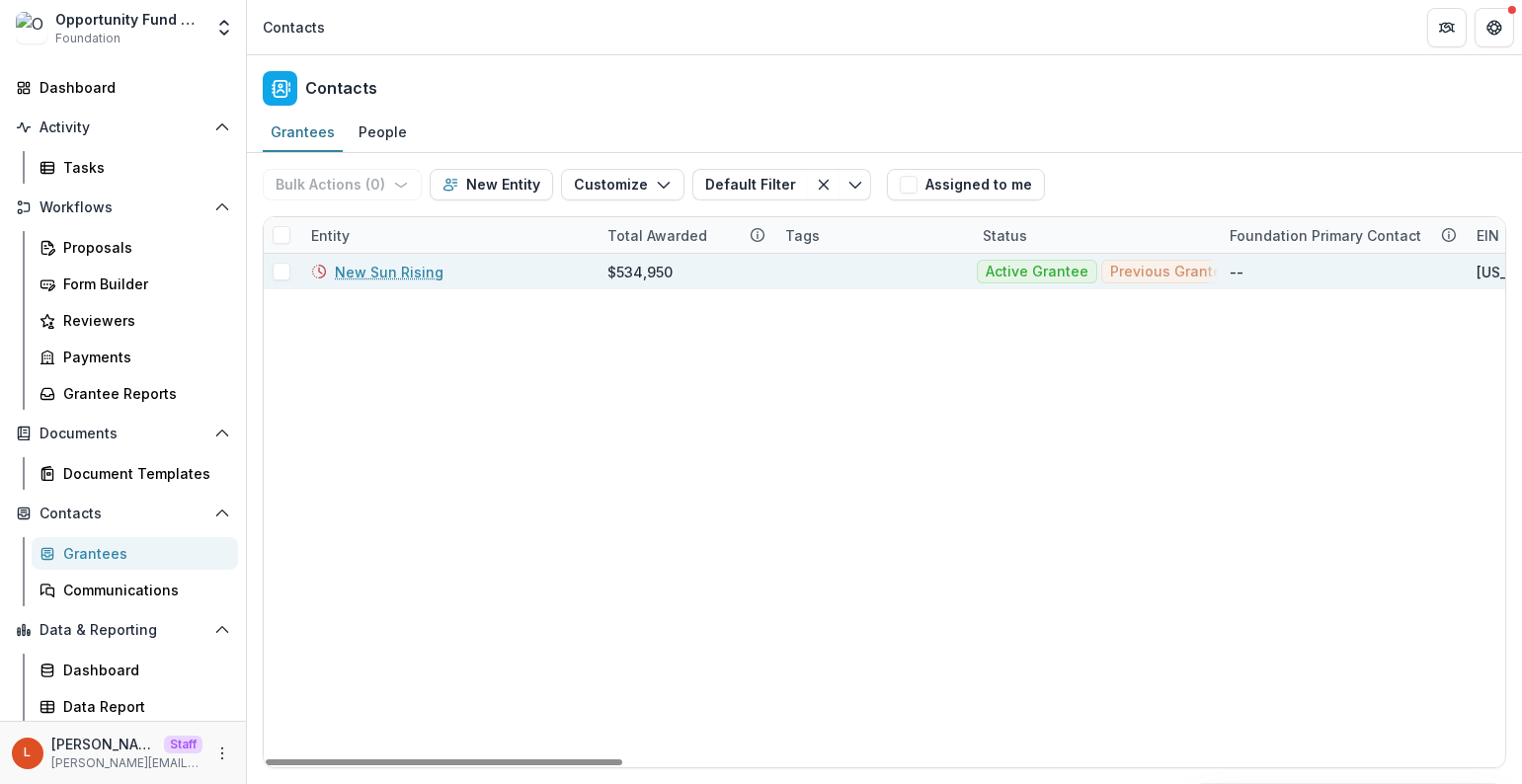 click on "New Sun Rising" at bounding box center [389, 272] 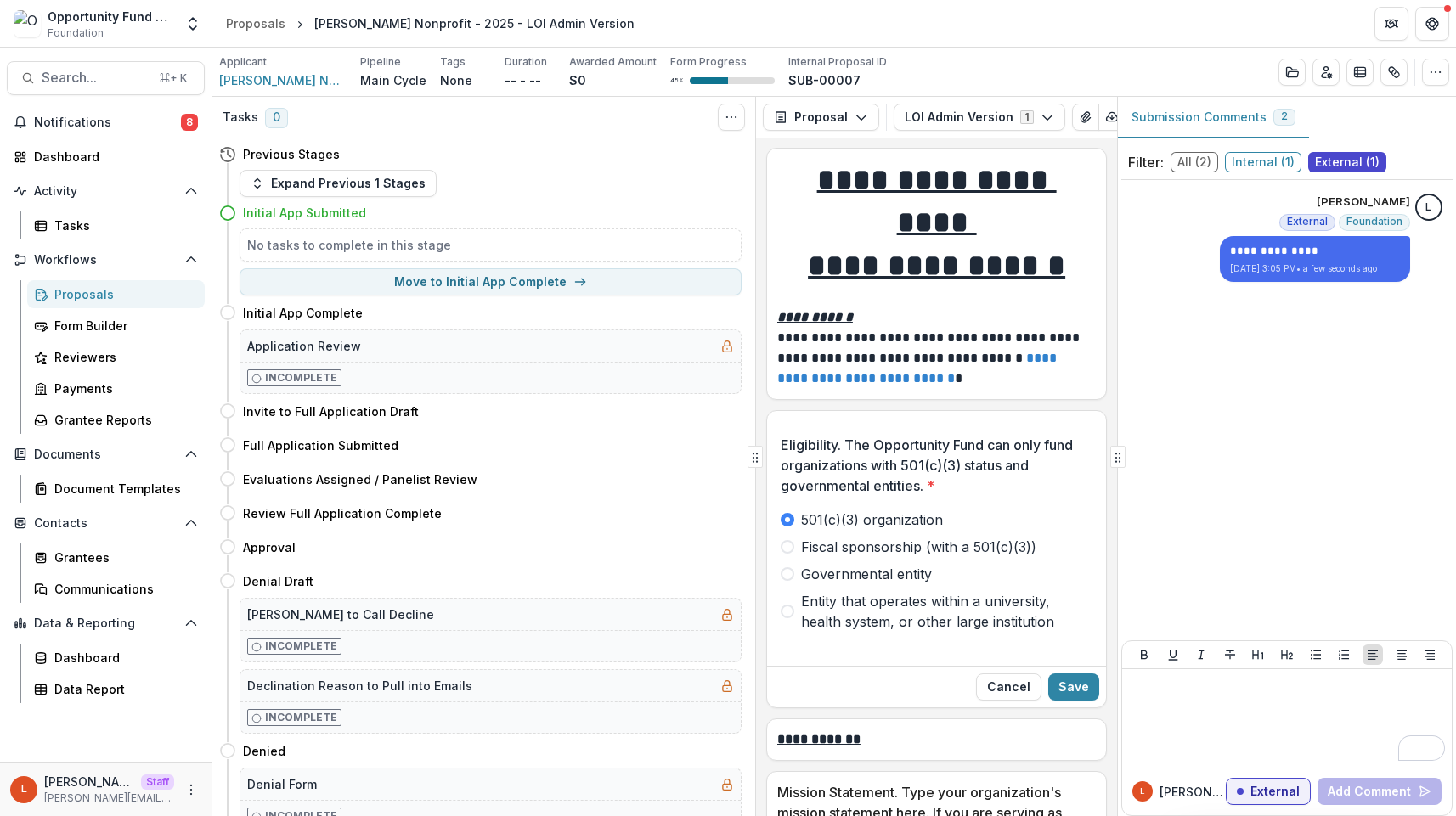 scroll, scrollTop: 0, scrollLeft: 0, axis: both 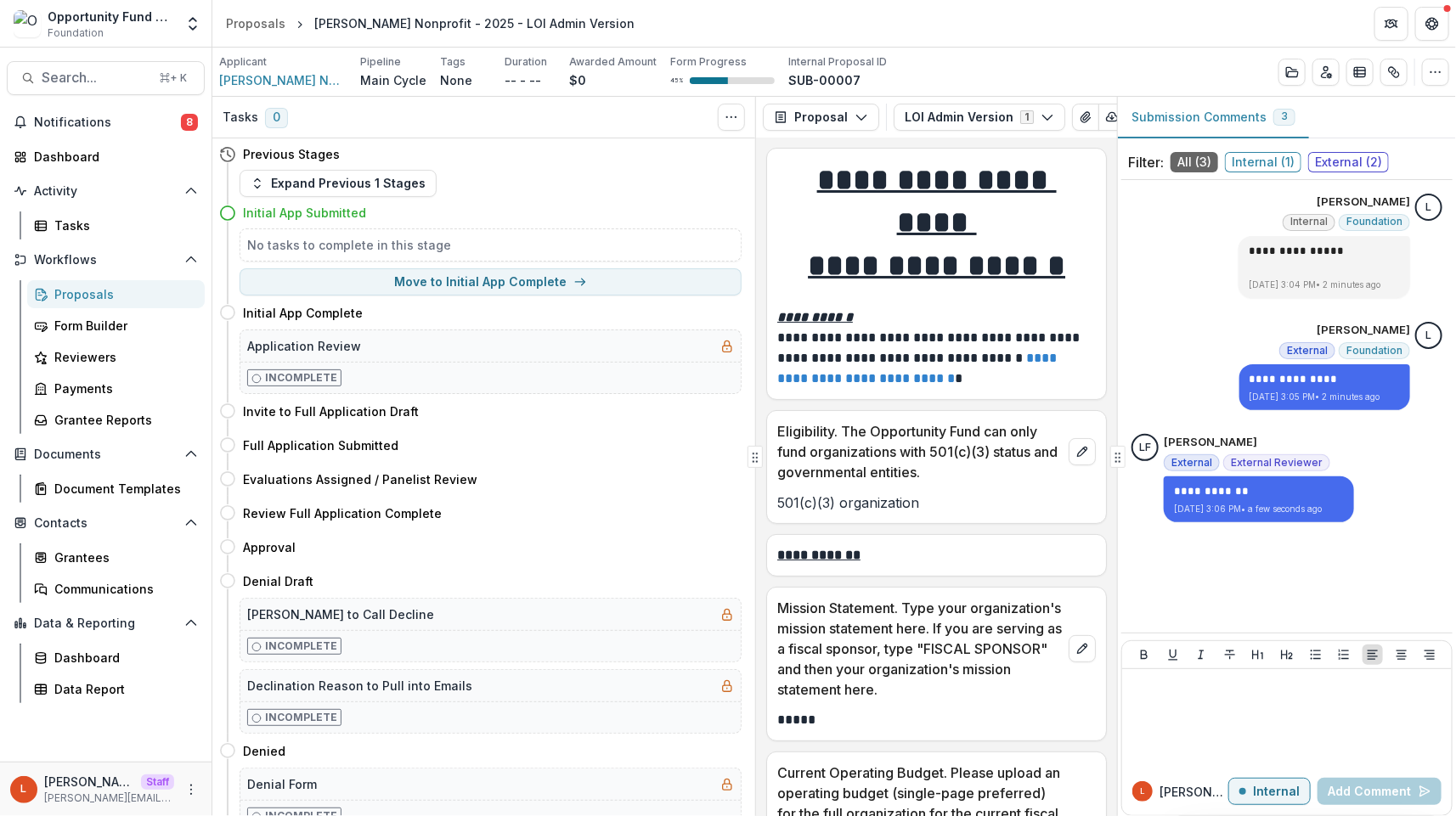 click on "Filter: All ( 3 ) Internal ( 1 ) External ( 2 )" at bounding box center (1287, 162) 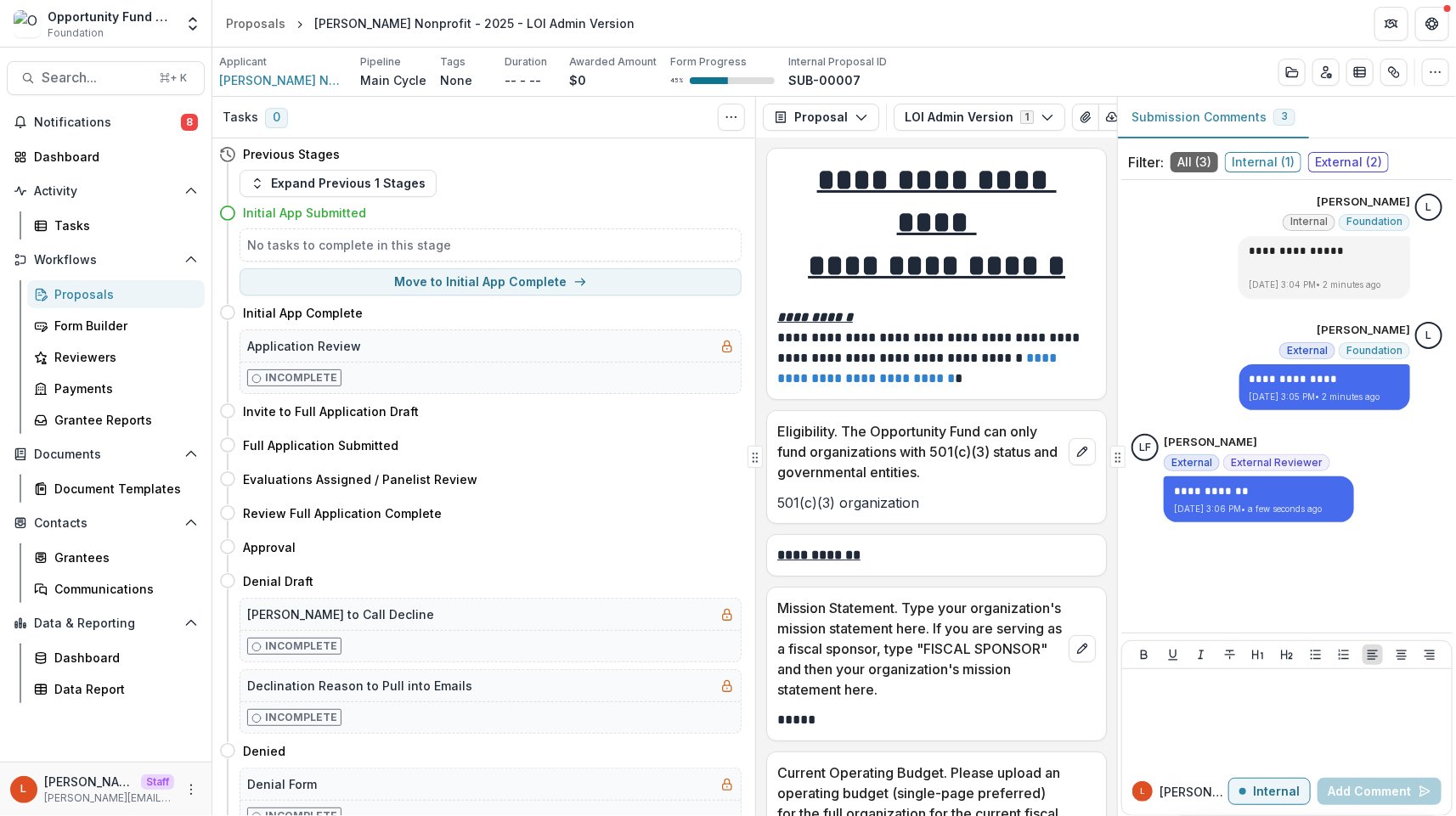 click on "External ( 2 )" at bounding box center (1348, 162) 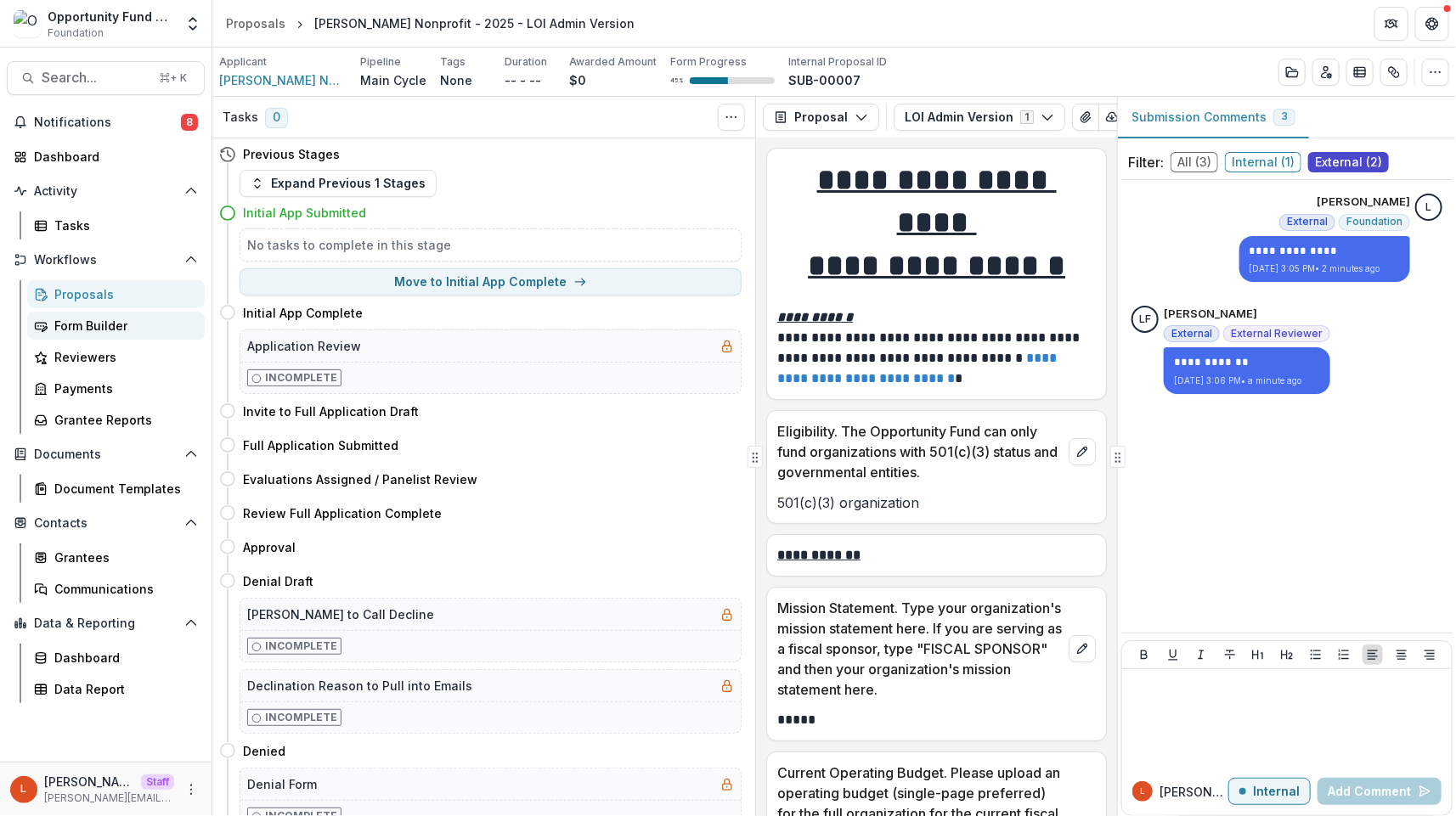 click on "Form Builder" at bounding box center [122, 325] 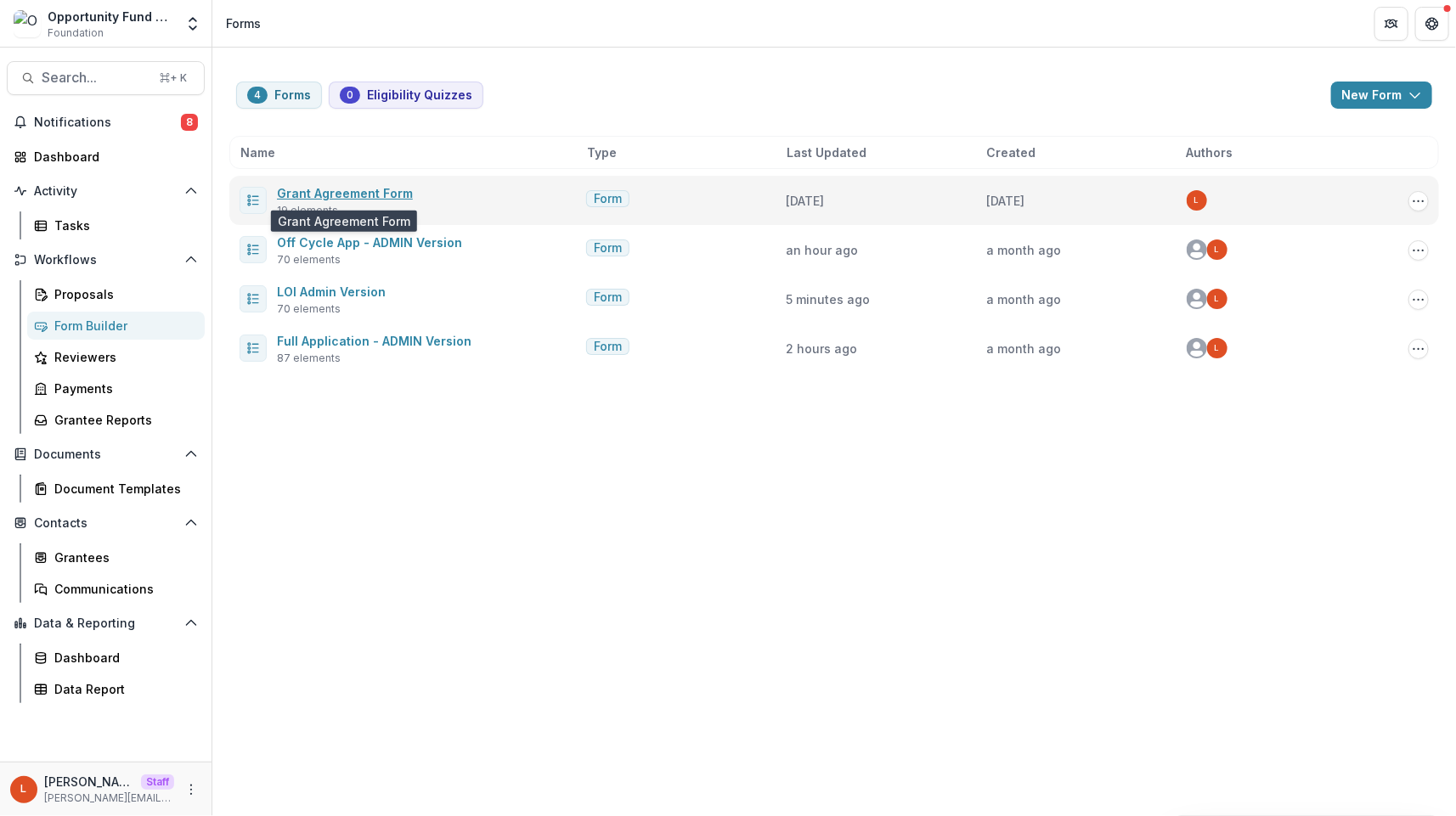 click on "Grant Agreement Form" at bounding box center [345, 193] 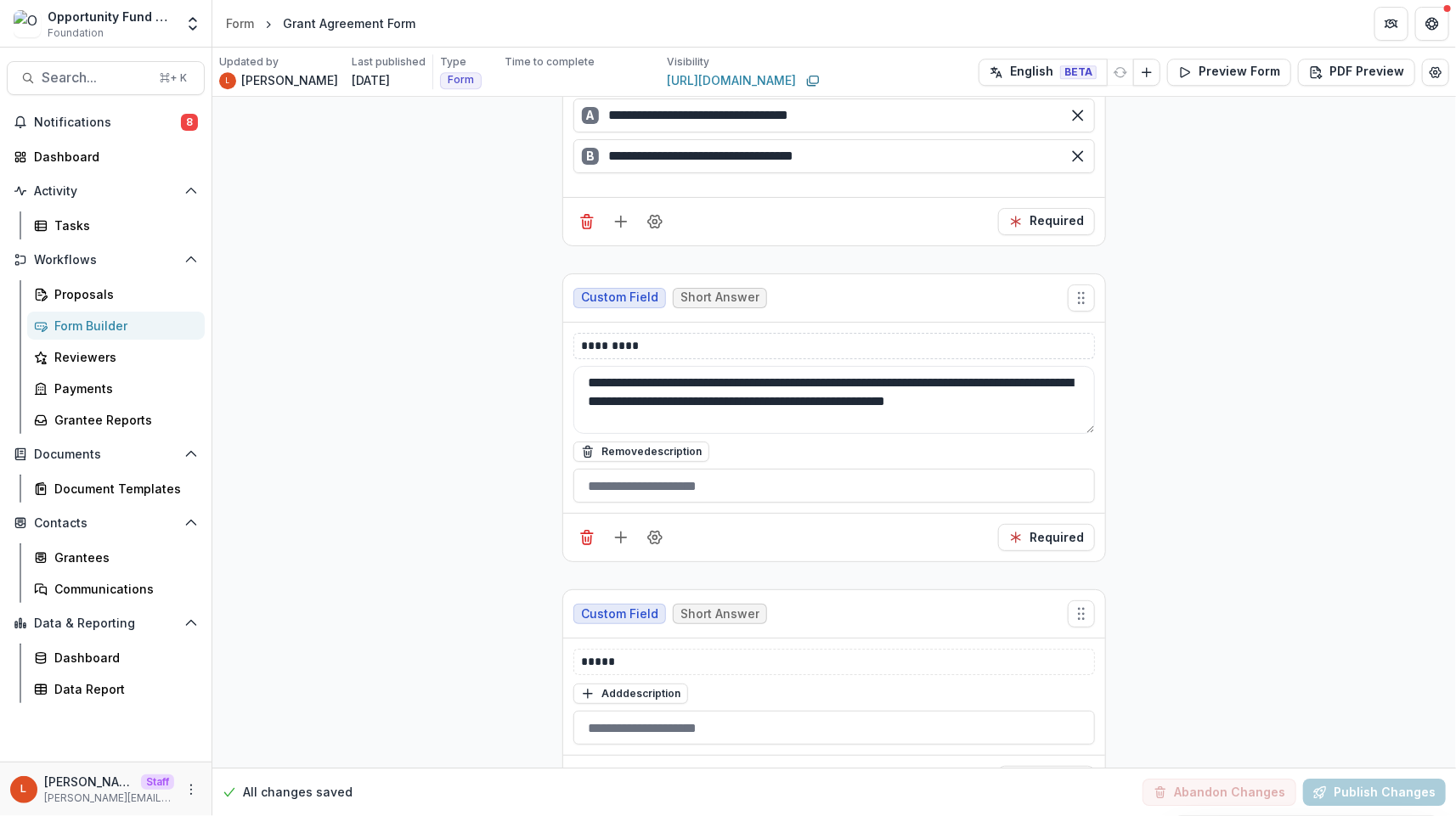 scroll, scrollTop: 2561, scrollLeft: 0, axis: vertical 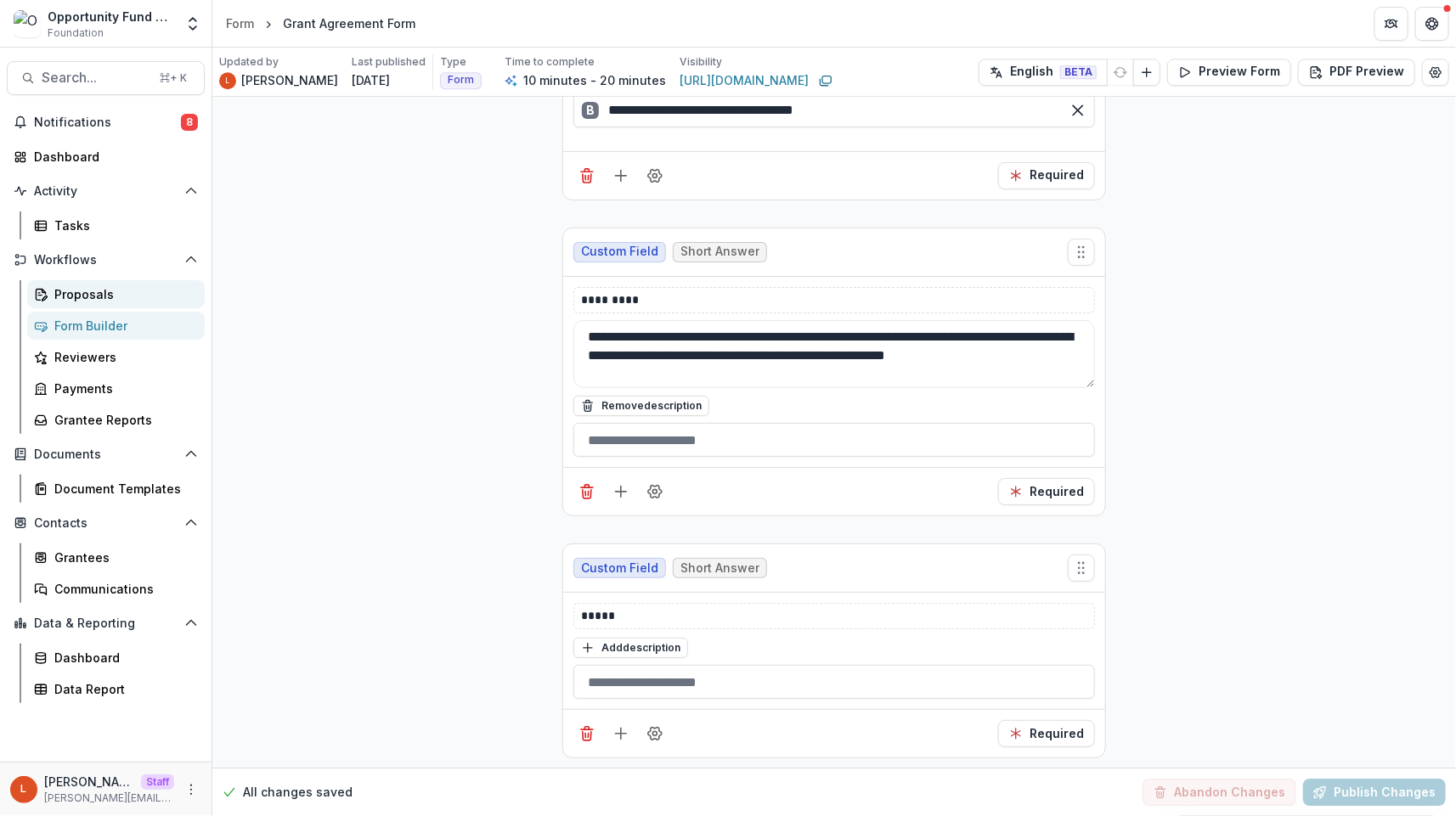 click on "Proposals" at bounding box center (122, 294) 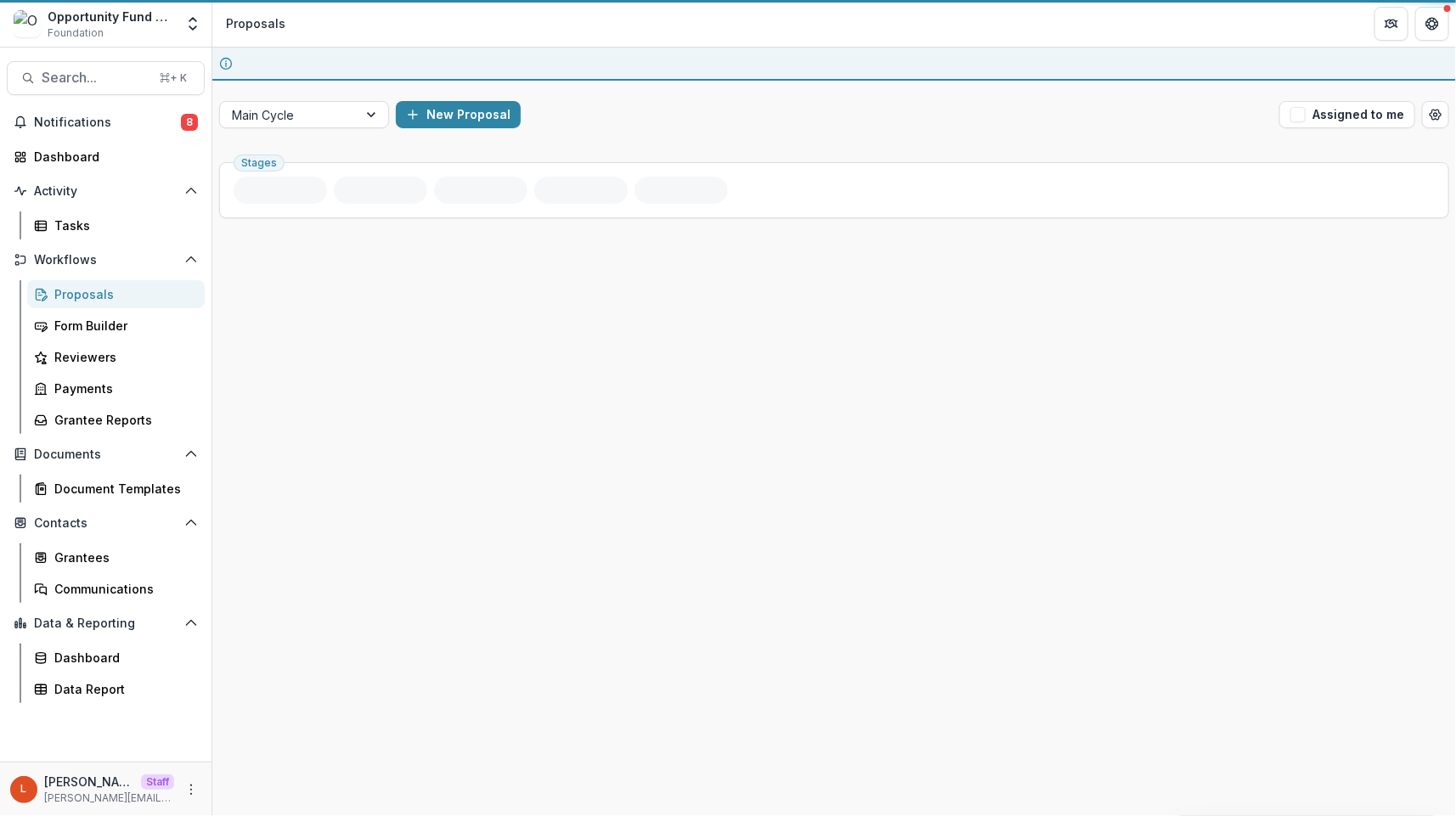 scroll, scrollTop: 0, scrollLeft: 0, axis: both 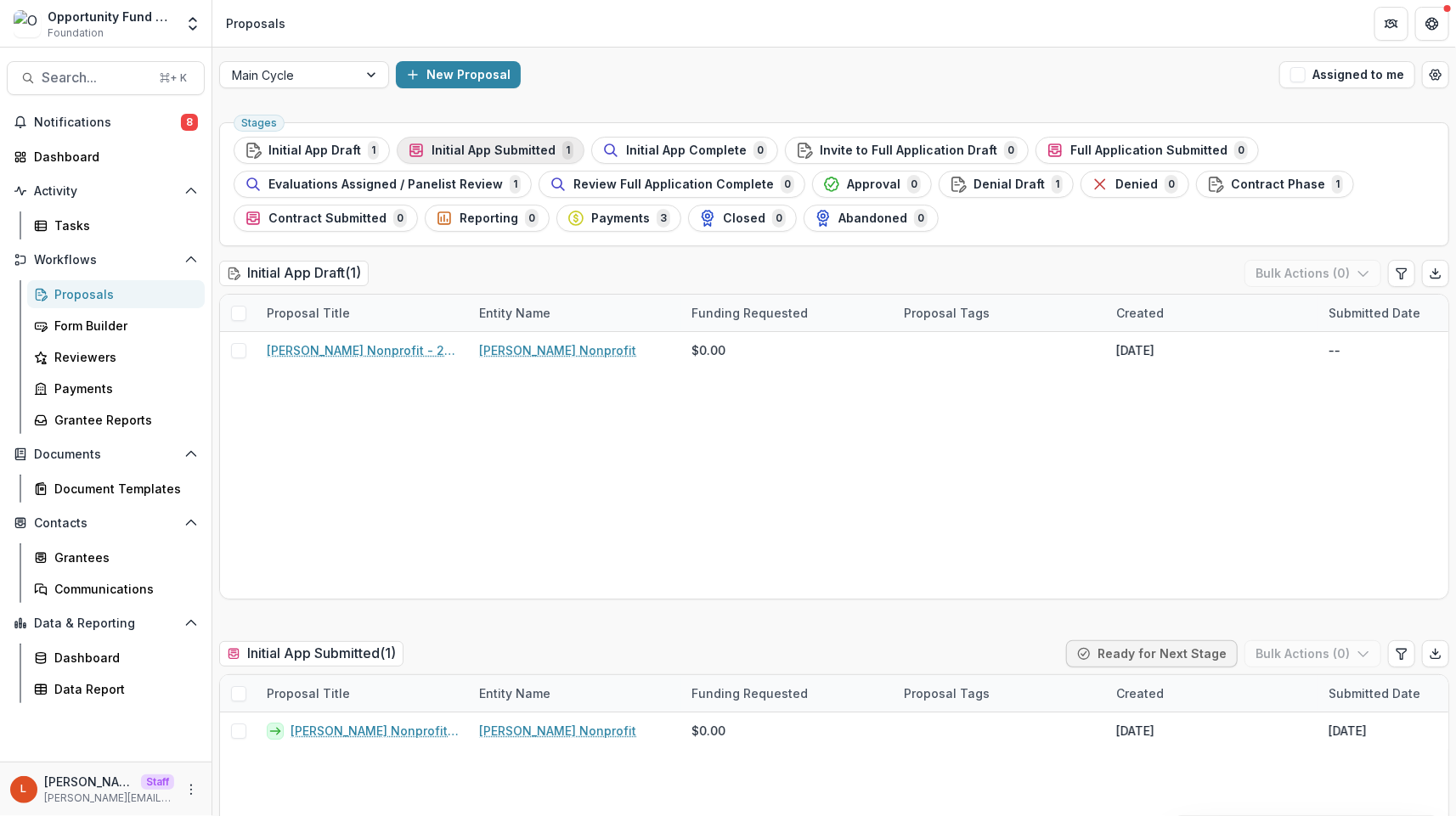 click on "Initial App Submitted" at bounding box center [494, 150] 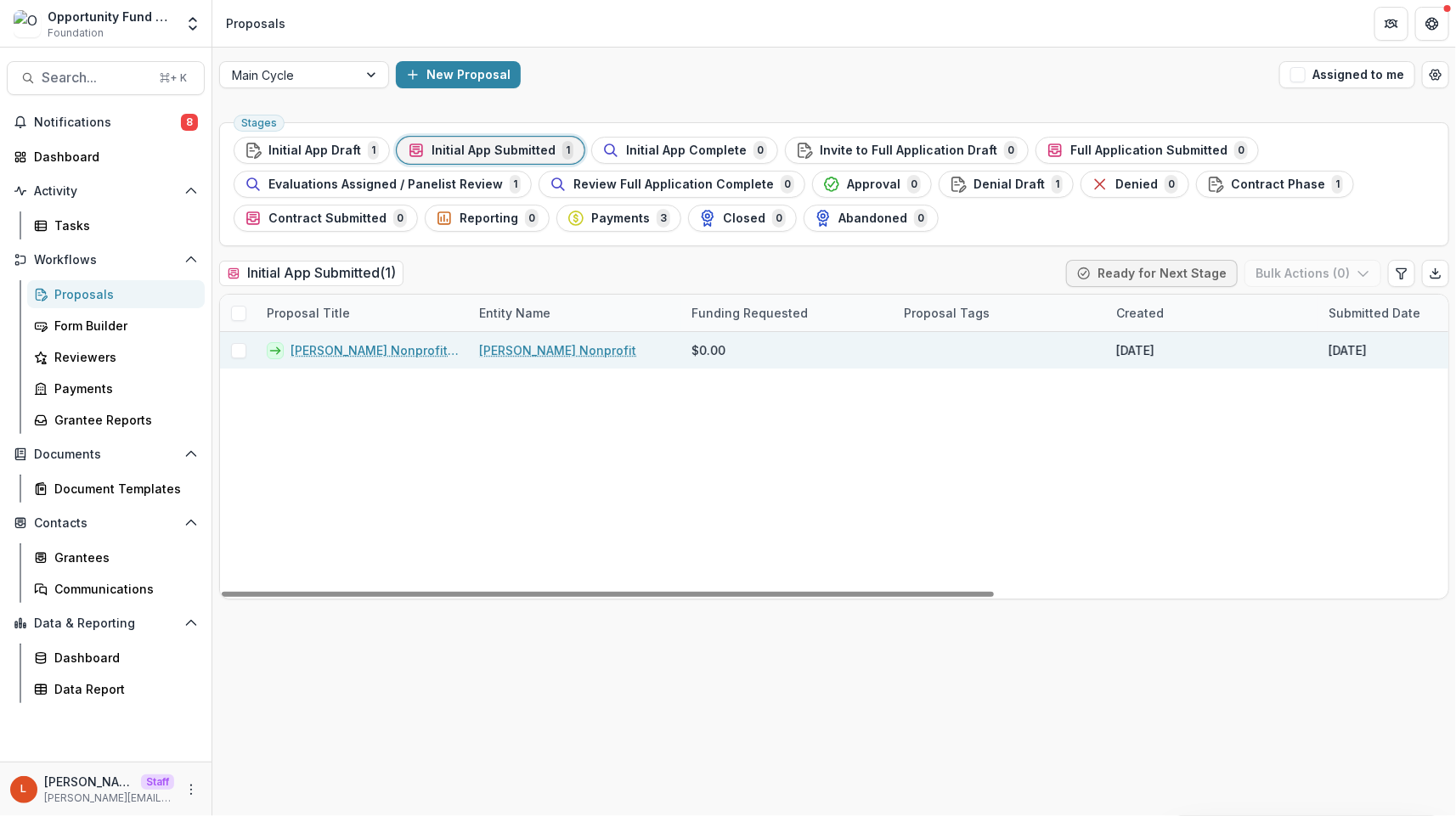 click on "[PERSON_NAME] Nonprofit - 2025 - LOI Admin Version" at bounding box center (375, 350) 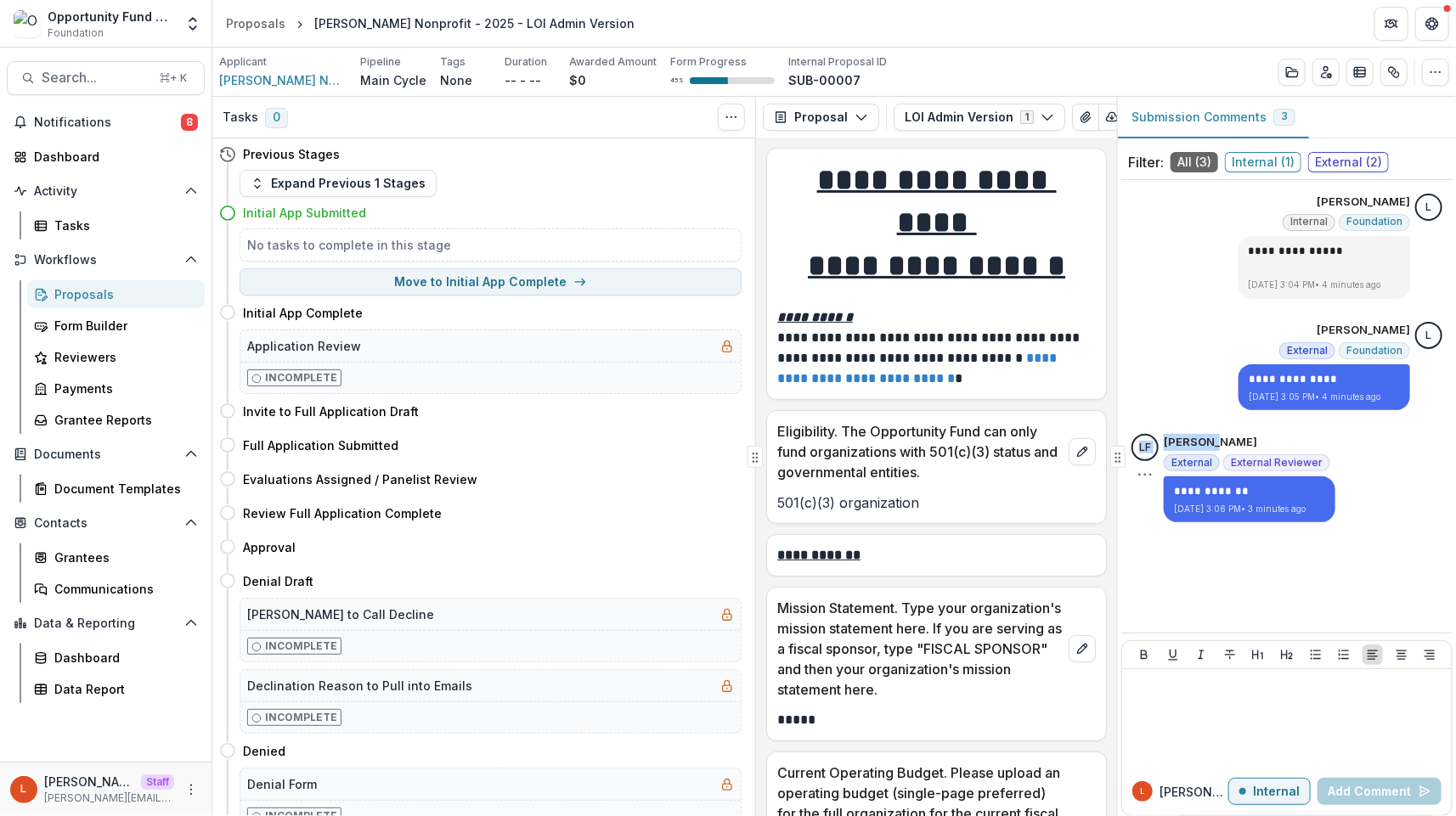 drag, startPoint x: 1218, startPoint y: 439, endPoint x: 1158, endPoint y: 441, distance: 60.03332 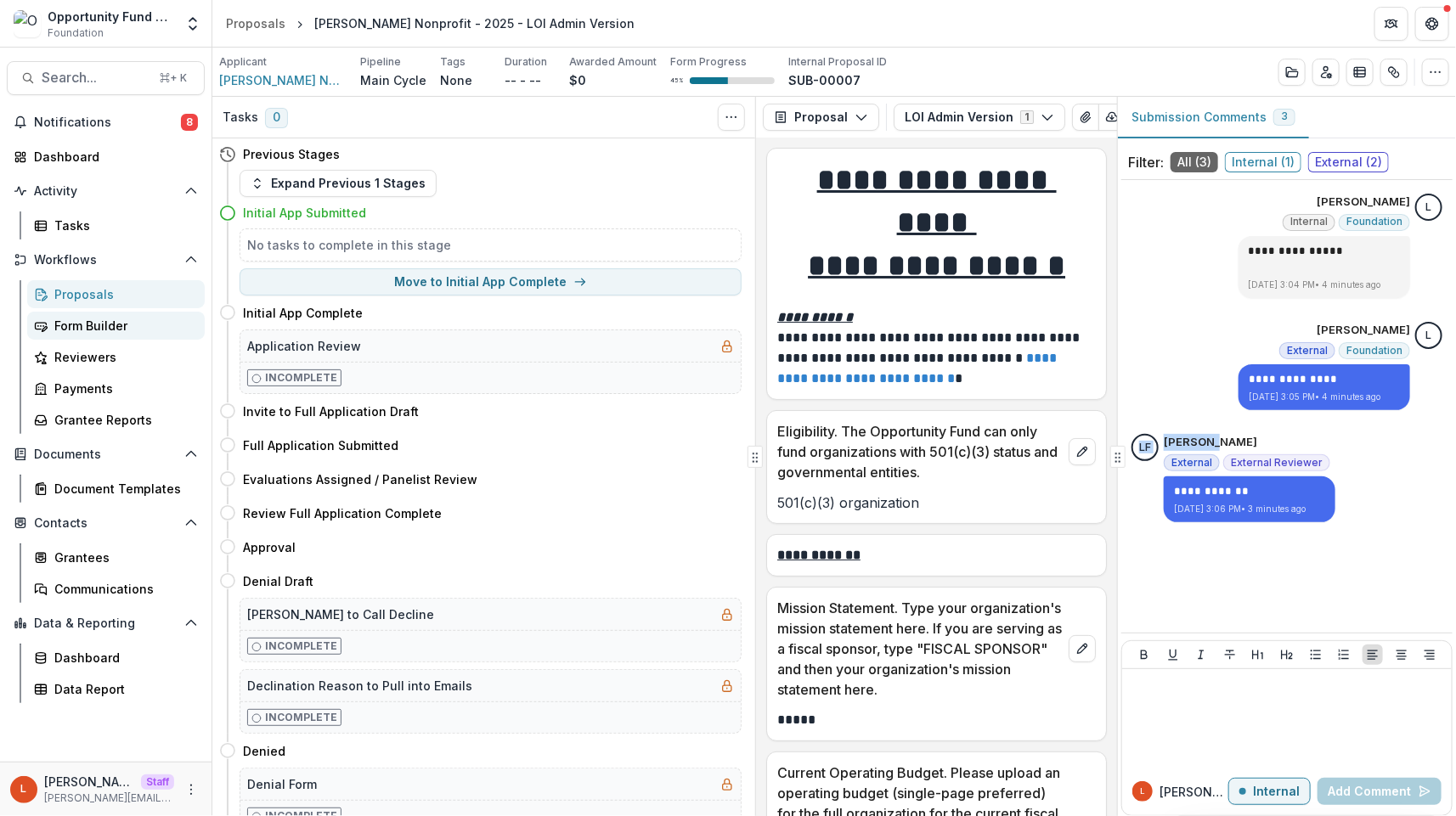 click on "Form Builder" at bounding box center (122, 325) 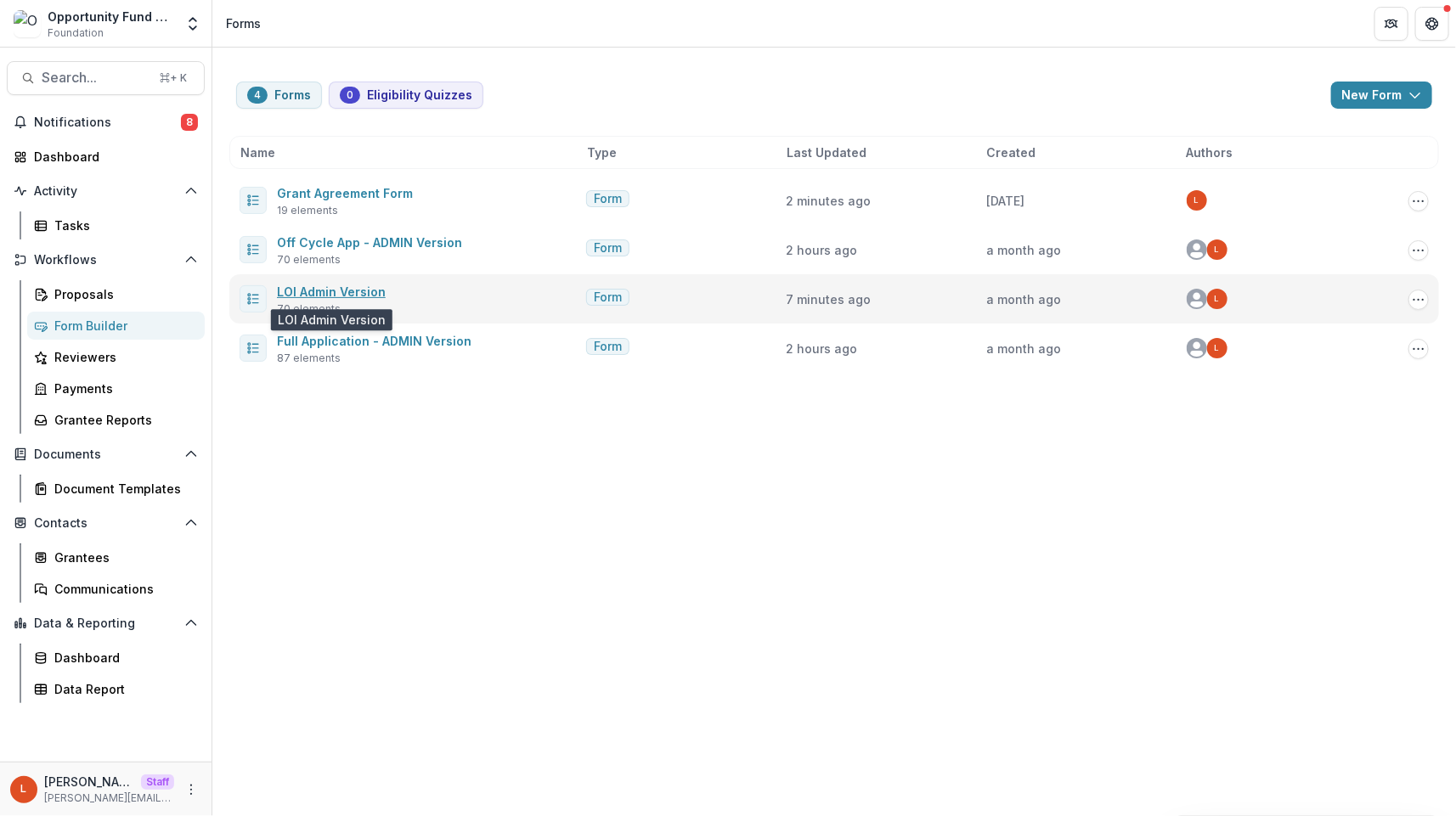 click on "LOI Admin Version" at bounding box center [331, 291] 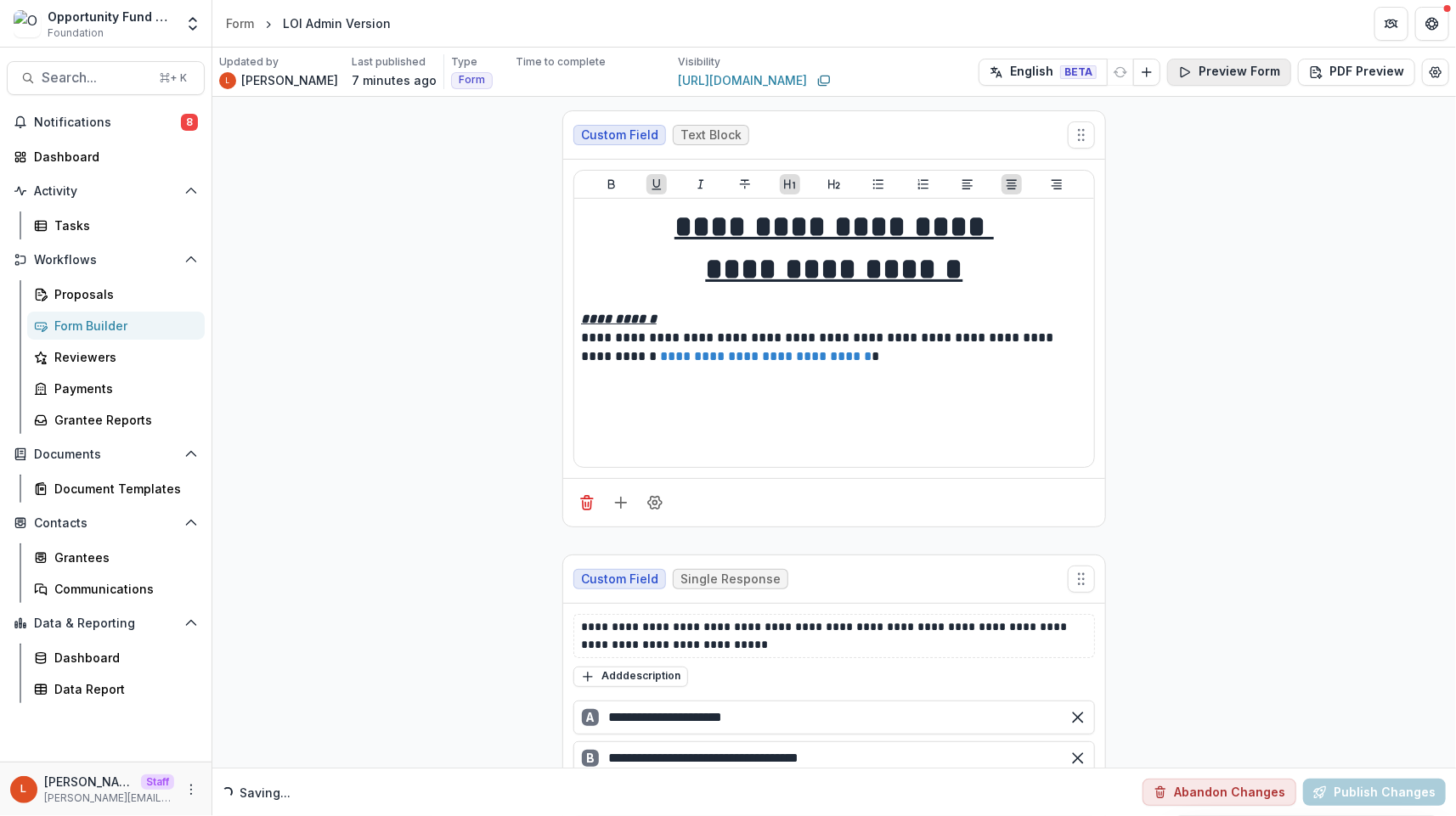 click on "Preview Form" at bounding box center (1229, 72) 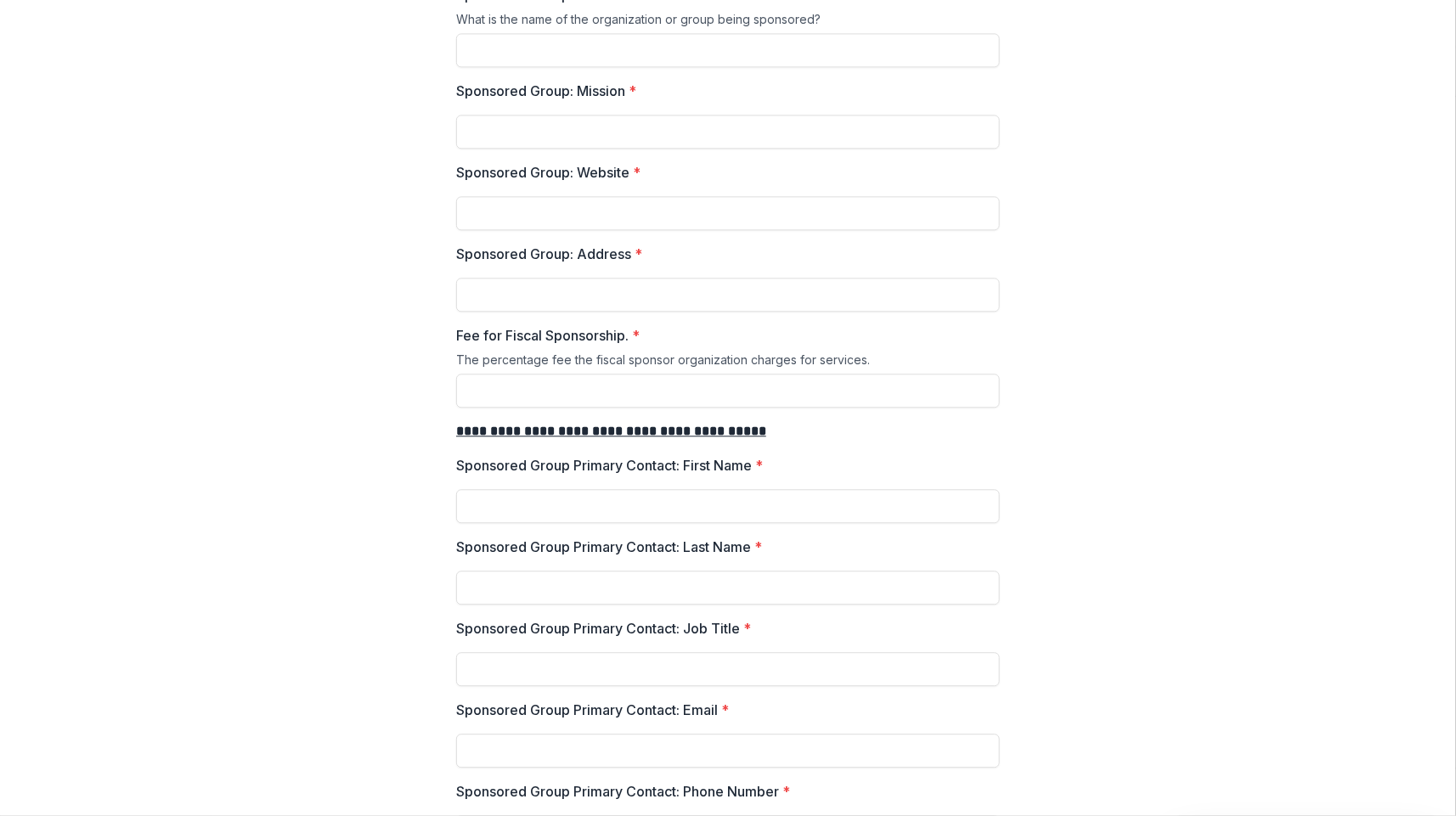 scroll, scrollTop: 1913, scrollLeft: 0, axis: vertical 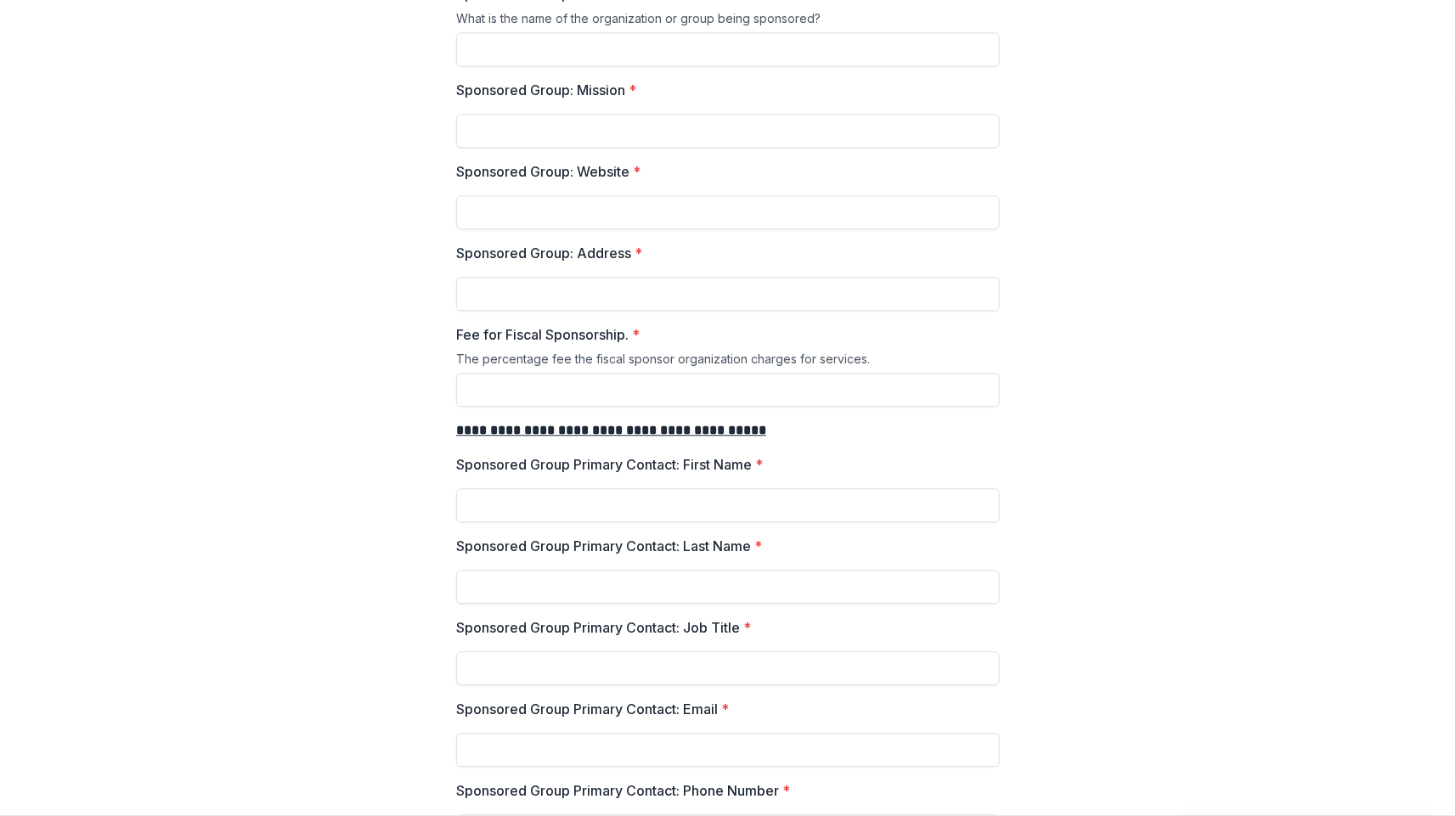 drag, startPoint x: 441, startPoint y: 328, endPoint x: 622, endPoint y: 320, distance: 181.17671 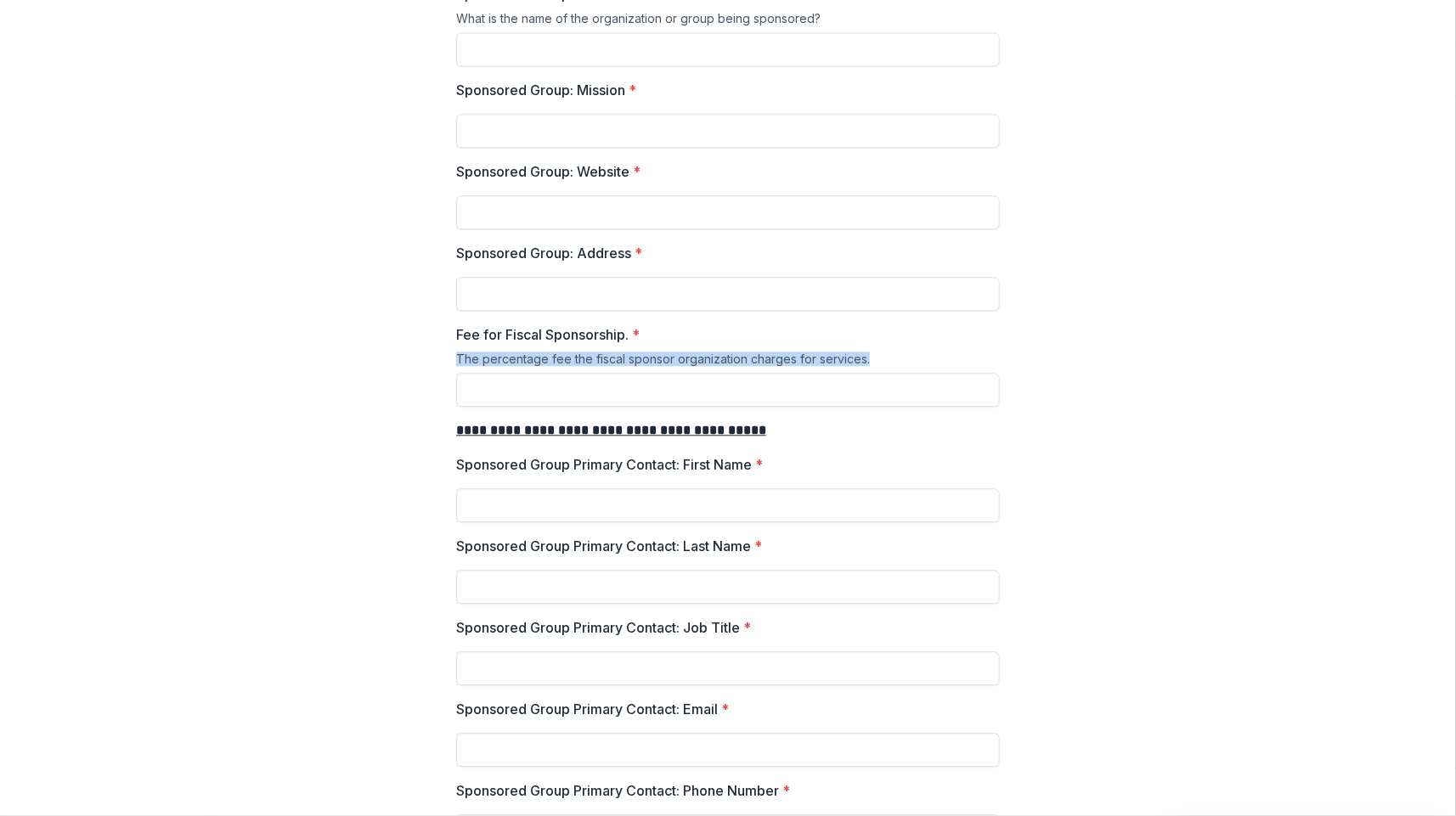 drag, startPoint x: 1071, startPoint y: 398, endPoint x: 475, endPoint y: 344, distance: 598.4413 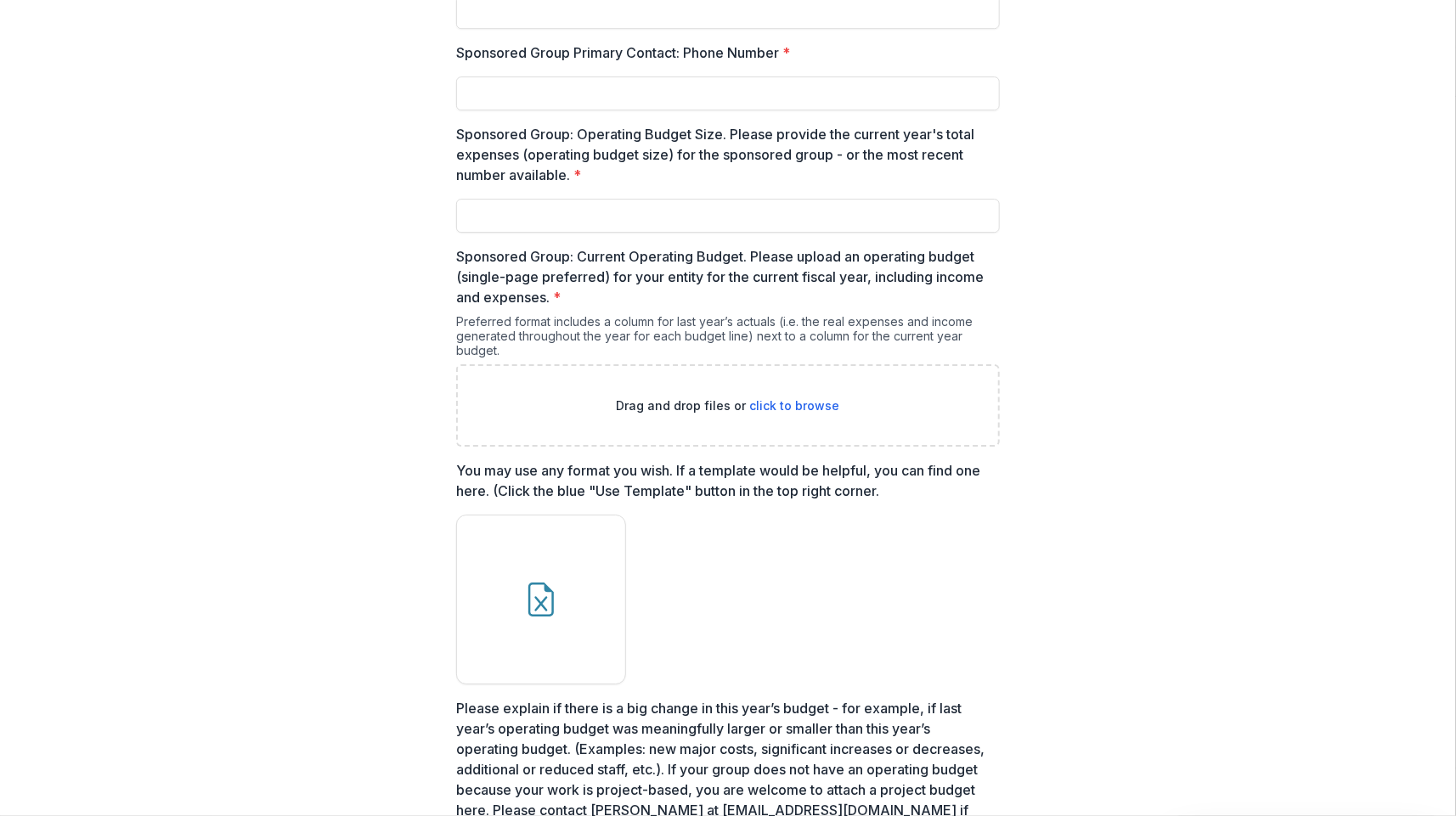 scroll, scrollTop: 2676, scrollLeft: 0, axis: vertical 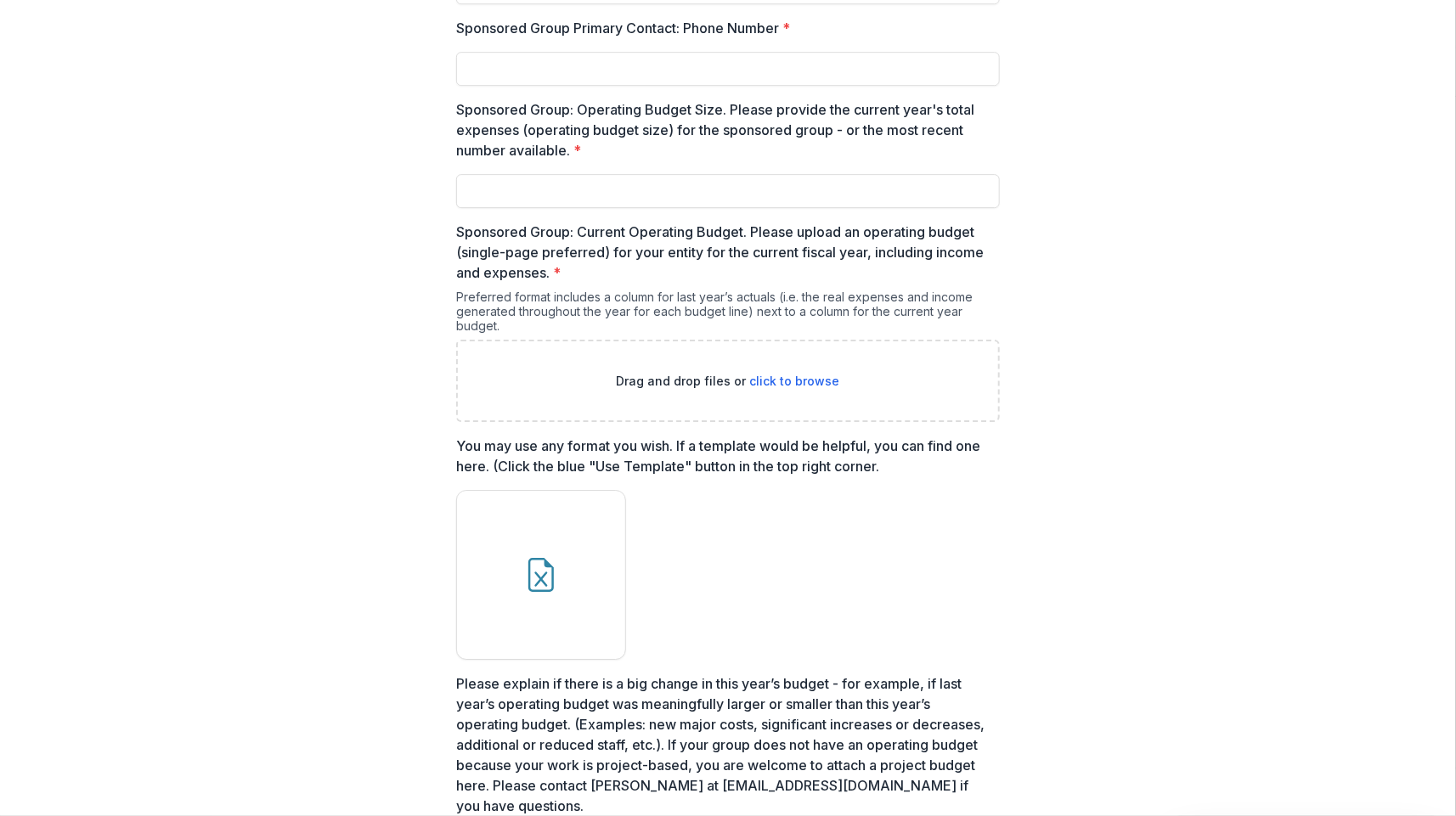 click on "Sponsored Group: Current Operating Budget. Please upload an operating budget (single-page preferred) for your entity for the current fiscal year, including income and expenses.  * Preferred format includes a column for last year’s actuals (i.e. the real expenses and income generated throughout the year for each budget line) next to a column for the current year budget. Drag and drop files or   click to browse" at bounding box center (728, 322) 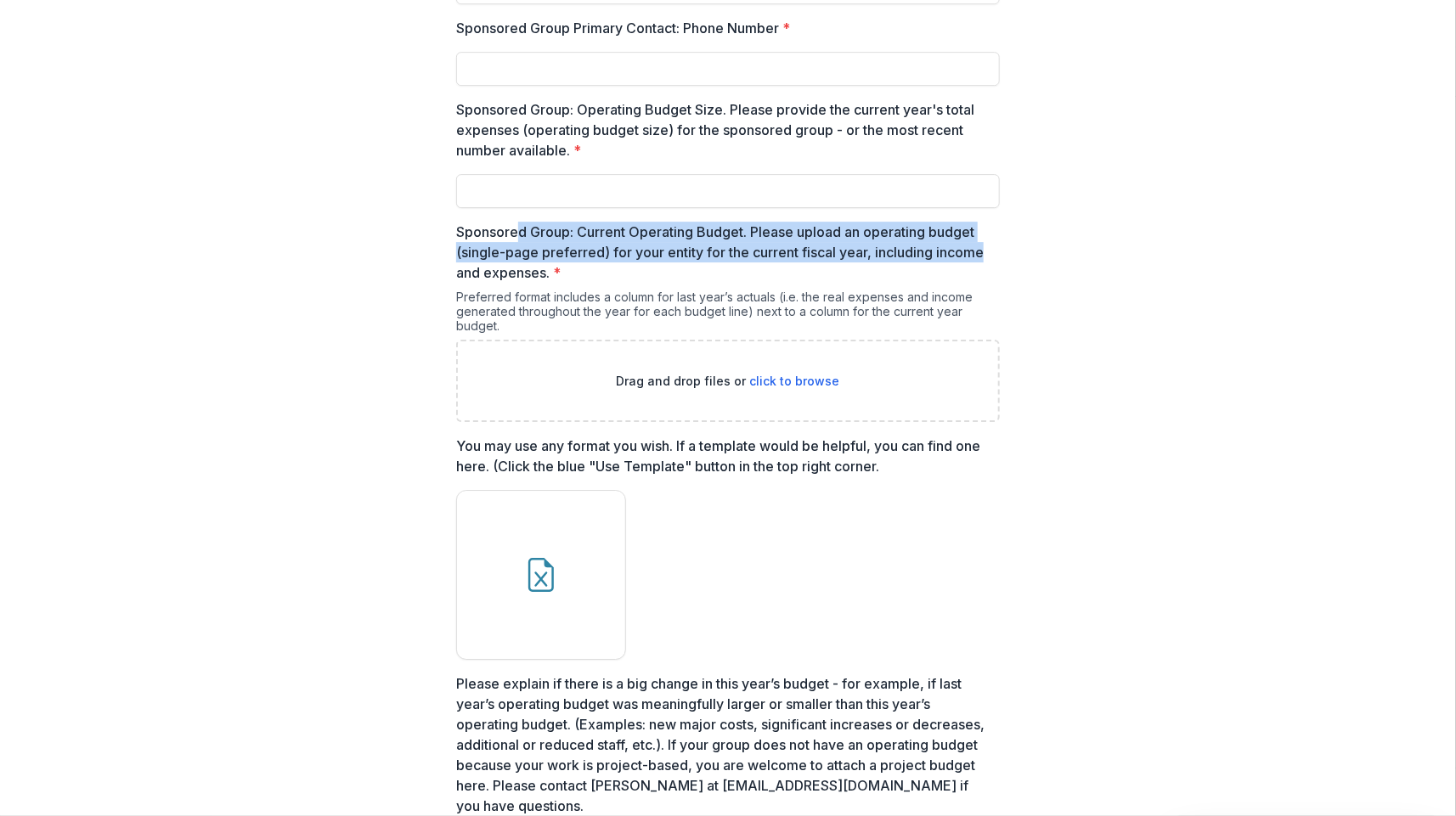 drag, startPoint x: 1002, startPoint y: 240, endPoint x: 520, endPoint y: 229, distance: 482.1255 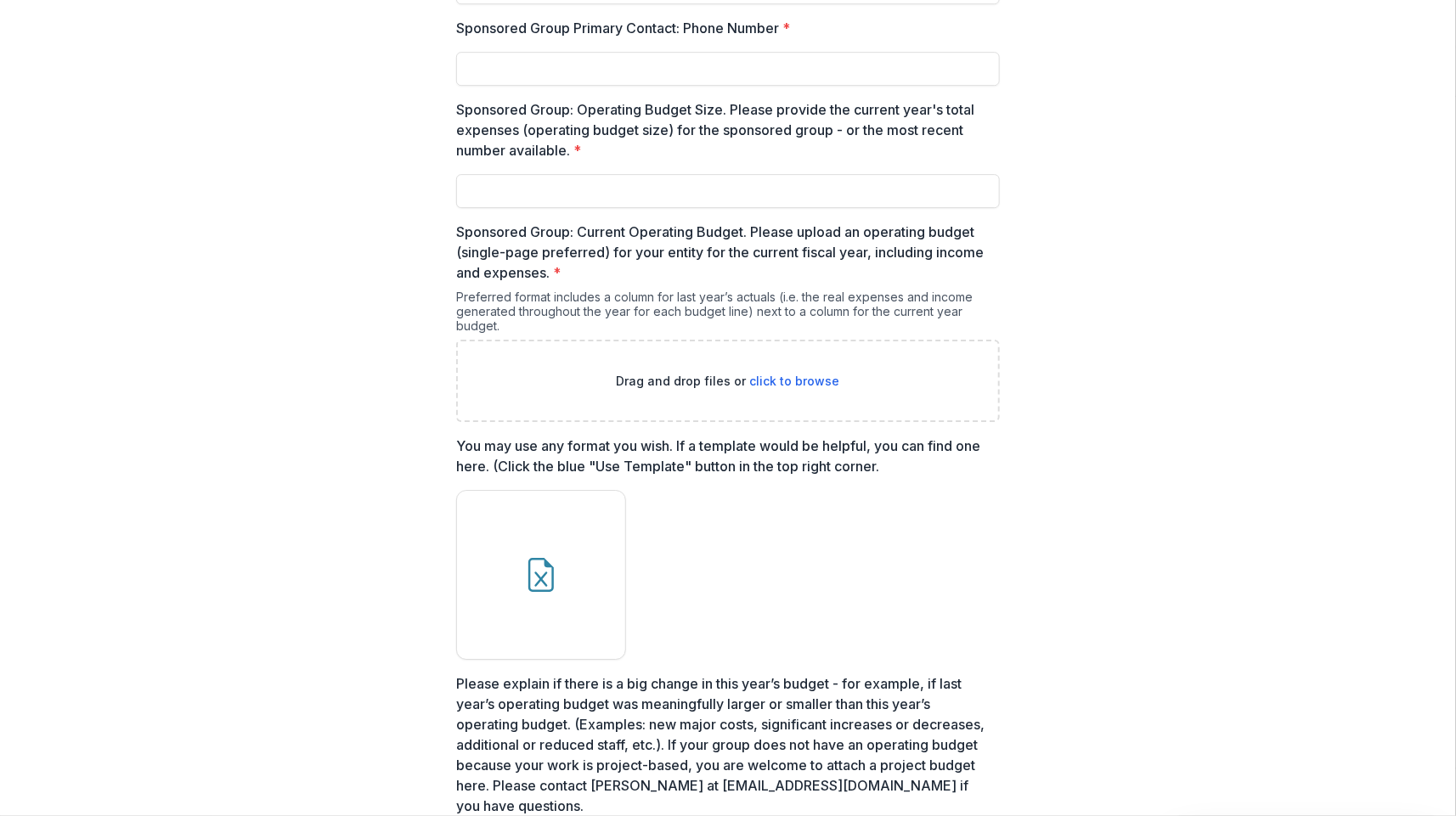 click on "Sponsored Group: Current Operating Budget. Please upload an operating budget (single-page preferred) for your entity for the current fiscal year, including income and expenses.  *" at bounding box center (723, 252) 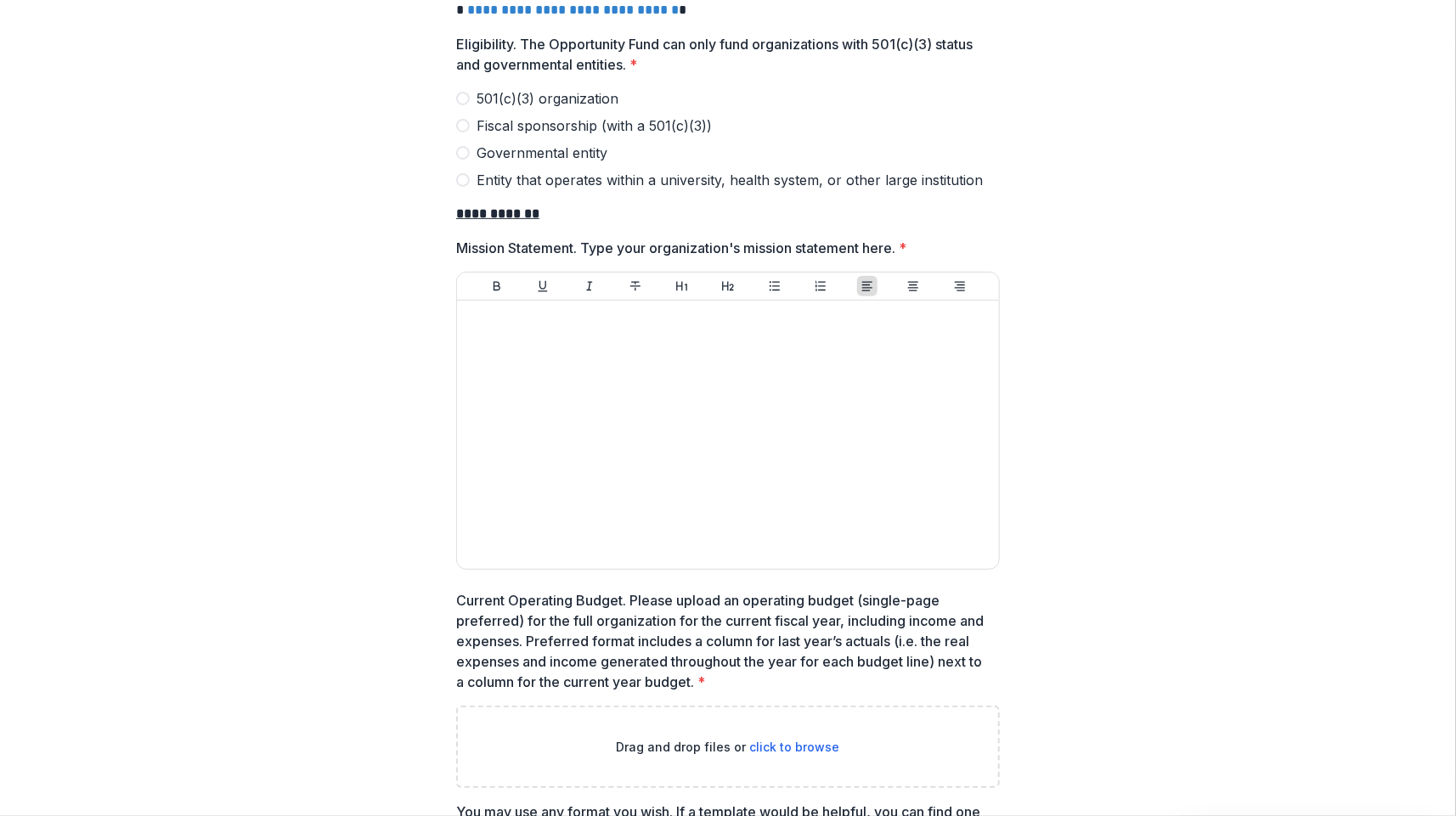 scroll, scrollTop: 0, scrollLeft: 0, axis: both 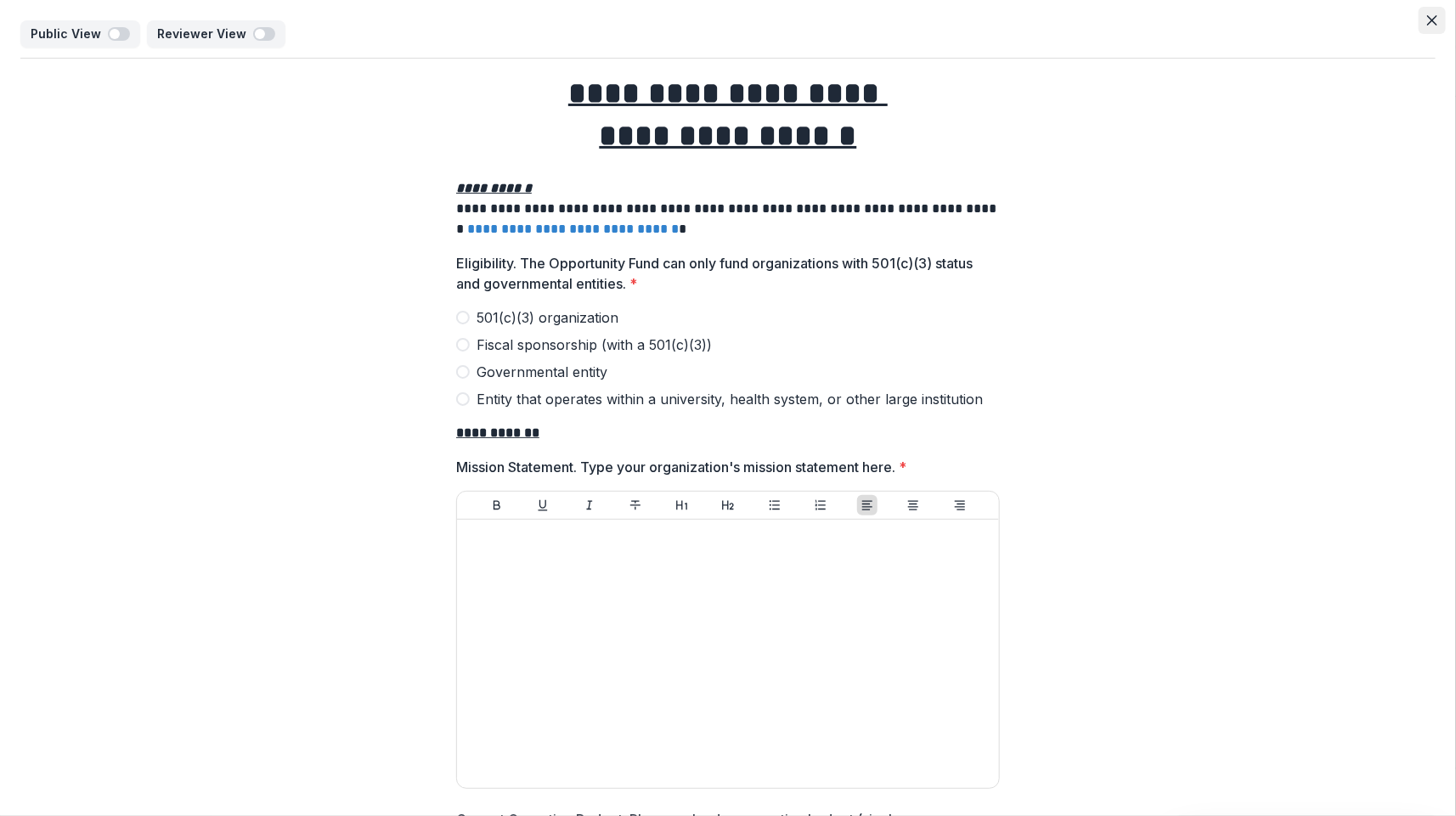 click at bounding box center [1432, 20] 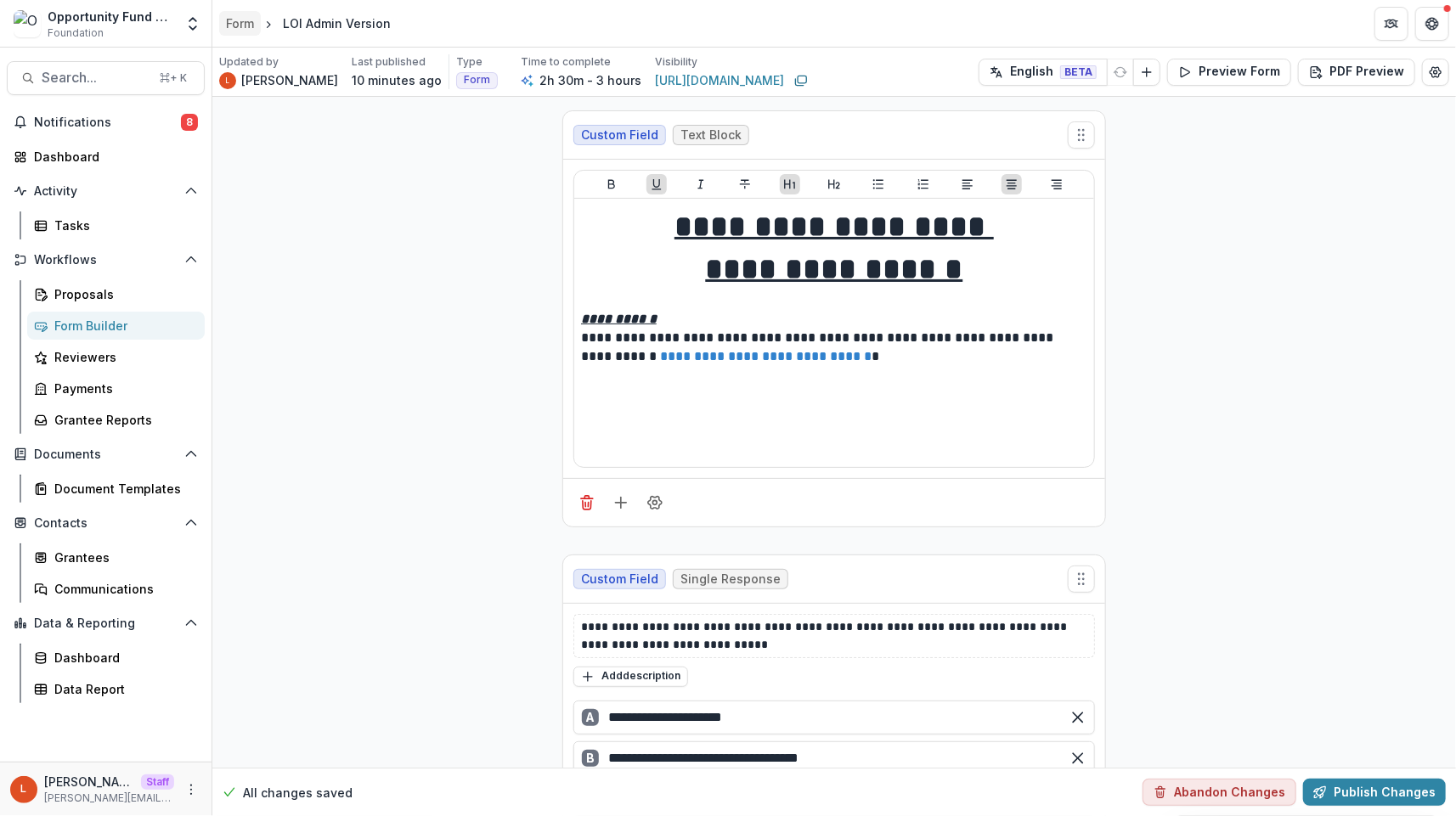 click on "Form" at bounding box center [240, 23] 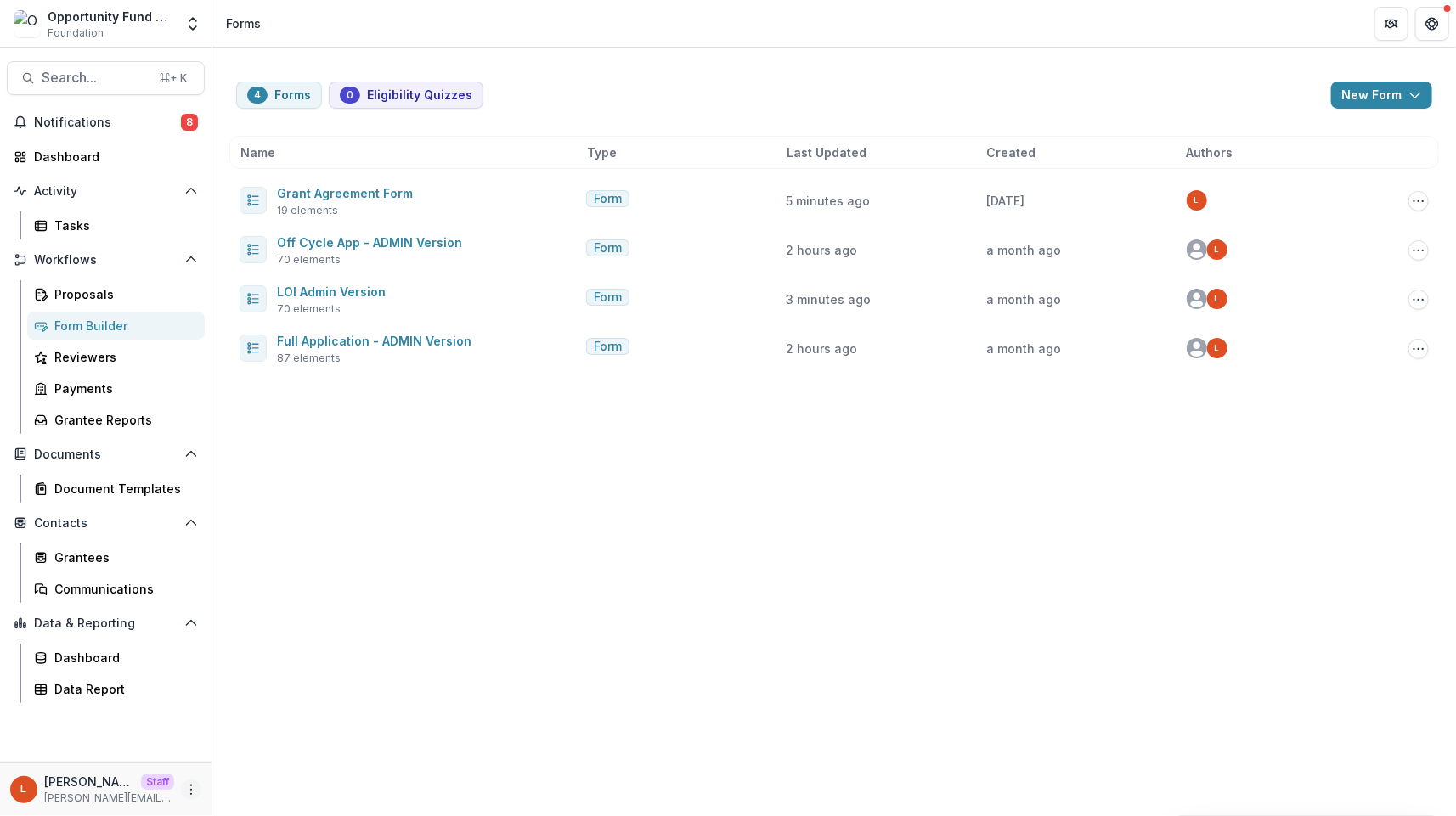 click at bounding box center [191, 790] 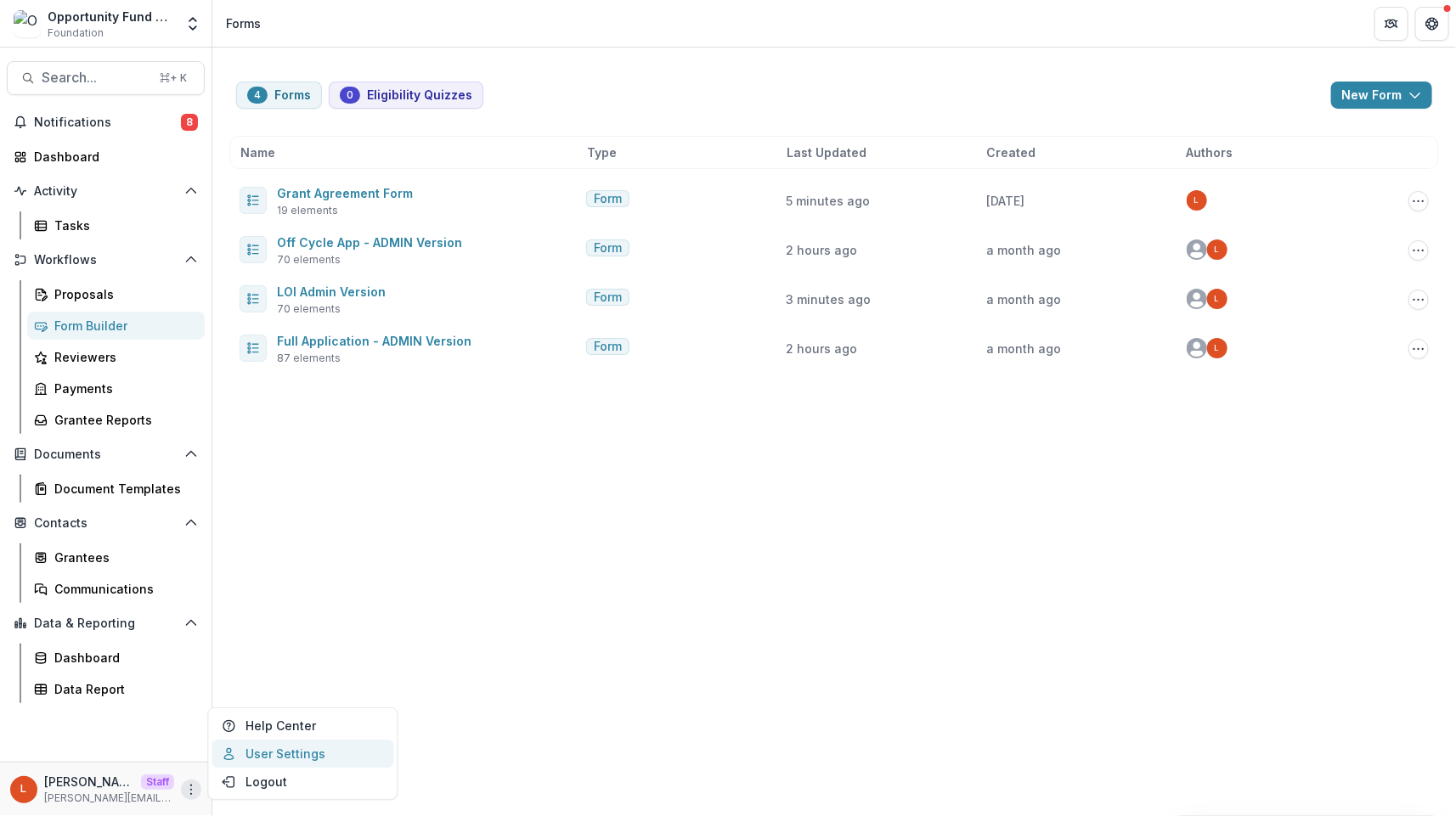 click on "User Settings" at bounding box center [302, 753] 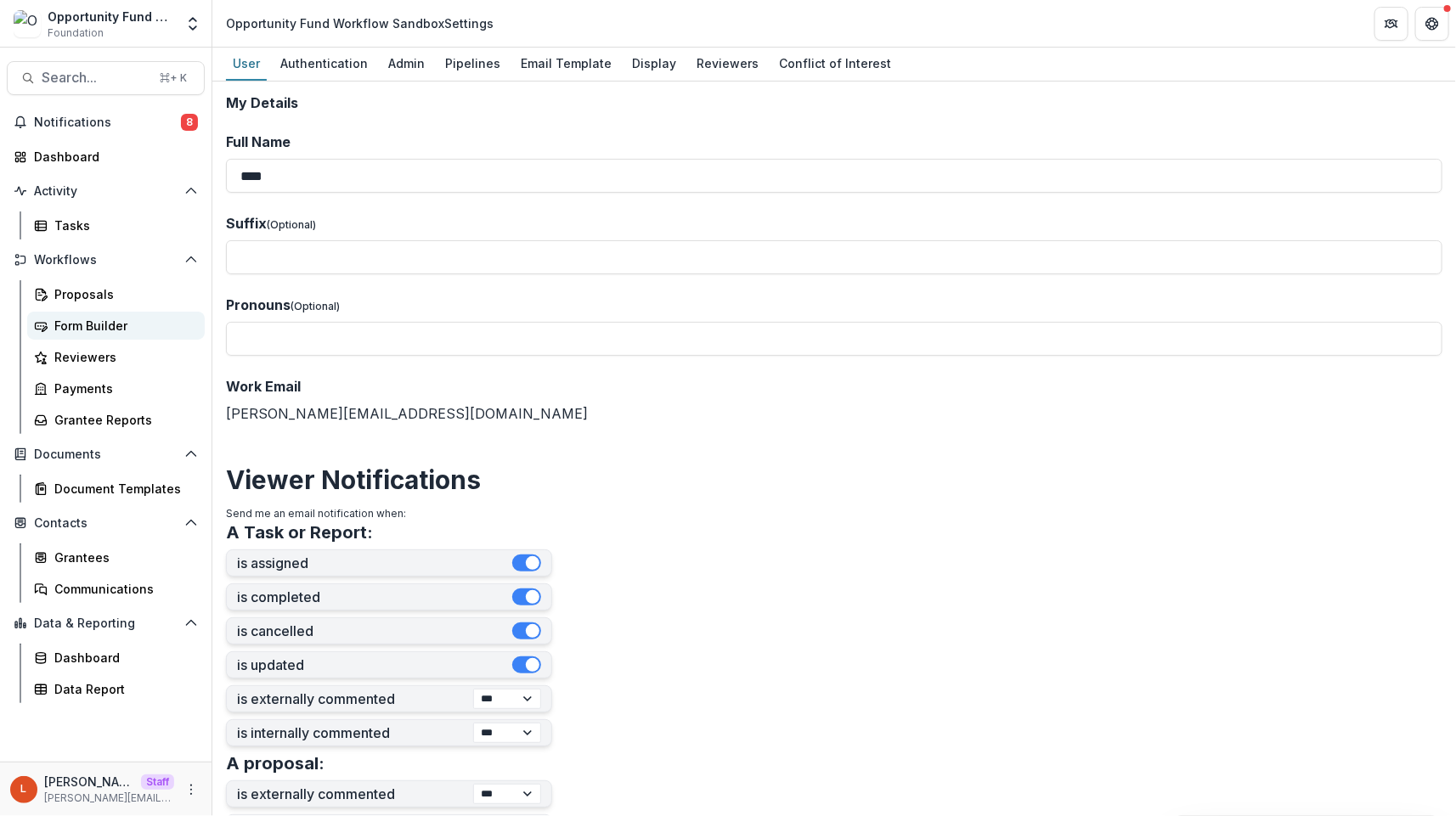 click on "Form Builder" at bounding box center [122, 325] 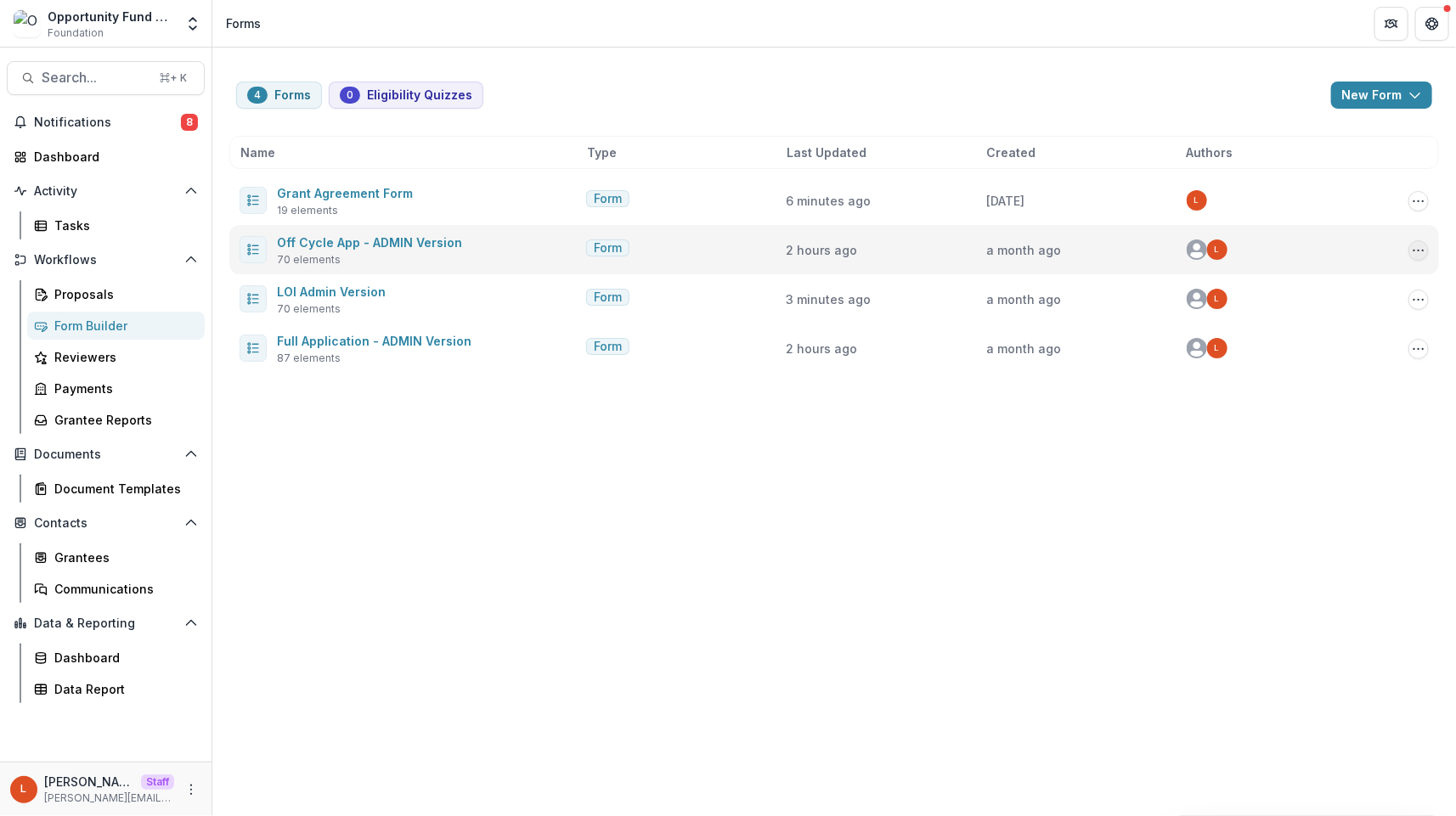 click 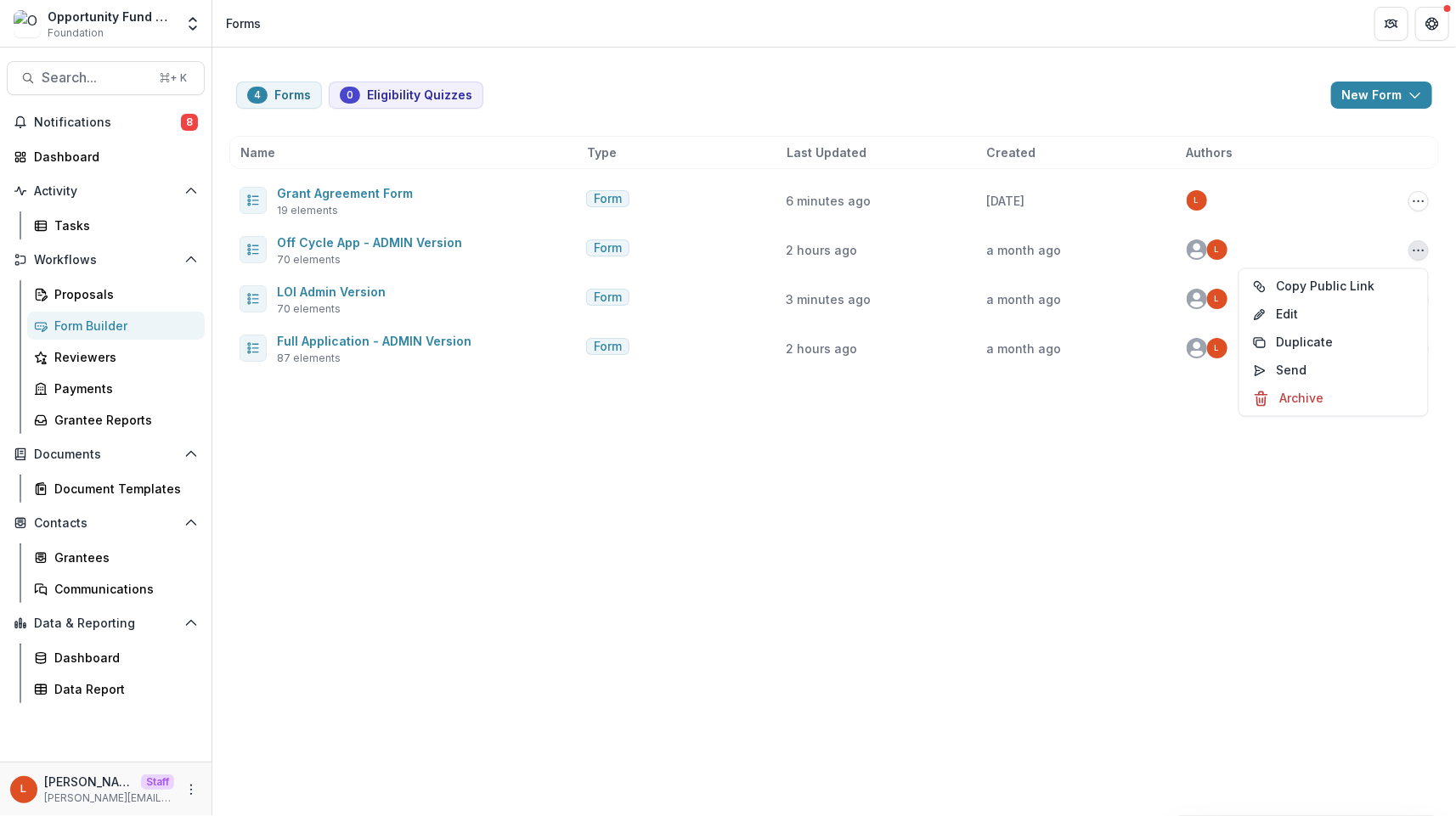 click on "4 Forms 0 Eligibility Quizzes New Form New Eligibility Quiz New Form Name Type Last Updated Created Authors Grant Agreement Form 19   elements Form 6 minutes ago 23 days ago L Copy Public Link Edit Duplicate Send Archive Off Cycle App - ADMIN Version 70   elements Form 2 hours ago a month ago L Copy Public Link Edit Duplicate Send Archive LOI Admin Version 70   elements Form 3 minutes ago a month ago L Copy Public Link Edit Duplicate Send Archive Full Application - ADMIN Version 87   elements Form 2 hours ago a month ago L Copy Public Link Edit Duplicate Send Archive" at bounding box center (834, 431) 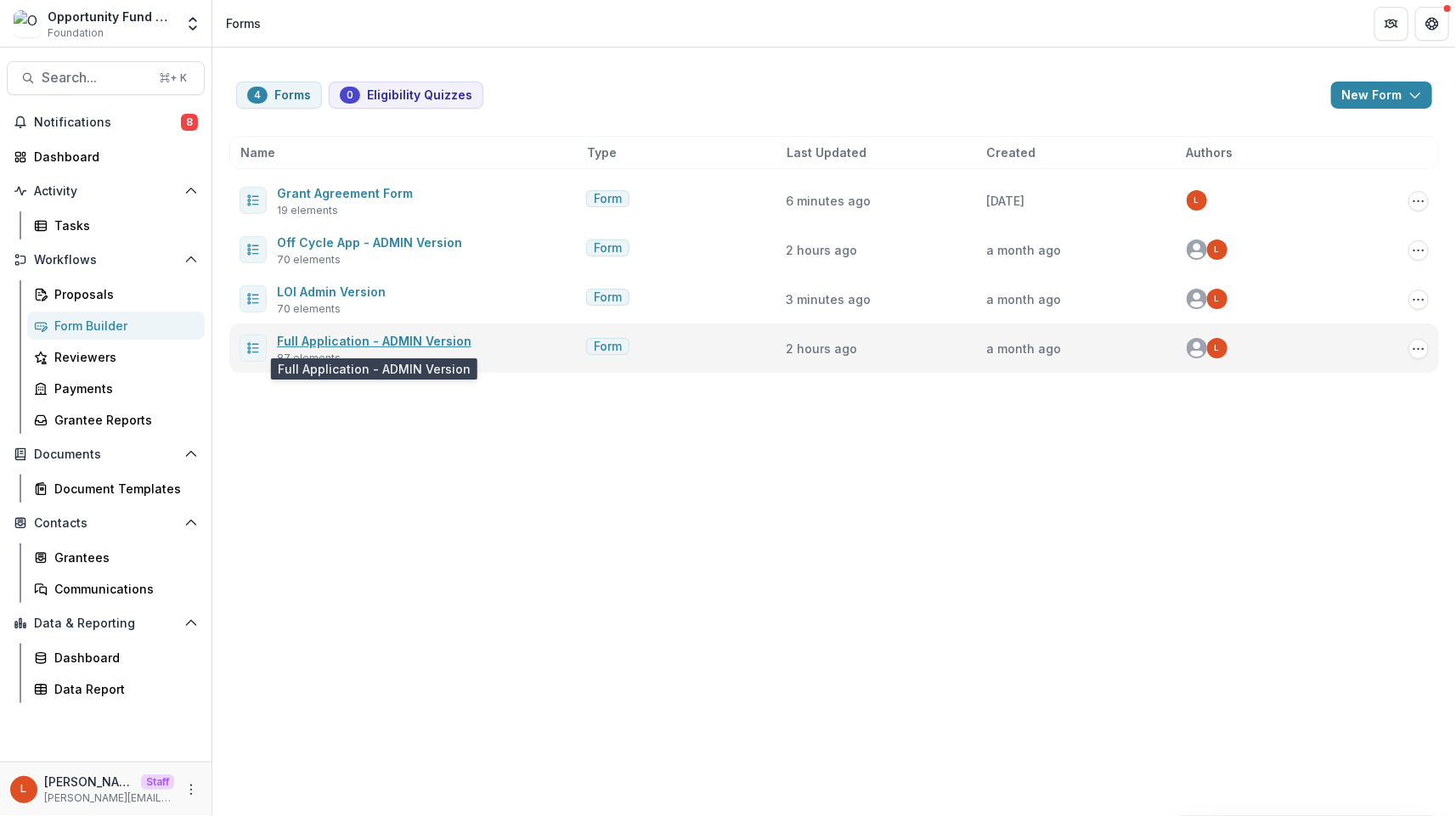 click on "Full Application - ADMIN Version" at bounding box center (374, 340) 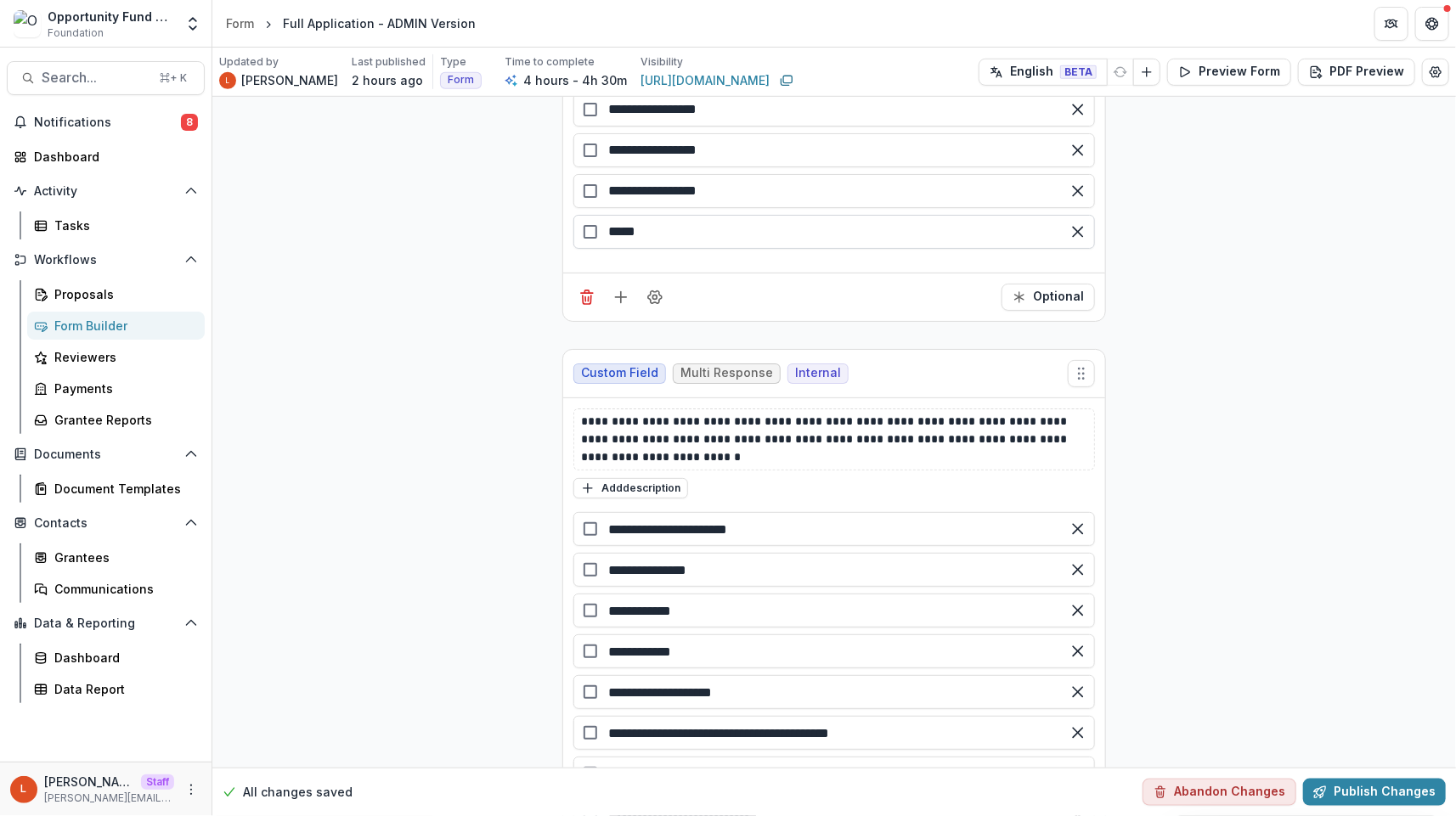 scroll, scrollTop: 3845, scrollLeft: 0, axis: vertical 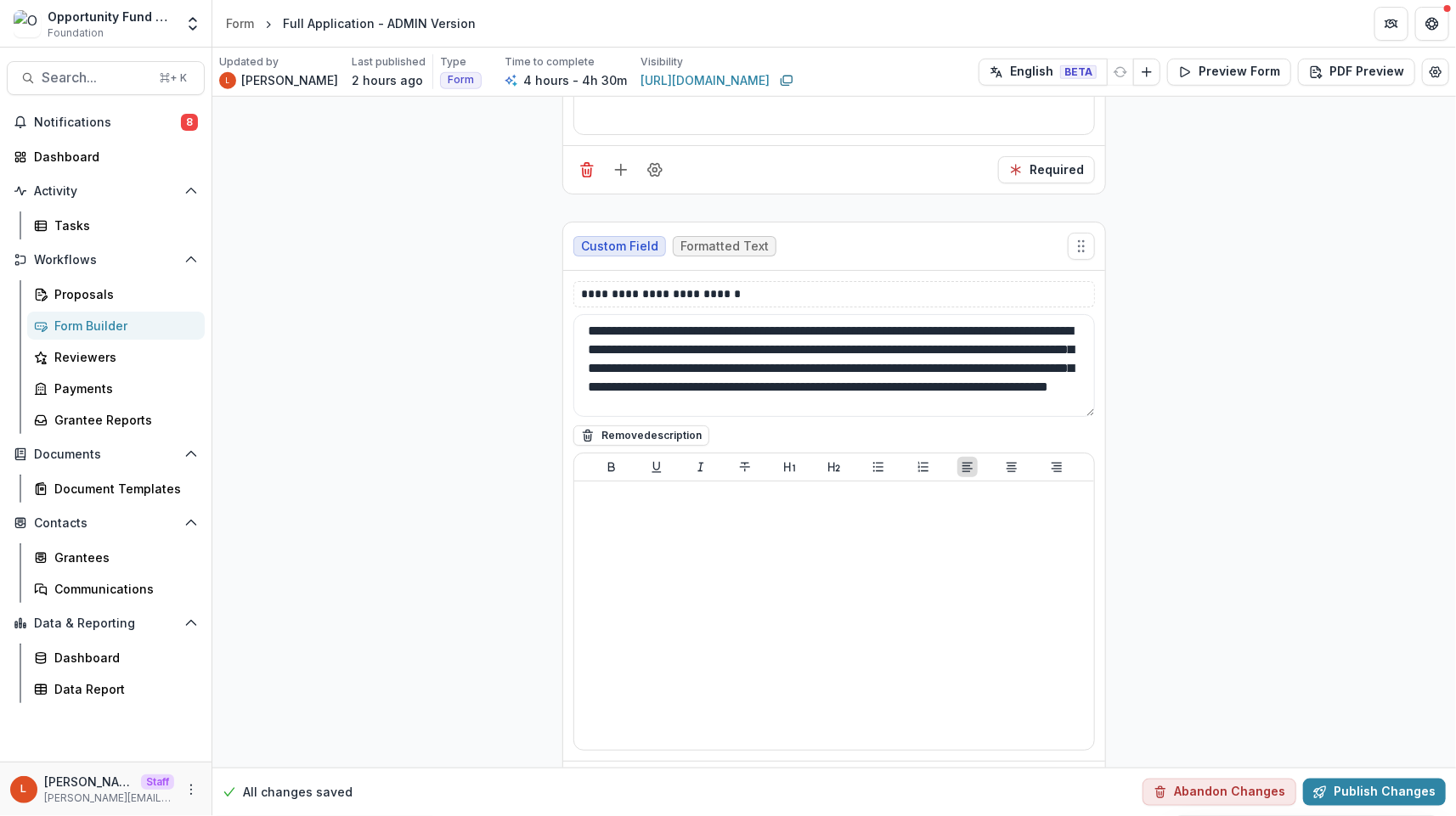 drag, startPoint x: 1087, startPoint y: 384, endPoint x: 1085, endPoint y: 478, distance: 94.021274 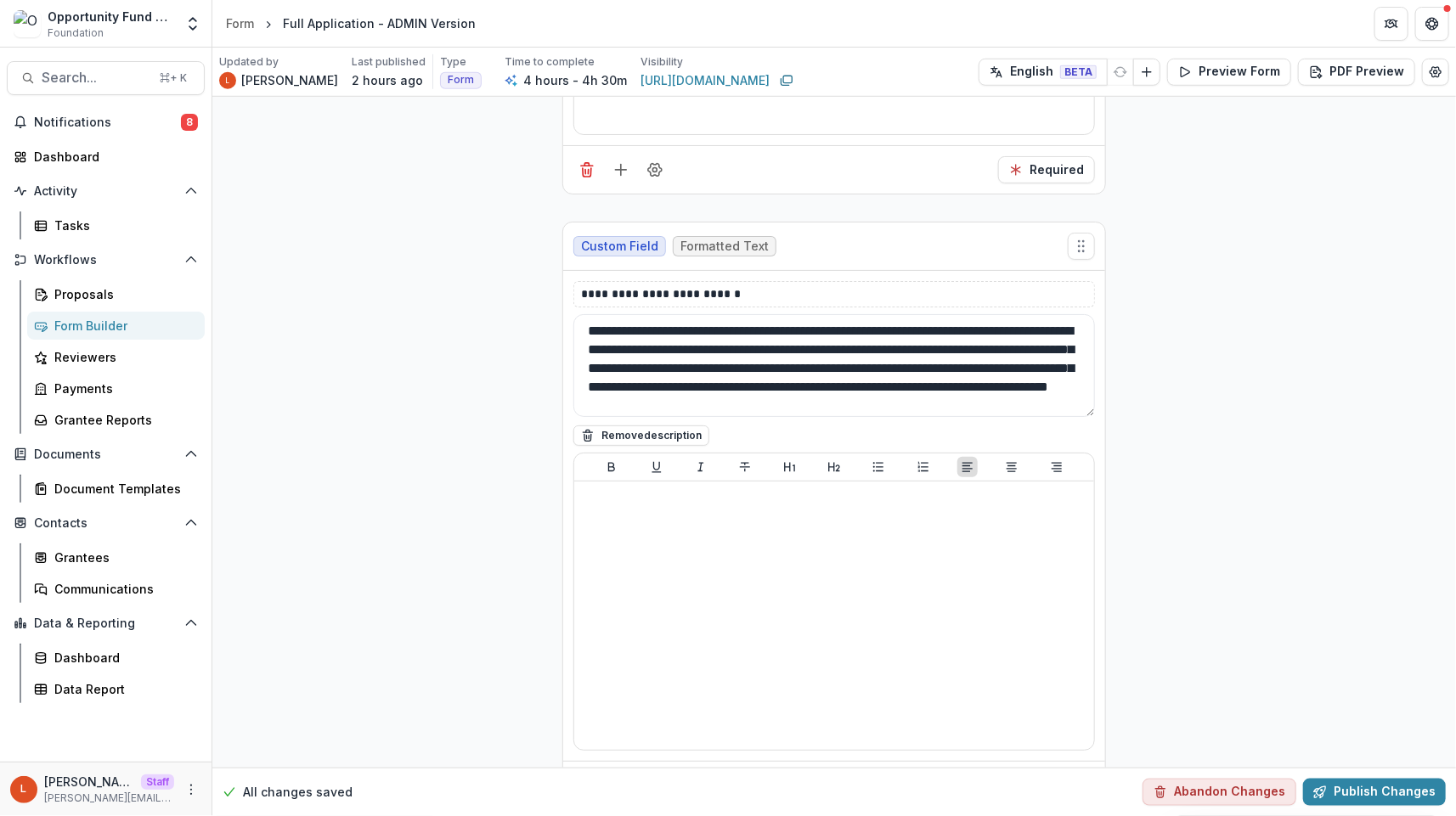 click on "**********" at bounding box center (834, 365) 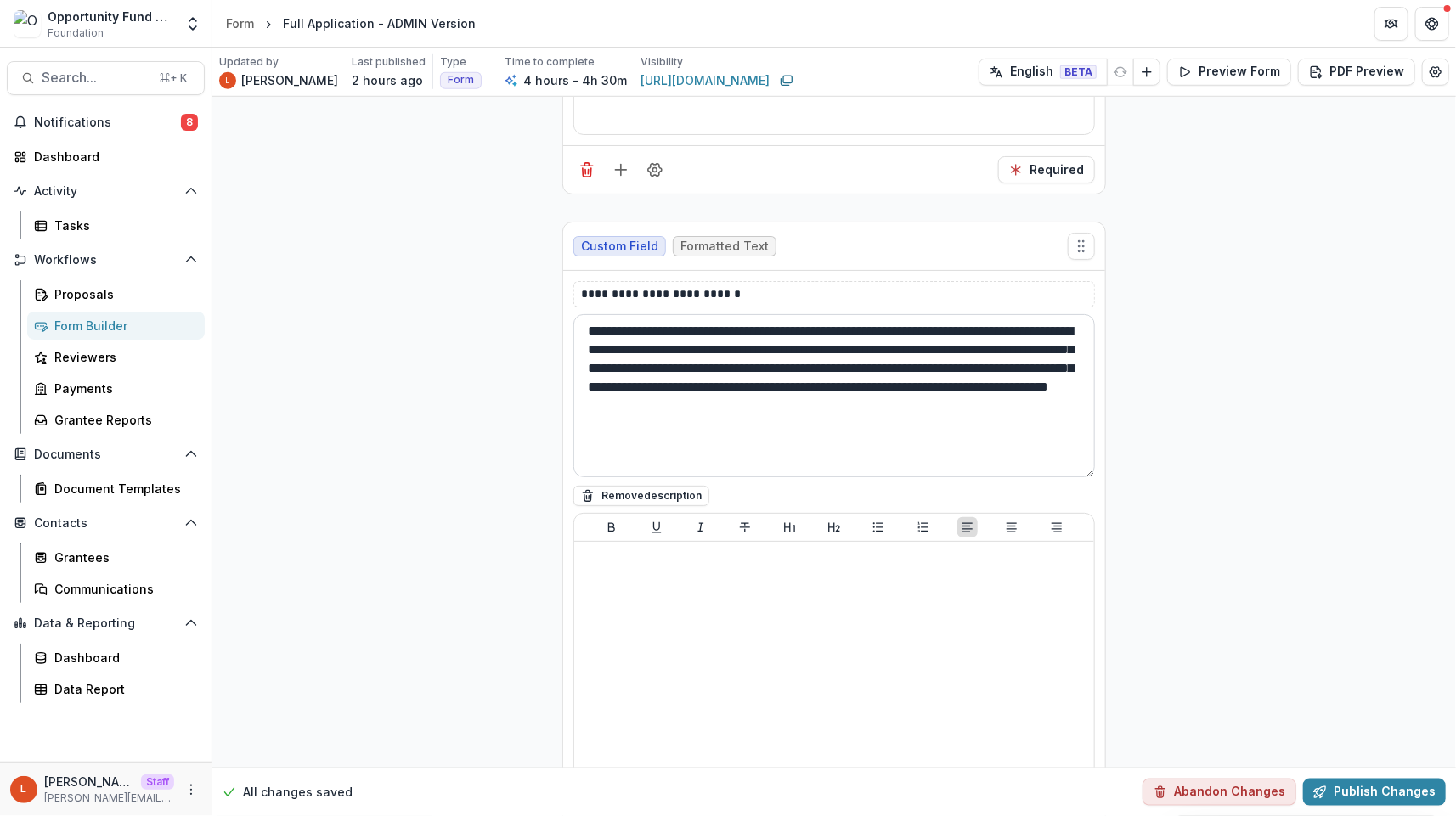 click on "**********" at bounding box center [834, 396] 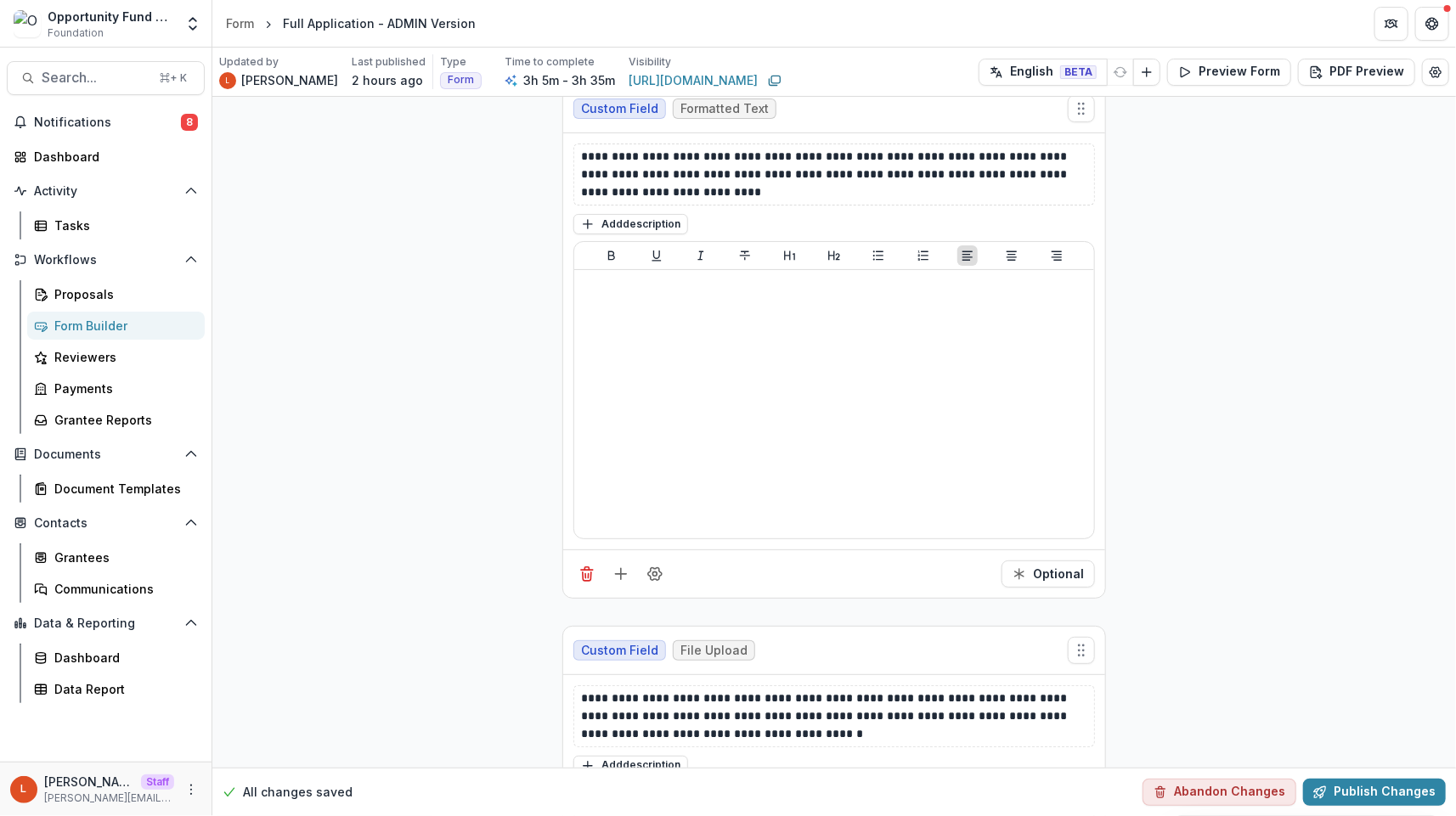 scroll, scrollTop: 9907, scrollLeft: 0, axis: vertical 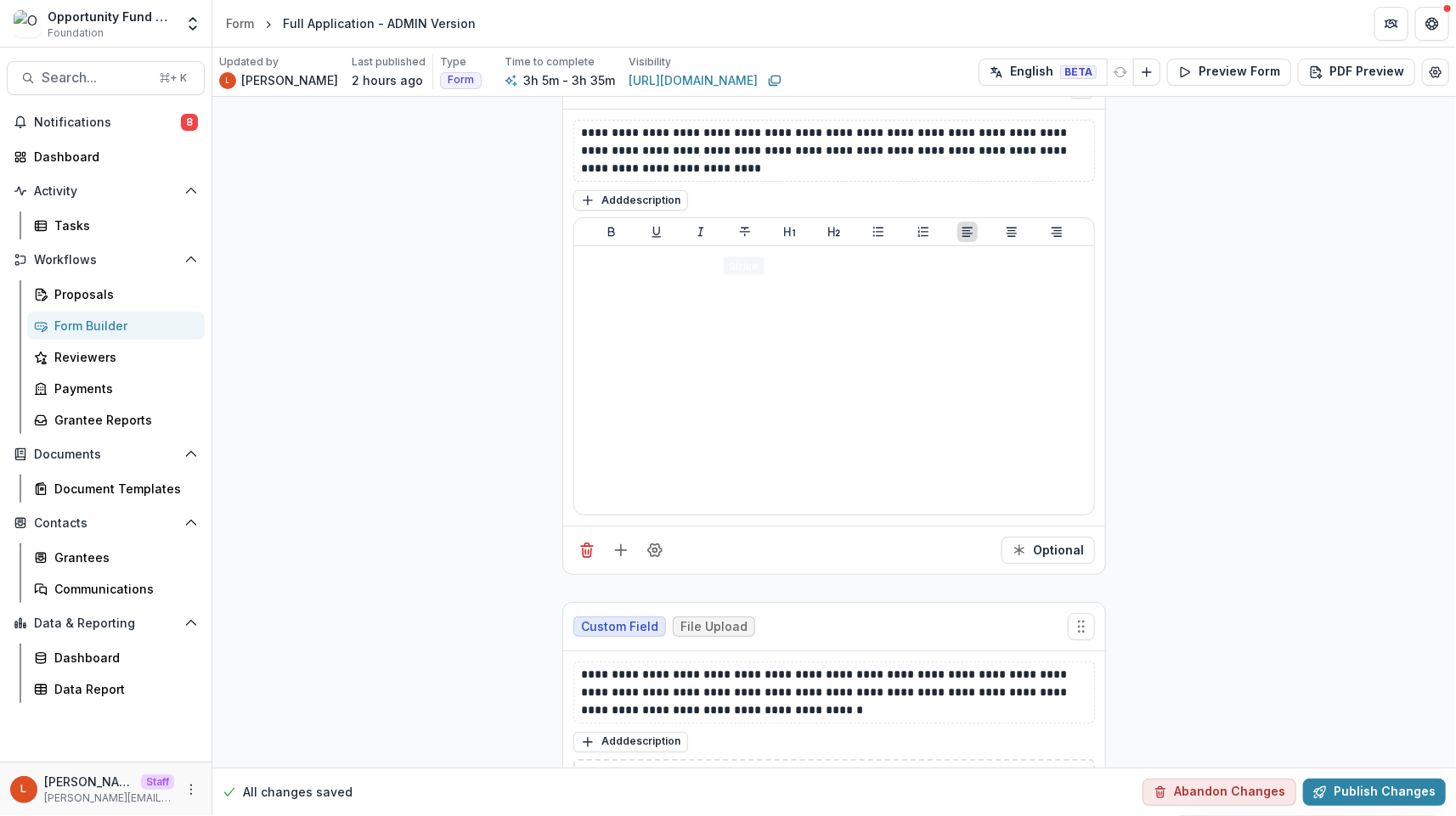 type on "**********" 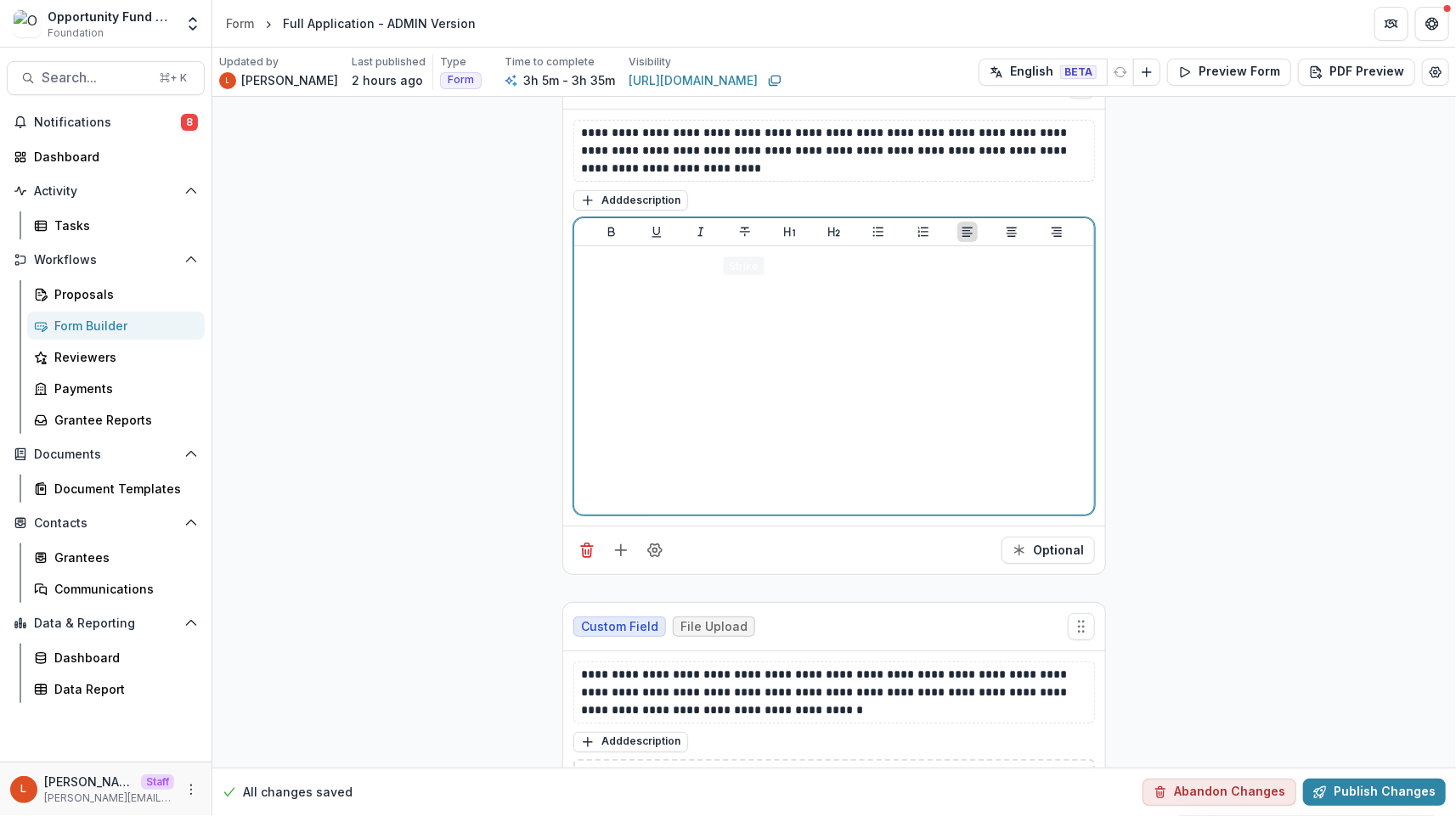 click at bounding box center [834, 380] 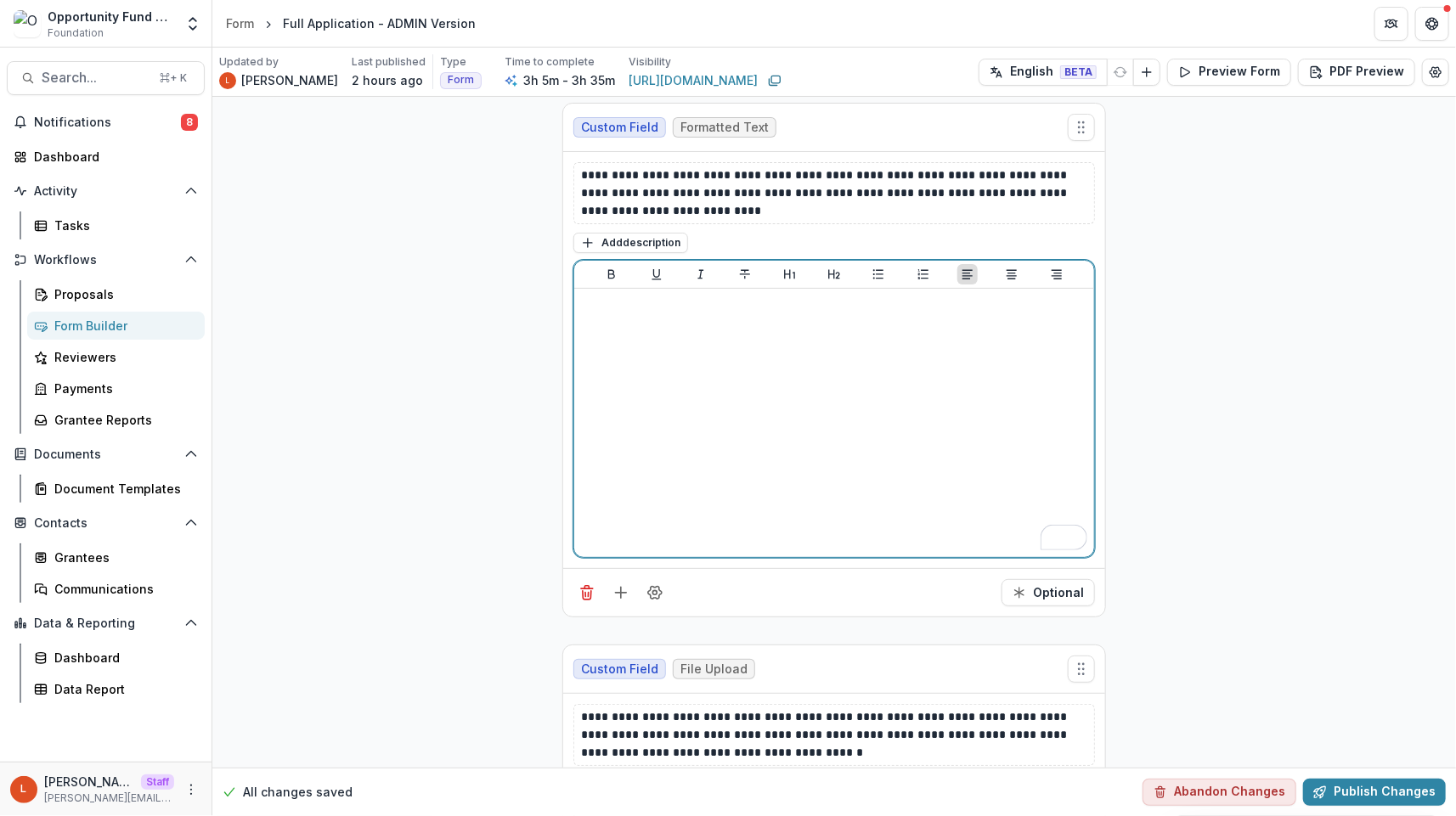 scroll, scrollTop: 9857, scrollLeft: 0, axis: vertical 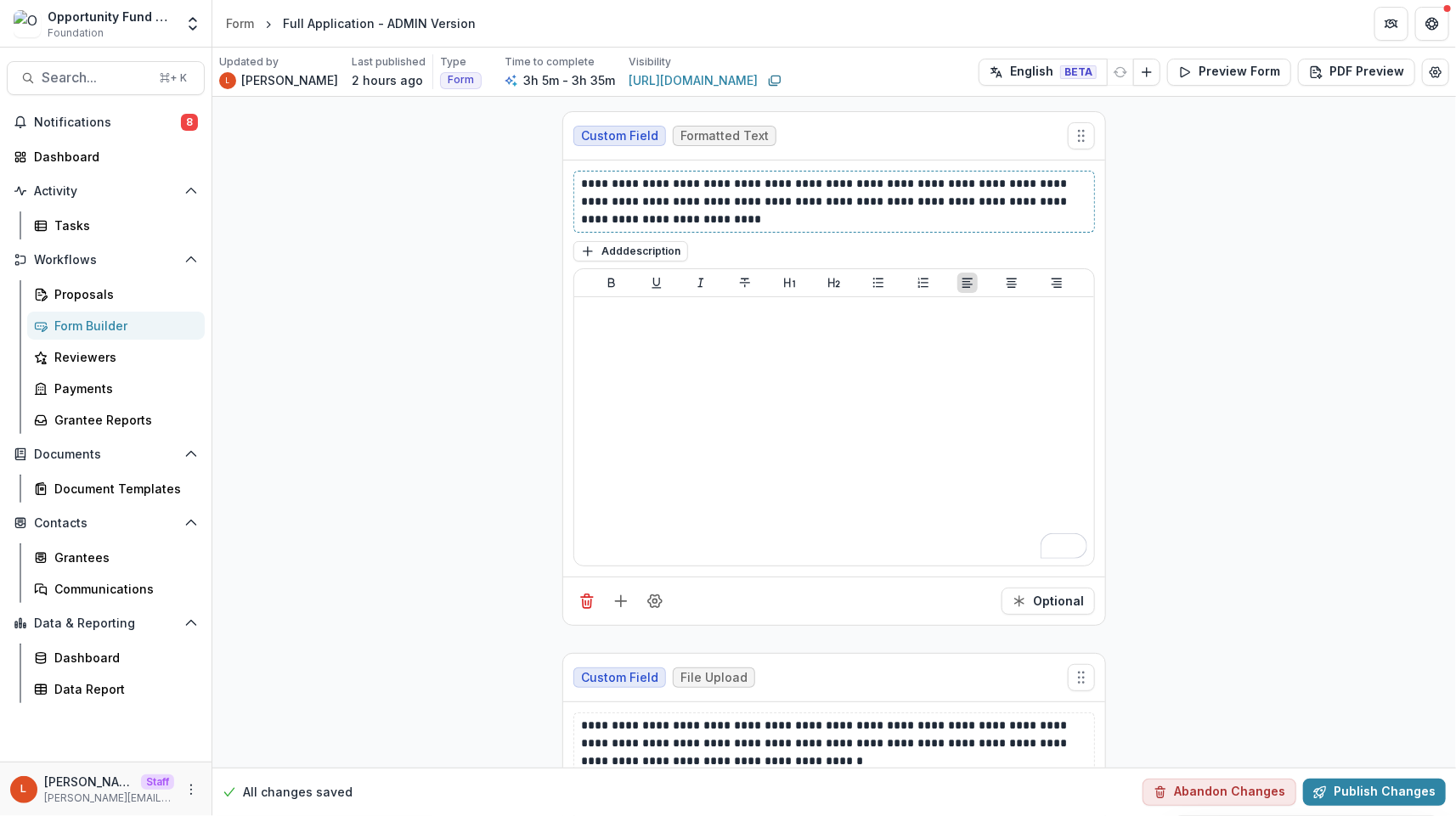 click on "**********" at bounding box center (834, 201) 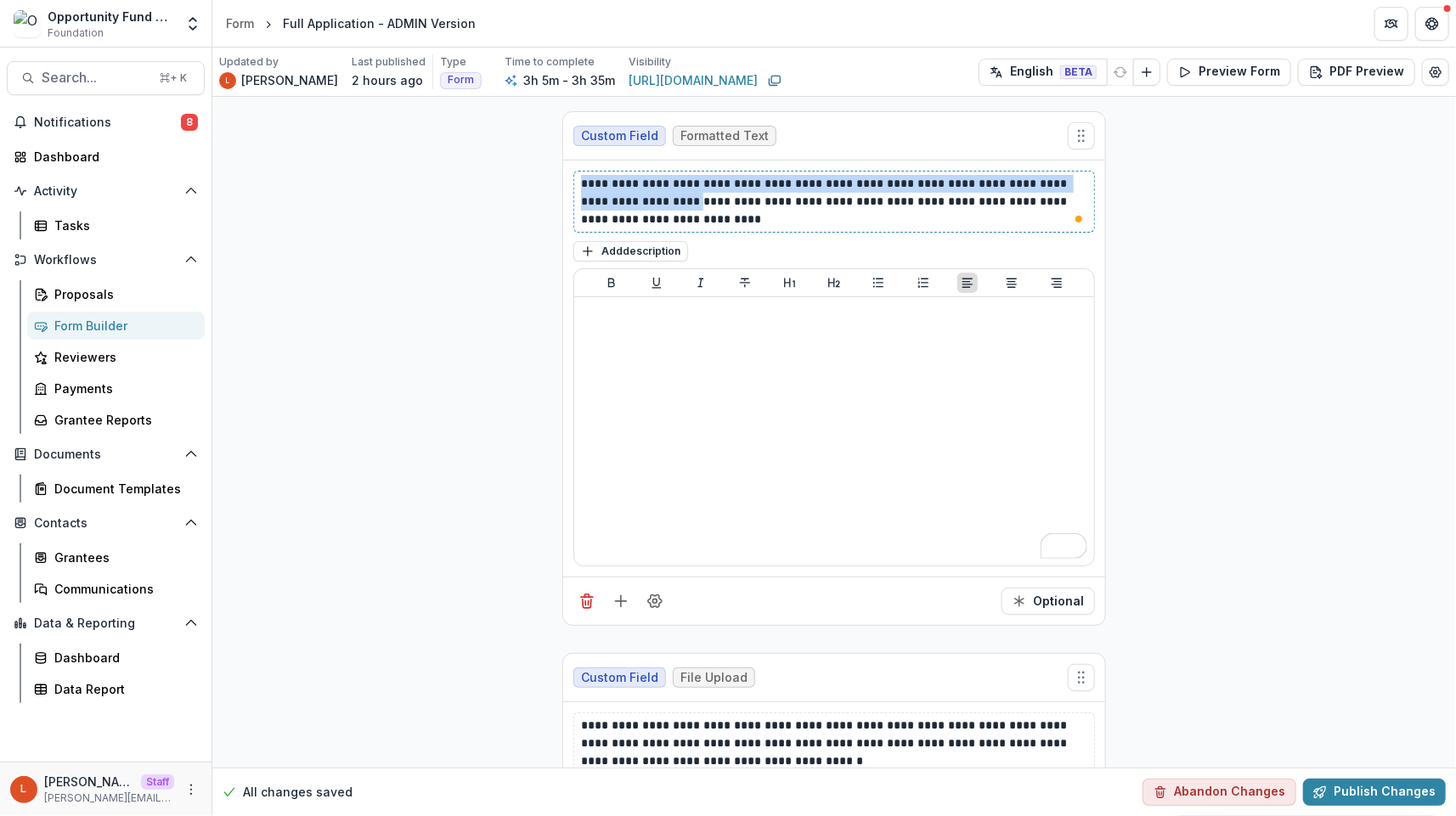 drag, startPoint x: 659, startPoint y: 214, endPoint x: 563, endPoint y: 189, distance: 99.2018 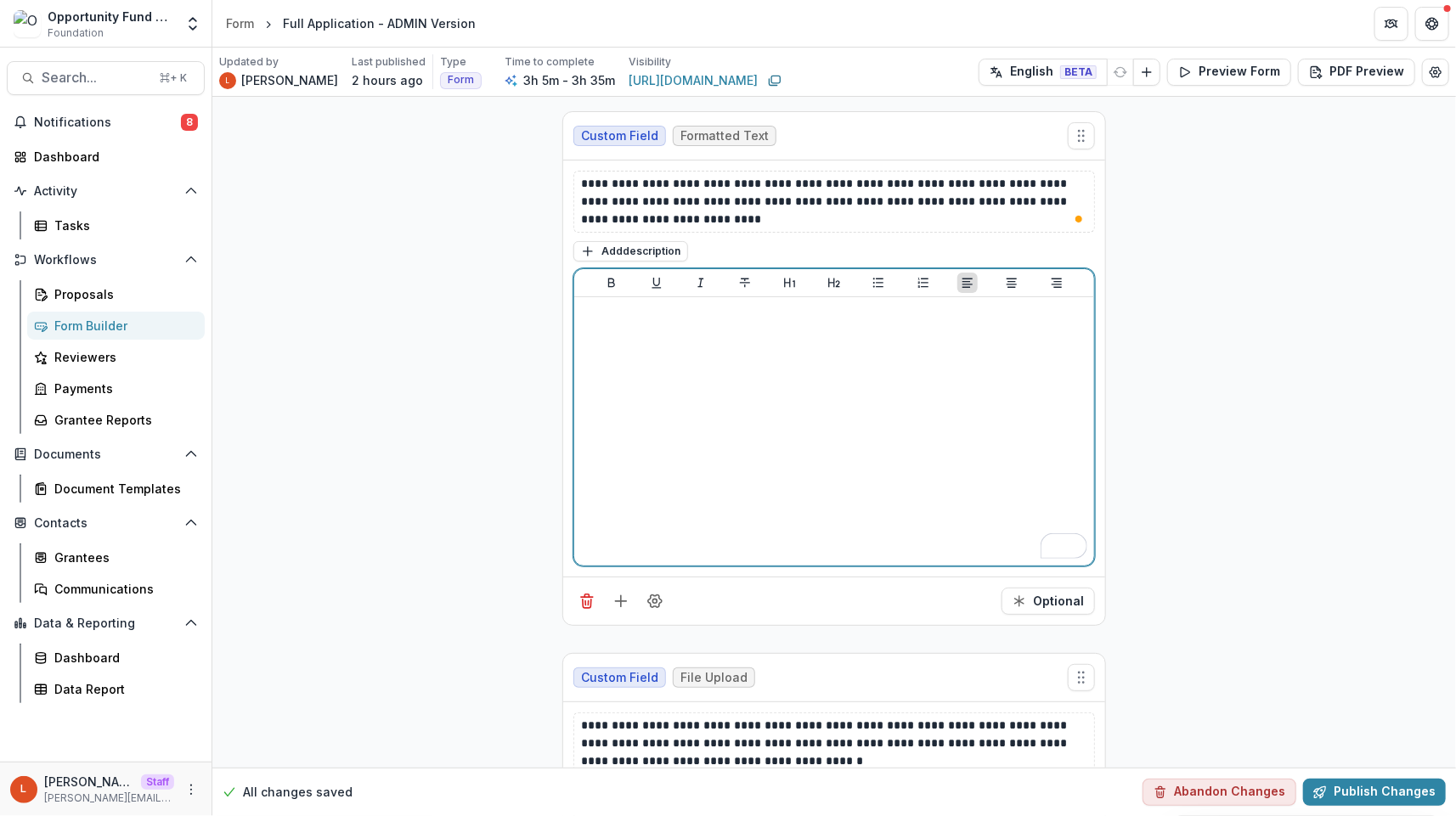 click at bounding box center (834, 431) 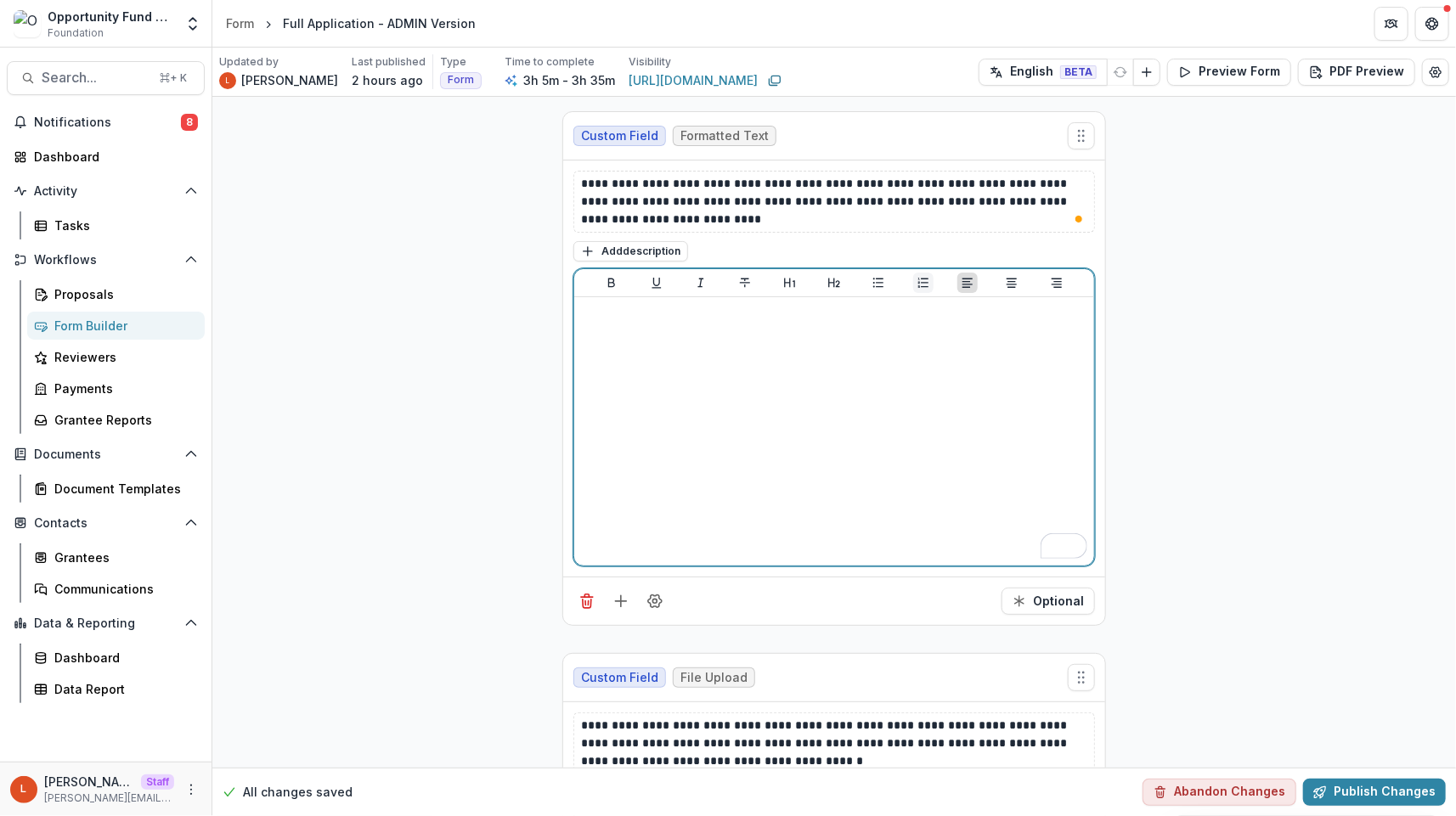 click at bounding box center [923, 283] 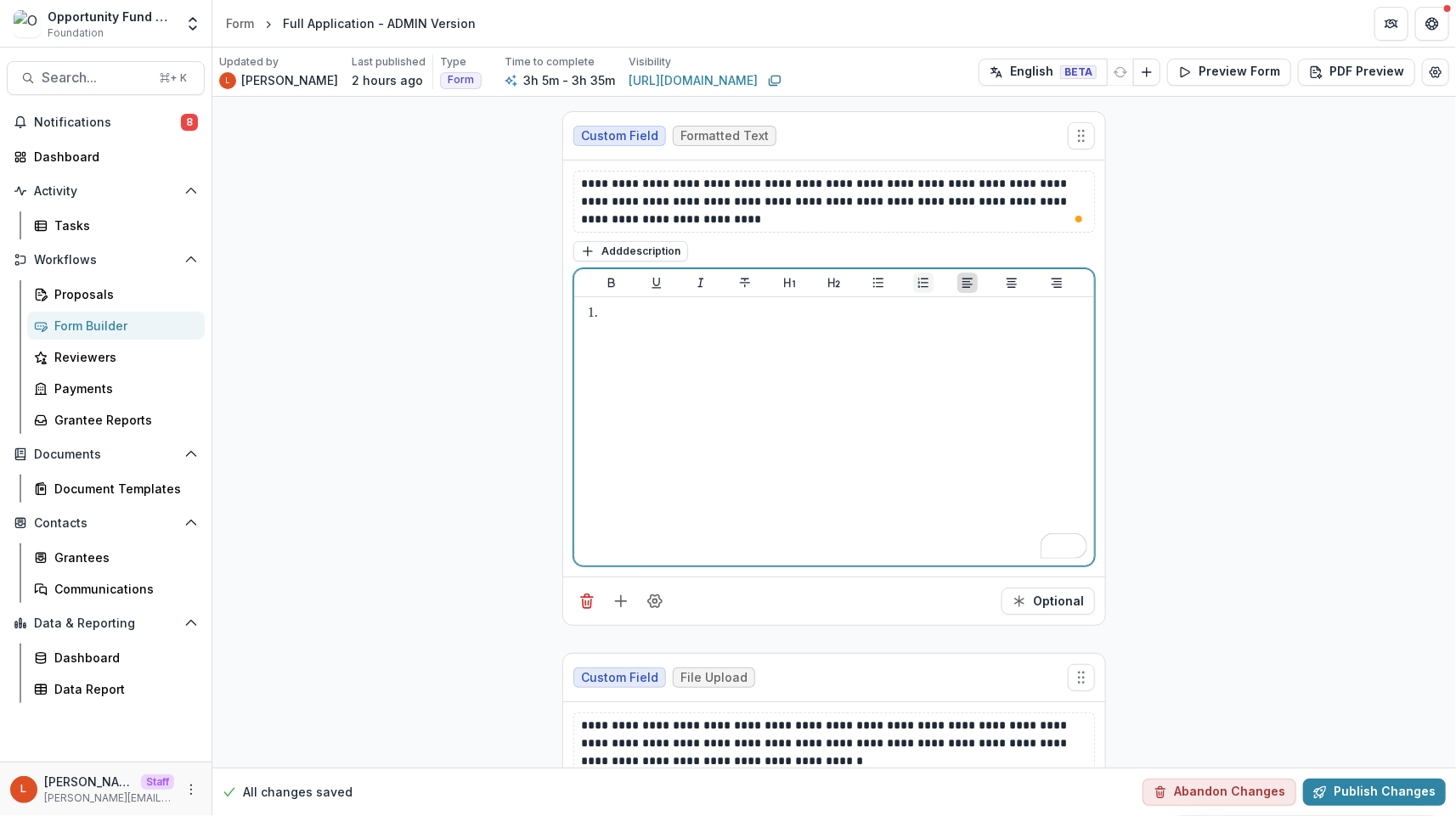 click at bounding box center (923, 283) 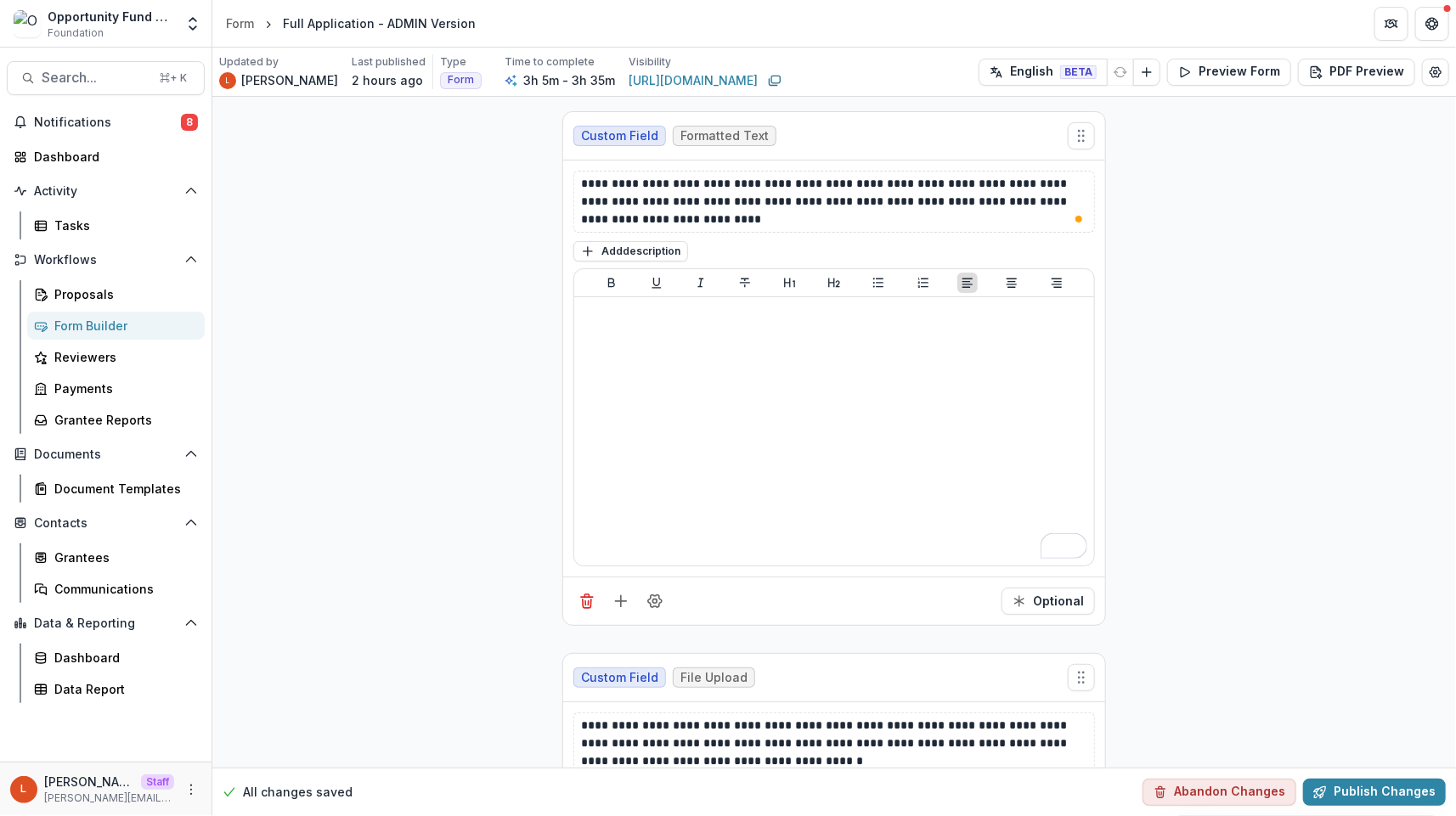 click at bounding box center (834, 431) 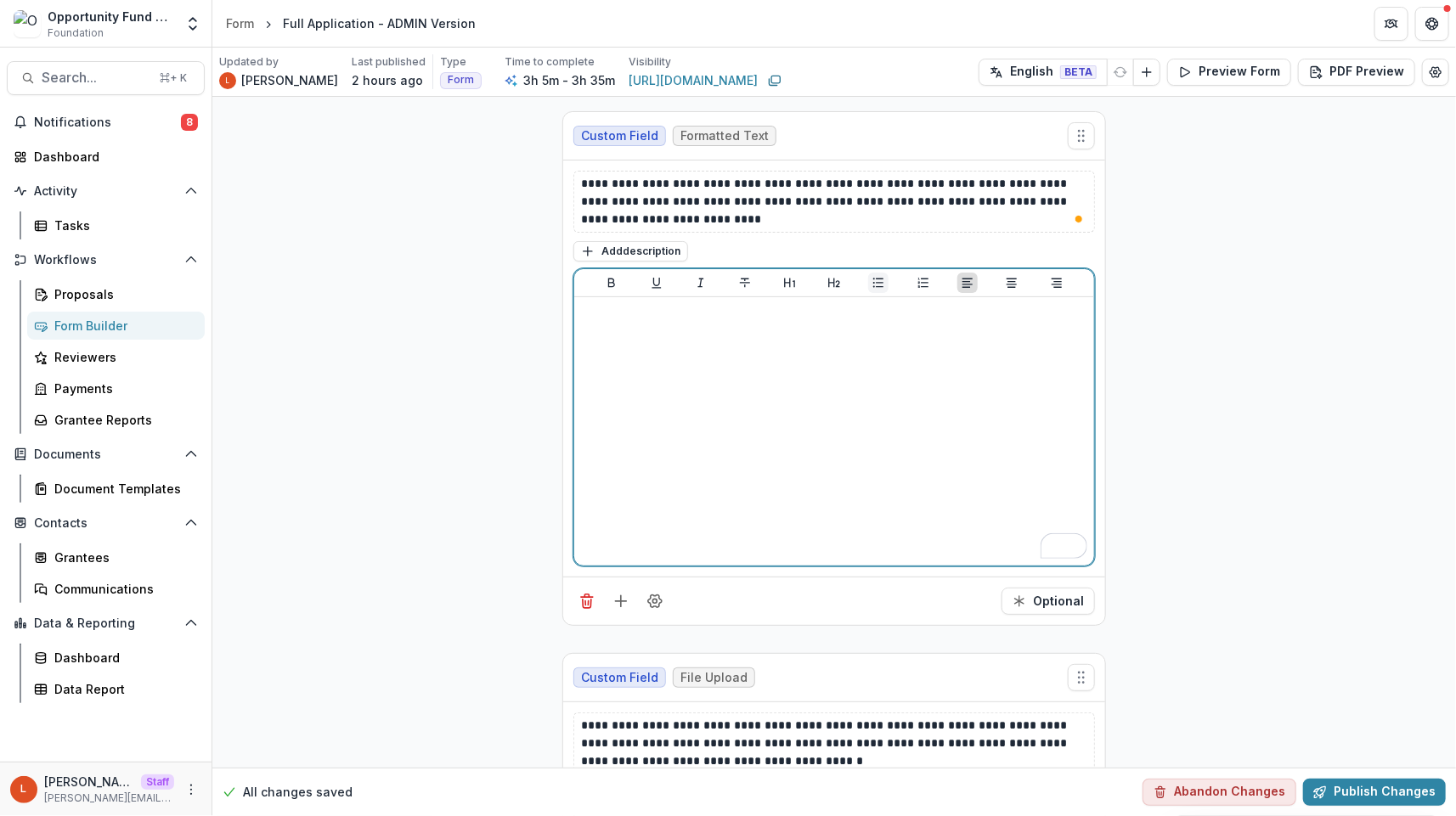 click 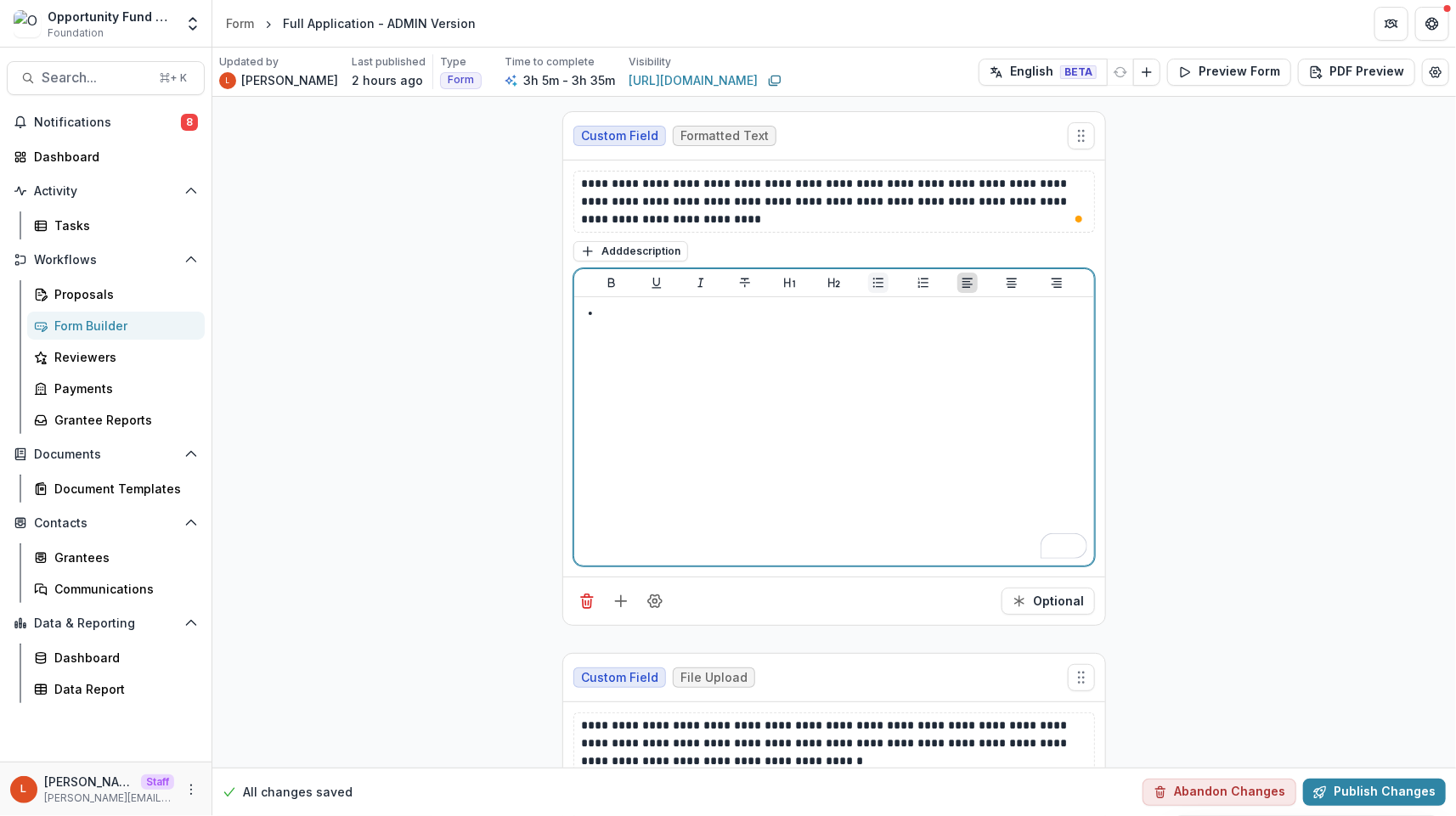 click 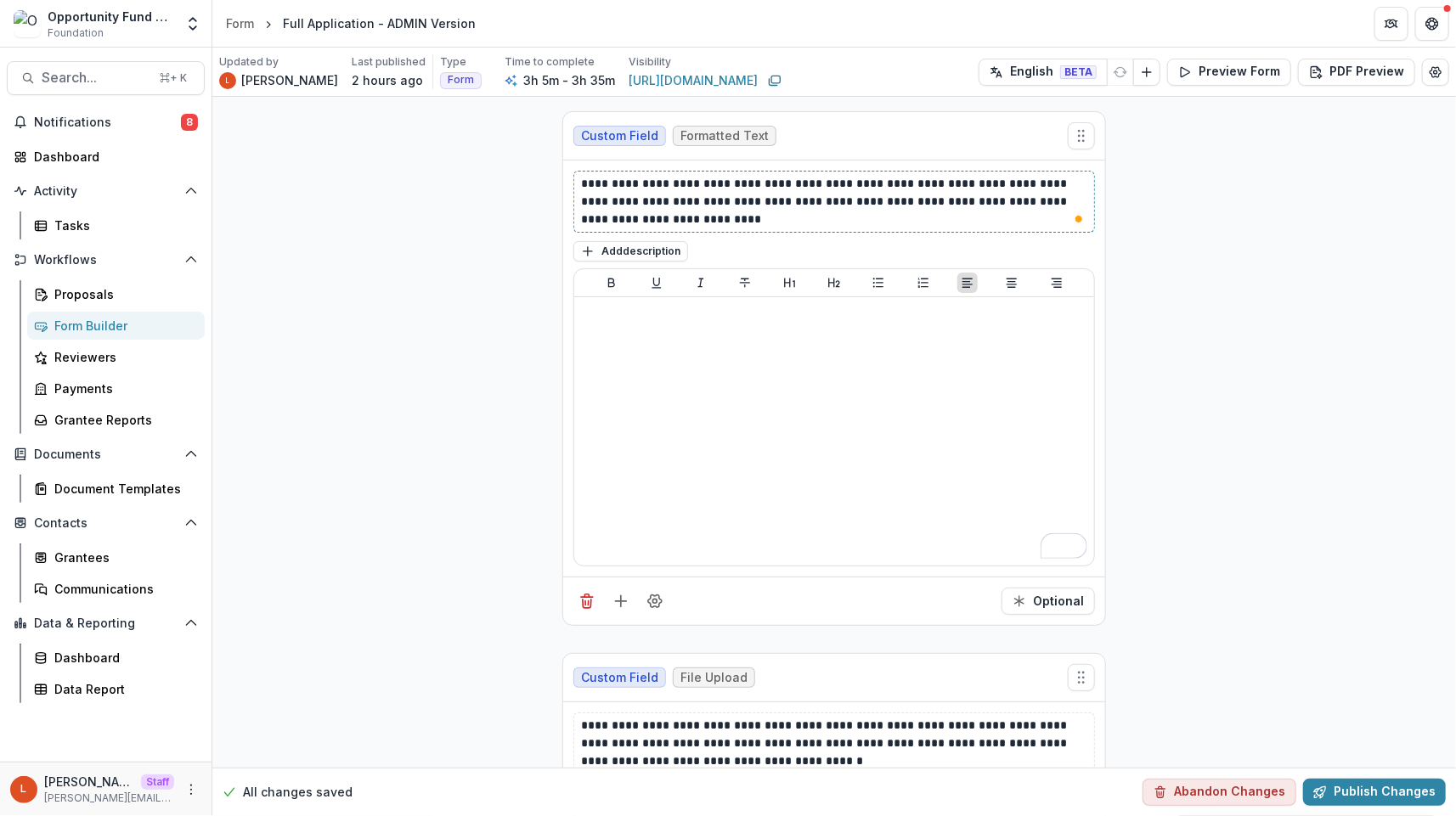 click on "**********" at bounding box center (834, 201) 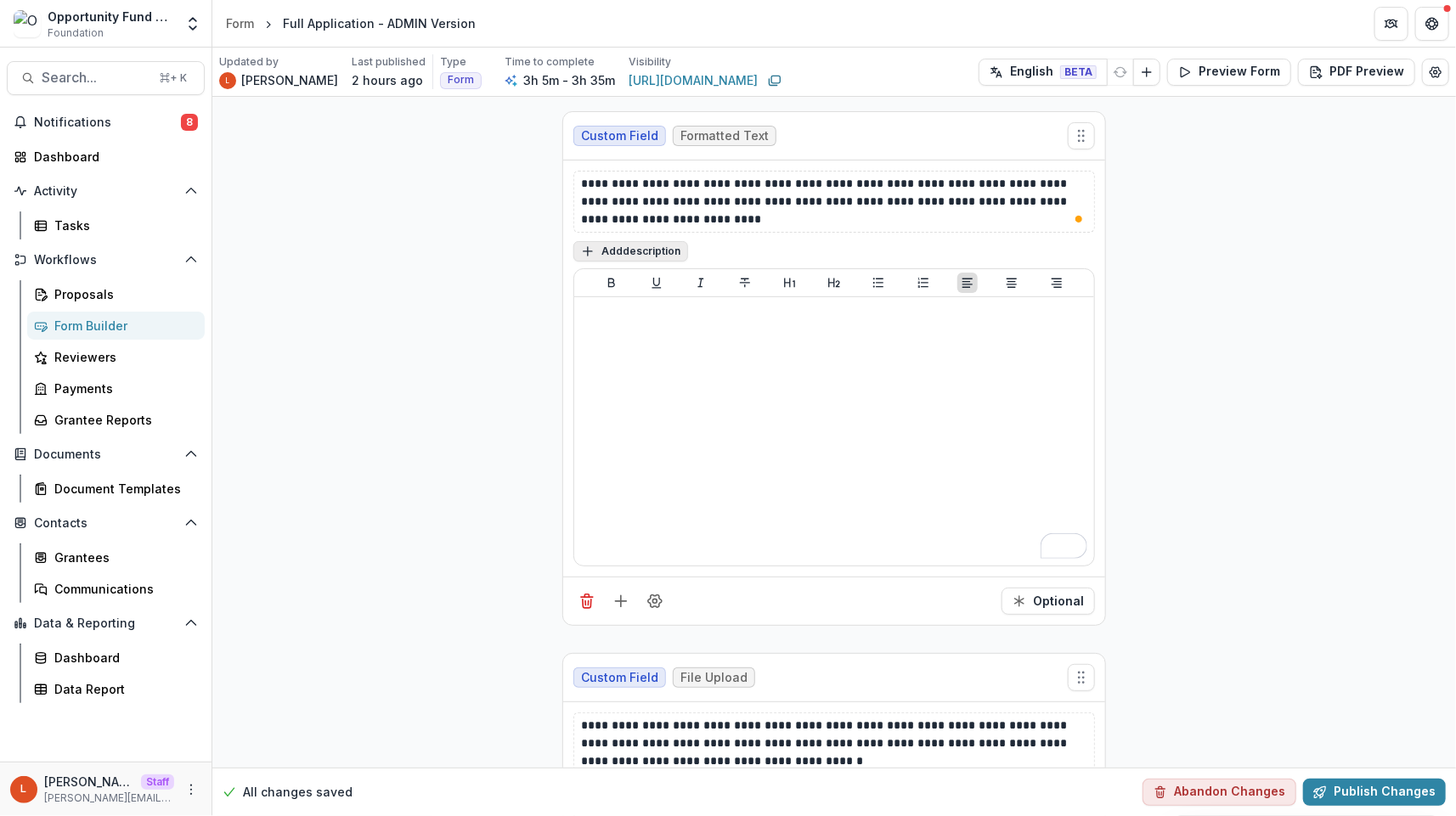 click on "Add  description" at bounding box center (630, 251) 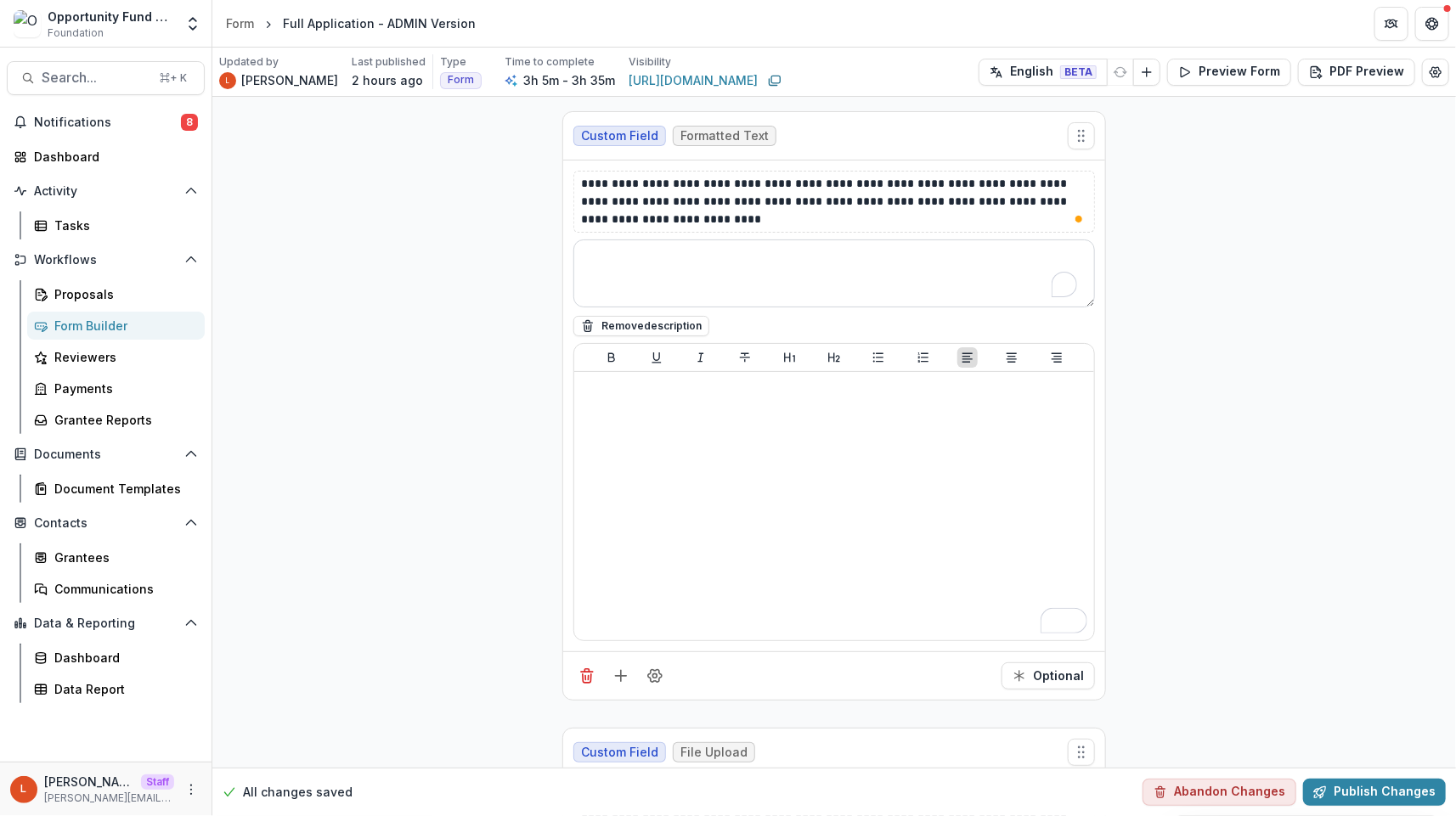 click at bounding box center (834, 273) 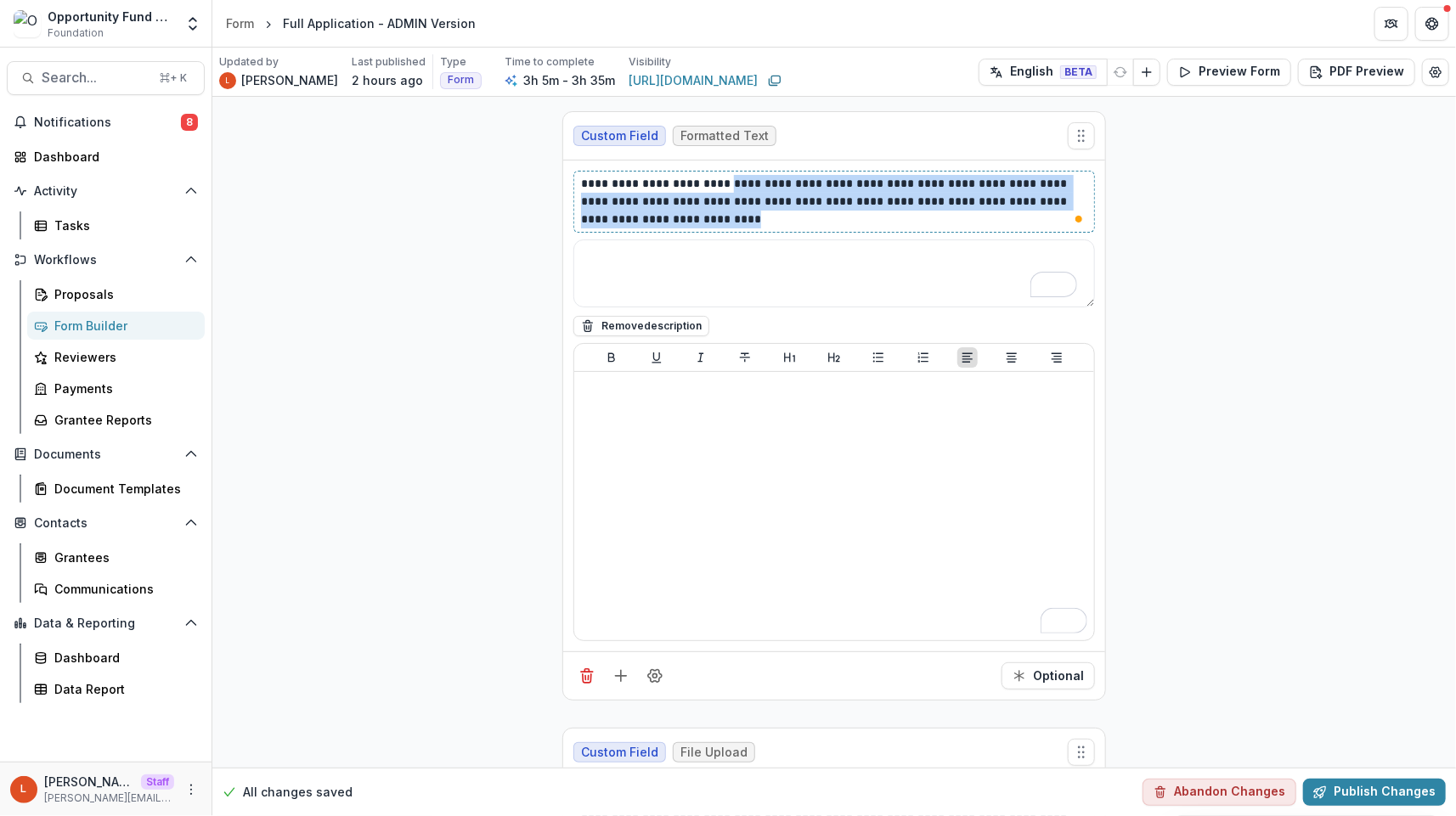 drag, startPoint x: 736, startPoint y: 194, endPoint x: 744, endPoint y: 224, distance: 31.048349 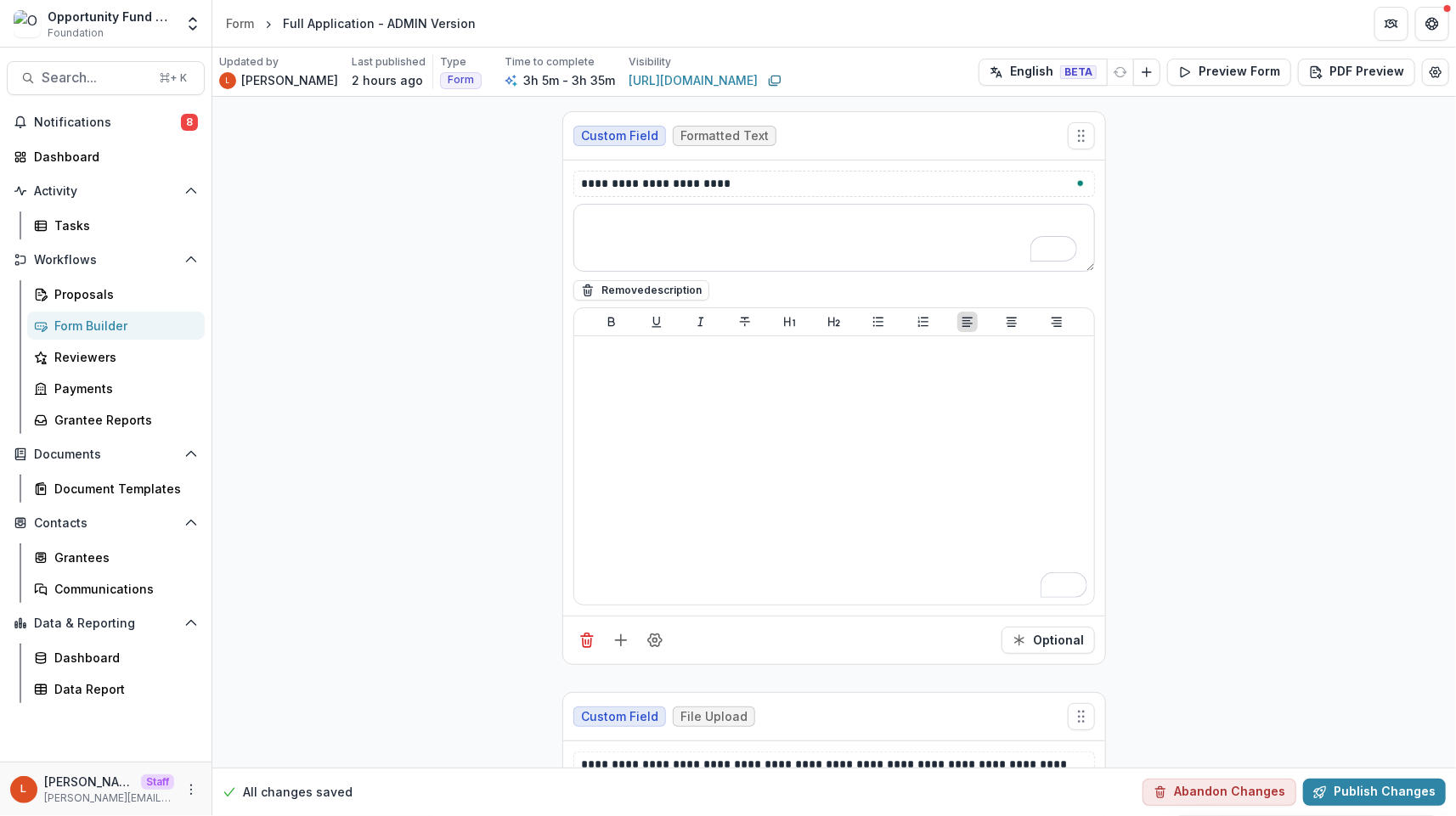 click at bounding box center (834, 238) 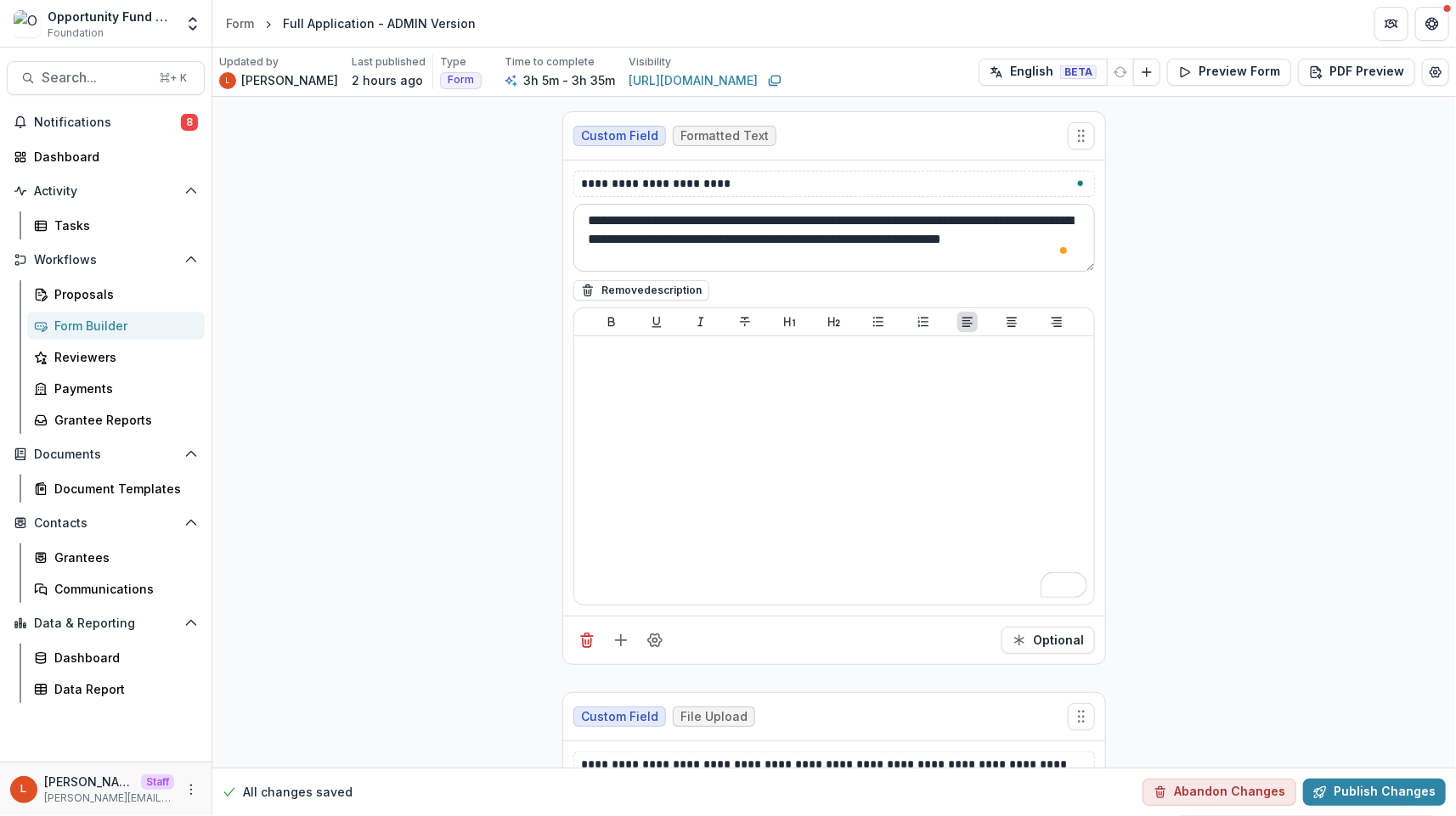 click on "**********" at bounding box center (834, 238) 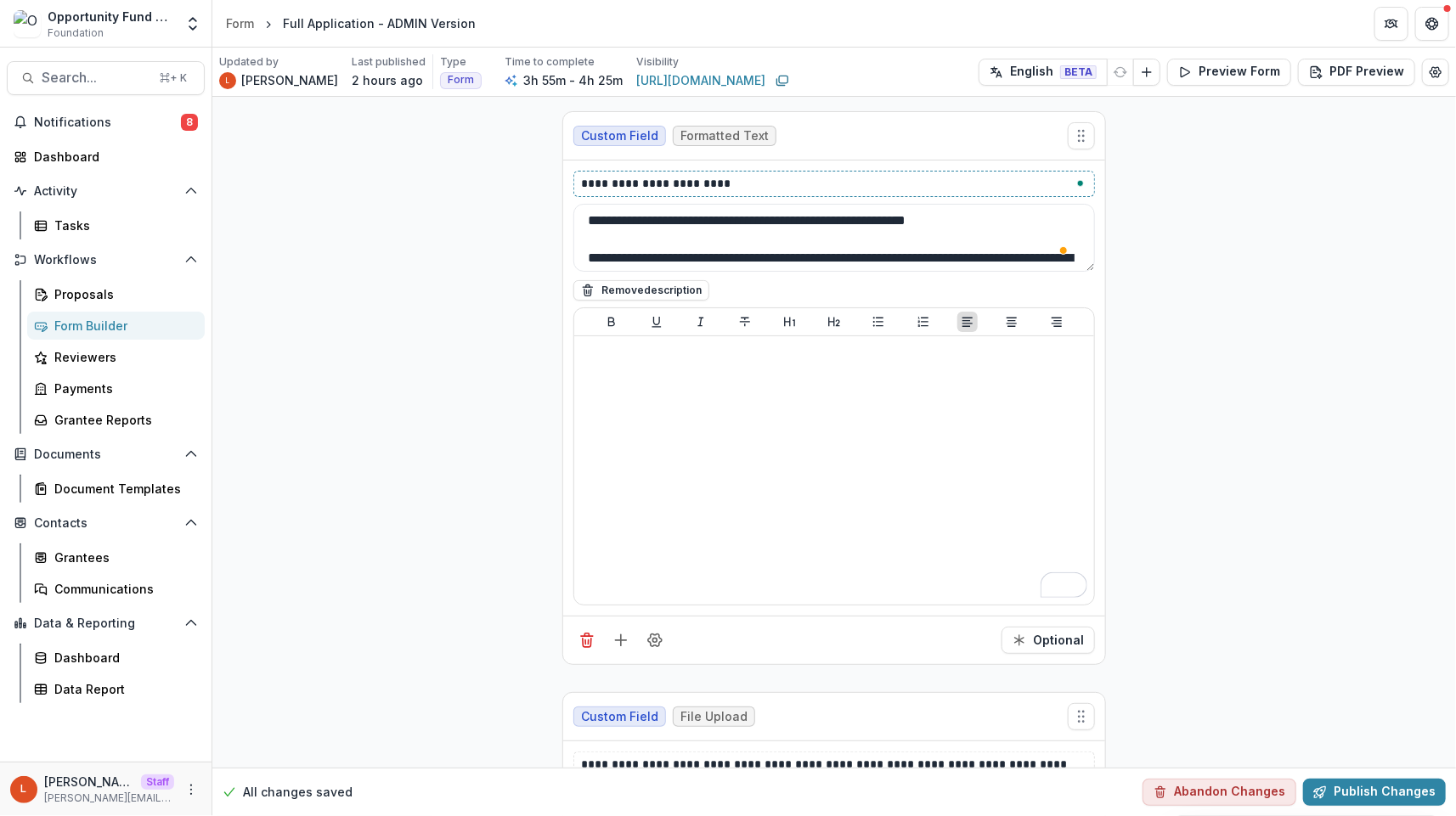 click on "**********" at bounding box center [834, 183] 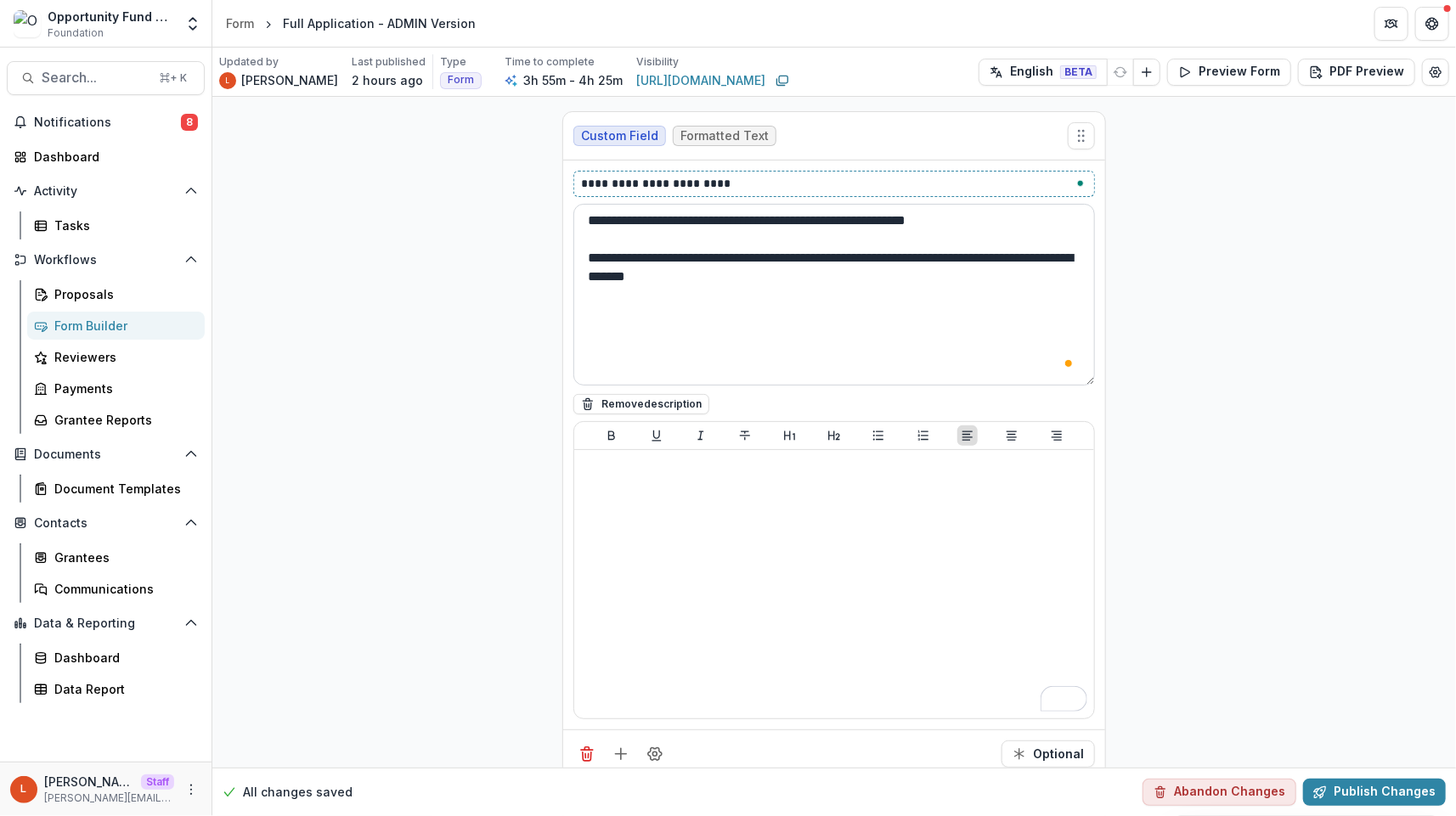 drag, startPoint x: 1089, startPoint y: 279, endPoint x: 1077, endPoint y: 385, distance: 106.677083 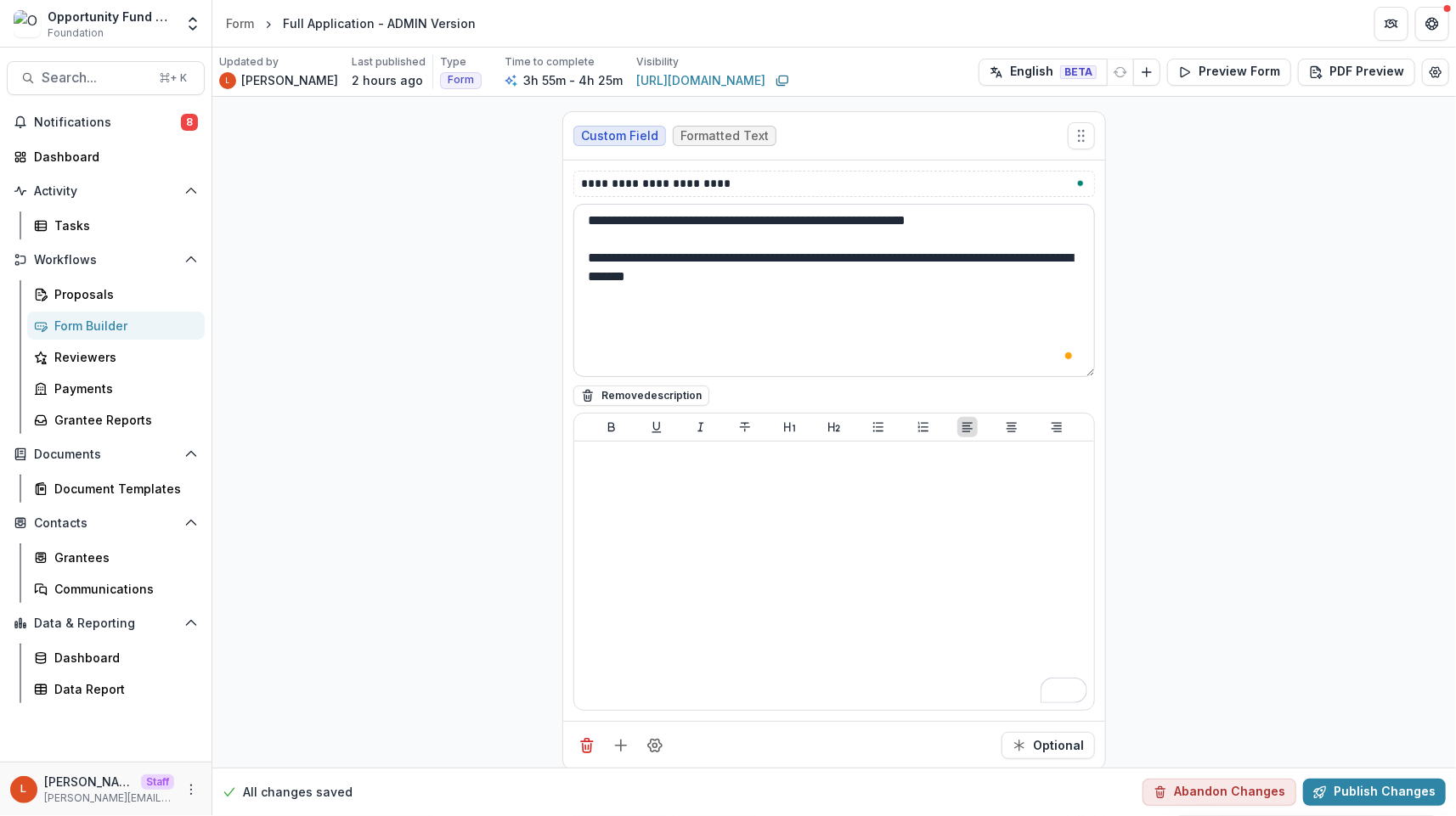 click on "**********" at bounding box center (834, 290) 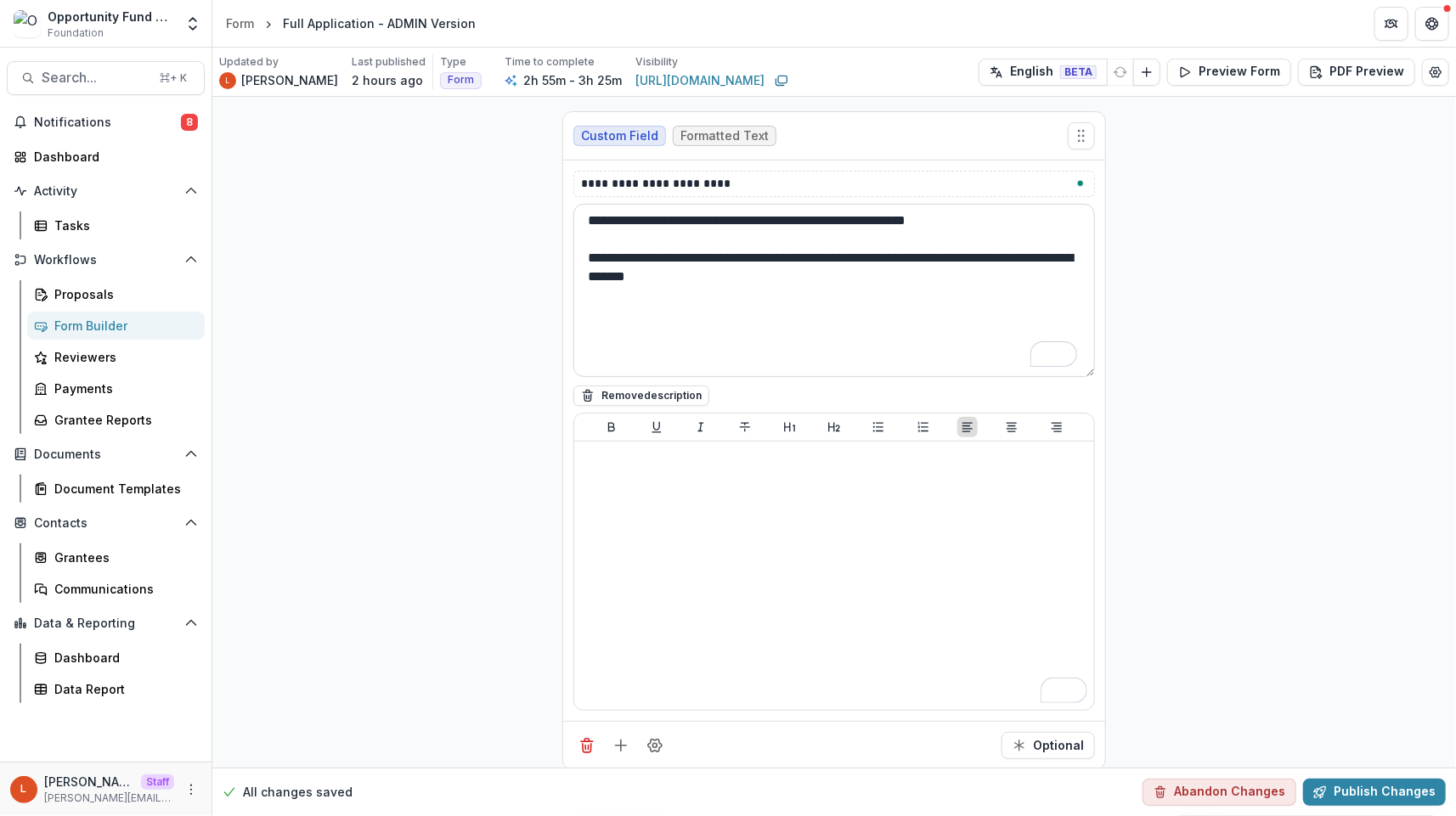 click on "**********" at bounding box center (834, 290) 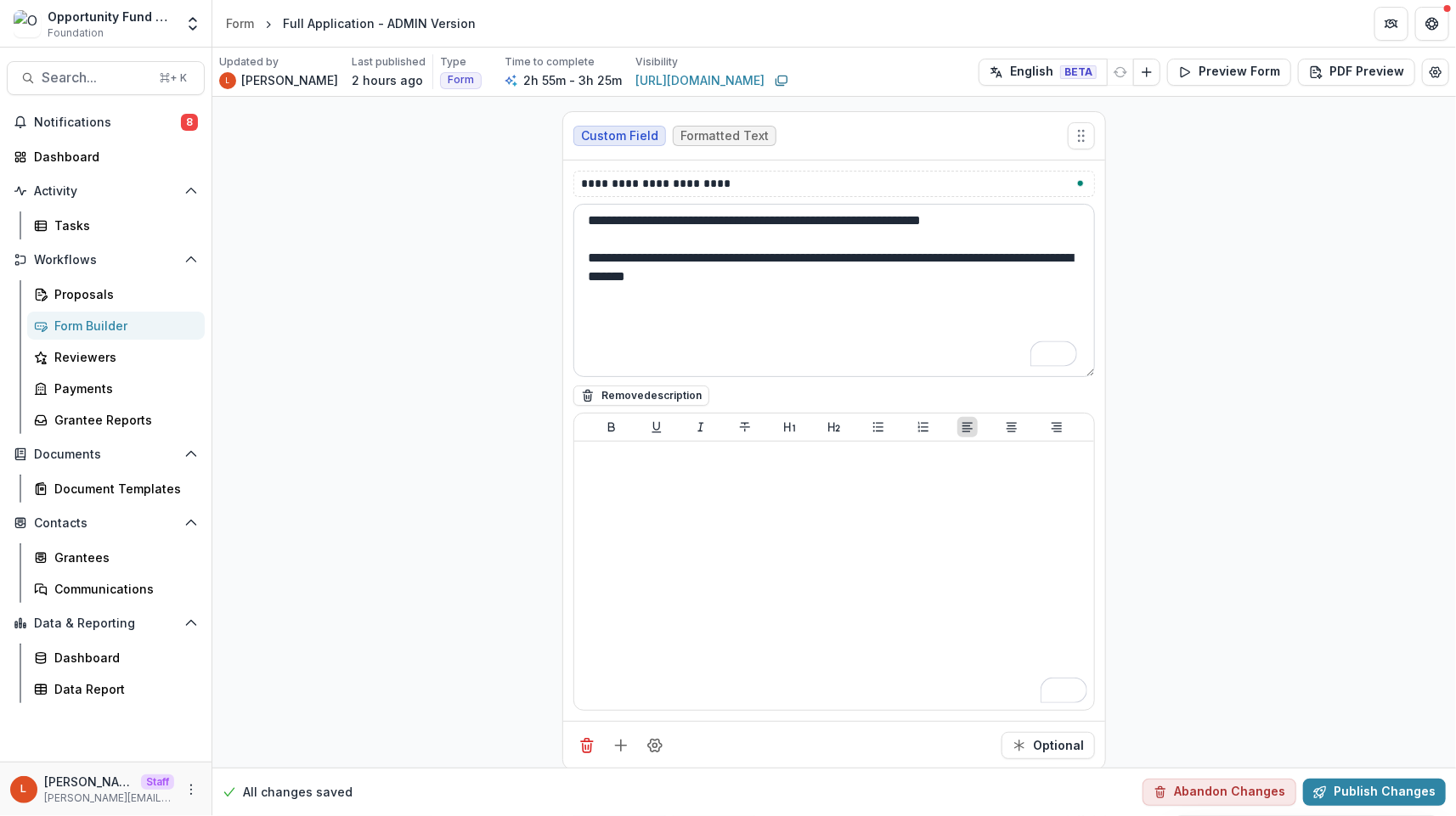 click on "**********" at bounding box center (834, 290) 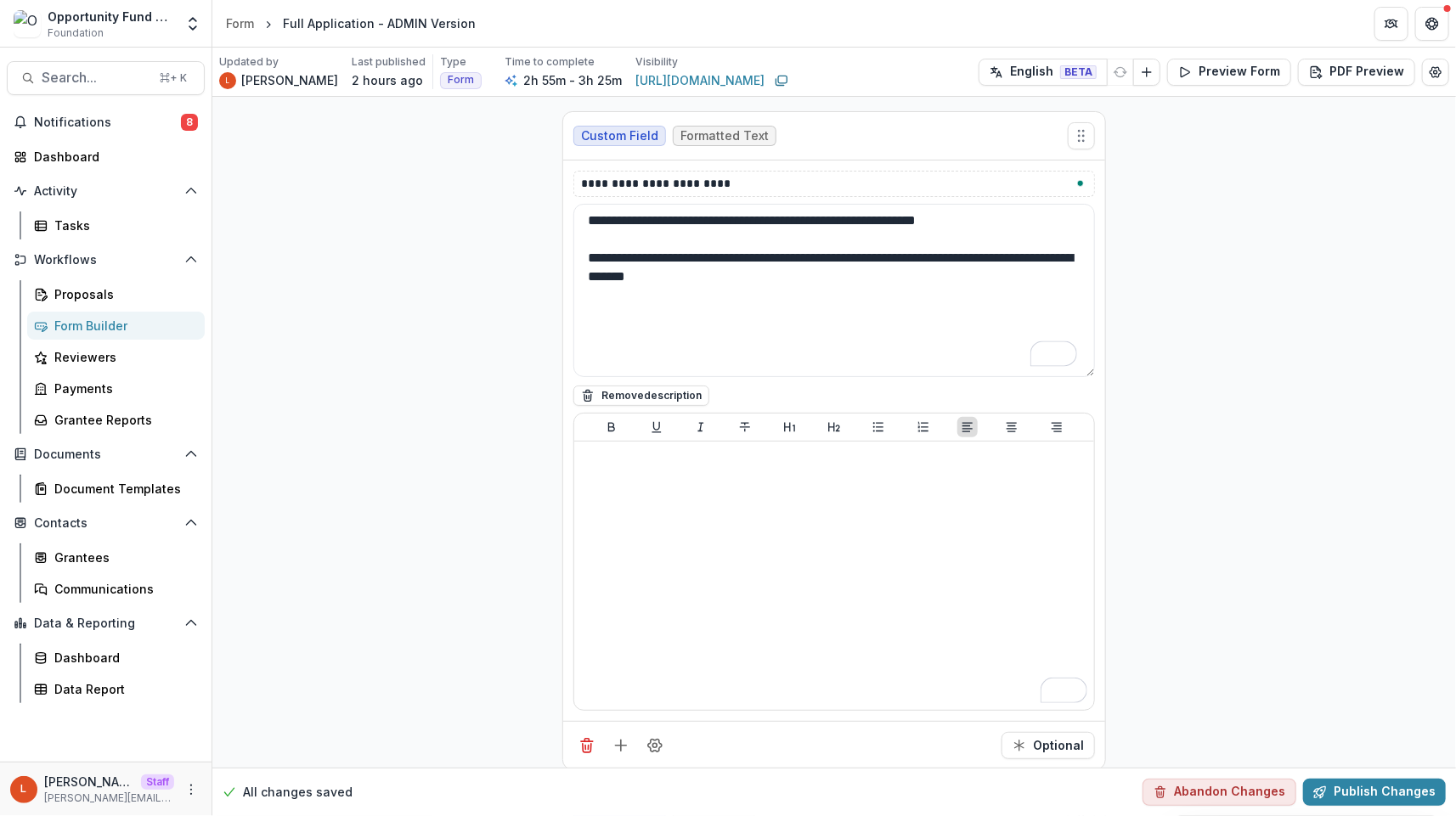 drag, startPoint x: 602, startPoint y: 229, endPoint x: 546, endPoint y: 228, distance: 56.008928 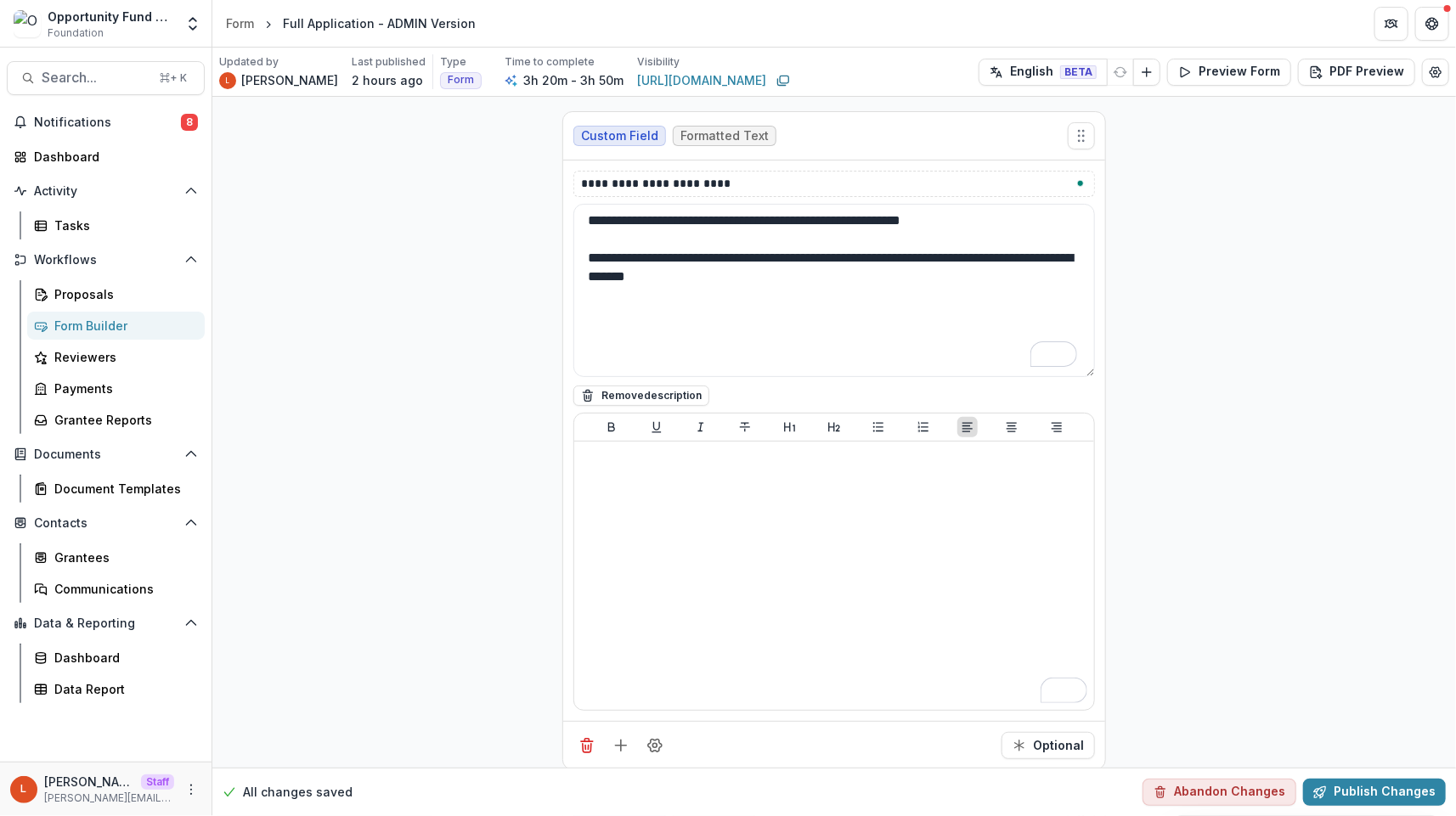 type on "**********" 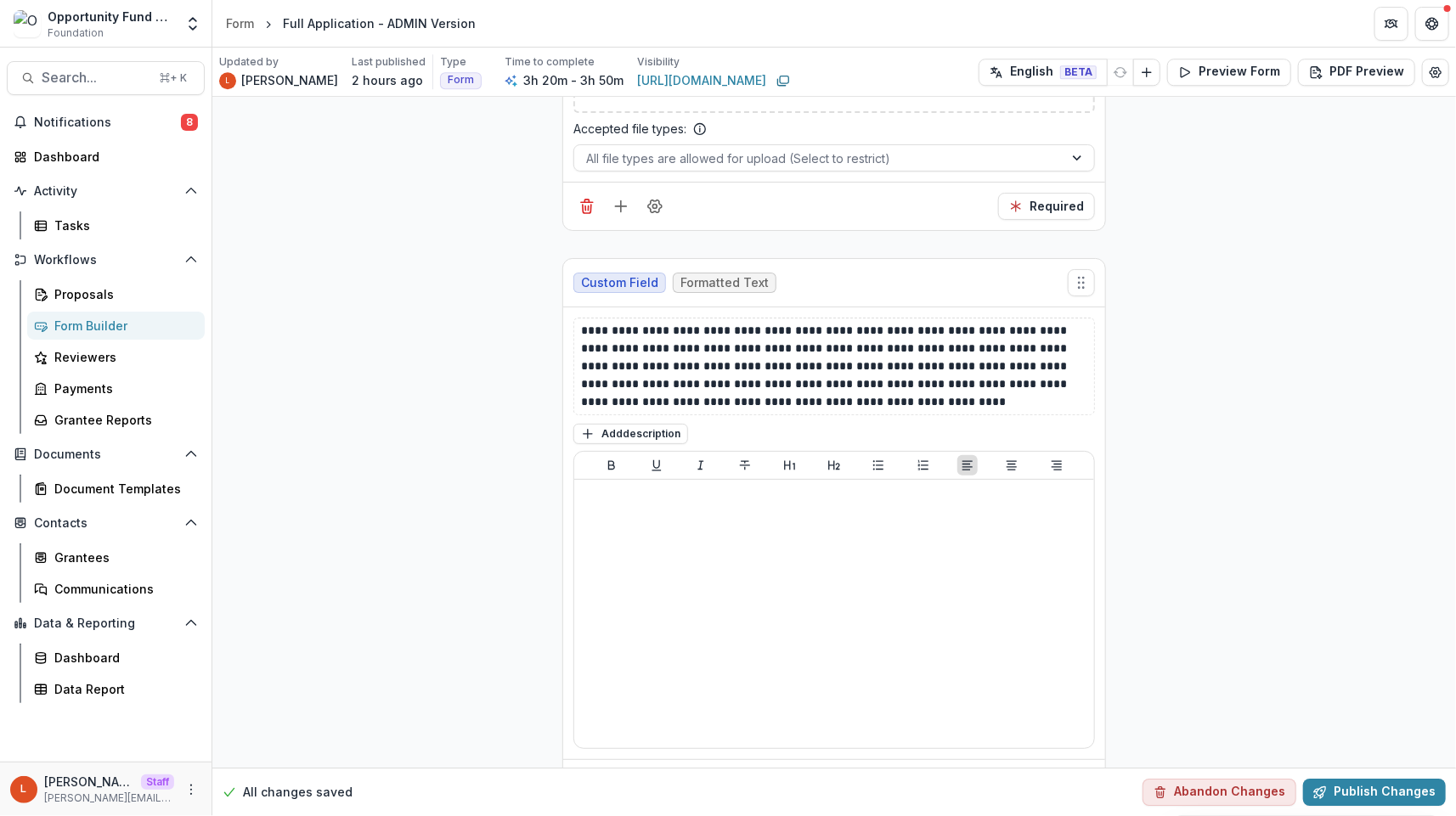 scroll, scrollTop: 22182, scrollLeft: 0, axis: vertical 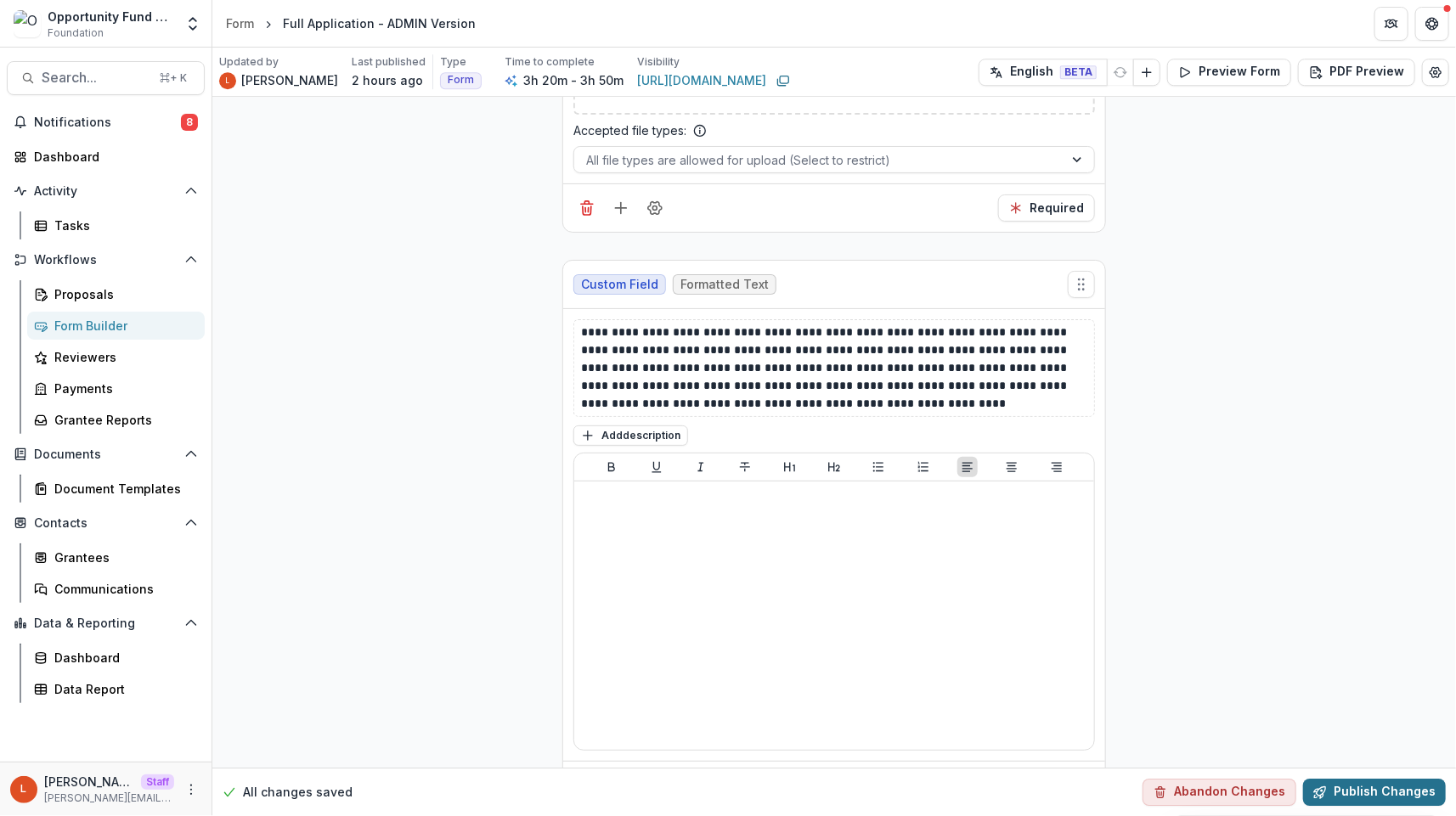 click on "Publish Changes" at bounding box center [1374, 792] 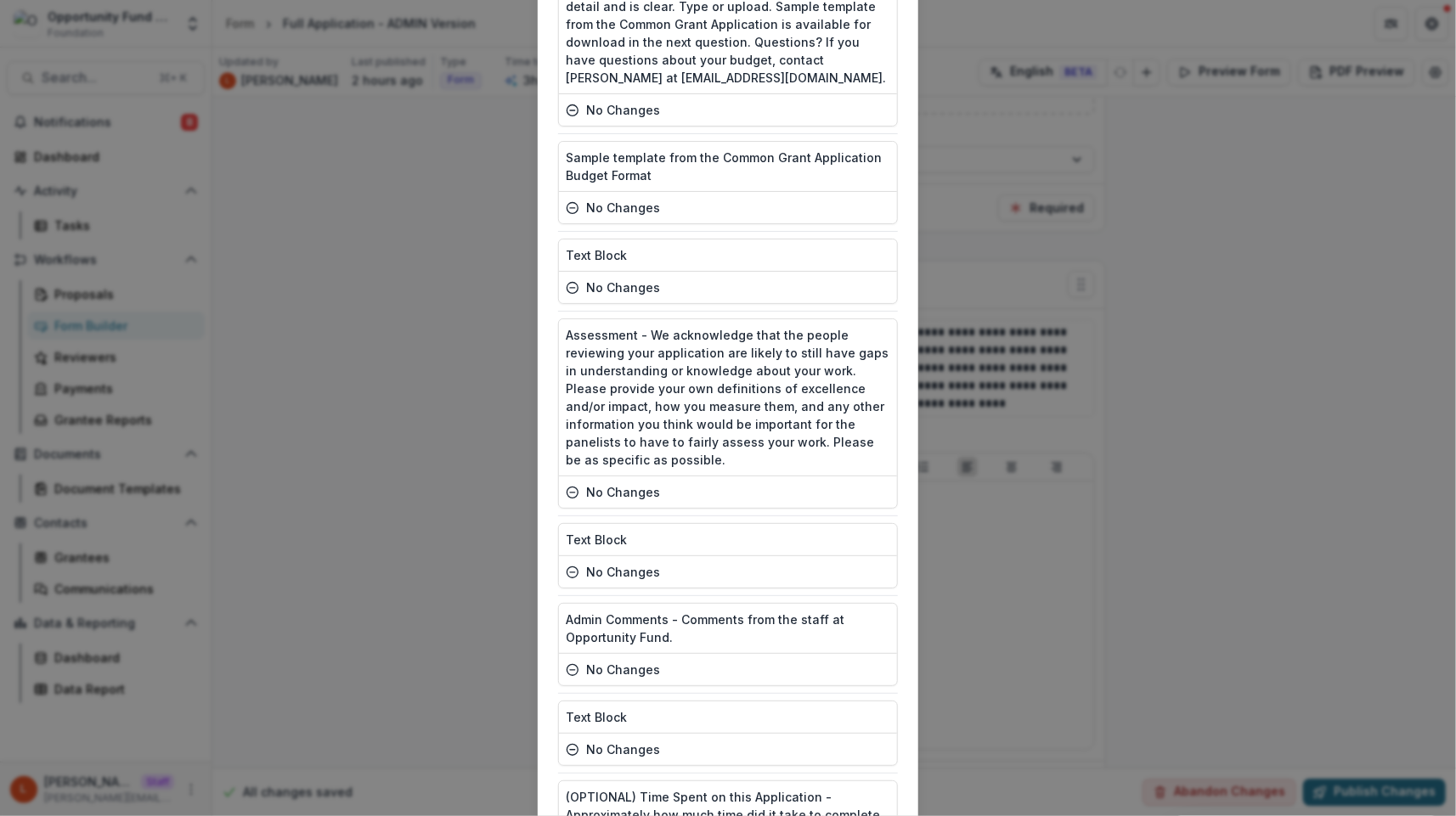scroll, scrollTop: 10226, scrollLeft: 0, axis: vertical 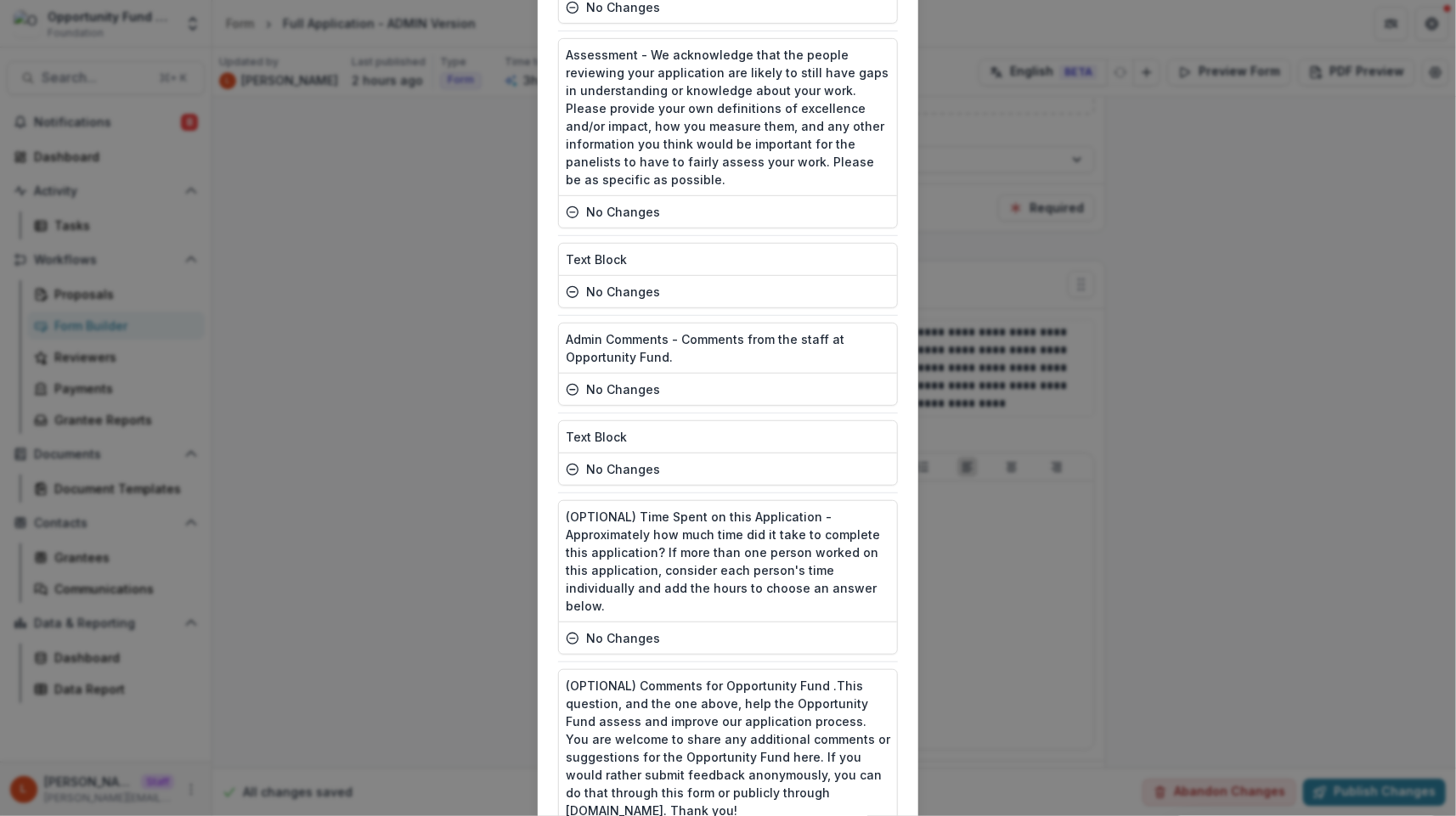 click on "Publish" at bounding box center (855, 908) 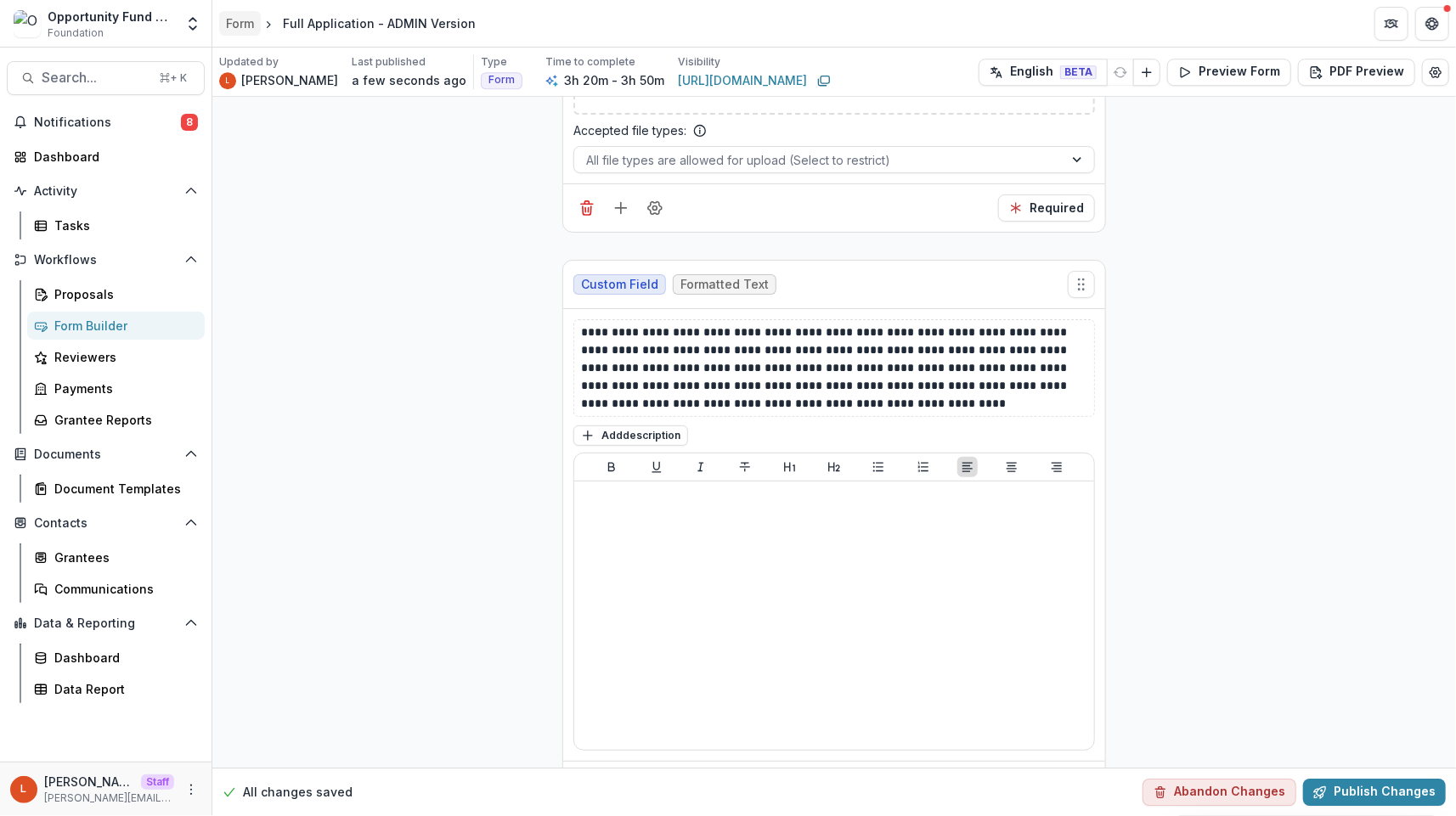 click on "Form" at bounding box center [240, 23] 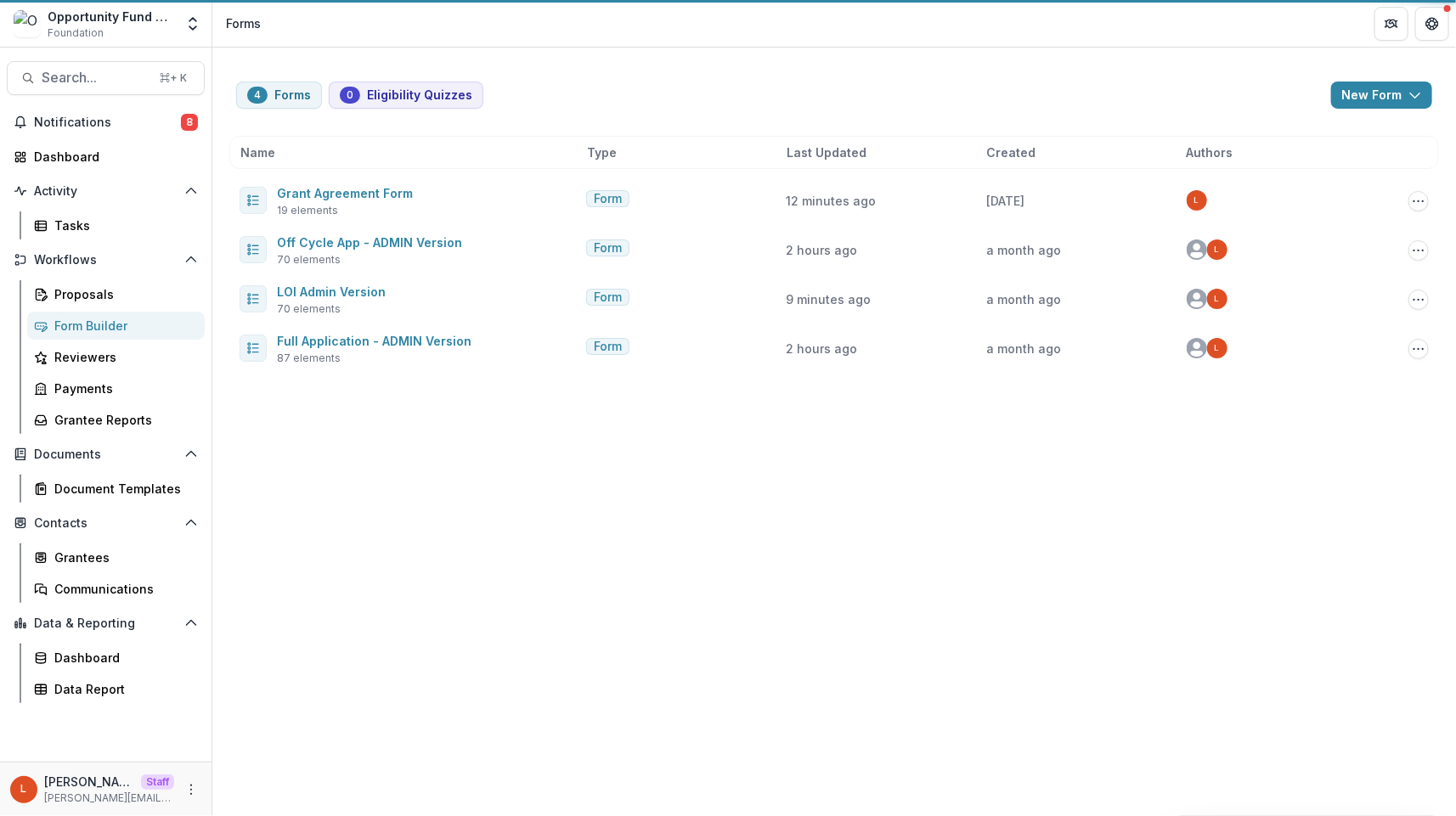 scroll, scrollTop: 0, scrollLeft: 0, axis: both 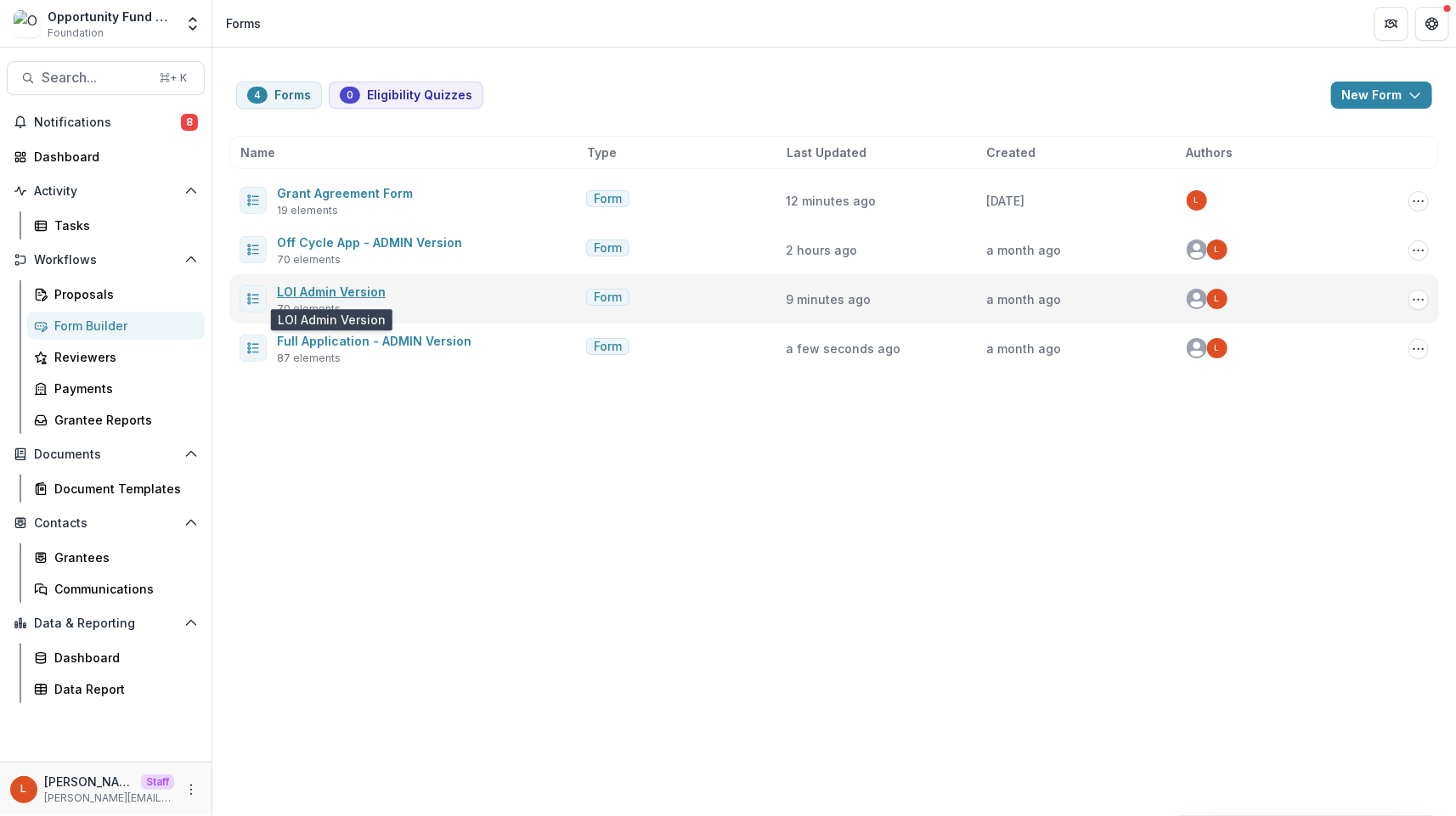 click on "LOI Admin Version" at bounding box center [331, 291] 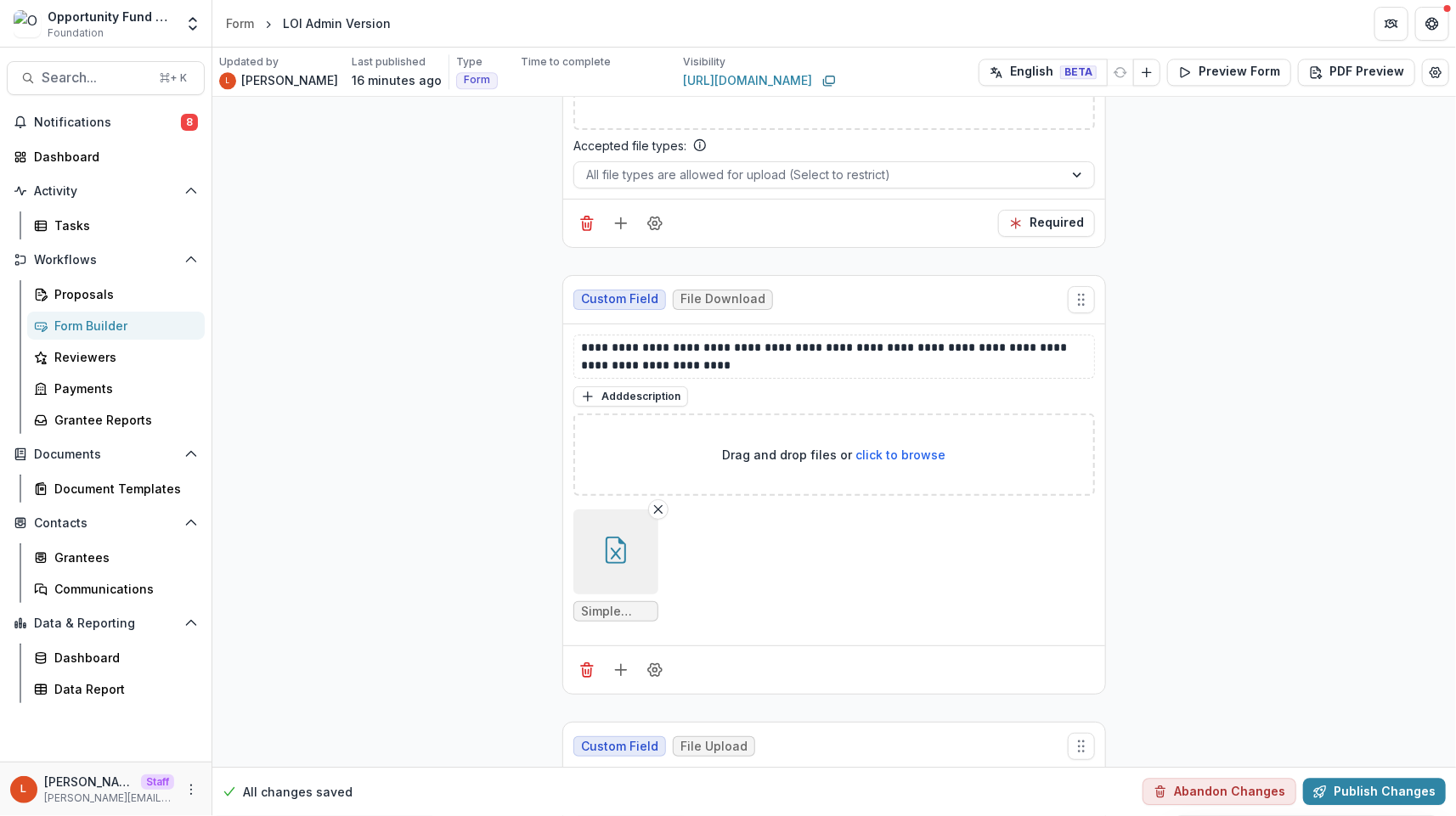 scroll, scrollTop: 2137, scrollLeft: 0, axis: vertical 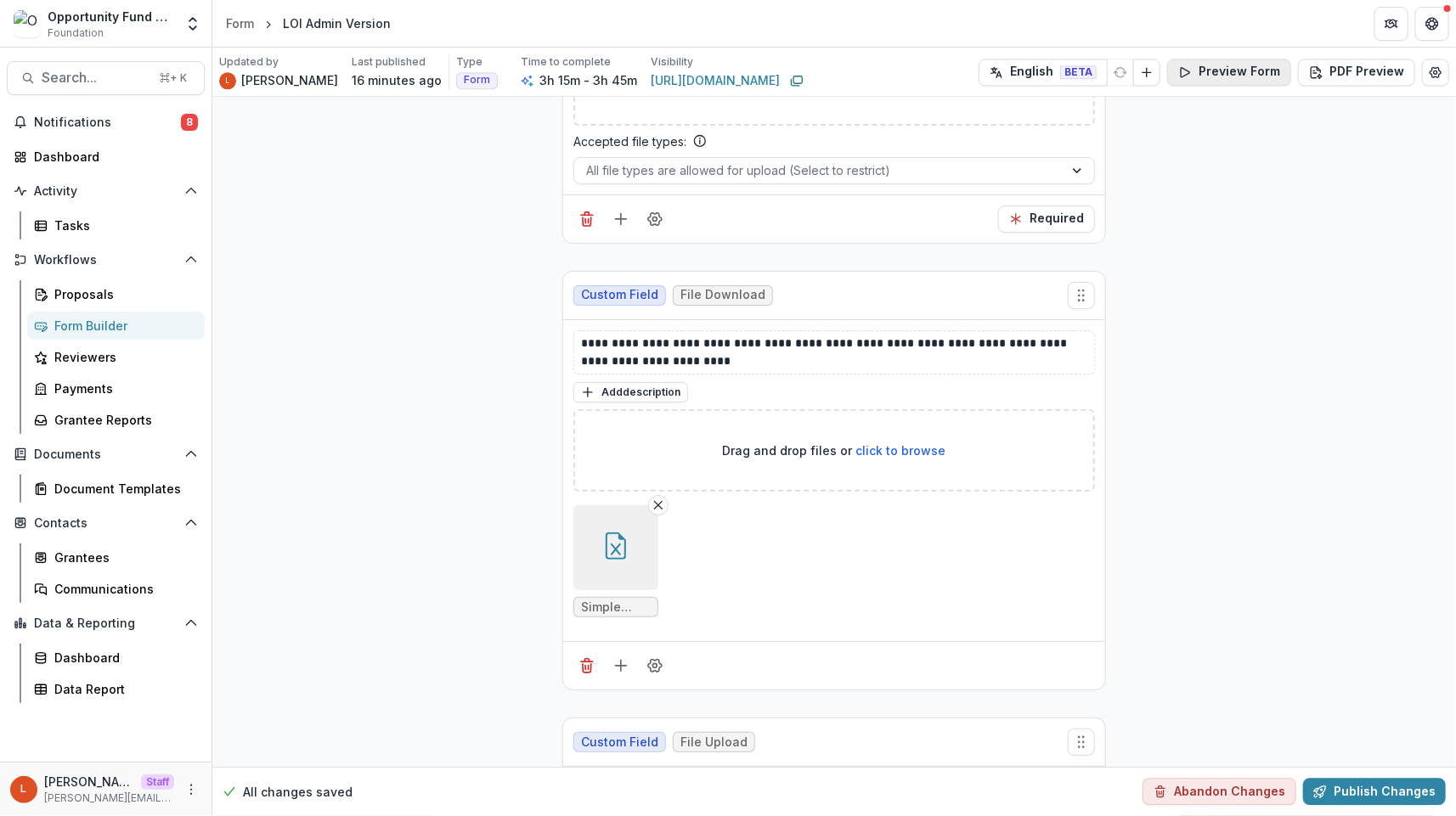 click on "Preview Form" at bounding box center [1229, 72] 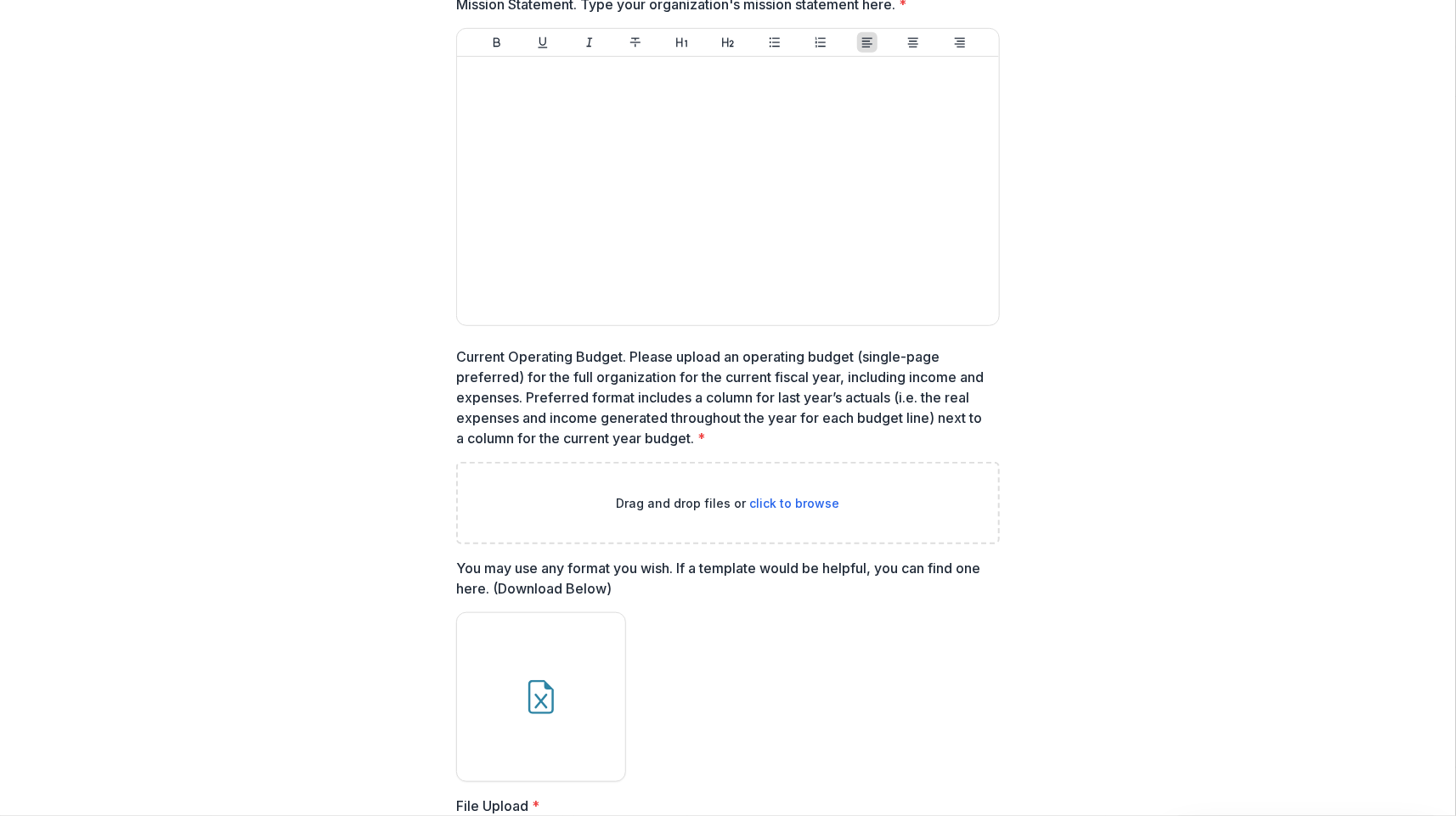 scroll, scrollTop: 608, scrollLeft: 0, axis: vertical 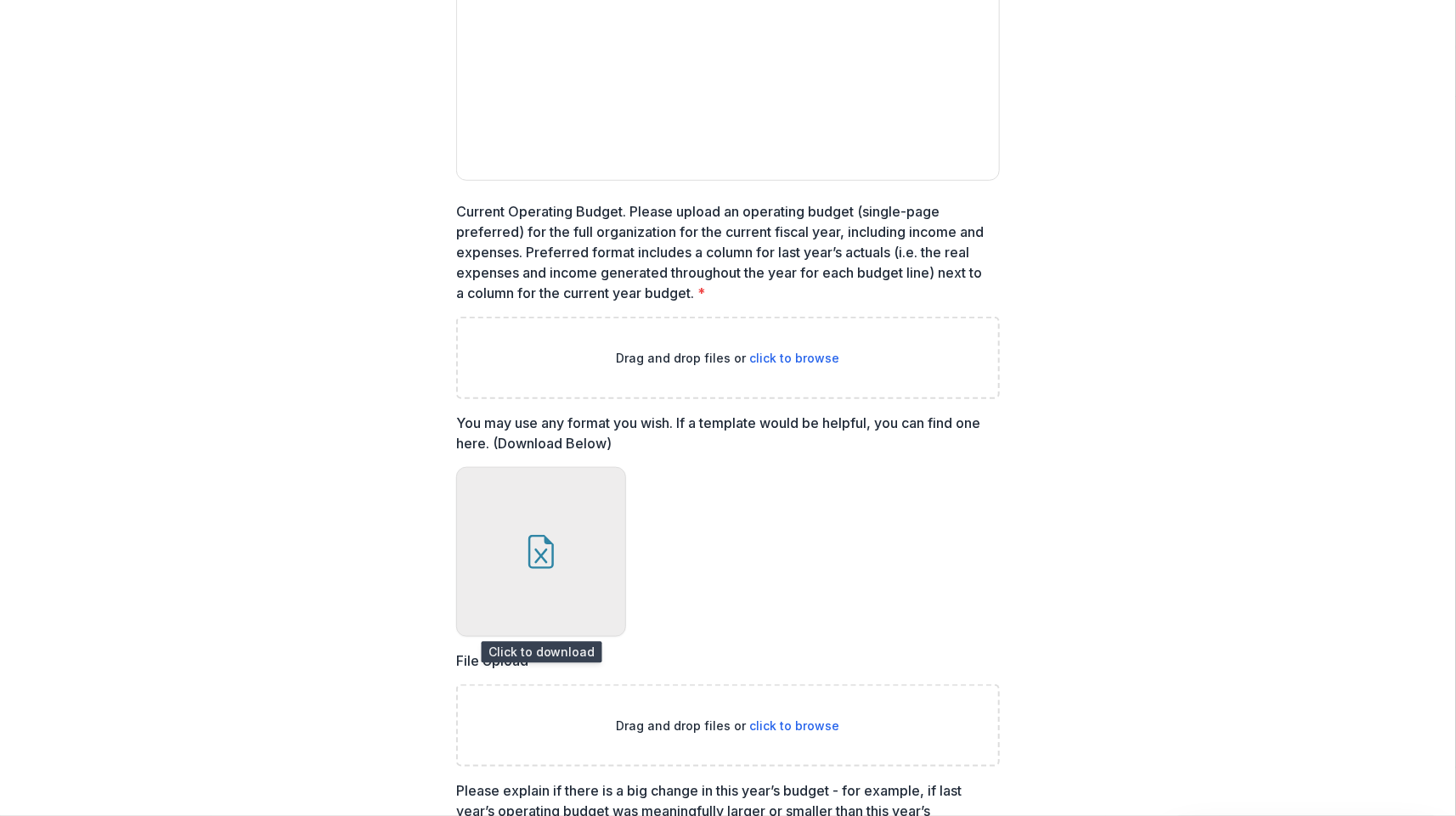 click at bounding box center [541, 552] 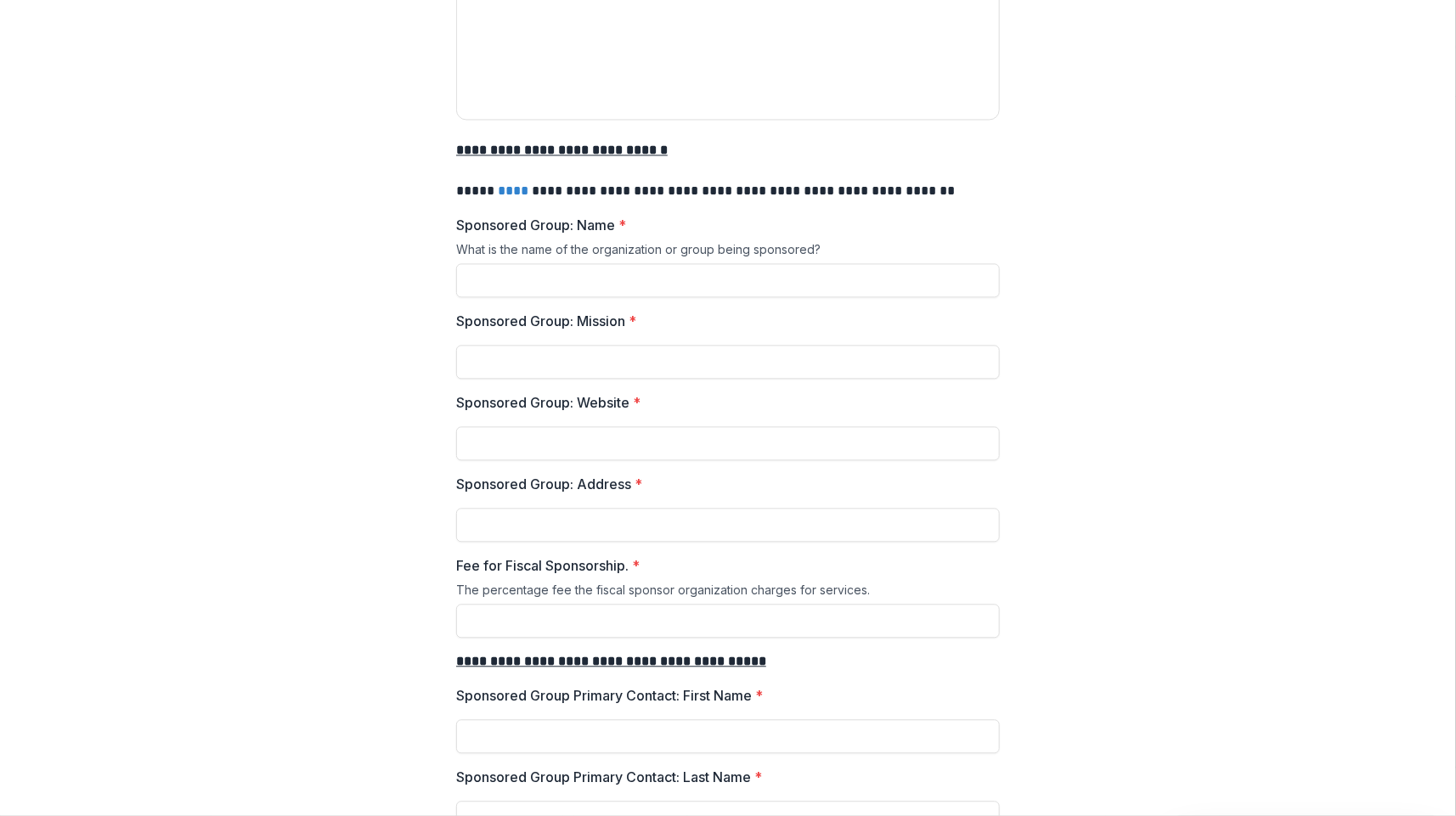 scroll, scrollTop: 1640, scrollLeft: 0, axis: vertical 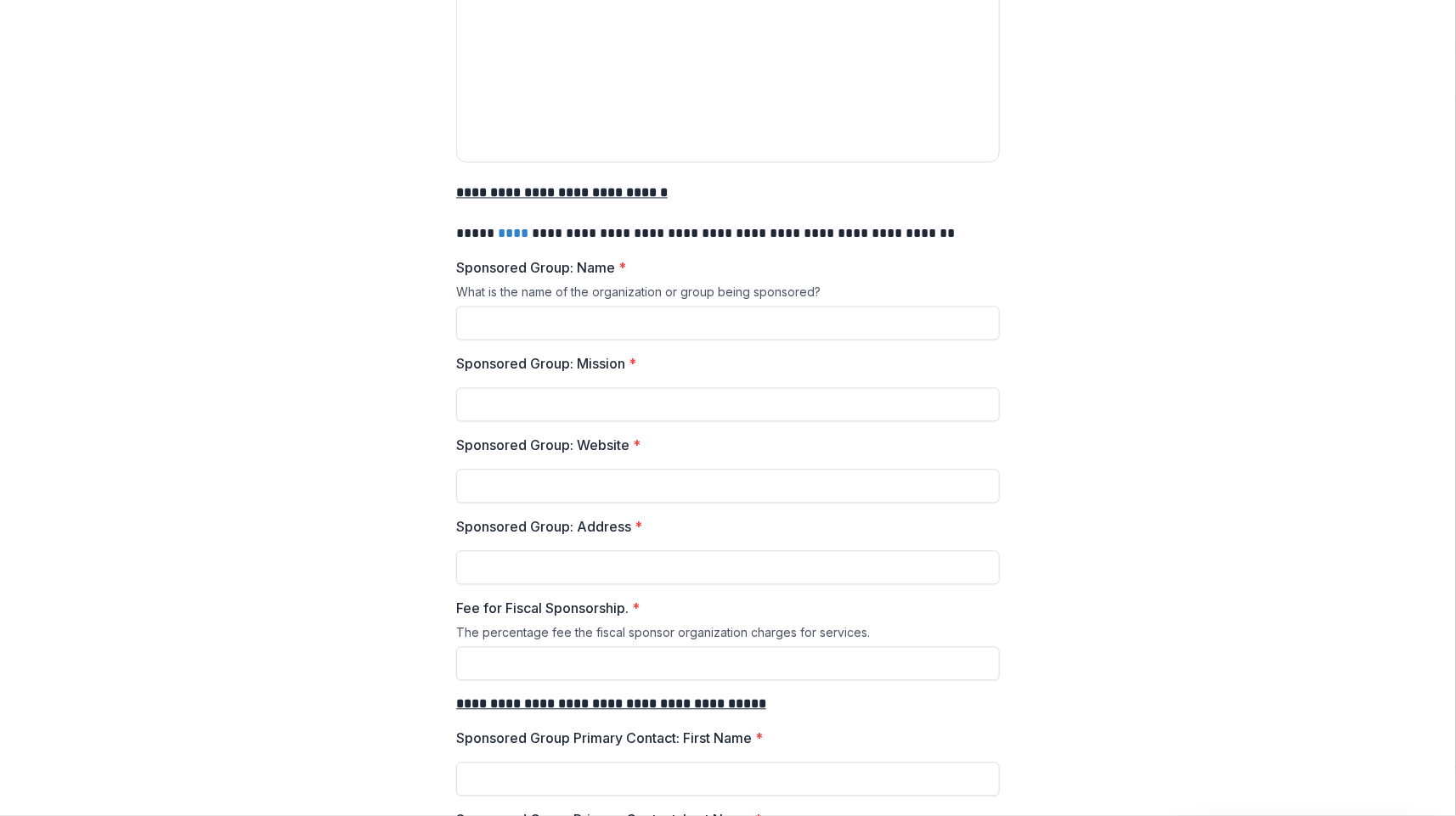 click on "****" at bounding box center [513, 233] 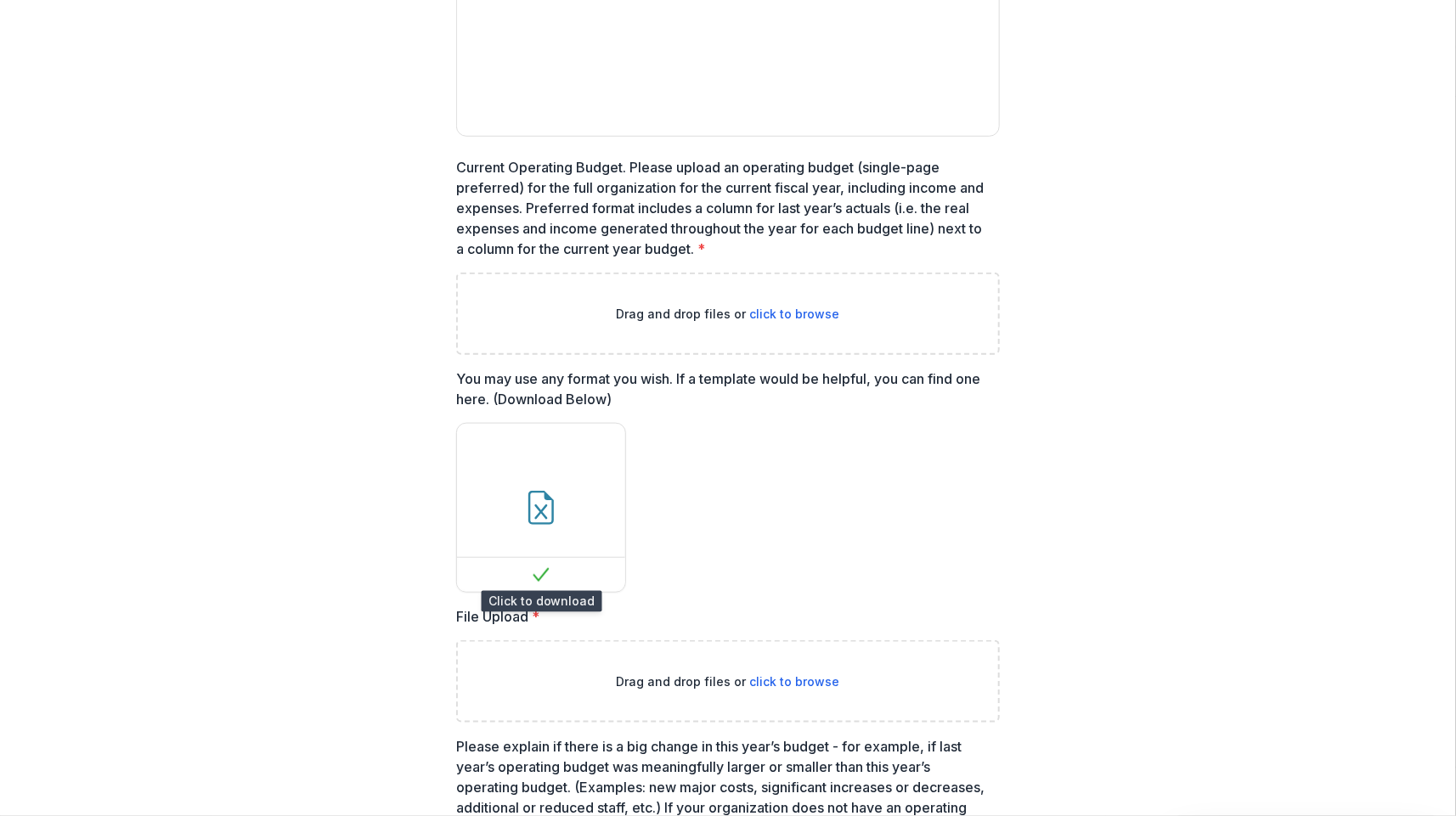 scroll, scrollTop: 650, scrollLeft: 0, axis: vertical 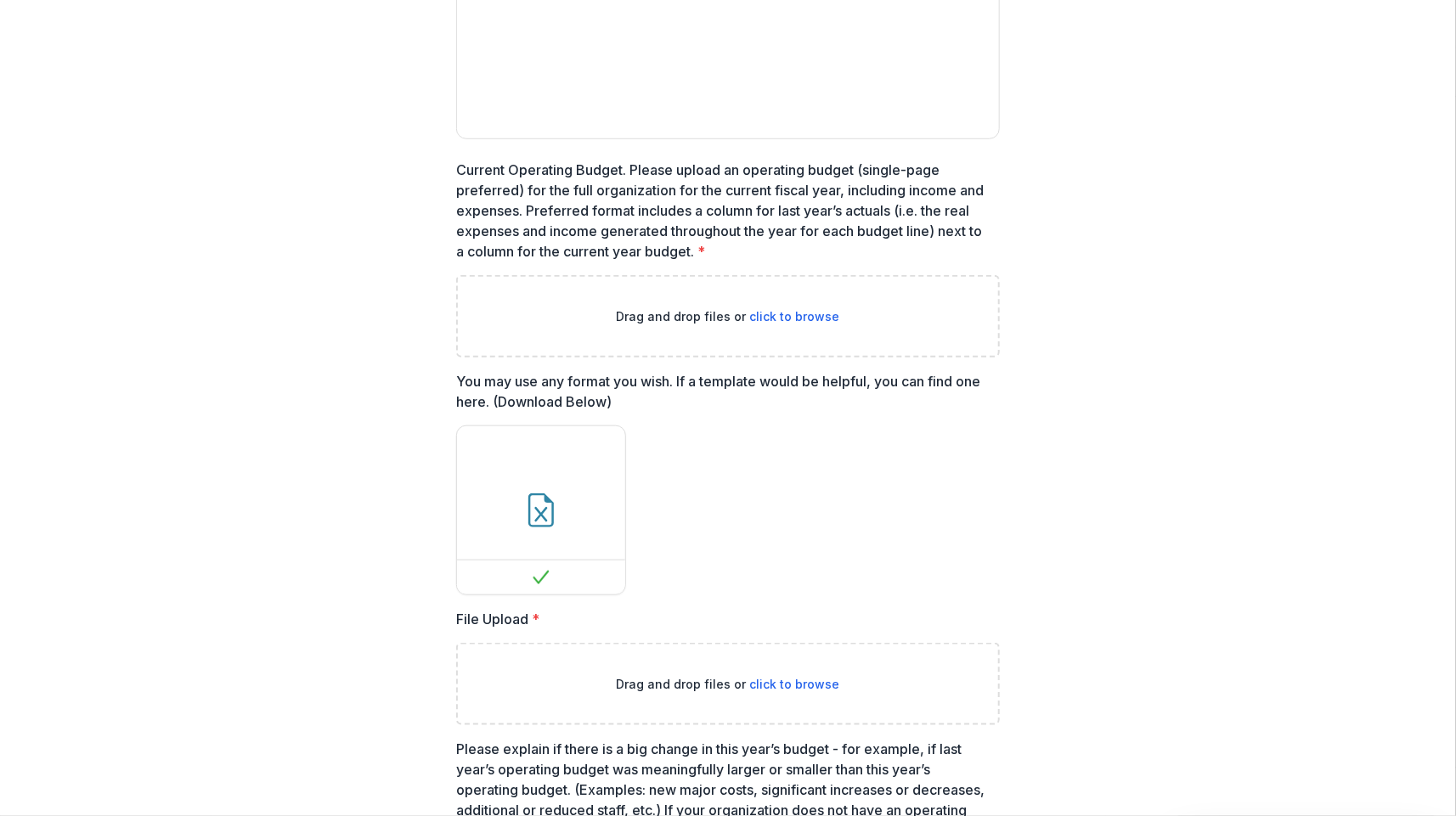 click on "You may use any format you wish. If a template would be helpful, you can find one here. (Download Below)" at bounding box center [723, 391] 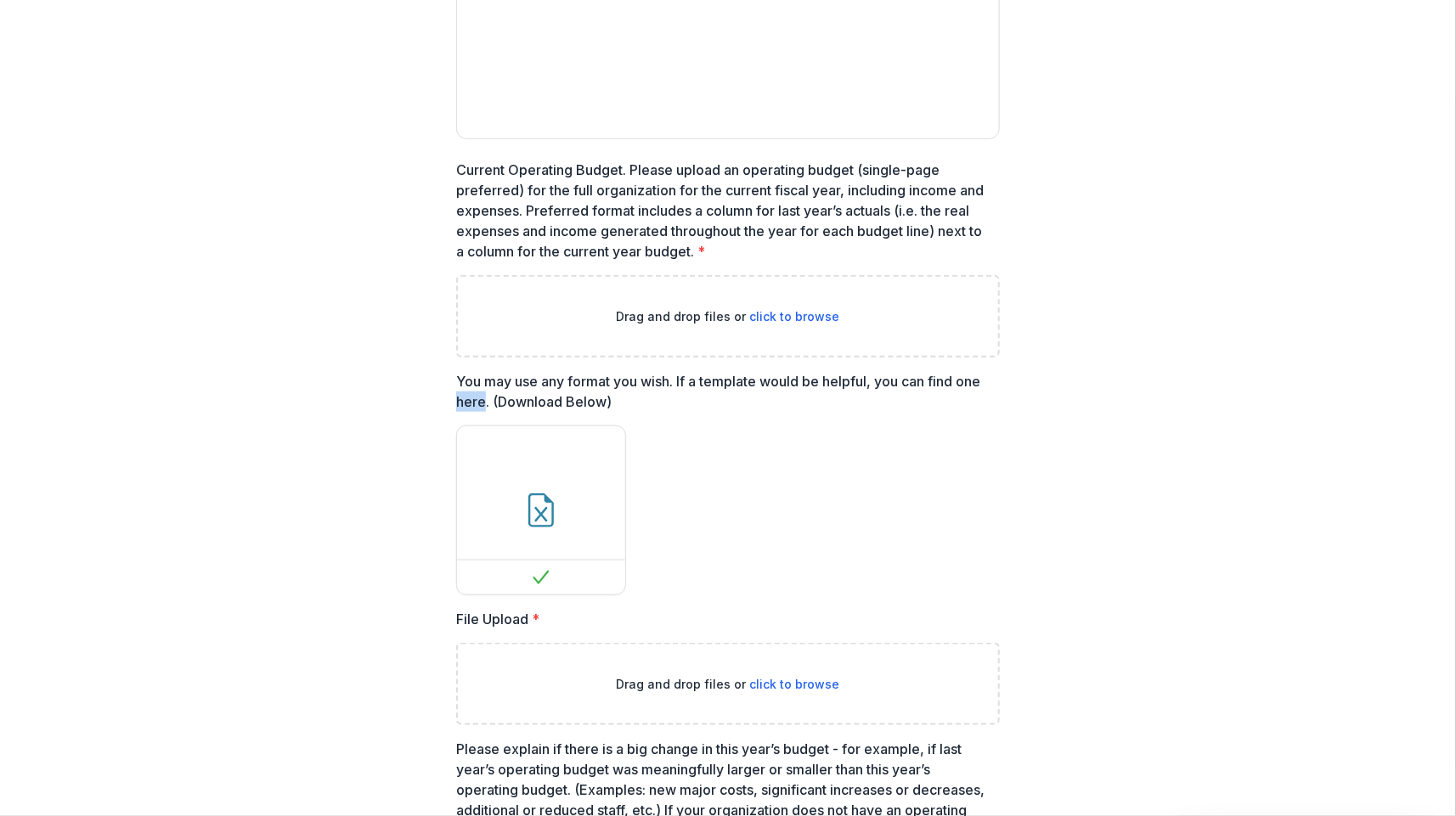 click on "You may use any format you wish. If a template would be helpful, you can find one here. (Download Below)" at bounding box center (723, 391) 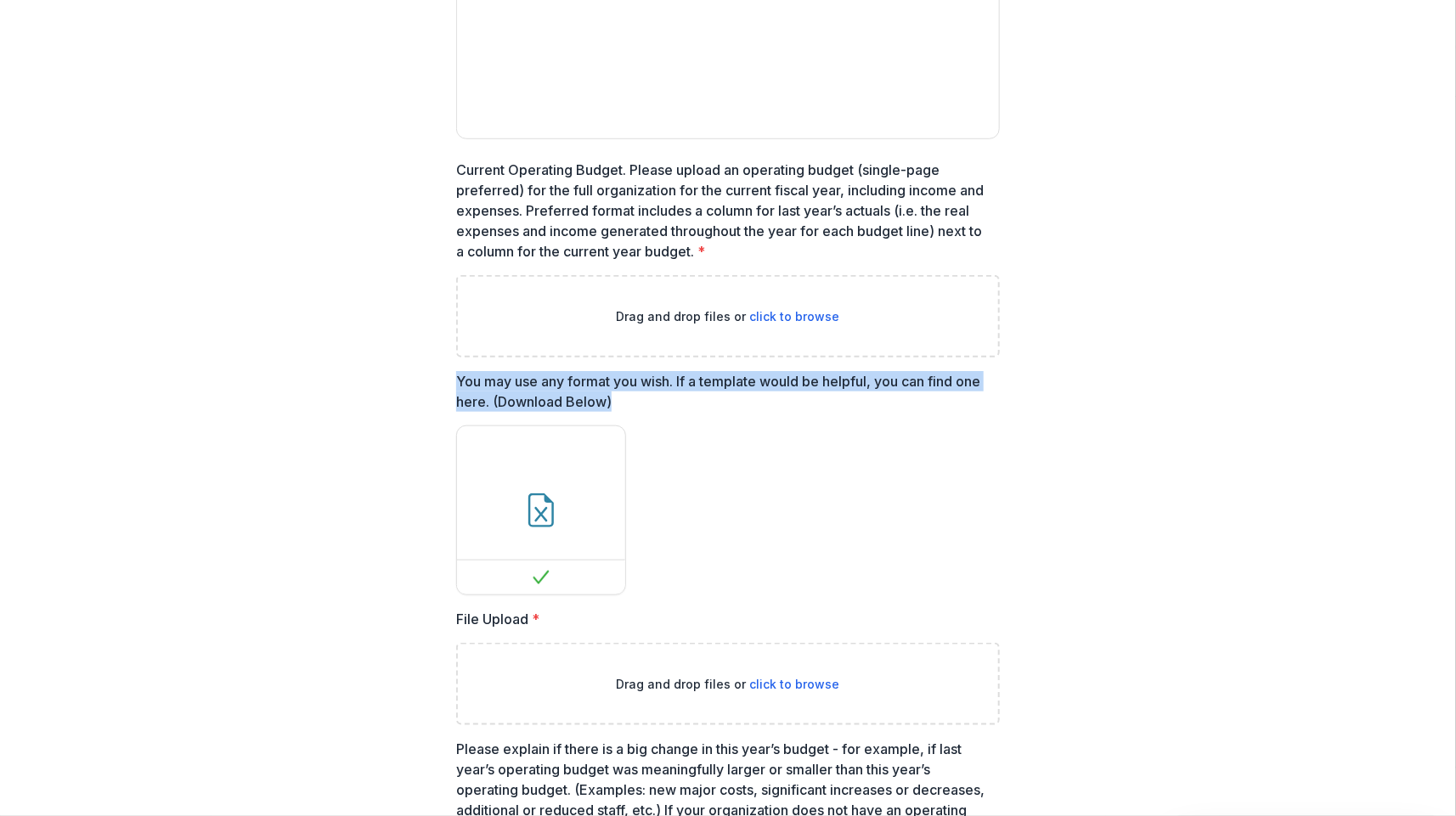 click on "You may use any format you wish. If a template would be helpful, you can find one here. (Download Below)" at bounding box center [723, 391] 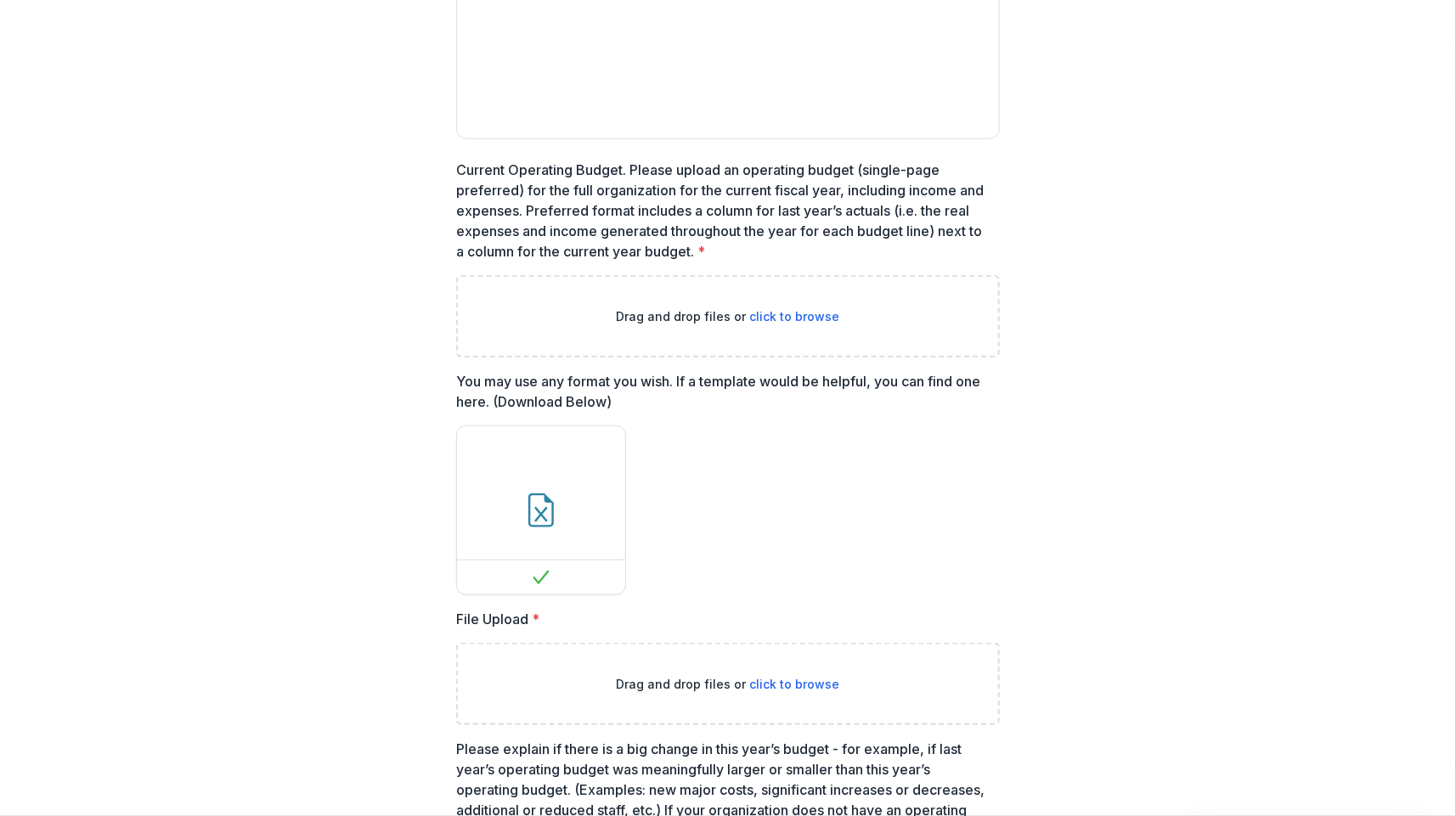 click on "You may use any format you wish. If a template would be helpful, you can find one here. (Download Below)" at bounding box center (723, 391) 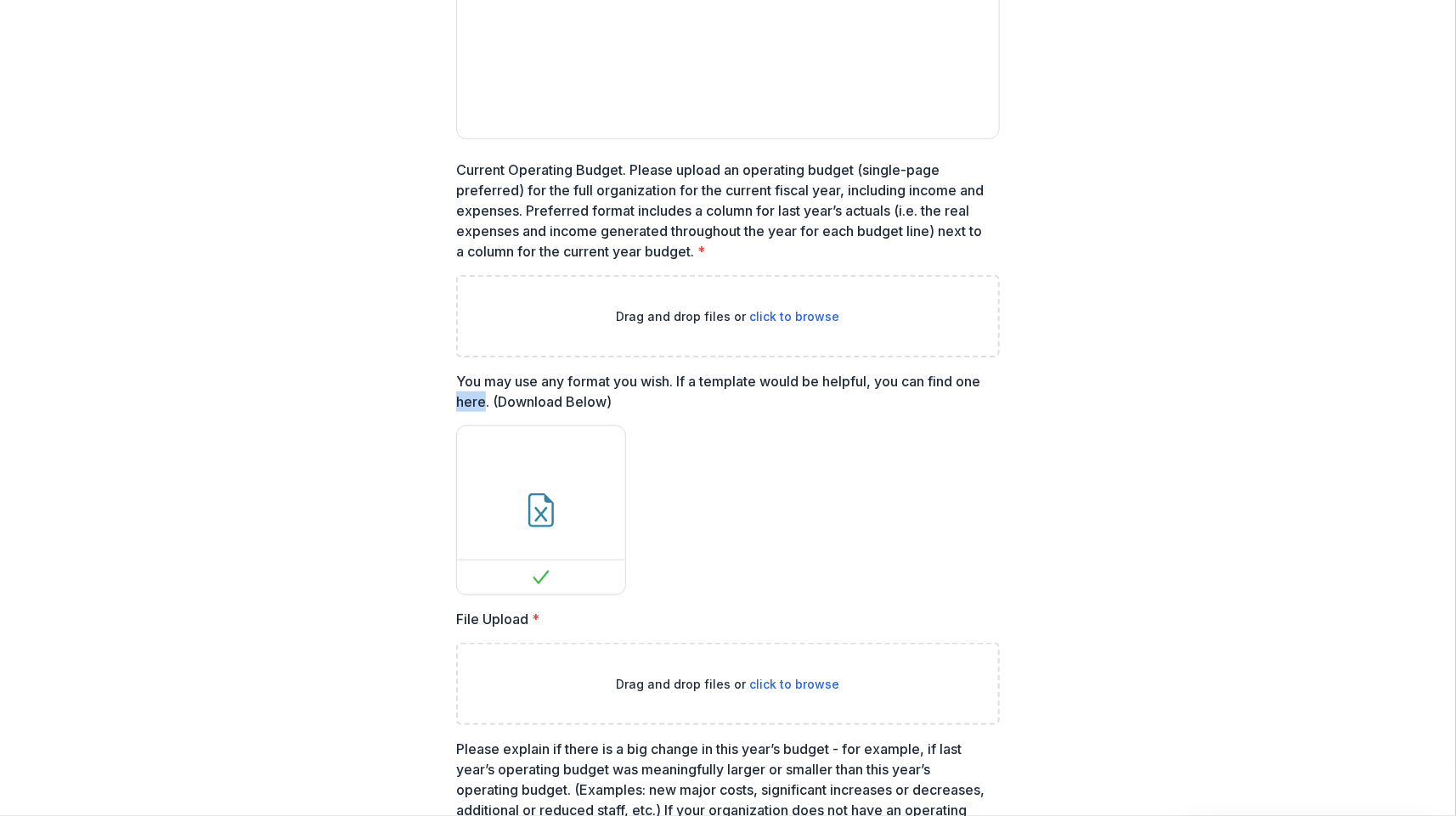 click on "You may use any format you wish. If a template would be helpful, you can find one here. (Download Below)" at bounding box center (723, 391) 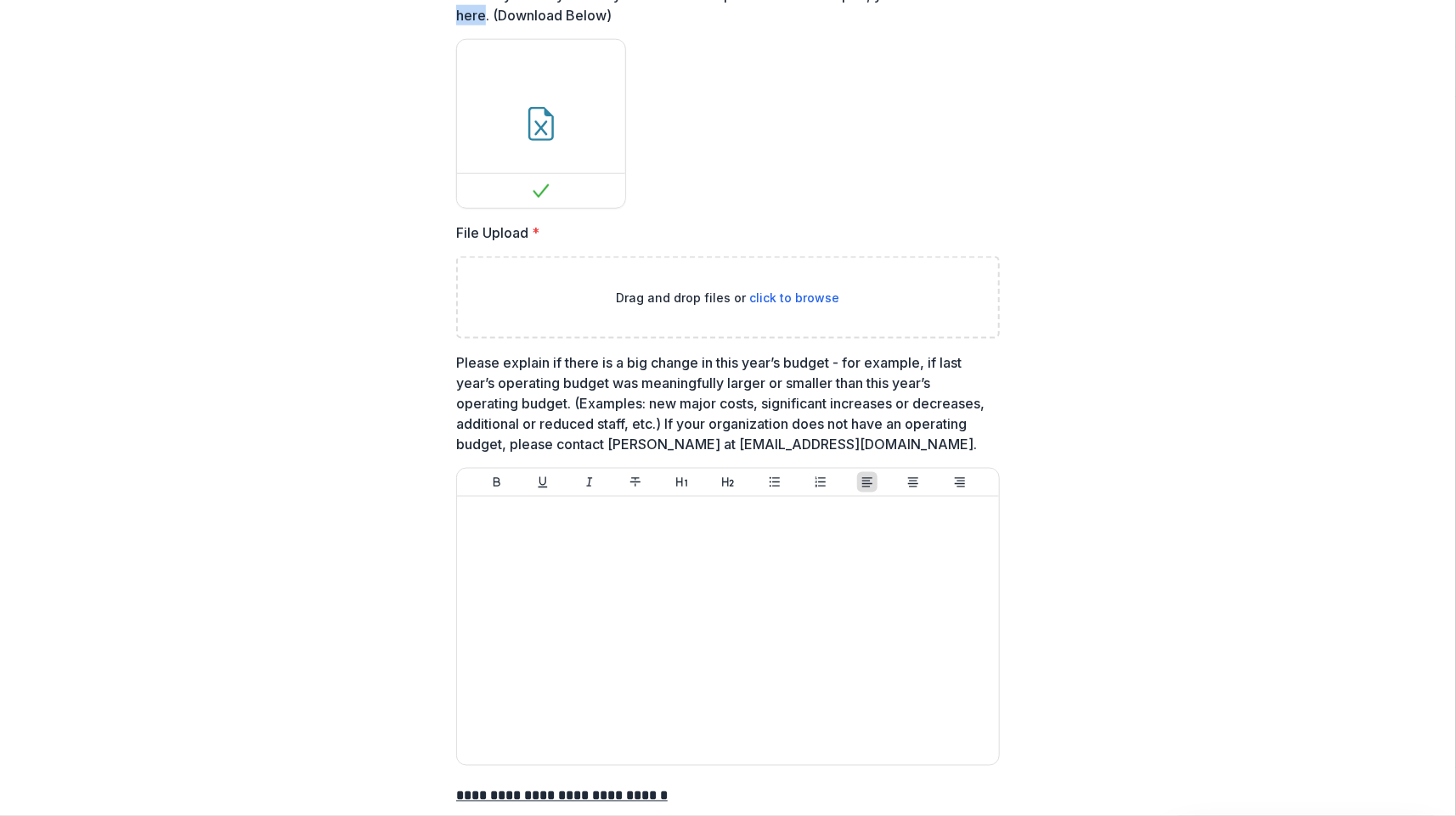 scroll, scrollTop: 1039, scrollLeft: 0, axis: vertical 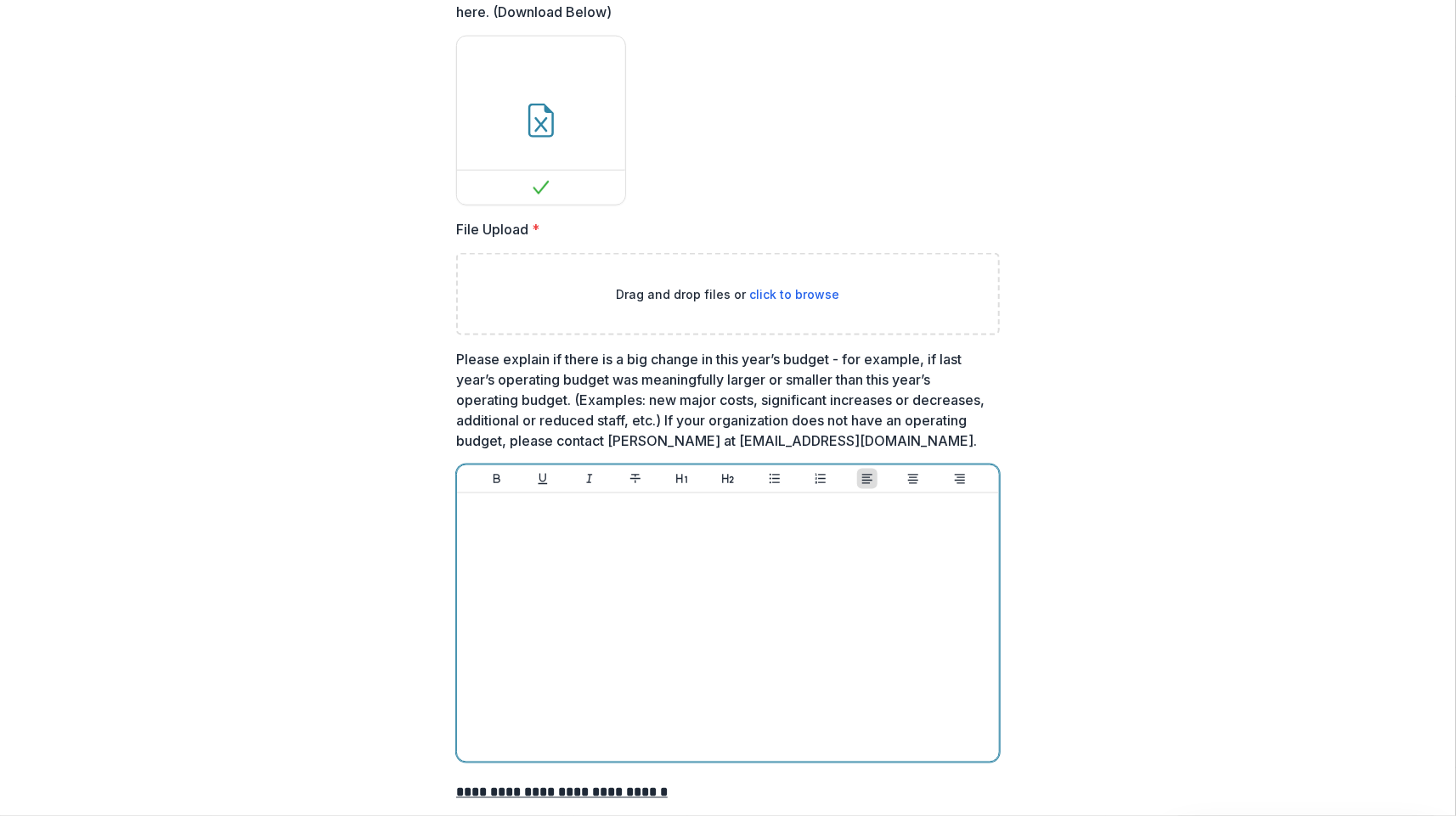 click at bounding box center [728, 627] 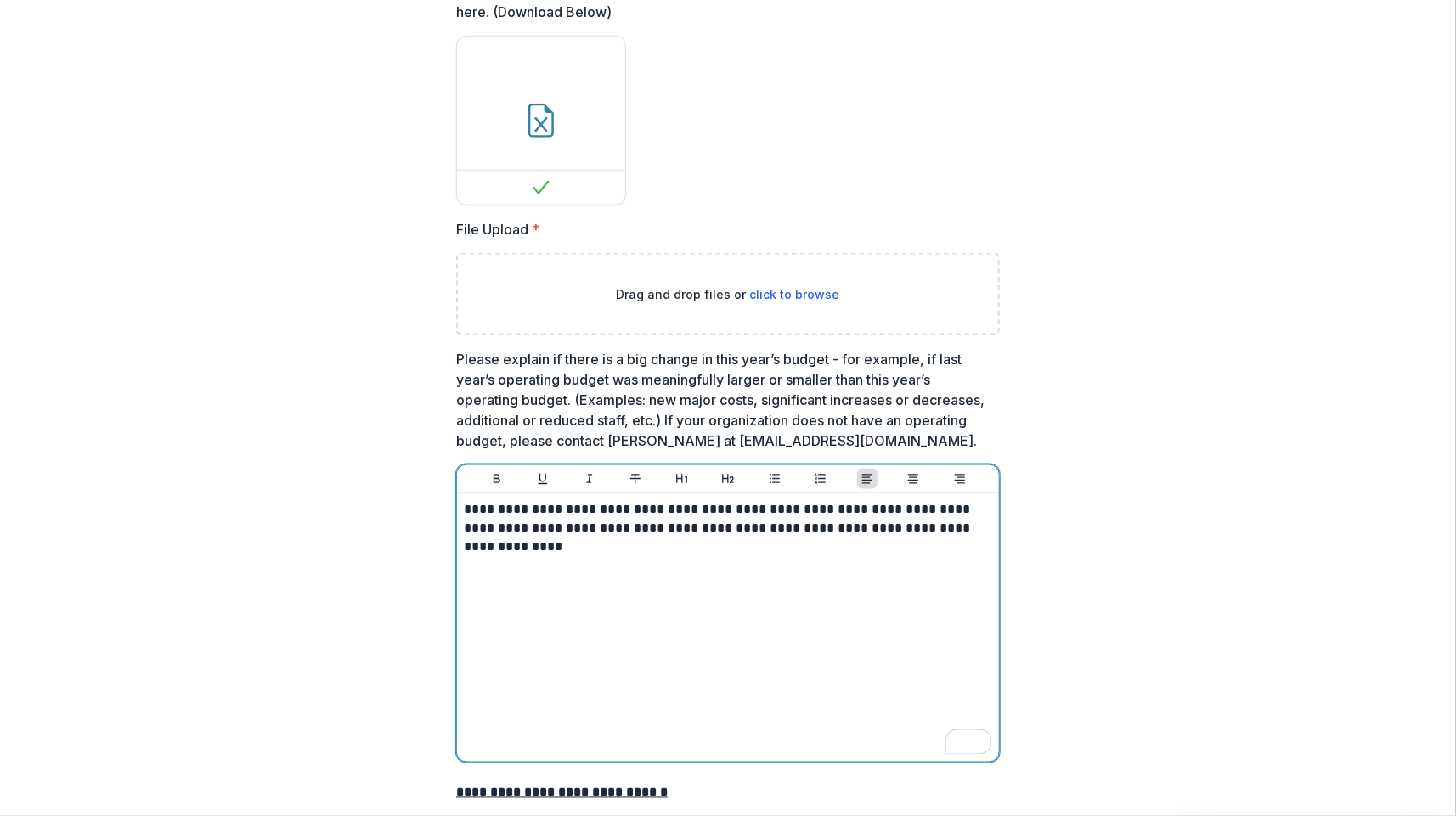 click on "**********" at bounding box center (728, 627) 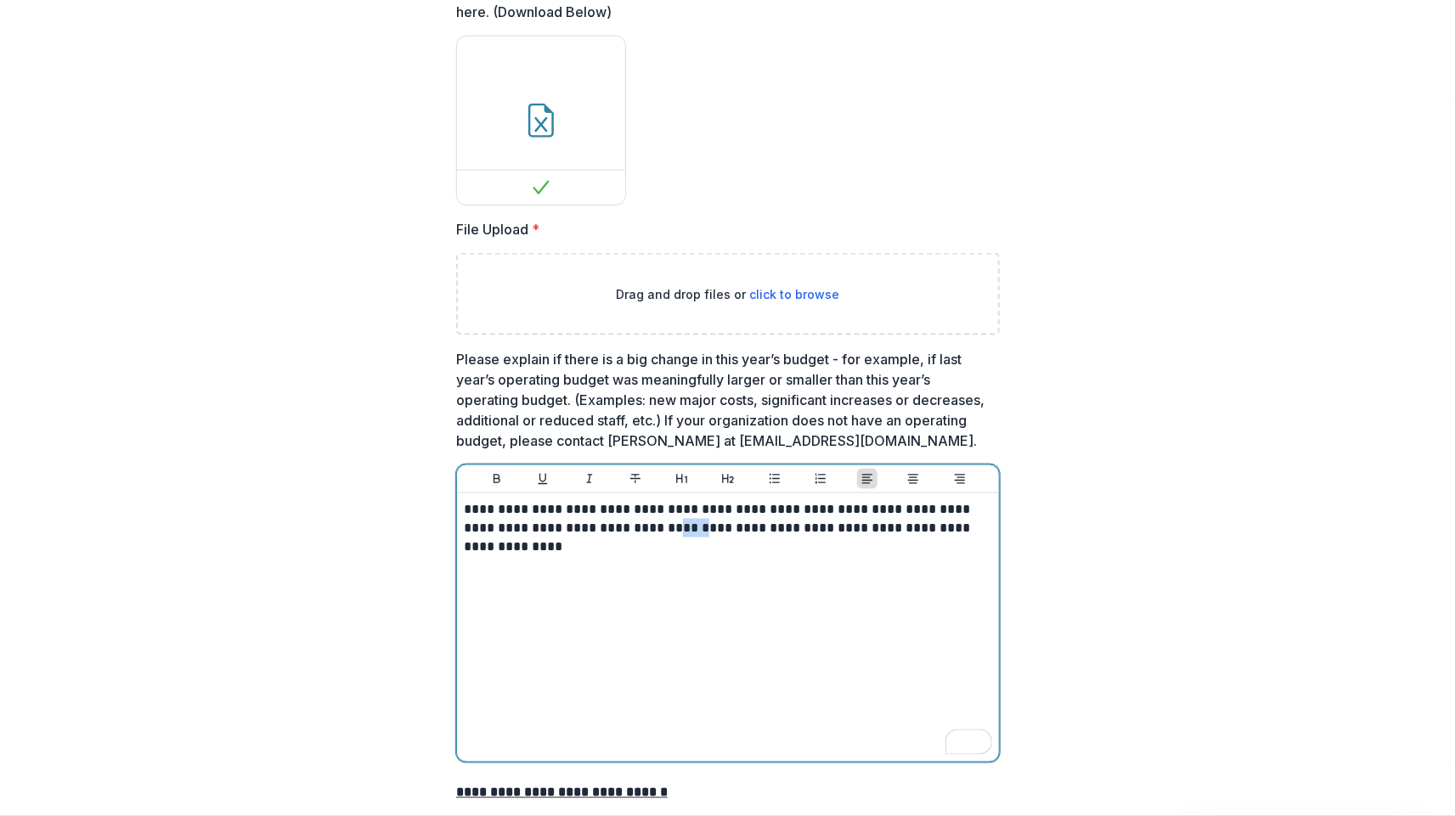 click on "**********" at bounding box center (728, 519) 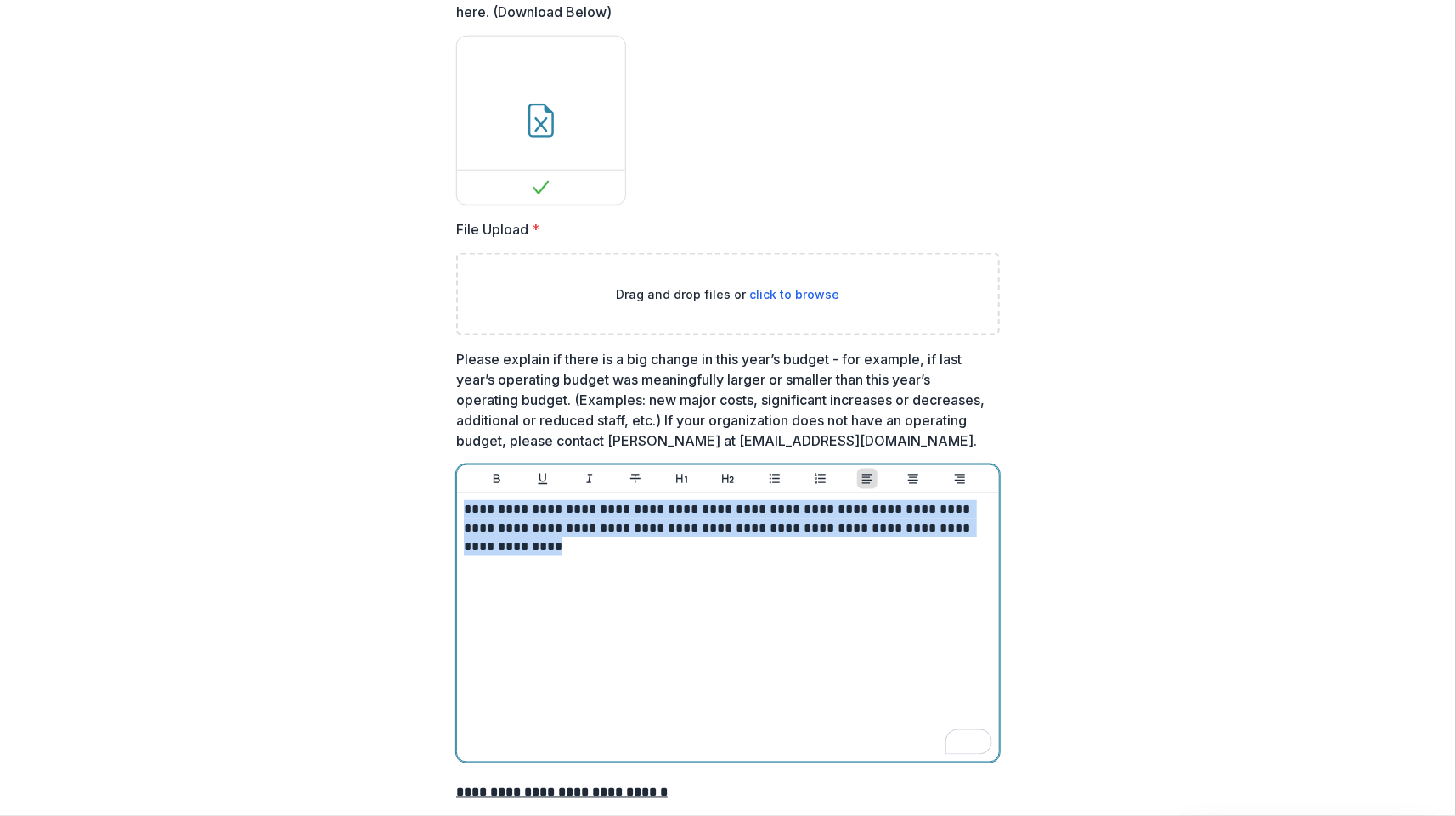click on "**********" at bounding box center [728, 519] 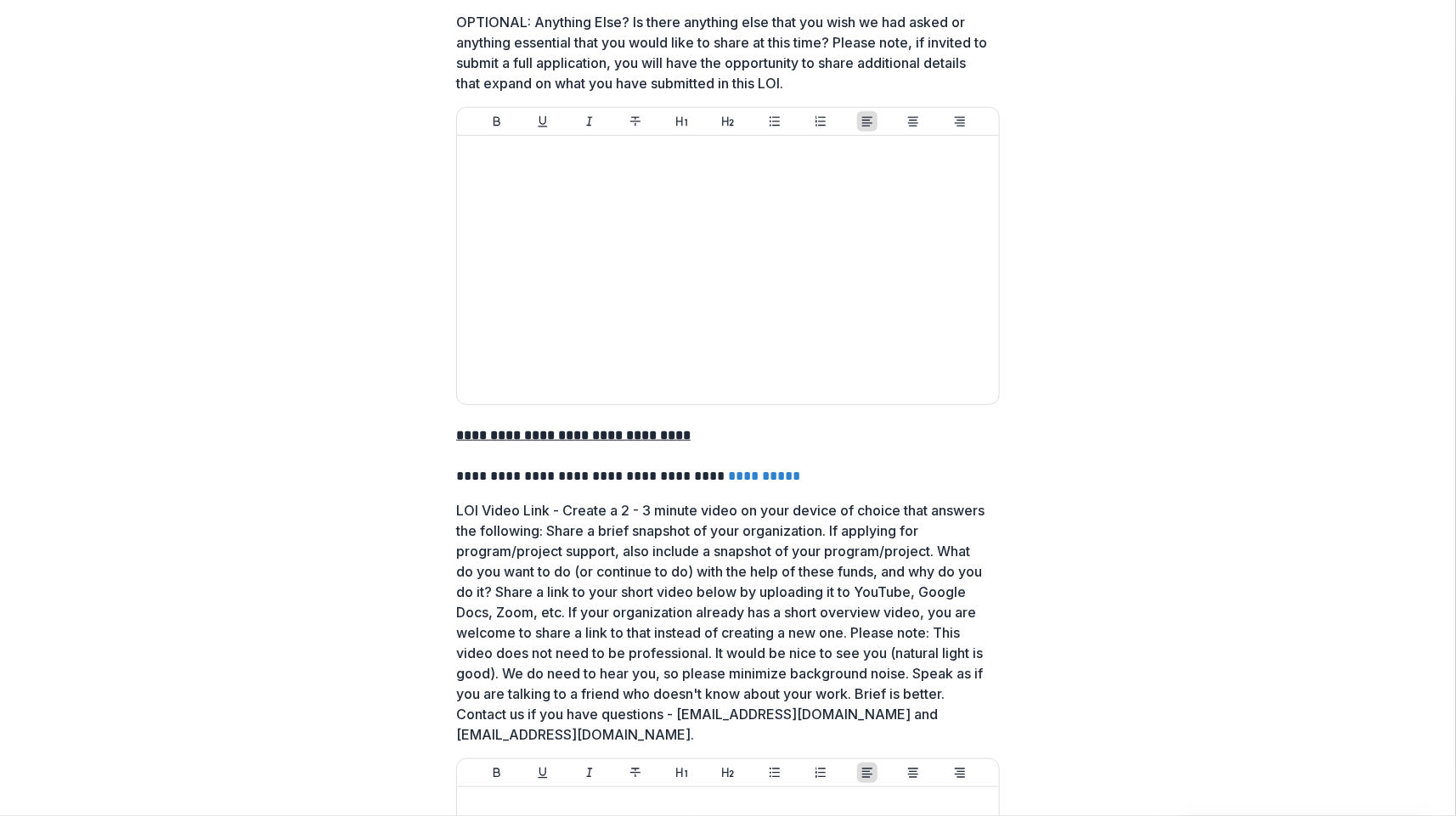 scroll, scrollTop: 10243, scrollLeft: 0, axis: vertical 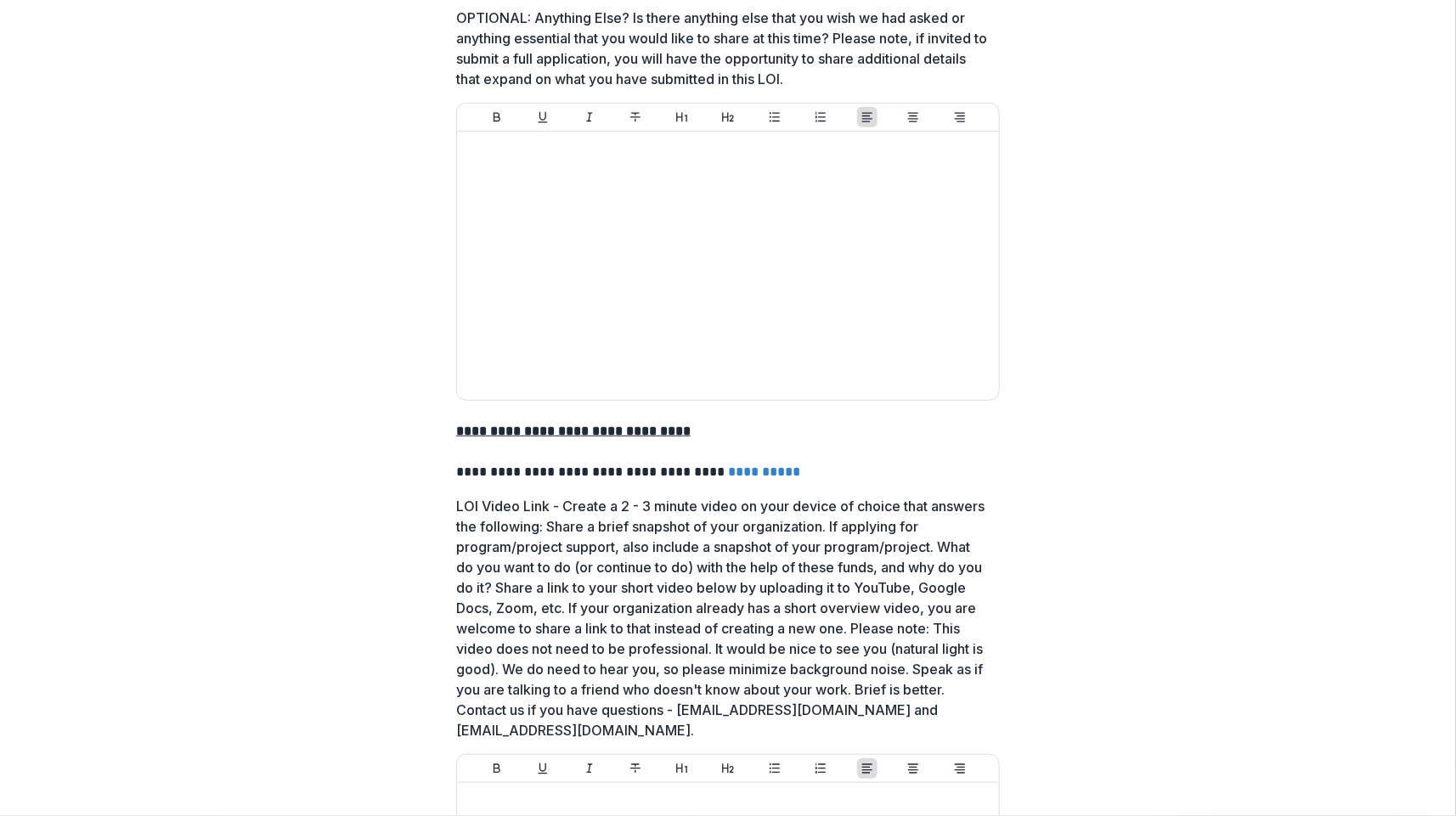 click on "**********" at bounding box center (764, 471) 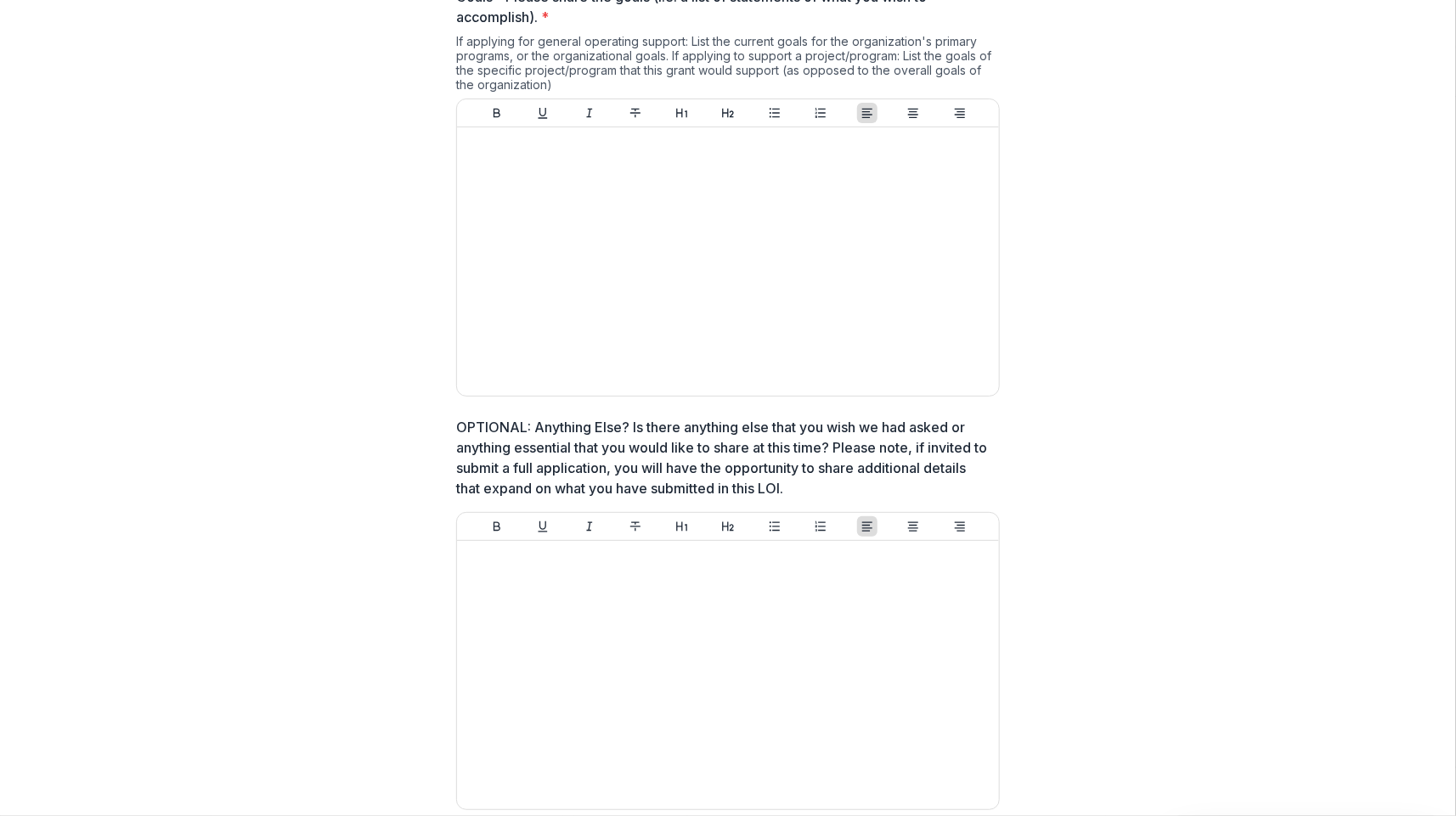 scroll, scrollTop: 9780, scrollLeft: 0, axis: vertical 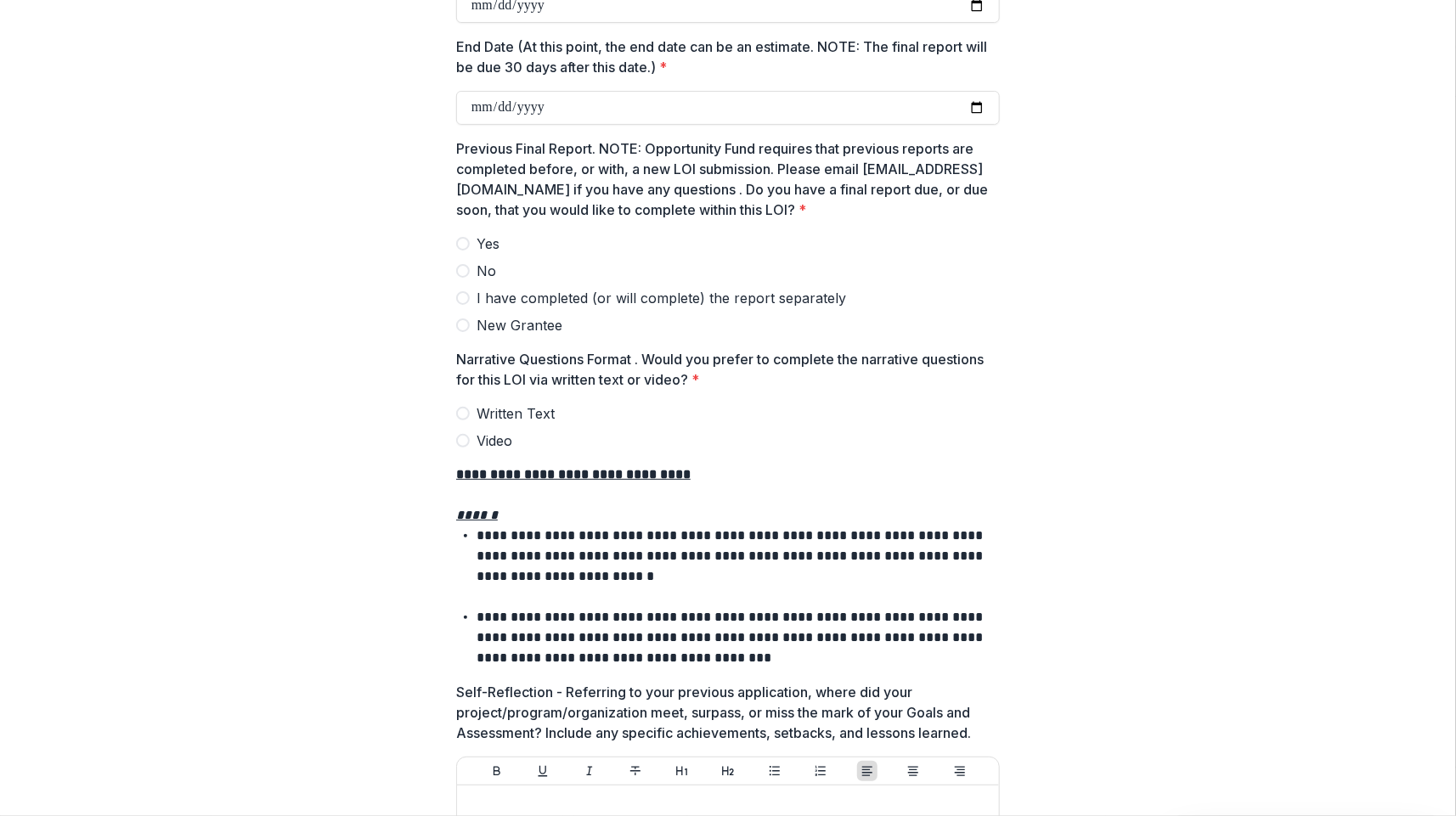click on "Narrative Questions Format . Would you prefer to complete the narrative questions for this LOI via written text or video? *" at bounding box center (723, 369) 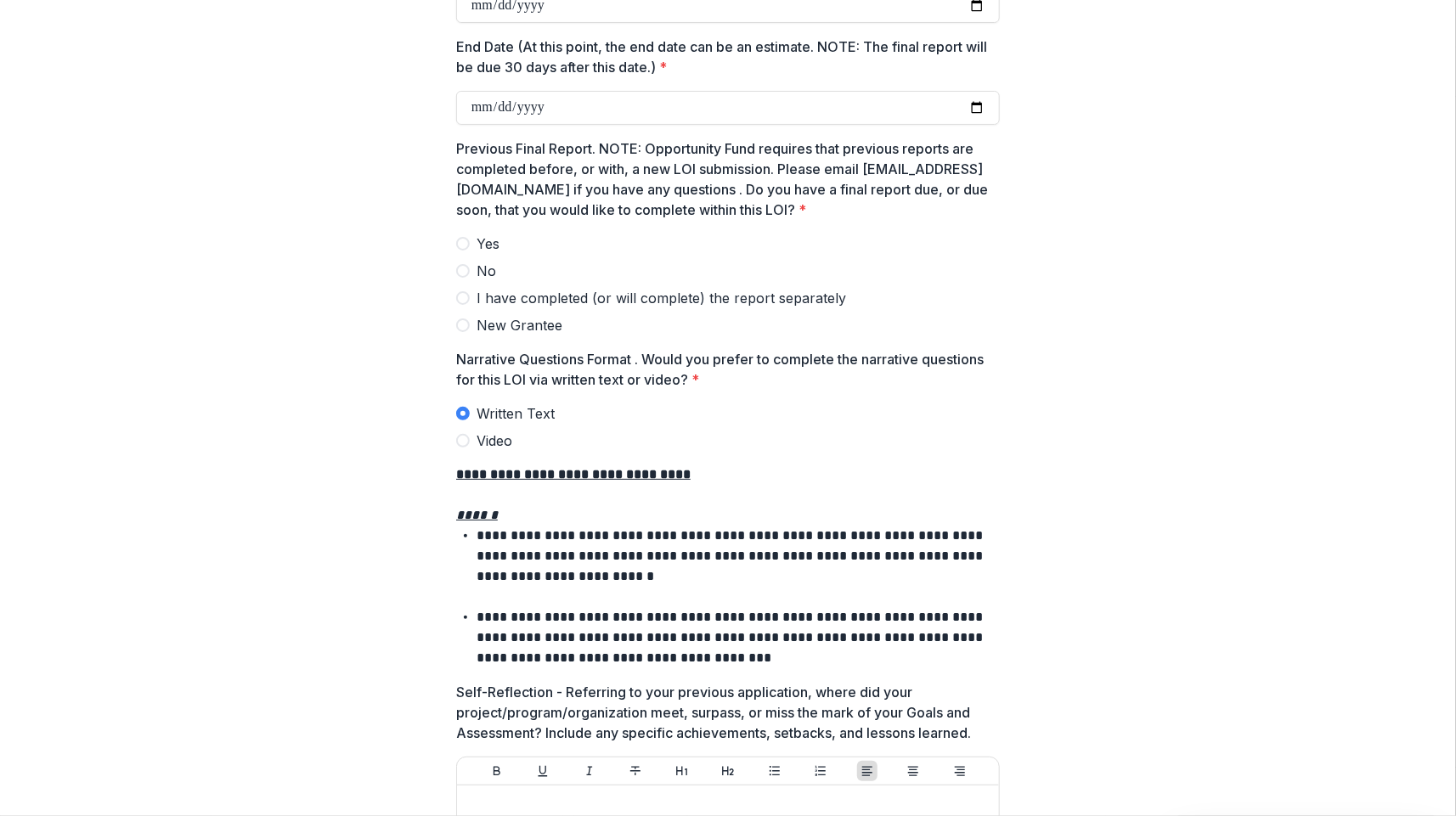 click on "Video" at bounding box center [494, 441] 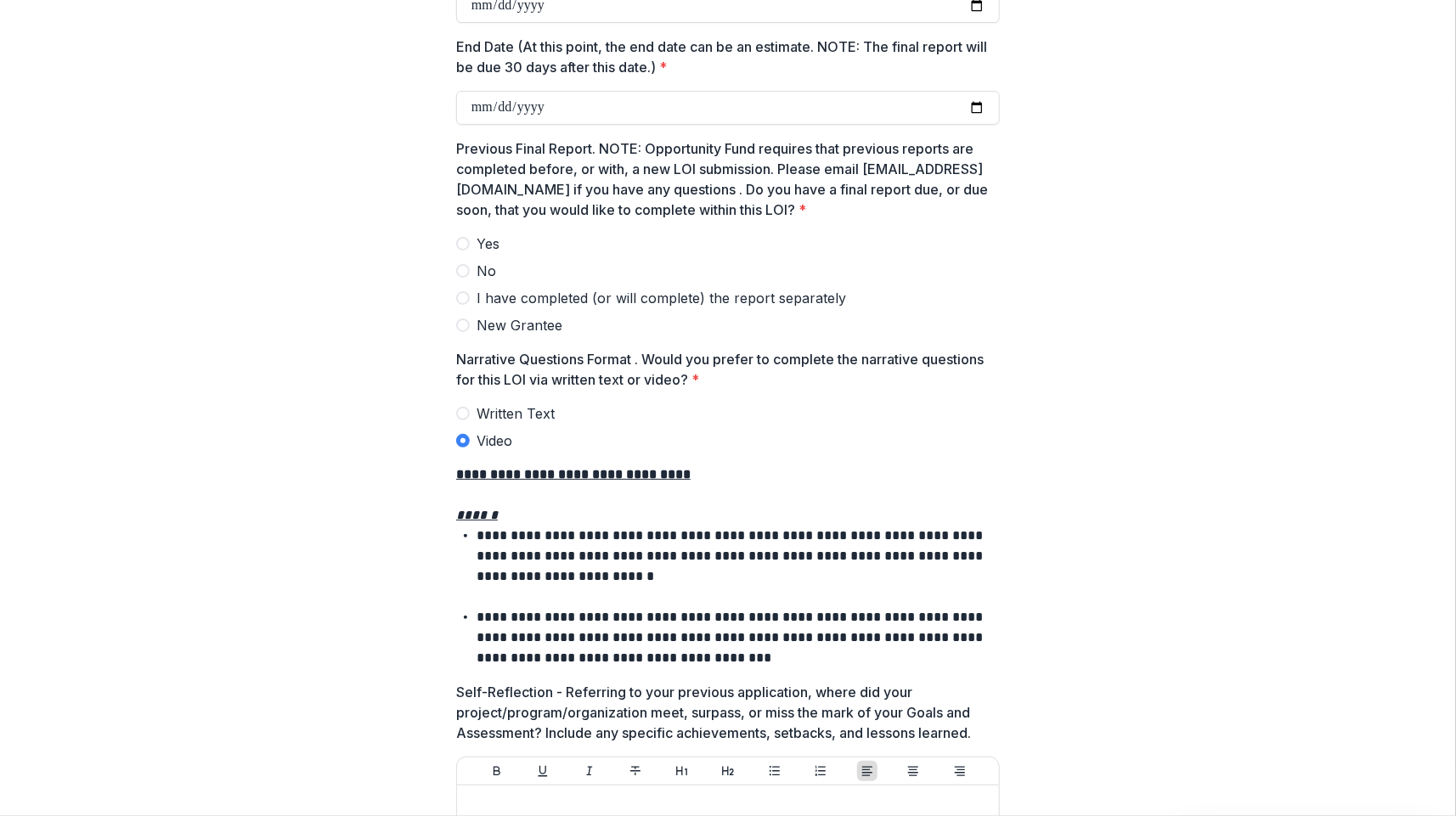 click on "Written Text" at bounding box center [516, 414] 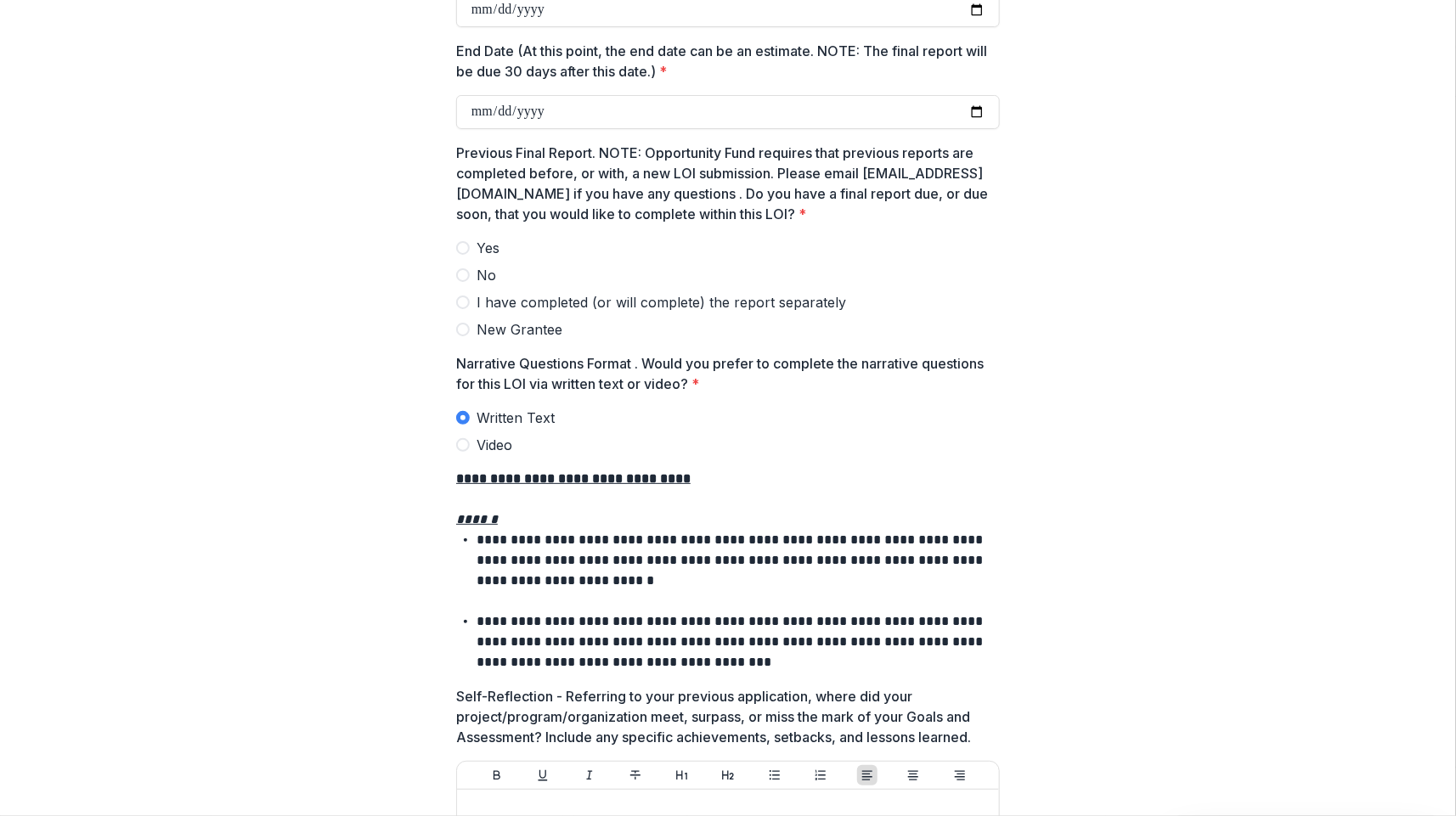 scroll, scrollTop: 6500, scrollLeft: 0, axis: vertical 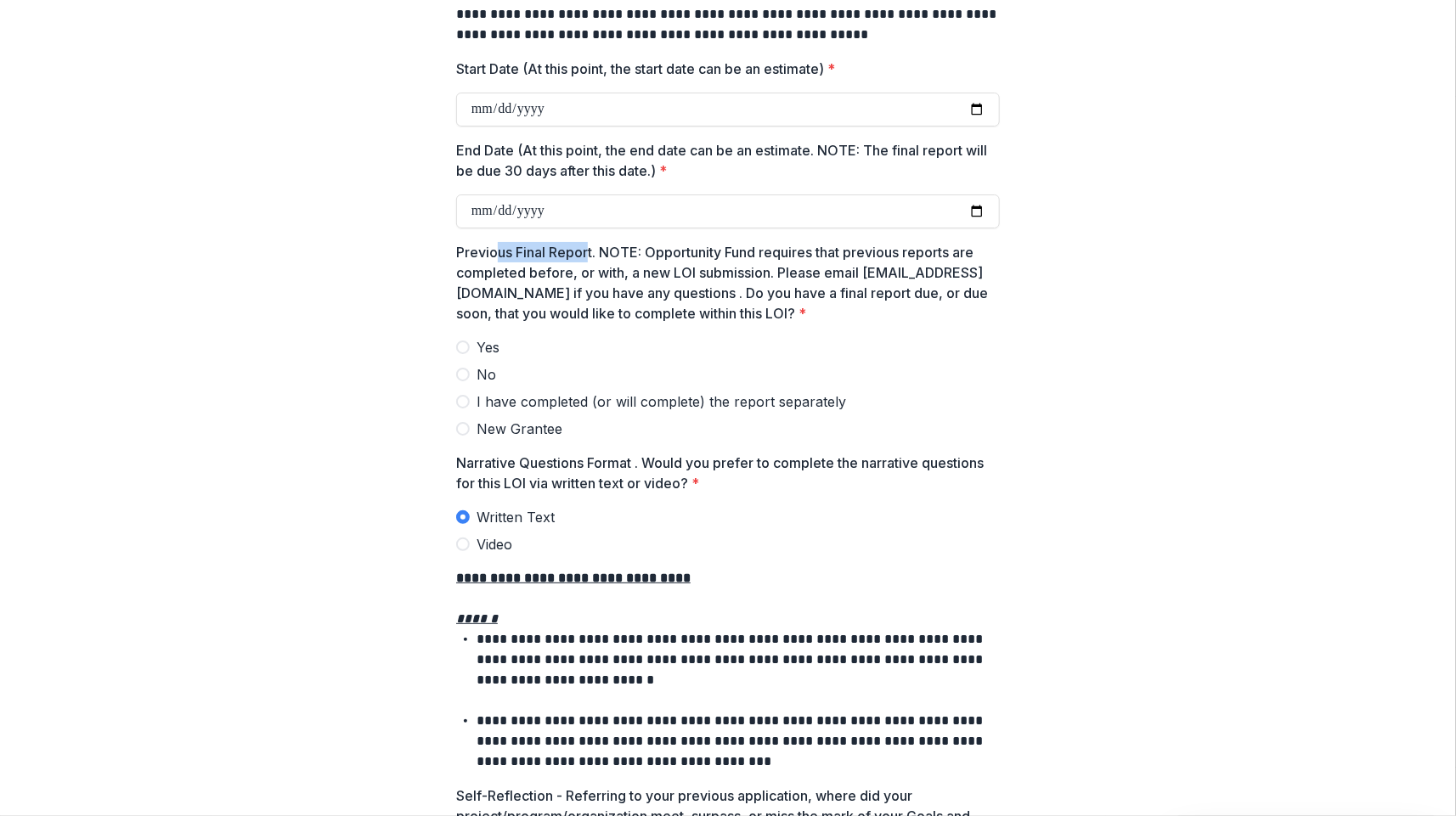 drag, startPoint x: 494, startPoint y: 267, endPoint x: 586, endPoint y: 257, distance: 92.54188 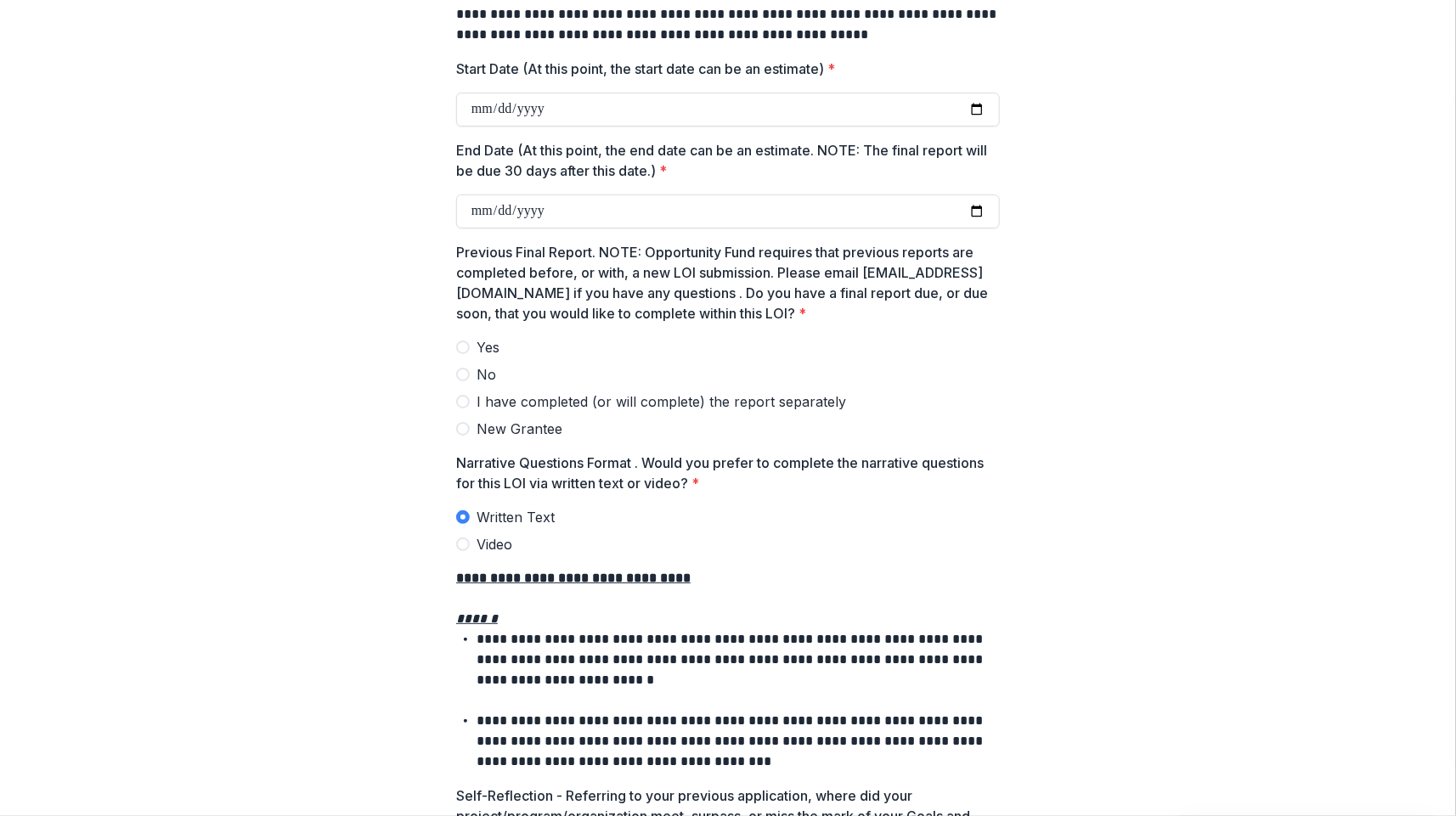 click on "Previous Final Report. NOTE: Opportunity Fund requires that previous reports are completed before, or with, a new LOI submission. Please email twilhelm@theopportunity.org if you have any questions . Do you have a final report due, or due soon, that you would like to complete within this LOI? *" at bounding box center [723, 283] 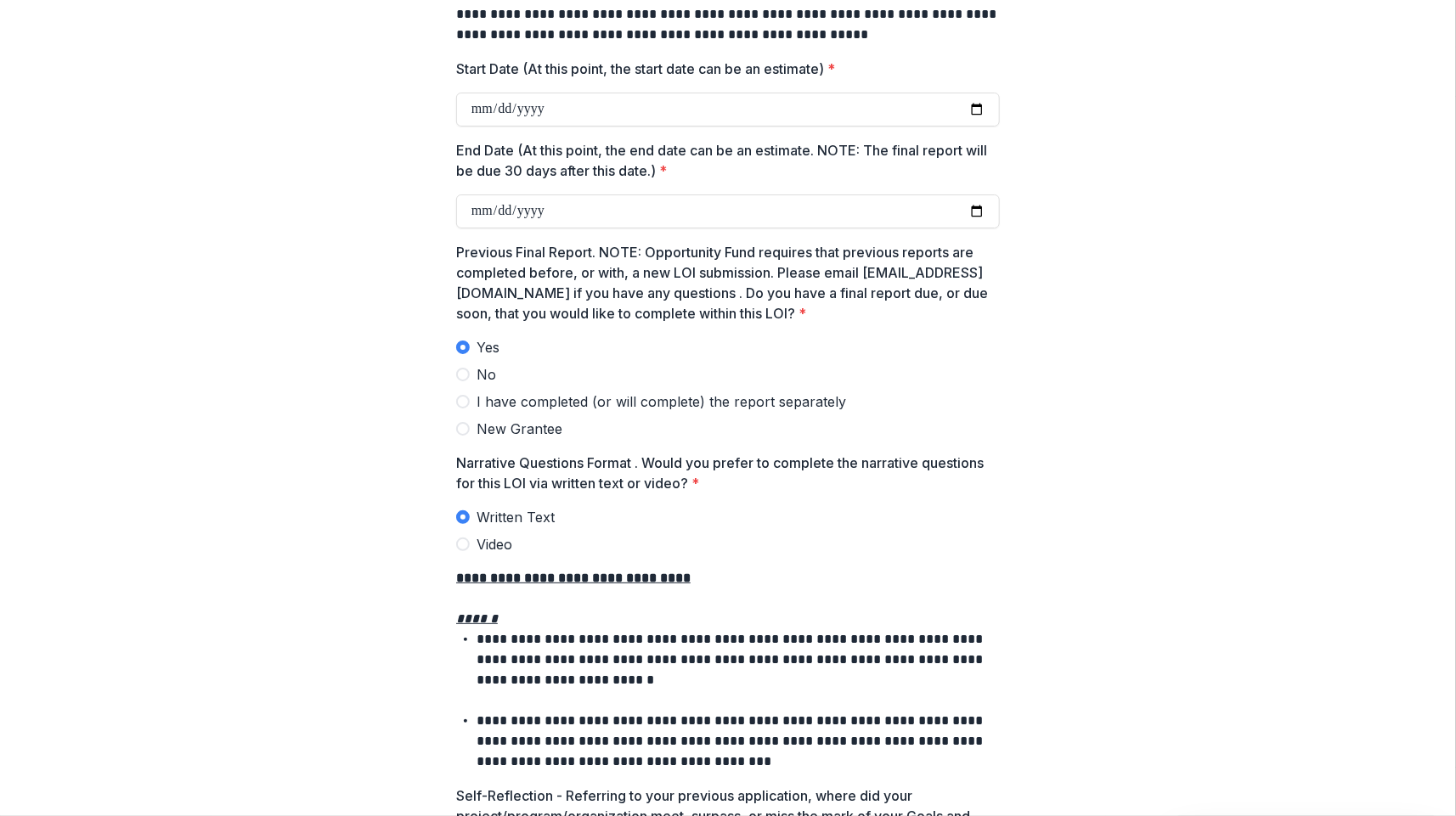 click on "I have completed (or will complete) the report separately" at bounding box center [661, 402] 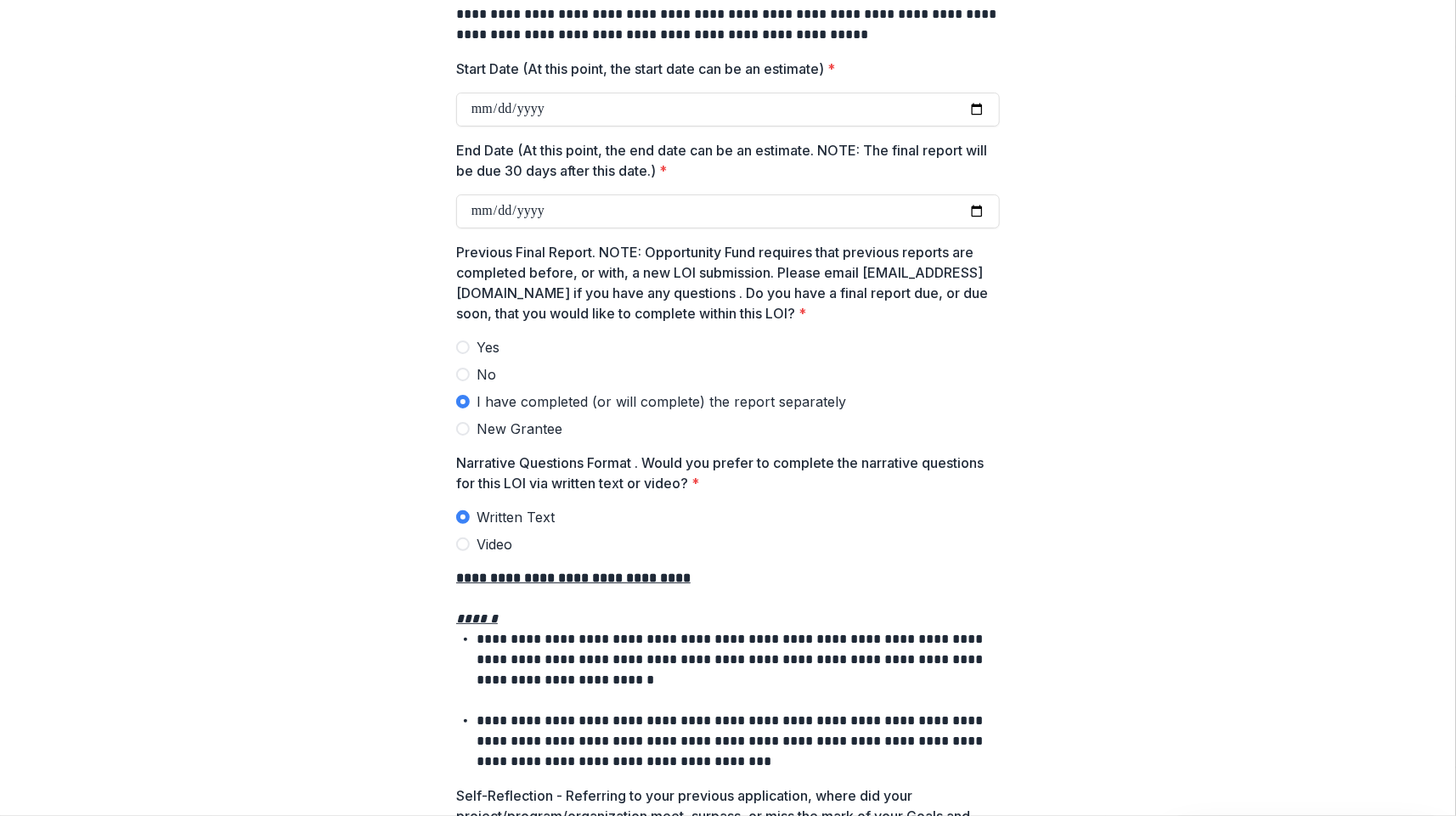 click on "Yes" at bounding box center [488, 347] 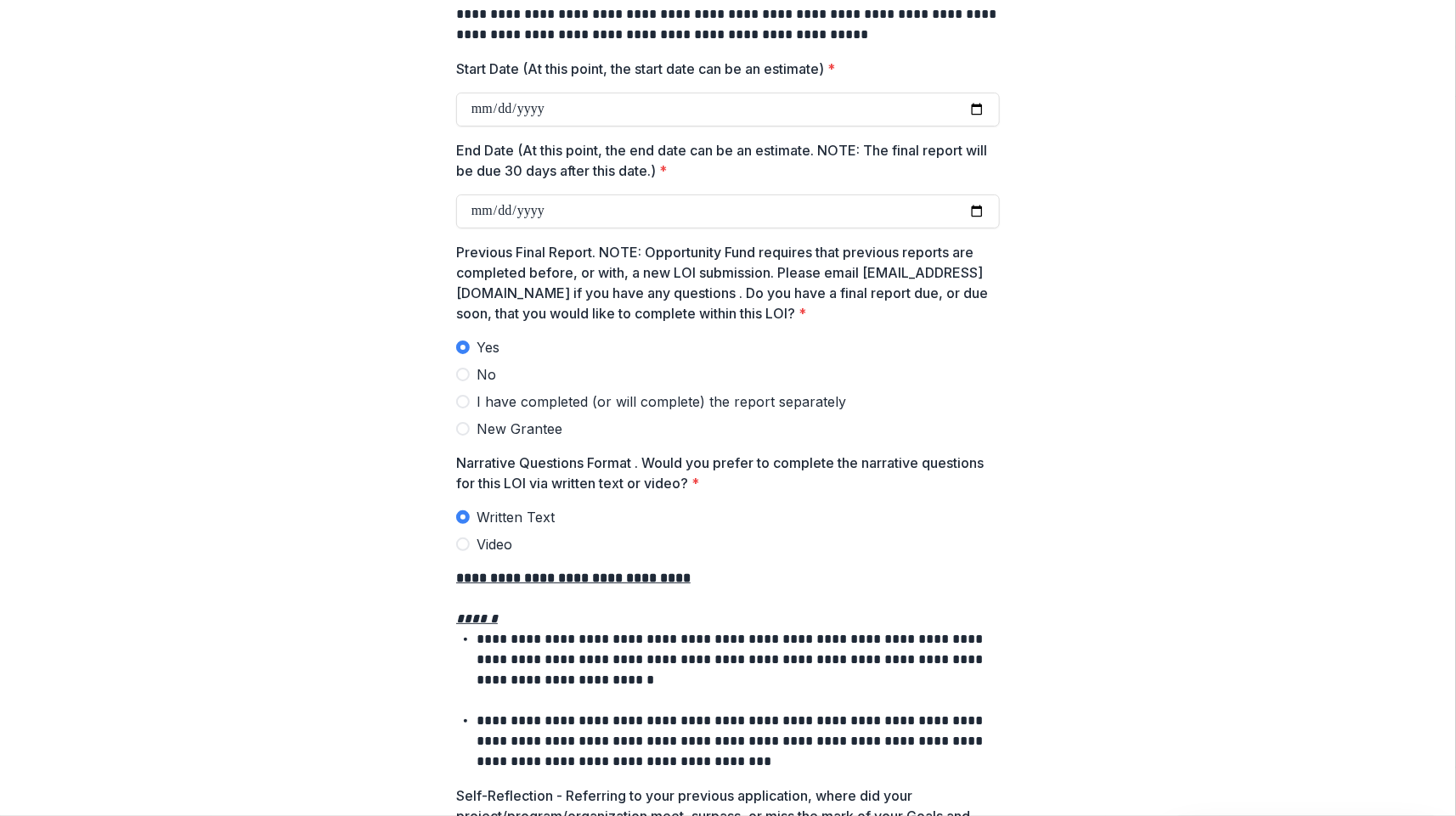 click on "No" at bounding box center (486, 374) 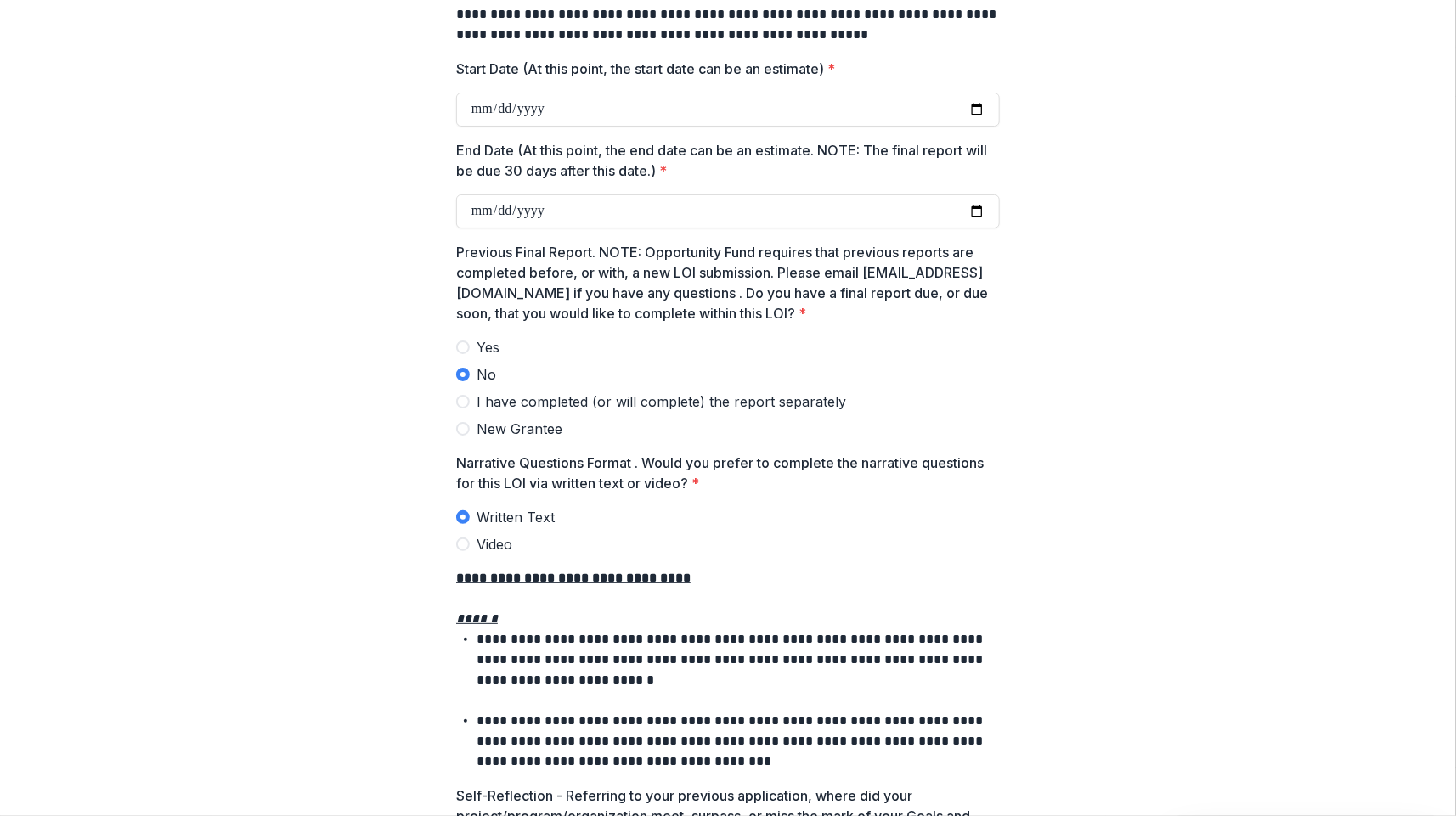 click on "I have completed (or will complete) the report separately" at bounding box center (661, 402) 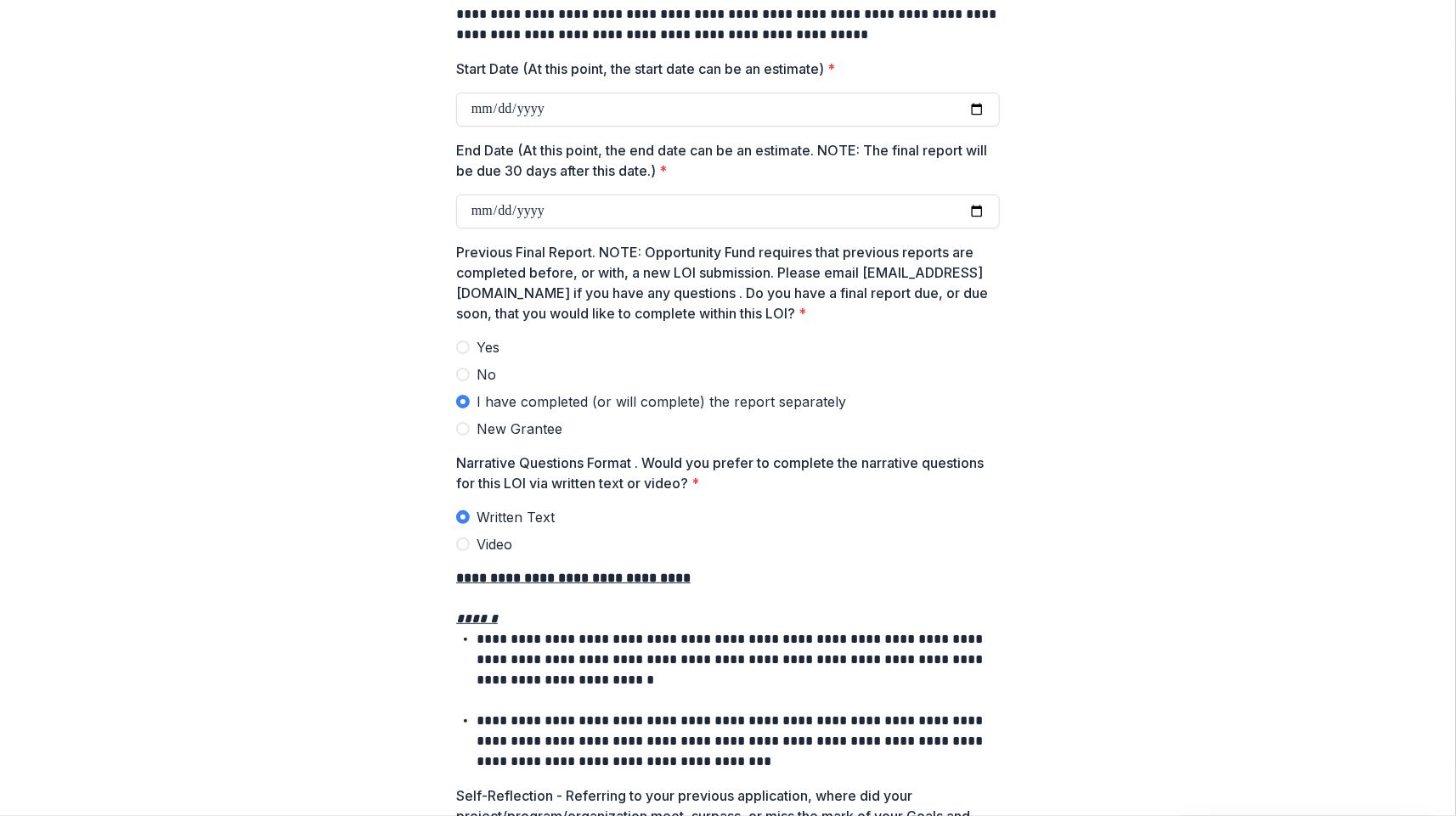 click on "New Grantee" at bounding box center [519, 429] 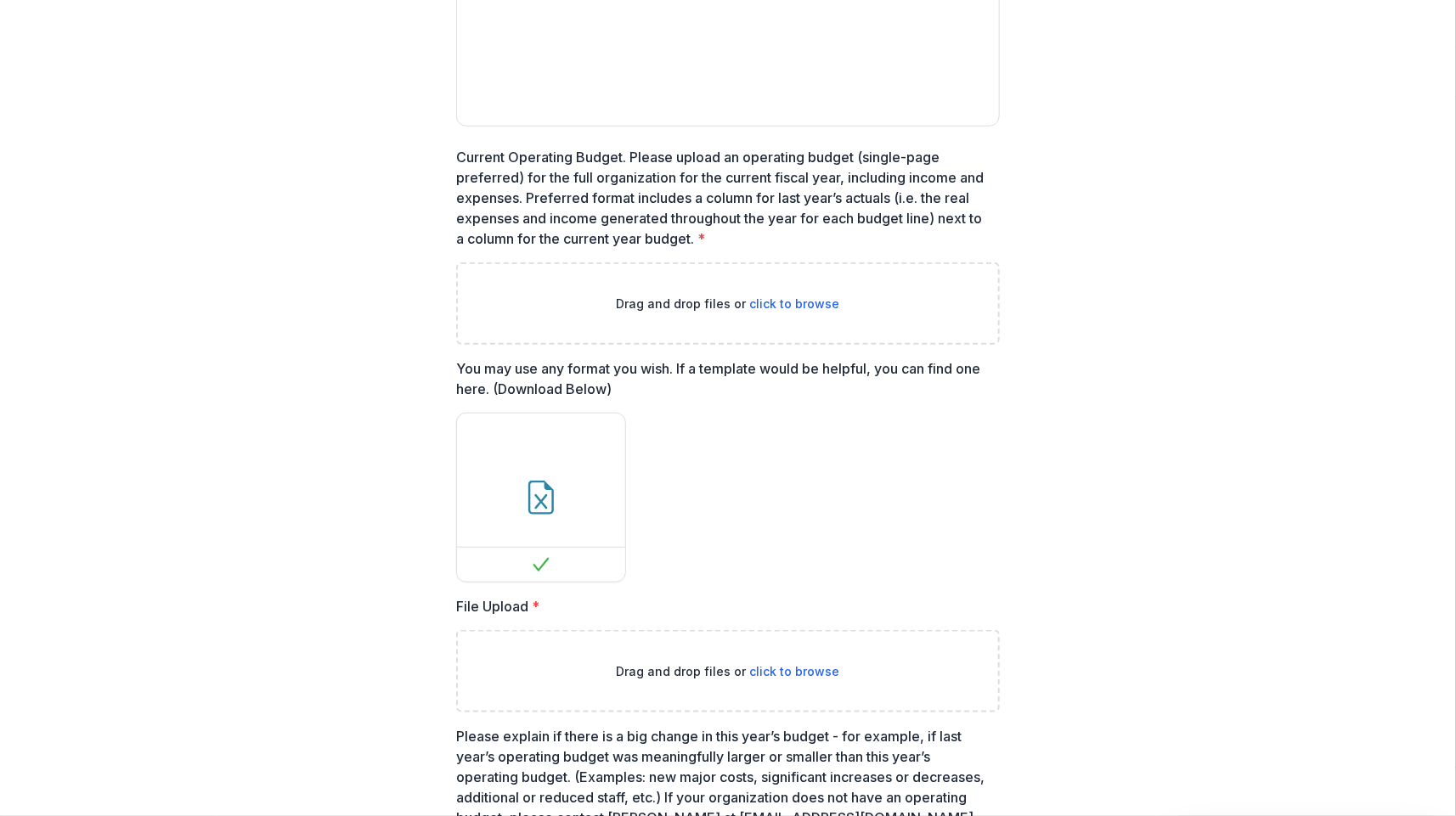 scroll, scrollTop: 0, scrollLeft: 0, axis: both 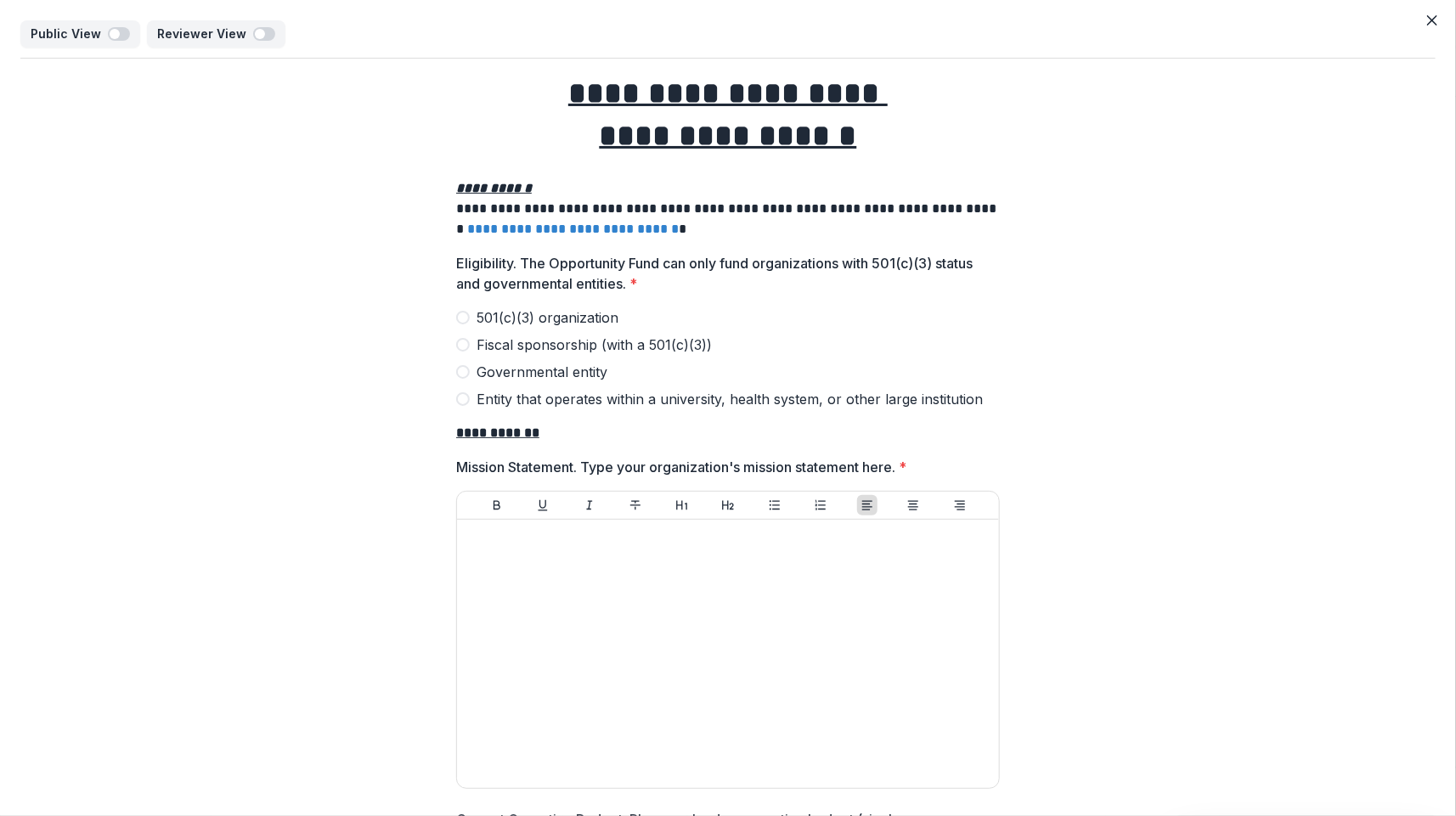 click at bounding box center (1432, 20) 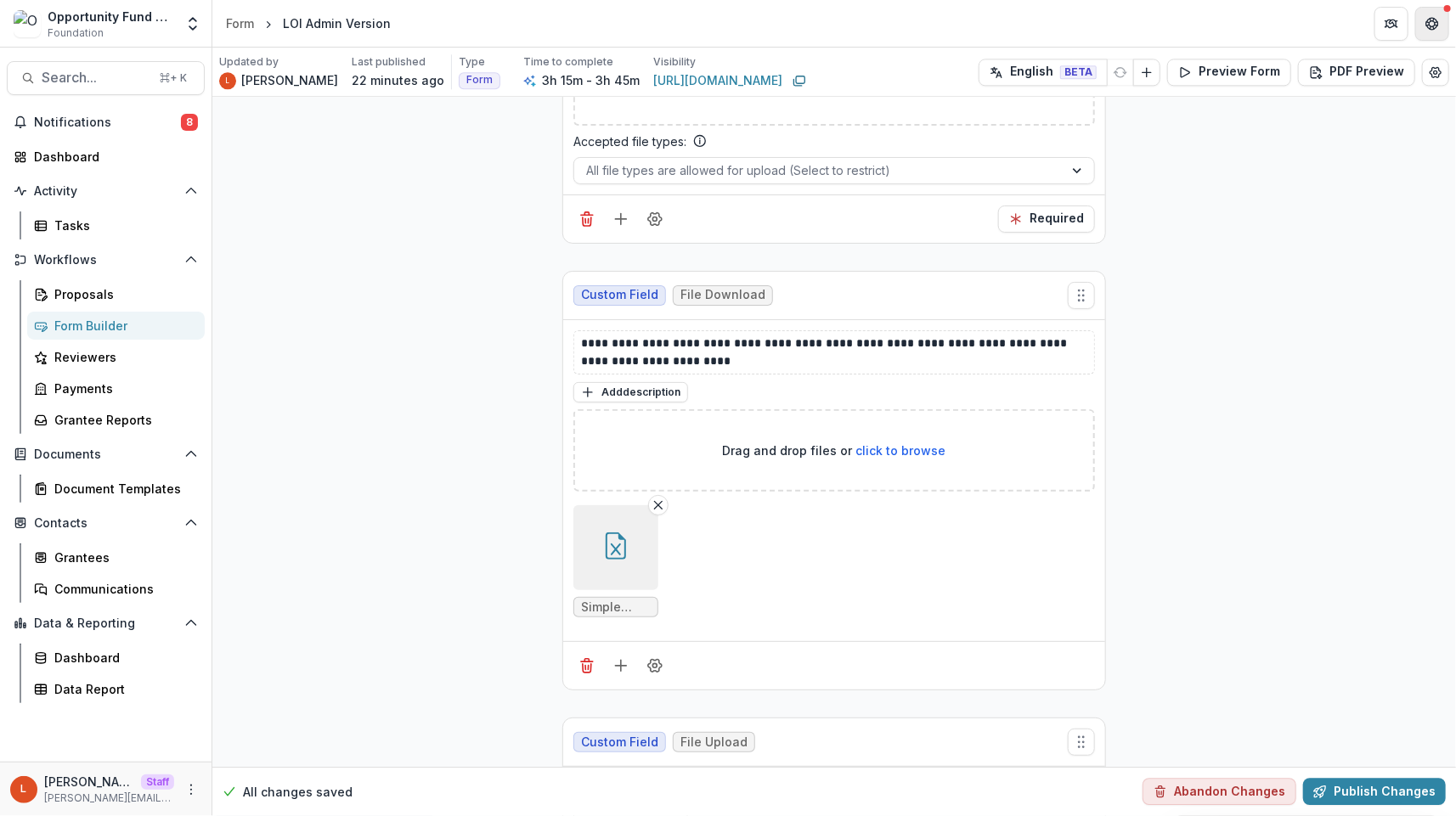 click at bounding box center (1432, 24) 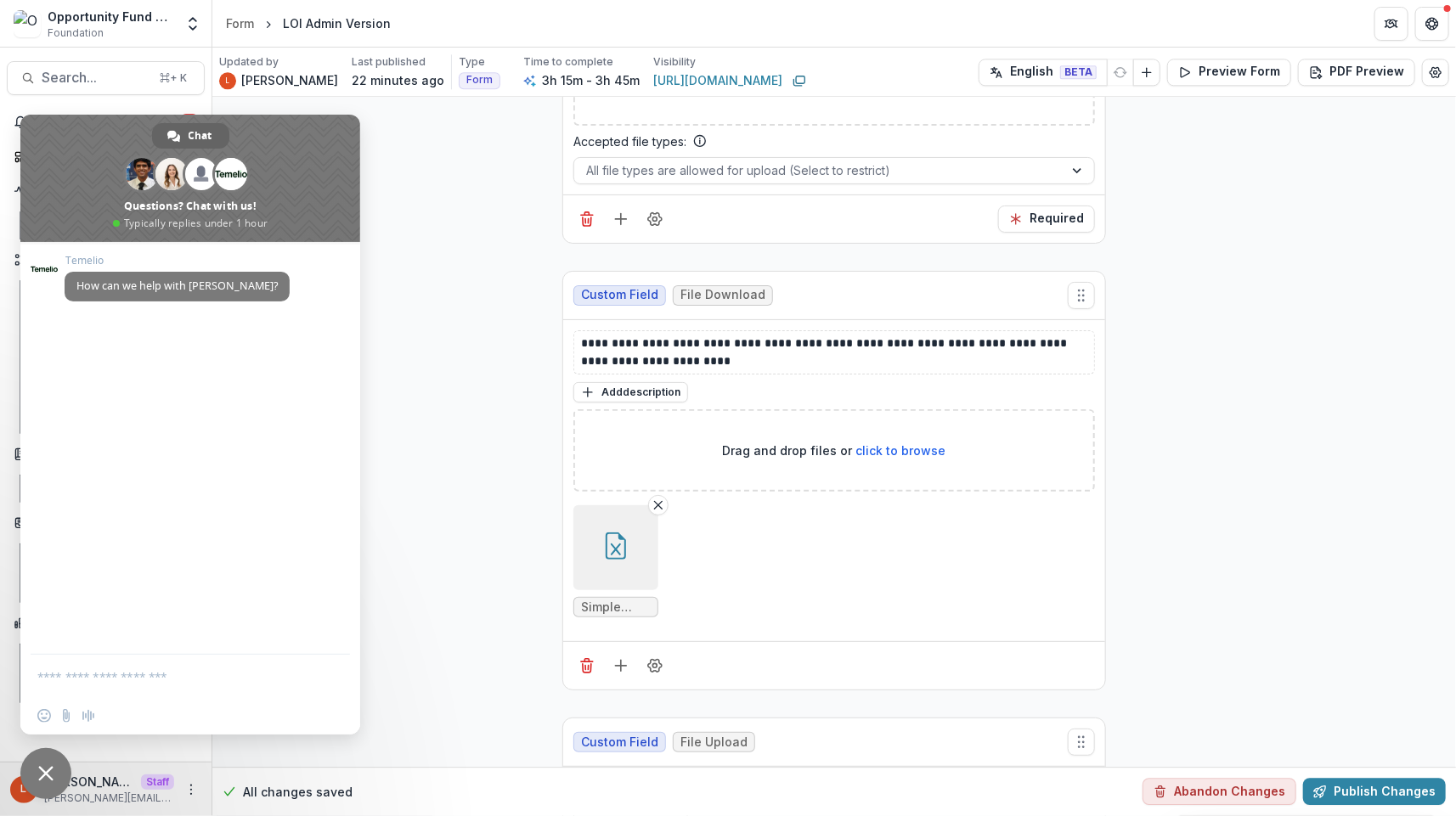 click at bounding box center [46, 774] 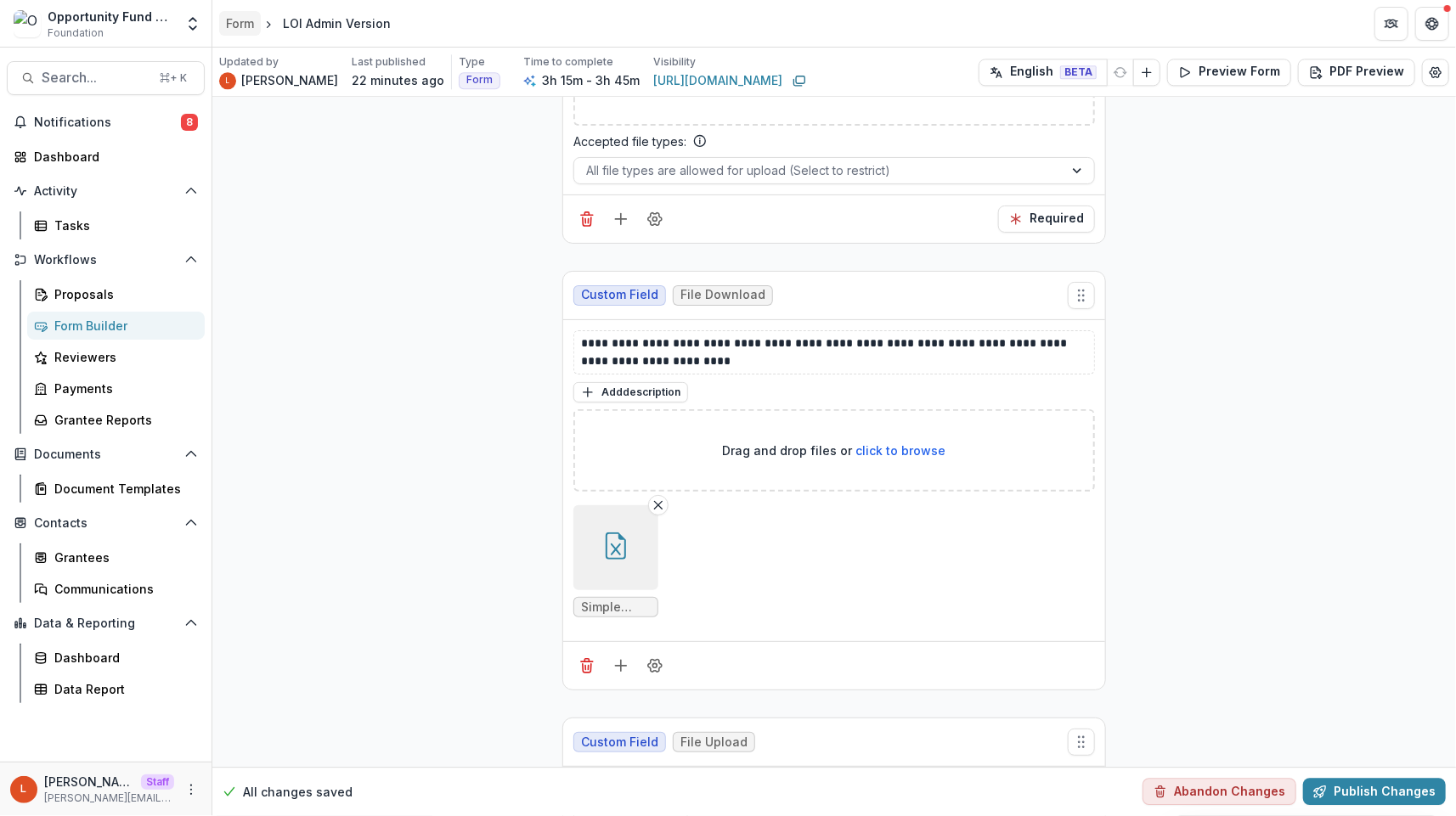 click on "Form" at bounding box center [240, 23] 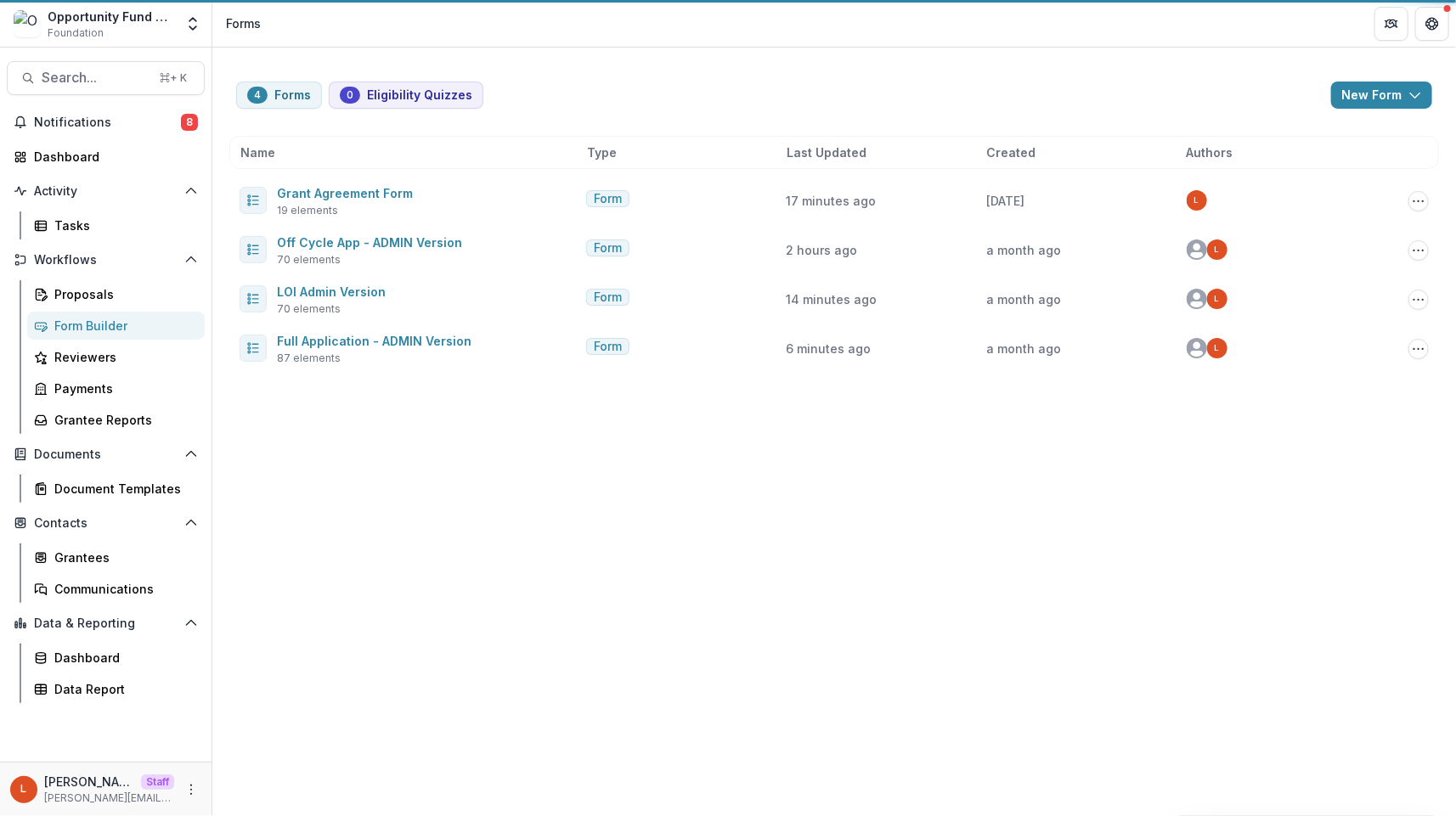 scroll, scrollTop: 0, scrollLeft: 0, axis: both 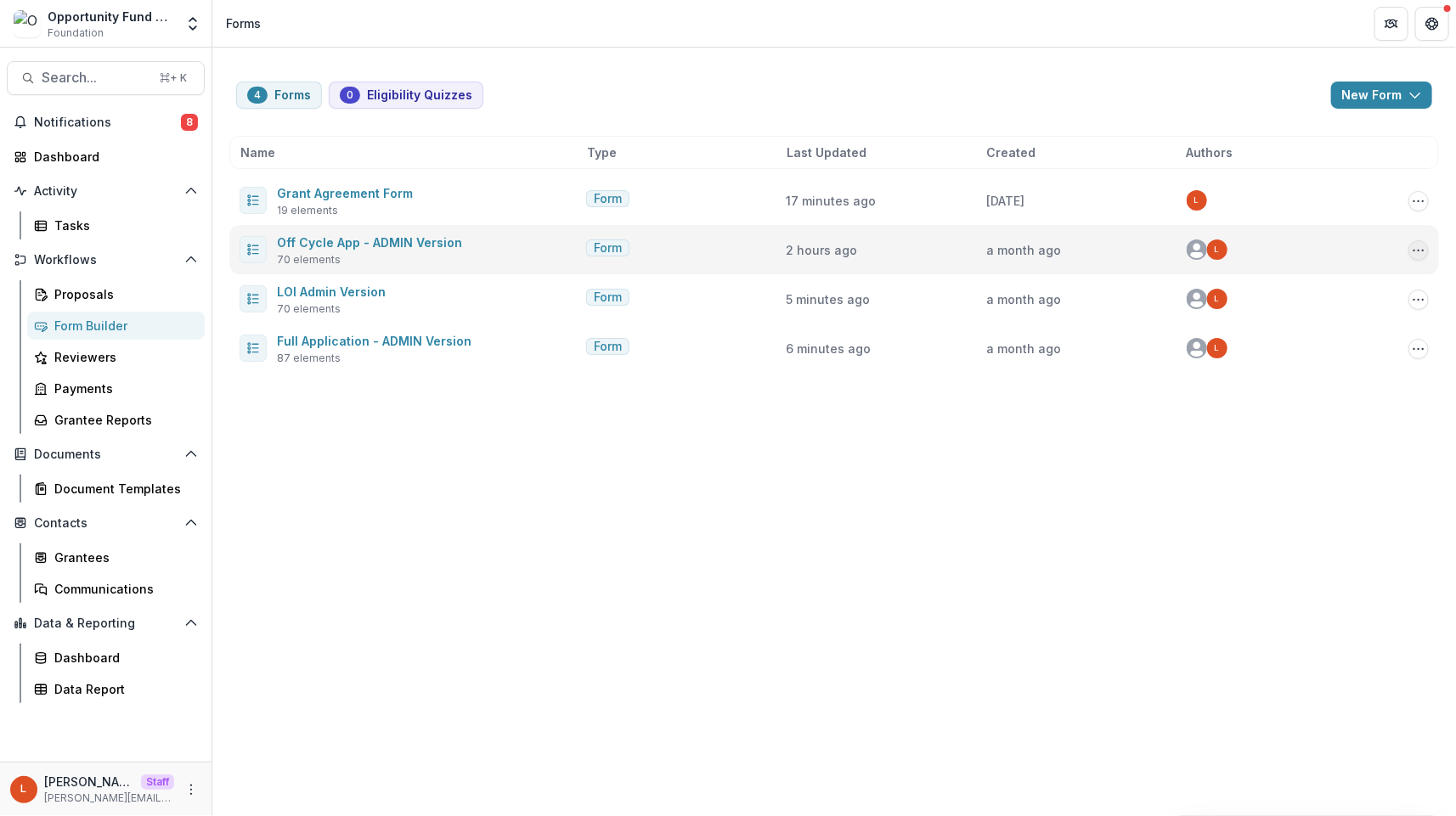 click 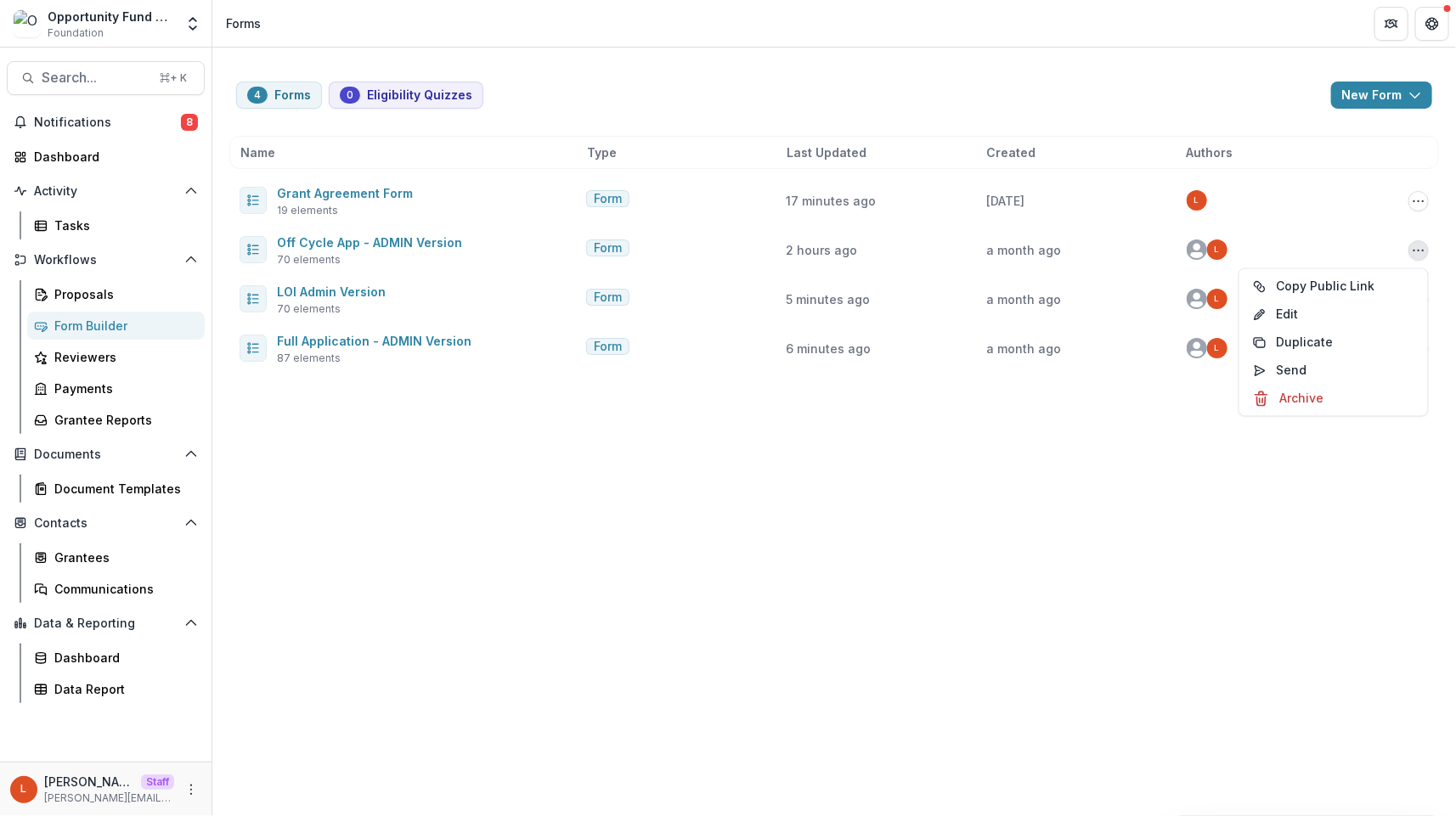click on "4 Forms 0 Eligibility Quizzes New Form New Eligibility Quiz New Form Name Type Last Updated Created Authors Grant Agreement Form 19   elements Form 17 minutes ago 23 days ago L Copy Public Link Edit Duplicate Send Archive Off Cycle App - ADMIN Version 70   elements Form 2 hours ago a month ago L Copy Public Link Edit Duplicate Send Archive LOI Admin Version 70   elements Form 5 minutes ago a month ago L Copy Public Link Edit Duplicate Send Archive Full Application - ADMIN Version 87   elements Form 6 minutes ago a month ago L Copy Public Link Edit Duplicate Send Archive" at bounding box center [834, 431] 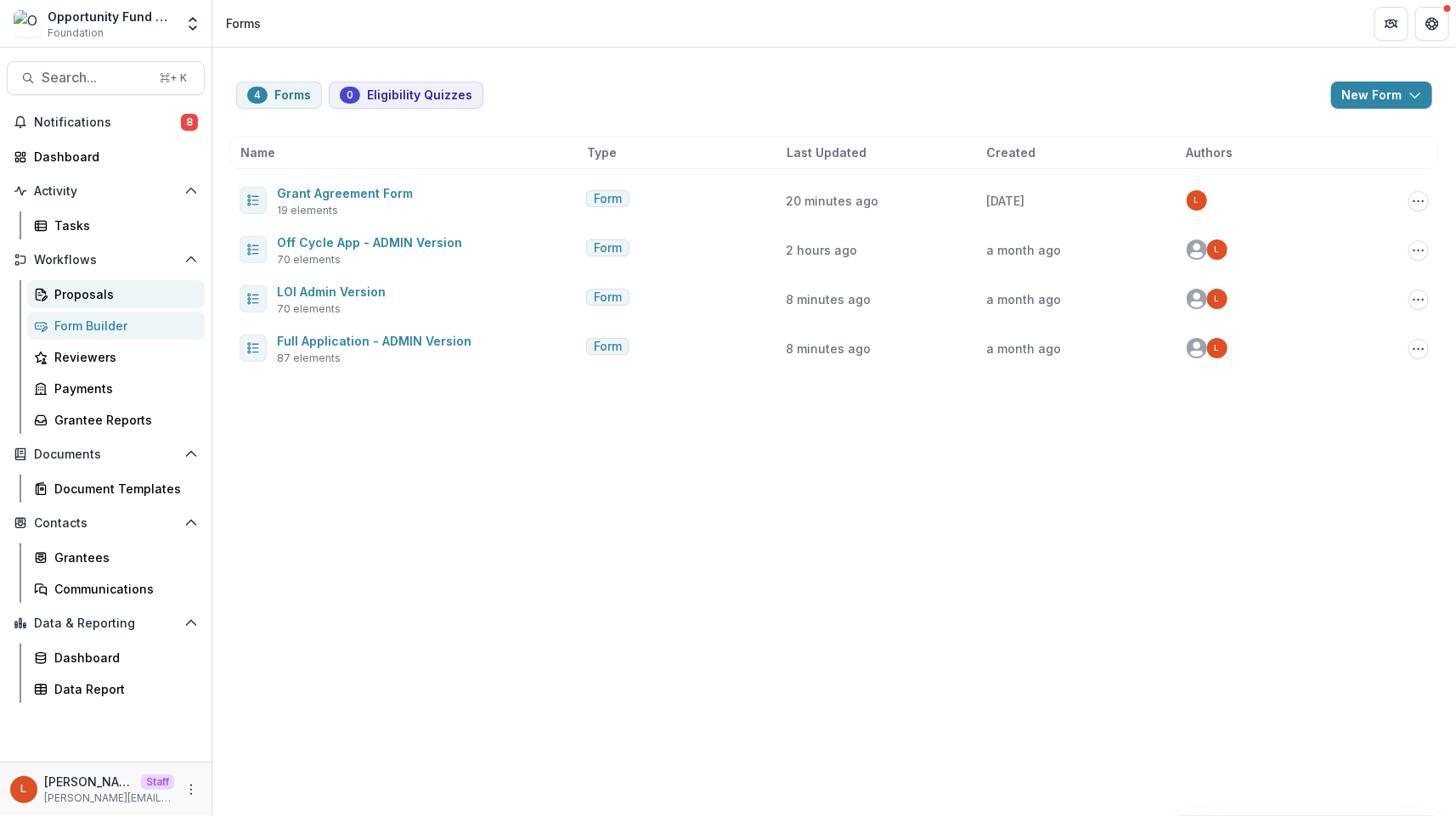click on "Proposals" at bounding box center [122, 294] 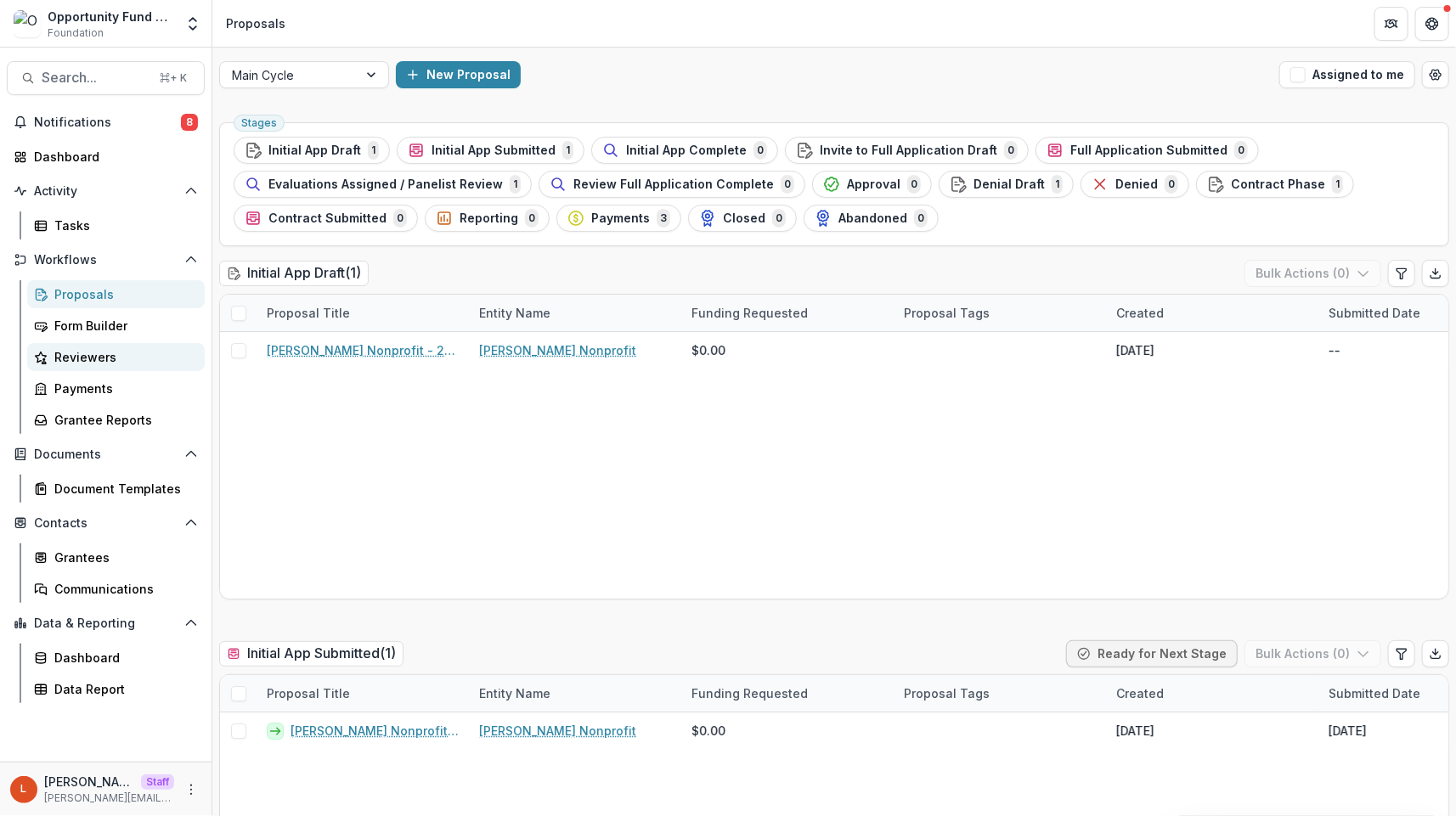 click on "Reviewers" at bounding box center (122, 357) 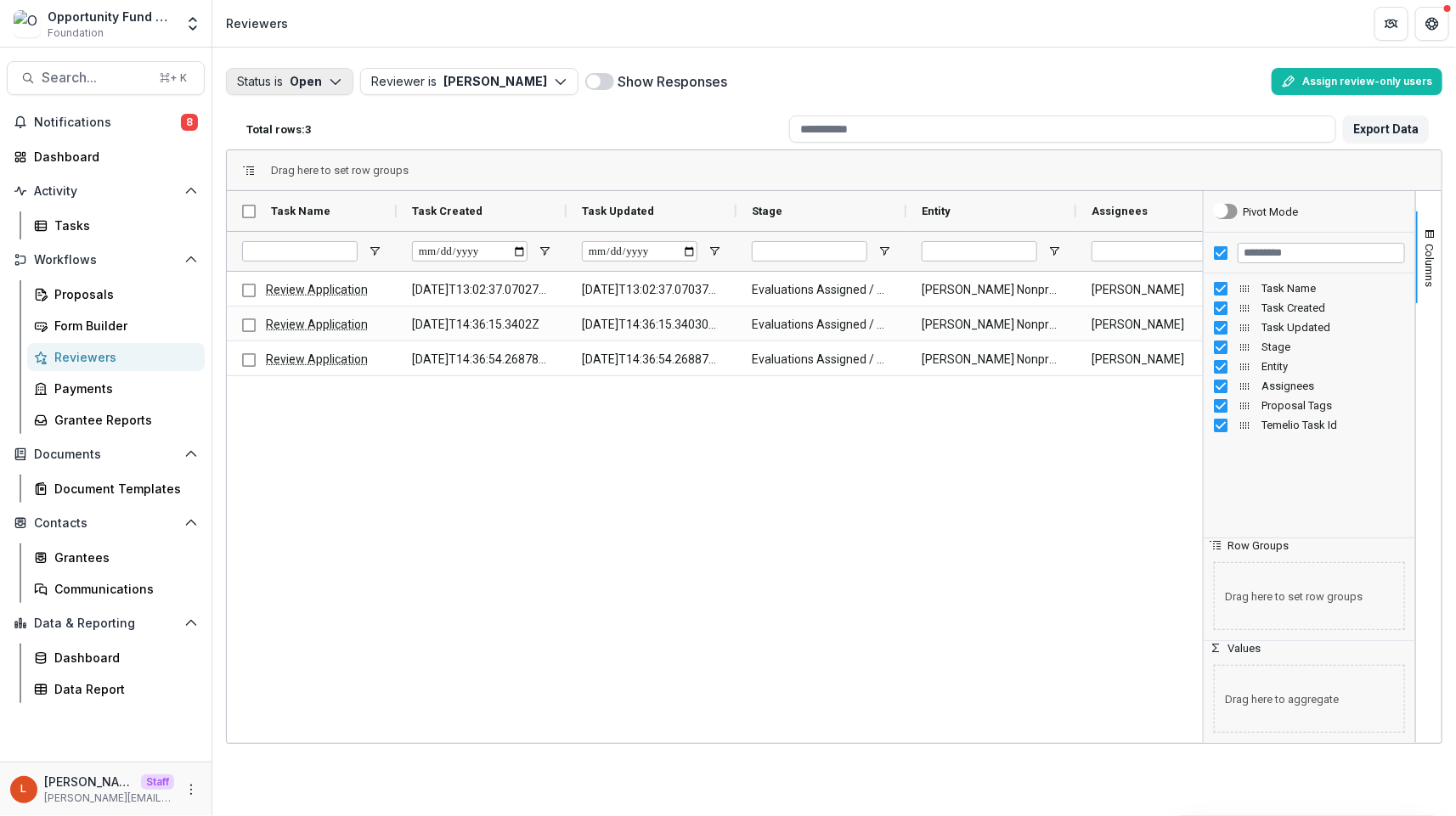 click on "Status is Open" at bounding box center [290, 82] 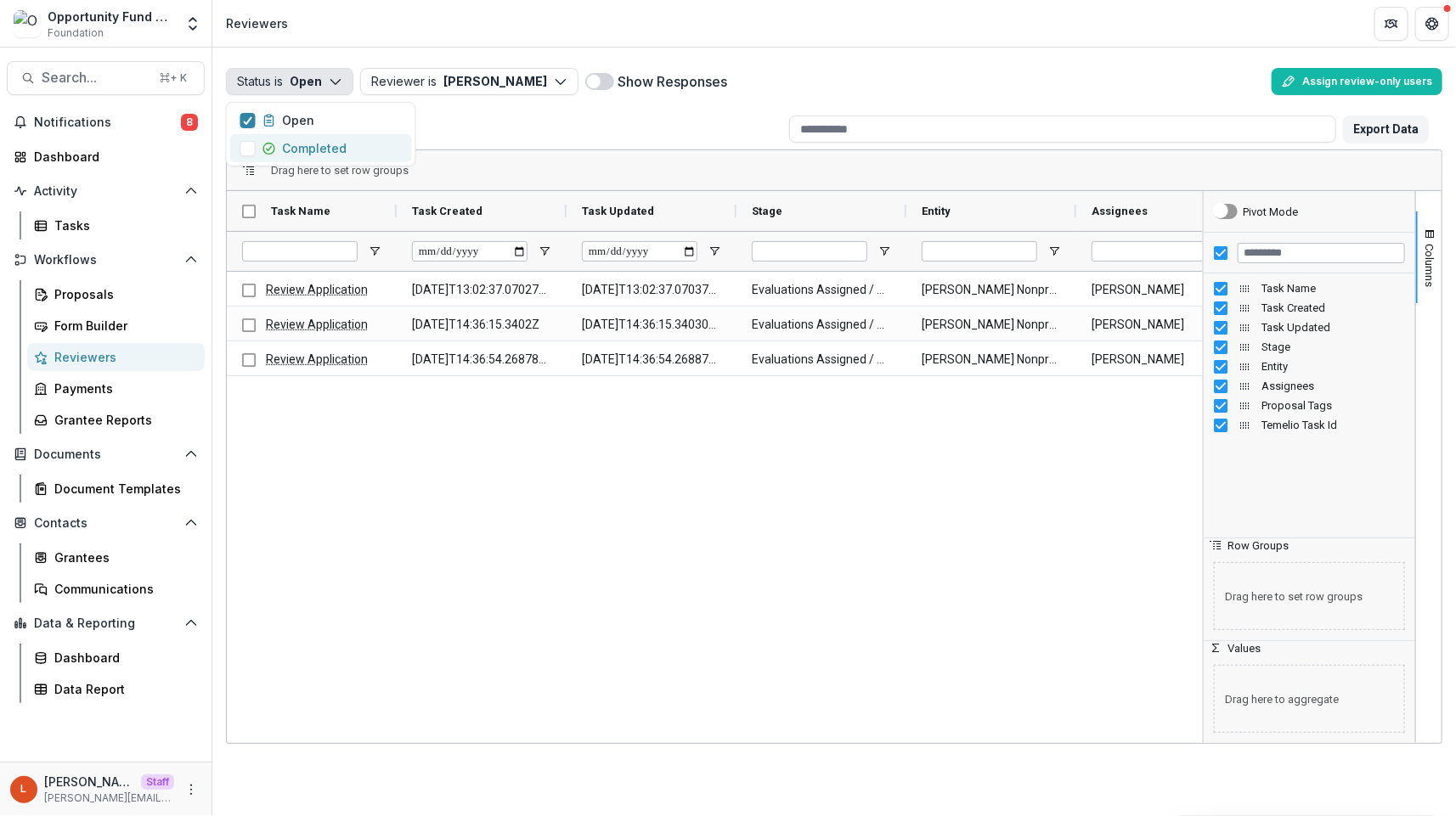 click on "Completed" at bounding box center [315, 148] 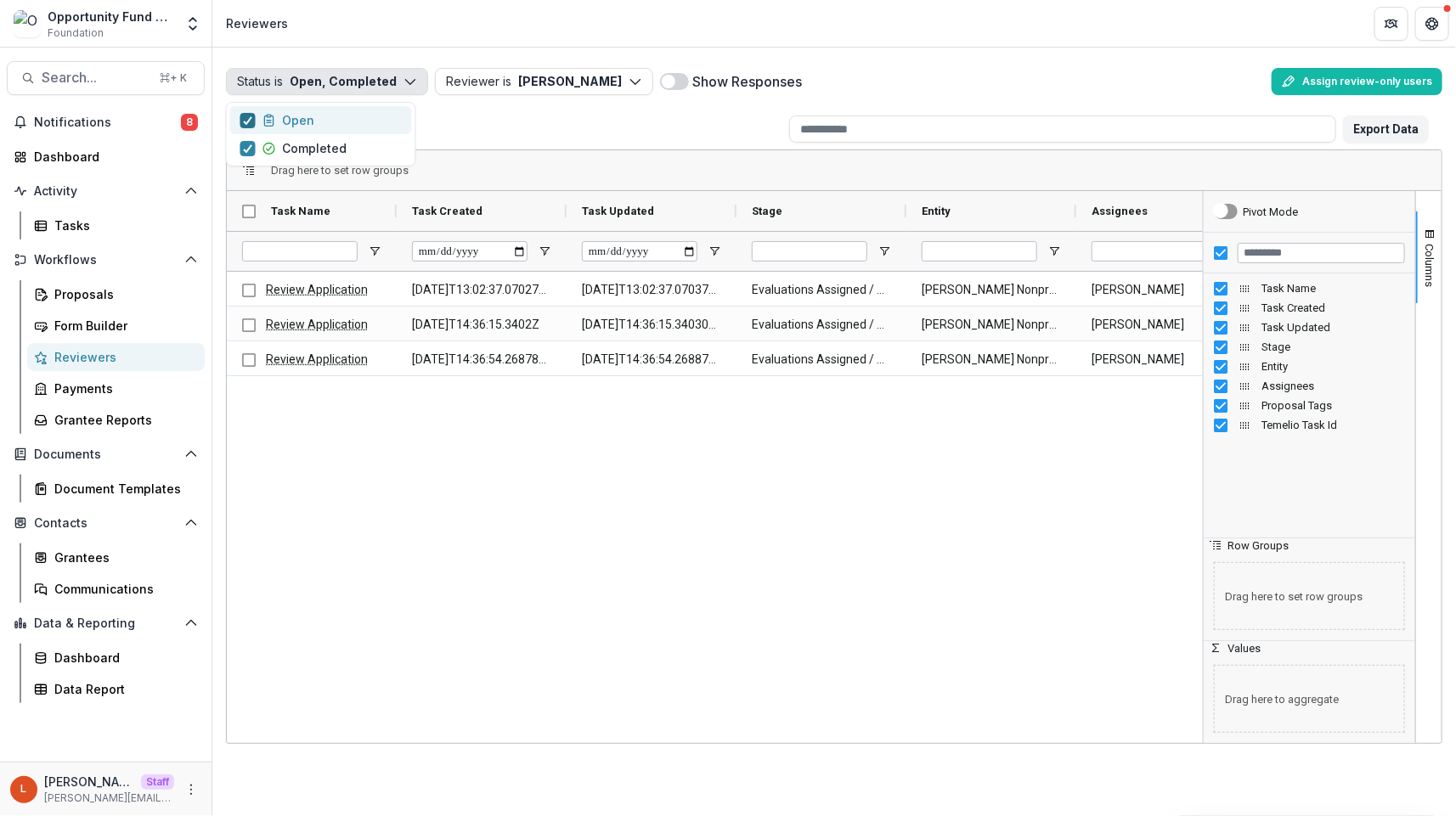 click at bounding box center (248, 121) 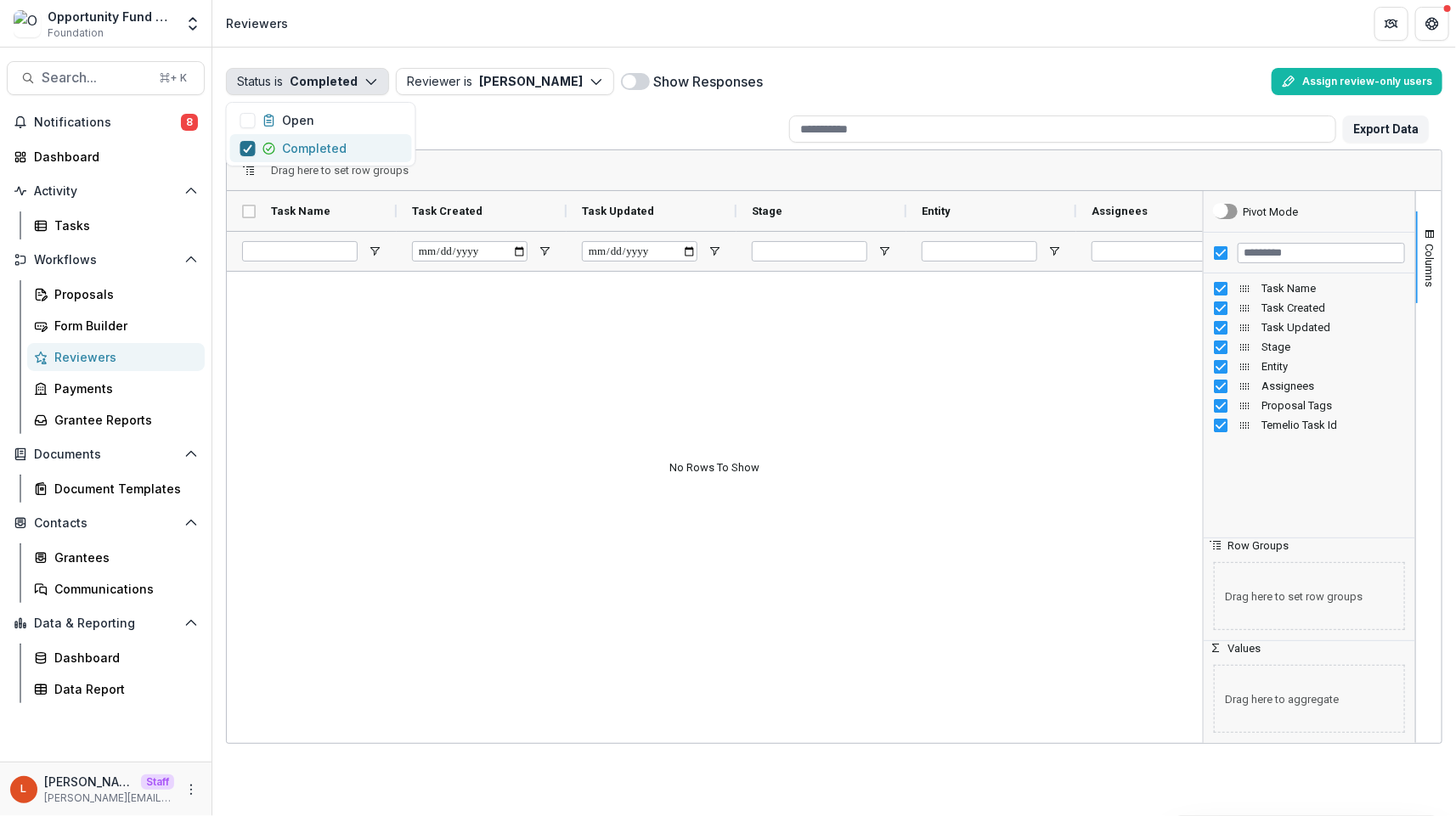 click at bounding box center (248, 149) 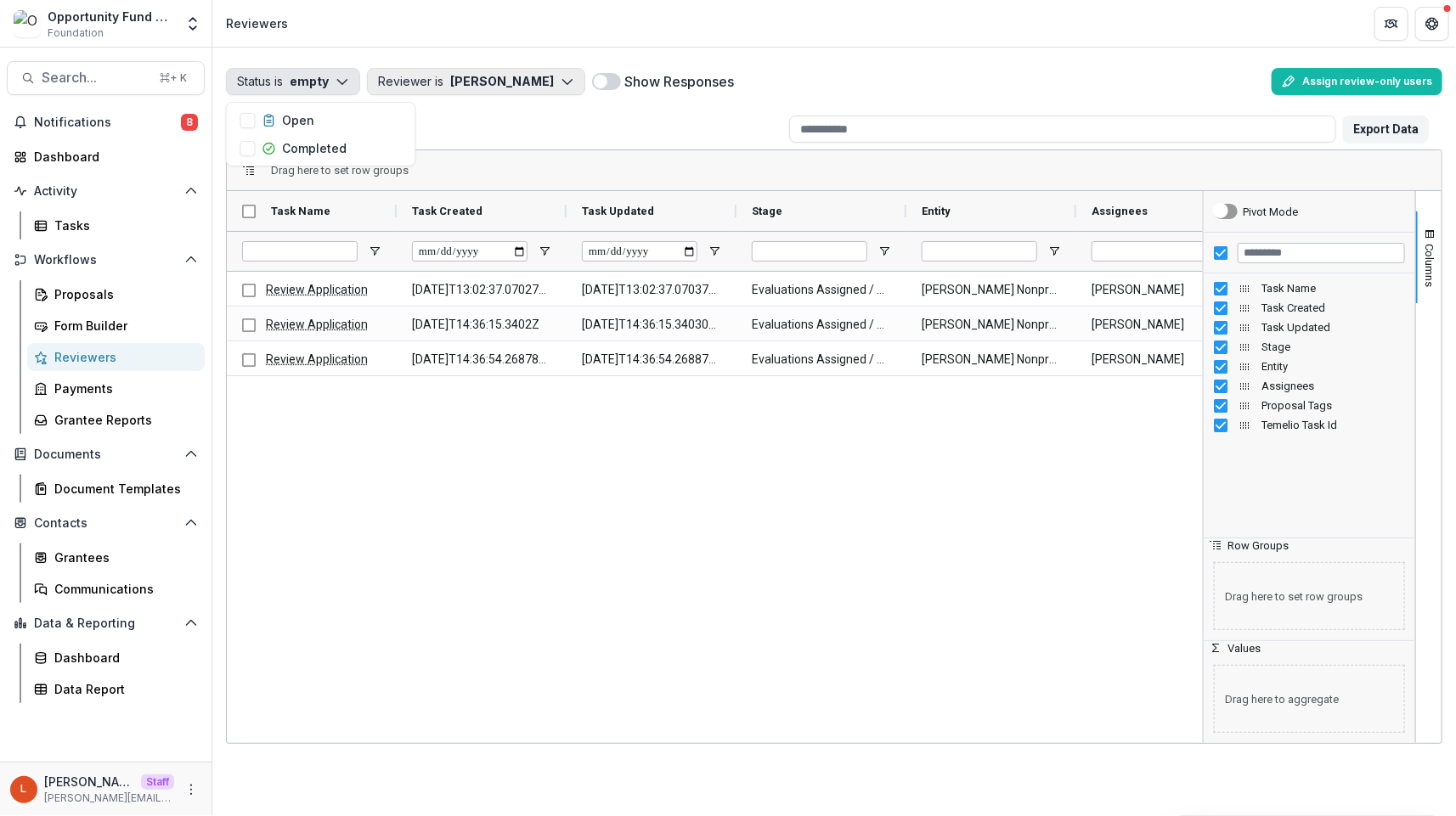 click on "Reviewer is Lucy Fey" at bounding box center [476, 82] 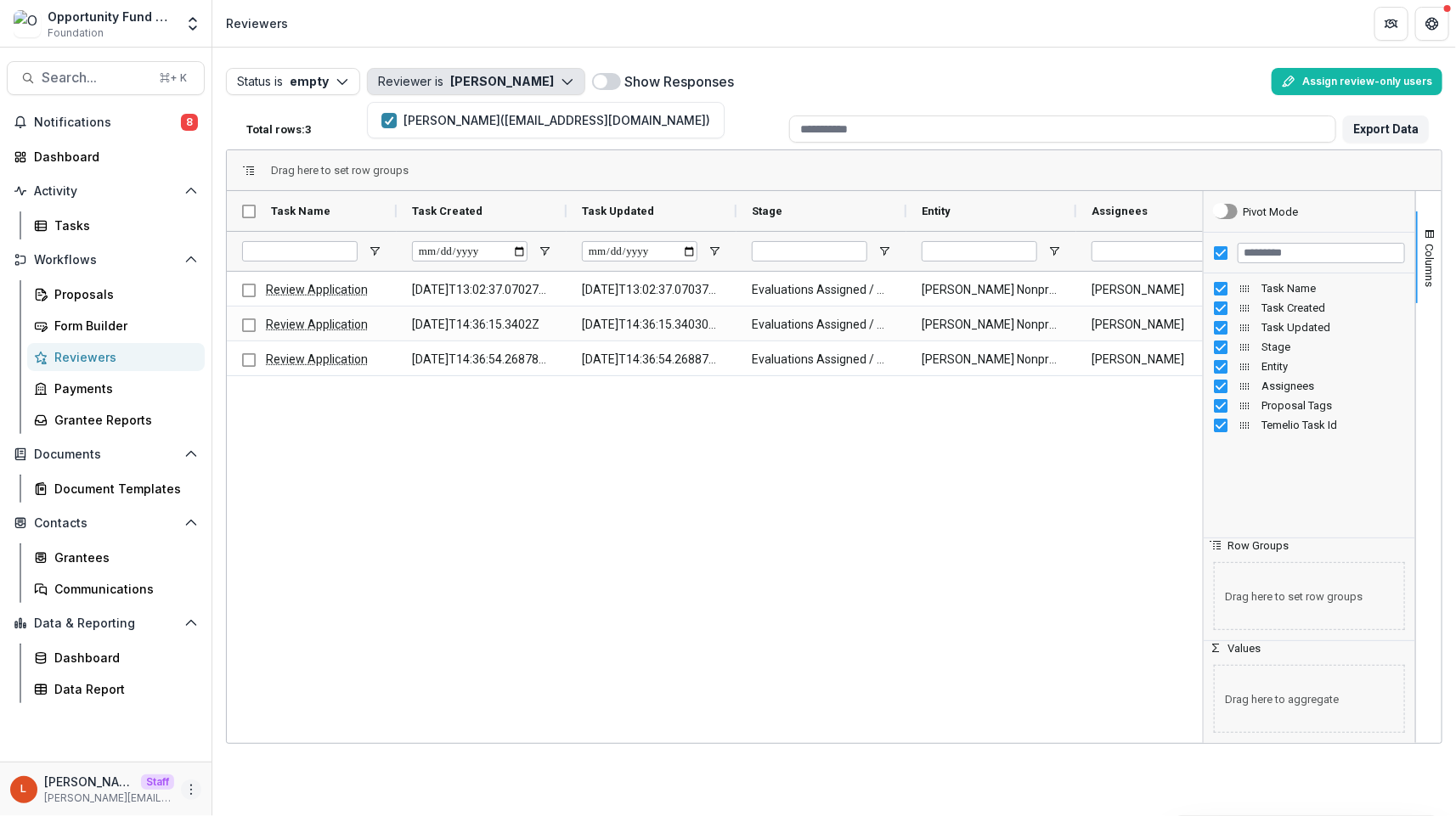click 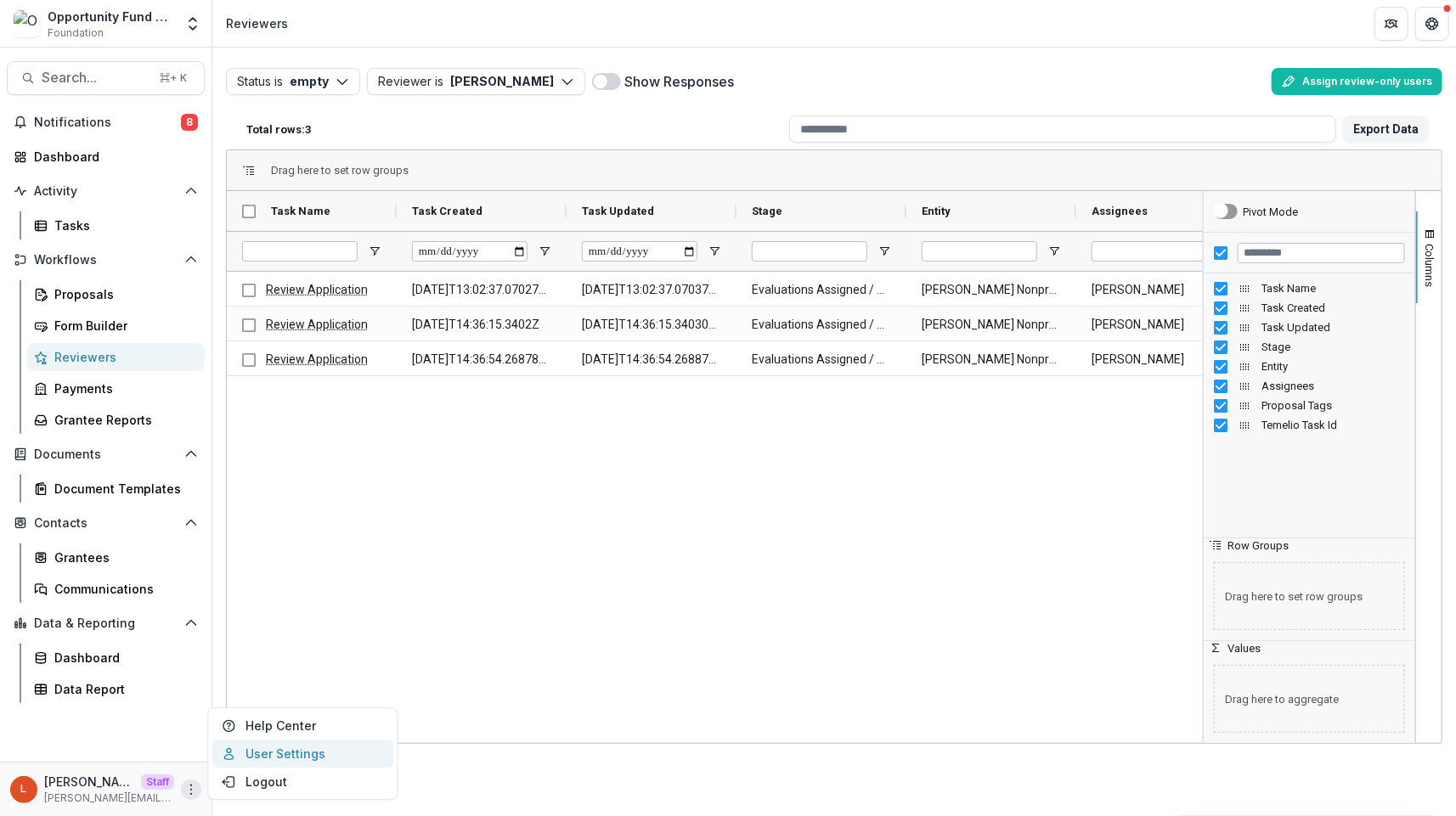 click on "User Settings" at bounding box center [302, 753] 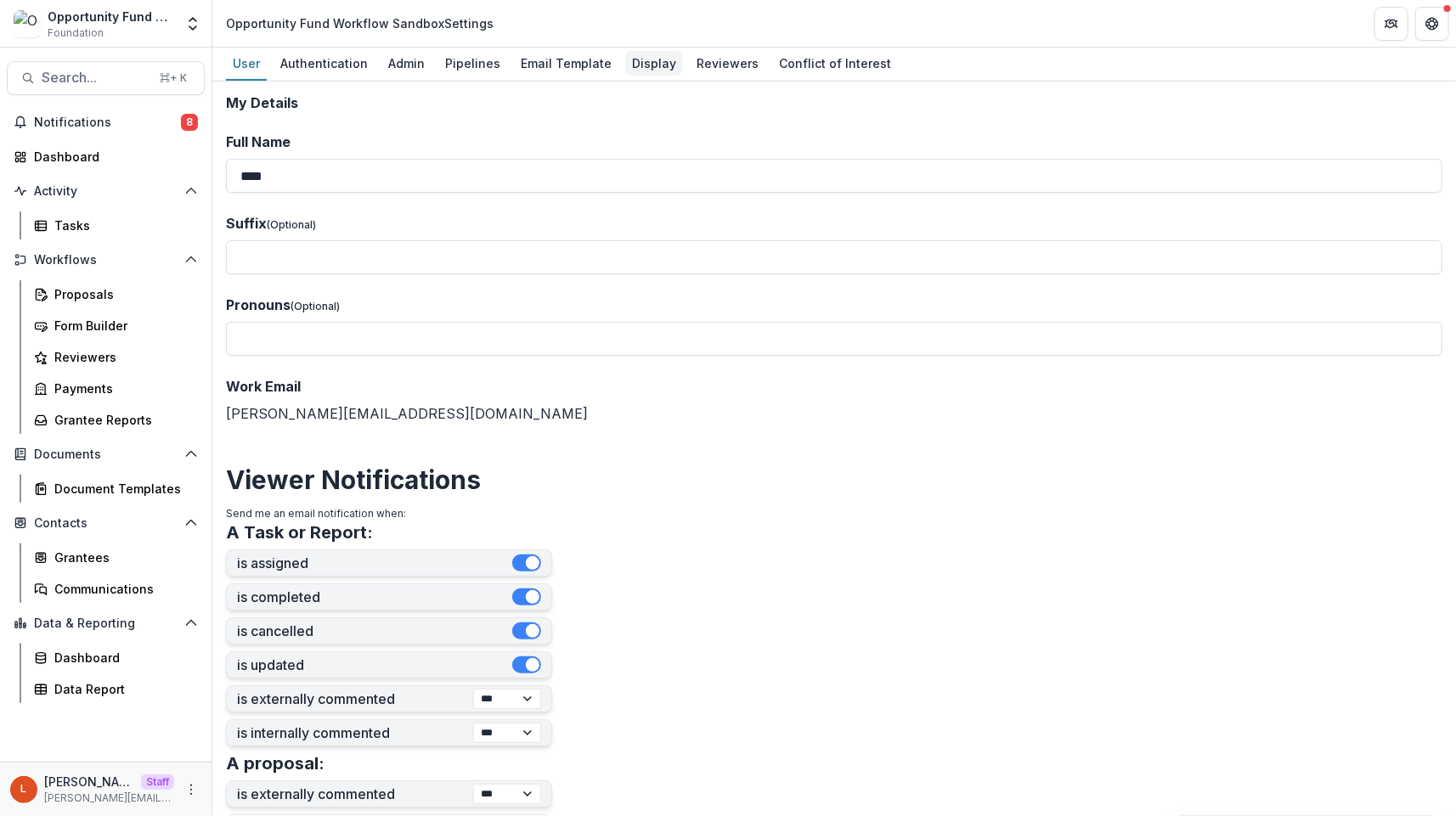 click on "Display" at bounding box center (654, 63) 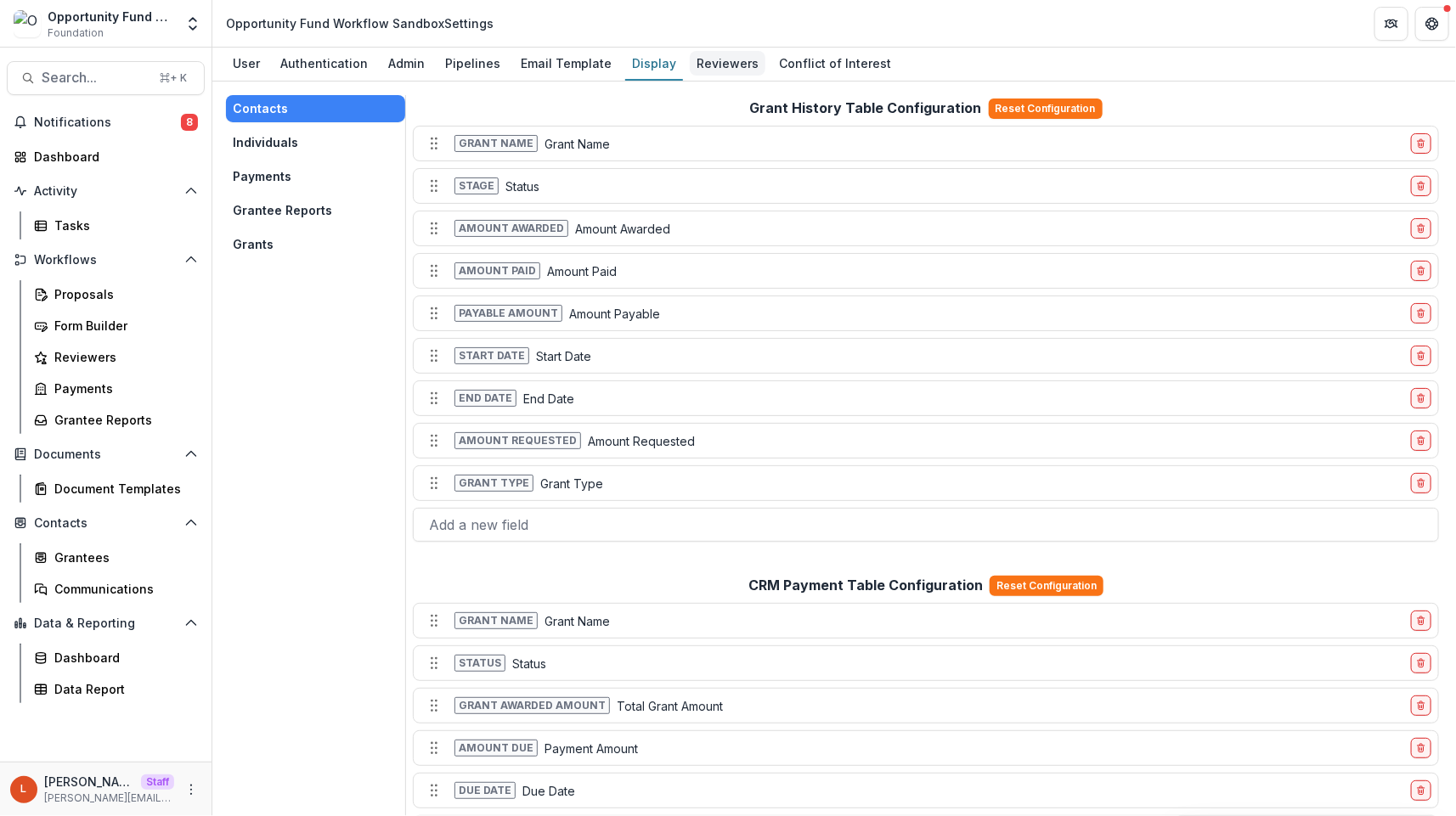 click on "Reviewers" at bounding box center (727, 63) 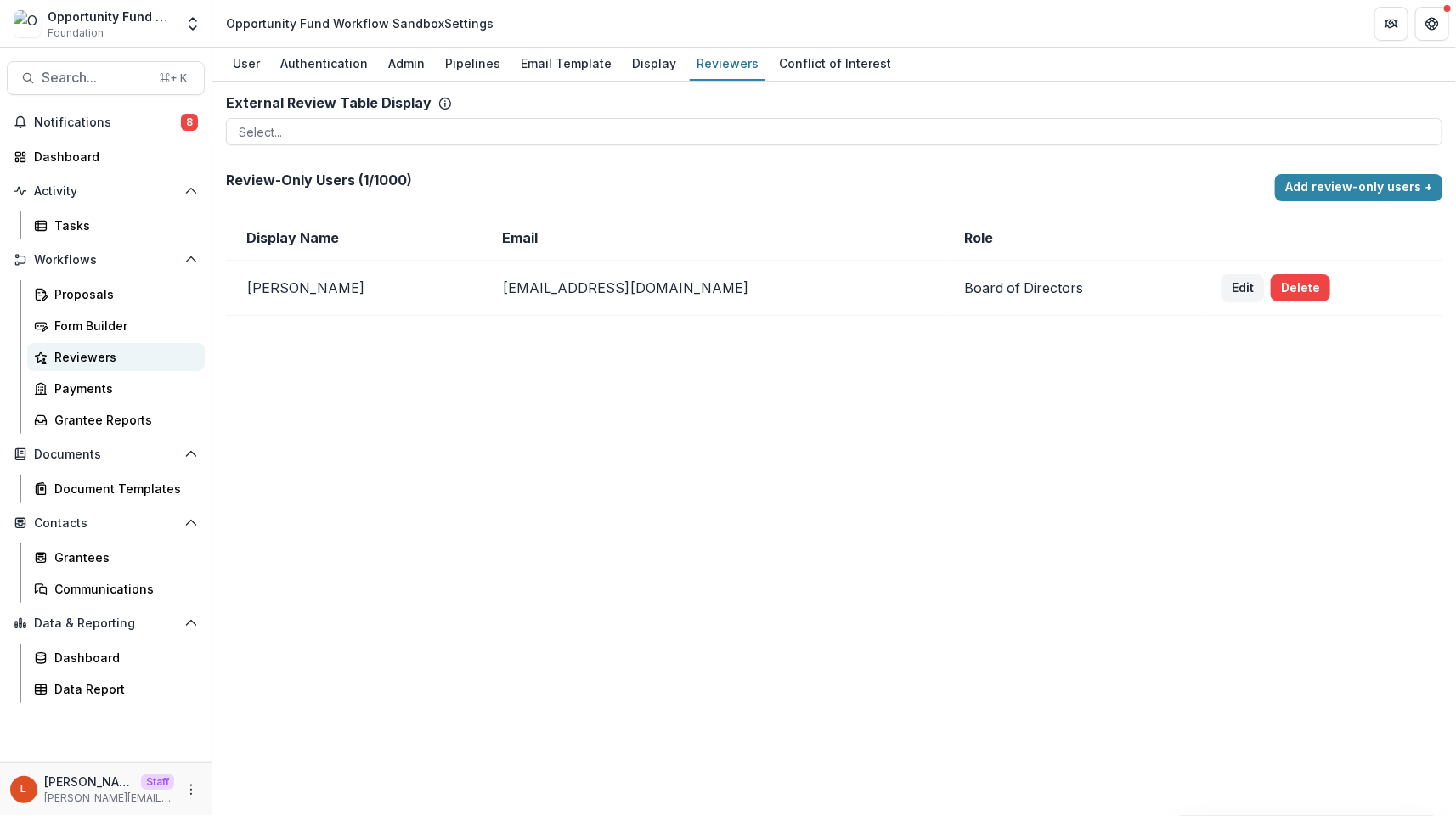click on "Reviewers" at bounding box center [122, 357] 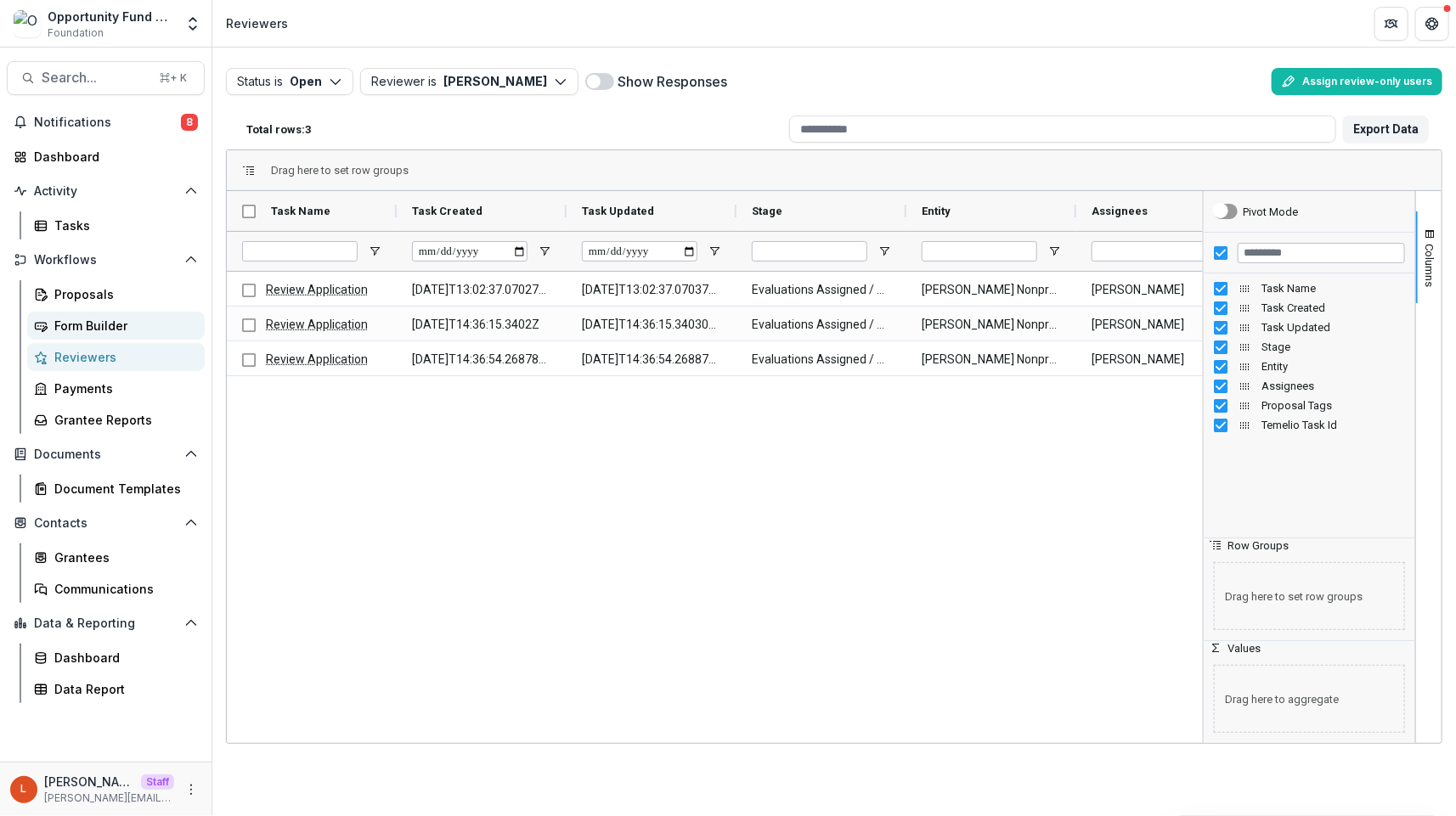 click on "Form Builder" at bounding box center (122, 325) 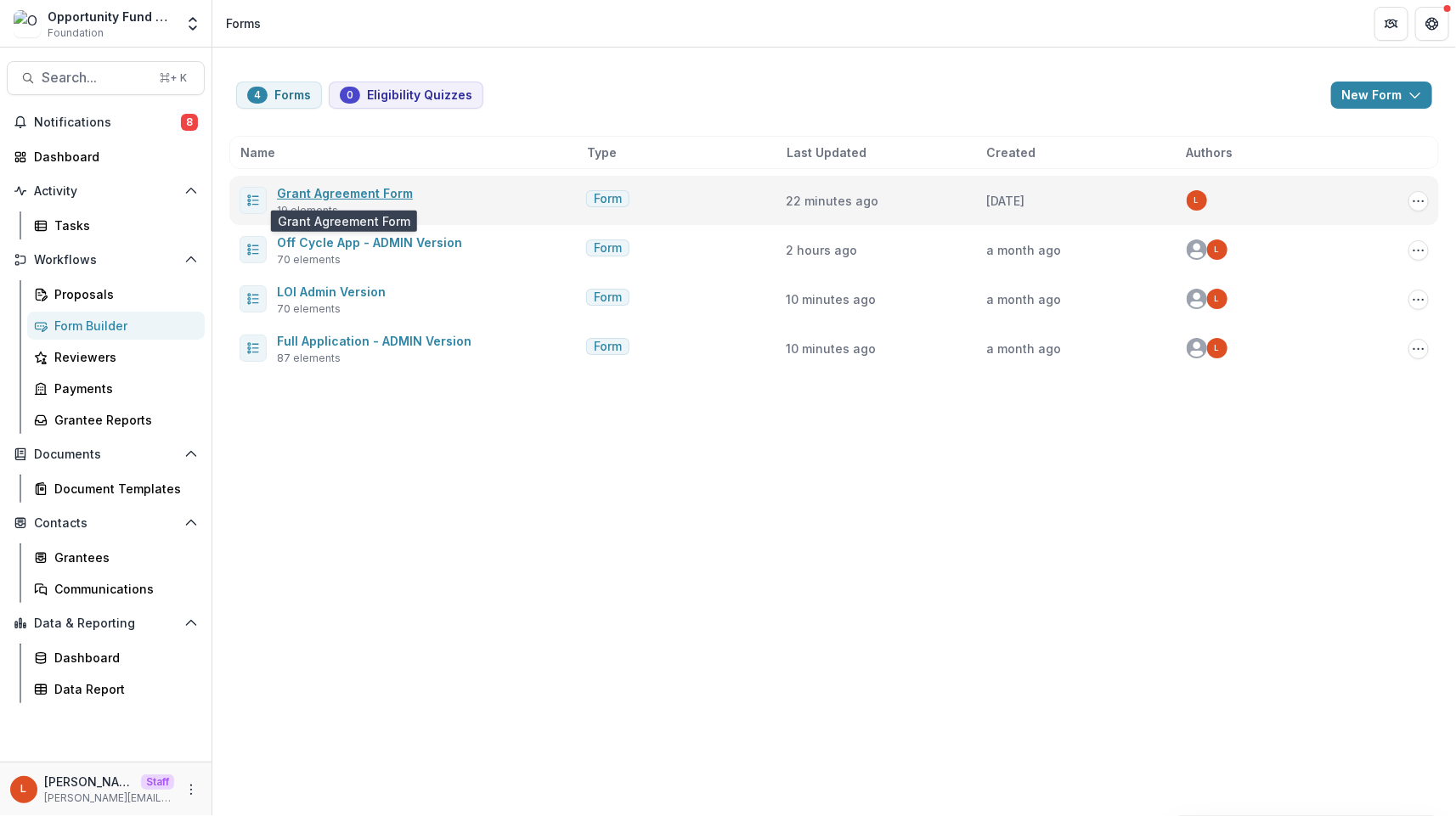 click on "Grant Agreement Form" at bounding box center [345, 193] 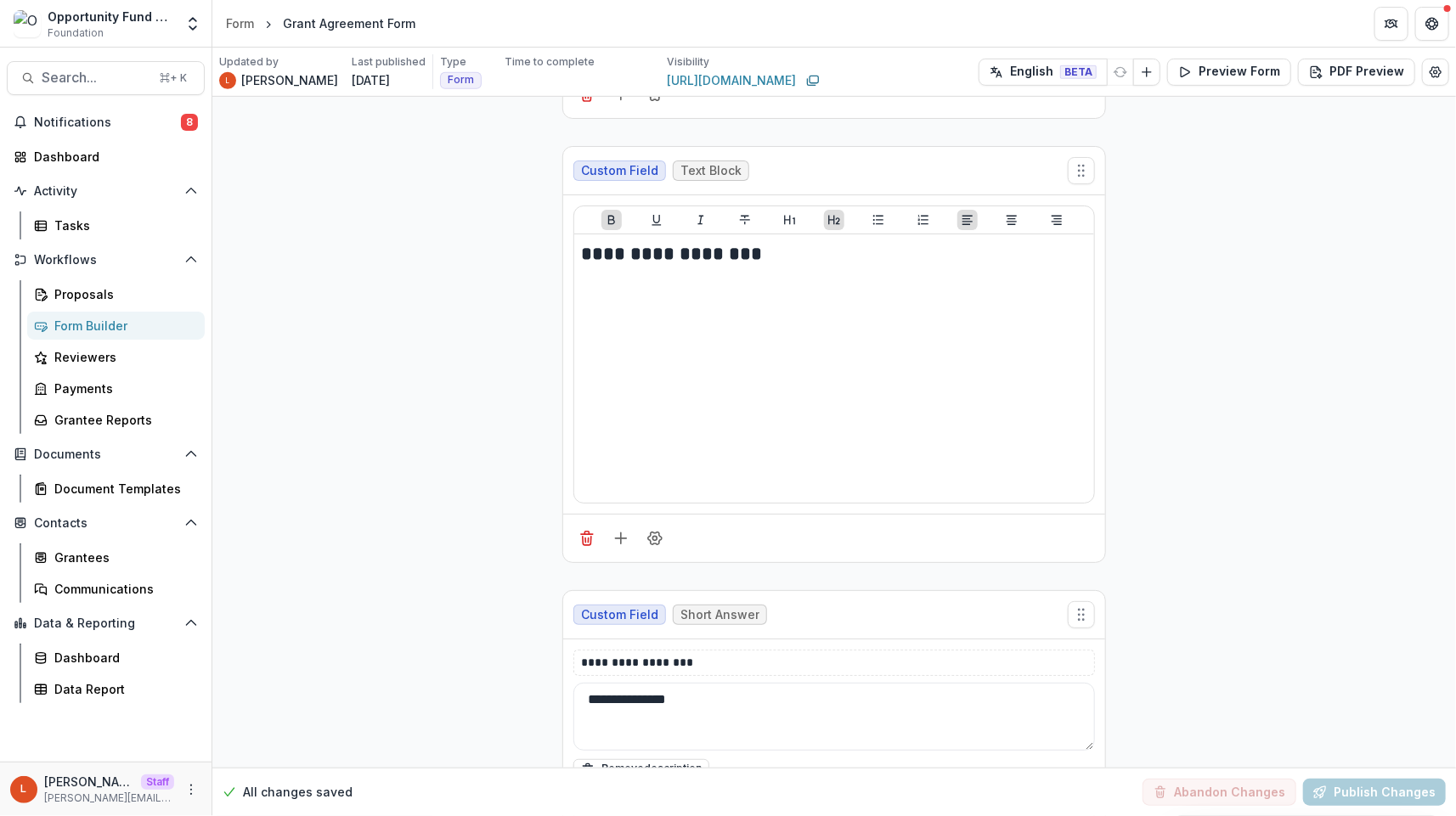 scroll, scrollTop: 0, scrollLeft: 0, axis: both 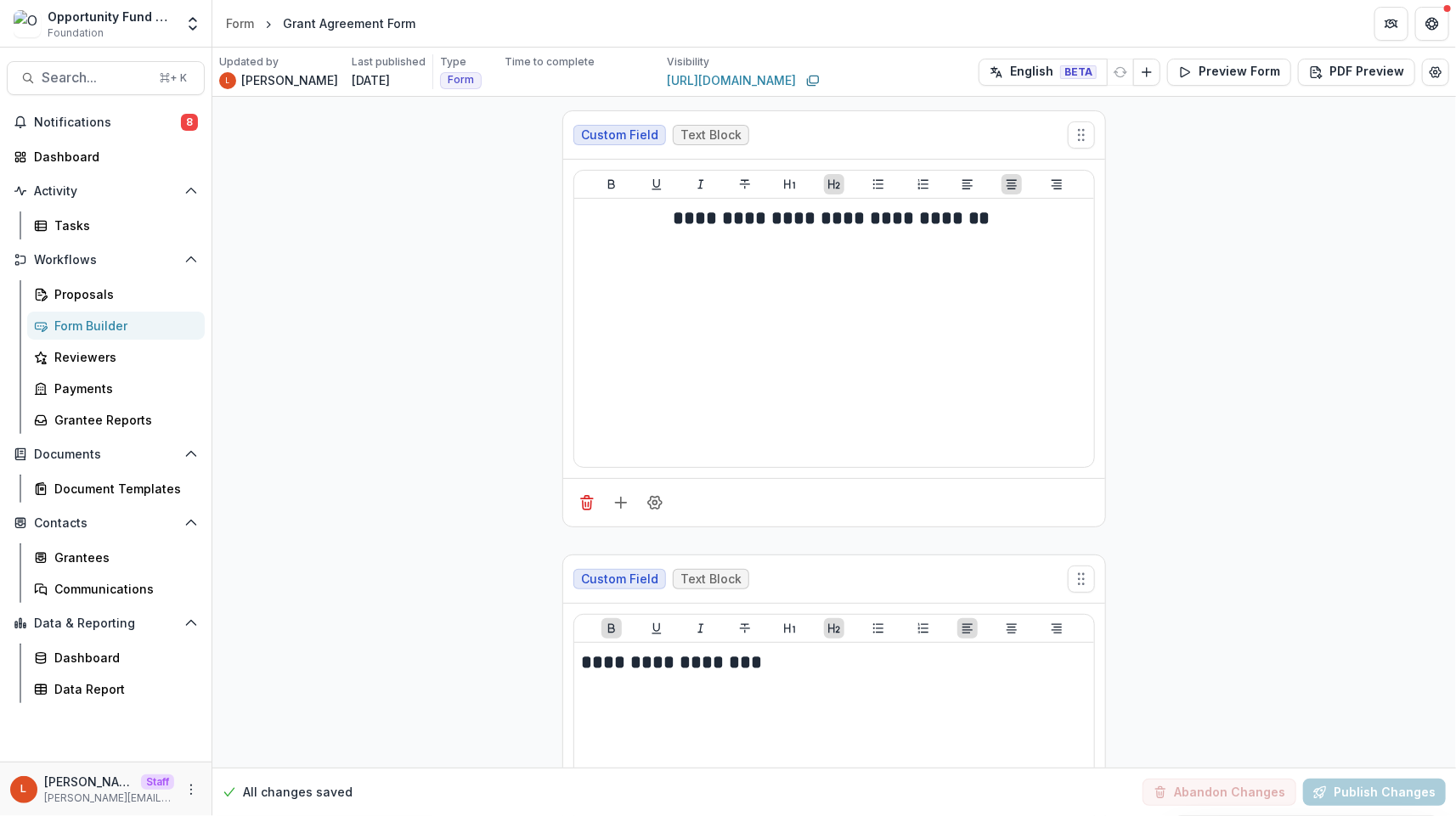 click on "Form Grant Agreement Form" at bounding box center [834, 23] 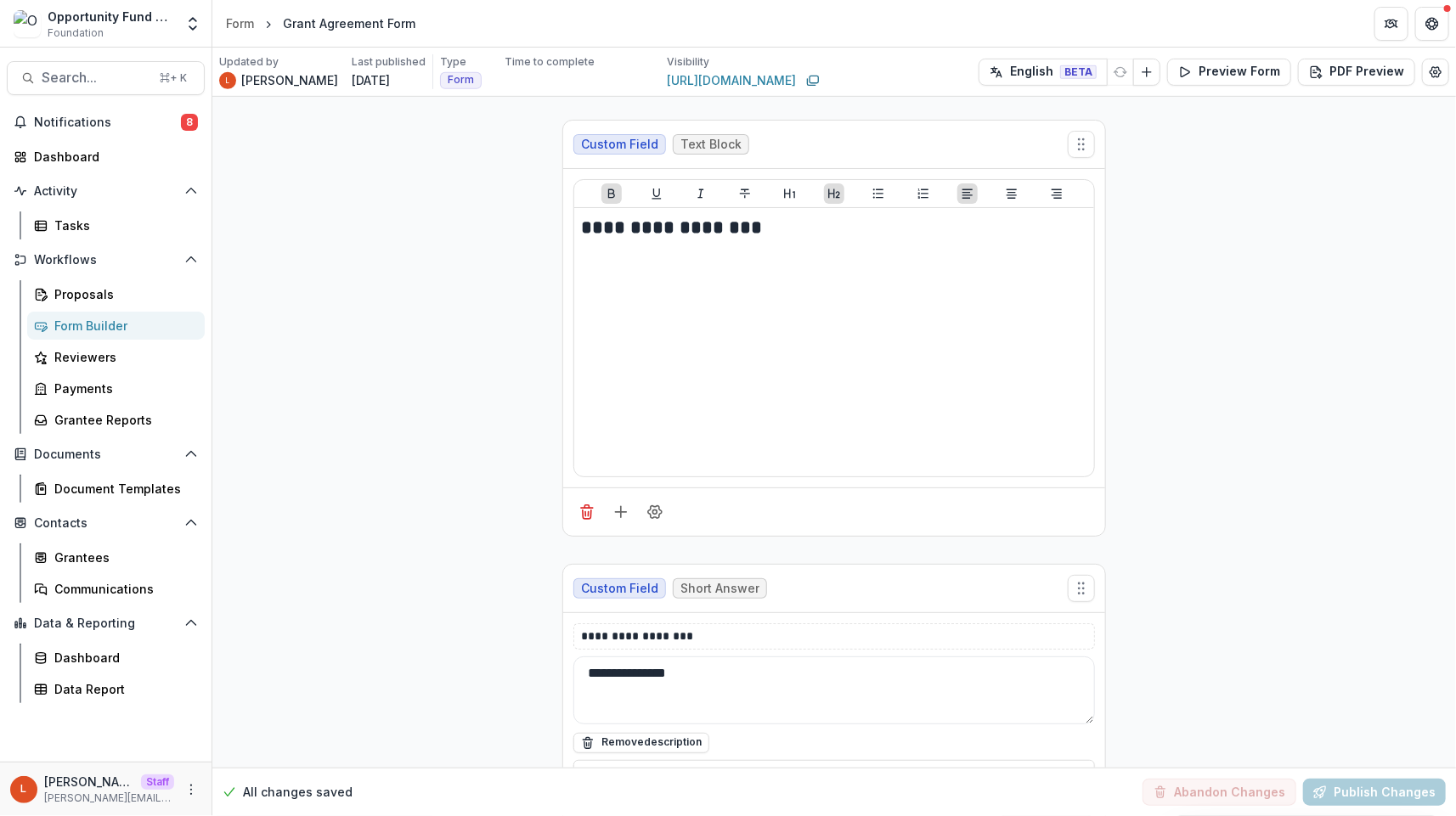 scroll, scrollTop: 439, scrollLeft: 0, axis: vertical 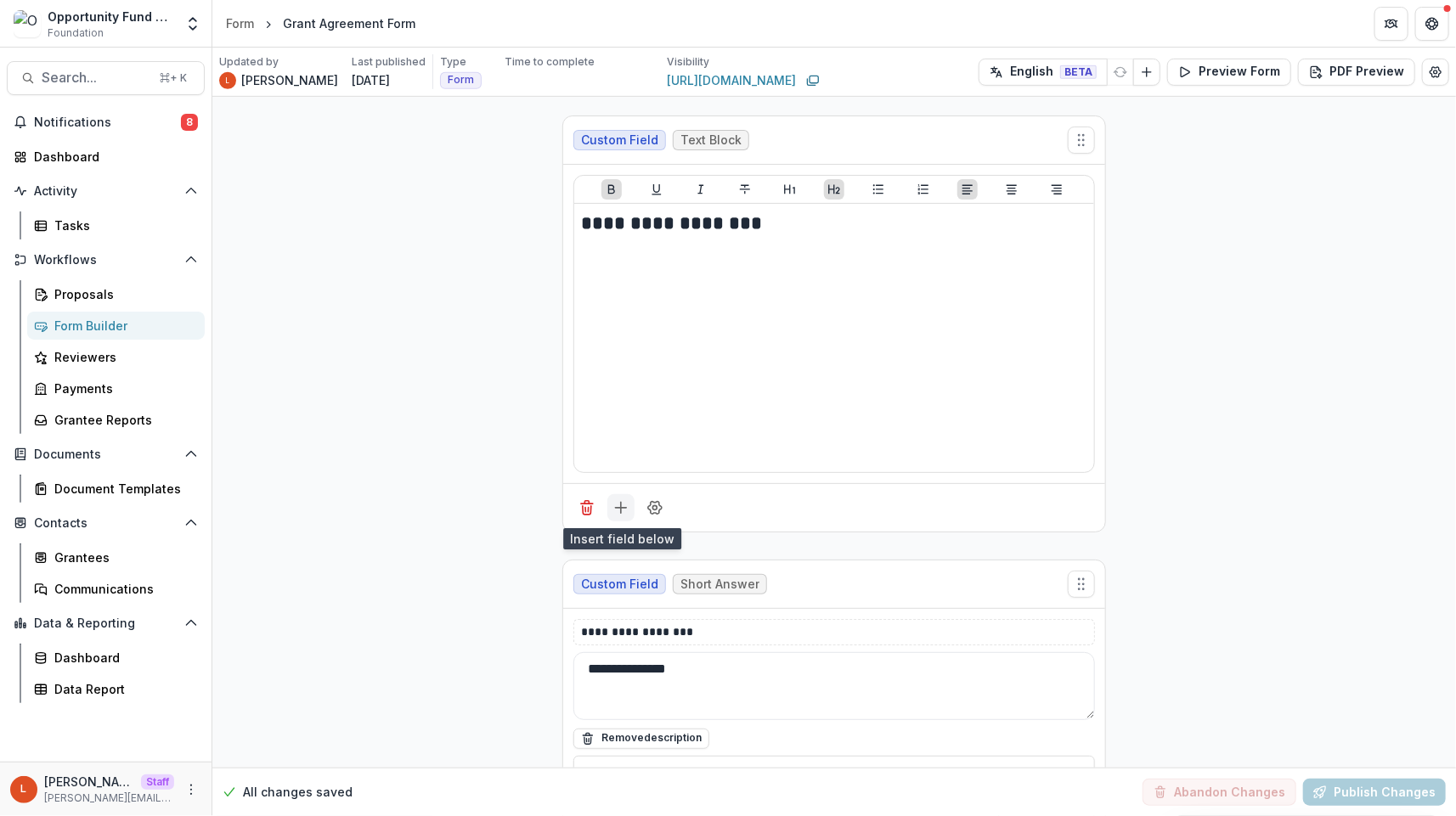 click 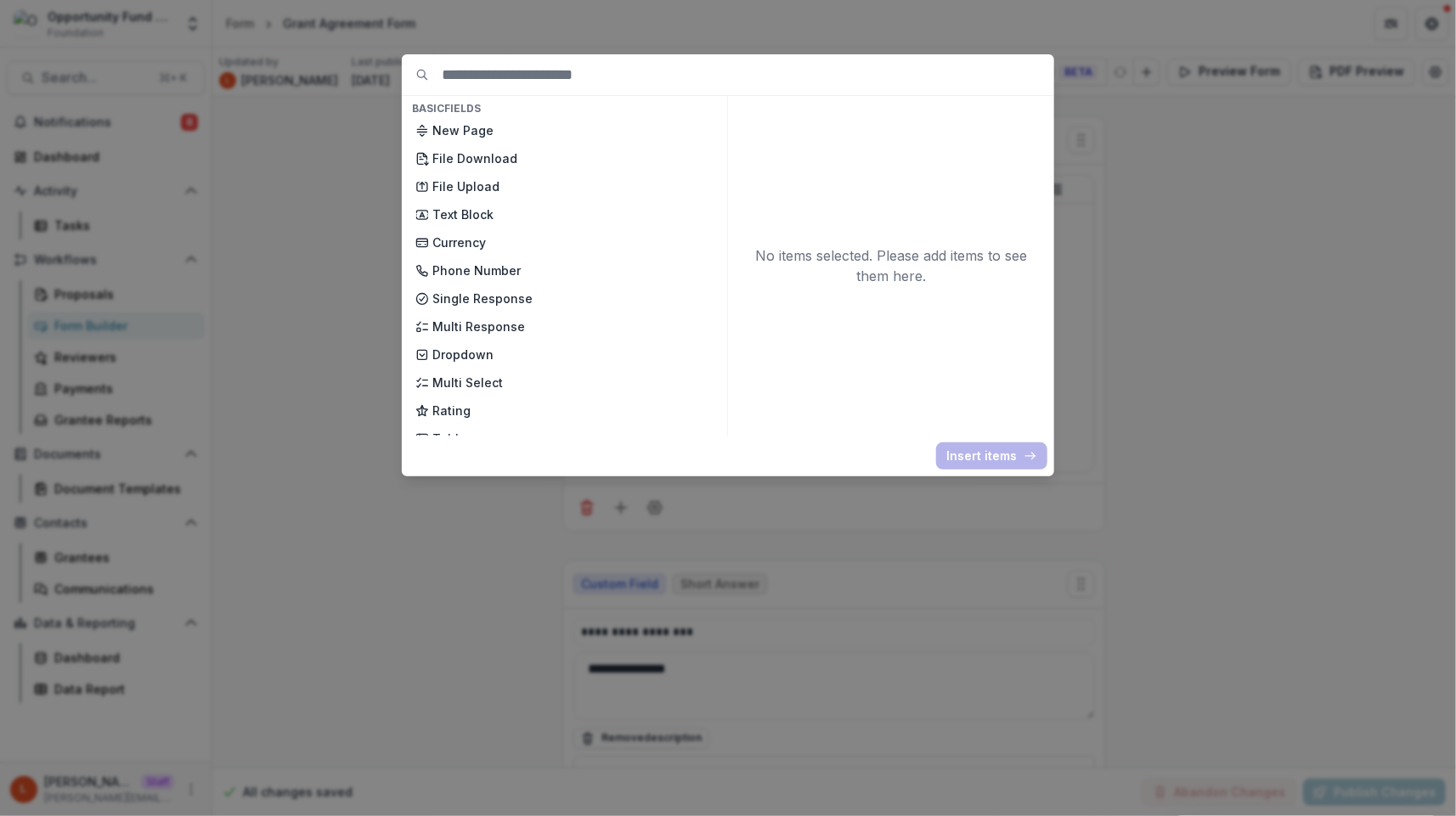click on "Basic  Fields New Page File Download File Upload Text Block Currency Phone Number Single Response Multi Response Dropdown Multi Select Rating Table Short Answer Number Date Long answer Formatted Text Conditional Dropdown Spreadsheet Temelio  Fields External References Score Card Formula Foundation Users Foundation Tags Foundation Program Areas Grant Types Off Cycle App - ADMIN Version  Fields Text Block Grant Request Name Amount Sought from the Opportunity Fund Type of Support Funding category Summary of Request Preferred Method of Communication. How would you like to be contacted if we have questions about your application? (phone, email, text, etc.) Eligibility. The Opportunity Fund can only fund organizations with 501(c)(3) status and governmental entities. Multiple Categories . The work may intersect between multiple categories. Check all boxes that reflect a core purpose of the work related to this request. NOTE: No special preference is given based on the number of boxes checked, if any at all.  Fields" at bounding box center [728, 408] 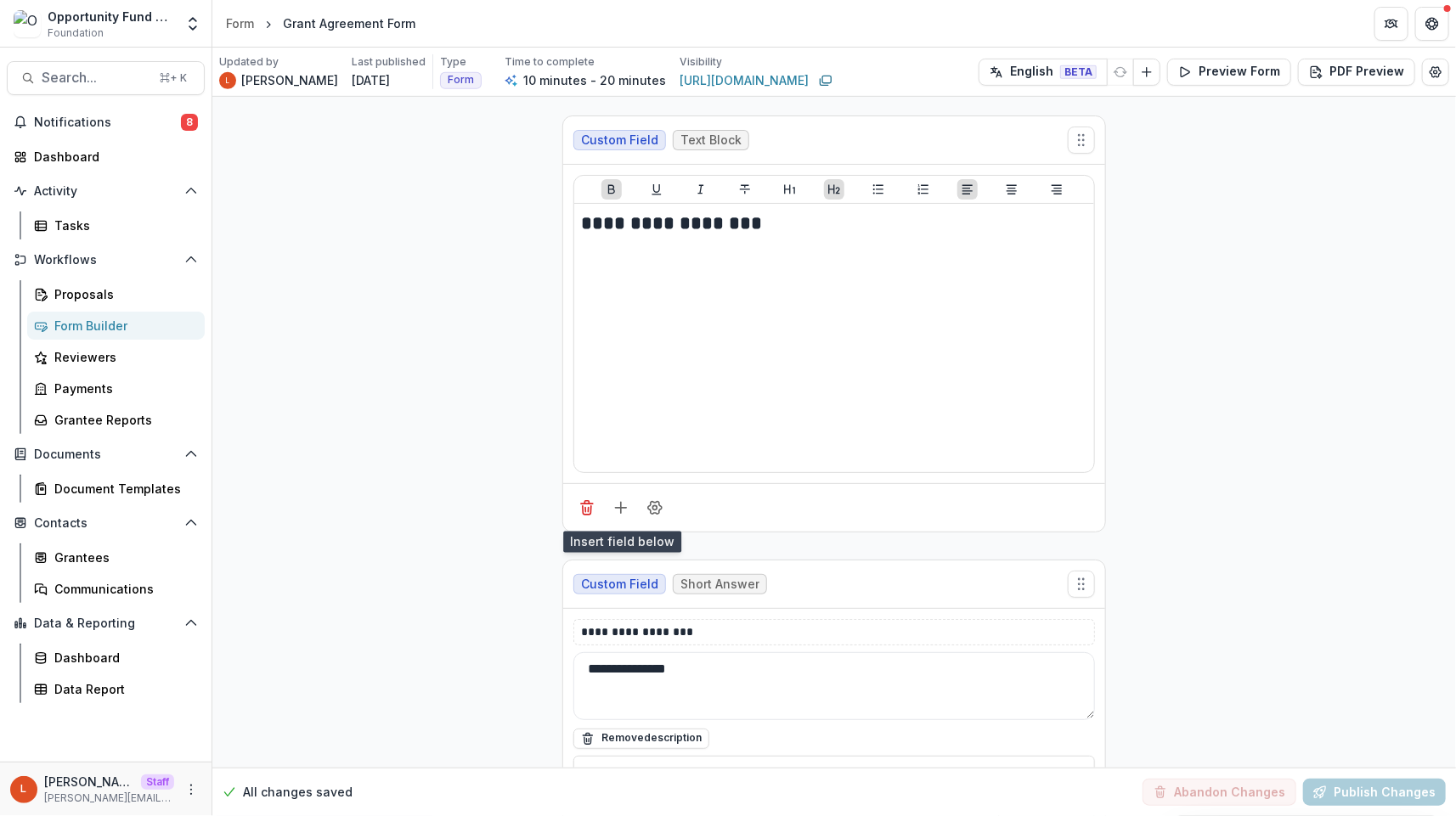 scroll, scrollTop: 319, scrollLeft: 0, axis: vertical 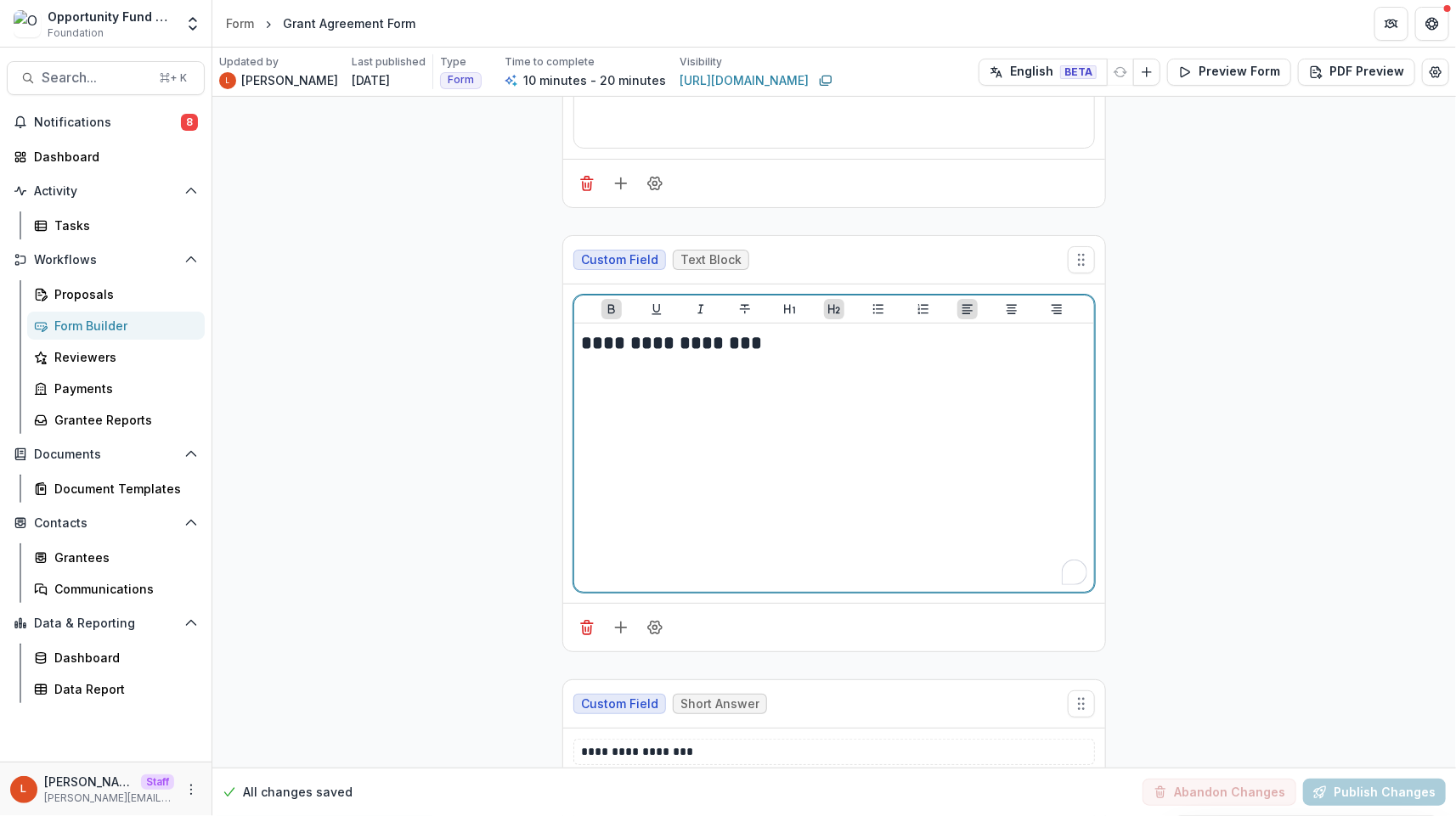 click on "**********" at bounding box center [834, 458] 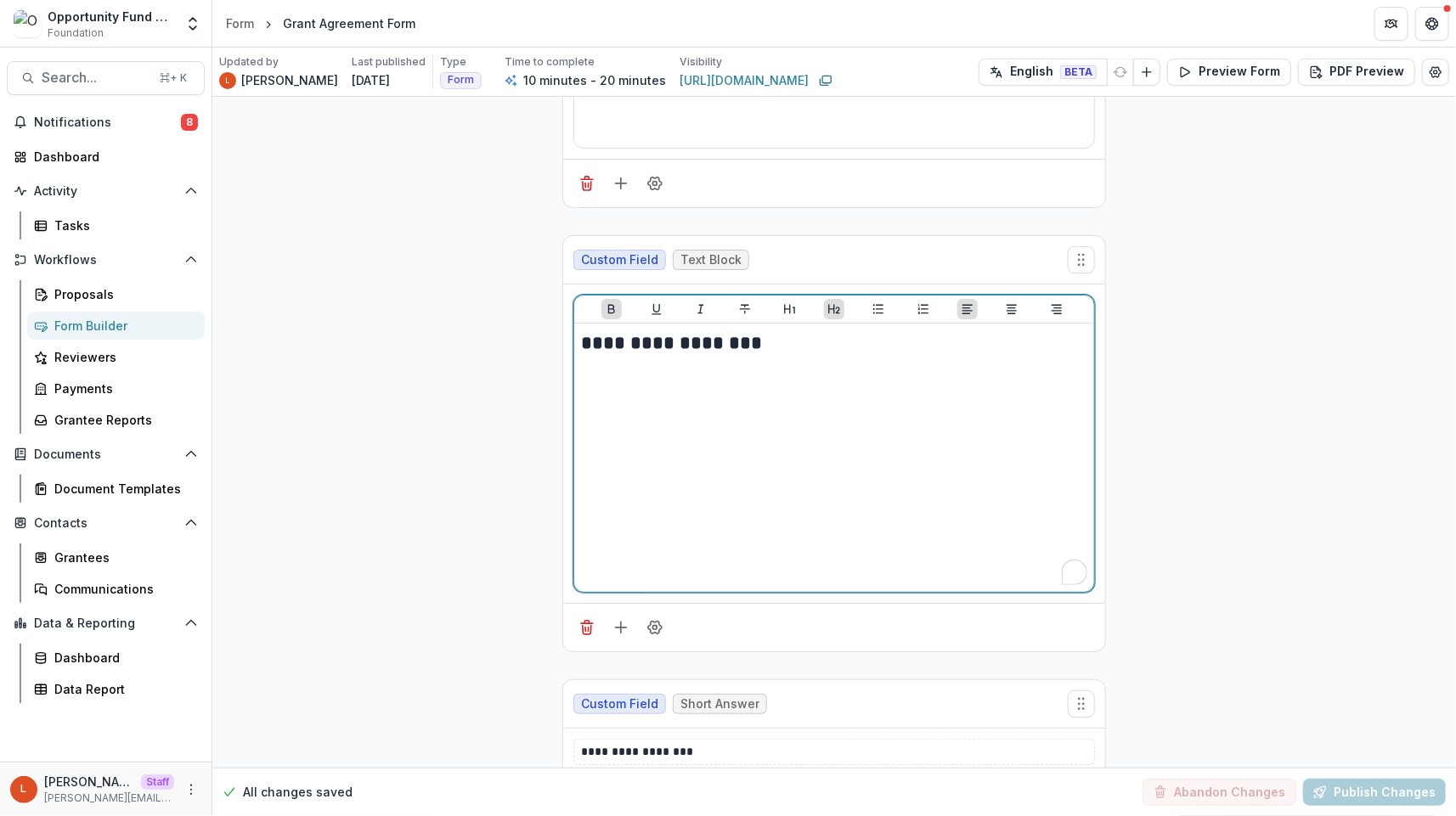click on "**********" at bounding box center (834, 458) 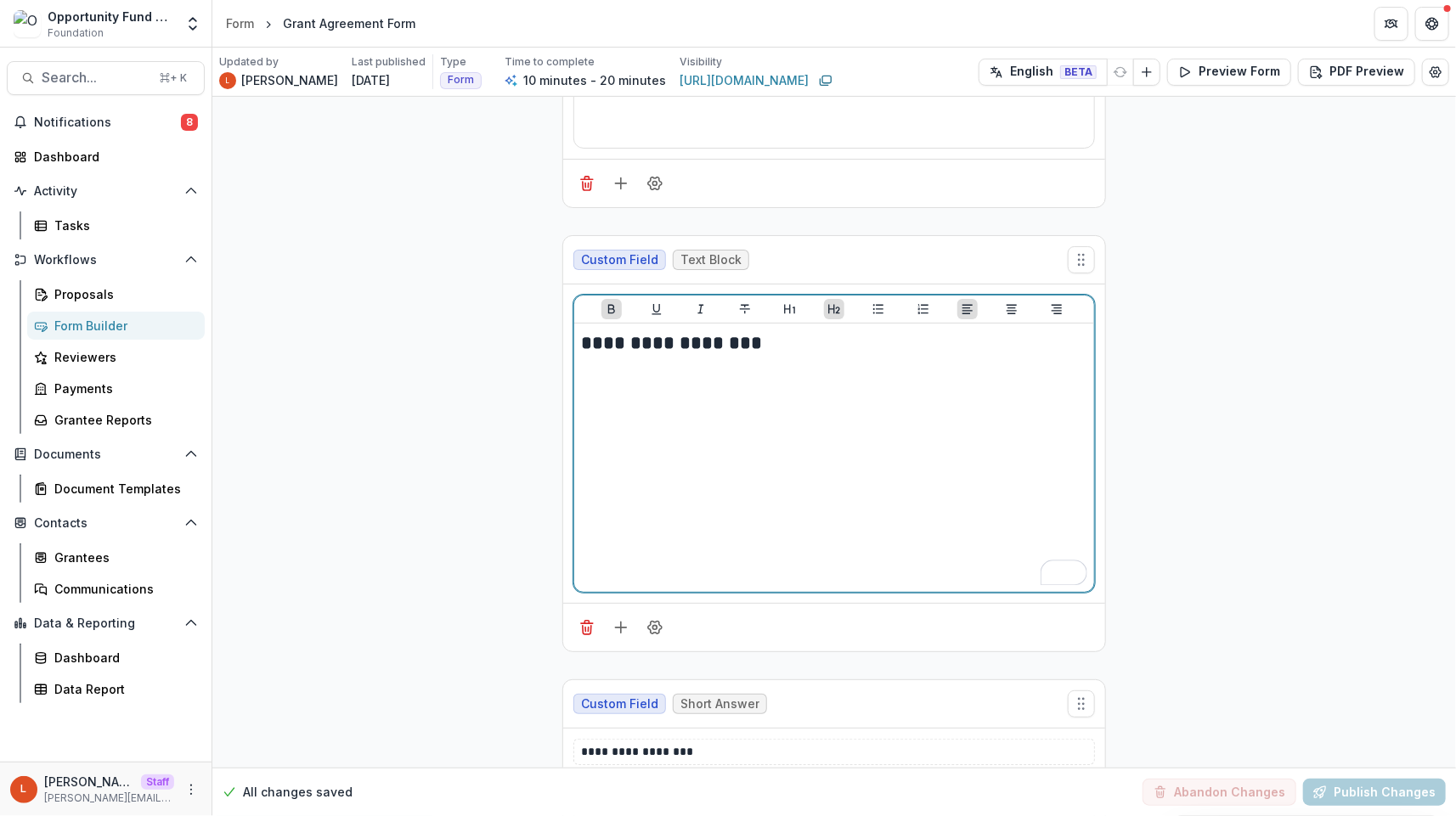 type 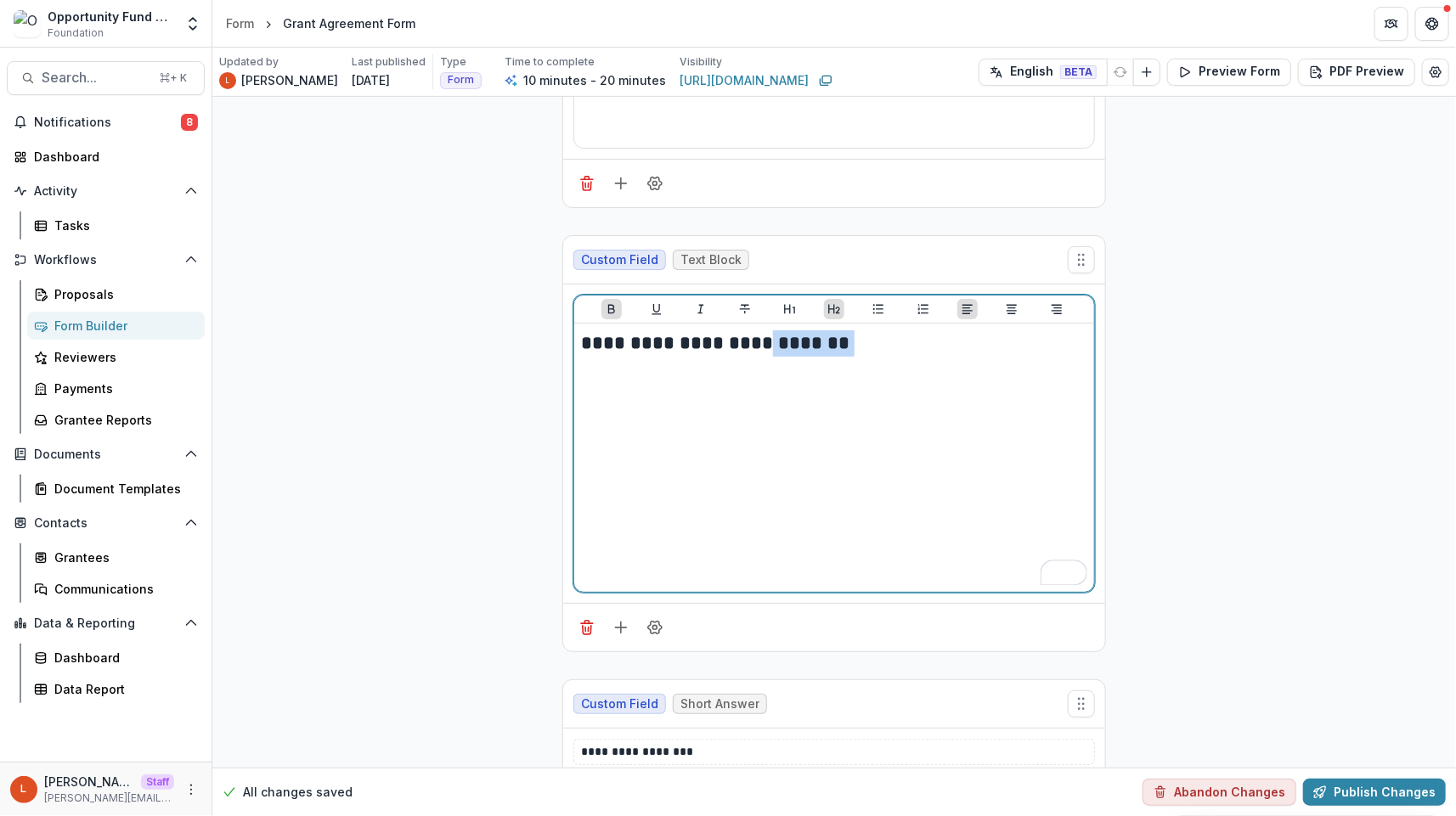 drag, startPoint x: 932, startPoint y: 358, endPoint x: 765, endPoint y: 348, distance: 167.29913 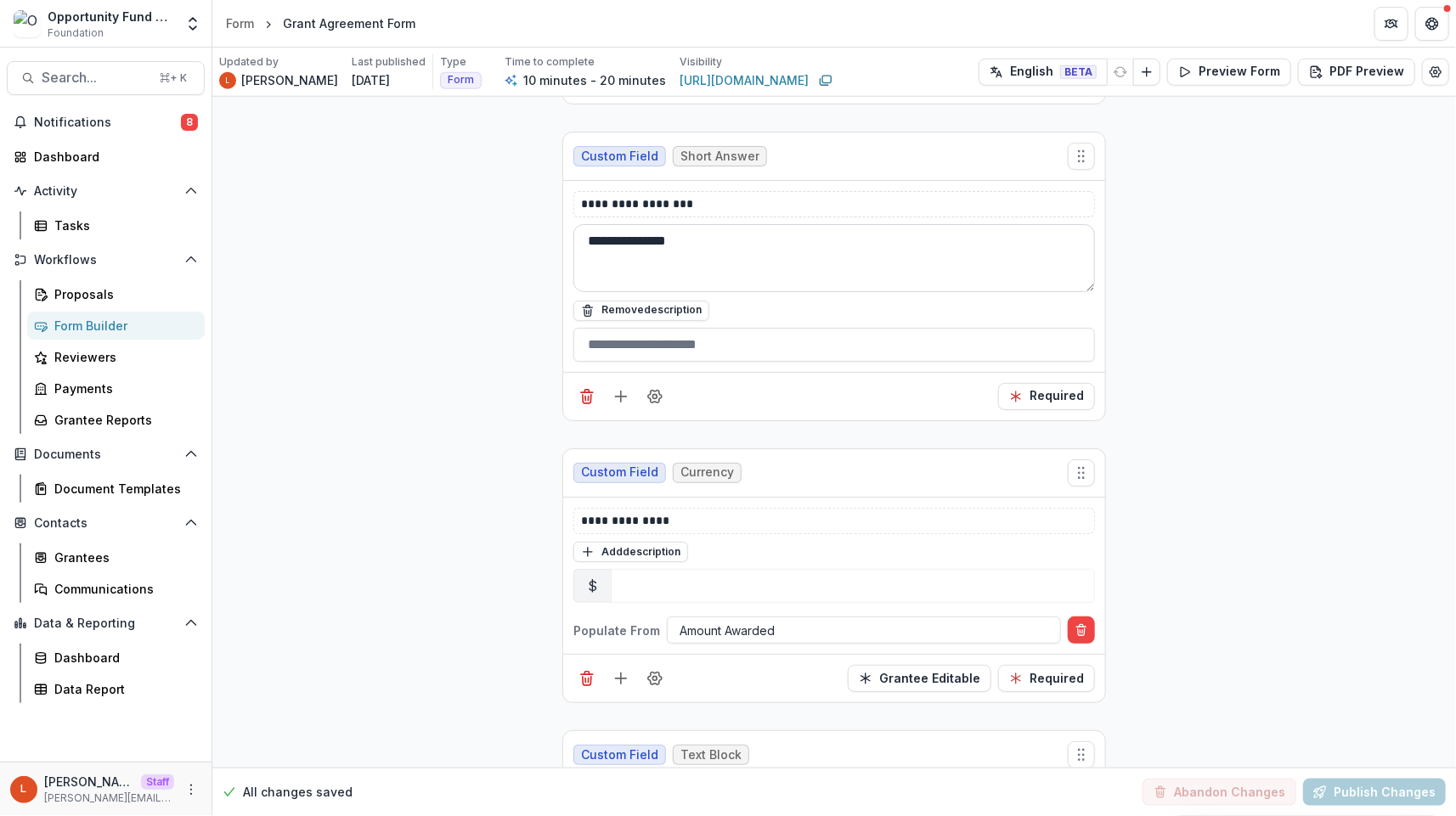 scroll, scrollTop: 930, scrollLeft: 0, axis: vertical 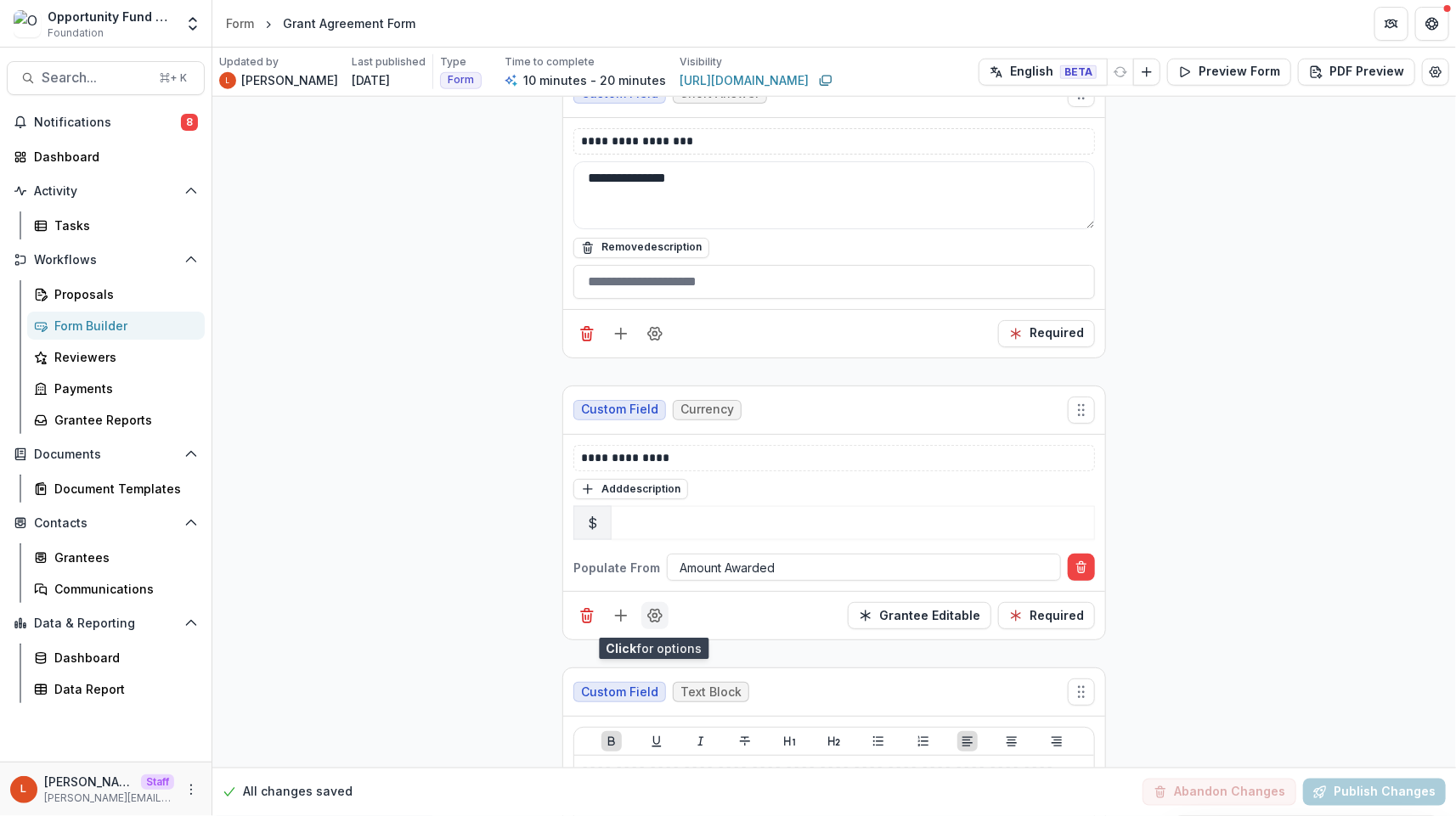 click 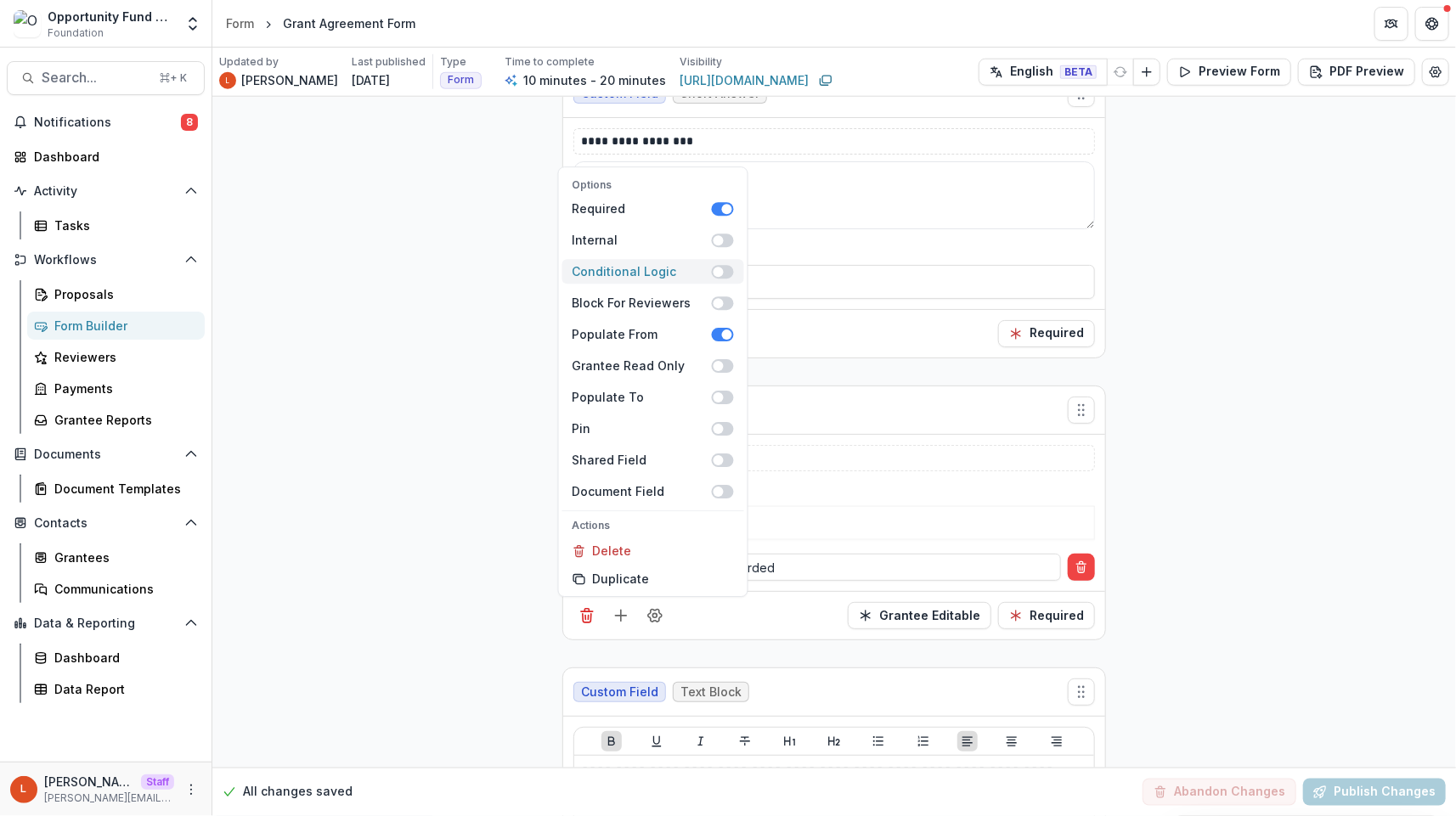 click at bounding box center [723, 272] 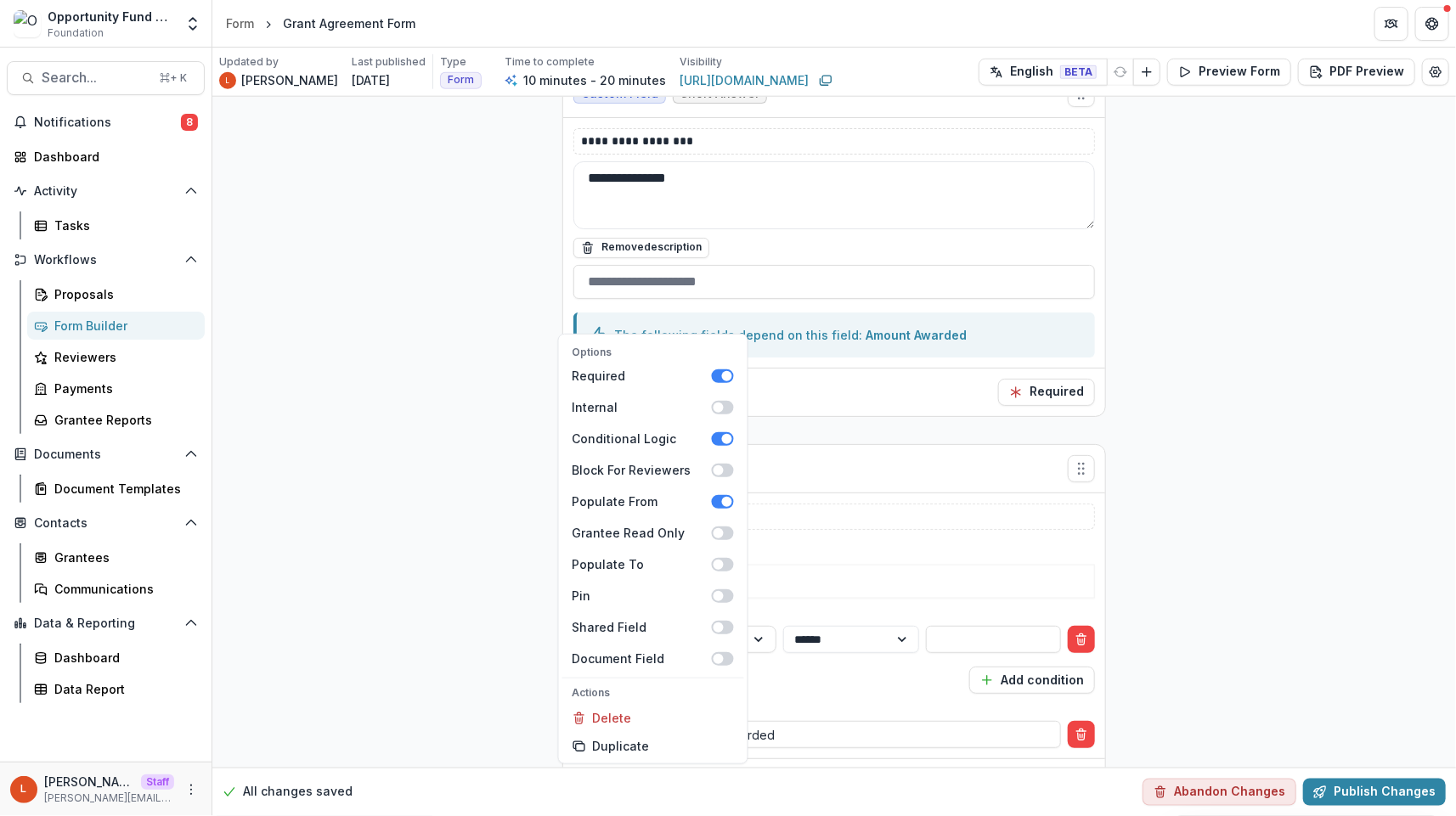 click on "Reveal this field Add condition" at bounding box center [834, 680] 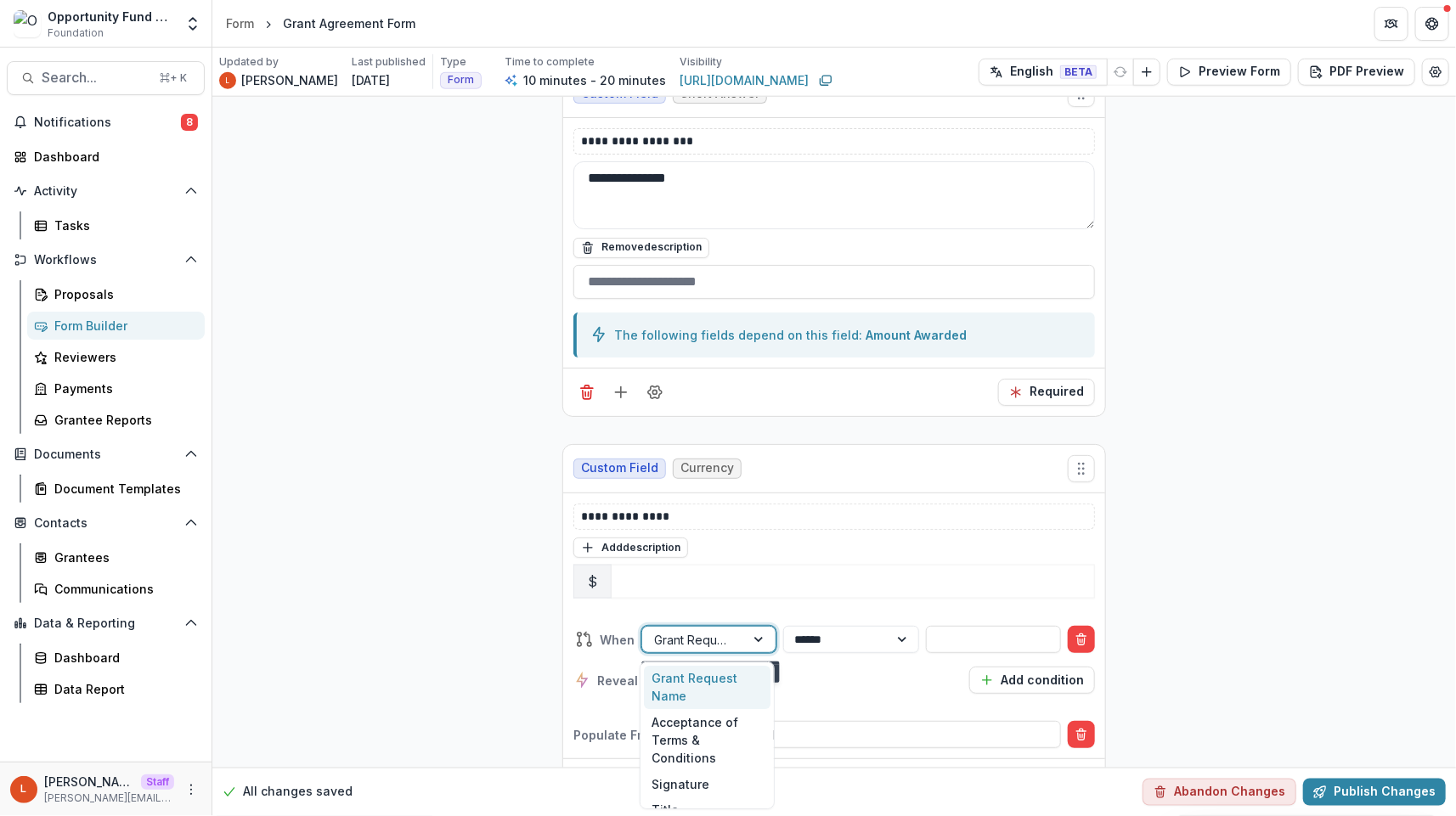 click at bounding box center [693, 639] 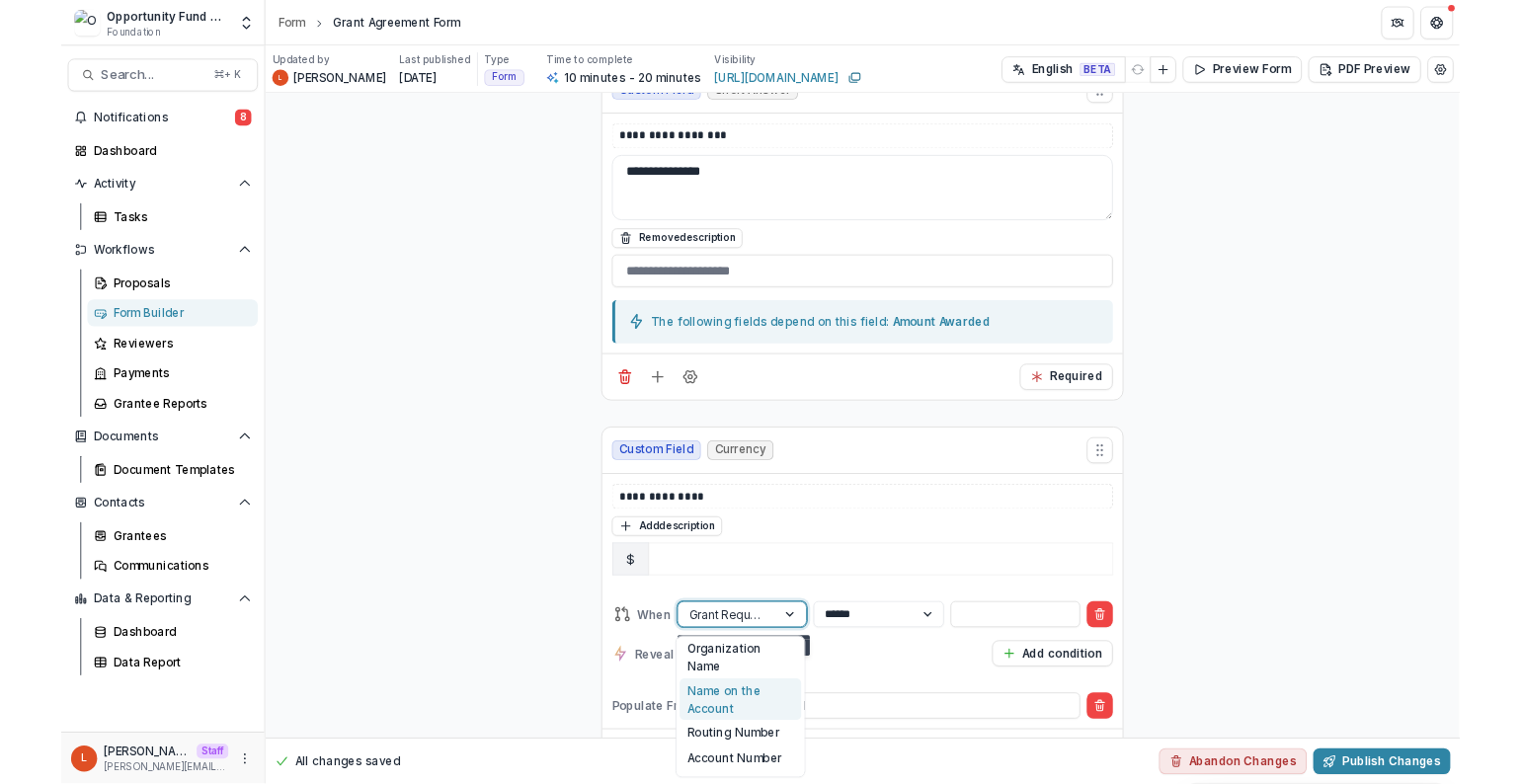 scroll, scrollTop: 314, scrollLeft: 0, axis: vertical 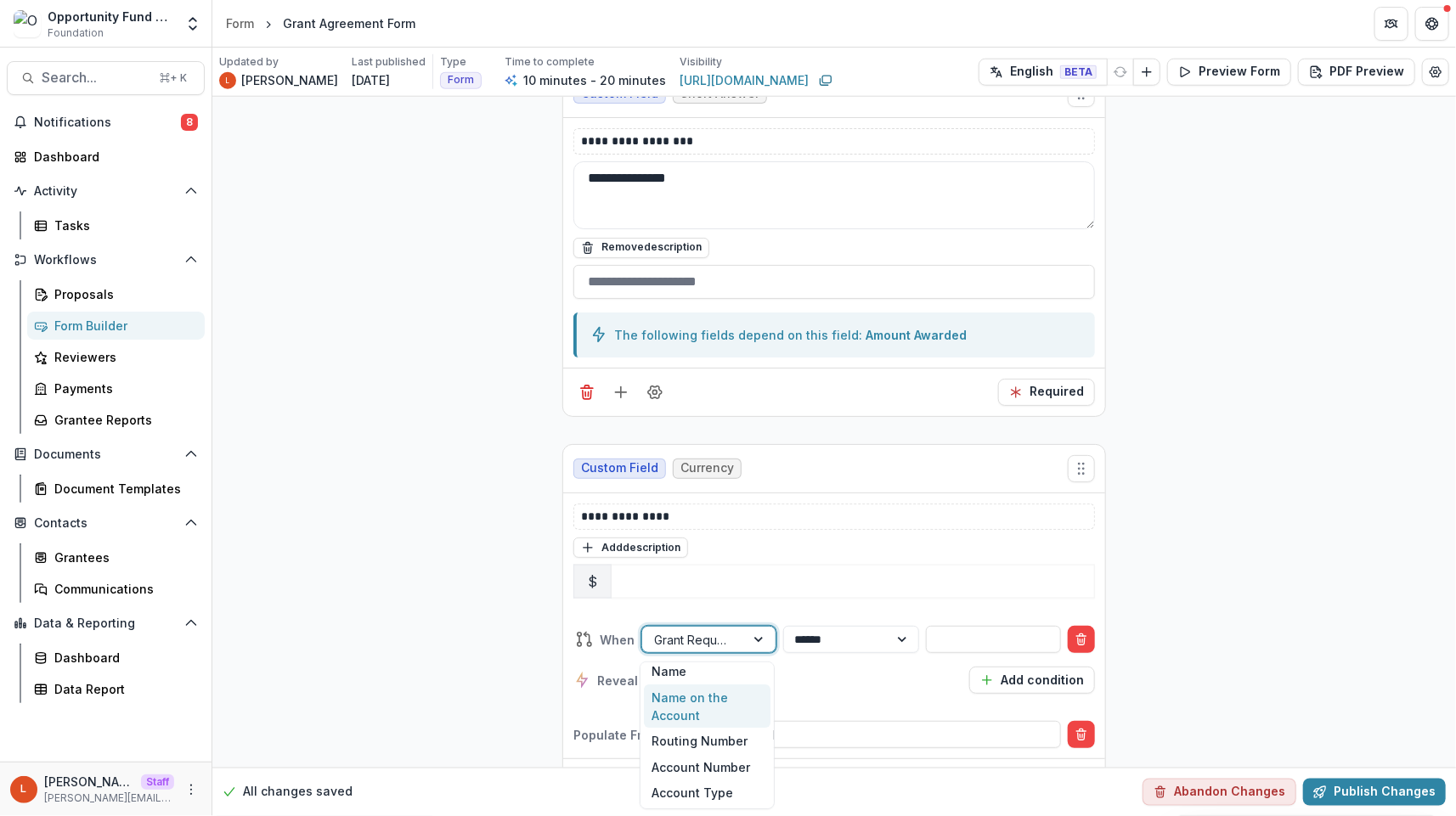 click on "Reveal this field Add condition" at bounding box center [834, 680] 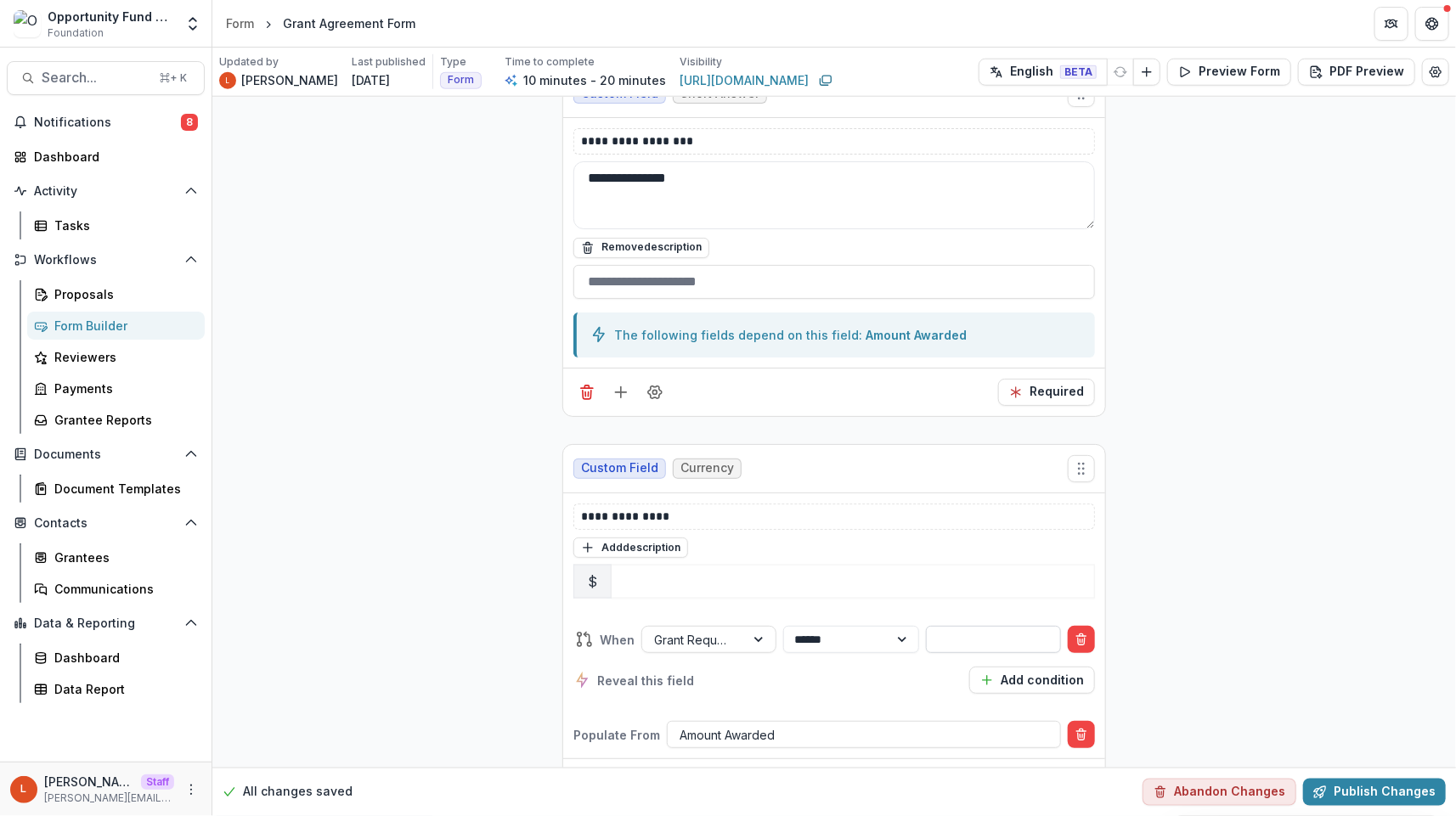 click at bounding box center (993, 639) 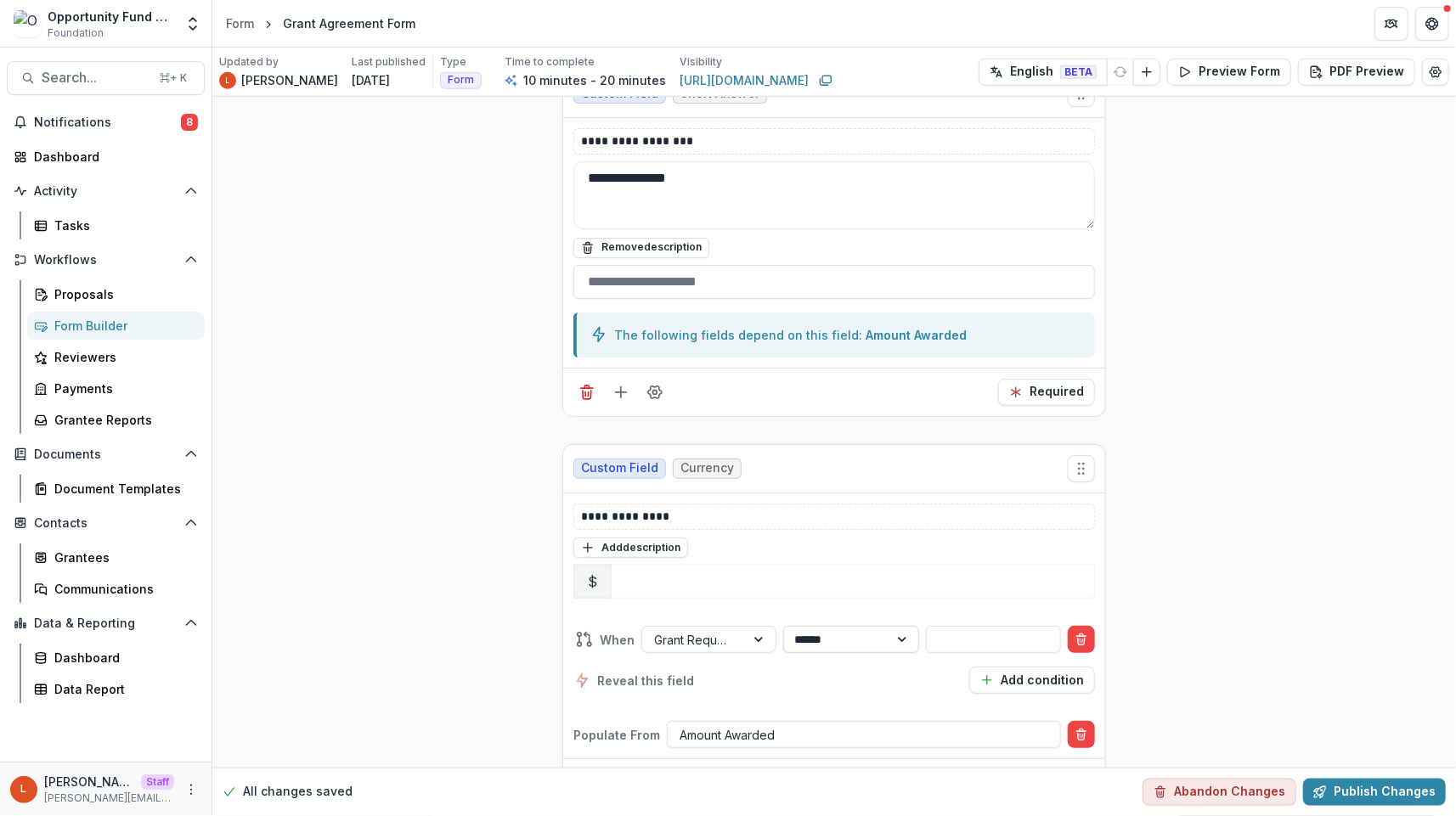 click on "**********" at bounding box center (850, 639) 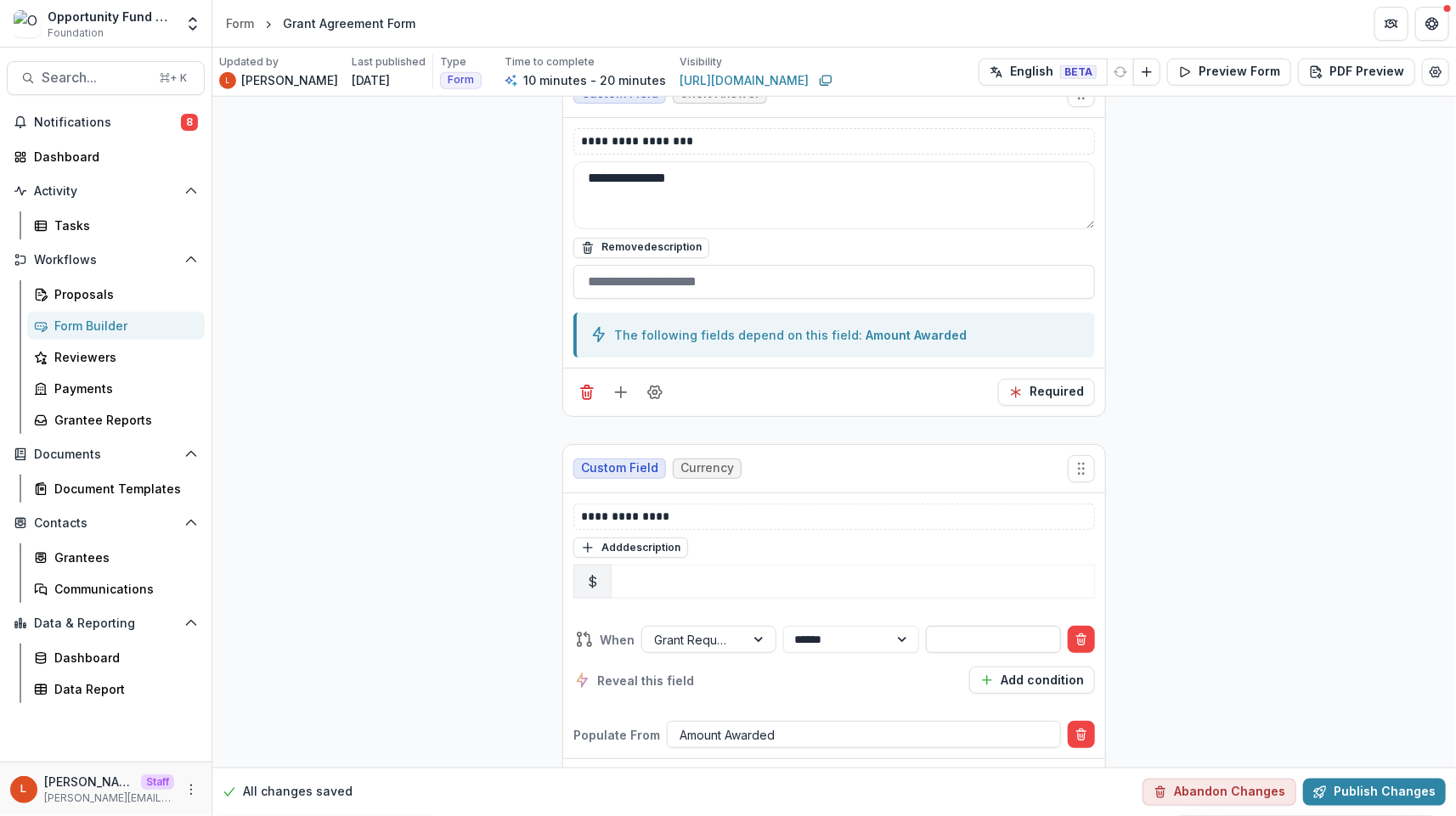 click at bounding box center [993, 639] 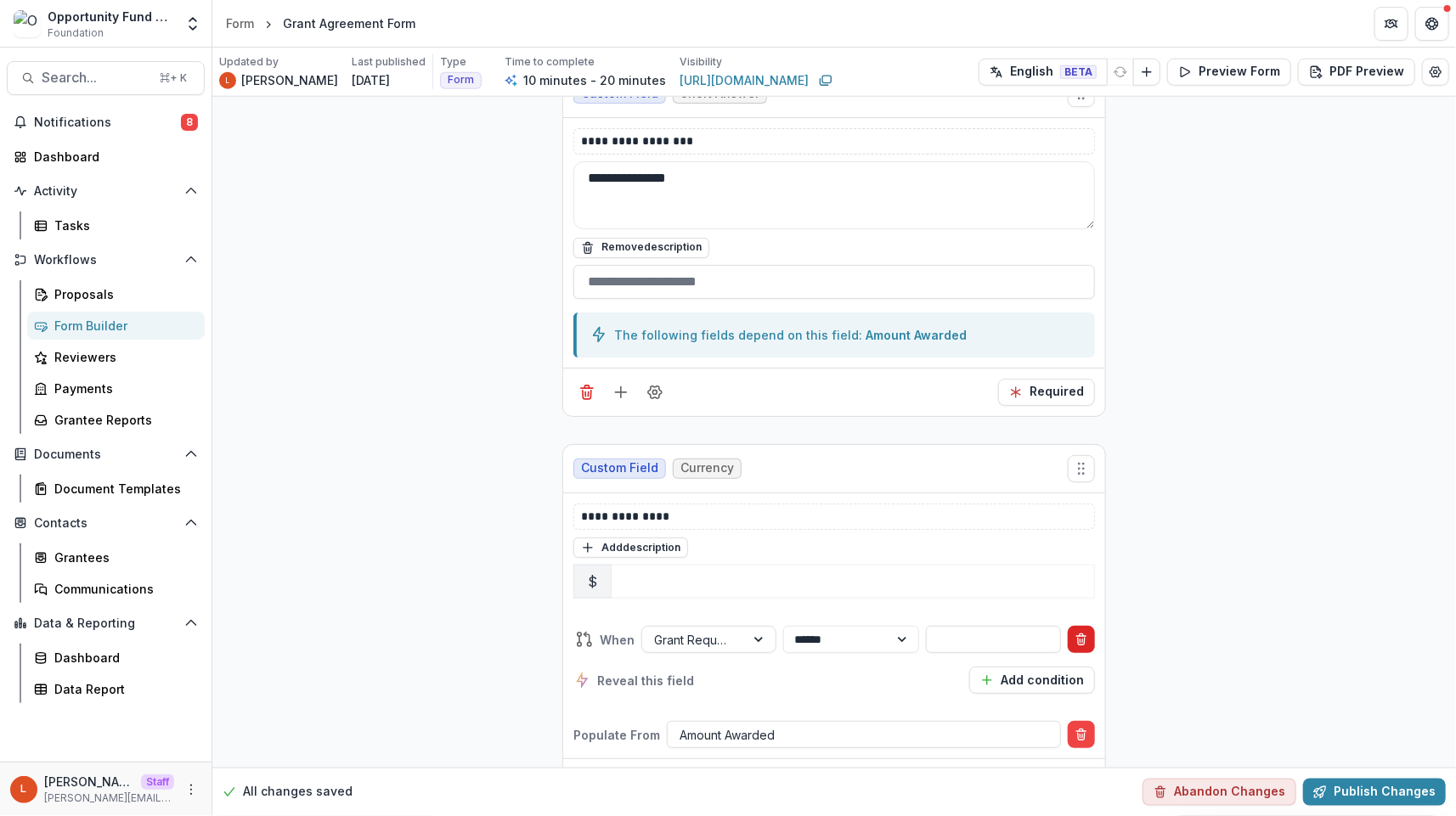 click at bounding box center (1081, 639) 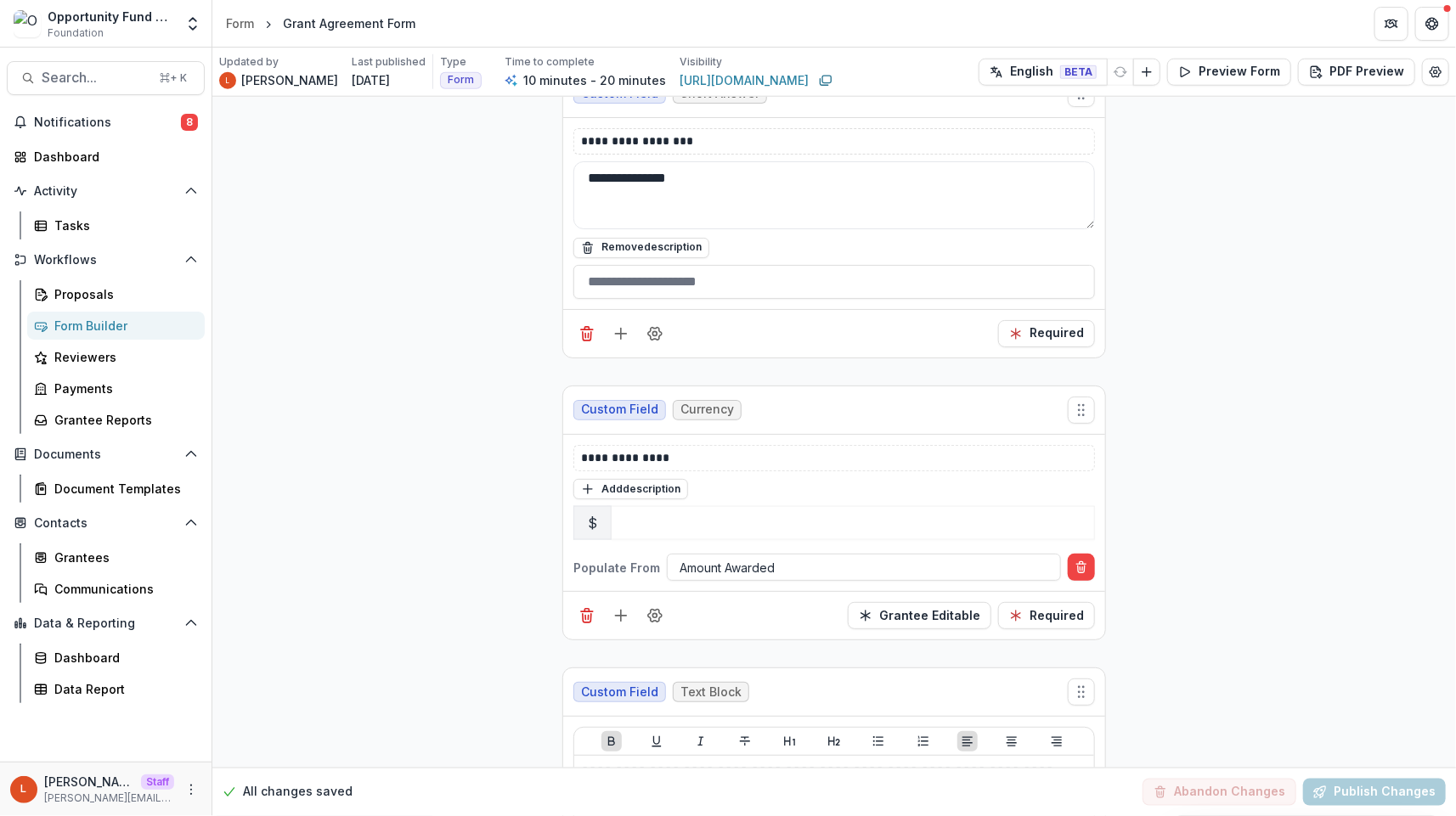 click on "**********" at bounding box center (834, 2957) 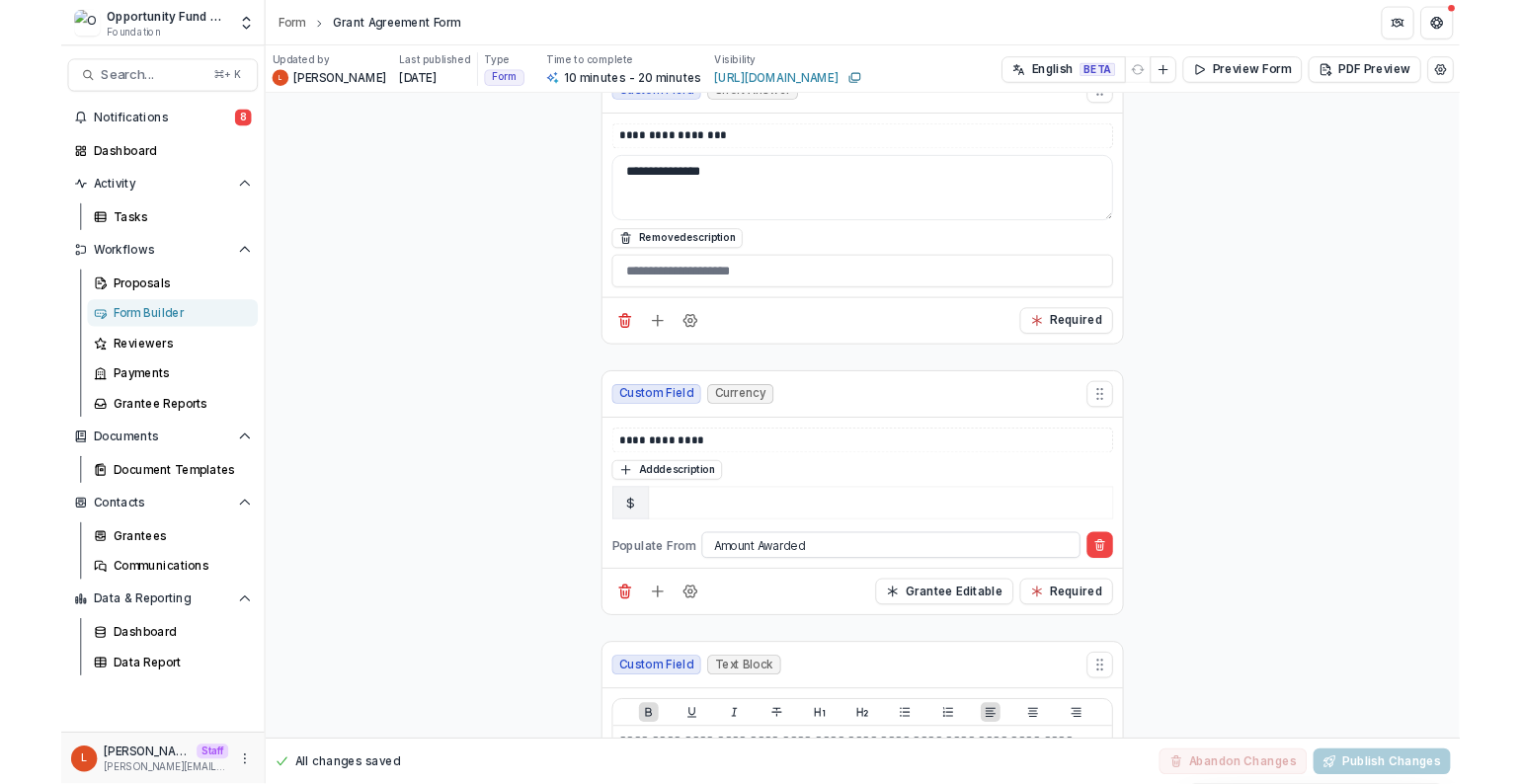 scroll, scrollTop: 1081, scrollLeft: 0, axis: vertical 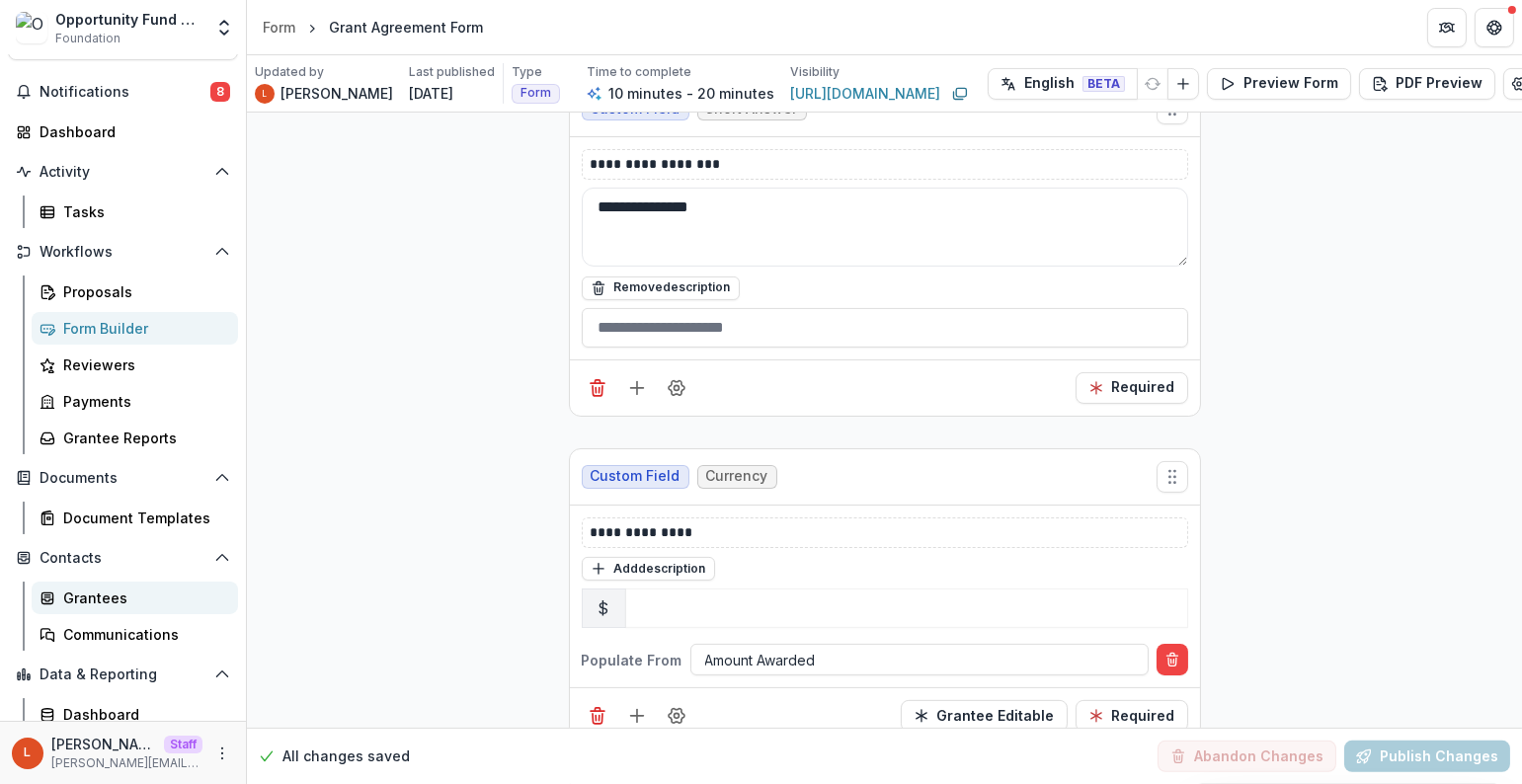 click on "Grantees" at bounding box center [142, 597] 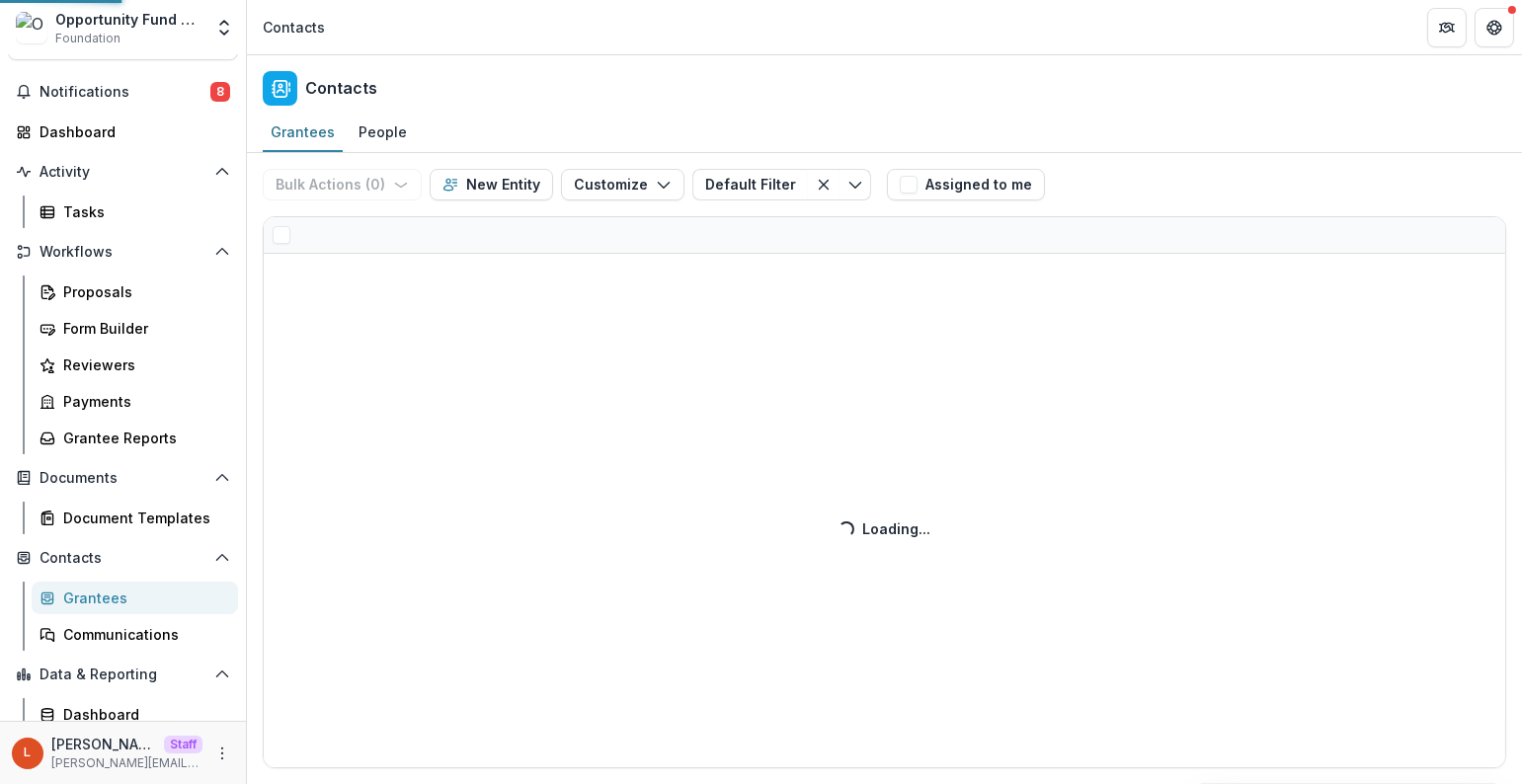 scroll, scrollTop: 0, scrollLeft: 0, axis: both 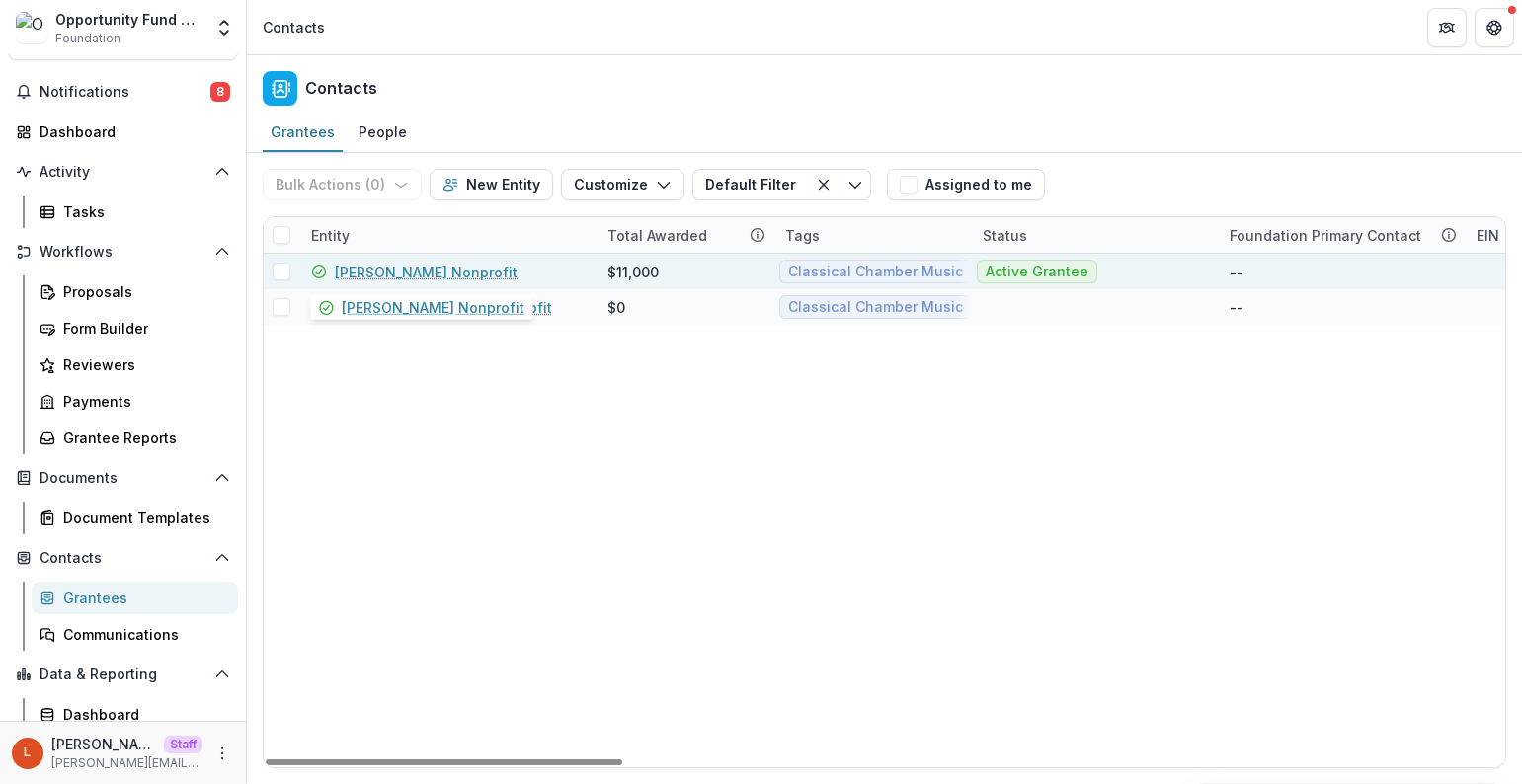 click on "[PERSON_NAME] Nonprofit" at bounding box center [426, 272] 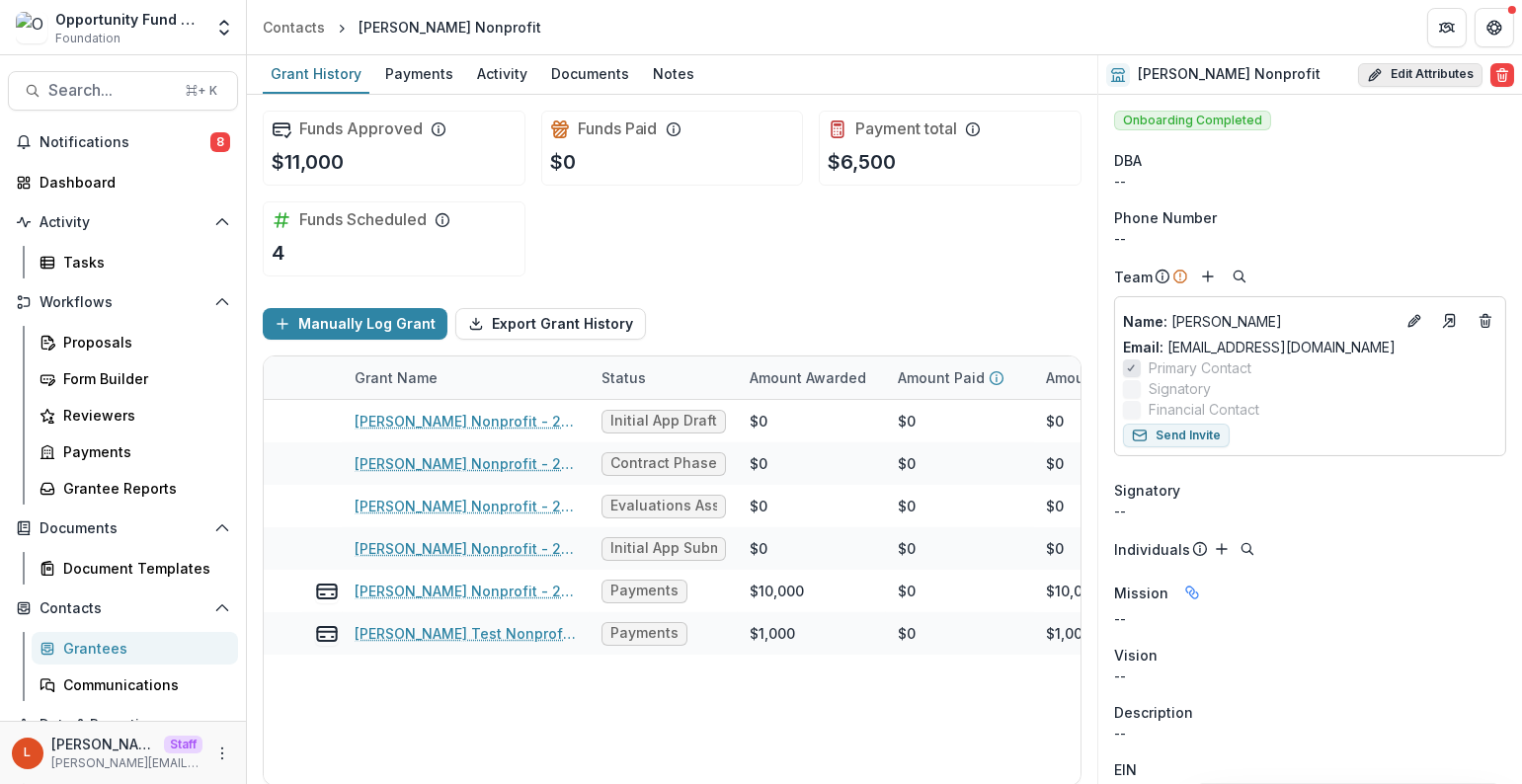 click on "Edit Attributes" at bounding box center [1420, 75] 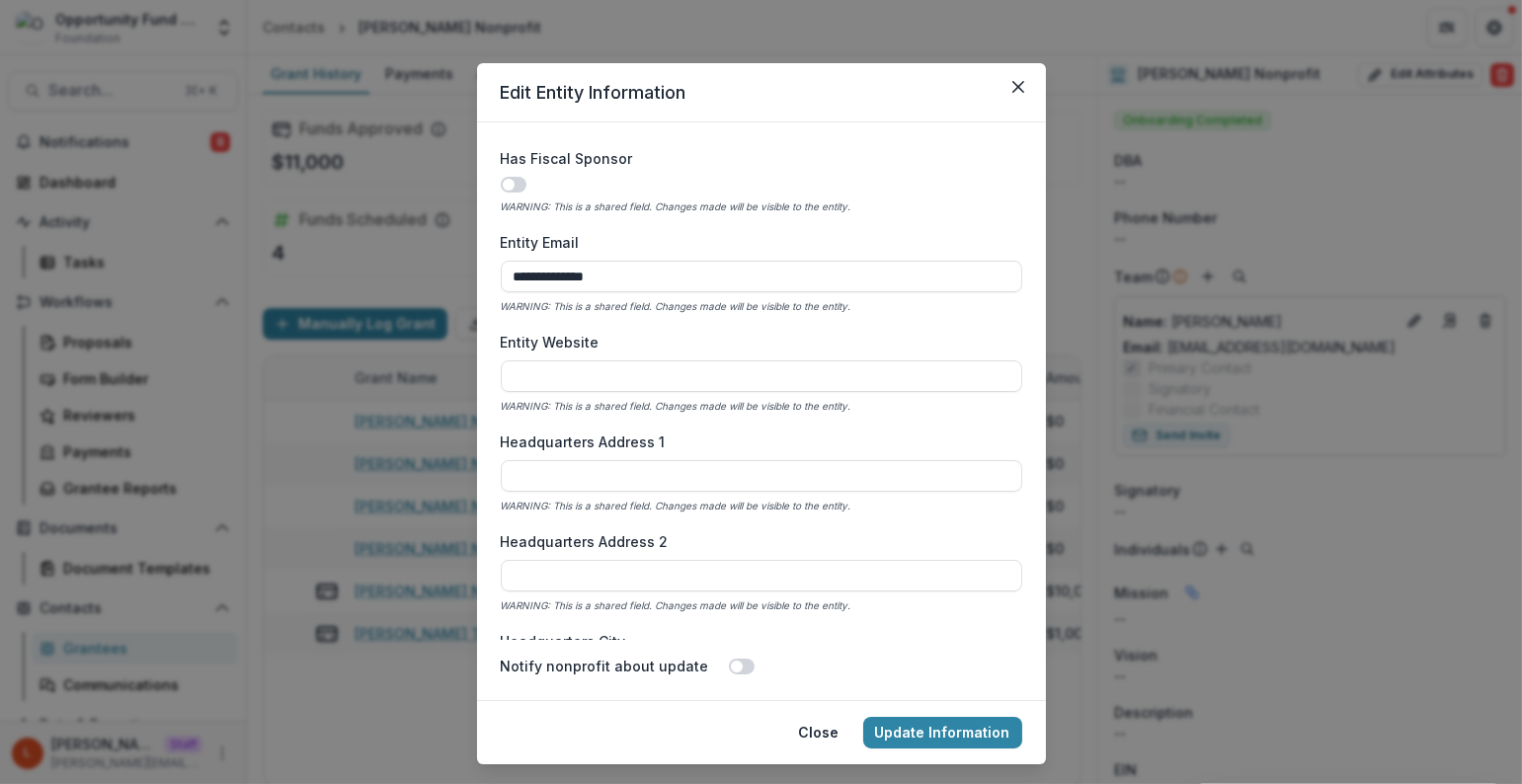 scroll, scrollTop: 705, scrollLeft: 0, axis: vertical 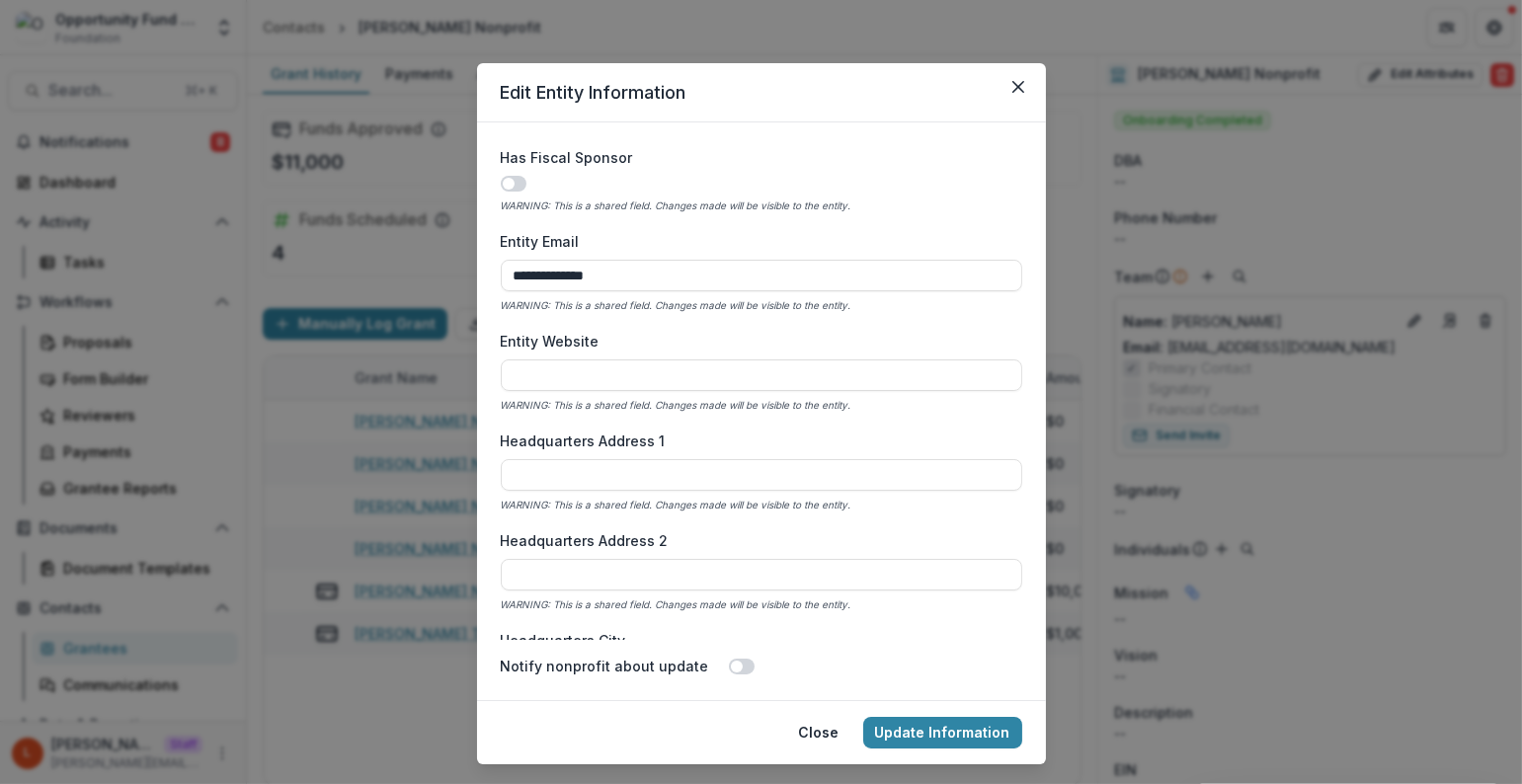 click at bounding box center [509, 184] 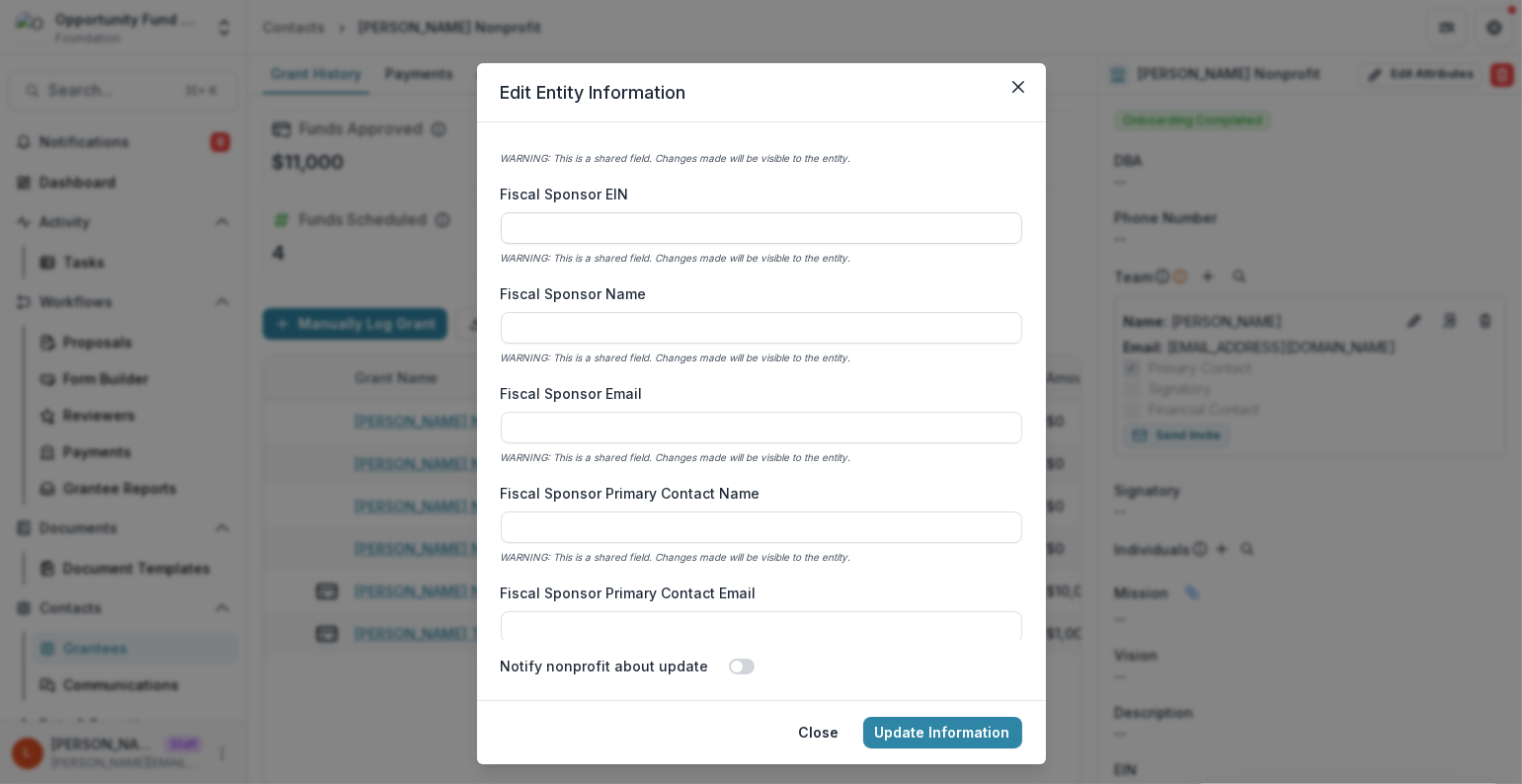 scroll, scrollTop: 753, scrollLeft: 0, axis: vertical 